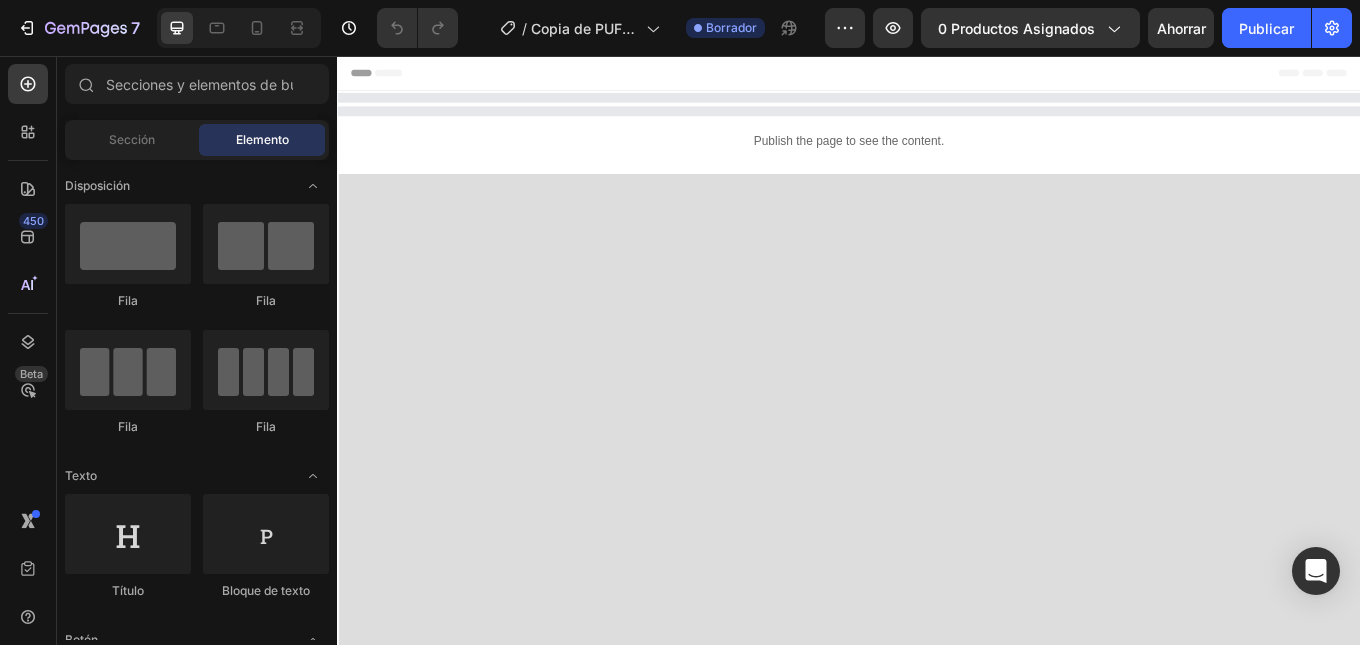 scroll, scrollTop: 0, scrollLeft: 0, axis: both 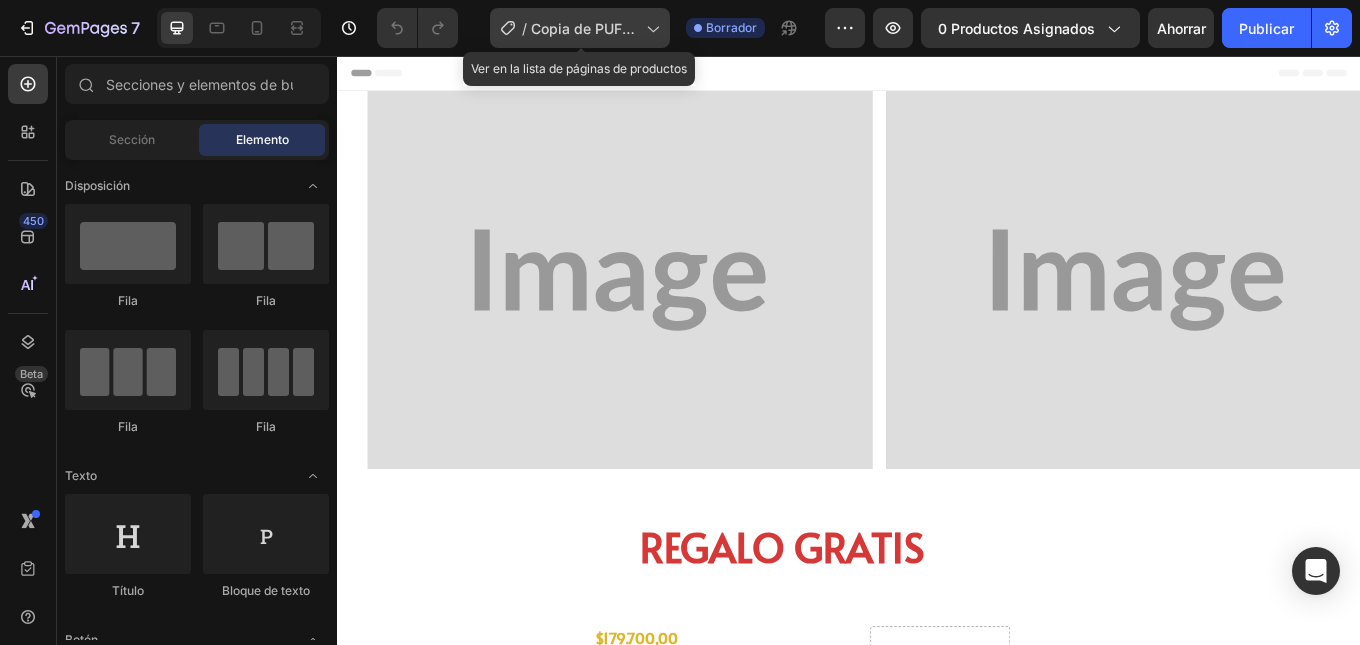 click on "Copia de PUFFI AIR Difusor Herbal de 600 Usos PÁGINA" at bounding box center [584, 60] 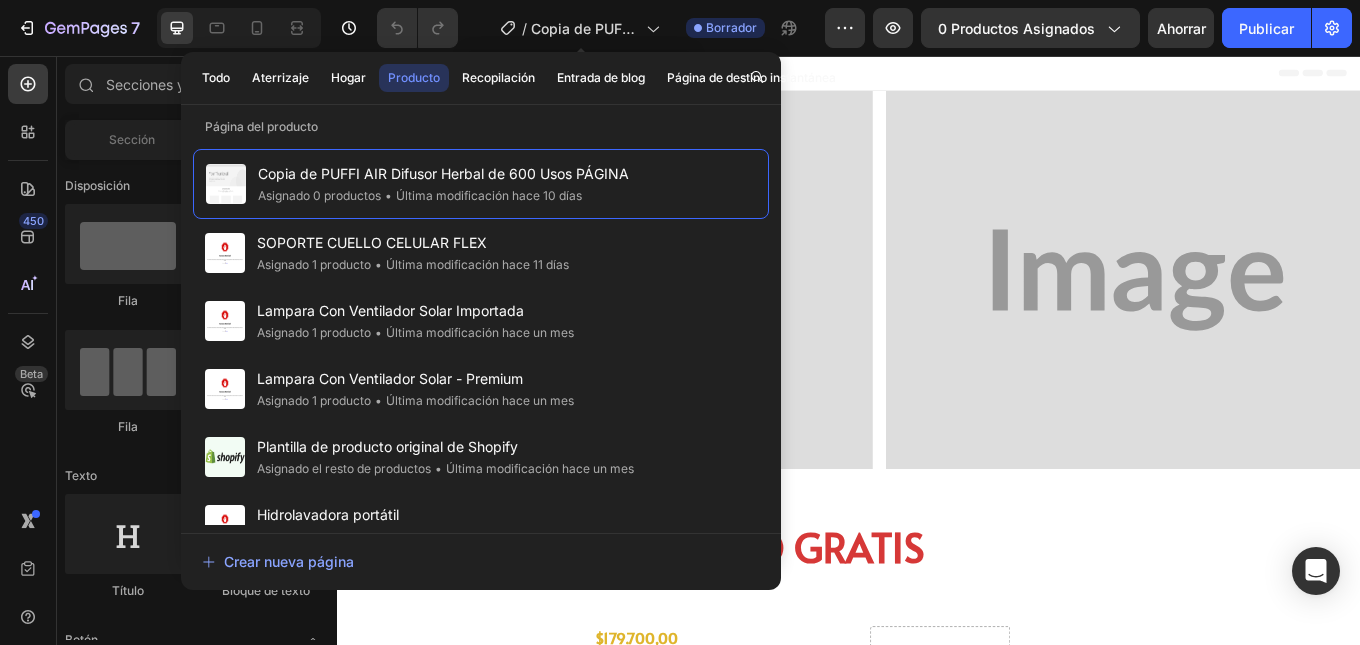 scroll, scrollTop: 0, scrollLeft: 0, axis: both 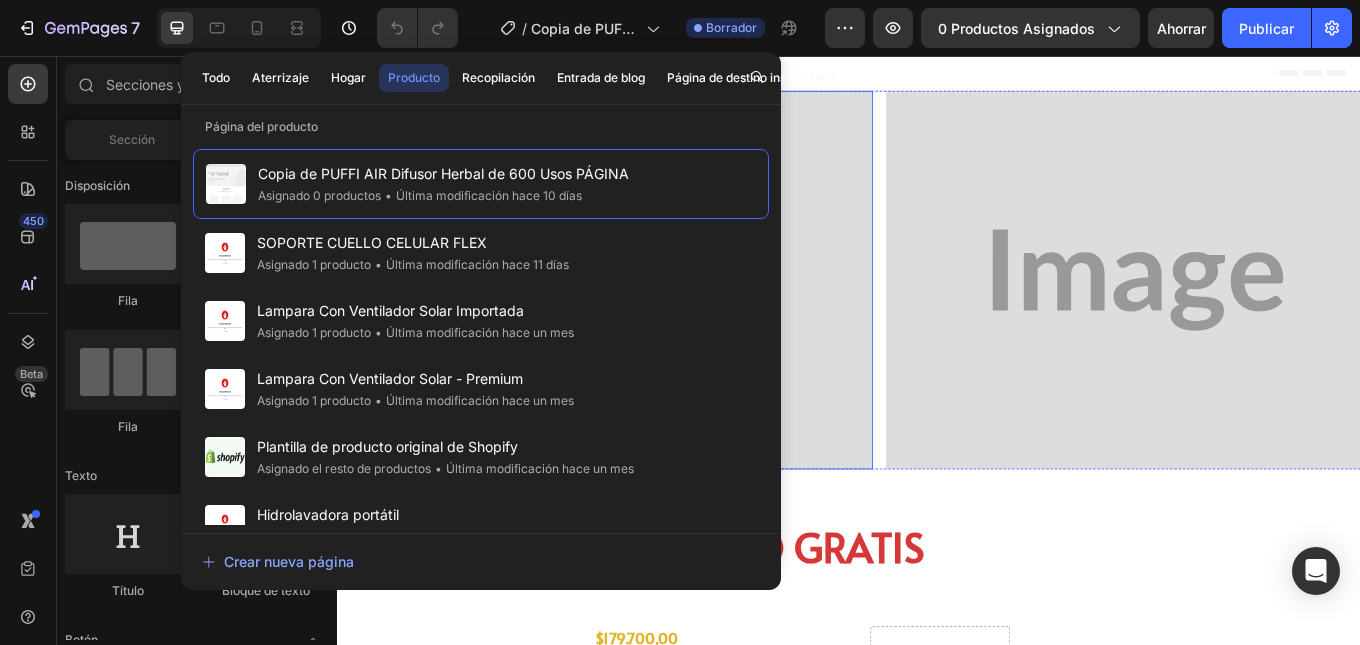 click at bounding box center (668, 319) 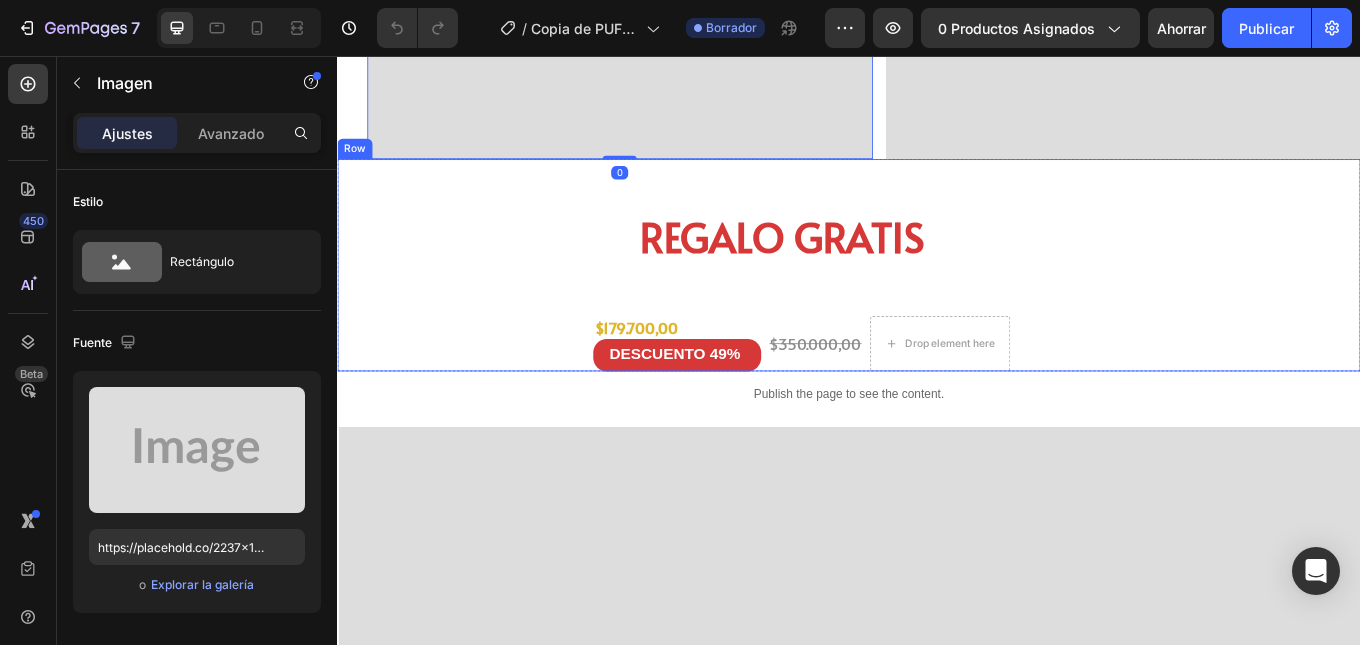 scroll, scrollTop: 400, scrollLeft: 0, axis: vertical 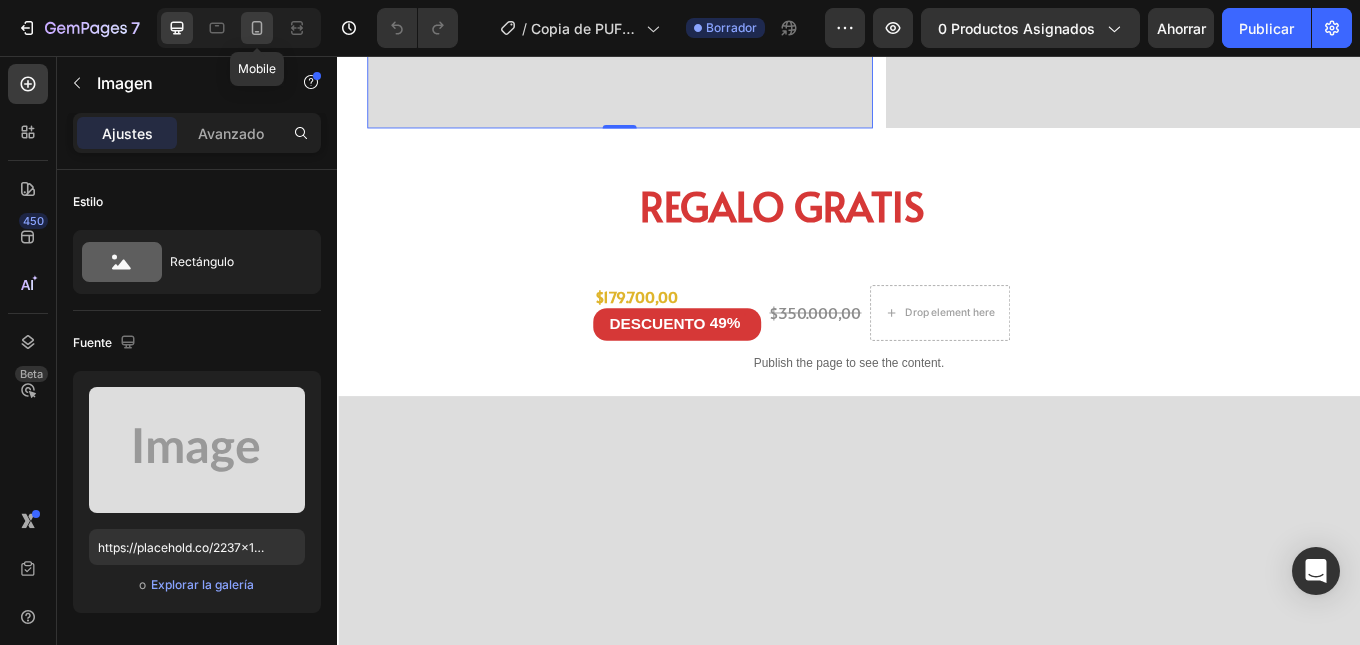 click 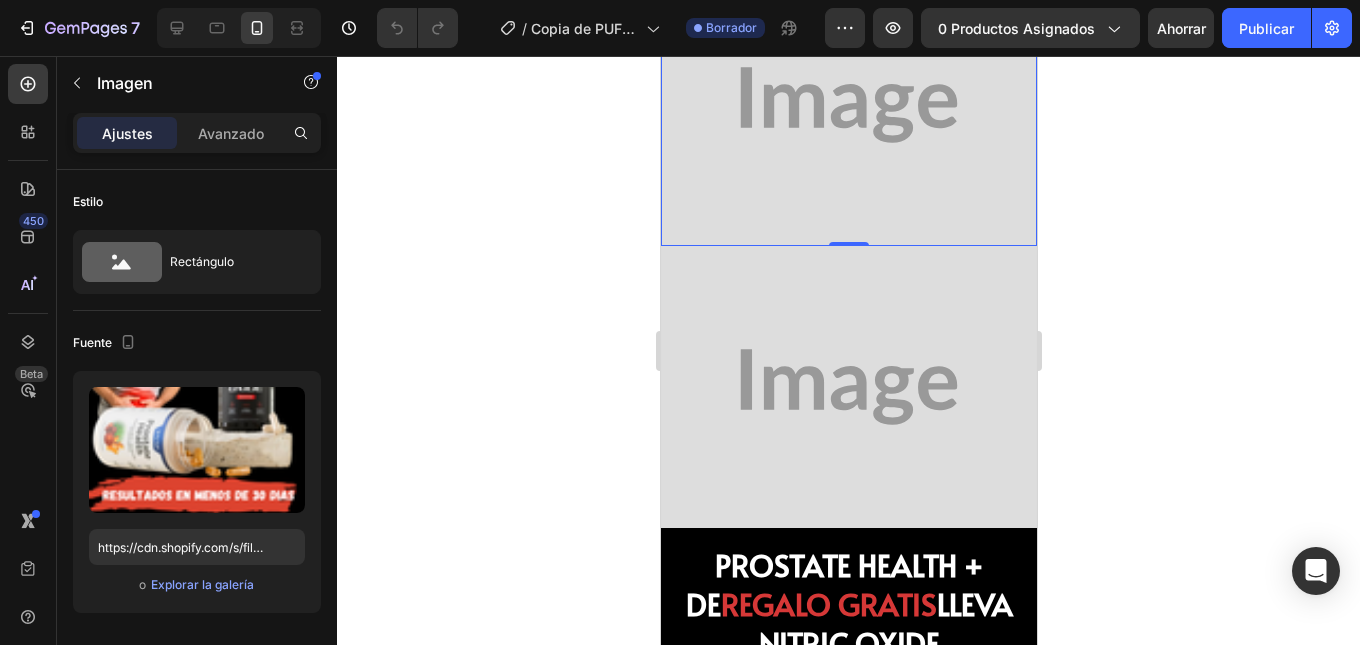 scroll, scrollTop: 0, scrollLeft: 0, axis: both 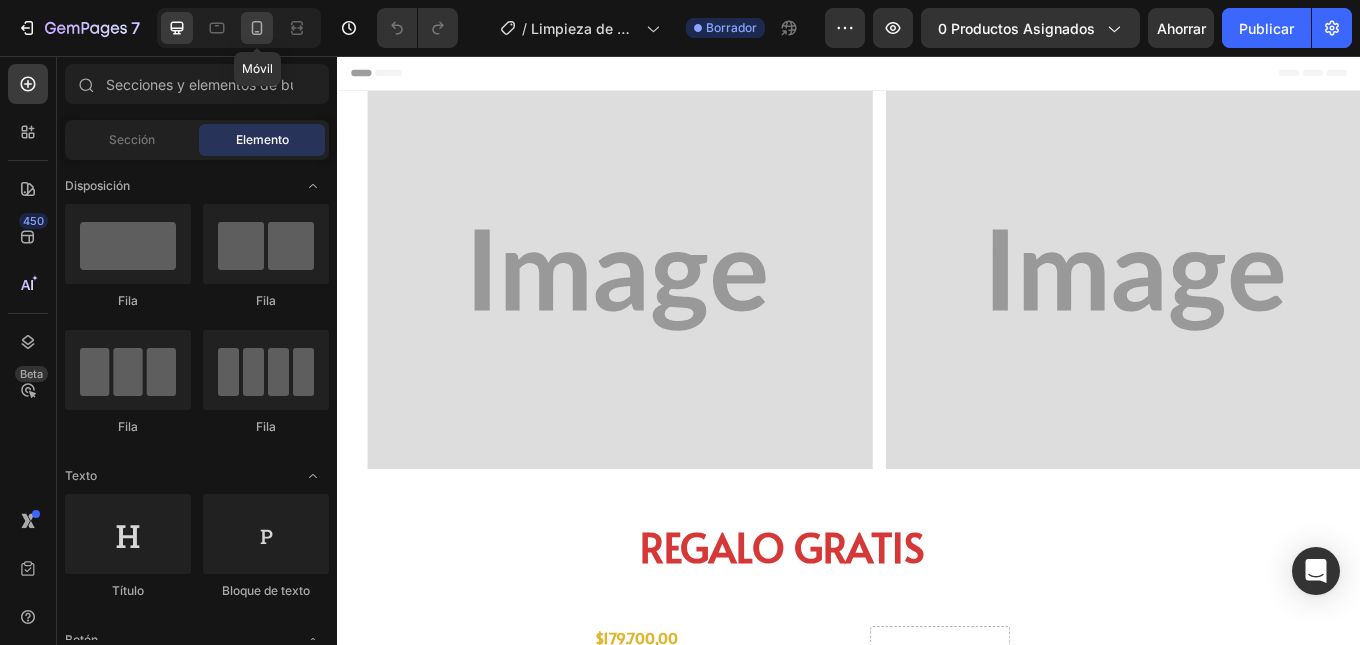 click 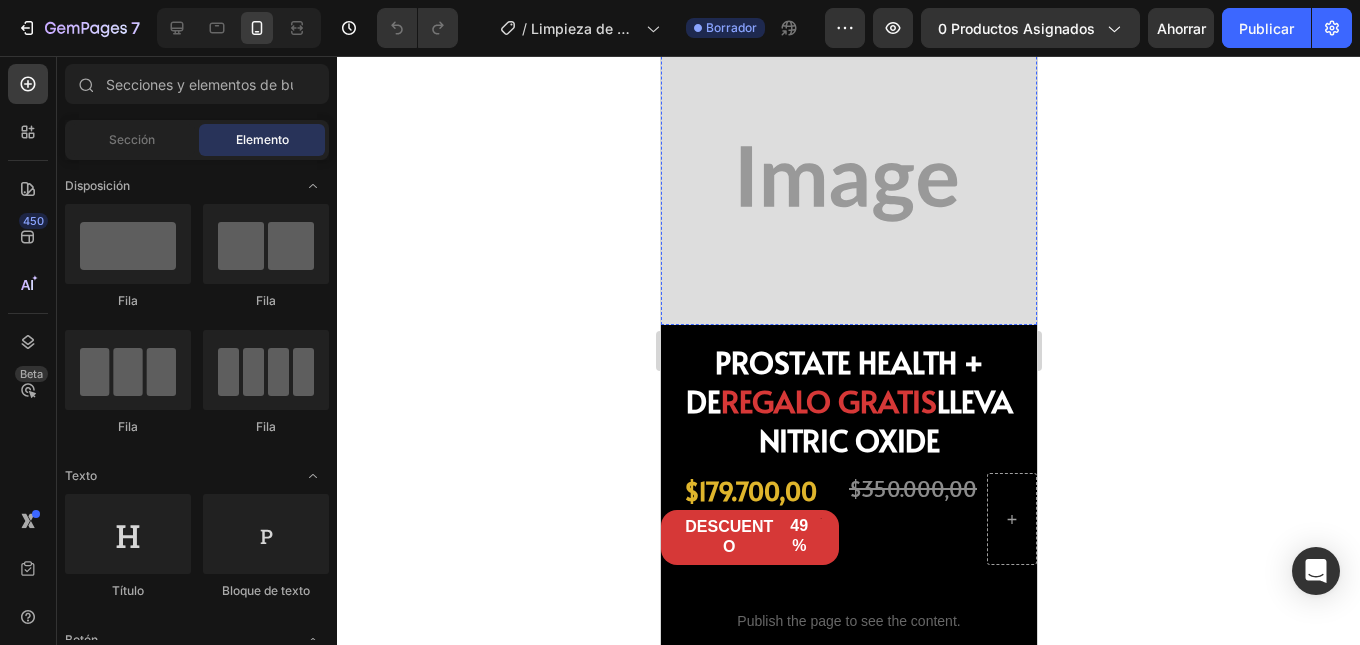 scroll, scrollTop: 300, scrollLeft: 0, axis: vertical 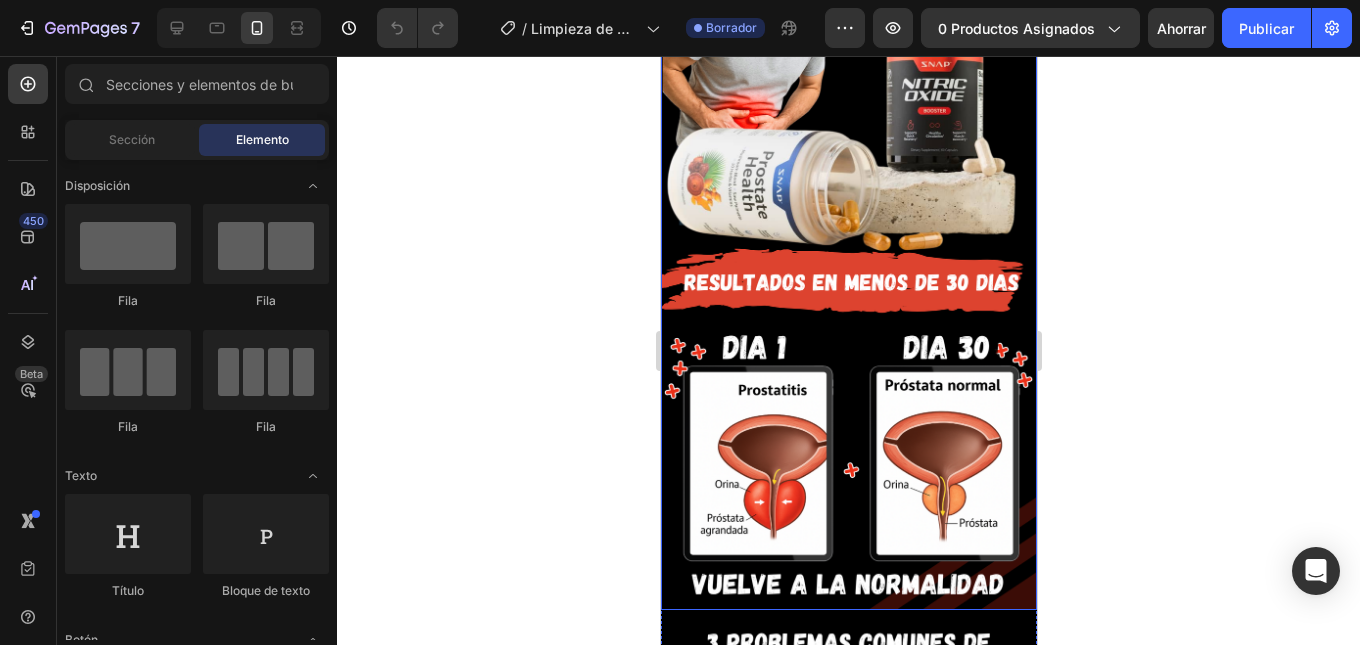 click at bounding box center [848, 203] 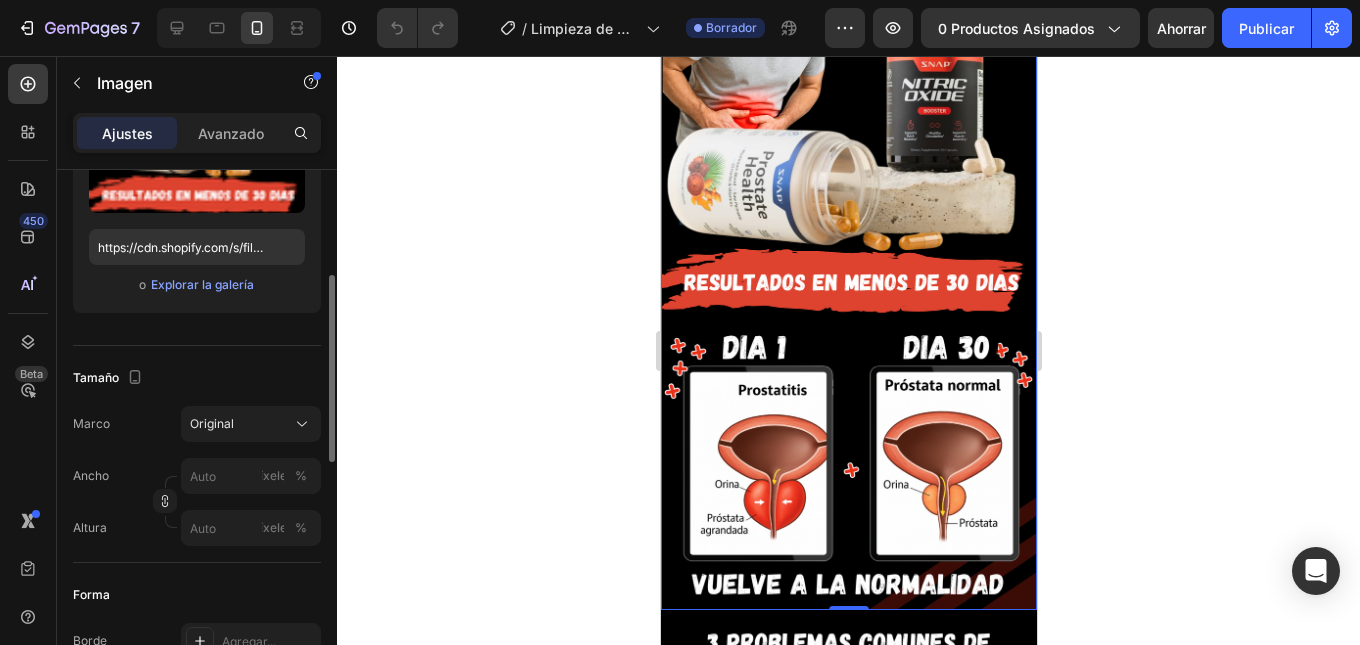 scroll, scrollTop: 0, scrollLeft: 0, axis: both 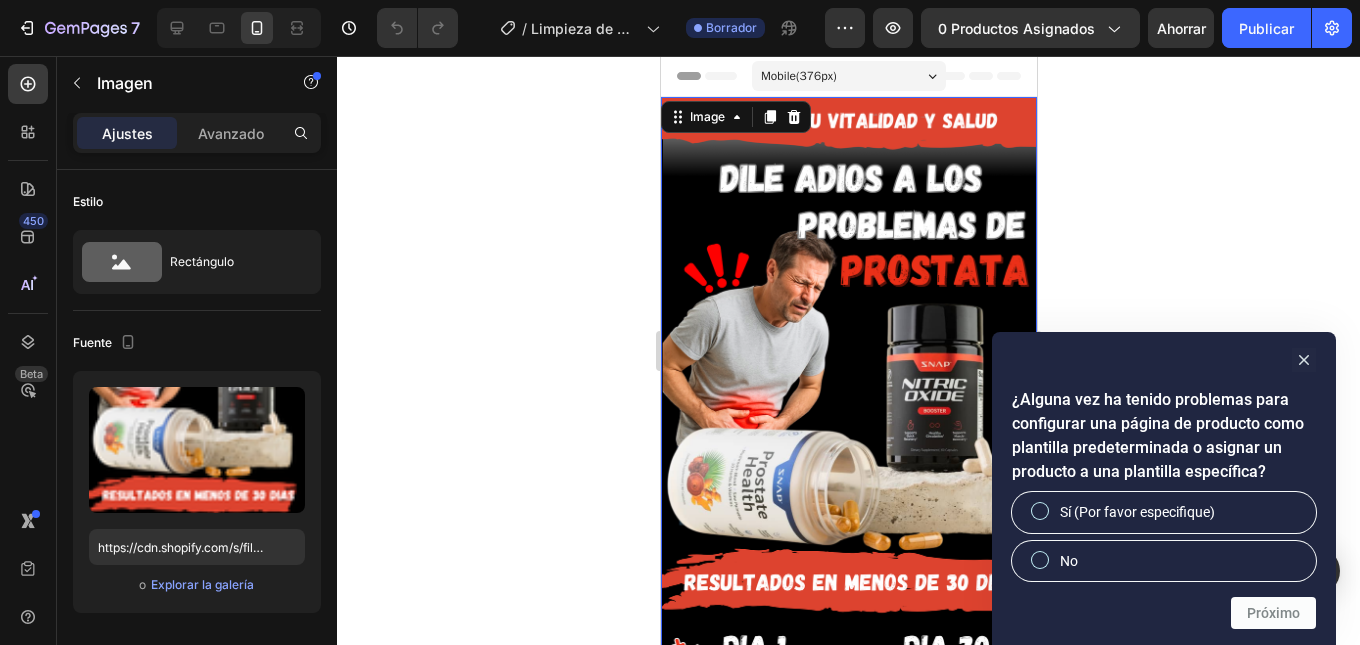 click at bounding box center [848, 503] 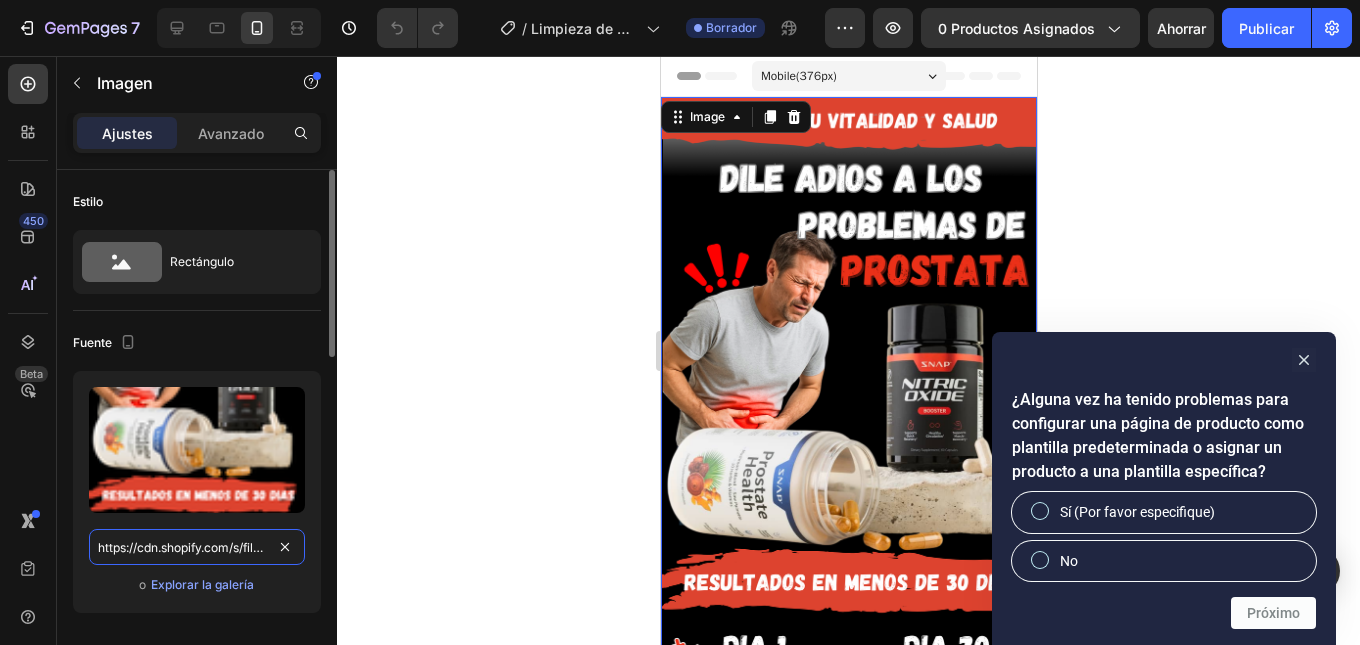 click on "https://cdn.shopify.com/s/files/1/0934/5977/5810/files/gempages_562433325344490370-bc689bba-dfd3-4538-a30f-df518c1c7761.png" at bounding box center [197, 547] 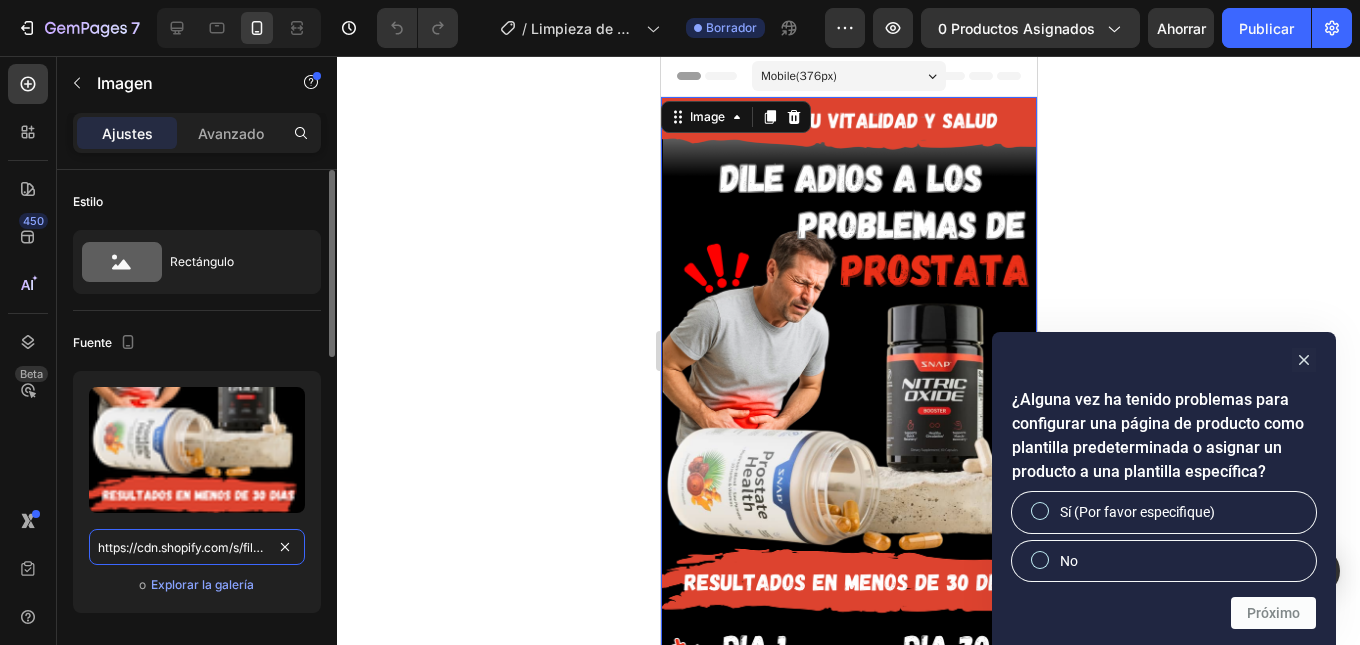 click on "https://cdn.shopify.com/s/files/1/0934/5977/5810/files/gempages_562433325344490370-bc689bba-dfd3-4538-a30f-df518c1c7761.png" at bounding box center (197, 547) 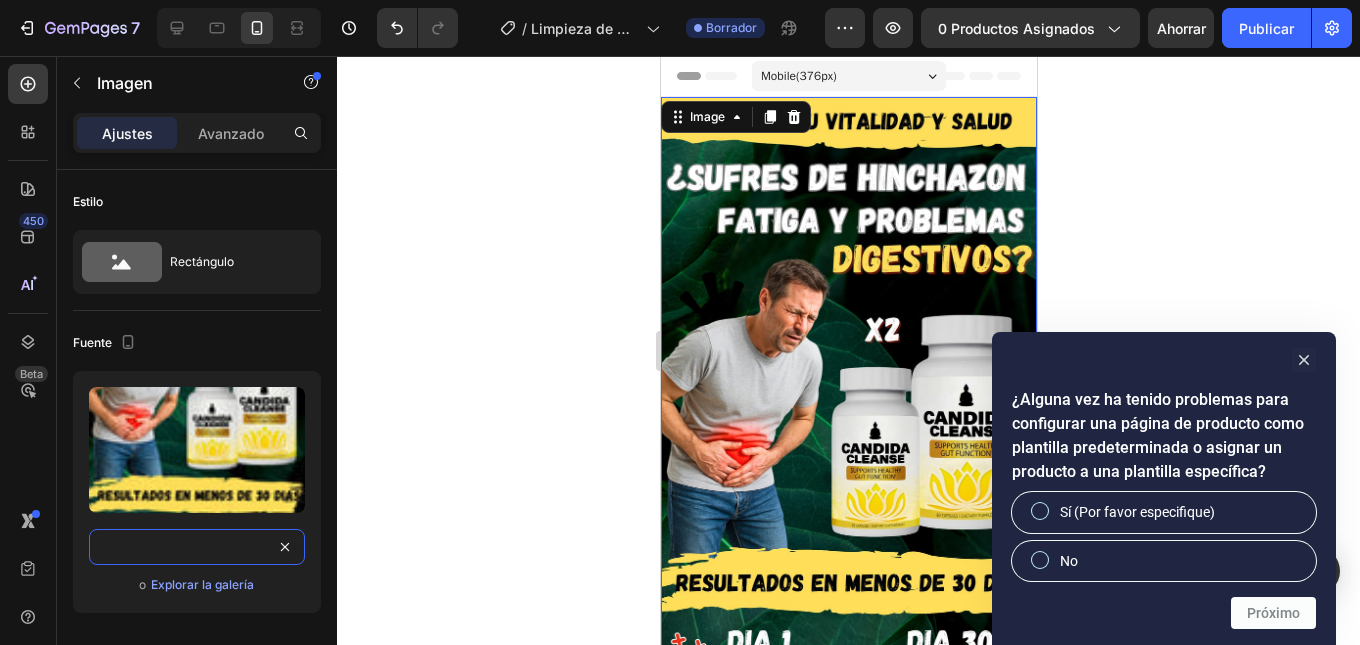 type on "https://cdn.shopify.com/s/files/1/0934/5977/5810/files/Landingadisear1-ezgif.com-png-to-webp-converter_95d10e9e-0563-4870-a14b-d7376be33d7e.webp?v=1754279002" 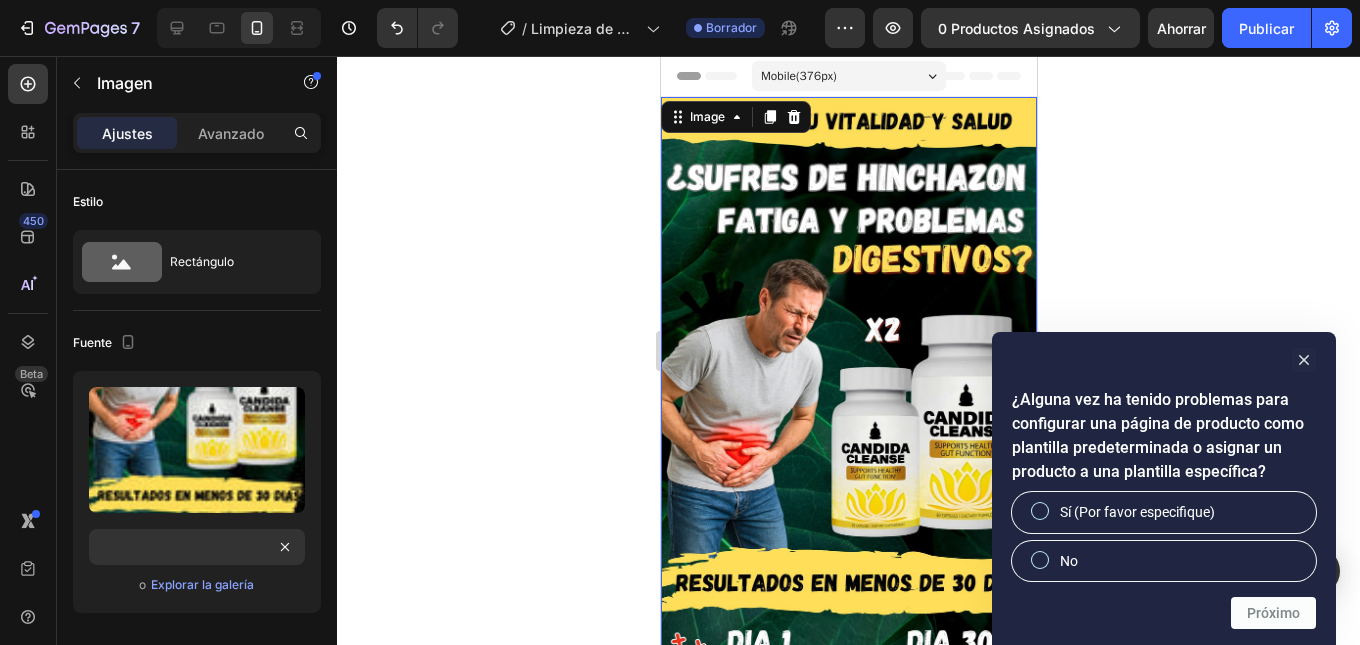 click 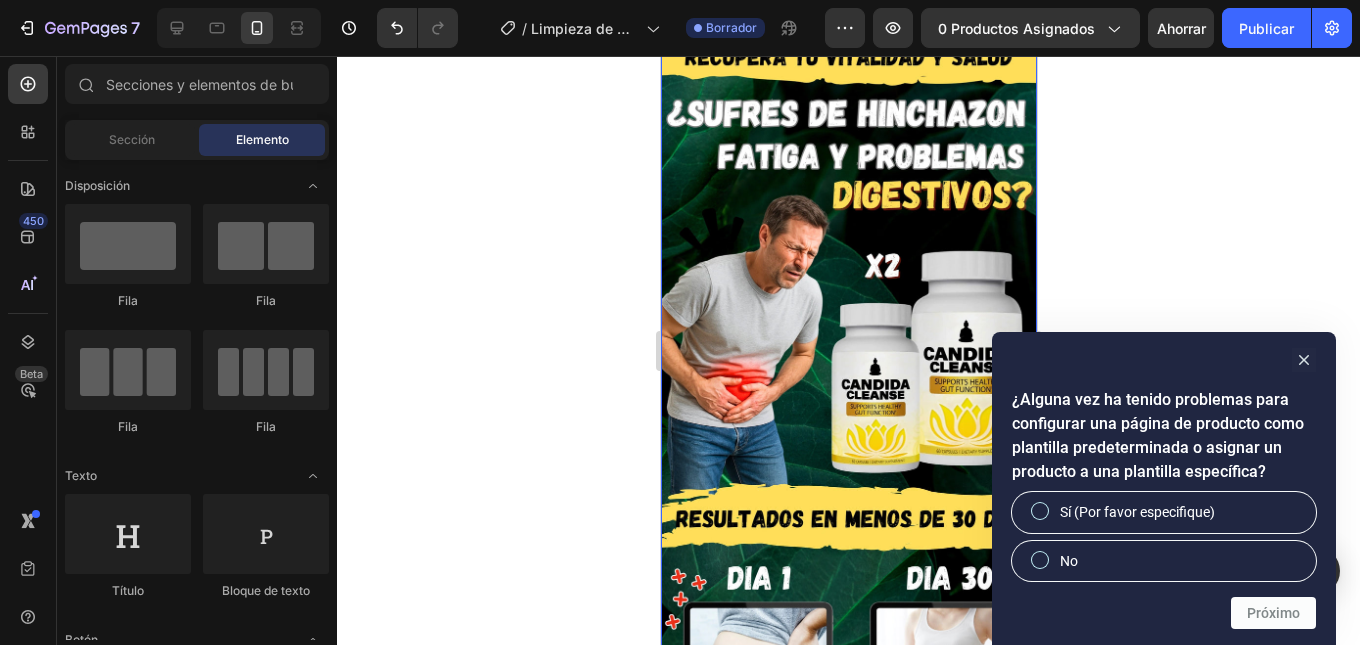 scroll, scrollTop: 100, scrollLeft: 0, axis: vertical 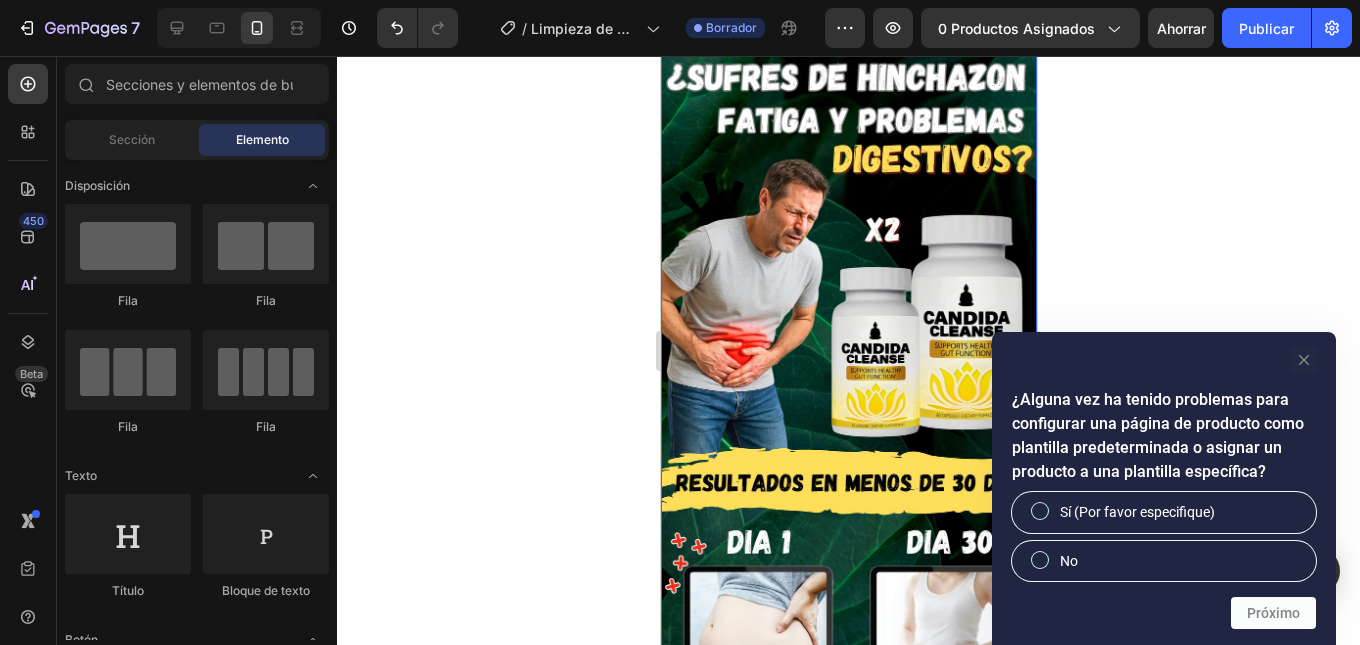 click 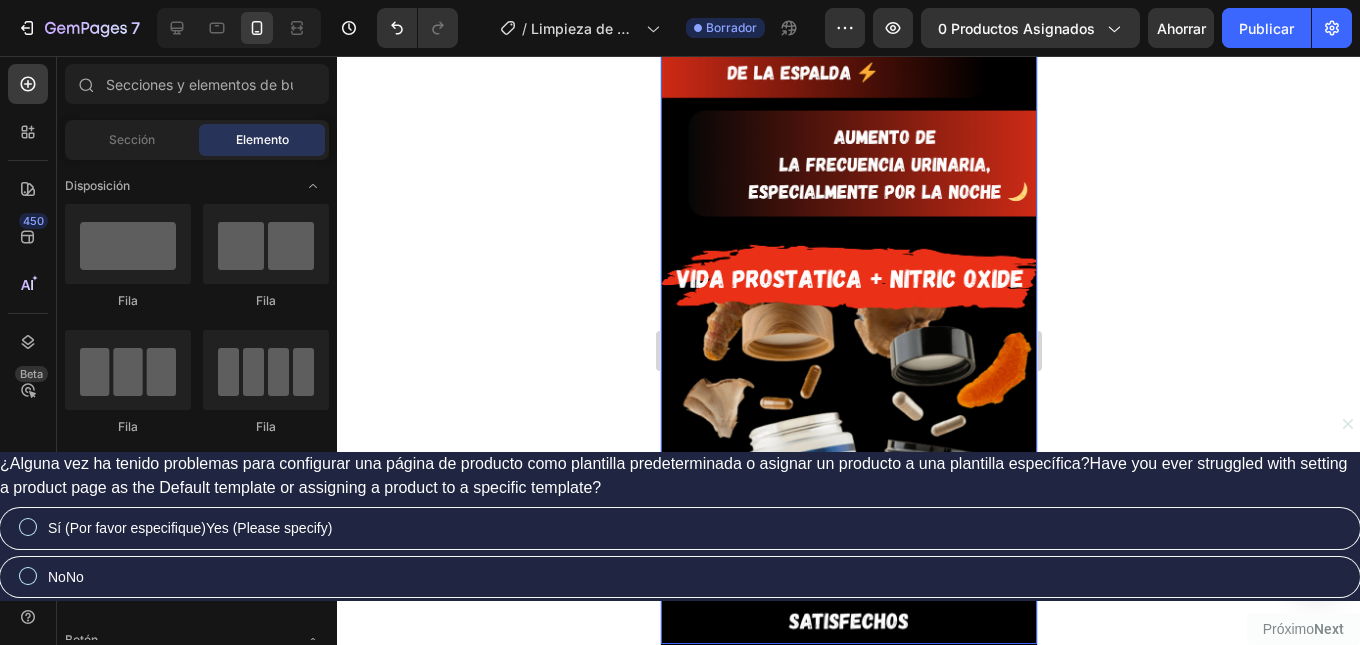 scroll, scrollTop: 1100, scrollLeft: 0, axis: vertical 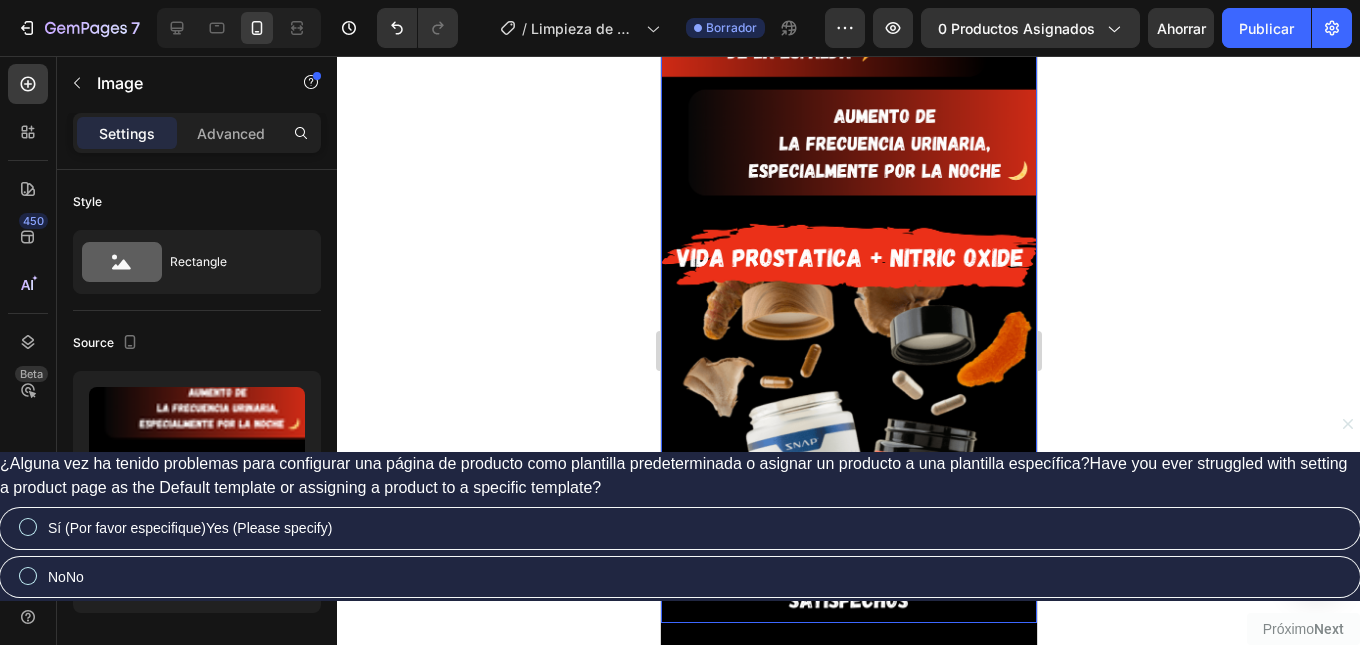 click at bounding box center [848, 216] 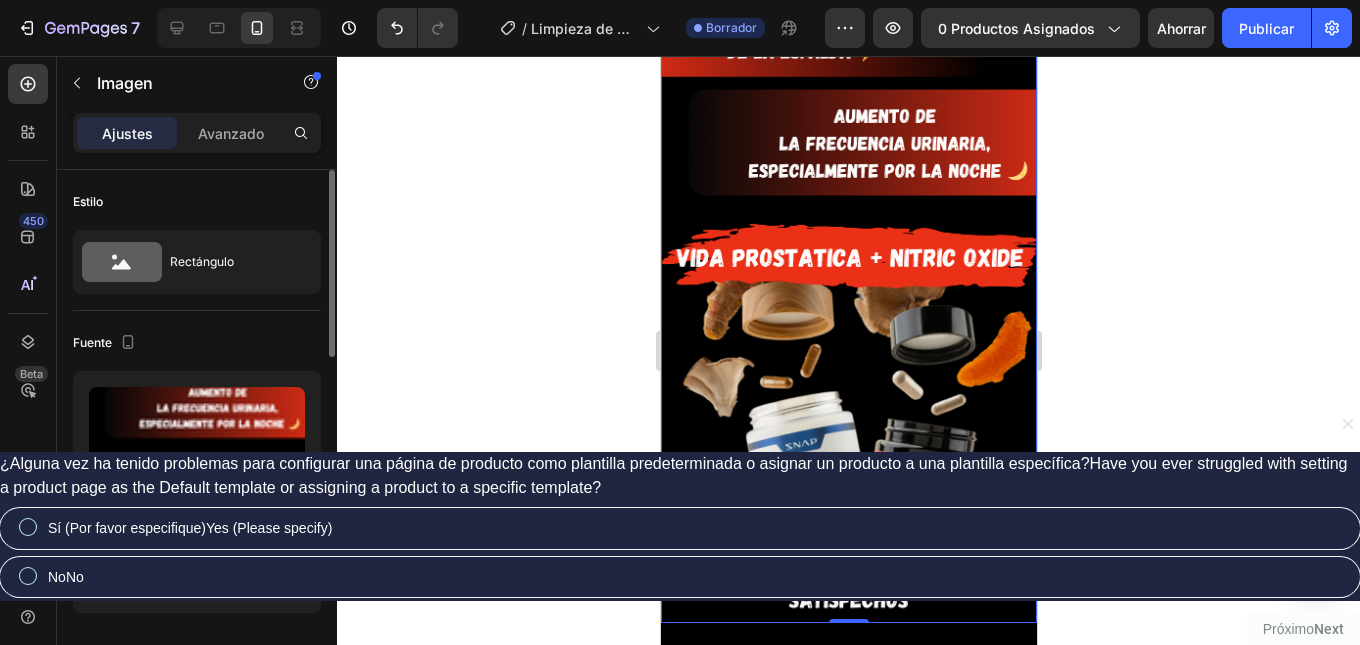 click on "https://cdn.shopify.com/s/files/1/0934/5977/5810/files/gempages_562433325344490370-5f55fb58-318f-42e6-a921-b744f6abaafd.png" at bounding box center [197, 547] 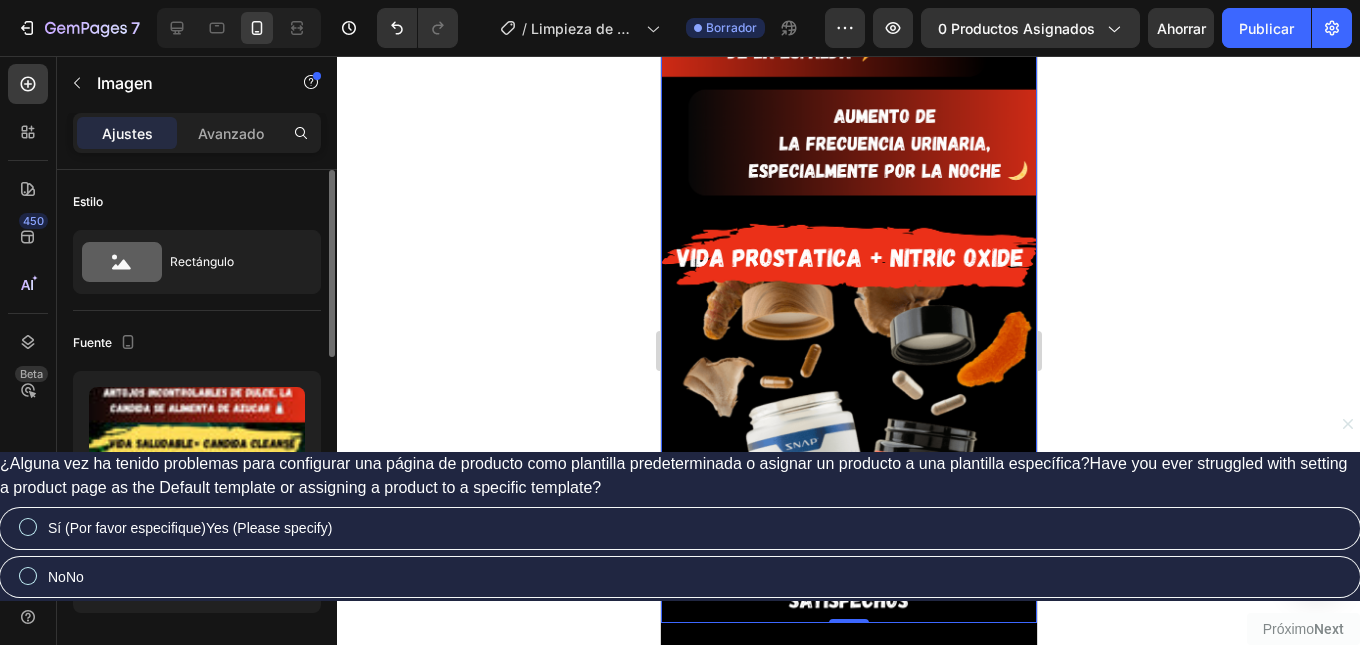 scroll, scrollTop: 0, scrollLeft: 821, axis: horizontal 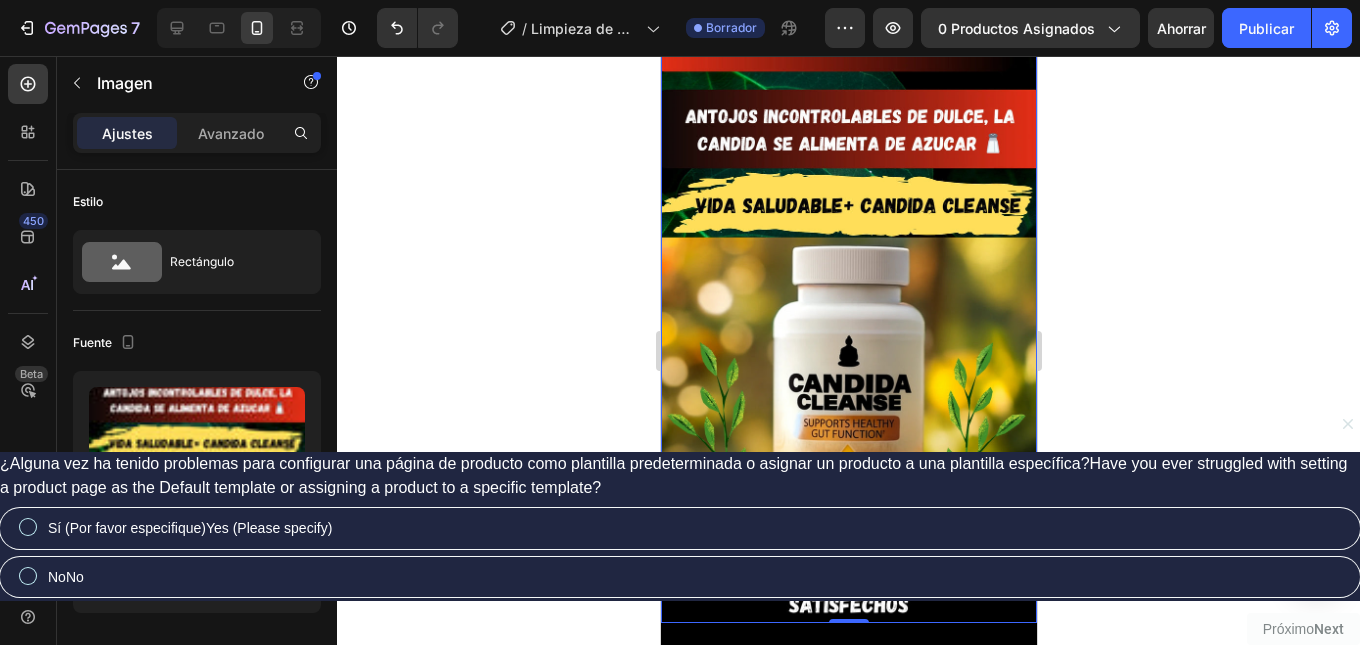 type on "https://cdn.shopify.com/s/files/1/0934/5977/5810/files/Landingadisear1-ezgif.com-png-to-webp-converter_1_91375fc9-8a7b-4756-abf2-506cd1bc9d58.webp?v=1754279042" 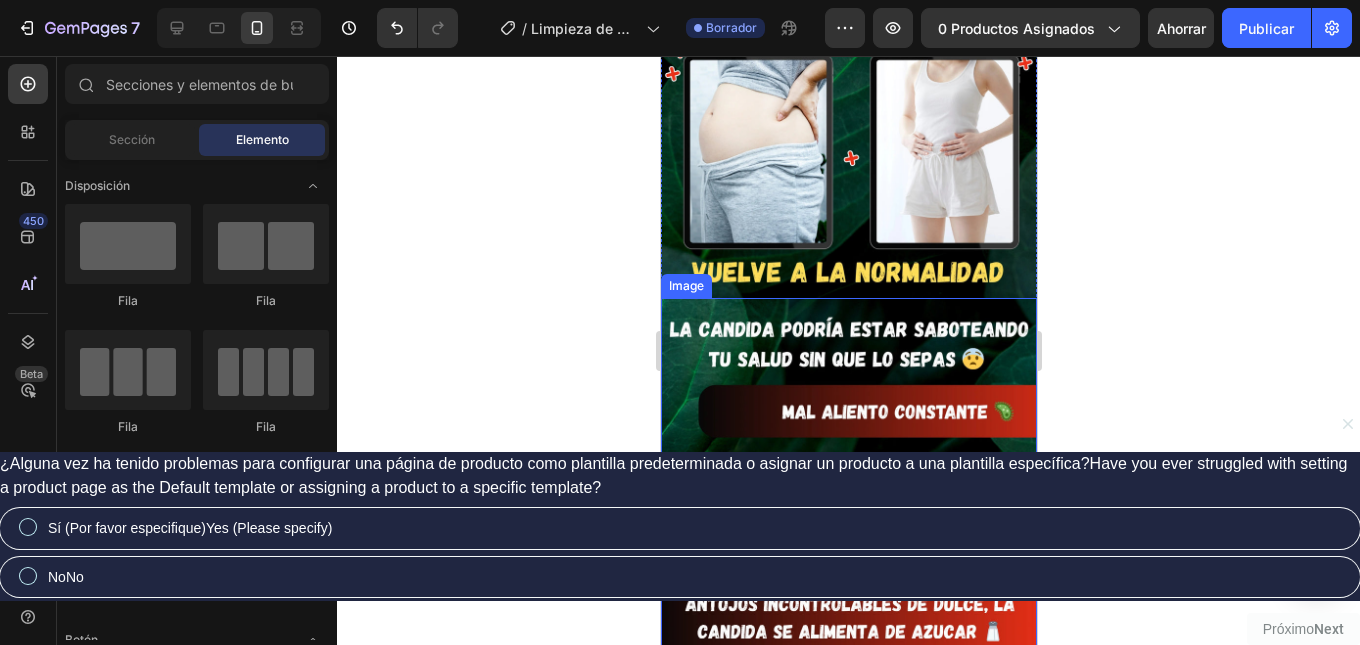 scroll, scrollTop: 600, scrollLeft: 0, axis: vertical 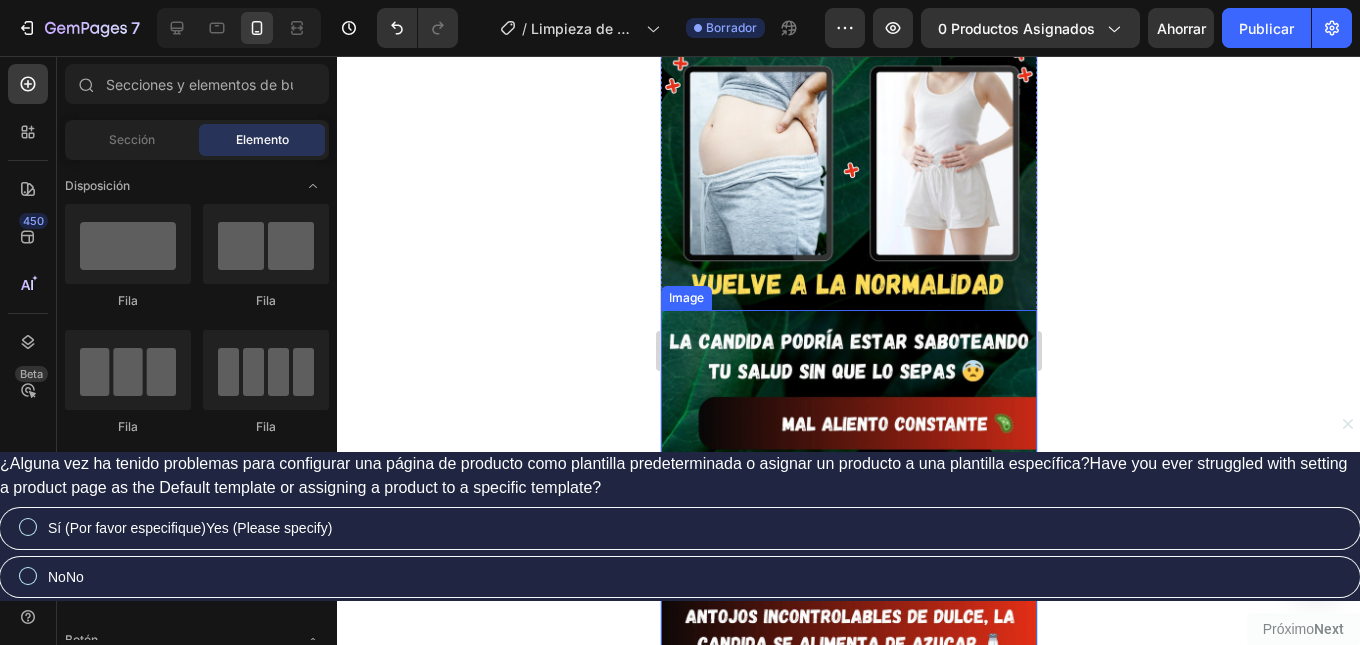 click 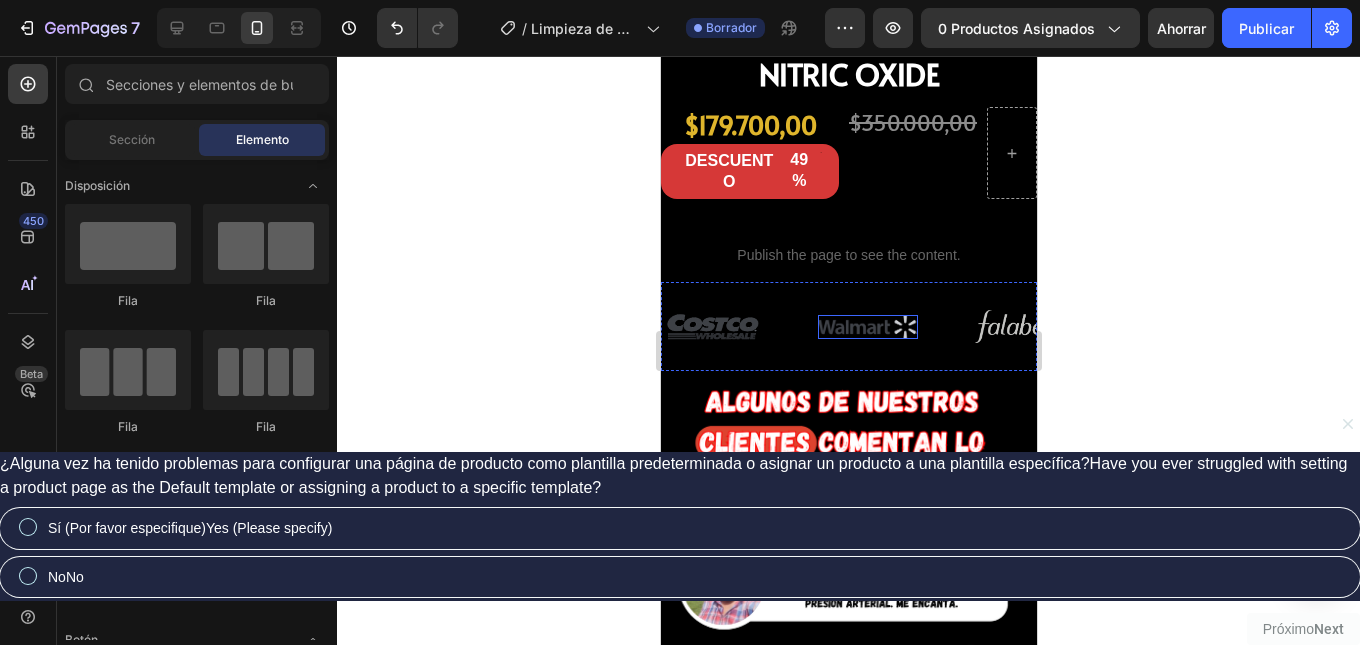 scroll, scrollTop: 1800, scrollLeft: 0, axis: vertical 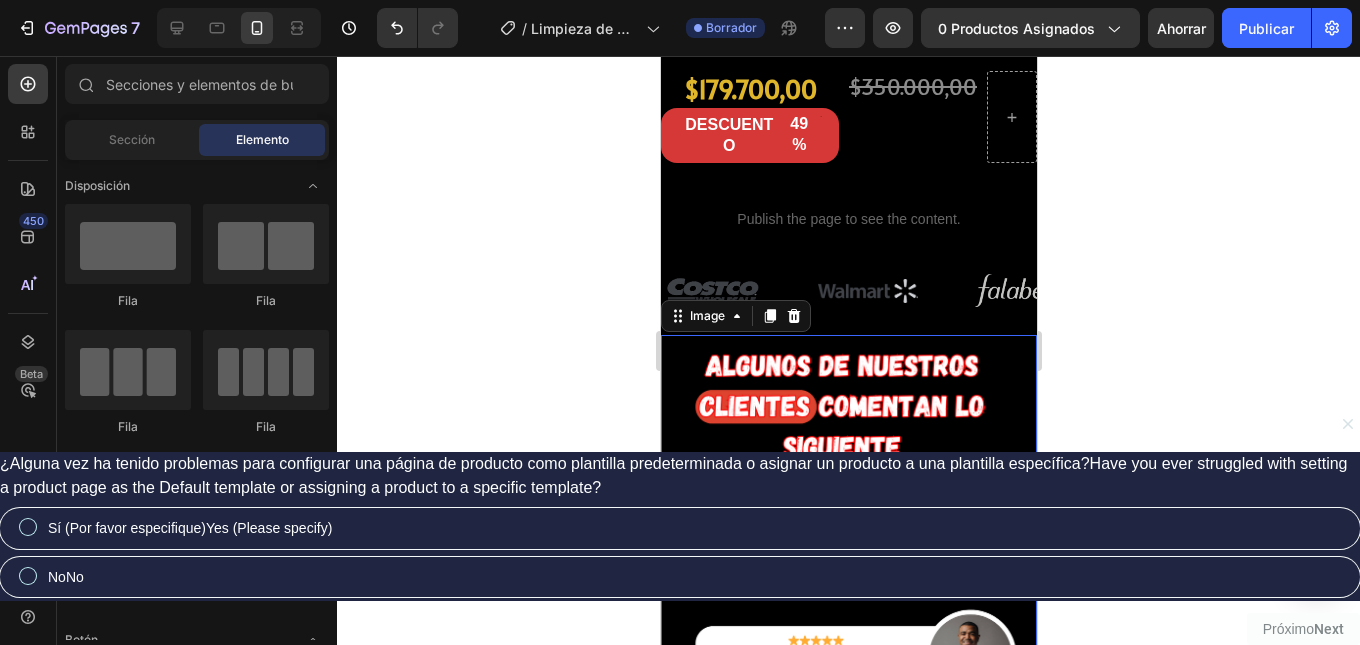 click at bounding box center [848, 741] 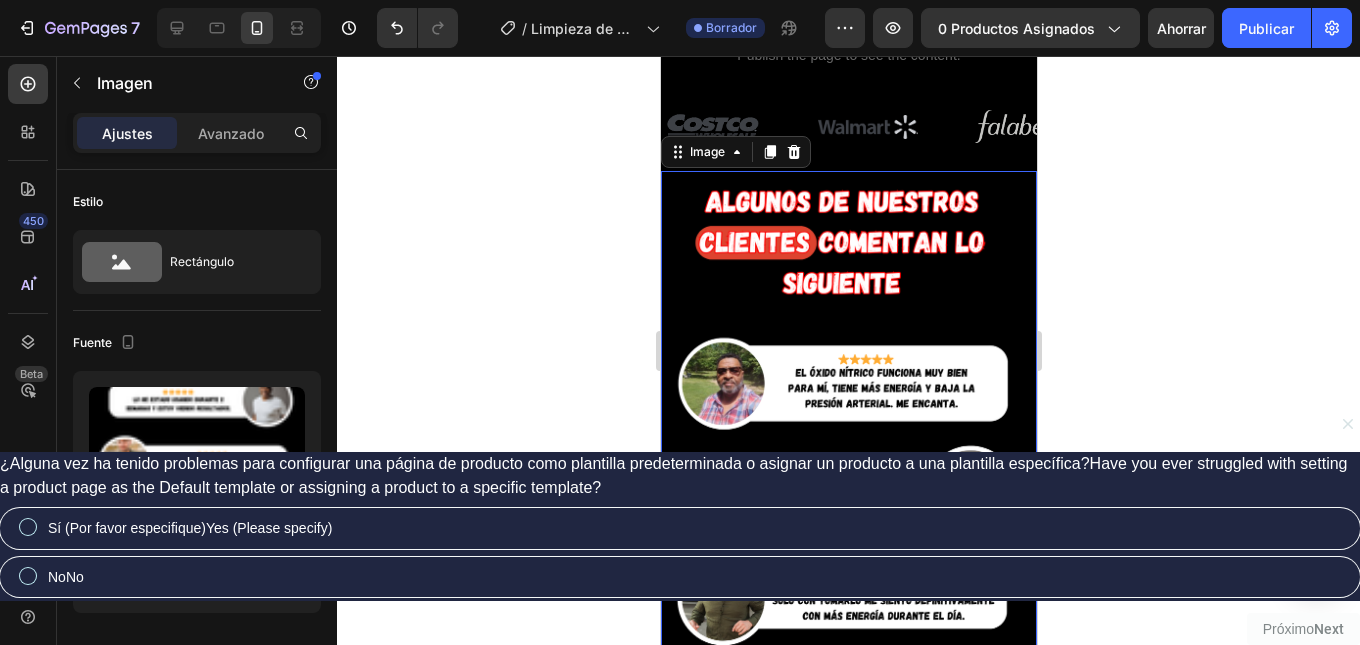 scroll, scrollTop: 2000, scrollLeft: 0, axis: vertical 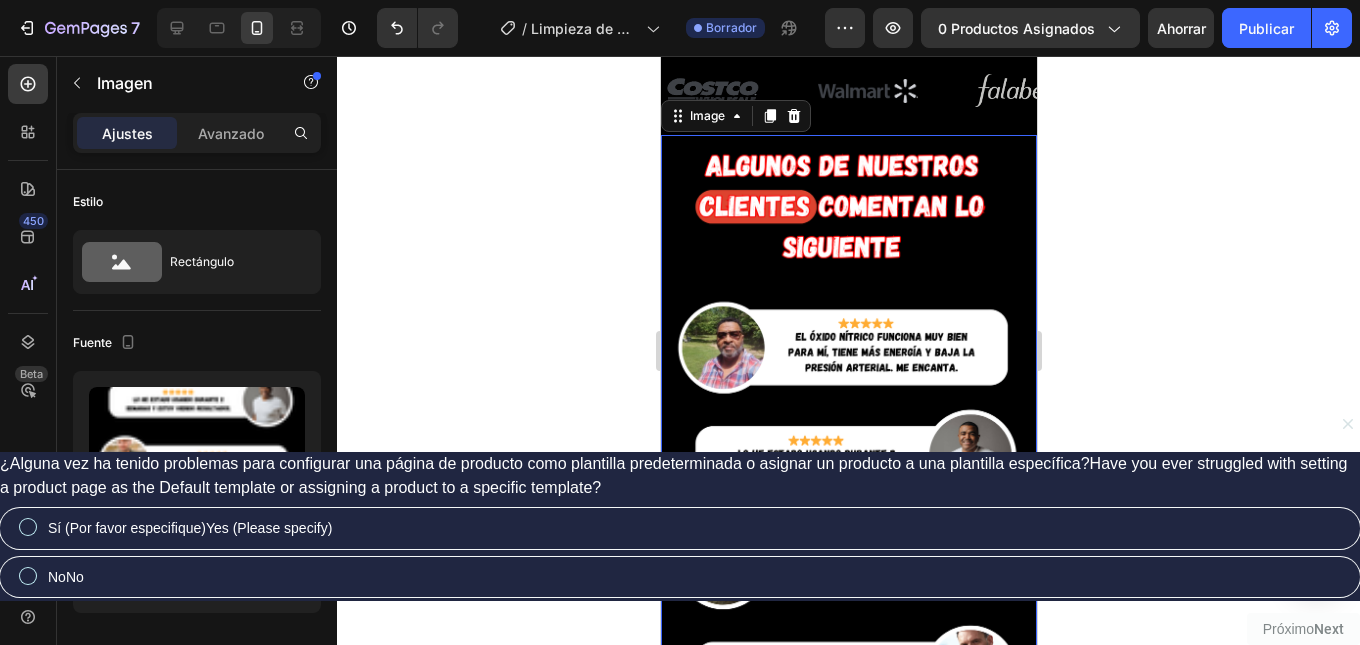 click at bounding box center (848, 541) 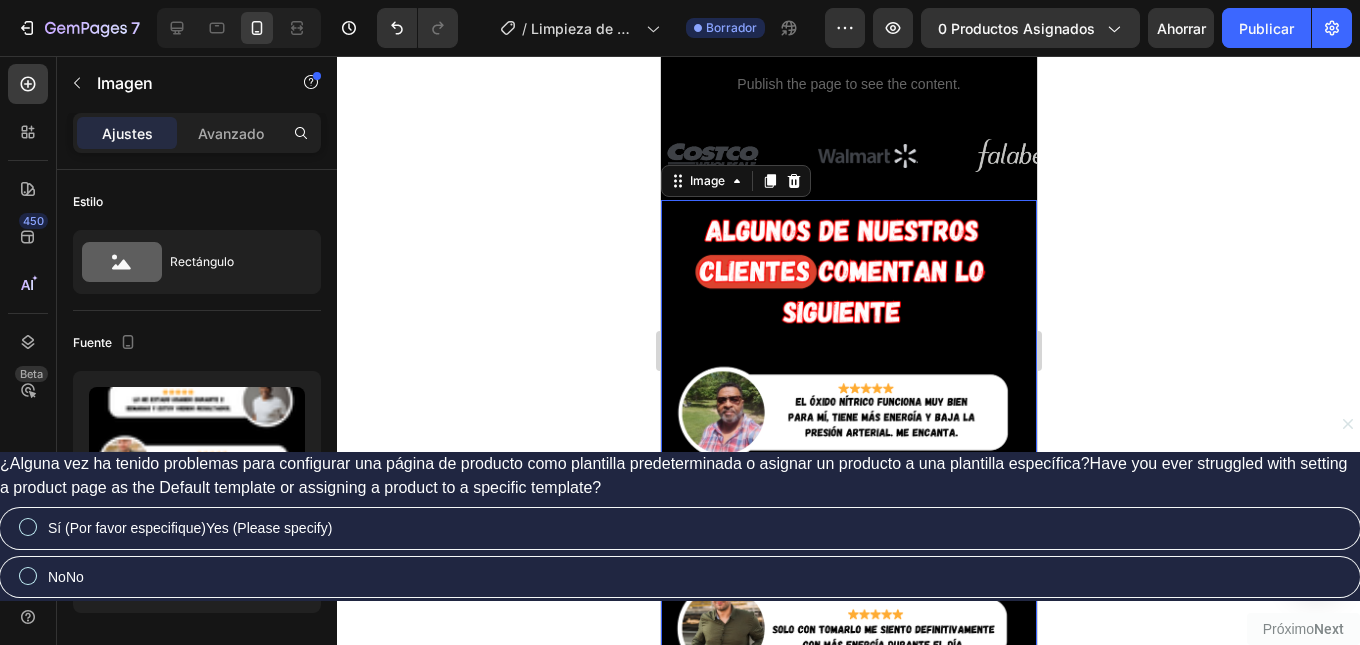 scroll, scrollTop: 1900, scrollLeft: 0, axis: vertical 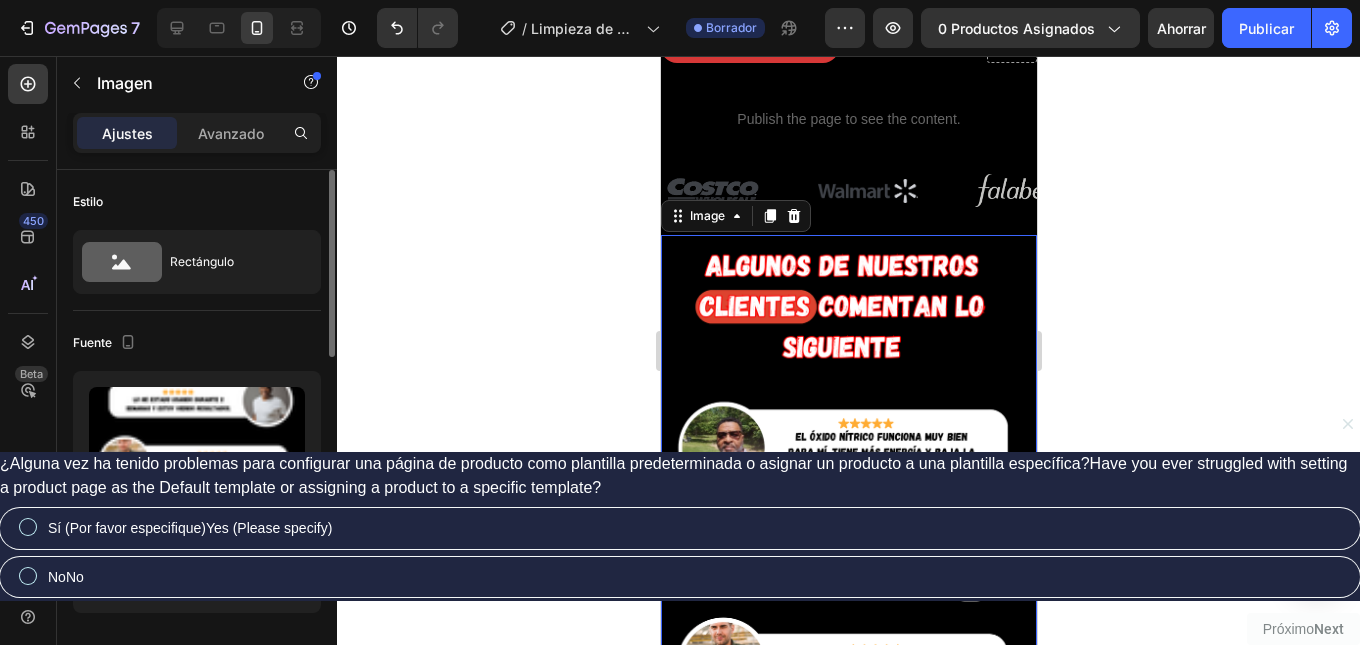 click on "https://cdn.shopify.com/s/files/1/0934/5977/5810/files/gempages_562433325344490370-5f0c49b1-c542-4133-ac25-923427d8cb73.png" at bounding box center [197, 547] 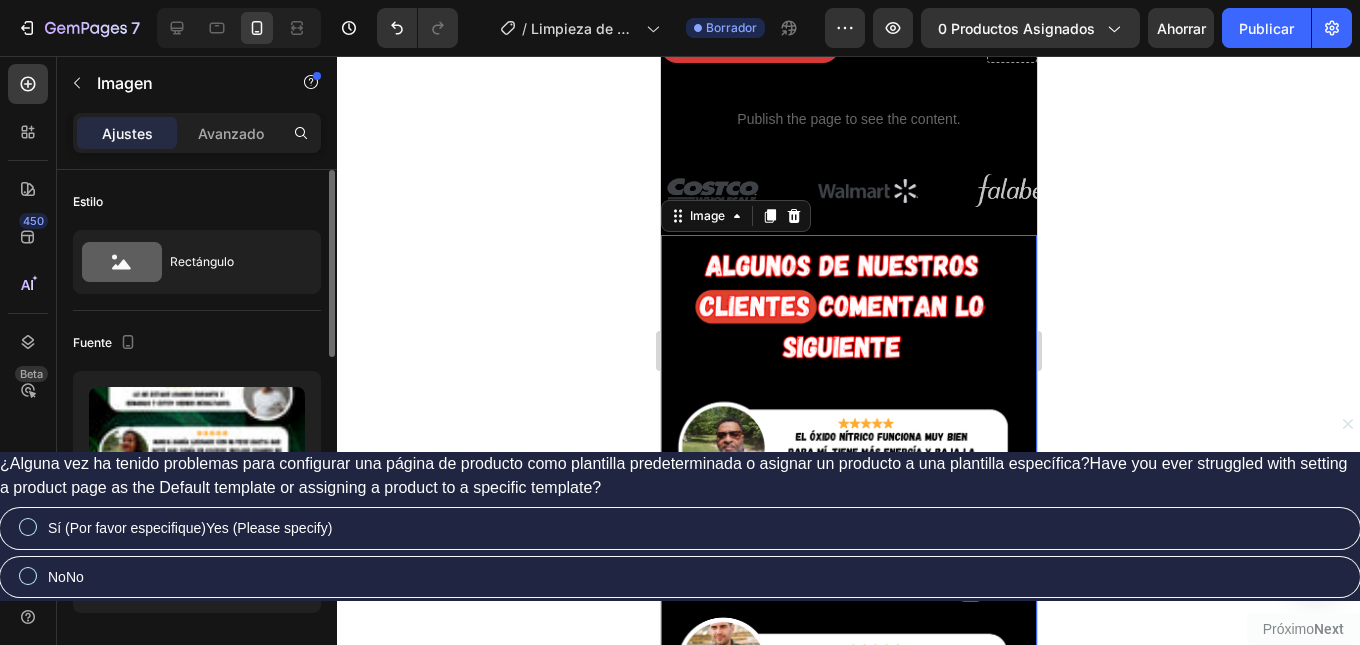 scroll, scrollTop: 0, scrollLeft: 567, axis: horizontal 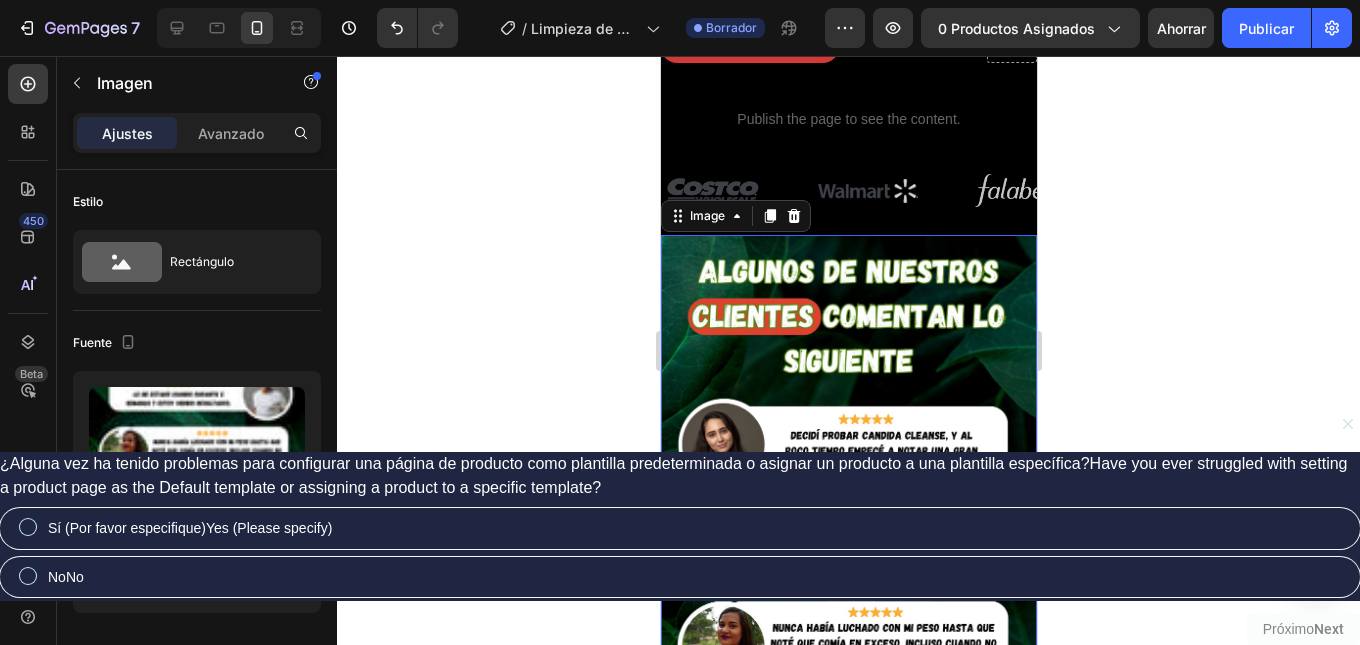 type on "https://cdn.shopify.com/s/files/1/0934/5977/5810/files/Landingadisear2-ezgif.com-png-to-webp-converter.webp?v=1754279099" 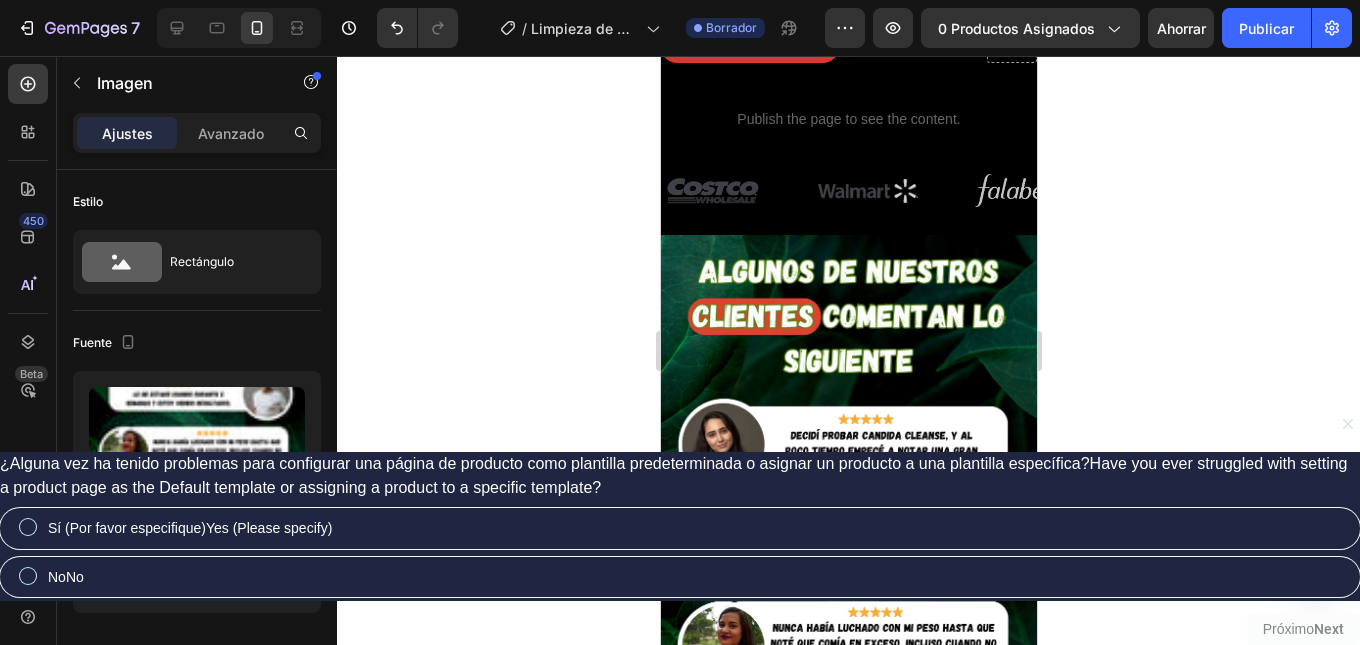 scroll, scrollTop: 0, scrollLeft: 0, axis: both 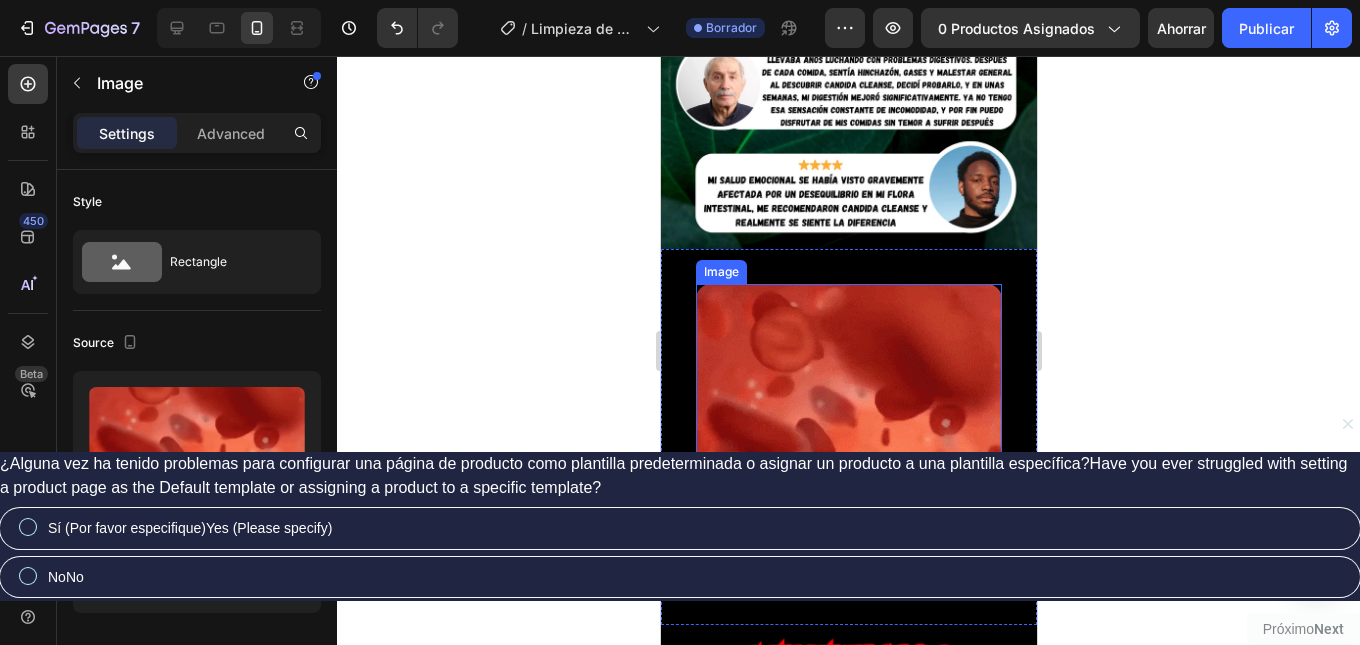 click at bounding box center (848, 437) 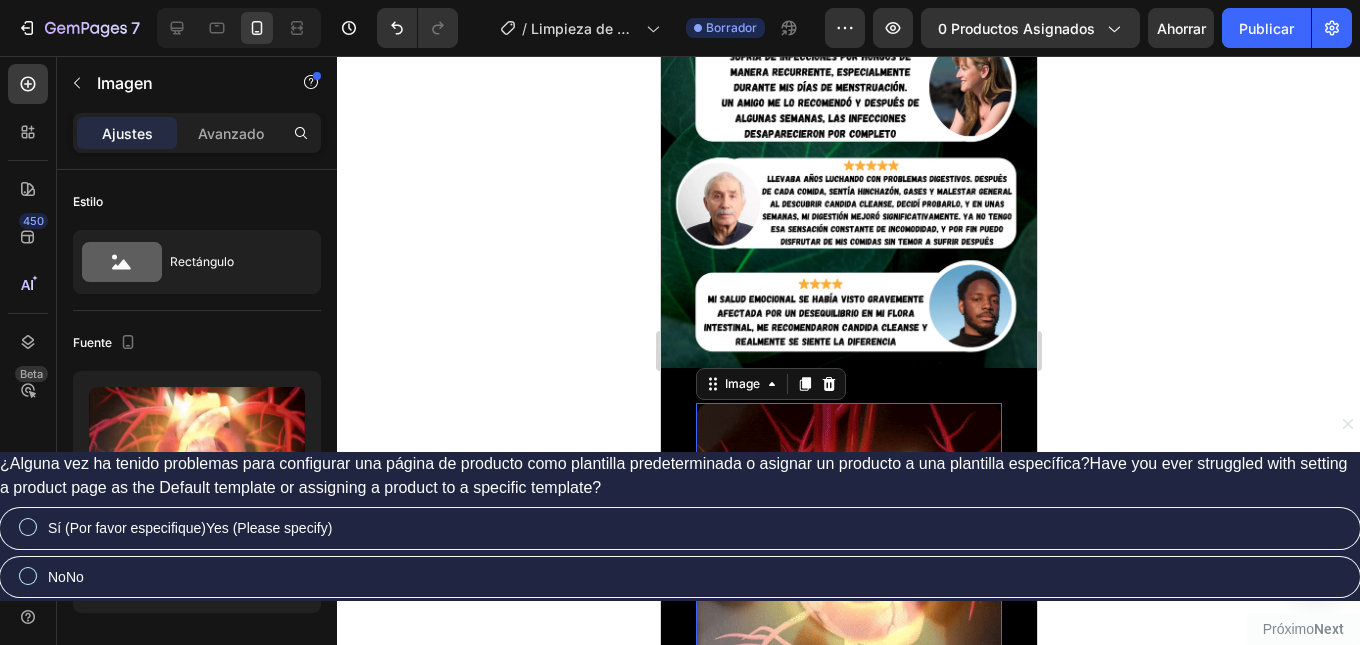 scroll, scrollTop: 2700, scrollLeft: 0, axis: vertical 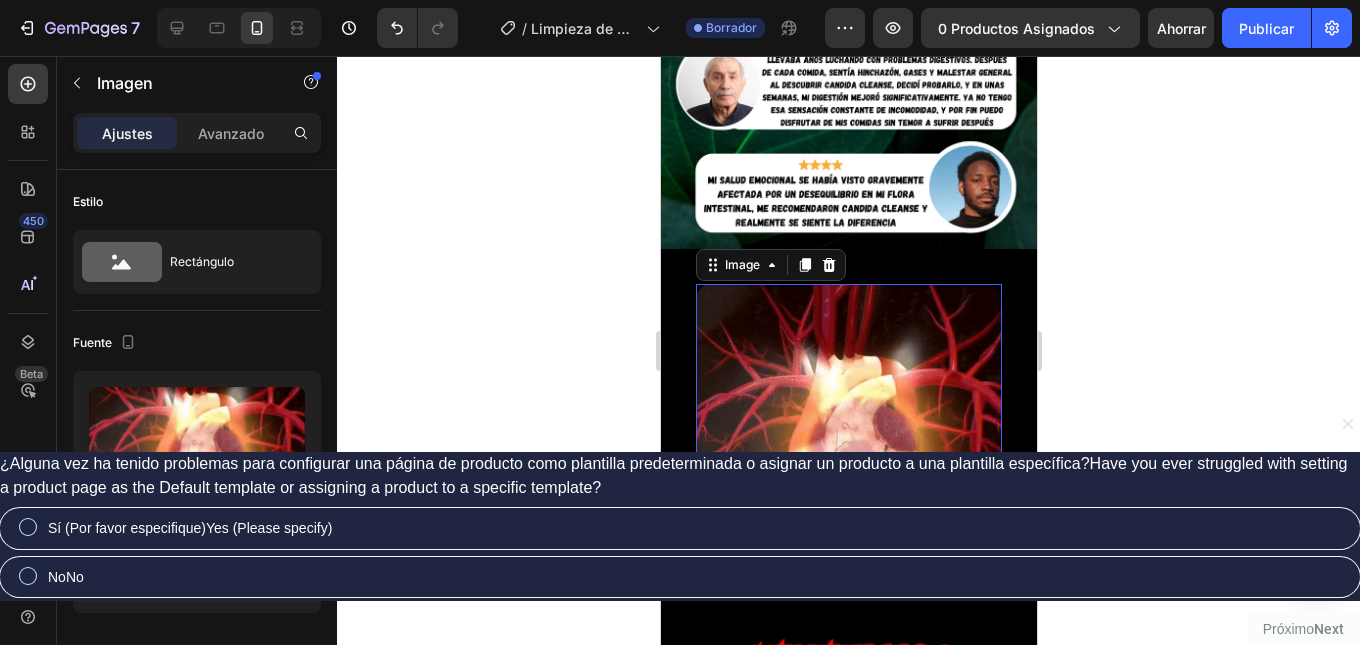 click 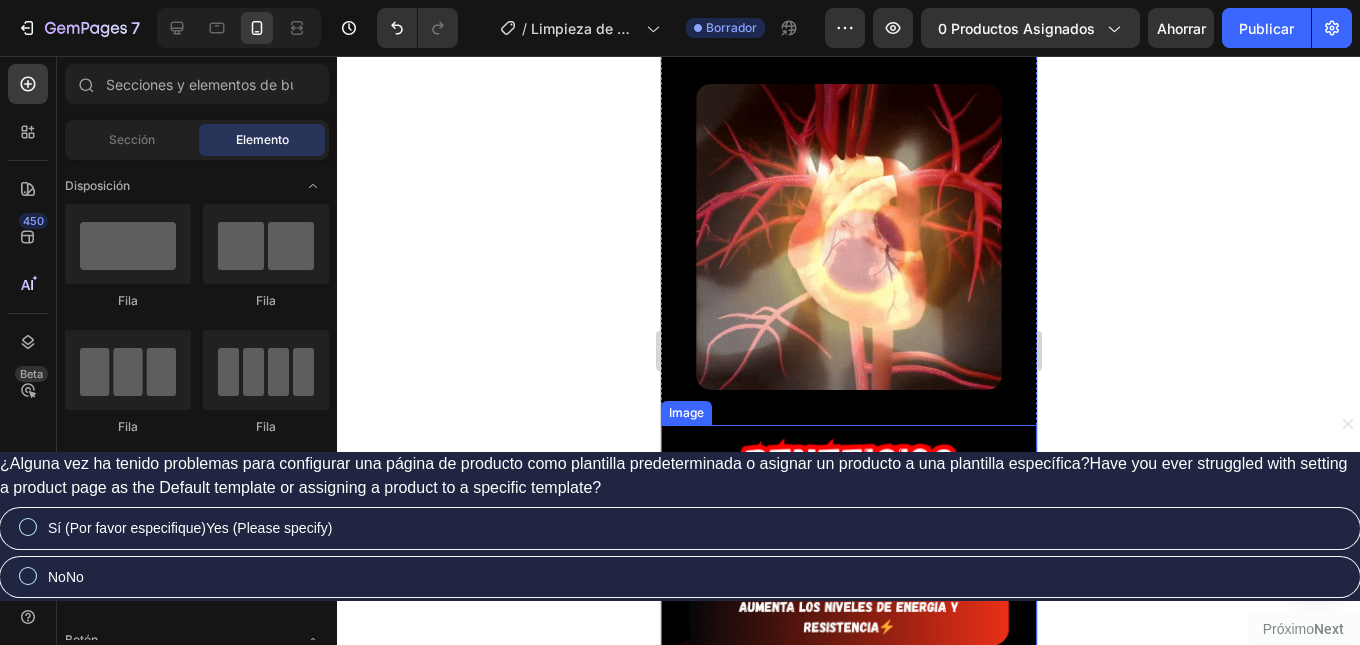 scroll, scrollTop: 3000, scrollLeft: 0, axis: vertical 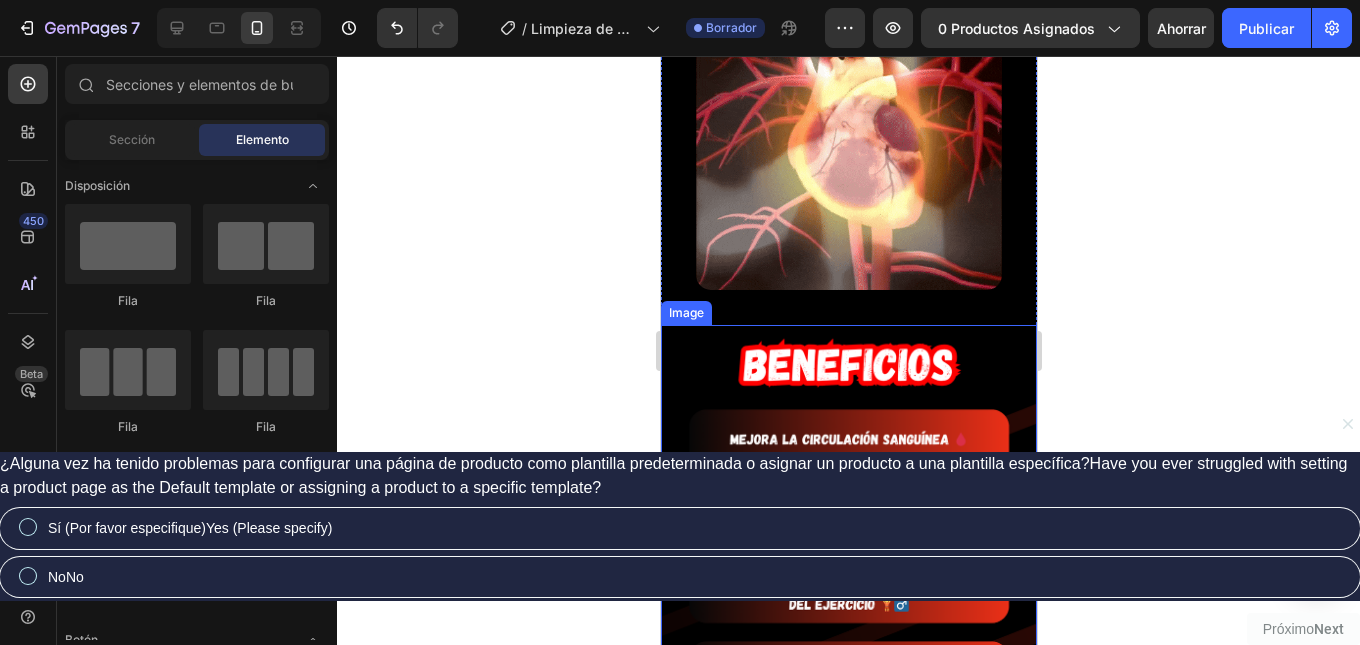 click at bounding box center (848, 731) 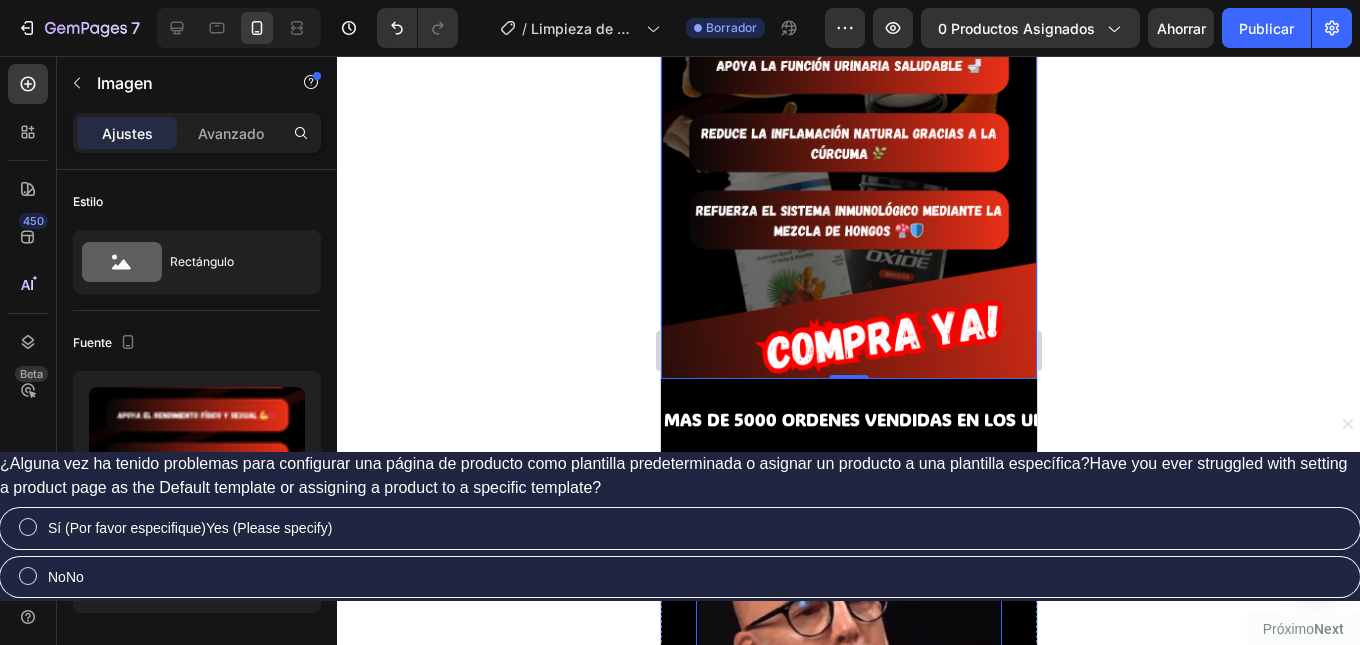 scroll, scrollTop: 3700, scrollLeft: 0, axis: vertical 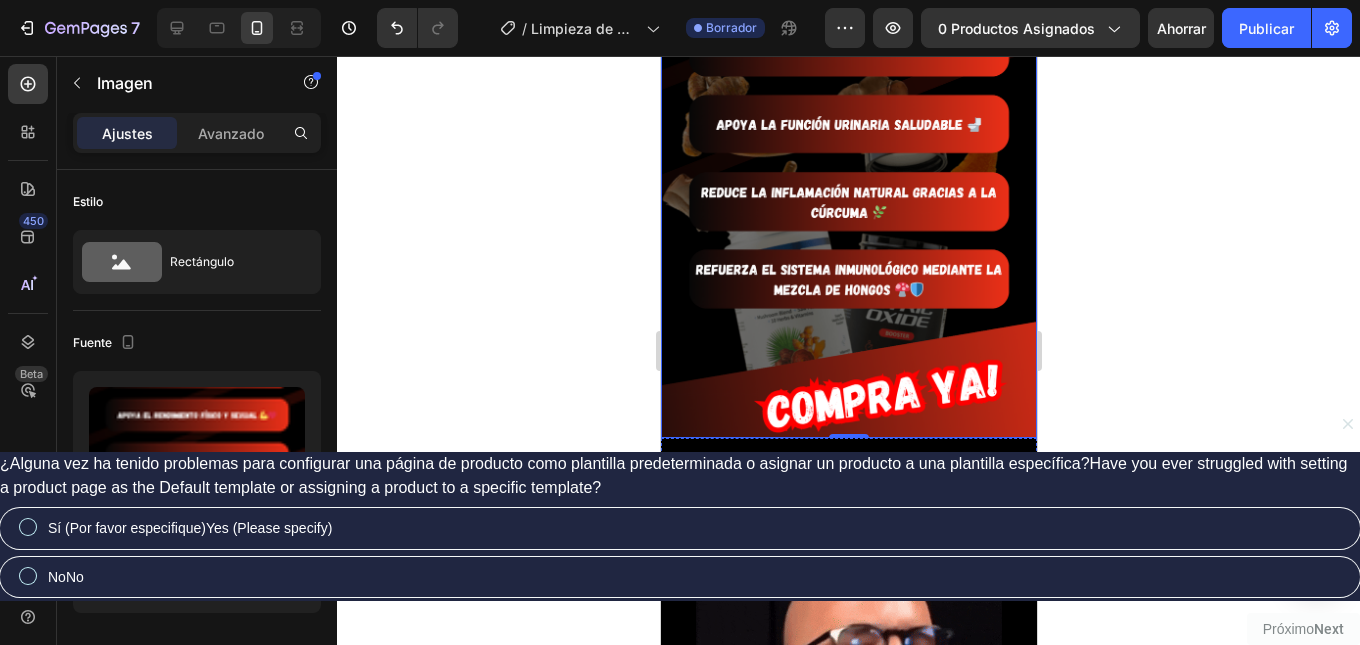 click on "MAS DE 5000 ORDENES VENDIDAS EN LOS ULTIMOS 7 DIAS 🔥" at bounding box center (920, 479) 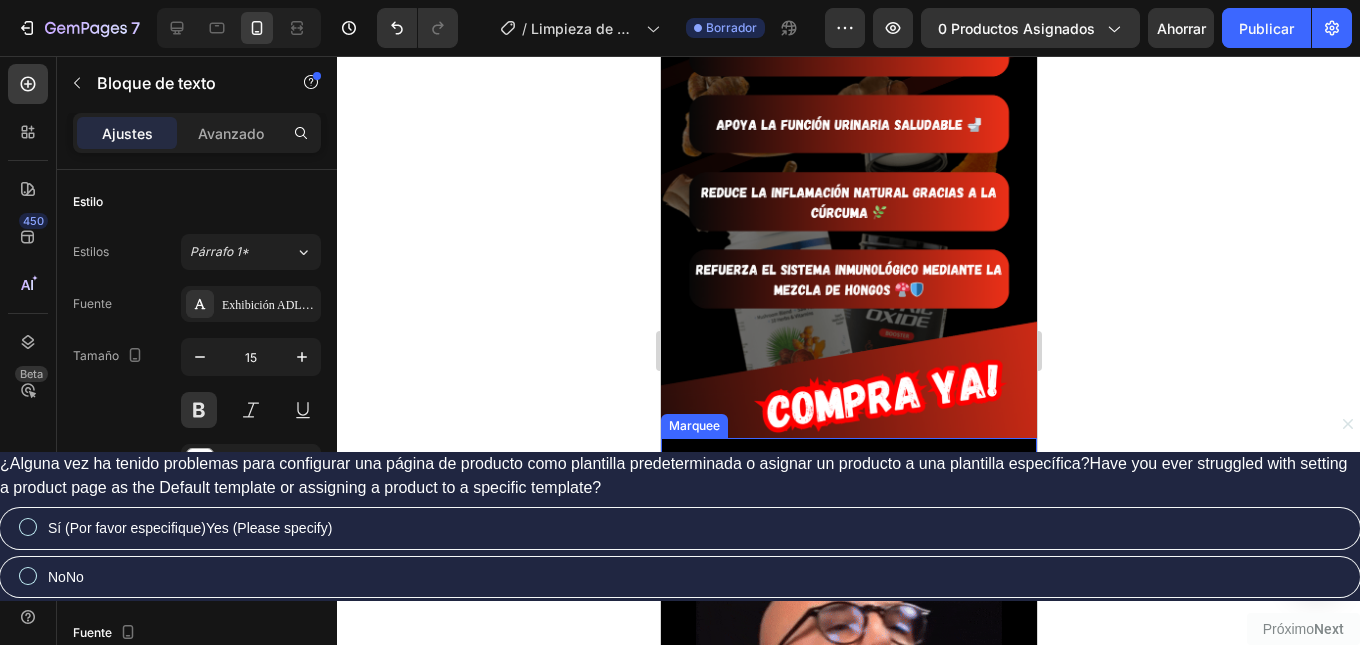 click on "MAS DE 5000 ORDENES VENDIDAS EN LOS ULTIMOS 7 DIAS 🔥 Text Block   0 MAS DE 5000 ORDENES VENDIDAS EN LOS ULTIMOS 7 DIAS 🔥 Text Block   0 Marquee" at bounding box center [848, 479] 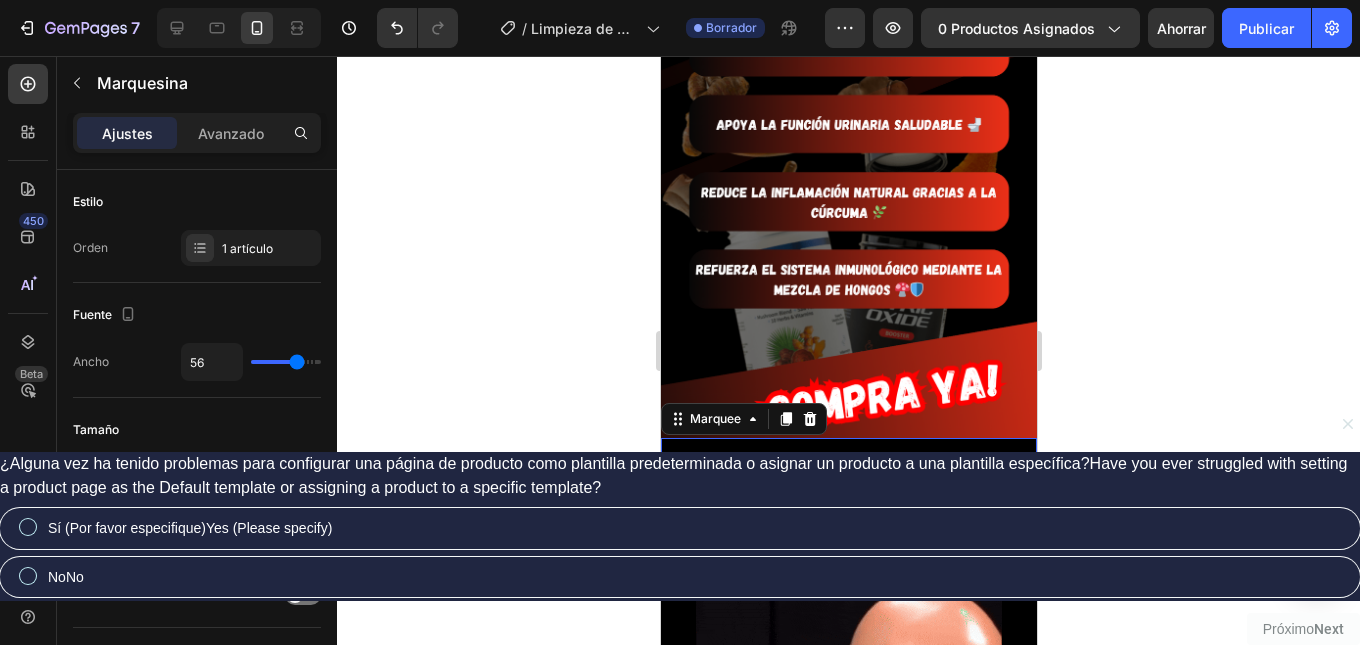 click 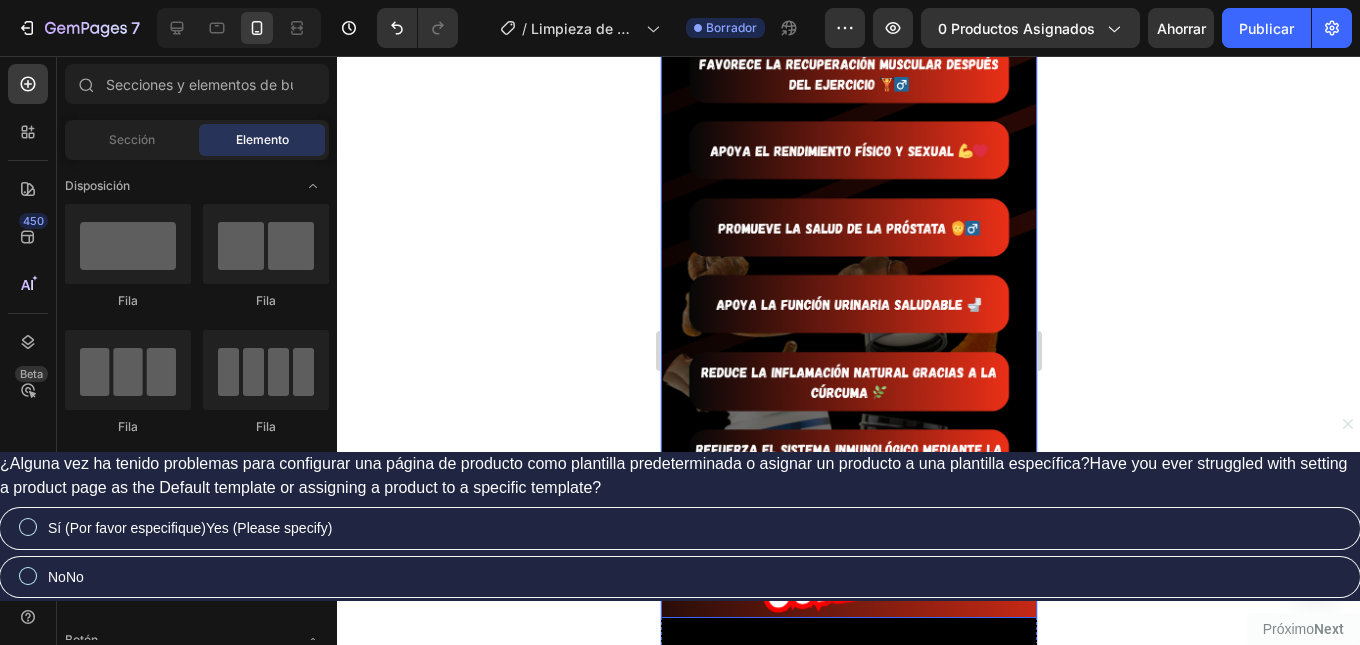 scroll, scrollTop: 3500, scrollLeft: 0, axis: vertical 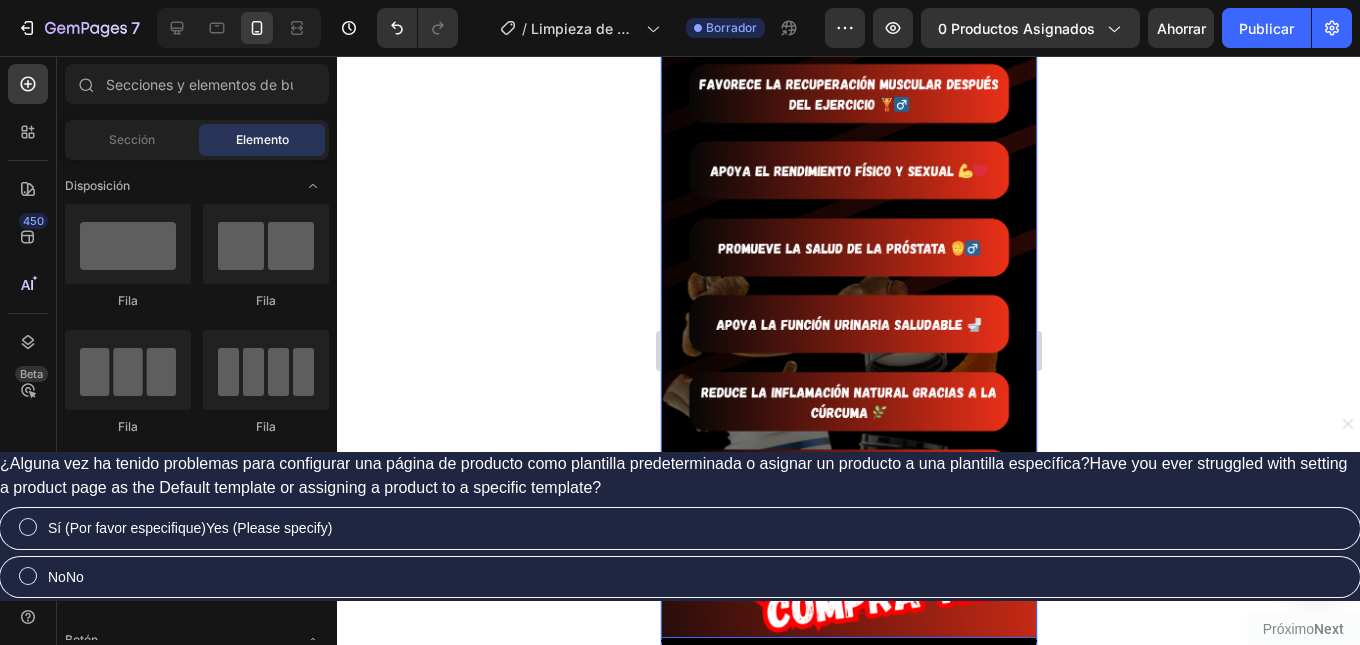 click at bounding box center [848, 231] 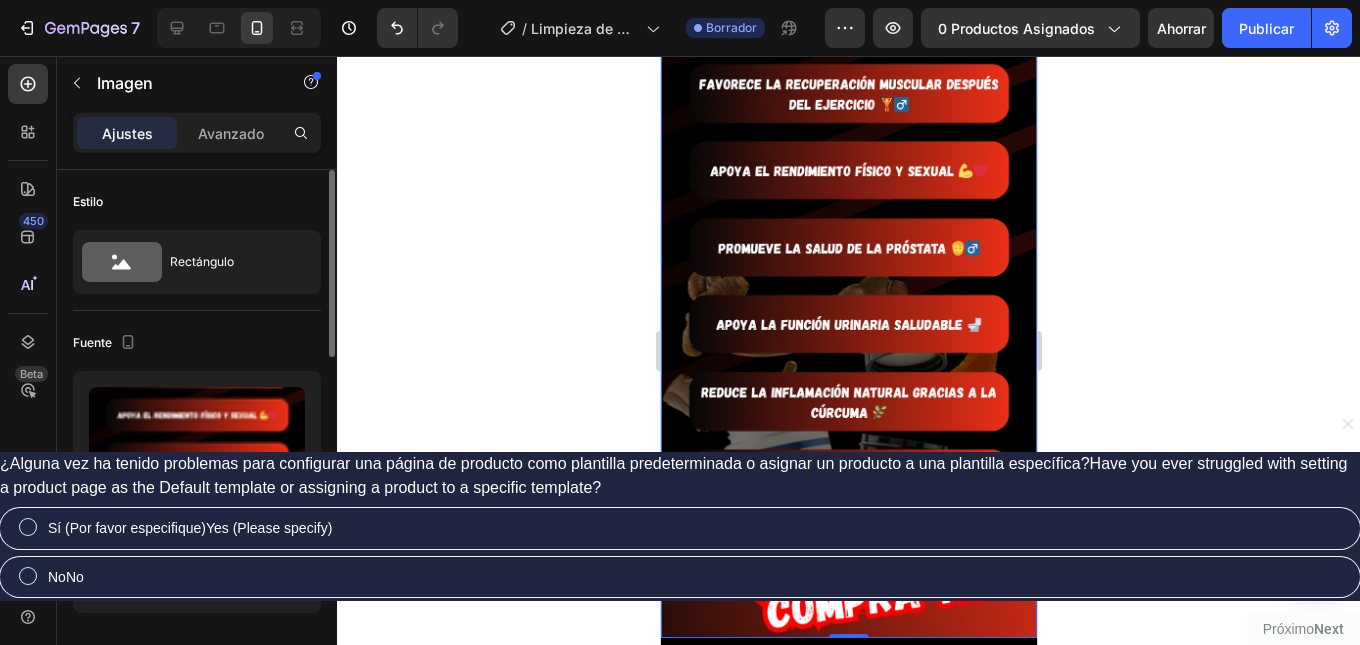 click on "https://cdn.shopify.com/s/files/1/0934/5977/5810/files/gempages_562433325344490370-79b9e417-548c-42fe-b99b-b5a6b67c47df.png" at bounding box center [197, 547] 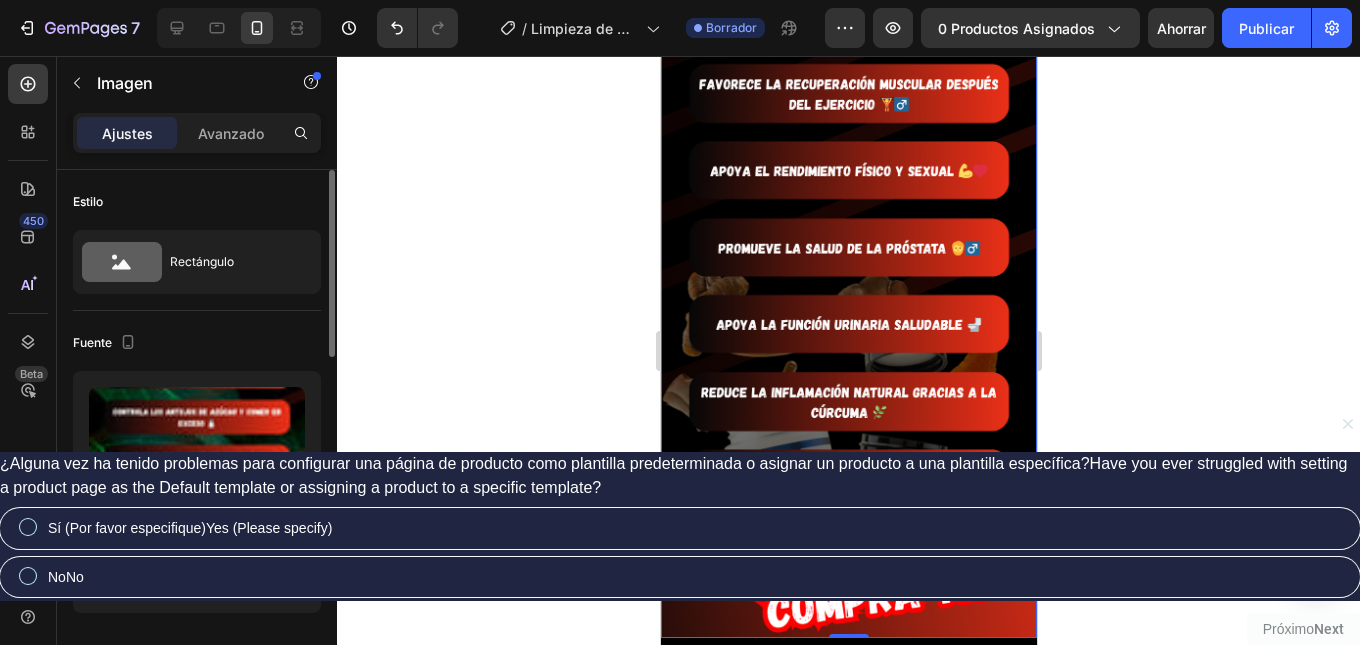 scroll, scrollTop: 0, scrollLeft: 574, axis: horizontal 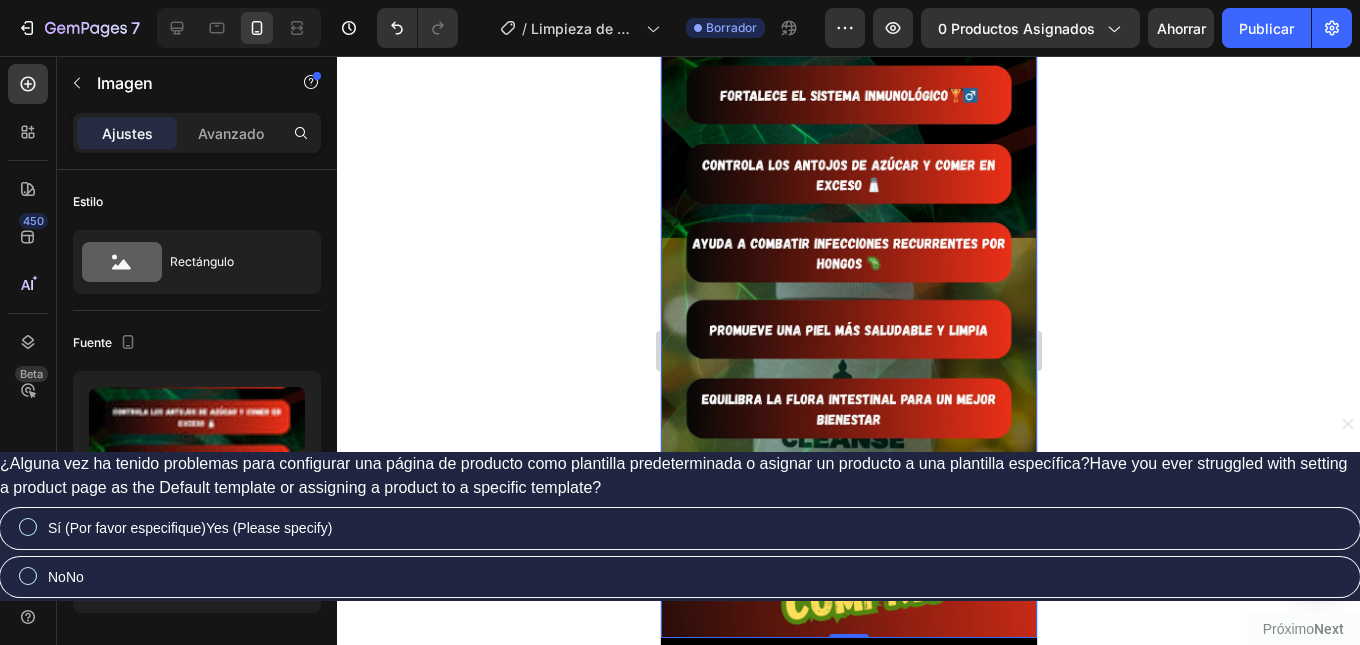 type on "https://cdn.shopify.com/s/files/1/0934/5977/5810/files/Landingadisear1-ezgif.com-png-to-webp-converter_3.webp?v=1754279177" 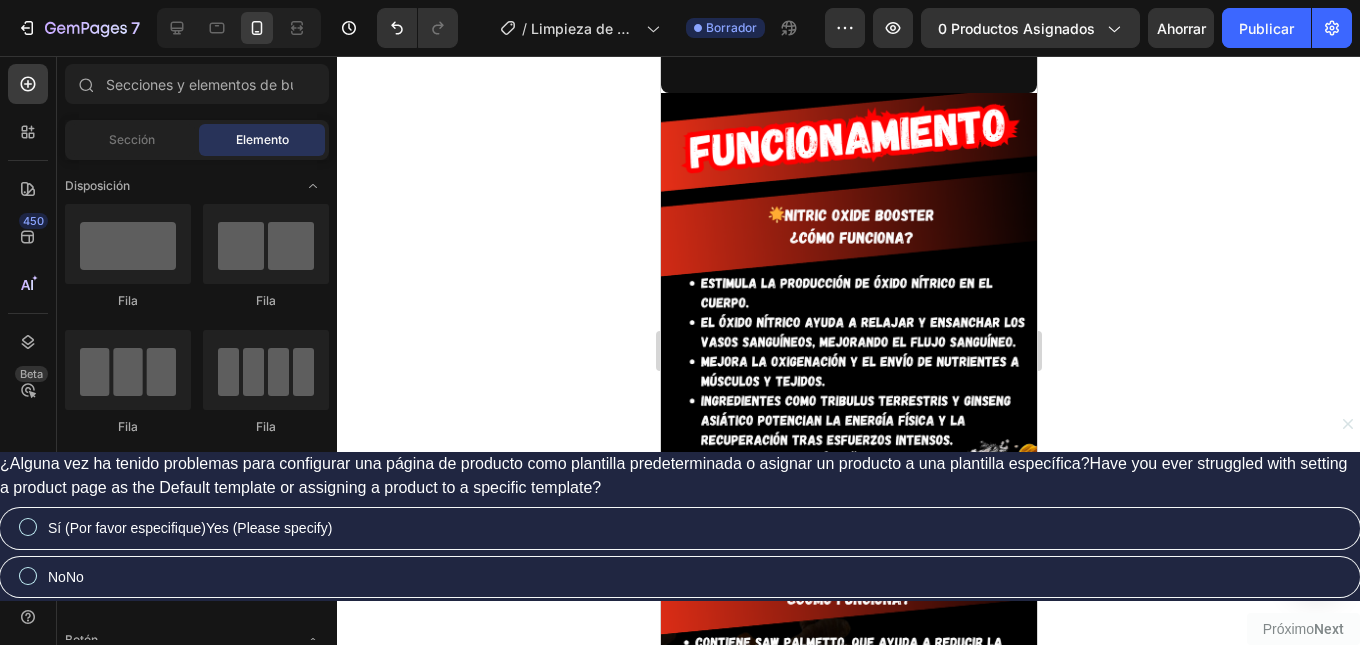 scroll, scrollTop: 5023, scrollLeft: 0, axis: vertical 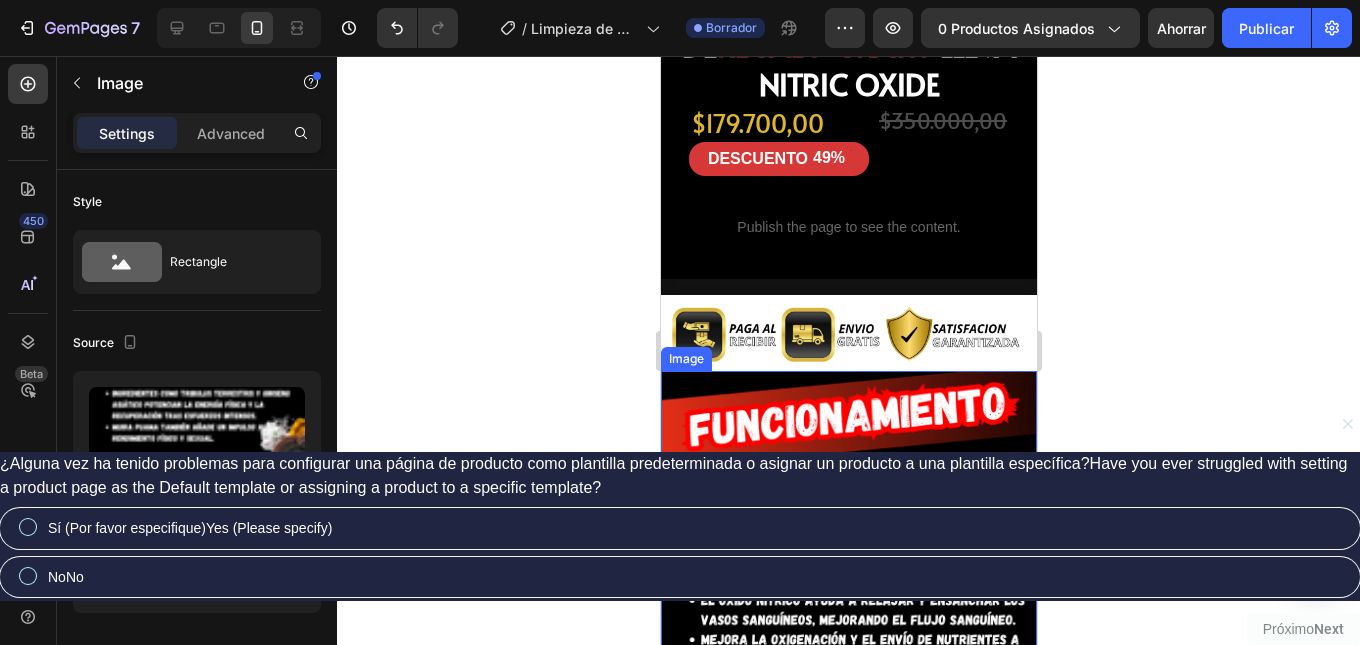 click at bounding box center (848, 777) 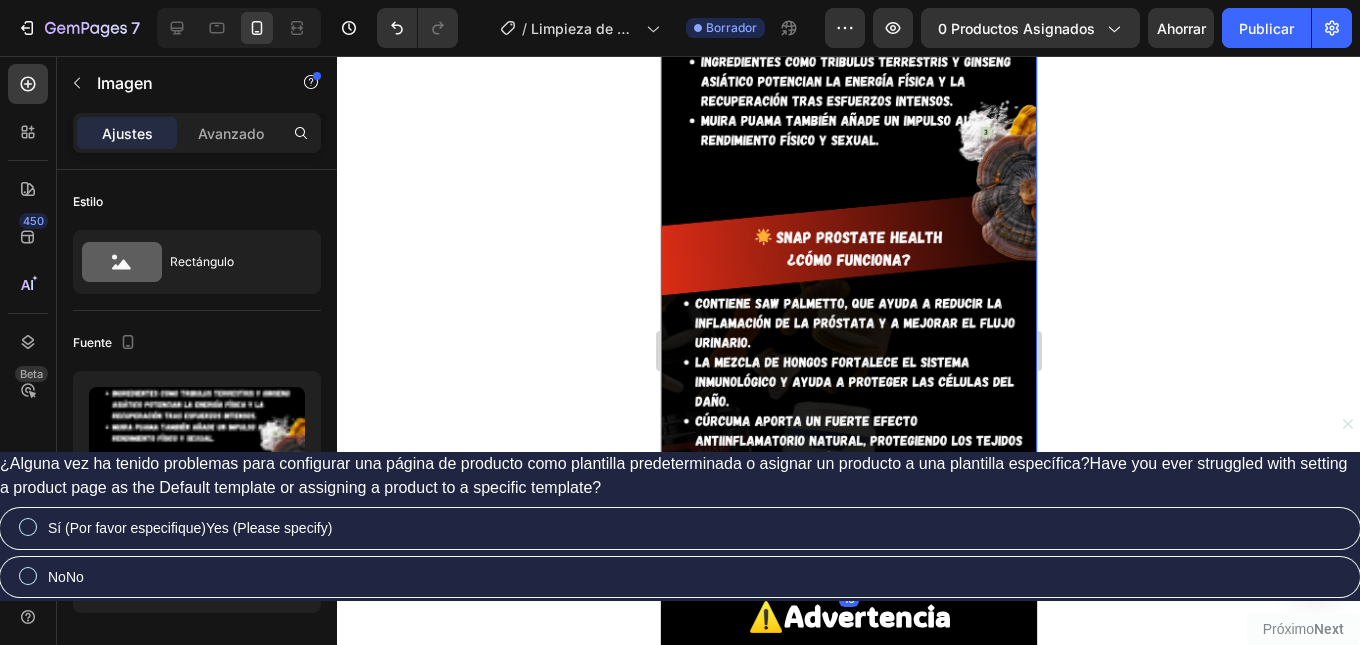 scroll, scrollTop: 5469, scrollLeft: 0, axis: vertical 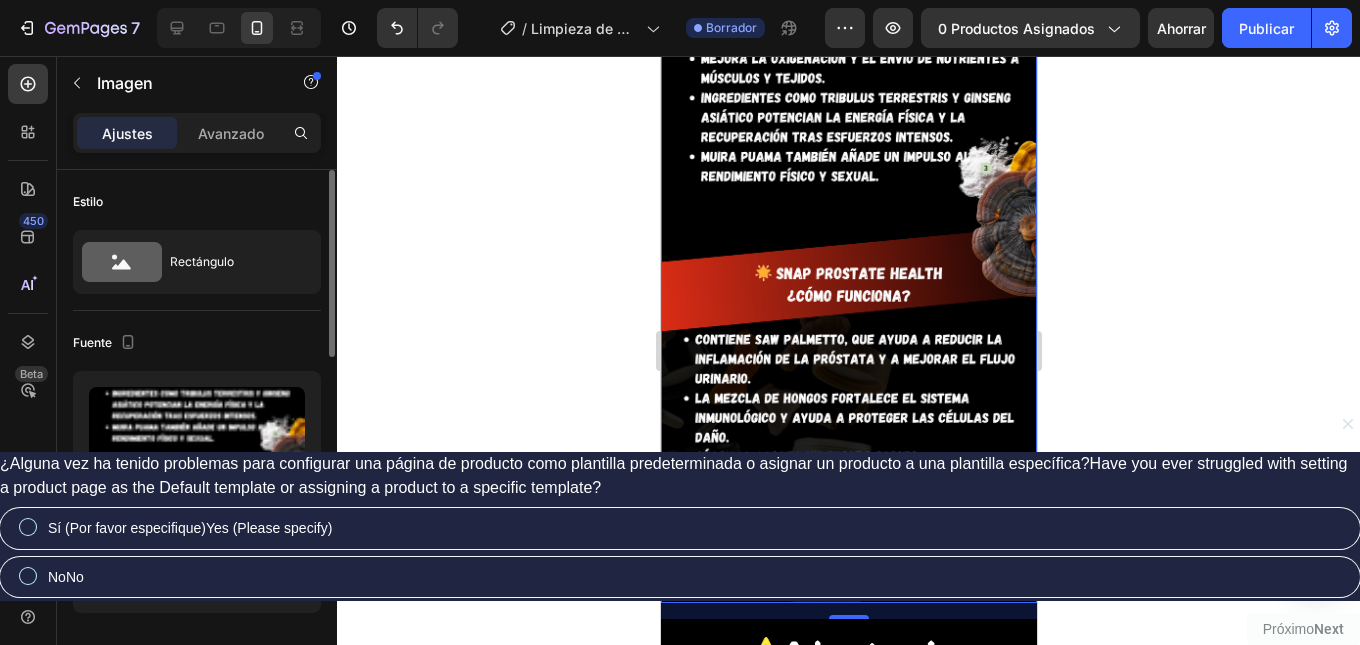 click on "https://cdn.shopify.com/s/files/1/0934/5977/5810/files/gempages_562433325344490370-df213db2-3895-4024-9573-464c887badfd.png" at bounding box center (197, 547) 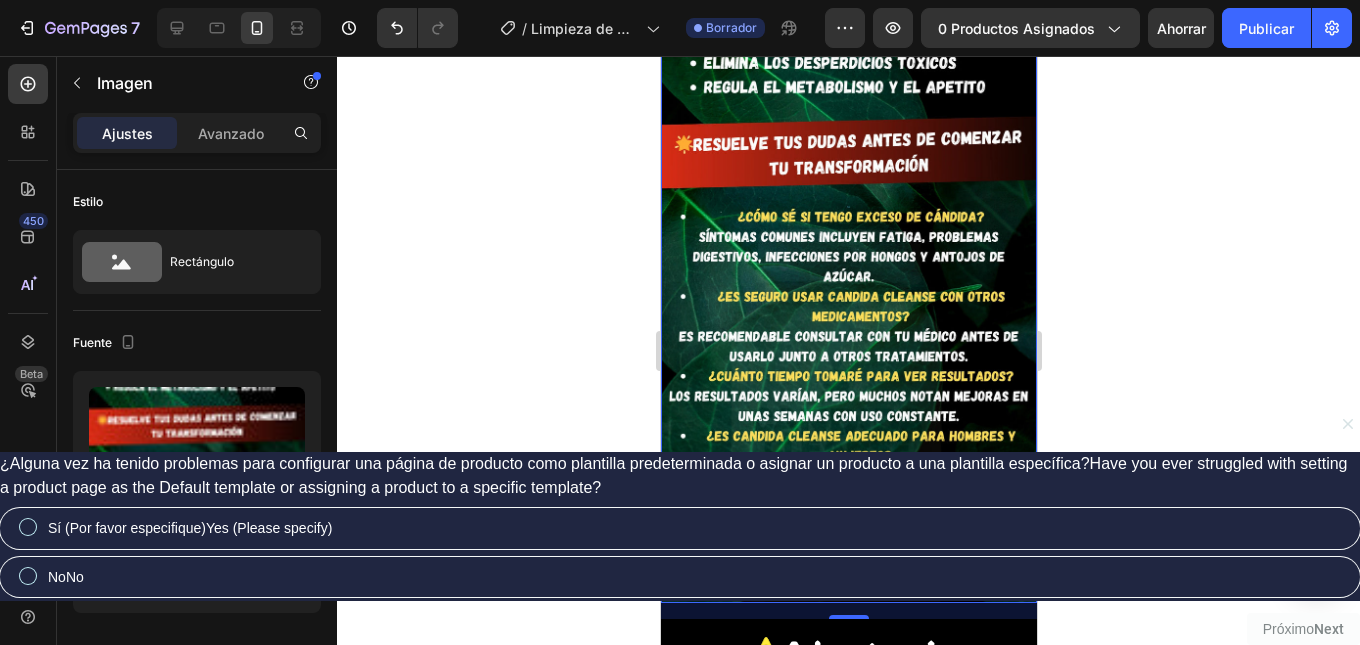 type on "https://cdn.shopify.com/s/files/1/0934/5977/5810/files/Landingadisear1-ezgif.com-png-to-webp-converter_4.webp?v=1754279245" 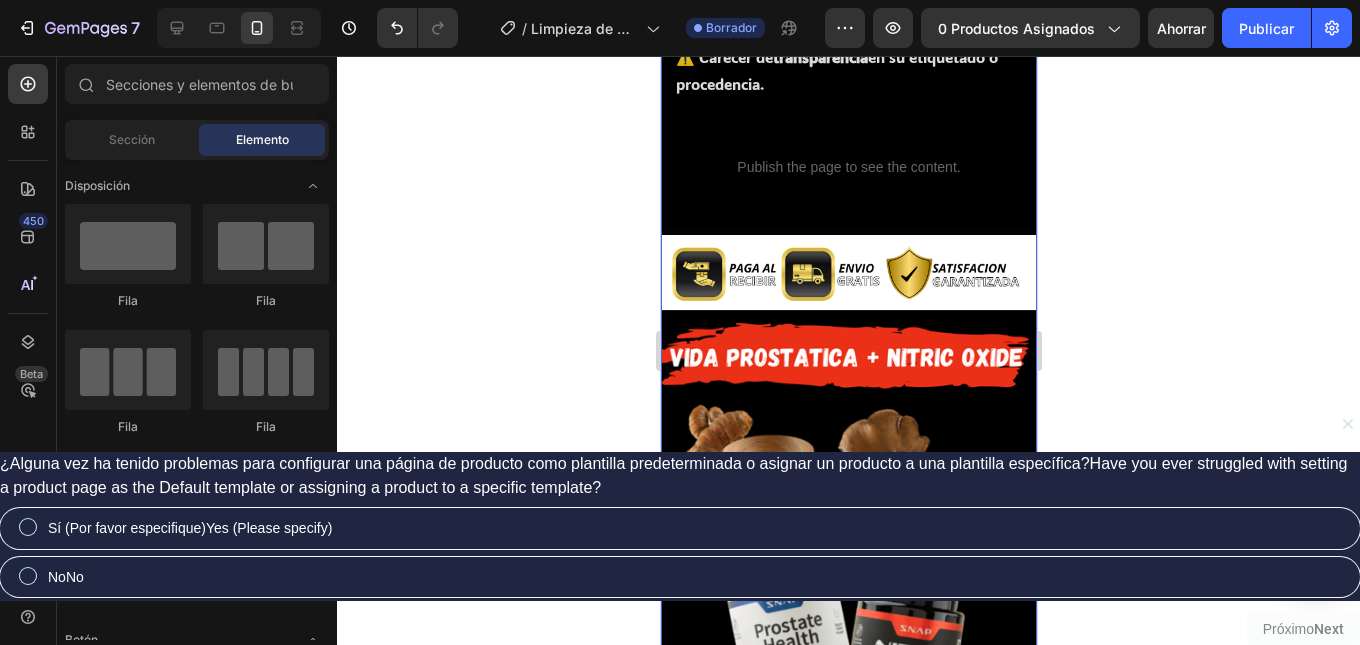 scroll, scrollTop: 6469, scrollLeft: 0, axis: vertical 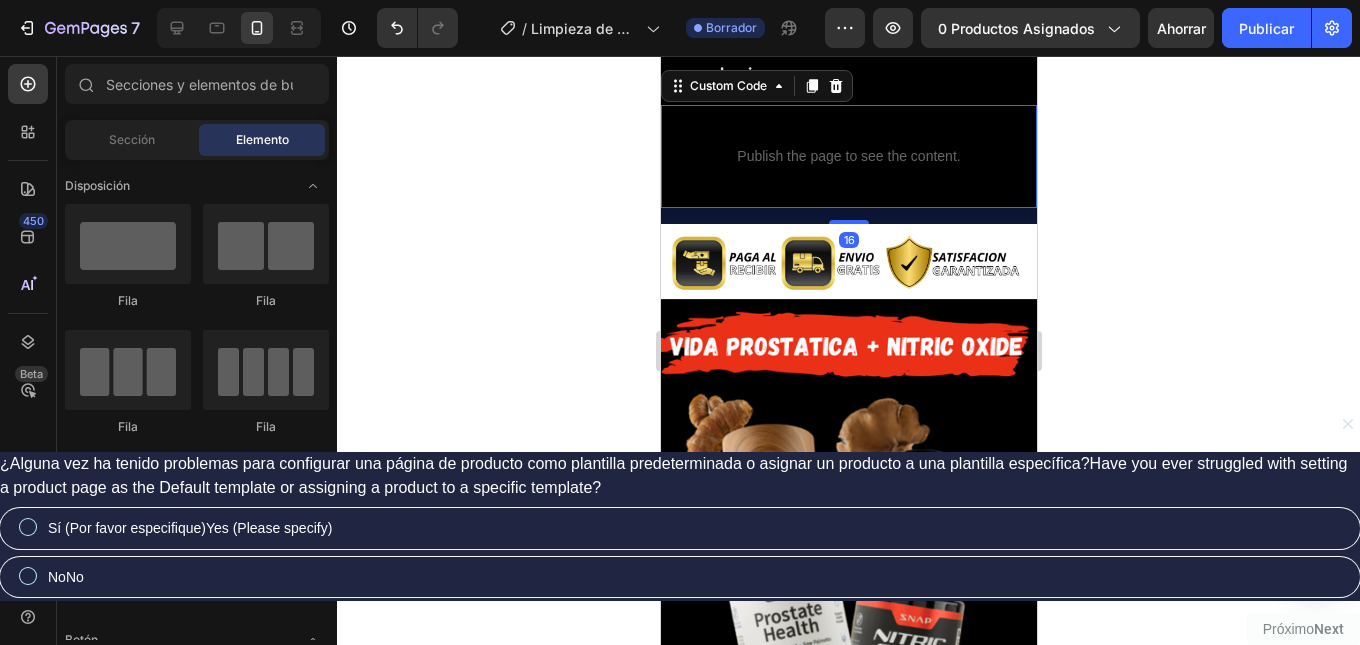 click on "Publish the page to see the content." at bounding box center [848, 156] 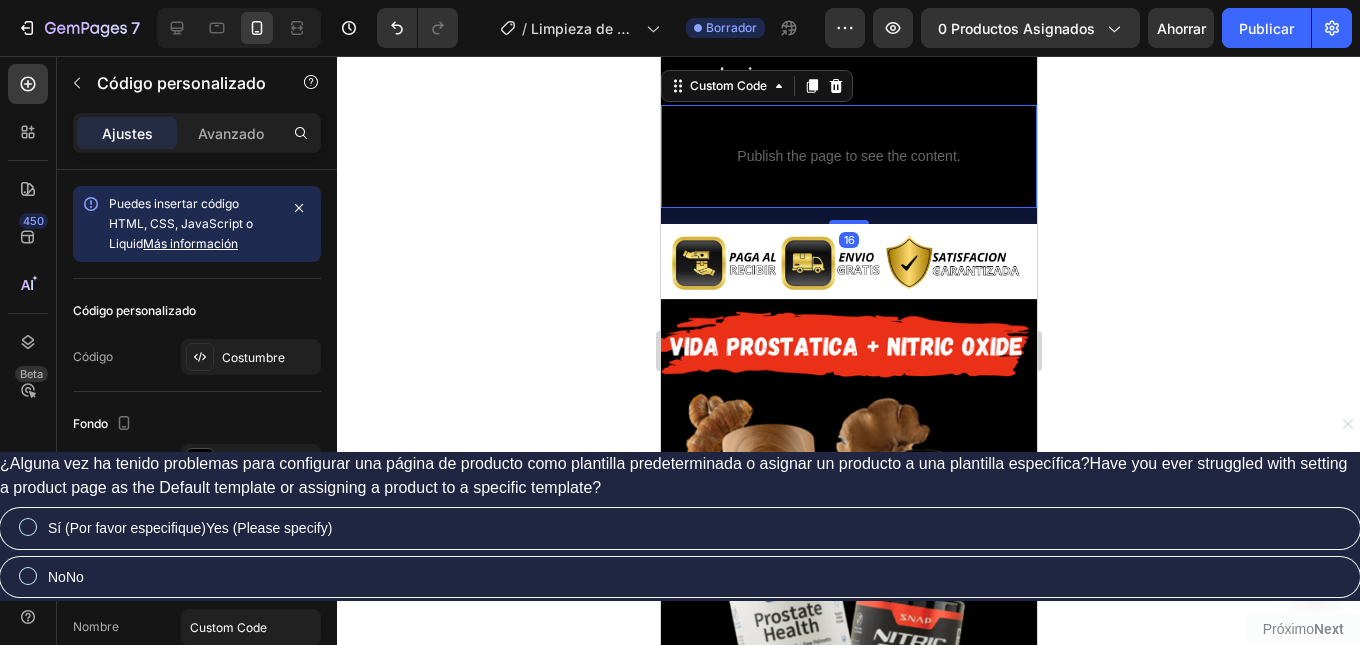 click 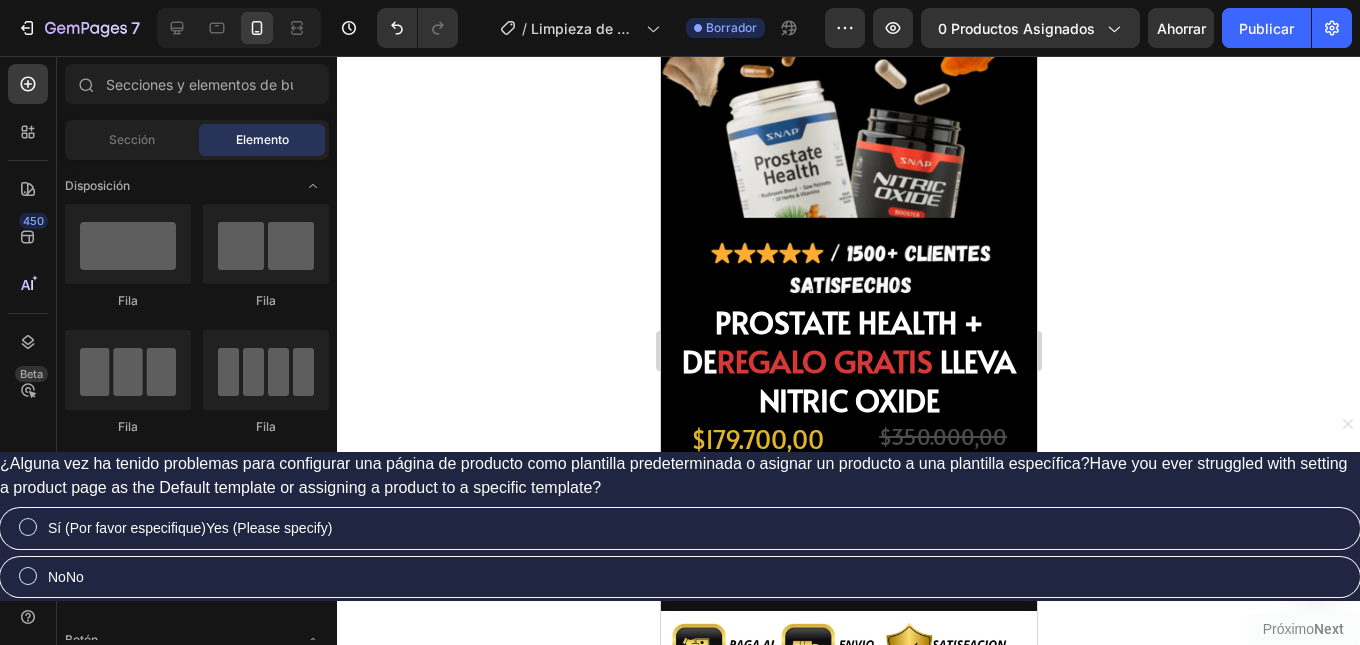 scroll, scrollTop: 4738, scrollLeft: 0, axis: vertical 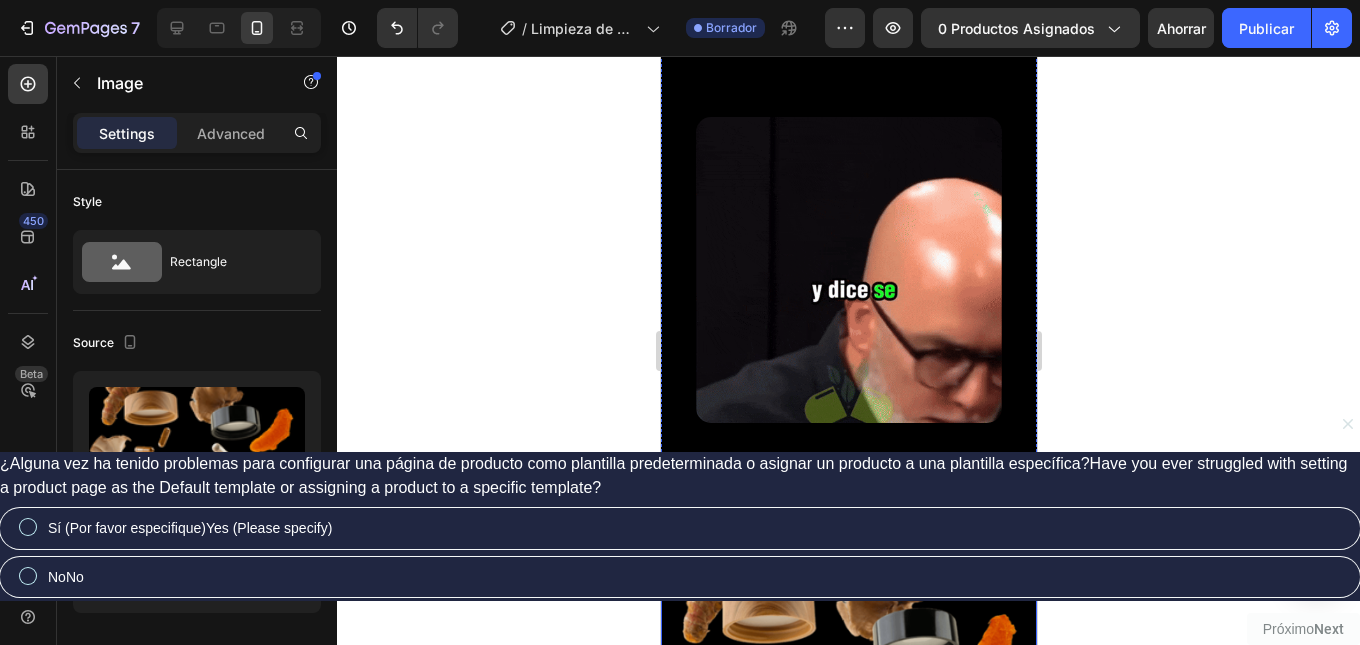 click at bounding box center [848, 686] 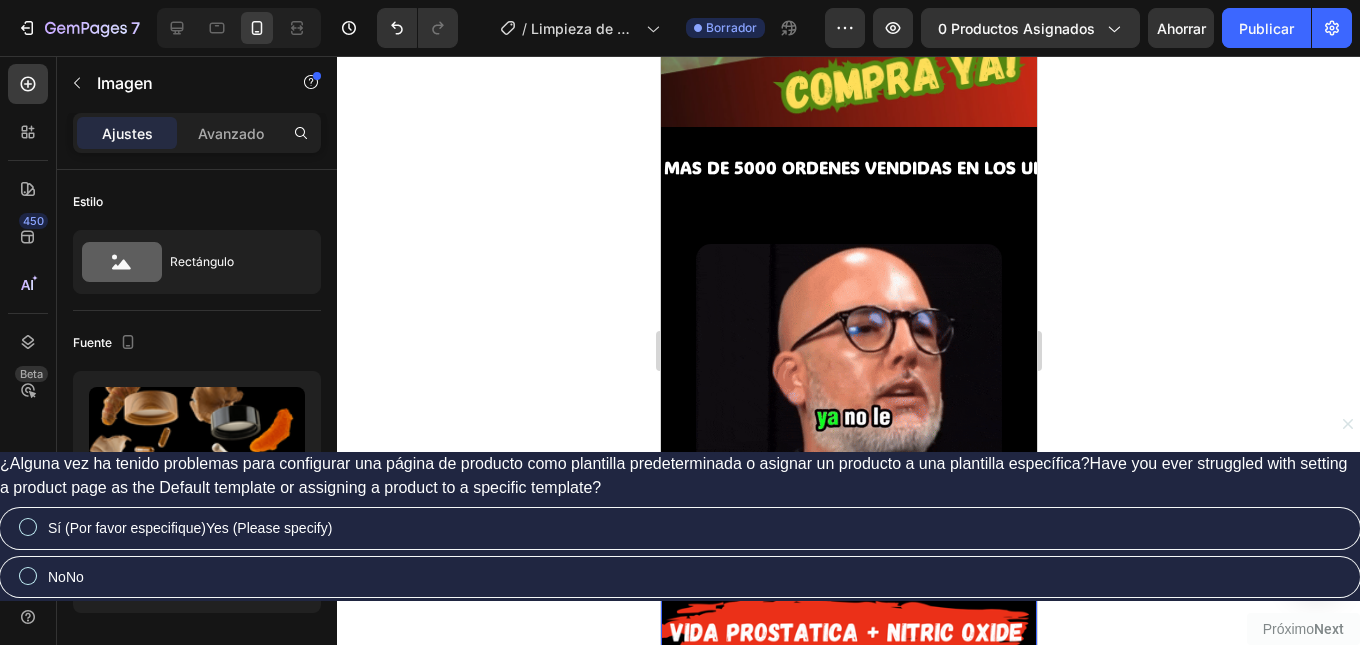 scroll, scrollTop: 3977, scrollLeft: 0, axis: vertical 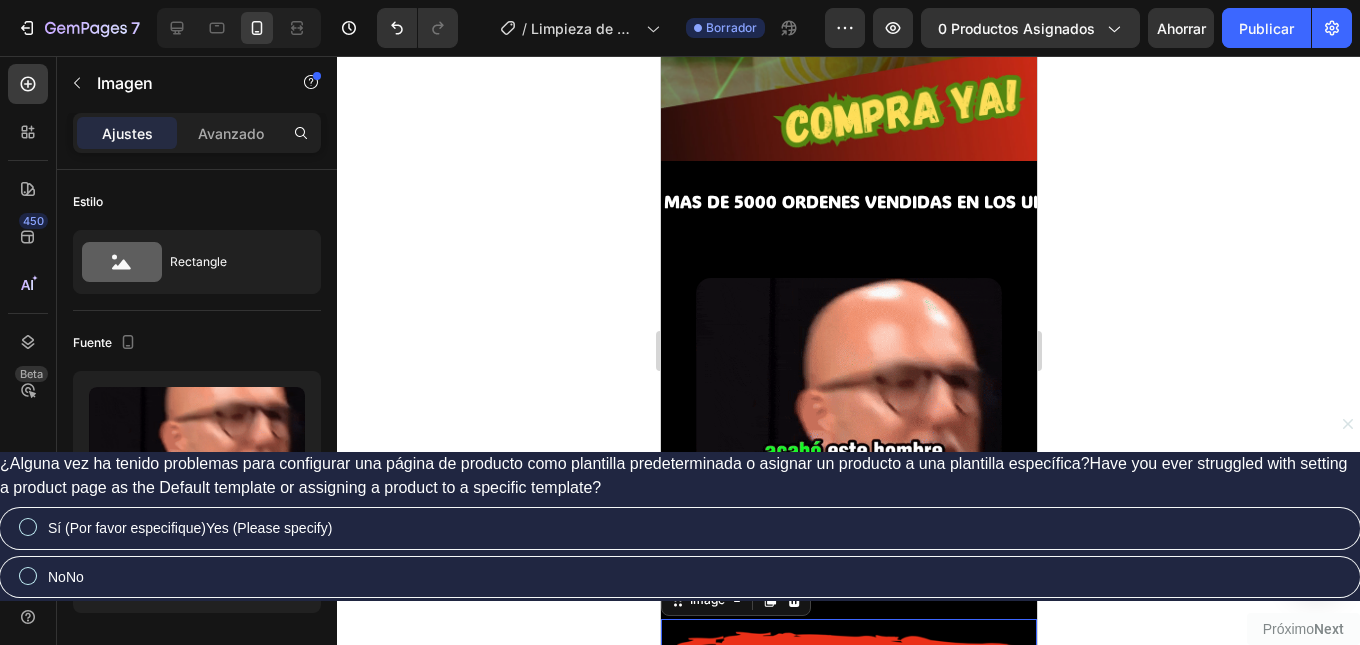 click at bounding box center [848, 431] 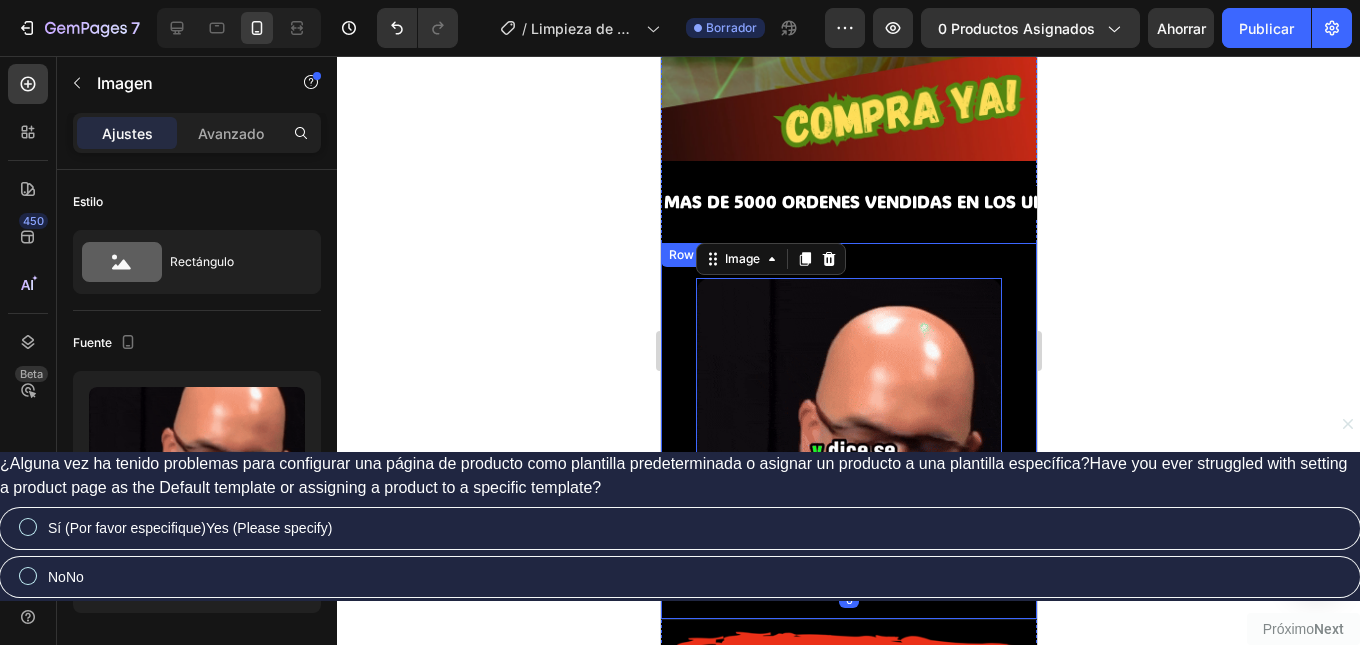 click on "Image   0 Row" at bounding box center (848, 431) 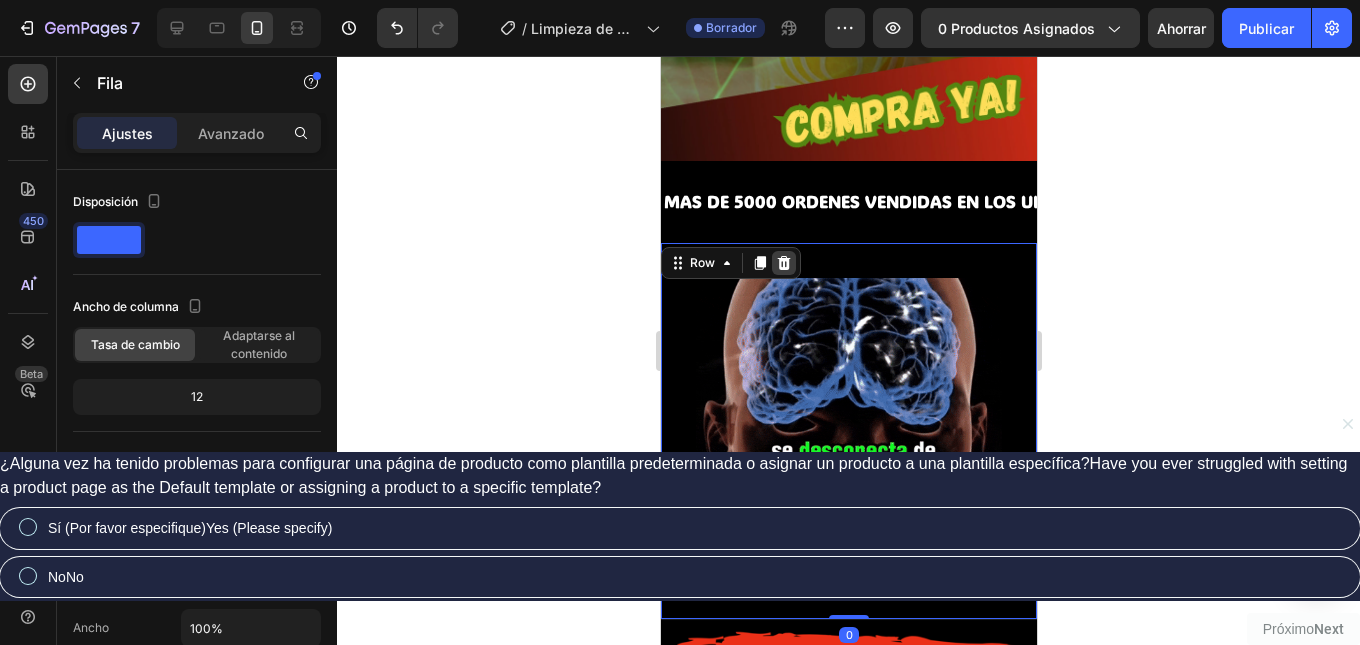click at bounding box center [783, 263] 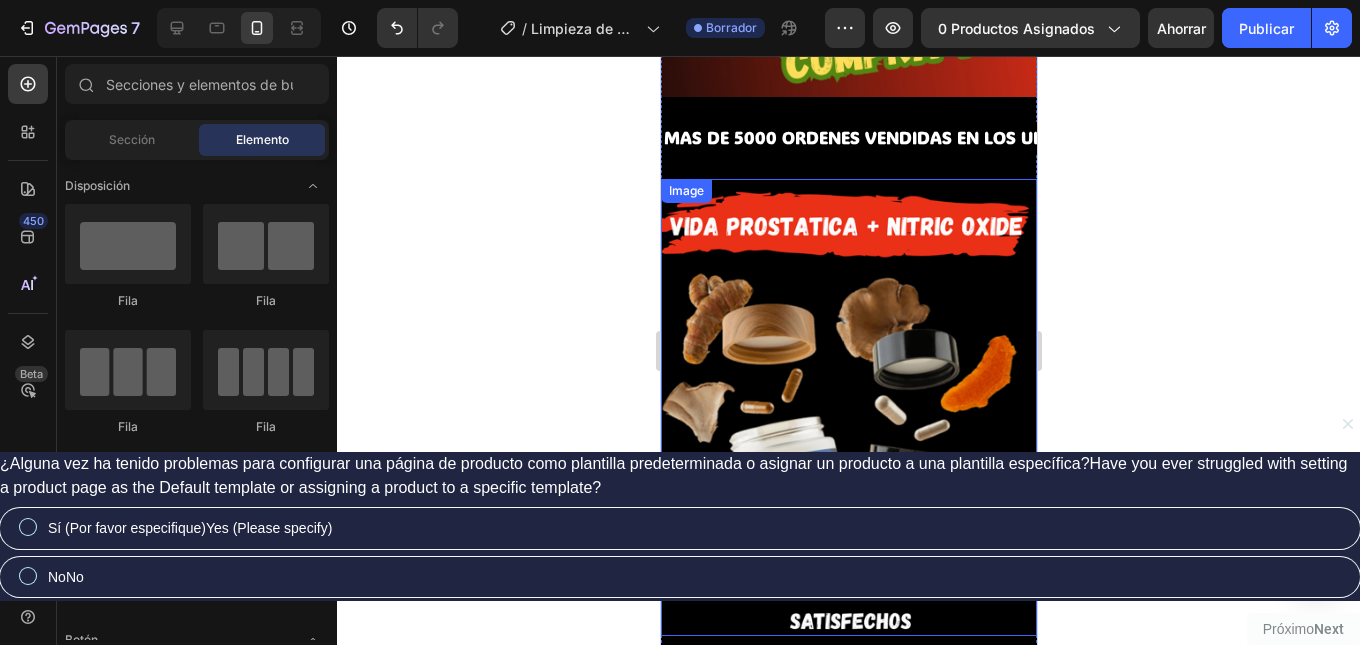 scroll, scrollTop: 4077, scrollLeft: 0, axis: vertical 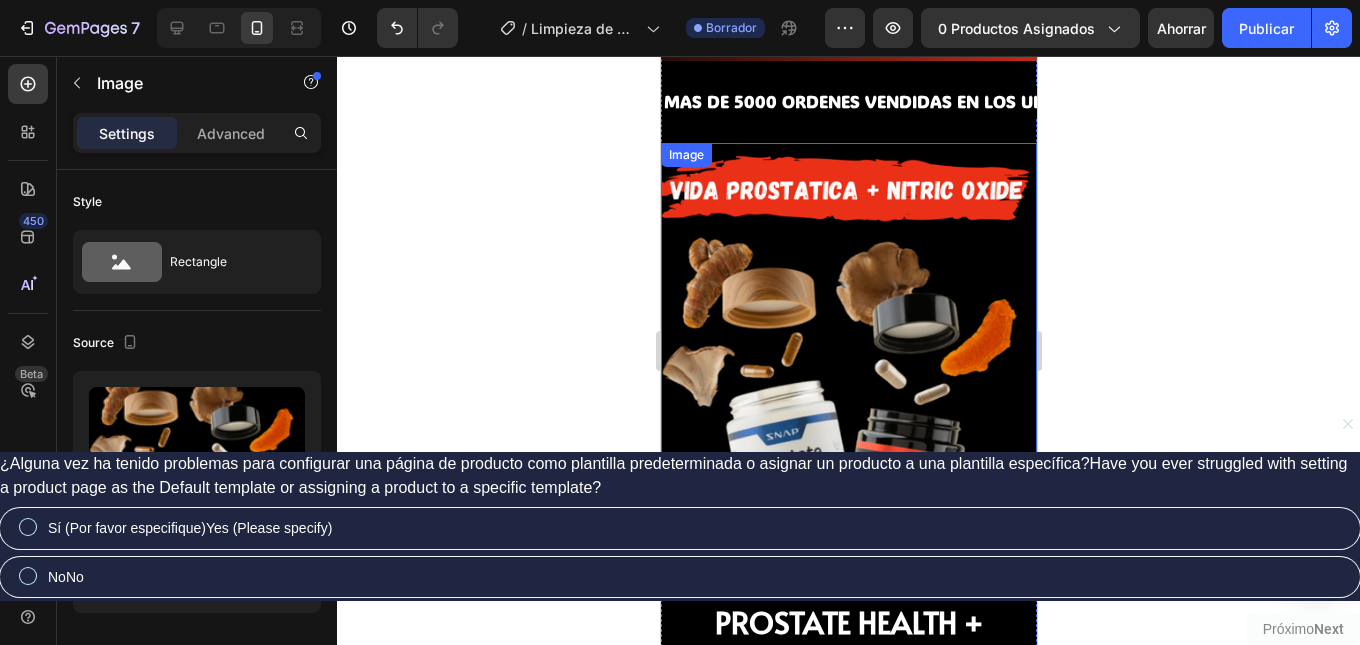 click at bounding box center [848, 371] 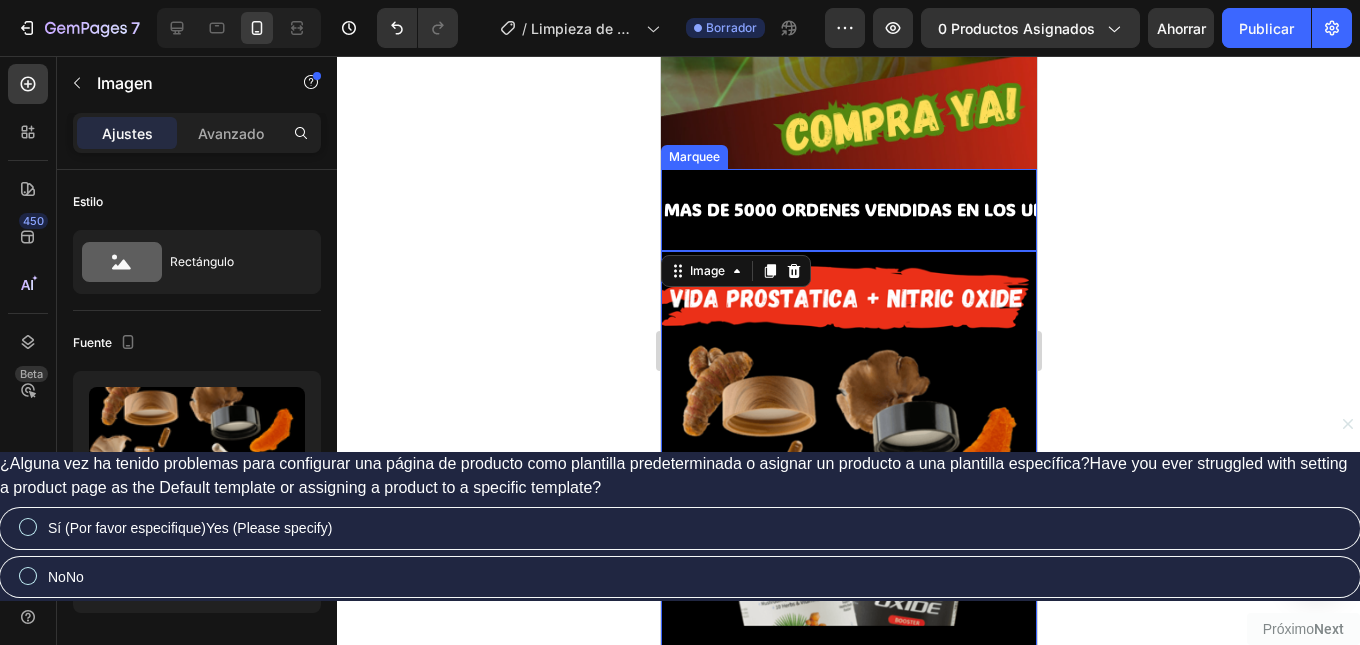 scroll, scrollTop: 3977, scrollLeft: 0, axis: vertical 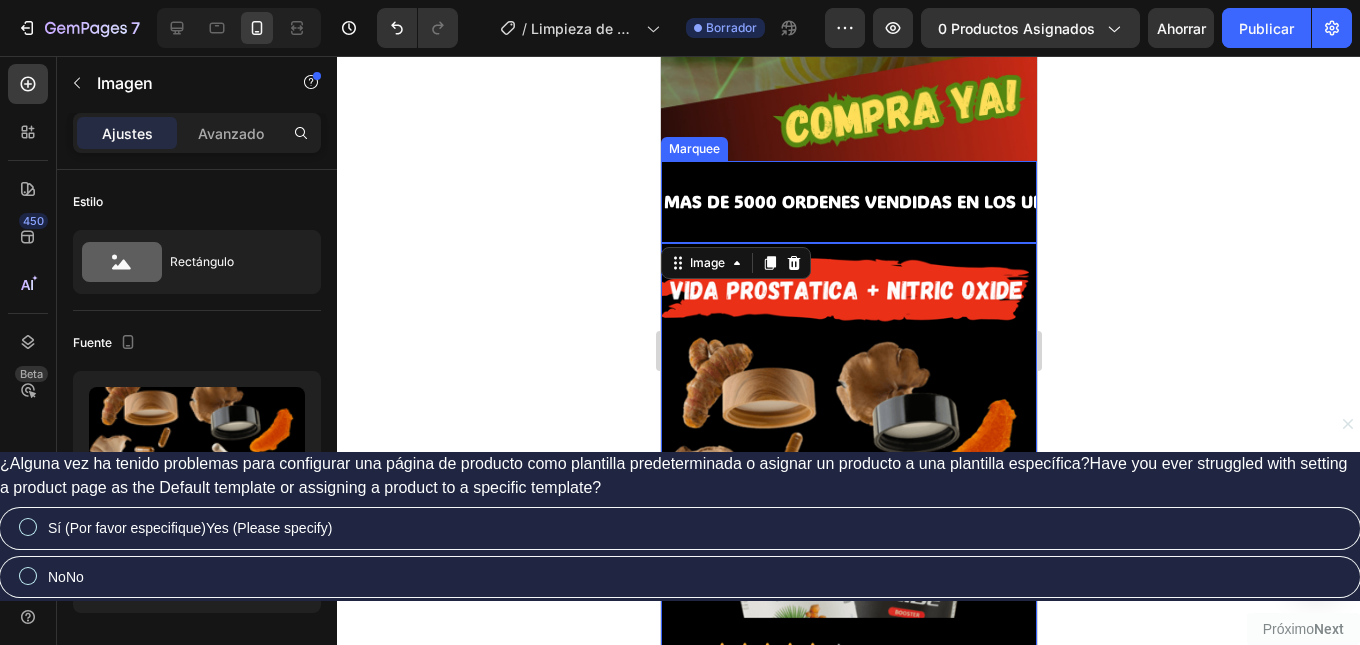 click at bounding box center [848, 471] 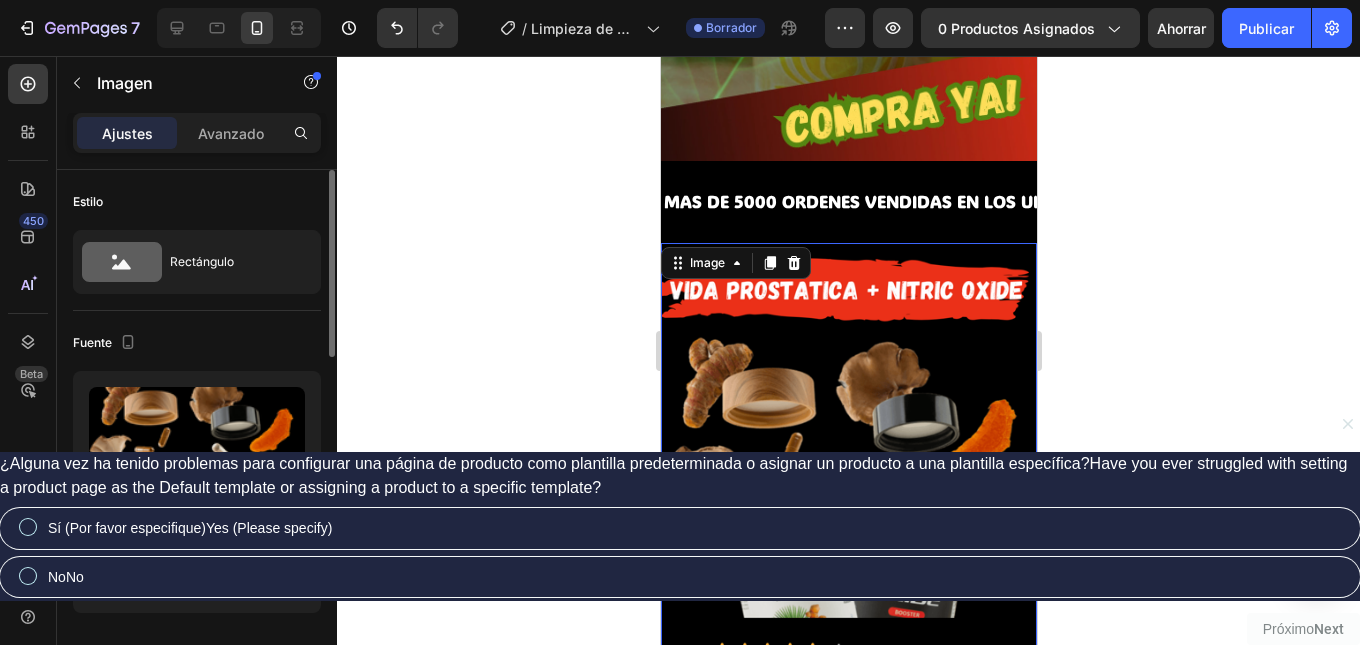 click on "https://cdn.shopify.com/s/files/1/0934/5977/5810/files/gempages_562433325344490370-c3d6dcd0-ddcb-4c11-bf47-125a41f1a90c.png" at bounding box center [197, 547] 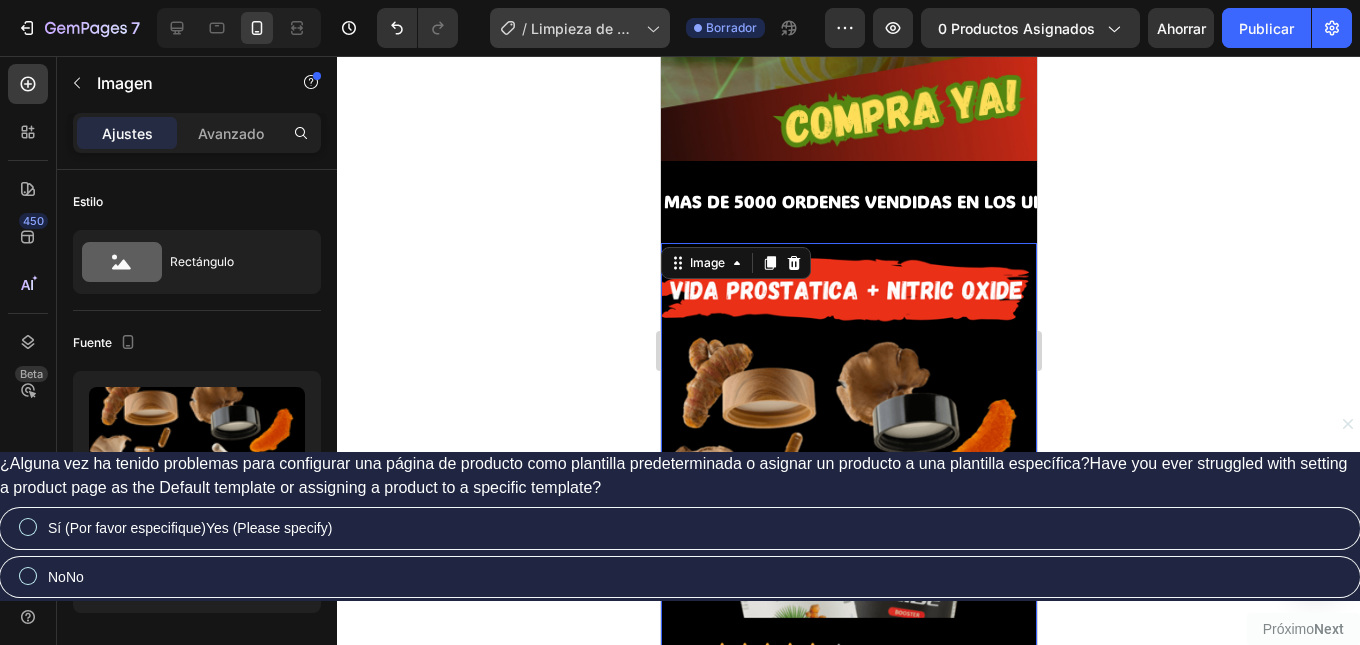 paste on "Landingadisear-ezgif.com-video-to-webp-converter.webp?v=1754279371" 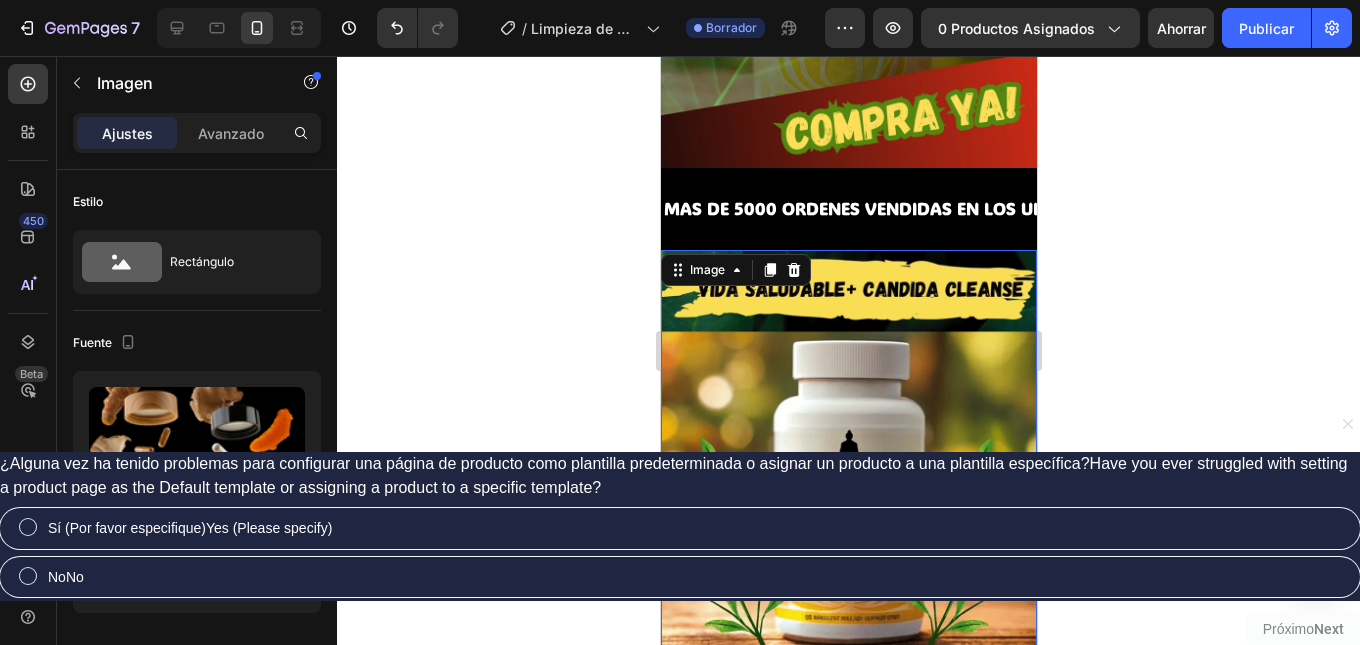 scroll, scrollTop: 3977, scrollLeft: 0, axis: vertical 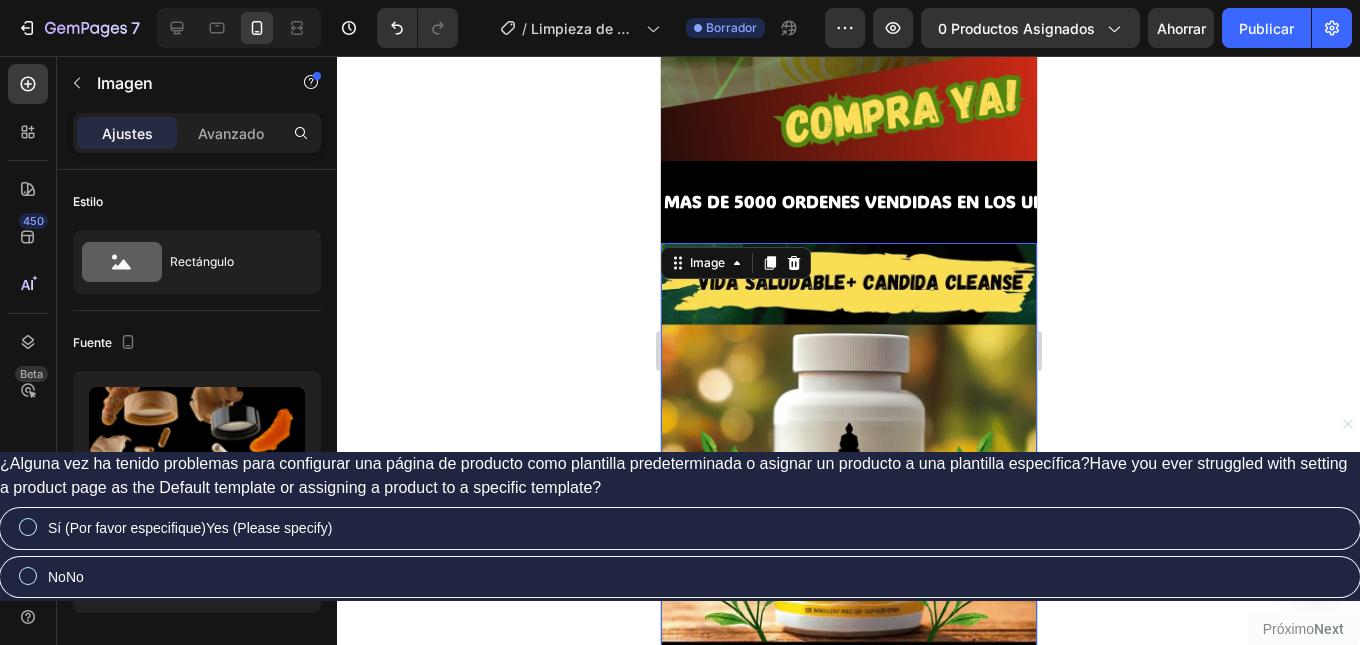 type on "https://cdn.shopify.com/s/files/1/0934/5977/5810/files/Landingadisear-ezgif.com-video-to-webp-converter.webp?v=1754279371" 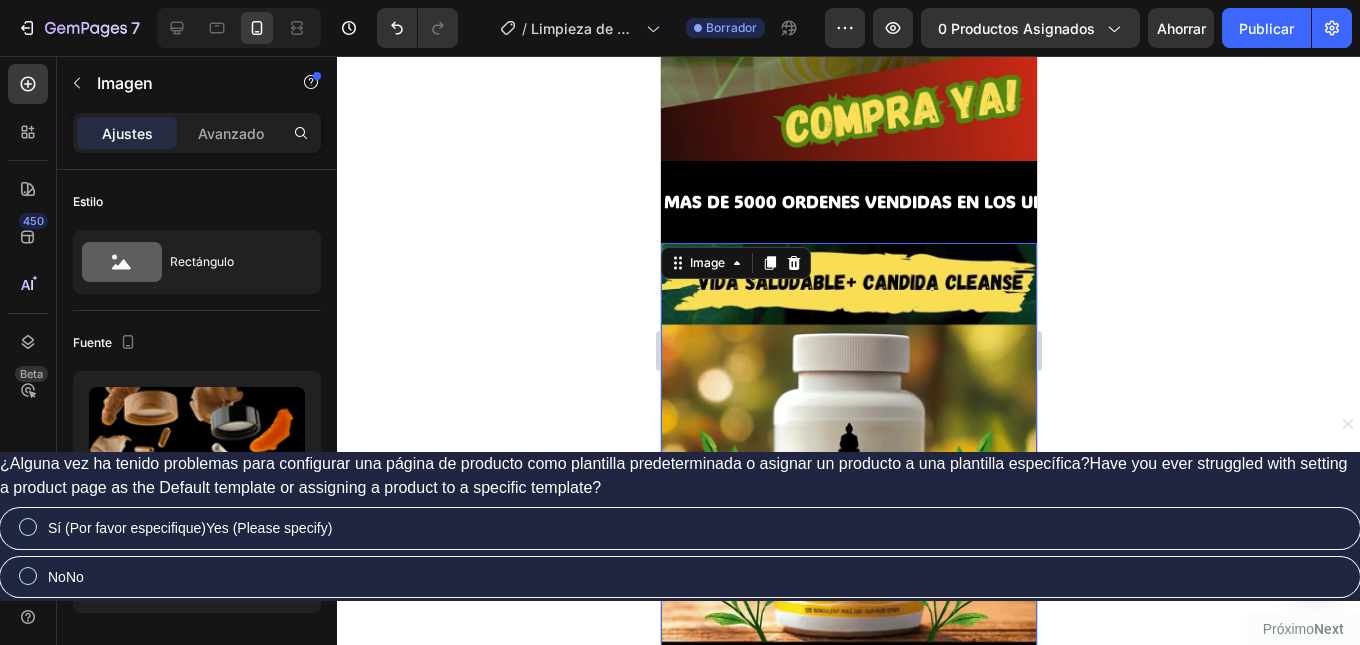 click 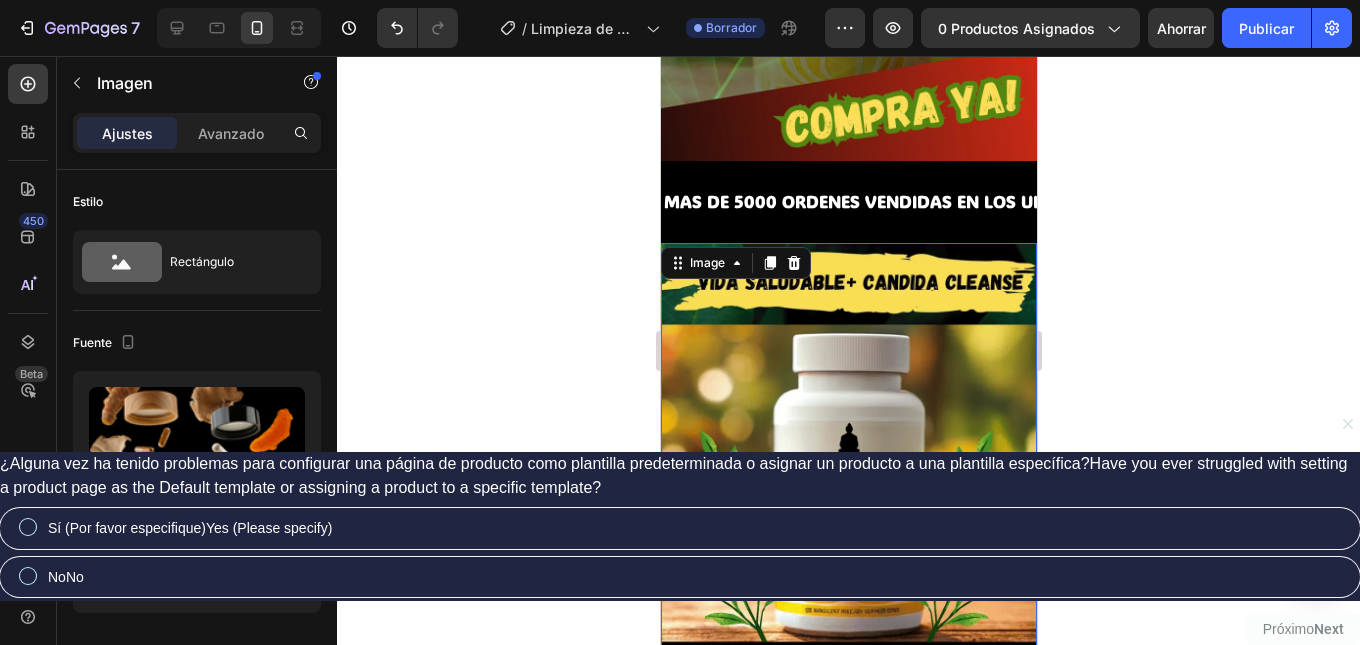 scroll, scrollTop: 0, scrollLeft: 0, axis: both 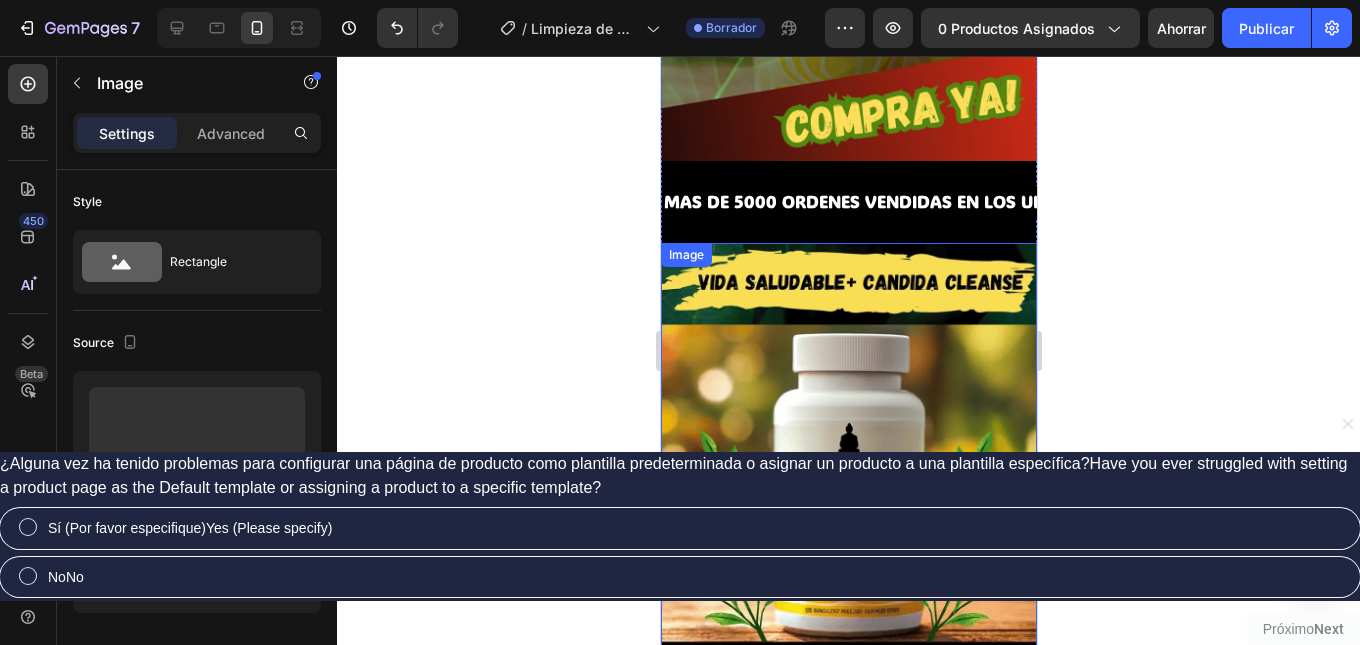 click at bounding box center (848, 649) 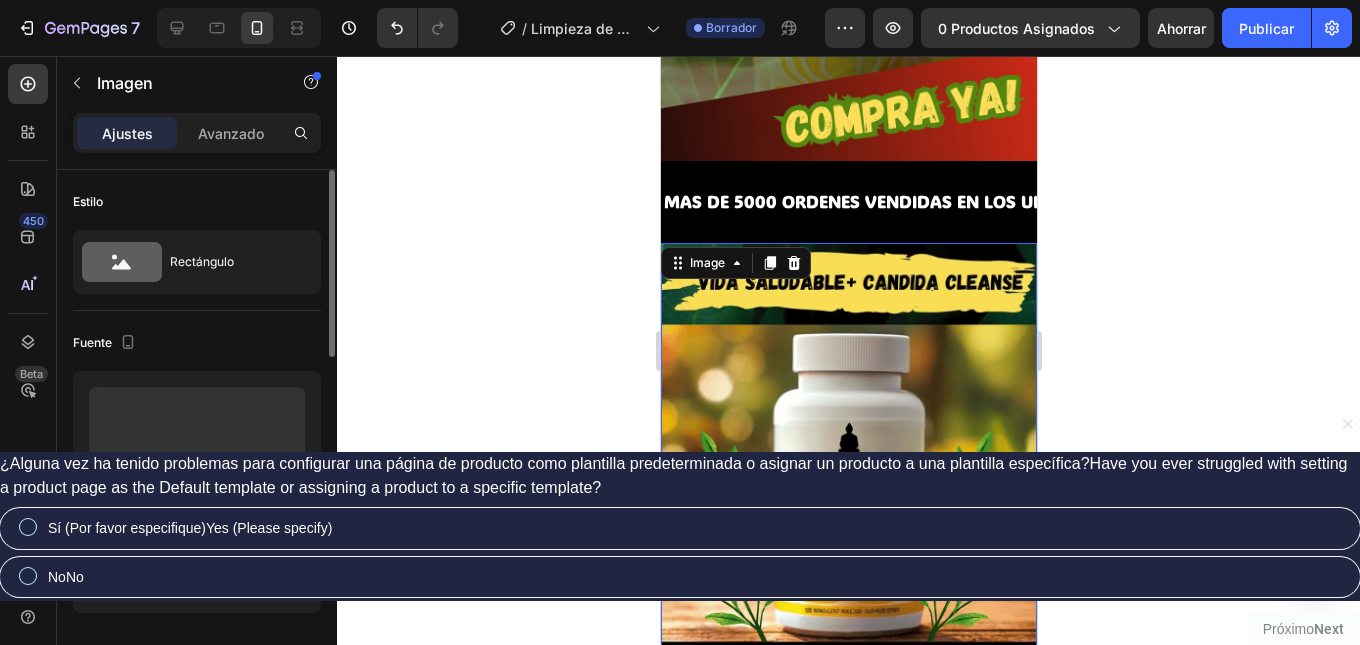 click on "https://cdn.shopify.com/s/files/1/0934/5977/5810/files/Landingadisear-ezgif.com-video-to-webp-converter.webp?v=1754279371" at bounding box center (197, 547) 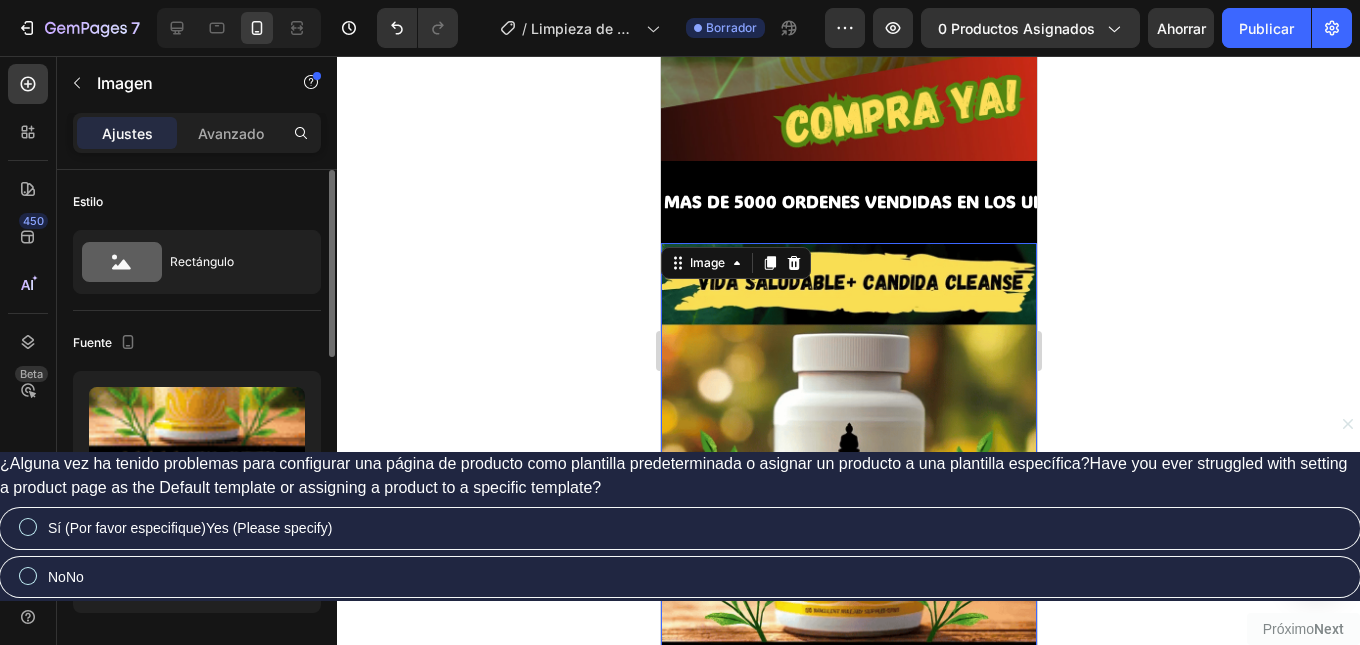 click on "https://cdn.shopify.com/s/files/1/0934/5977/5810/files/Landingadisear-ezgif.com-video-to-webp-converter.webp?v=1754279371" at bounding box center [197, 547] 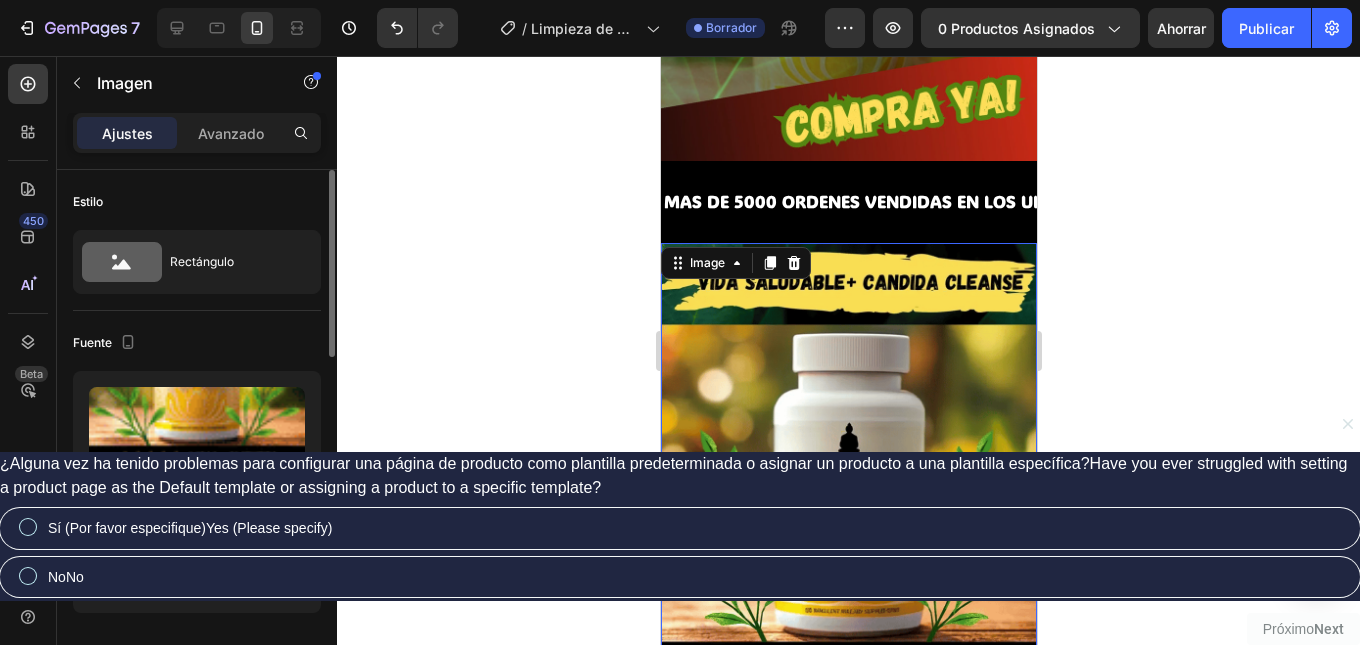 scroll, scrollTop: 0, scrollLeft: 566, axis: horizontal 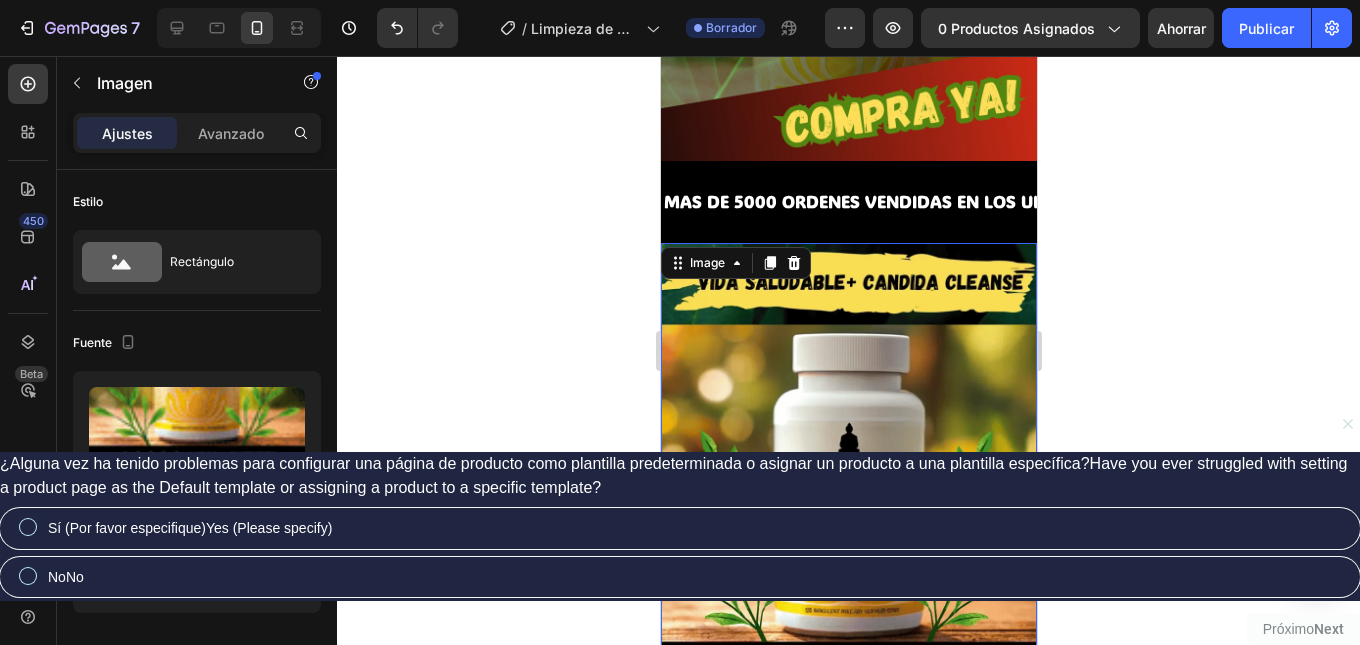 click 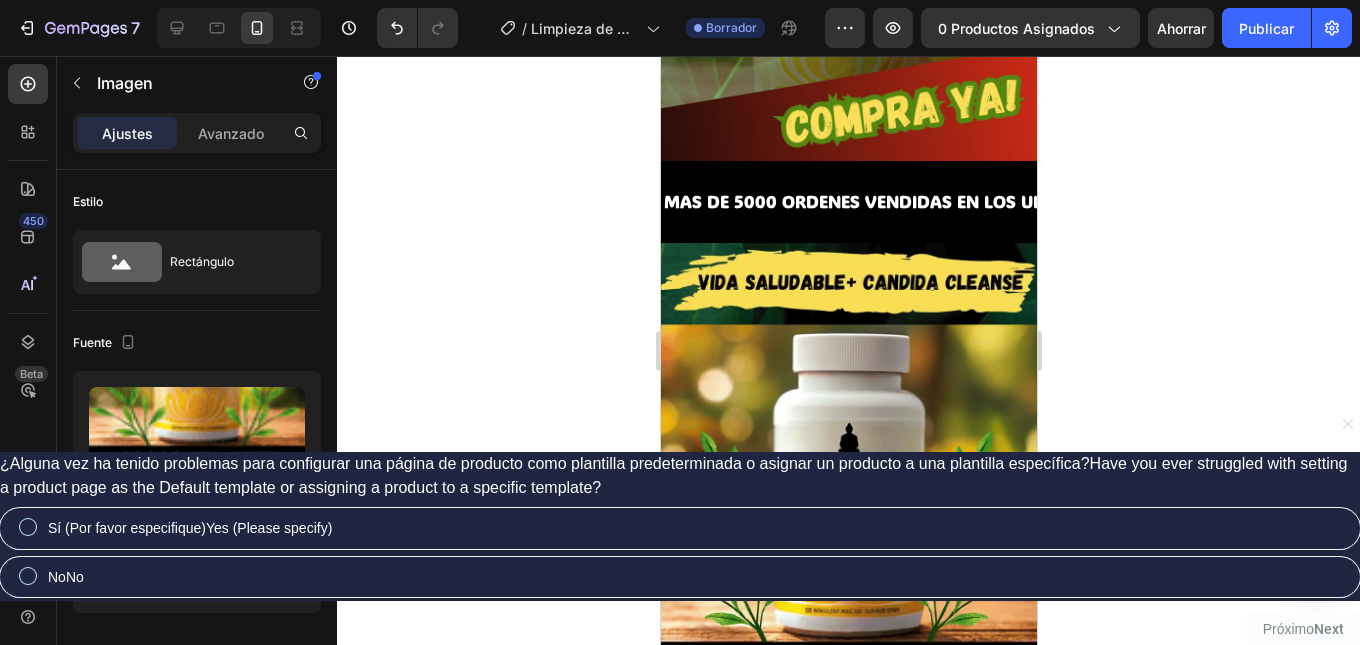 scroll, scrollTop: 0, scrollLeft: 0, axis: both 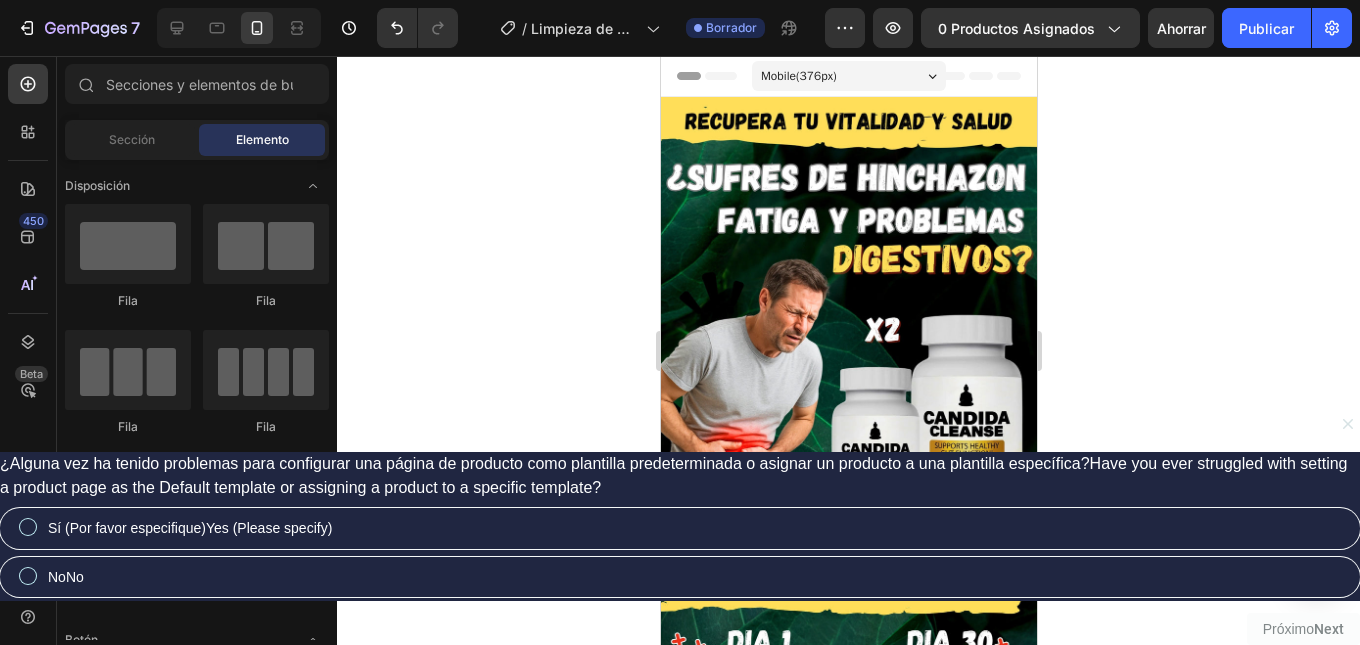 click 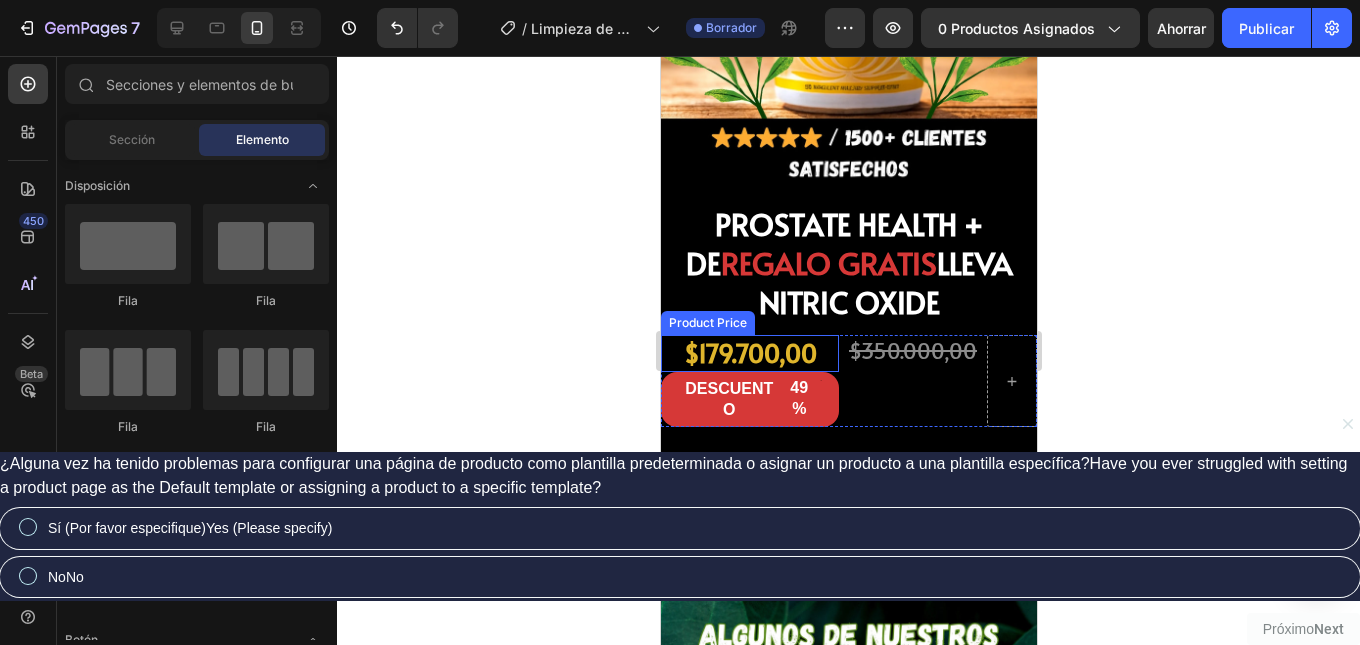 scroll, scrollTop: 1500, scrollLeft: 0, axis: vertical 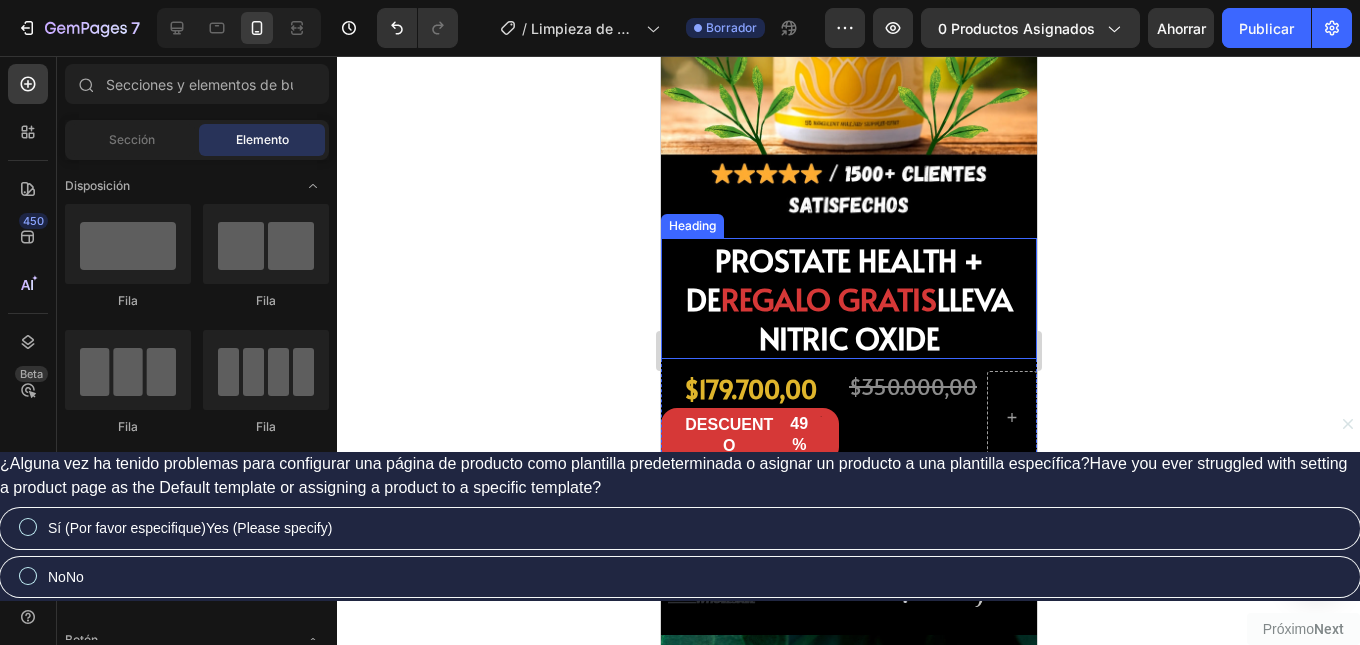 click on "PROSTATE HEALTH + DE  REGALO GRATIS  LLEVA NITRIC OXIDE" at bounding box center [848, 298] 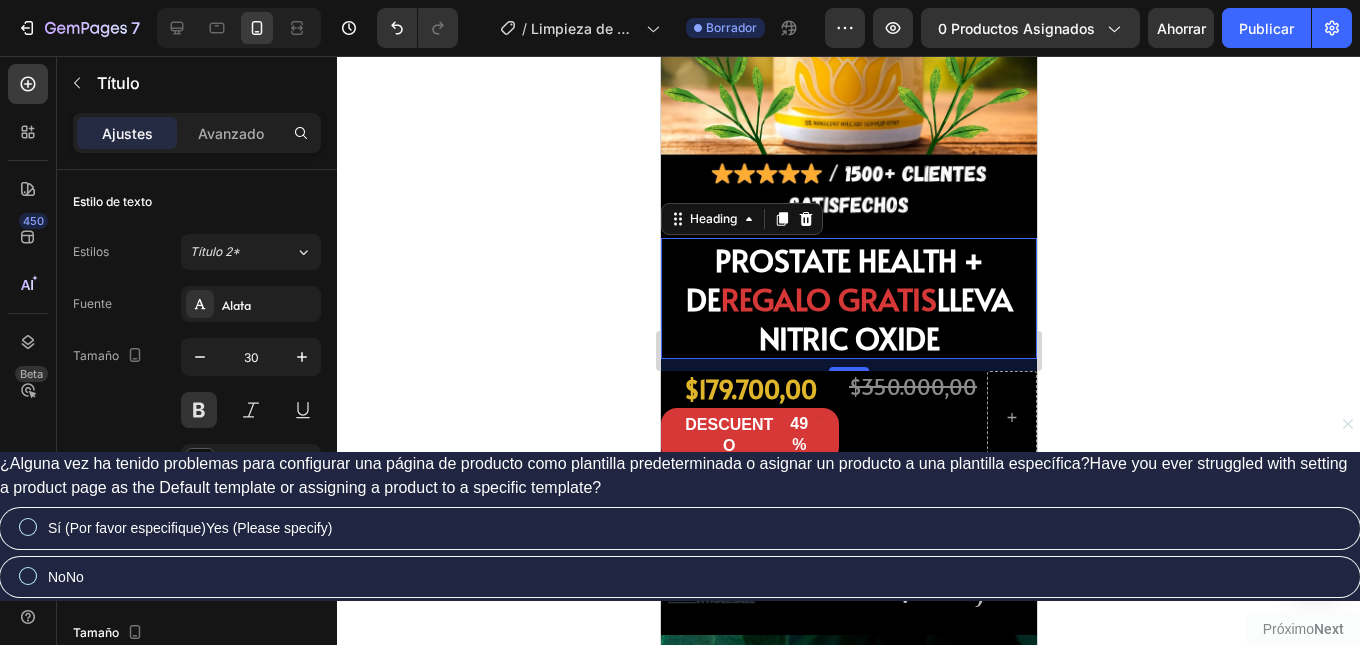 click on "12" at bounding box center (848, 365) 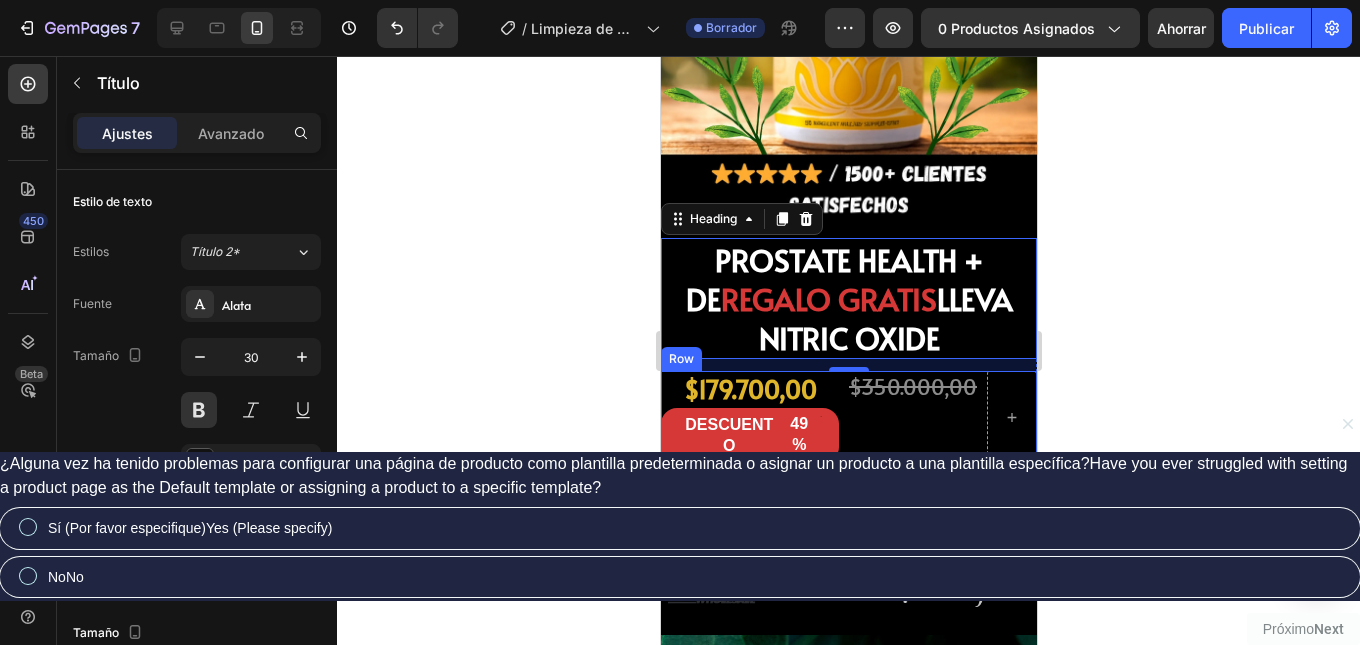 click on "$350.000,00 Product Price Product Price" at bounding box center (912, 417) 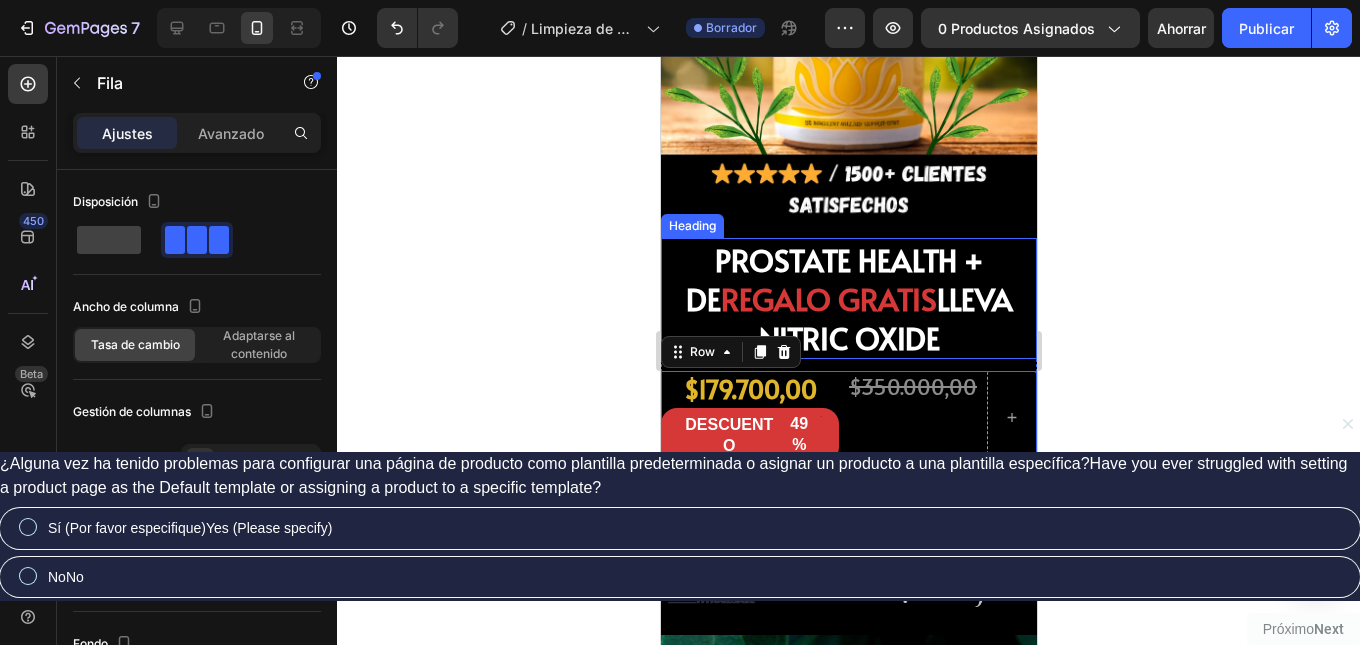 click on "LLEVA NITRIC OXIDE" at bounding box center [885, 318] 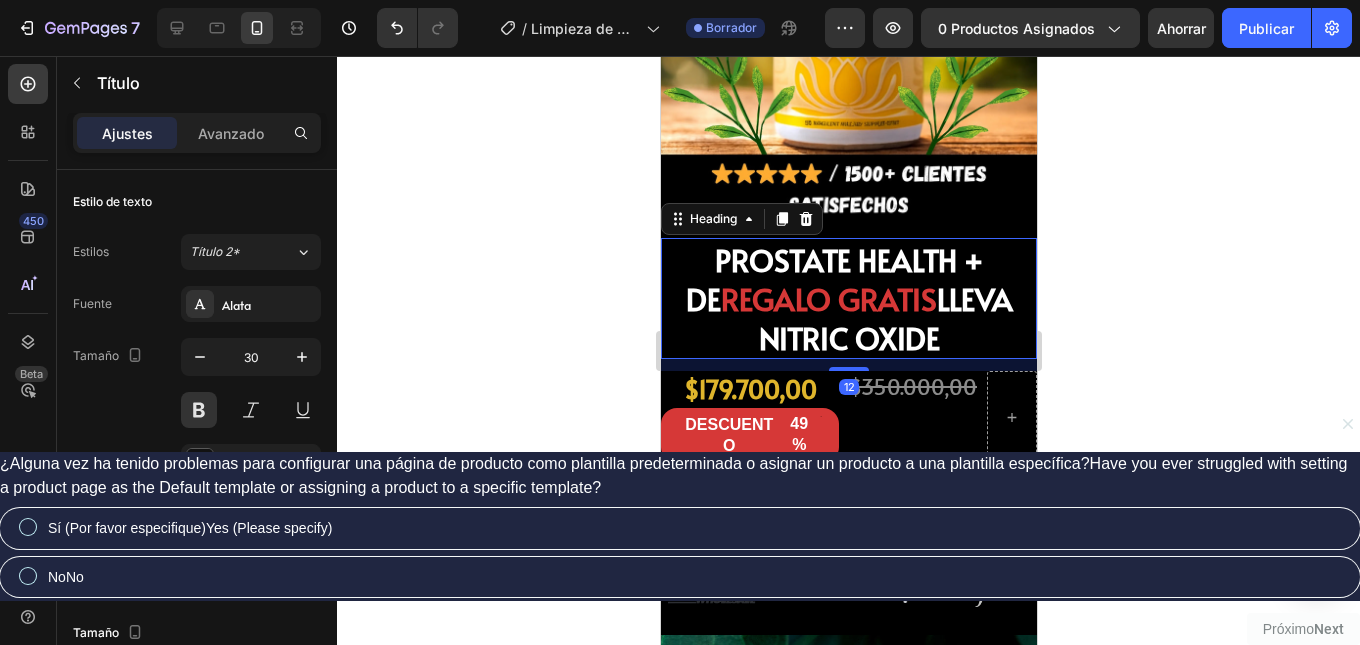 click 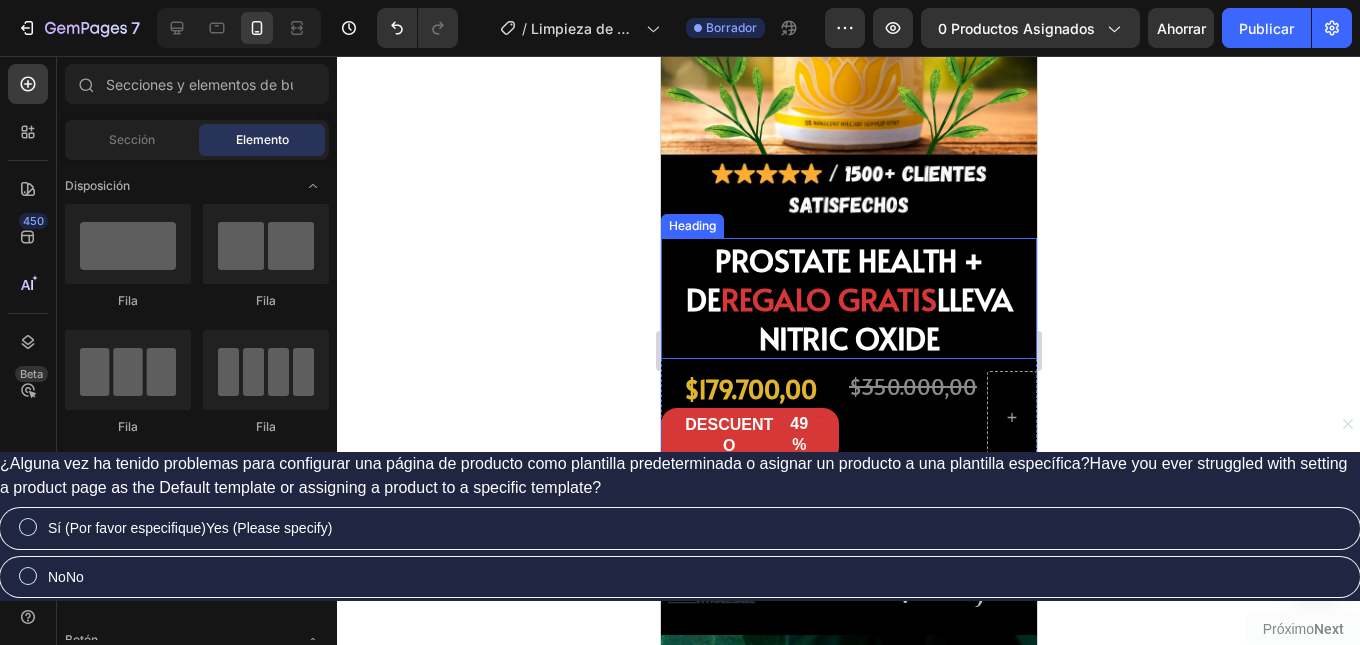 click on "PROSTATE HEALTH + DE  REGALO GRATIS  LLEVA NITRIC OXIDE Heading" at bounding box center [848, 298] 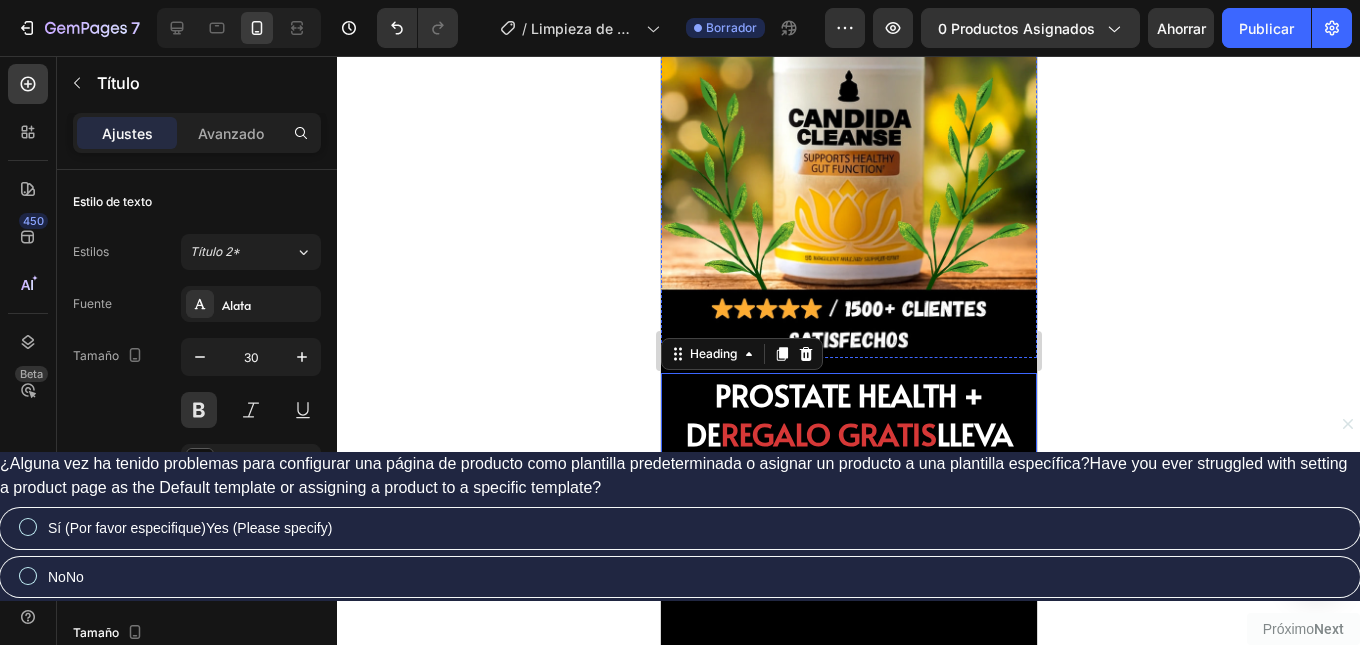 scroll, scrollTop: 1400, scrollLeft: 0, axis: vertical 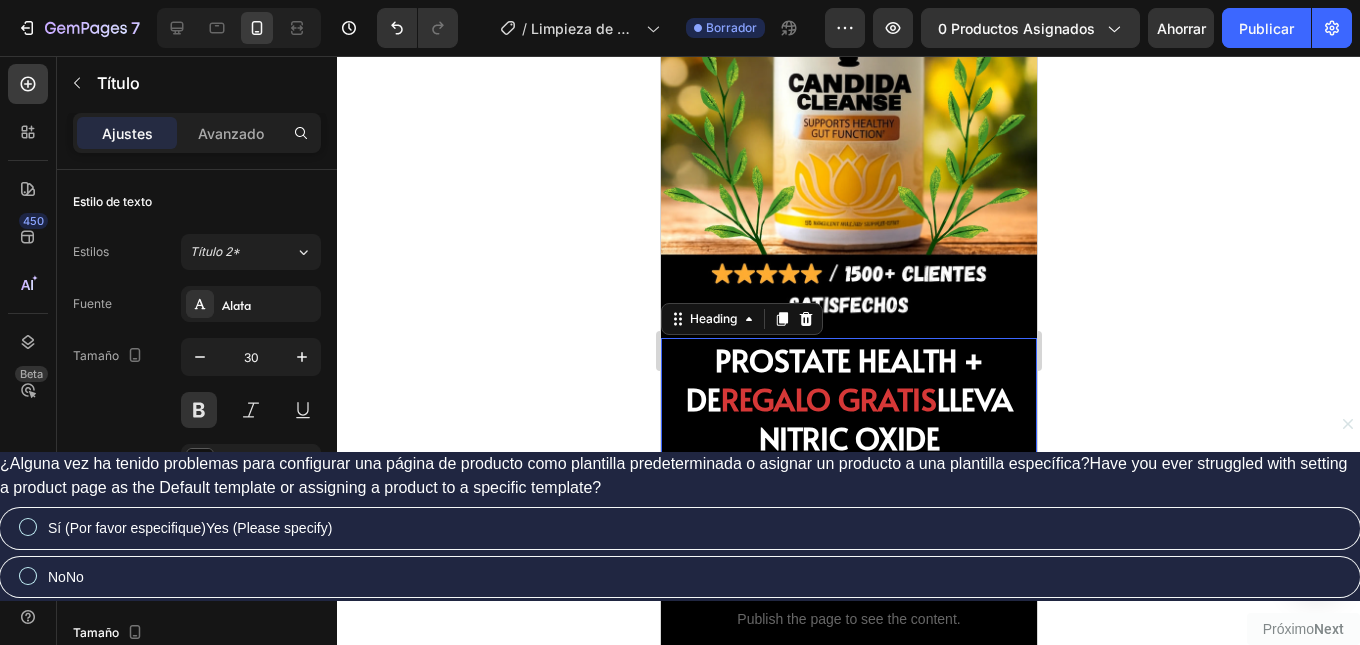 click 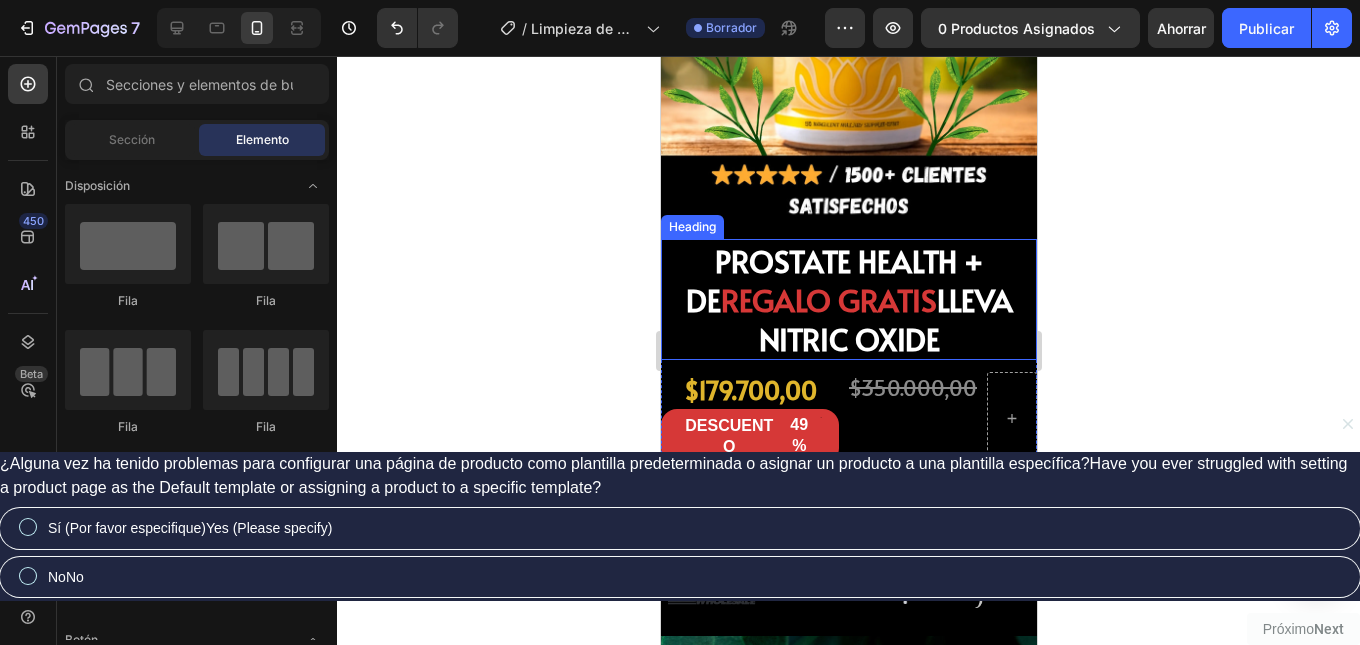 scroll, scrollTop: 1500, scrollLeft: 0, axis: vertical 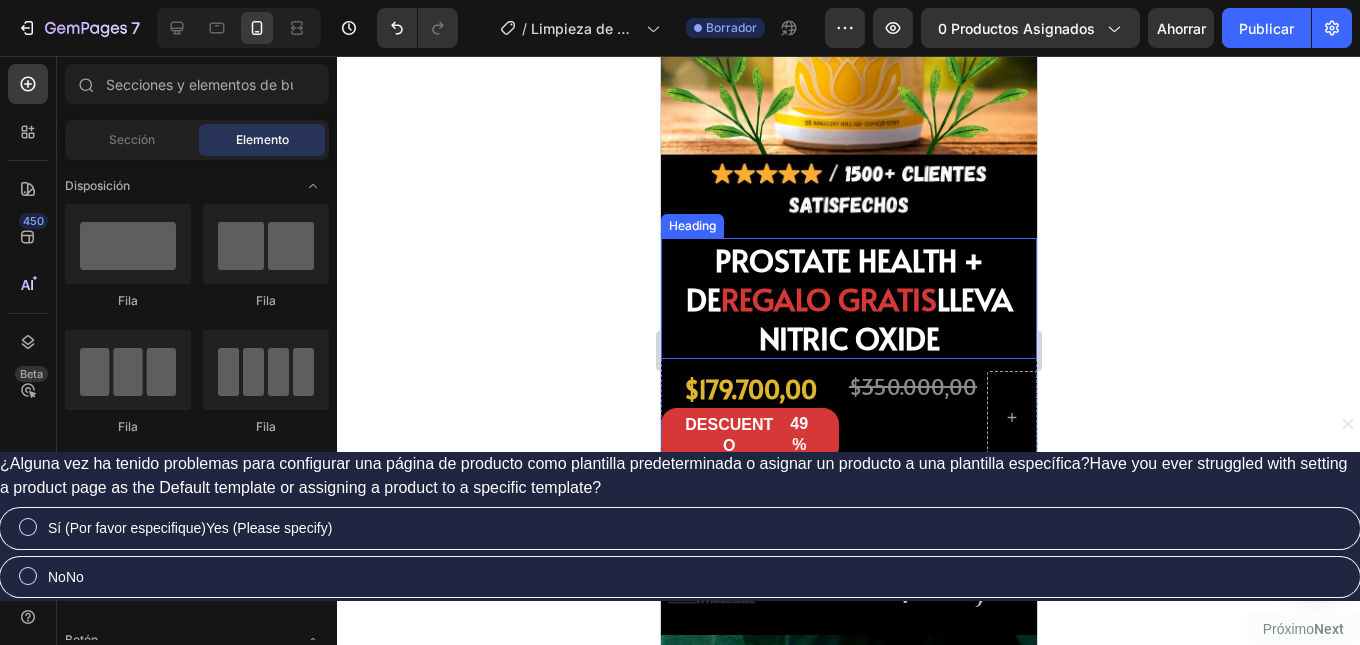 click on "REGALO GRATIS" at bounding box center [828, 298] 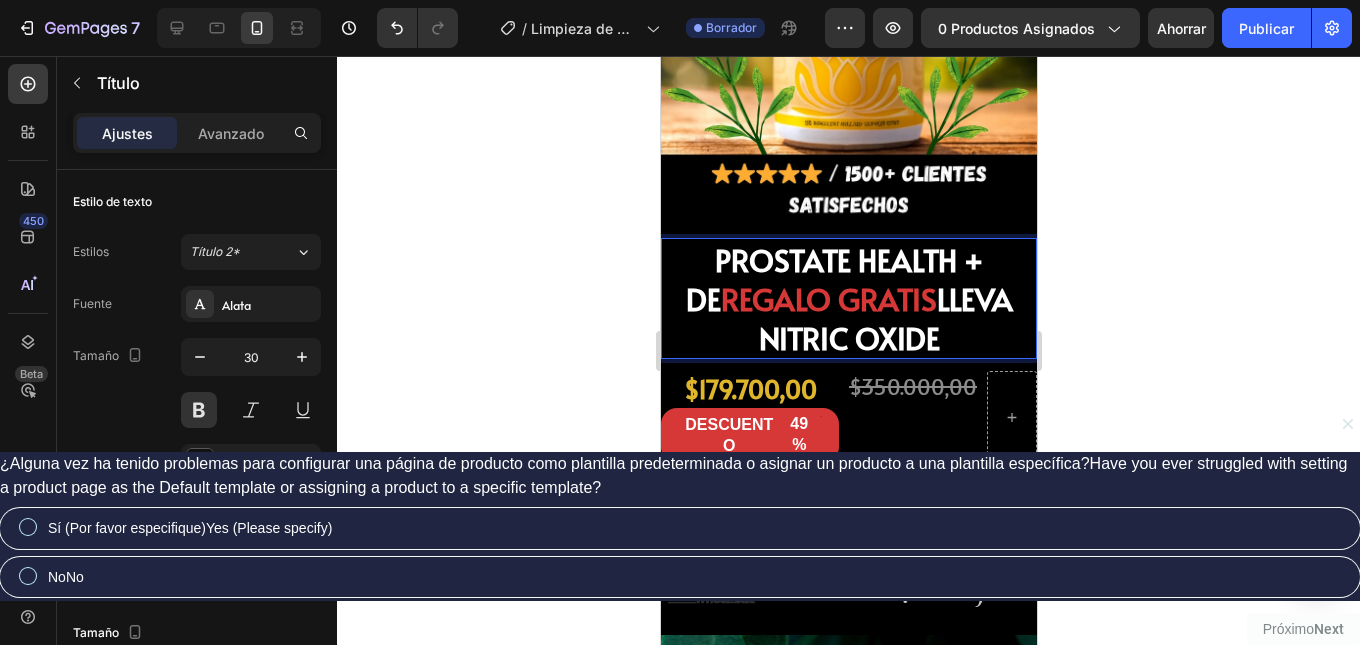 click on "PROSTATE HEALTH + DE" at bounding box center [834, 279] 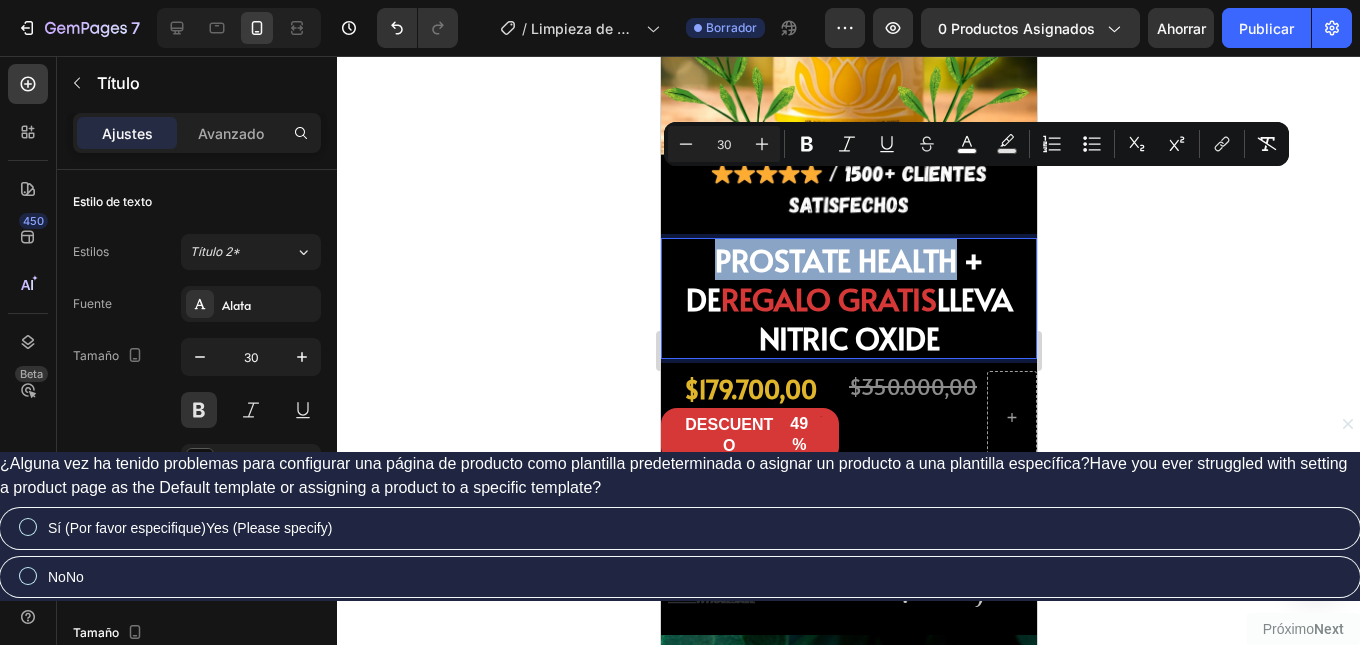 drag, startPoint x: 926, startPoint y: 198, endPoint x: 697, endPoint y: 205, distance: 229.10696 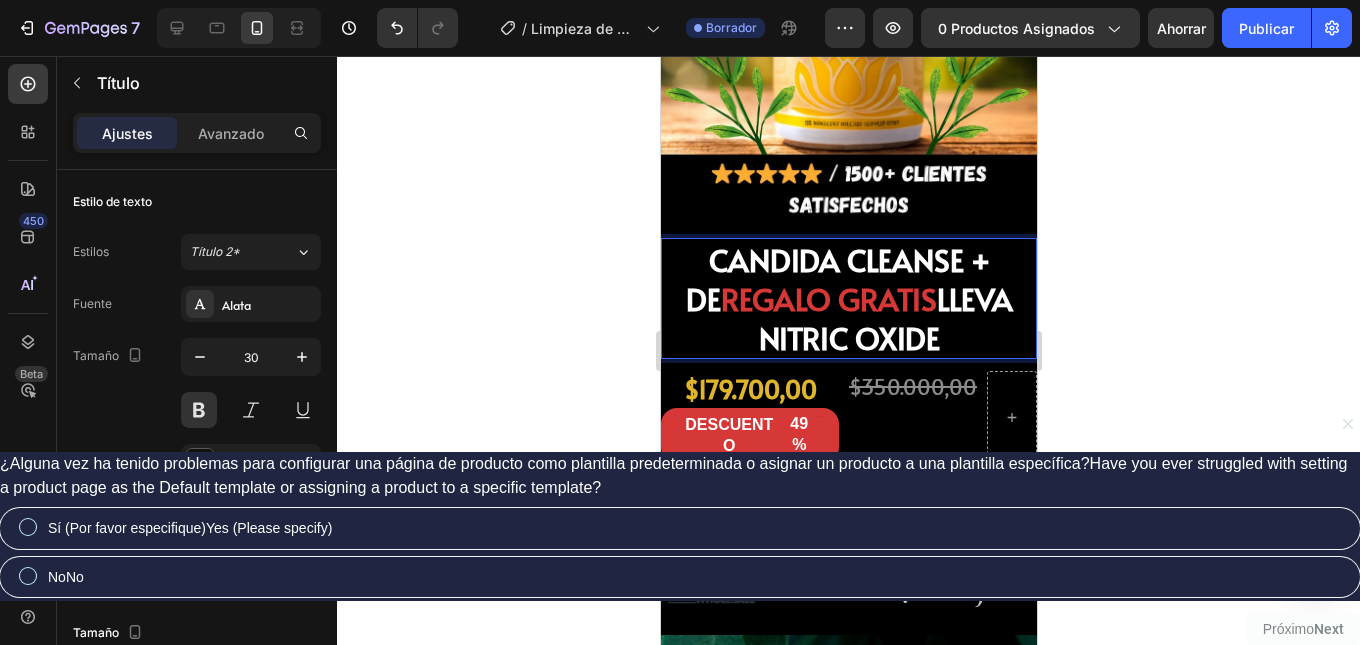 click on "CANDIDA CLEANSE + DE" at bounding box center (837, 279) 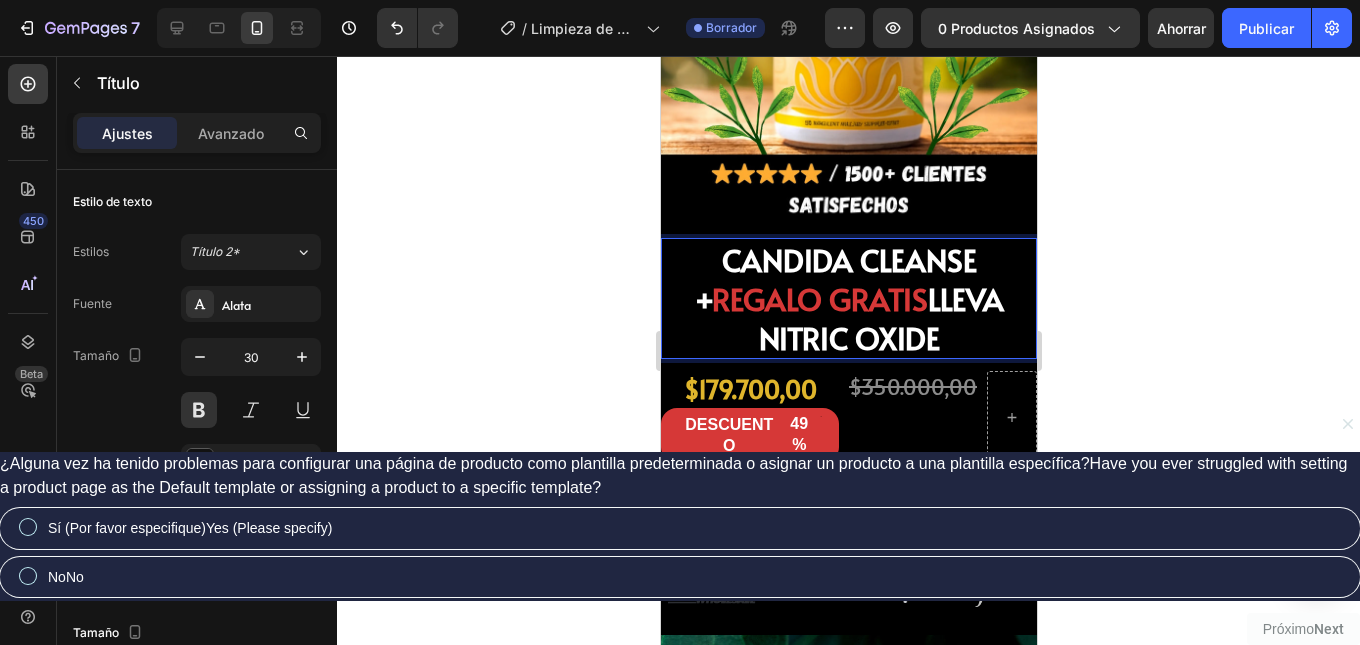 click 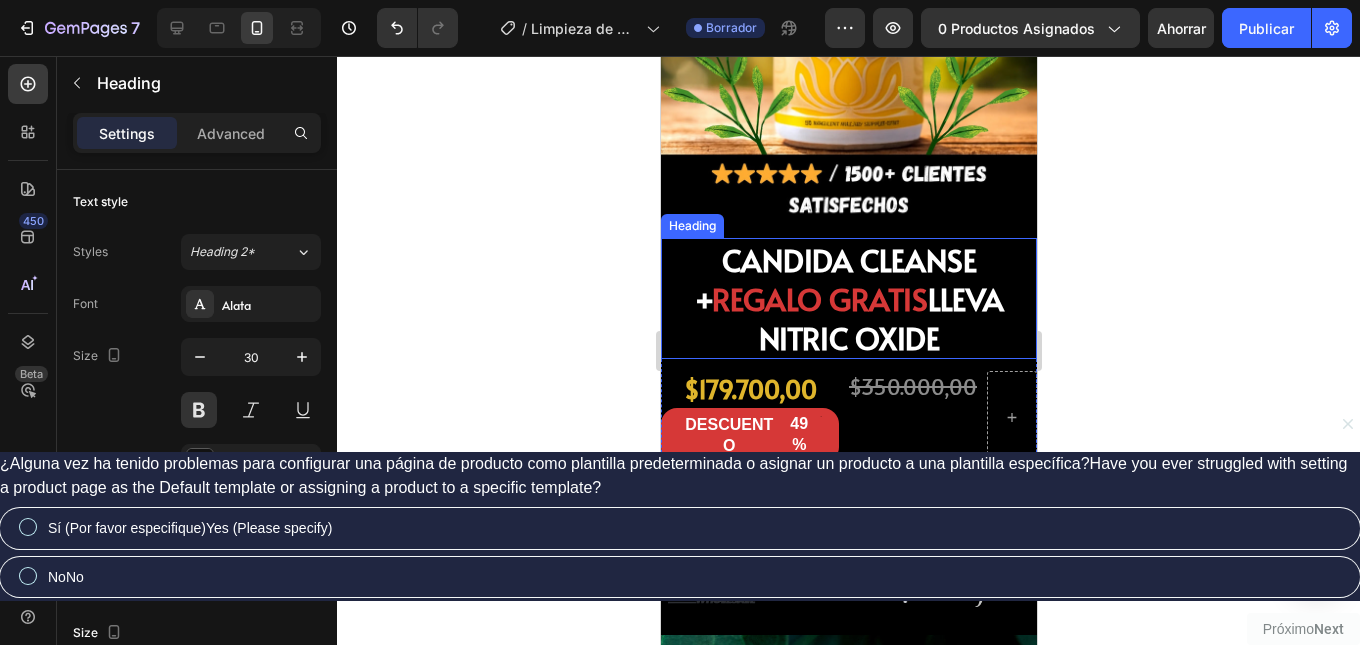 click on "LLEVA NITRIC OXIDE" at bounding box center [880, 318] 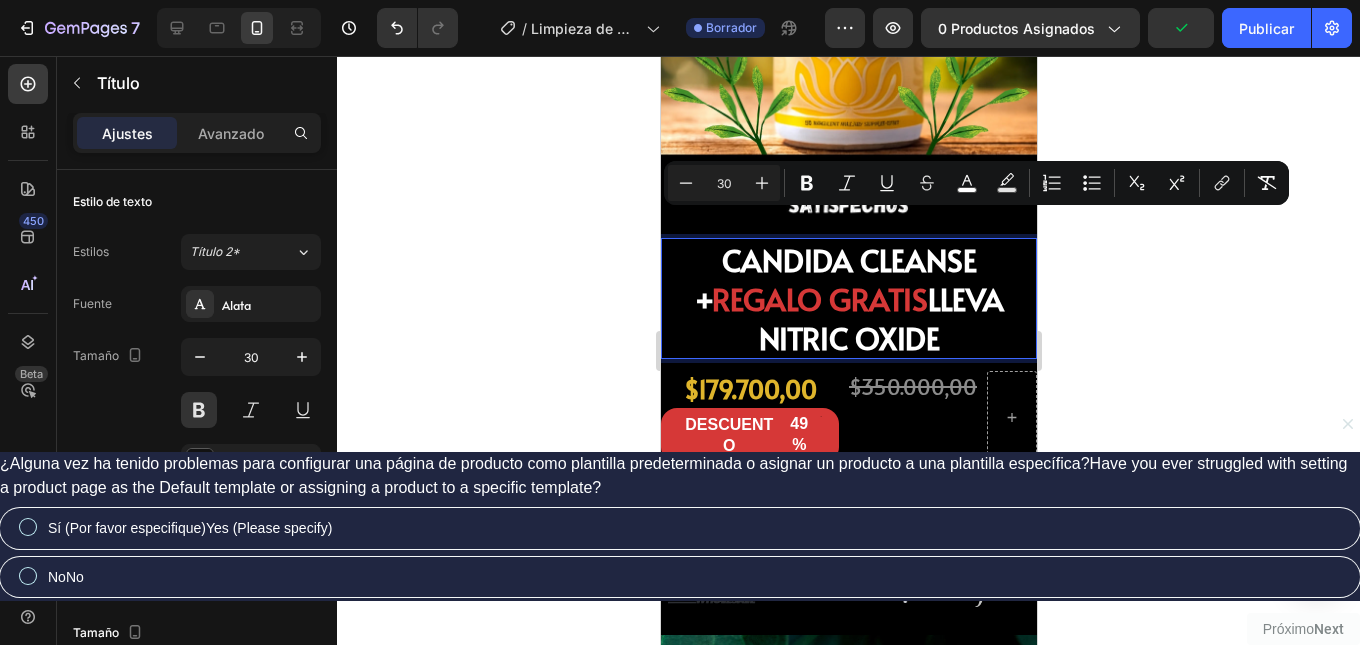 drag, startPoint x: 918, startPoint y: 237, endPoint x: 976, endPoint y: 261, distance: 62.76942 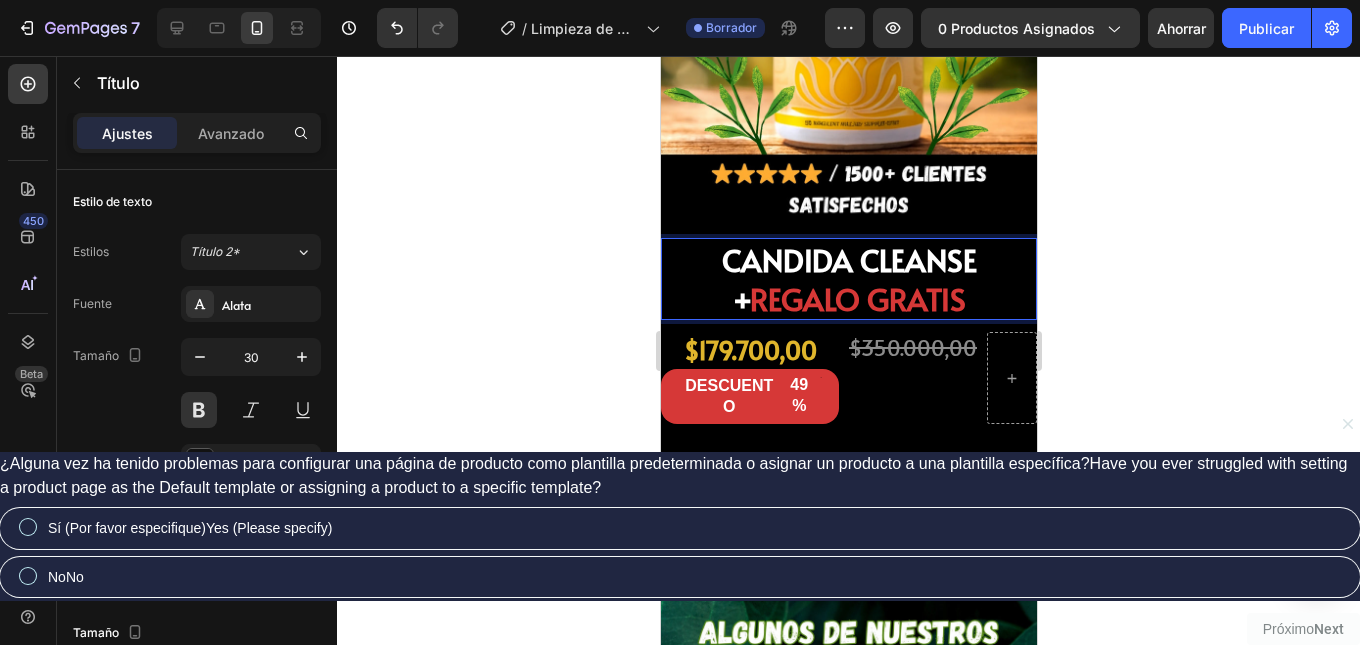 click 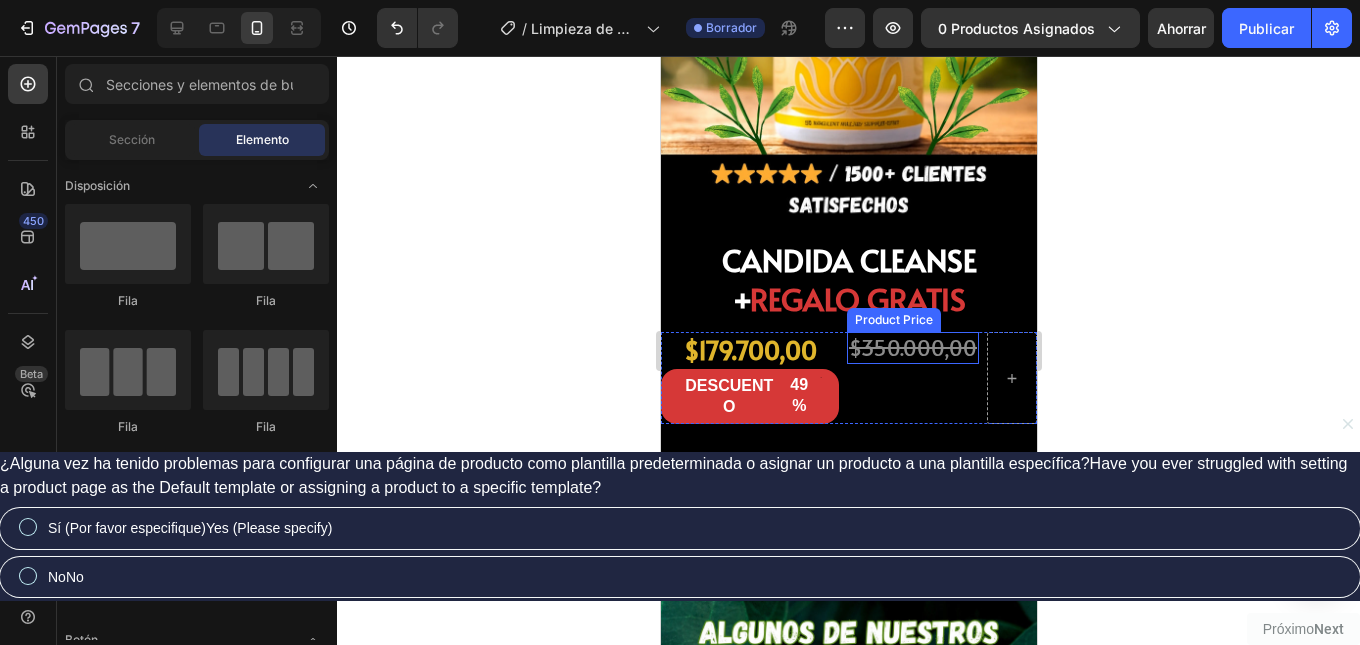 click on "$350.000,00" at bounding box center [912, 347] 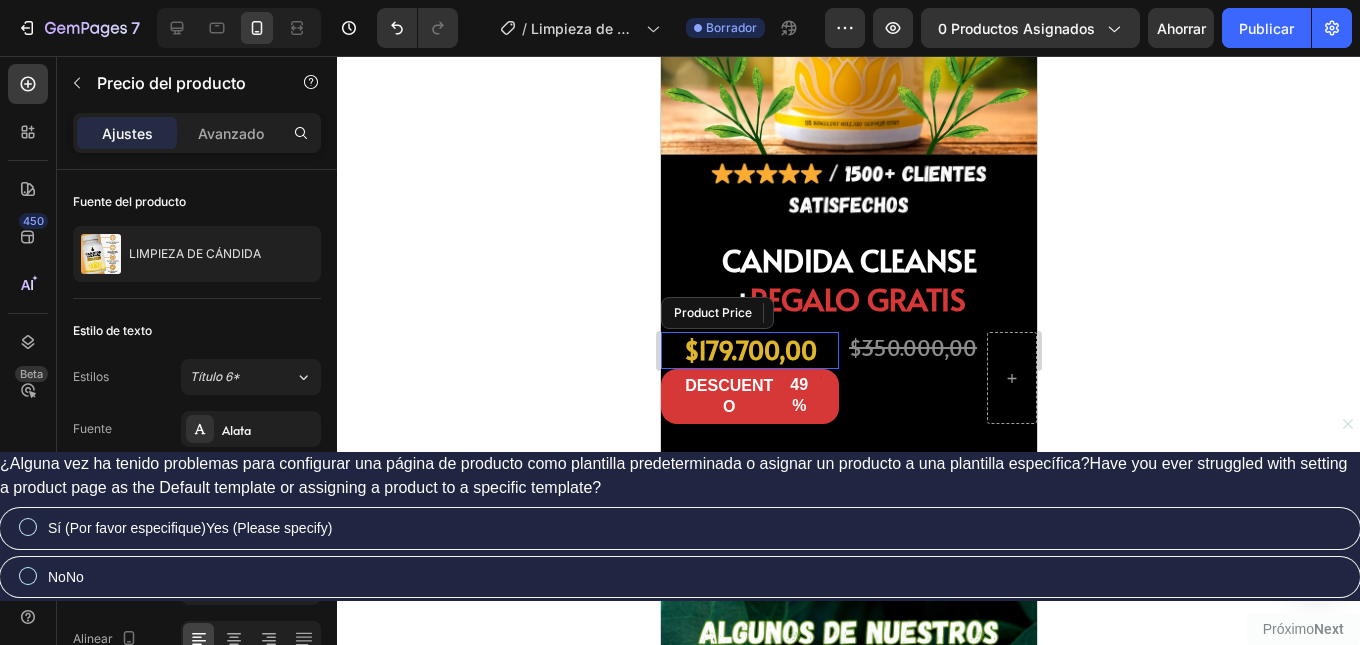 click on "$179.700,00" at bounding box center (749, 350) 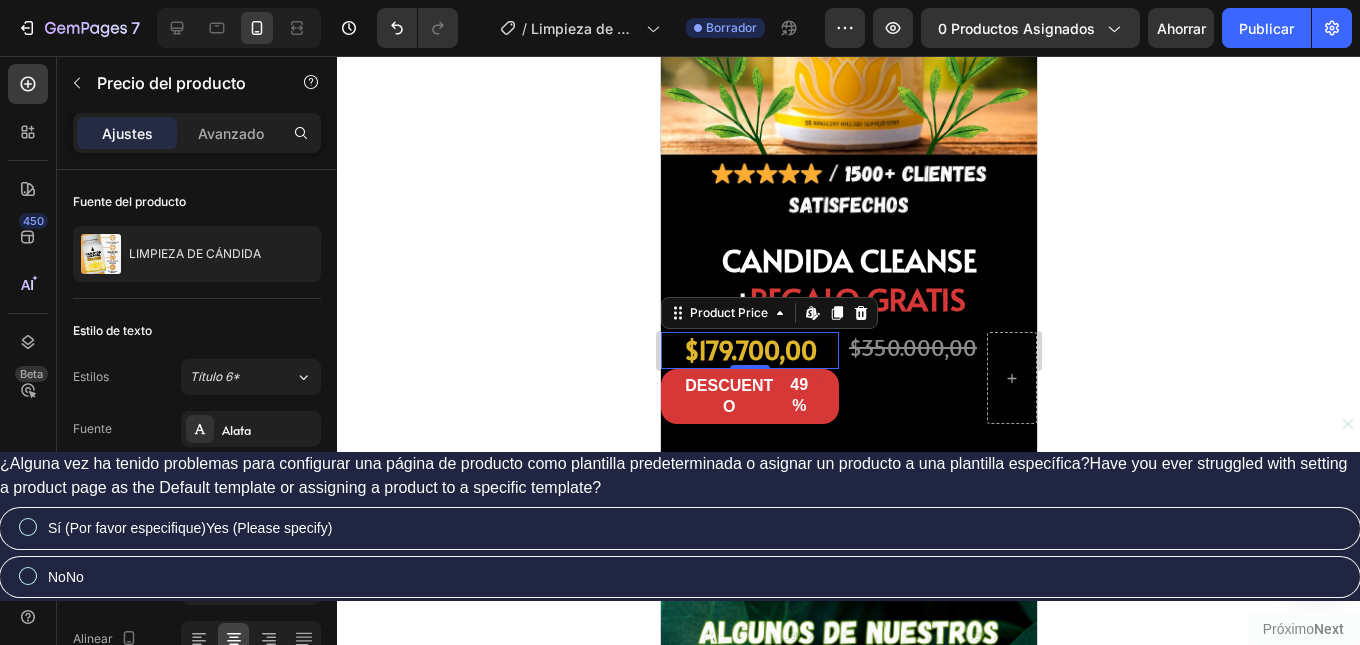 click on "$179.700,00" at bounding box center [749, 350] 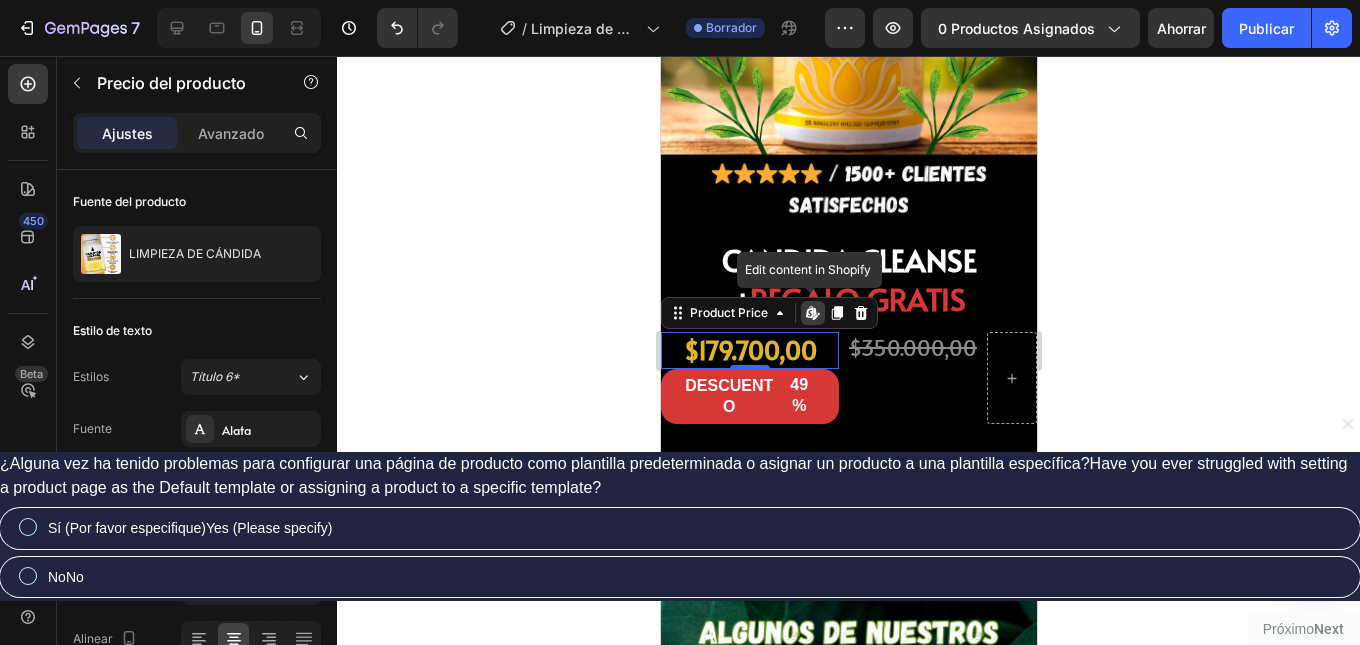 click on "$179.700,00" at bounding box center [749, 350] 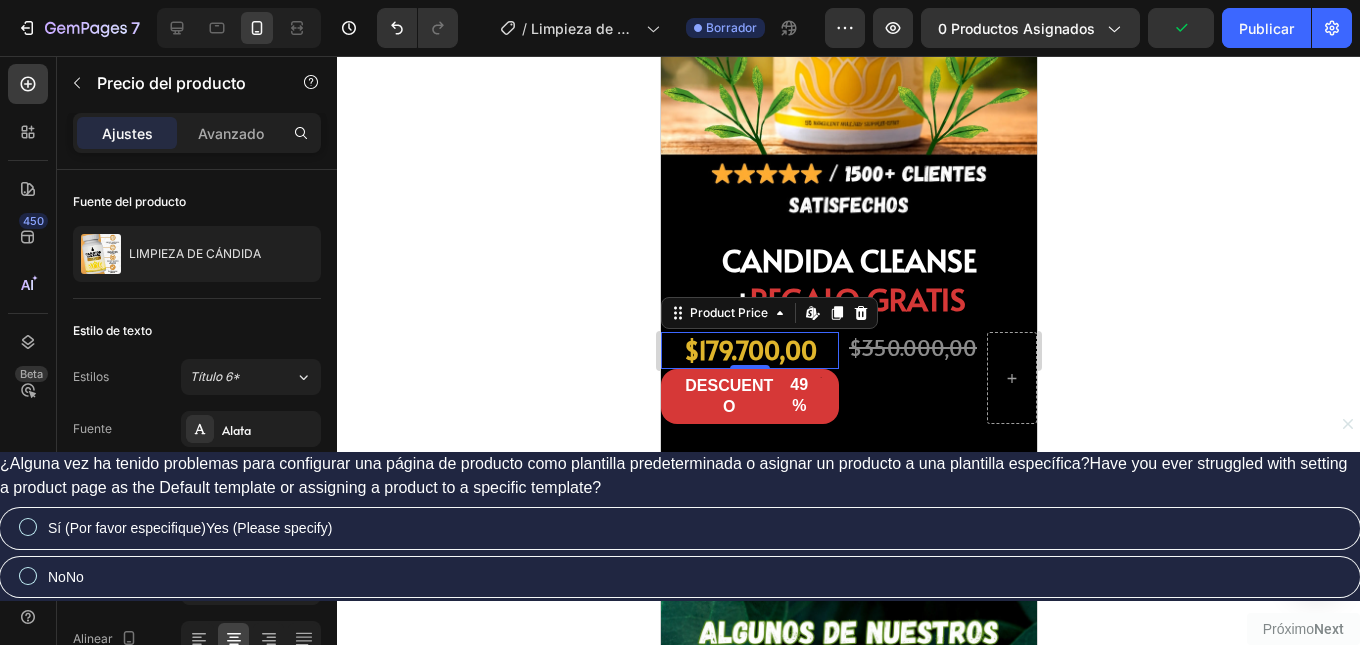 click on "$179.700,00" at bounding box center [749, 350] 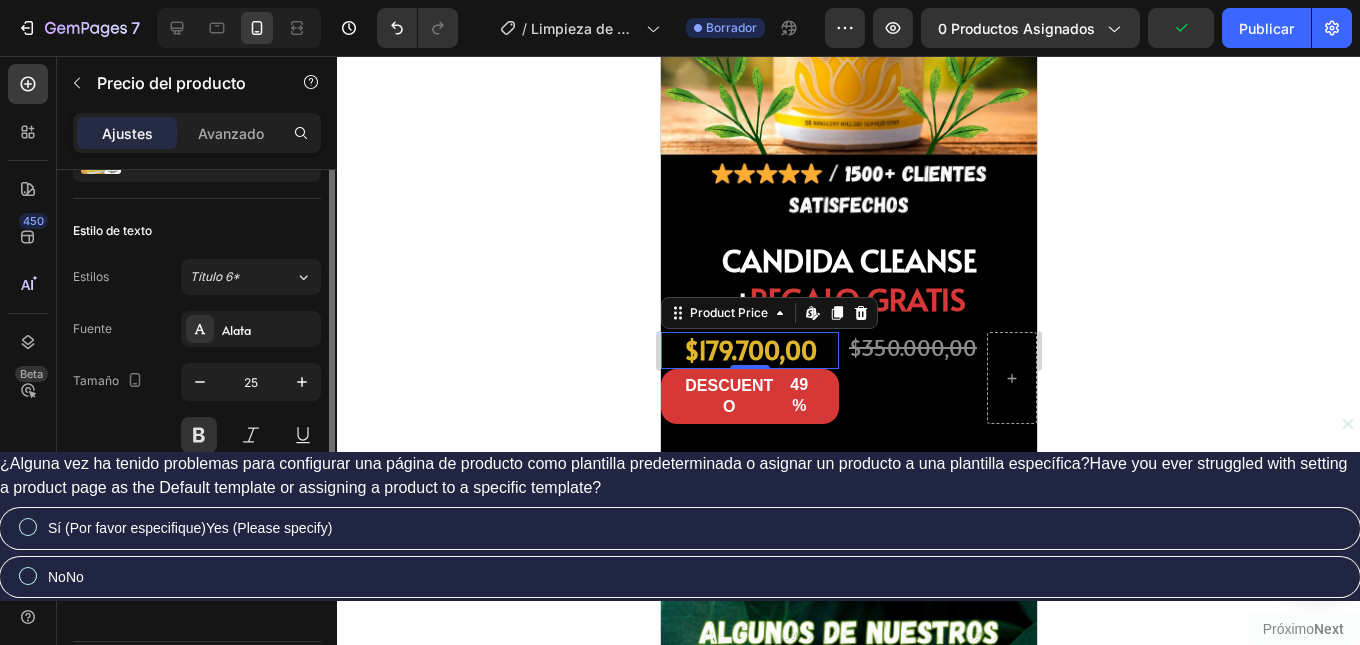 scroll, scrollTop: 0, scrollLeft: 0, axis: both 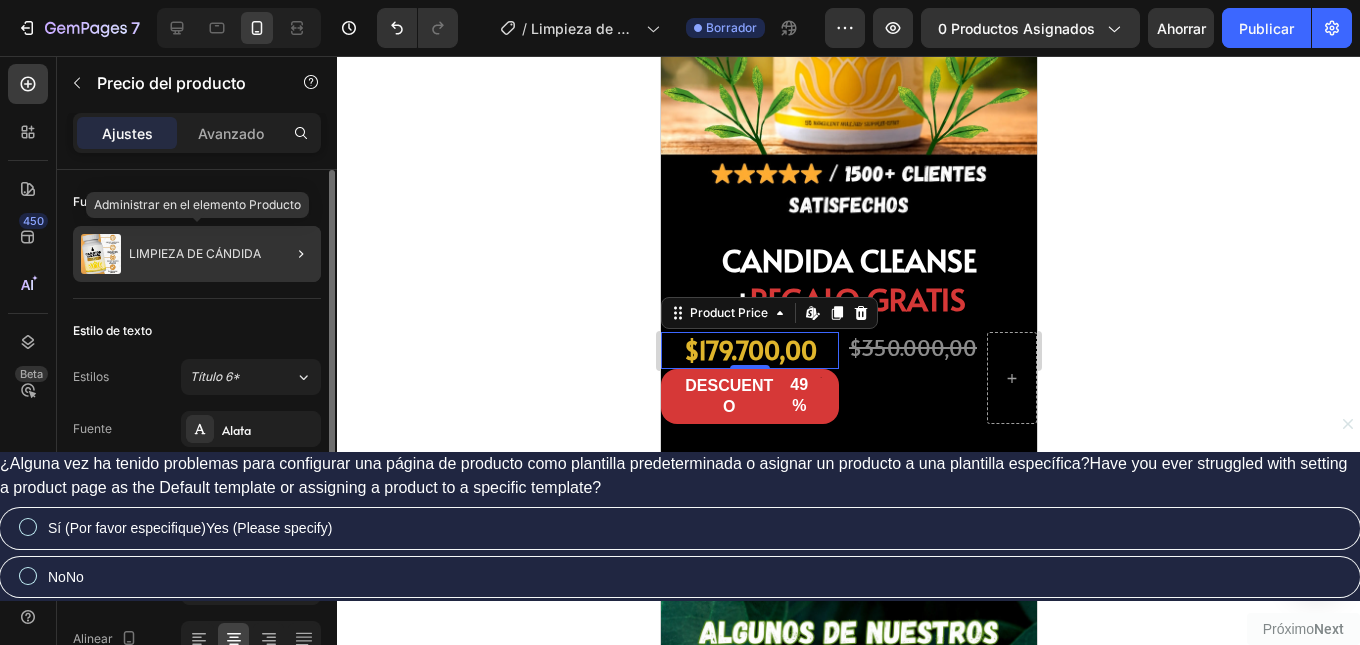 click on "LIMPIEZA DE CÁNDIDA" 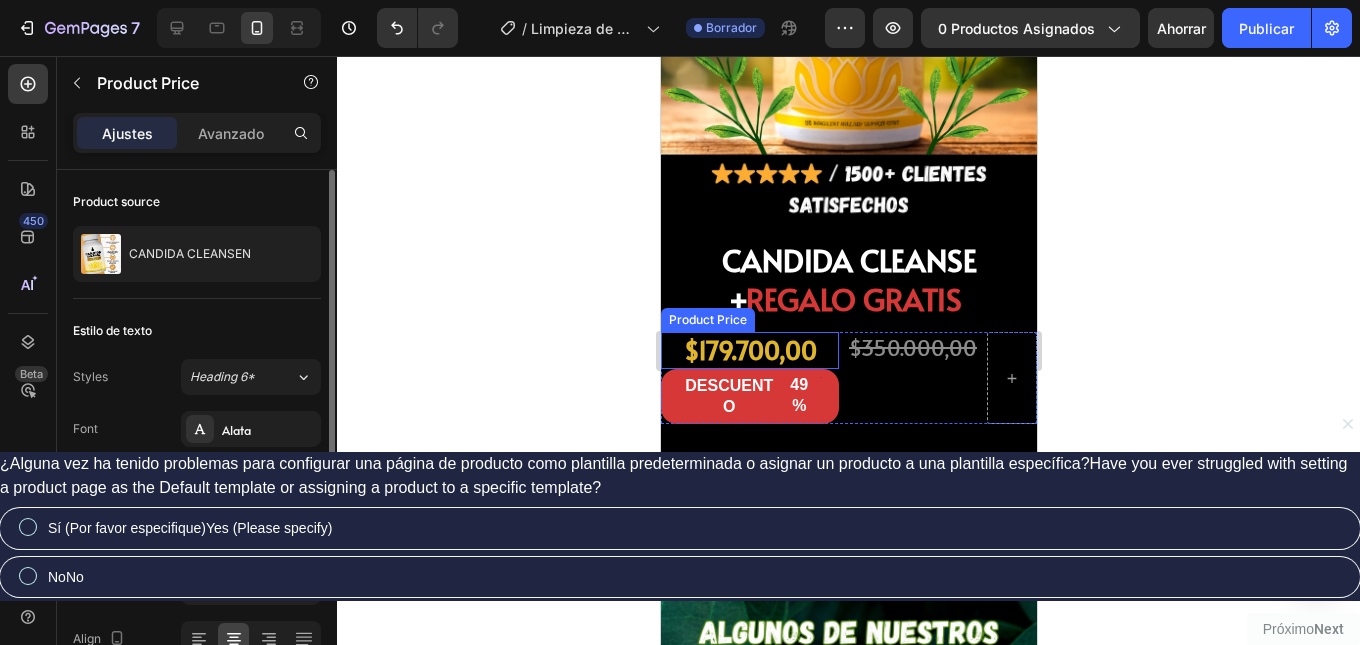 click on "$179.700,00" at bounding box center (749, 350) 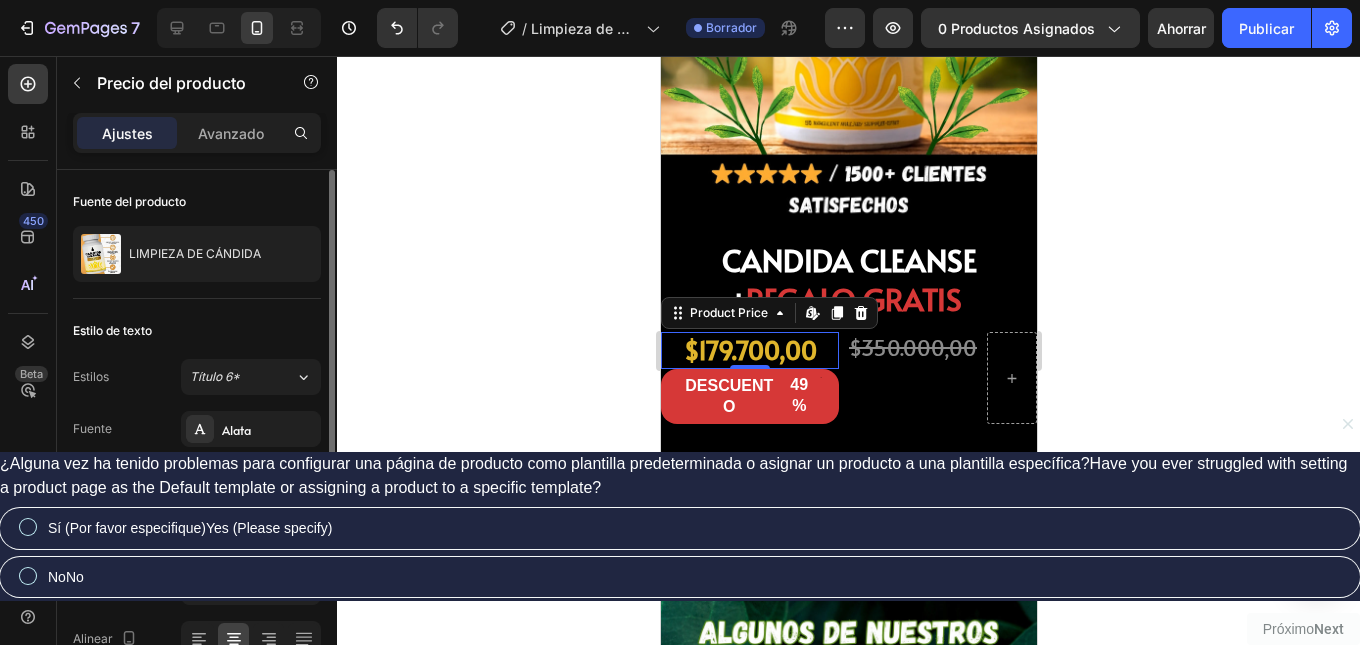 click on "$179.700,00" at bounding box center [749, 350] 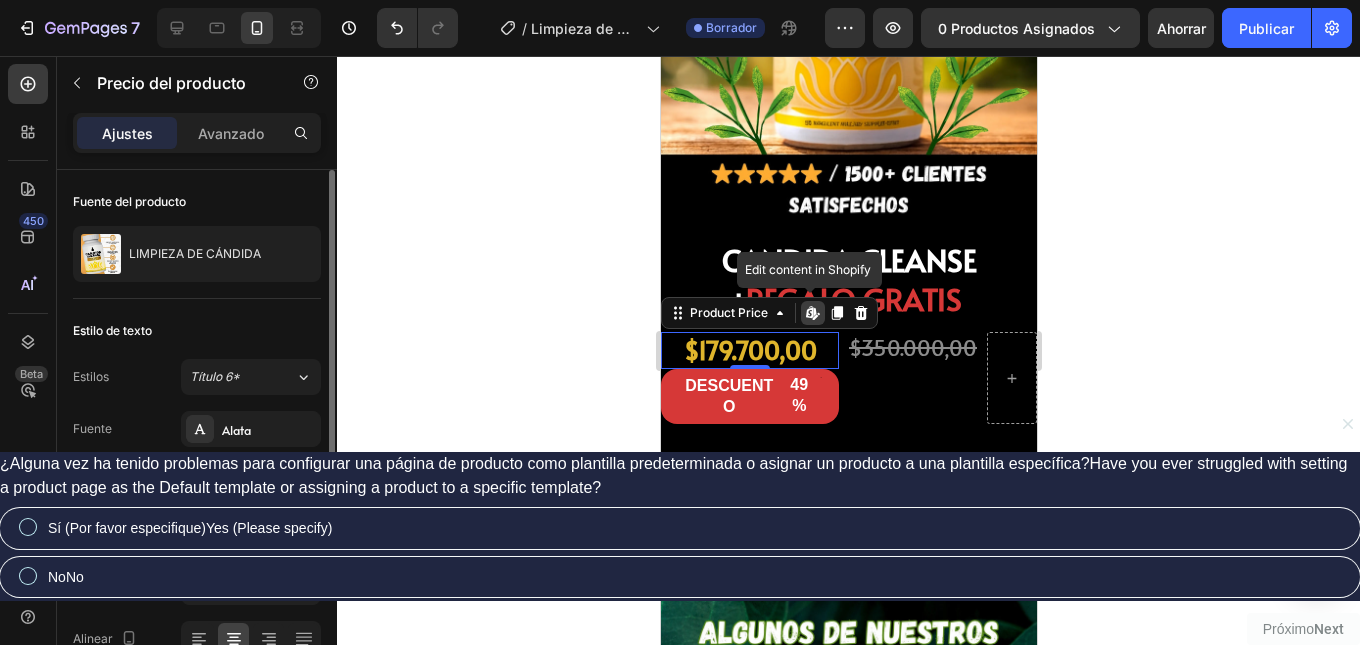 click 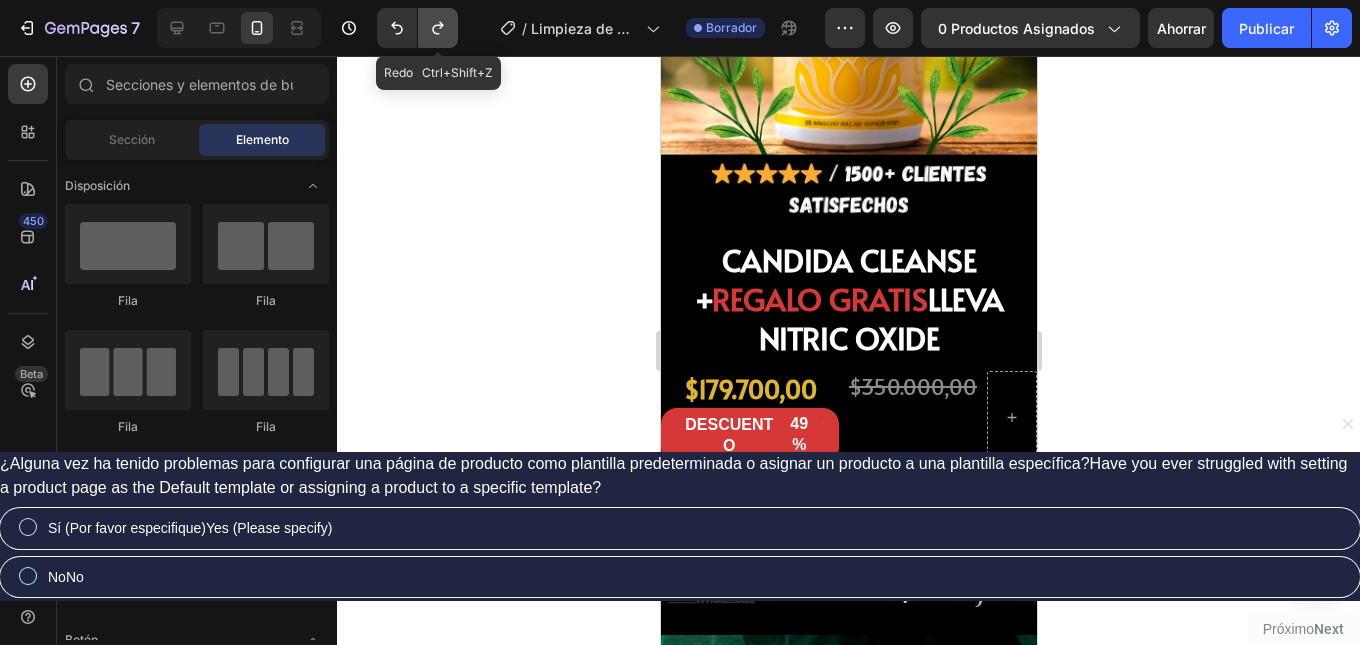 click 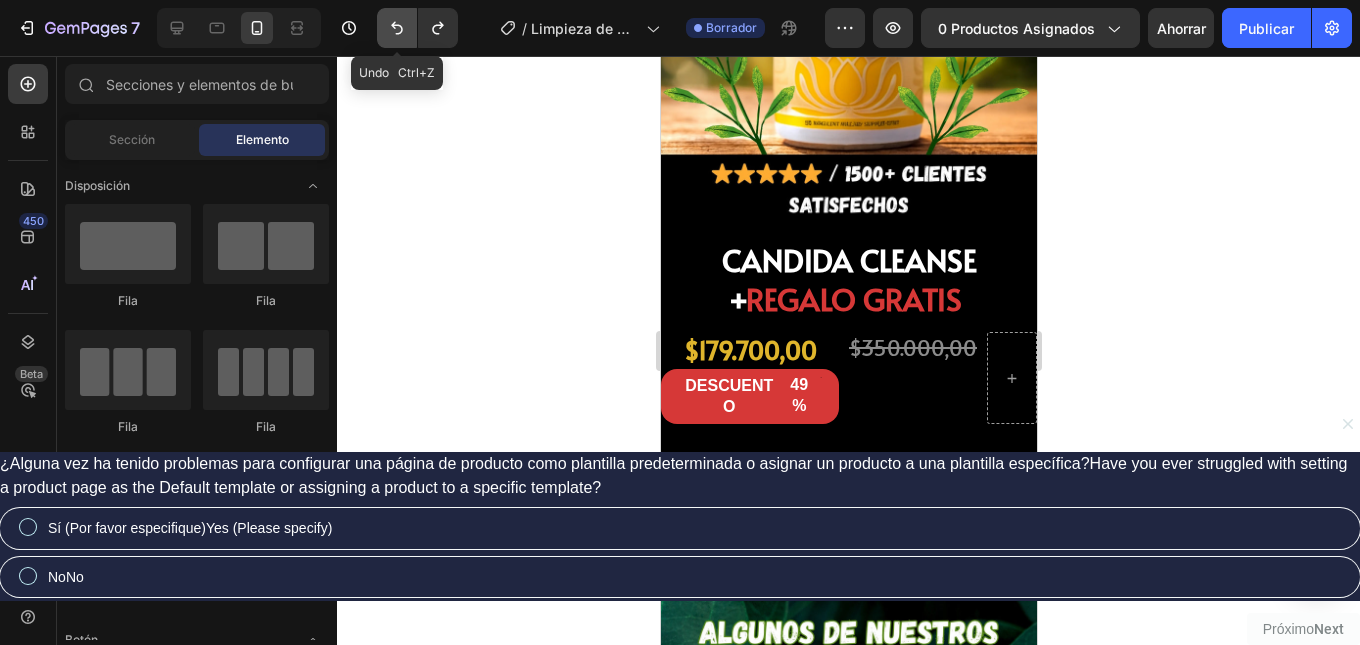 click 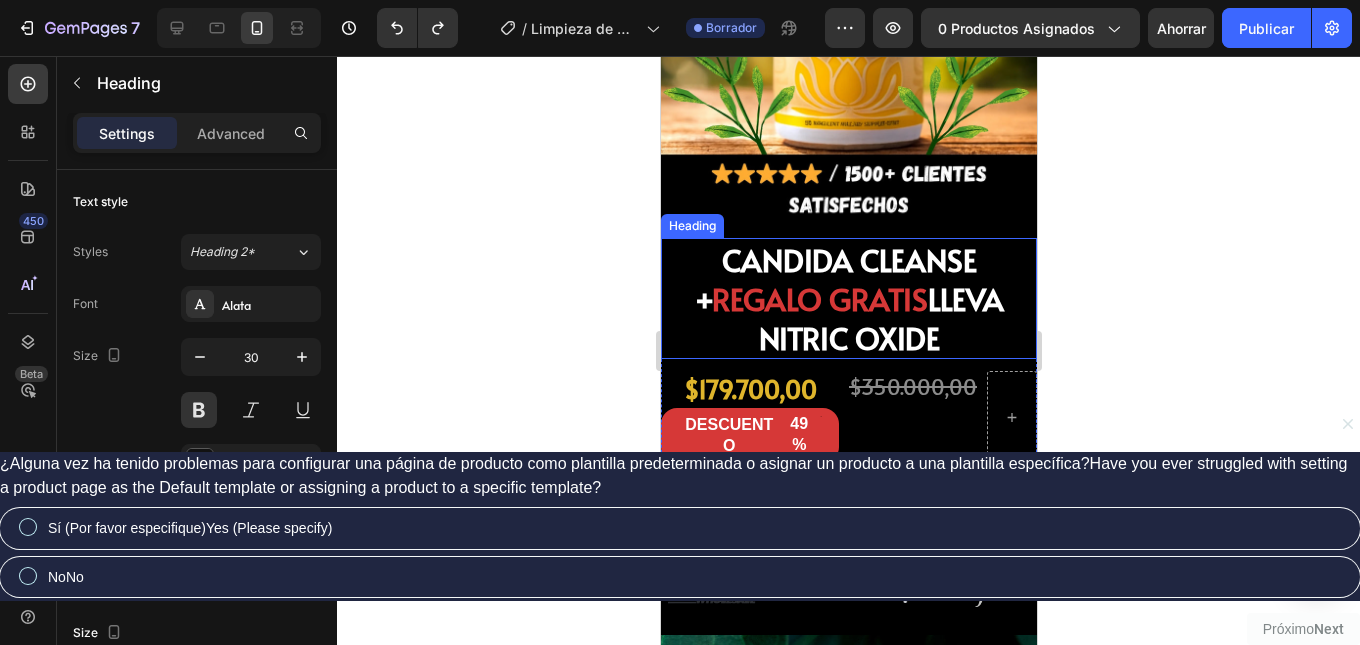 click on "LLEVA NITRIC OXIDE" at bounding box center (880, 318) 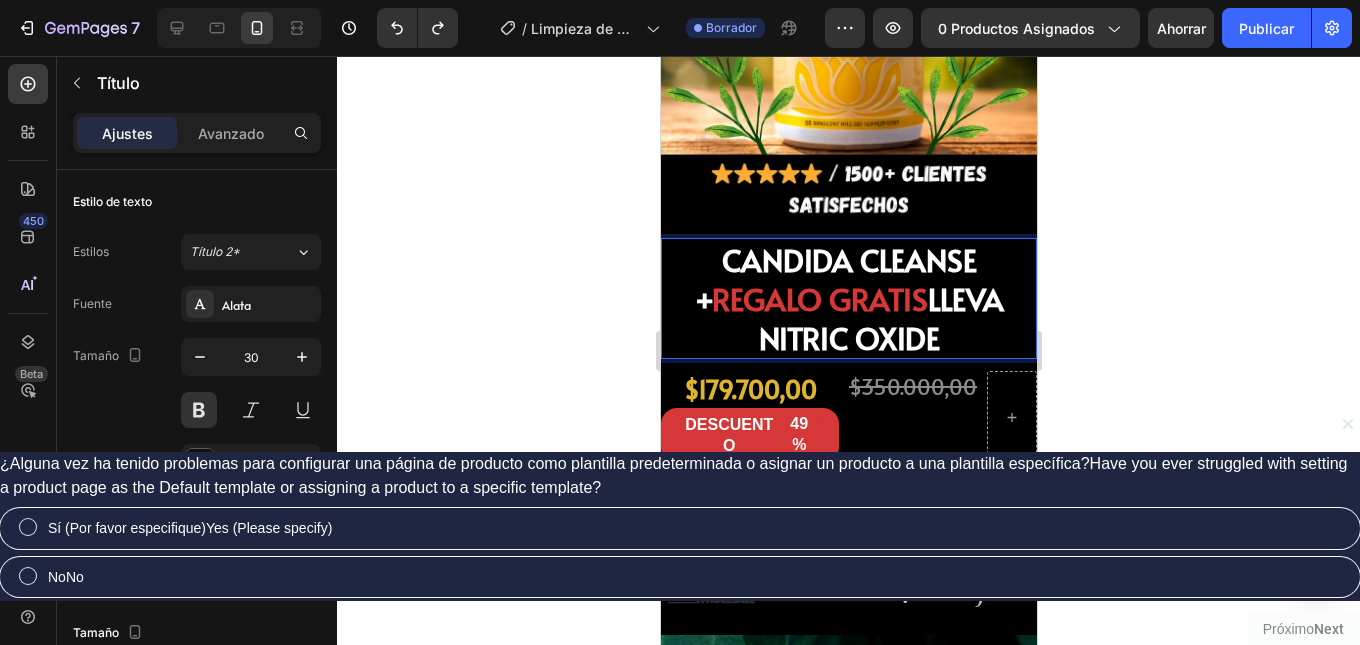 click on "LLEVA NITRIC OXIDE" at bounding box center (880, 318) 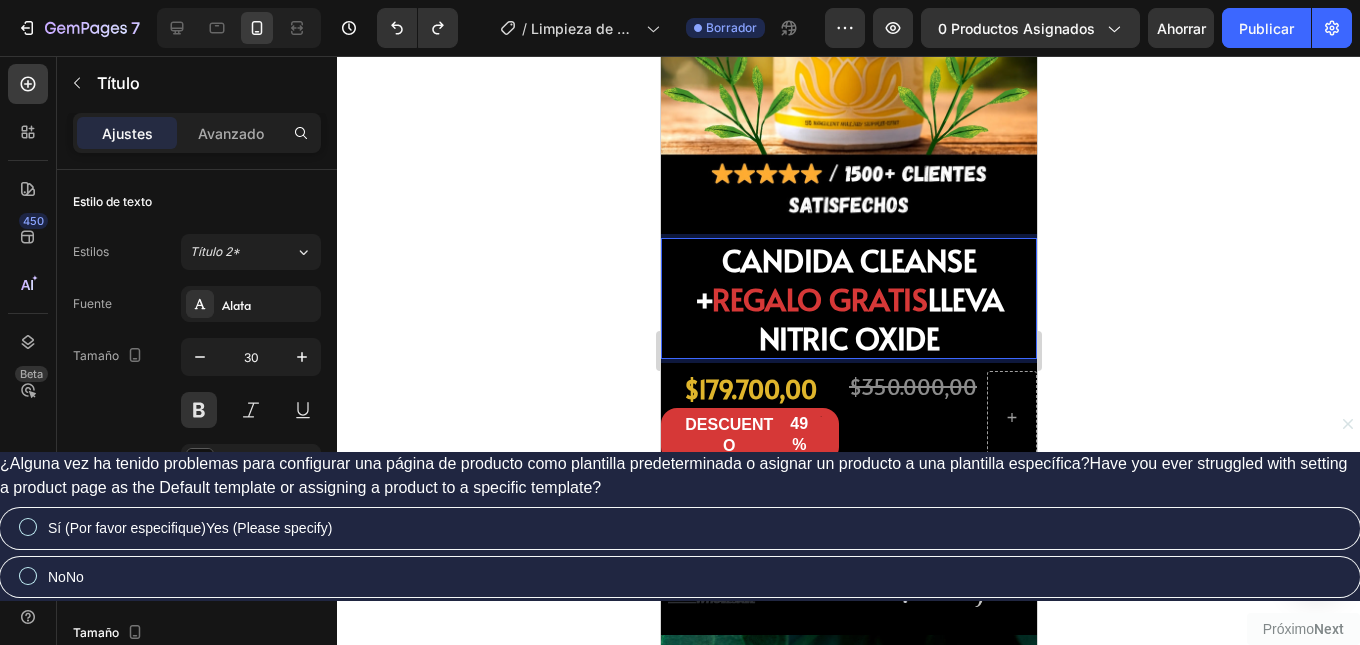 drag, startPoint x: 949, startPoint y: 278, endPoint x: 755, endPoint y: 276, distance: 194.01031 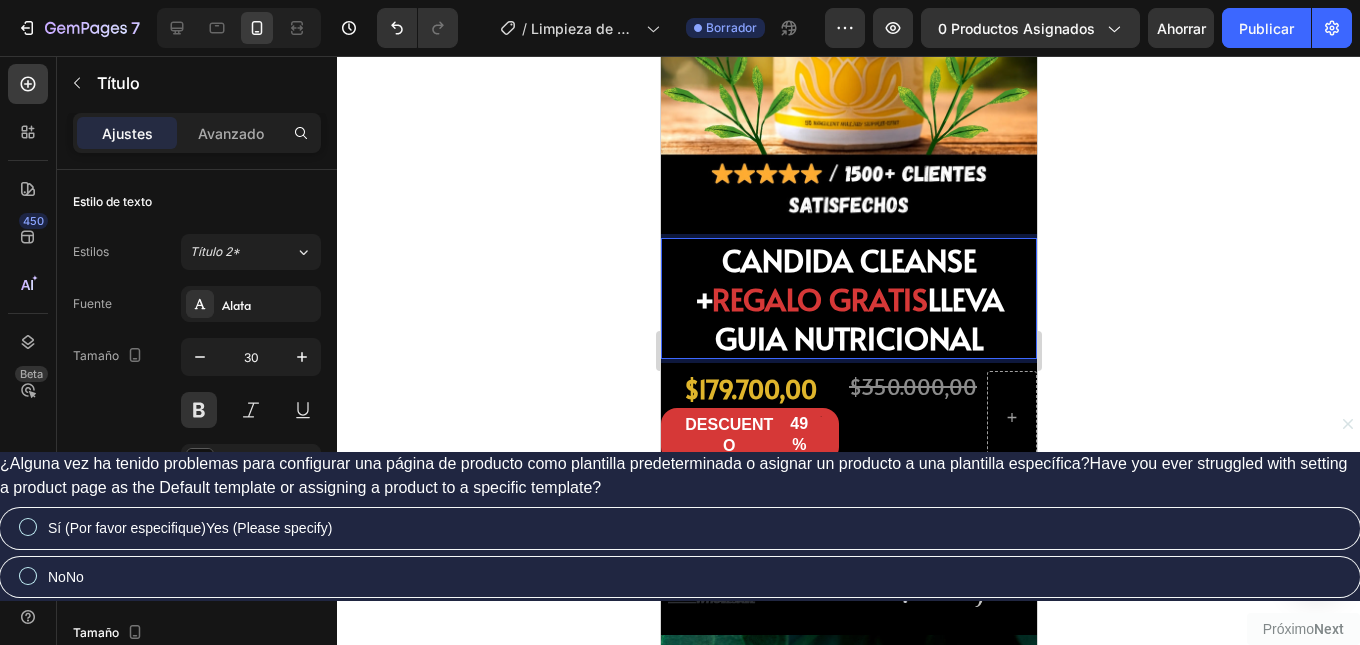 click 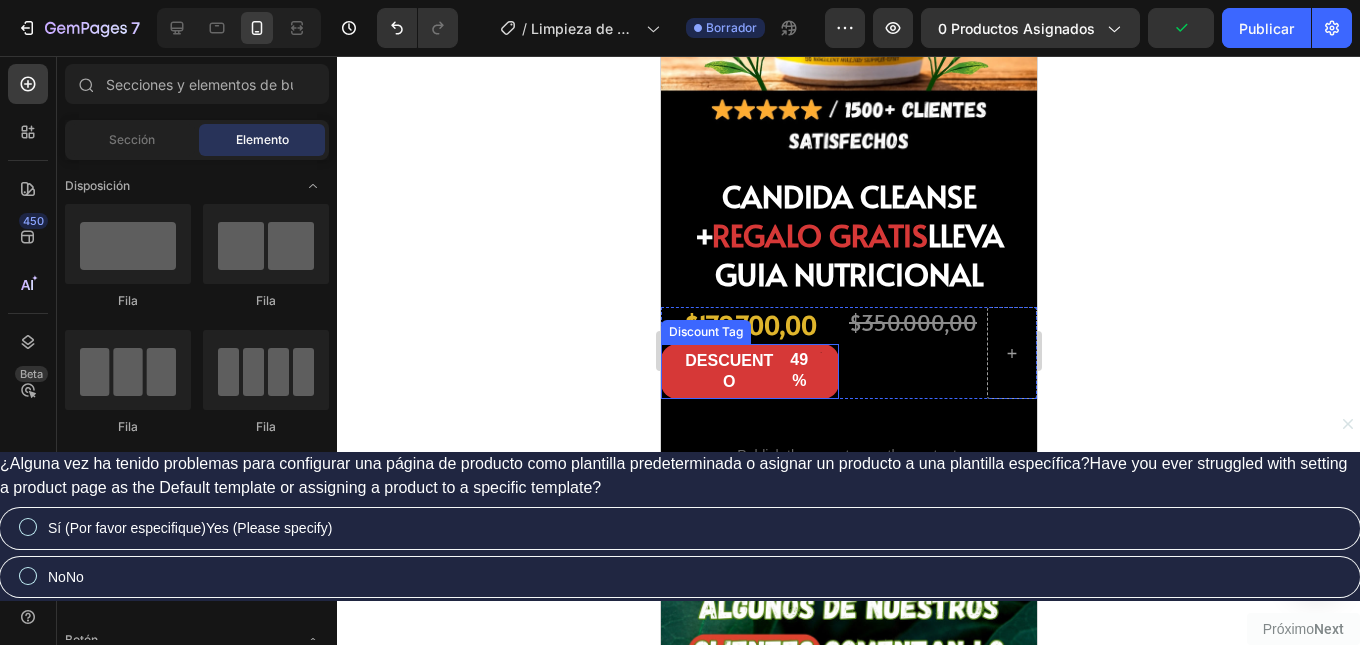 scroll, scrollTop: 1600, scrollLeft: 0, axis: vertical 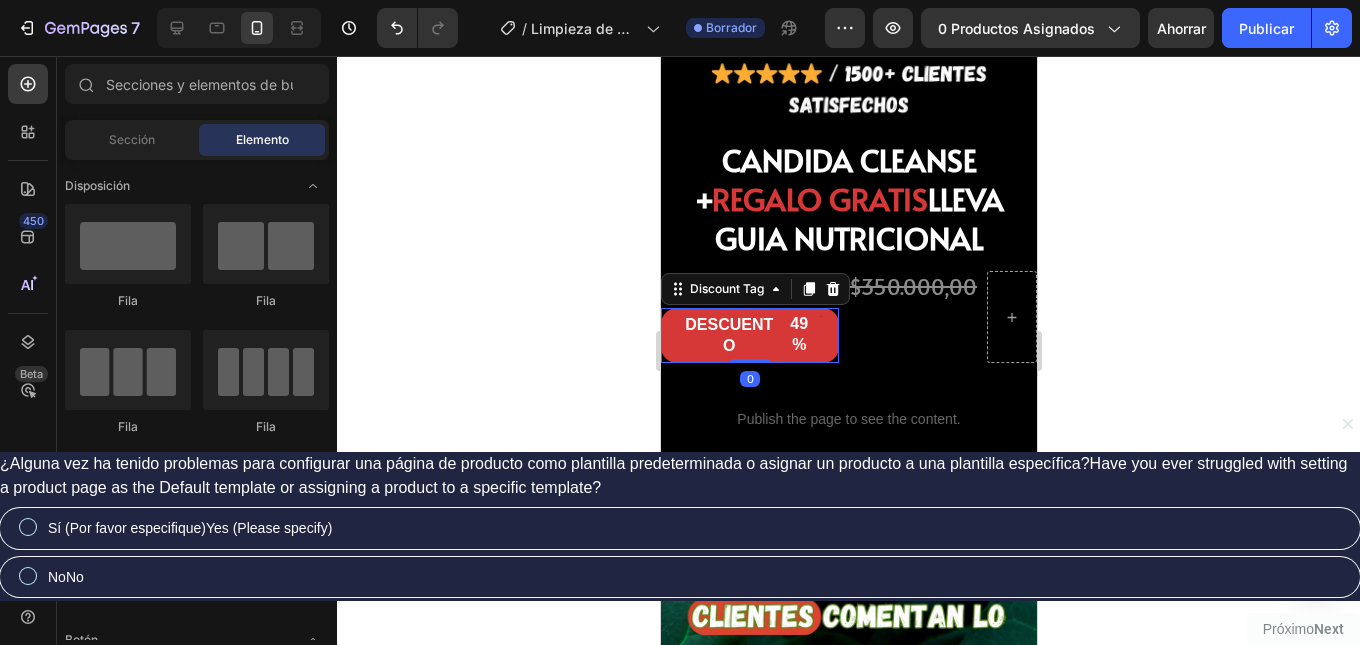 click on "49%" at bounding box center (798, 335) 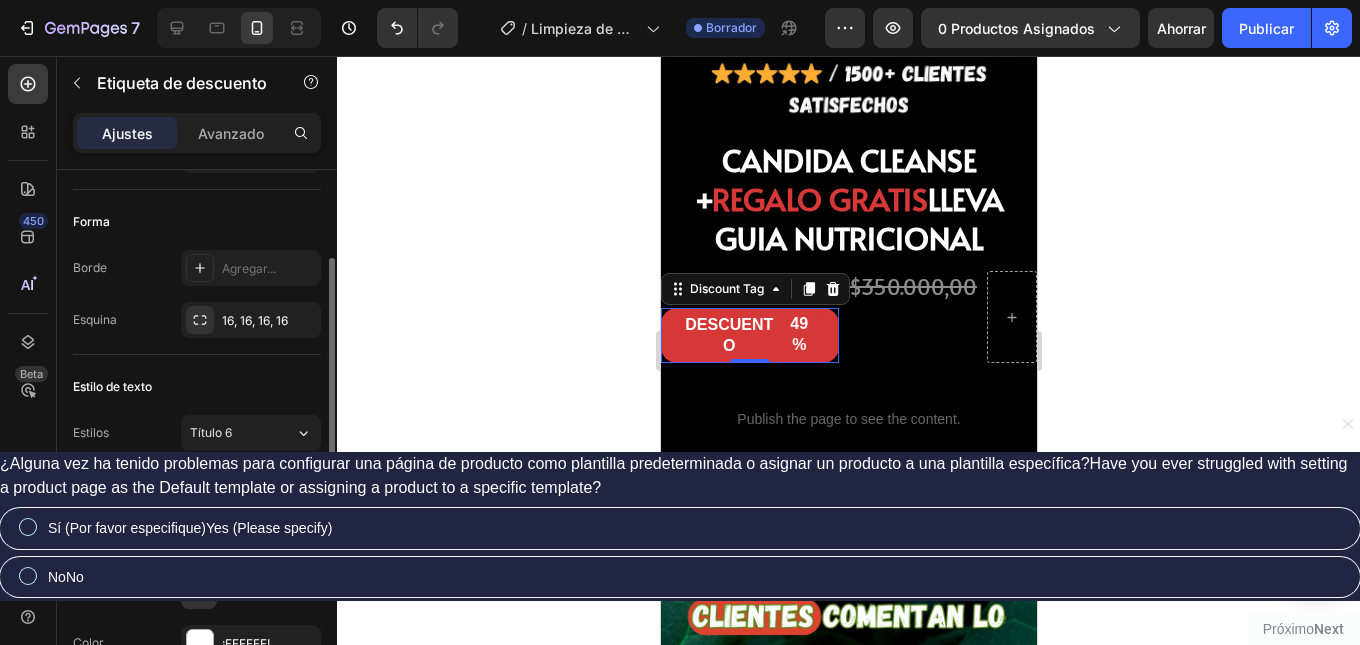 scroll, scrollTop: 200, scrollLeft: 0, axis: vertical 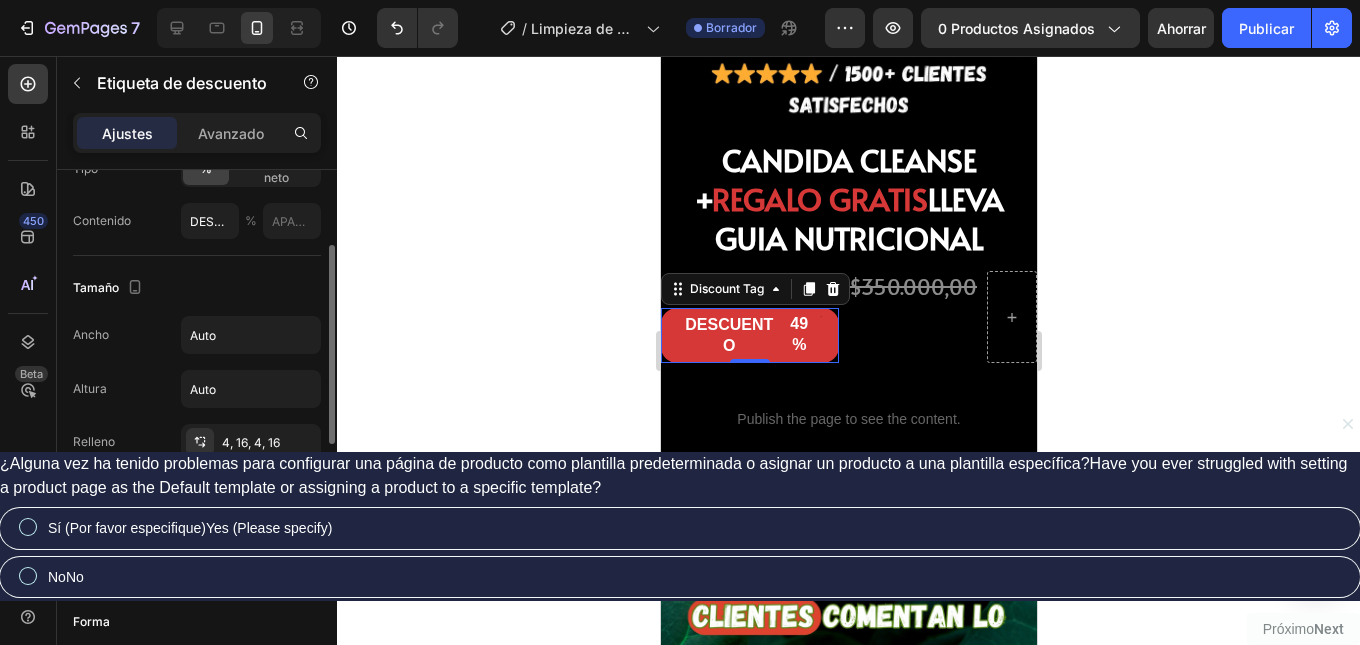 click 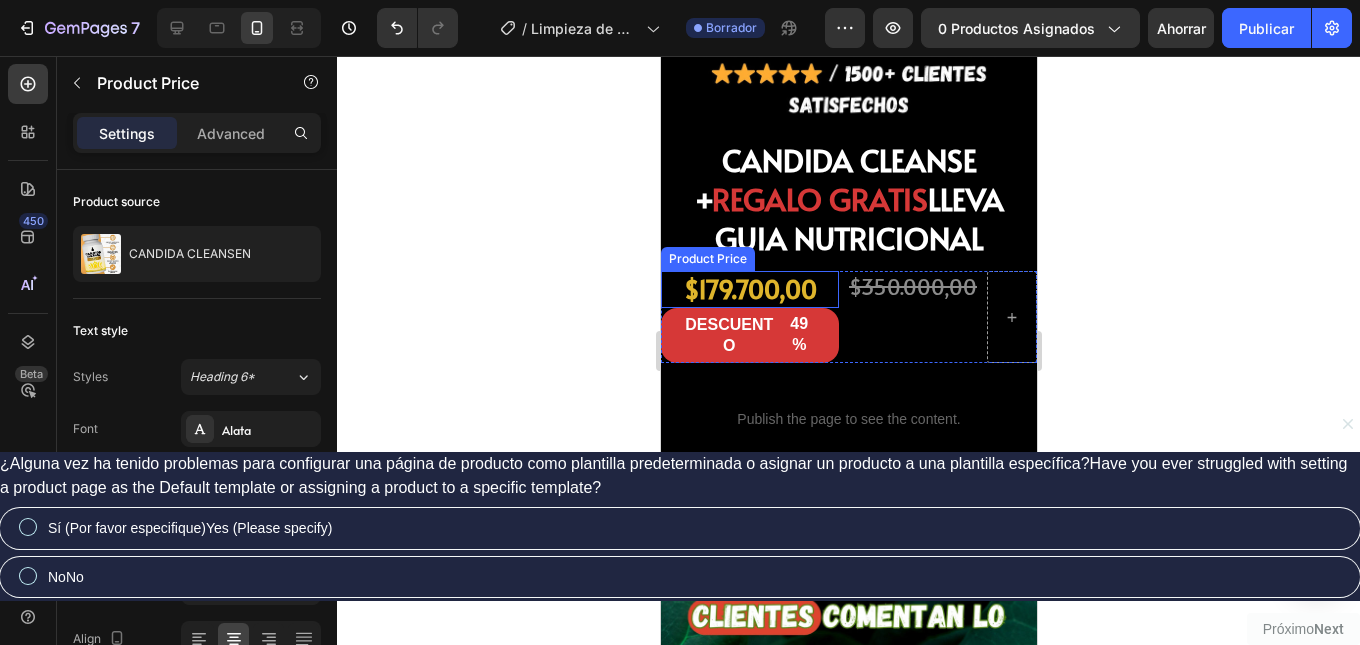 click on "$179.700,00" at bounding box center (749, 289) 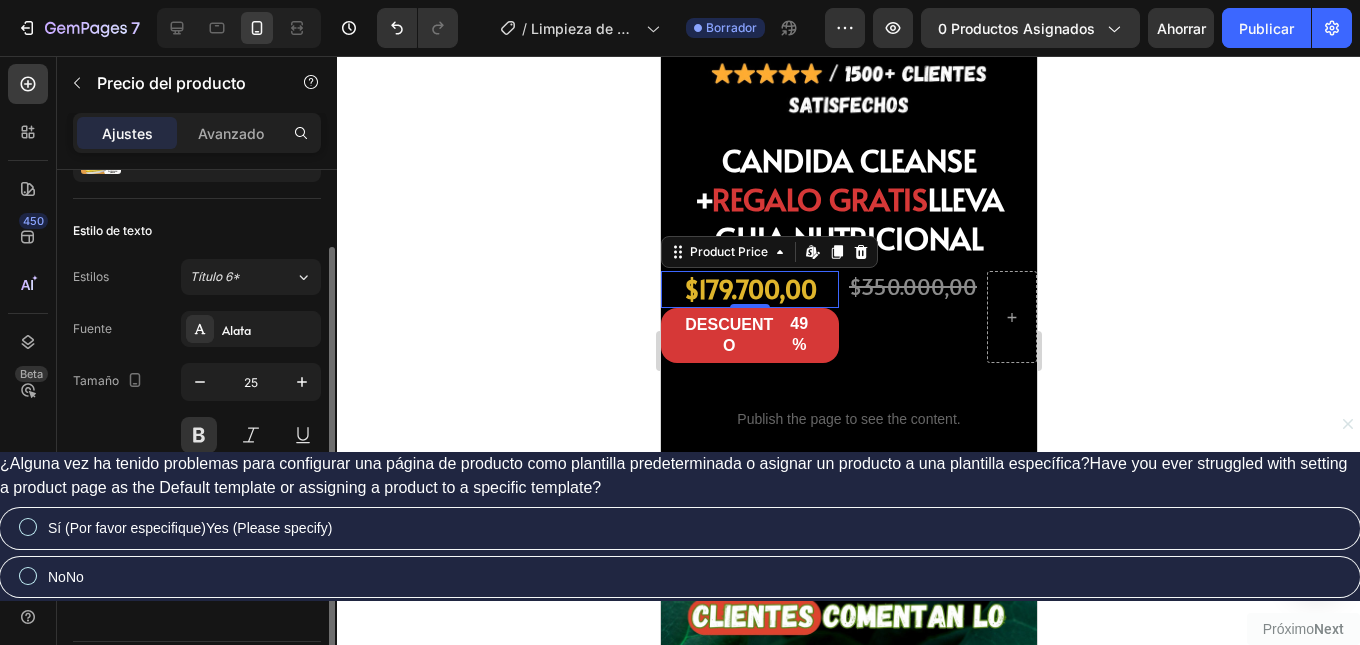 scroll, scrollTop: 160, scrollLeft: 0, axis: vertical 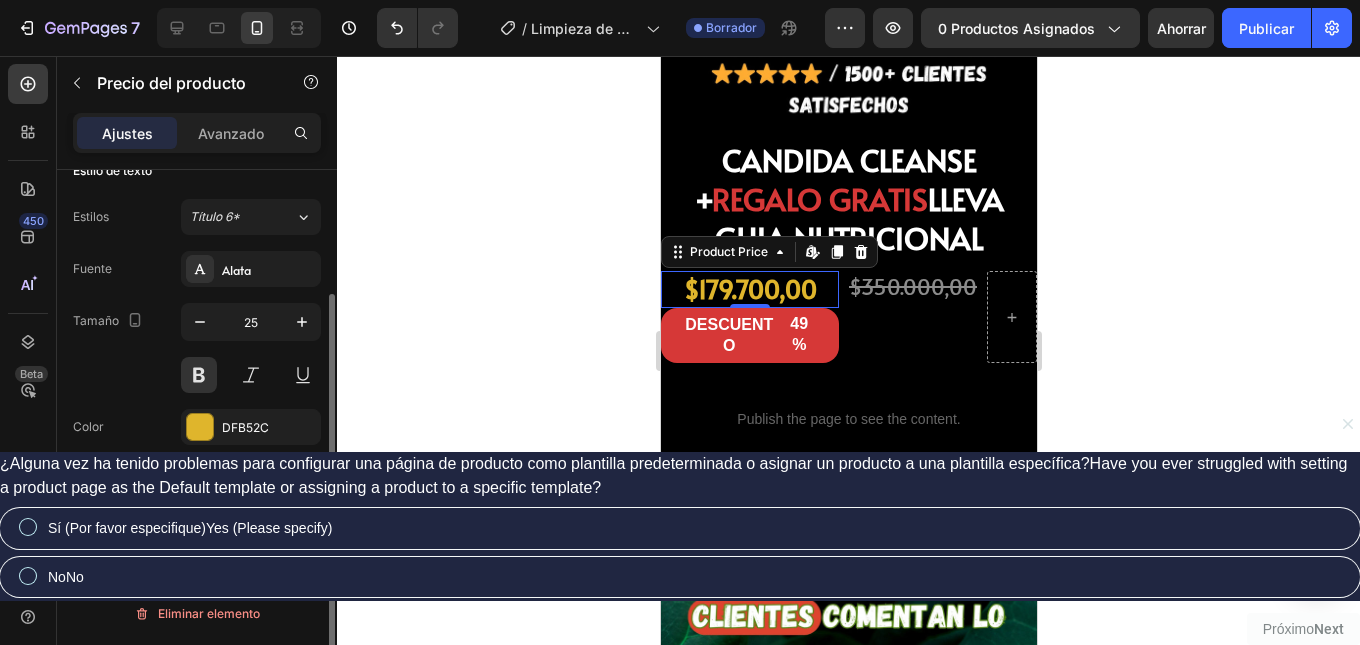 click on "Mostrar más" at bounding box center (197, 531) 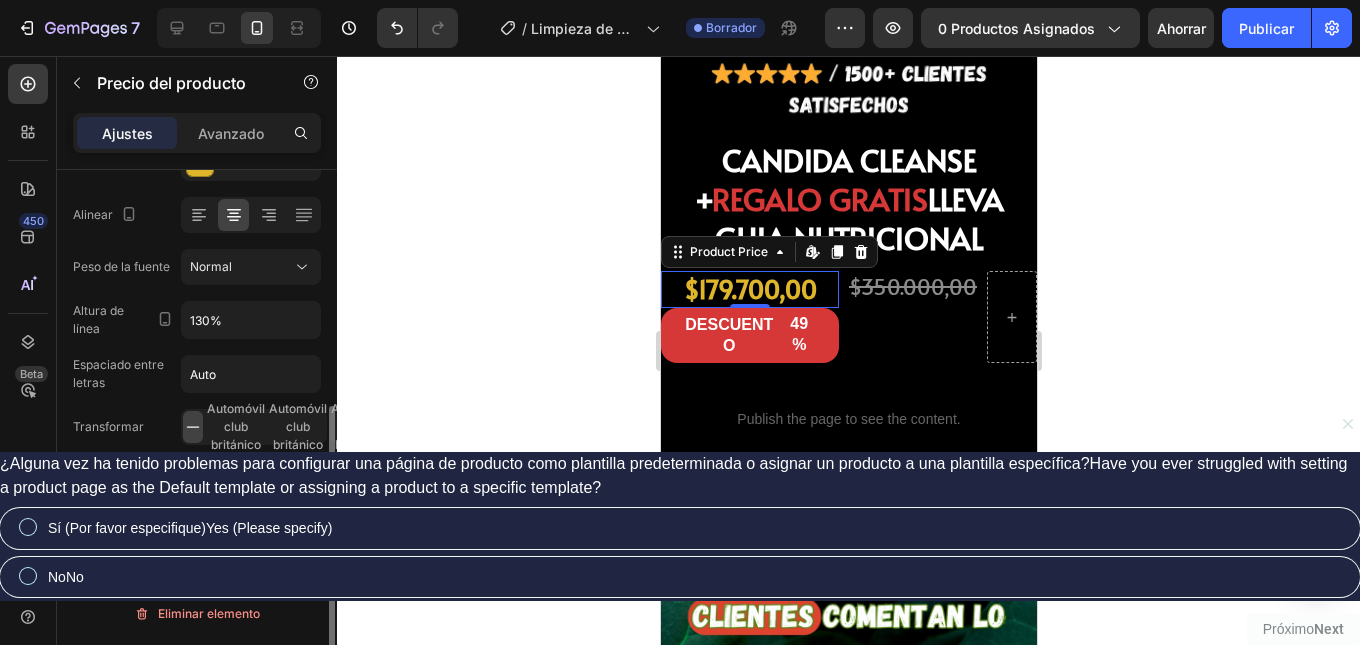 scroll, scrollTop: 0, scrollLeft: 0, axis: both 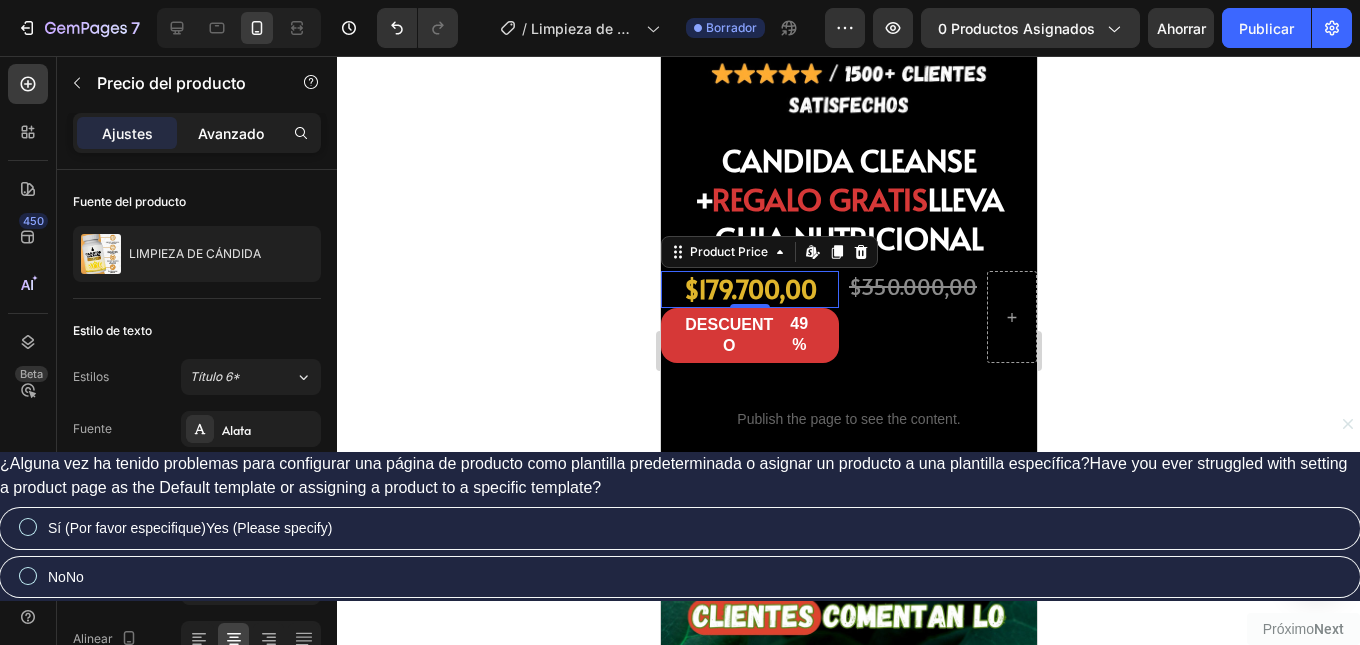 click on "Avanzado" at bounding box center [231, 133] 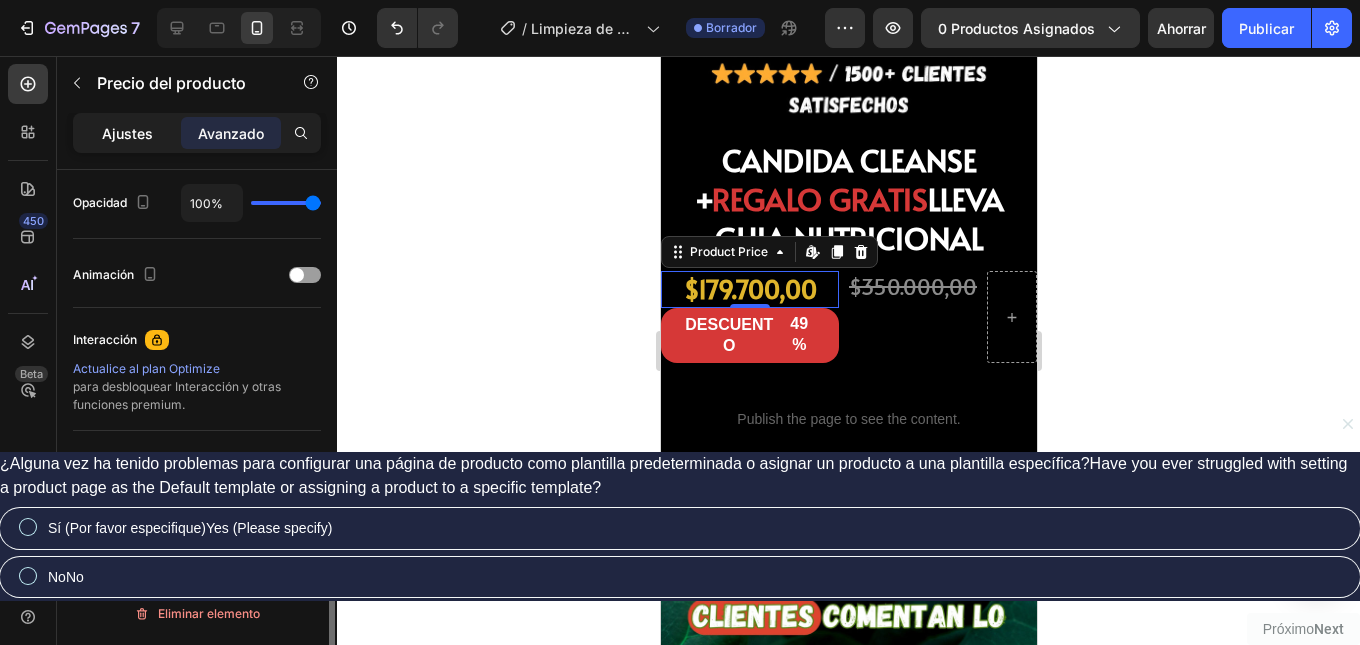 click on "Ajustes" 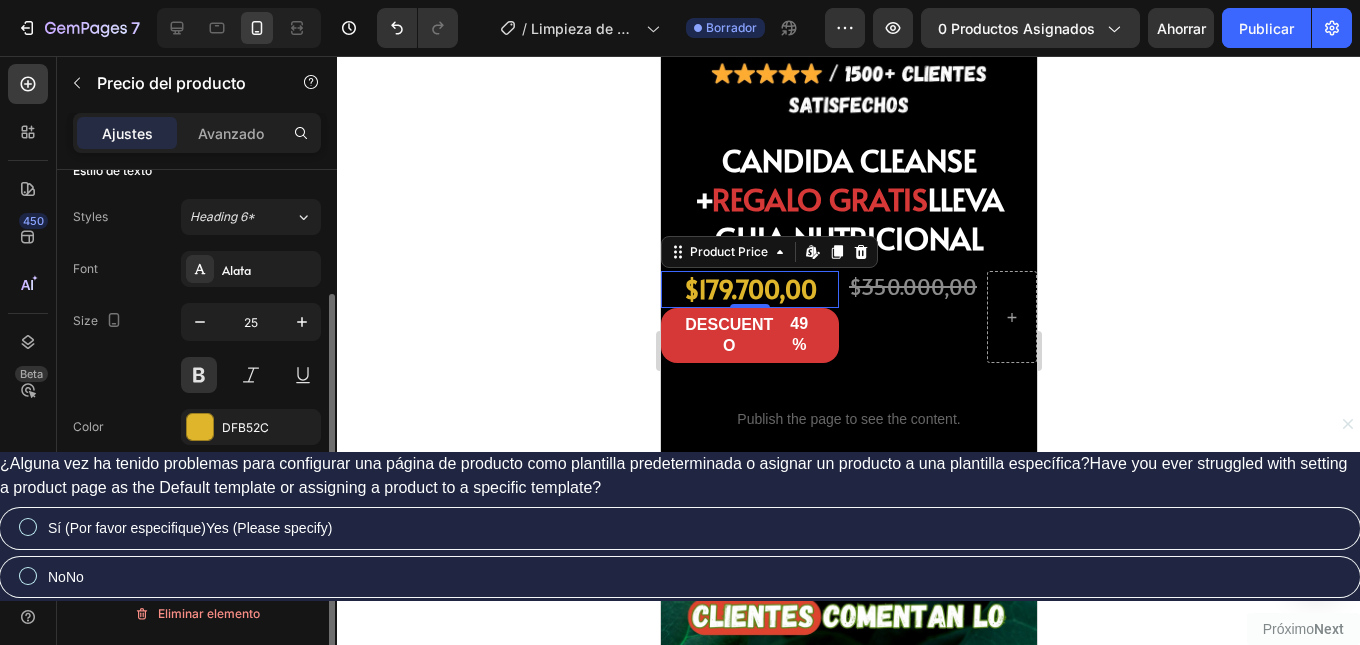 scroll, scrollTop: 160, scrollLeft: 0, axis: vertical 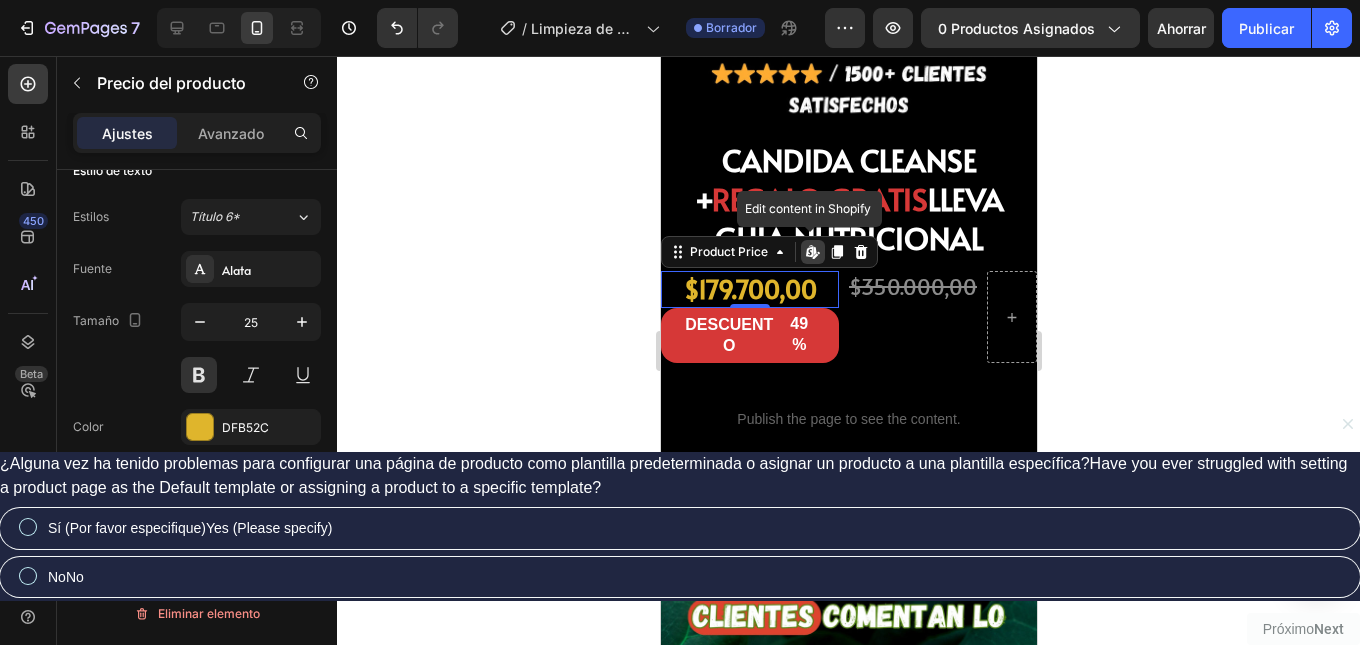 click 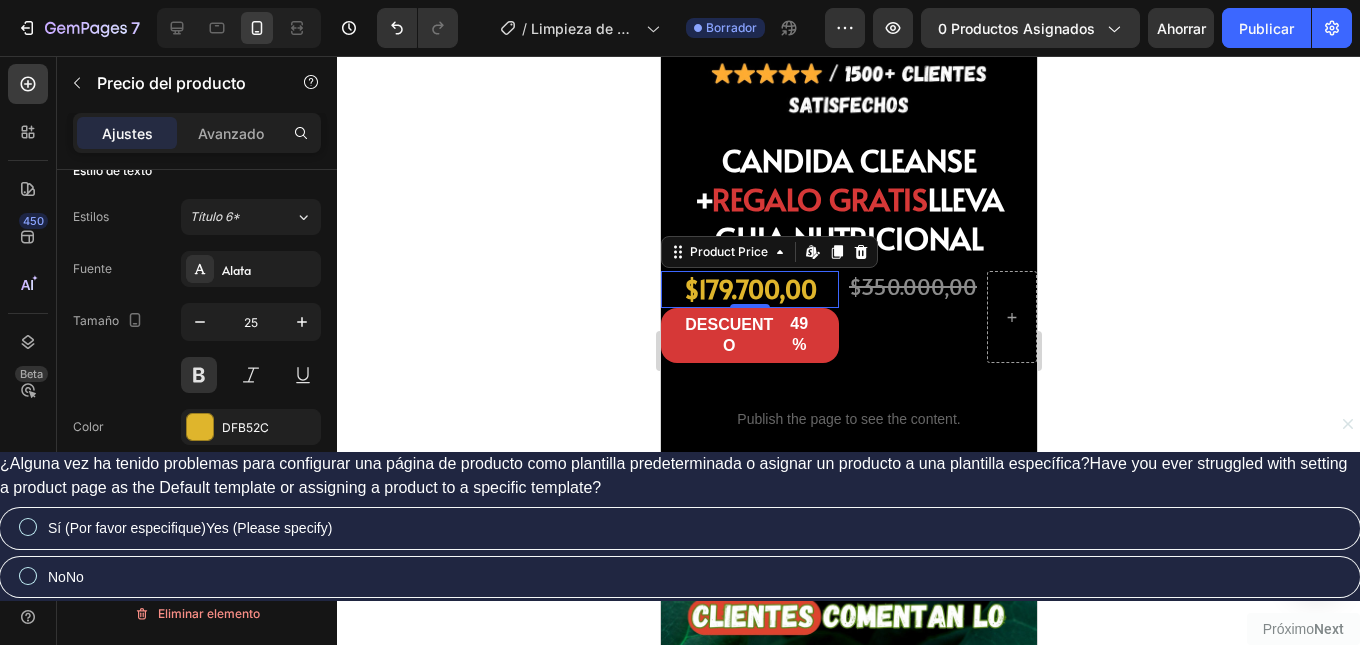 click 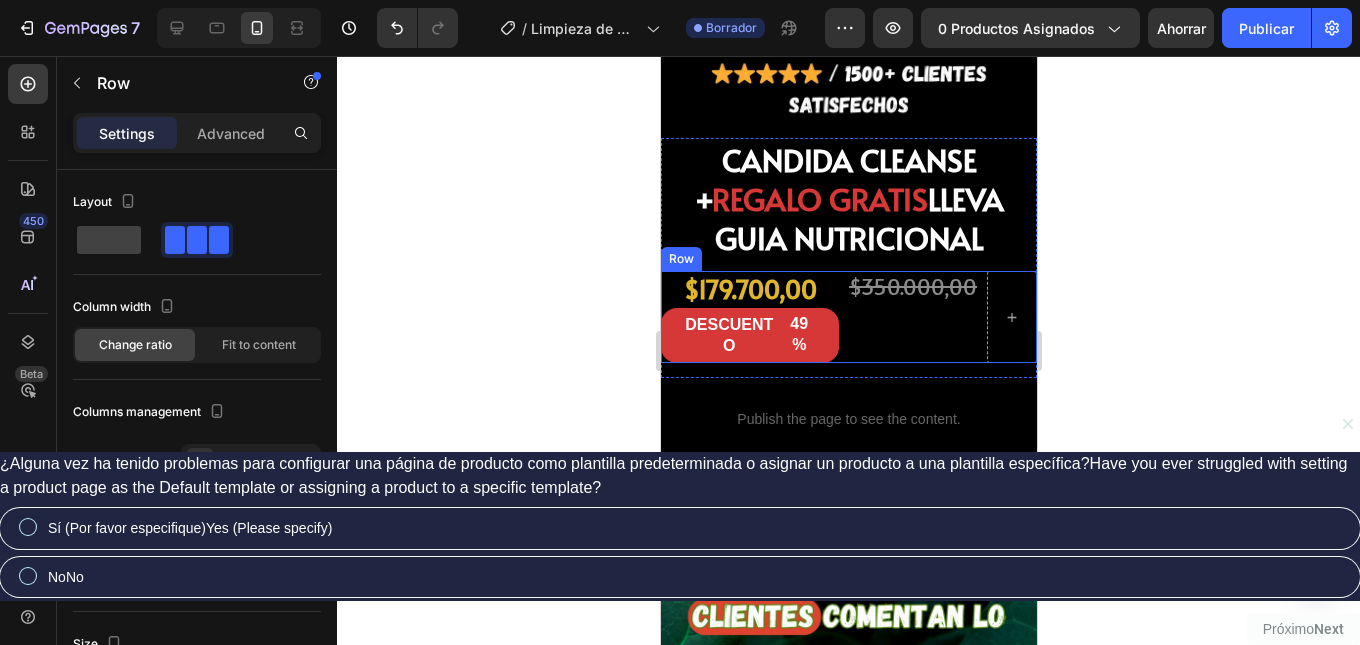 click on "$350.000,00 Product Price Product Price" at bounding box center (912, 317) 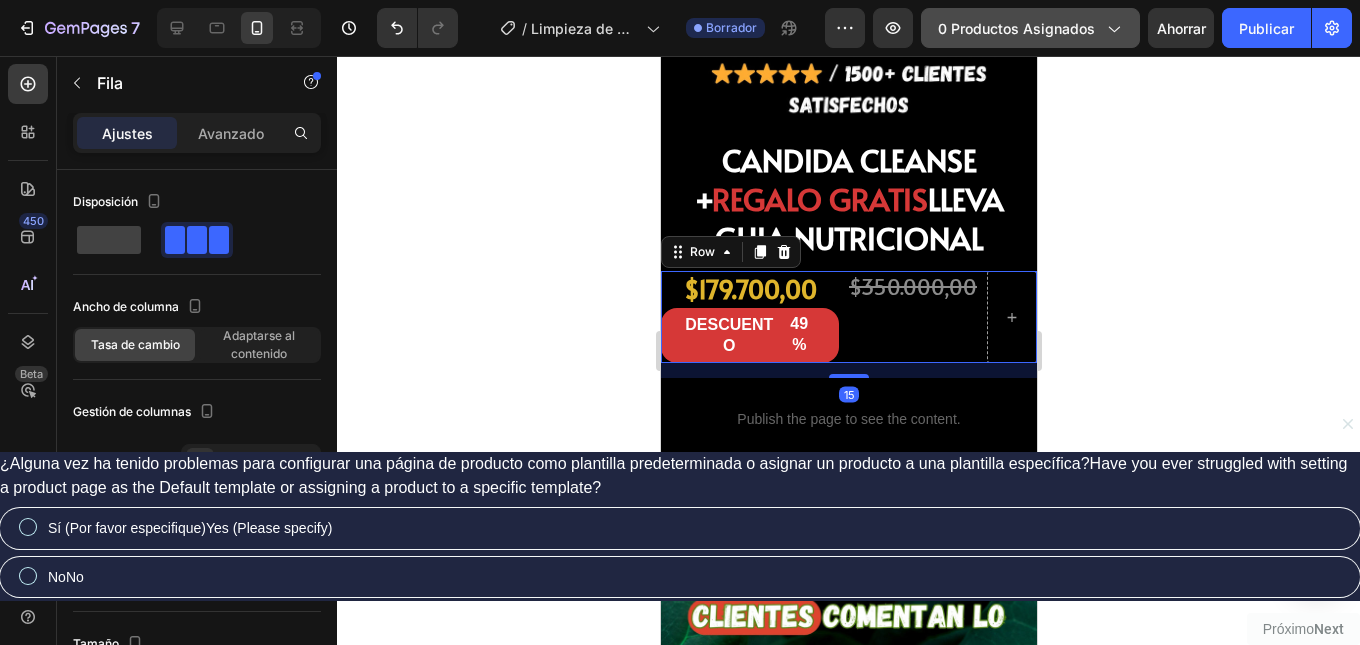 click on "0 productos asignados" at bounding box center [1016, 28] 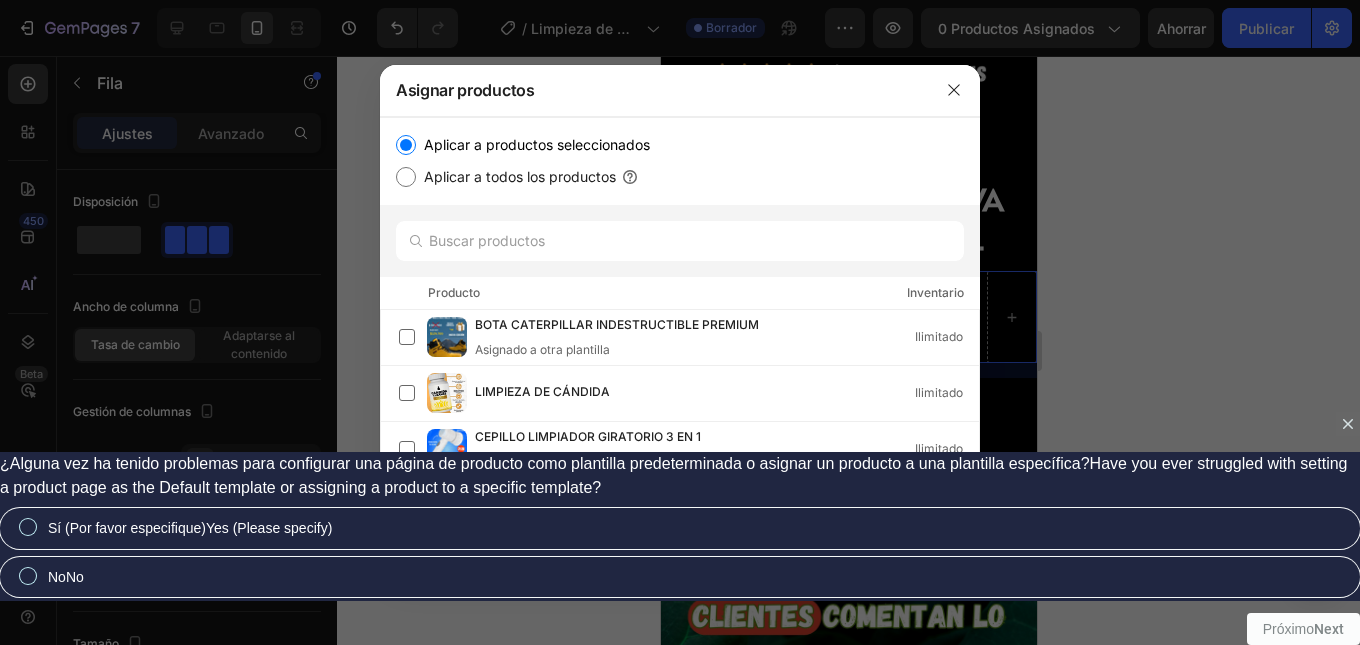 click at bounding box center [680, 322] 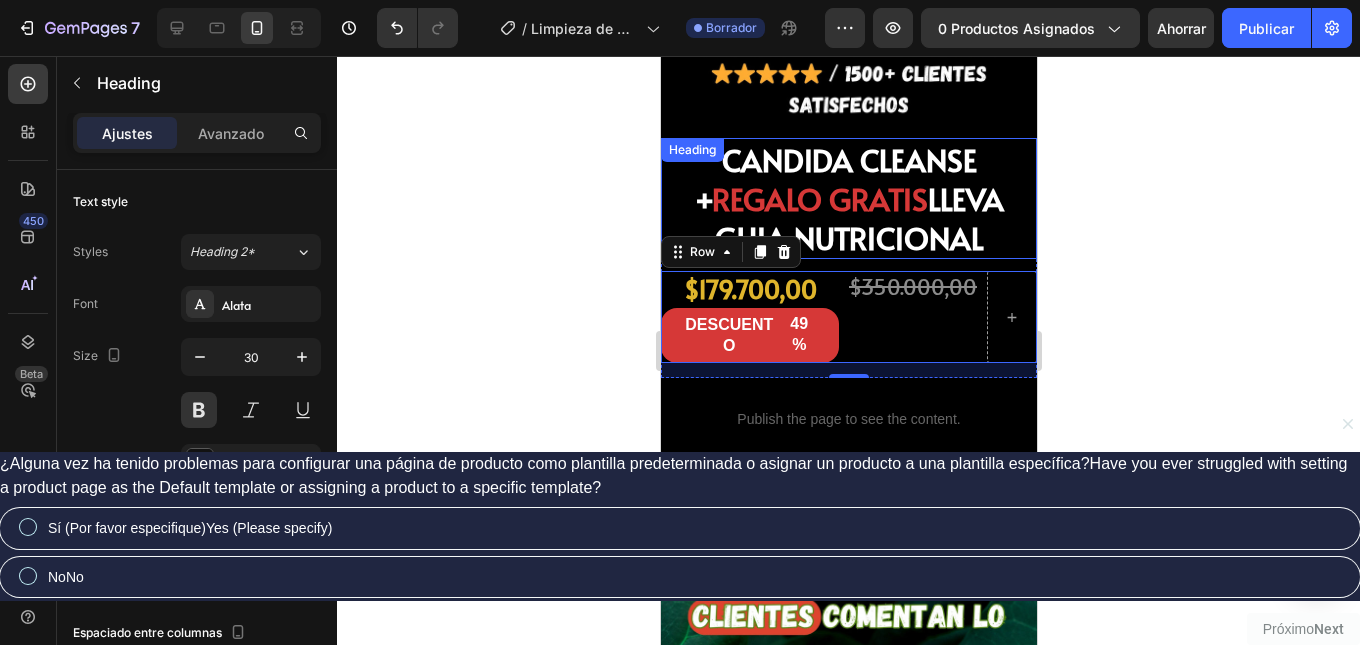 click on "REGALO GRATIS" at bounding box center (819, 198) 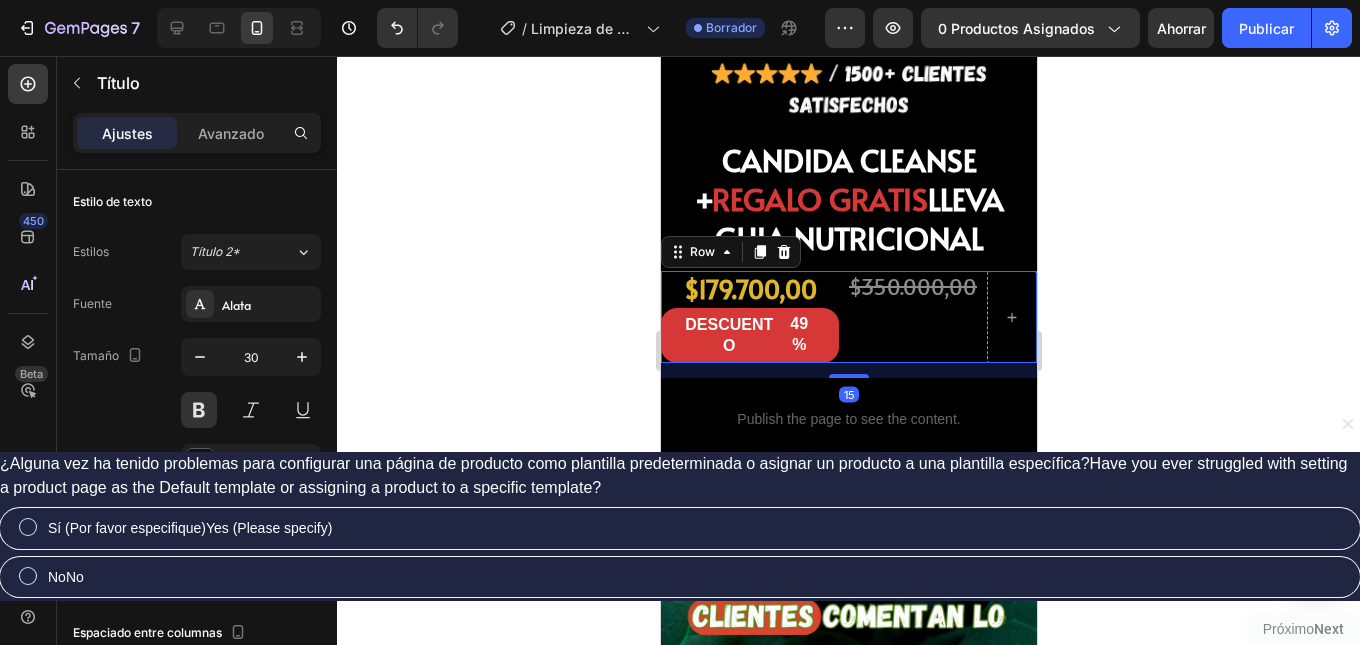 click on "$350.000,00 Product Price Product Price" at bounding box center [912, 317] 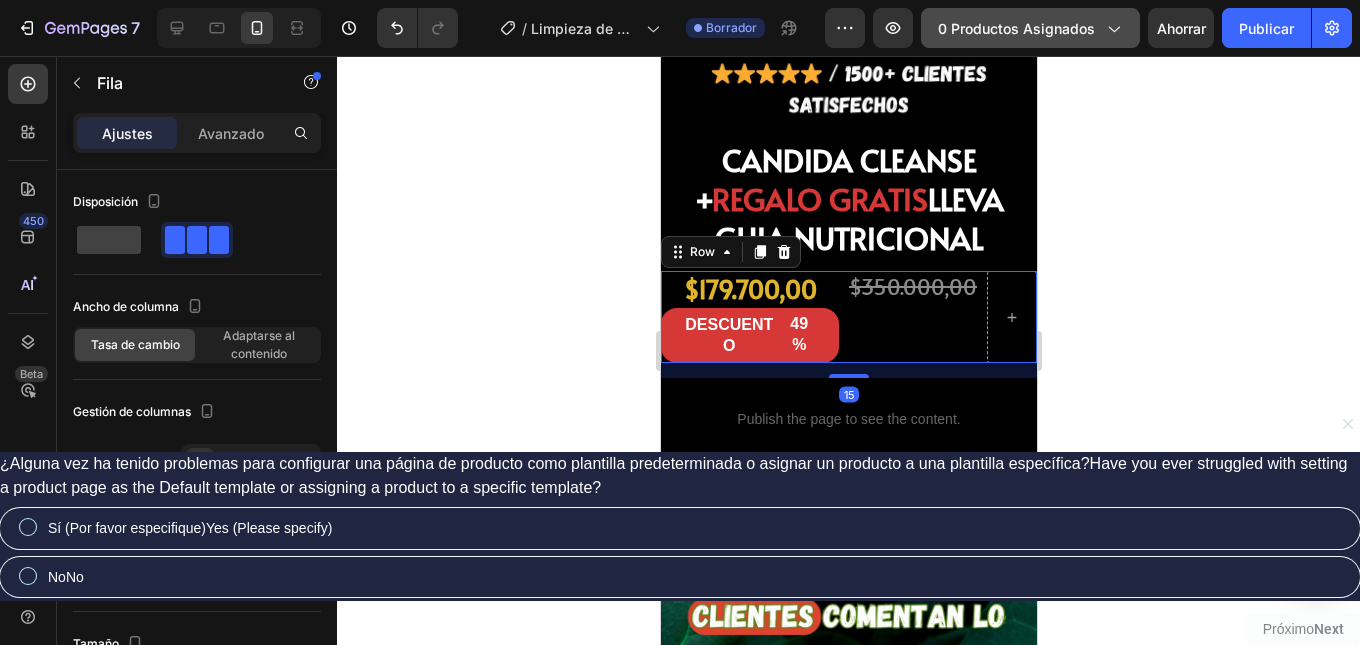 click on "0 productos asignados" at bounding box center (1016, 28) 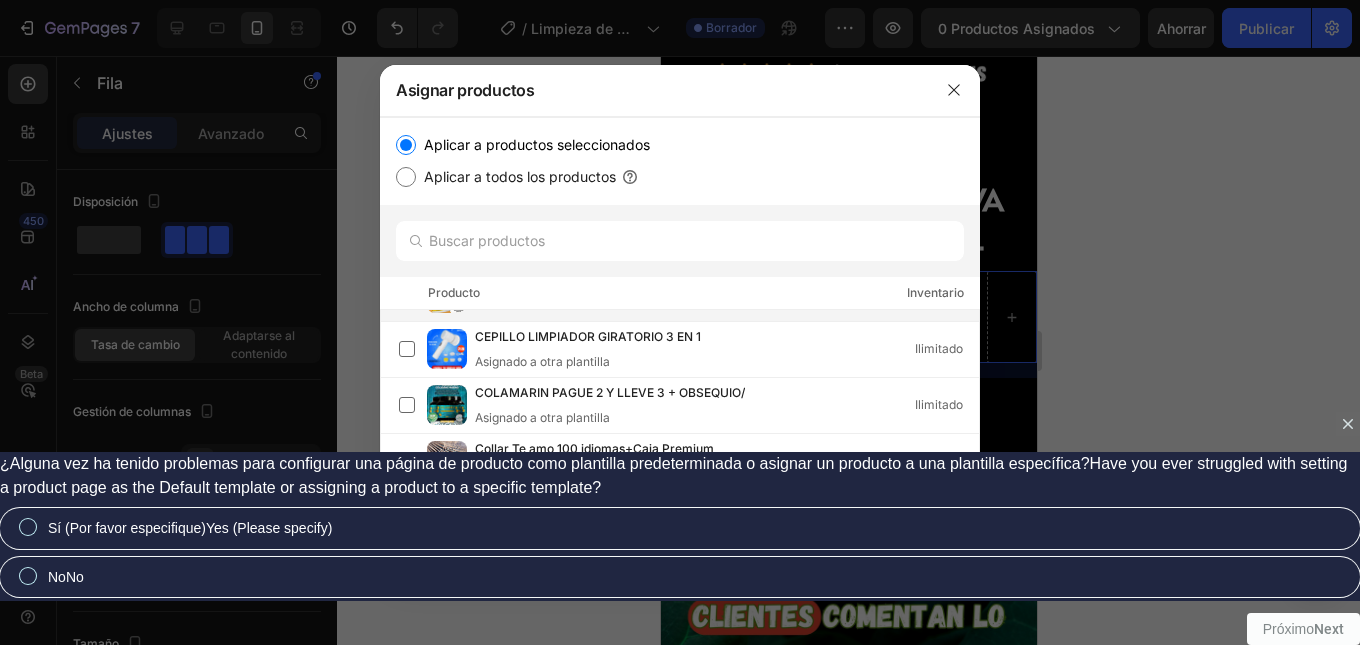 scroll, scrollTop: 200, scrollLeft: 0, axis: vertical 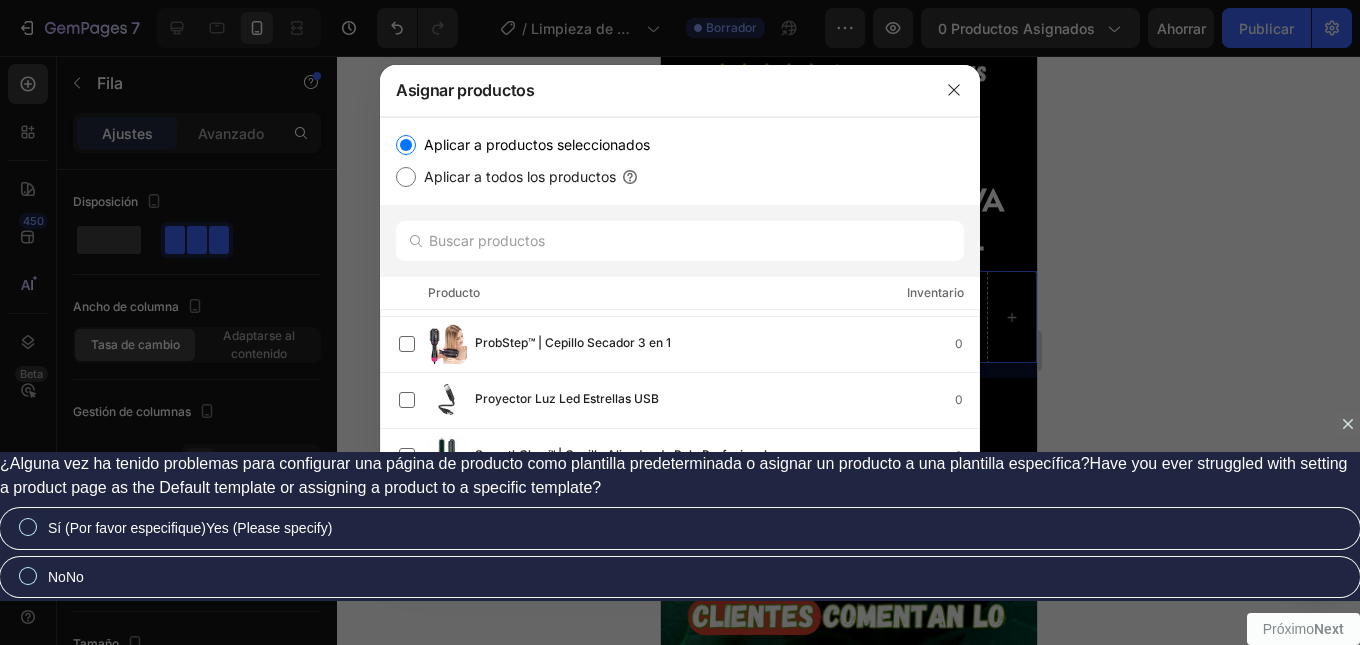 click on "Sincronizar de nuevo" at bounding box center [867, 500] 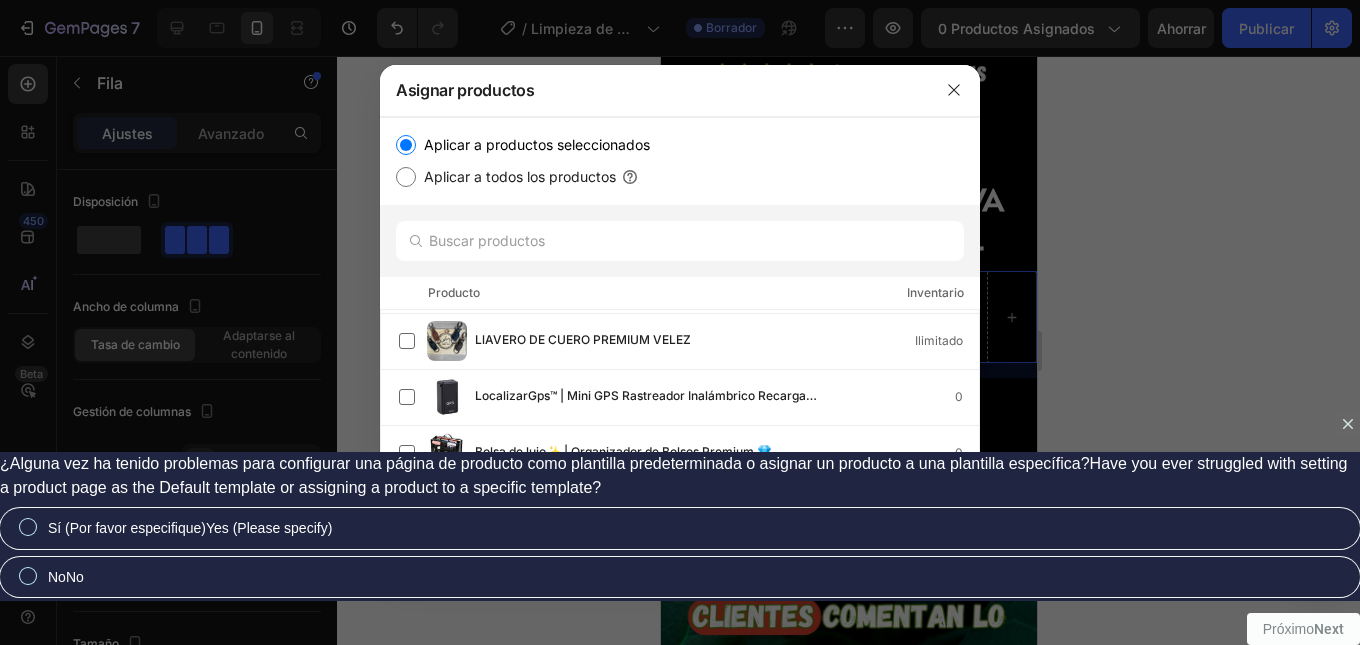scroll, scrollTop: 0, scrollLeft: 0, axis: both 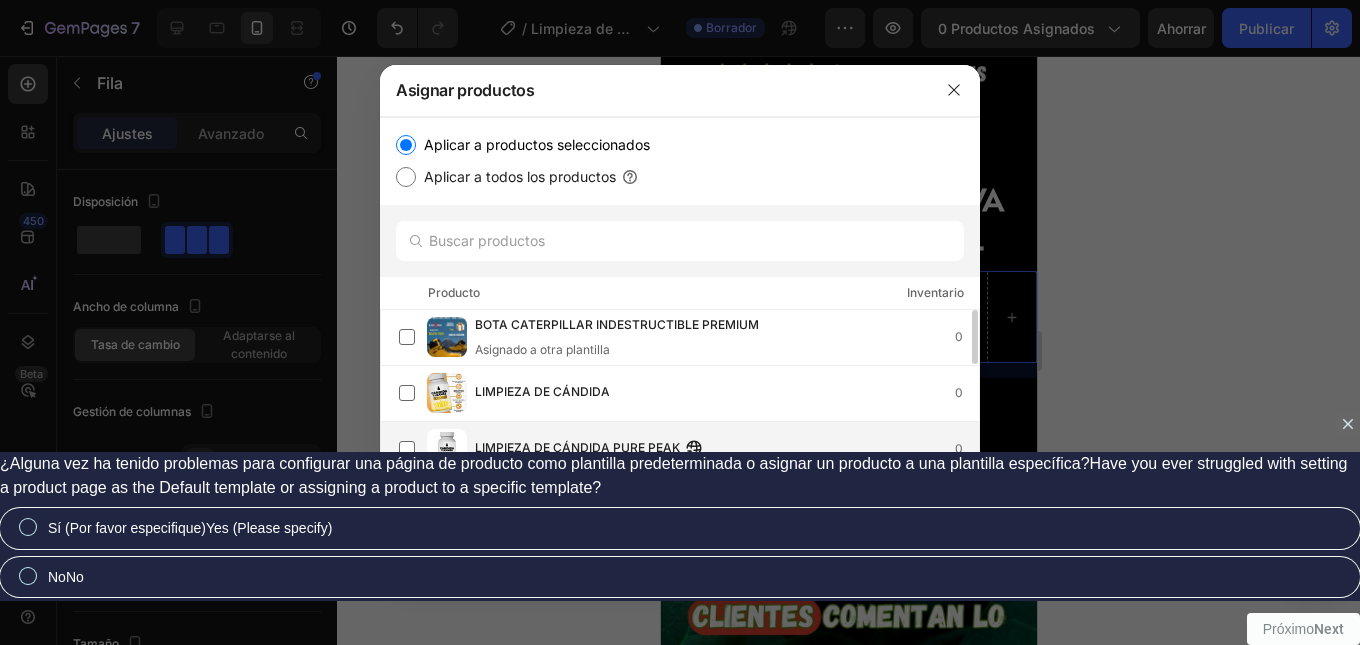 click on "LIMPIEZA DE CÁNDIDA PURE PEAK" at bounding box center [577, 447] 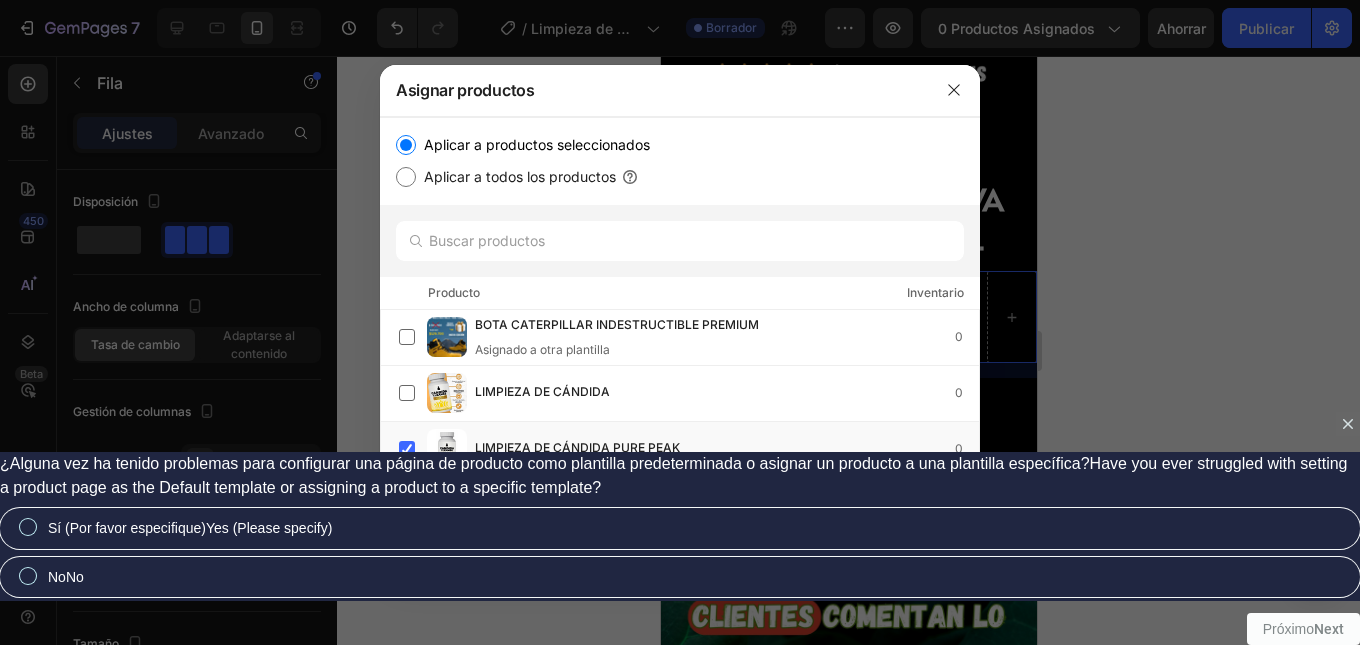 click on "Confirmar" 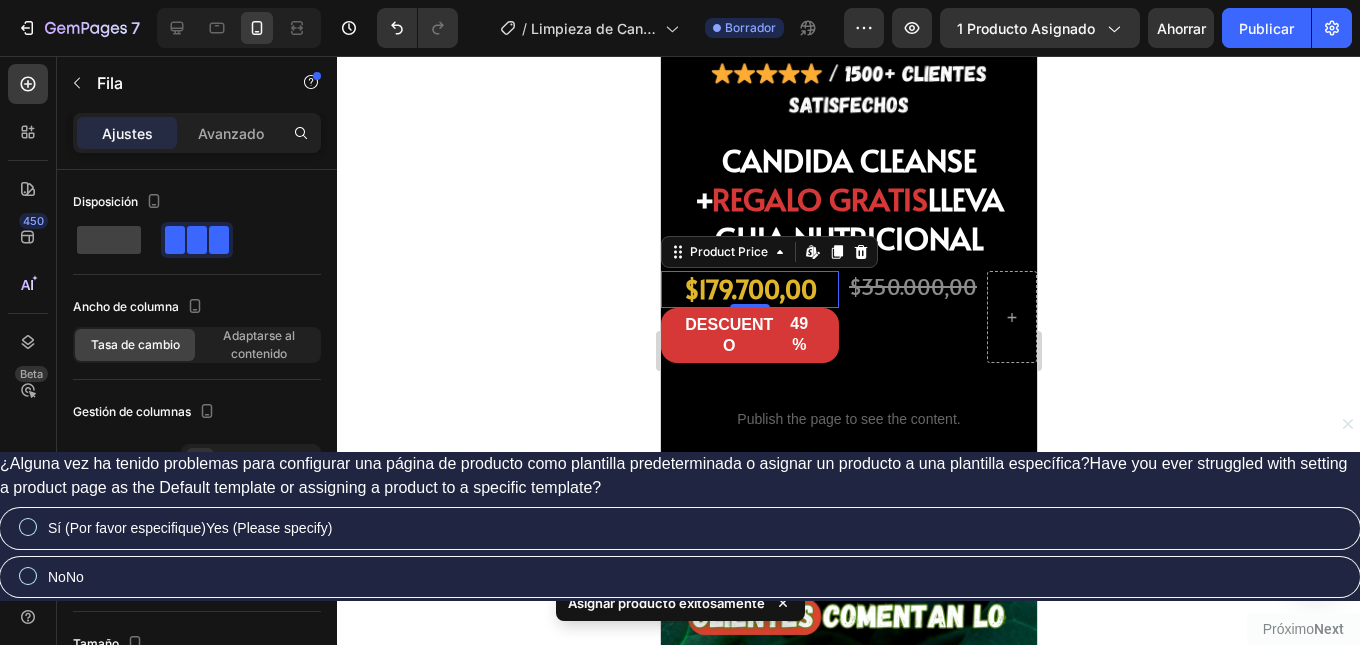 click on "$179.700,00" at bounding box center (749, 289) 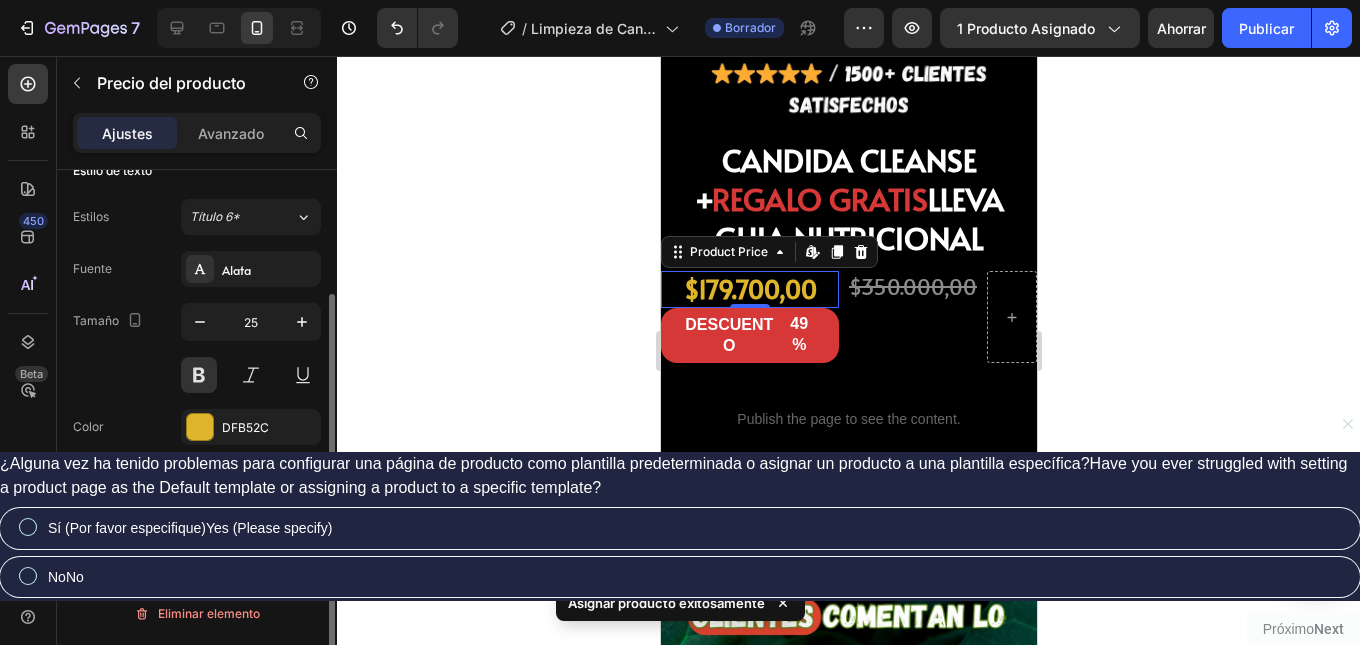 scroll, scrollTop: 0, scrollLeft: 0, axis: both 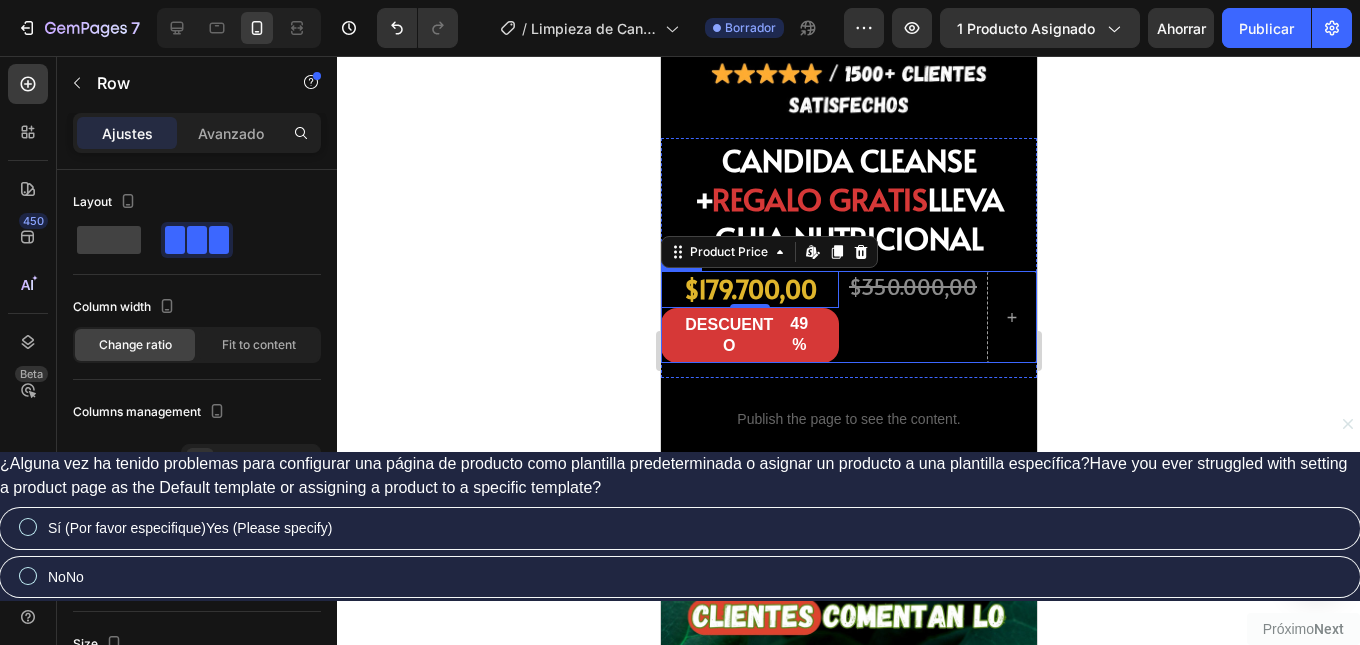 click on "$350.000,00 Product Price Product Price" at bounding box center (912, 317) 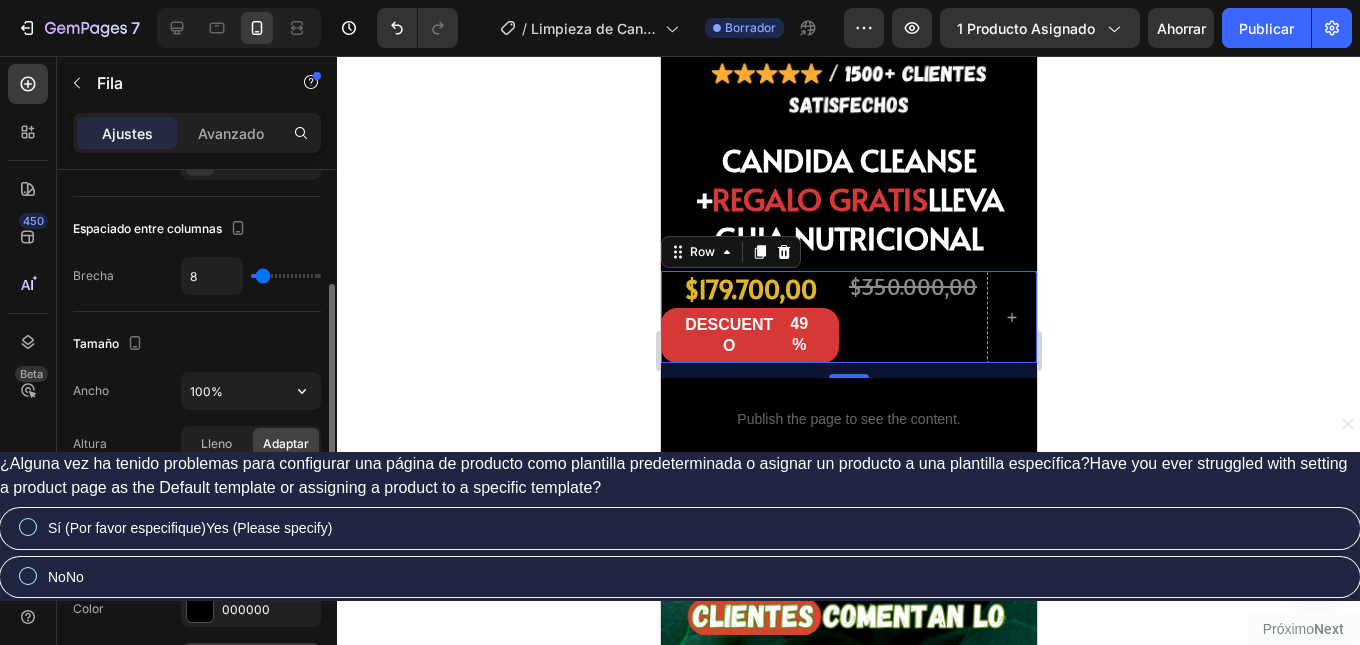 scroll, scrollTop: 0, scrollLeft: 0, axis: both 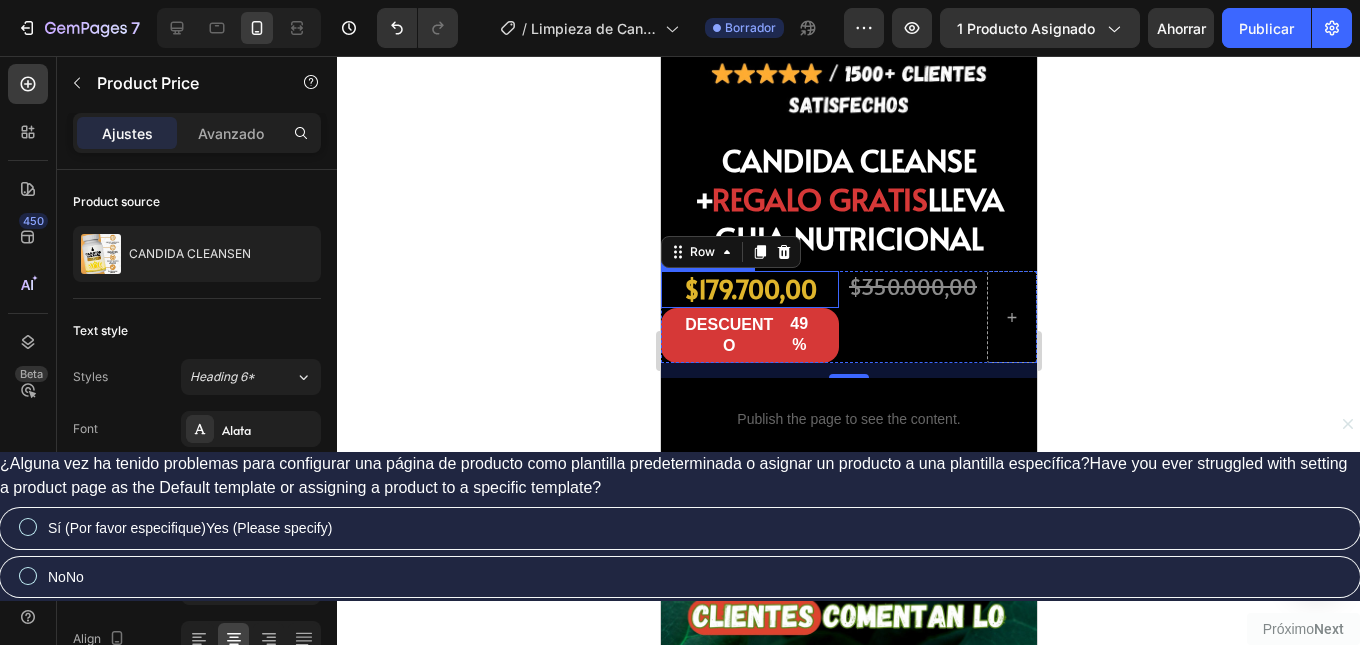 click on "$179.700,00" at bounding box center (749, 289) 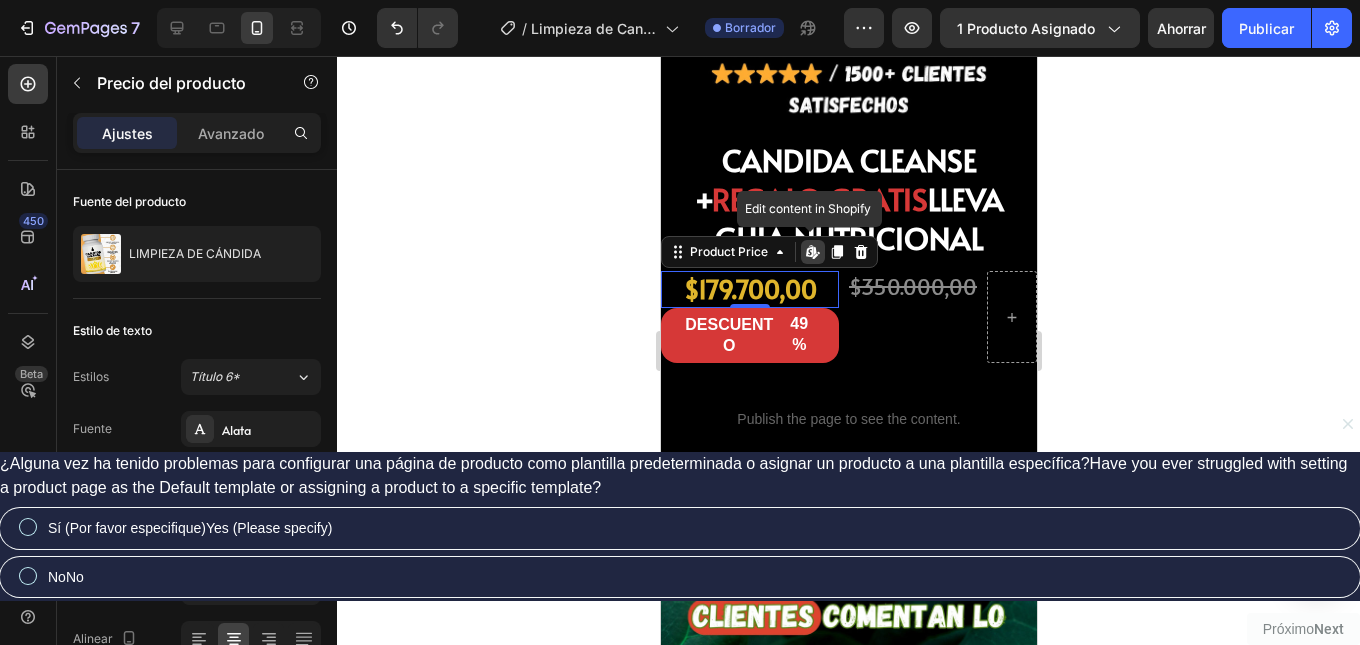 click 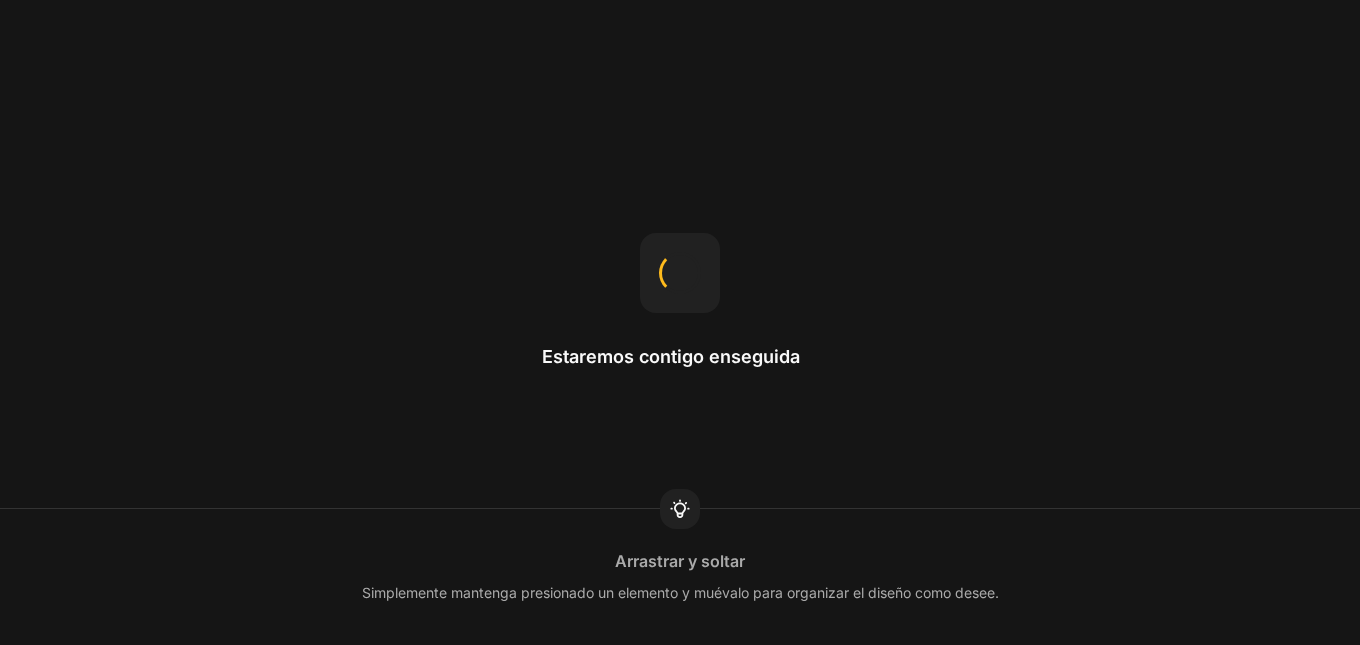 scroll, scrollTop: 0, scrollLeft: 0, axis: both 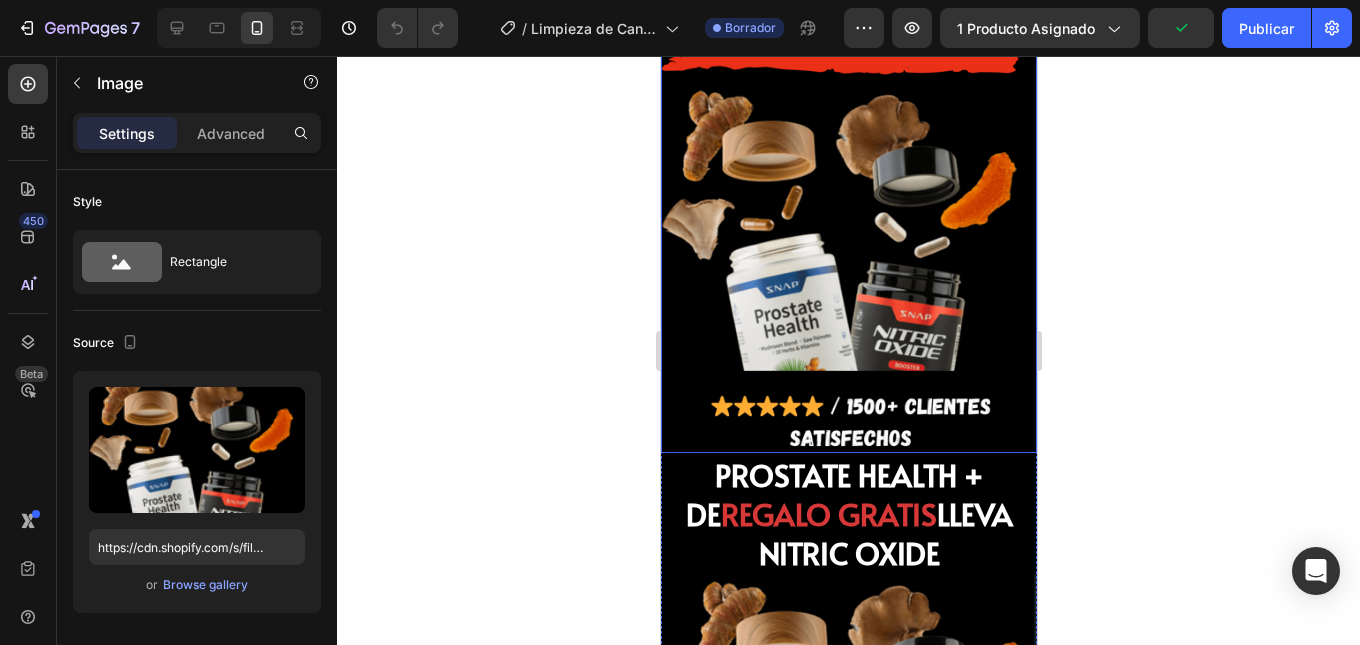 click at bounding box center [848, 224] 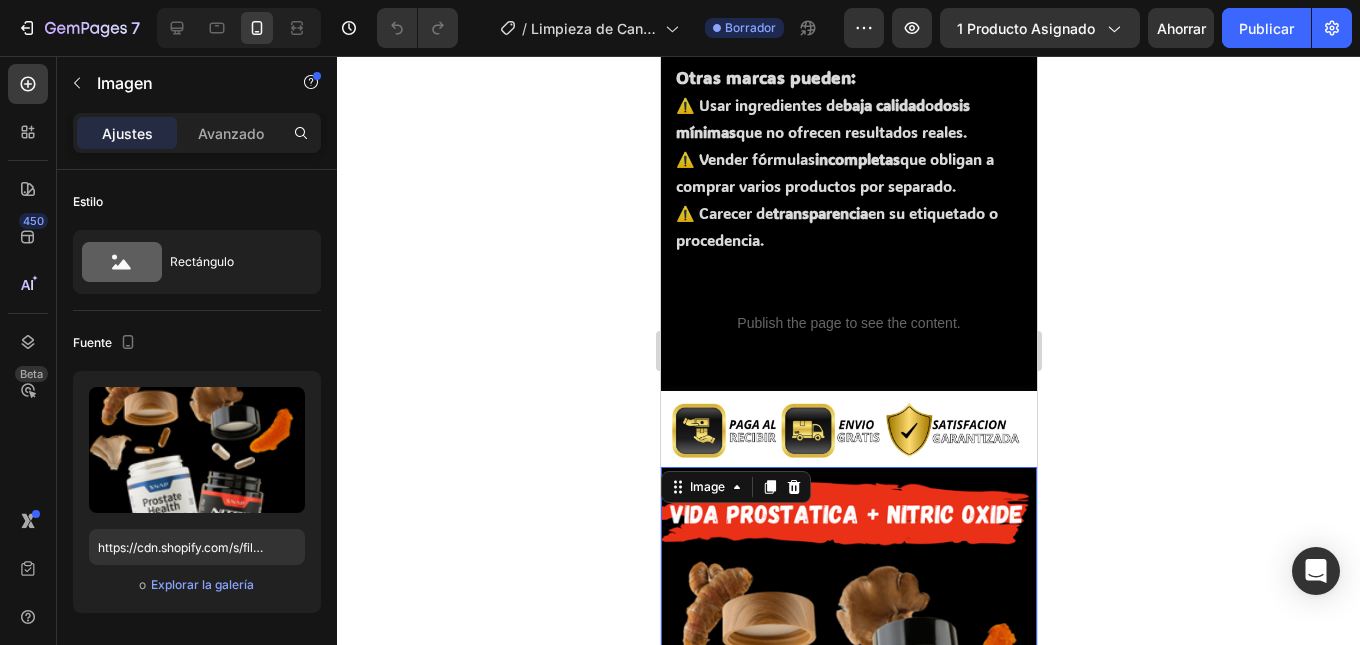 scroll, scrollTop: 6522, scrollLeft: 0, axis: vertical 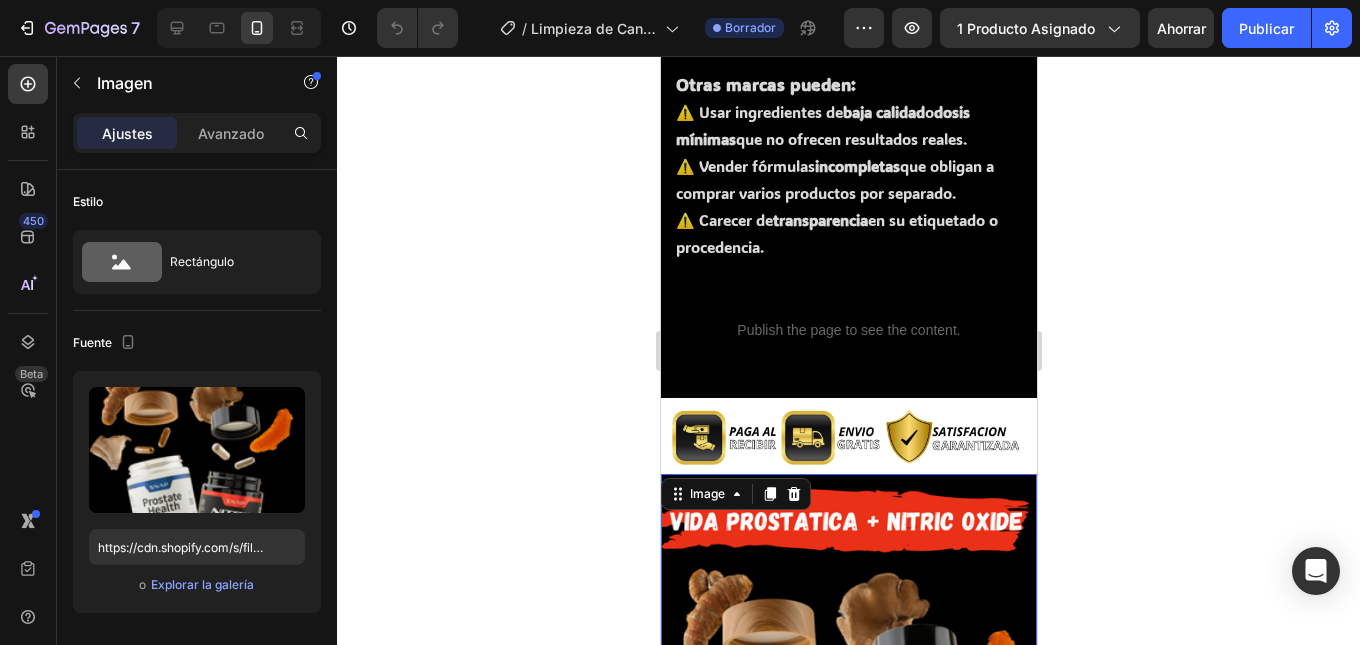click 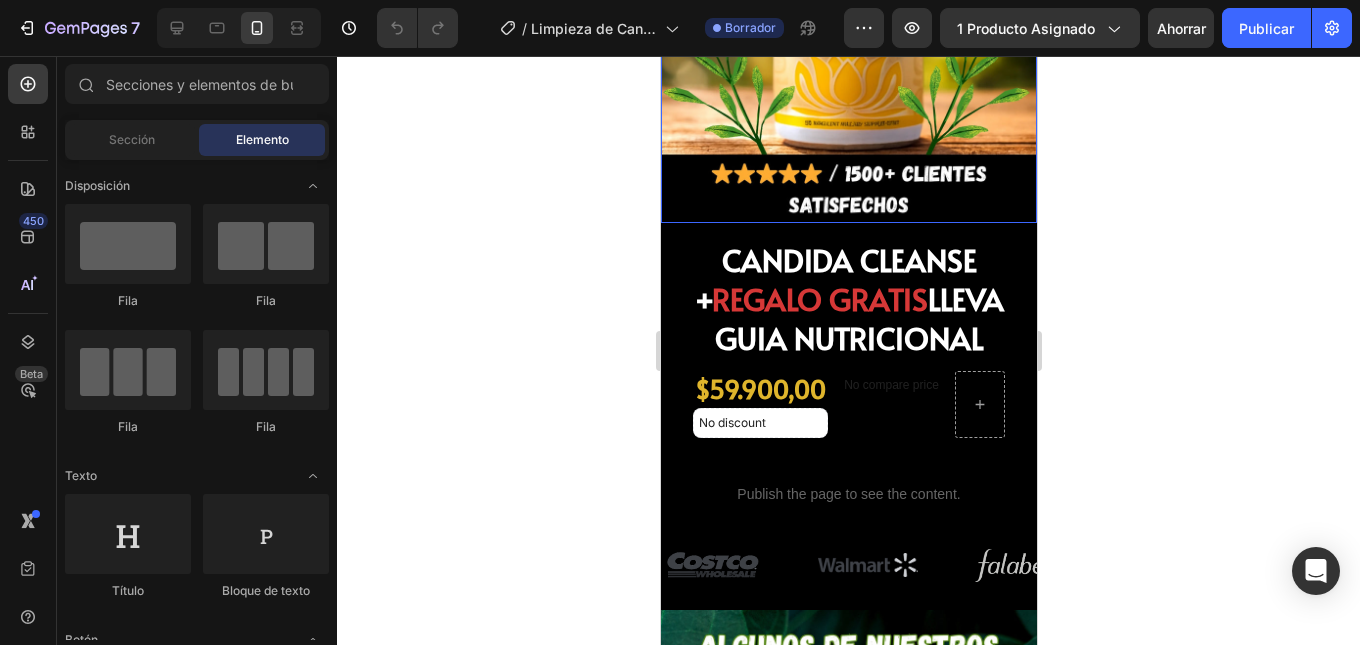scroll, scrollTop: 1600, scrollLeft: 0, axis: vertical 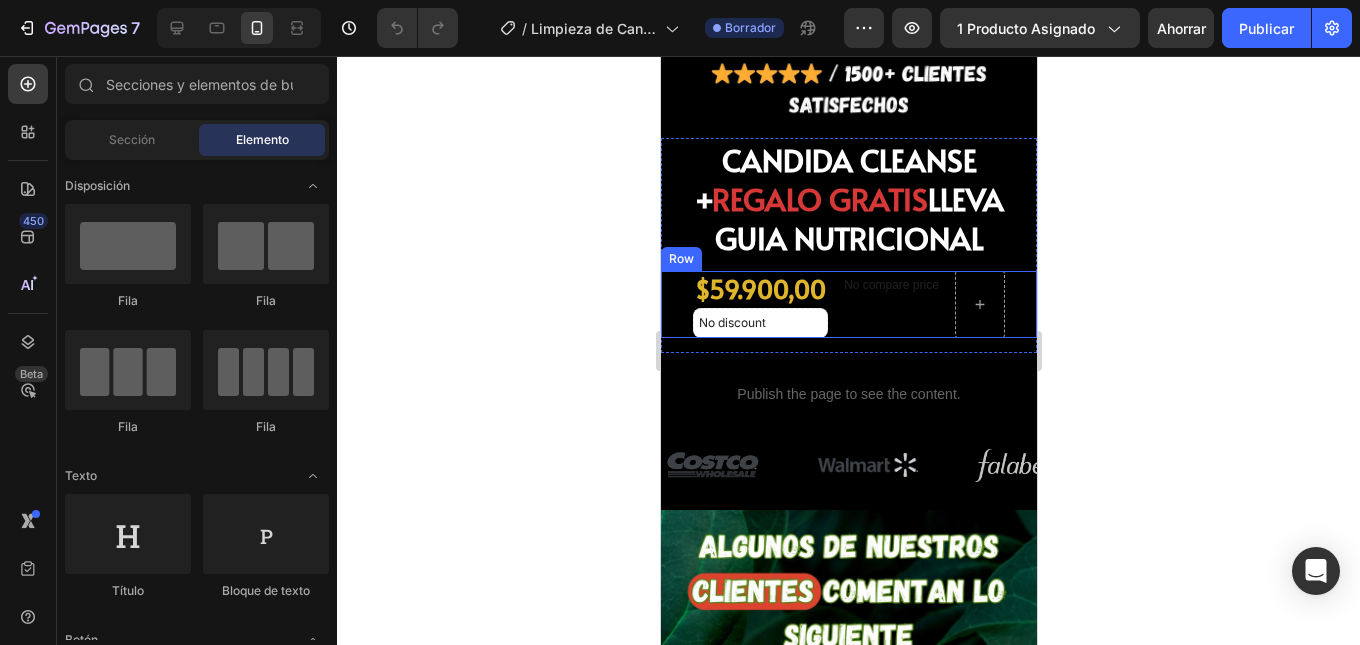 click on "No compare price Product Price" at bounding box center [890, 304] 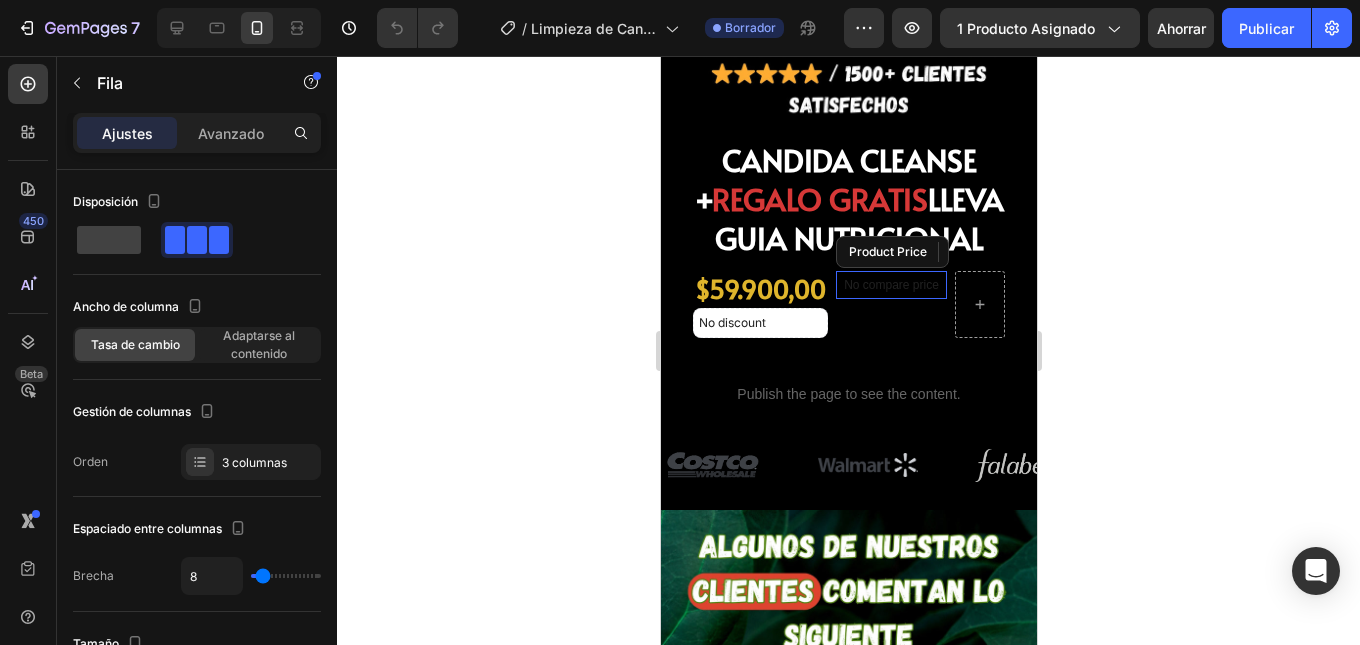 click on "No compare price" at bounding box center (890, 285) 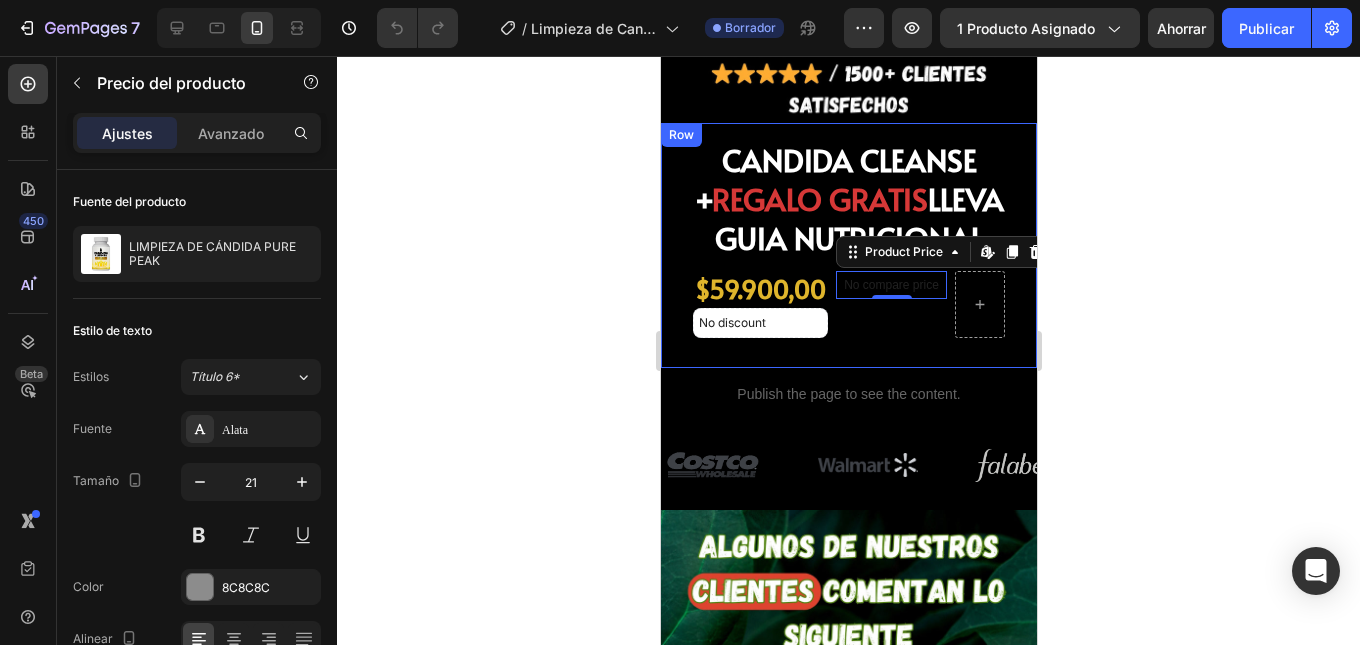 click 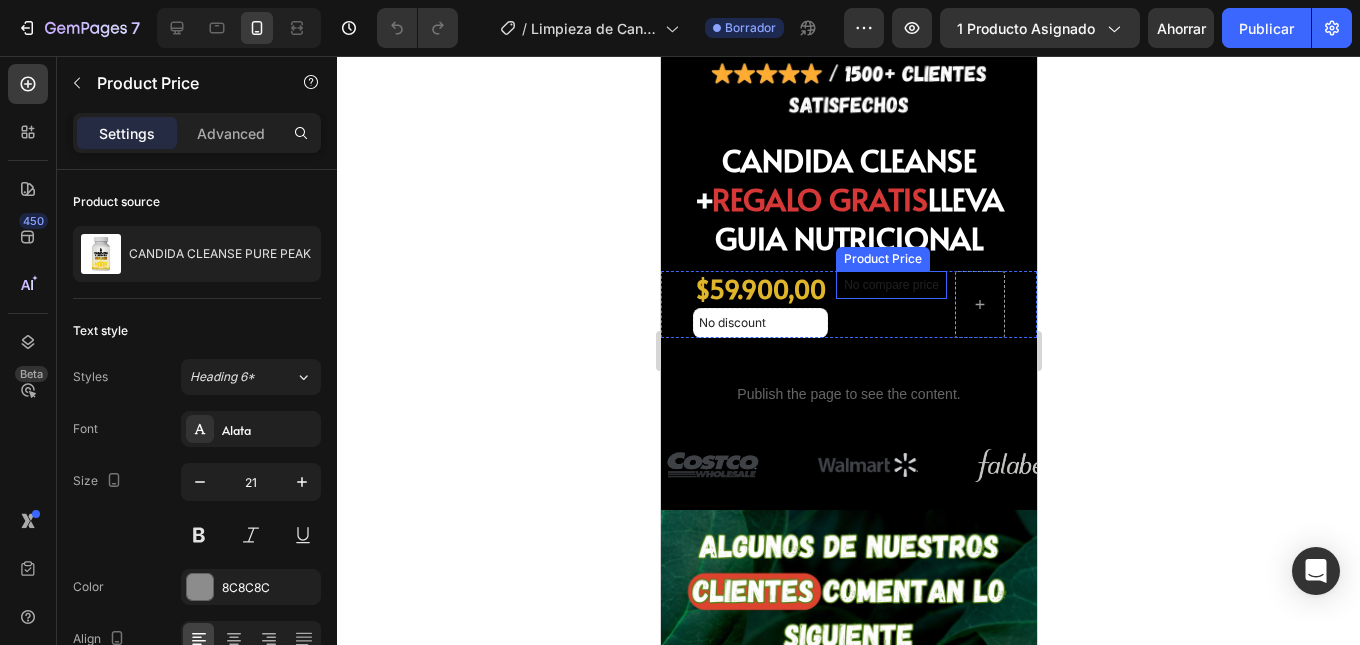 click on "No compare price" at bounding box center (890, 285) 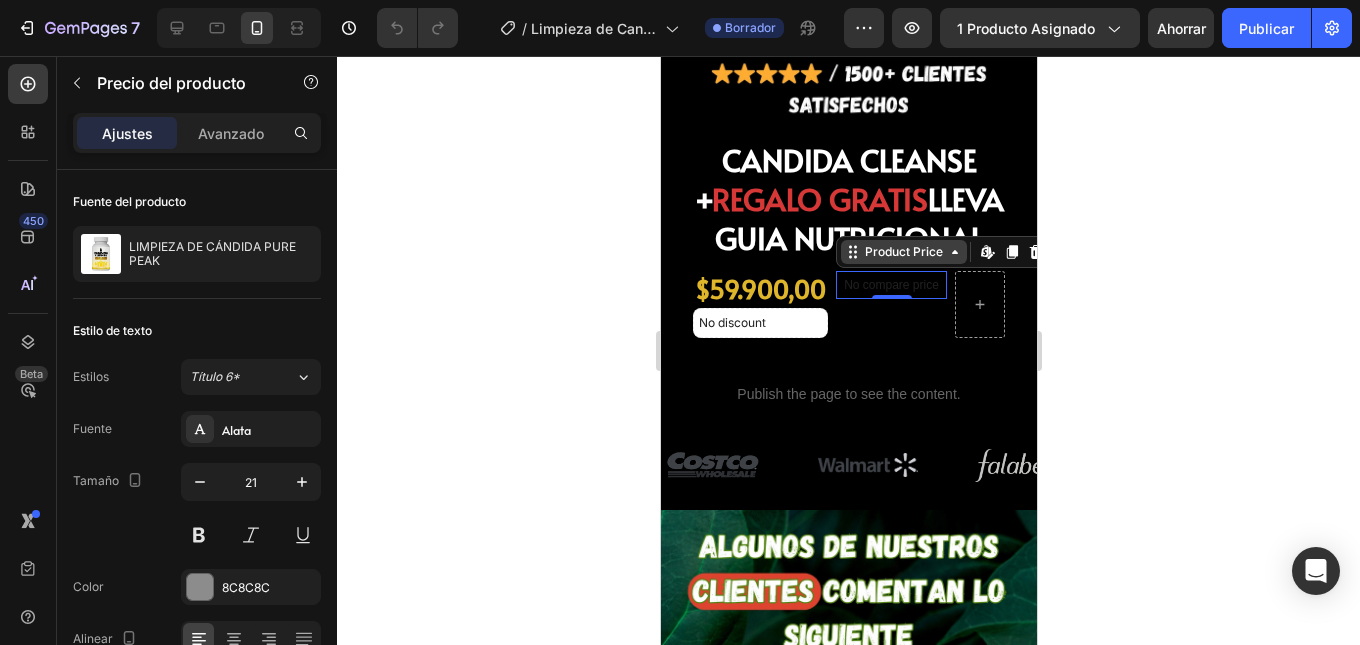 click on "Product Price" at bounding box center (903, 252) 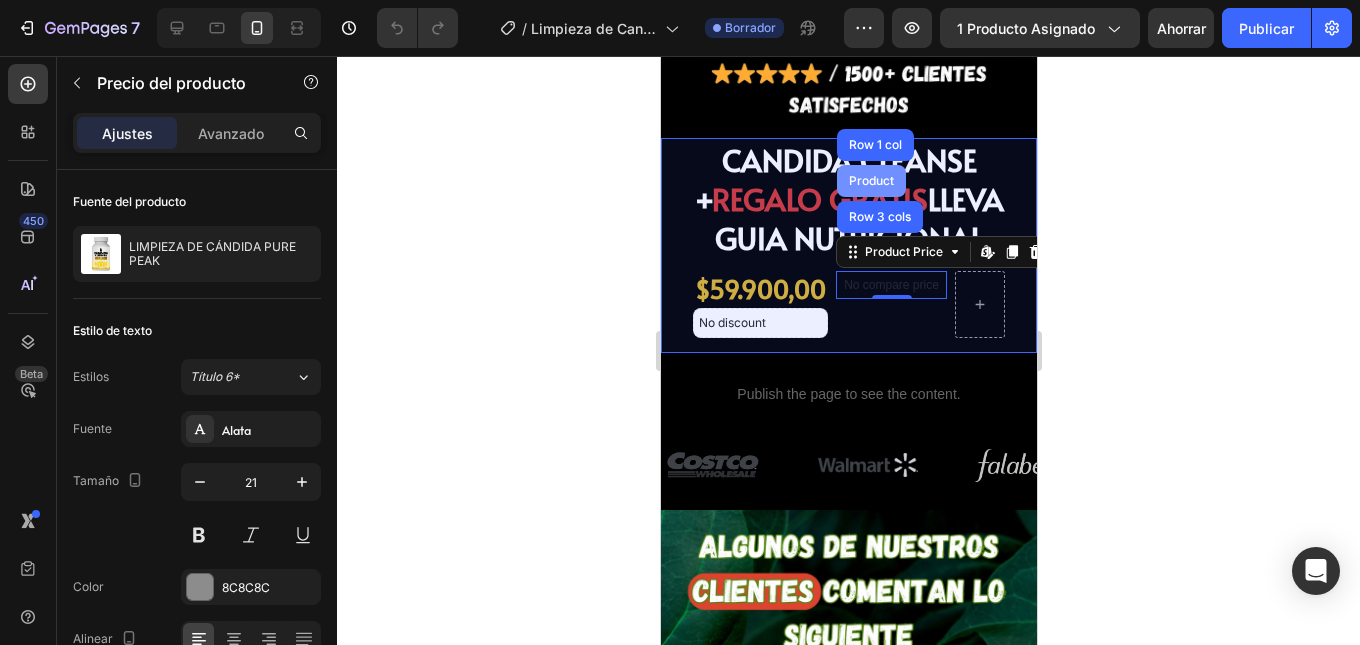 click on "Product" at bounding box center (870, 181) 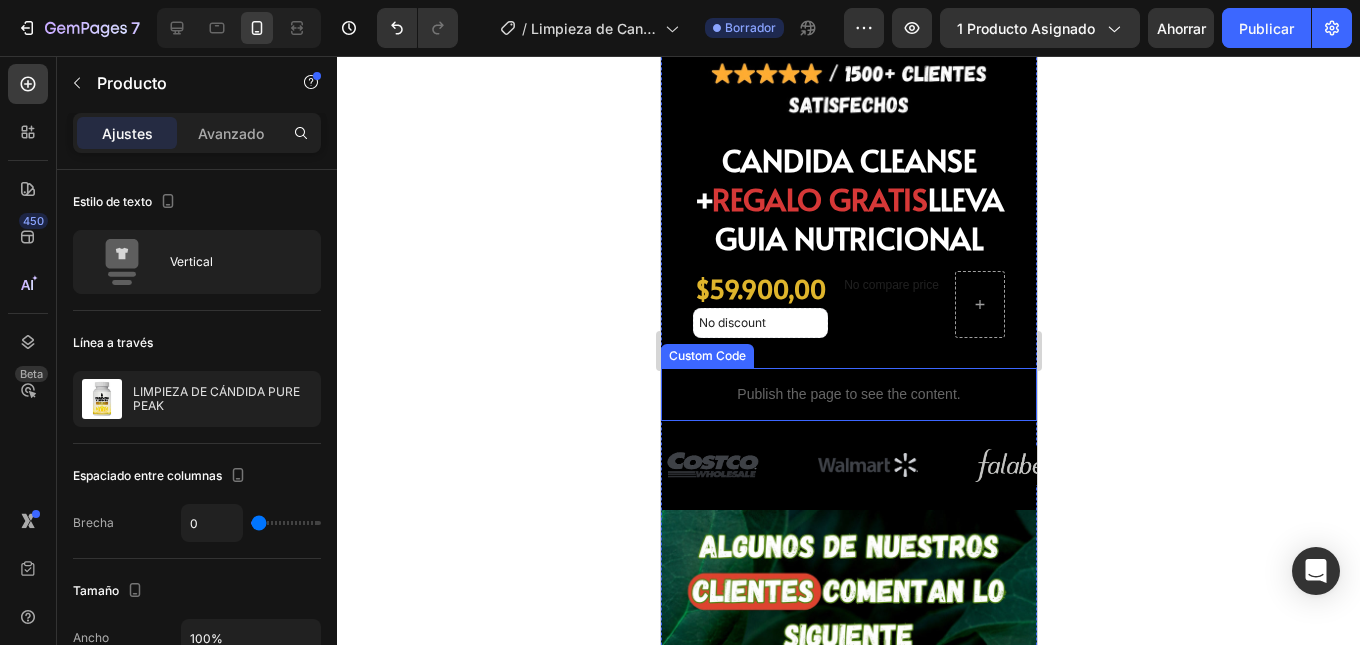 click 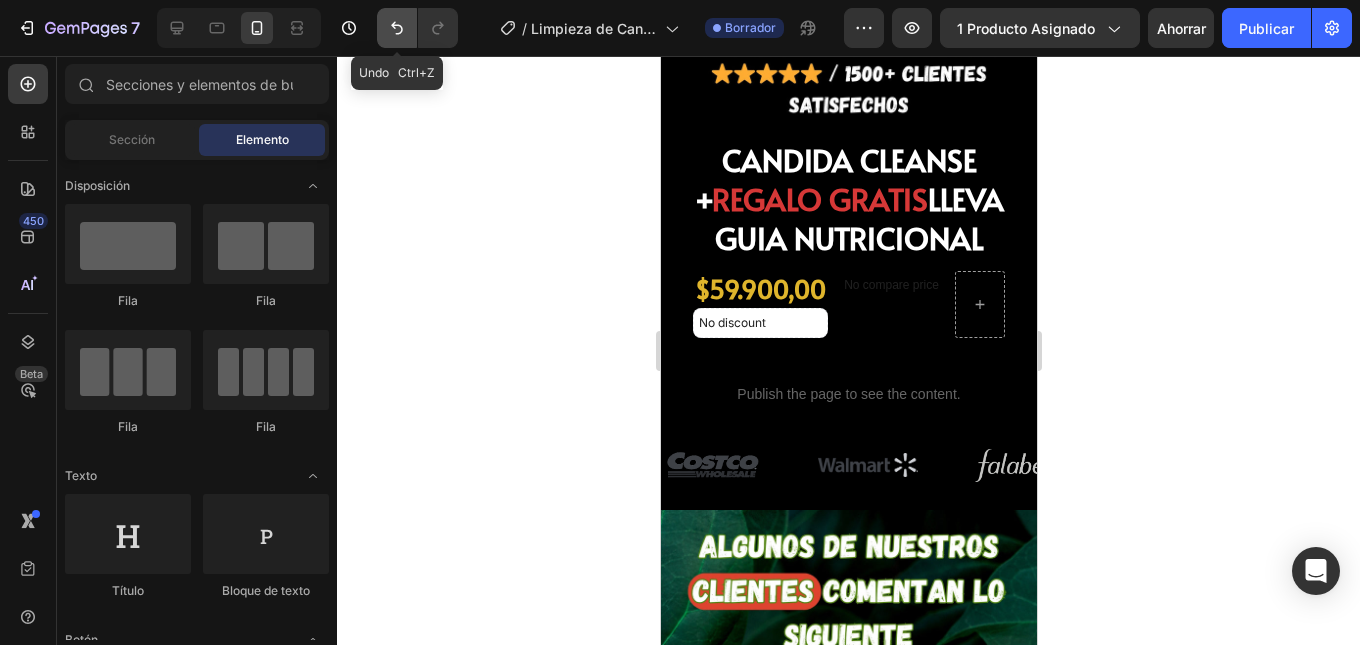click 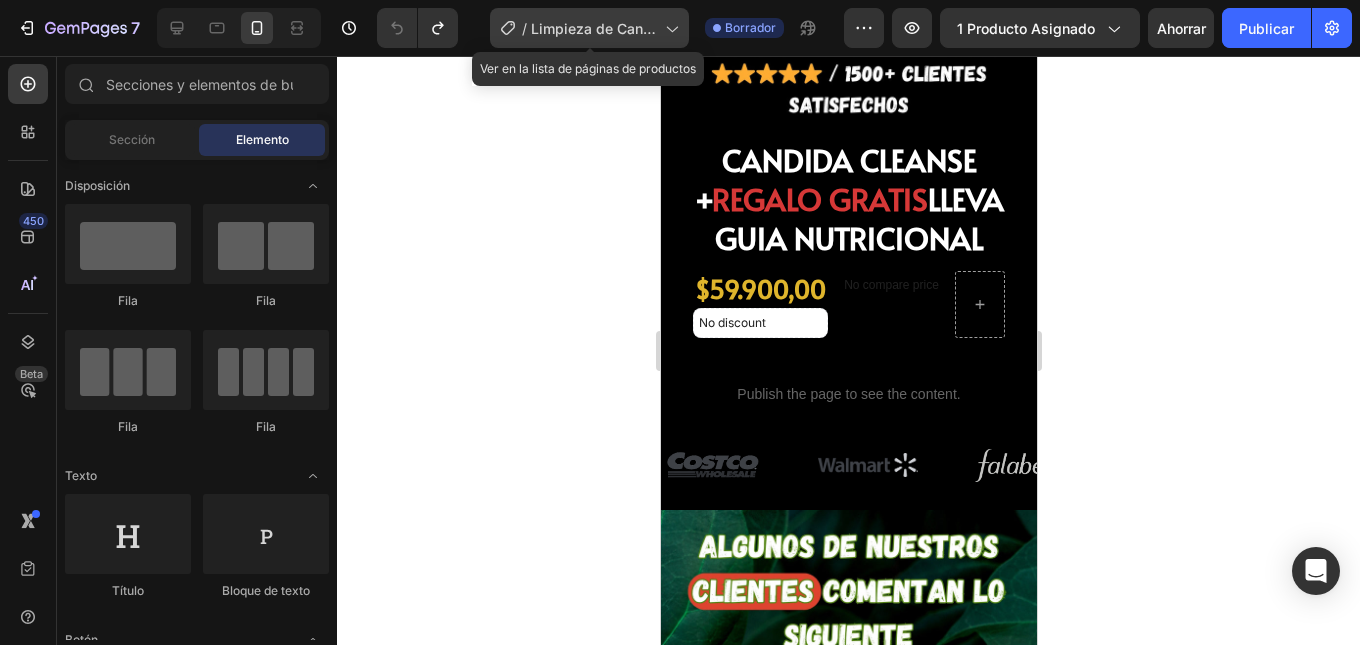 click on "/ Limpieza de Candida" 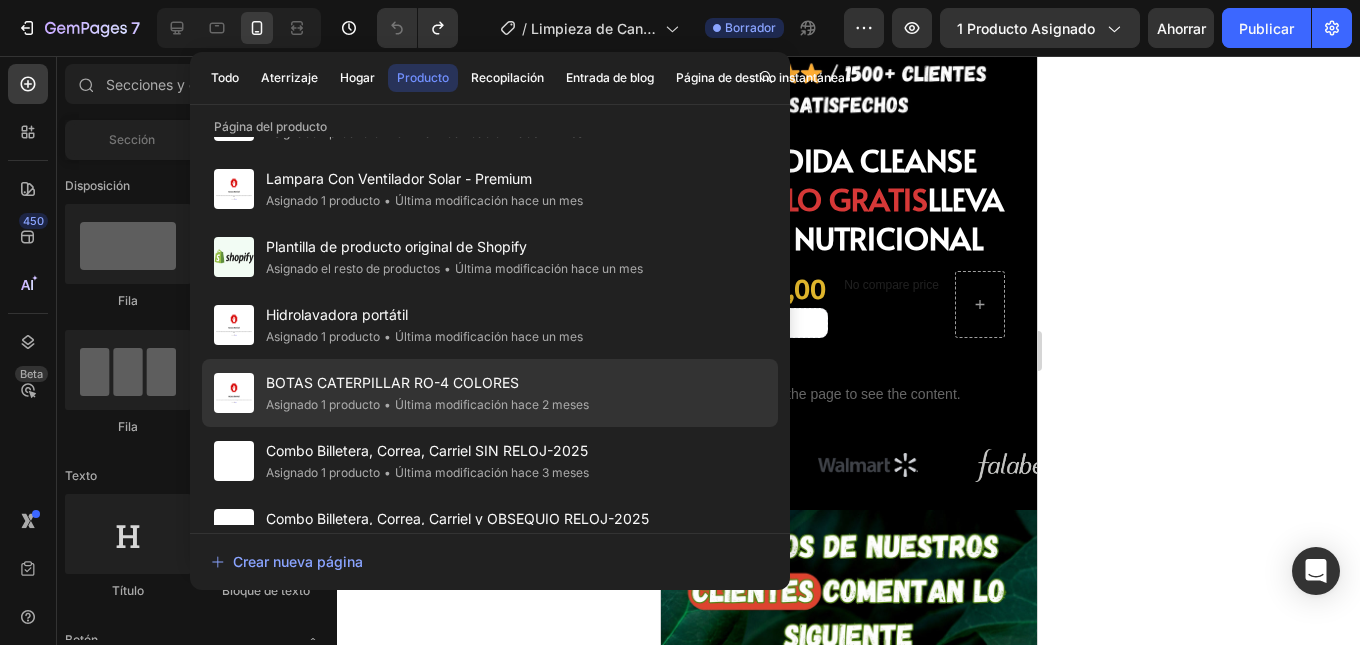 scroll, scrollTop: 0, scrollLeft: 0, axis: both 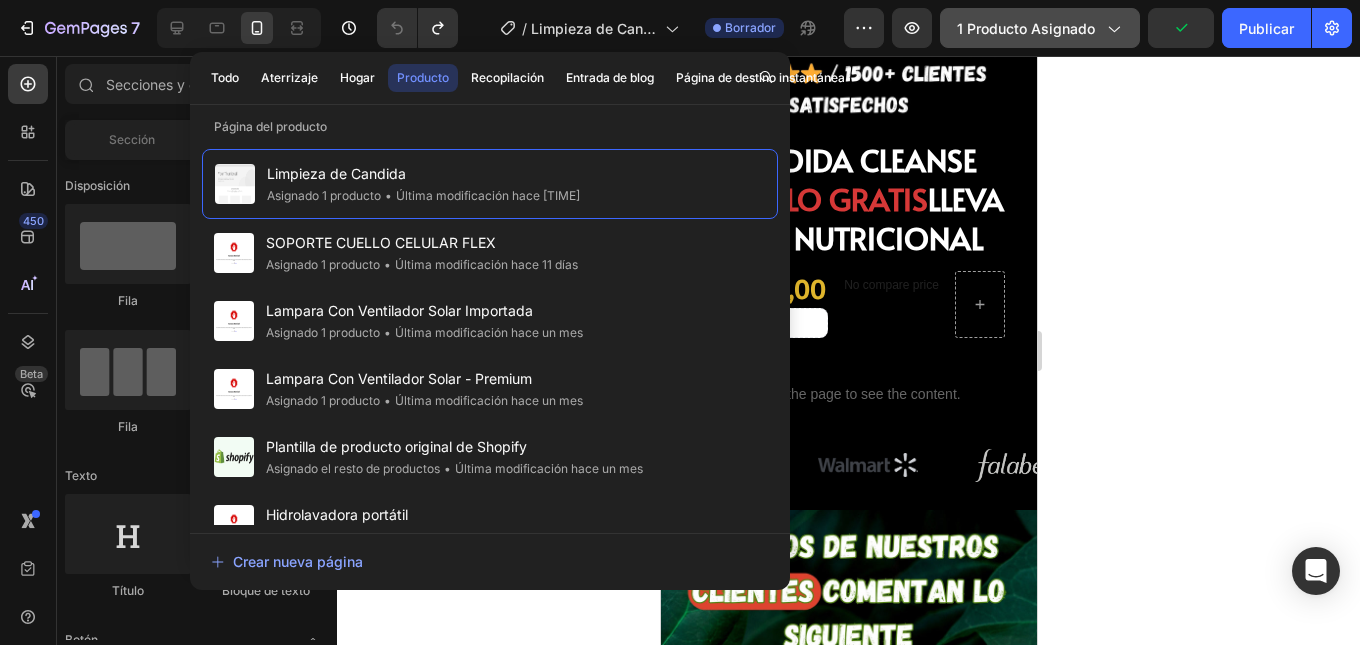 click 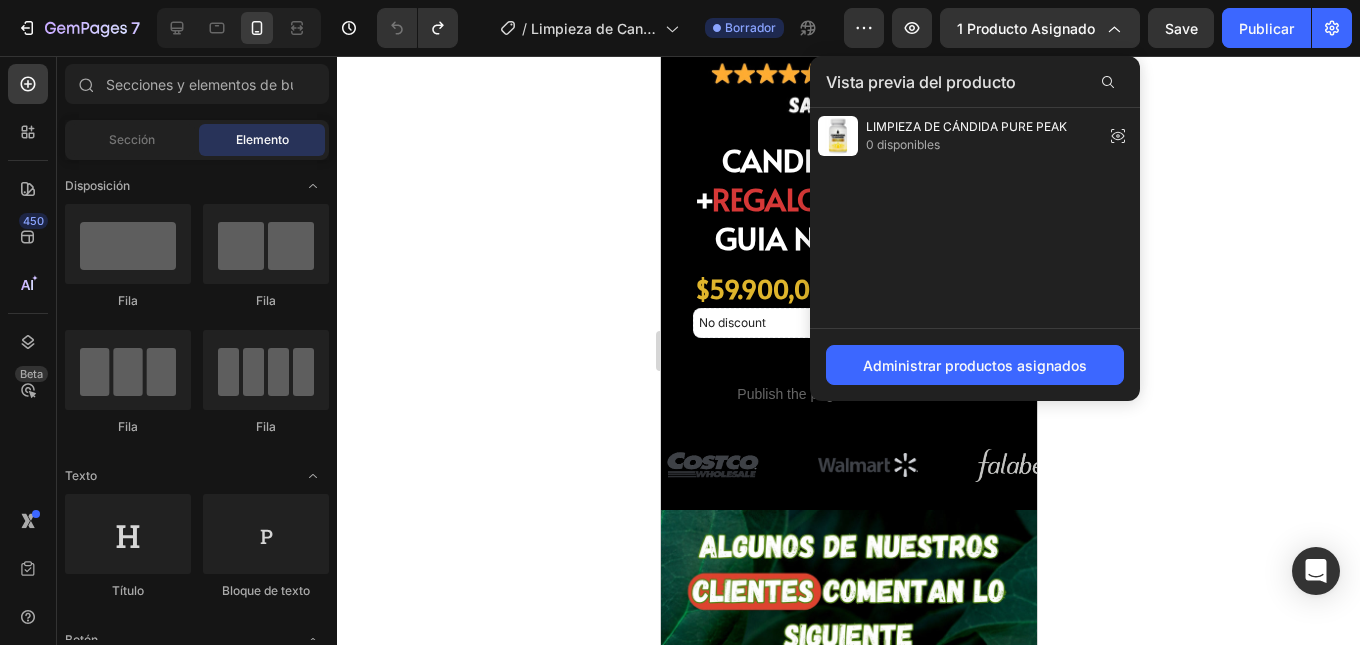 click 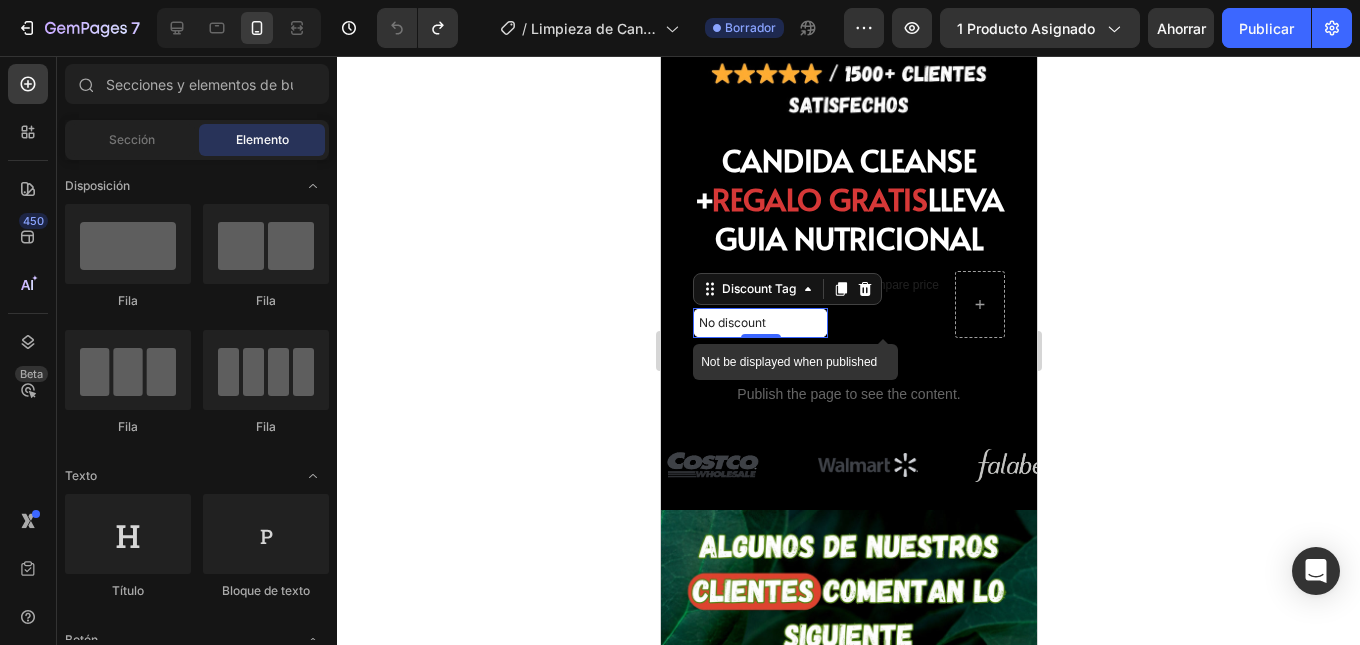click on "No discount" at bounding box center [759, 323] 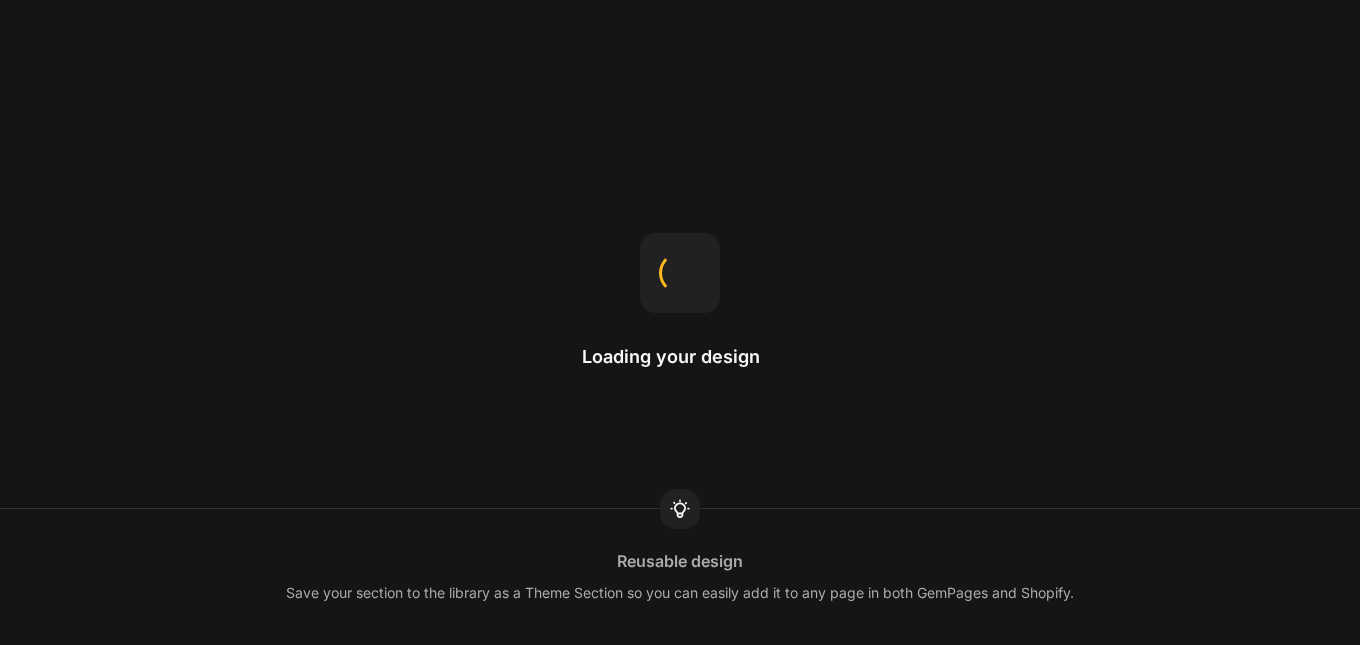 scroll, scrollTop: 0, scrollLeft: 0, axis: both 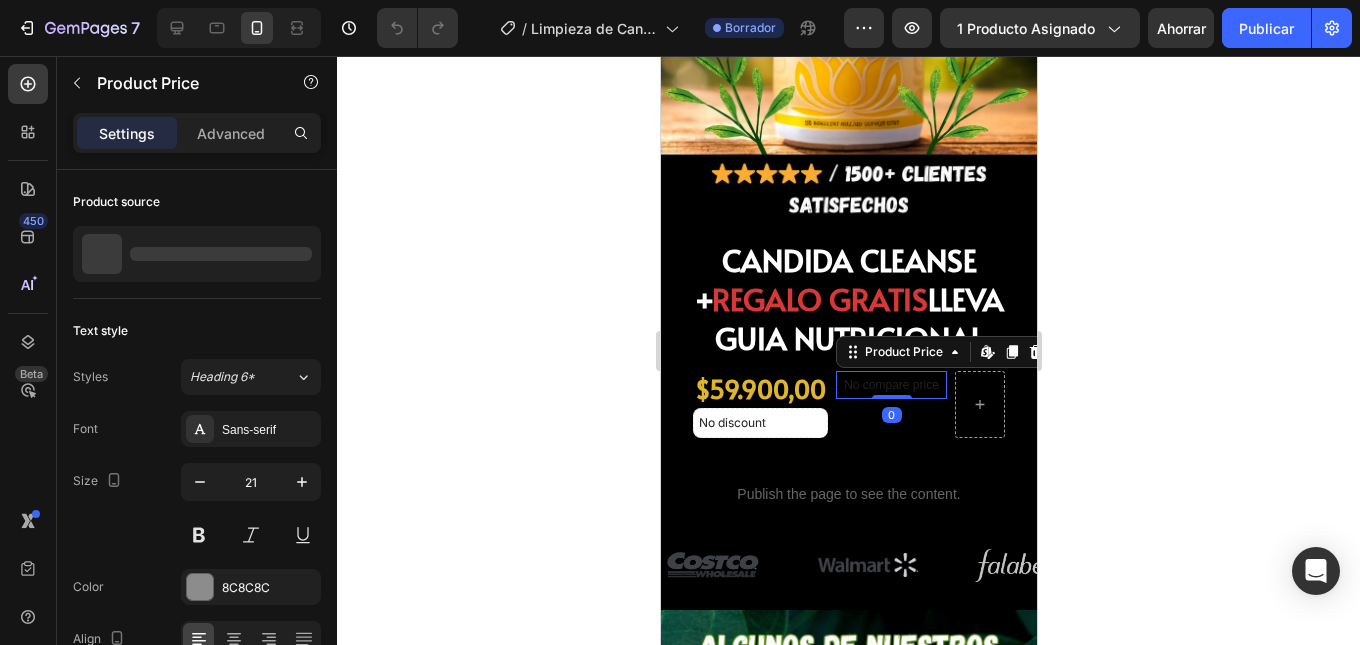 click on "No compare price" at bounding box center (890, 385) 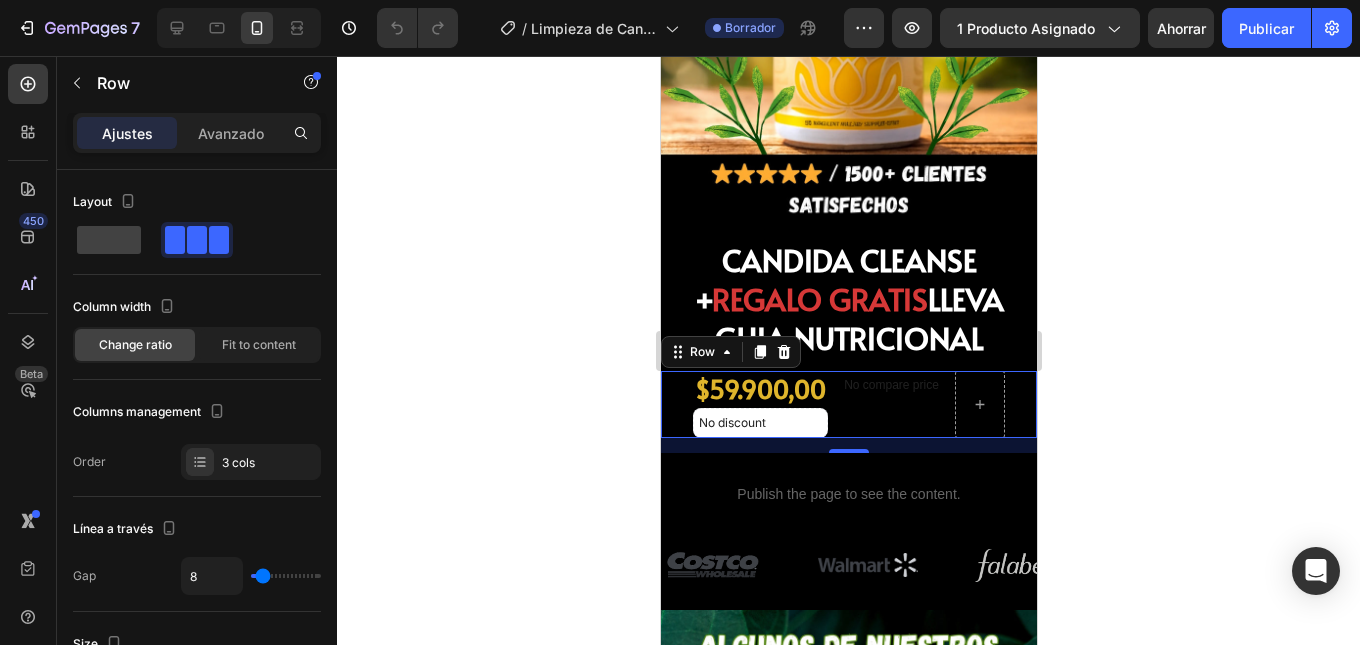 click on "No compare price Product Price" at bounding box center [890, 404] 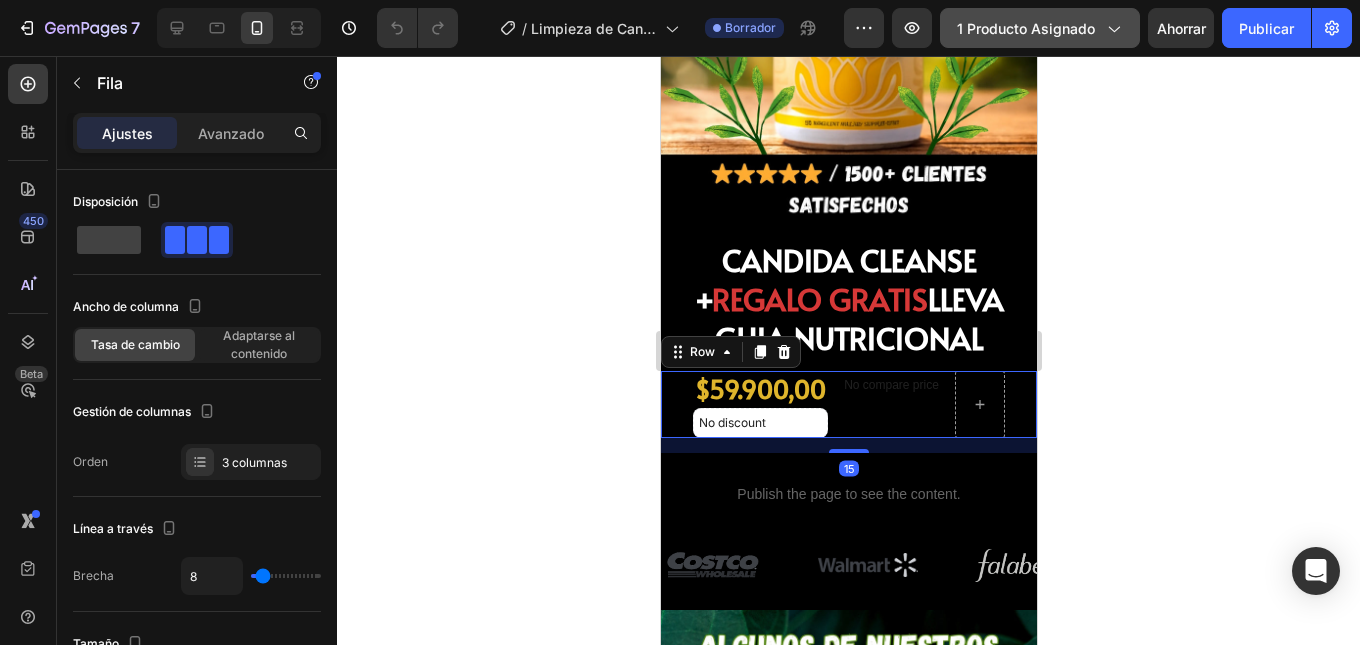 click on "1 producto asignado" at bounding box center (1026, 28) 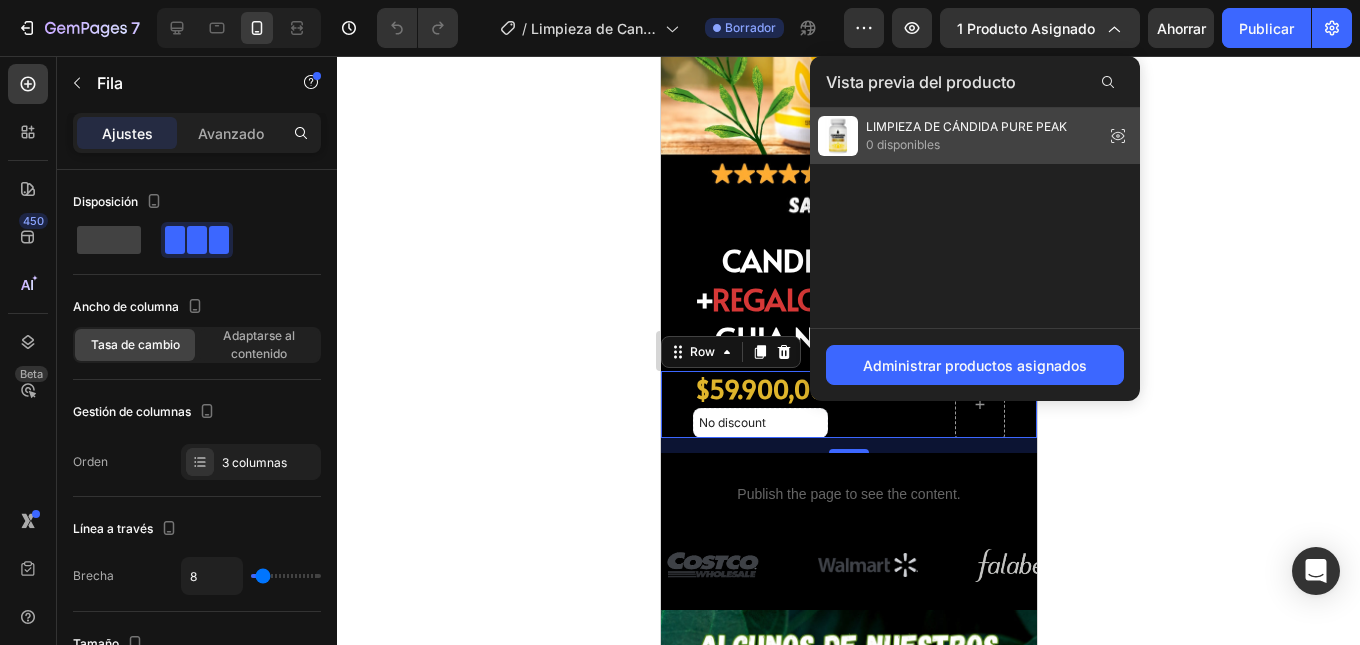 click on "LIMPIEZA DE CÁNDIDA PURE PEAK" at bounding box center (966, 127) 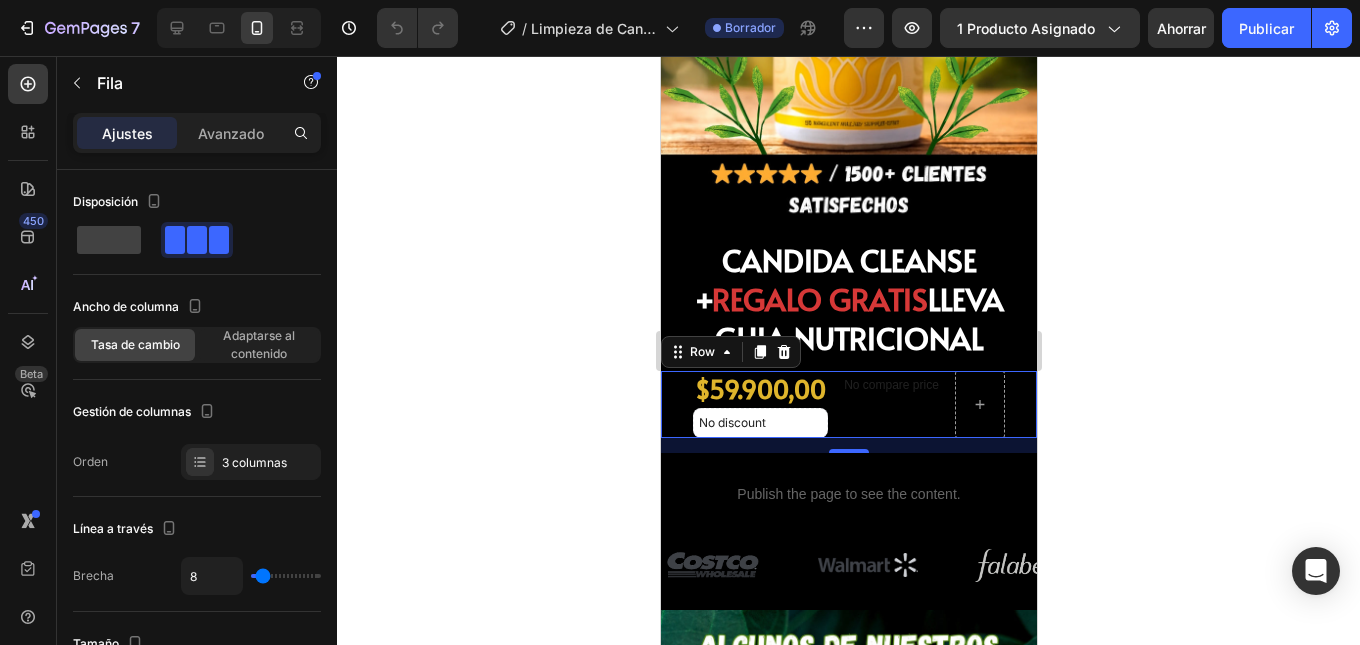 click 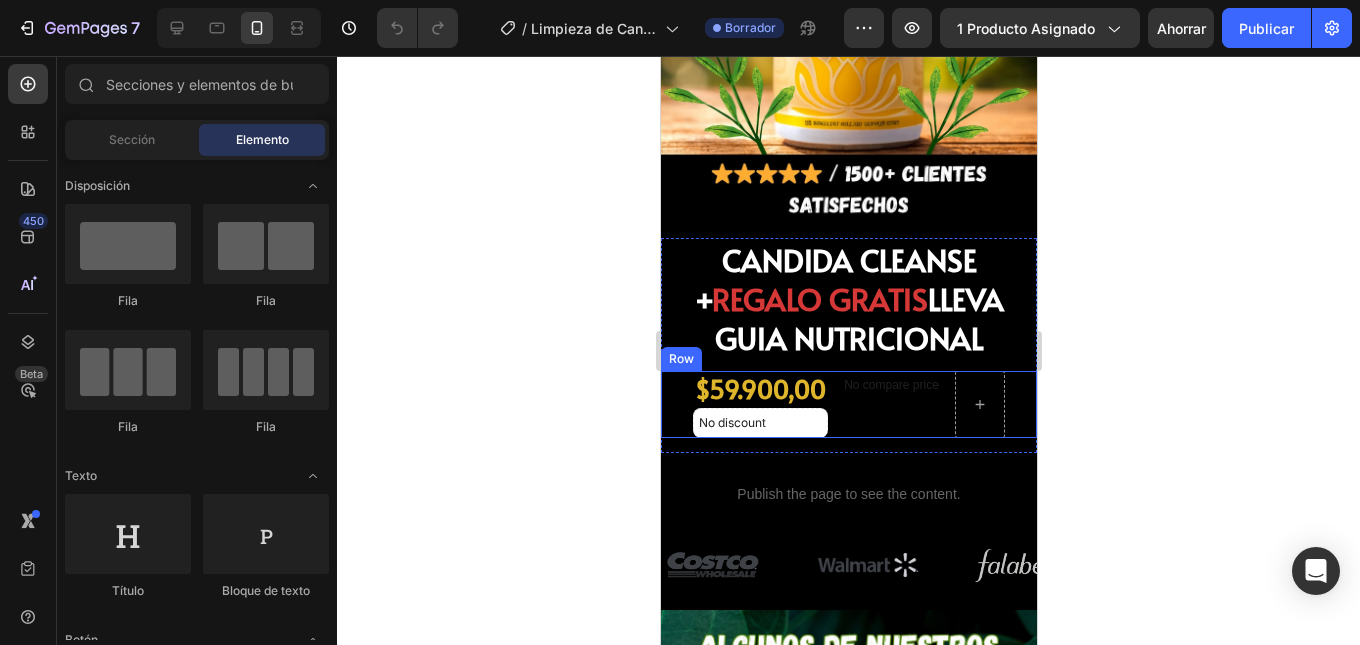 click on "No compare price Product Price" at bounding box center [890, 404] 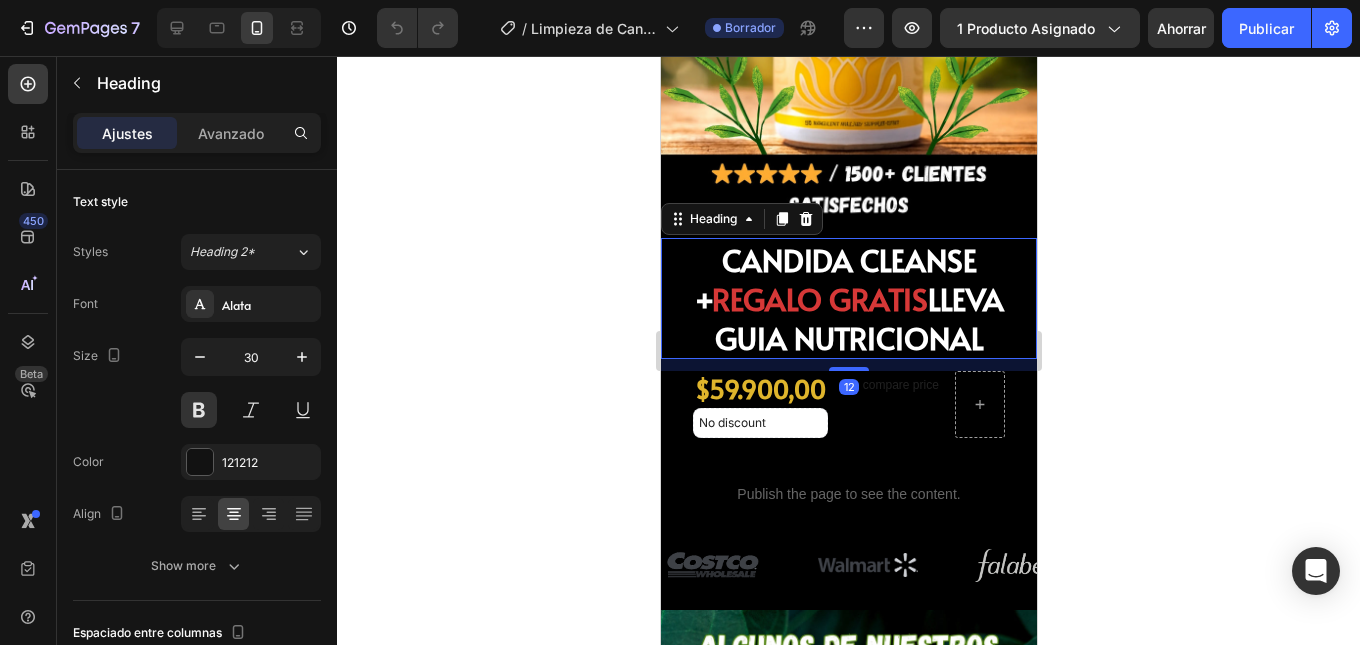 click on "CANDIDA CLEANSE +  REGALO GRATIS  LLEVA GUIA NUTRICIONAL" at bounding box center [848, 298] 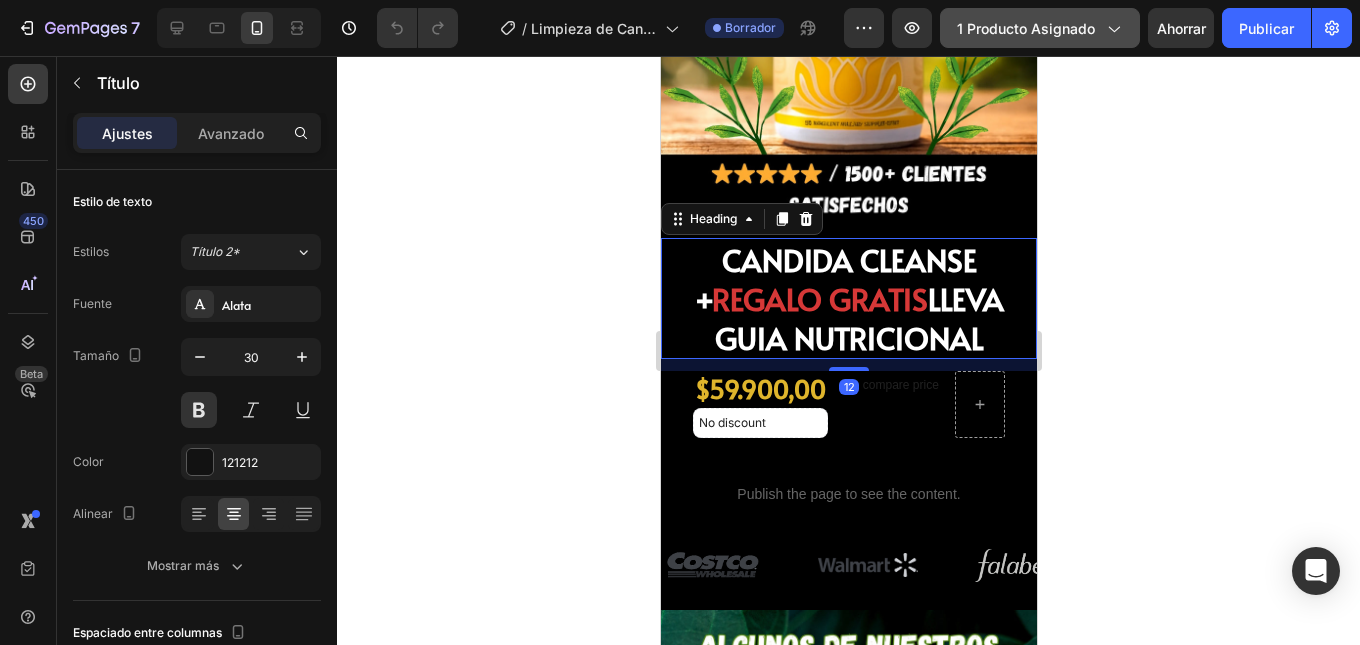 click on "1 producto asignado" at bounding box center [1040, 28] 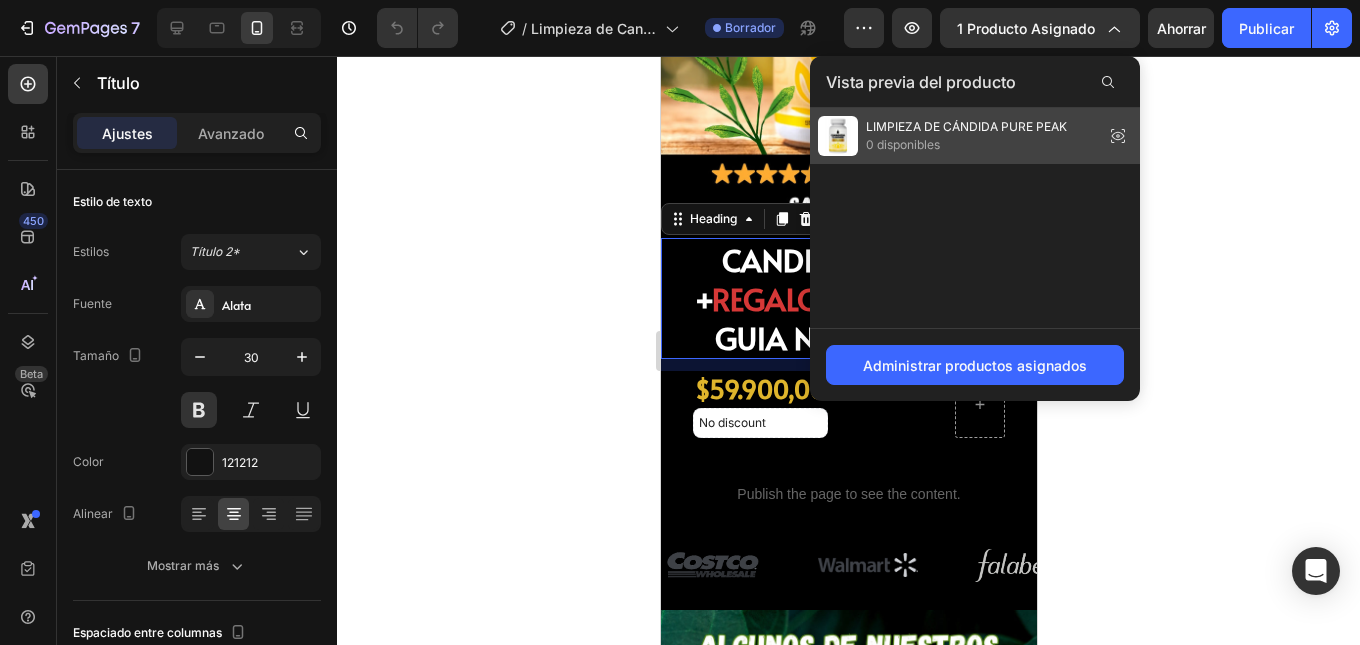 click on "0 disponibles" at bounding box center (903, 144) 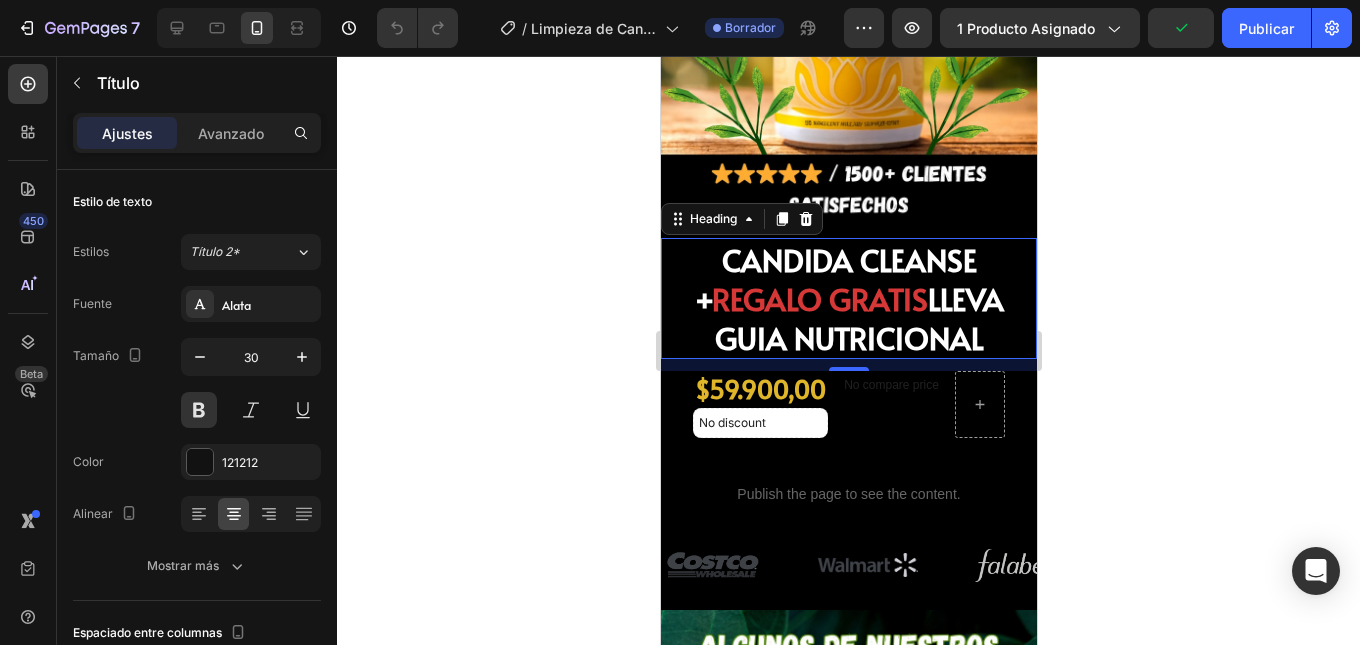 click 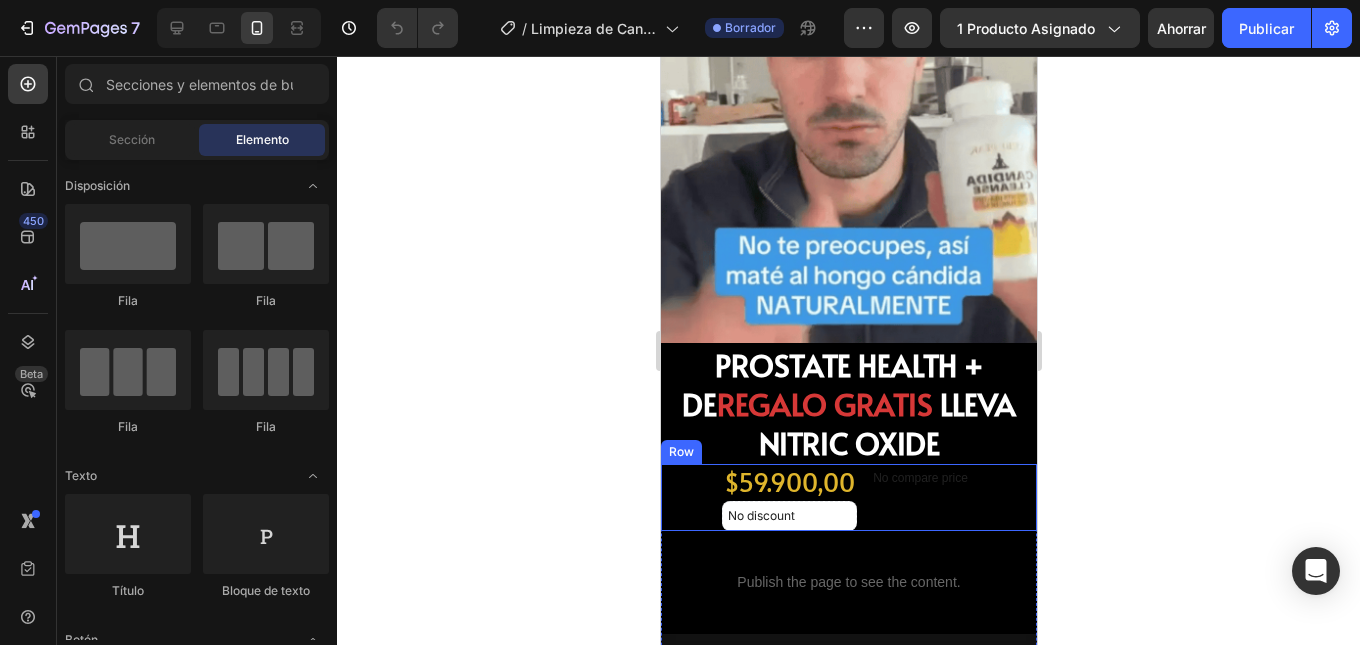scroll, scrollTop: 4800, scrollLeft: 0, axis: vertical 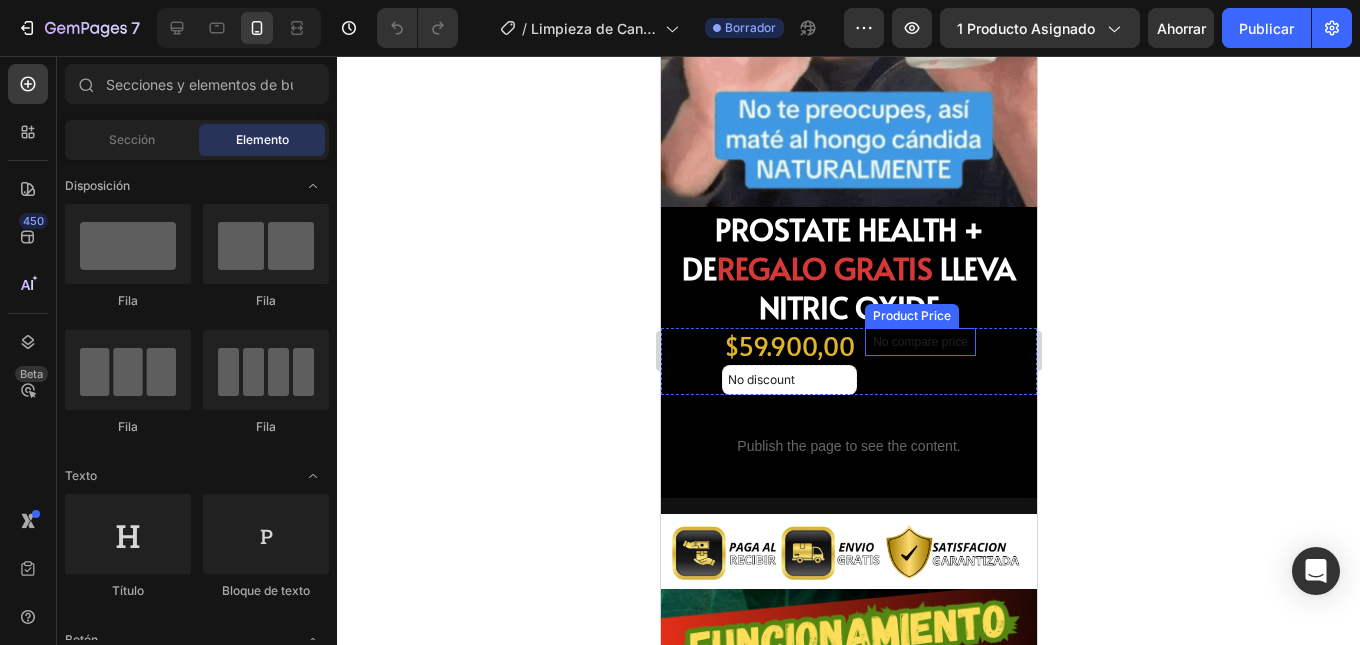 click on "No compare price Product Price" at bounding box center [919, 342] 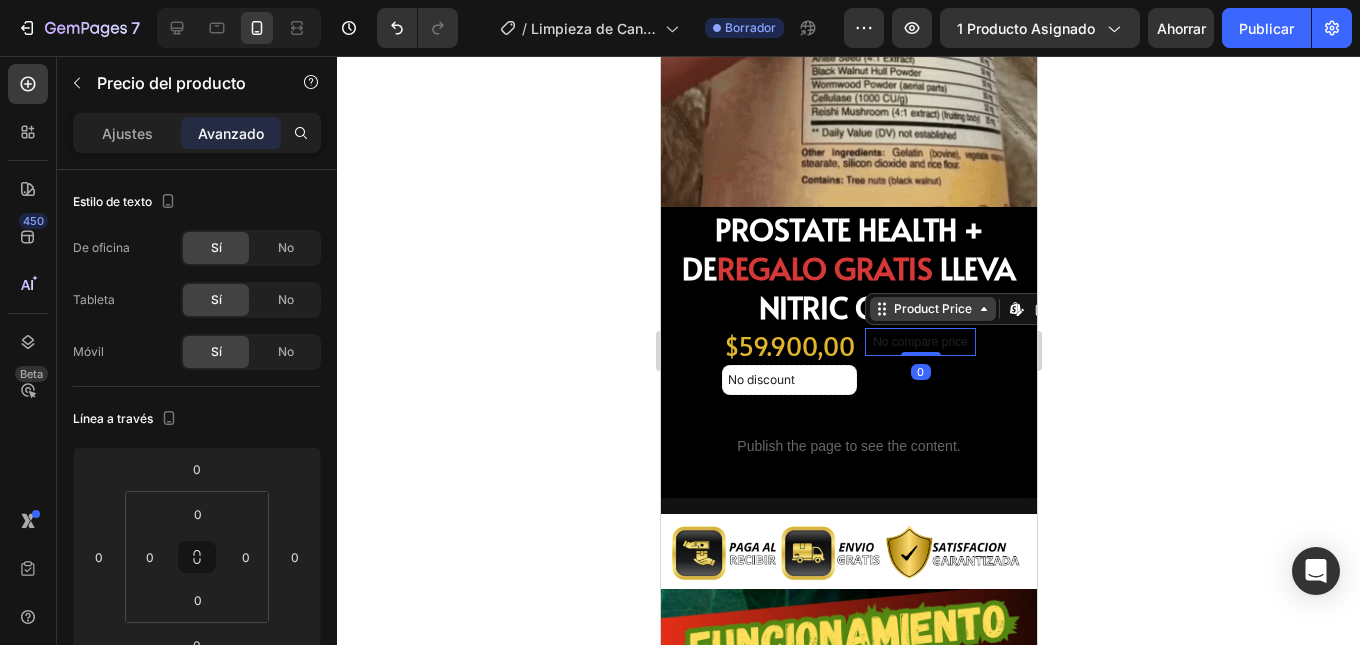 click on "Product Price" at bounding box center [932, 309] 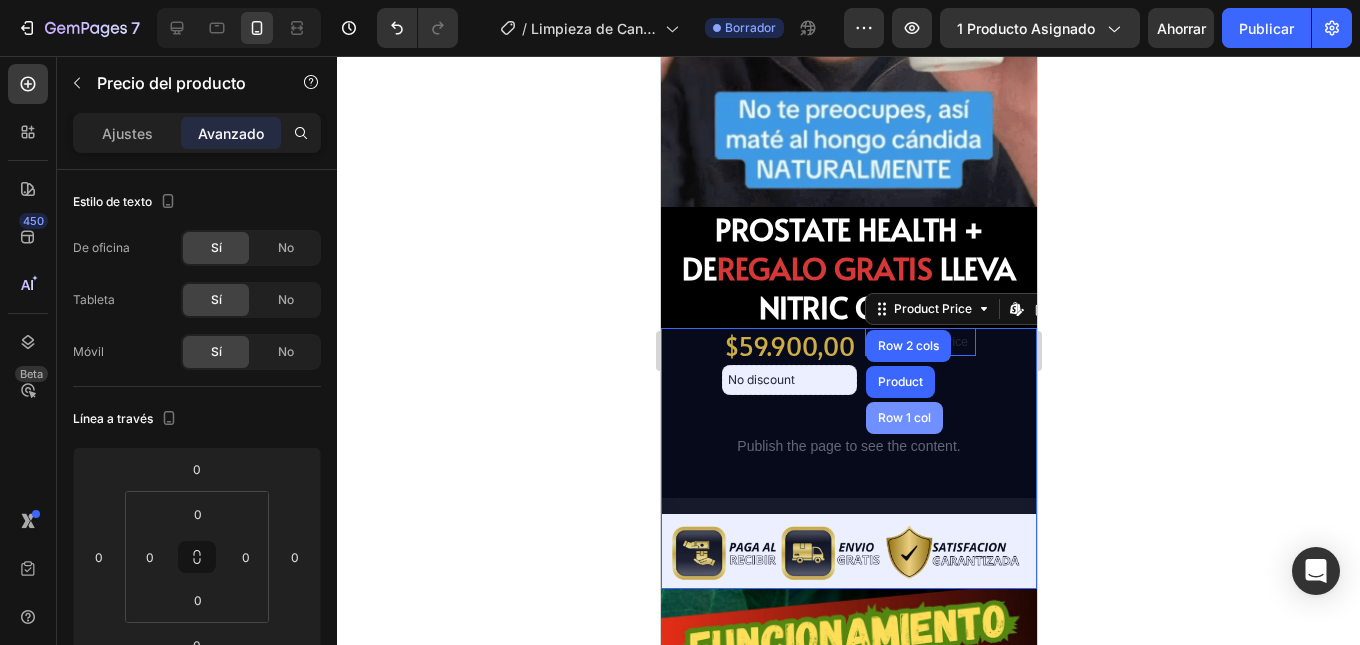 click on "Row 1 col" at bounding box center (903, 418) 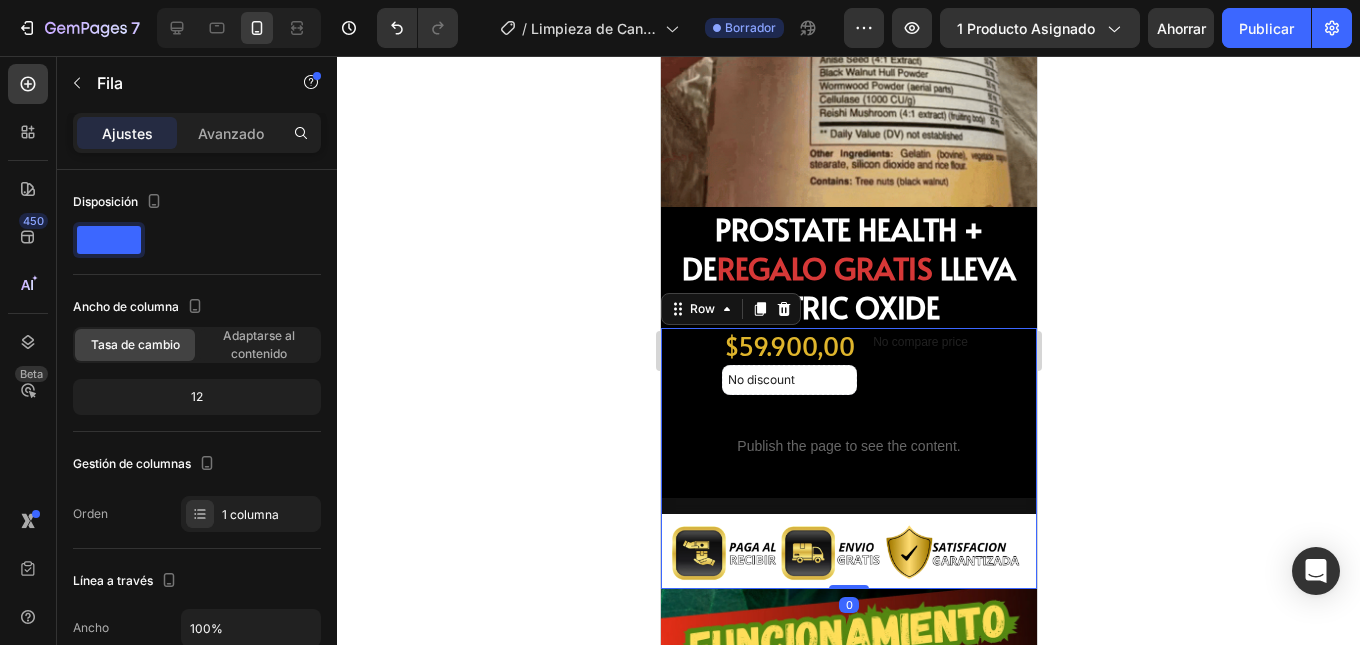 click 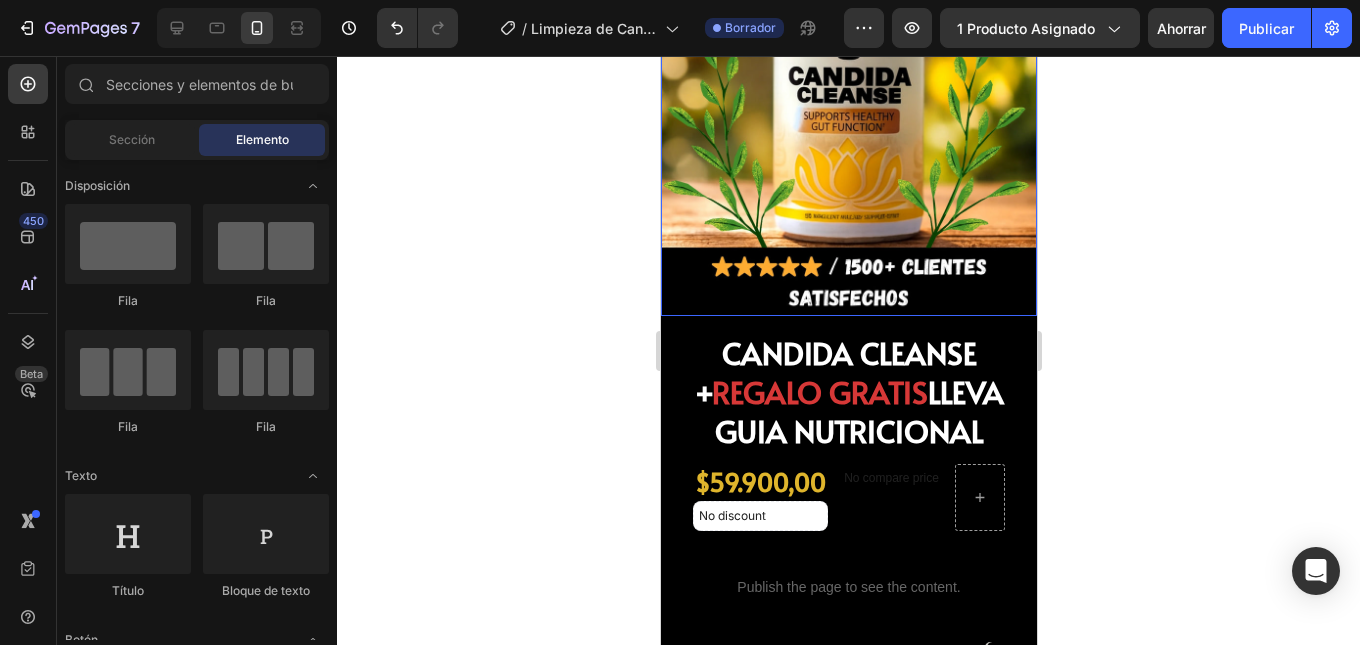 scroll, scrollTop: 1500, scrollLeft: 0, axis: vertical 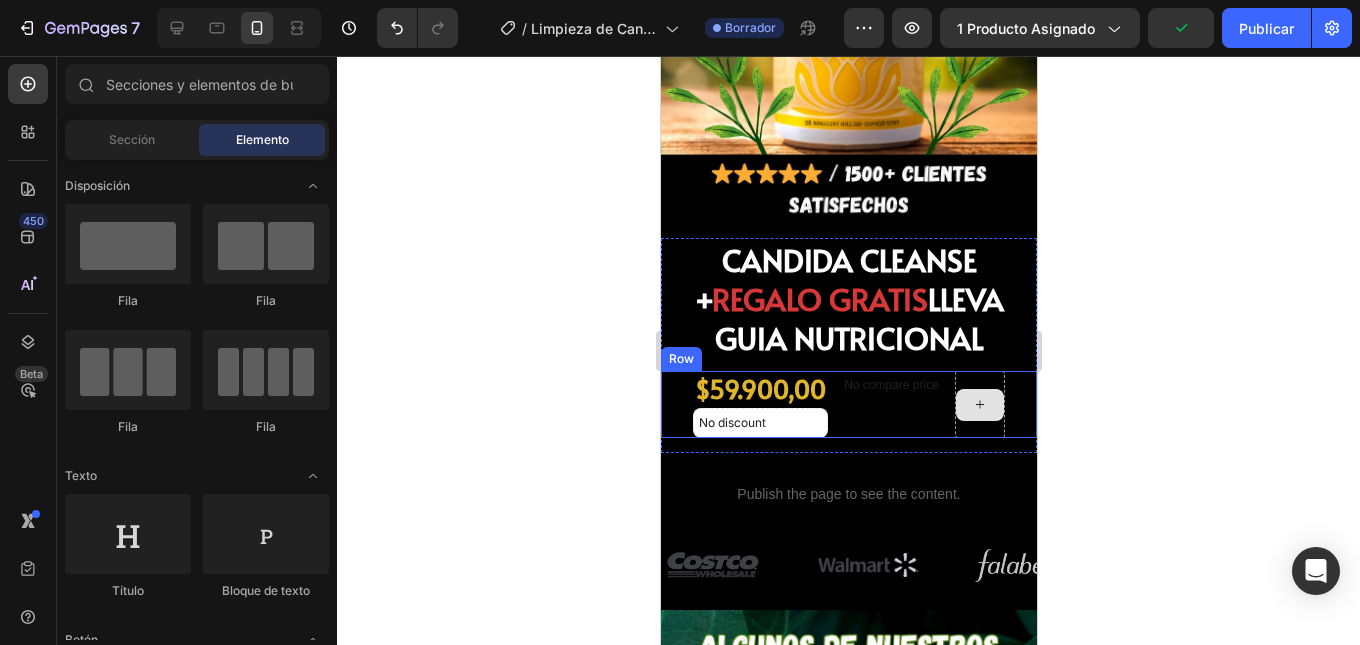 click at bounding box center [979, 404] 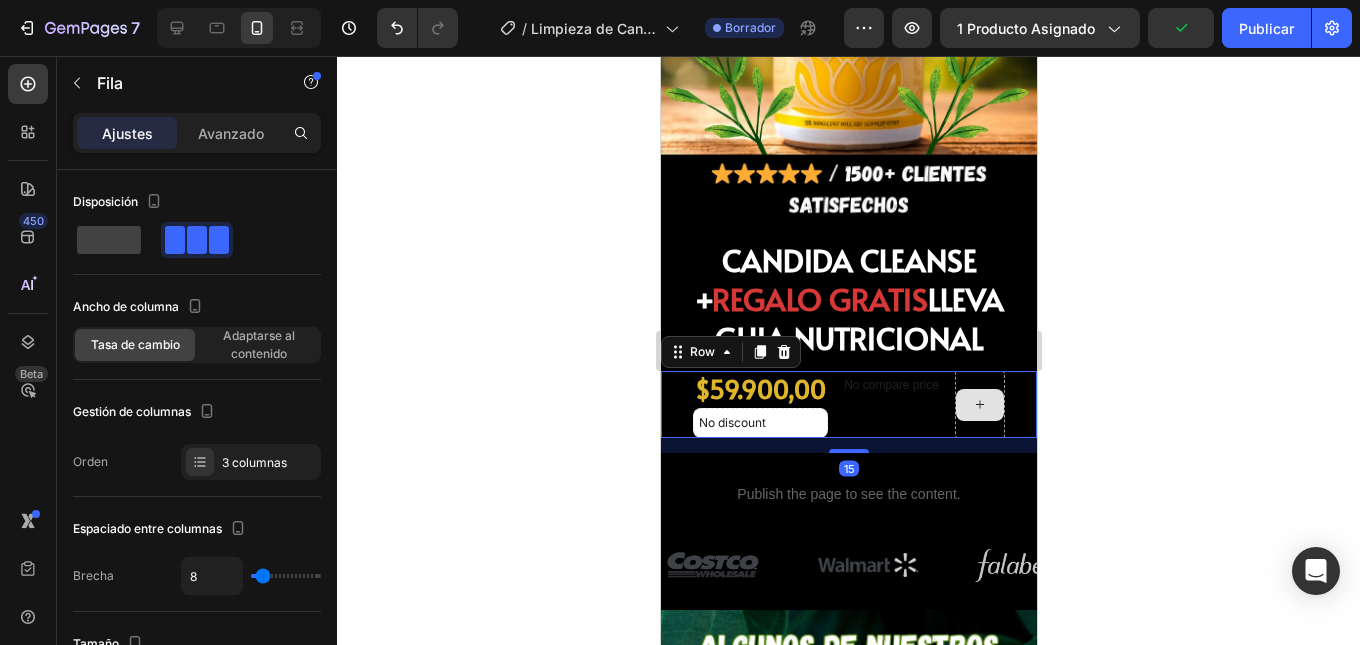 click at bounding box center [979, 404] 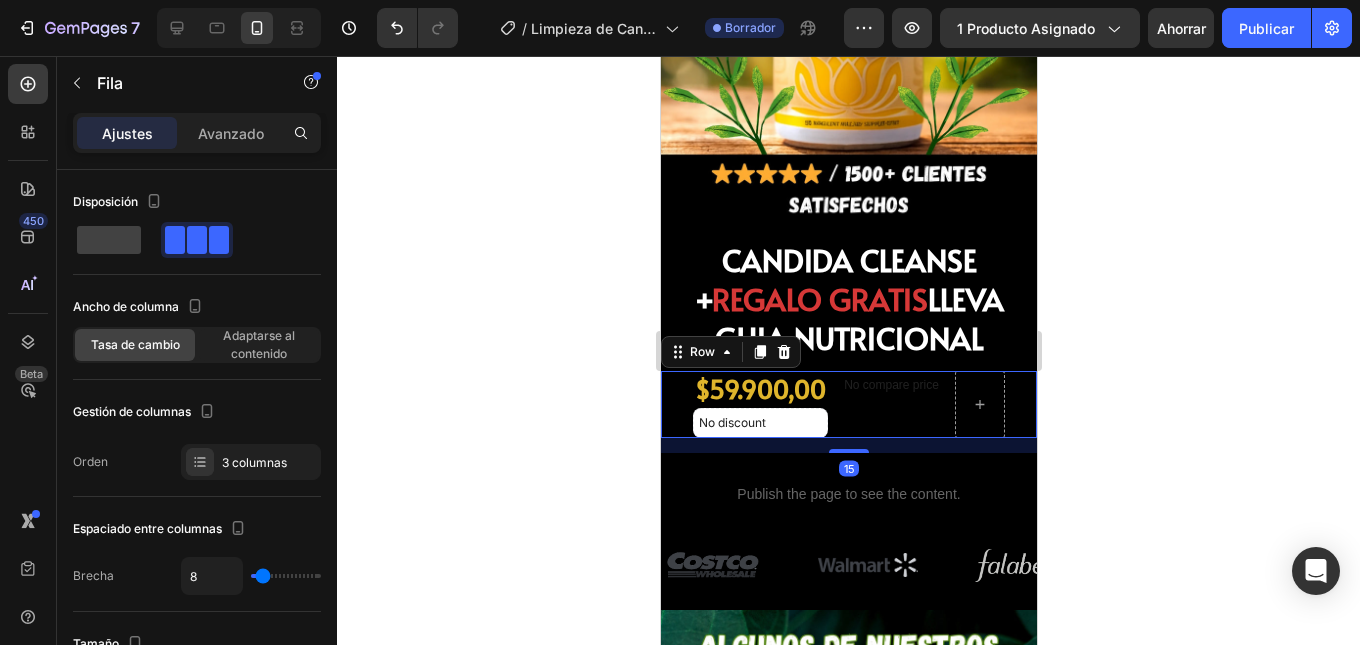 click 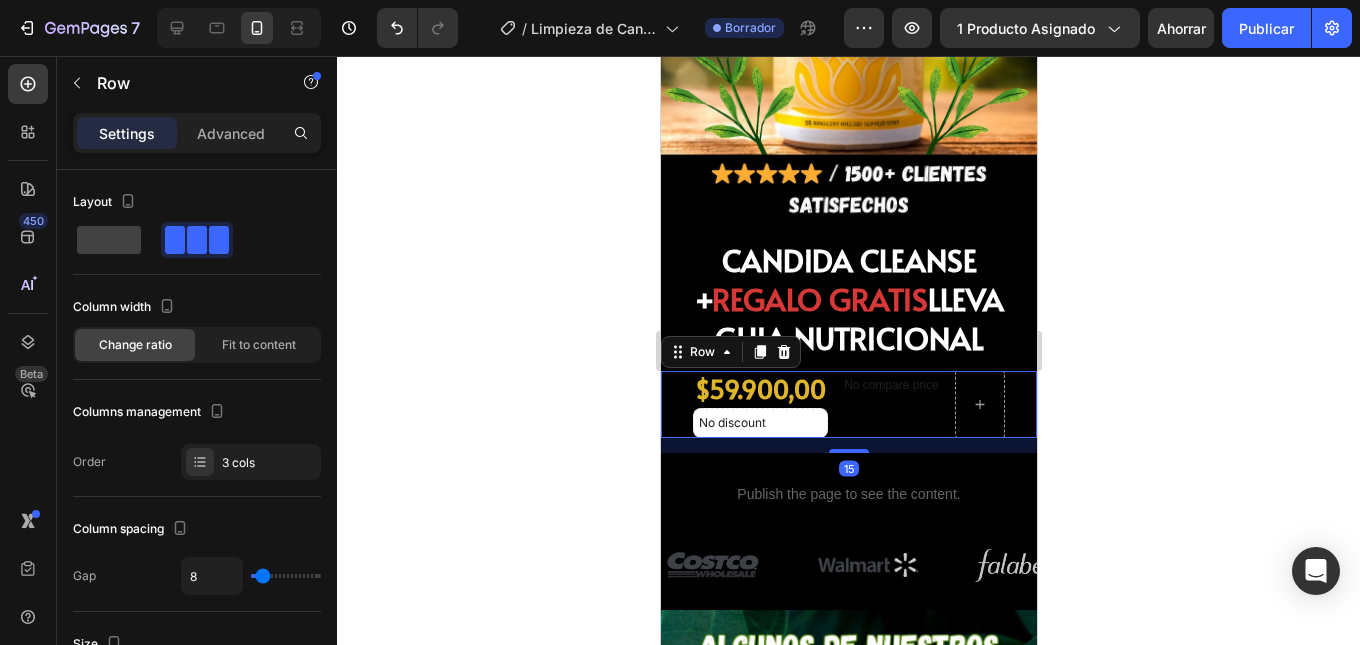 click on "No compare price Product Price" at bounding box center [890, 404] 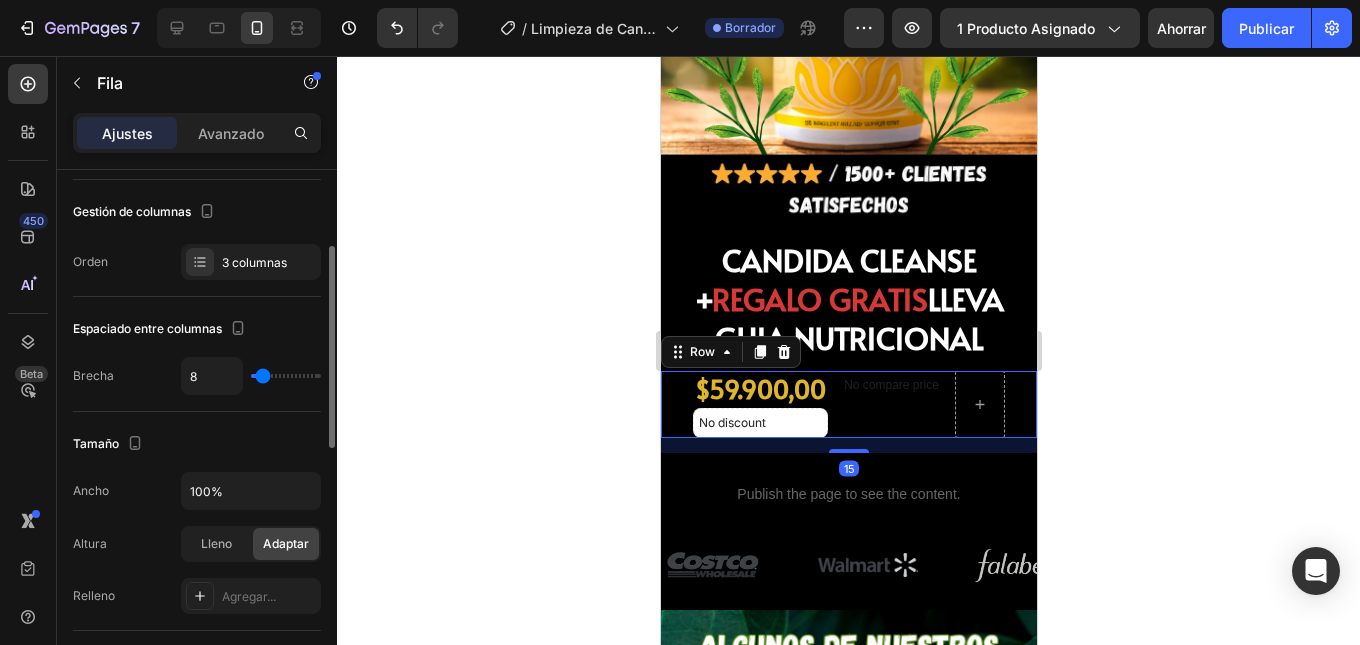 scroll, scrollTop: 0, scrollLeft: 0, axis: both 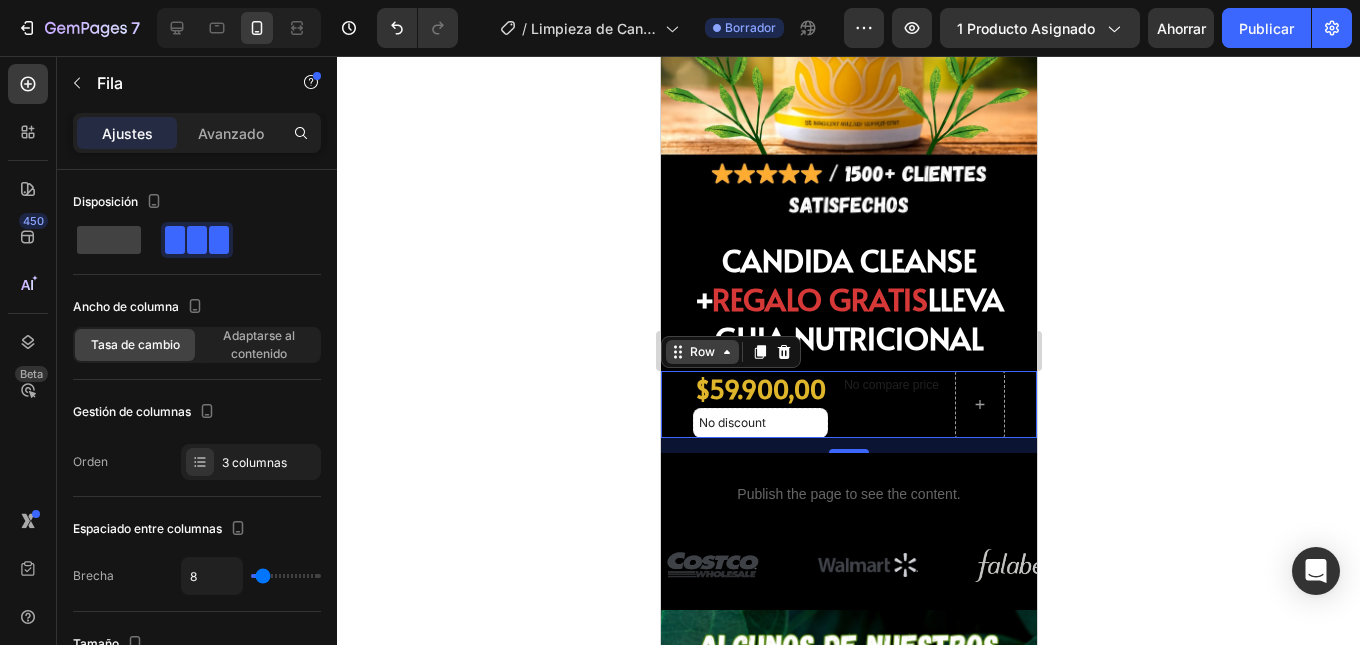 click on "Row" at bounding box center (701, 352) 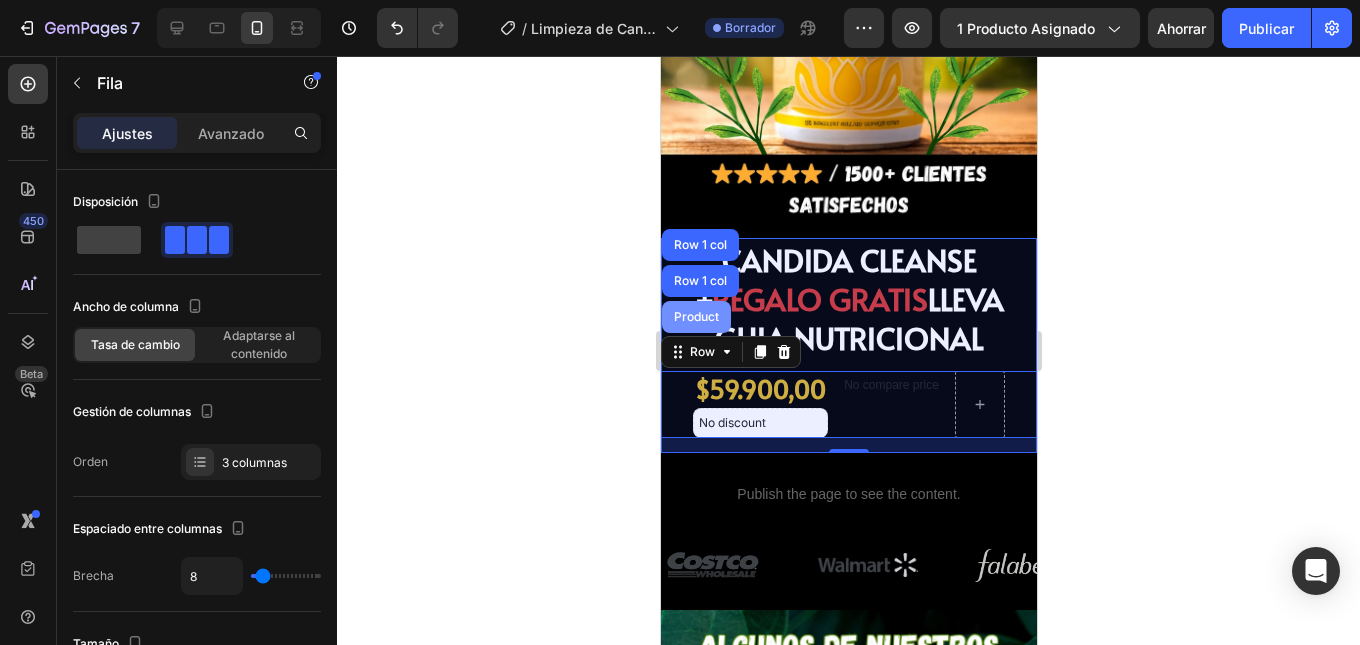 click on "Product" at bounding box center [695, 317] 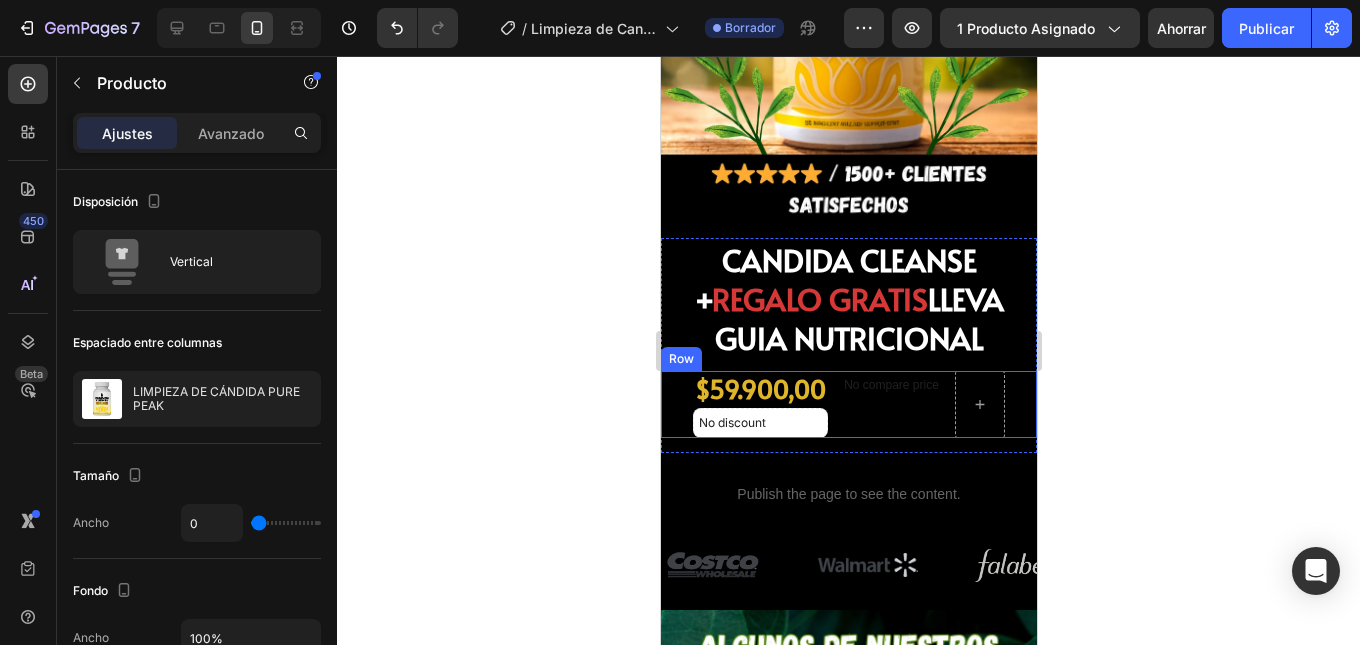 click 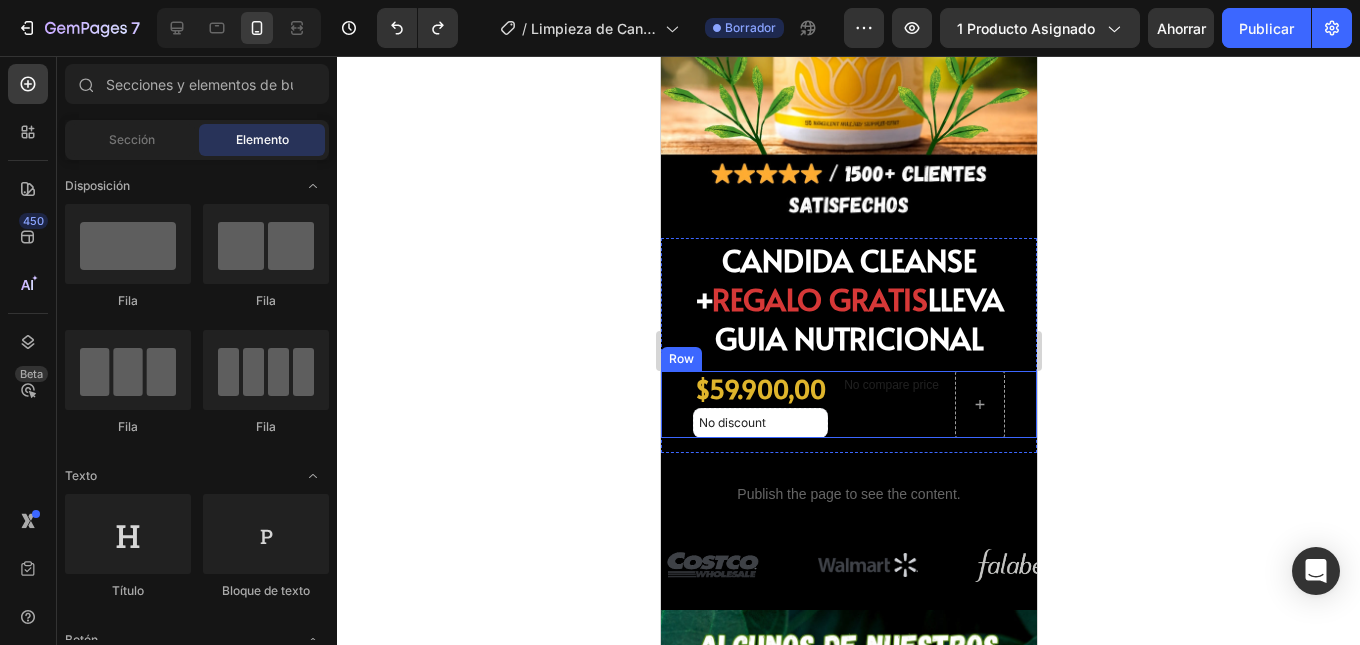click 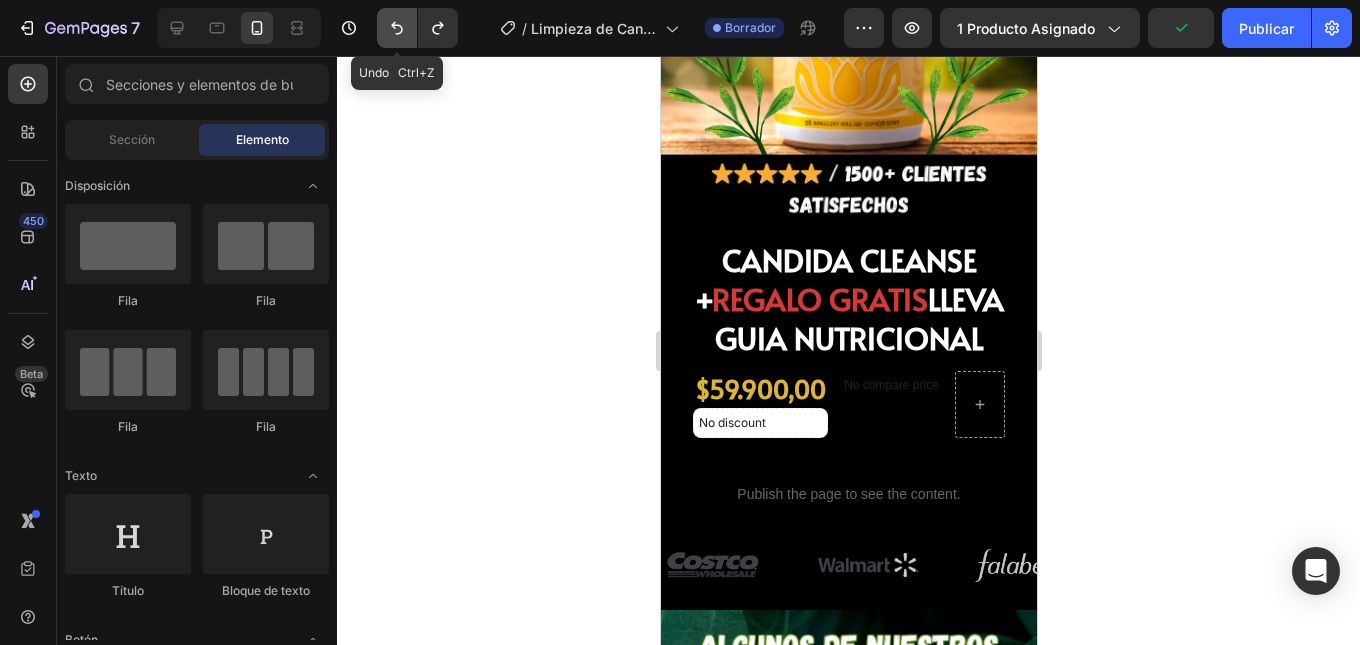 click 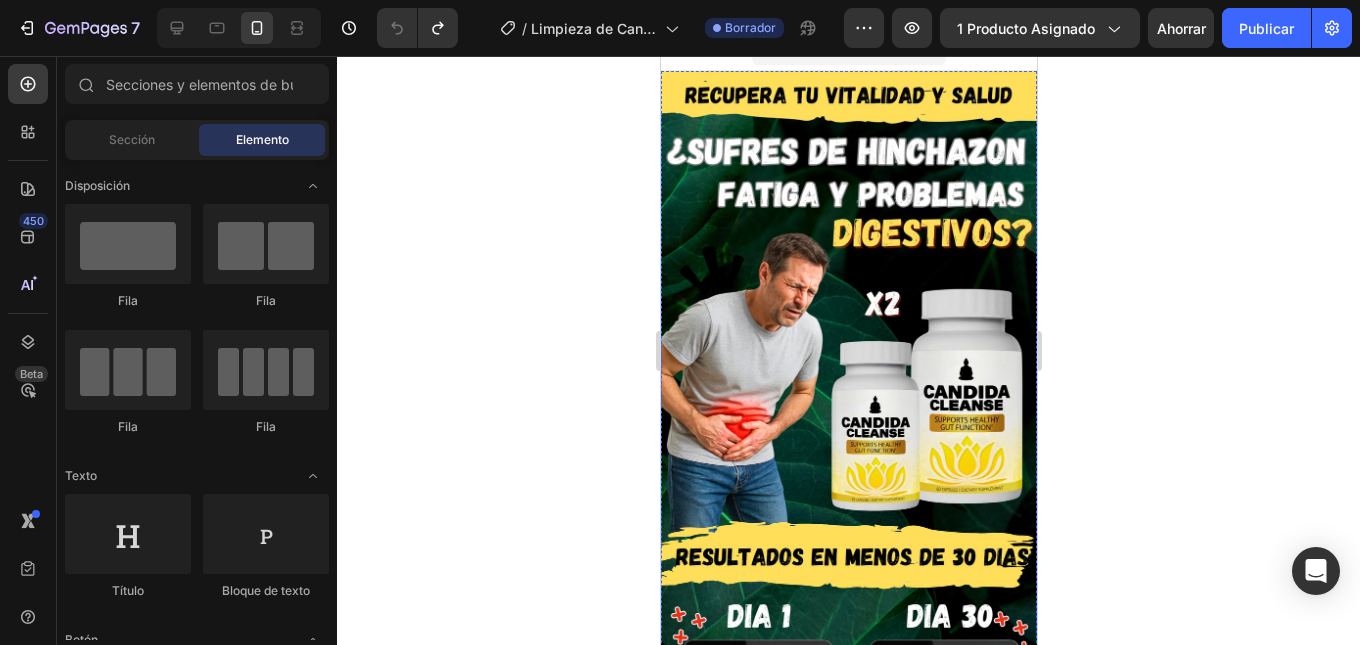 scroll, scrollTop: 0, scrollLeft: 0, axis: both 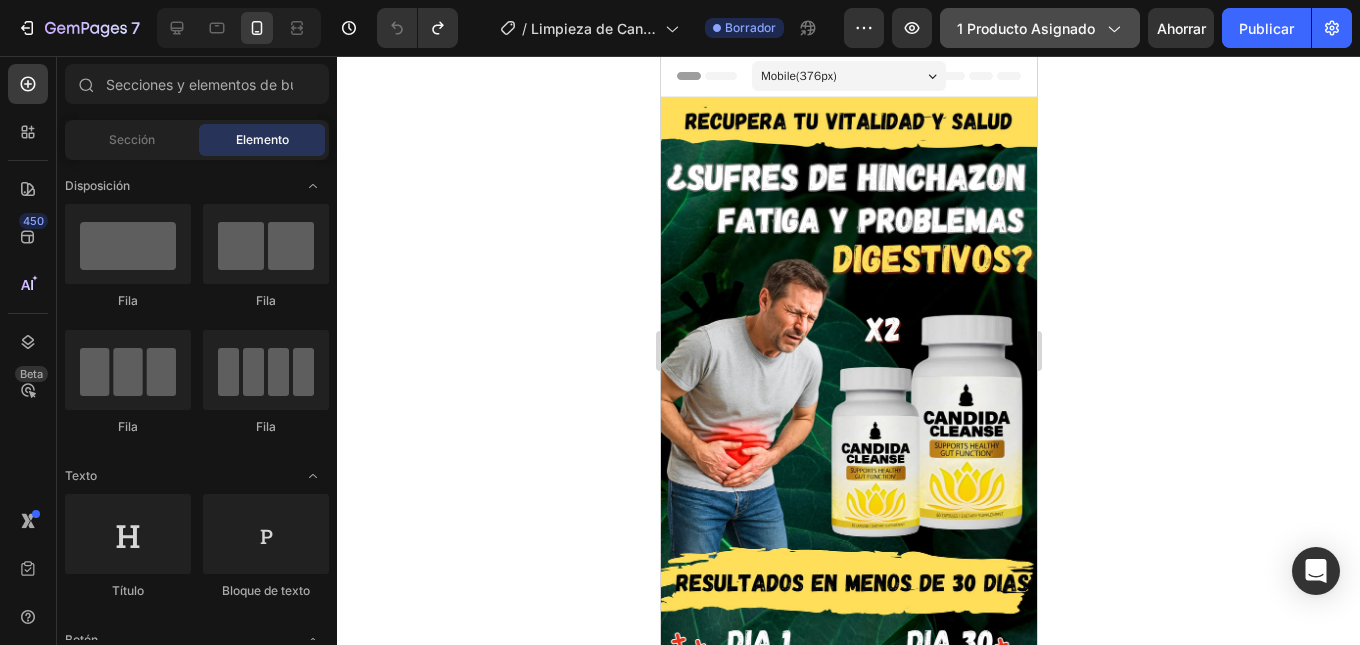 click on "1 producto asignado" at bounding box center [1040, 28] 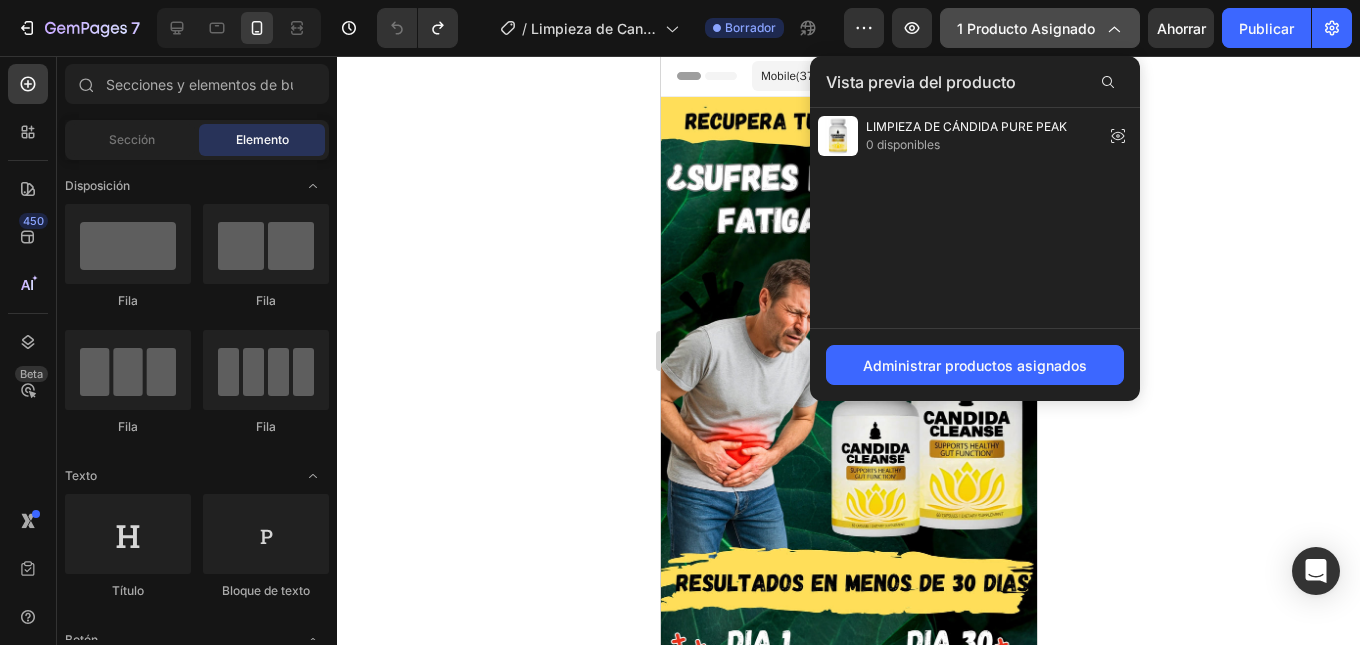 click on "1 producto asignado" at bounding box center (1040, 28) 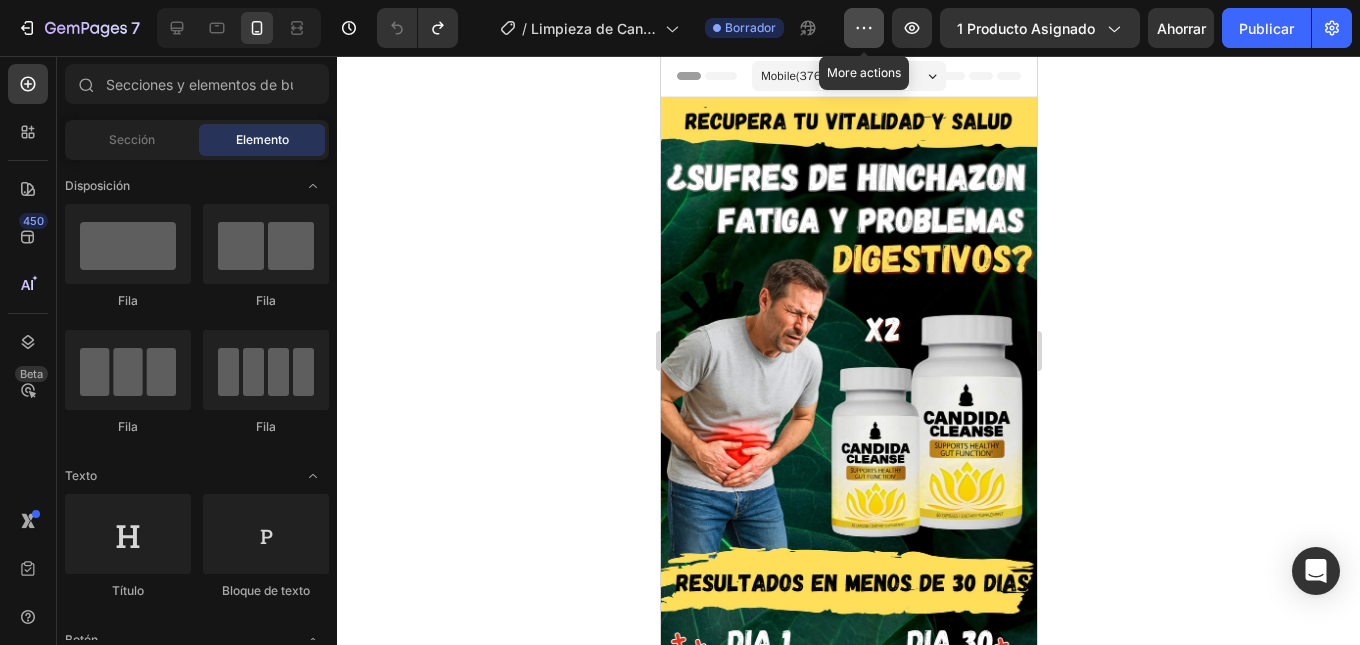 click 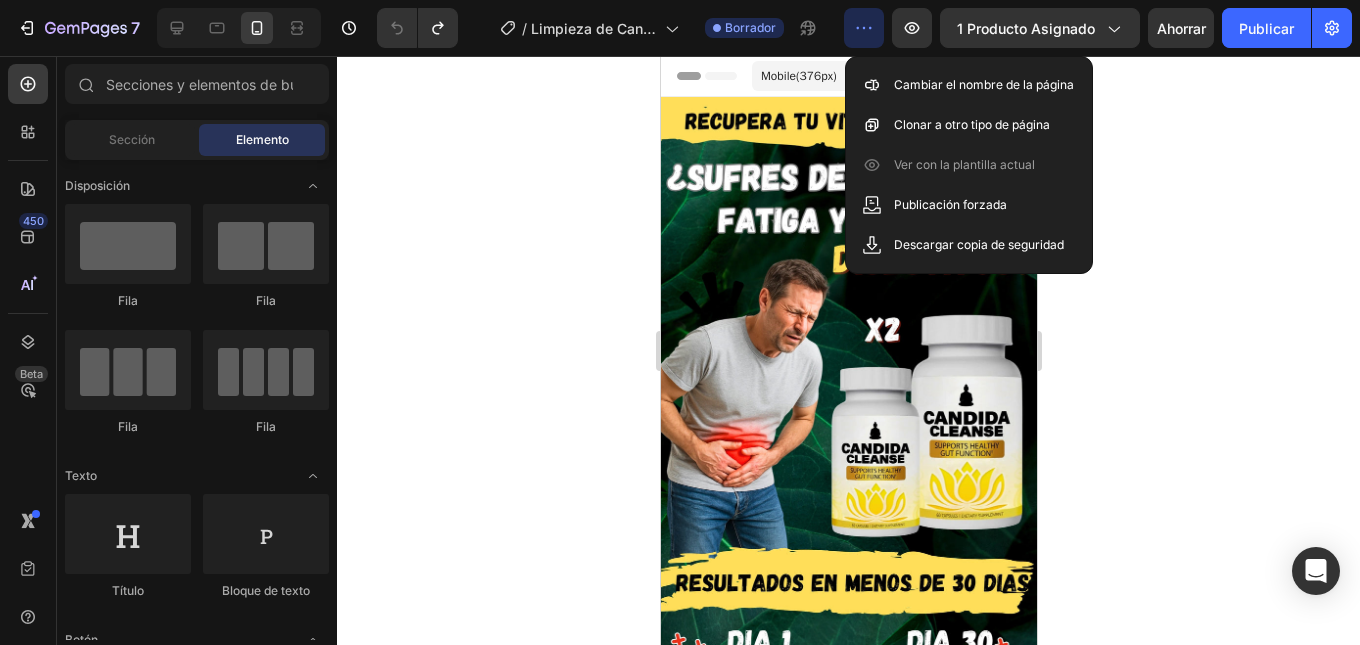 click 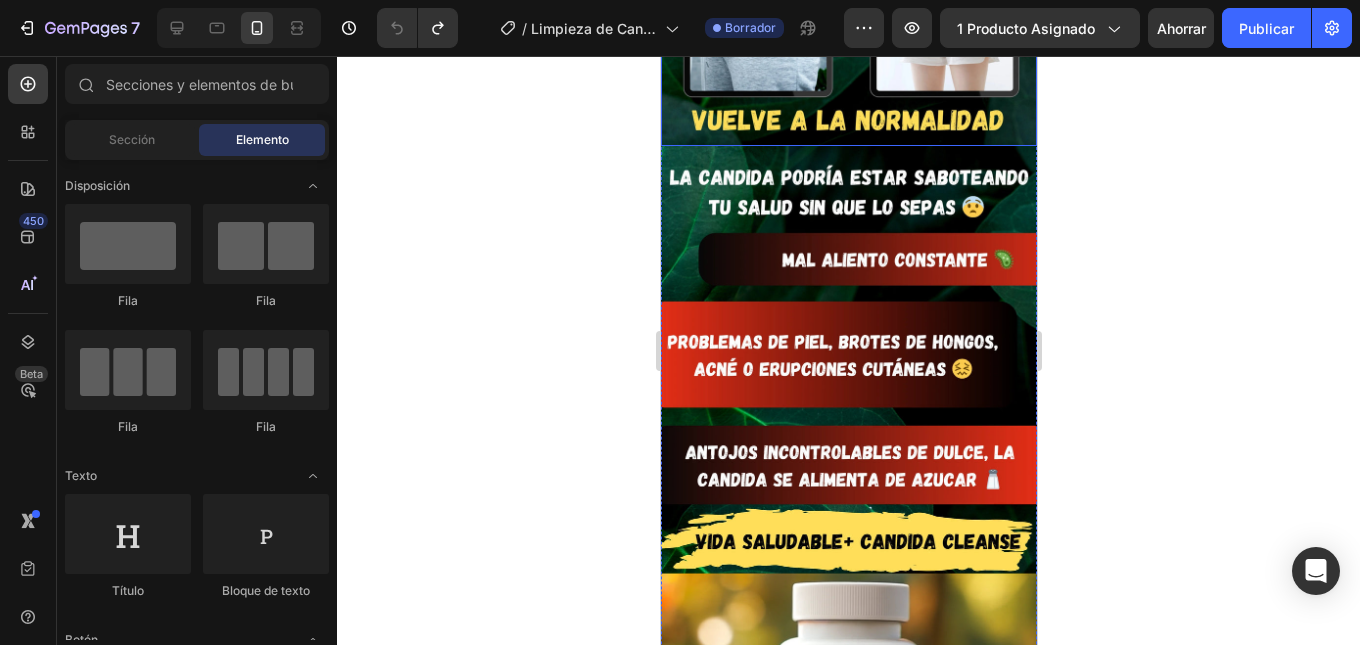 scroll, scrollTop: 800, scrollLeft: 0, axis: vertical 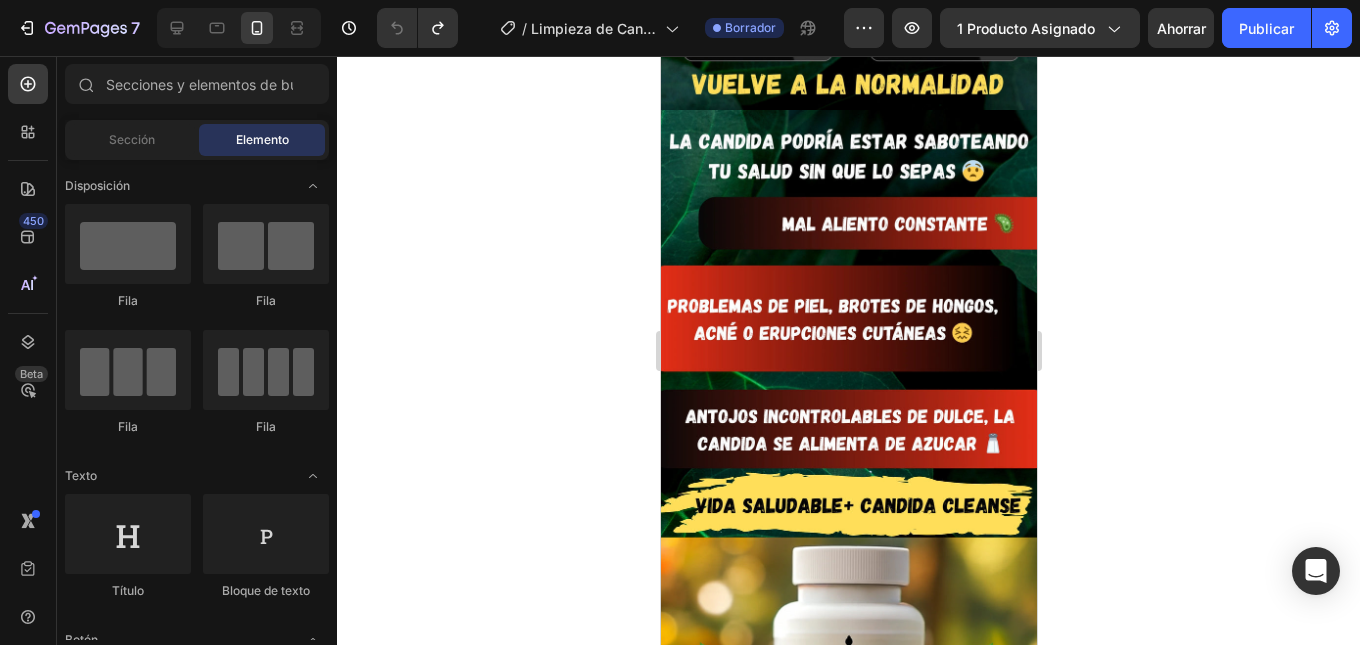 click 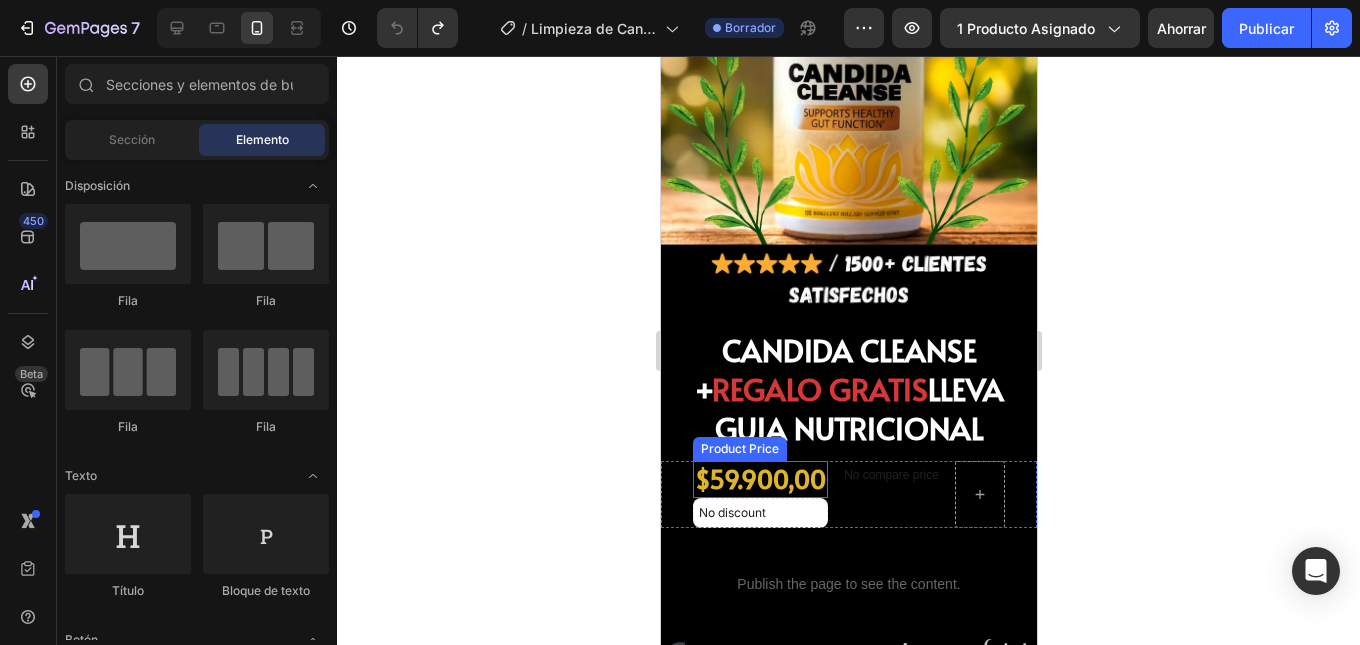 scroll, scrollTop: 1400, scrollLeft: 0, axis: vertical 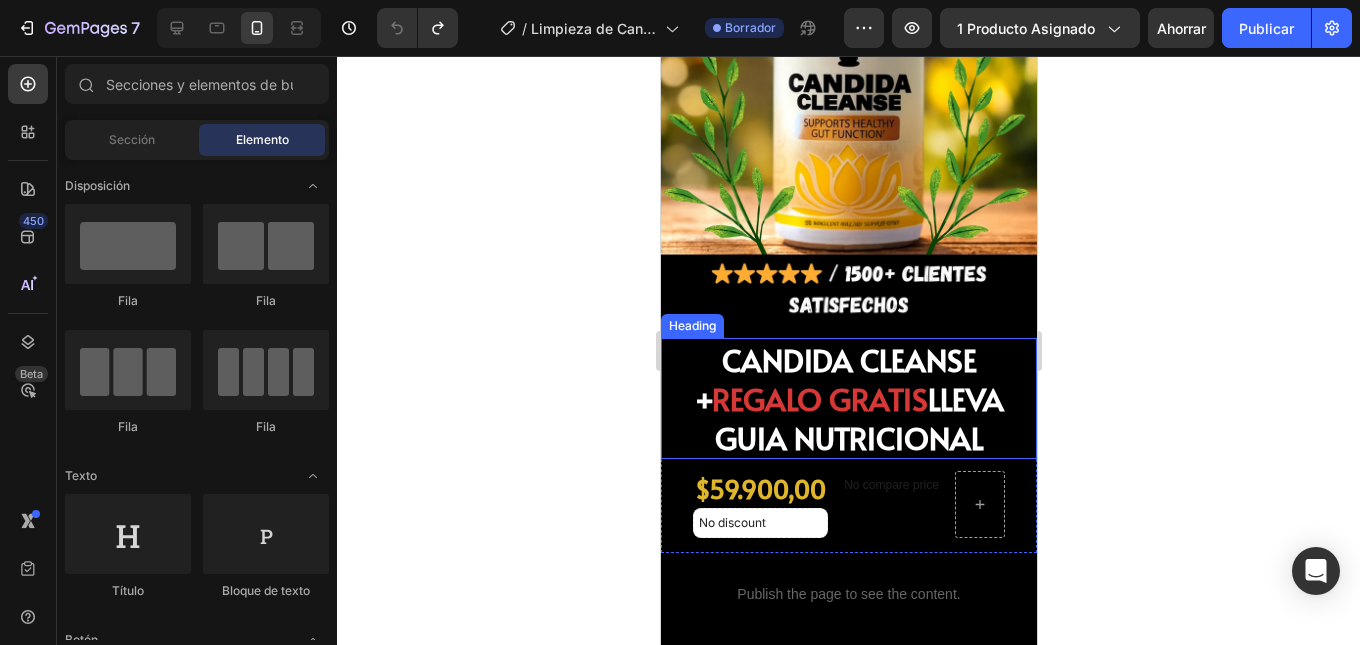 click on "REGALO GRATIS" at bounding box center (819, 398) 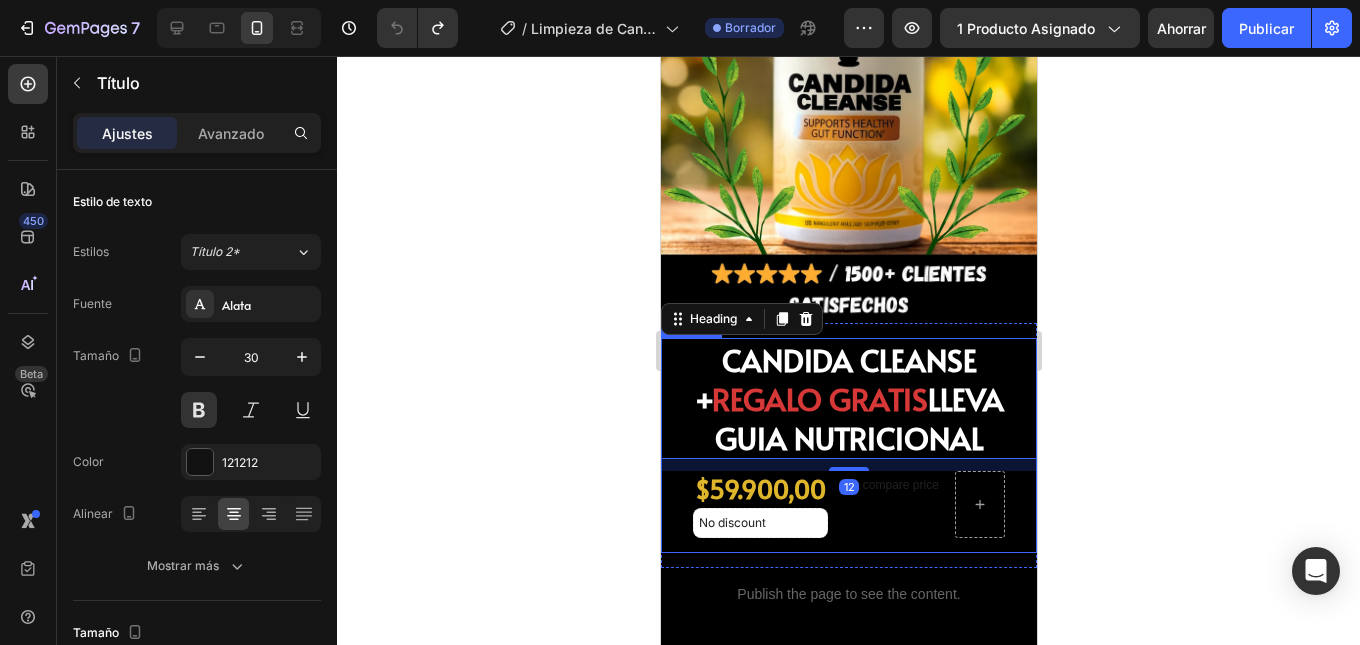 click on "$59.900,00 Product Price Product Price No discount   Not be displayed when published Discount Tag No compare price Product Price
Row" at bounding box center [848, 512] 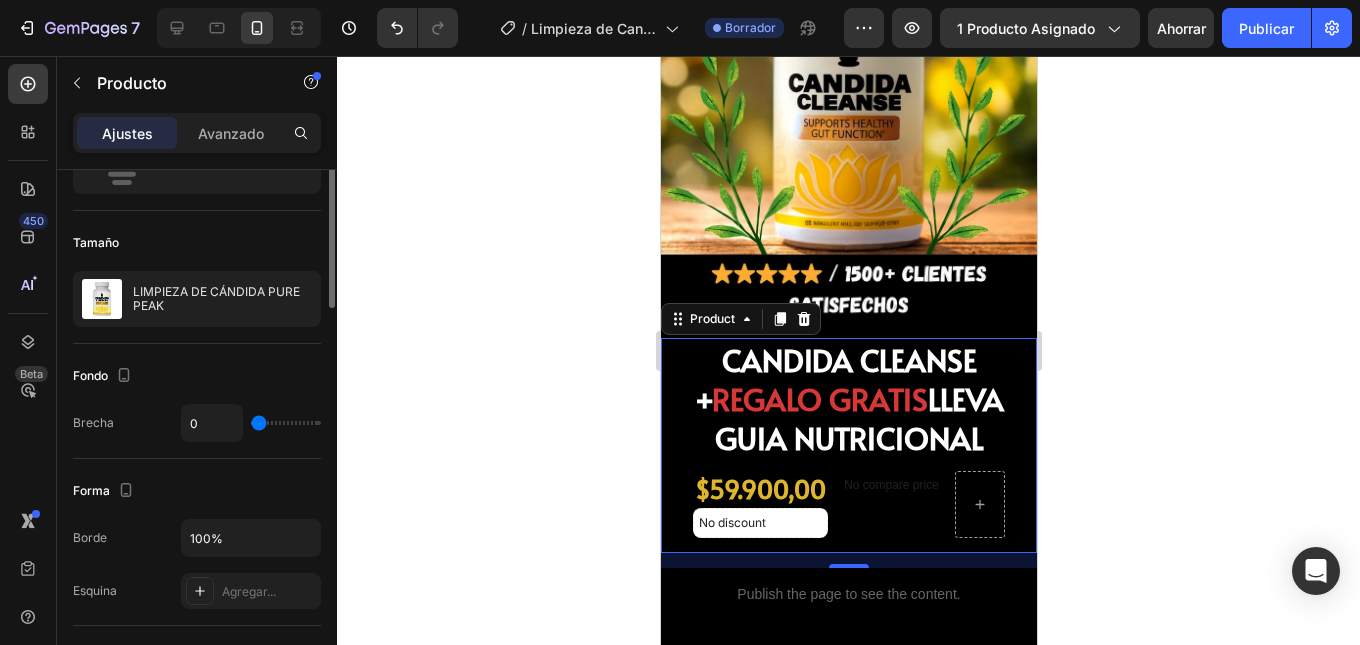scroll, scrollTop: 0, scrollLeft: 0, axis: both 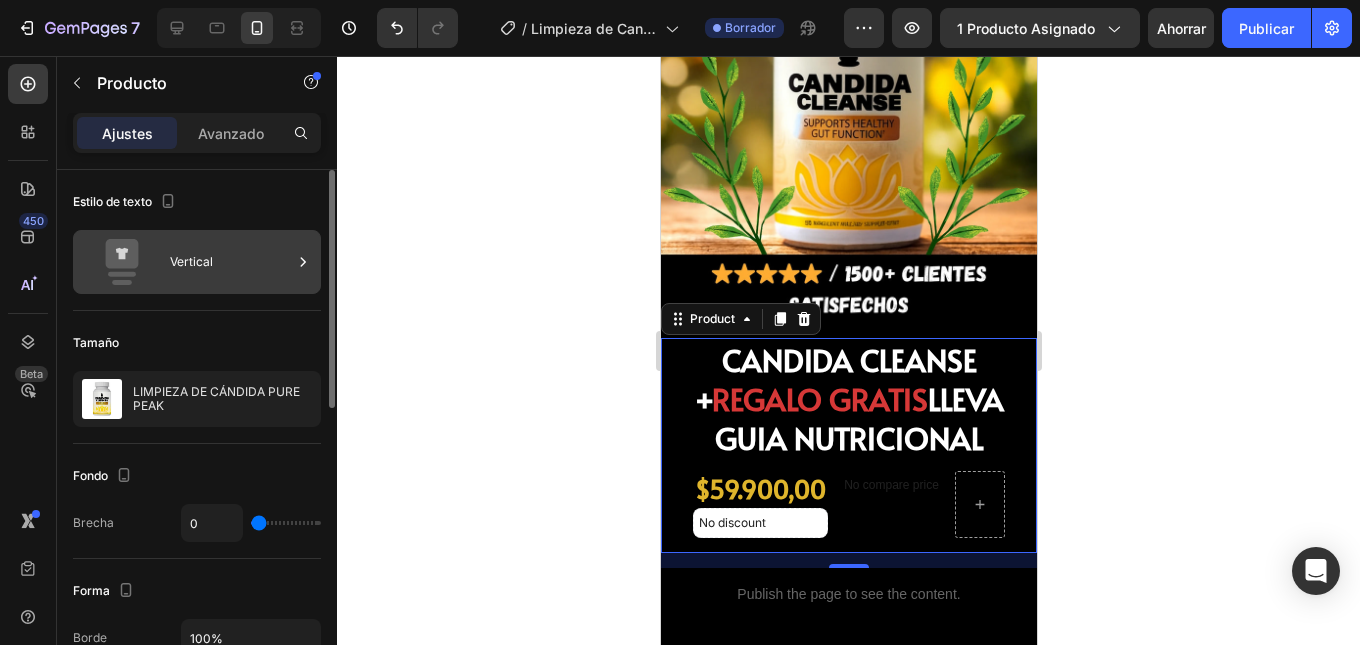 click on "Vertical" at bounding box center (191, 261) 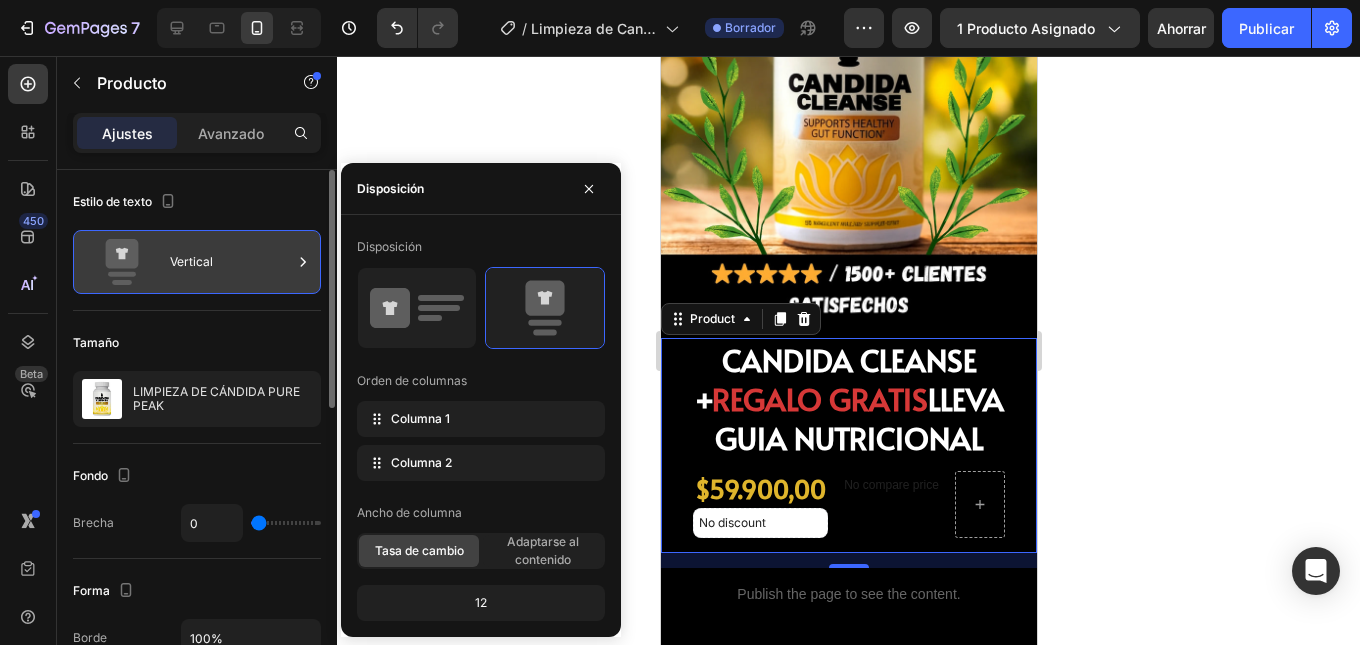 click on "Vertical" at bounding box center [191, 261] 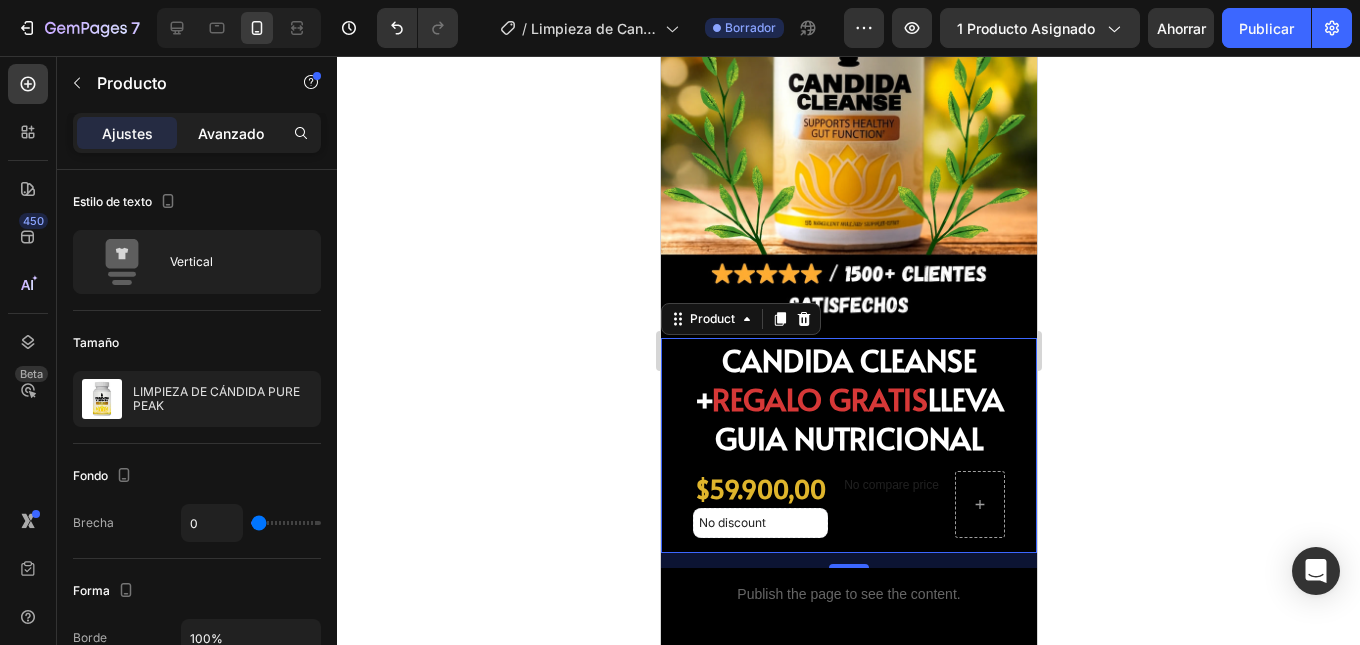 click on "Avanzado" at bounding box center (231, 133) 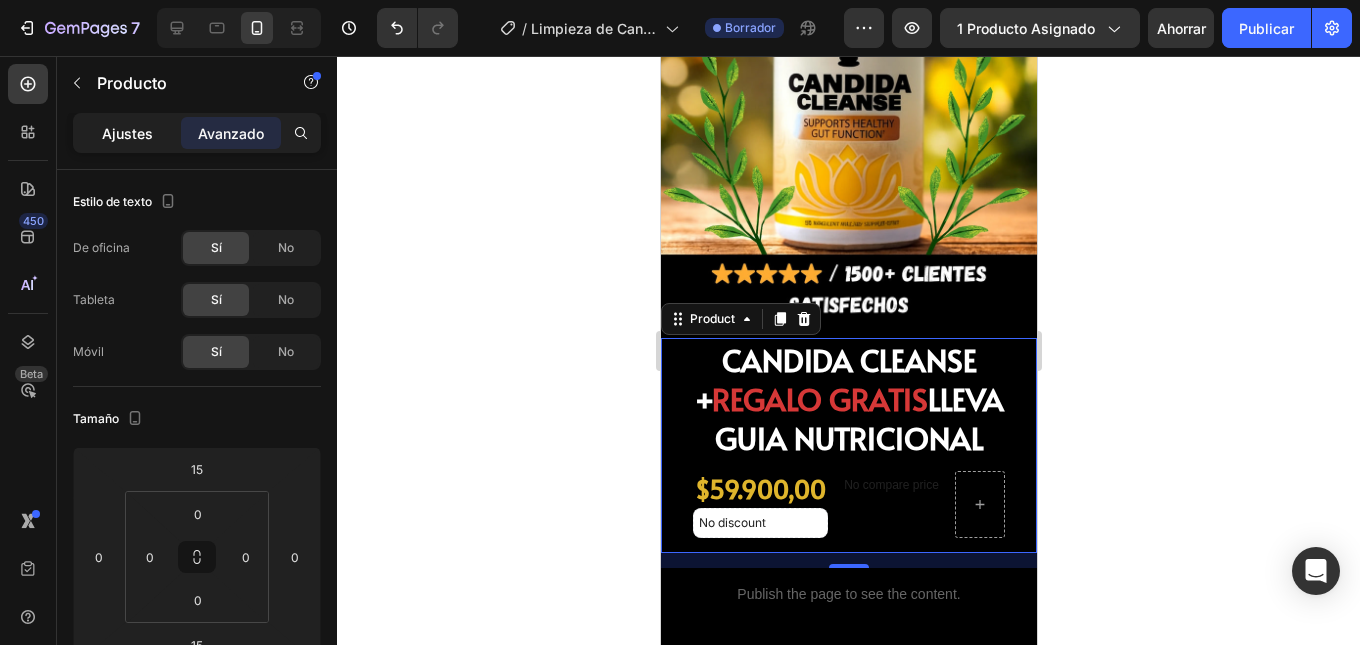 click on "Ajustes" at bounding box center (127, 133) 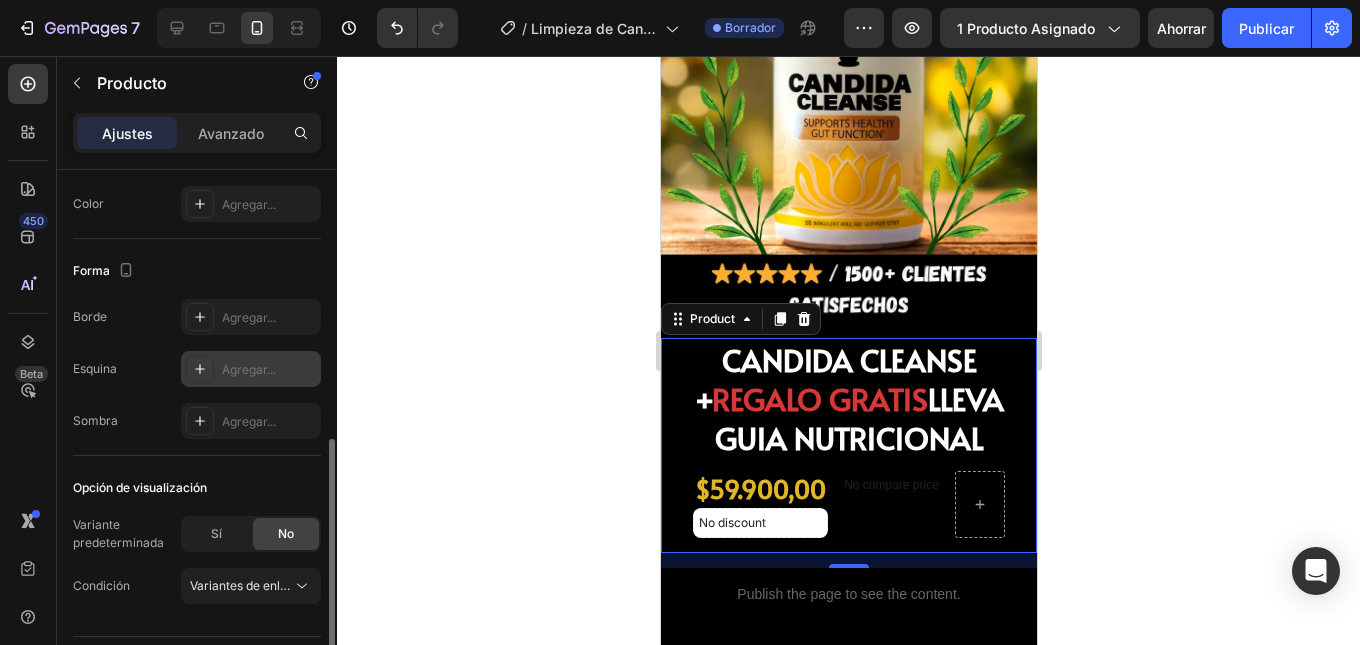 scroll, scrollTop: 655, scrollLeft: 0, axis: vertical 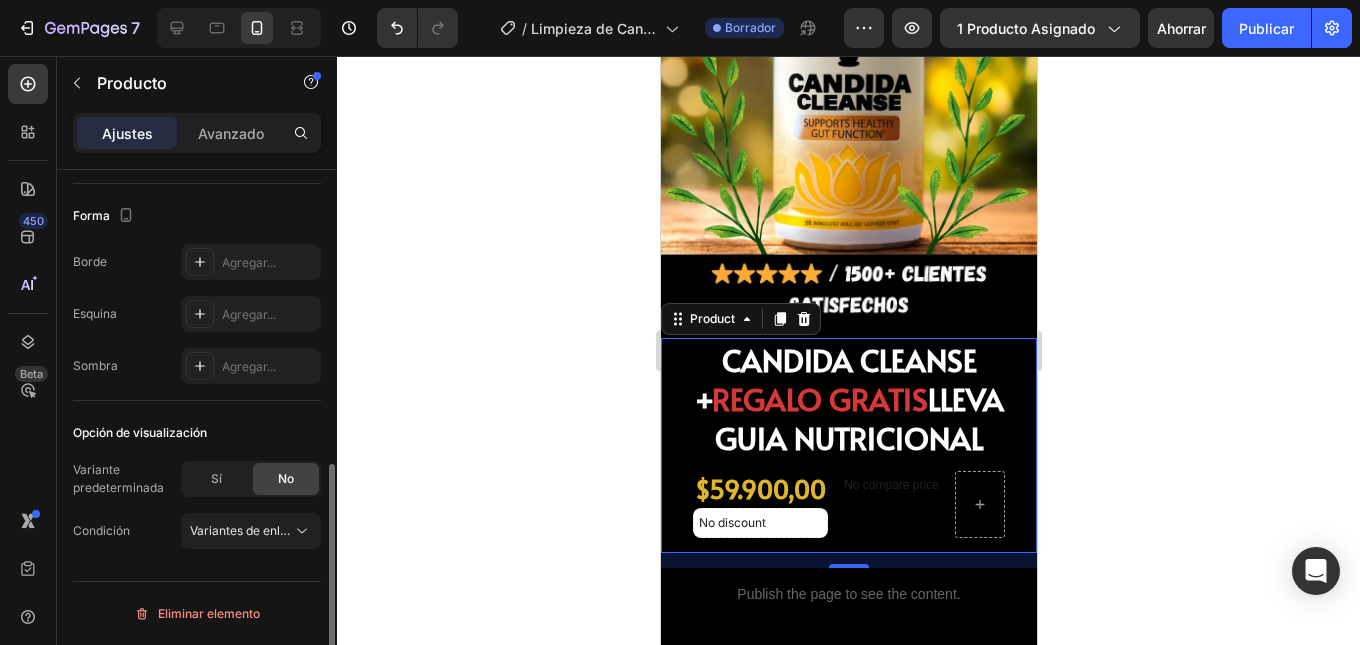 click on "Opción de visualización Variante predeterminada Sí No Condición Variantes de enlaces, cantidad<br>entre los mismos productos" 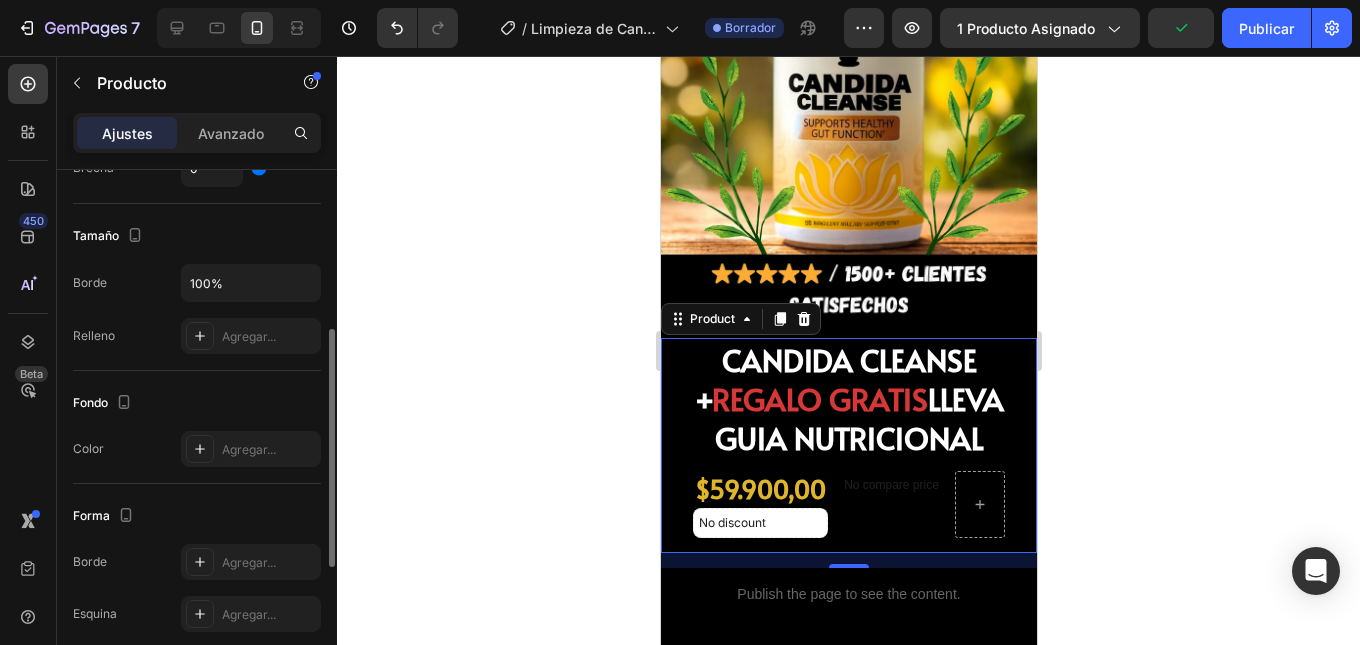 scroll, scrollTop: 655, scrollLeft: 0, axis: vertical 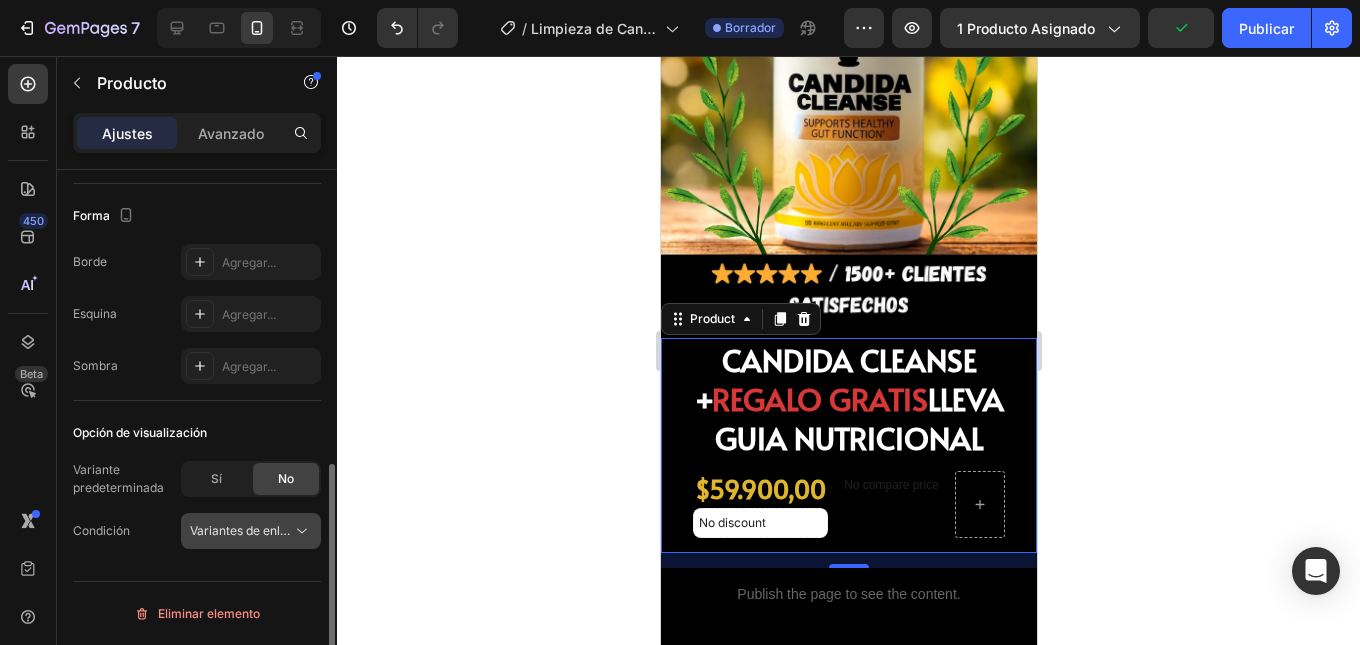 click on "Variantes de enlaces, cantidad<br>entre los mismos productos" 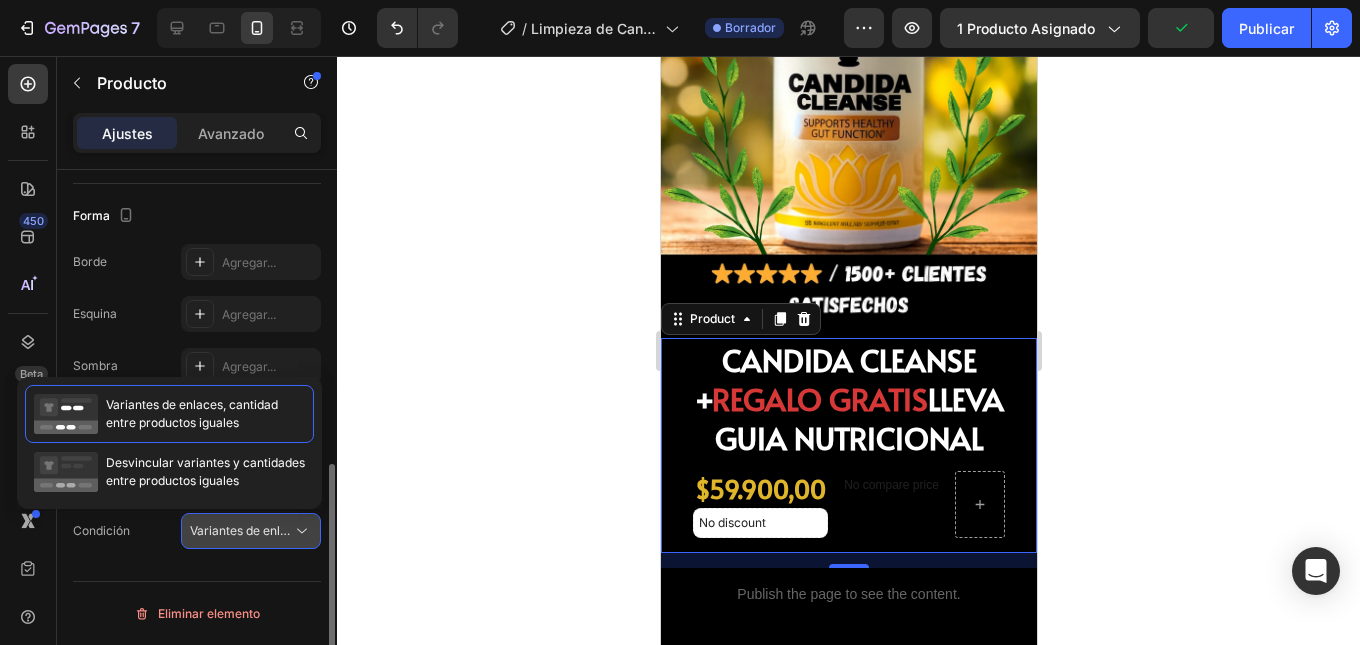 click on "Variantes de enlaces, cantidad<br>entre los mismos productos" 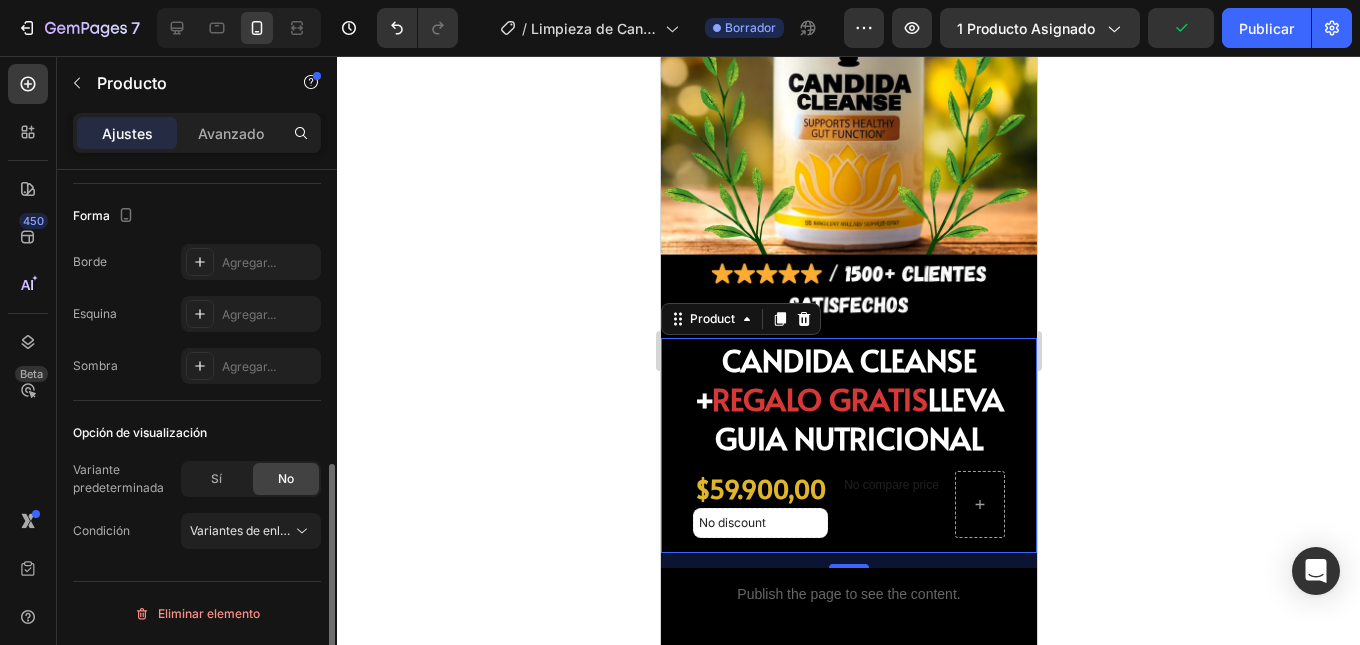 click on "Opción de visualización" at bounding box center [197, 433] 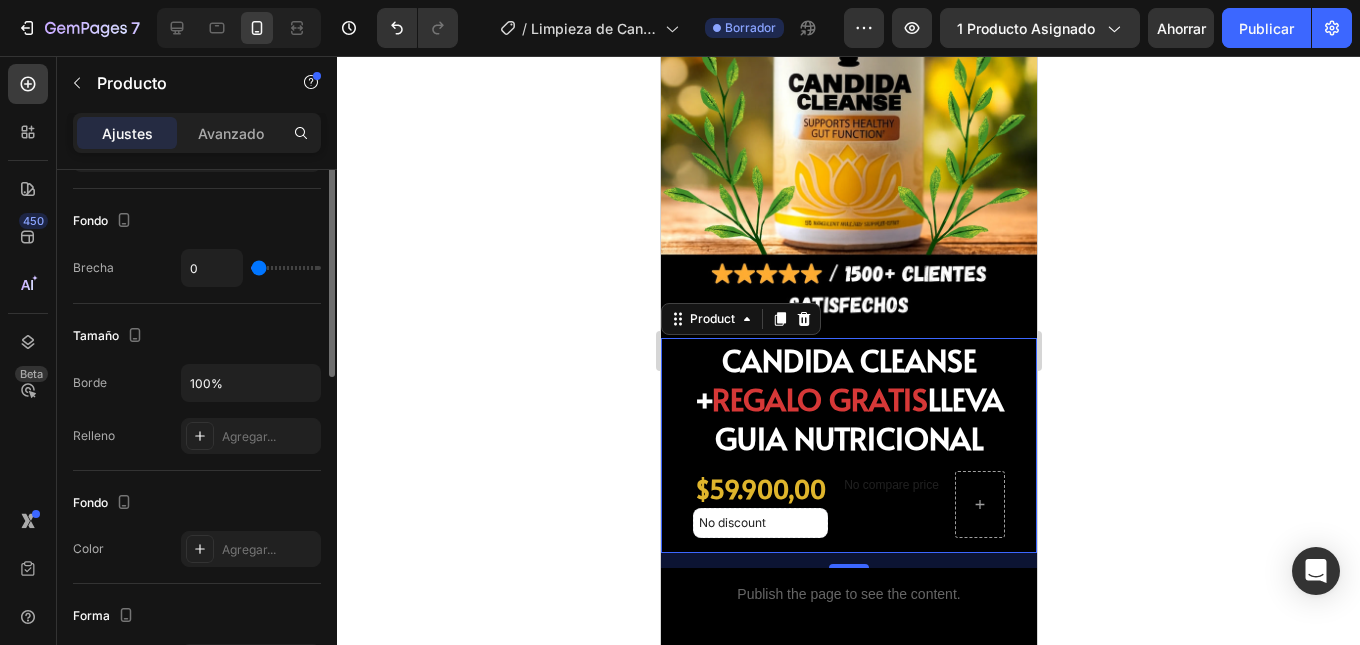 scroll, scrollTop: 155, scrollLeft: 0, axis: vertical 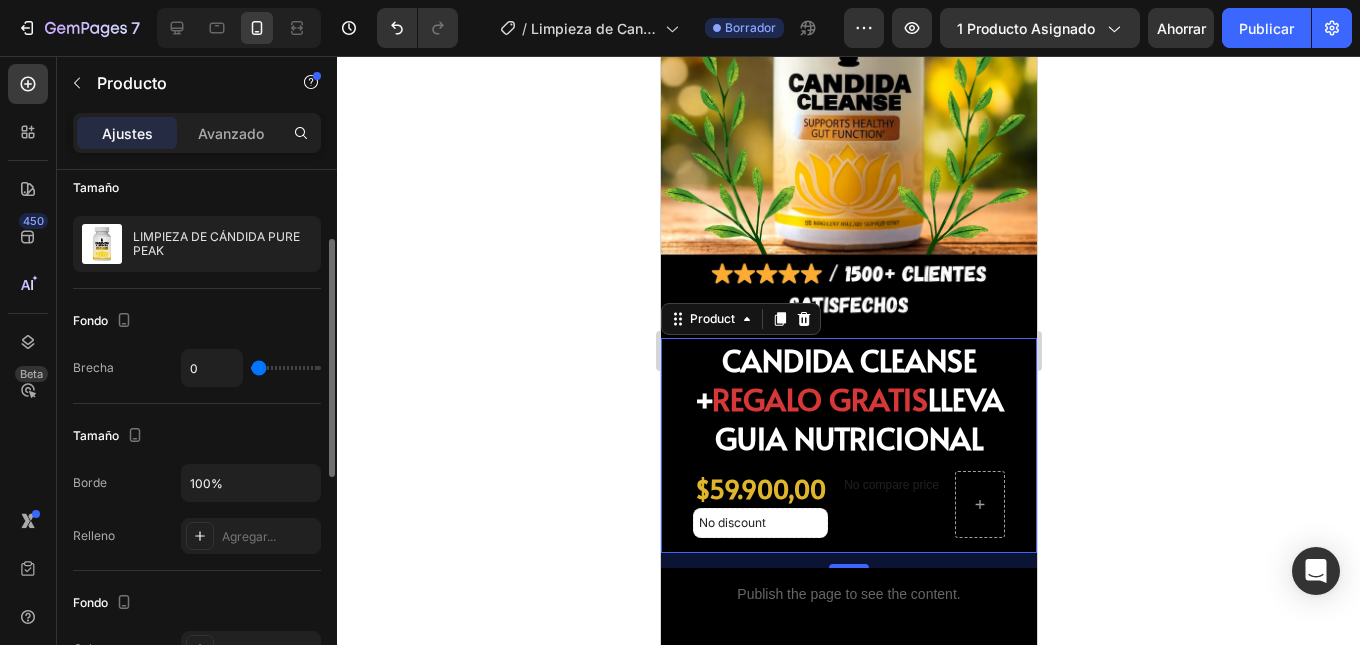 click on "Fondo Brecha 0" 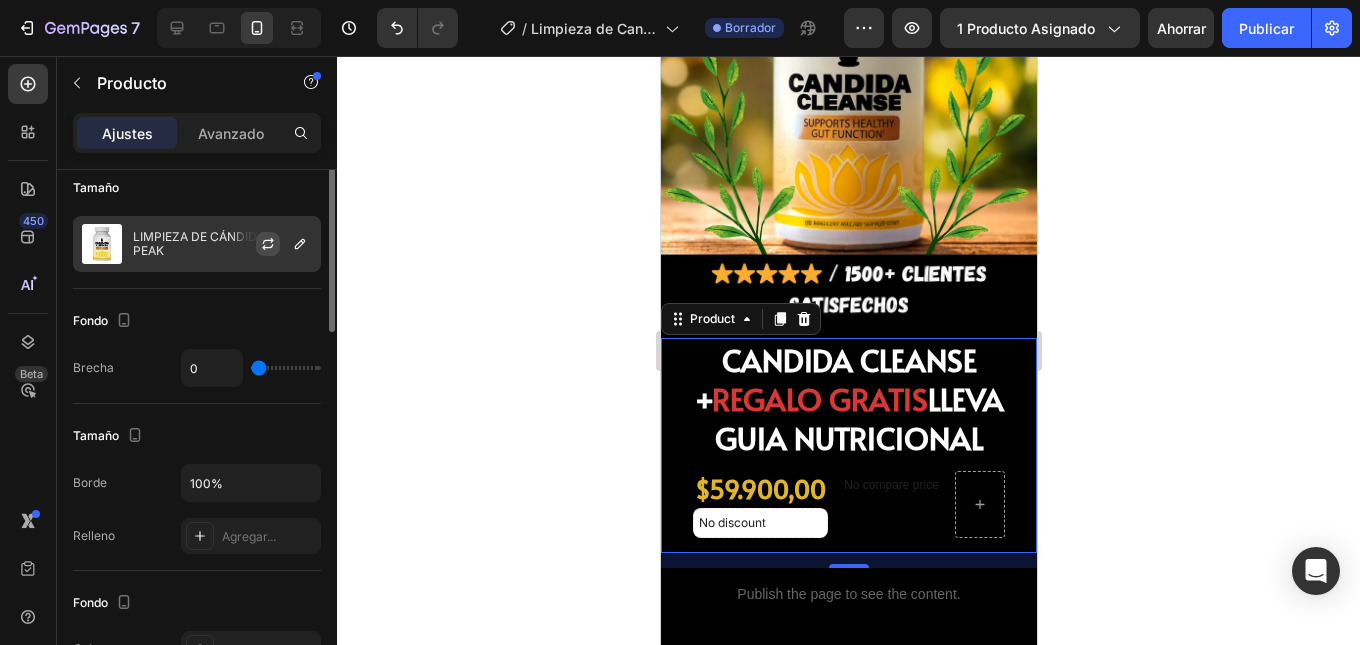 scroll, scrollTop: 0, scrollLeft: 0, axis: both 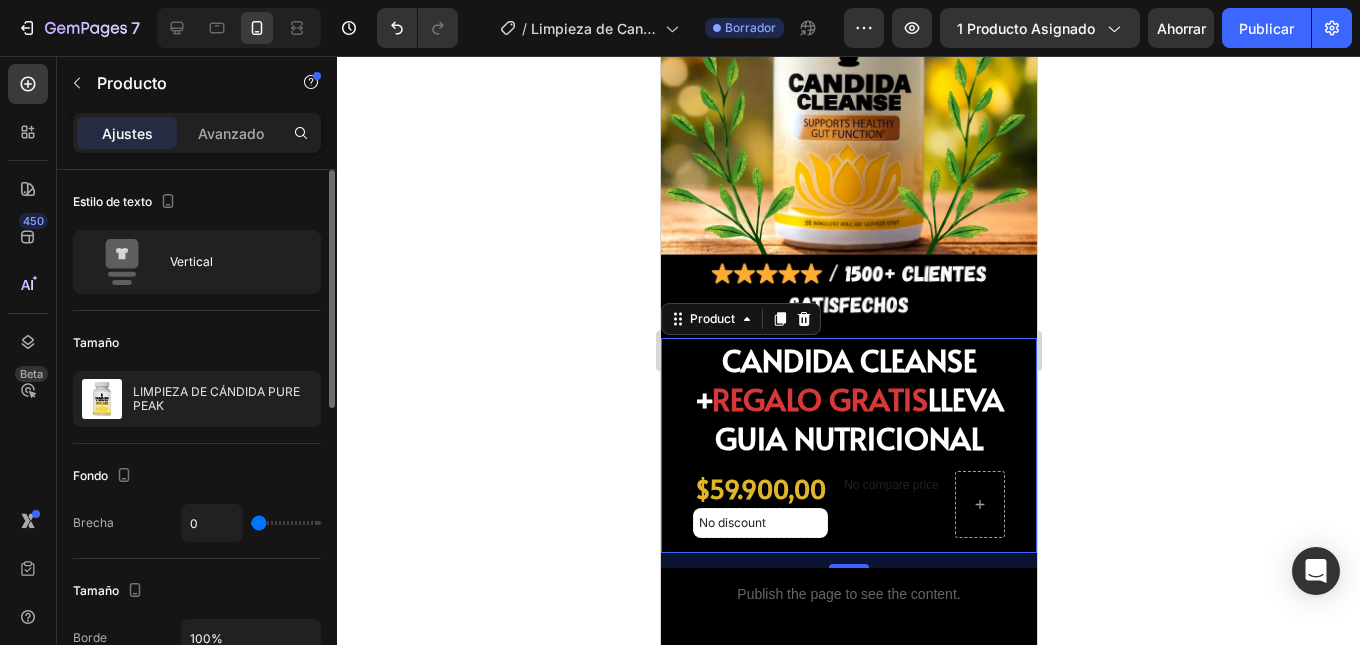 click on "Estilo de texto Vertical" 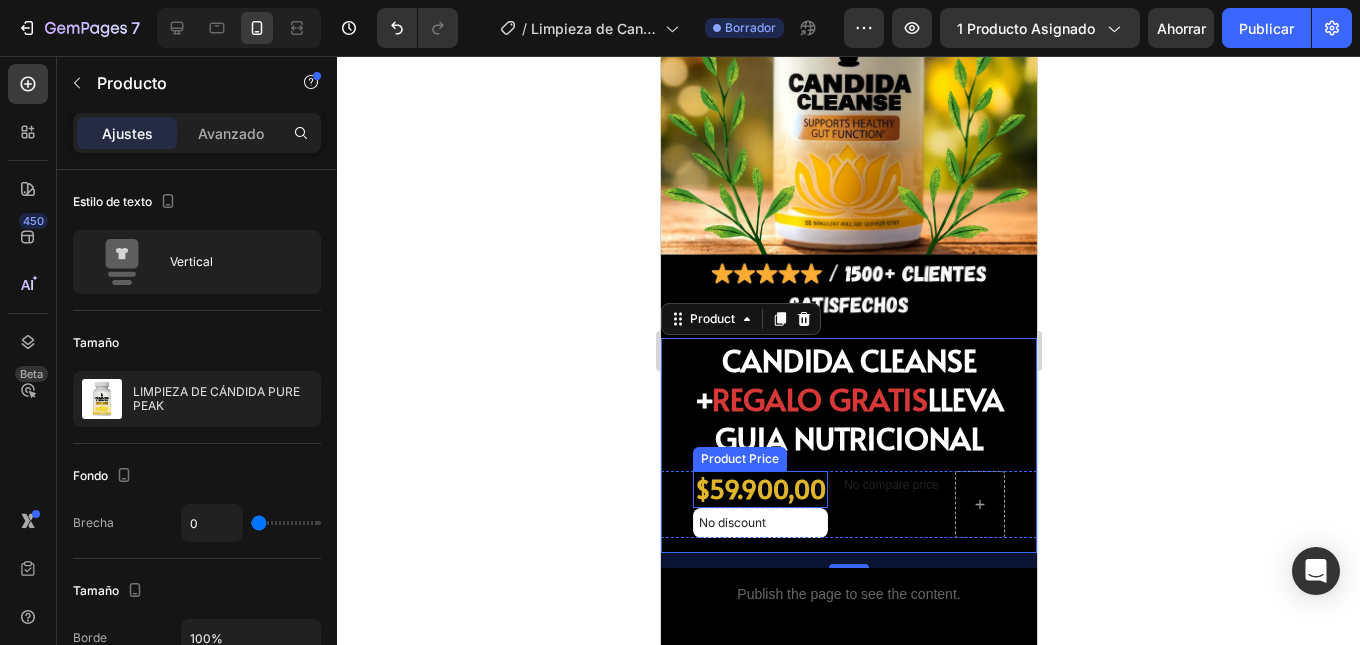 click on "$59.900,00" at bounding box center (759, 489) 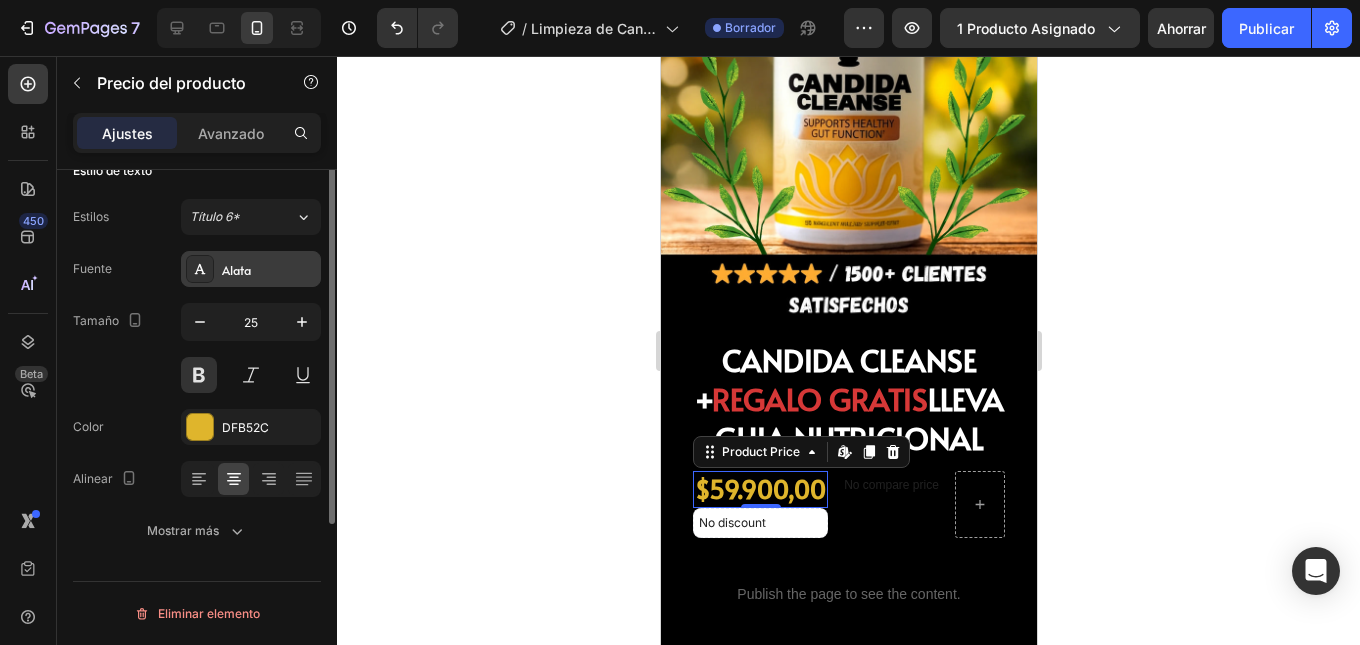 scroll, scrollTop: 0, scrollLeft: 0, axis: both 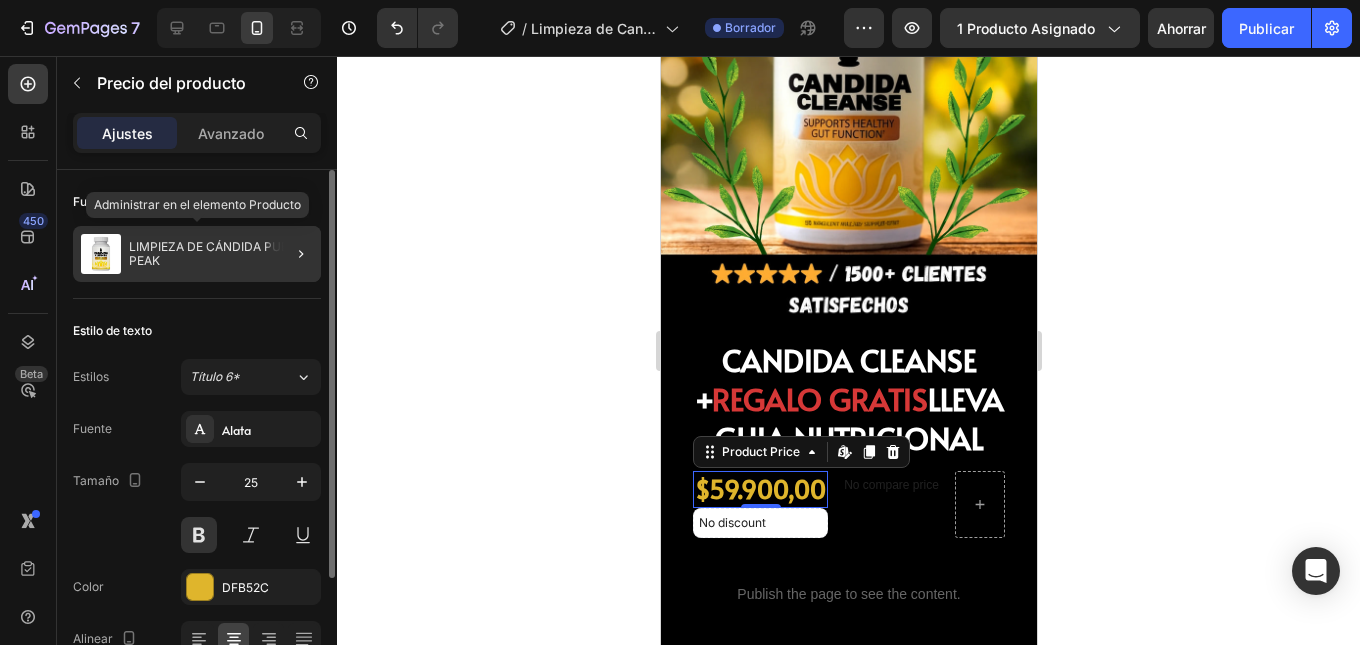 click on "LIMPIEZA DE CÁNDIDA PURE PEAK" at bounding box center [214, 253] 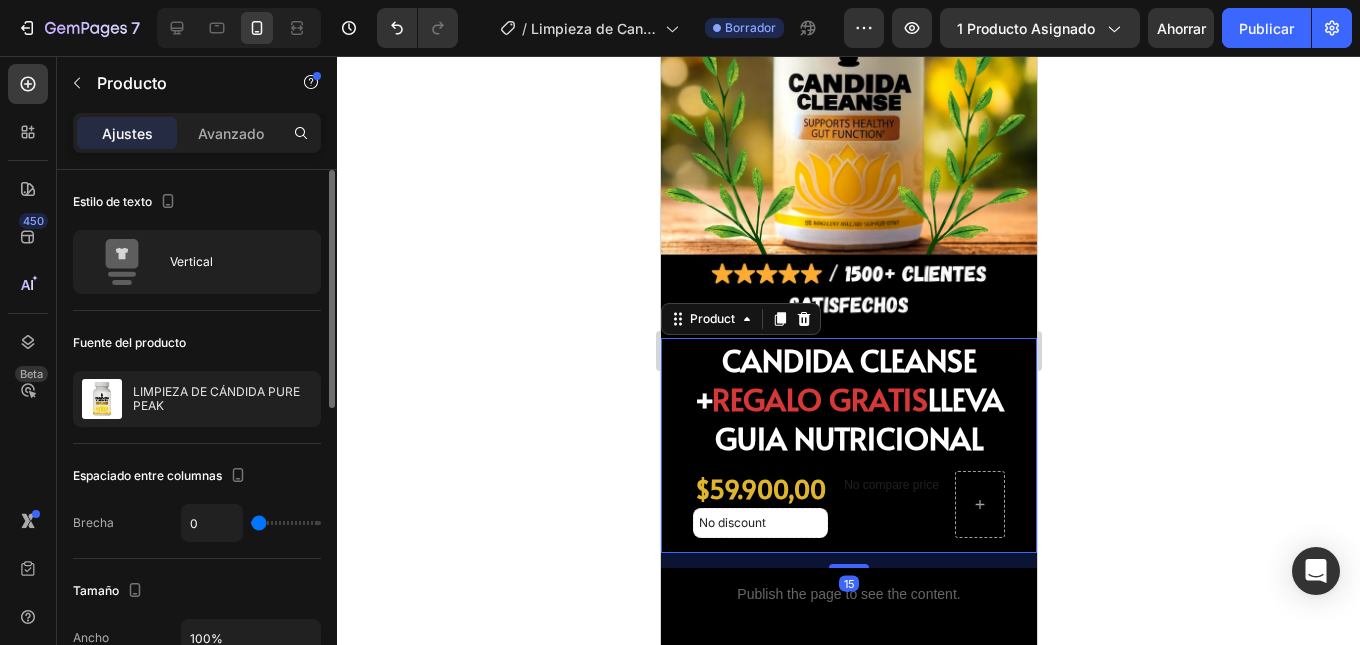 click on "Vertical" at bounding box center [231, 262] 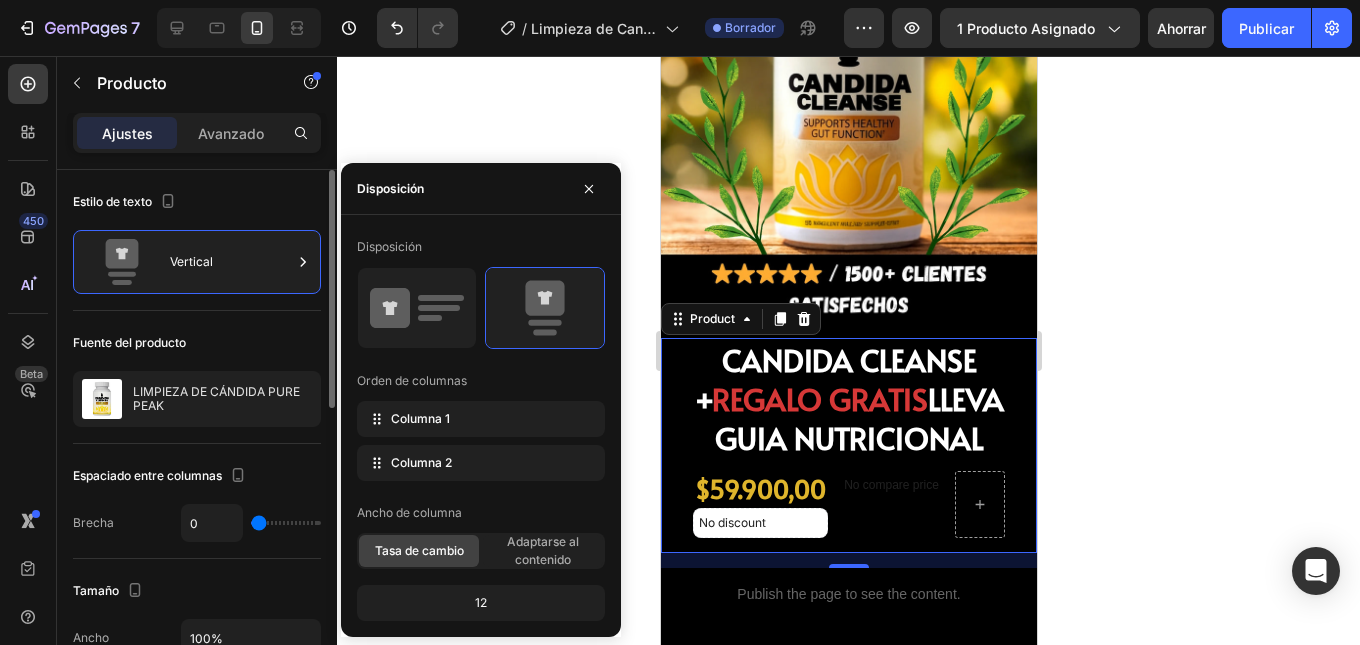 click on "Vertical" at bounding box center (231, 262) 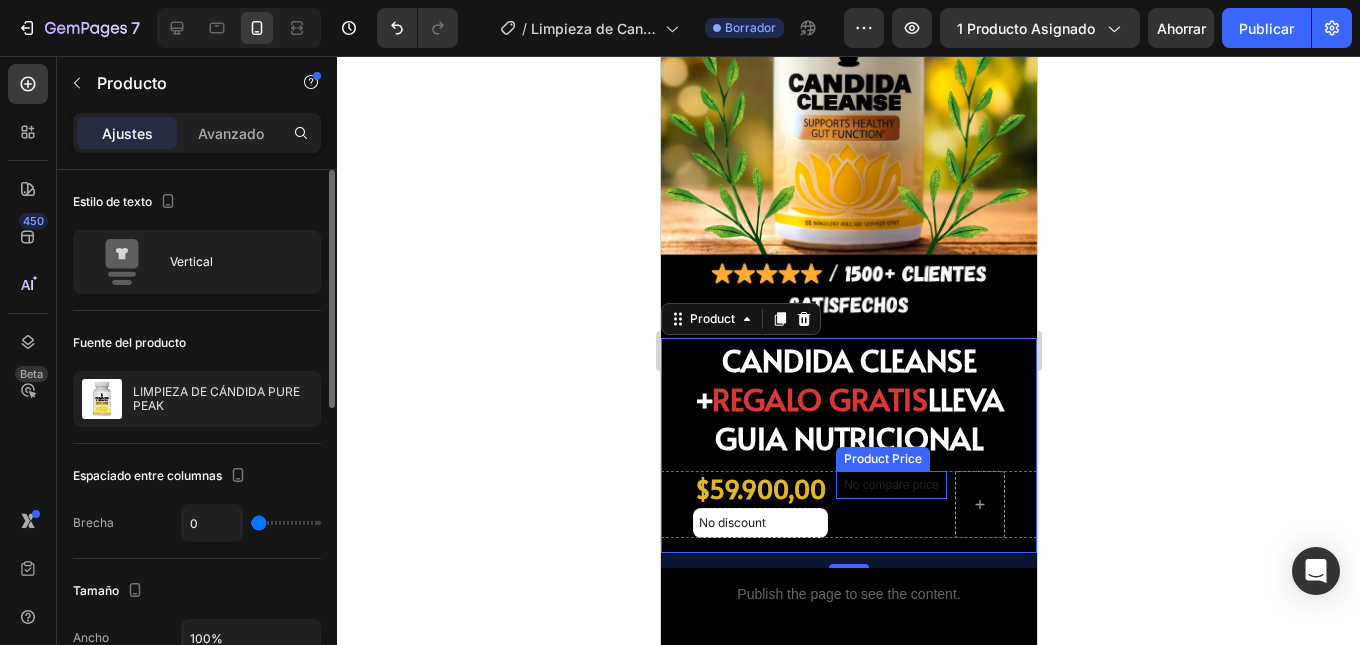 click on "No compare price" at bounding box center [890, 485] 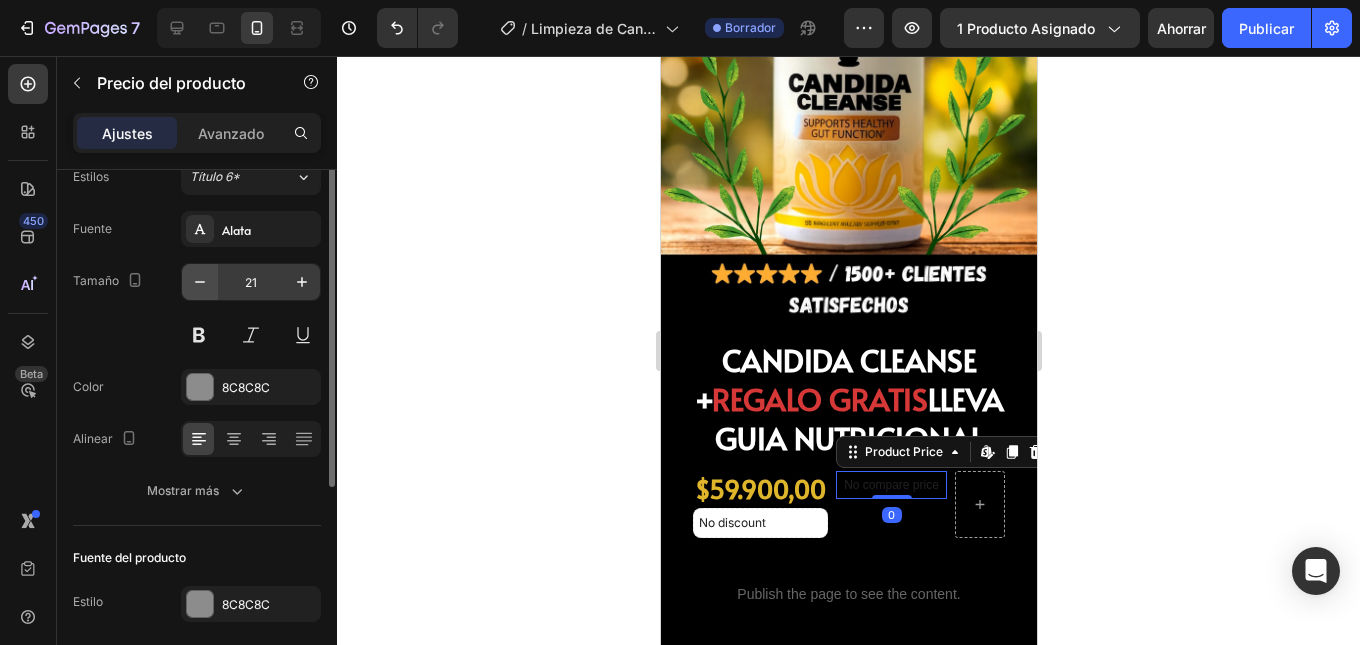 scroll, scrollTop: 273, scrollLeft: 0, axis: vertical 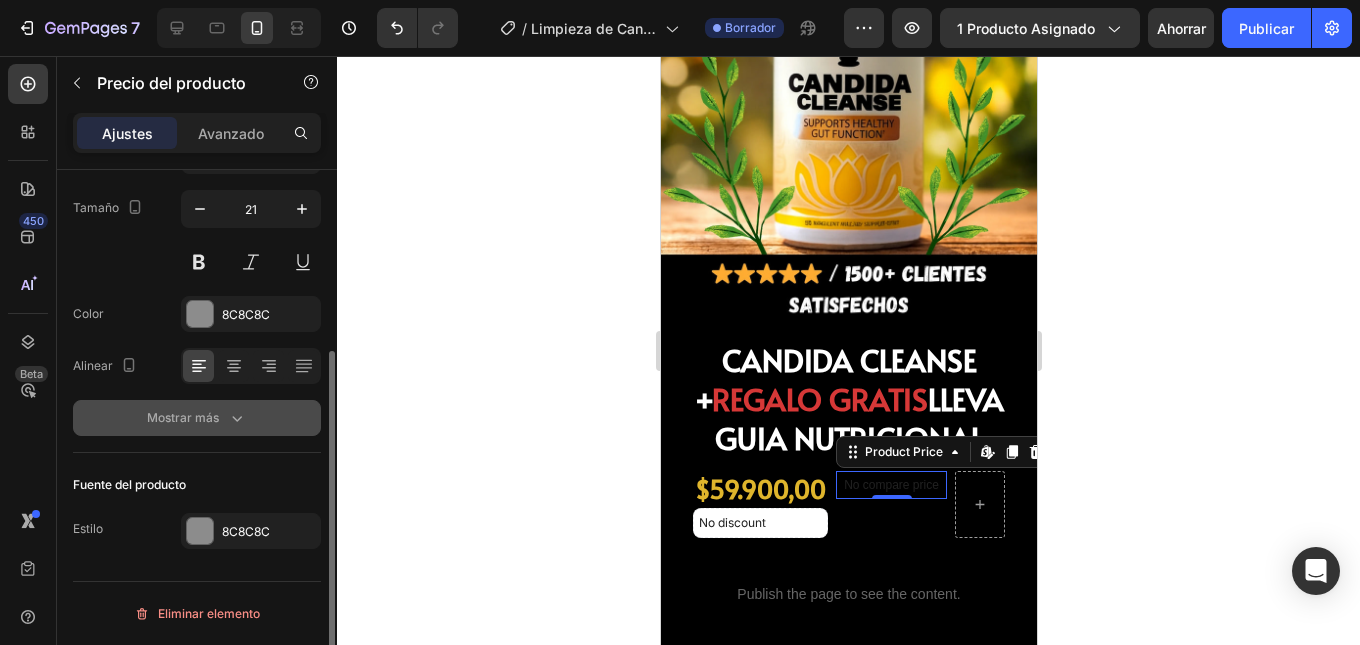 click 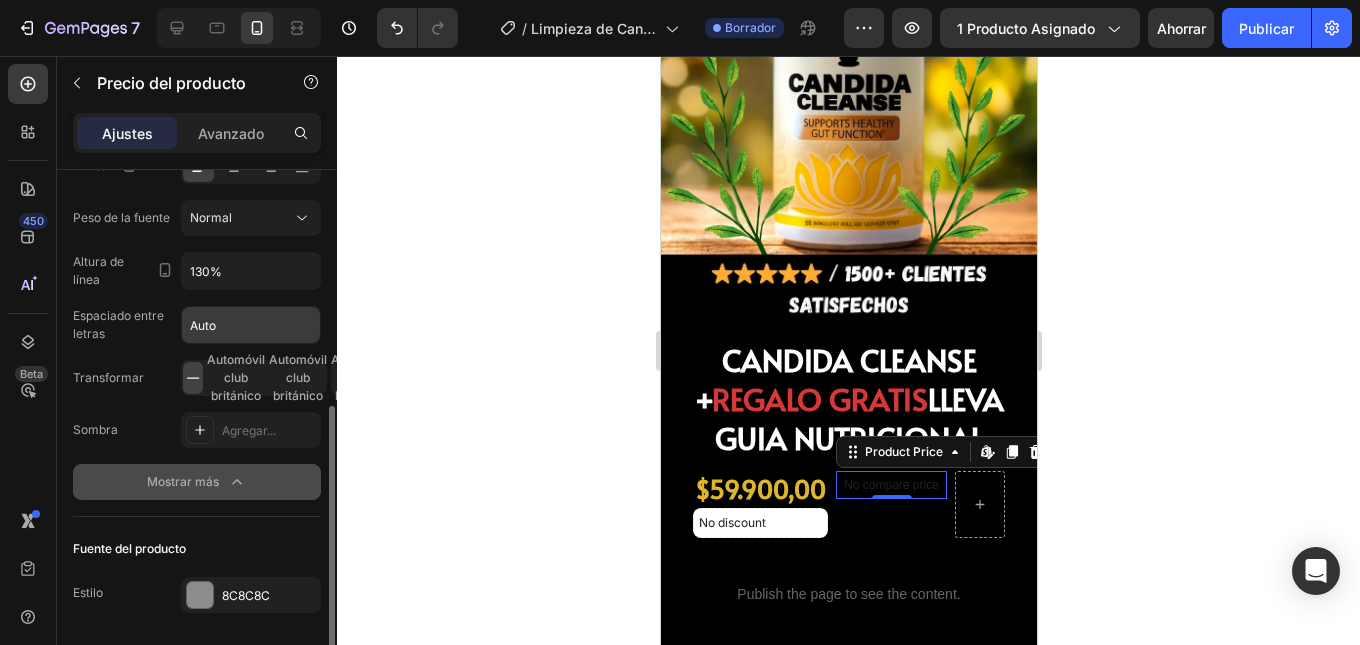 scroll, scrollTop: 73, scrollLeft: 0, axis: vertical 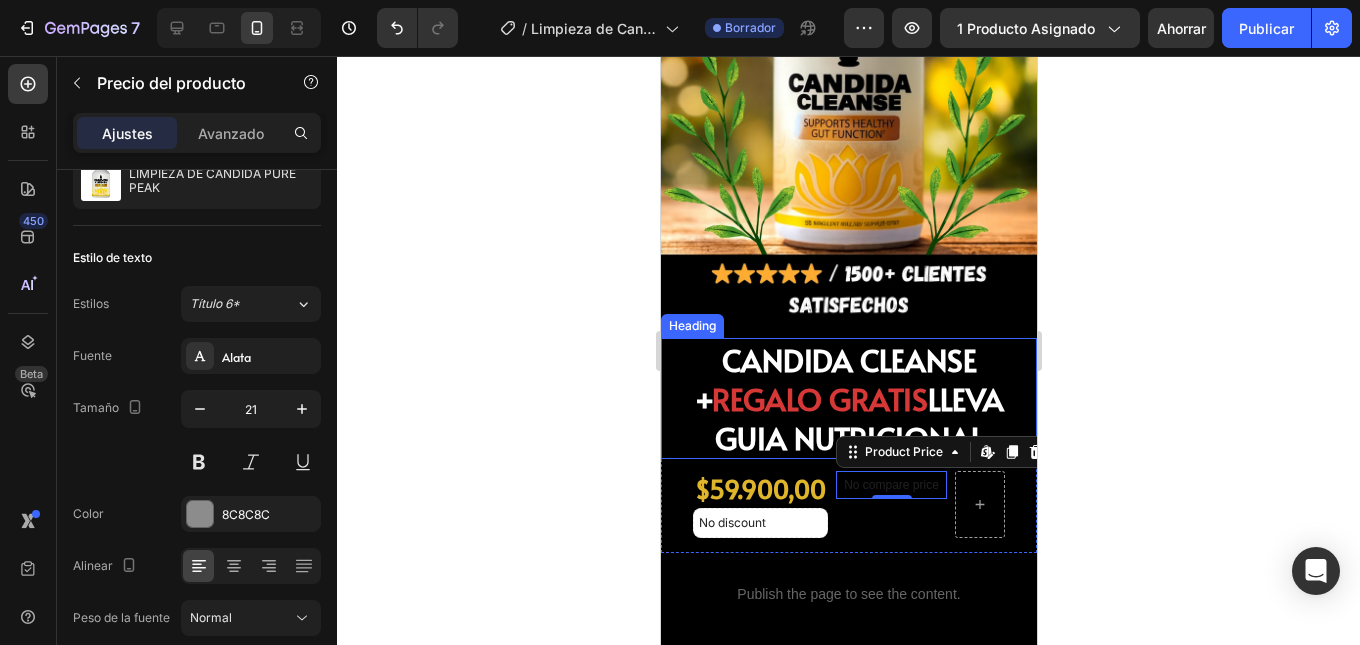 click 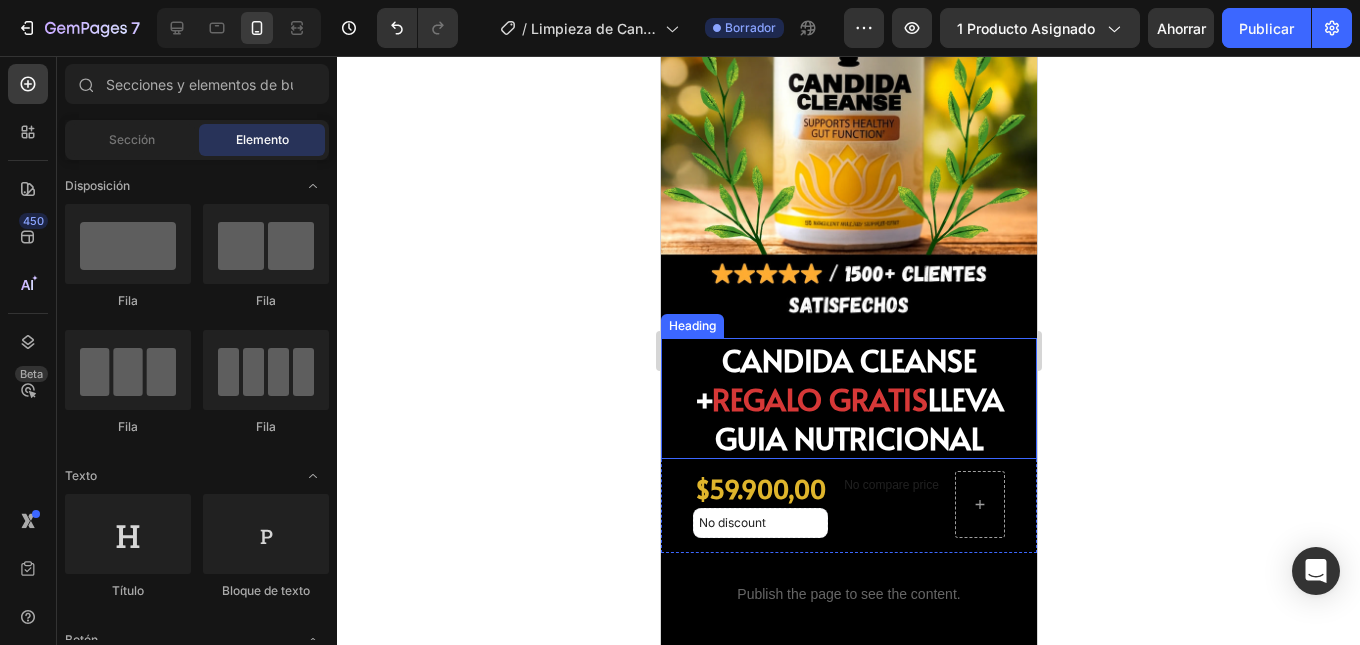 click 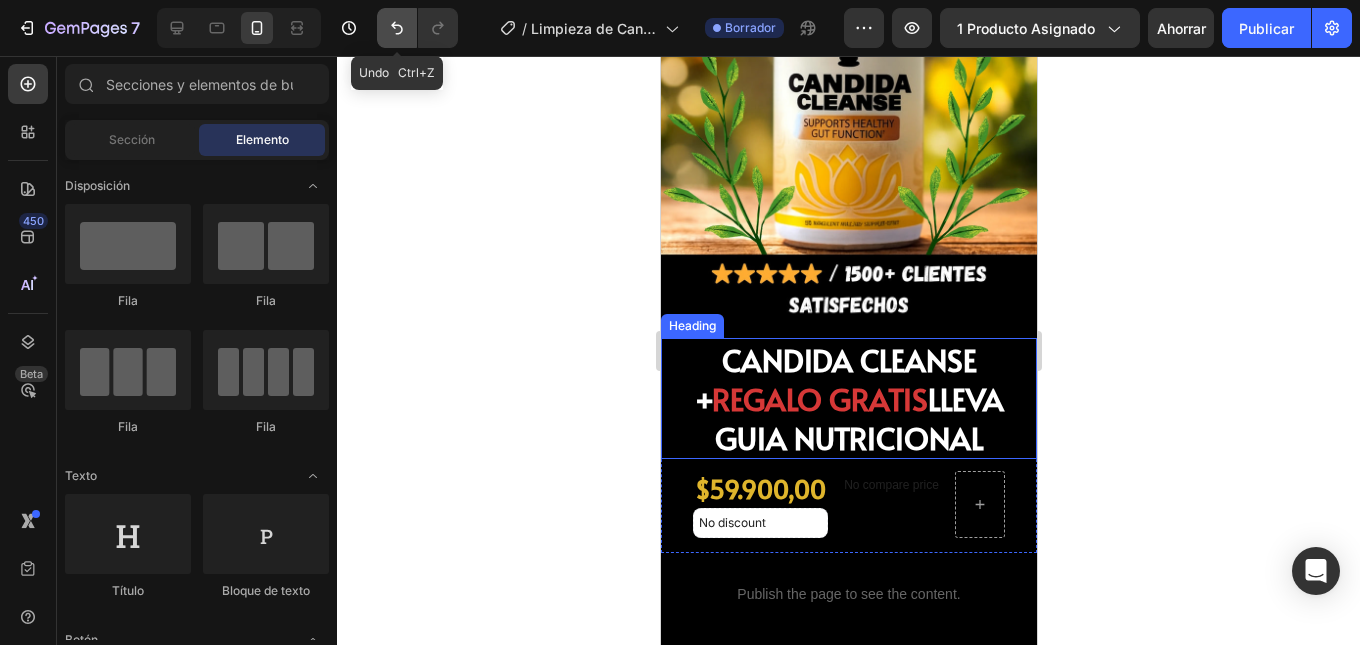 click 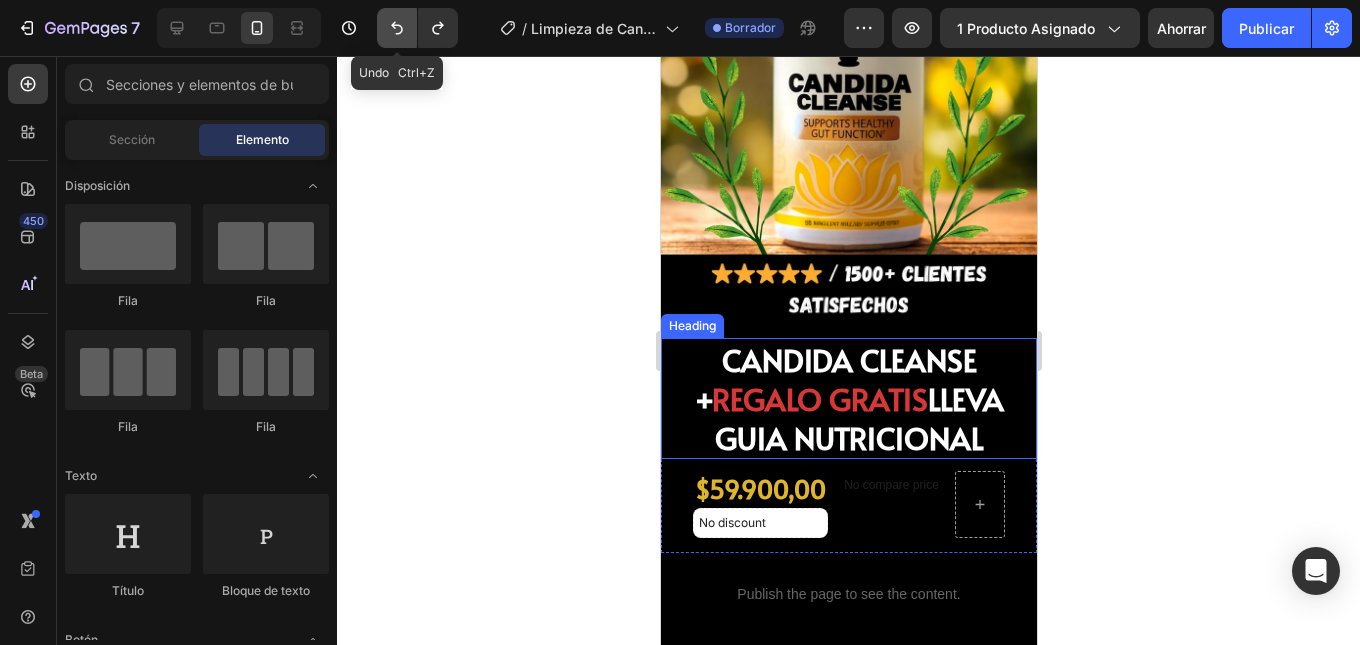click 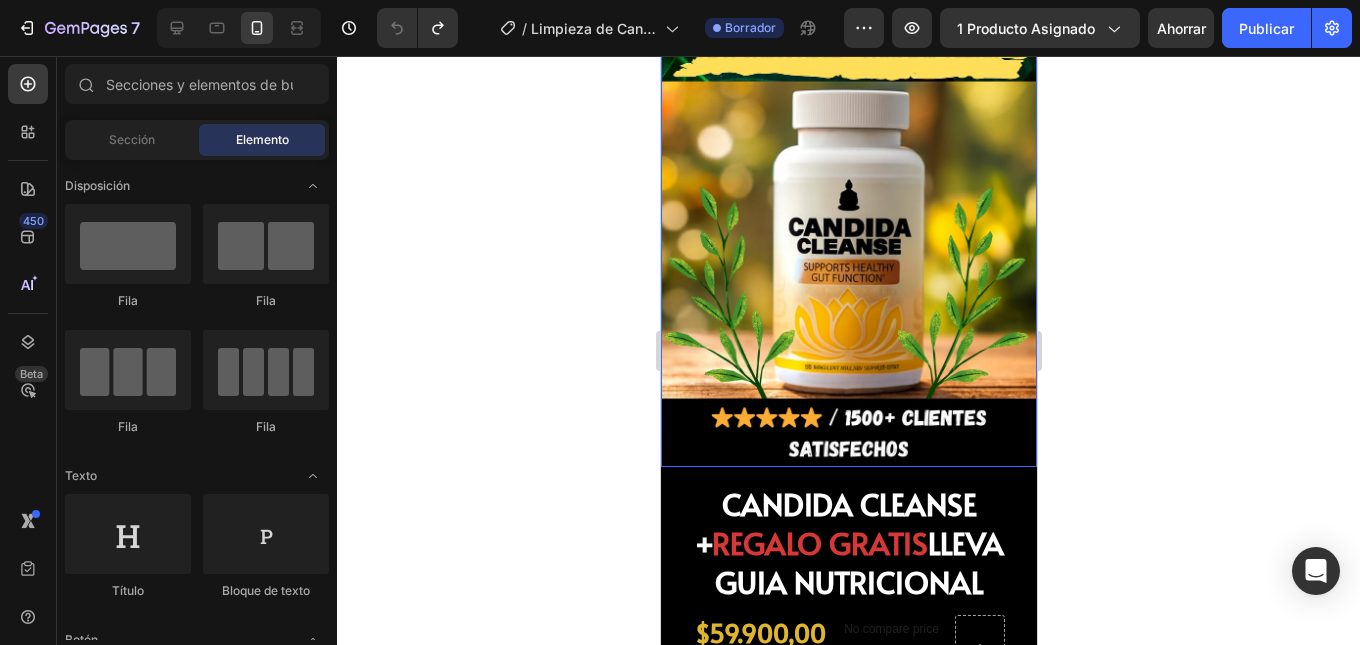 scroll, scrollTop: 1100, scrollLeft: 0, axis: vertical 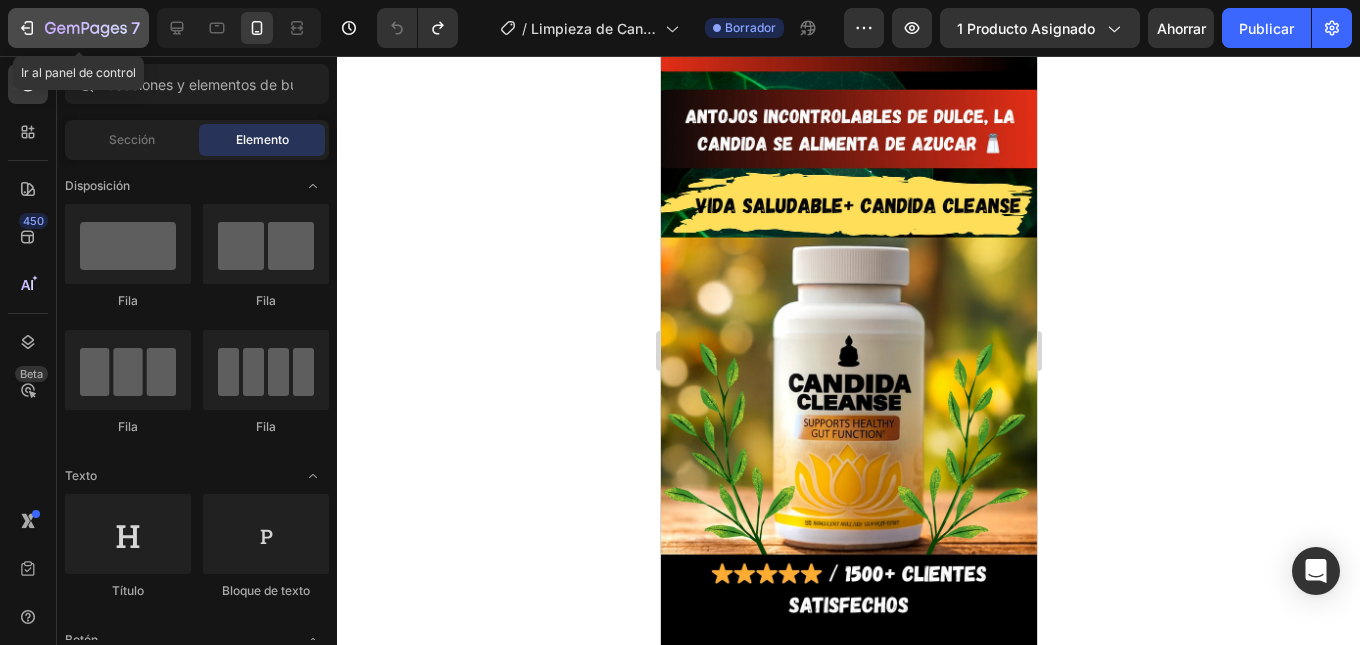 click 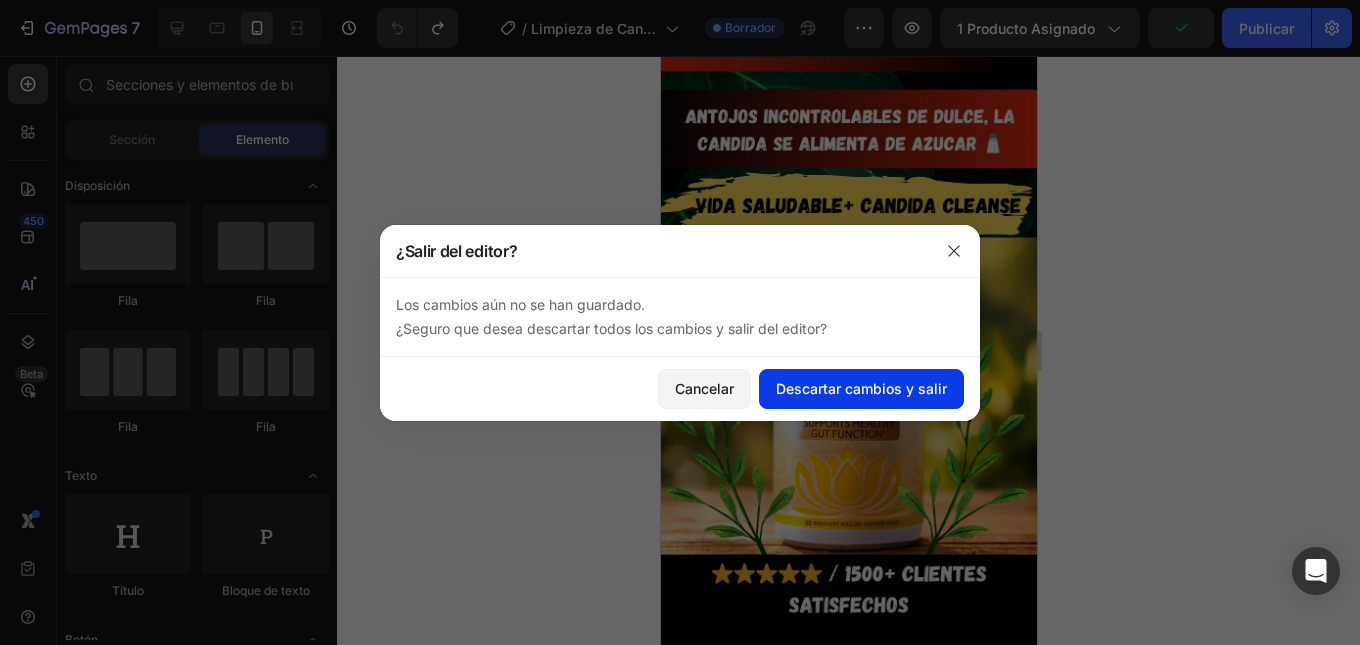 click on "Descartar cambios y salir" at bounding box center [861, 388] 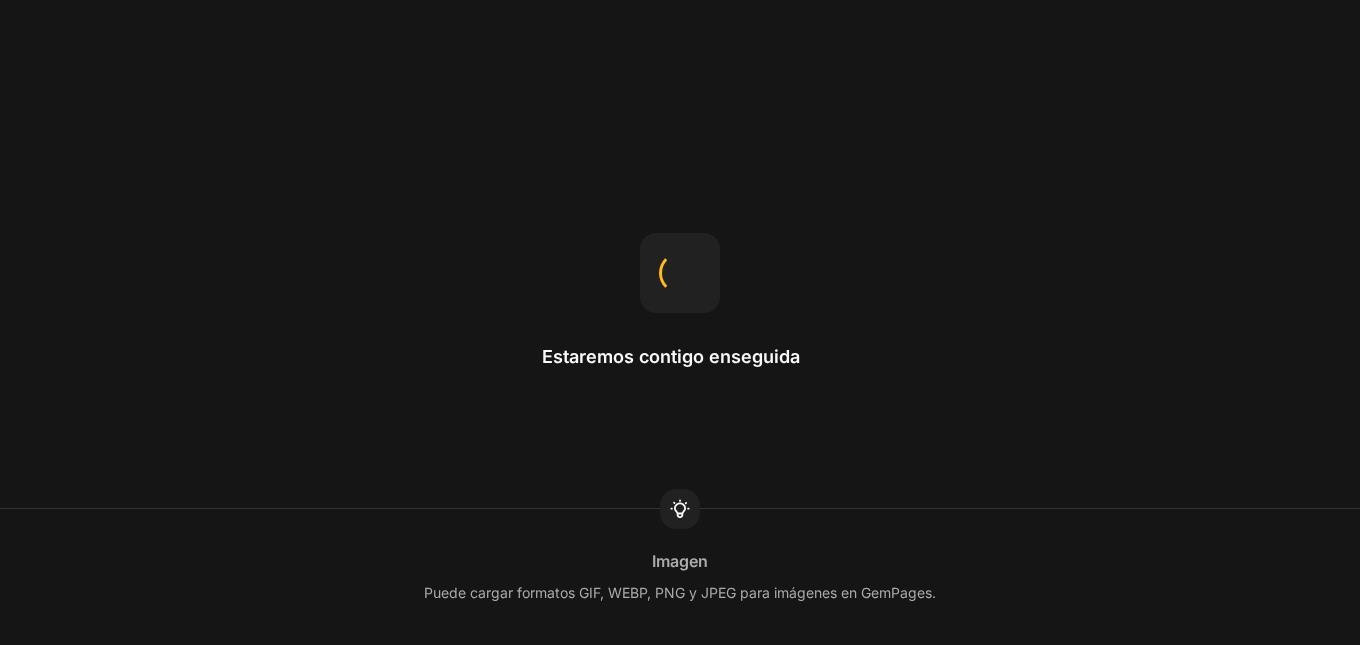 scroll, scrollTop: 0, scrollLeft: 0, axis: both 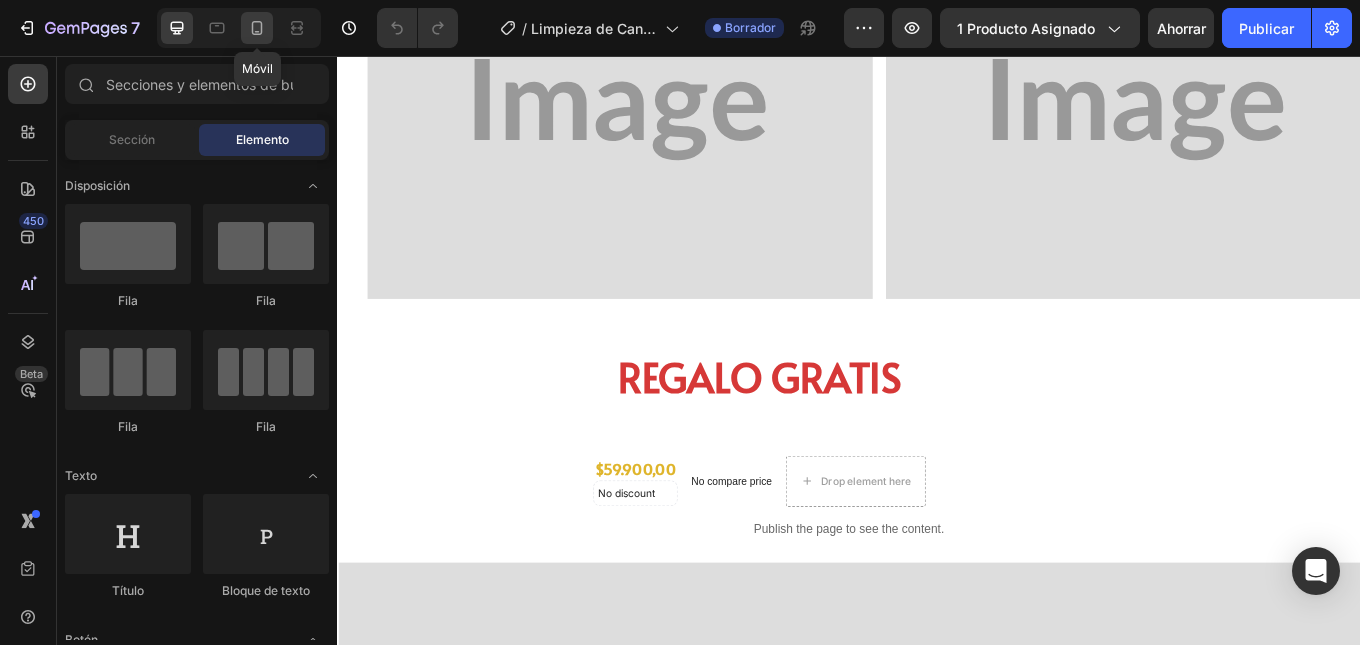 click 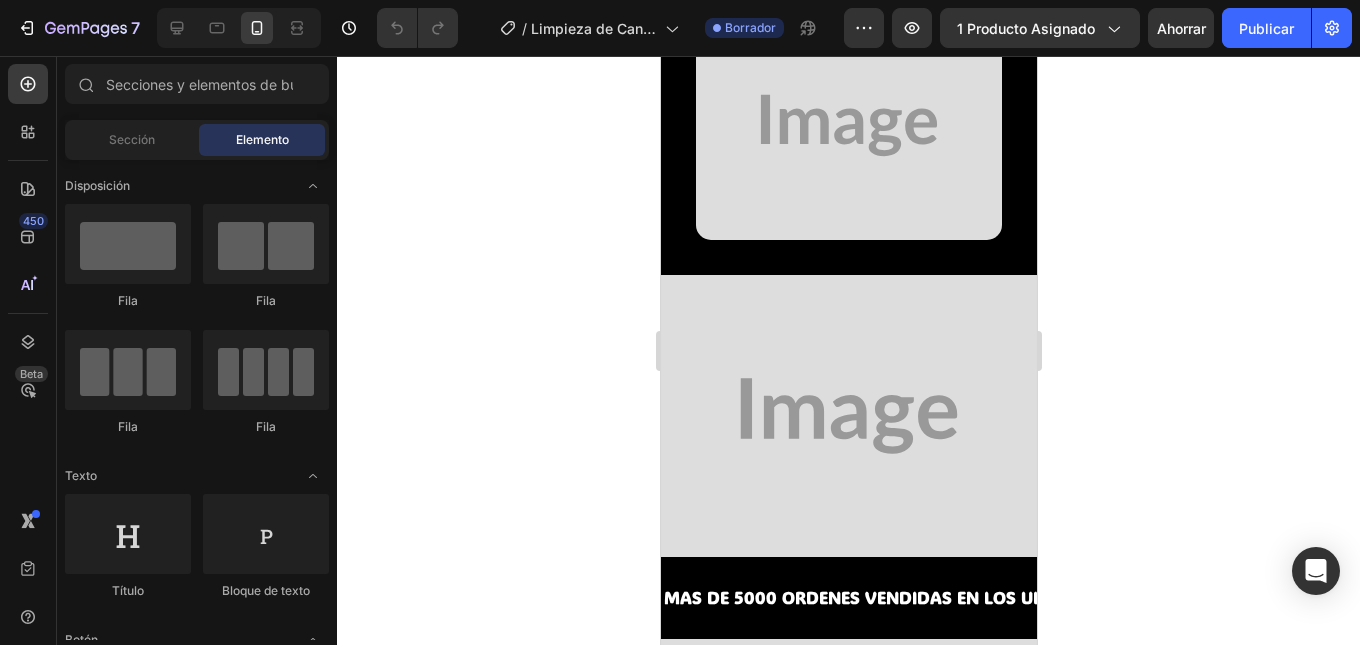scroll, scrollTop: 1400, scrollLeft: 0, axis: vertical 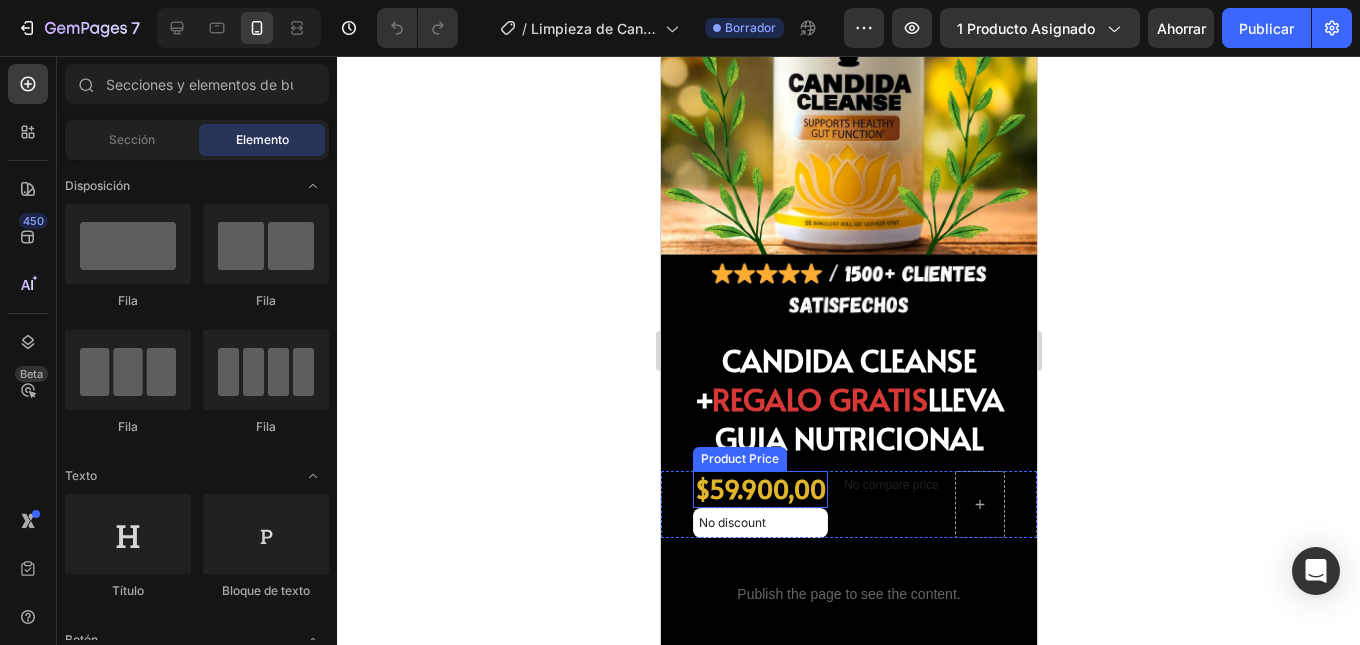 click on "$59.900,00" at bounding box center [759, 489] 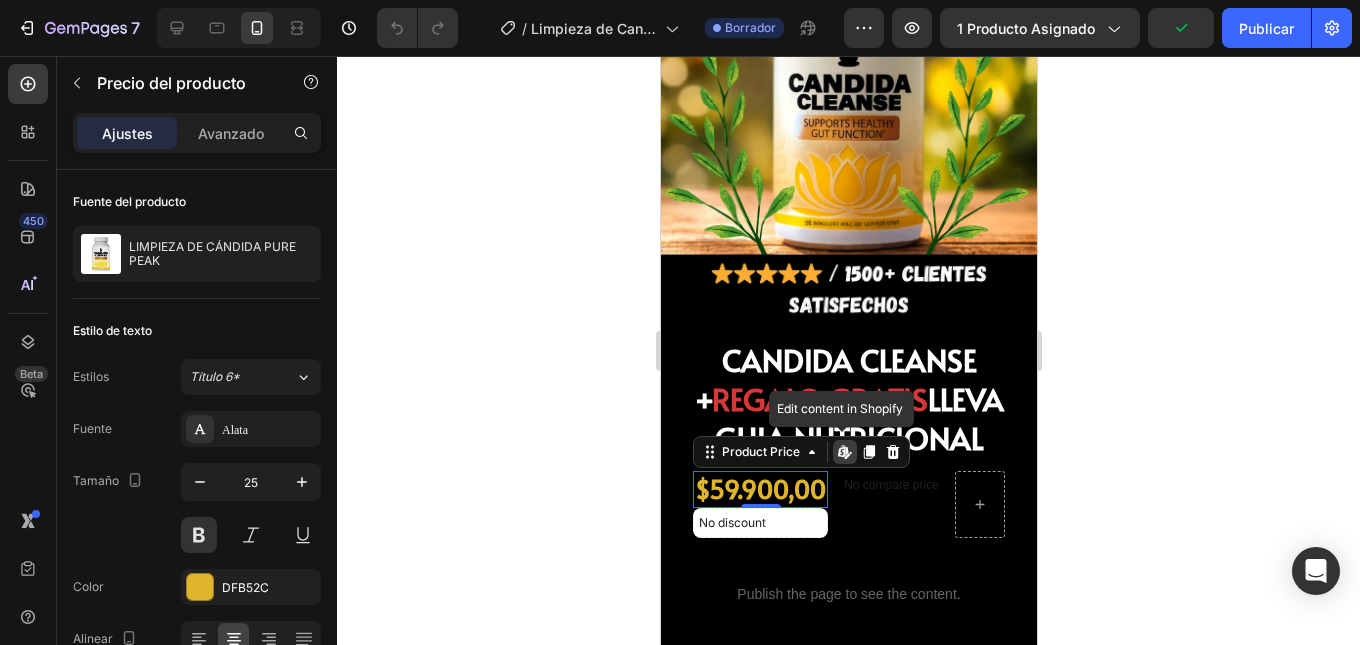 click 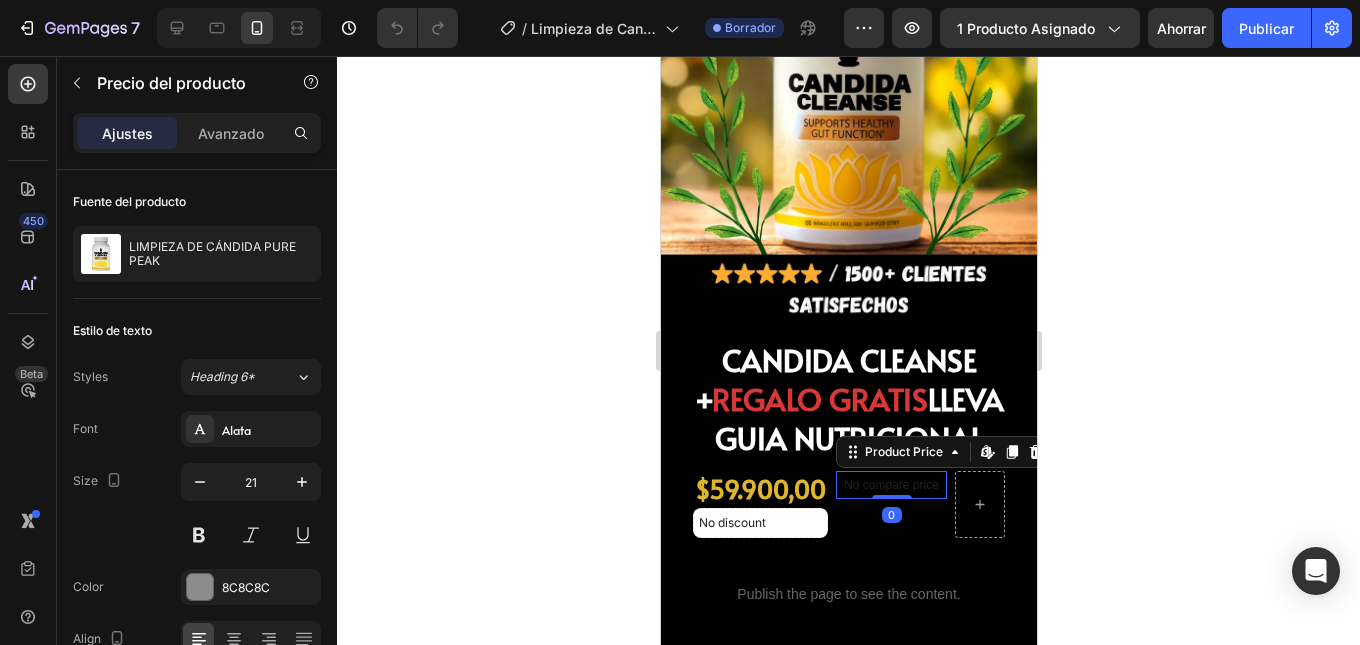click on "No compare price" at bounding box center [890, 485] 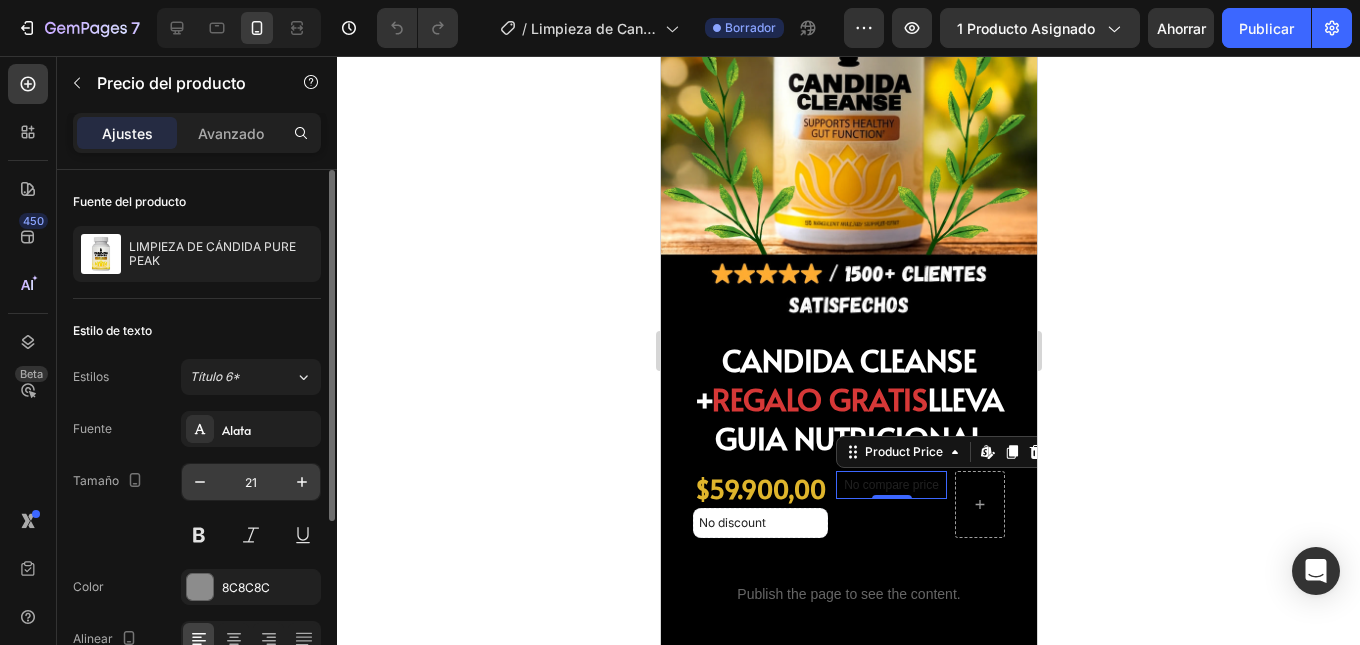 scroll, scrollTop: 200, scrollLeft: 0, axis: vertical 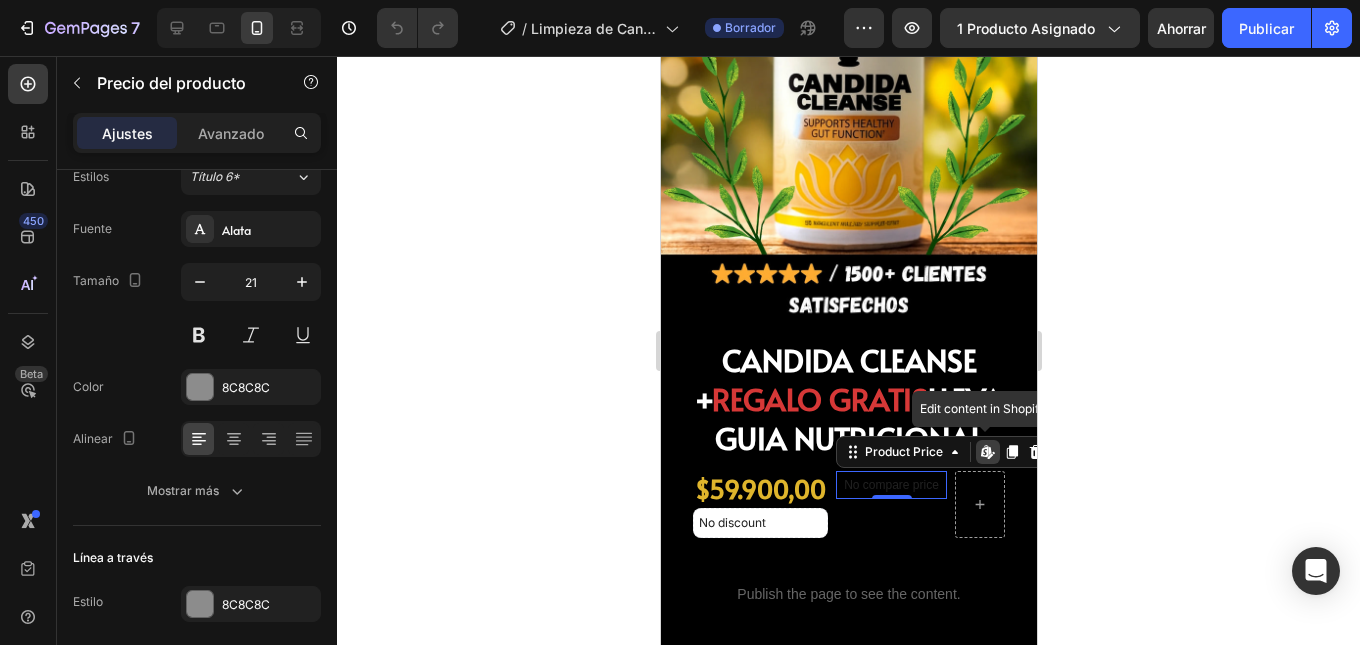 click on "Edit content in Shopify" at bounding box center (987, 452) 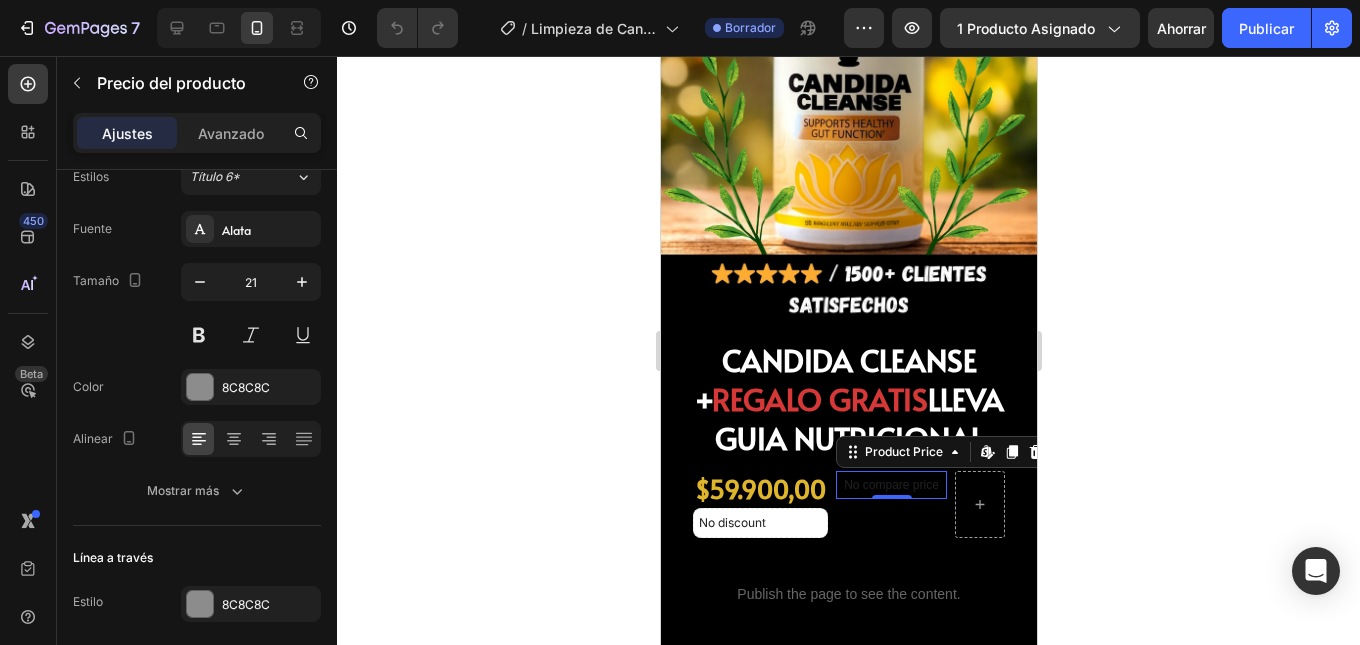 click 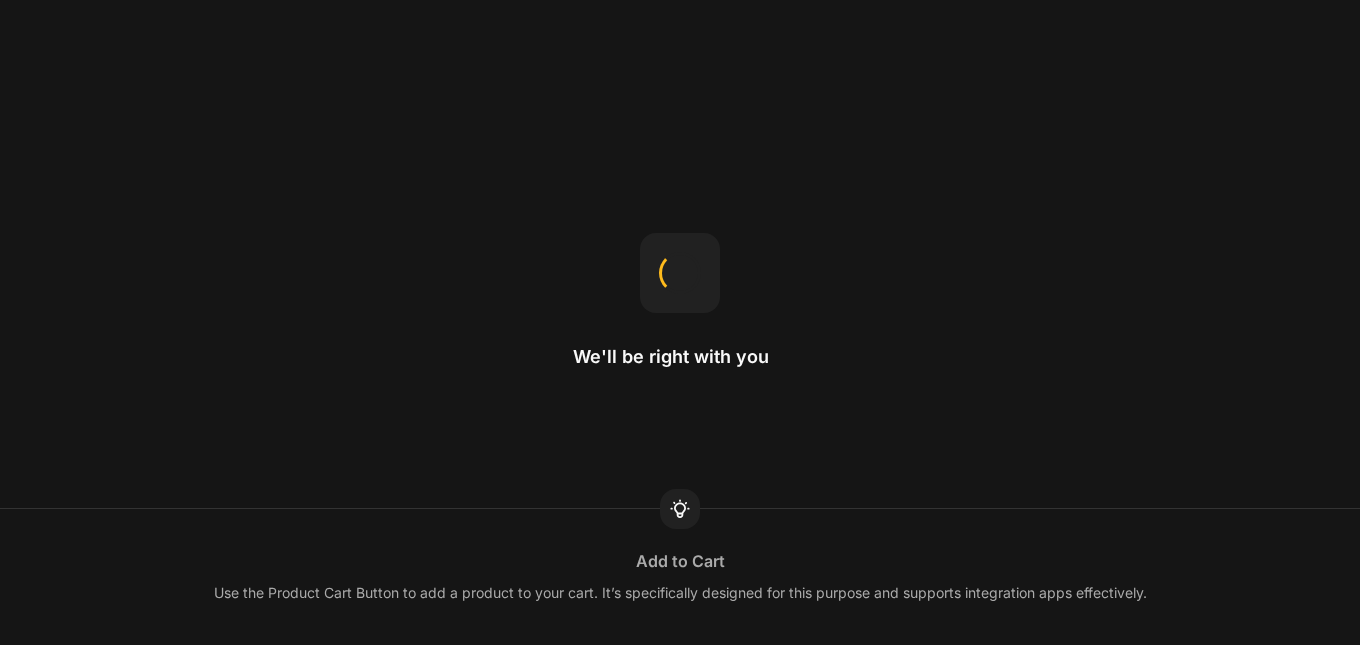 scroll, scrollTop: 0, scrollLeft: 0, axis: both 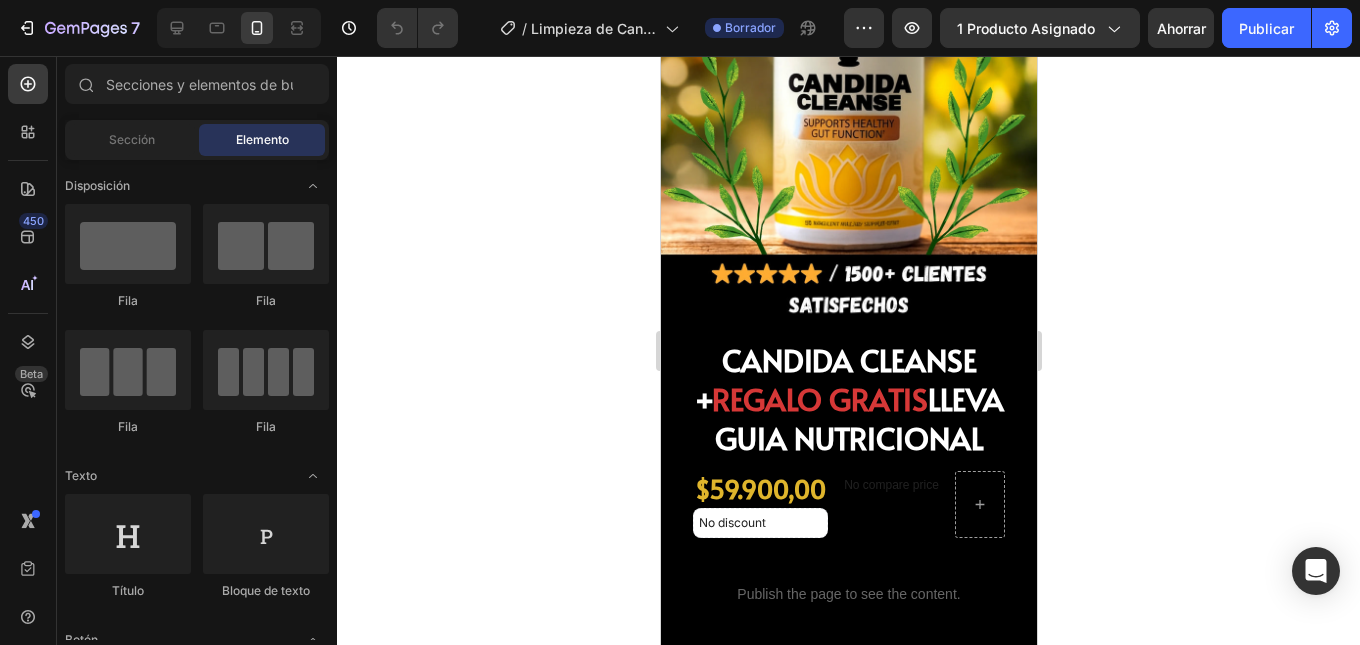 click 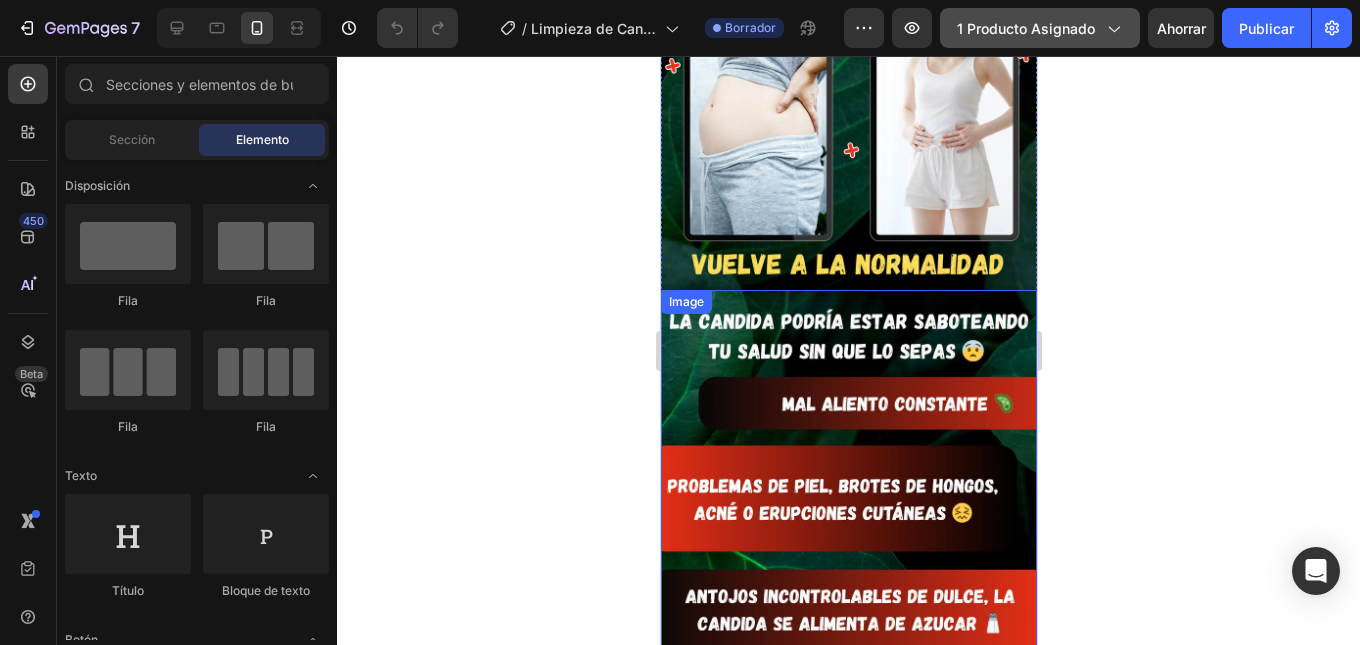 scroll, scrollTop: 600, scrollLeft: 0, axis: vertical 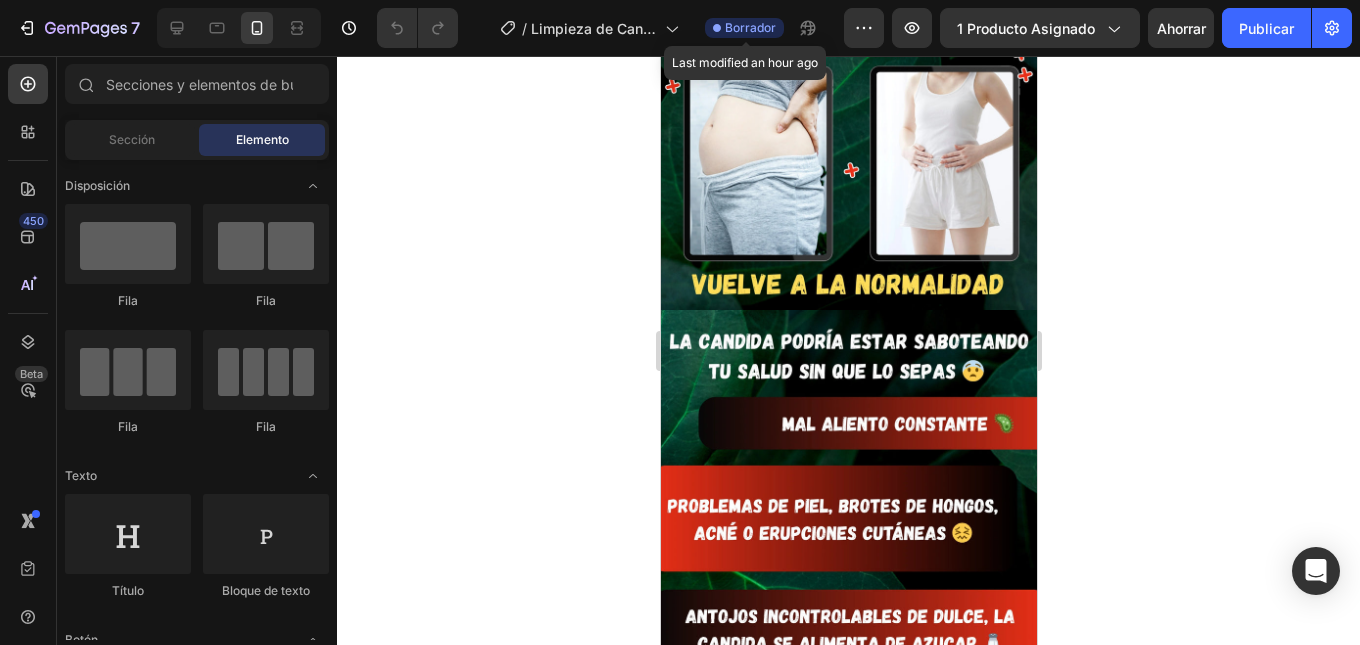 click on "Borrador" at bounding box center [750, 27] 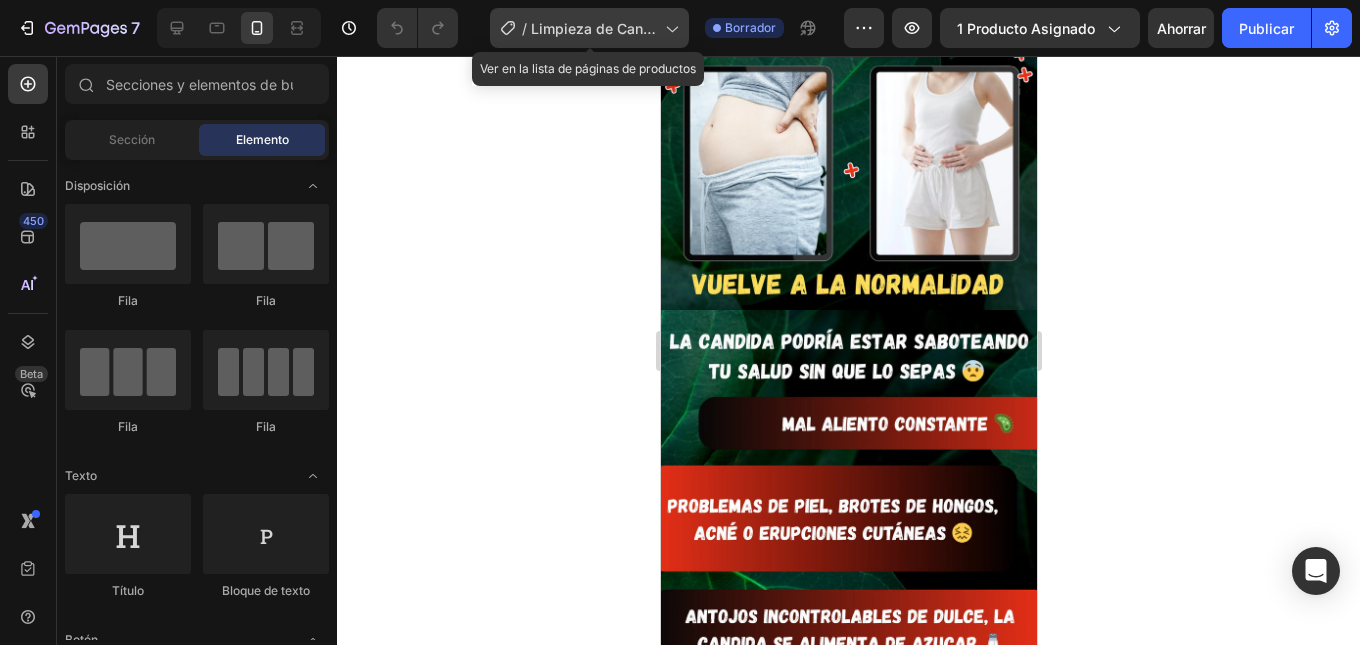 click 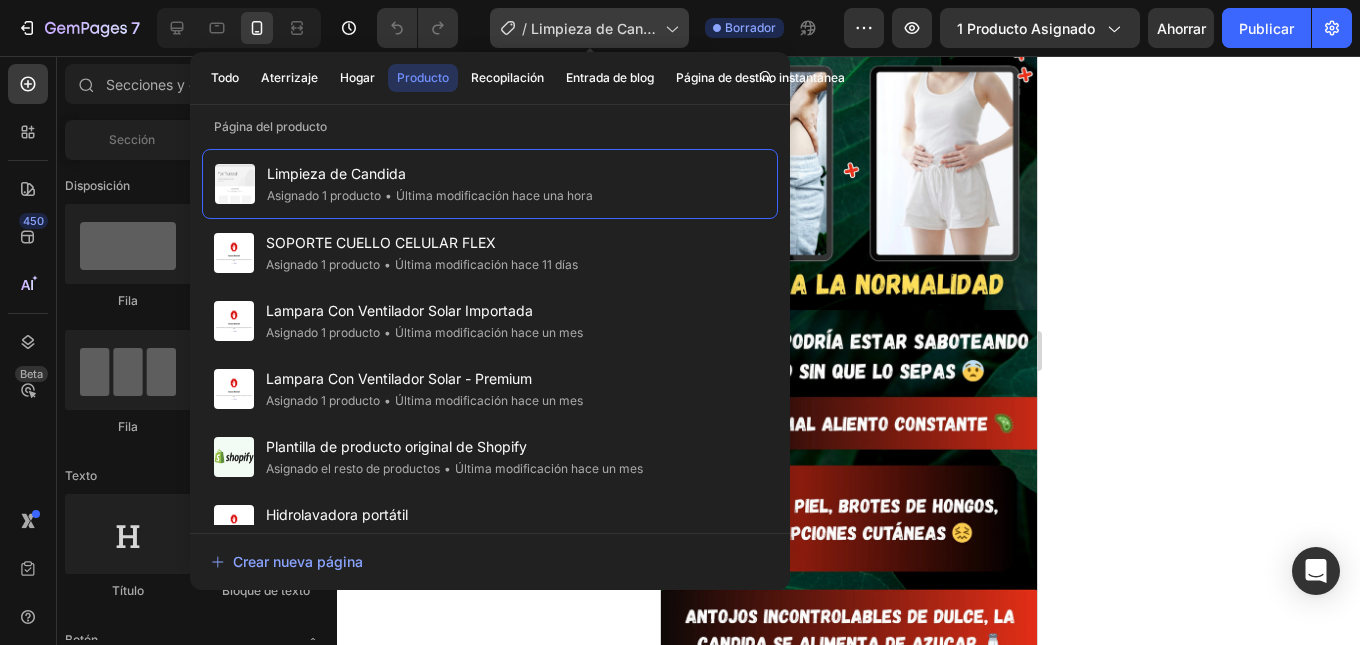 click 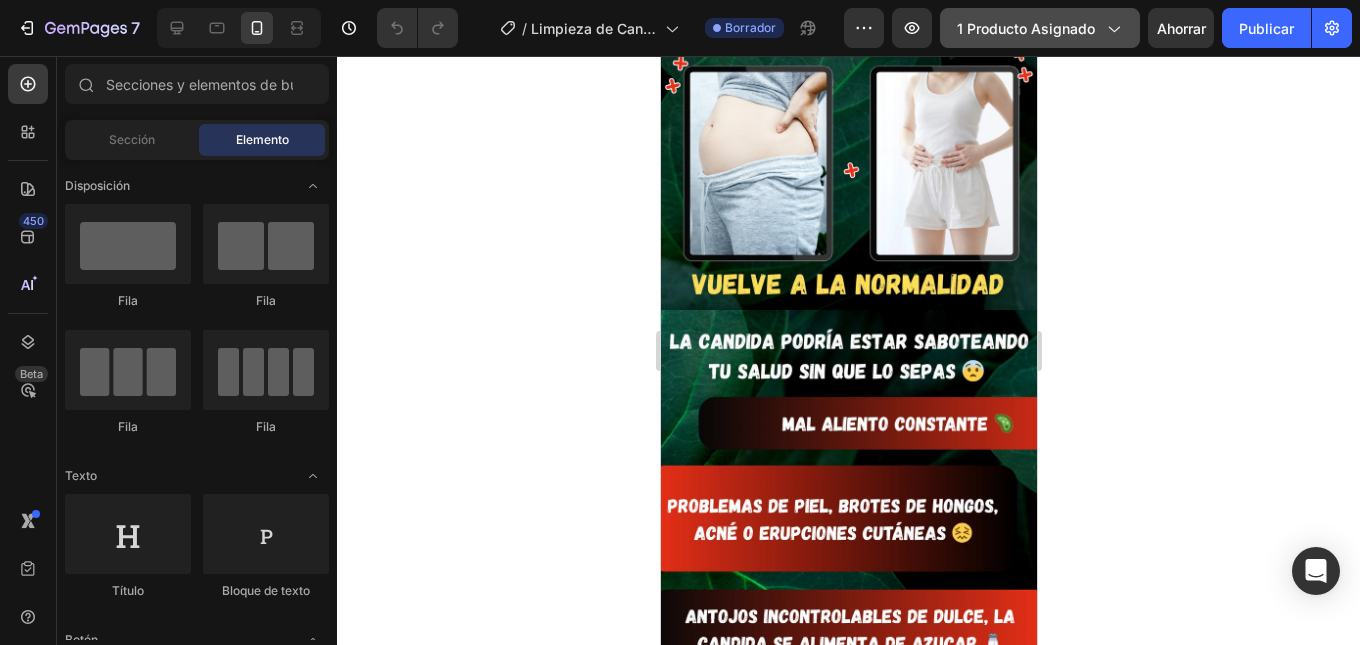 click on "1 producto asignado" at bounding box center [1026, 28] 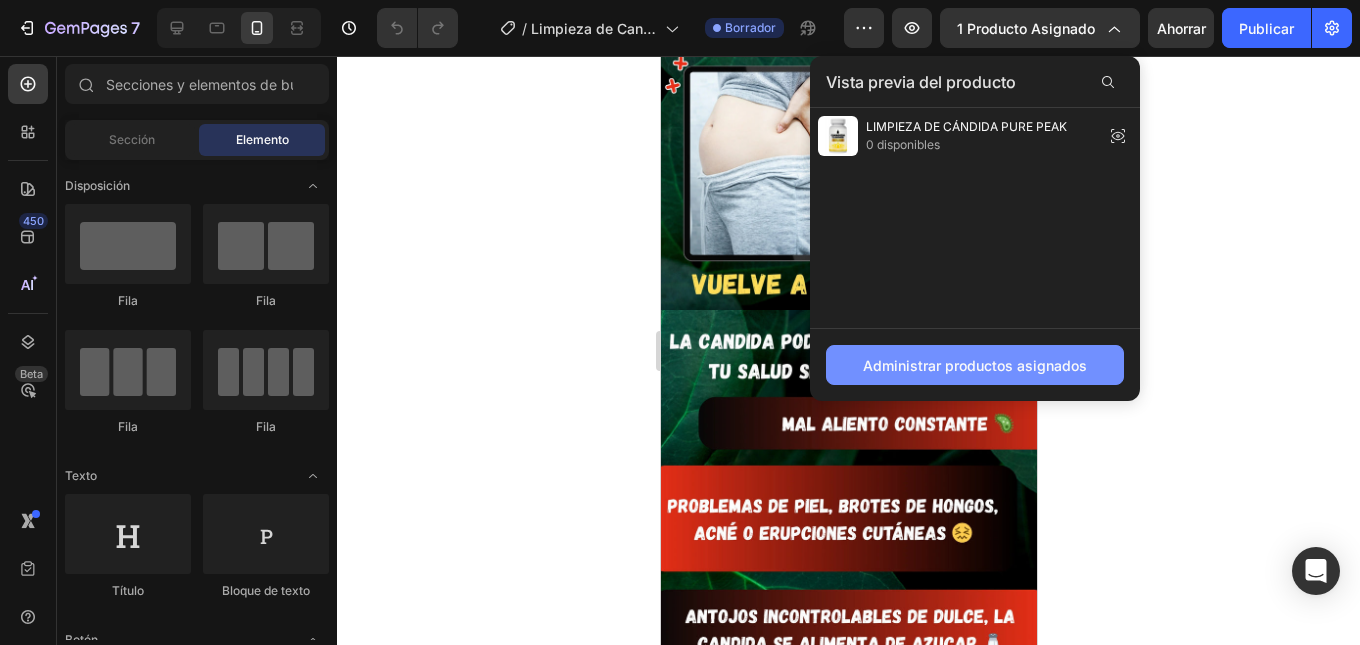 click on "Administrar productos asignados" 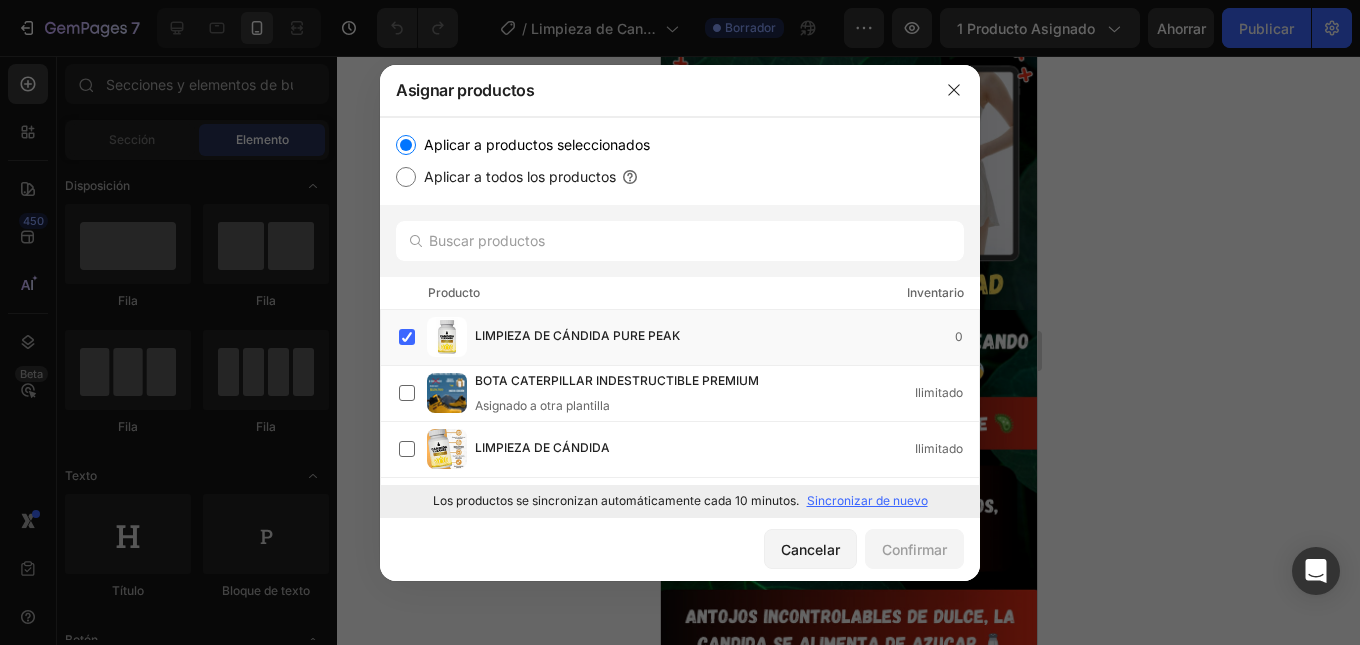 click at bounding box center (680, 322) 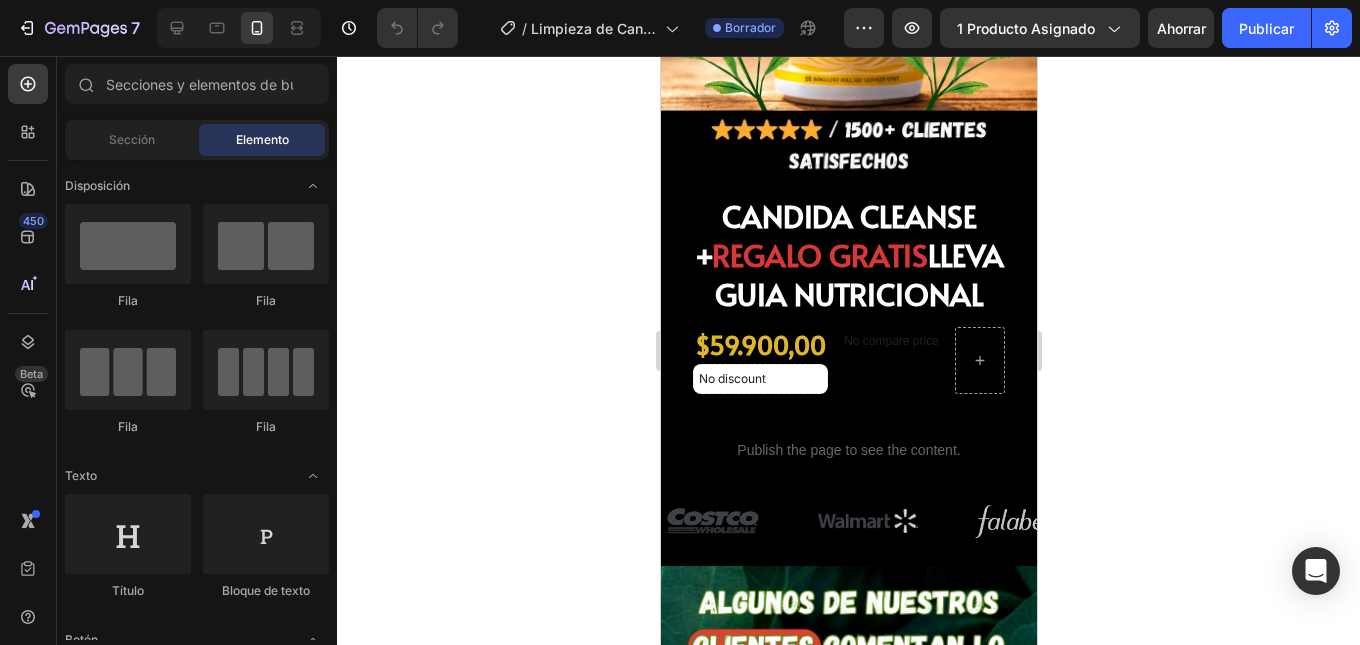 scroll, scrollTop: 1800, scrollLeft: 0, axis: vertical 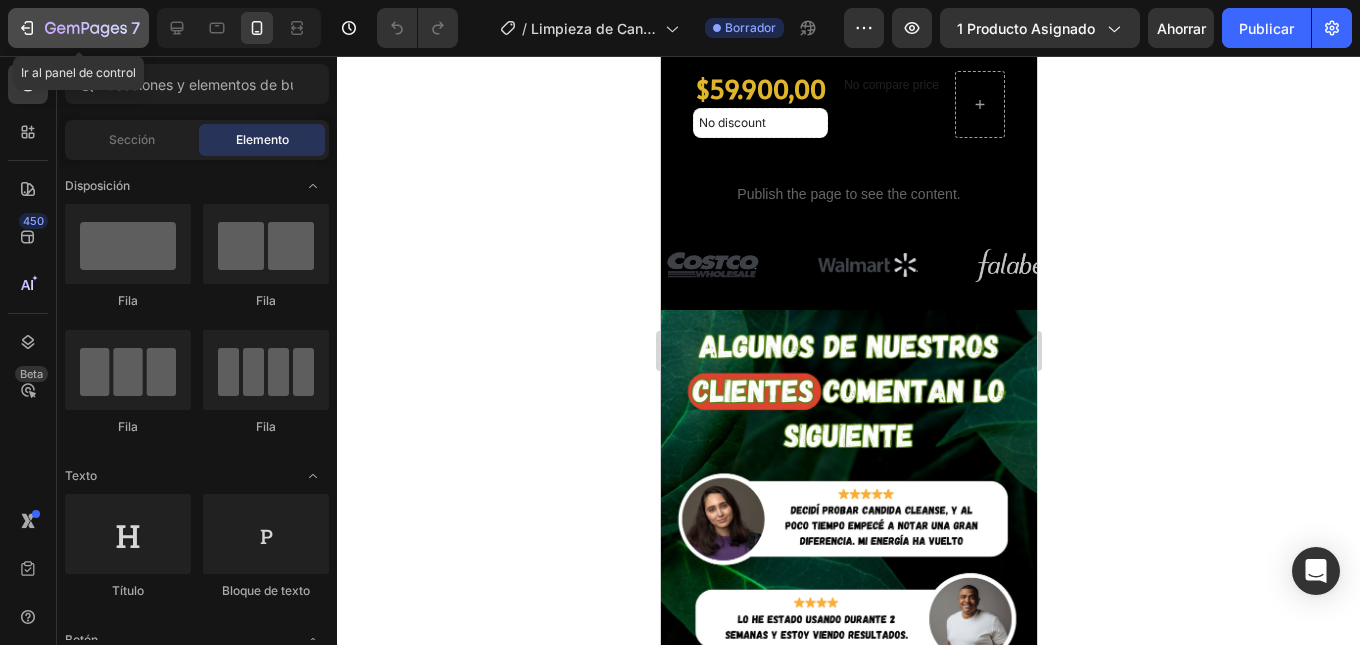 click 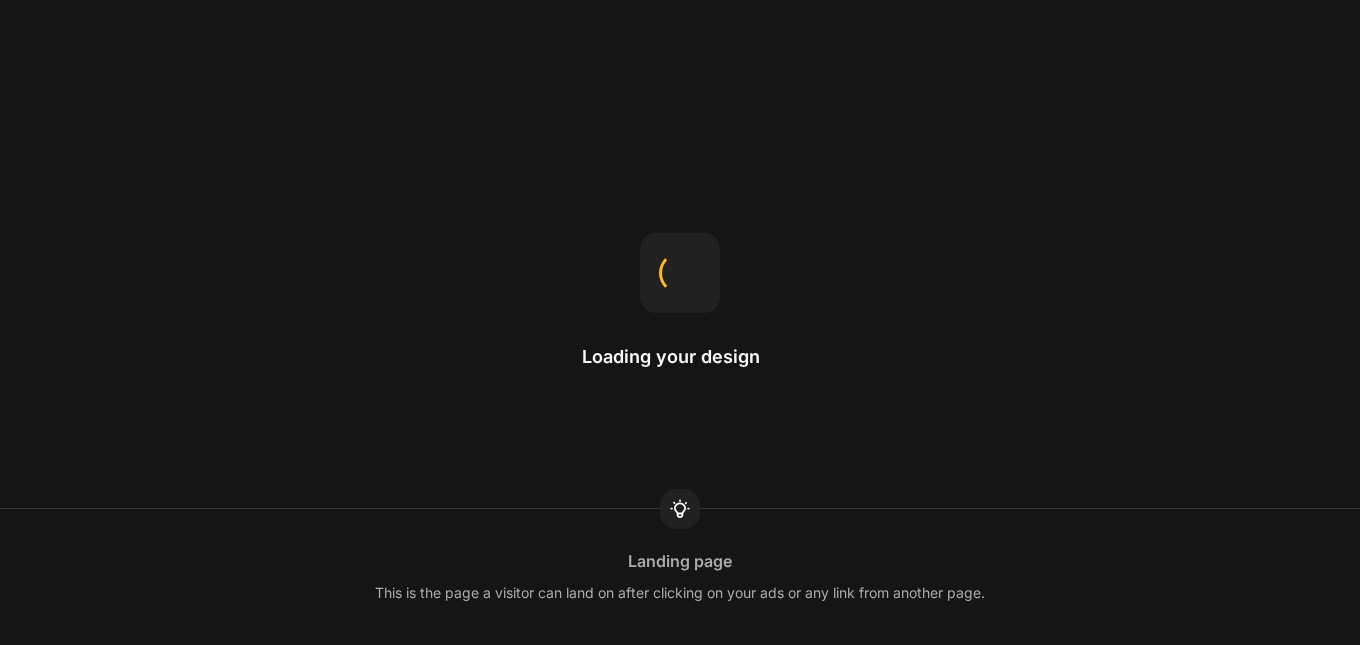scroll, scrollTop: 0, scrollLeft: 0, axis: both 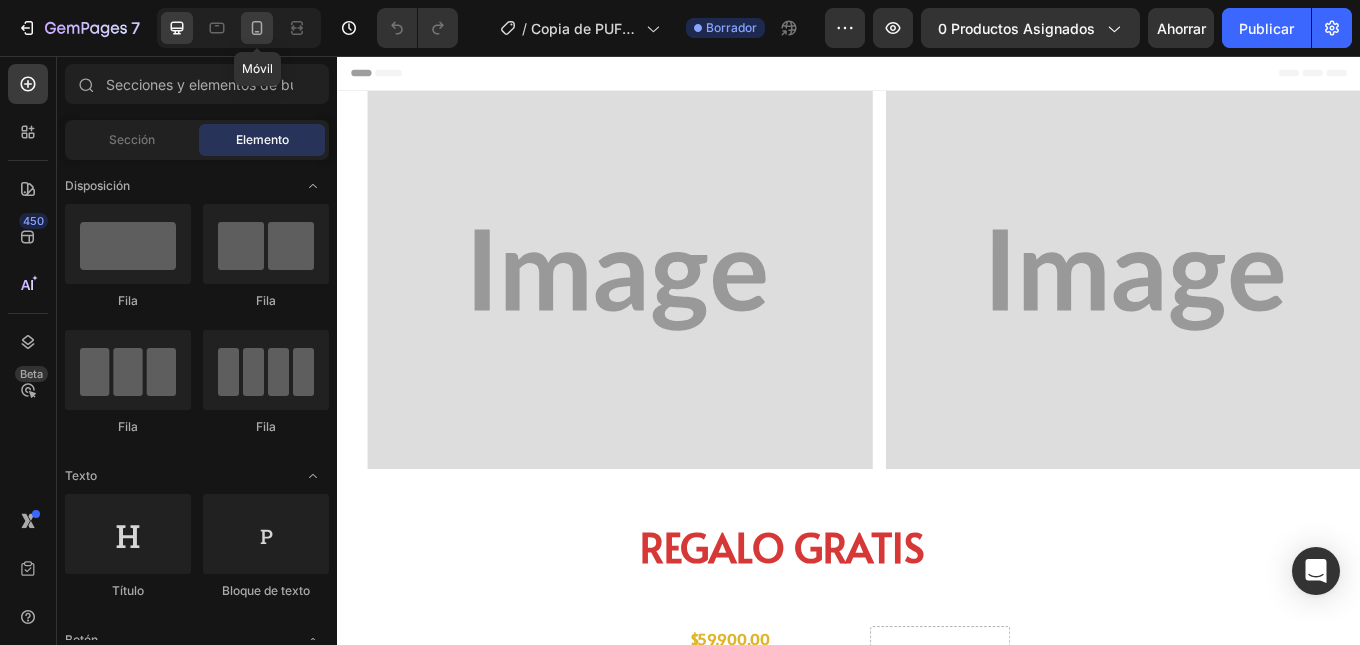 click 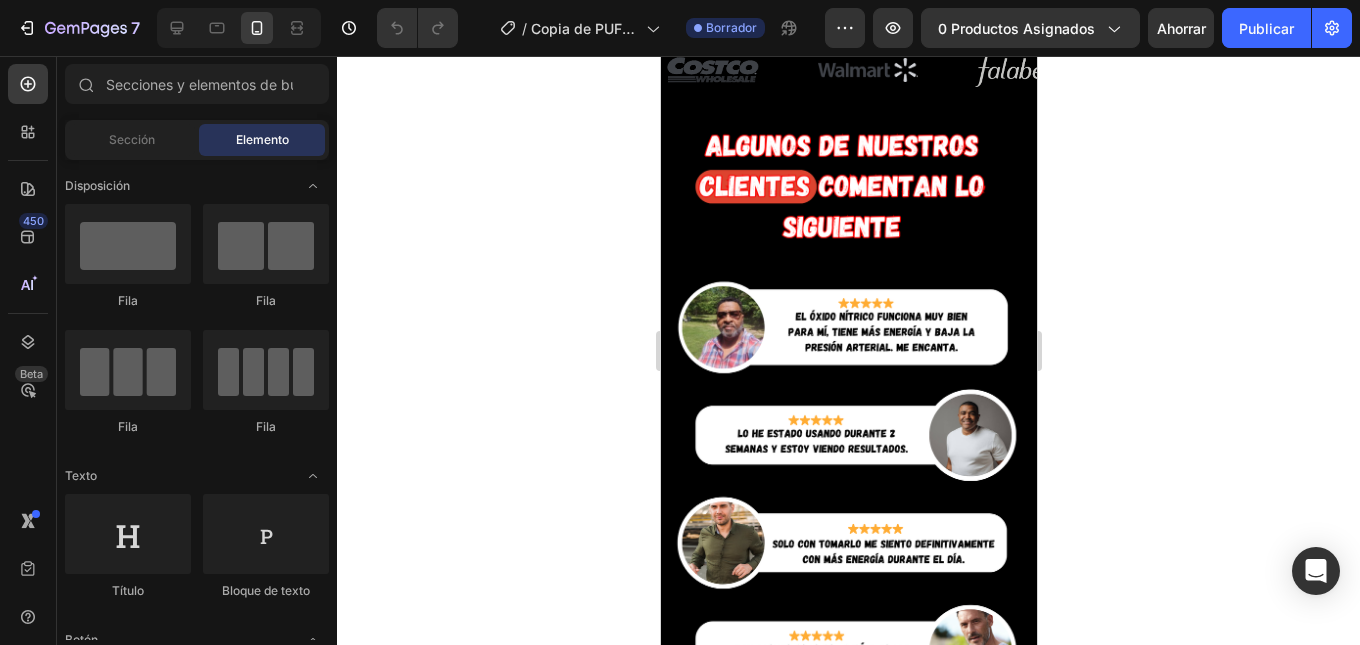 scroll, scrollTop: 1500, scrollLeft: 0, axis: vertical 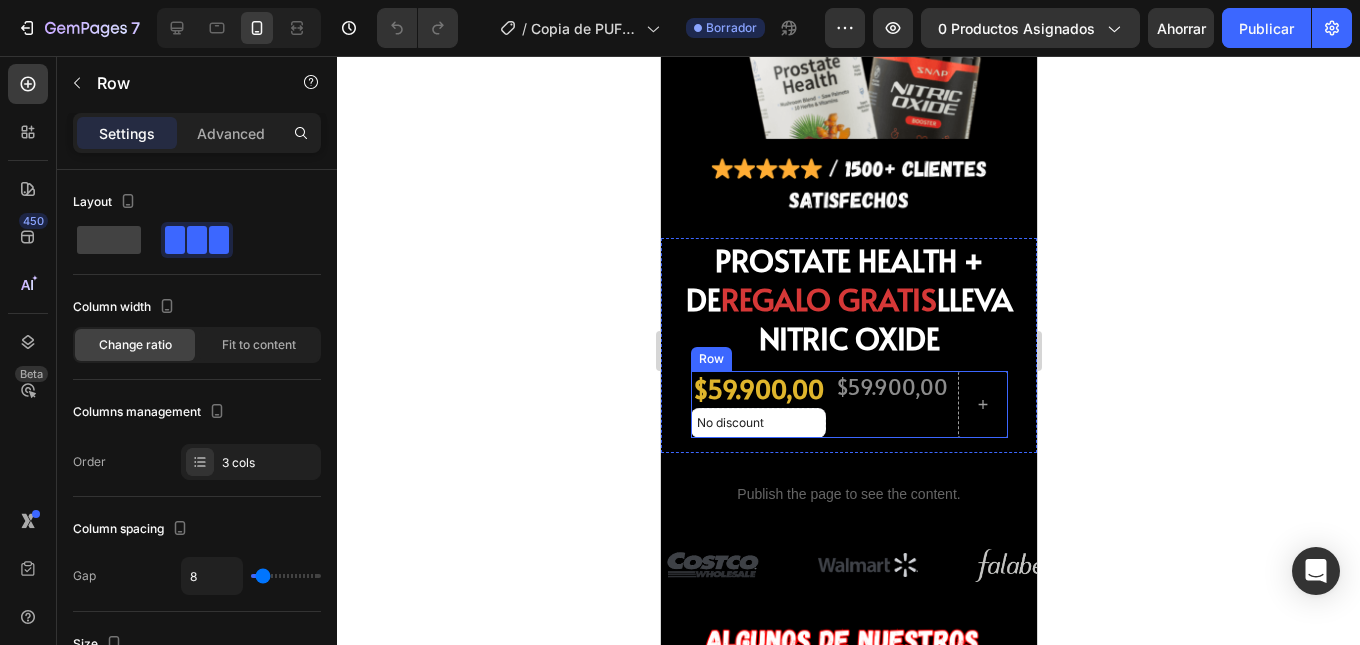 click on "$59.900,00 Product Price Product Price" at bounding box center [891, 404] 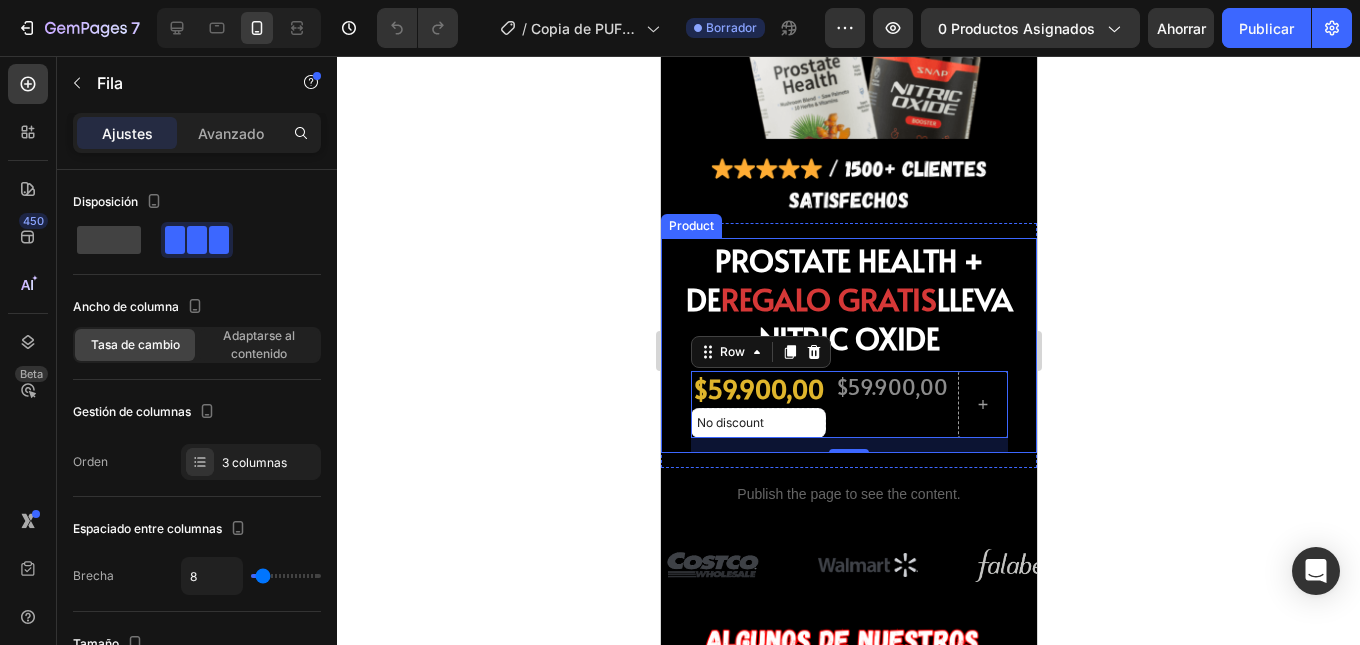 click 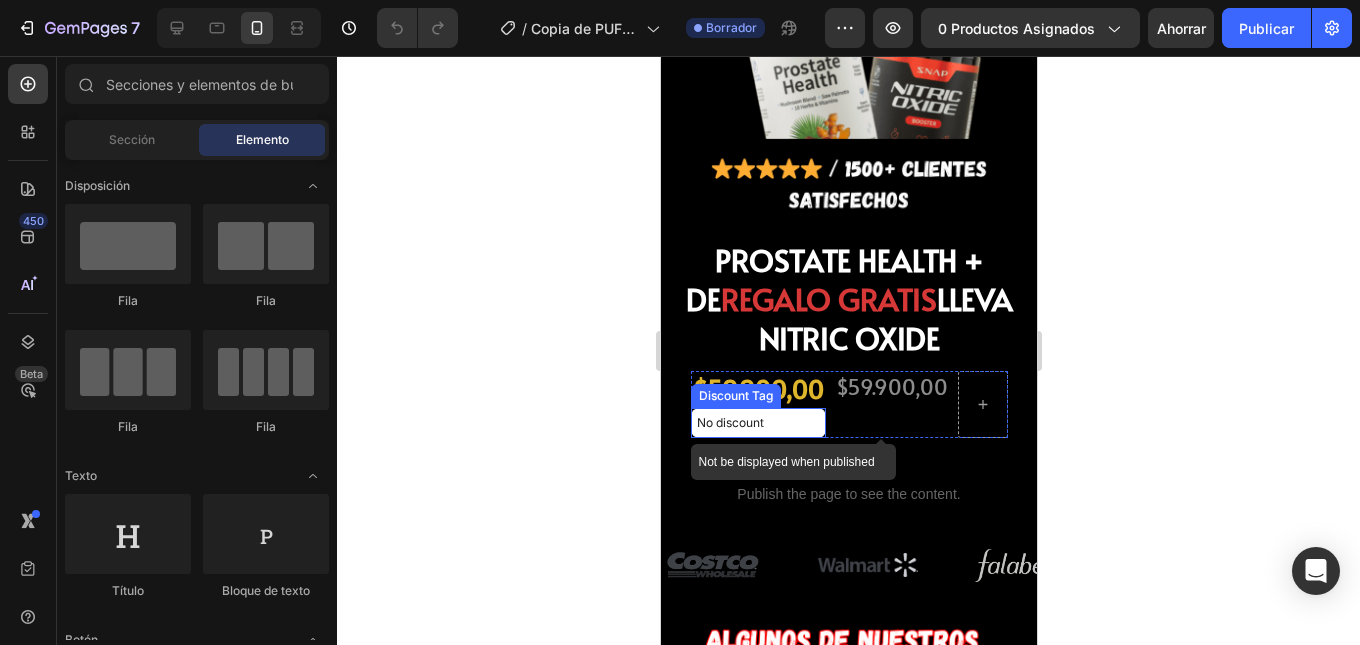 click on "No discount" at bounding box center [757, 423] 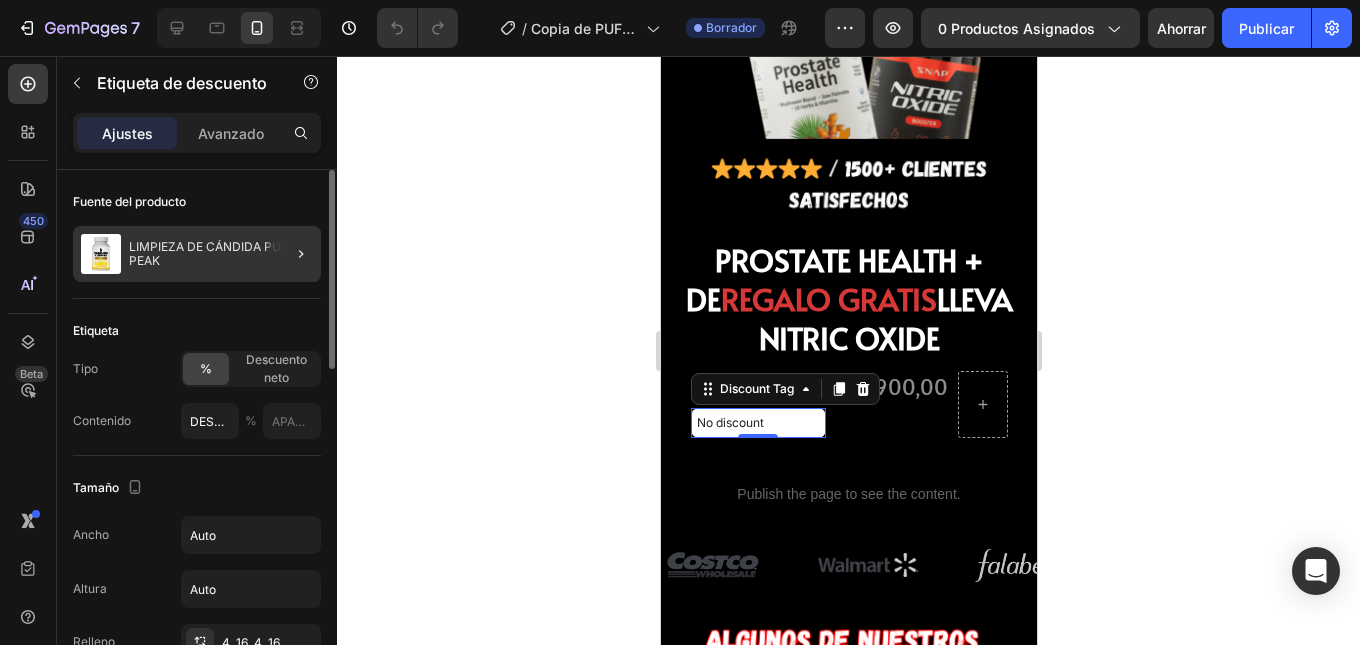 click on "LIMPIEZA DE CÁNDIDA PURE PEAK" at bounding box center [221, 254] 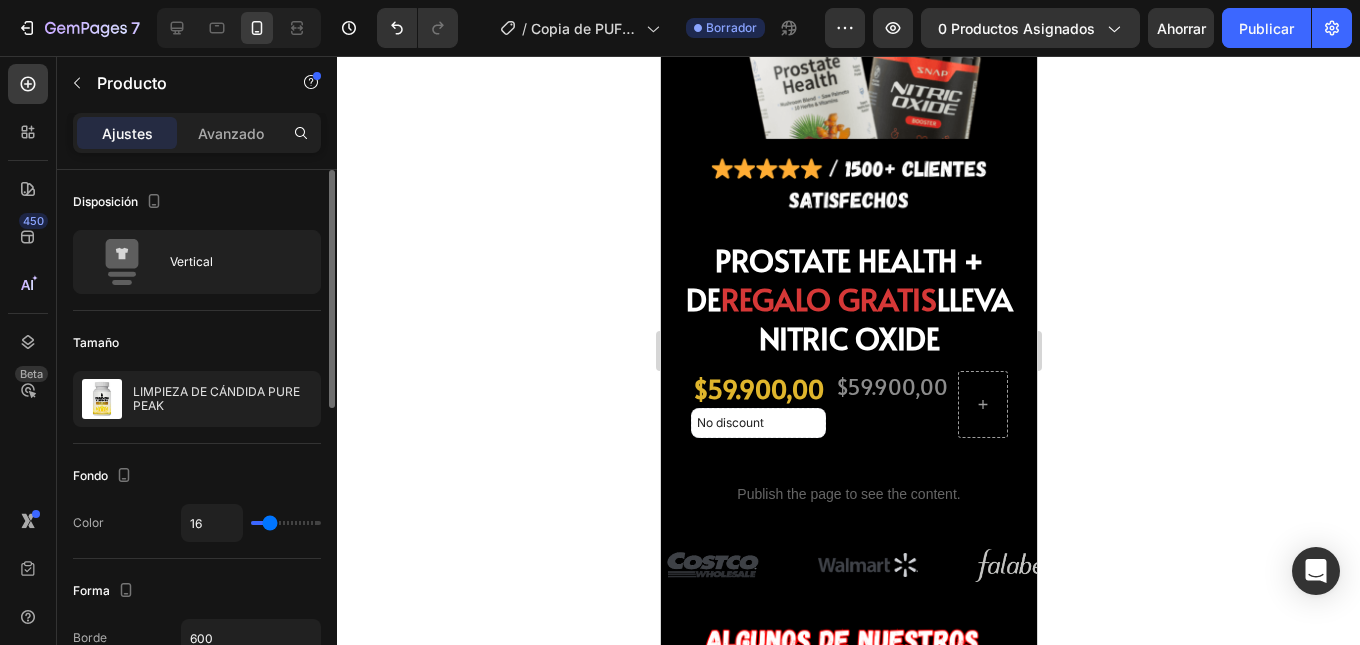 click on "Vertical" at bounding box center [231, 262] 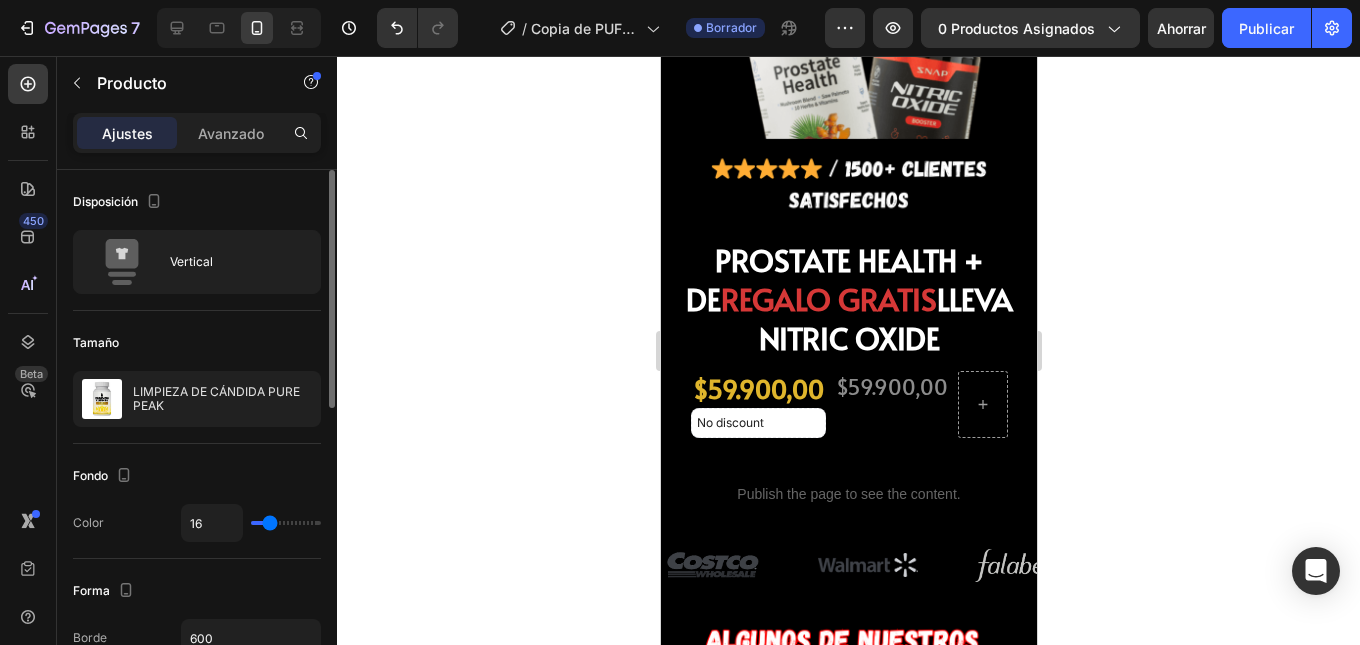 click on "7 Version history / Copia de PUFFI AIR Difusor Herbal de 600 Usos PÁGINA Borrador Avance 0 productos asignados Ahorrar Publicar" 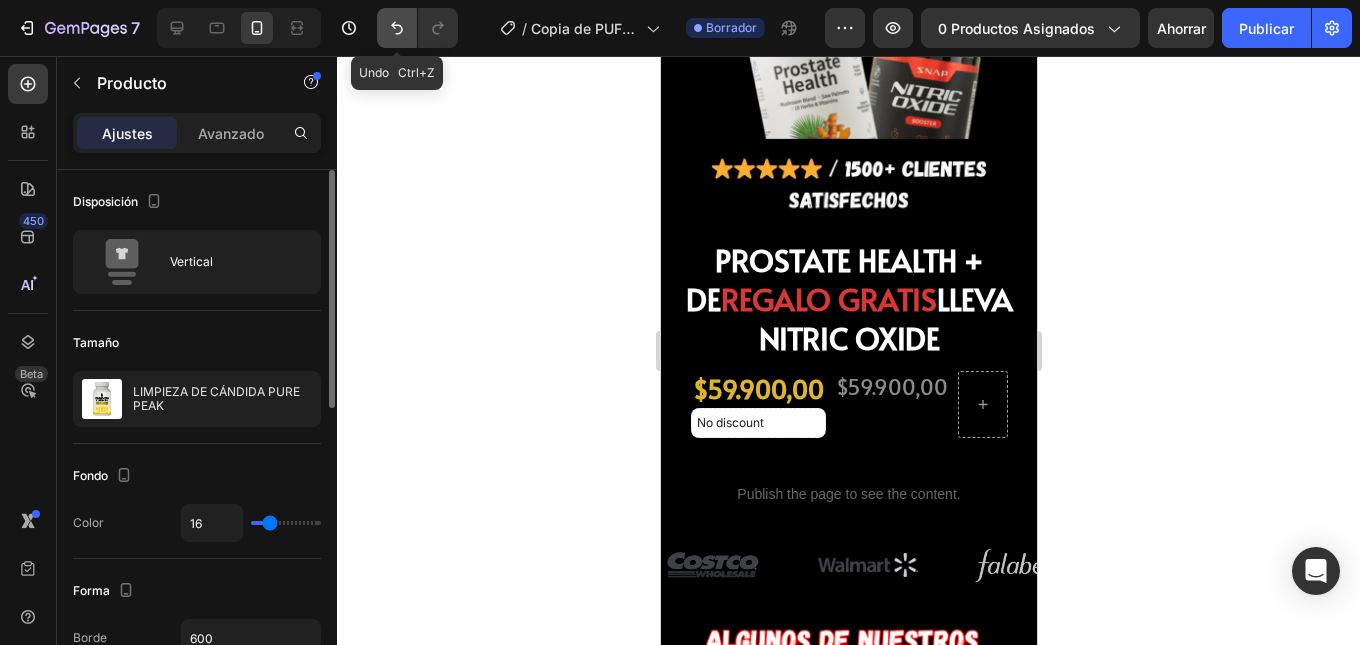 click 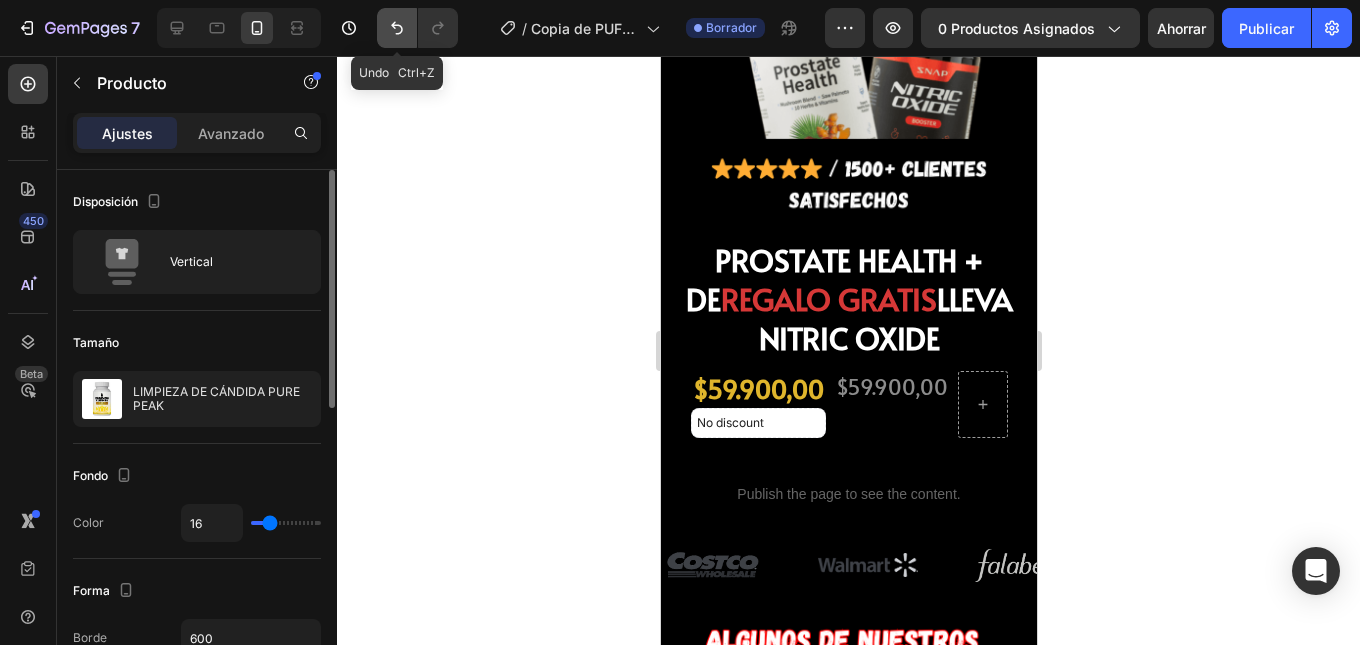 click 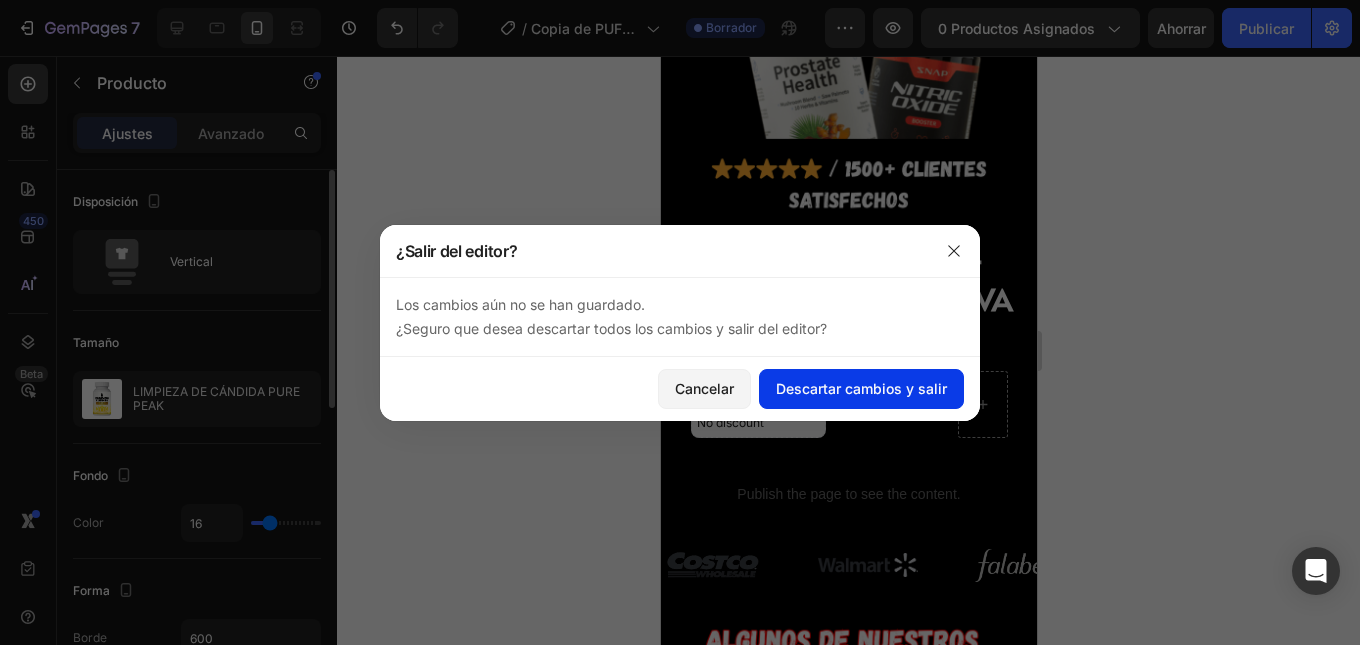 click on "Descartar cambios y salir" 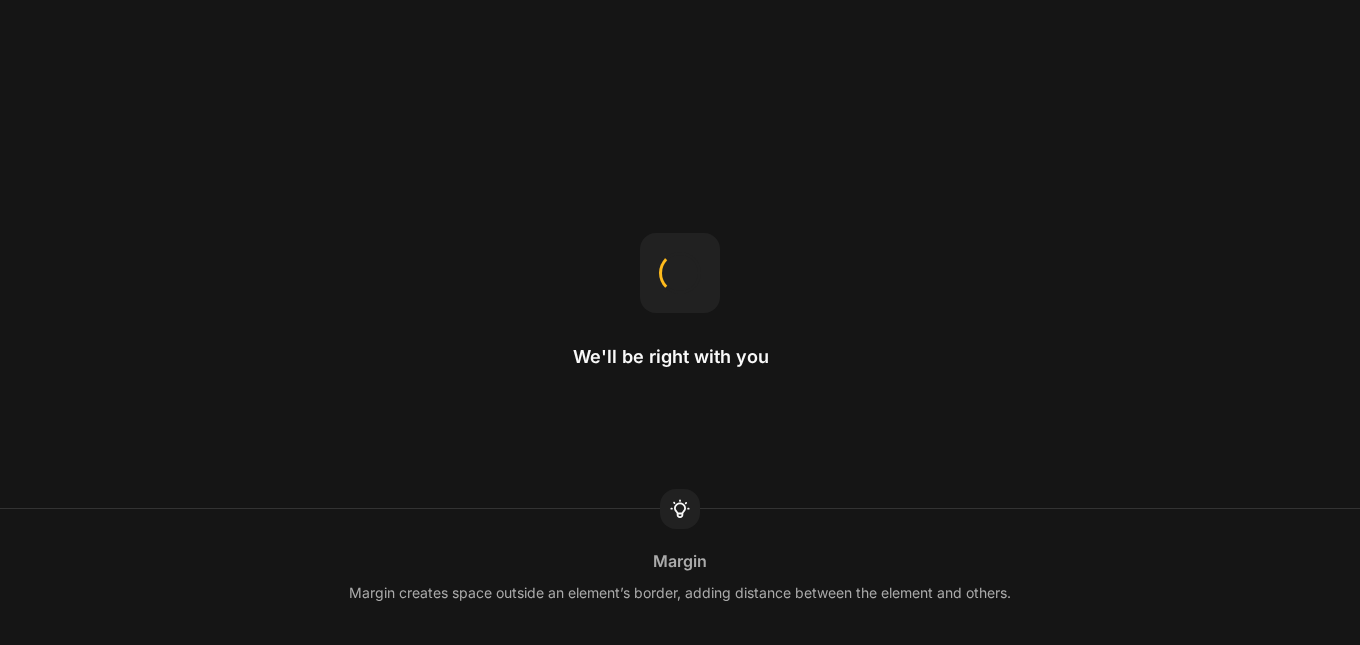 scroll, scrollTop: 0, scrollLeft: 0, axis: both 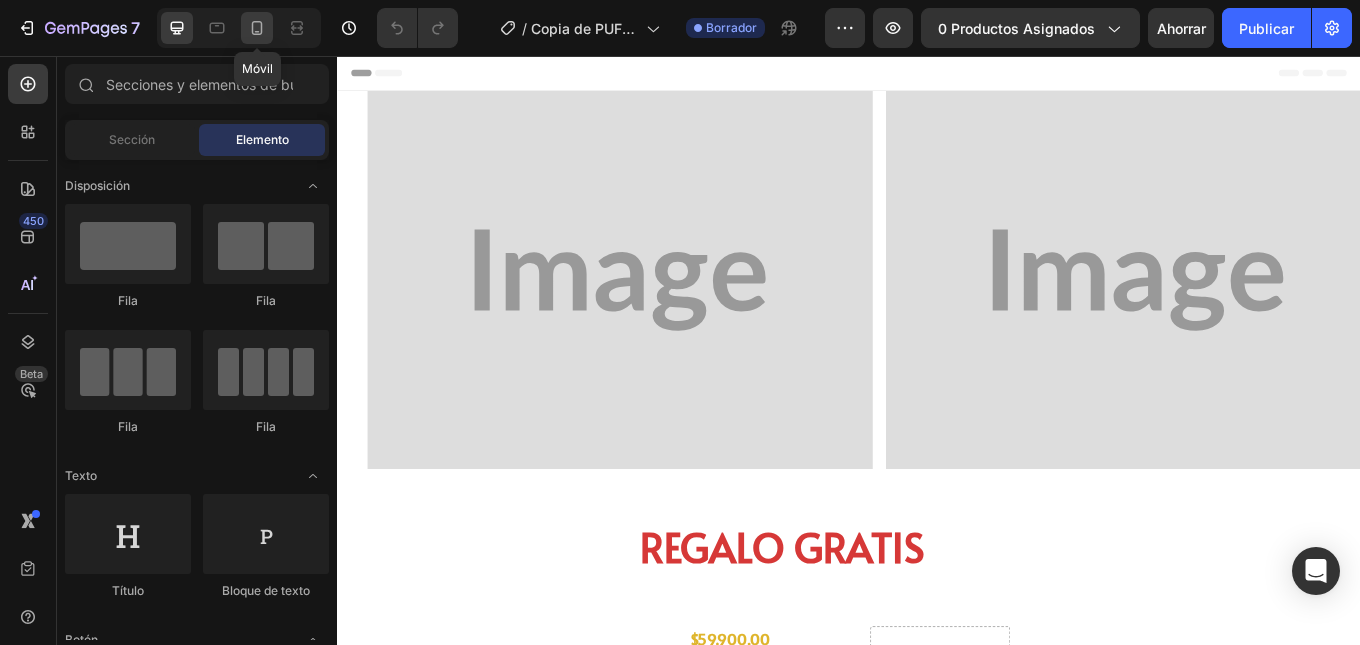 click 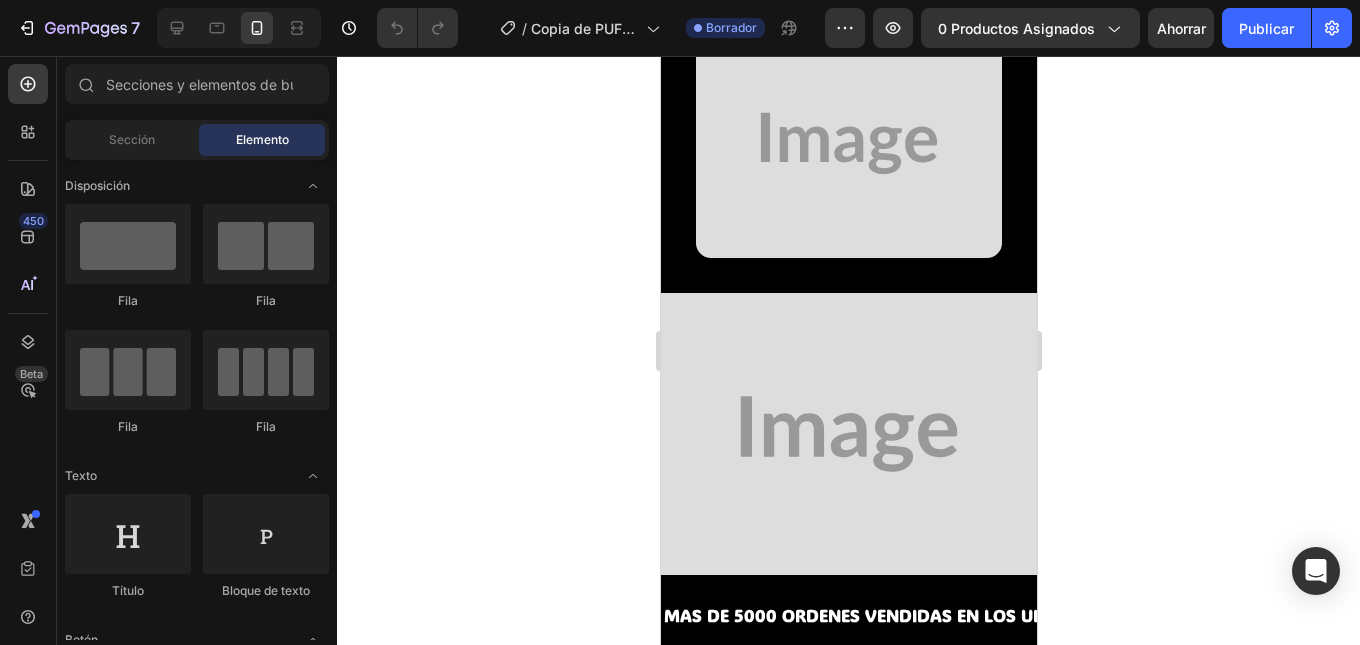 scroll, scrollTop: 1600, scrollLeft: 0, axis: vertical 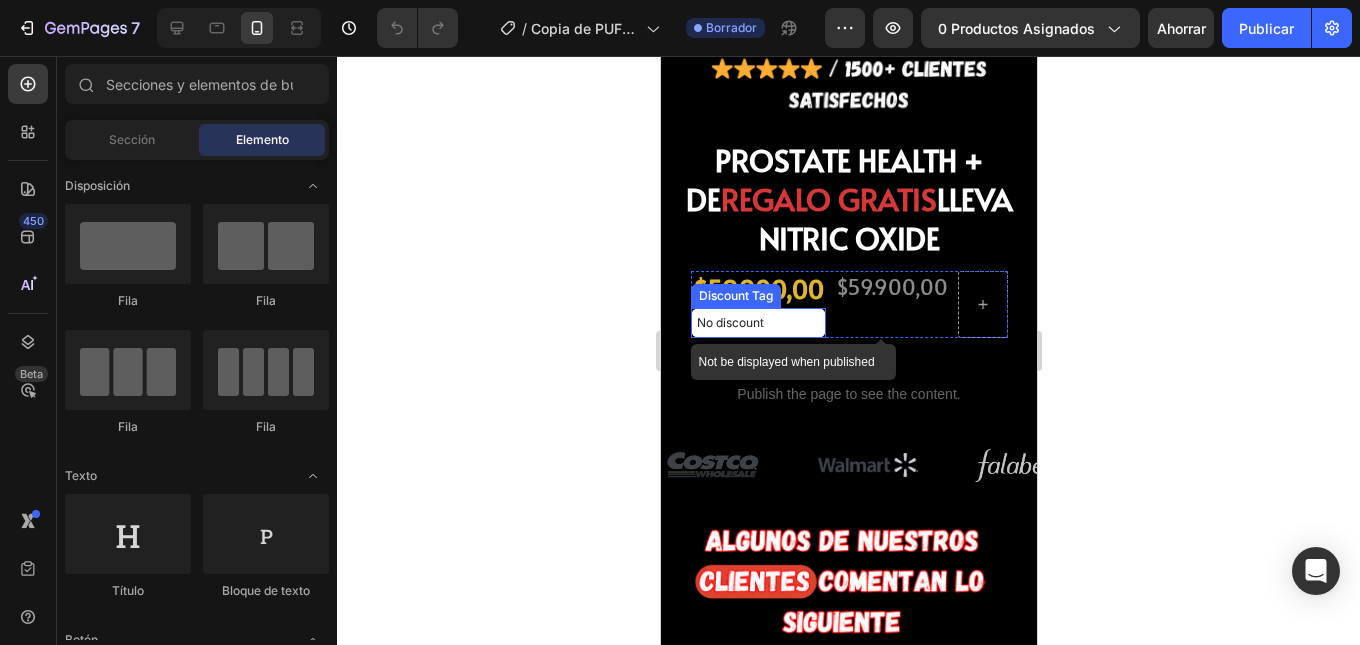 click on "No discount" at bounding box center [757, 323] 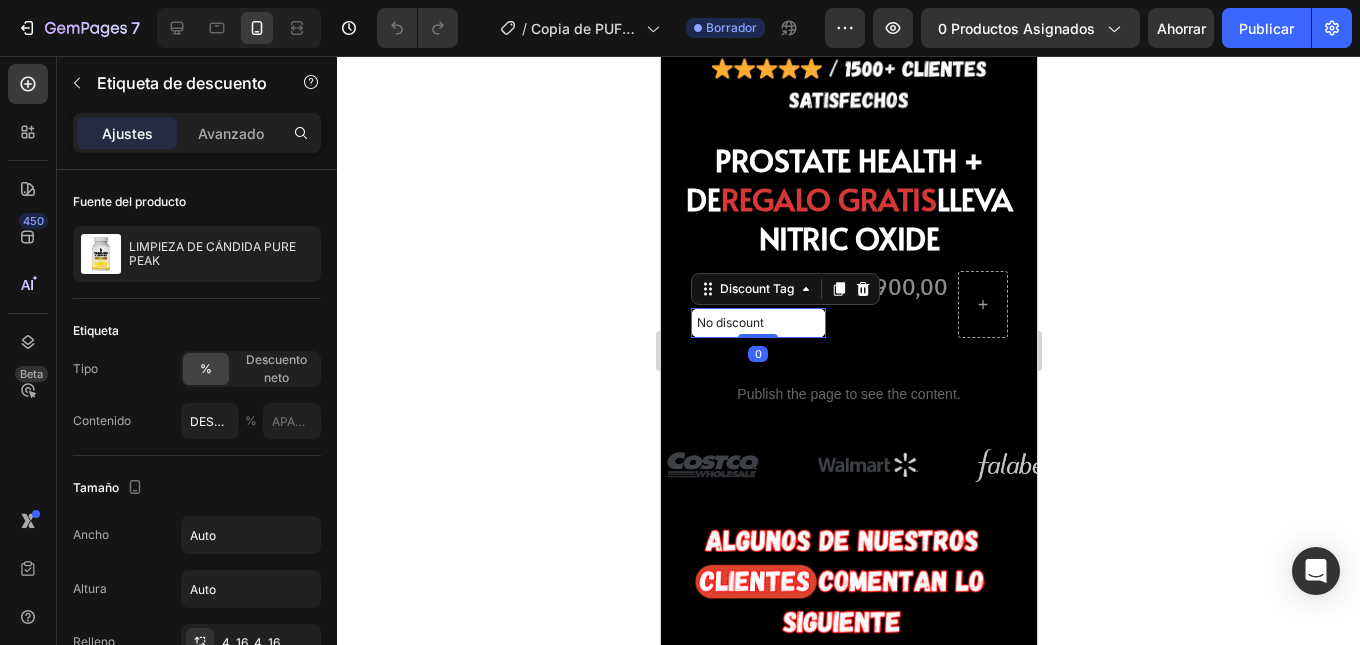 click 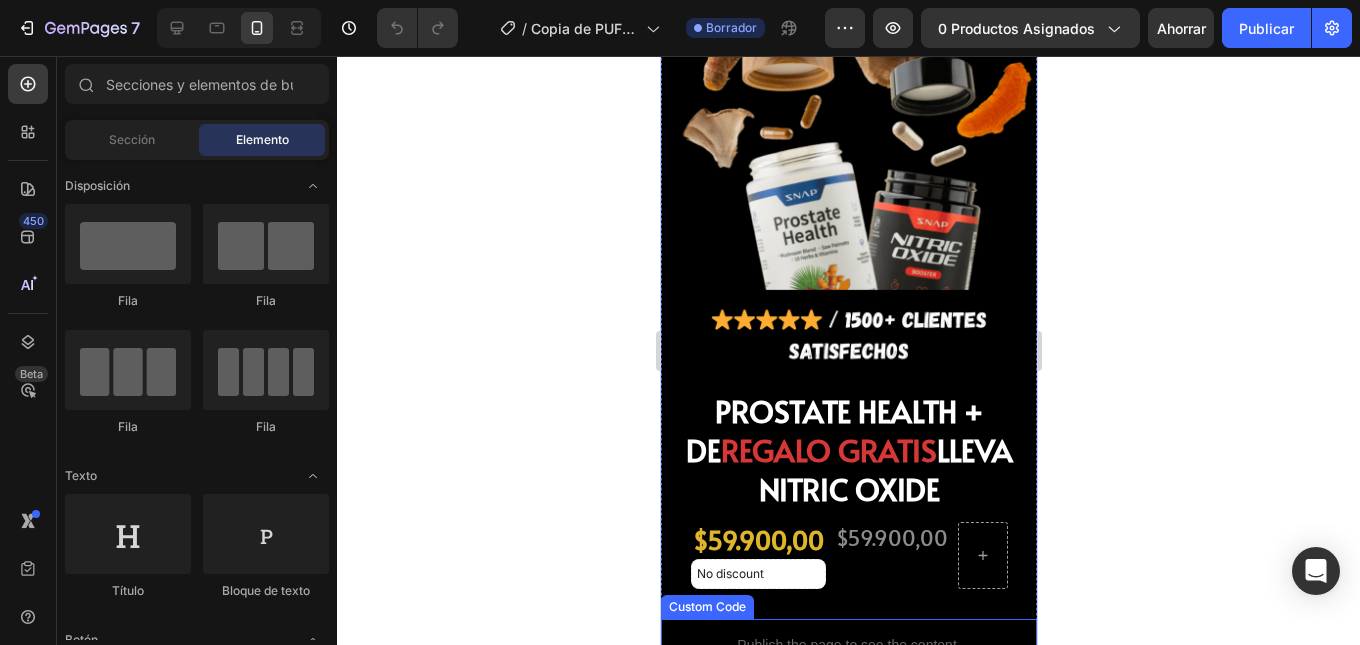 scroll, scrollTop: 1300, scrollLeft: 0, axis: vertical 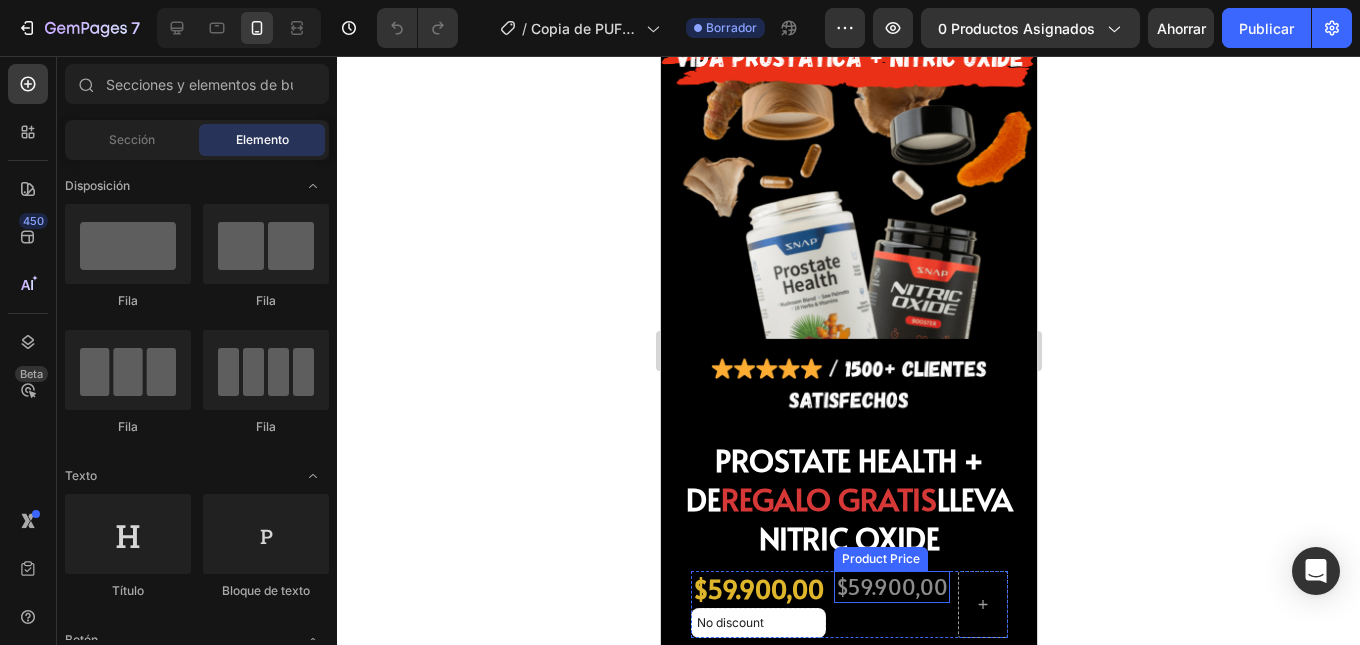 click on "$59.900,00" at bounding box center (891, 586) 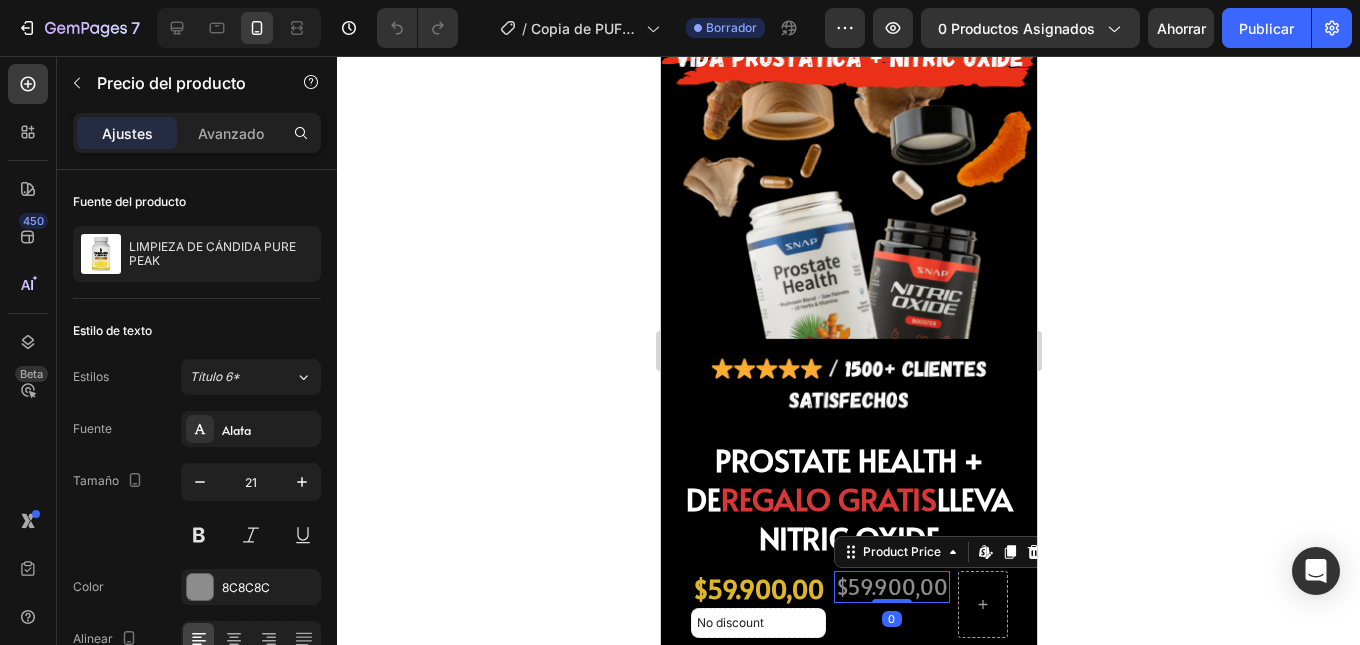 click on "$59.900,00" at bounding box center (891, 586) 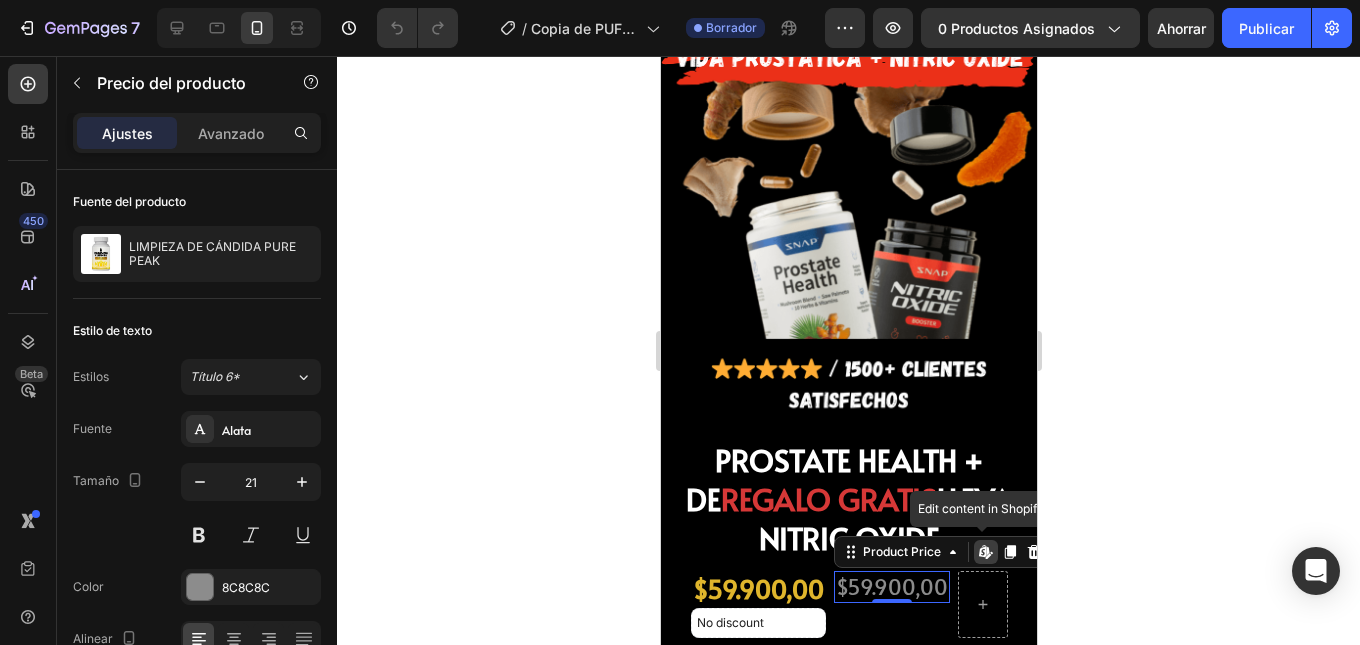 scroll, scrollTop: 1400, scrollLeft: 0, axis: vertical 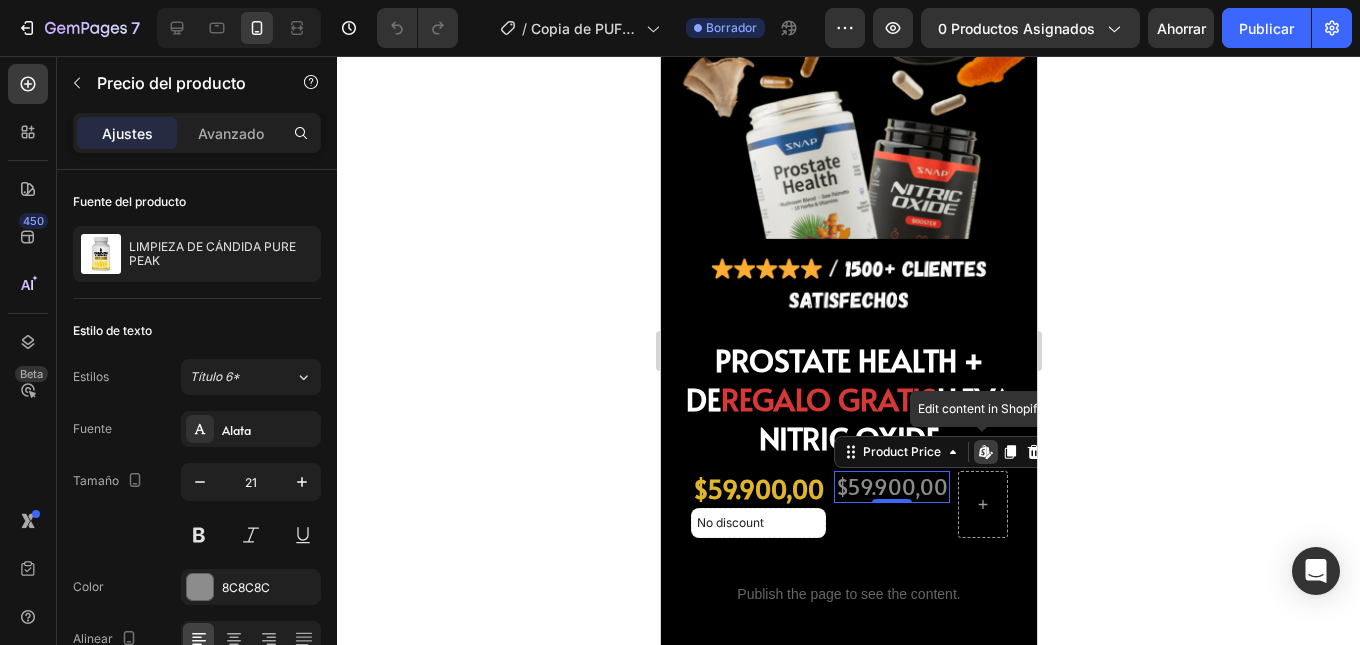 click 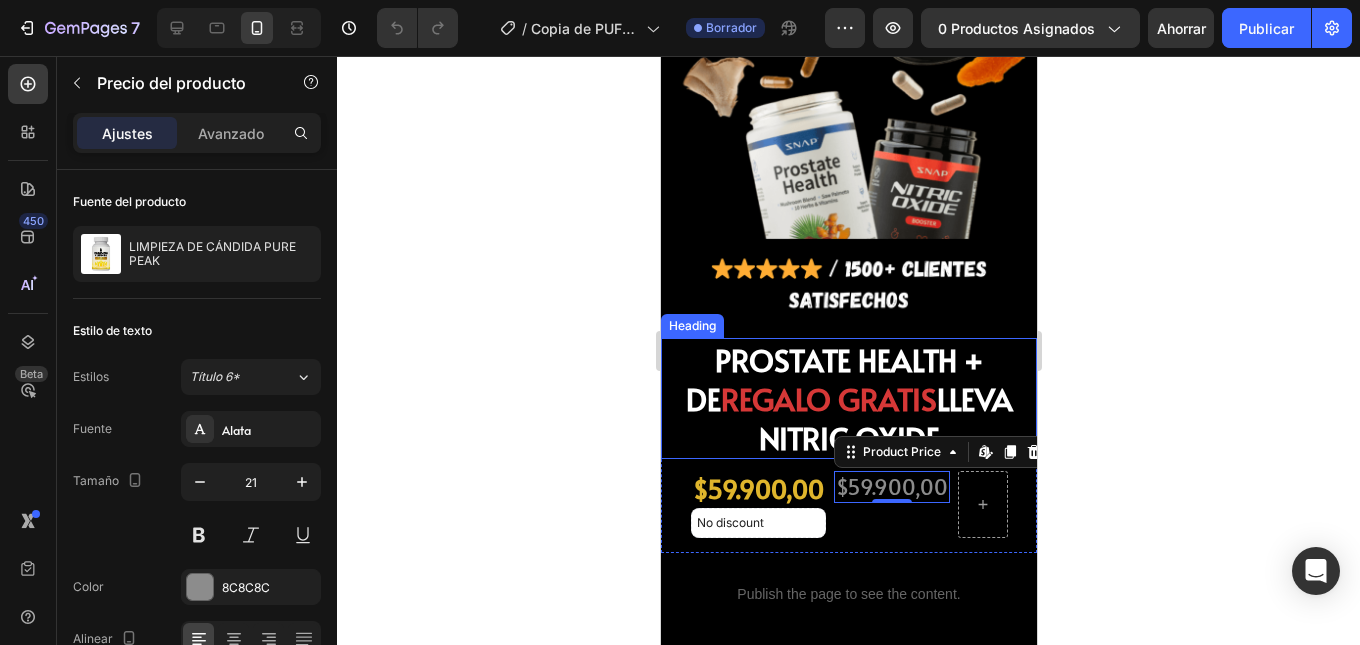 click on "LLEVA NITRIC OXIDE" at bounding box center [885, 418] 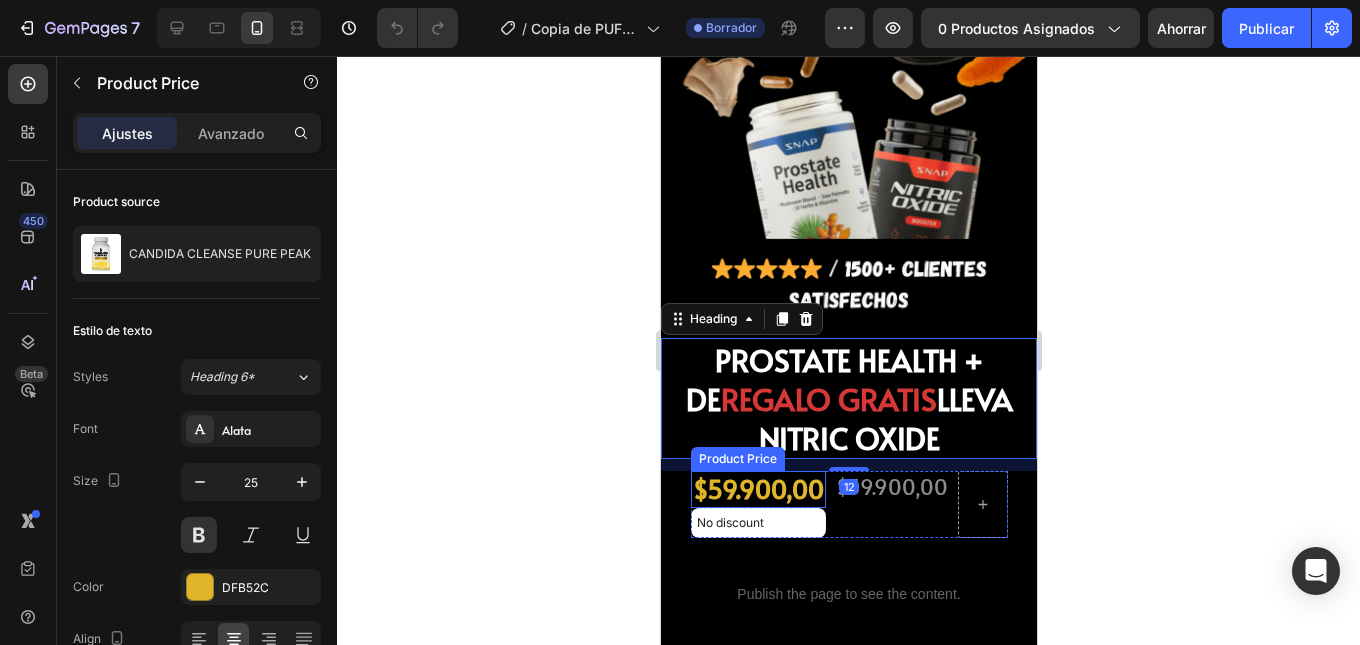 click on "$59.900,00" at bounding box center (757, 489) 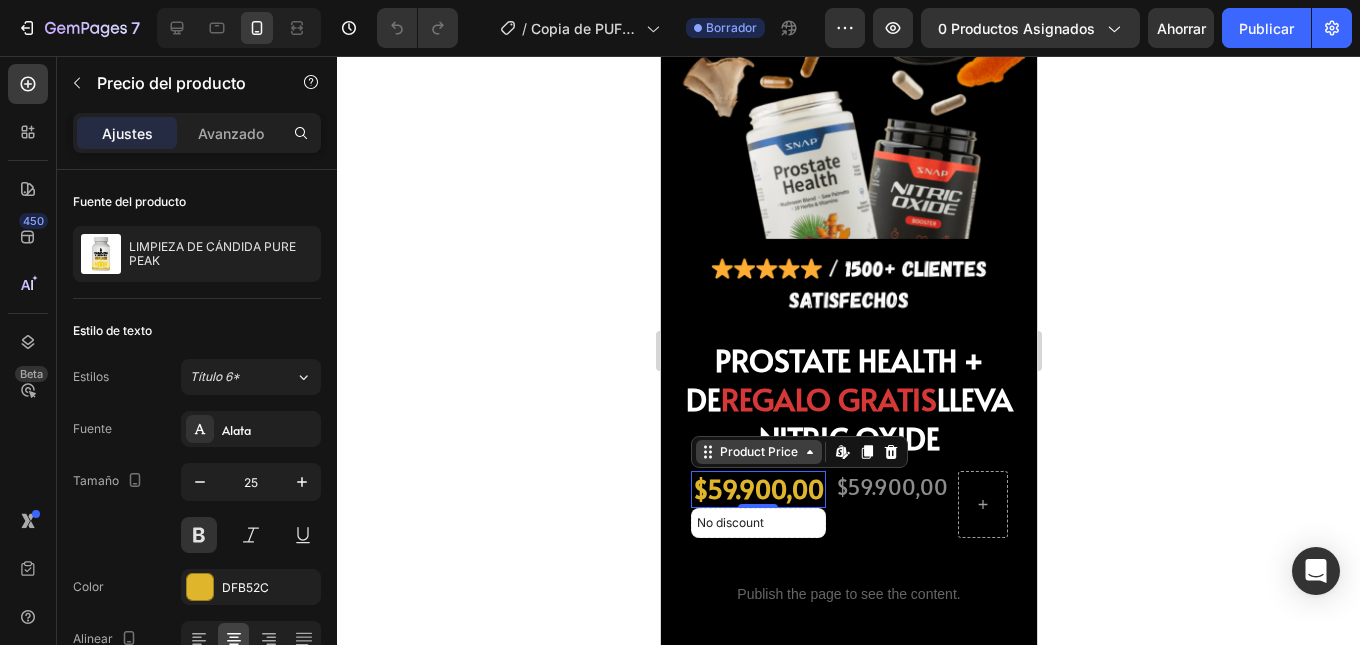 click 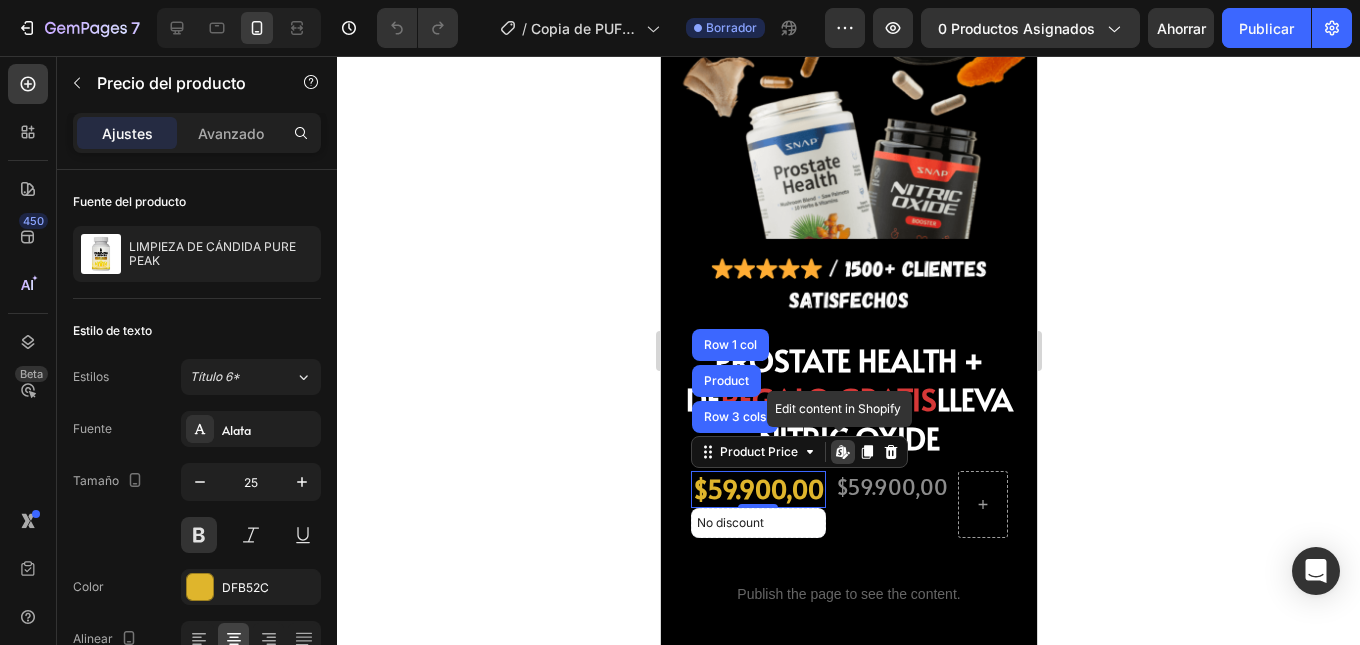 click 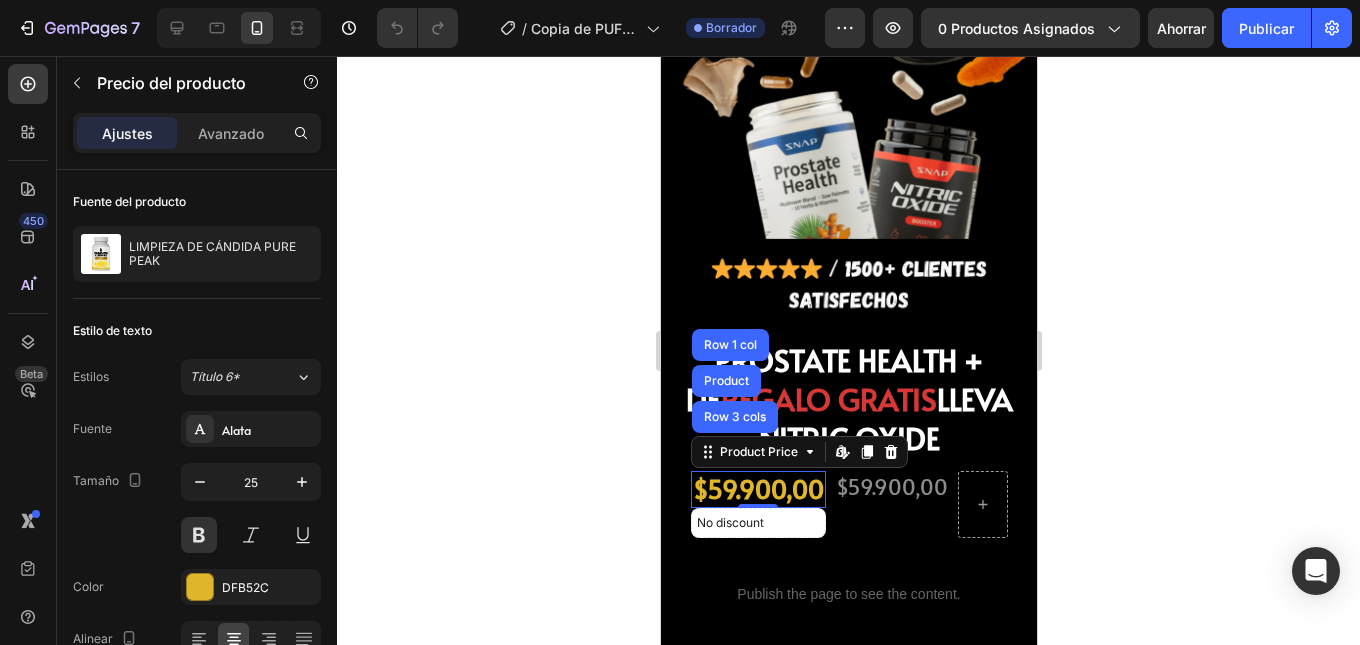 click 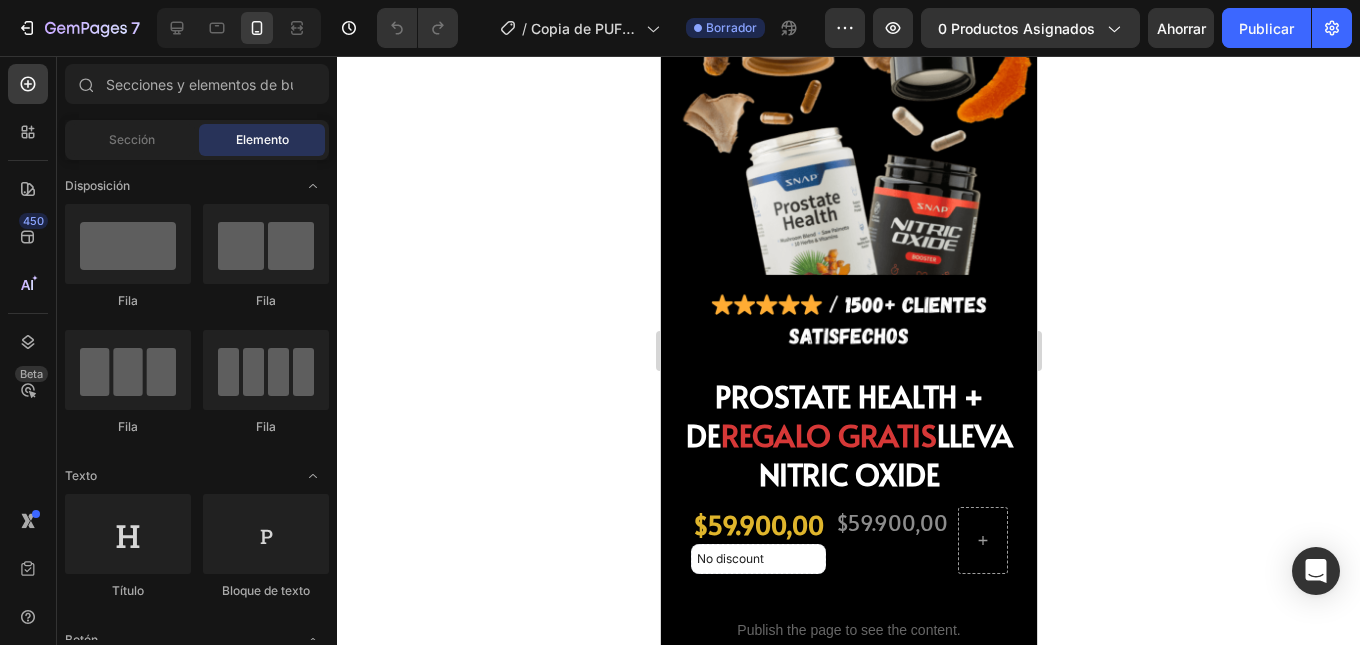 scroll, scrollTop: 1400, scrollLeft: 0, axis: vertical 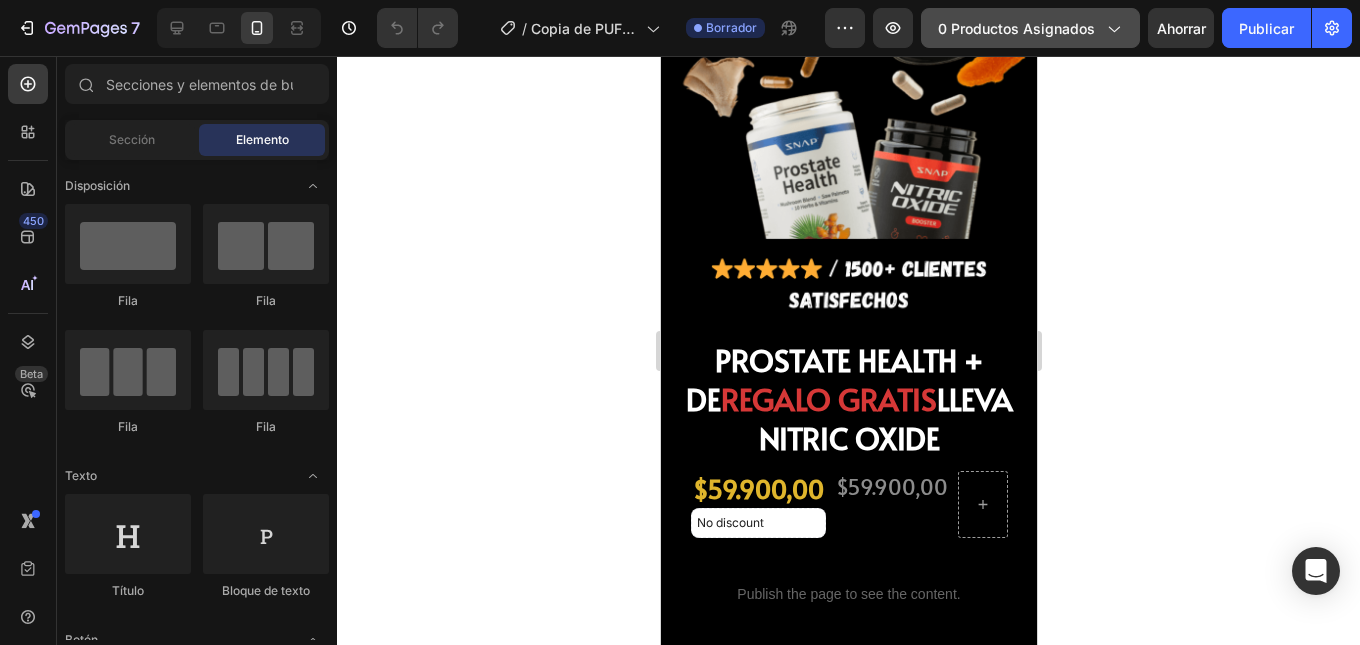 click on "0 productos asignados" at bounding box center (1030, 28) 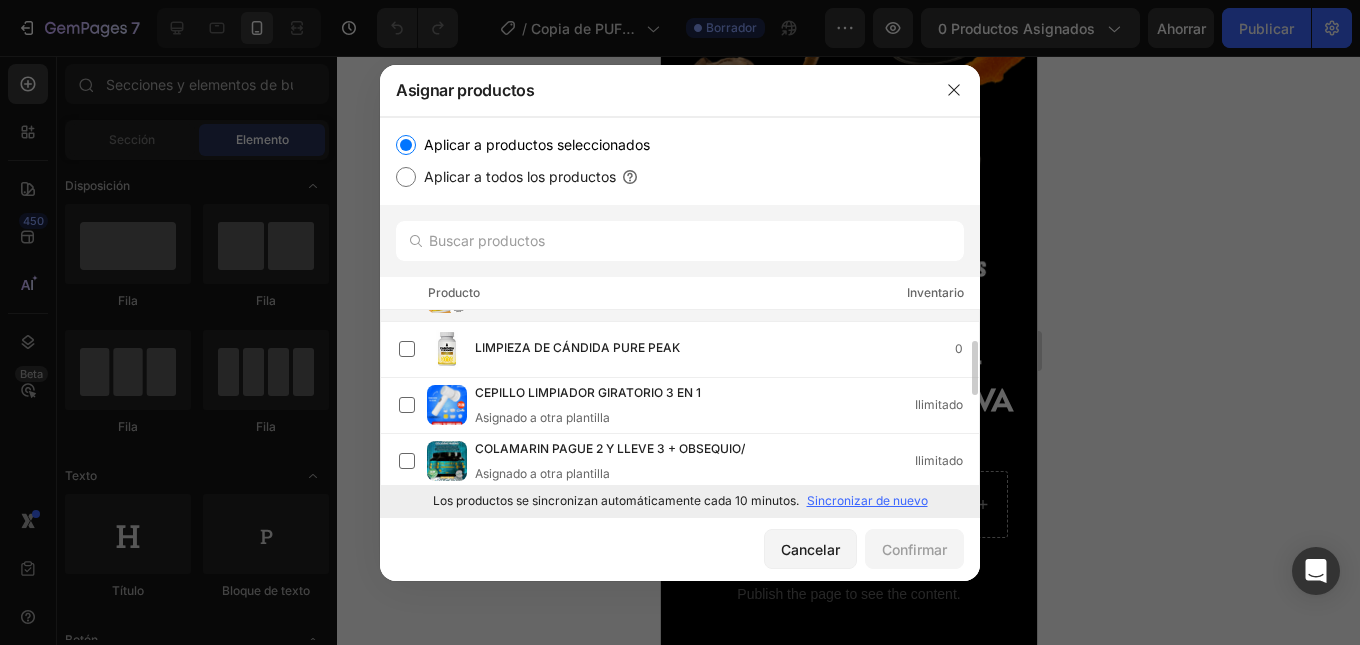 scroll, scrollTop: 0, scrollLeft: 0, axis: both 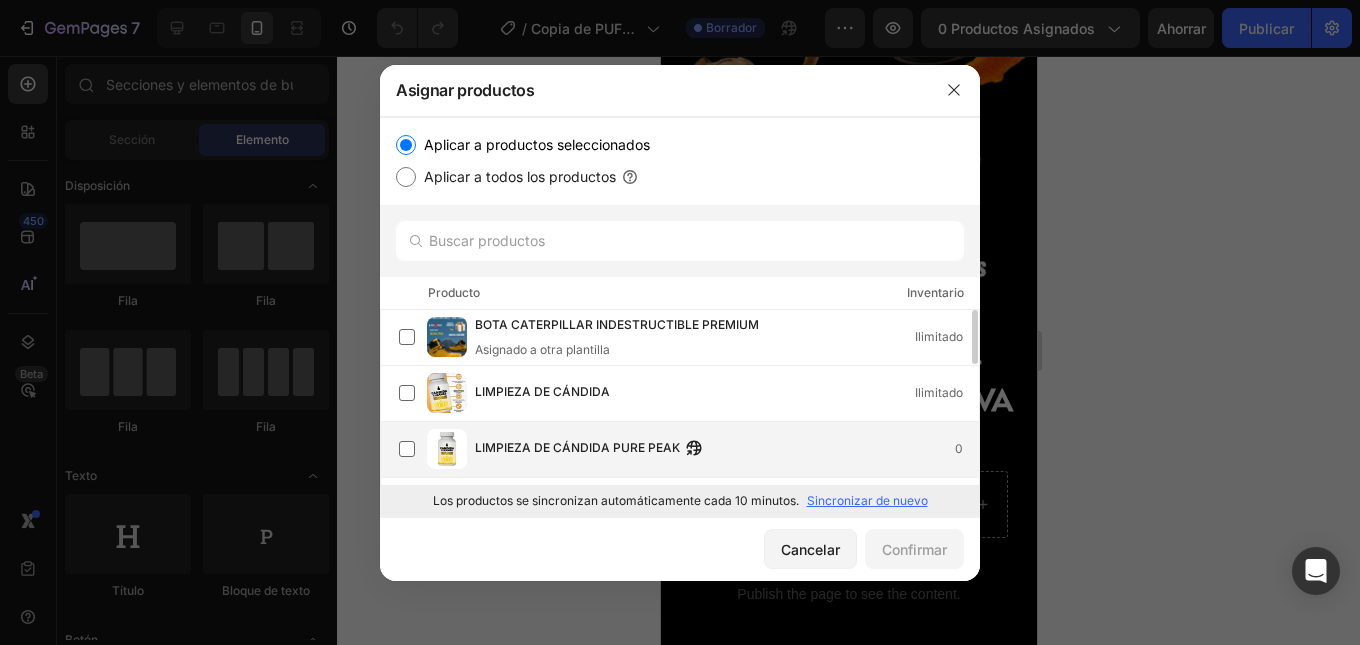 click at bounding box center (447, 449) 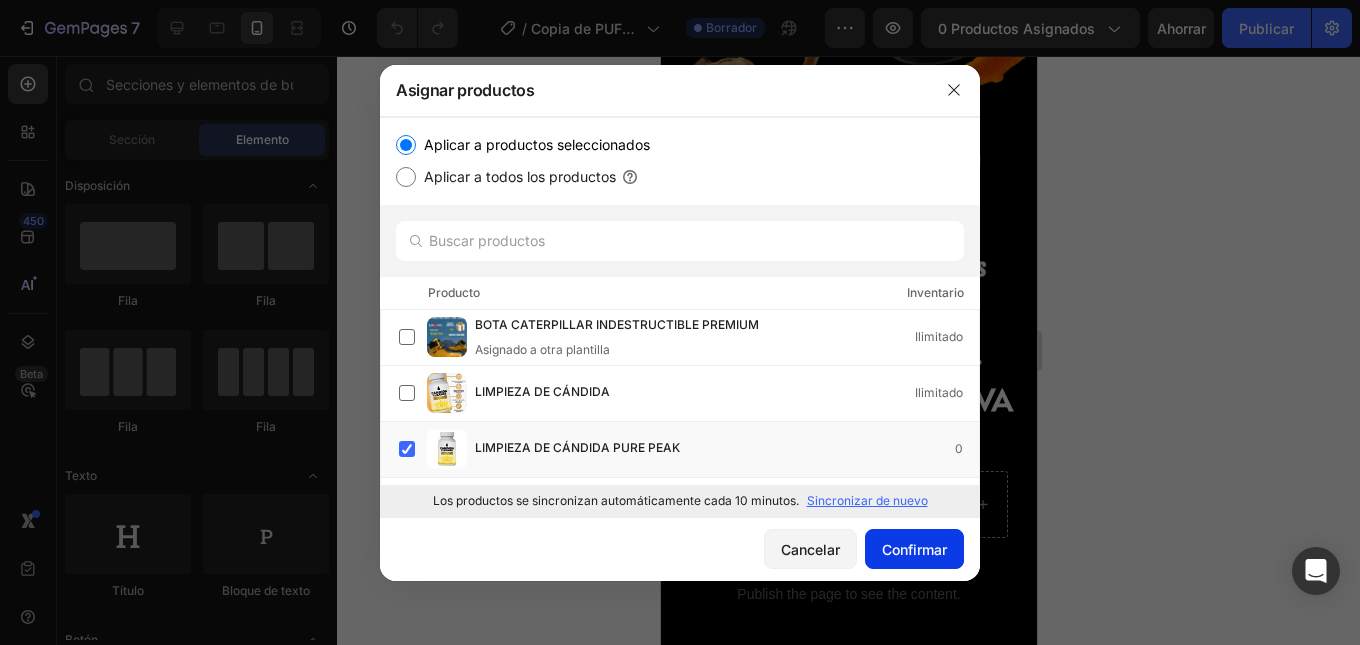 click on "Confirmar" at bounding box center [914, 549] 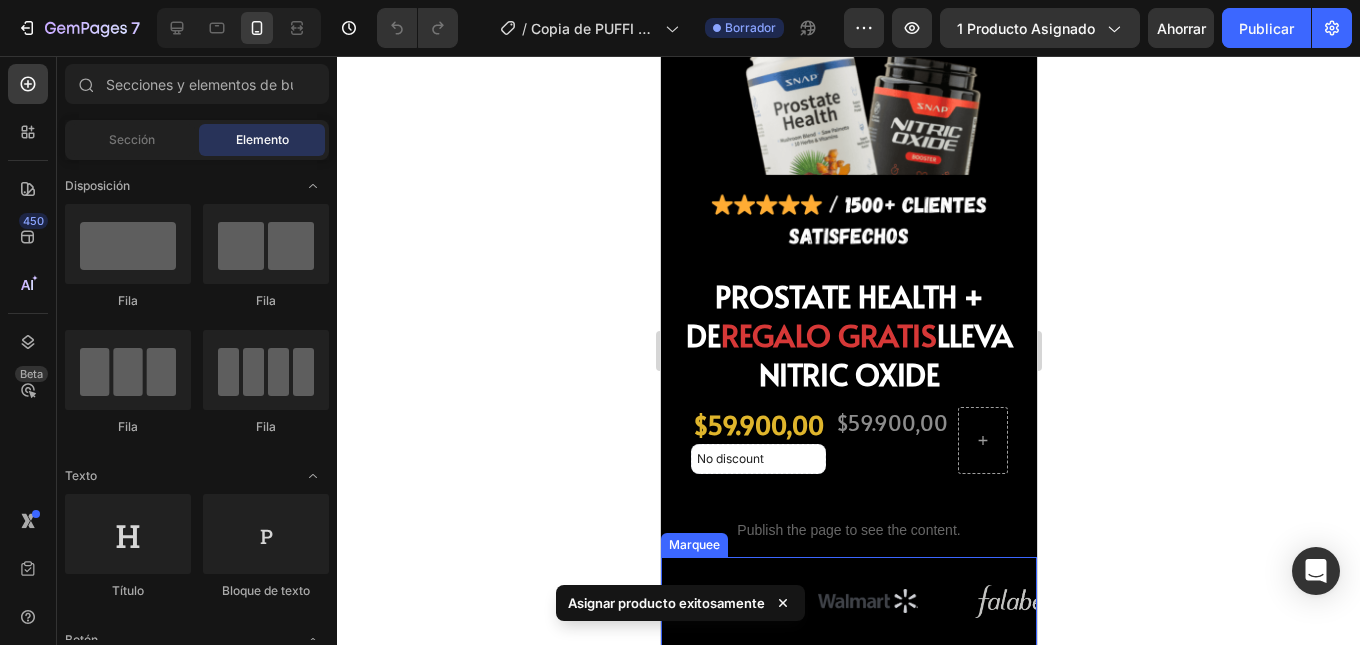 scroll, scrollTop: 1500, scrollLeft: 0, axis: vertical 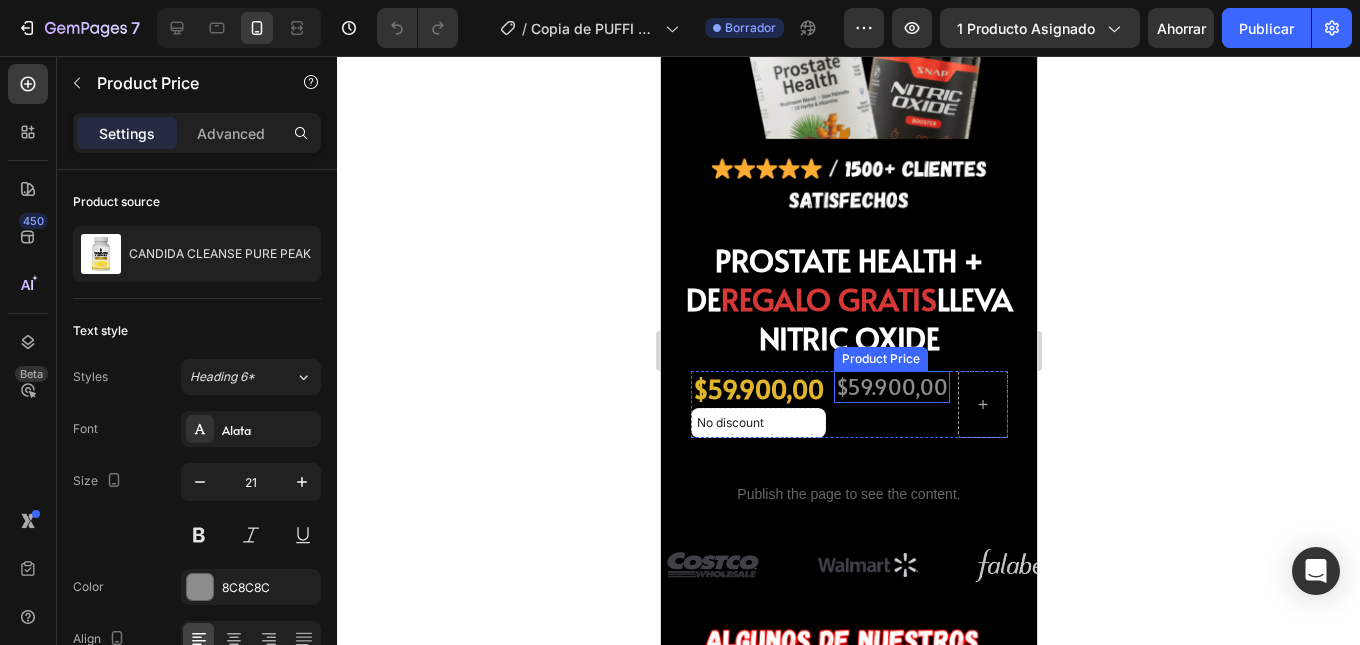 click on "$59.900,00" at bounding box center [891, 386] 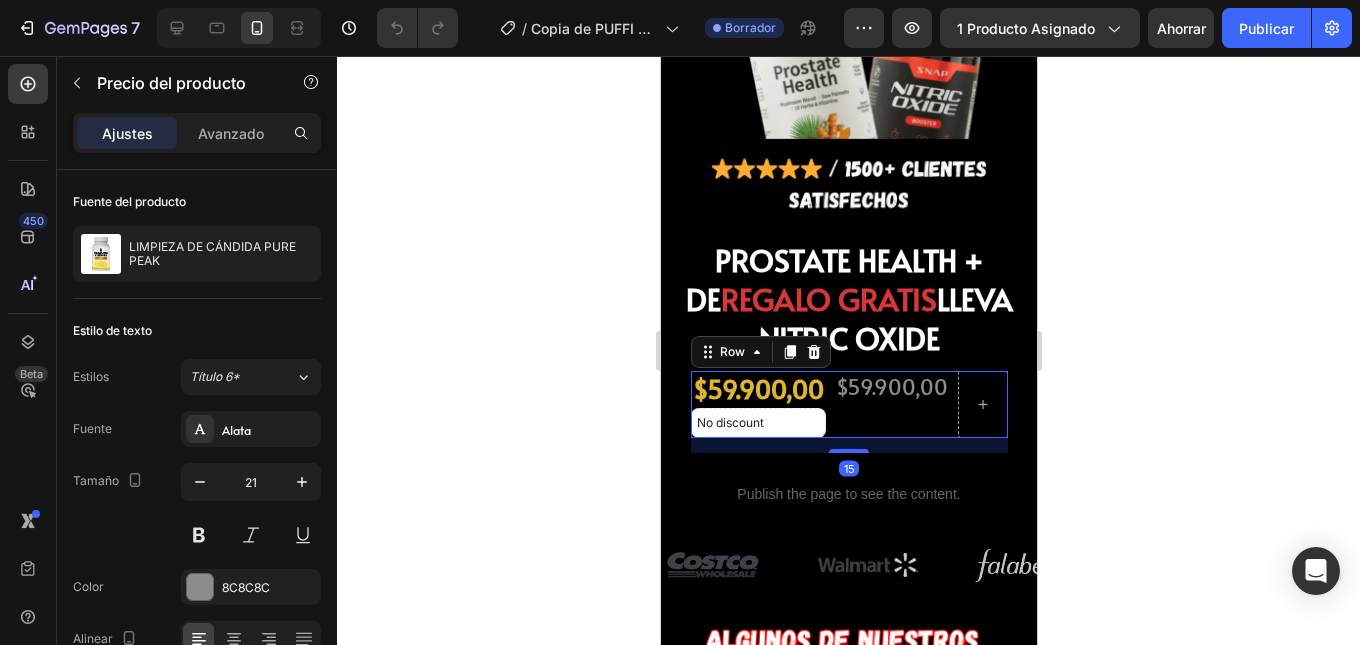 click on "$59.900,00 Product Price Product Price" at bounding box center [891, 404] 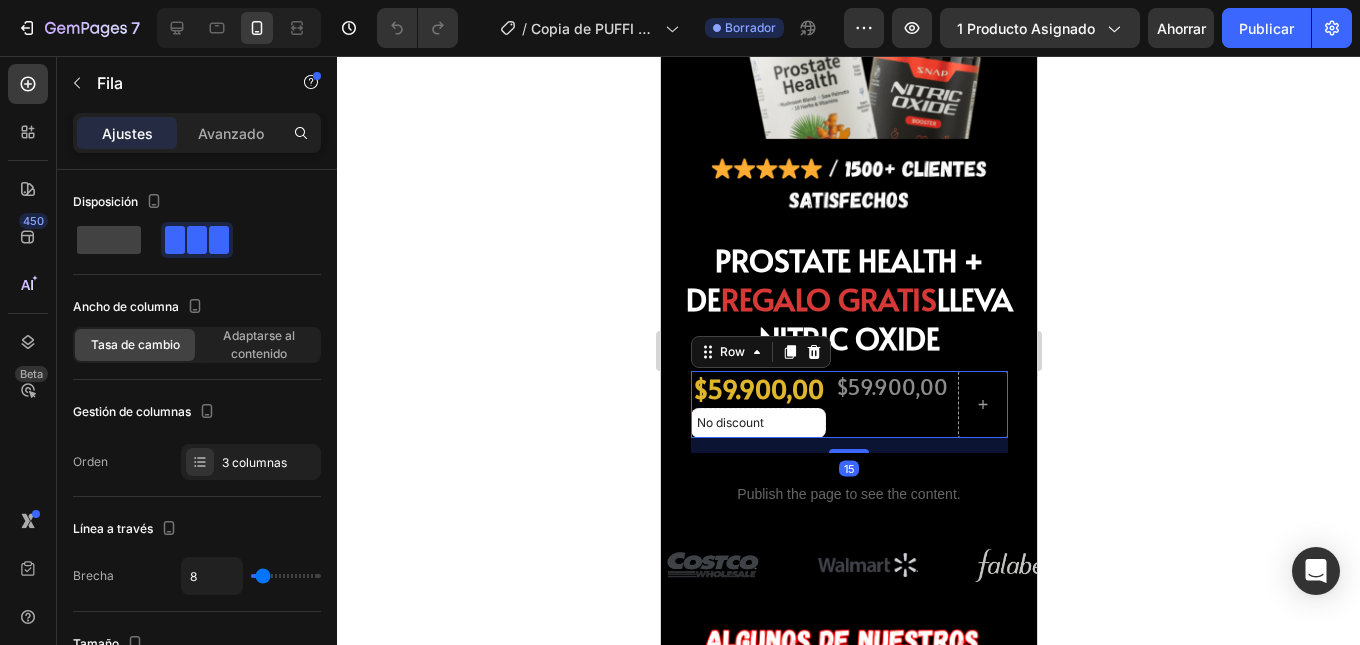click on "15" at bounding box center [848, 445] 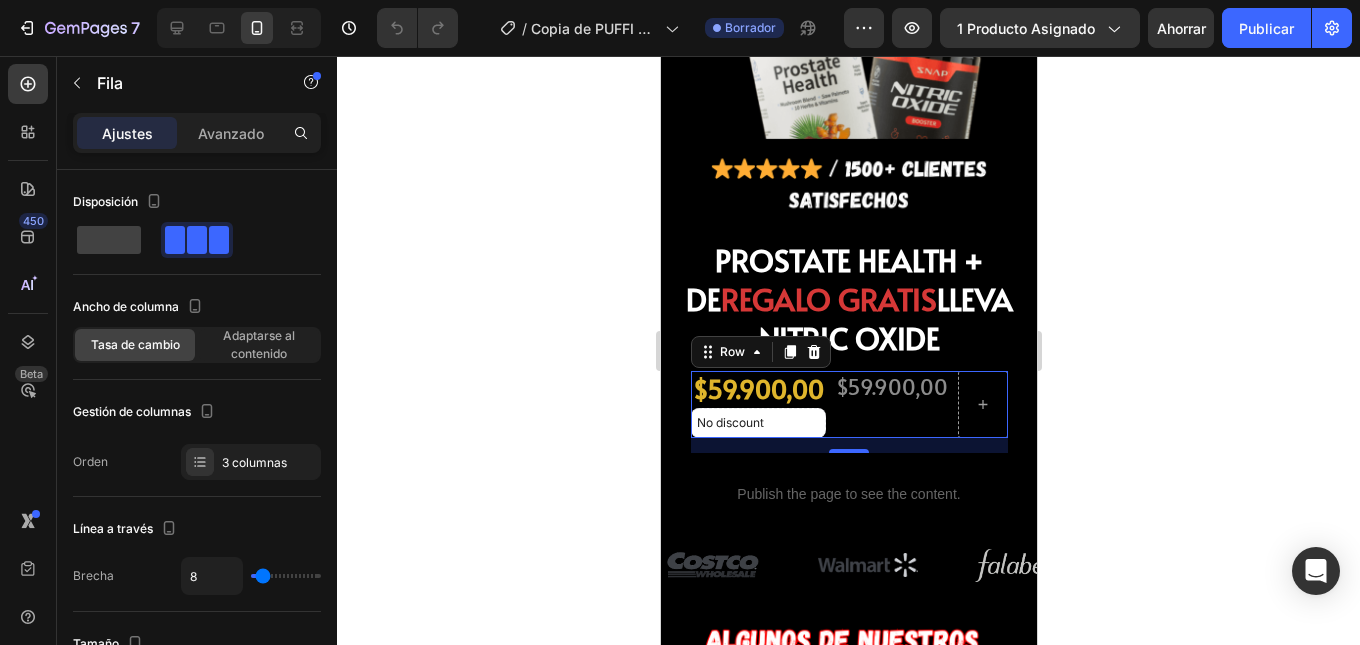 click 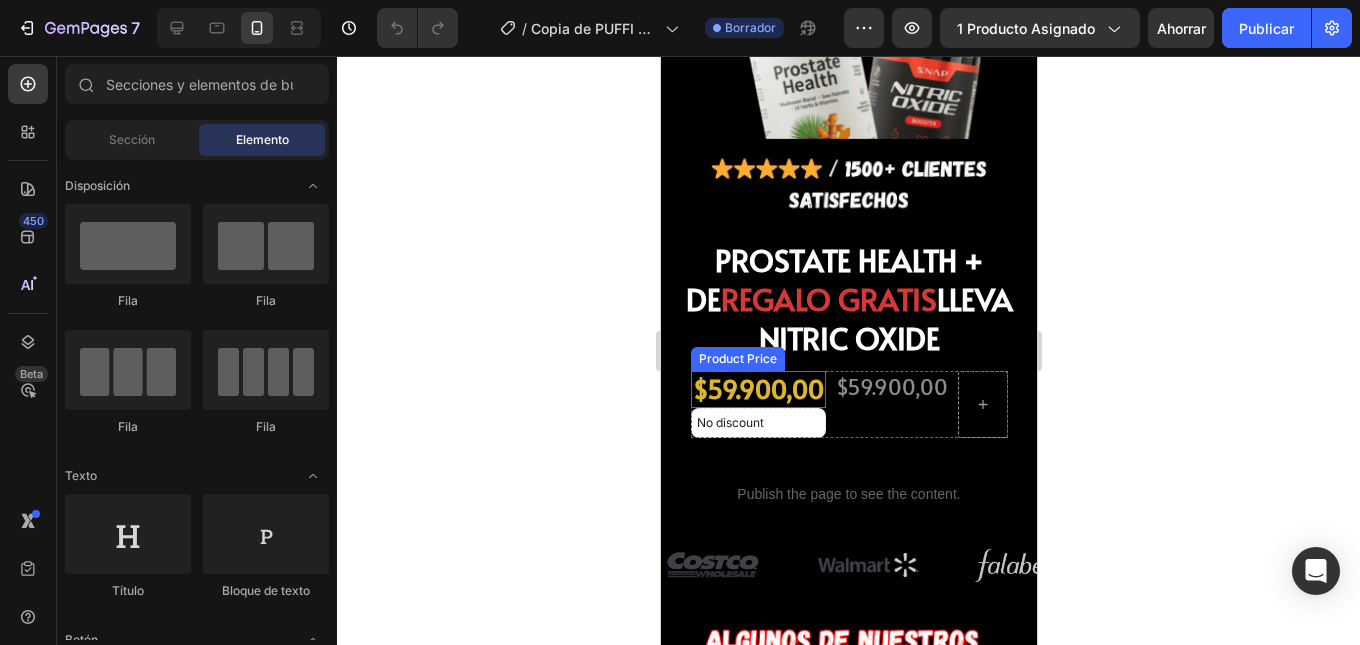 click on "$59.900,00" at bounding box center [757, 389] 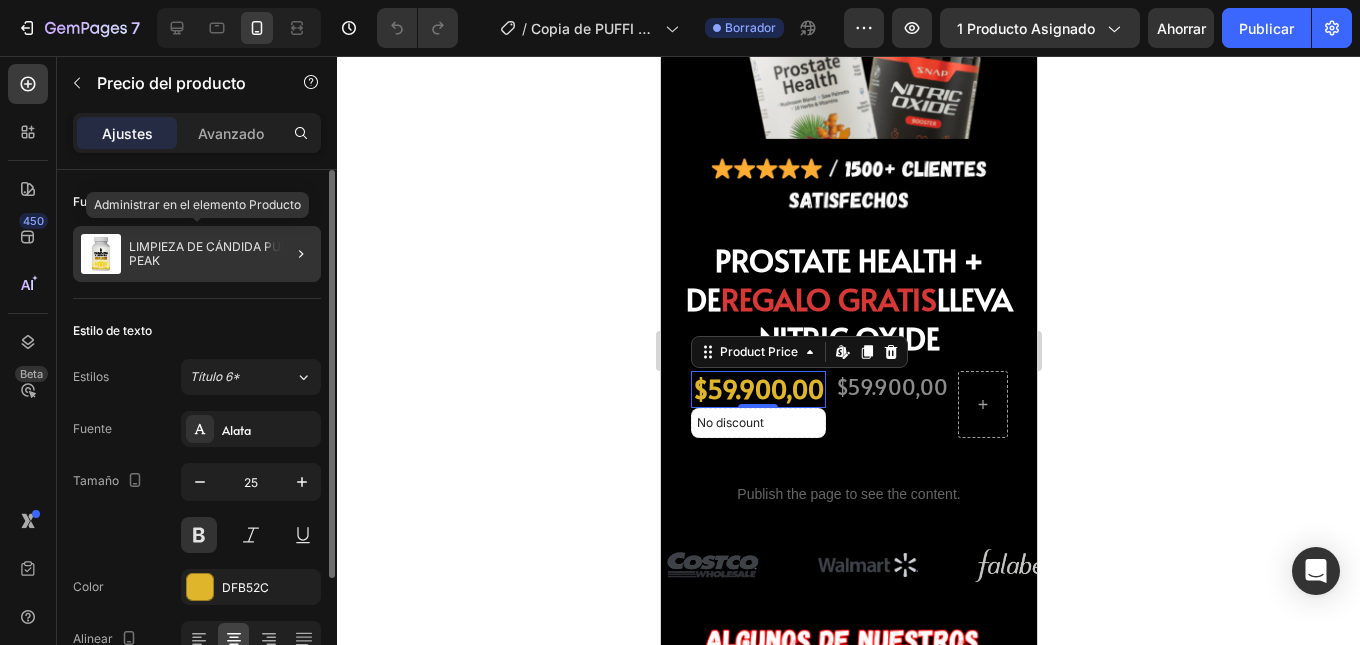 click on "LIMPIEZA DE CÁNDIDA PURE PEAK" at bounding box center [221, 254] 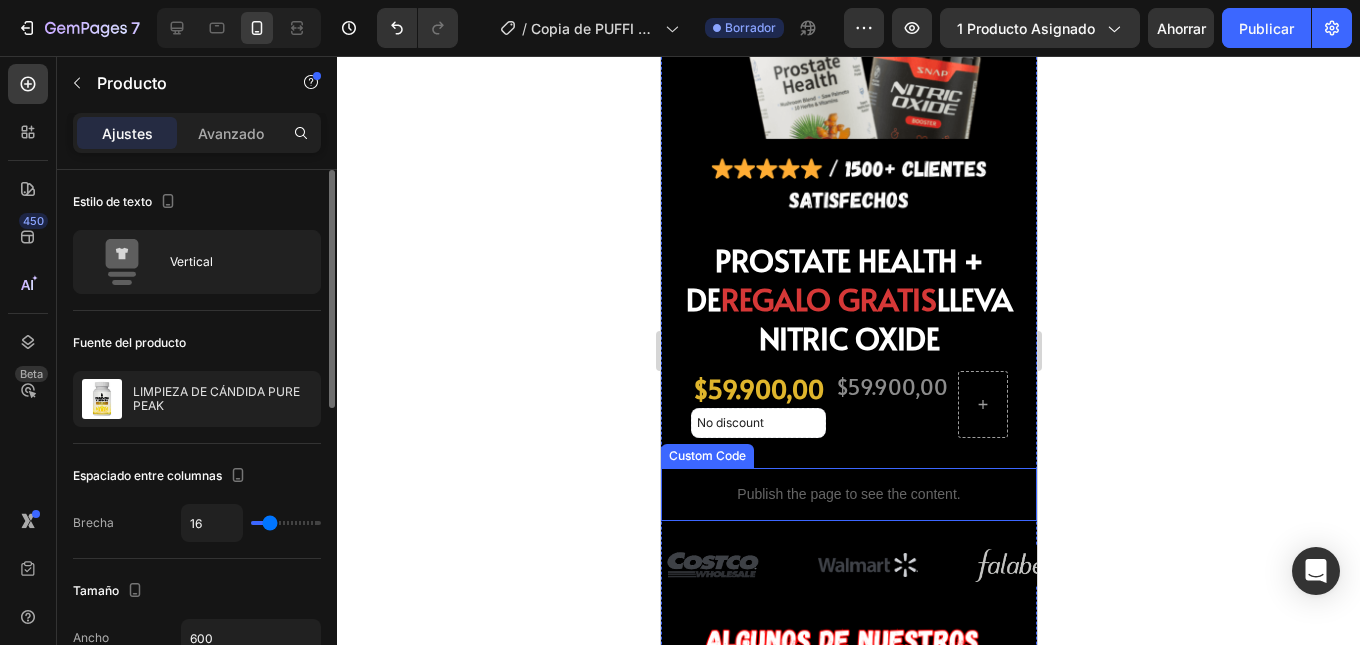 scroll, scrollTop: 1400, scrollLeft: 0, axis: vertical 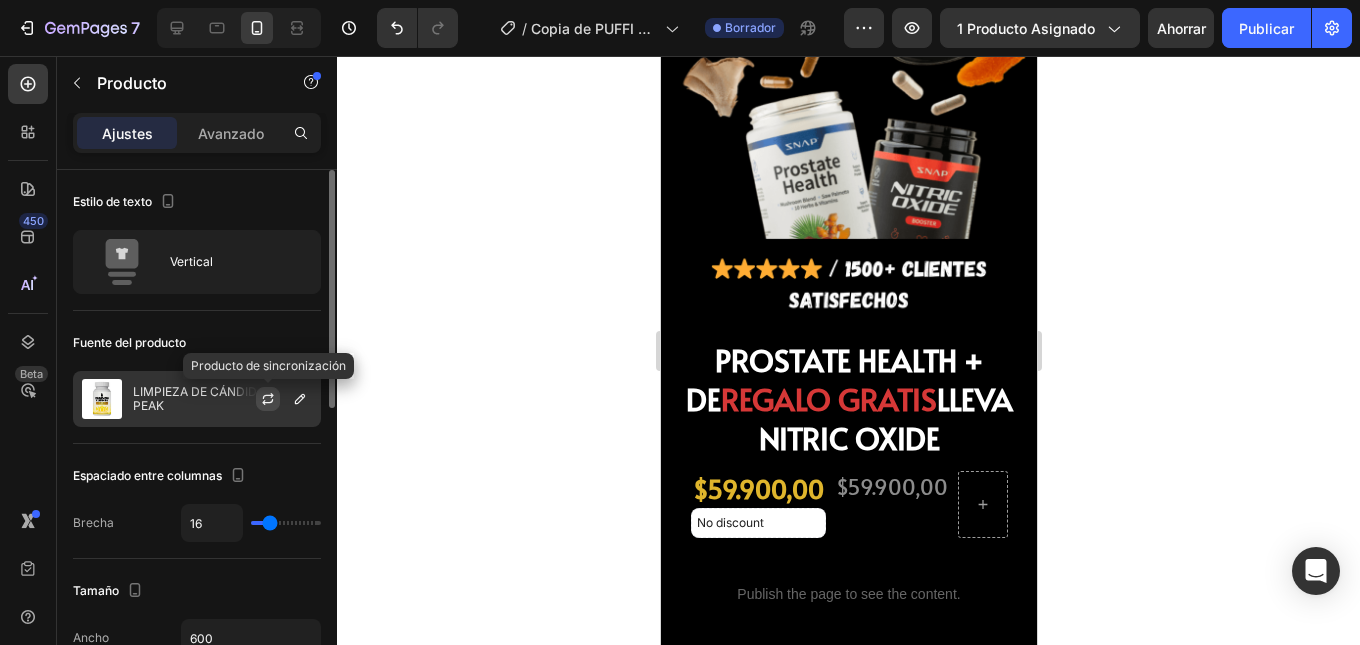 click 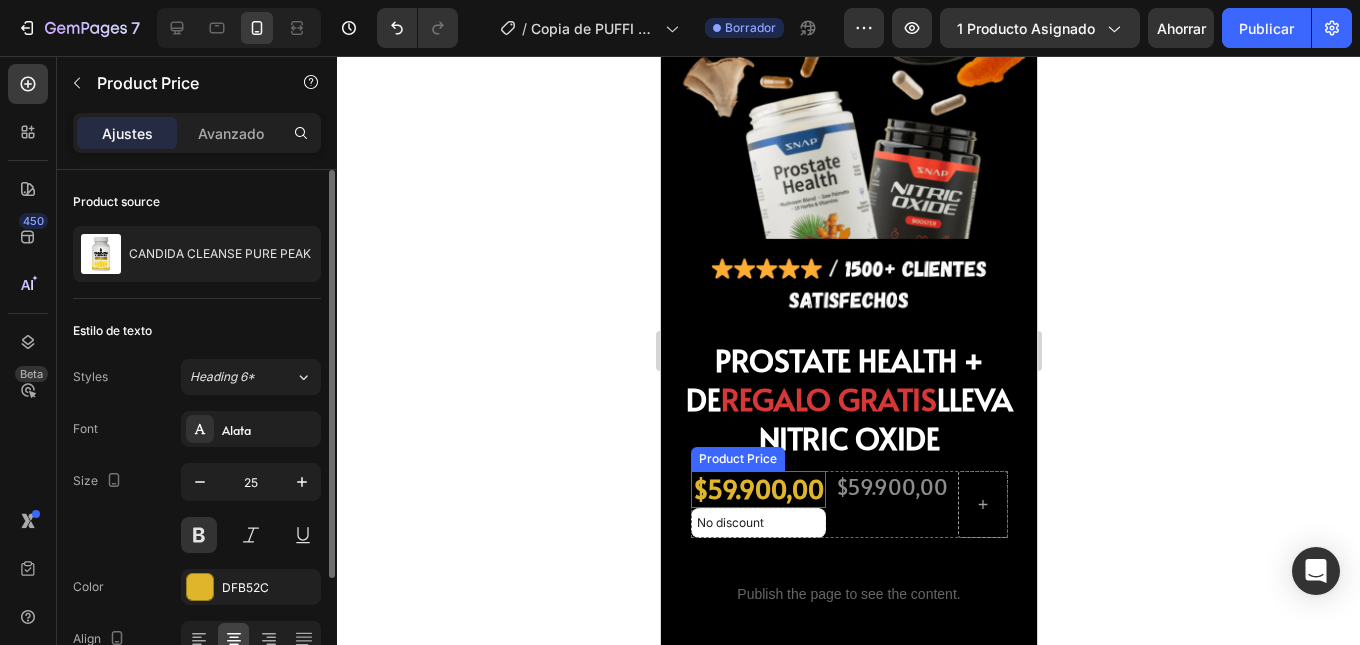 click on "$59.900,00" at bounding box center (757, 489) 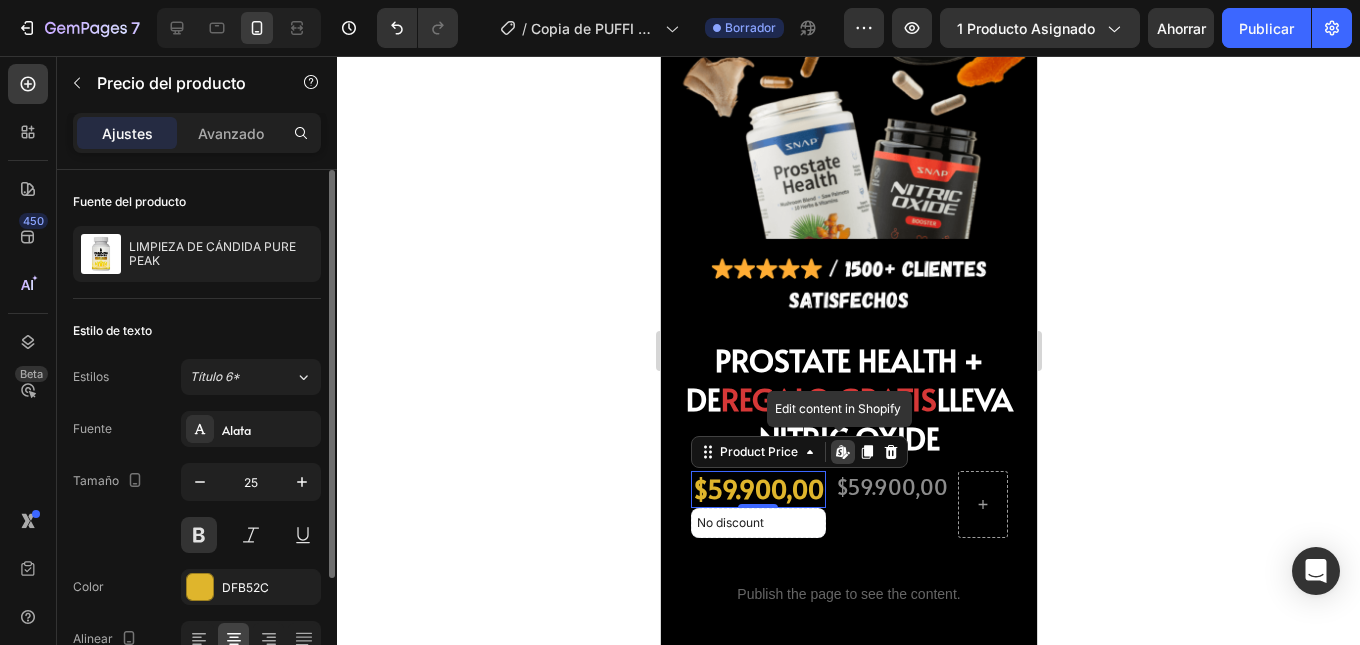 click 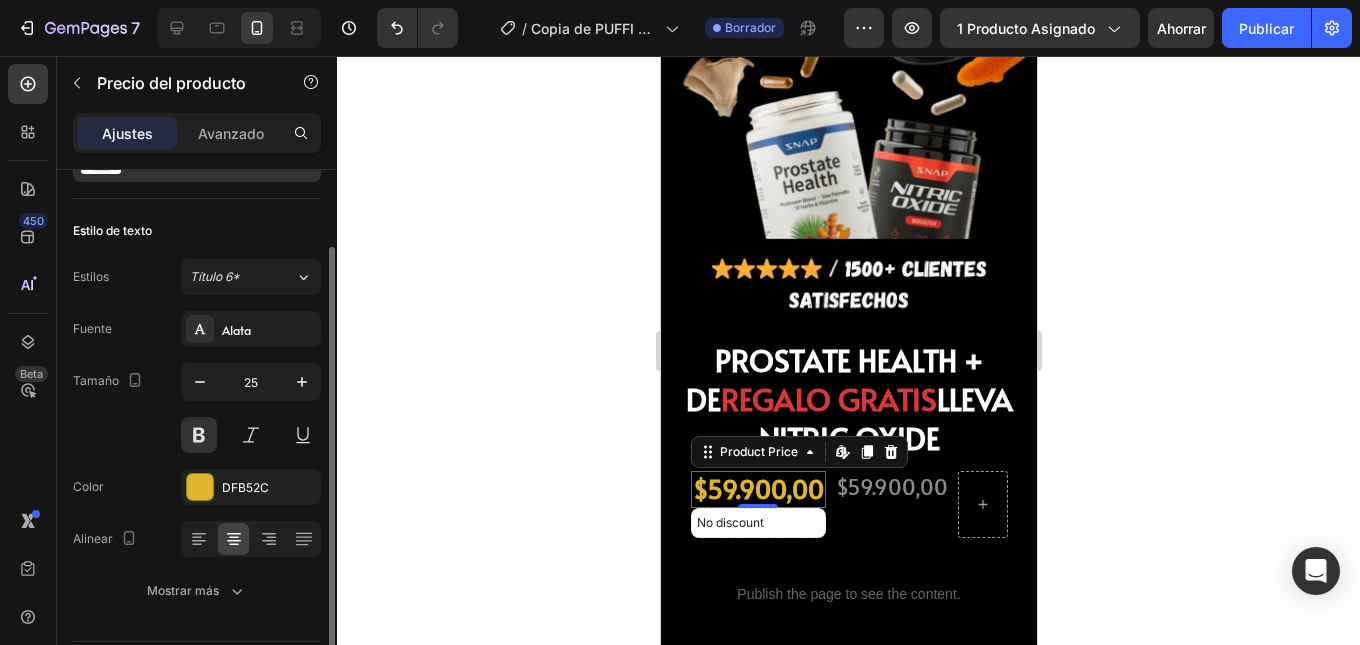 scroll, scrollTop: 0, scrollLeft: 0, axis: both 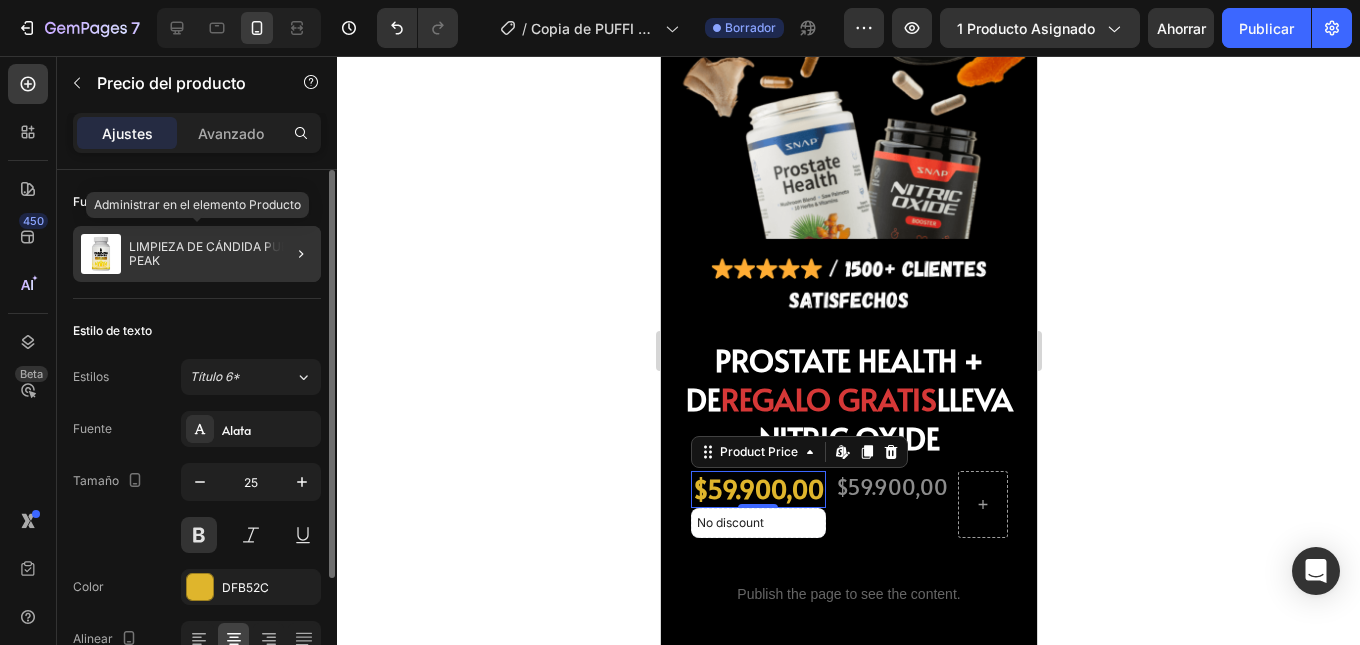 click on "LIMPIEZA DE CÁNDIDA PURE PEAK" at bounding box center (221, 254) 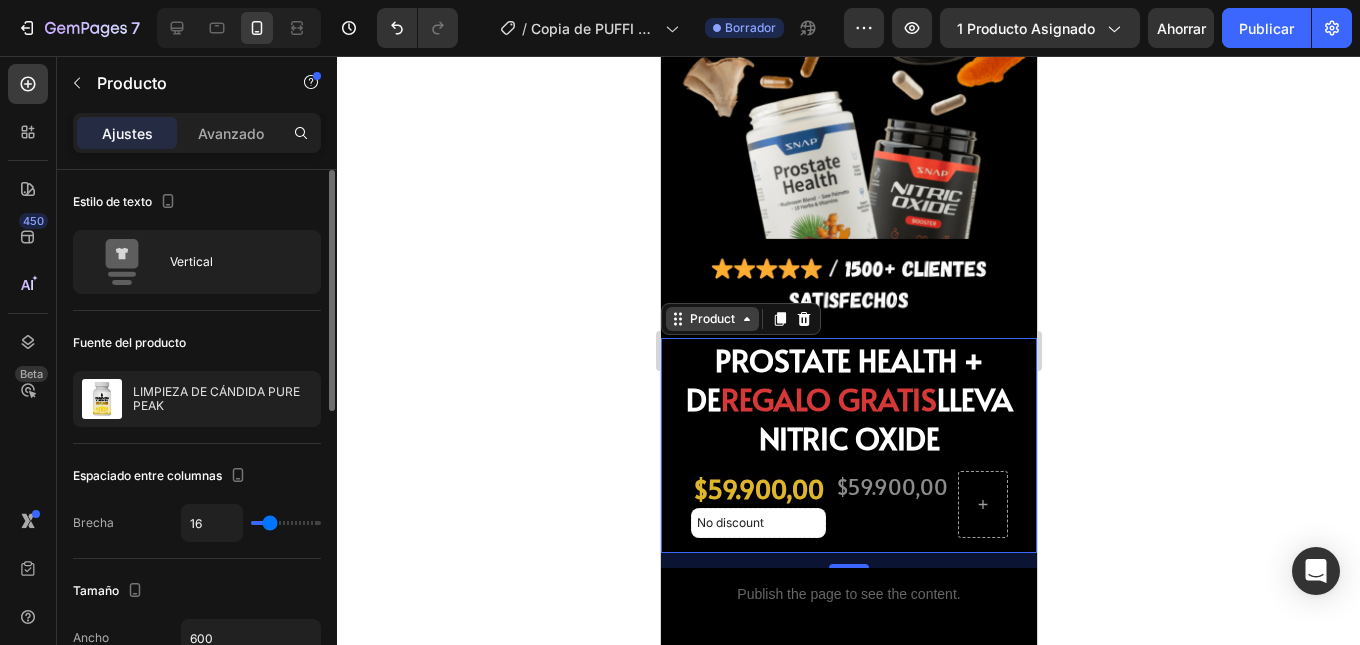 click 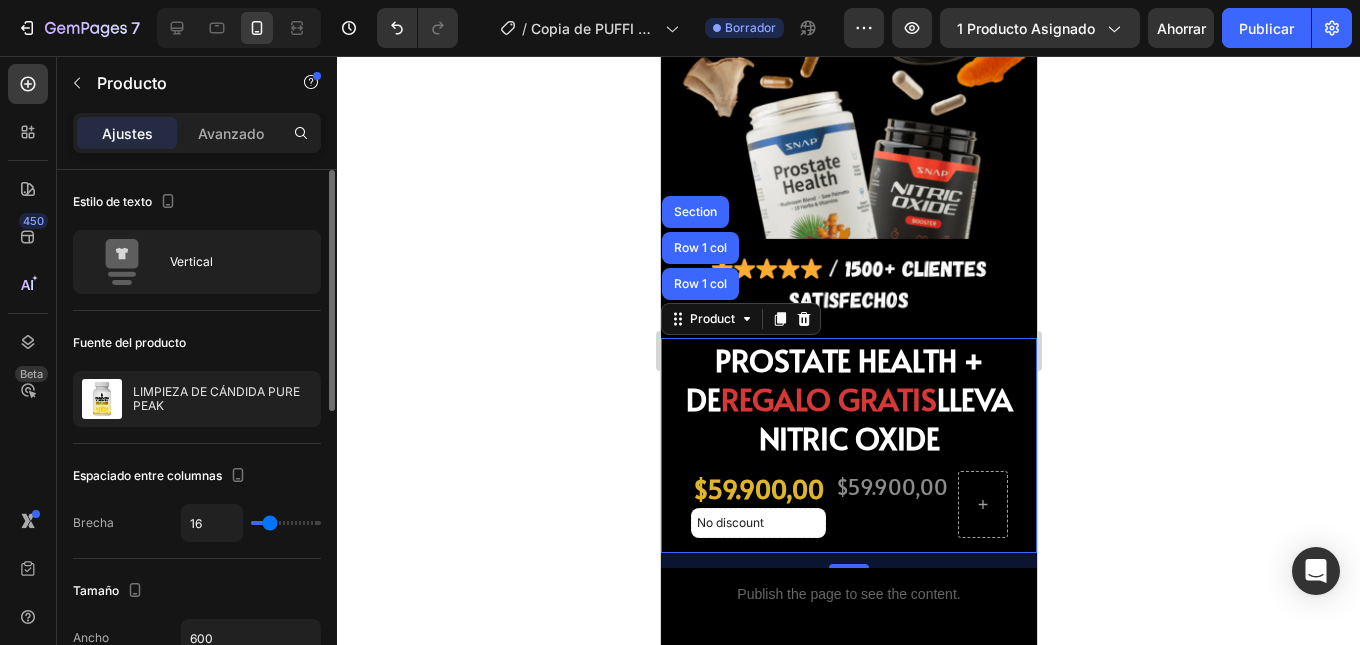 click on "Fuente del producto" at bounding box center [197, 343] 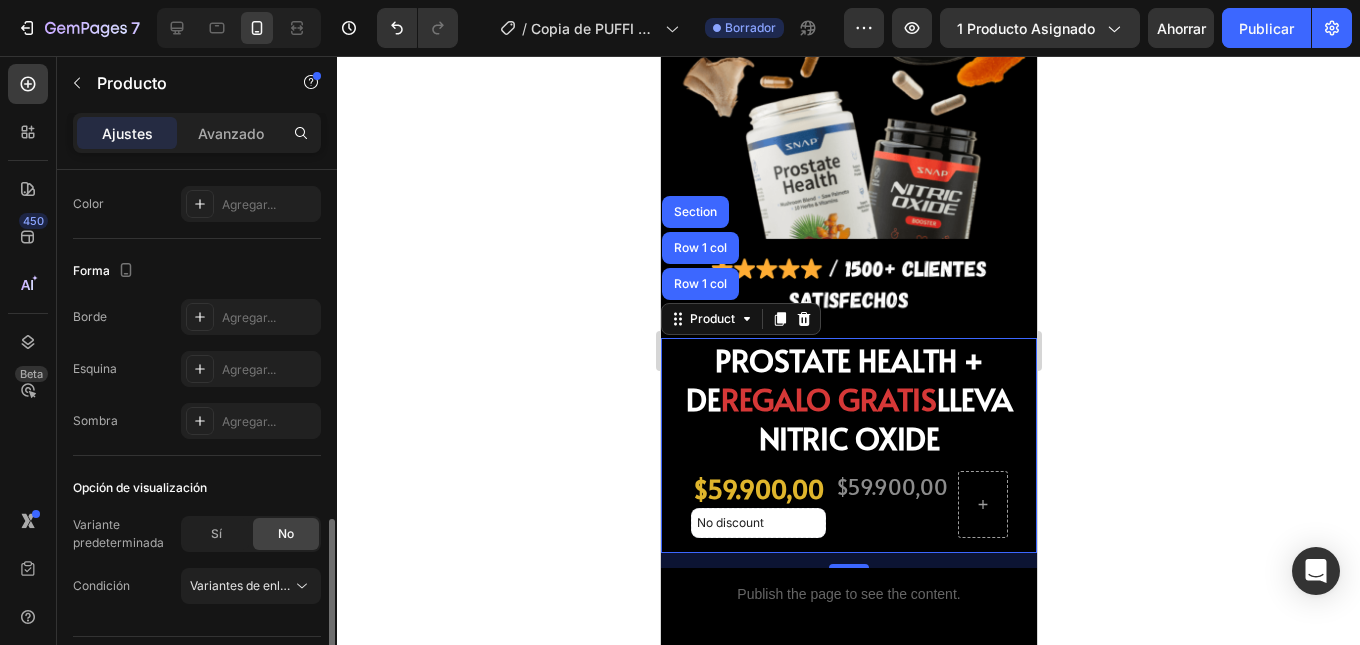 scroll, scrollTop: 655, scrollLeft: 0, axis: vertical 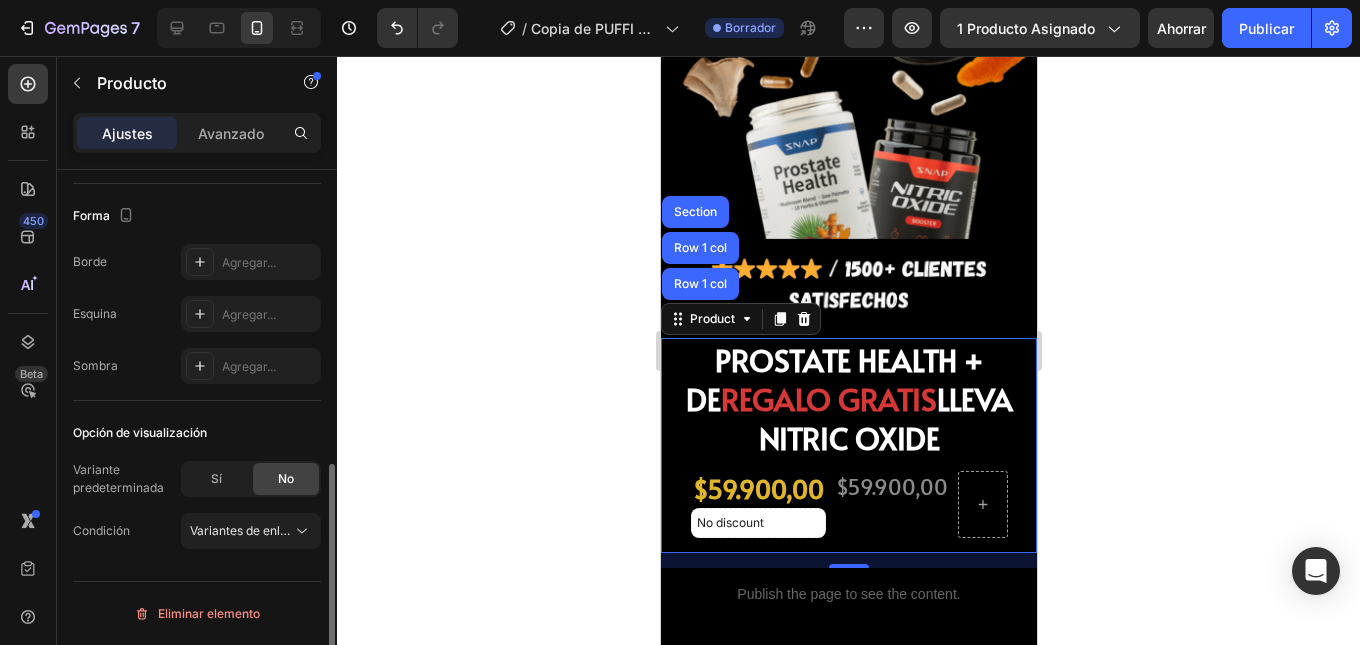 click on "Ajustes Avanzado" at bounding box center (197, 133) 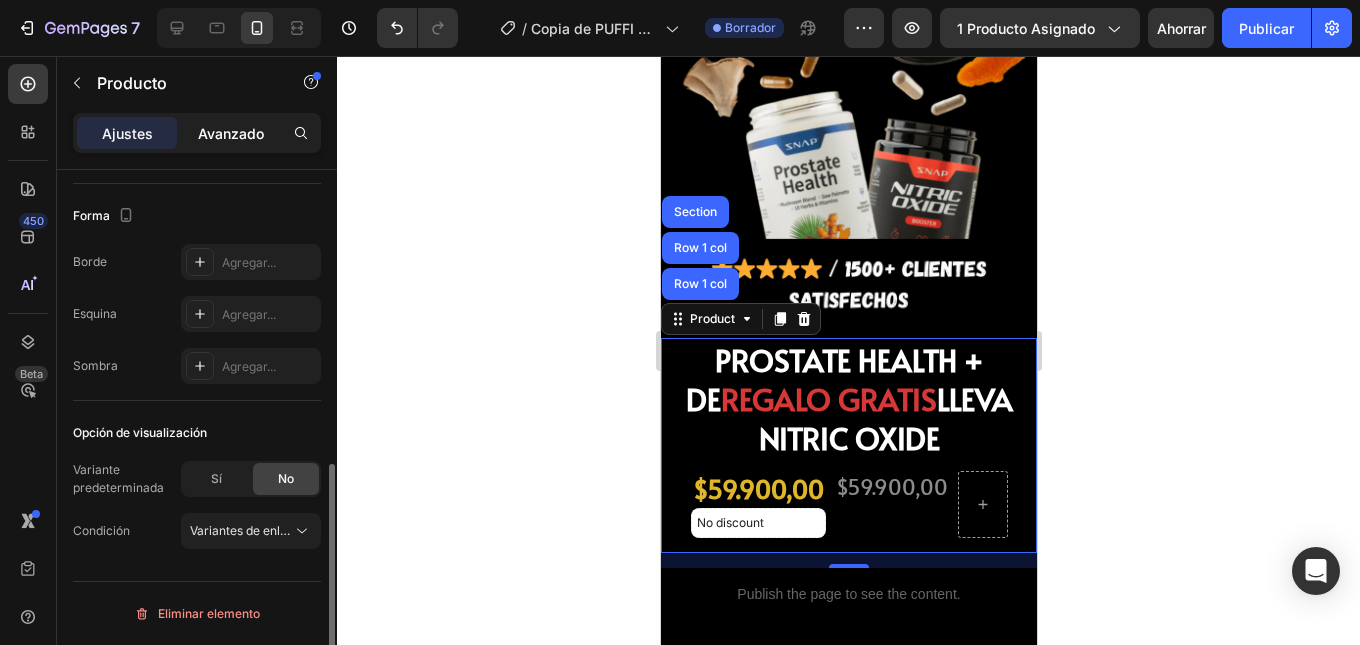 click on "Avanzado" at bounding box center (231, 133) 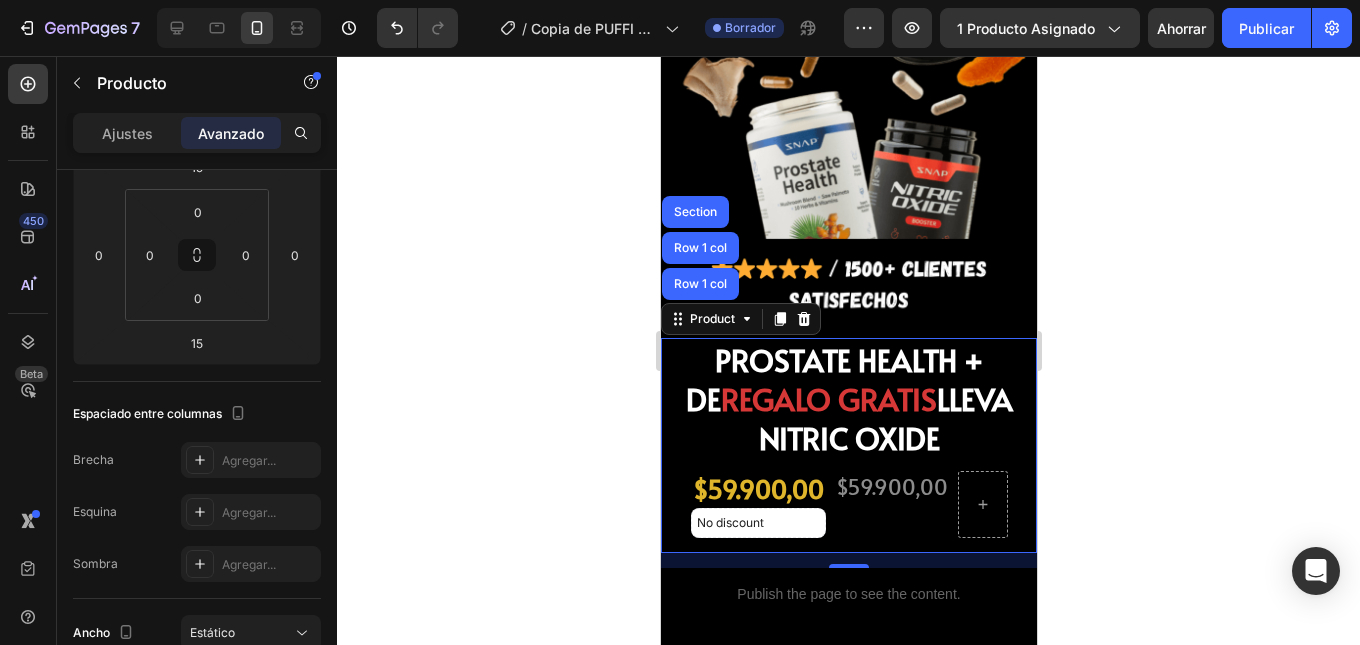 scroll, scrollTop: 0, scrollLeft: 0, axis: both 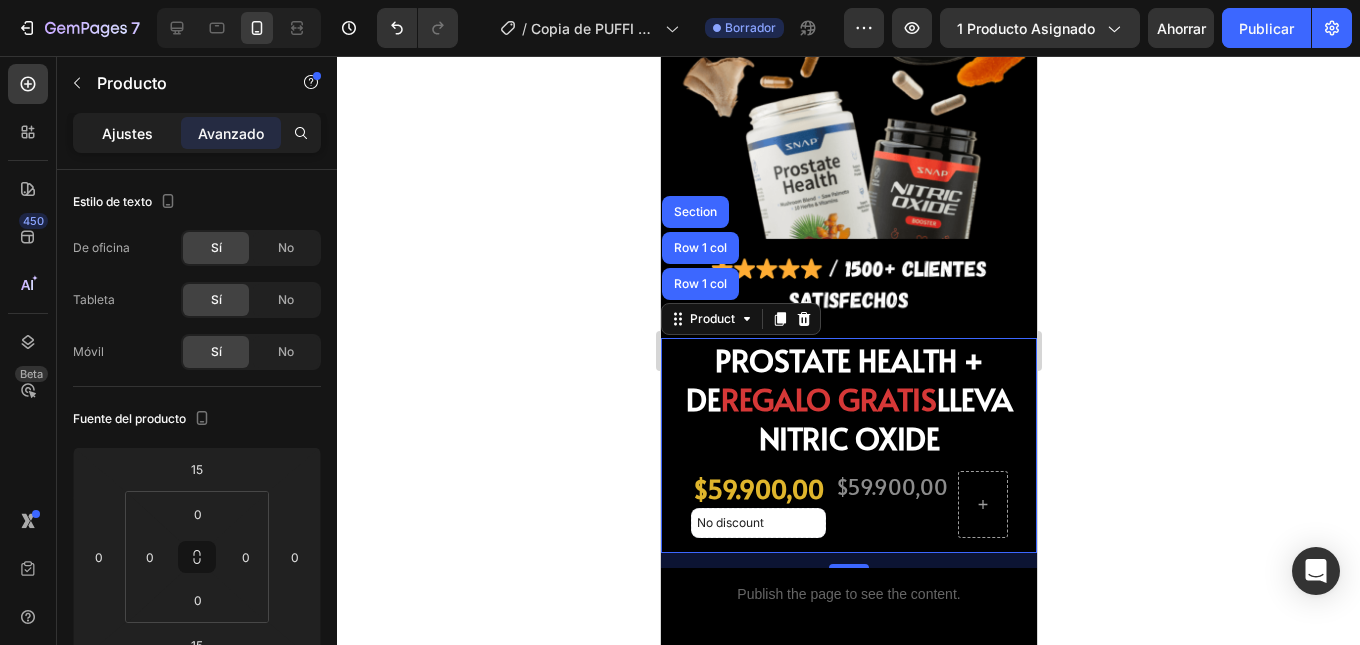 click on "Ajustes" at bounding box center [127, 133] 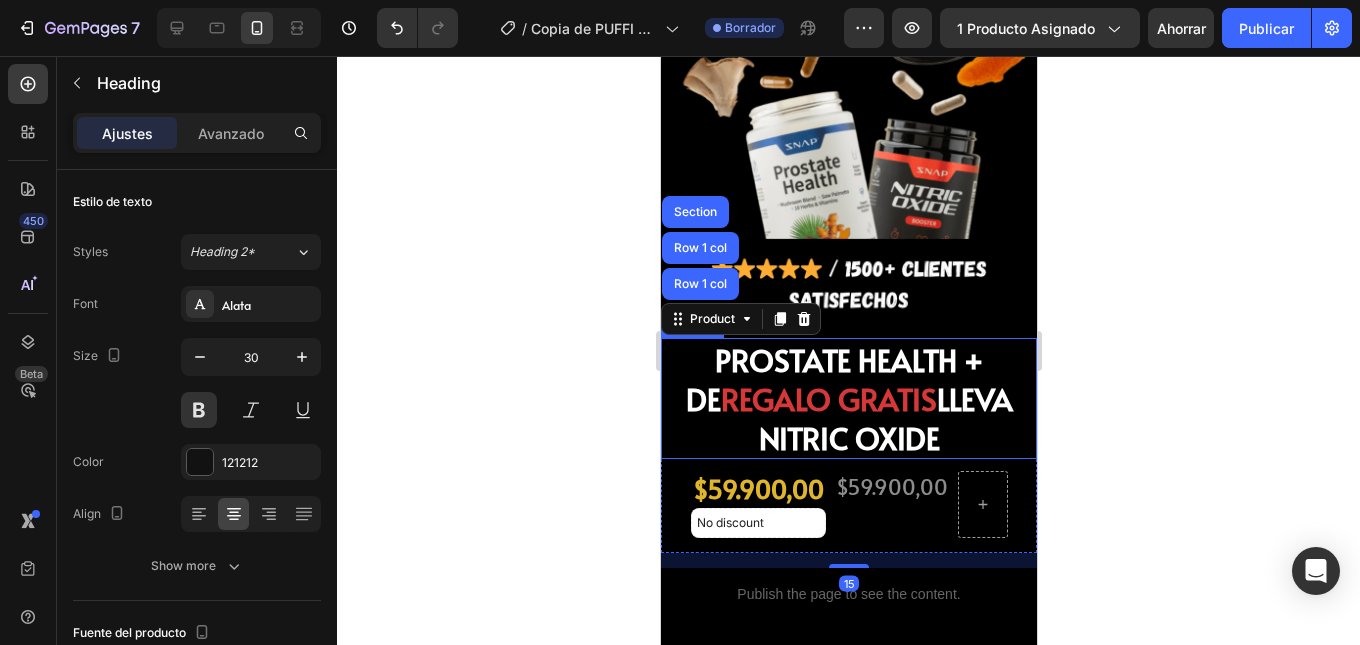 click on "LLEVA NITRIC OXIDE" at bounding box center [885, 418] 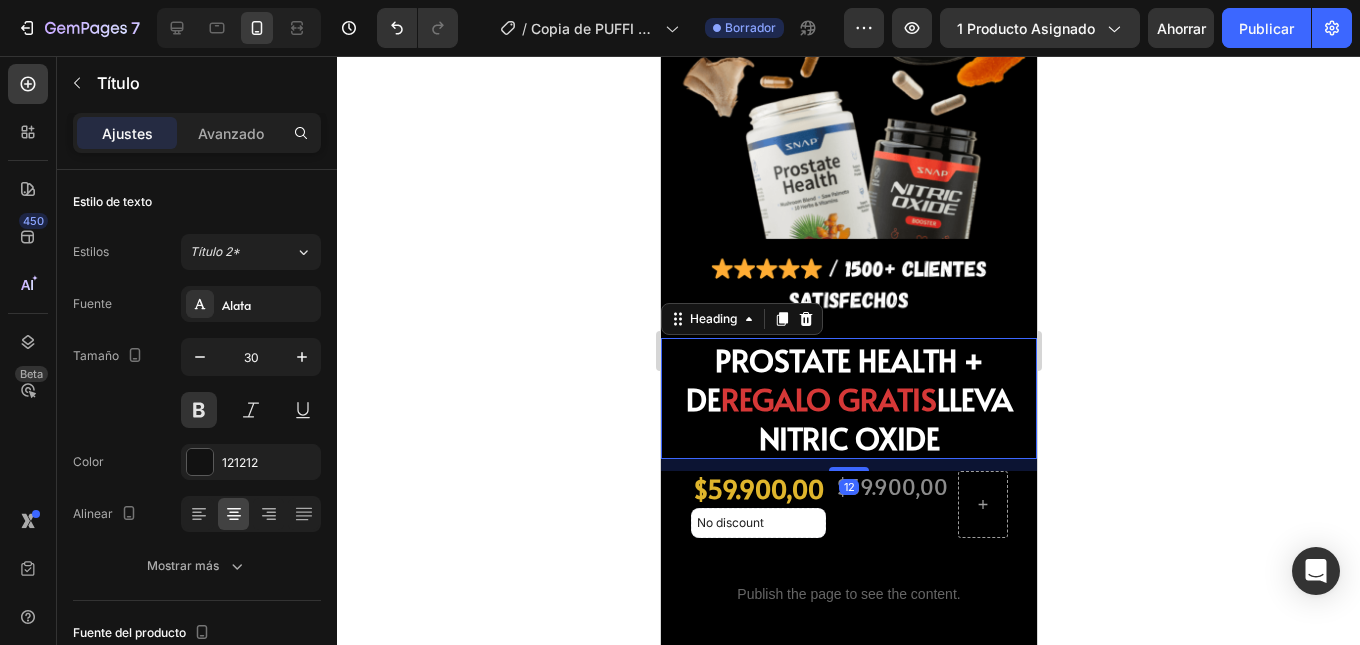 click 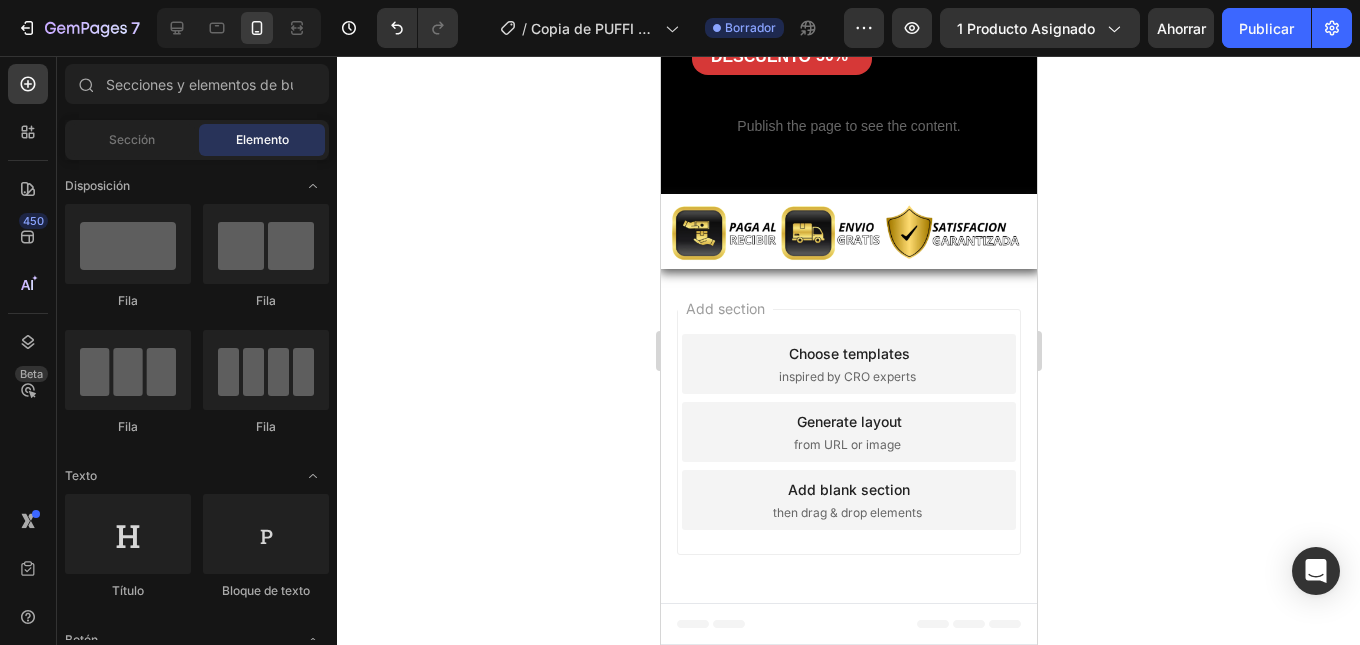 scroll, scrollTop: 7431, scrollLeft: 0, axis: vertical 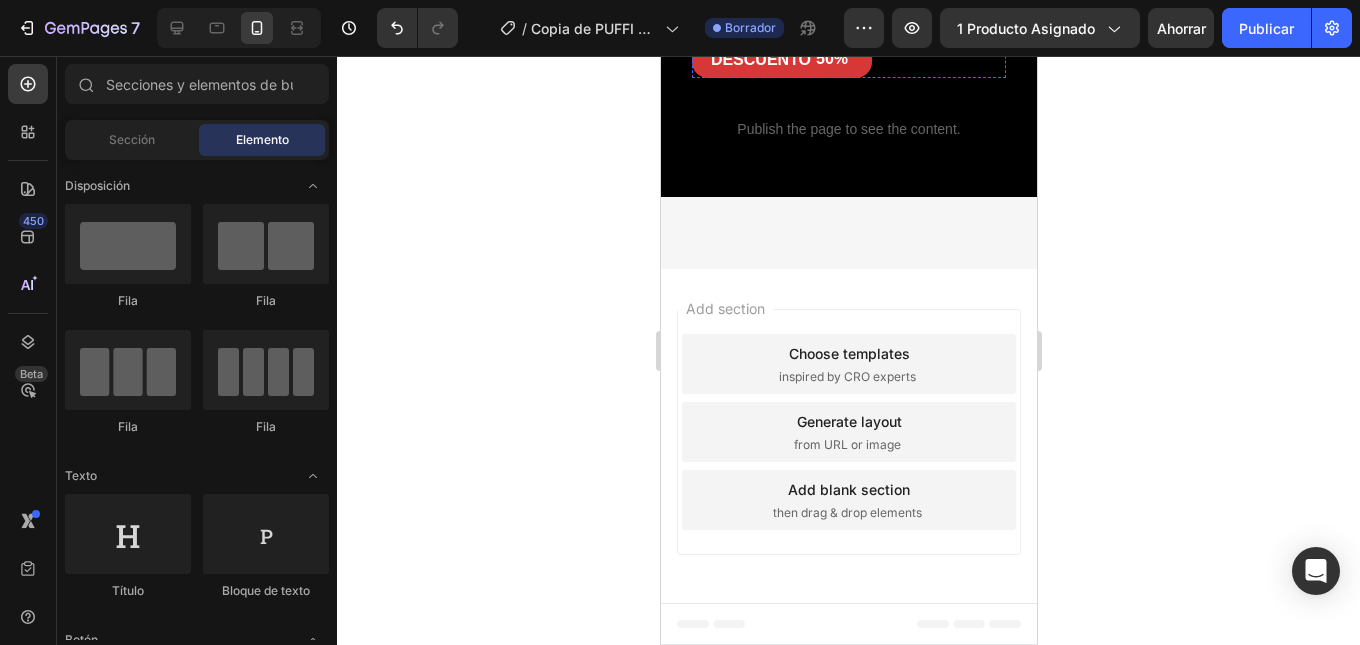 click on "$100.000,00" at bounding box center (781, 25) 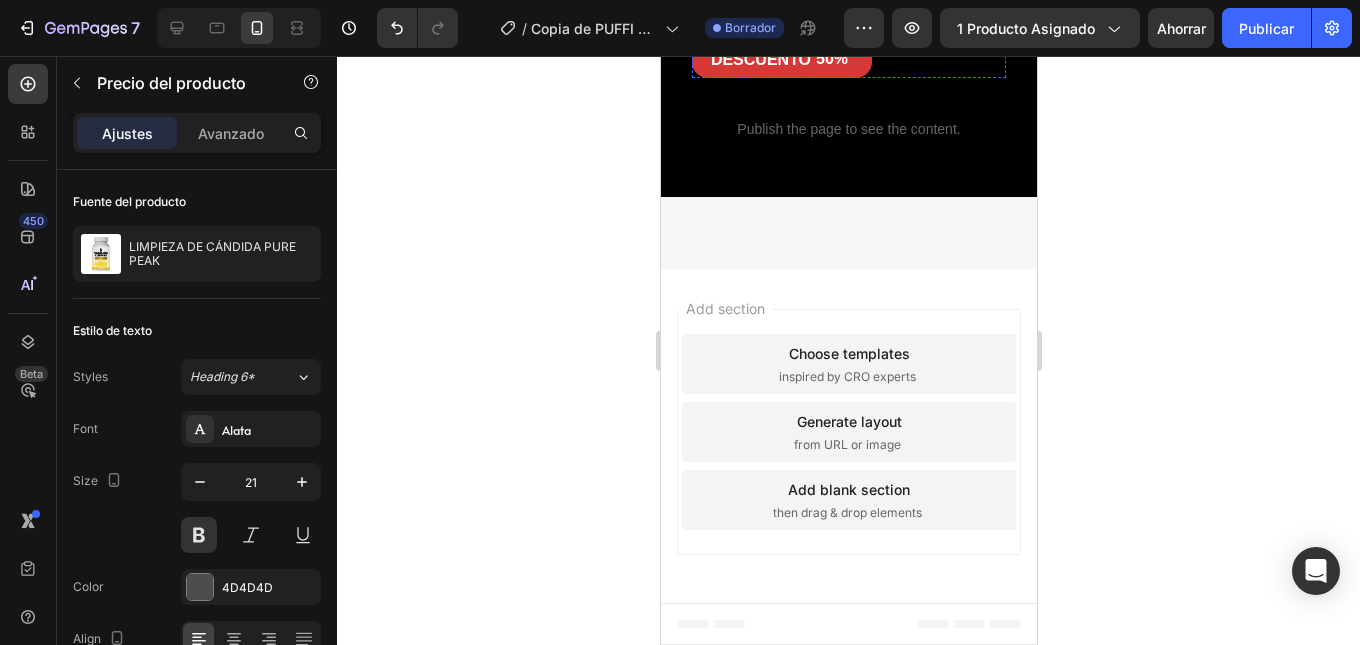 click on "$100.000,00" at bounding box center [942, 22] 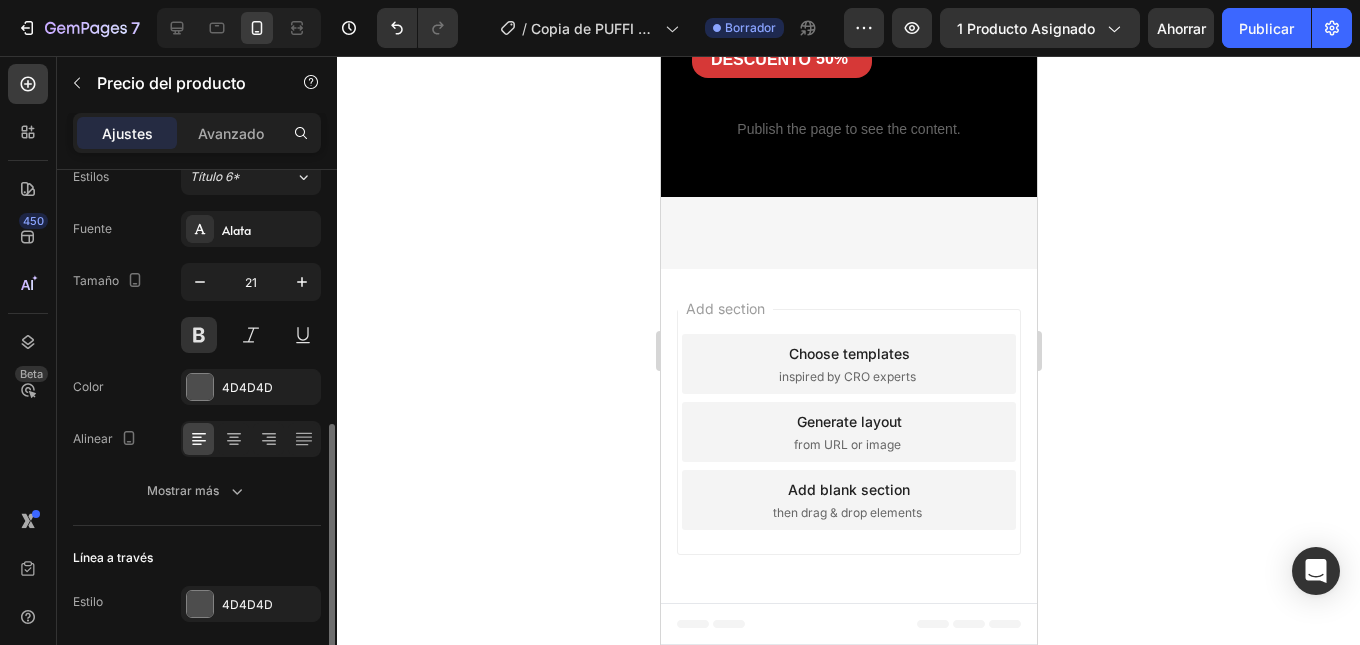 scroll, scrollTop: 273, scrollLeft: 0, axis: vertical 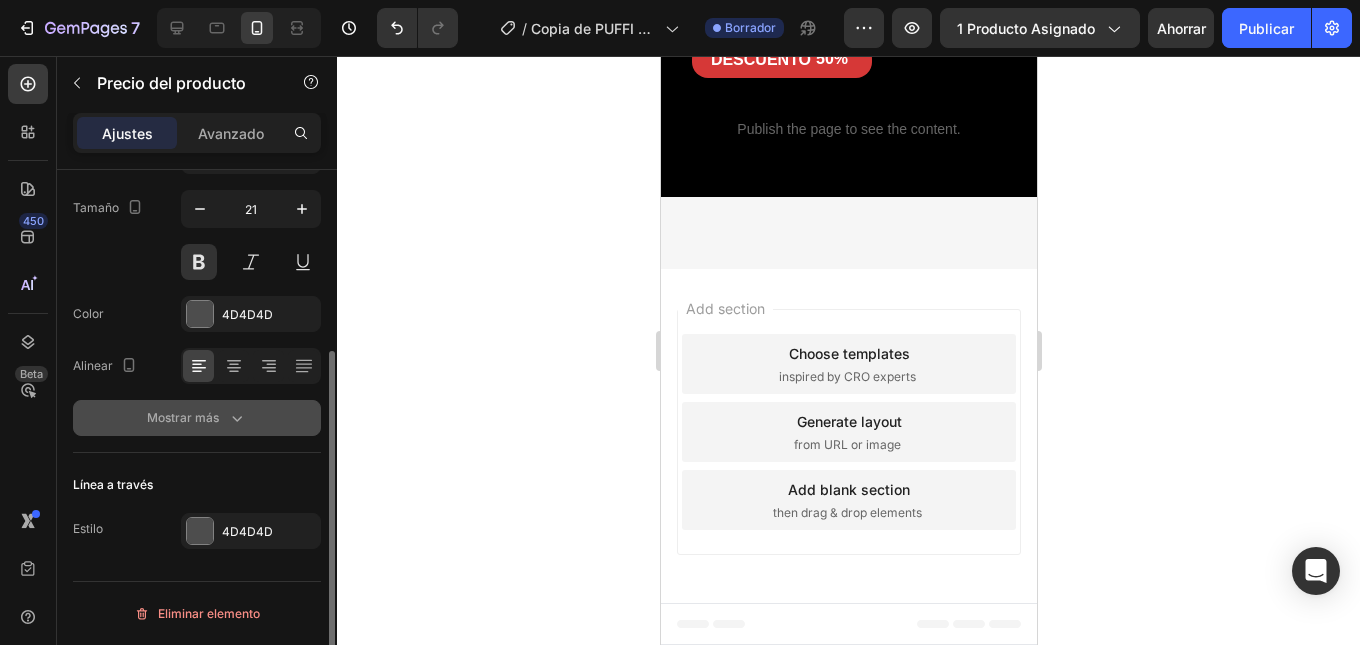 click on "Mostrar más" at bounding box center [183, 417] 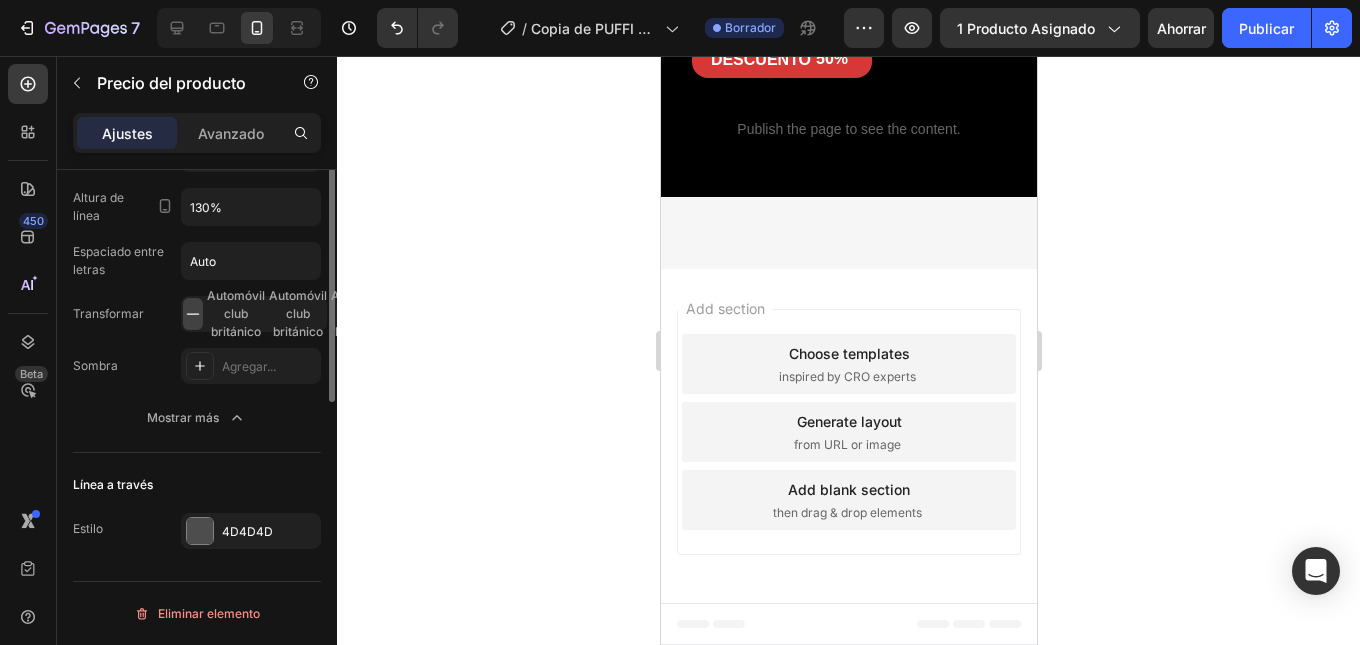 scroll, scrollTop: 337, scrollLeft: 0, axis: vertical 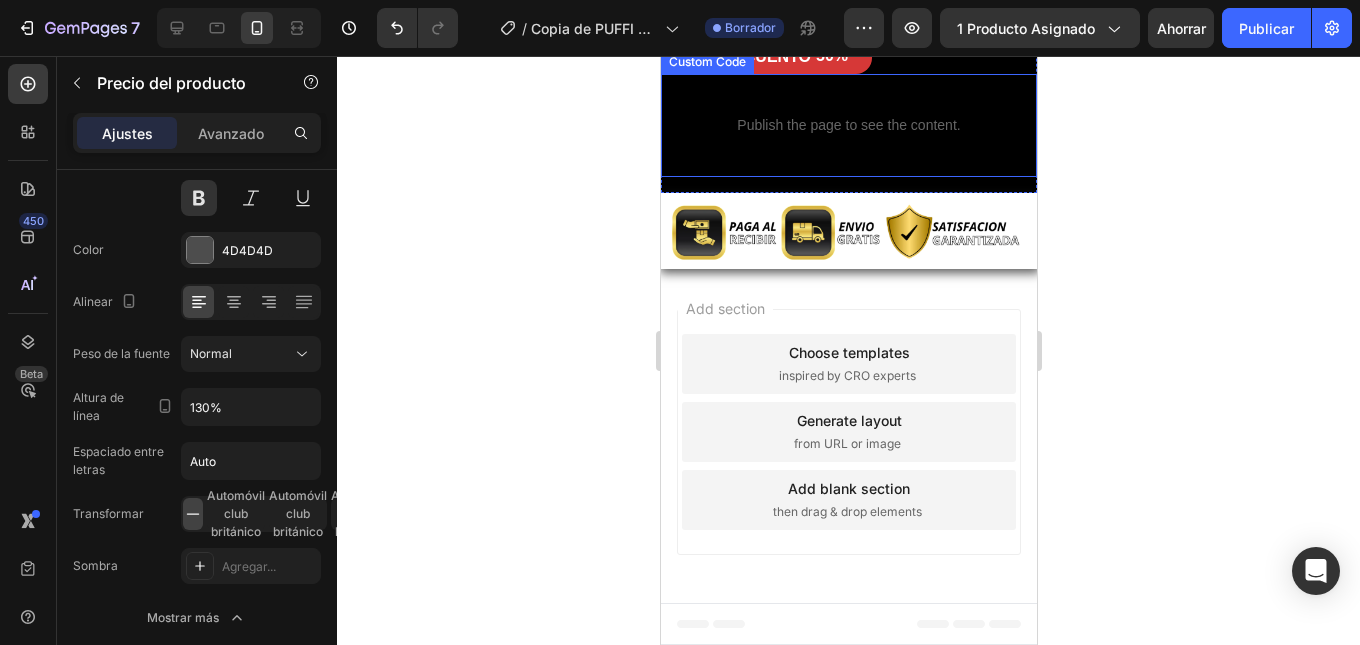 click on "Publish the page to see the content." at bounding box center (848, 125) 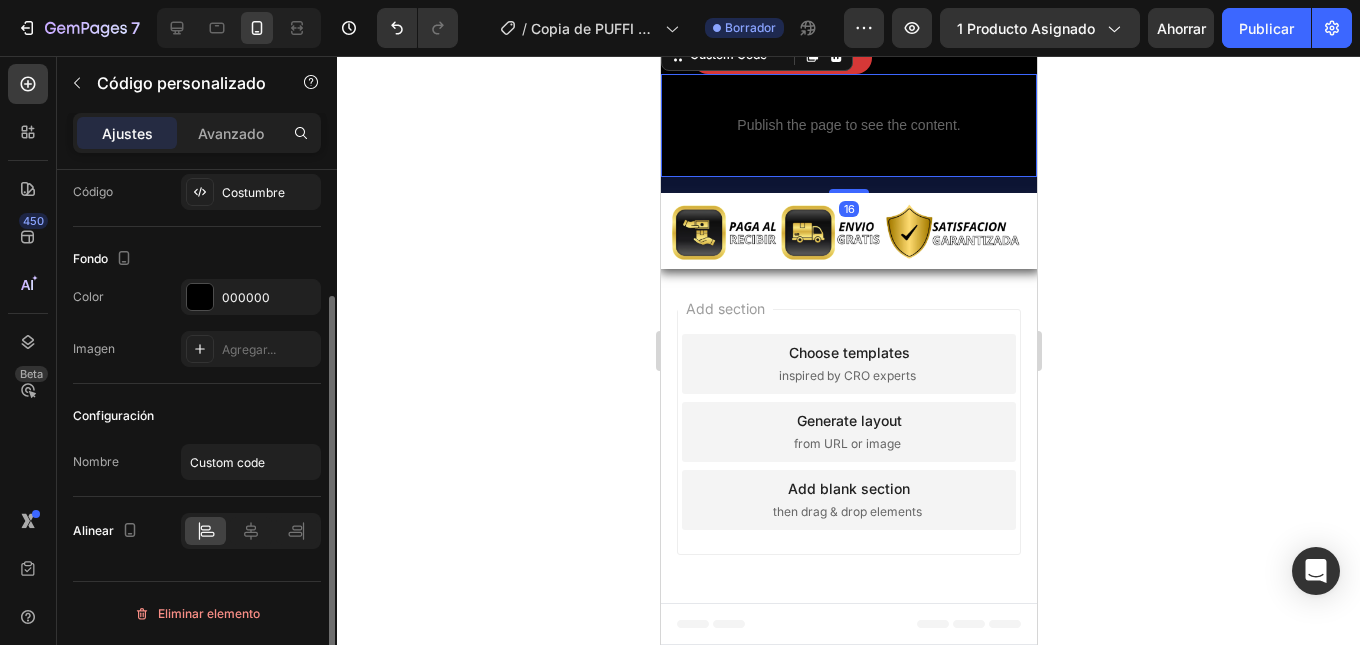 scroll, scrollTop: 0, scrollLeft: 0, axis: both 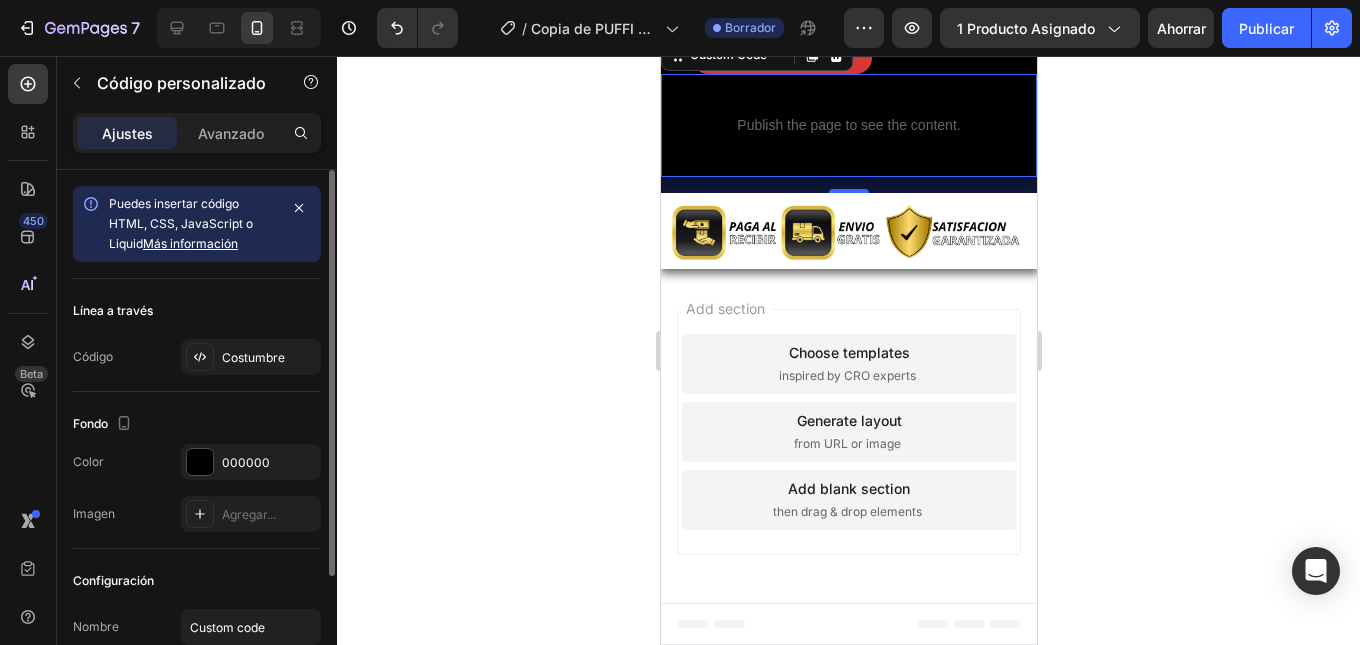click on "Puedes insertar código HTML, CSS, JavaScript o Liquid  Más información" 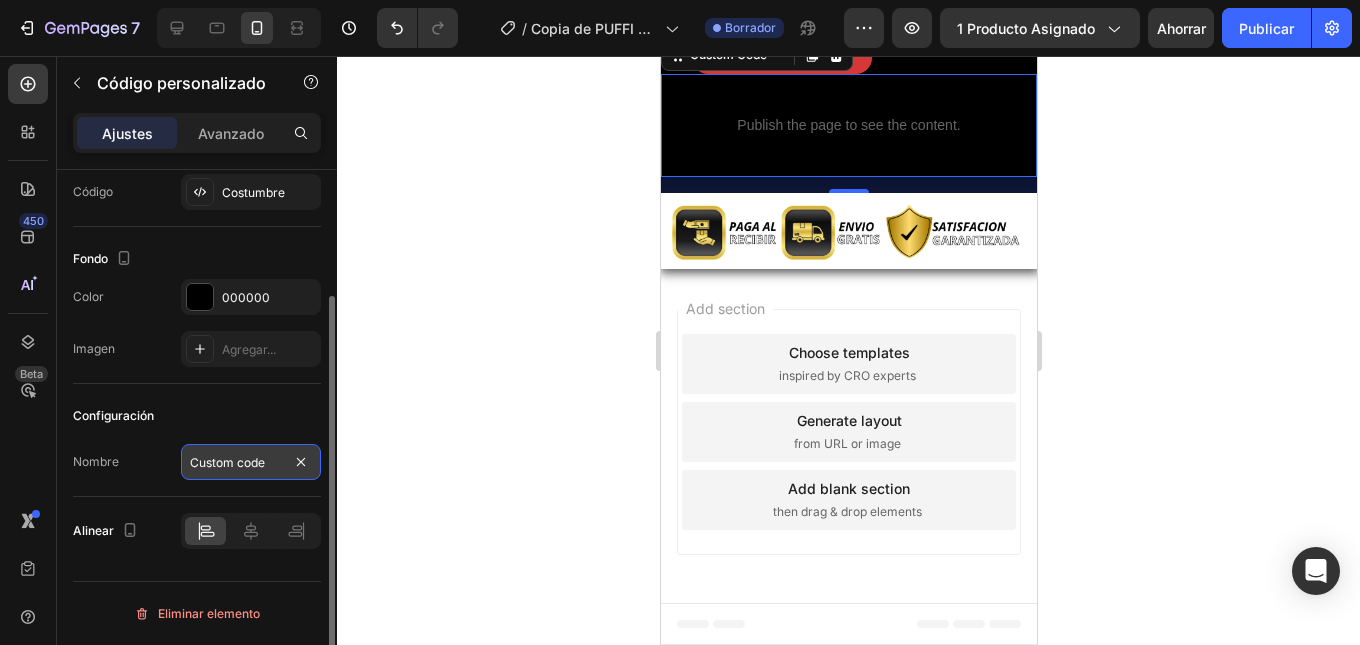 click on "Custom code" at bounding box center [251, 462] 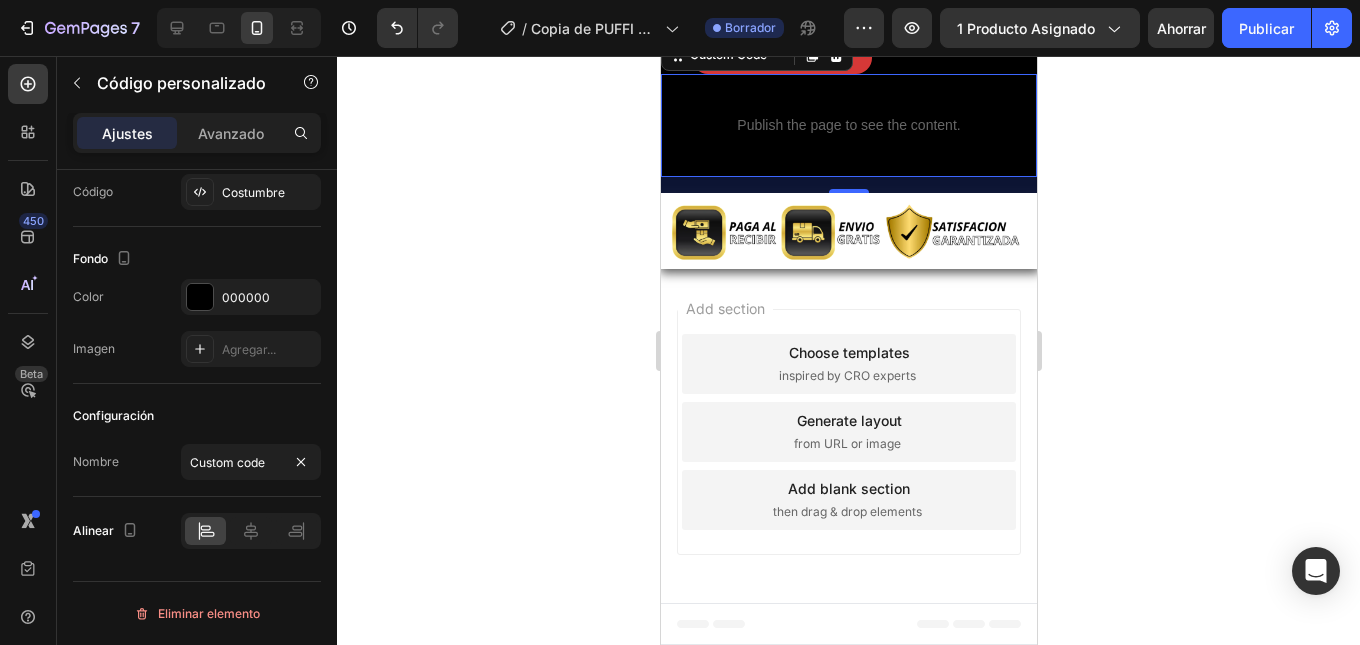 click 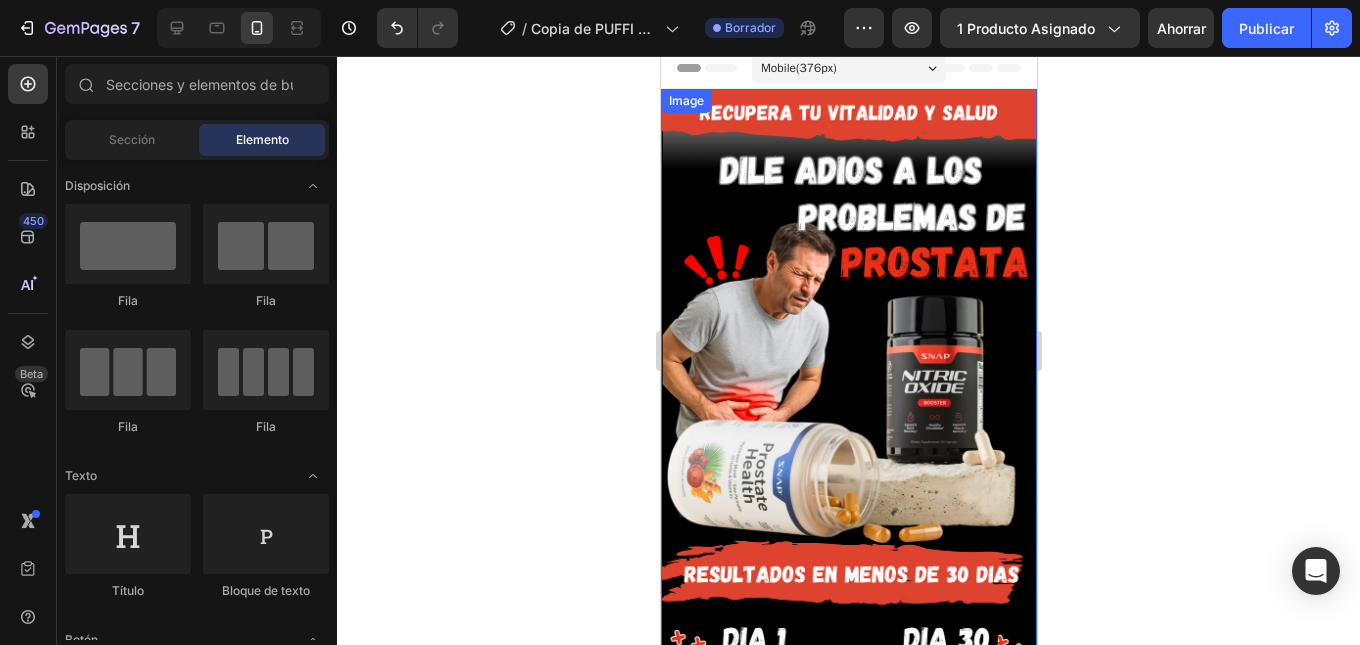 scroll, scrollTop: 0, scrollLeft: 0, axis: both 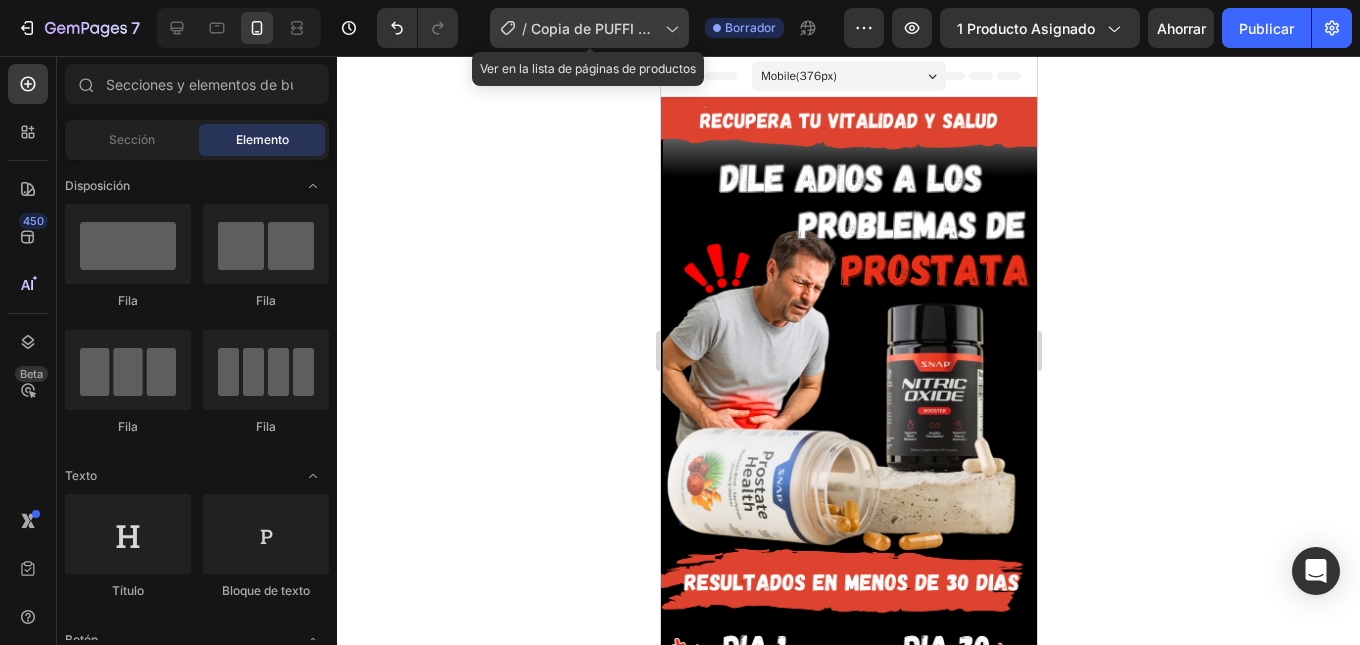 click 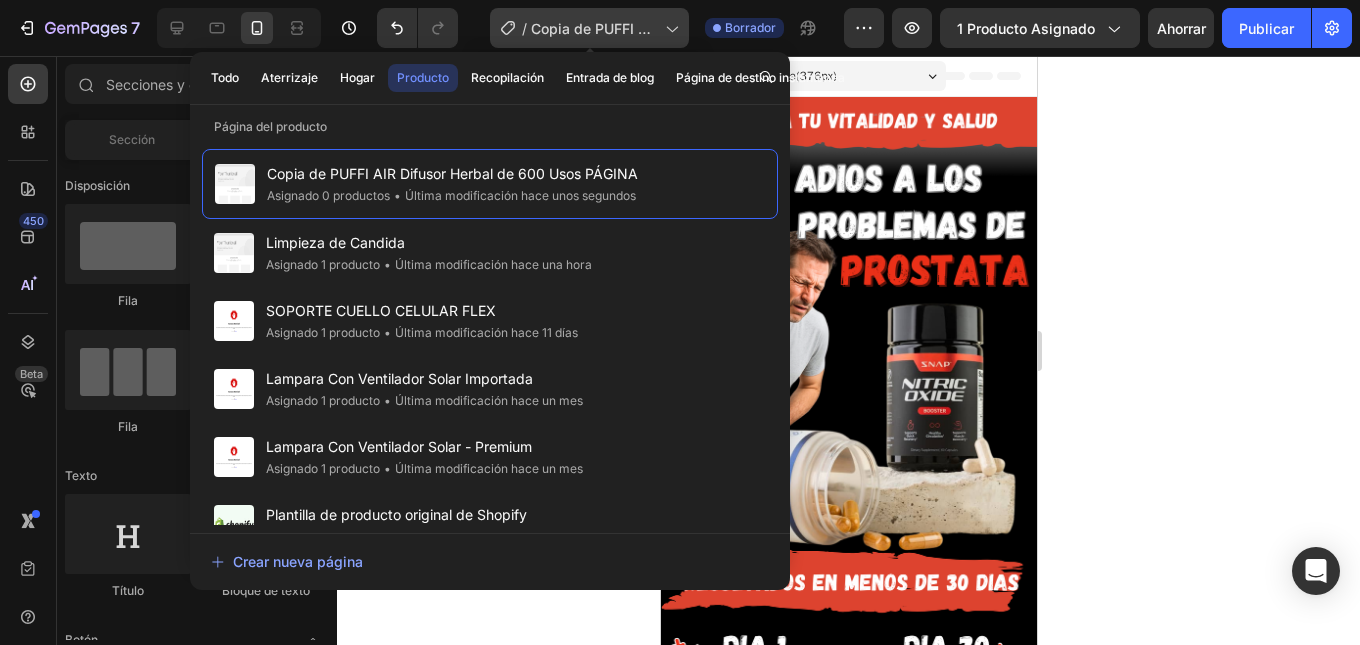 click 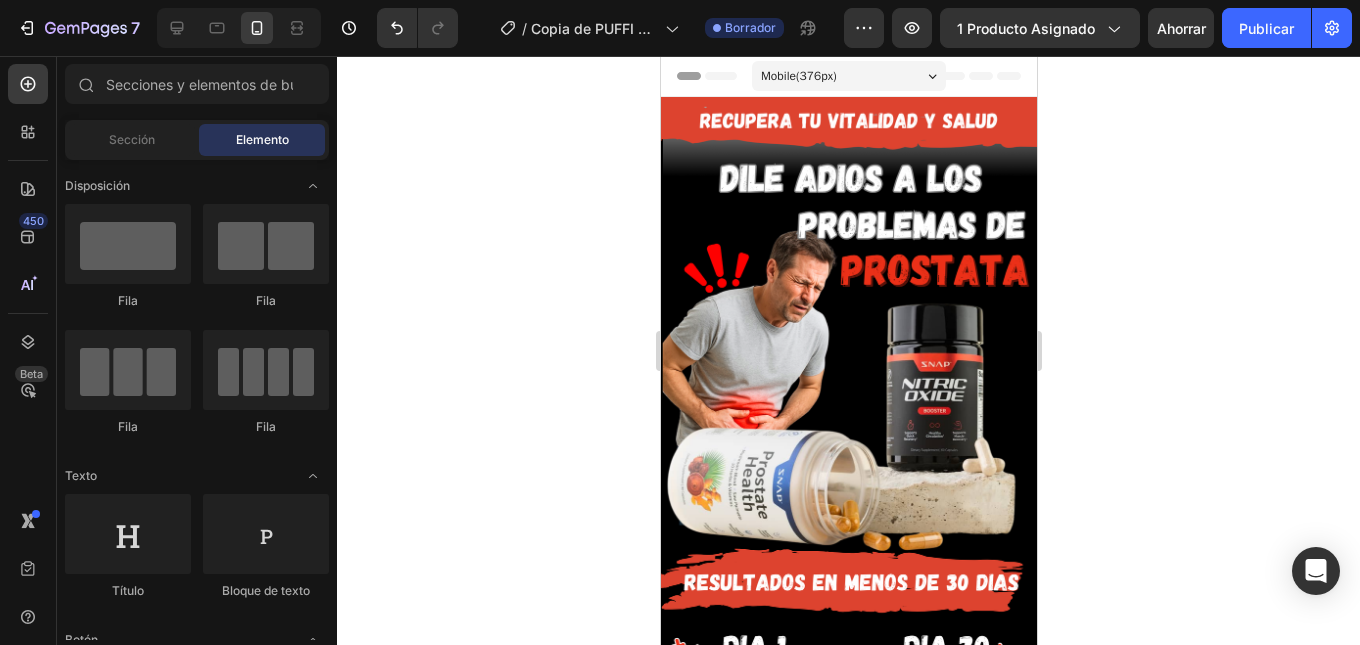 click 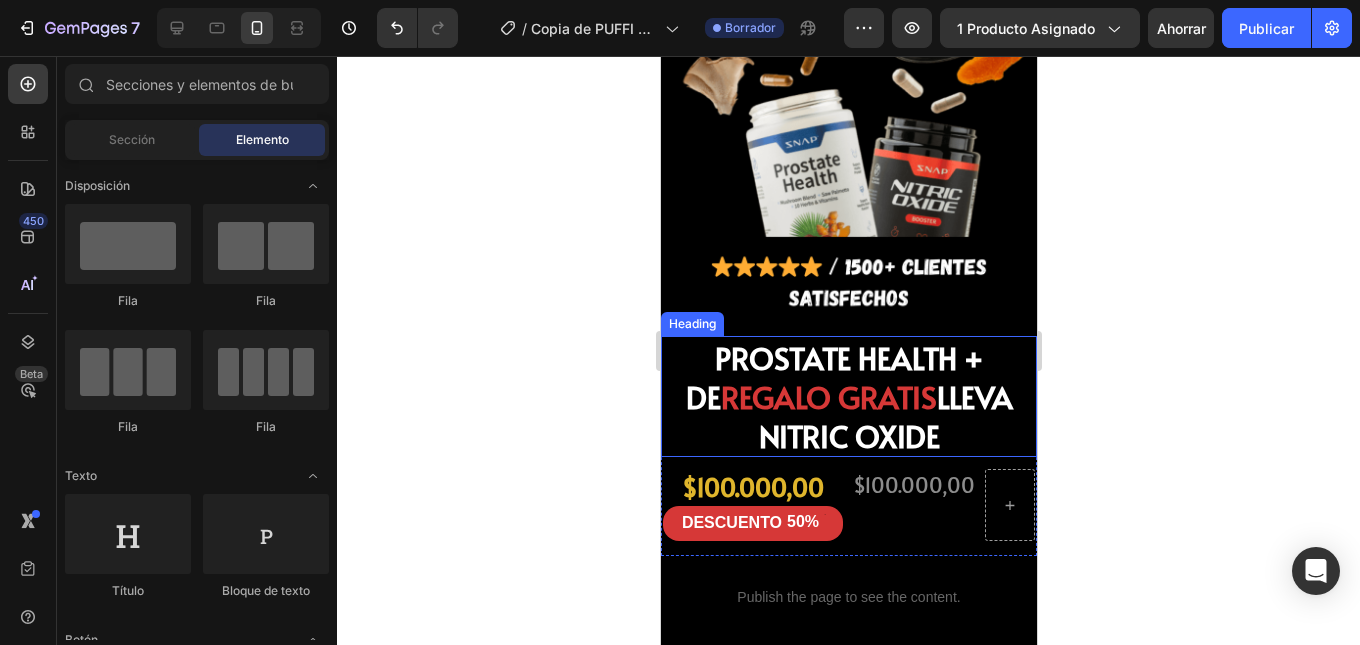scroll, scrollTop: 1500, scrollLeft: 0, axis: vertical 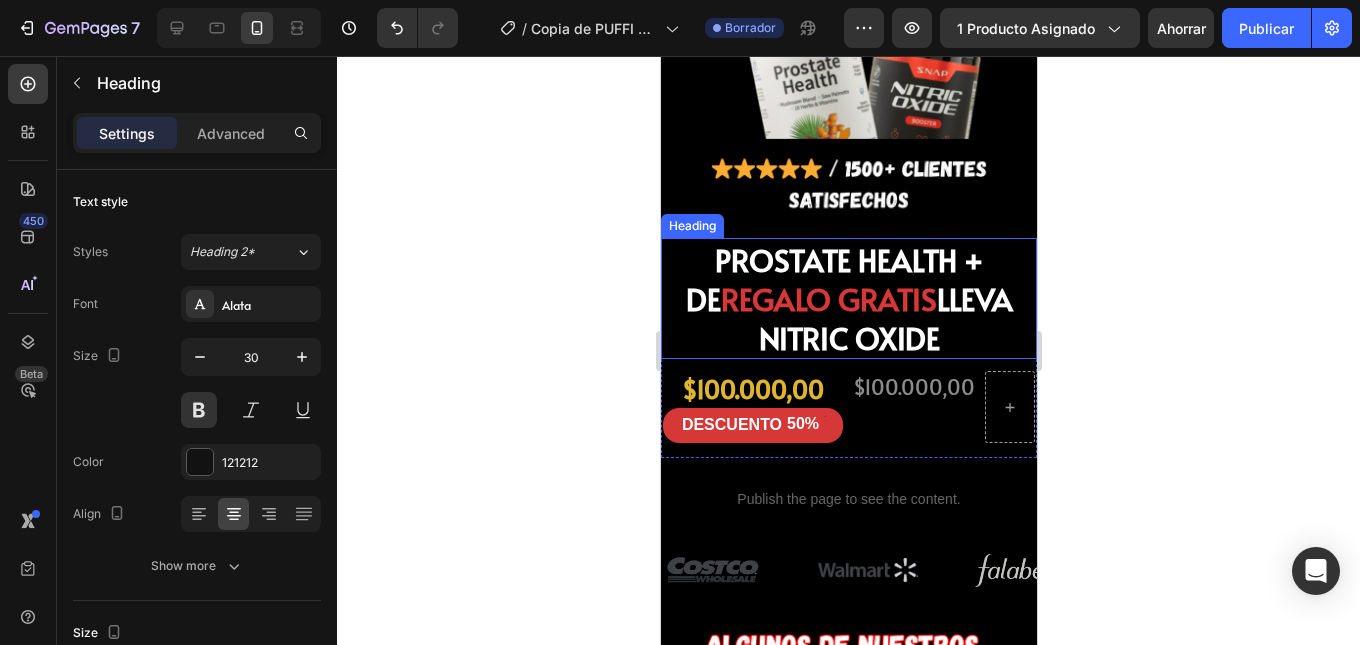 click on "PROSTATE HEALTH + DE  REGALO GRATIS  LLEVA NITRIC OXIDE" at bounding box center (848, 298) 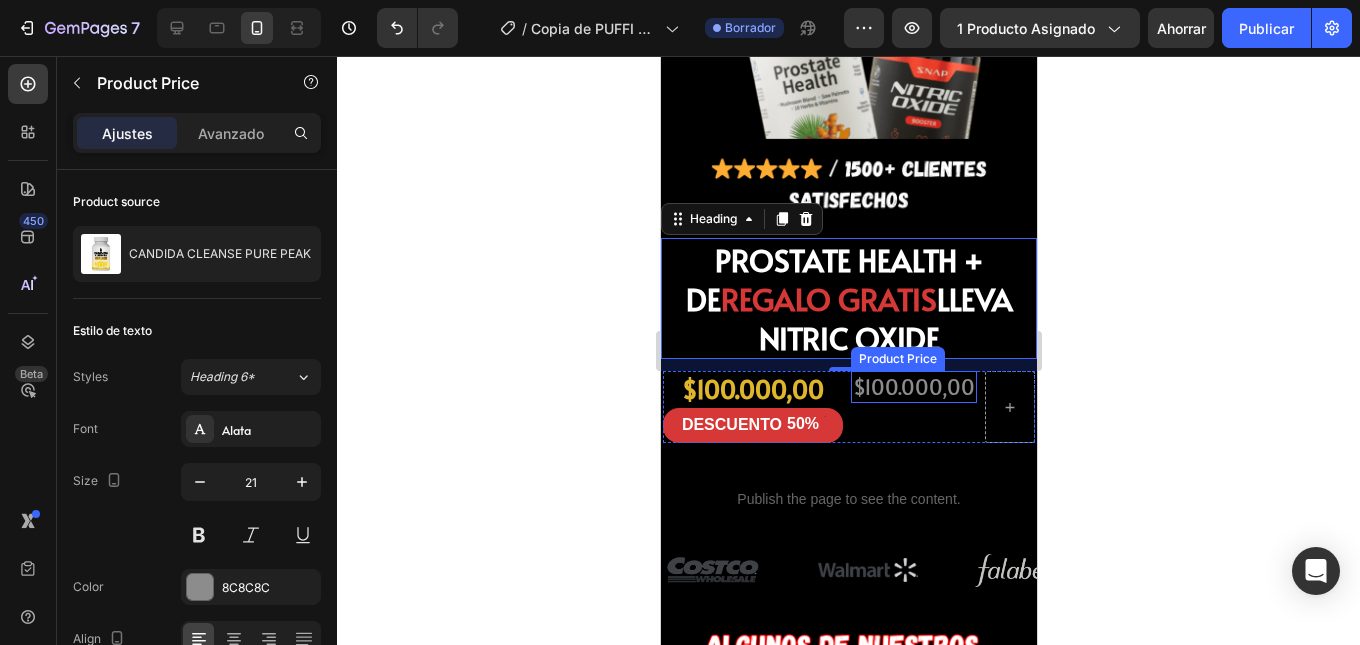 click on "$100.000,00" at bounding box center [913, 386] 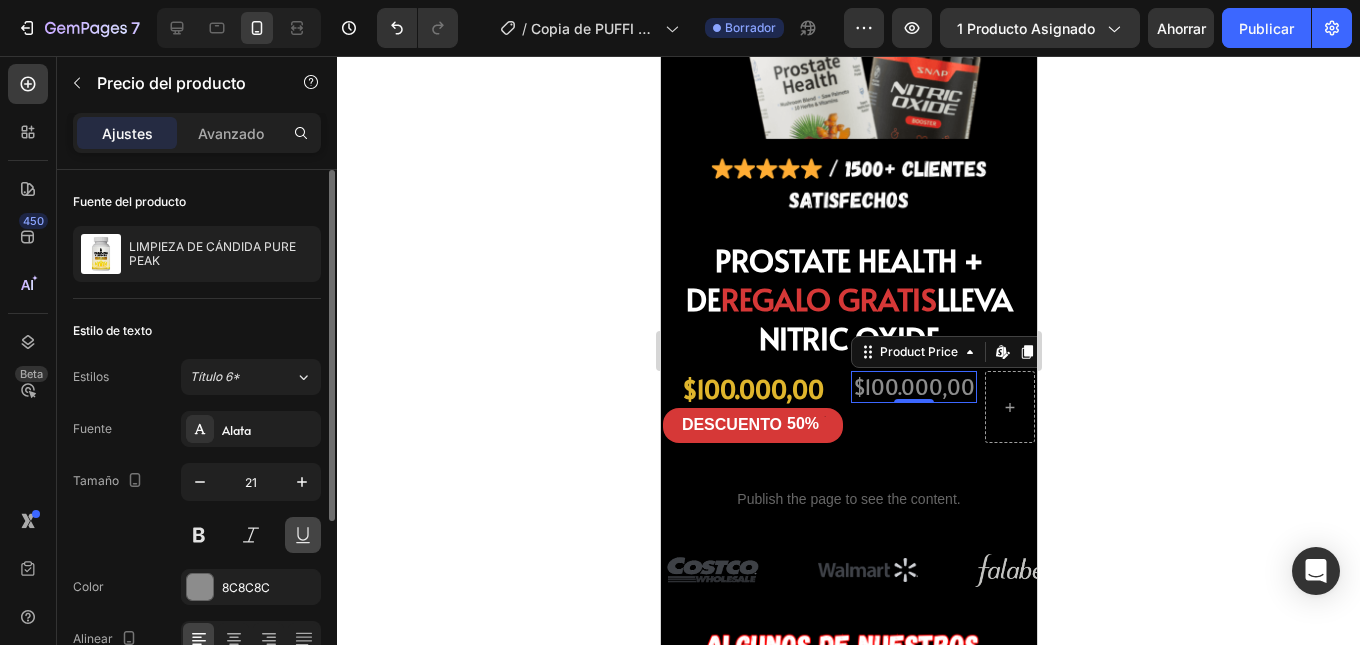 scroll, scrollTop: 200, scrollLeft: 0, axis: vertical 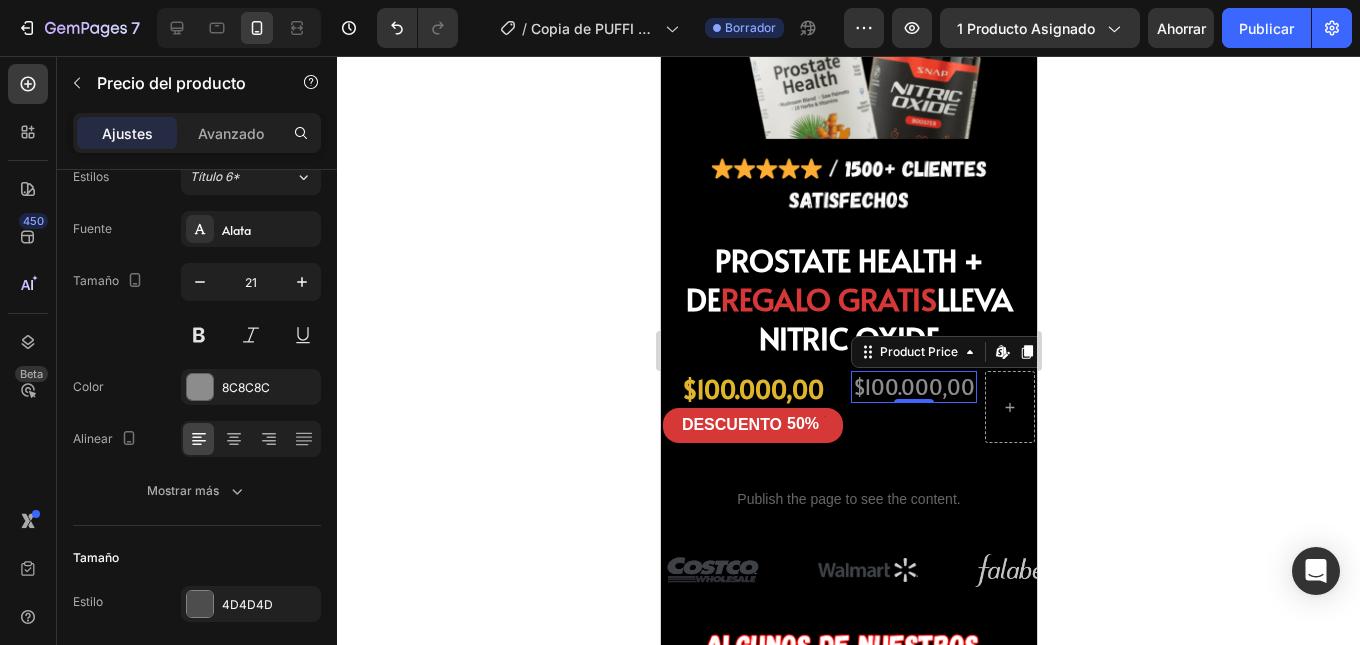 click 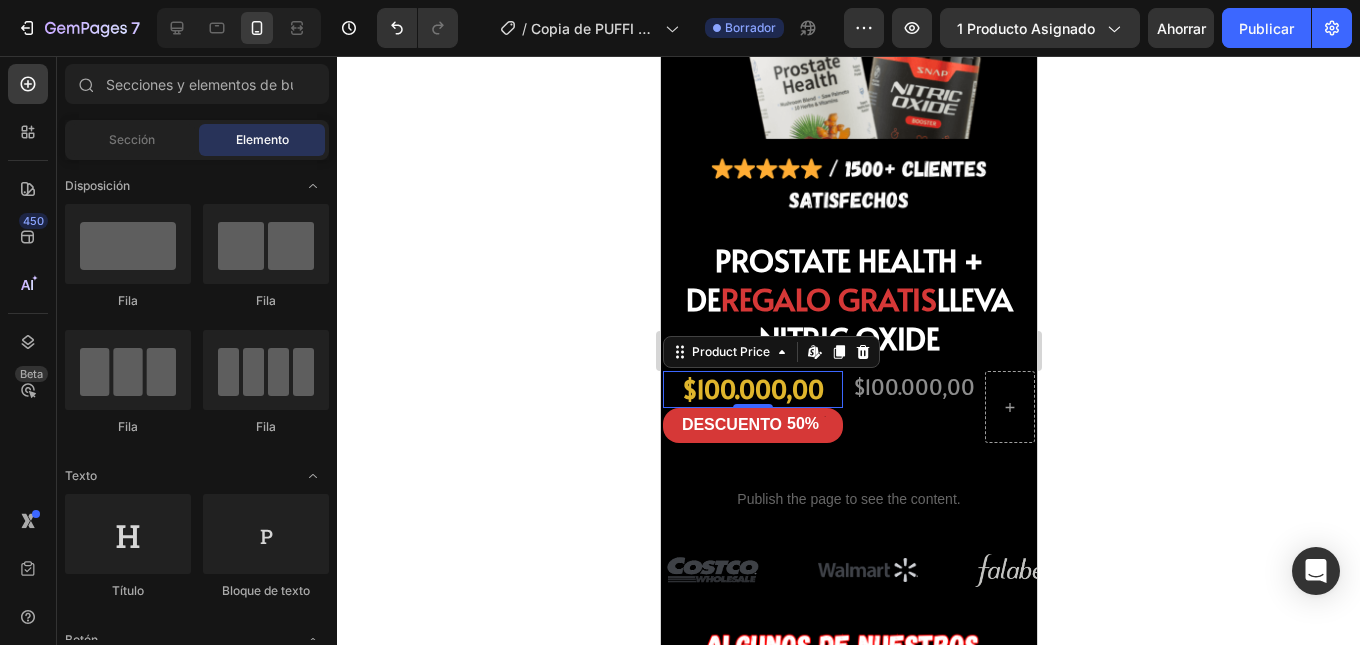 click on "$100.000,00" at bounding box center (752, 389) 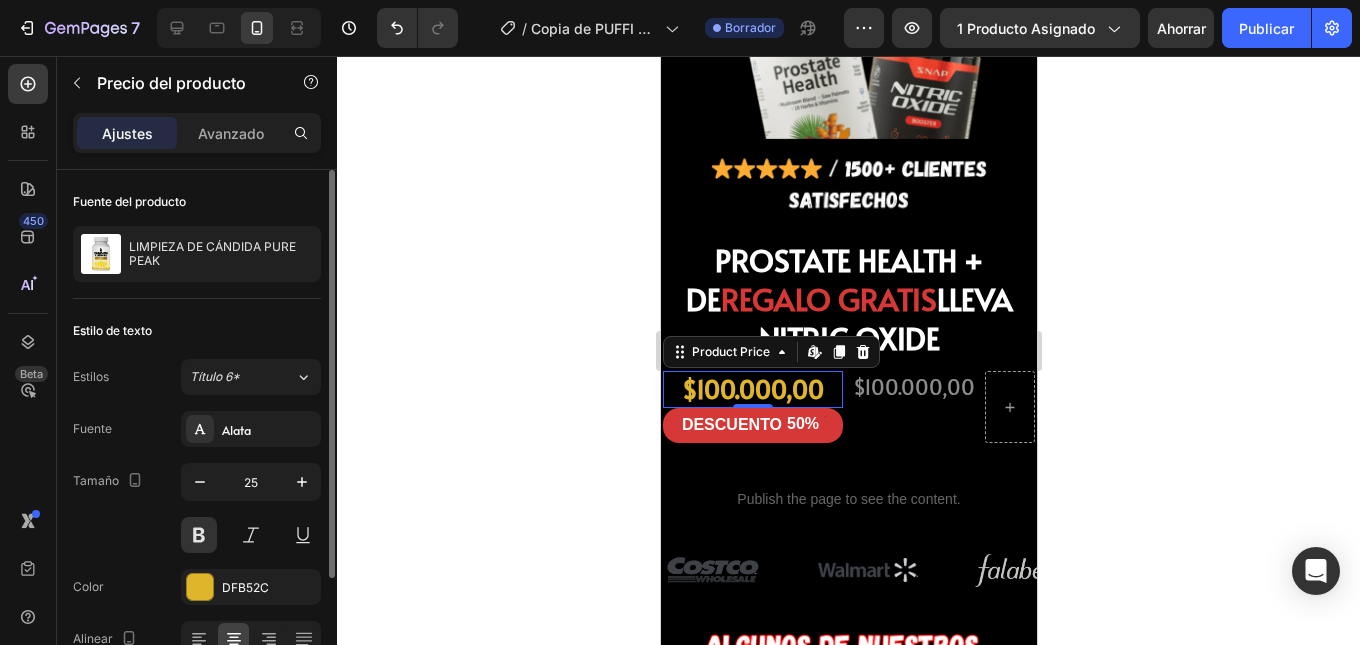 scroll, scrollTop: 160, scrollLeft: 0, axis: vertical 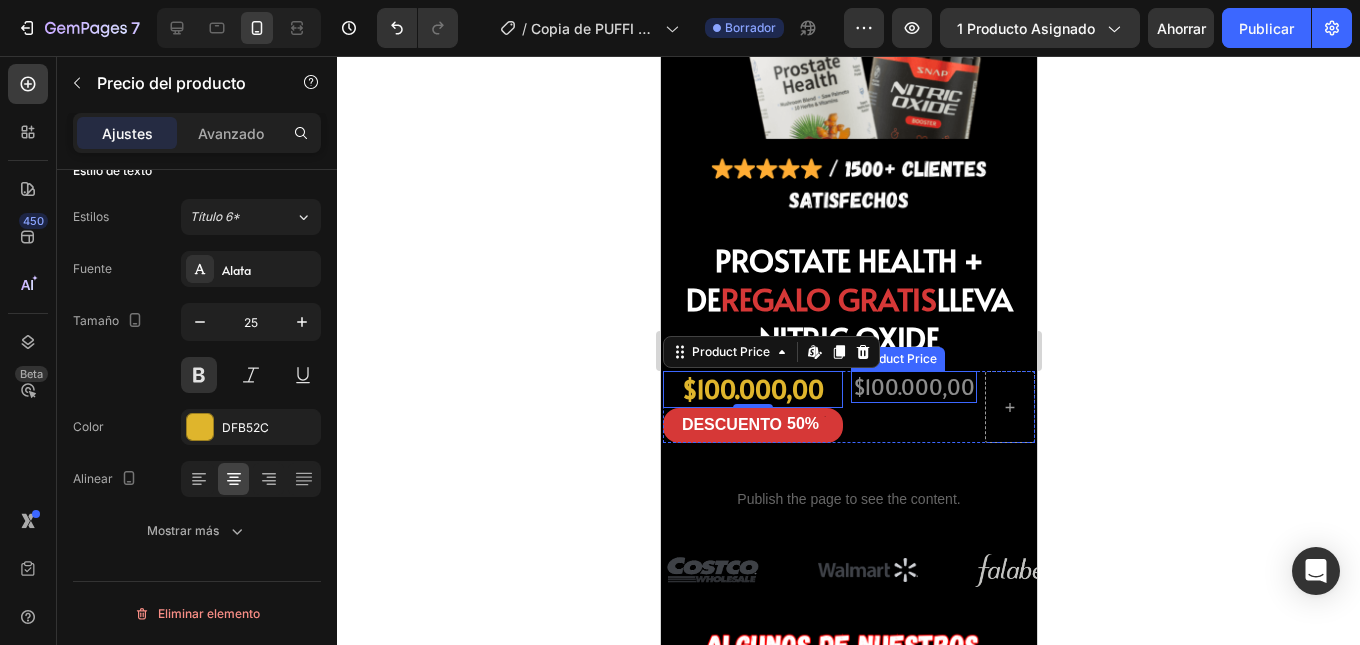 click on "$100.000,00" at bounding box center [913, 386] 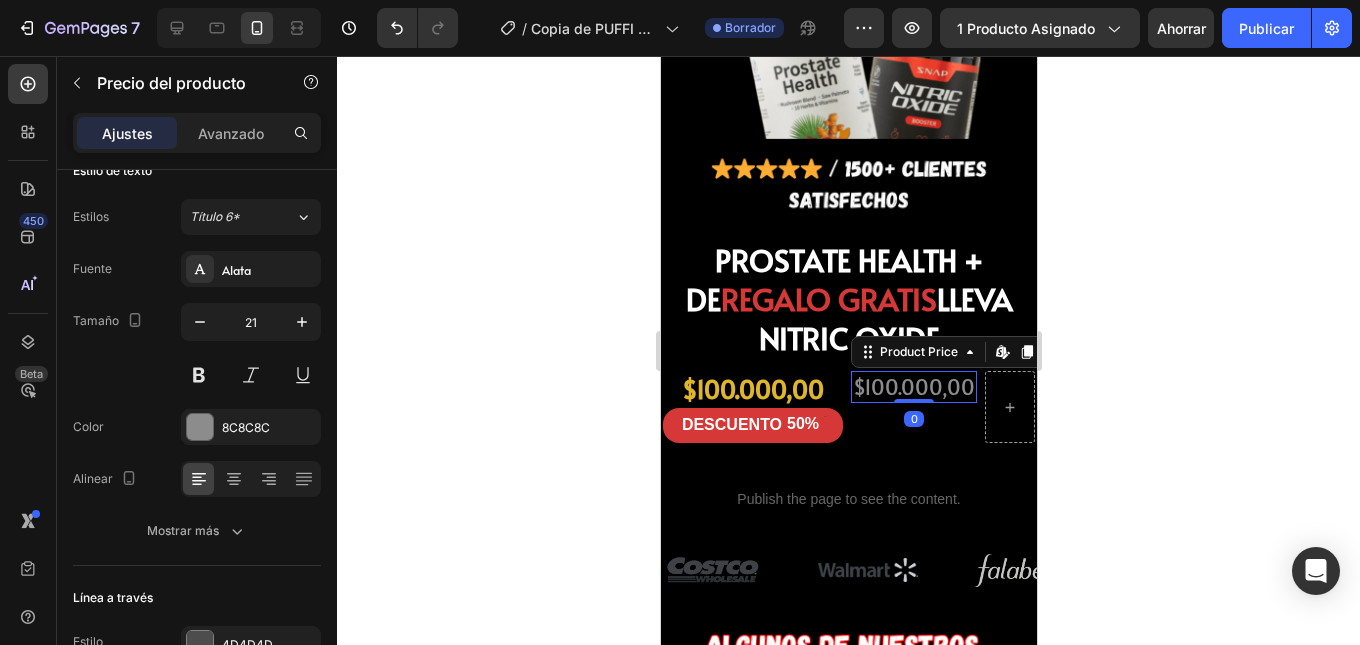 click 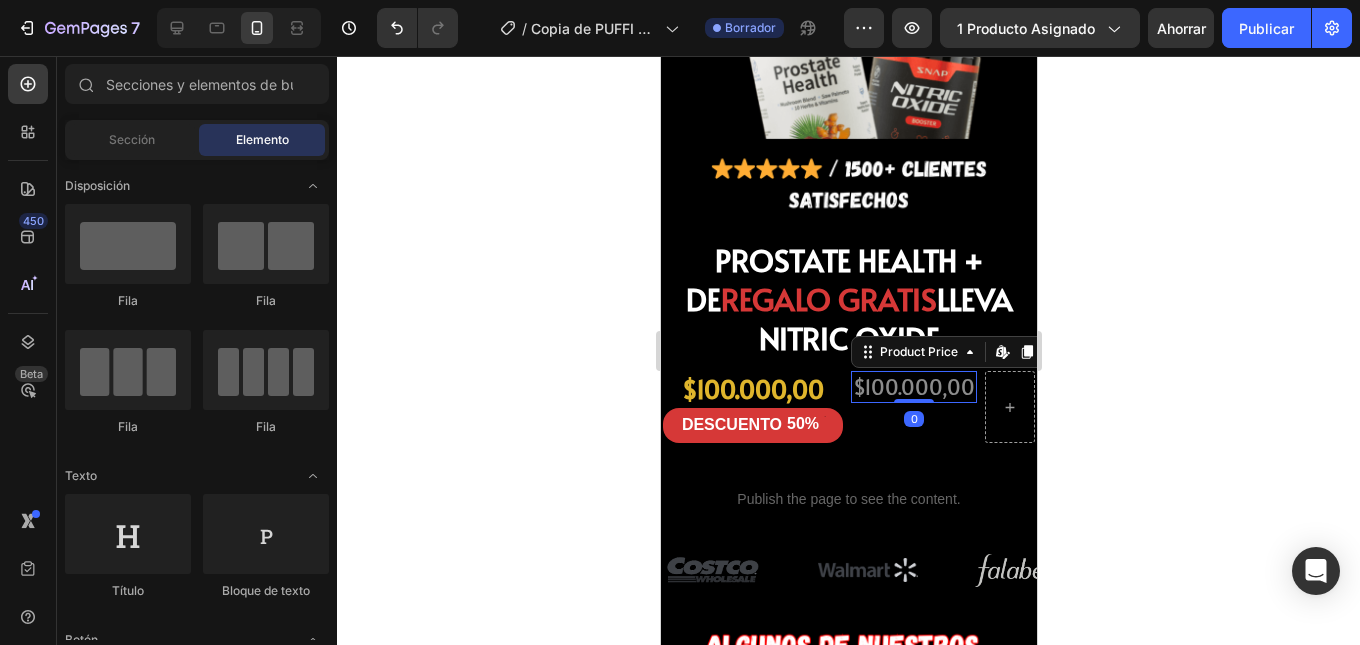 click on "$100.000,00" at bounding box center [913, 386] 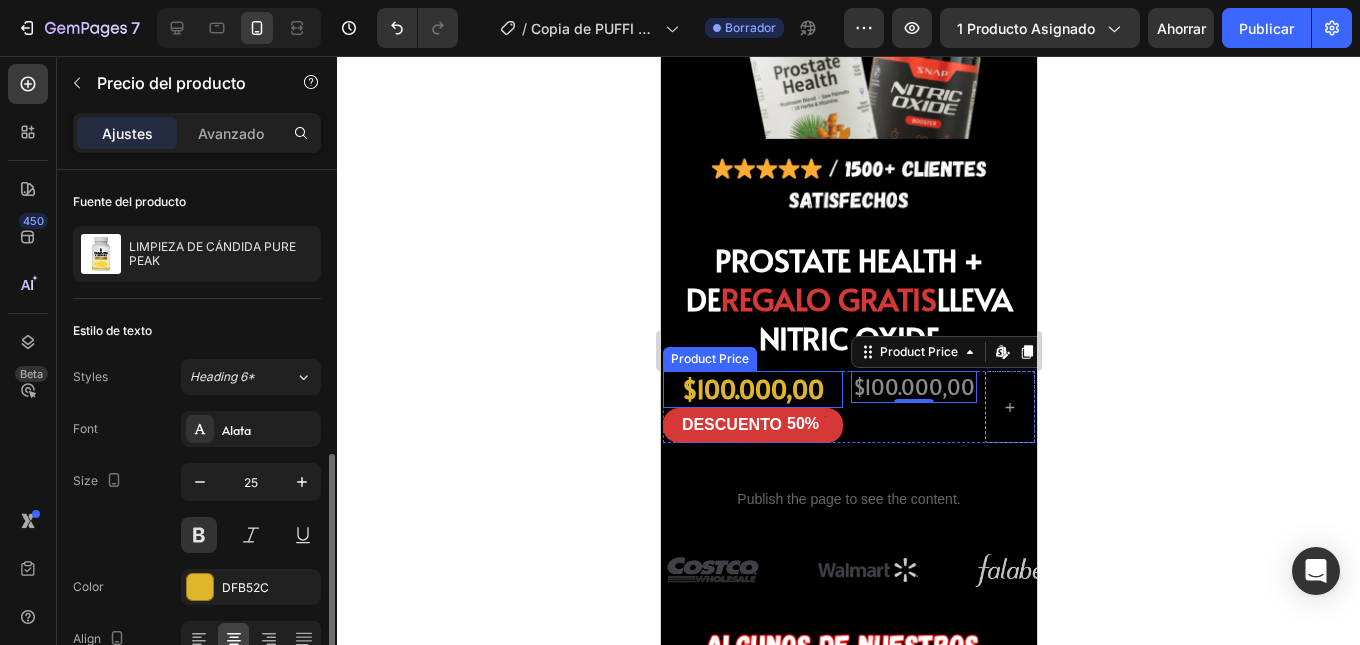 click on "$100.000,00" at bounding box center (752, 389) 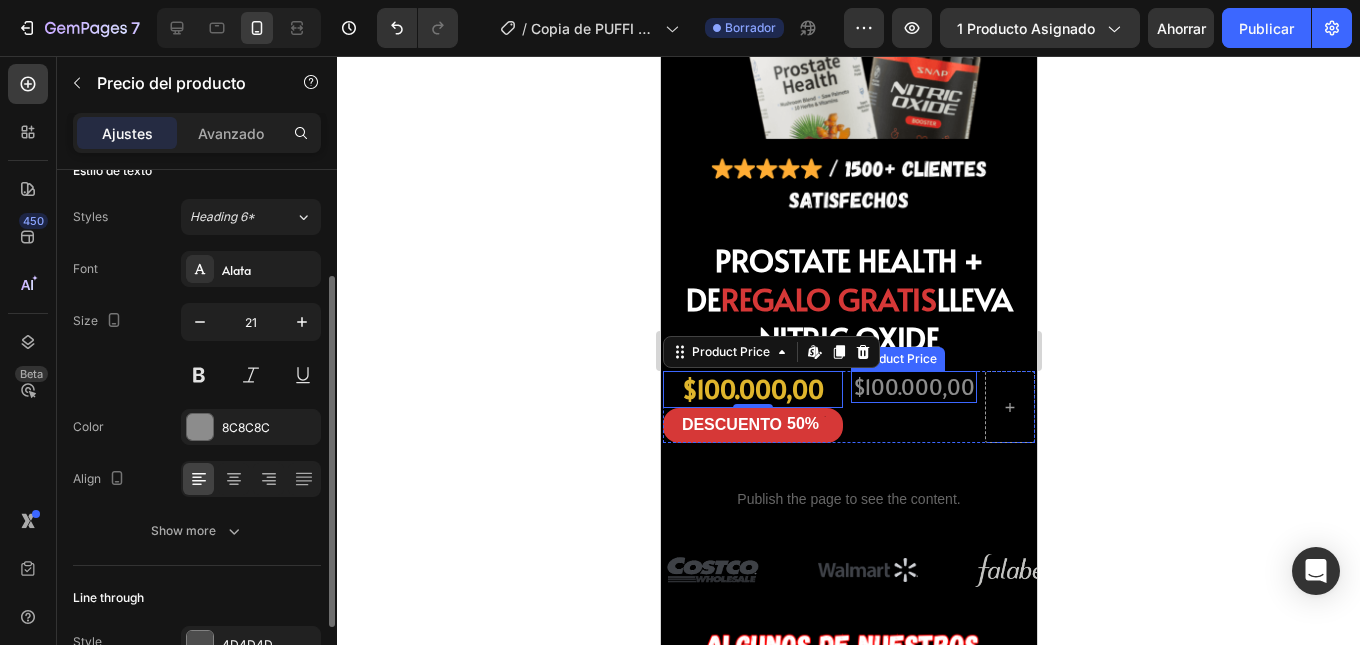 click on "$100.000,00" at bounding box center [913, 386] 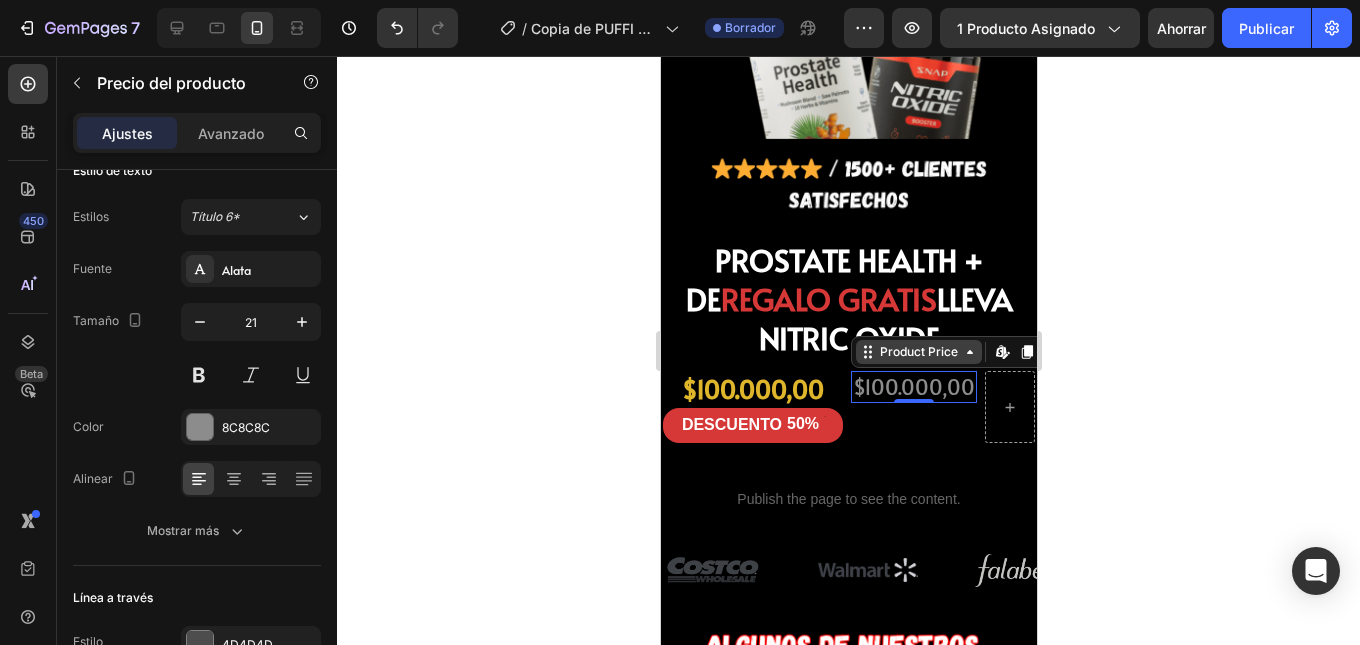 click on "Product Price" at bounding box center [918, 352] 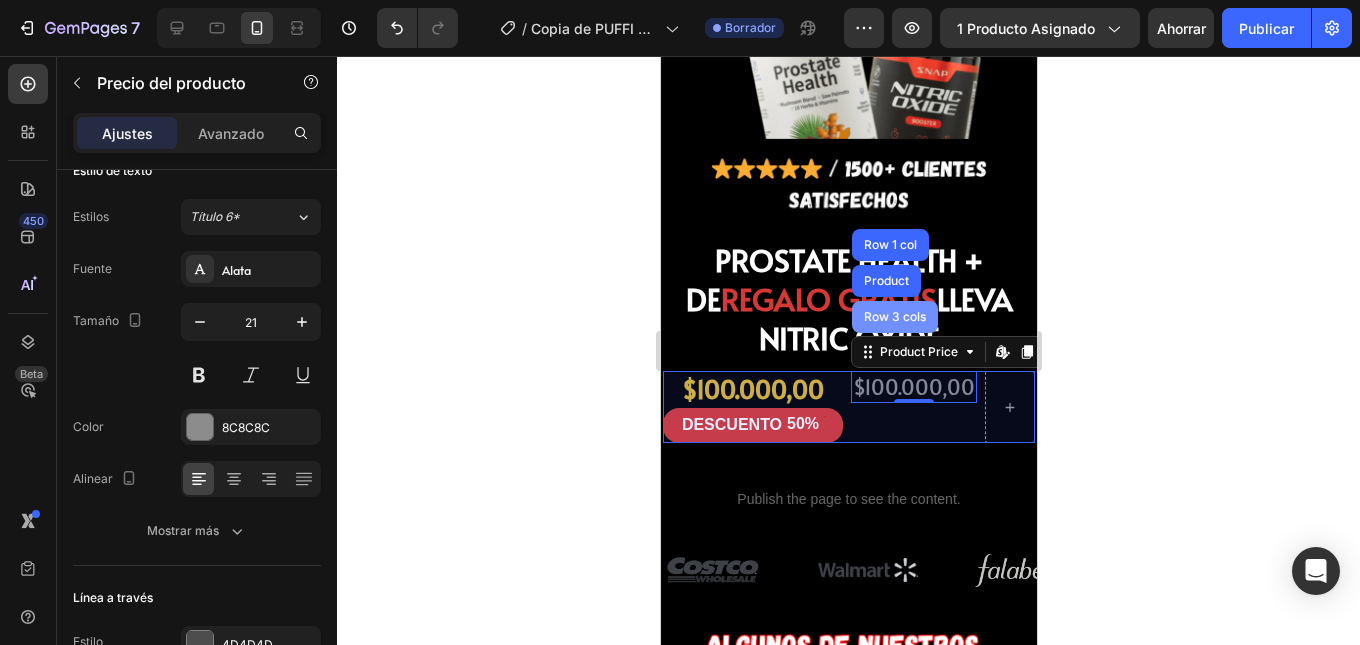 click on "Row 3 cols" at bounding box center (894, 317) 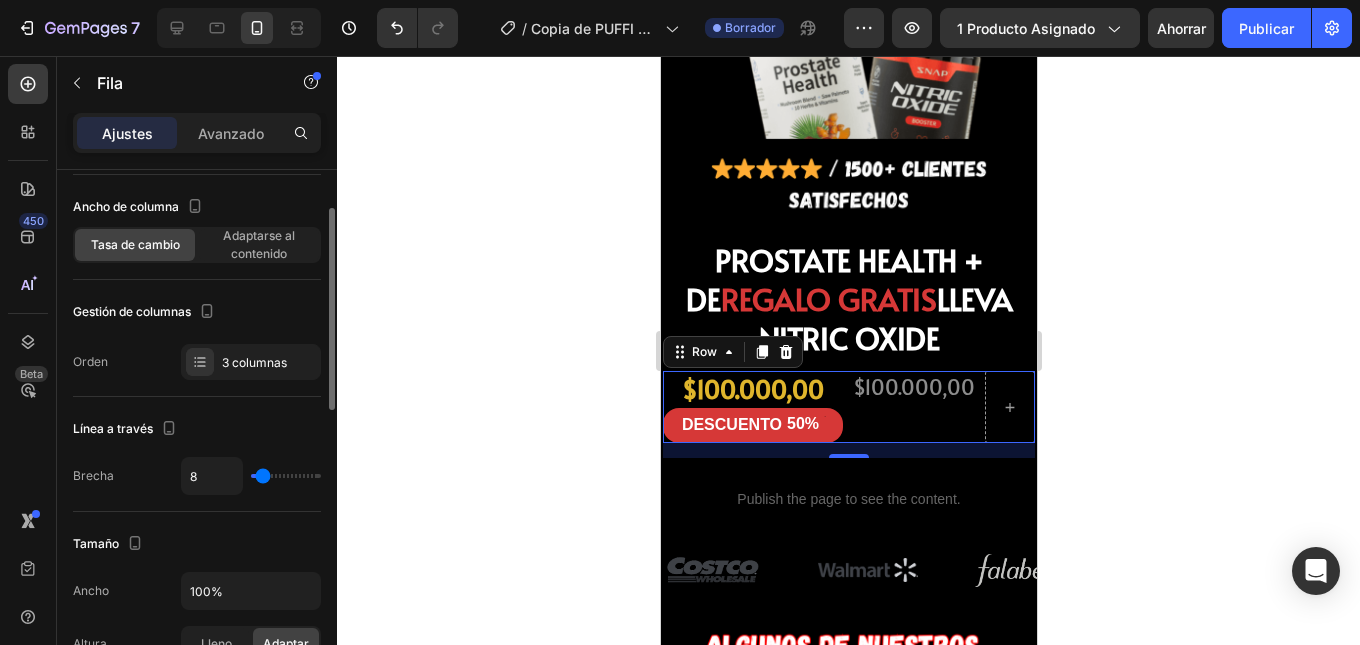 scroll, scrollTop: 0, scrollLeft: 0, axis: both 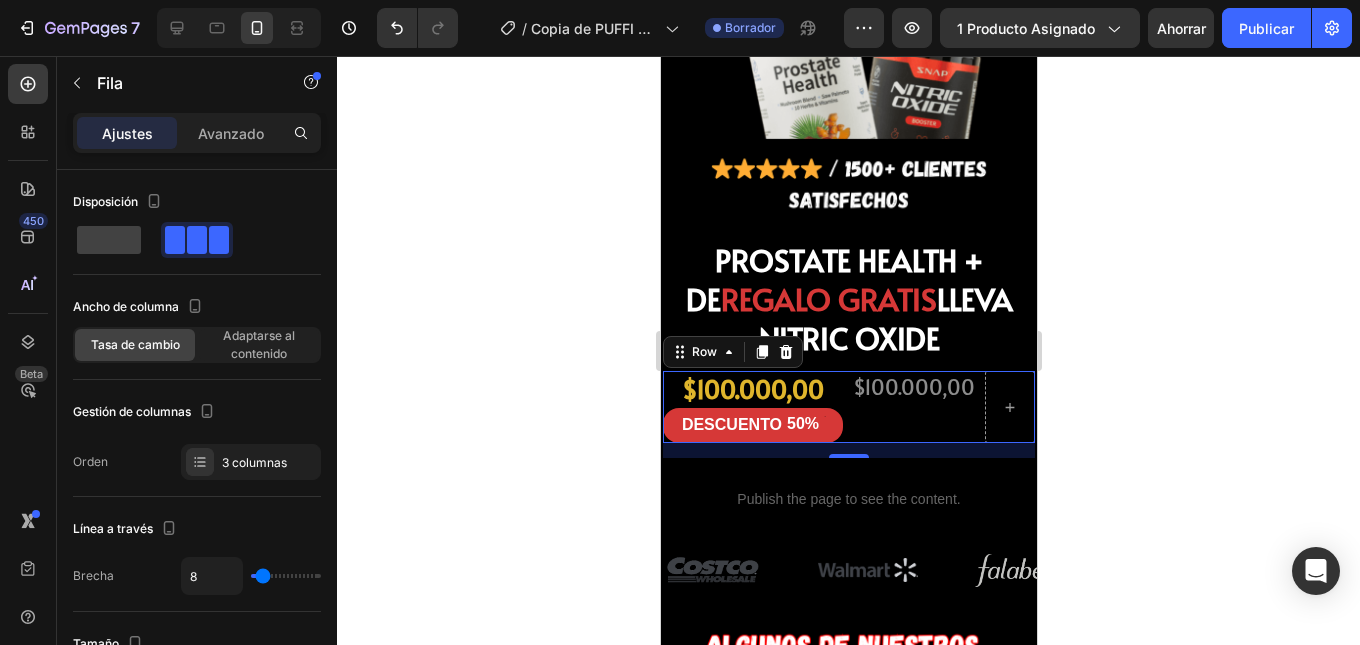 click 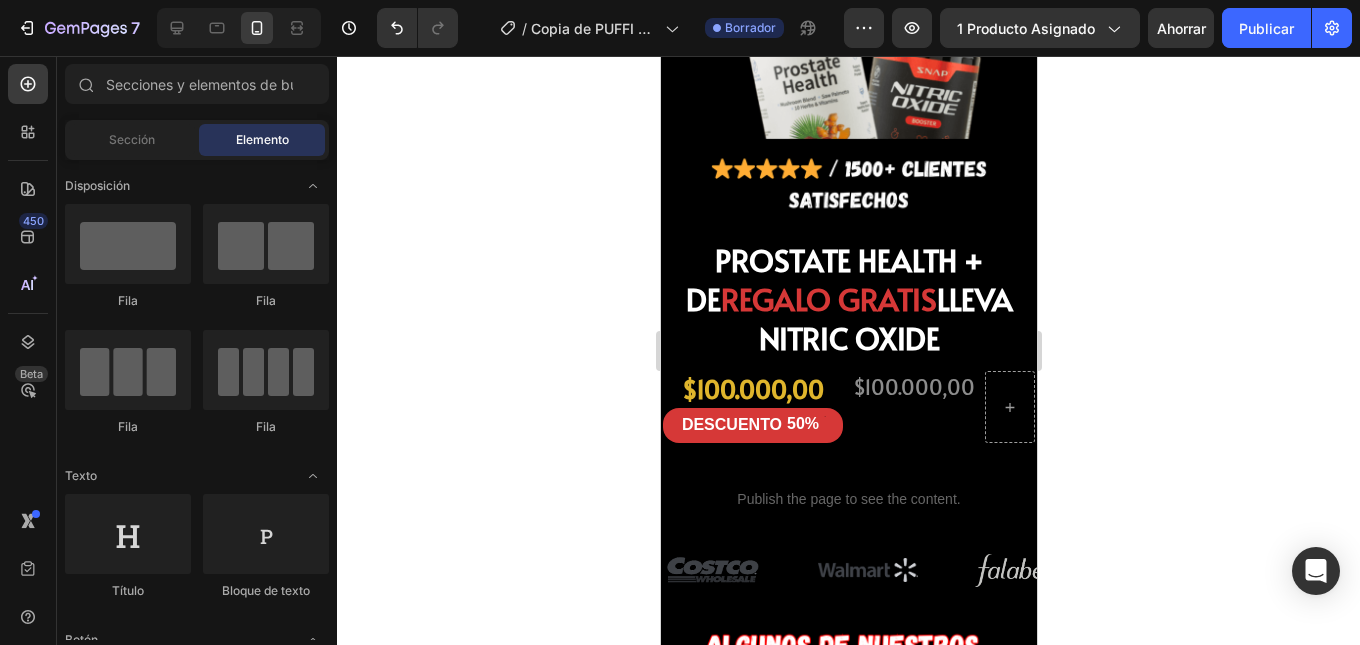 click 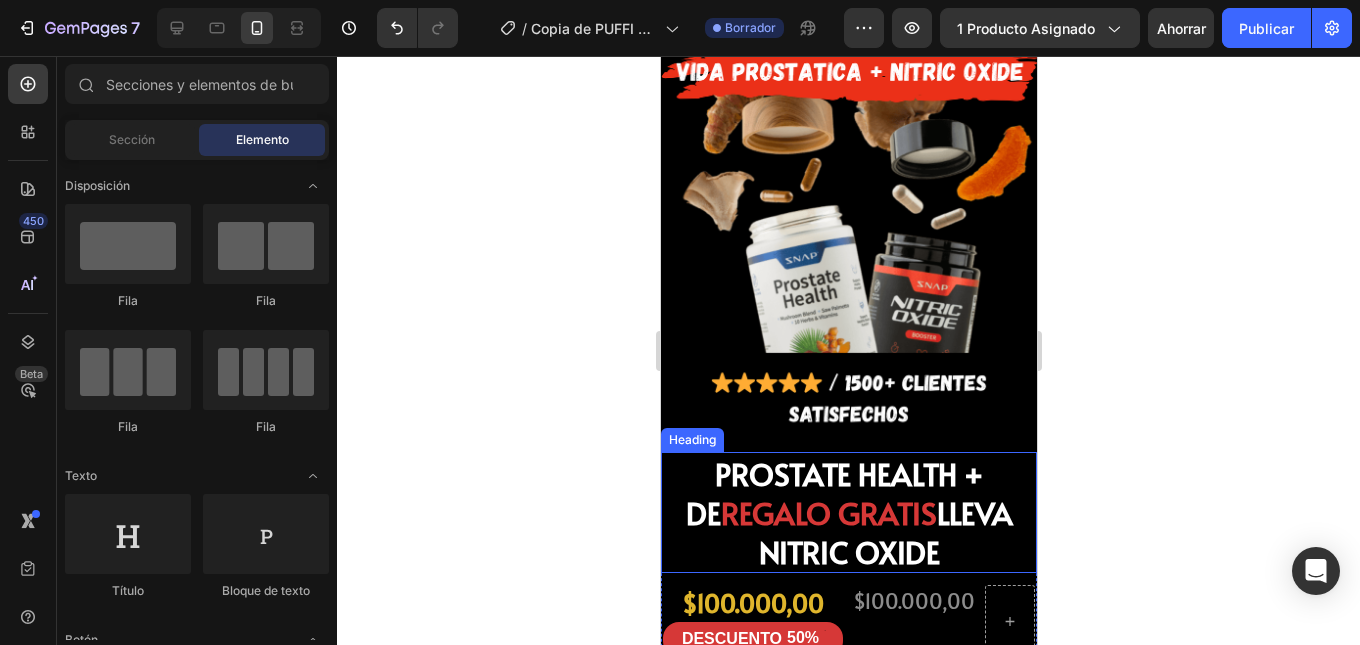 scroll, scrollTop: 1200, scrollLeft: 0, axis: vertical 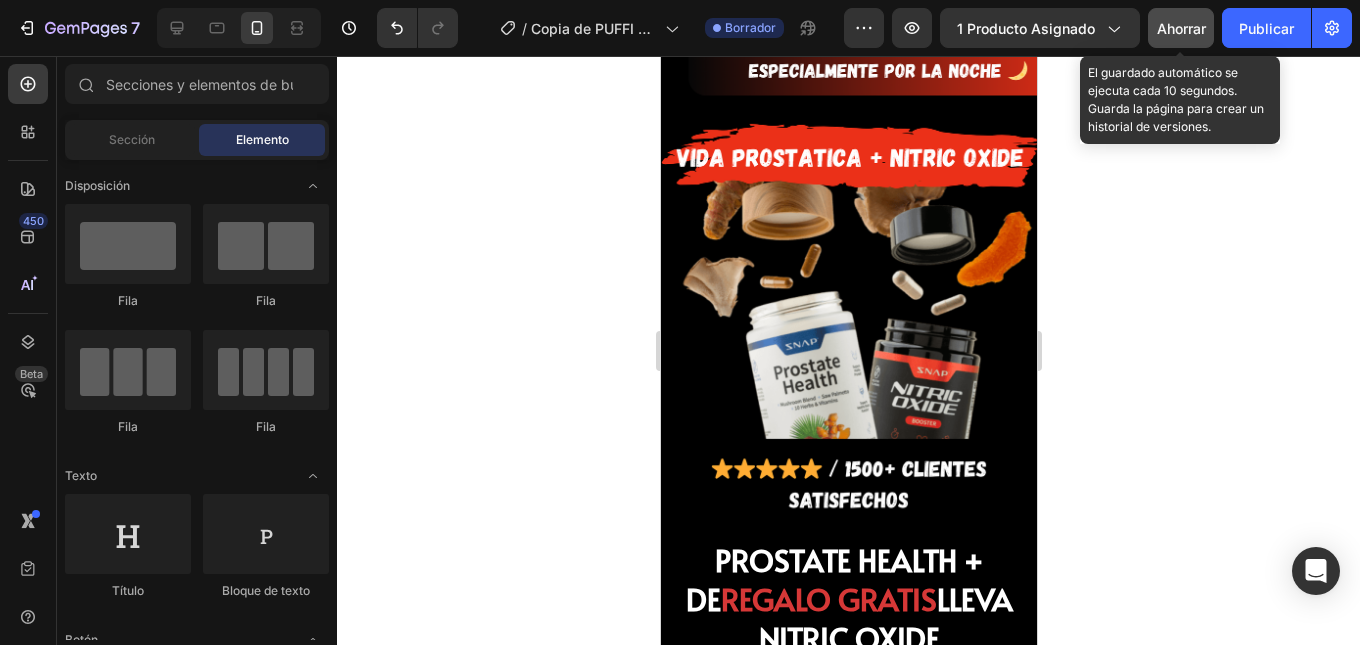 click on "Ahorrar" at bounding box center [1181, 28] 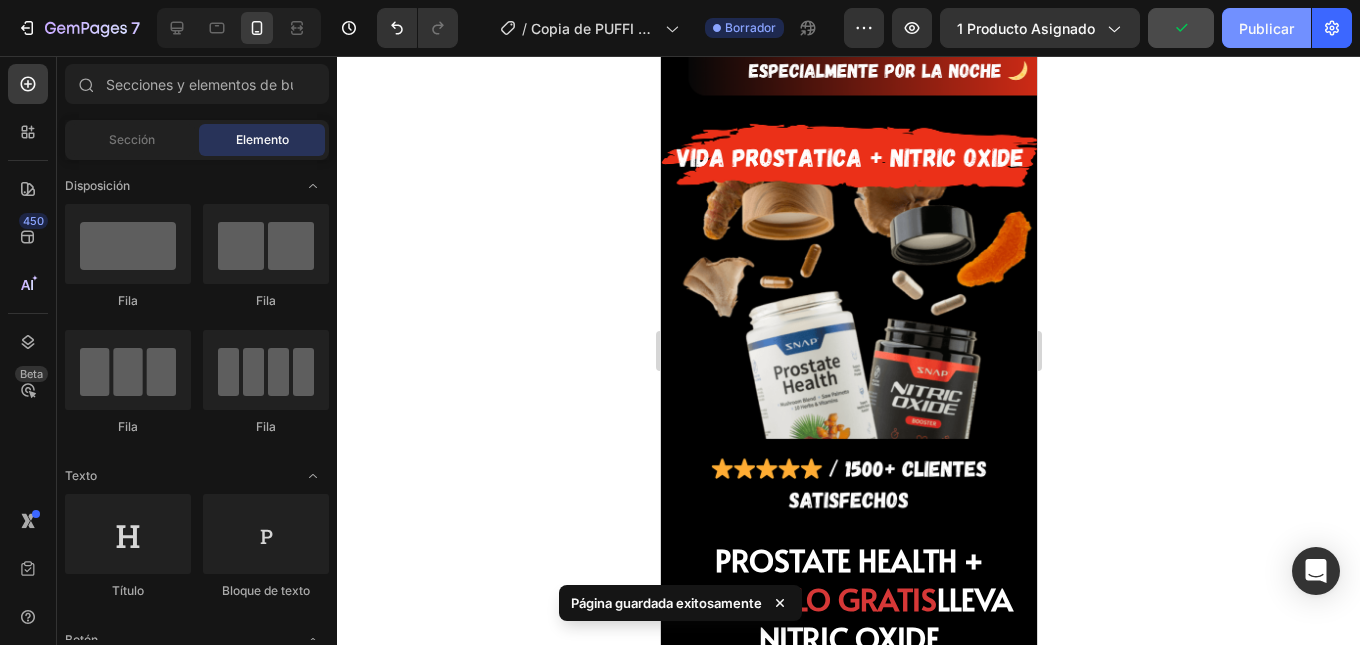 click on "Publicar" at bounding box center (1266, 28) 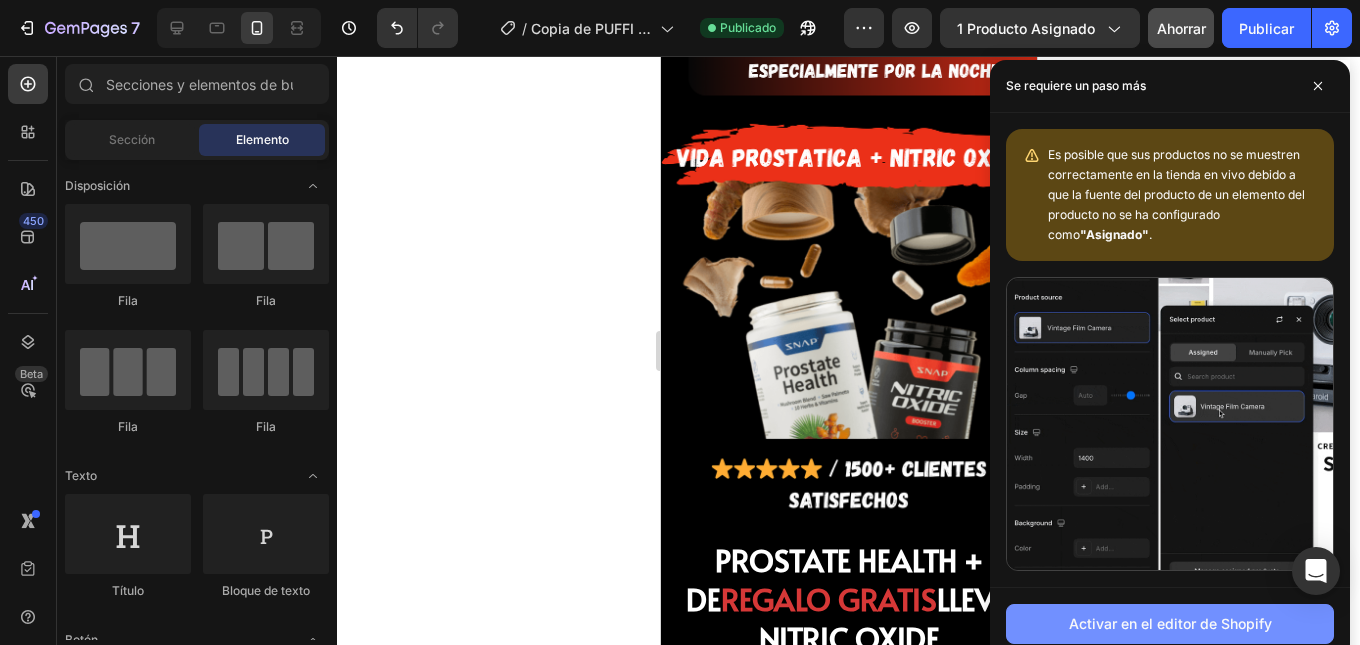 click on "Activar en el editor de Shopify" at bounding box center [1170, 624] 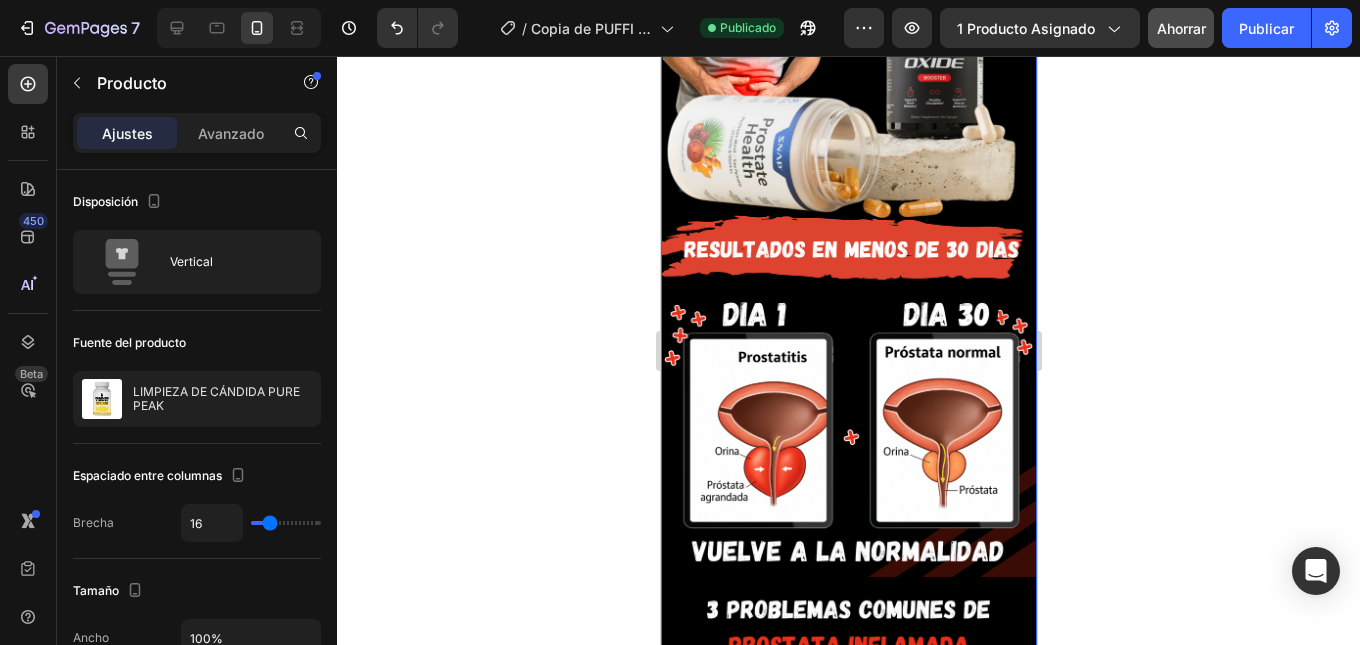 scroll, scrollTop: 0, scrollLeft: 0, axis: both 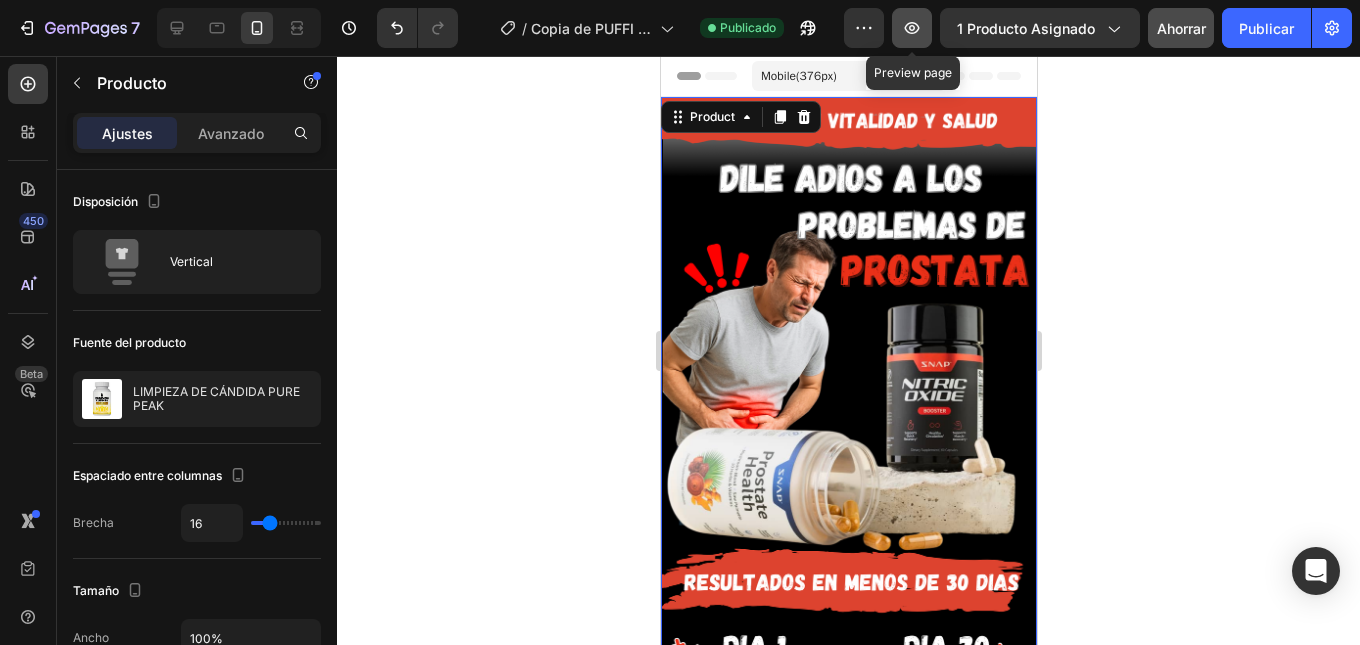 click 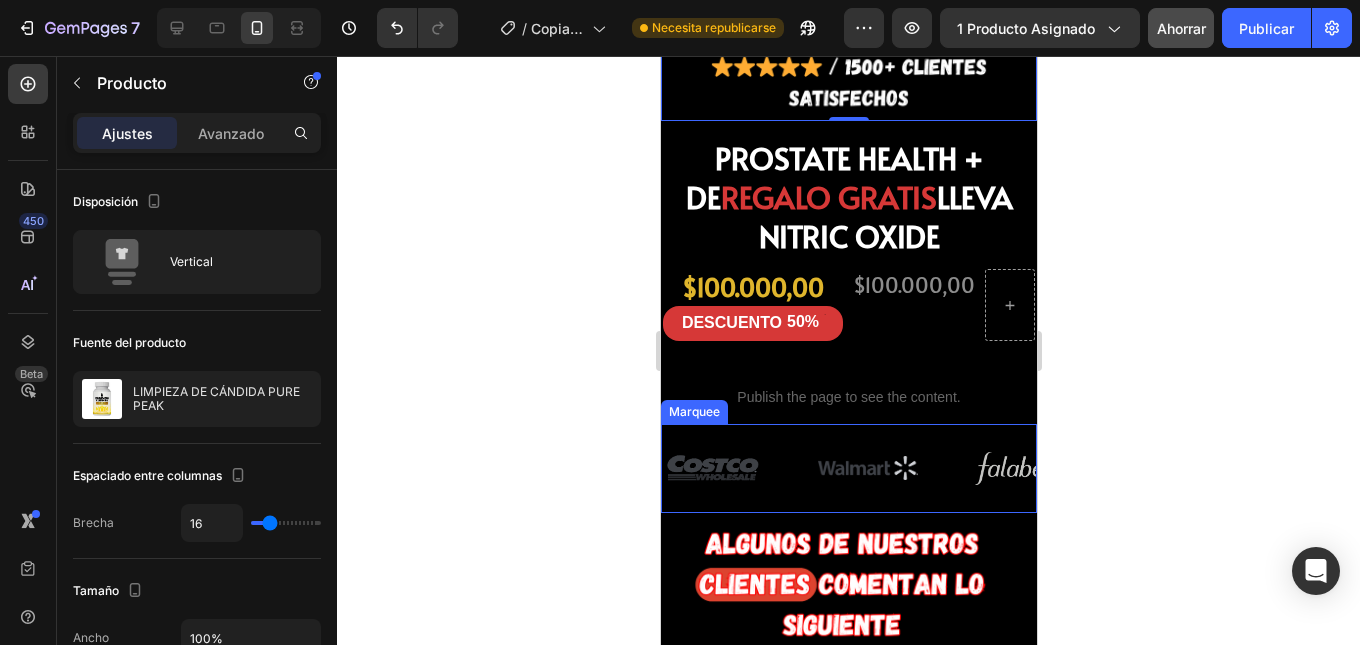 scroll, scrollTop: 1500, scrollLeft: 0, axis: vertical 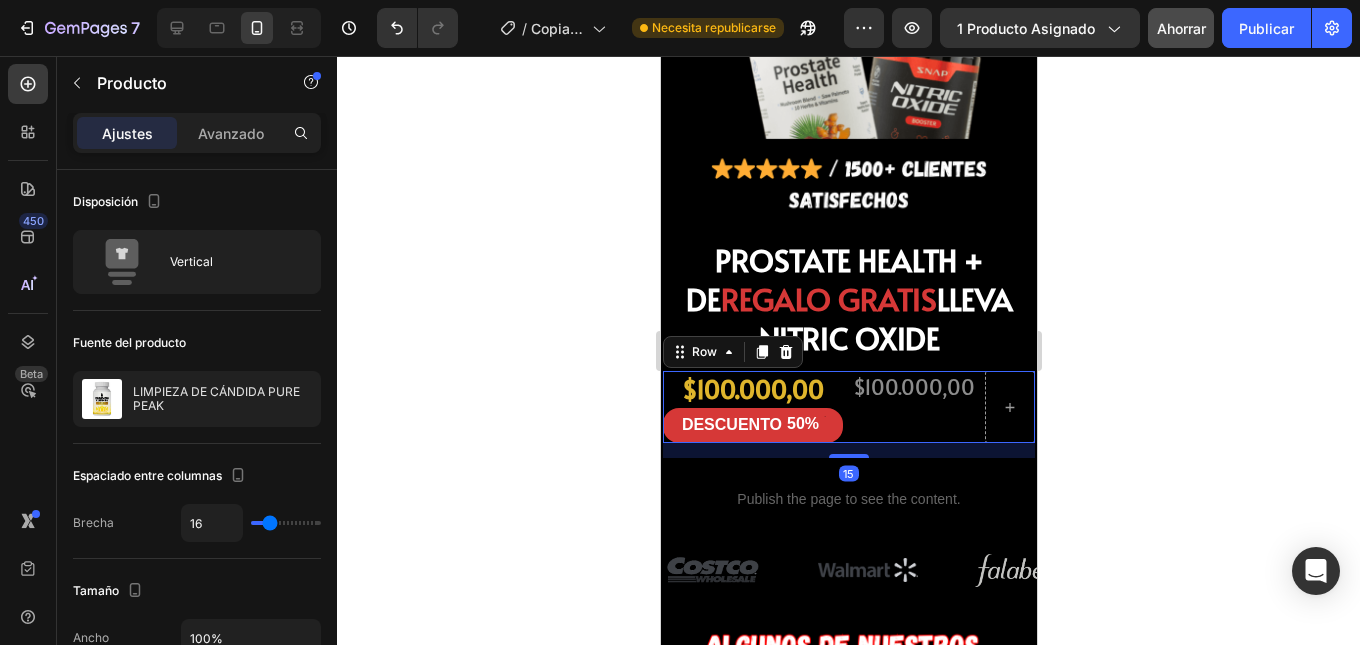 click on "$100.000,00 Product Price Product Price" at bounding box center [913, 406] 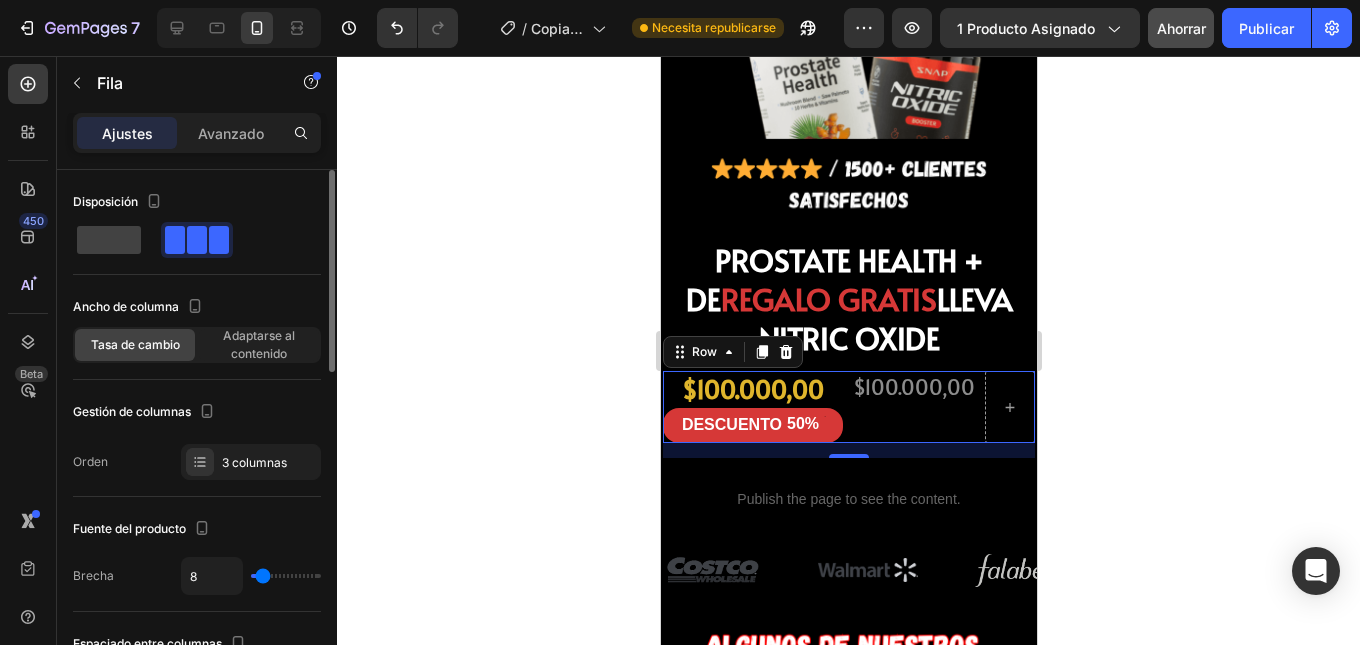 click 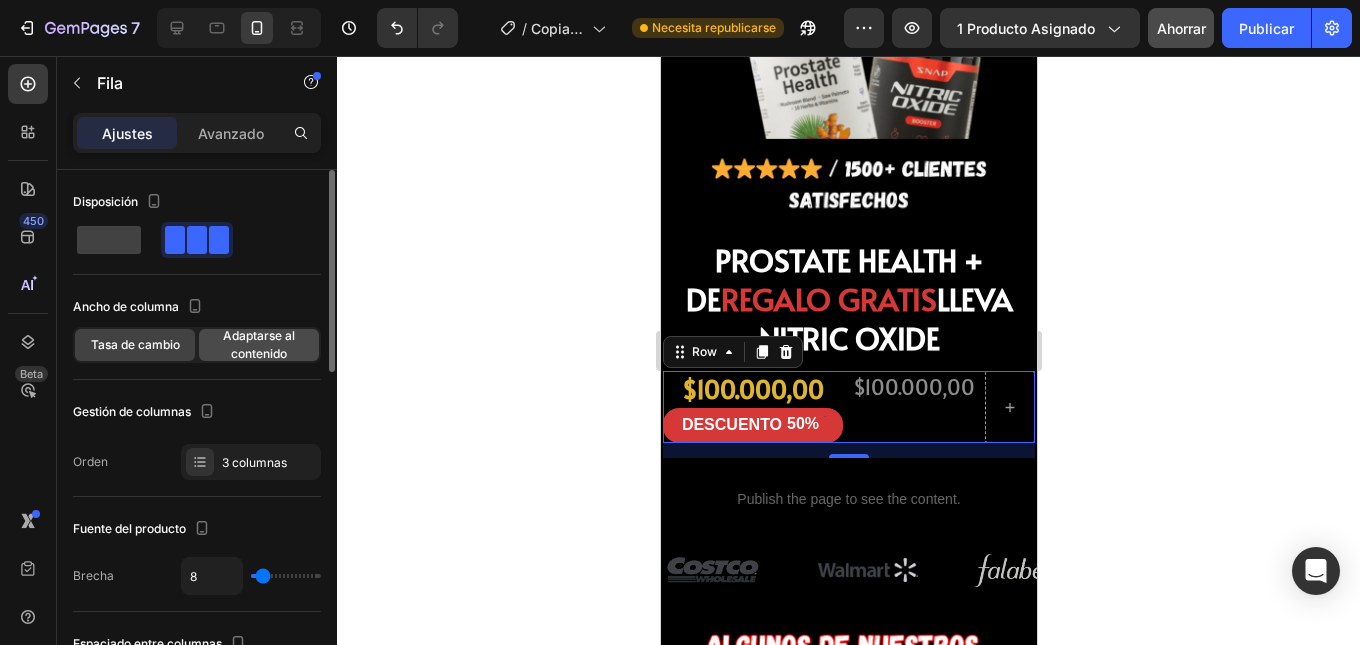 click on "Adaptarse al contenido" at bounding box center (259, 344) 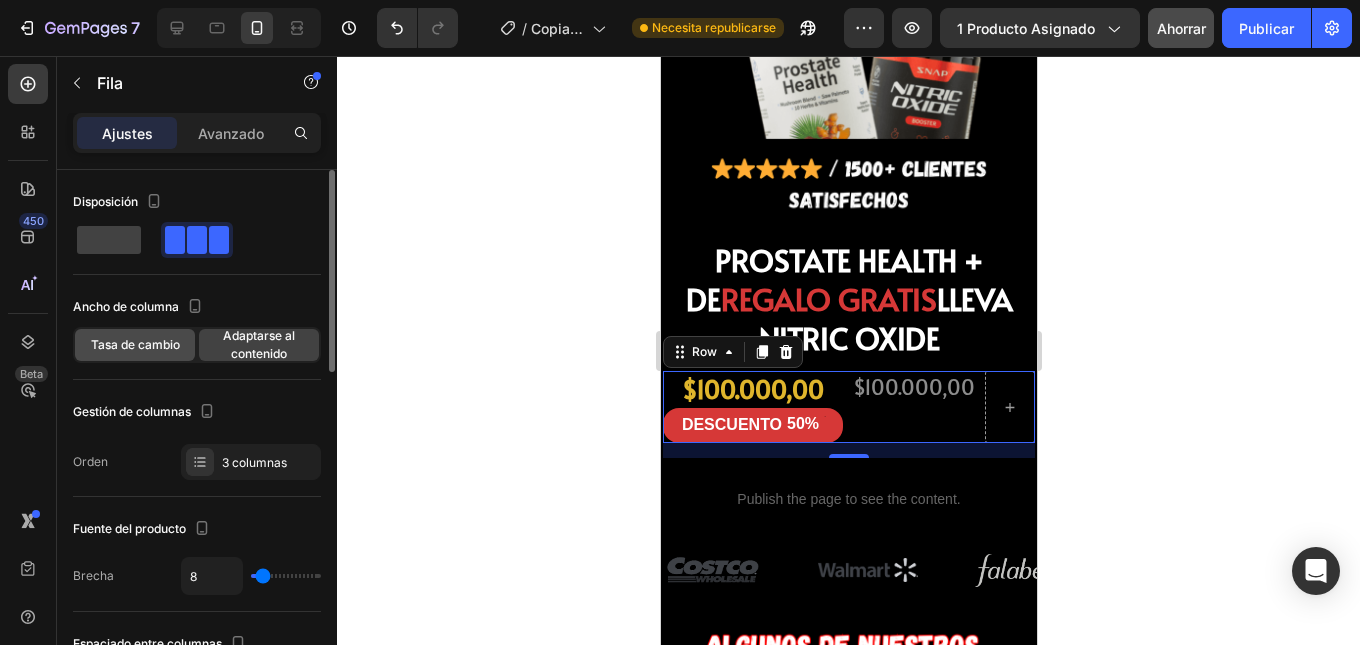 click on "Tasa de cambio" 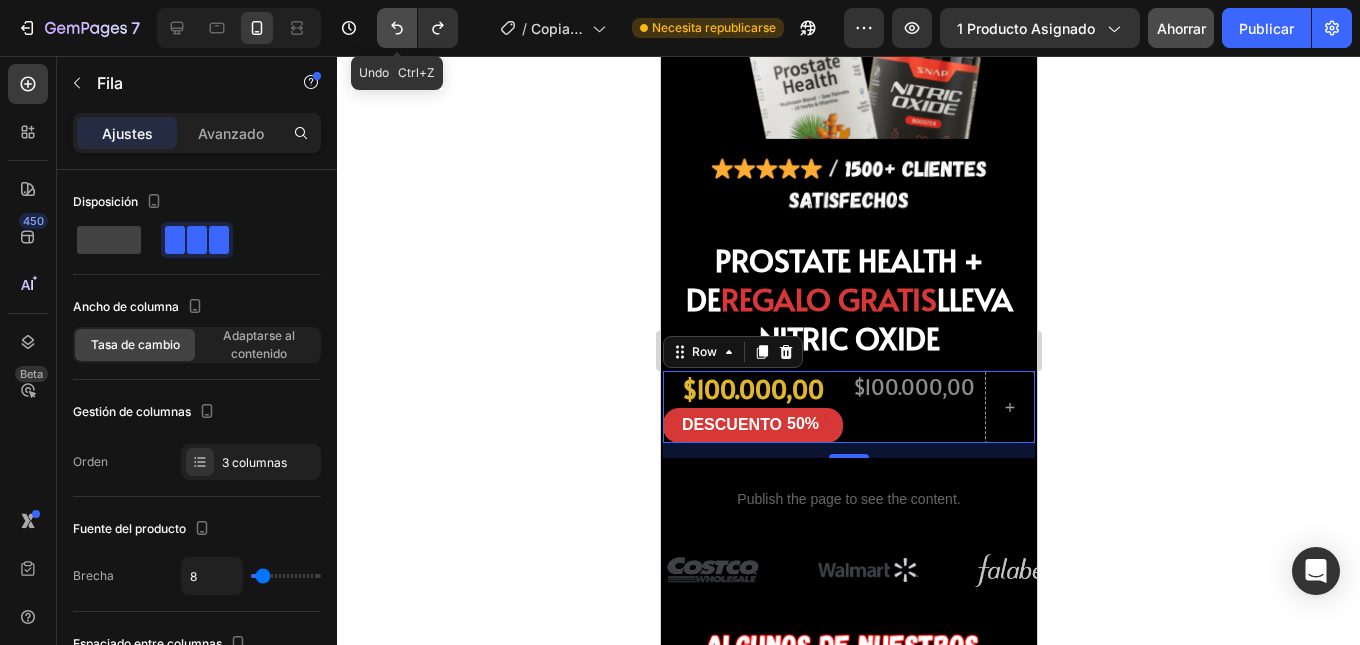 click 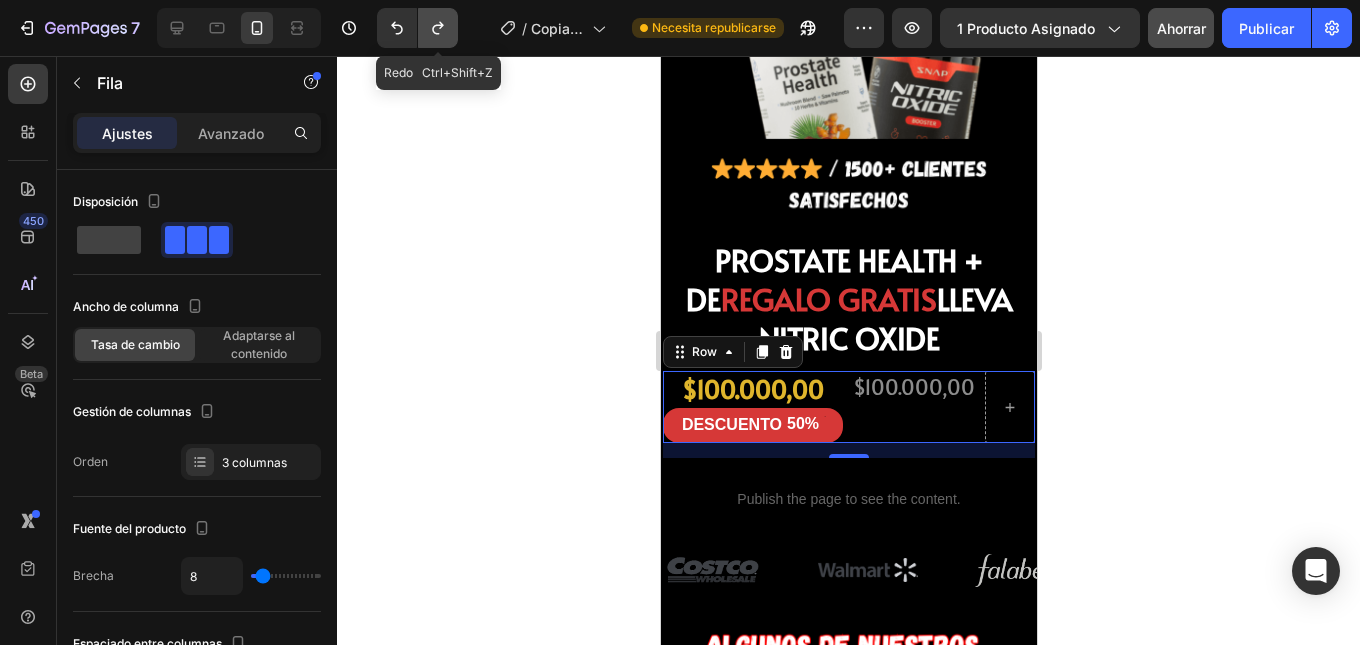click 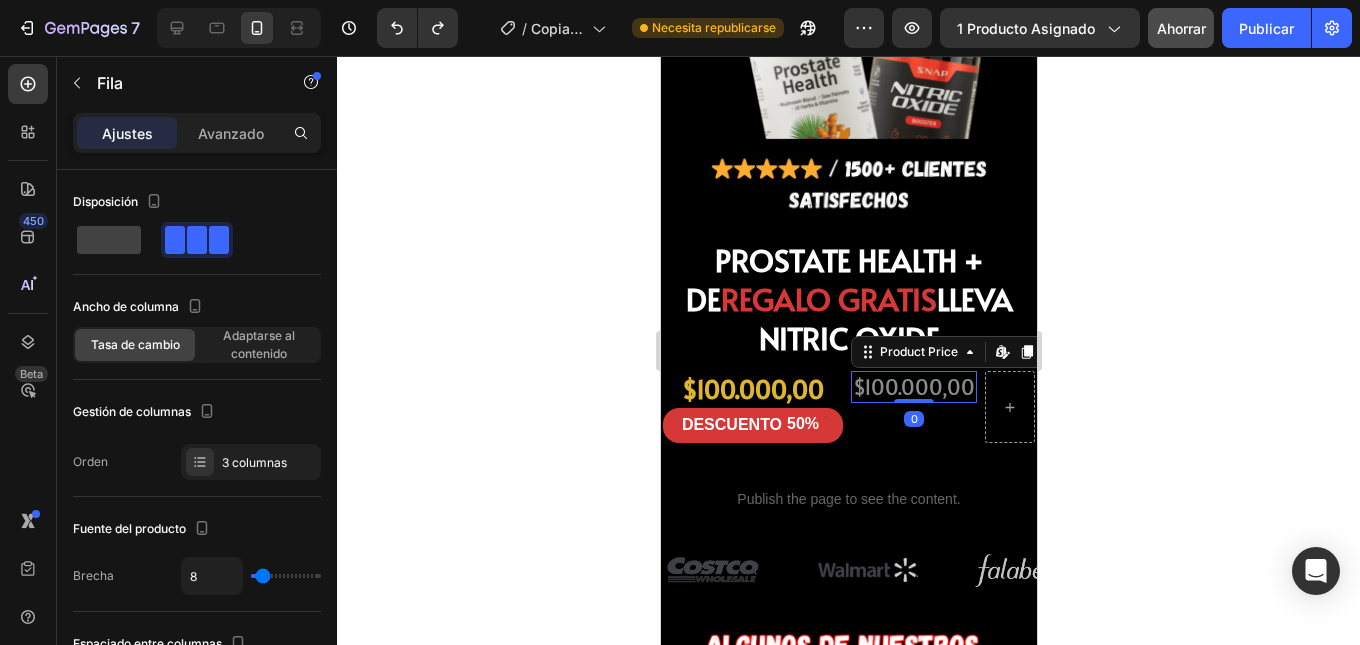 click on "$100.000,00" at bounding box center (913, 386) 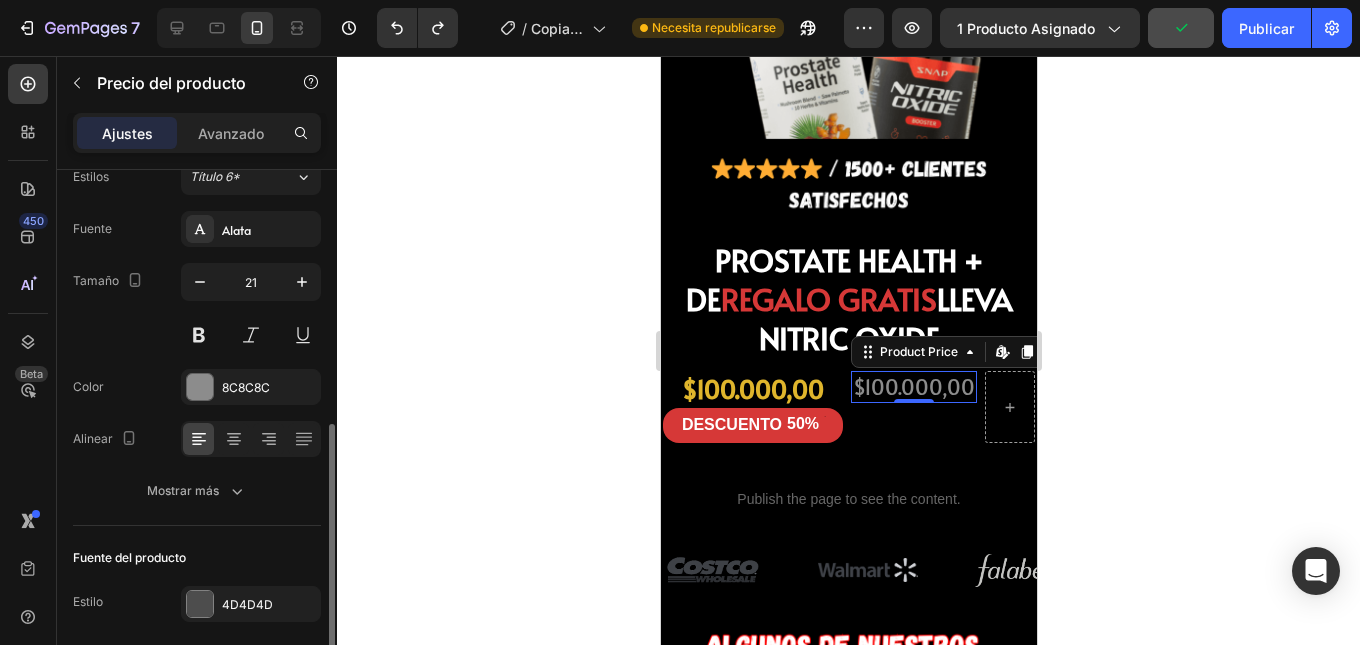 scroll, scrollTop: 273, scrollLeft: 0, axis: vertical 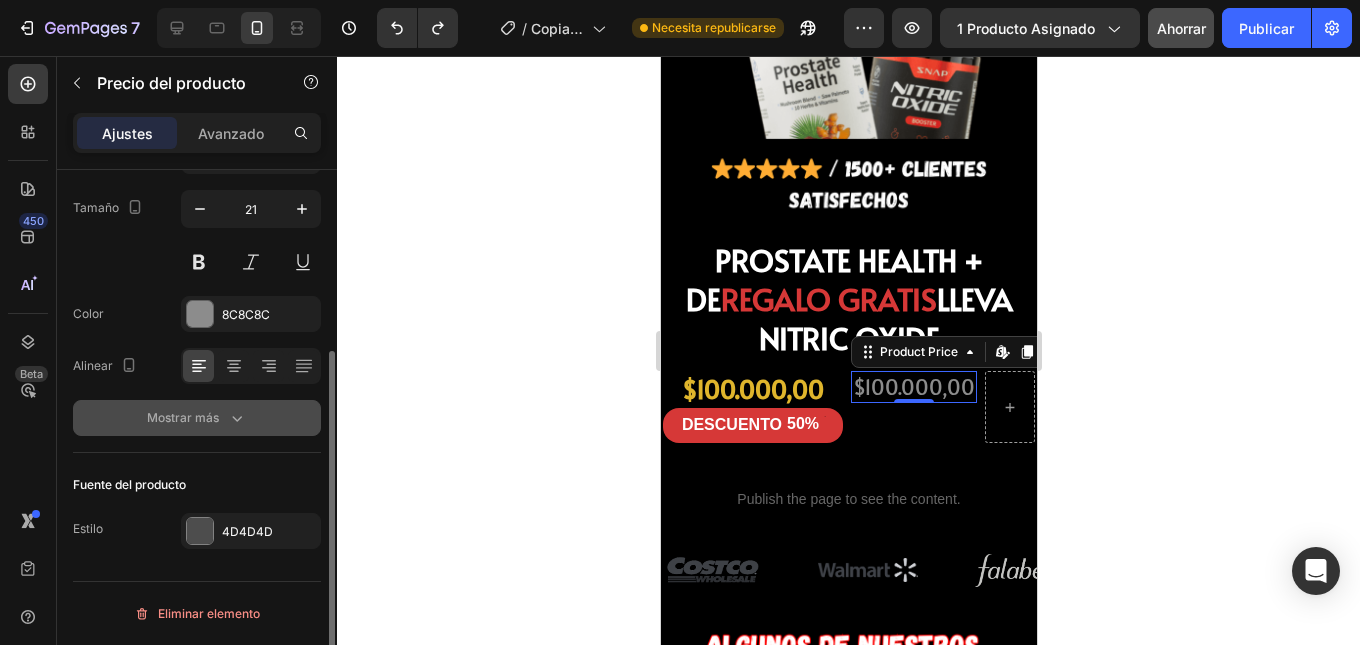 click 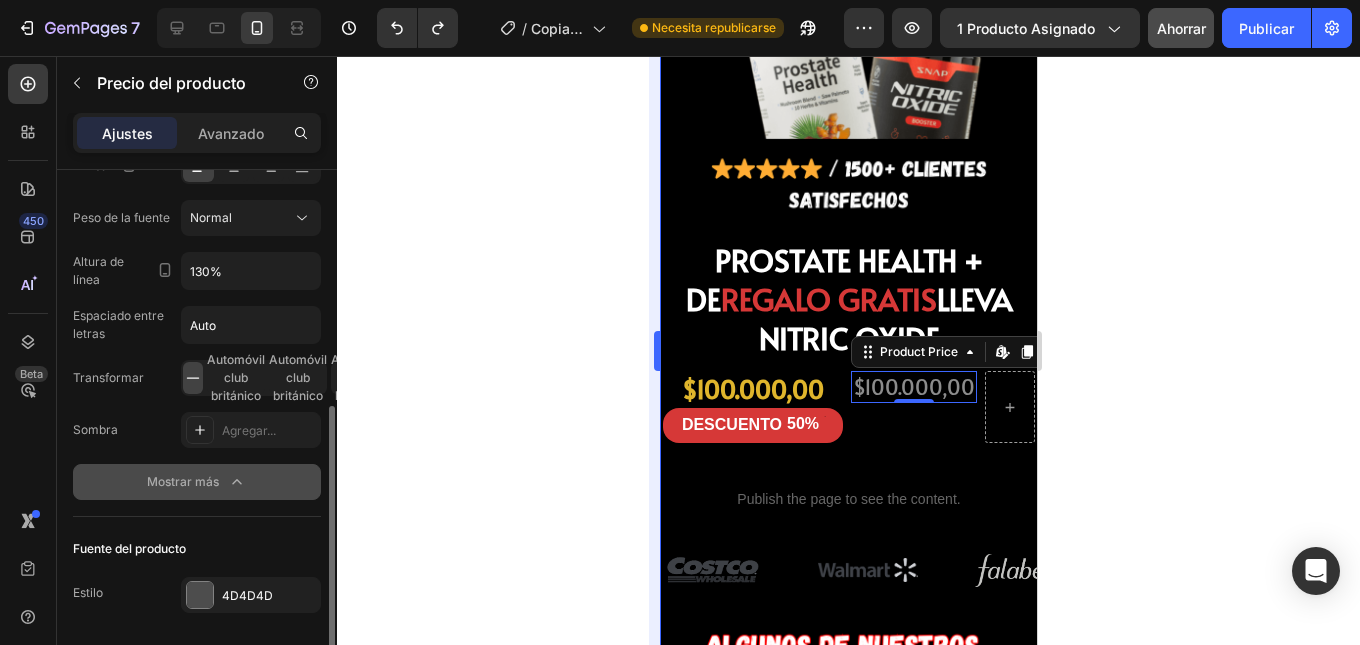 scroll, scrollTop: 537, scrollLeft: 0, axis: vertical 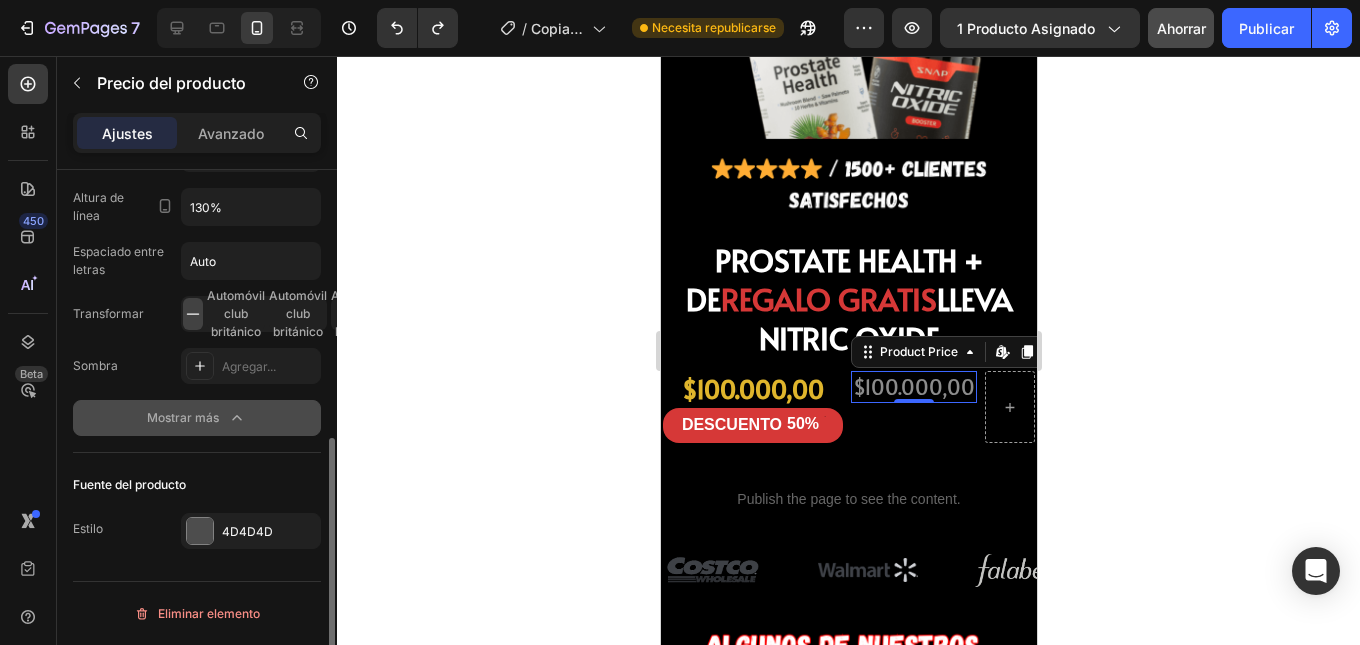 click 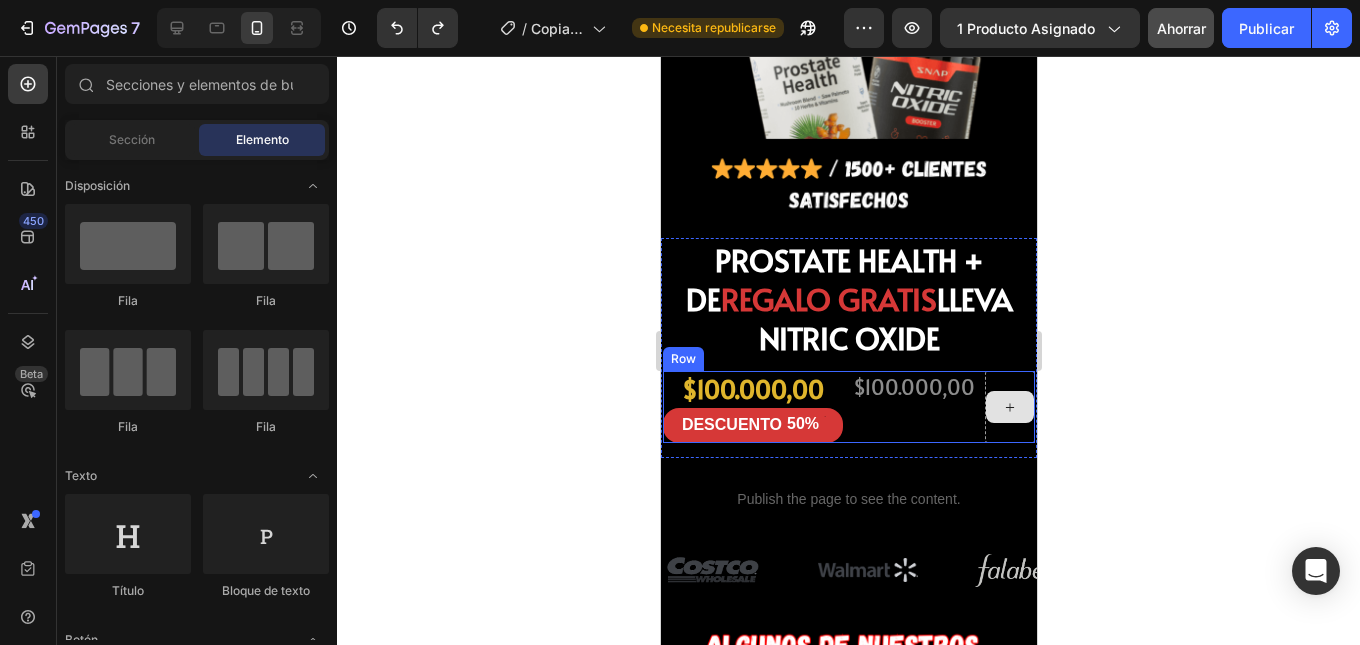 click at bounding box center (1009, 407) 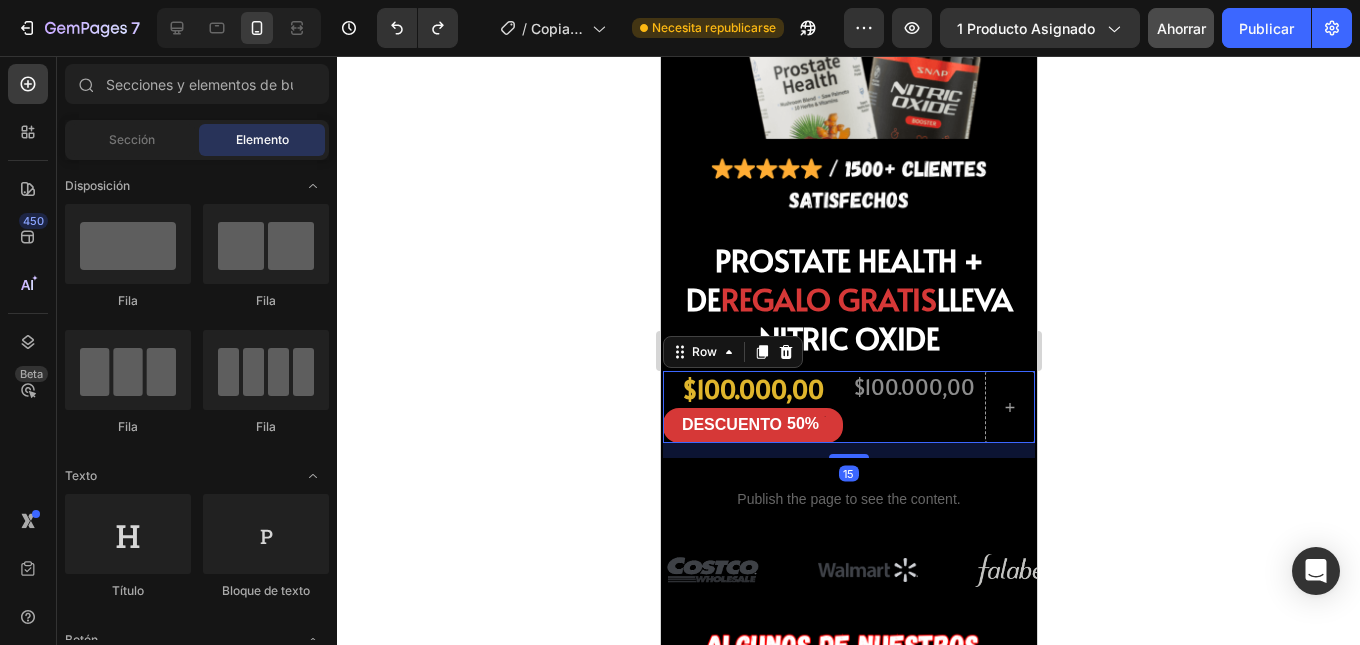click on "$100.000,00 Product Price Product Price" at bounding box center (913, 406) 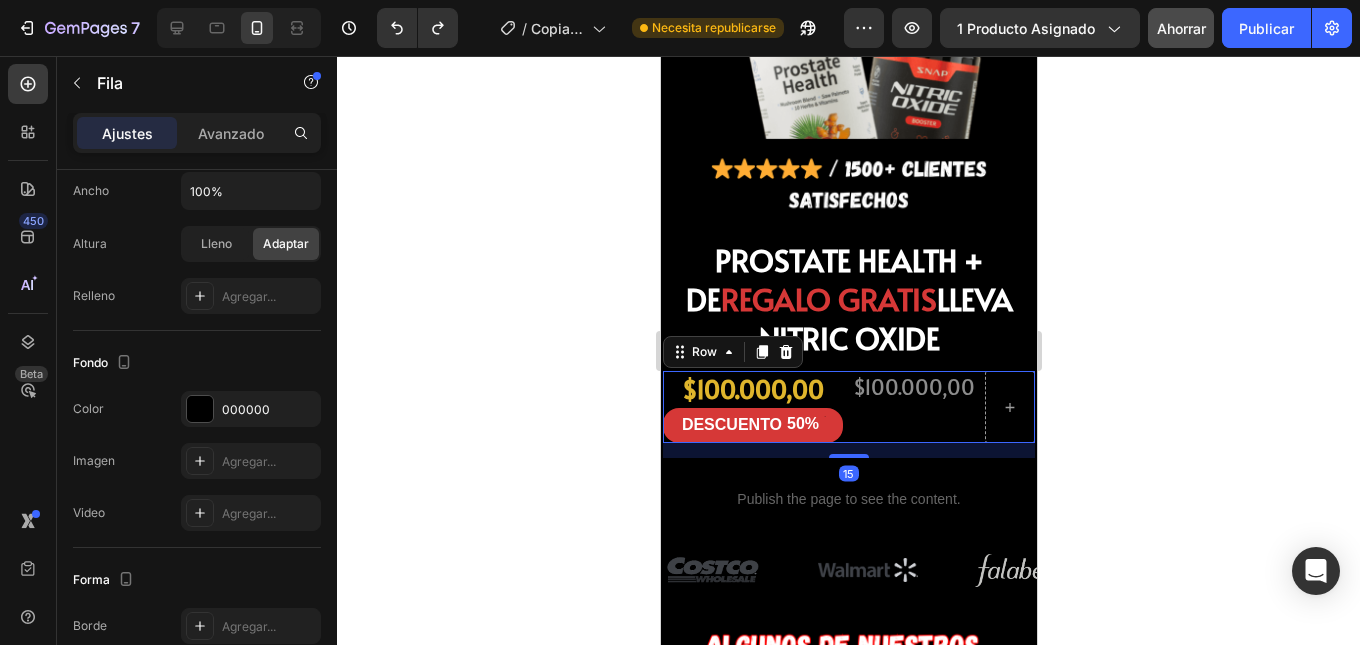 scroll, scrollTop: 864, scrollLeft: 0, axis: vertical 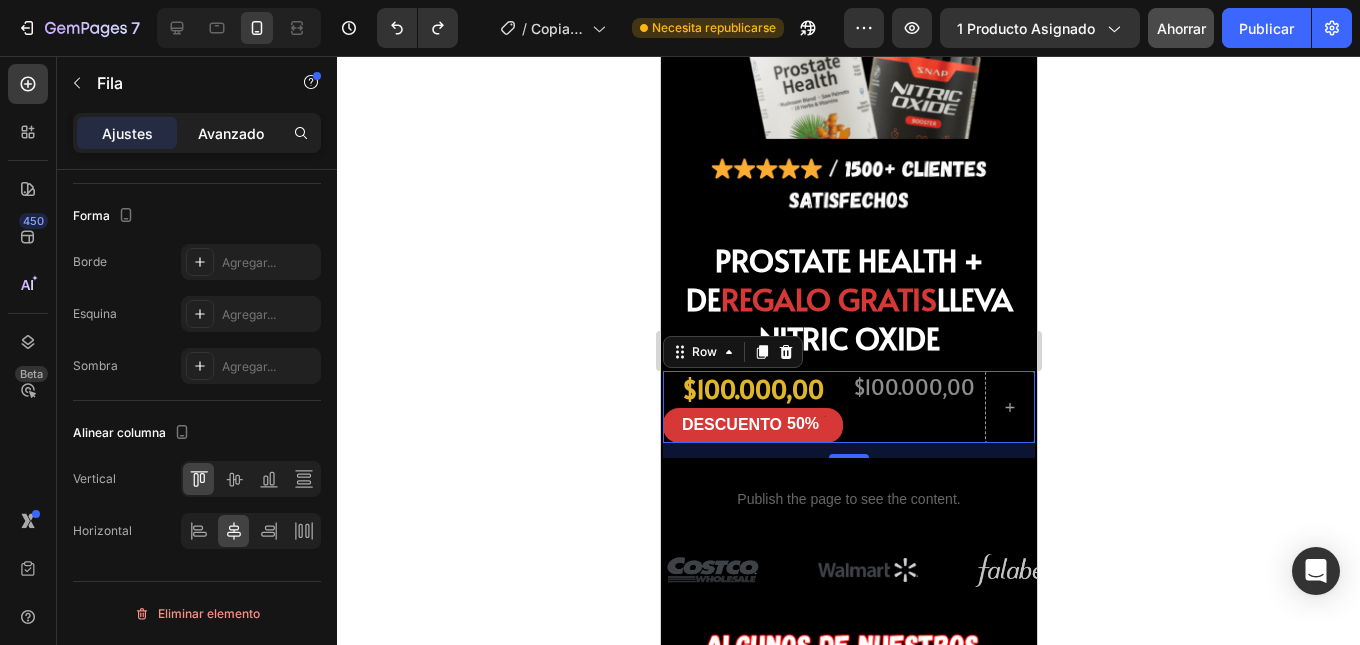 click on "Avanzado" at bounding box center (231, 133) 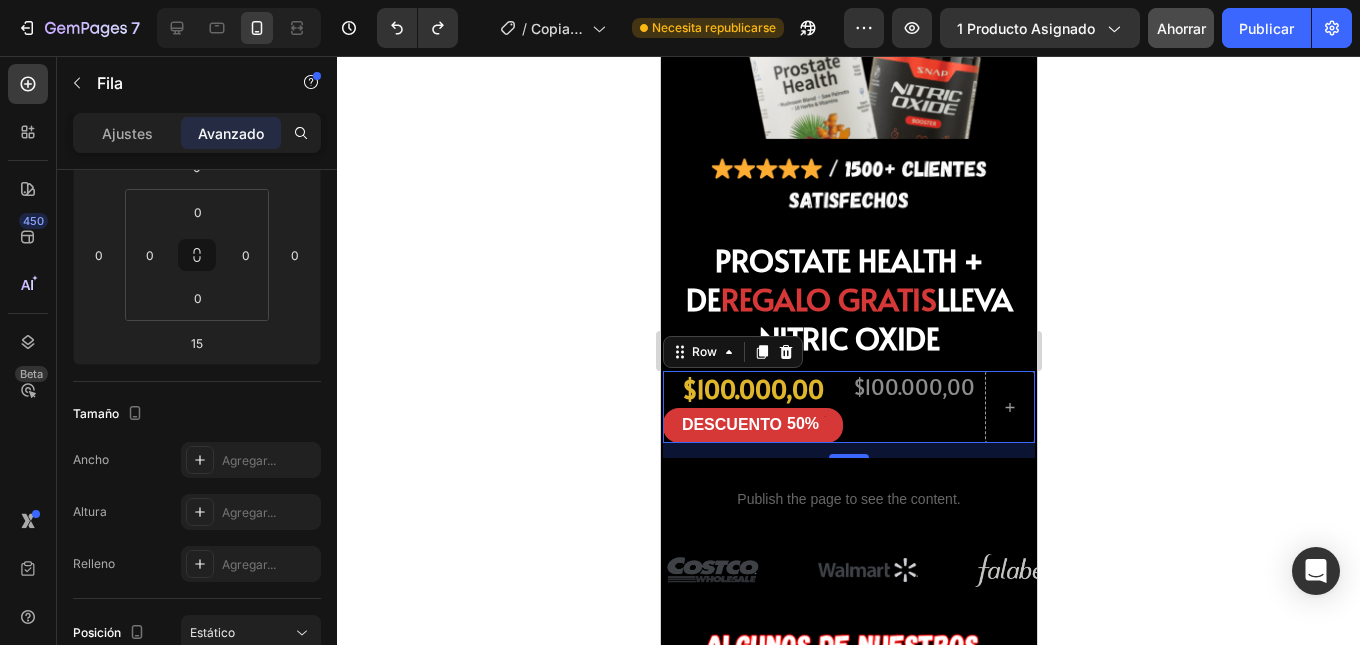 scroll, scrollTop: 0, scrollLeft: 0, axis: both 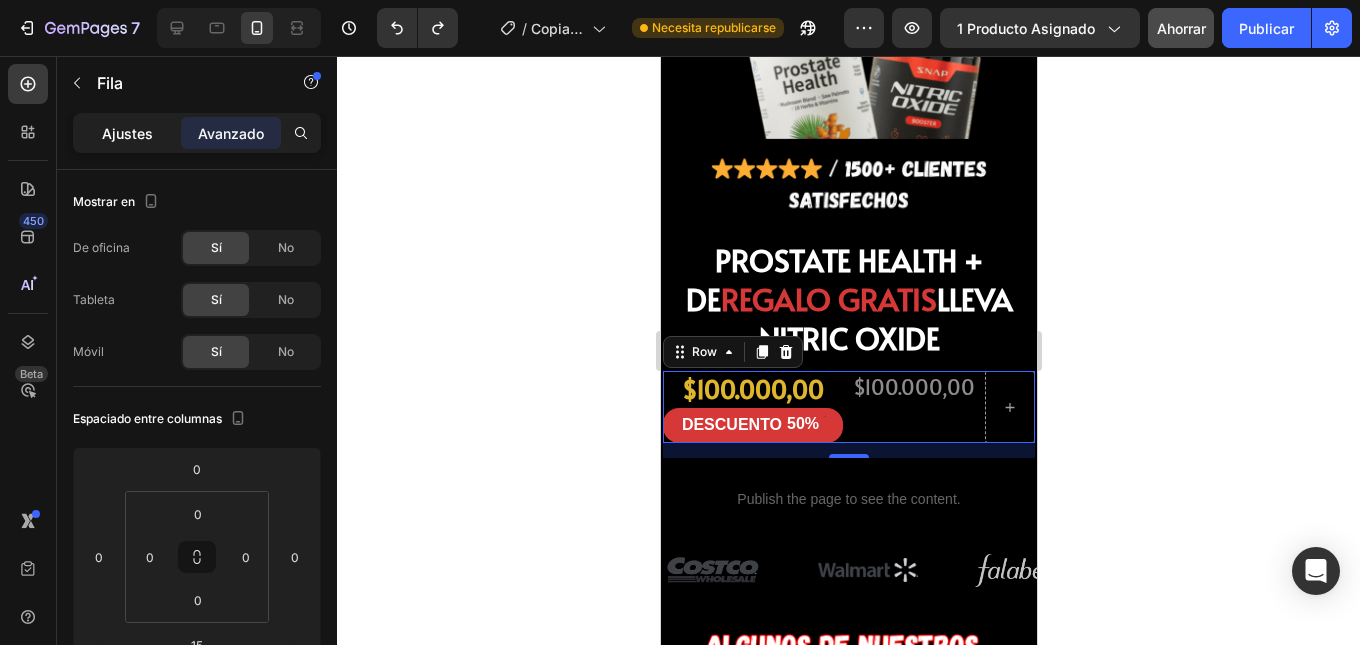 click on "Ajustes" 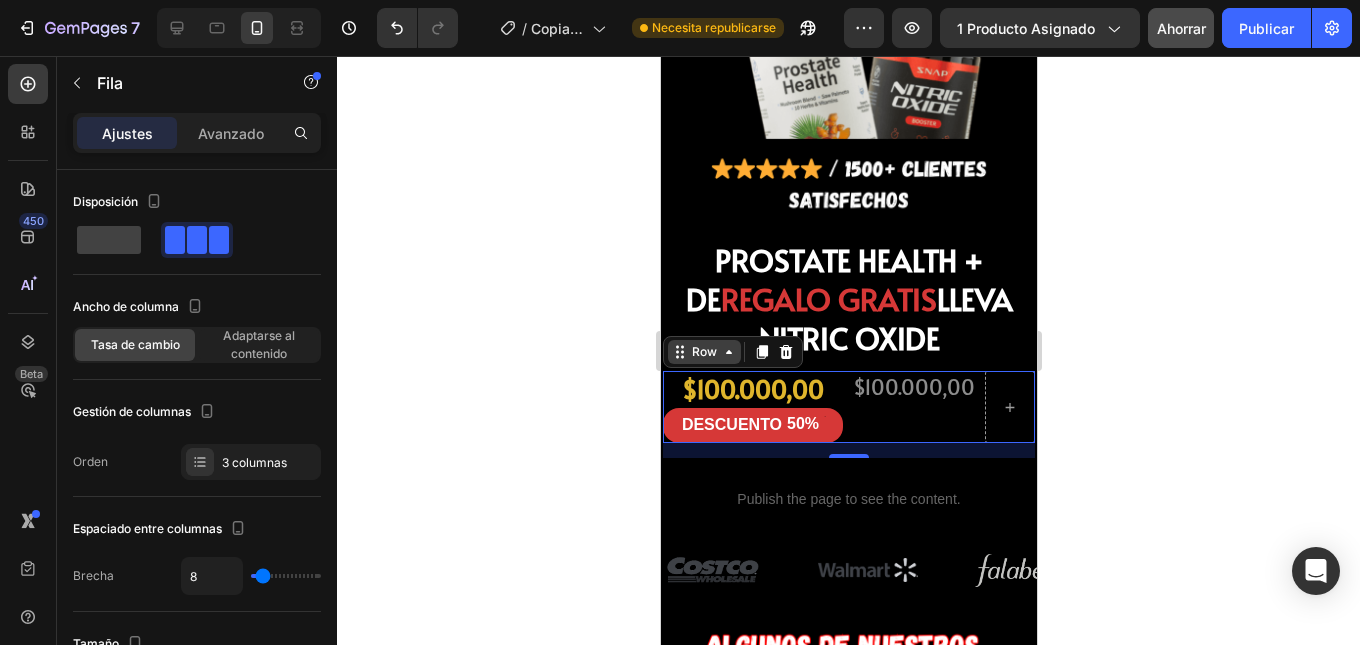 click on "Row" at bounding box center [703, 352] 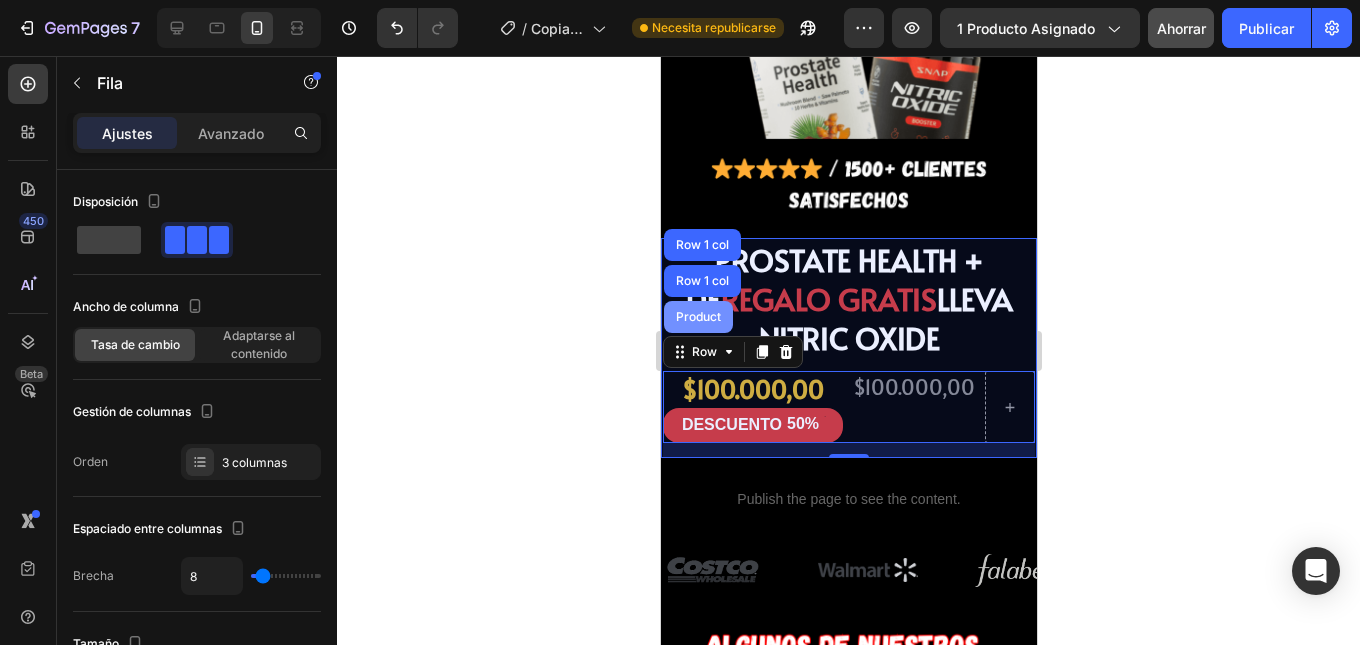 click on "Product" at bounding box center (697, 317) 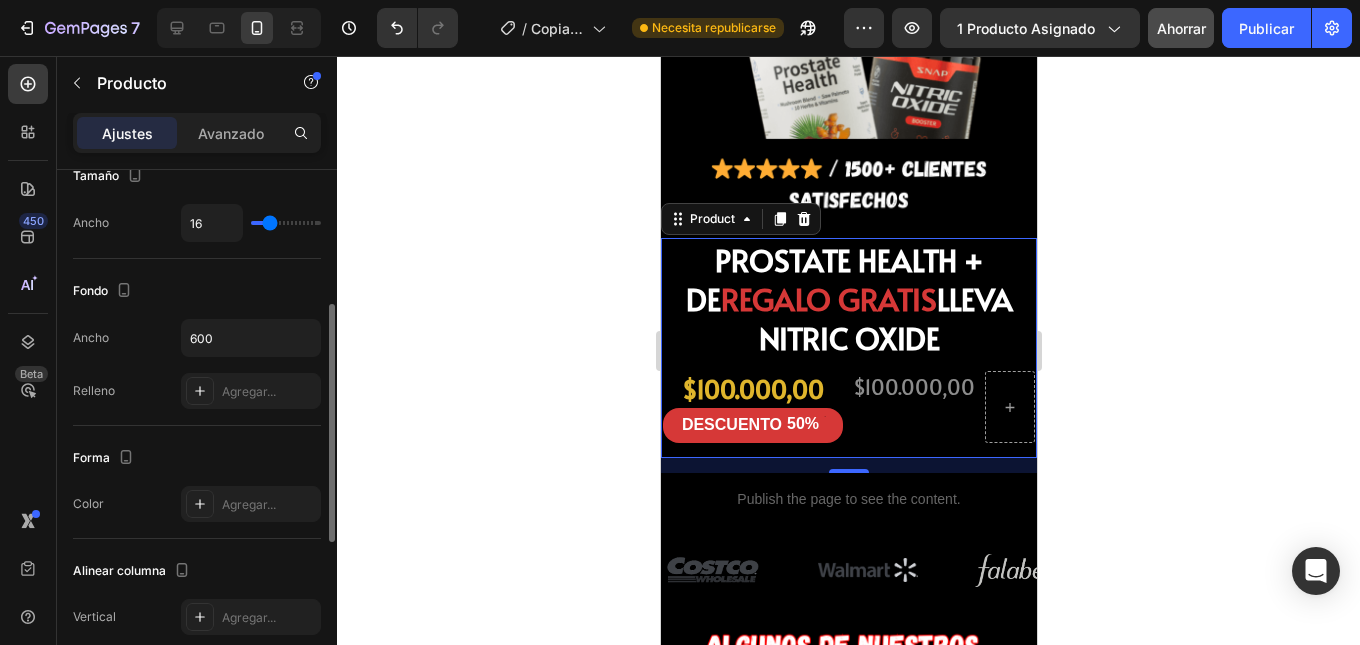 scroll, scrollTop: 600, scrollLeft: 0, axis: vertical 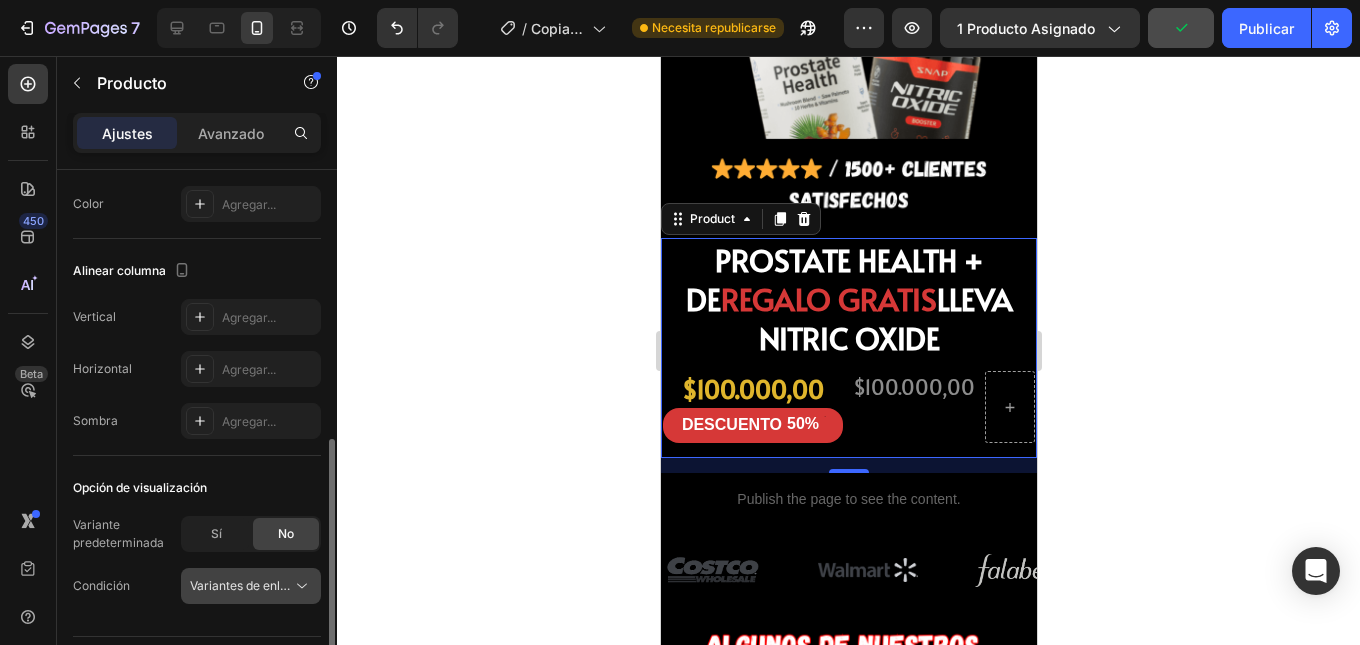 click on "Variantes de enlaces, cantidad<br>entre los mismos productos" at bounding box center [368, 585] 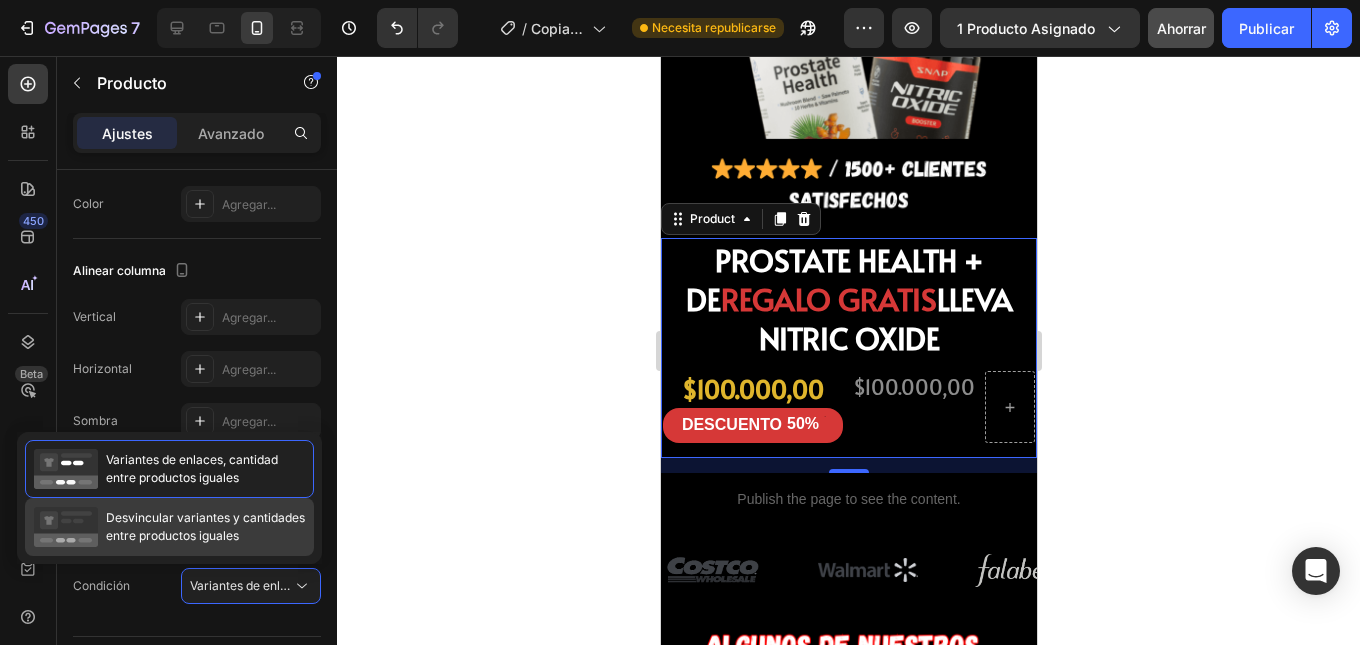 click on "Desvincular variantes y cantidades  entre productos iguales" at bounding box center (205, 527) 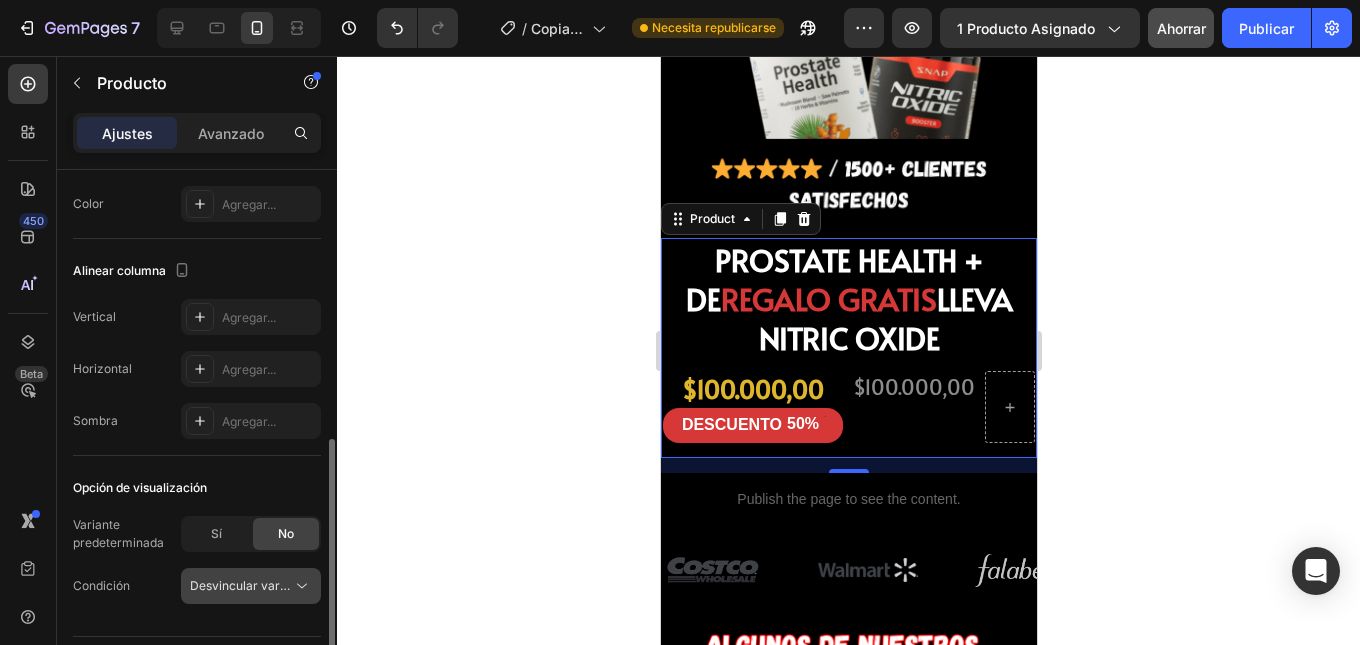 click on "Desvincular variantes, cantidad<br> entre los mismos productos" at bounding box center [373, 585] 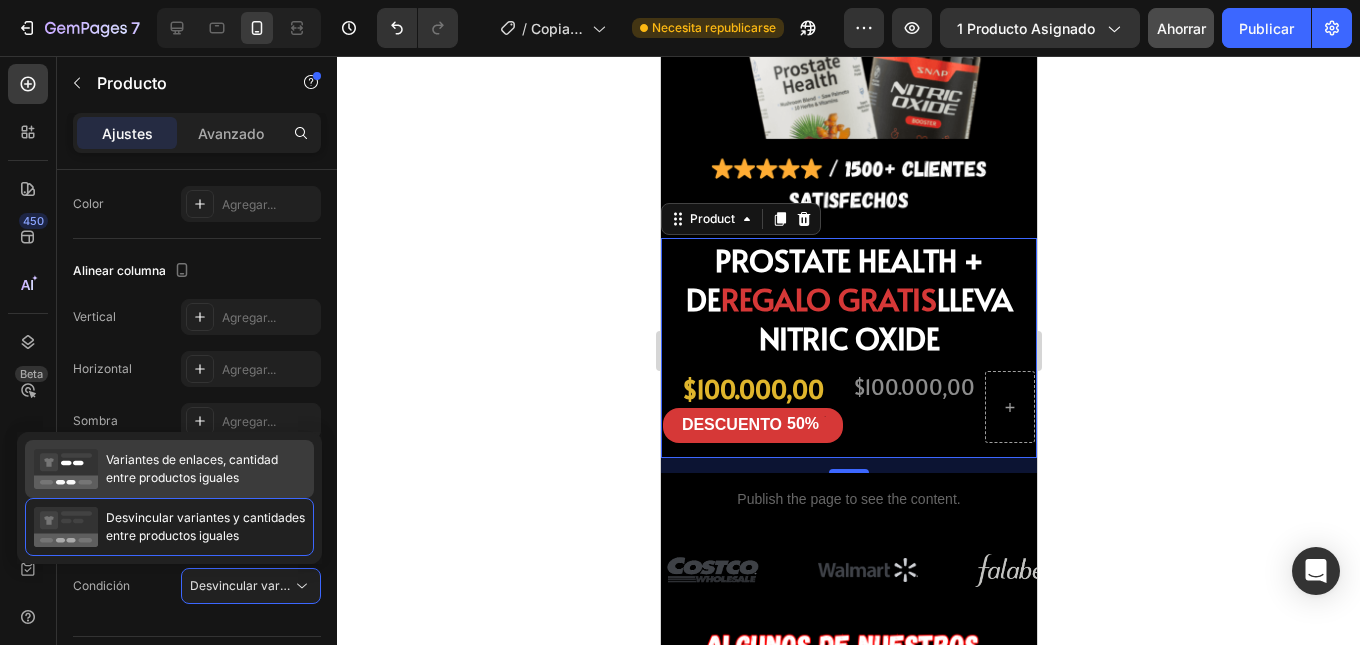 click on "entre productos iguales" at bounding box center (172, 477) 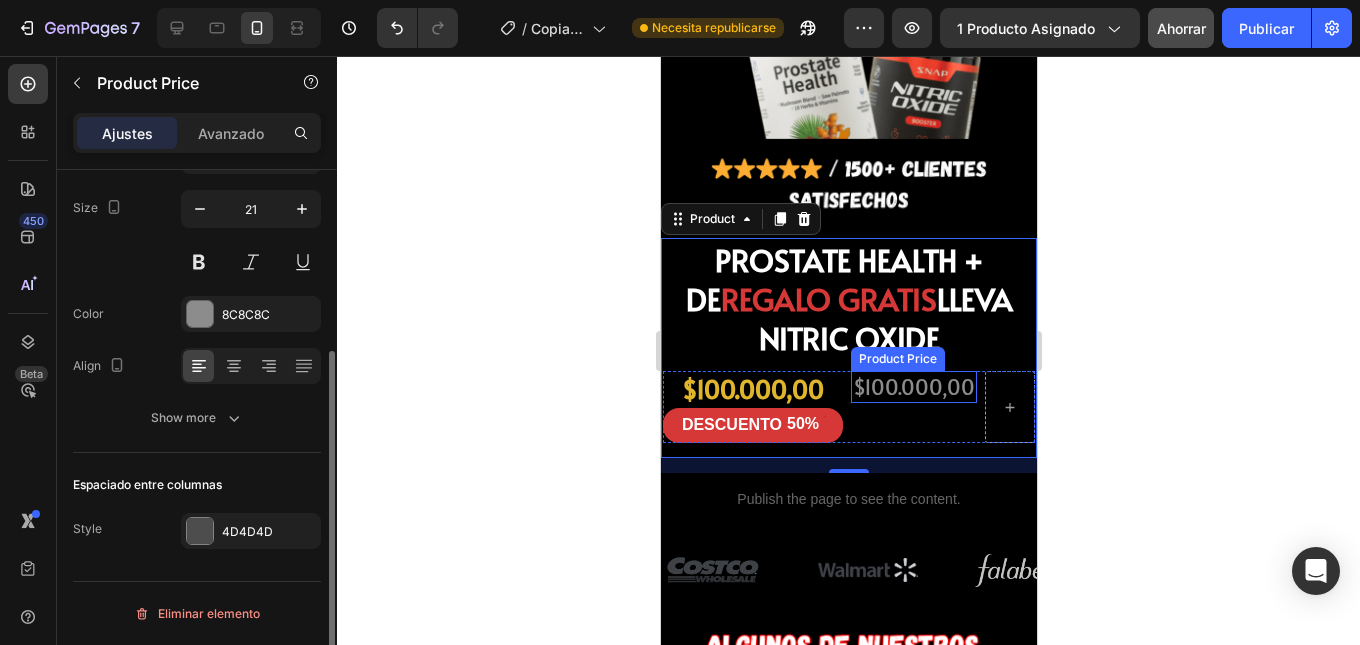 click on "$100.000,00" at bounding box center (913, 386) 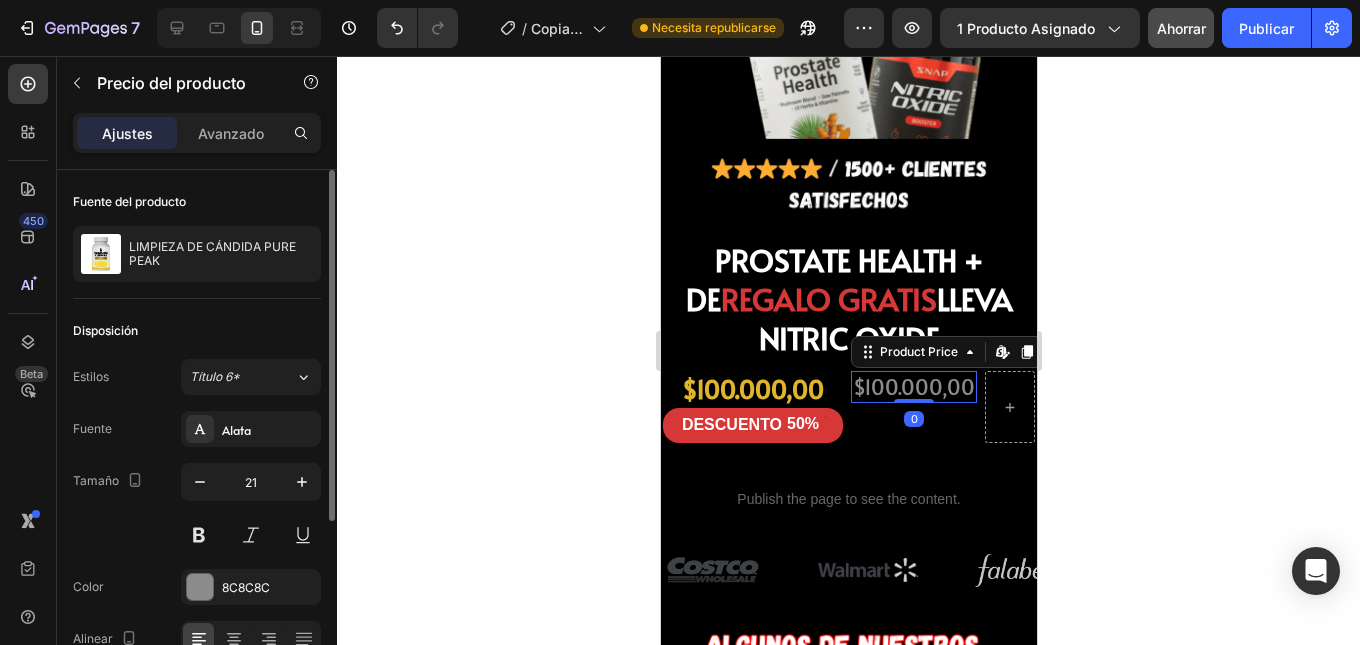 click on "$100.000,00" at bounding box center [913, 386] 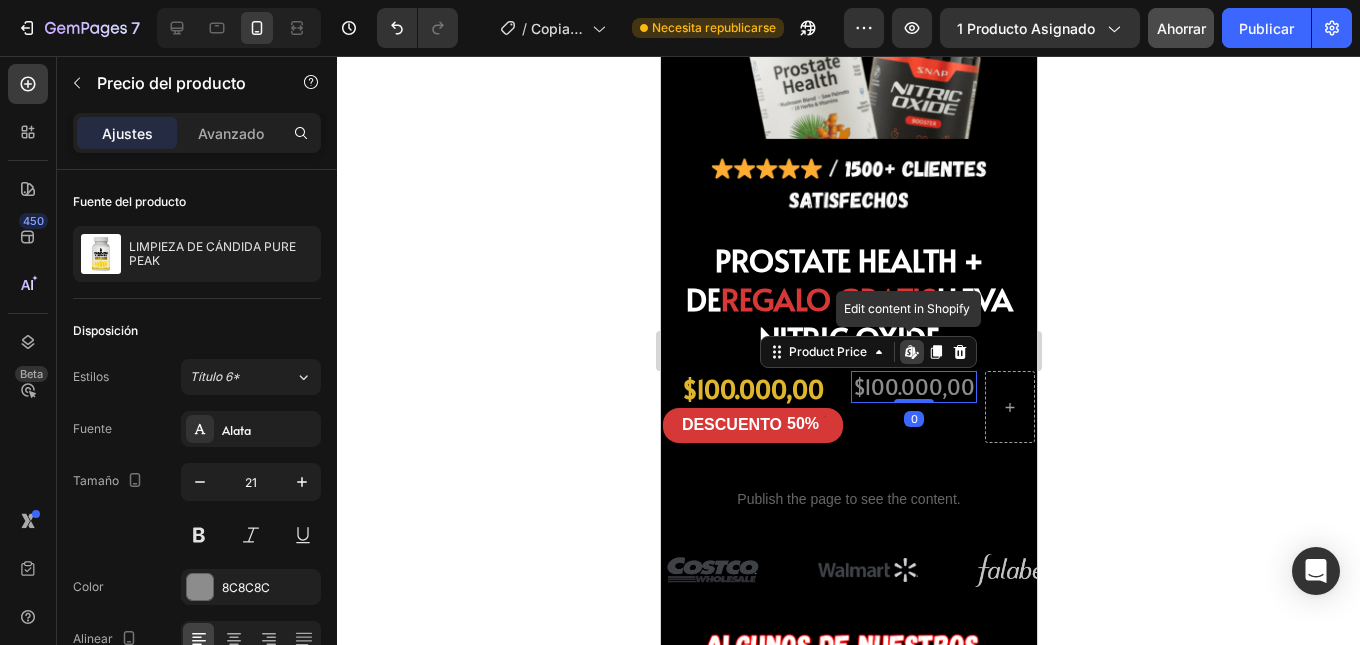 click on "$100.000,00" at bounding box center (913, 386) 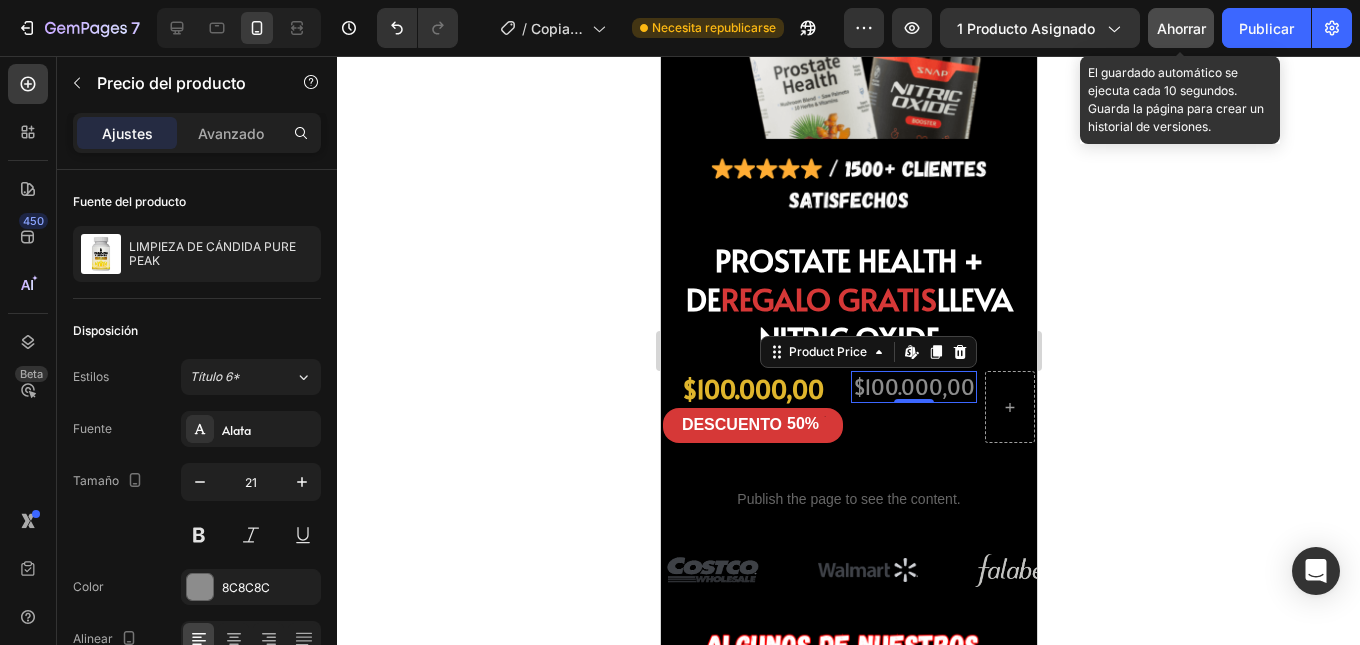 click on "Ahorrar" at bounding box center [1181, 28] 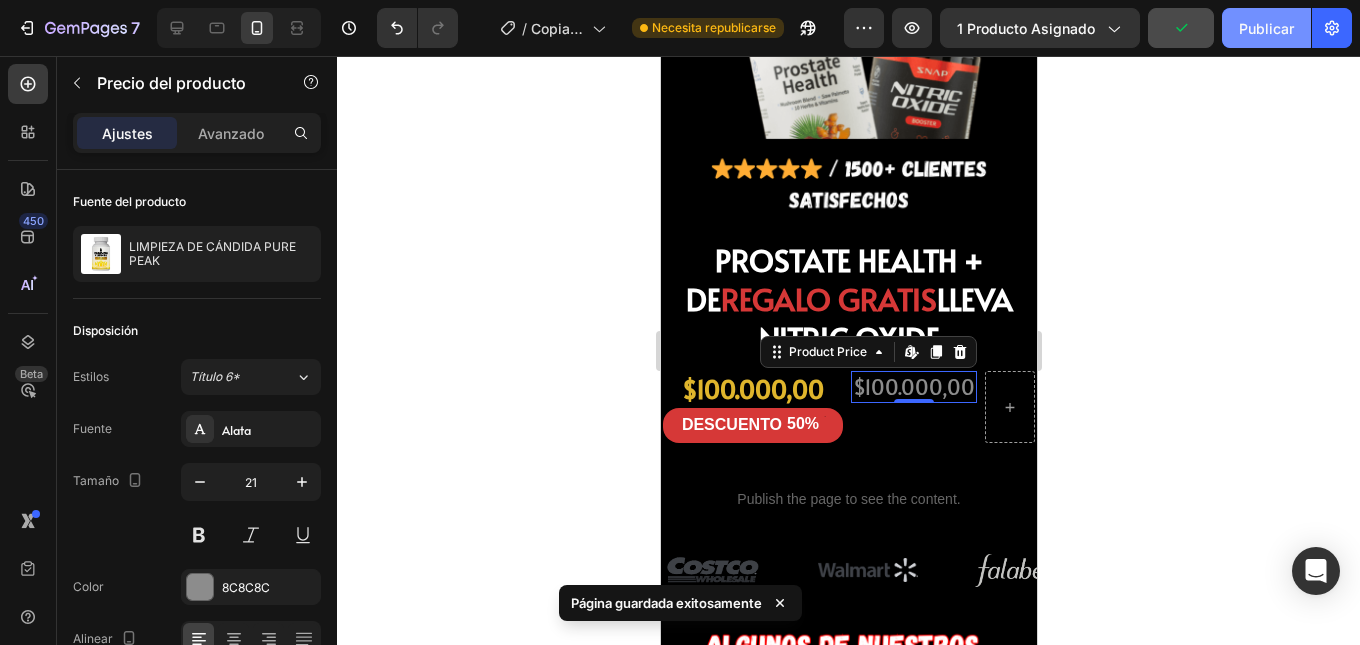 click on "Publicar" at bounding box center [1266, 28] 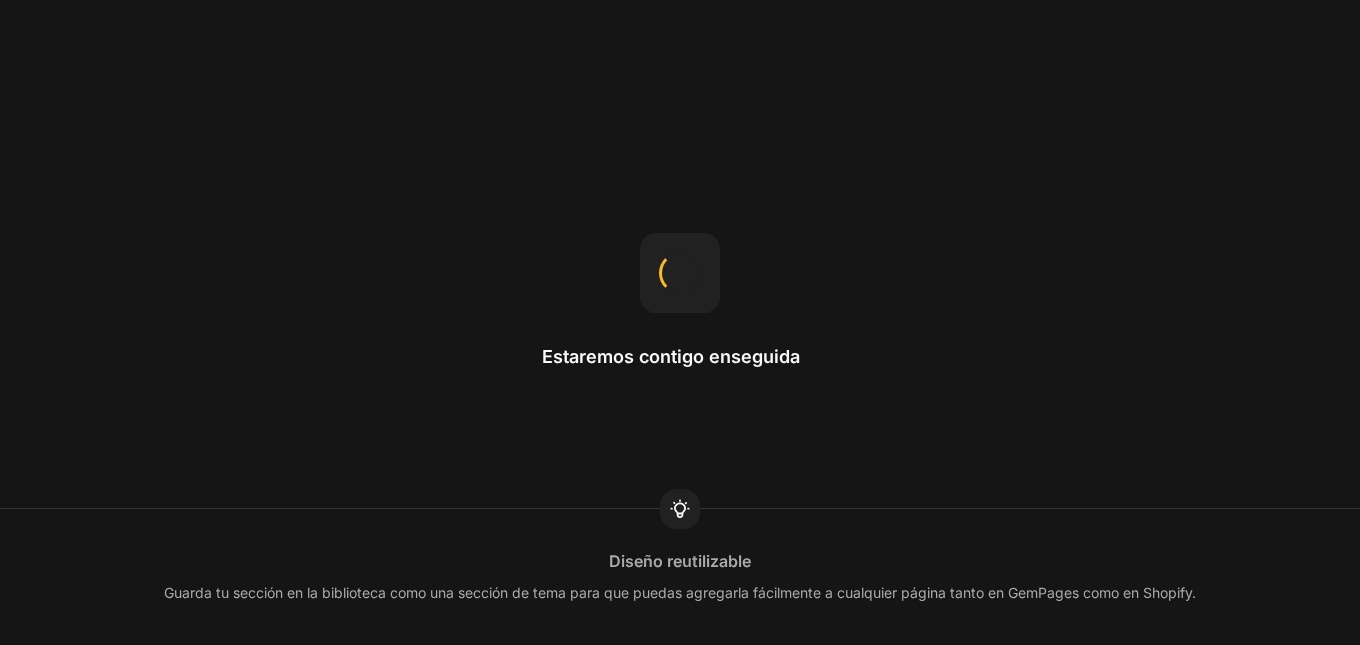 scroll, scrollTop: 0, scrollLeft: 0, axis: both 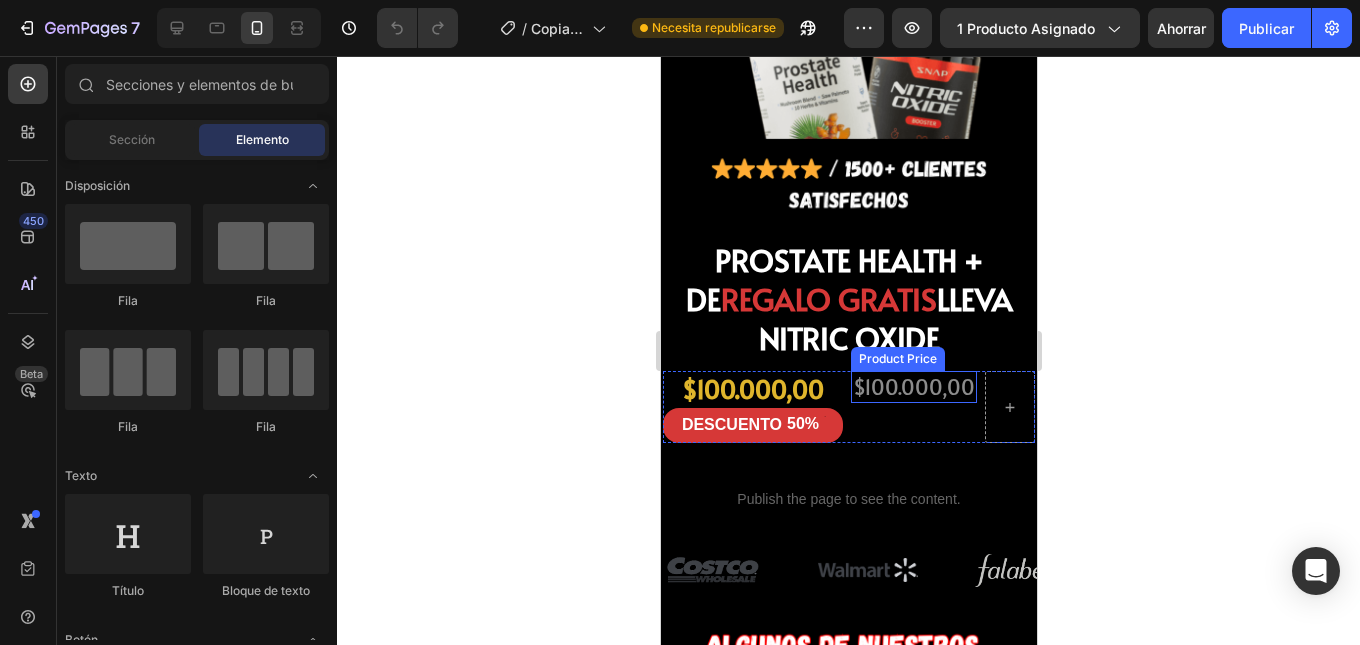 click on "$100.000,00" at bounding box center (913, 386) 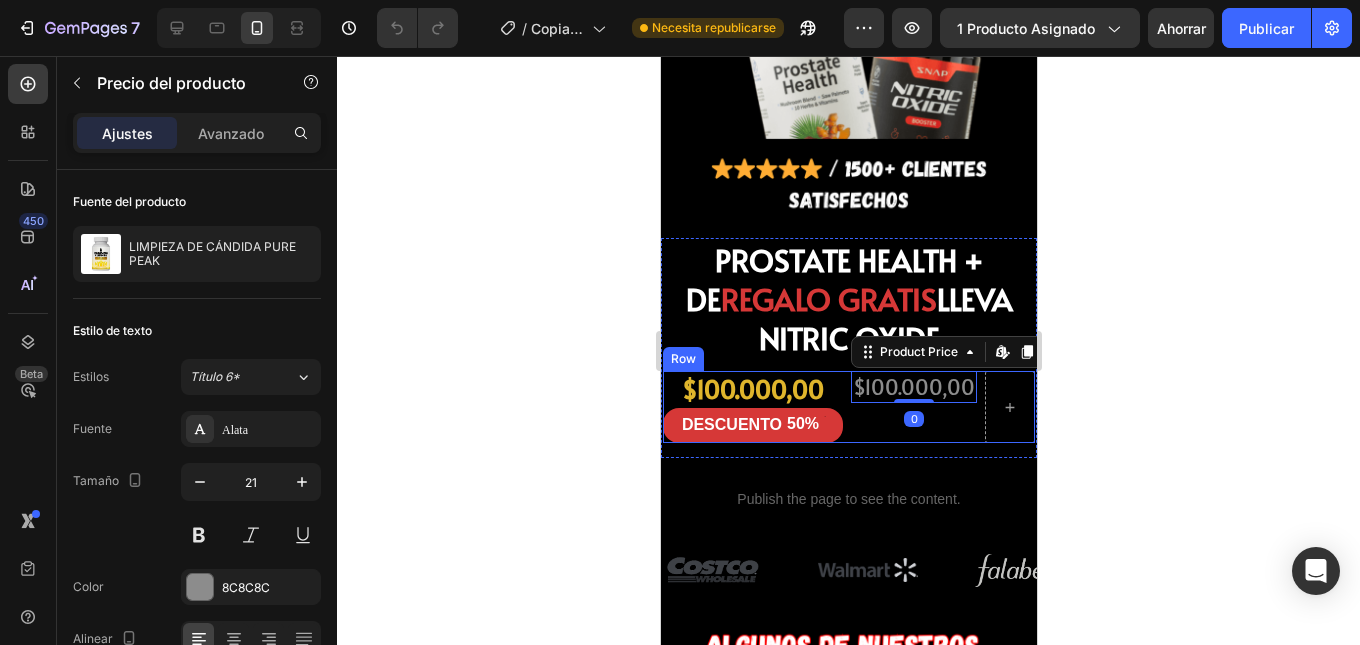 click 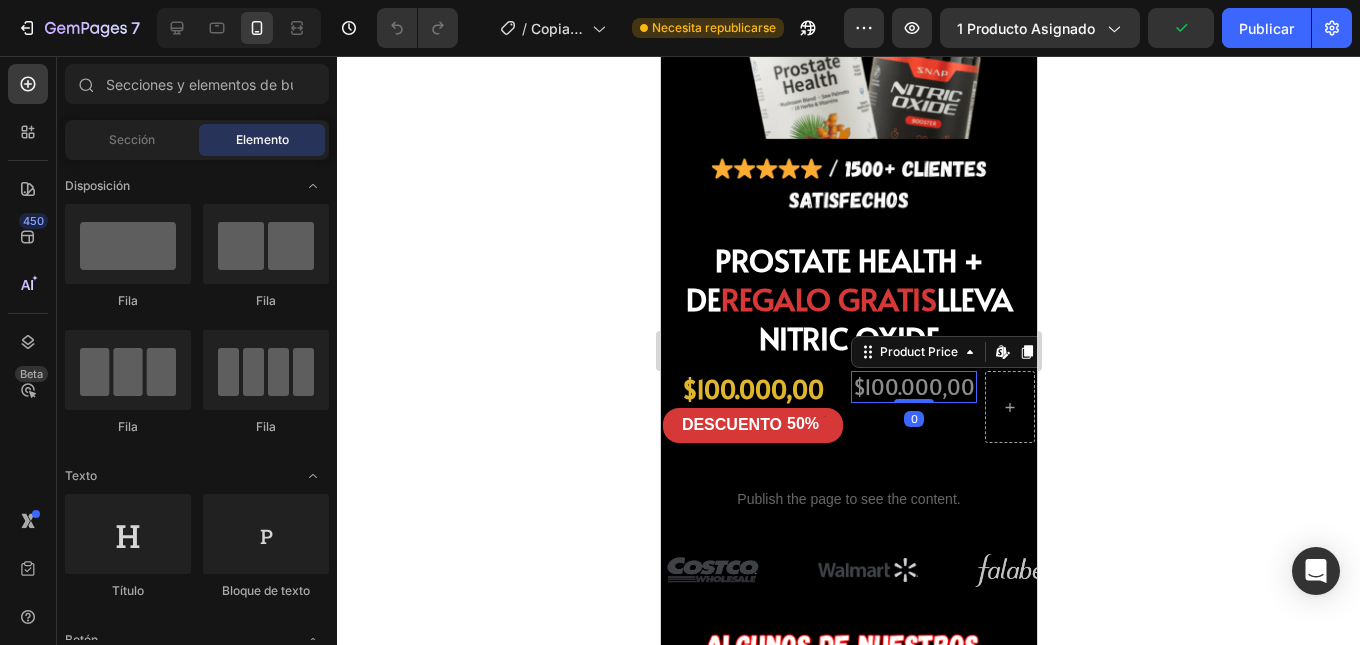 click on "$100.000,00" at bounding box center [913, 386] 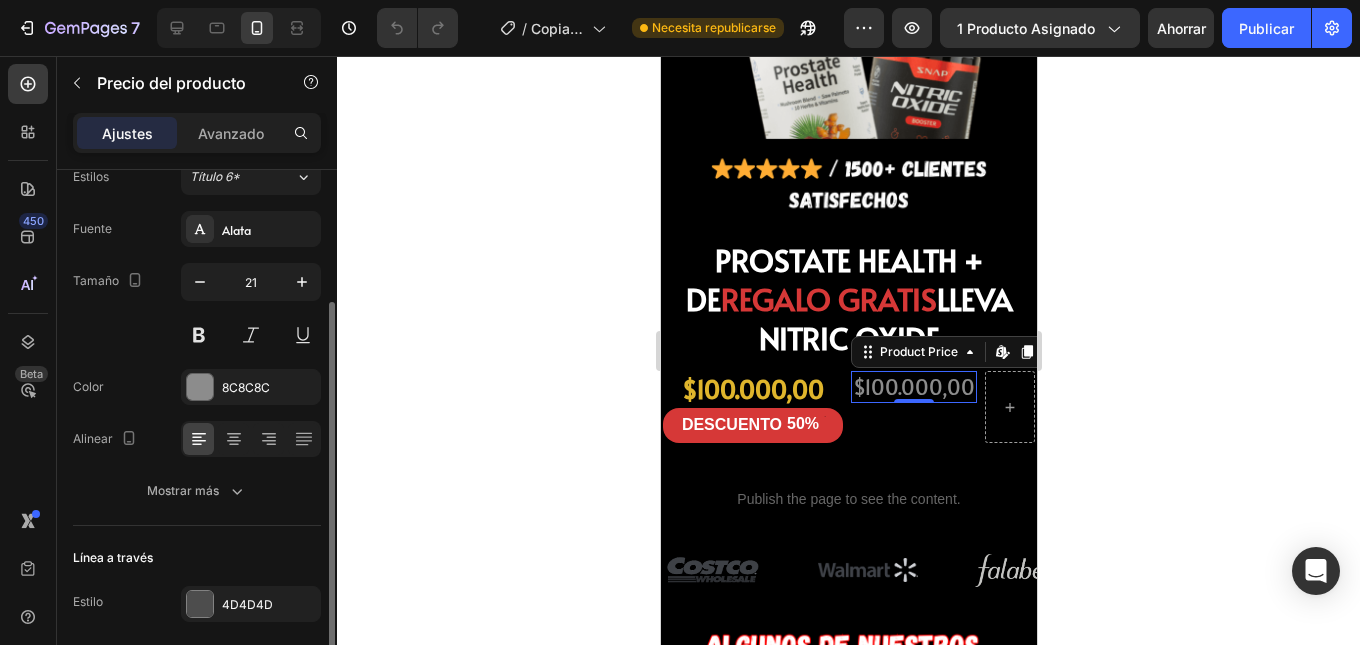 scroll, scrollTop: 273, scrollLeft: 0, axis: vertical 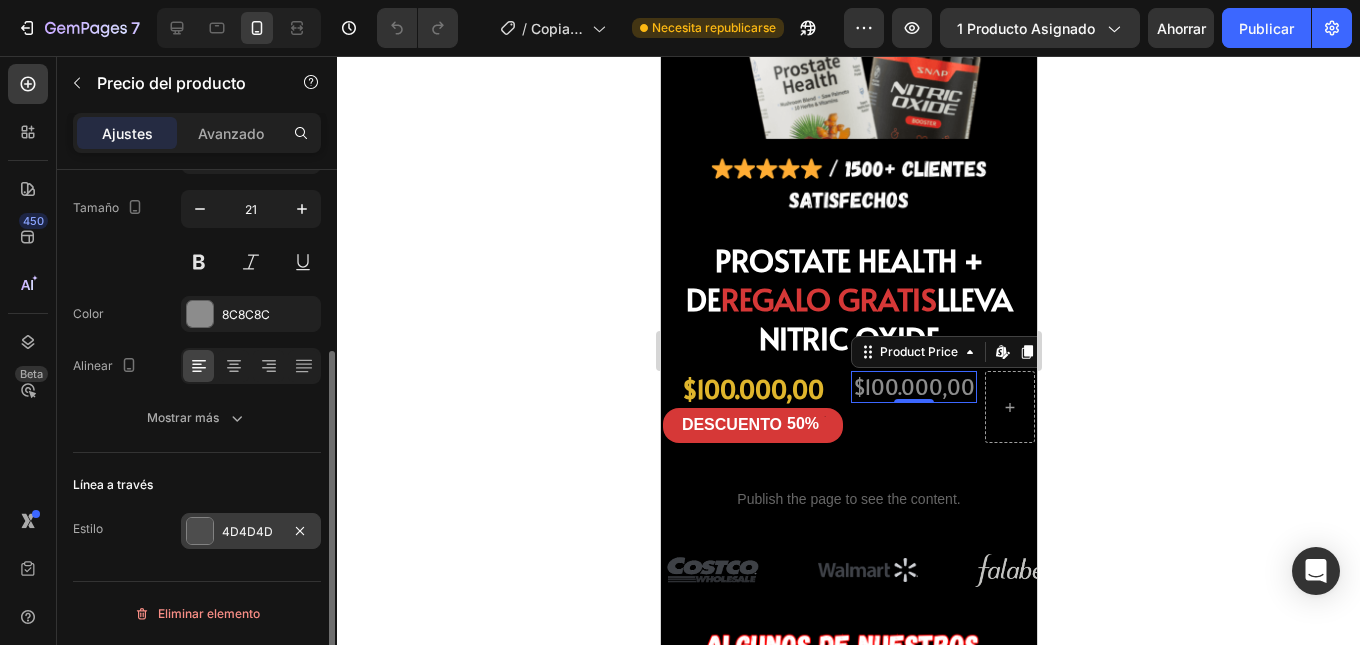 click on "4D4D4D" at bounding box center (251, 532) 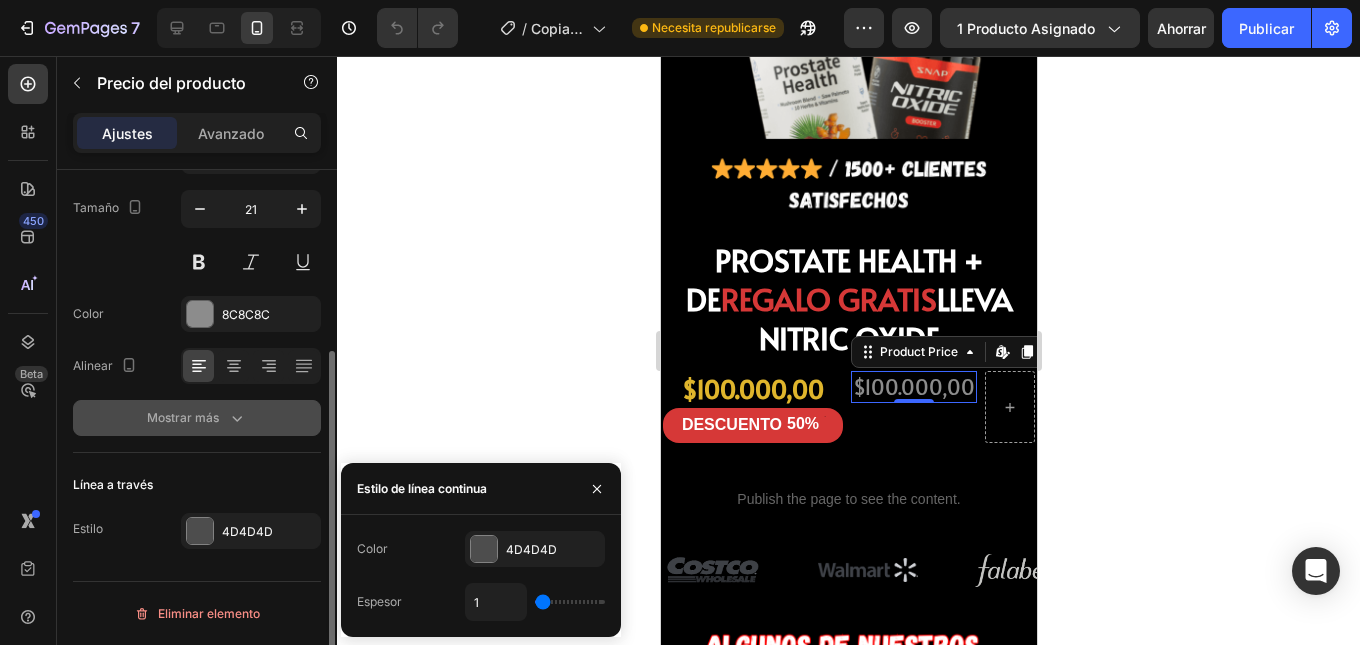 click on "Mostrar más" at bounding box center (197, 418) 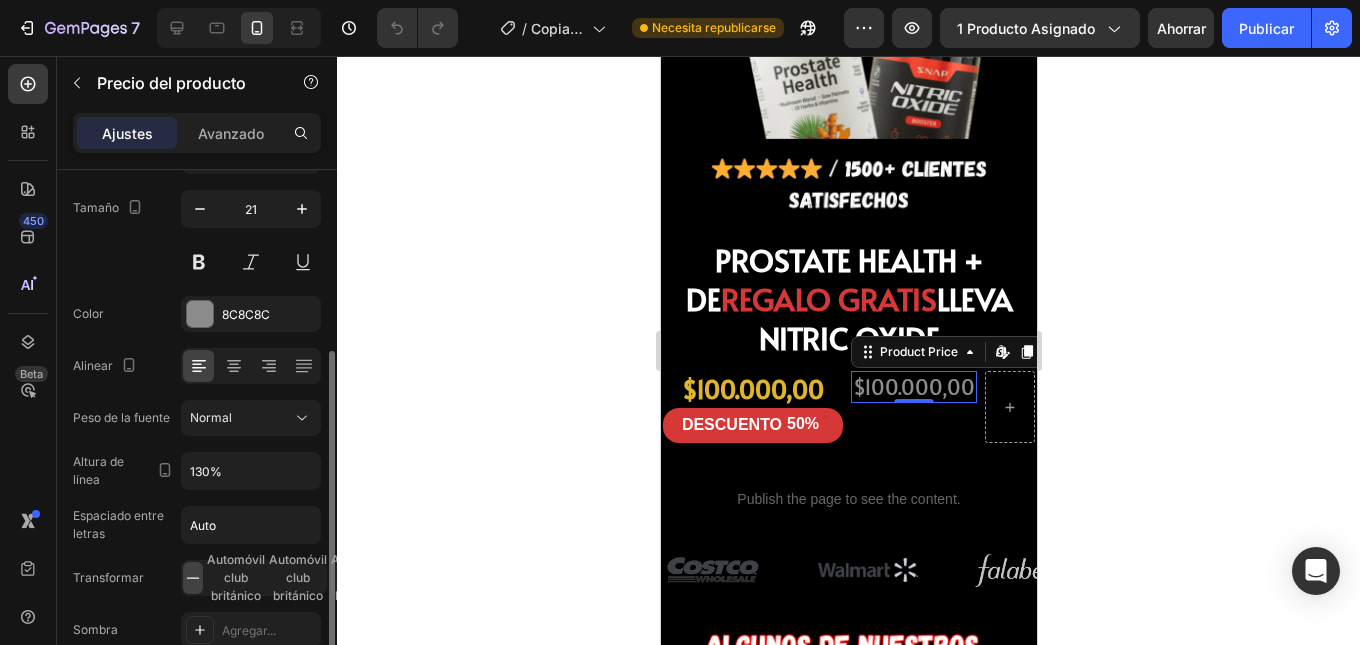 scroll, scrollTop: 537, scrollLeft: 0, axis: vertical 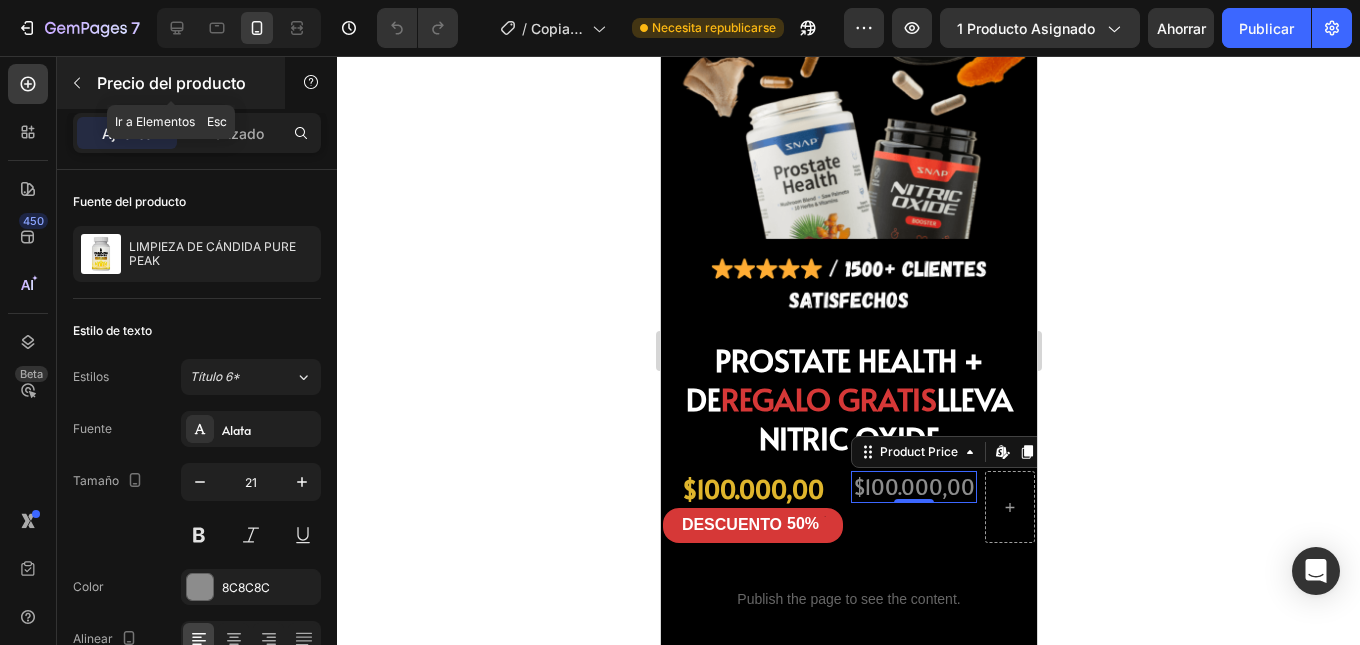 click 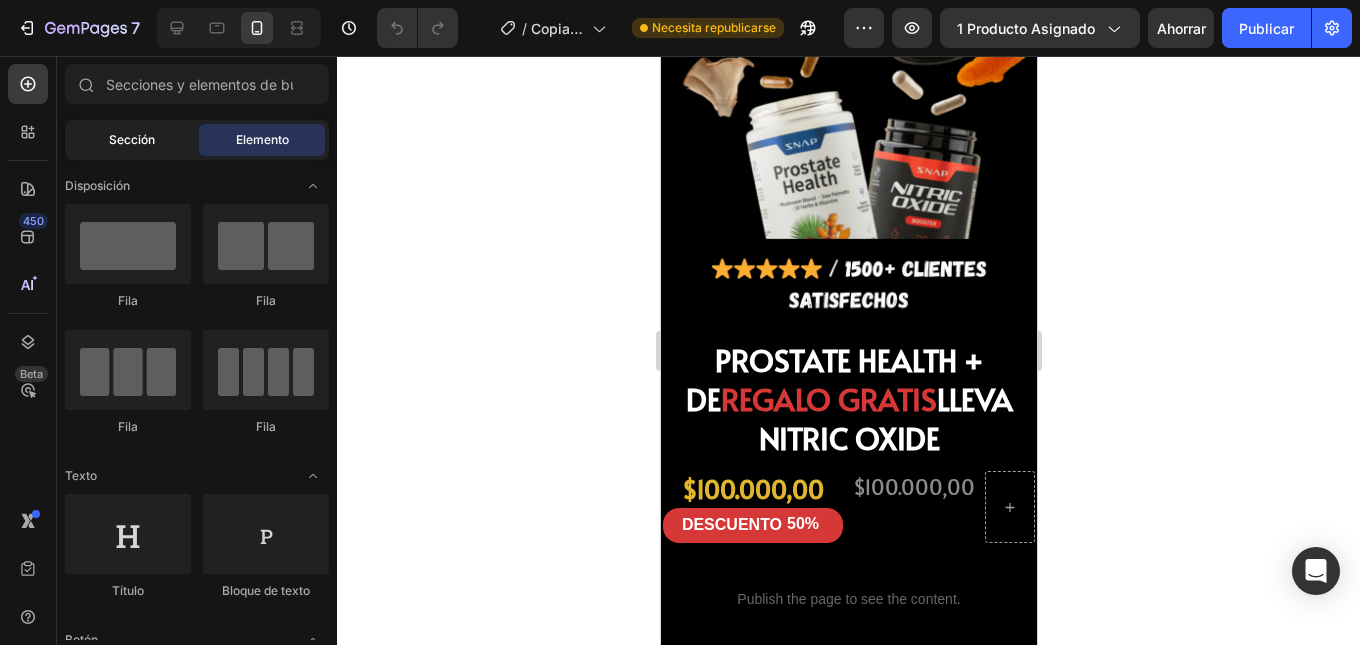 click on "Sección" at bounding box center (132, 140) 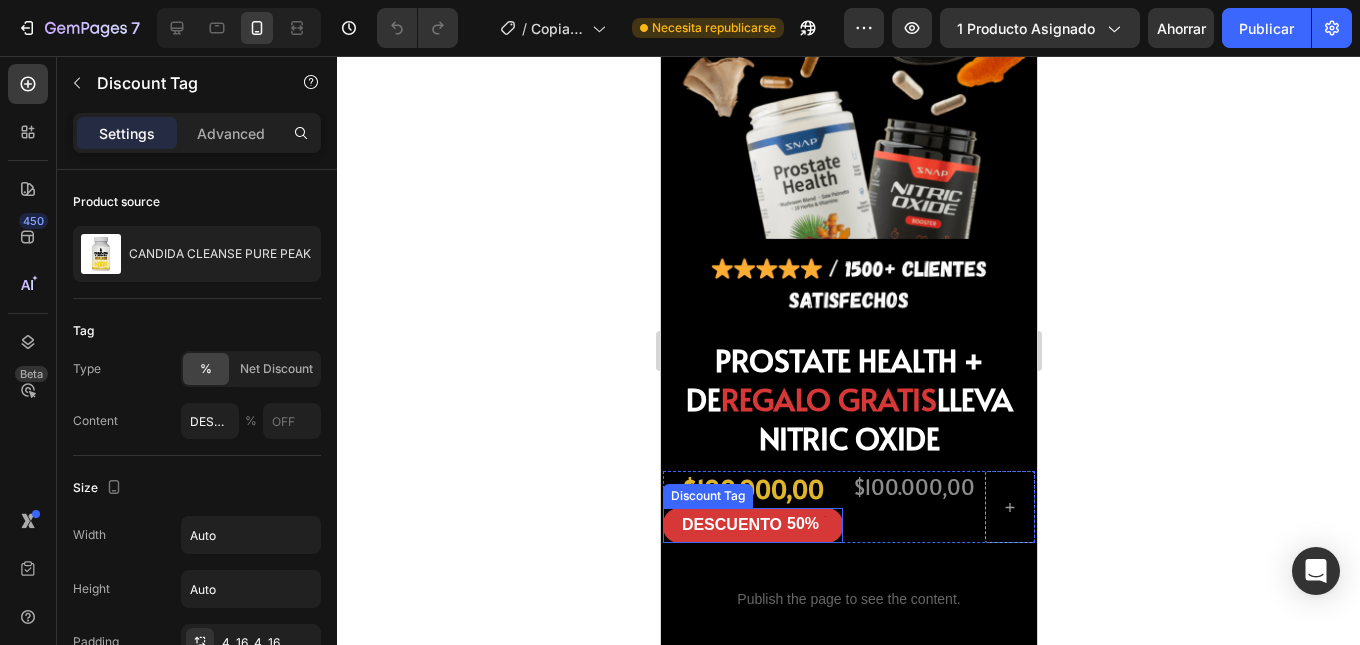 click on "50%" at bounding box center [802, 524] 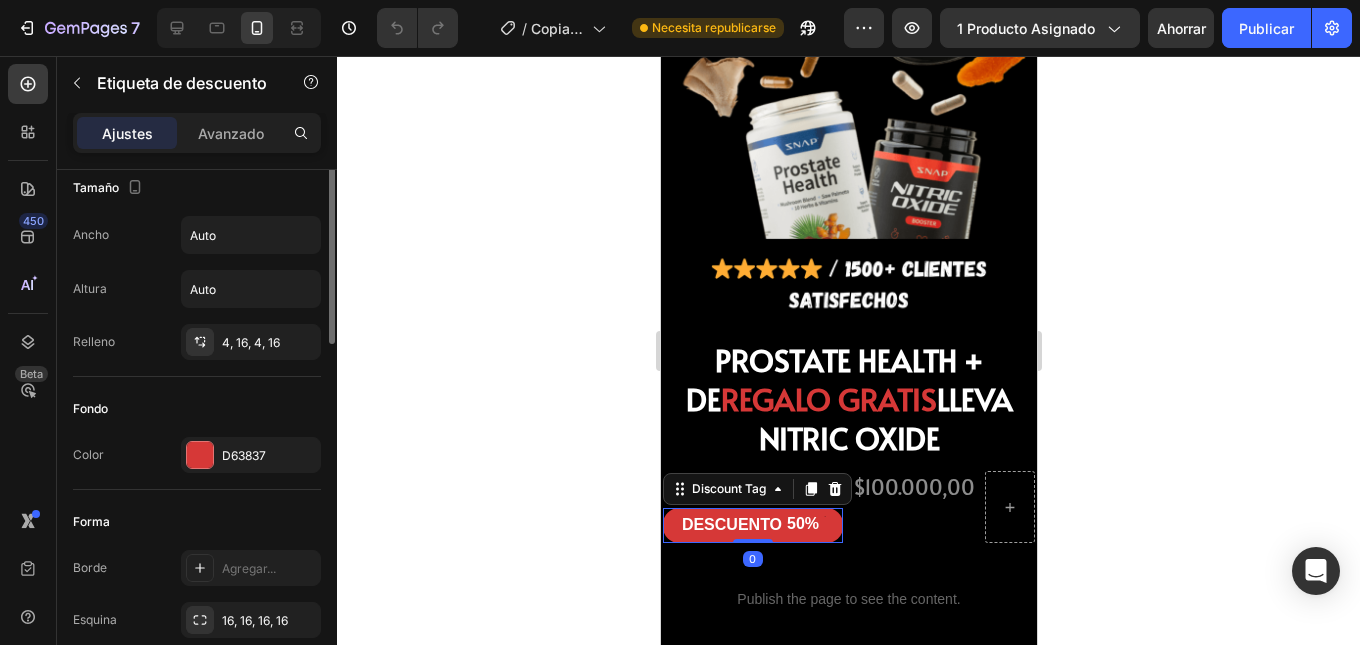 scroll, scrollTop: 100, scrollLeft: 0, axis: vertical 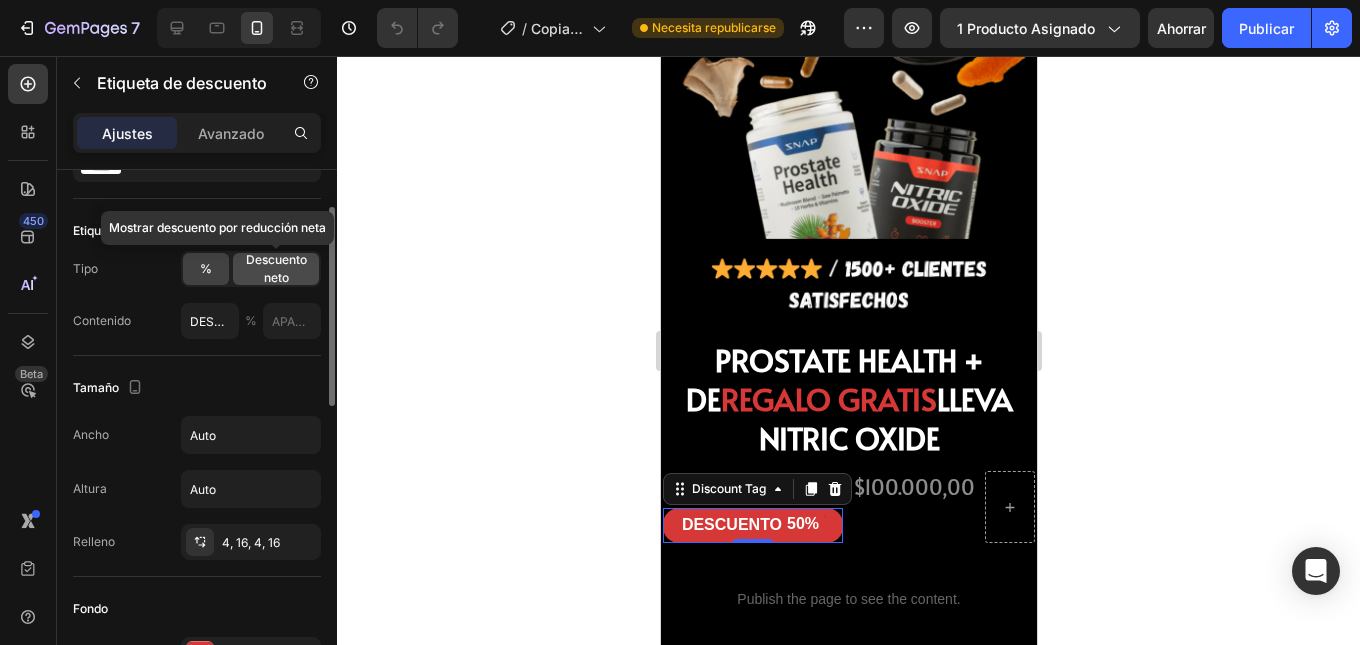 click on "Descuento neto" 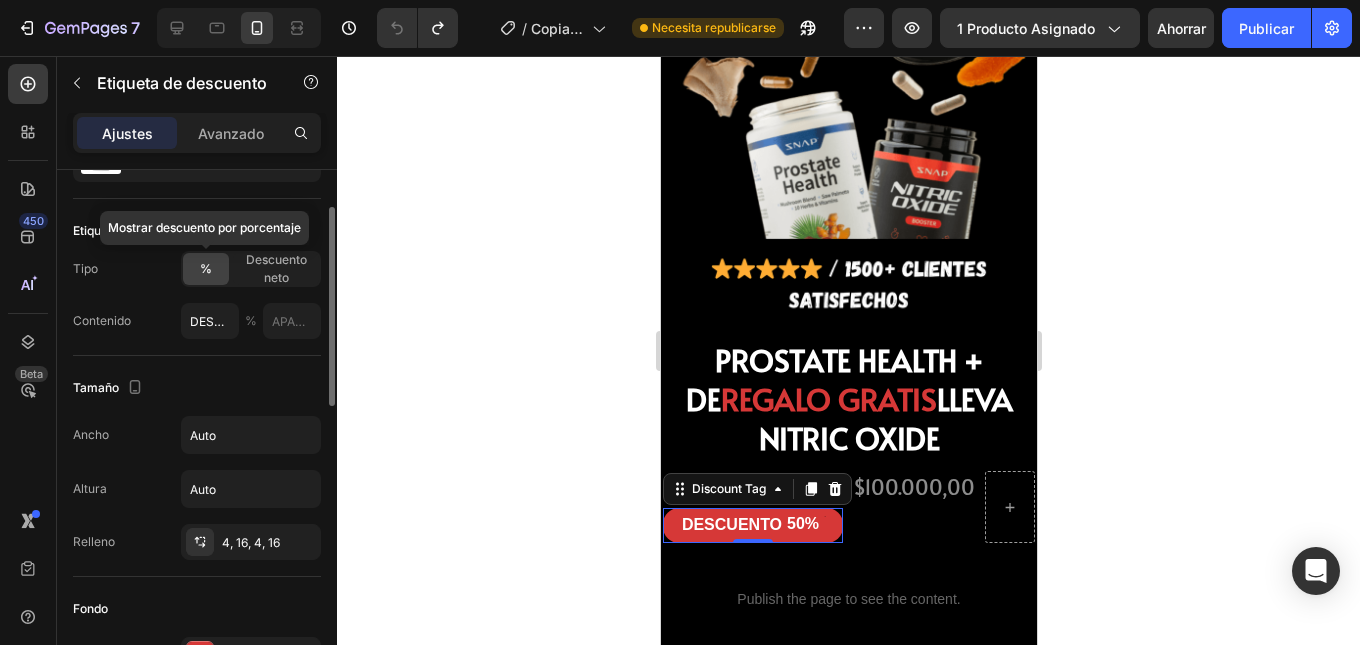 click on "%" 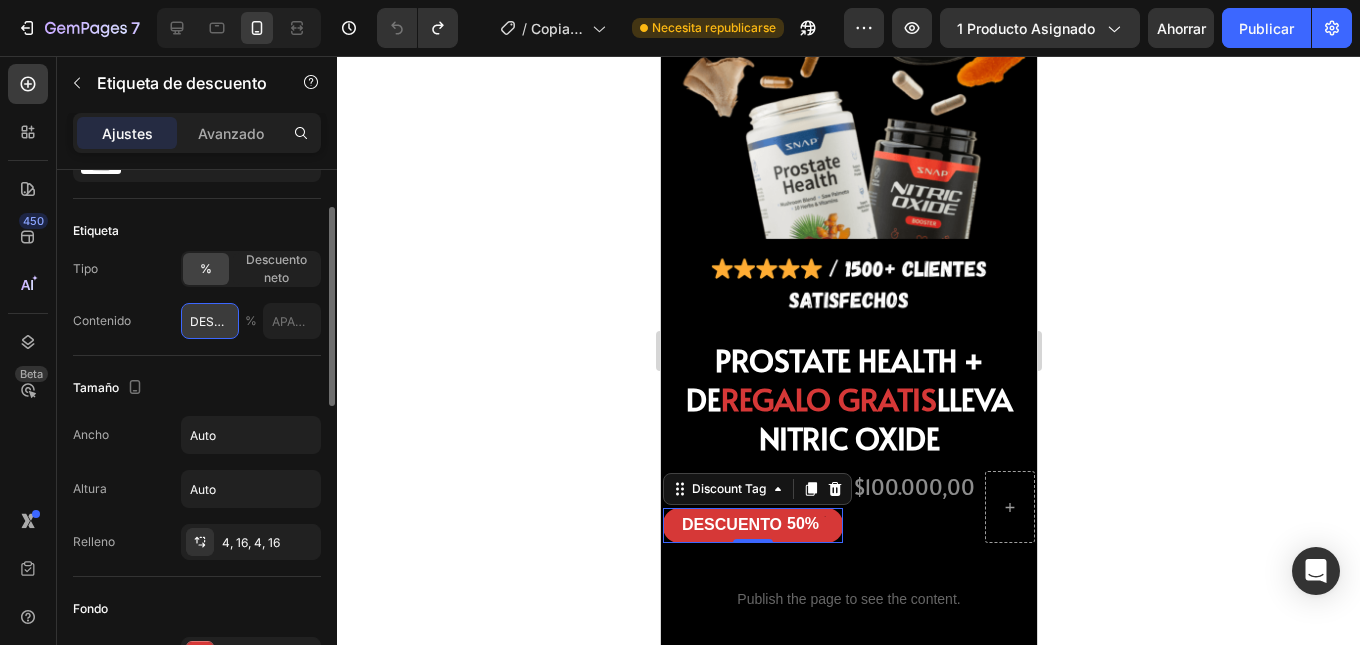 click on "DESCUENTO" at bounding box center [210, 321] 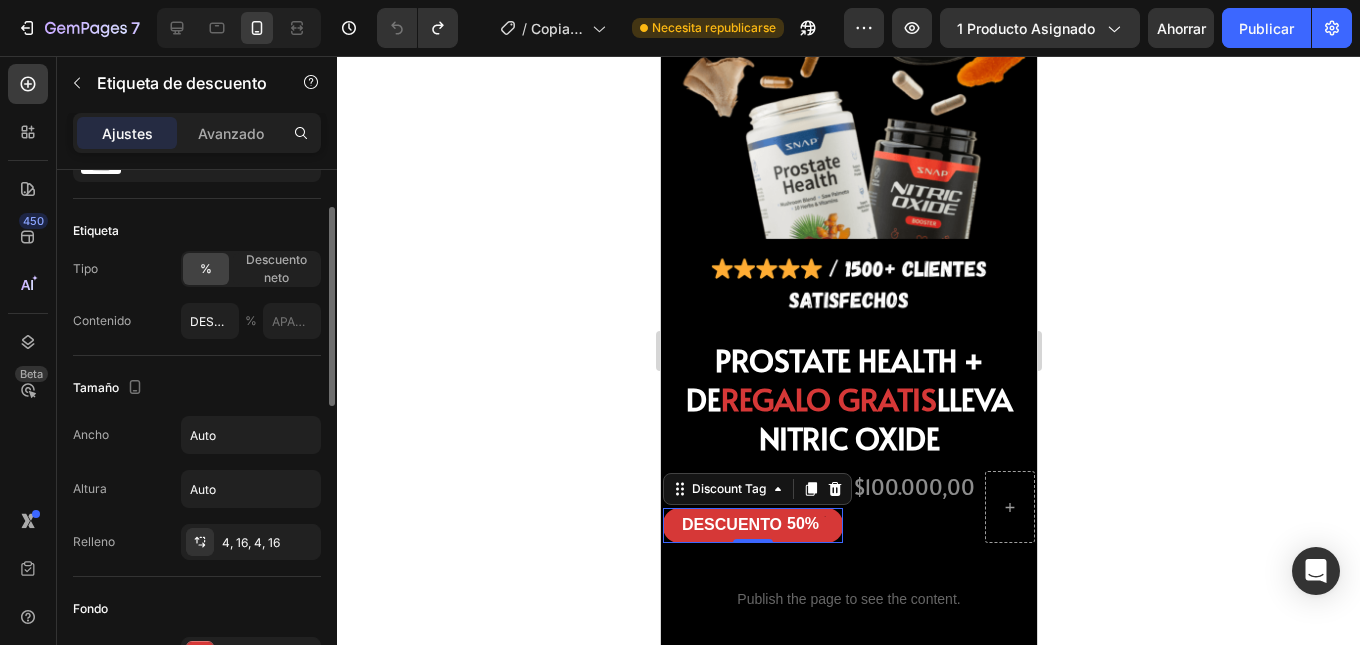 click on "Etiqueta Tipo % Descuento neto Contenido DESCUENTO %" 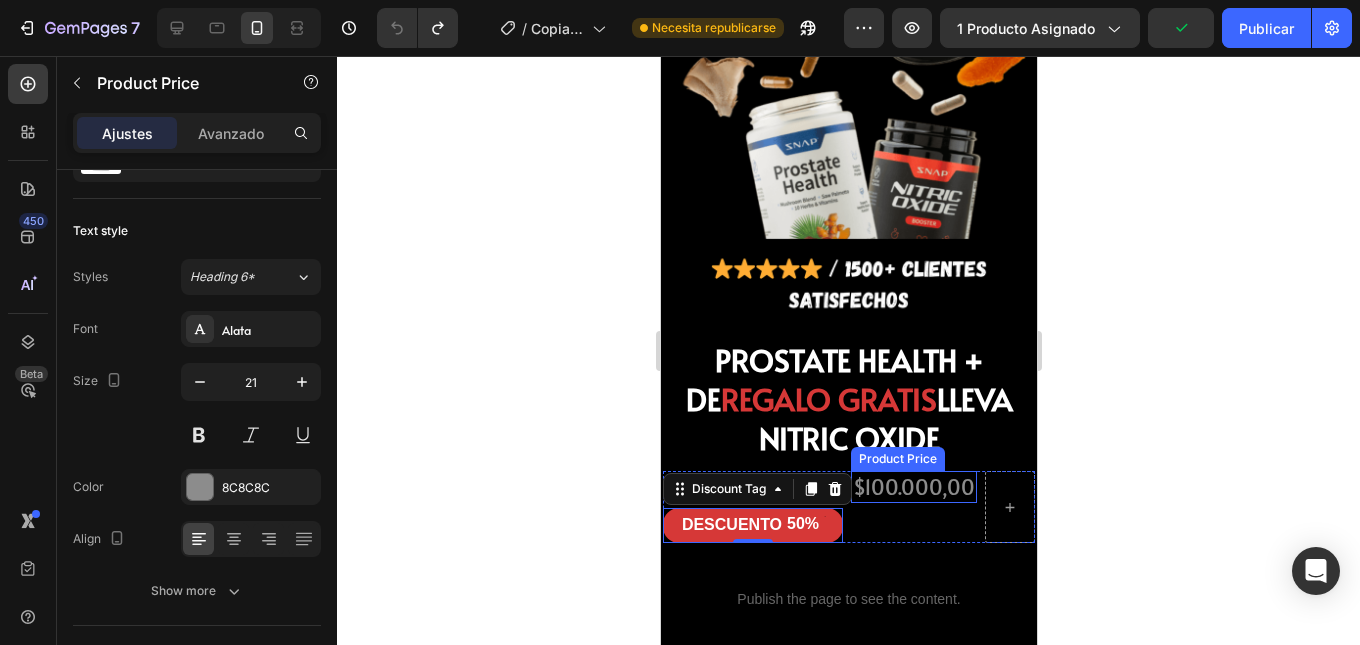 click on "$100.000,00" at bounding box center (913, 486) 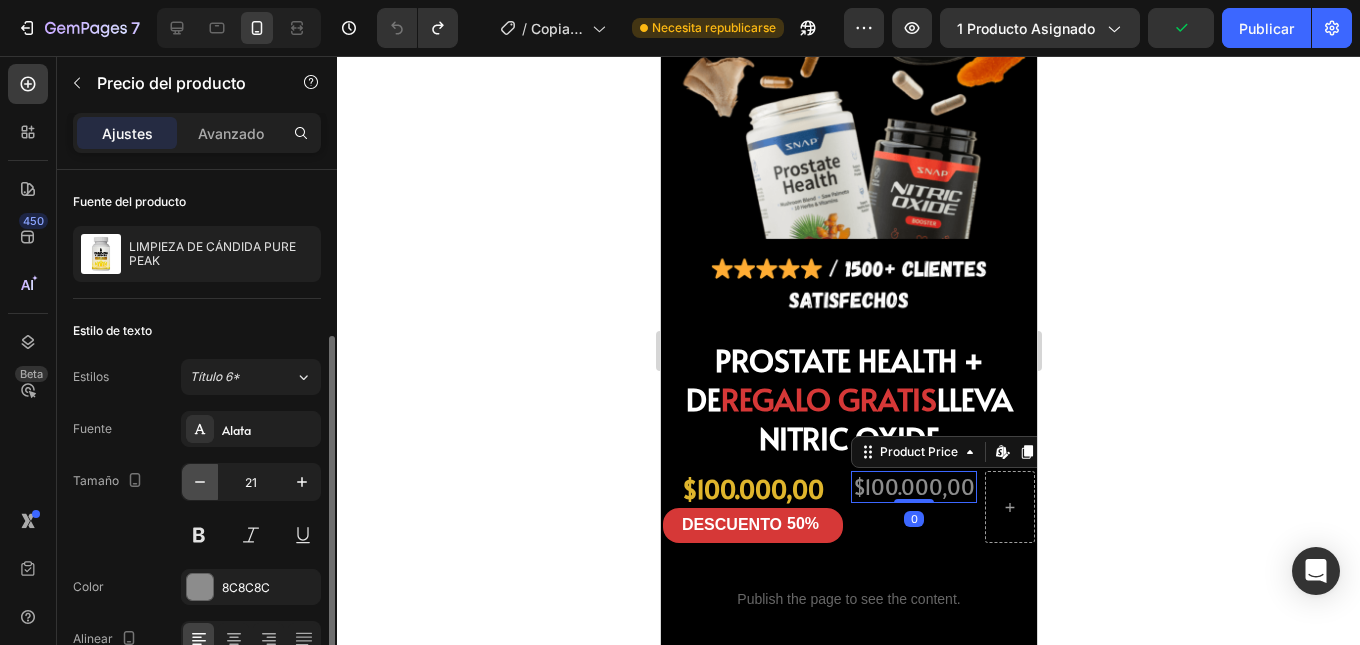 scroll, scrollTop: 100, scrollLeft: 0, axis: vertical 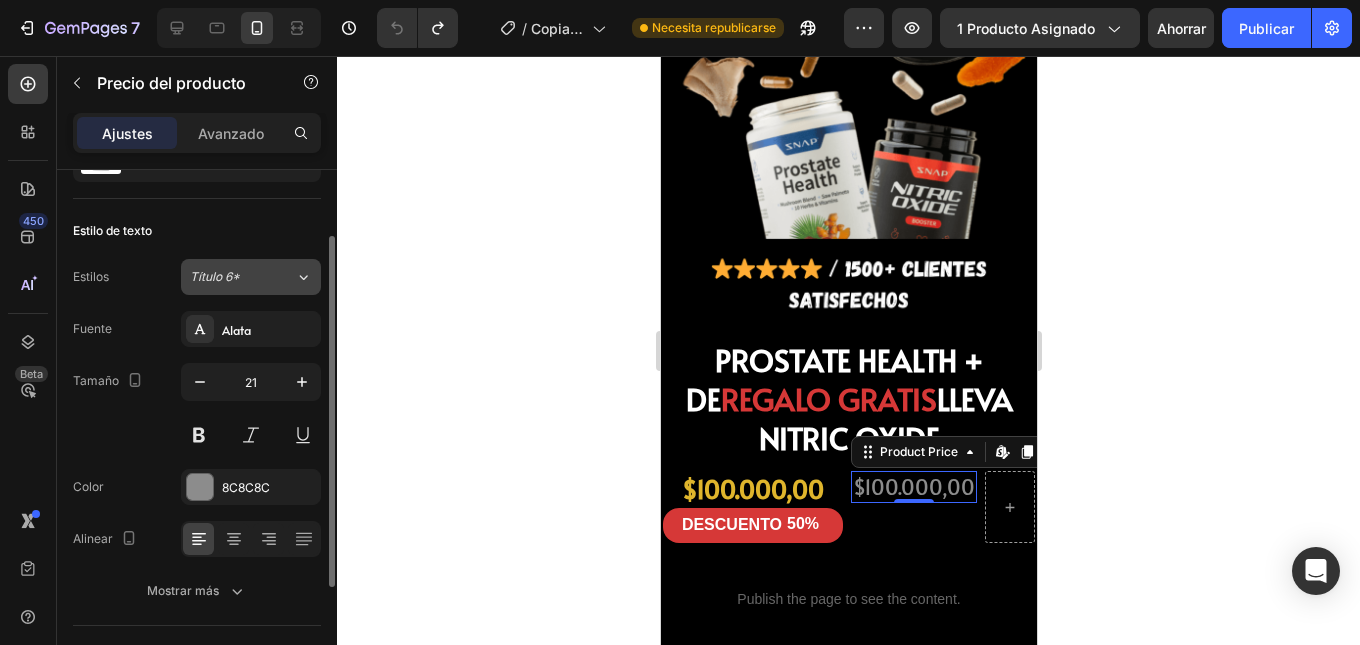 click on "Título 6*" 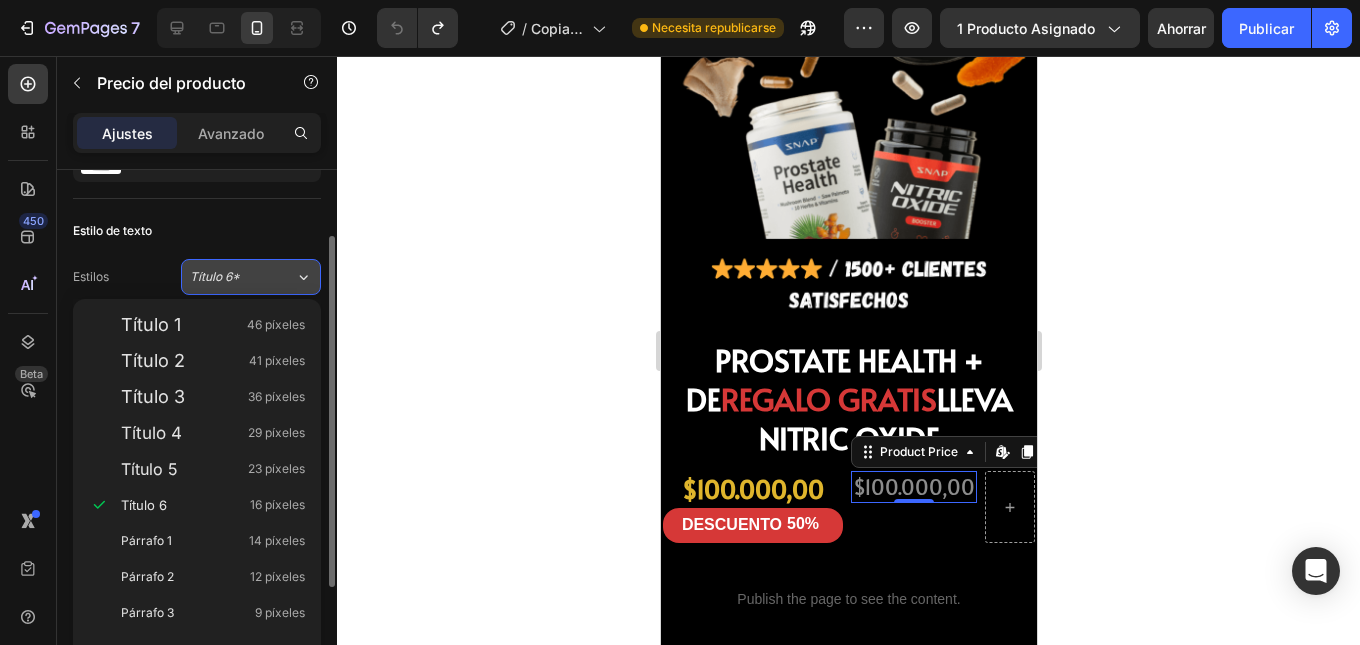 click on "Título 6*" 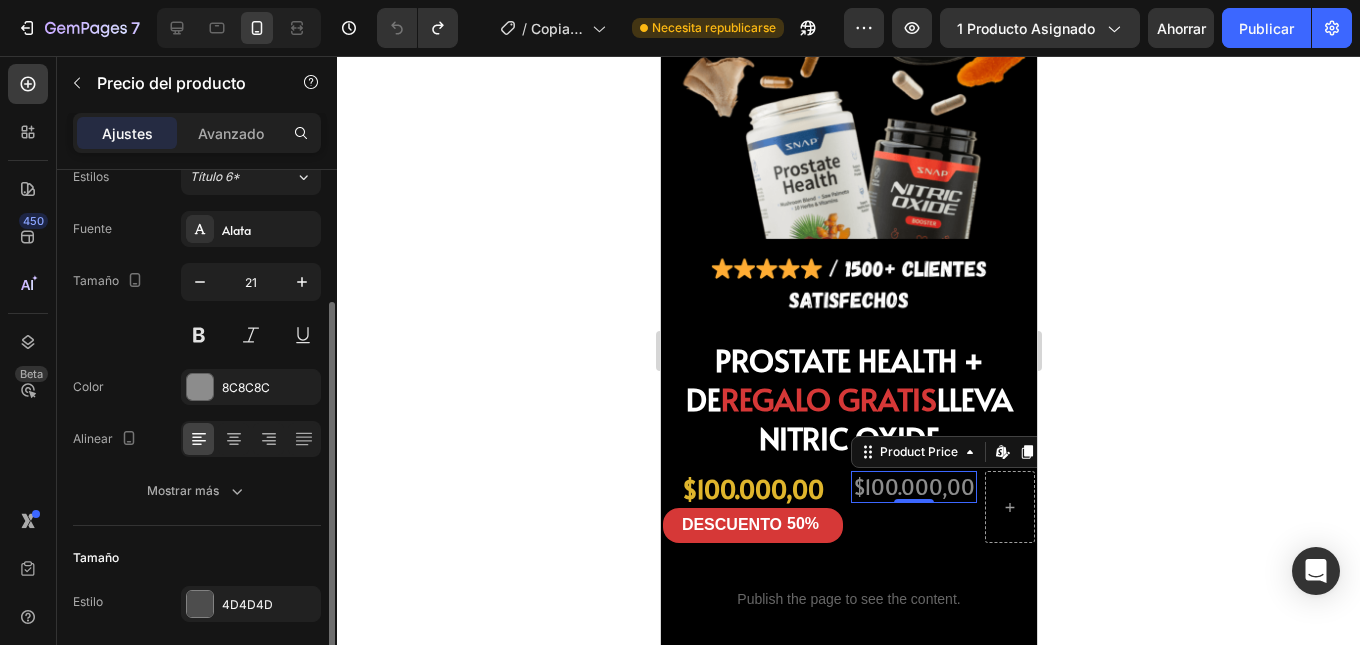 scroll, scrollTop: 273, scrollLeft: 0, axis: vertical 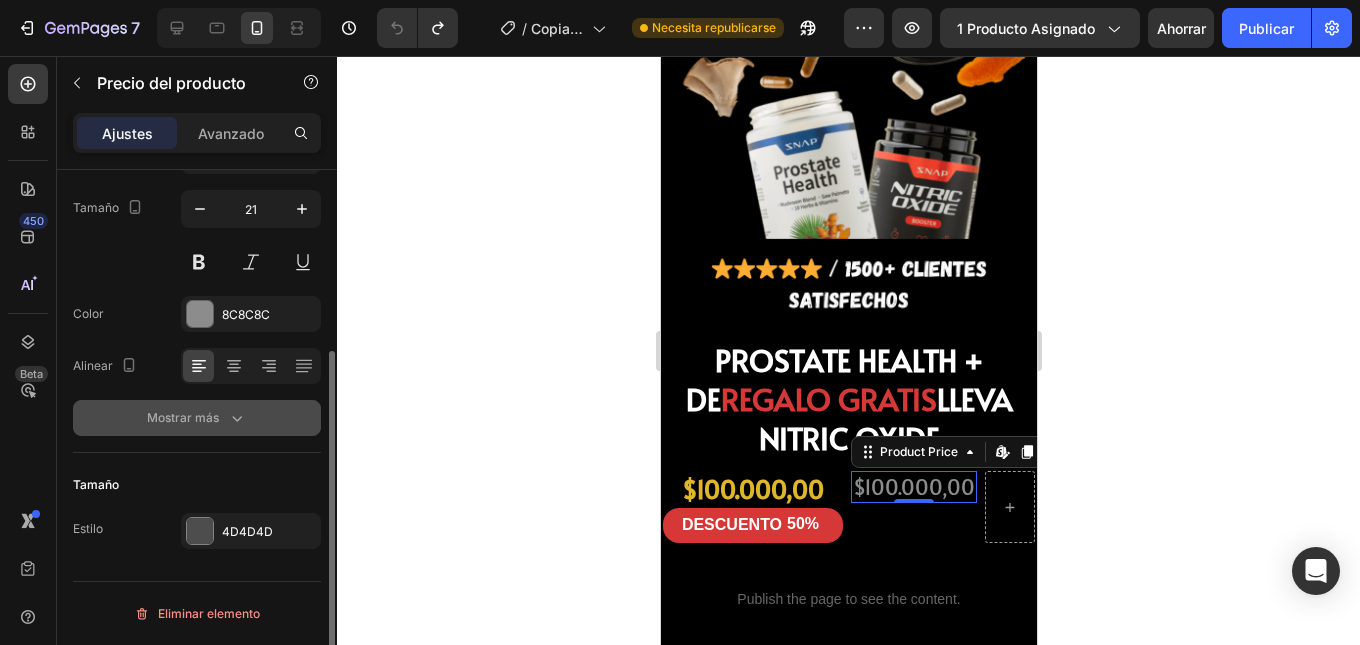 click on "Mostrar más" at bounding box center [197, 418] 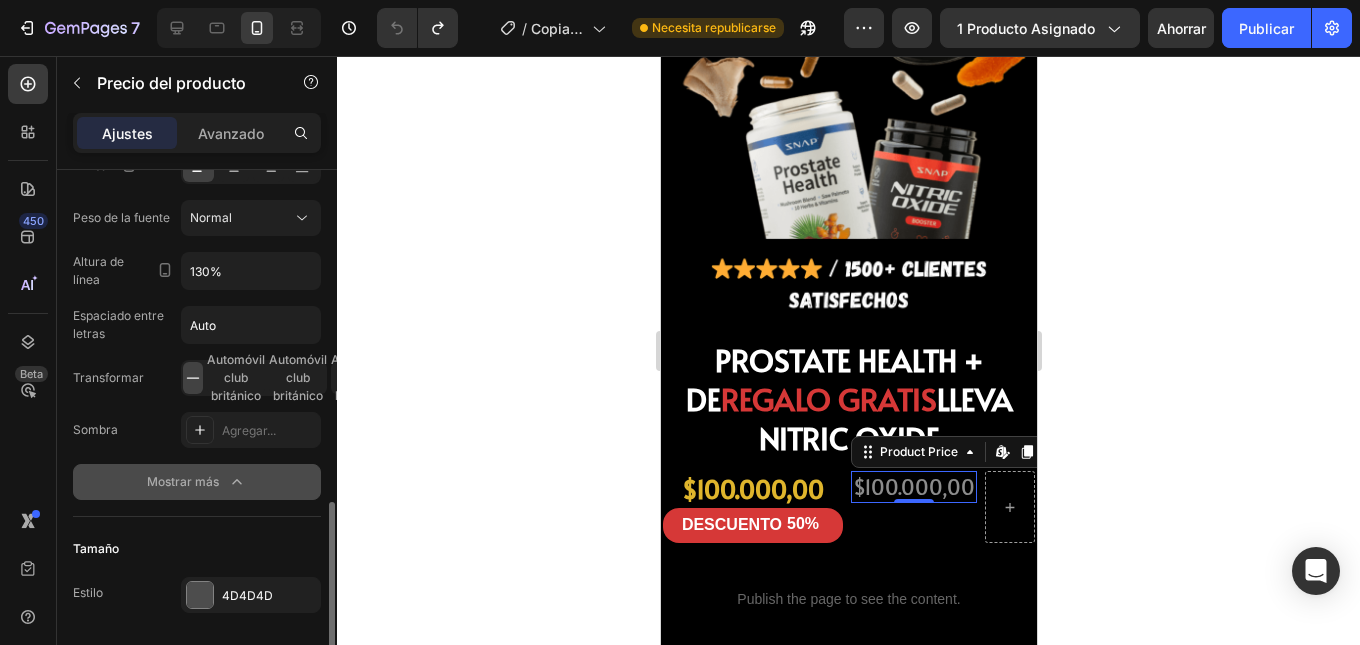 scroll, scrollTop: 537, scrollLeft: 0, axis: vertical 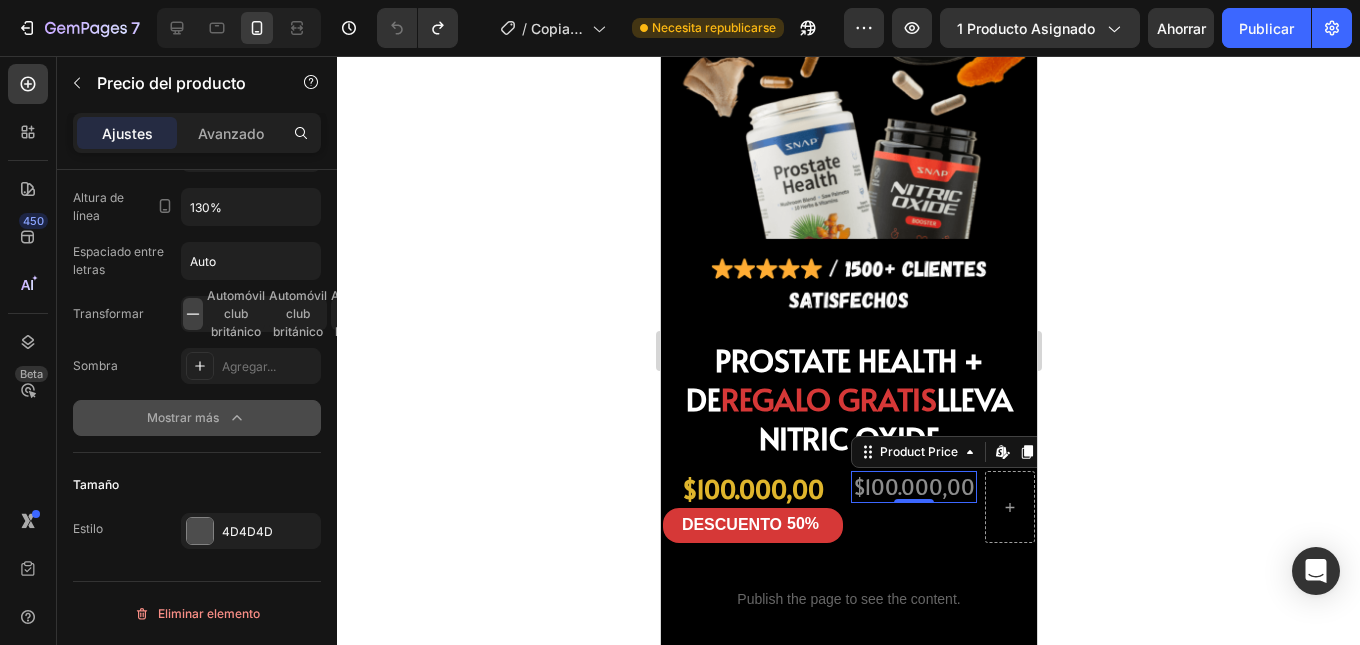 click 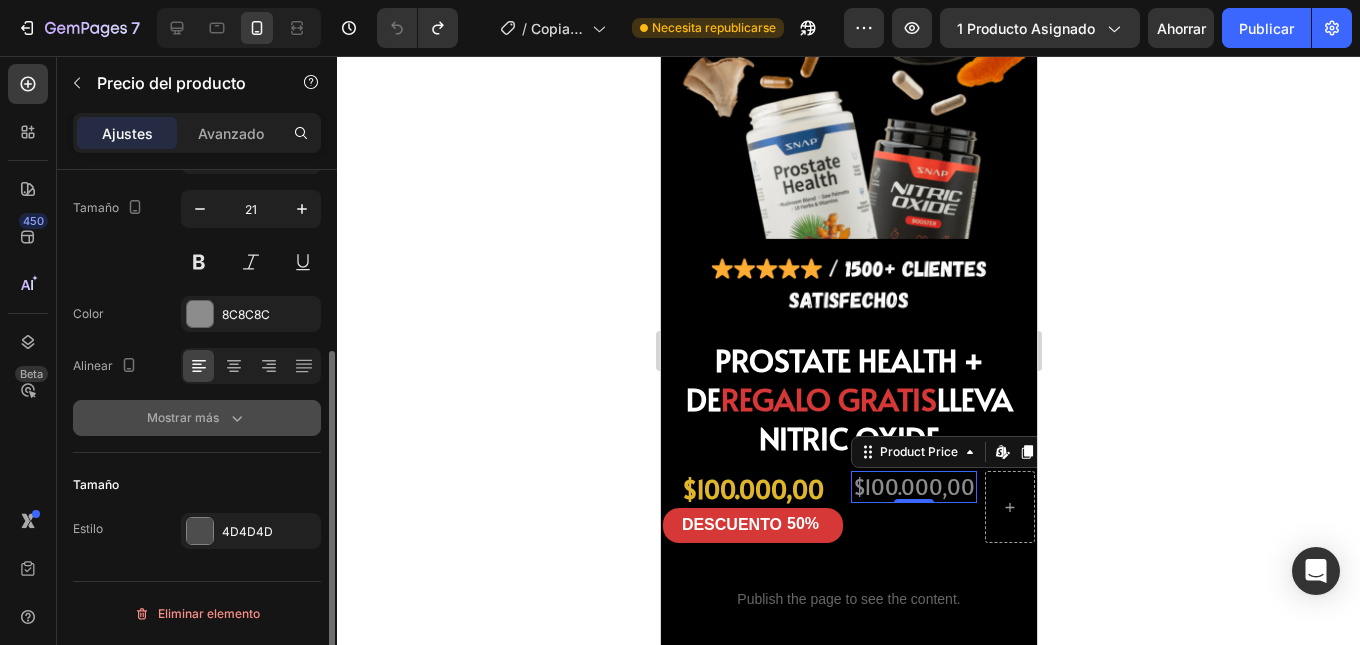 click 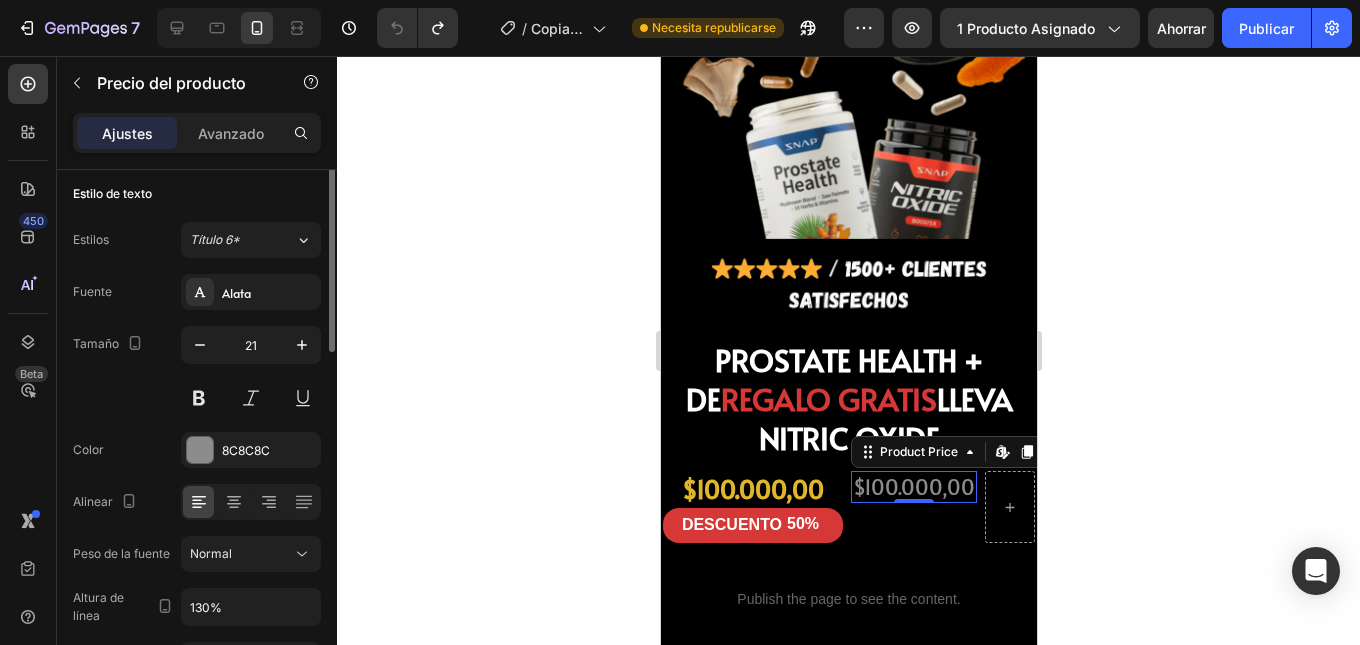 scroll, scrollTop: 0, scrollLeft: 0, axis: both 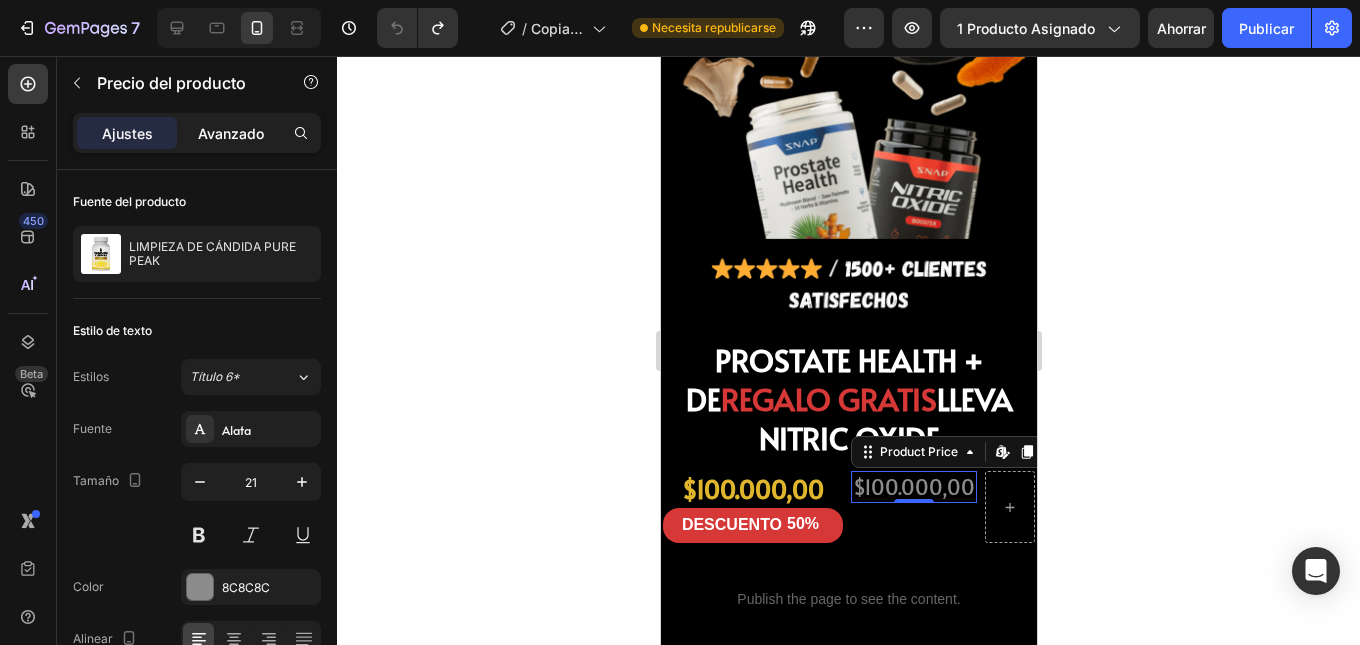 click on "Avanzado" at bounding box center [231, 133] 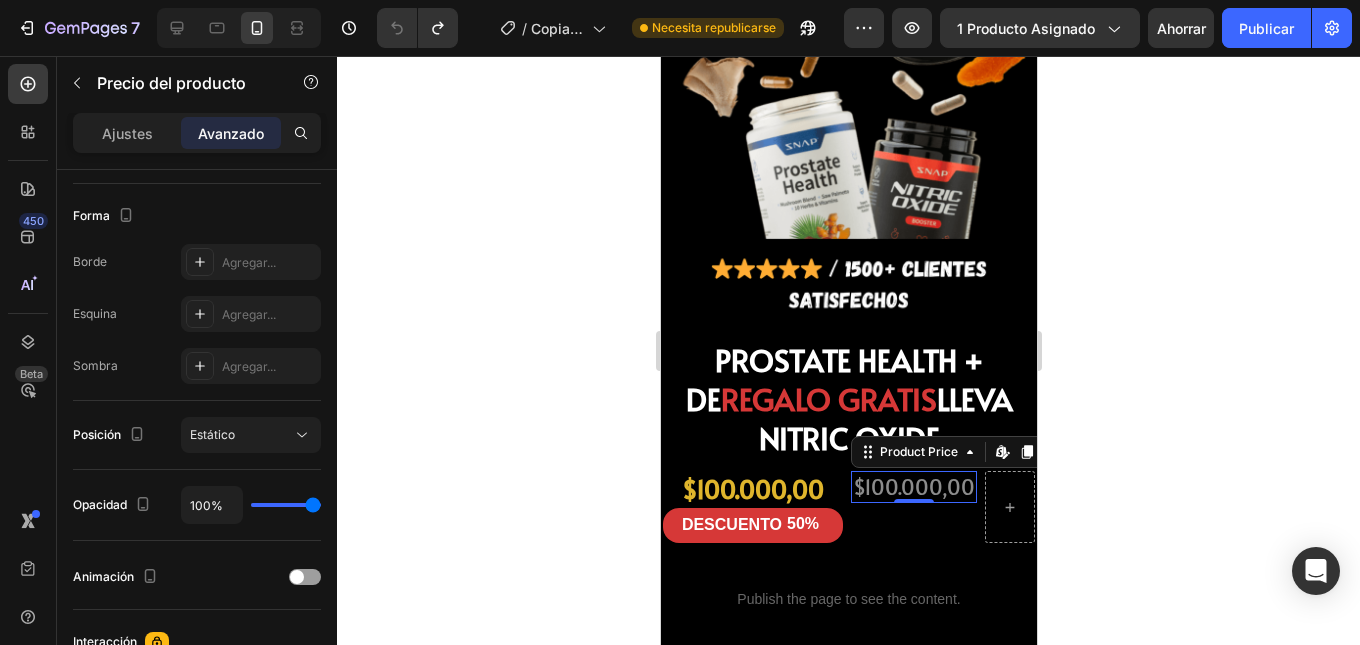 scroll, scrollTop: 700, scrollLeft: 0, axis: vertical 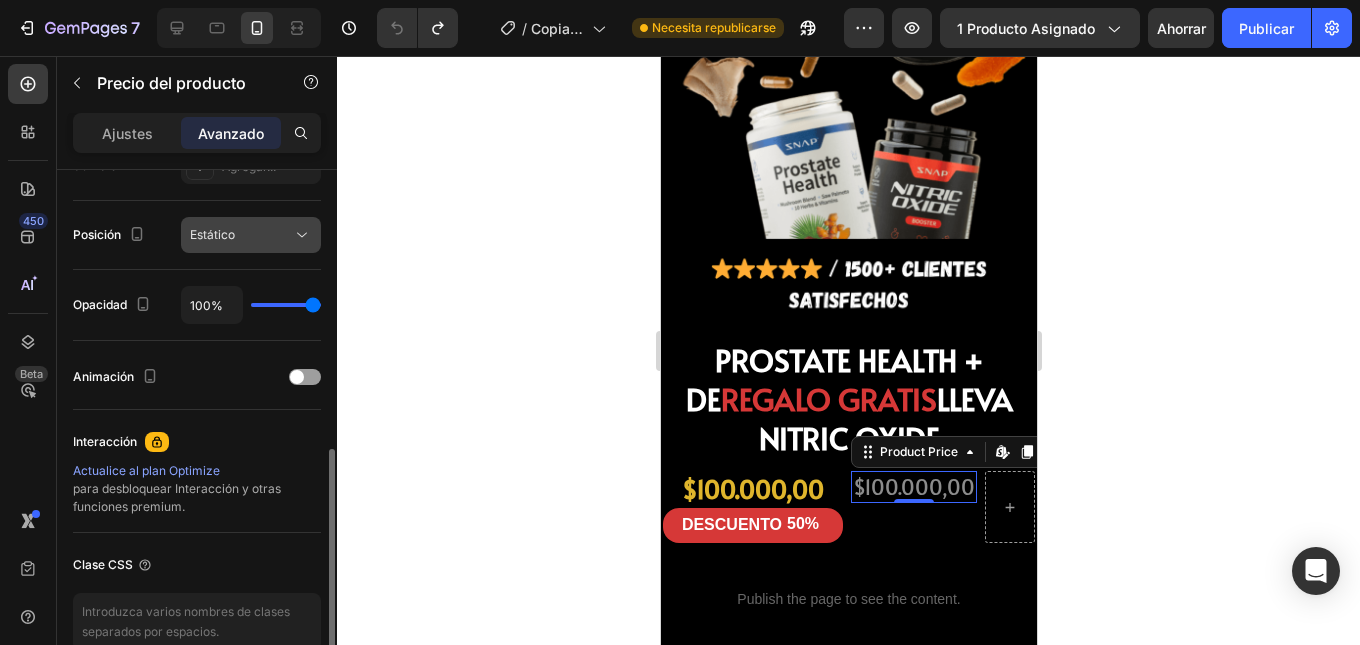 click on "Estático" at bounding box center [241, 235] 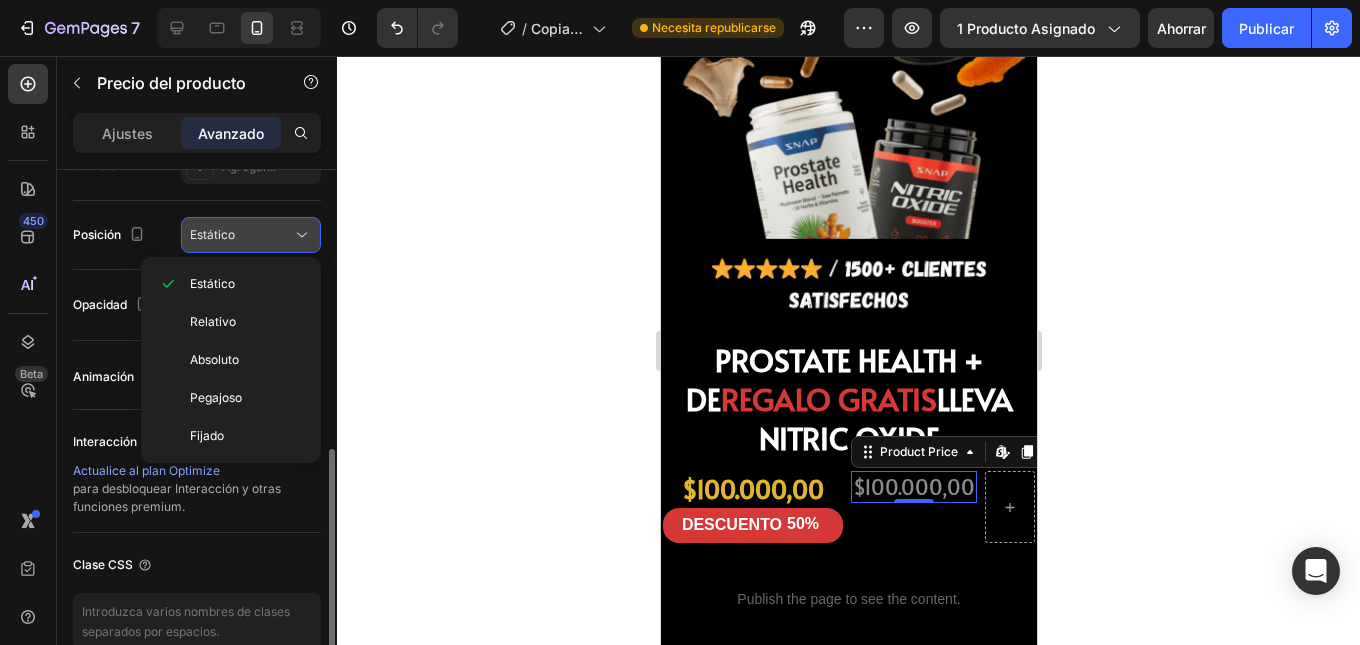 click on "Estático" at bounding box center (241, 235) 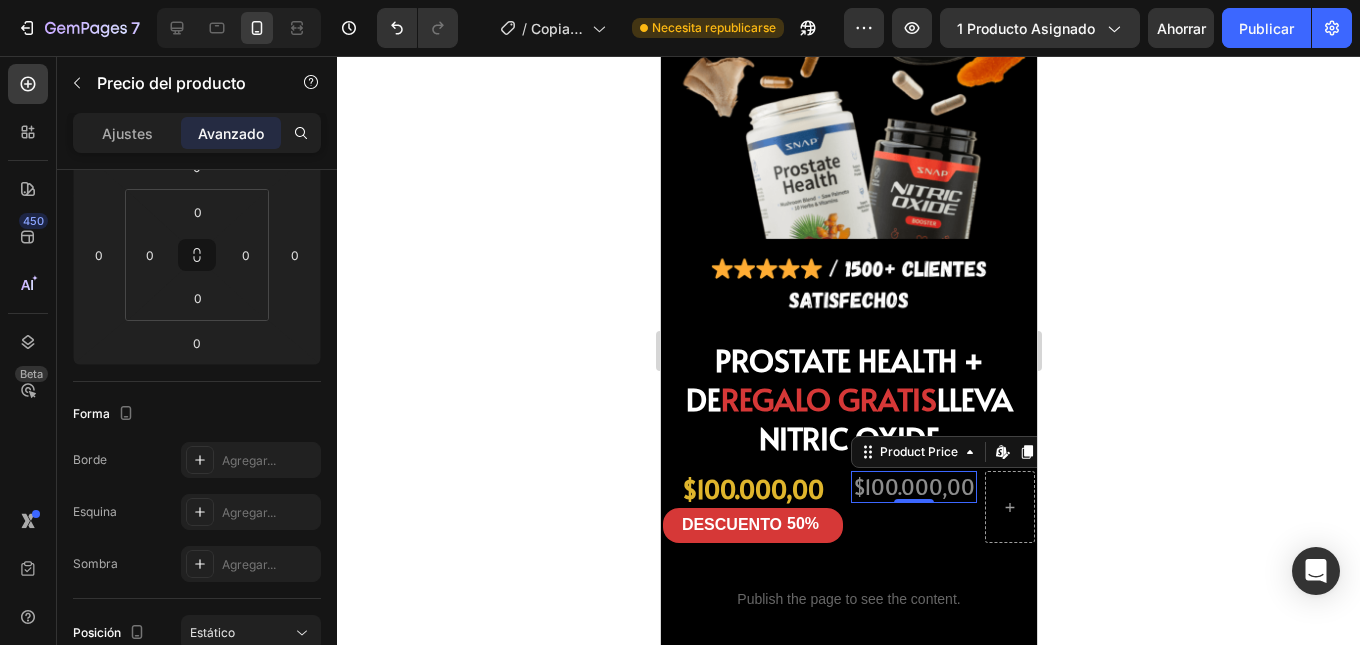 scroll, scrollTop: 0, scrollLeft: 0, axis: both 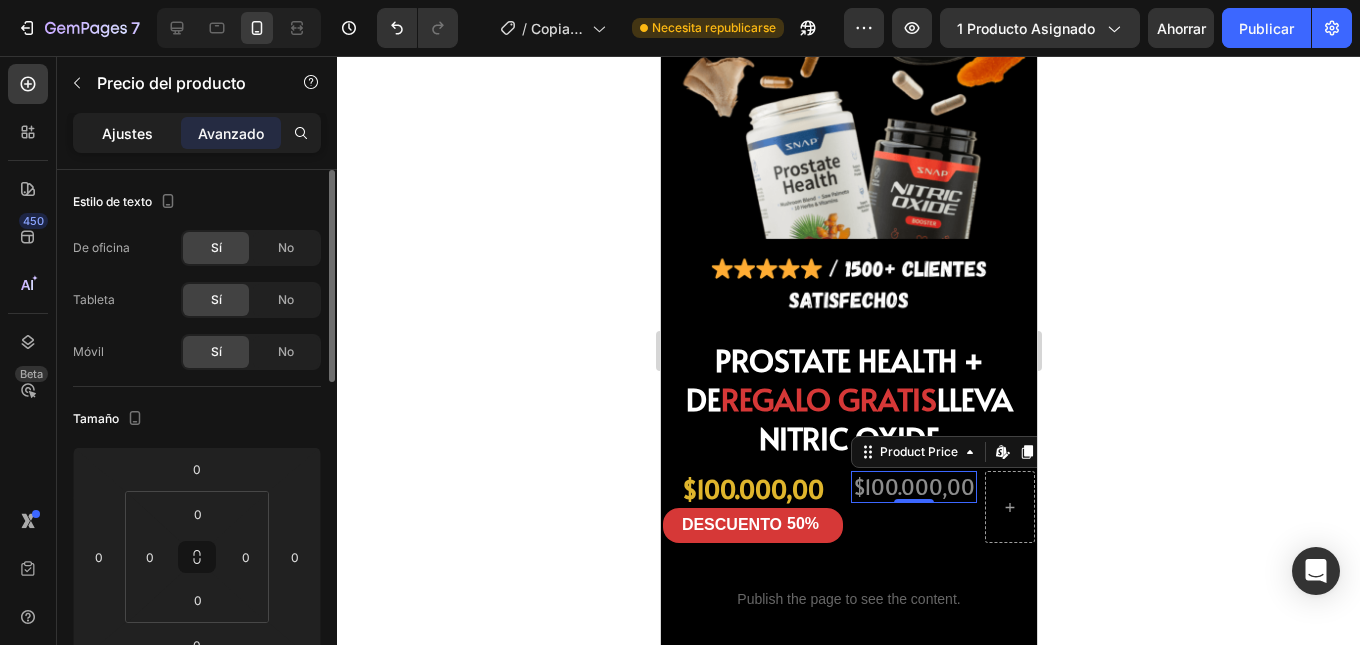 click on "Ajustes" at bounding box center (127, 133) 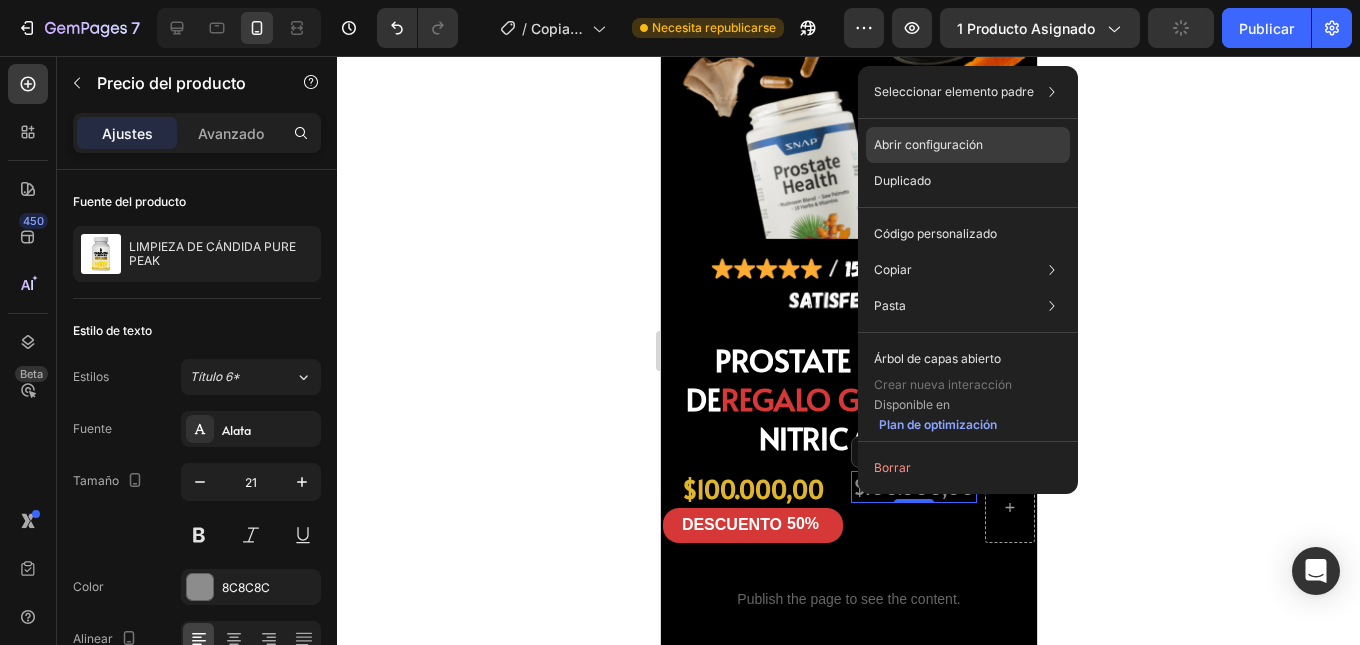 click on "Abrir configuración" 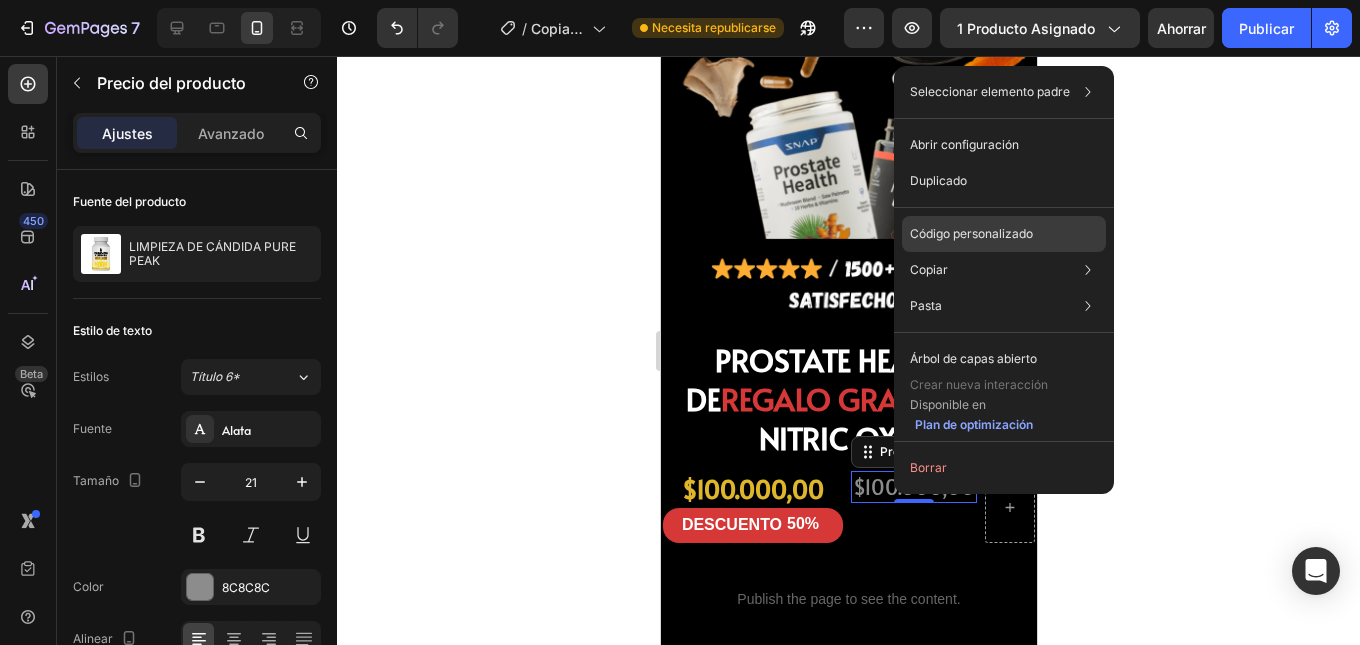 click on "Código personalizado" 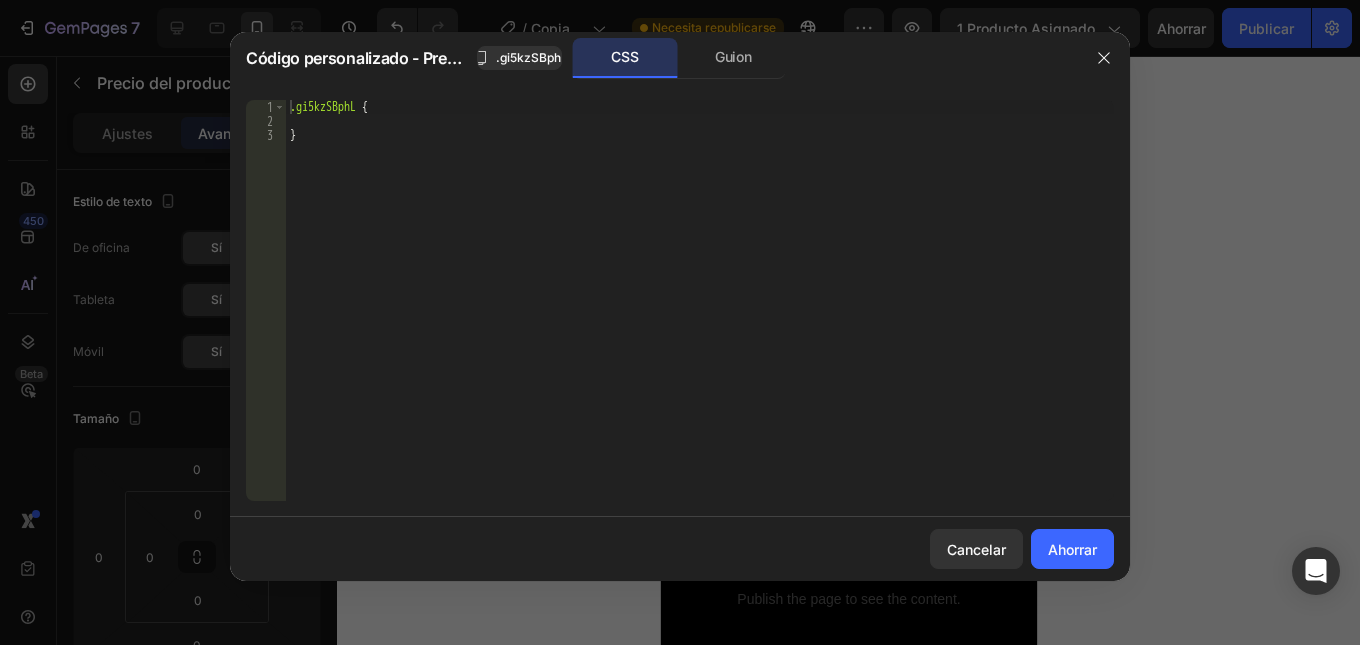 click on "Código personalizado - Precio del producto .gi5kzSBphL CSS Guion" 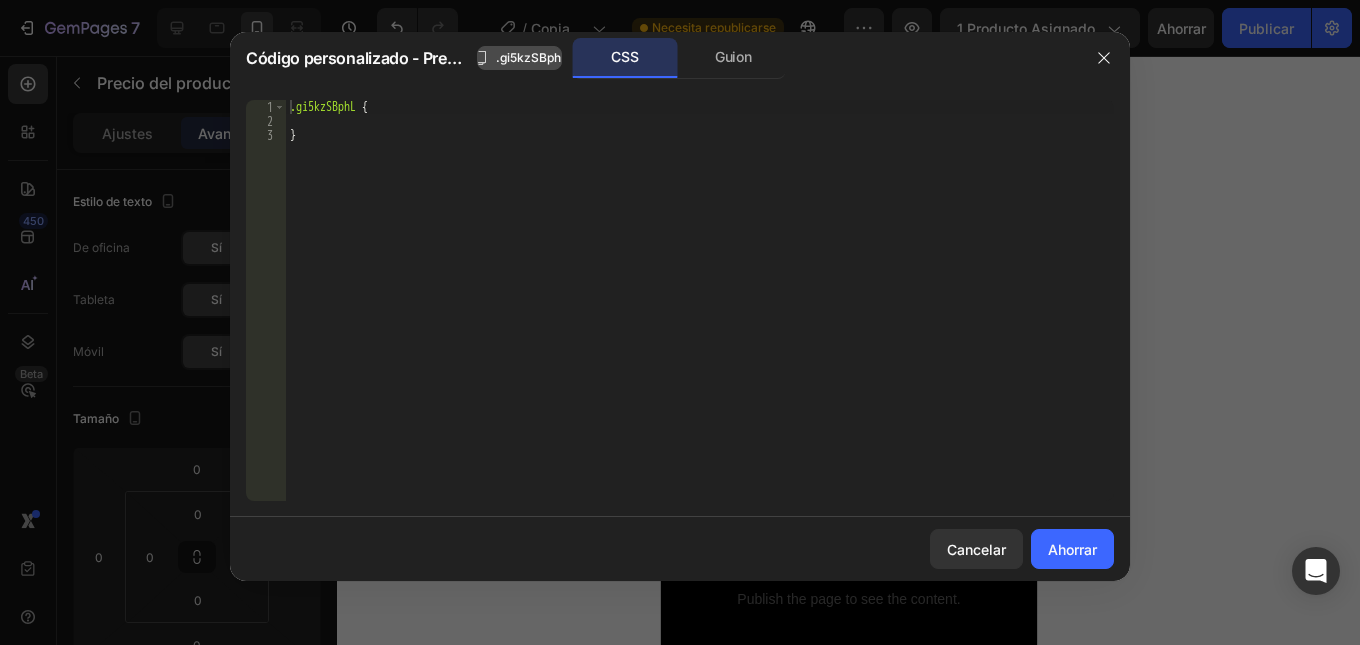 click on ".gi5kzSBphL" at bounding box center (532, 57) 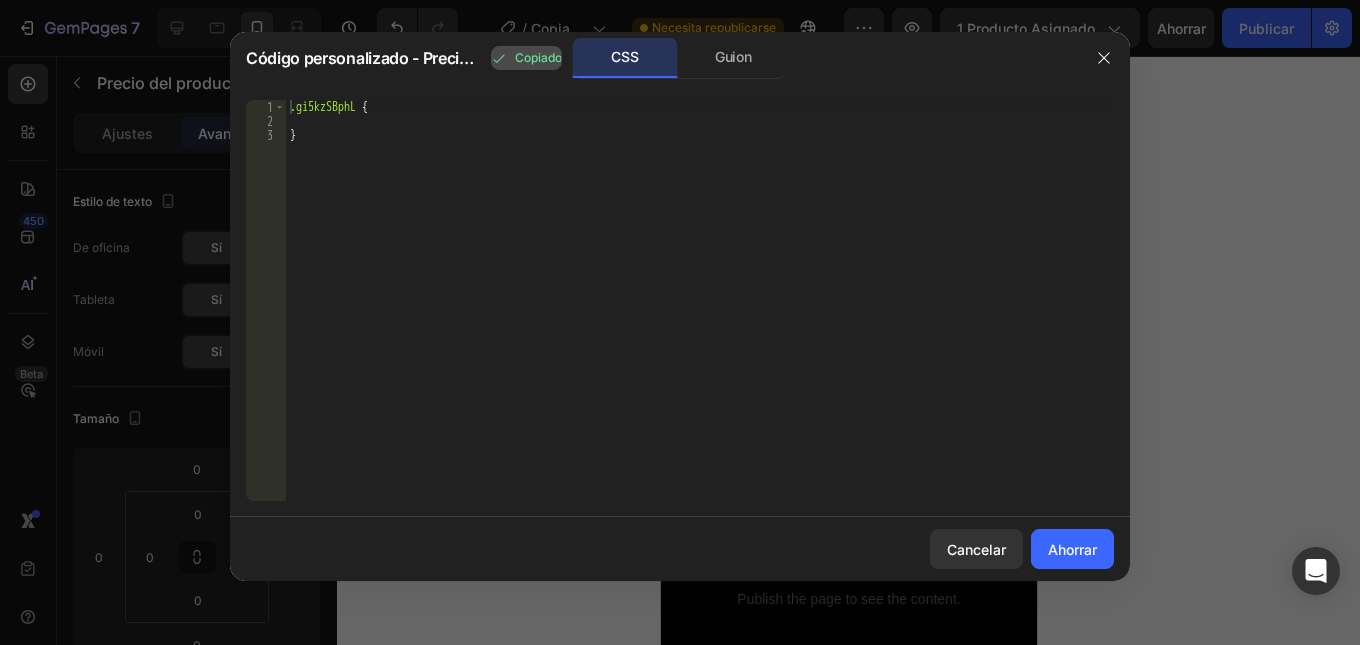 click on "CSS" 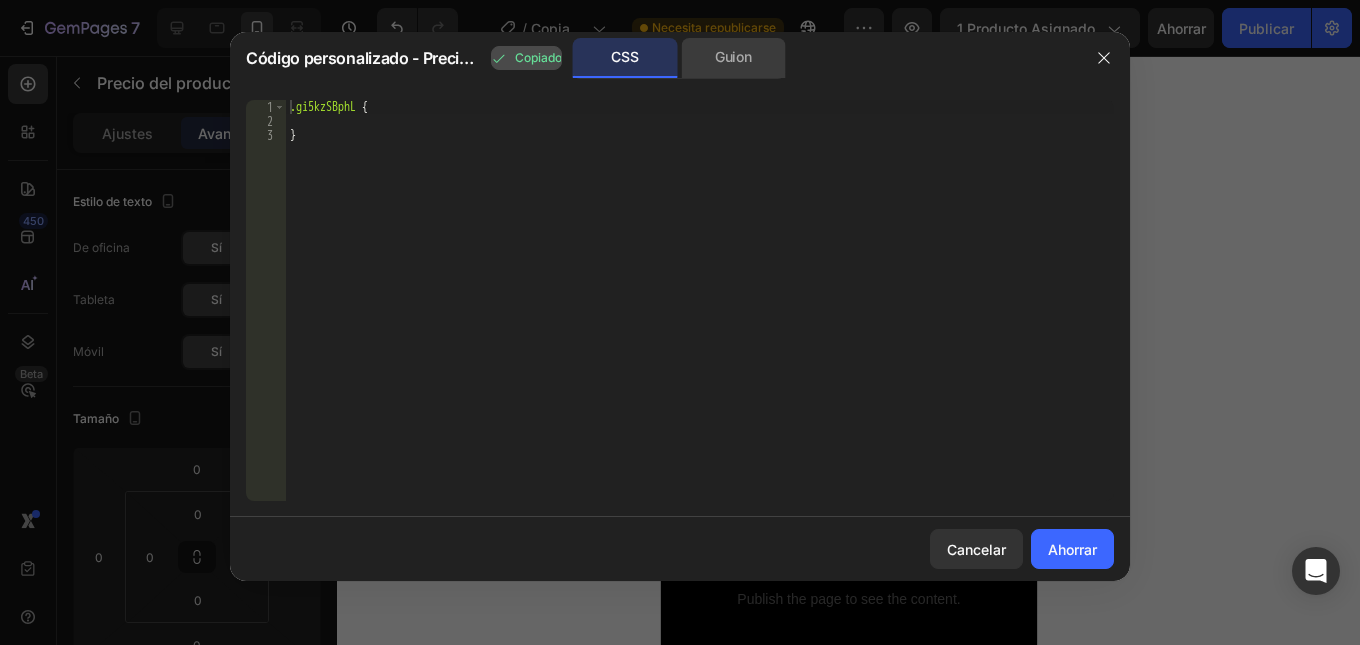 click on "Guion" 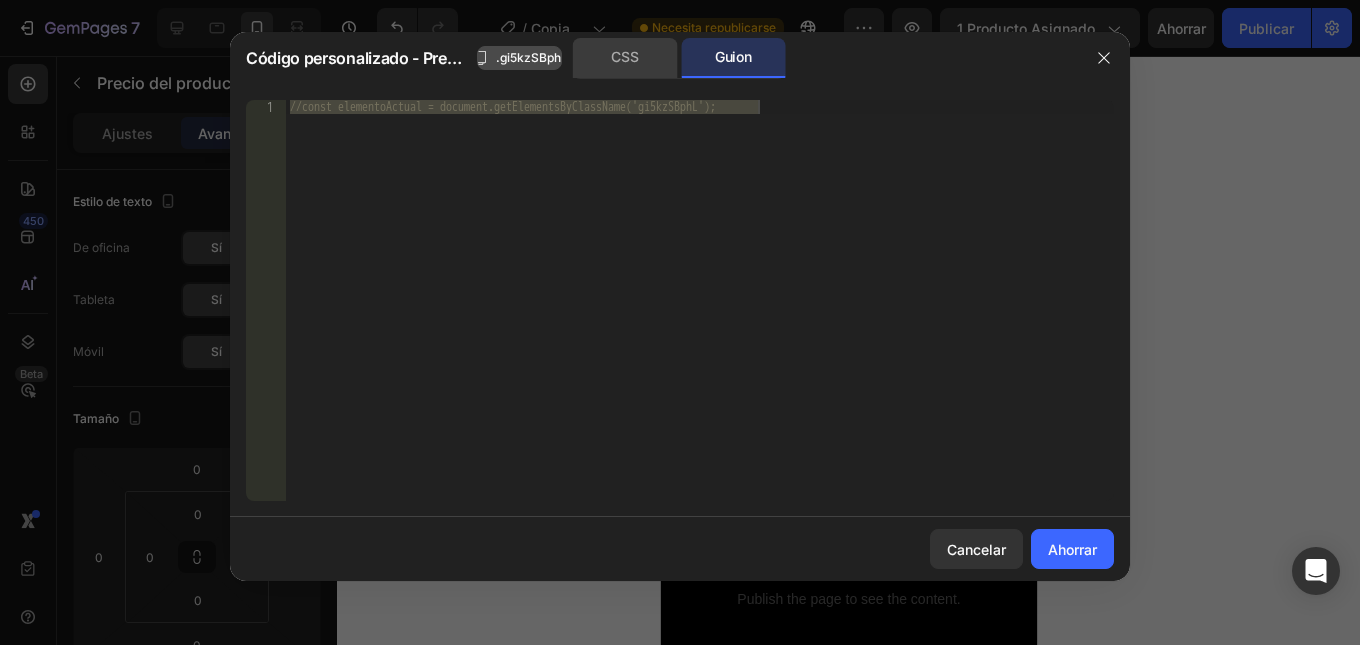 click on "CSS" at bounding box center (624, 56) 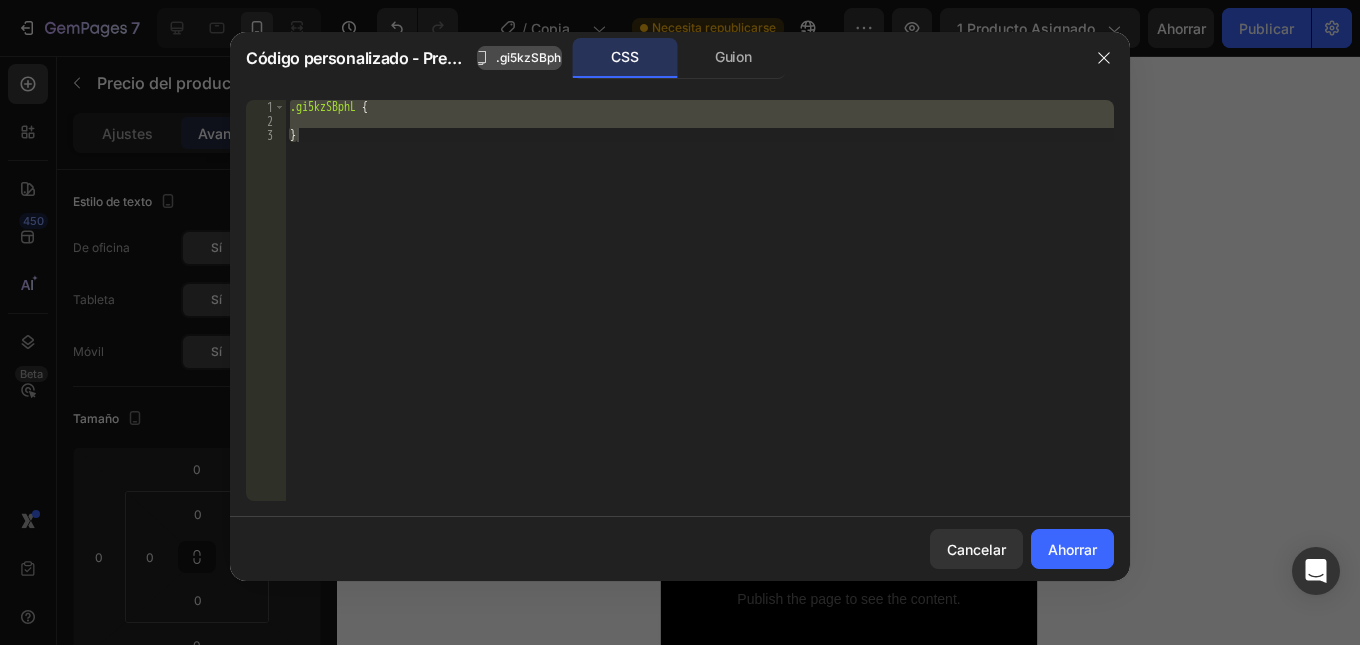 click on ".gi5kzSBphL" 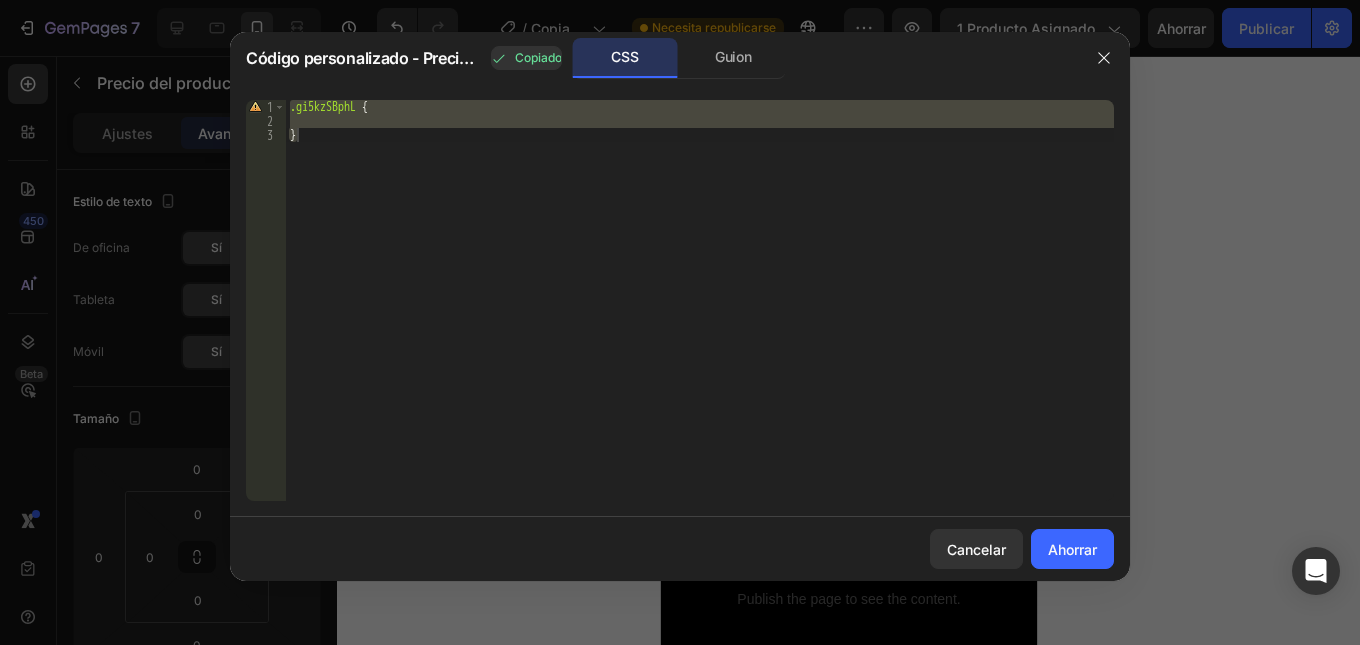 click on "Código personalizado - Precio del producto" at bounding box center (406, 58) 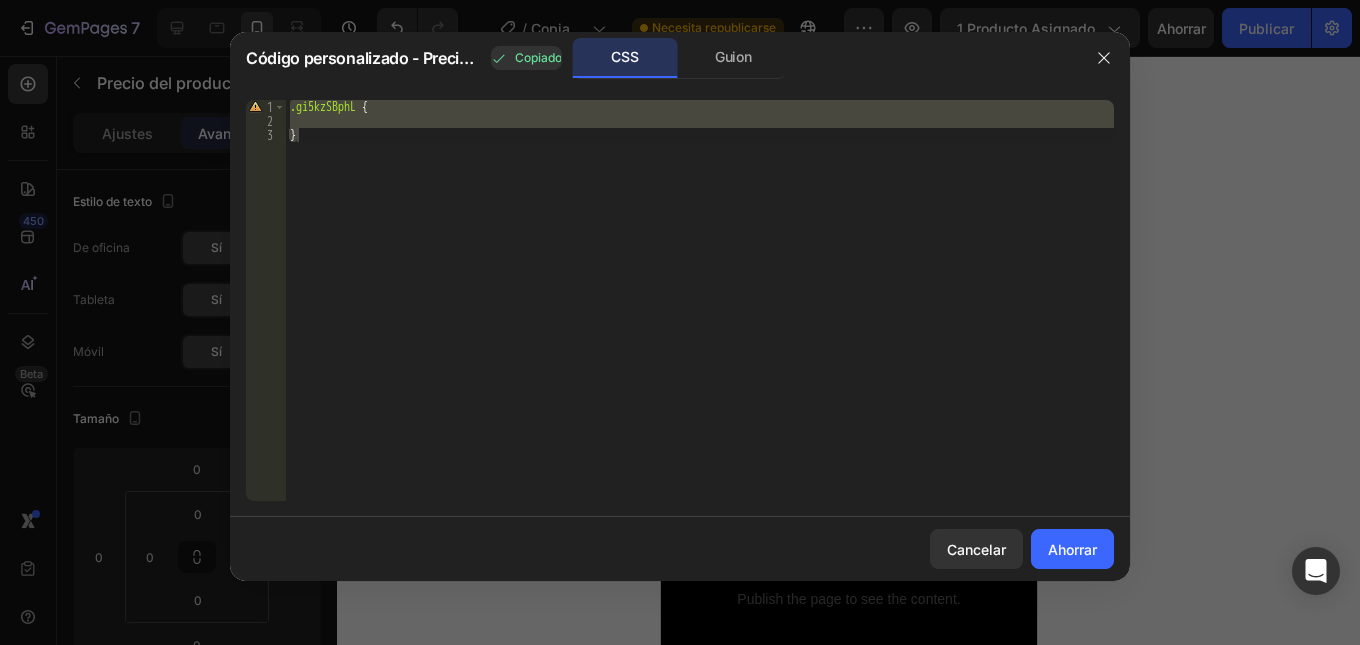click on "Código personalizado - Precio del producto" at bounding box center (406, 58) 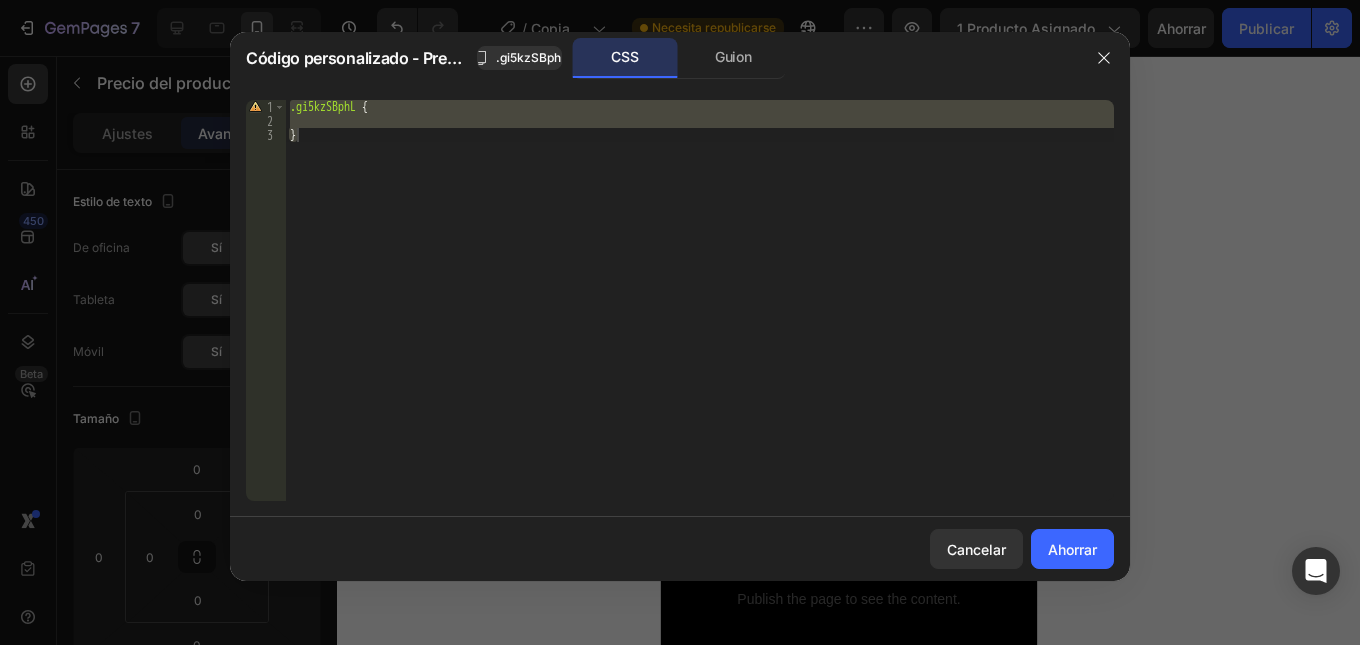 click on "Código personalizado - Precio del producto" at bounding box center (406, 58) 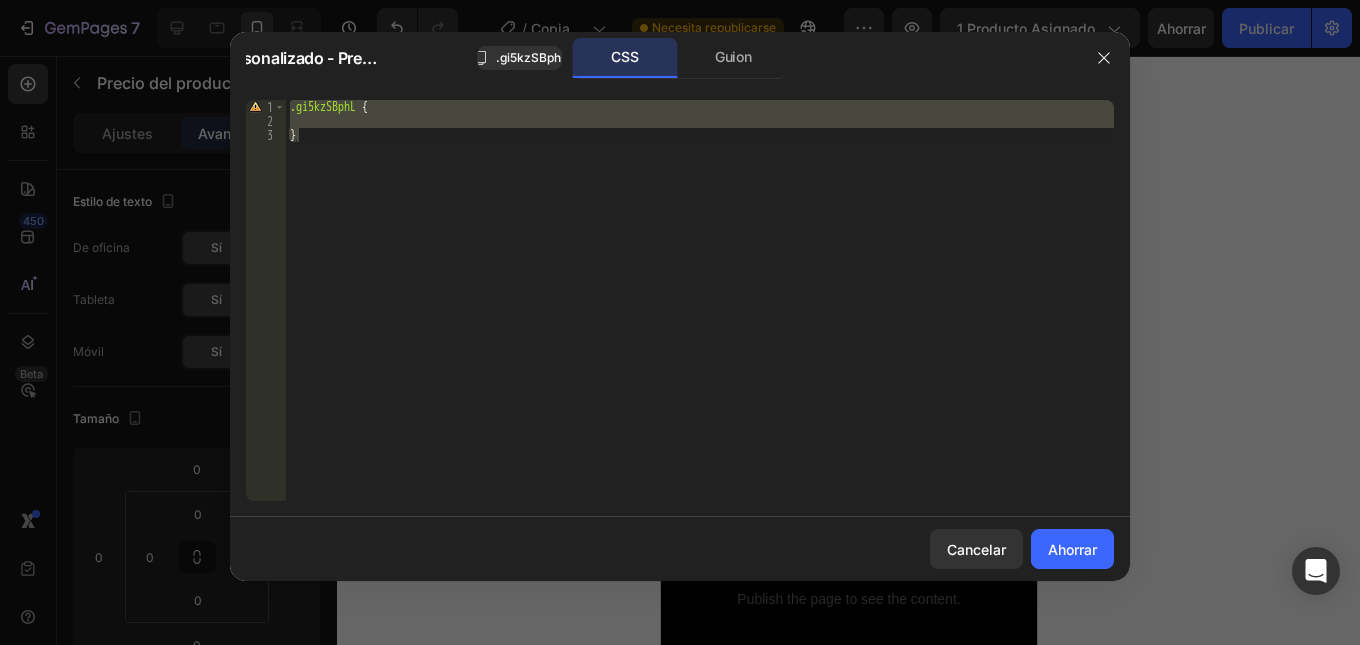 type 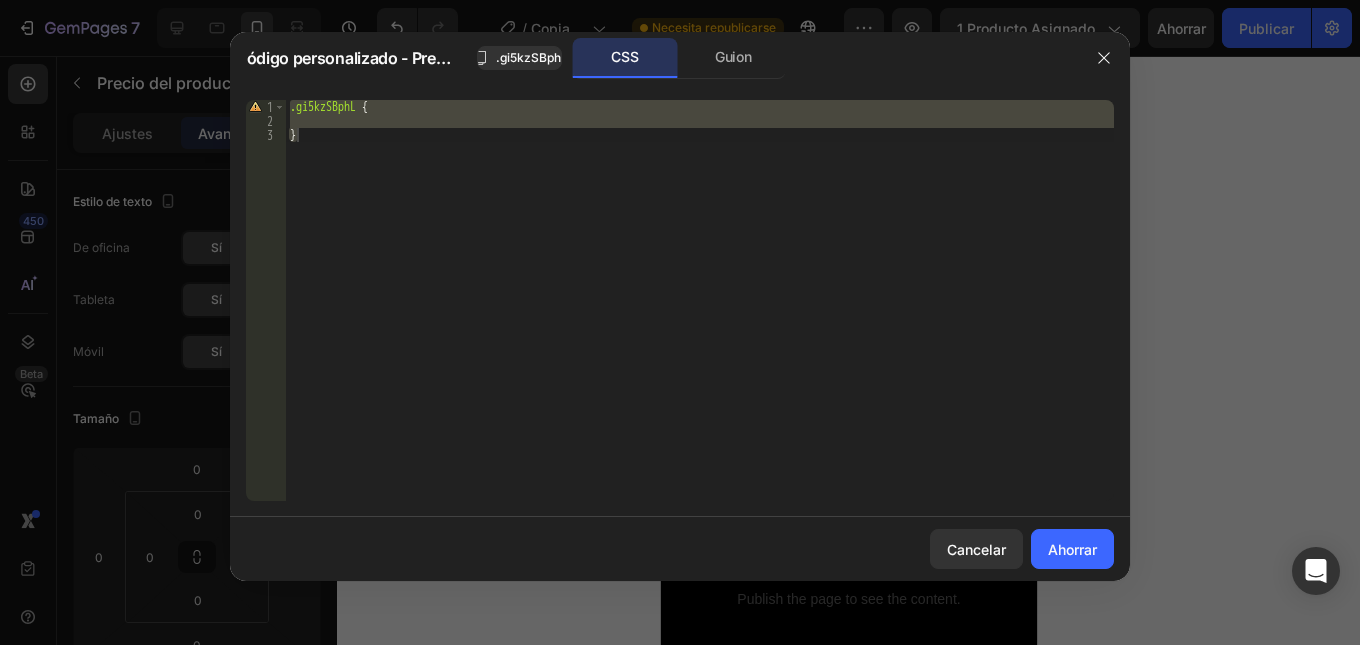 scroll, scrollTop: 0, scrollLeft: 0, axis: both 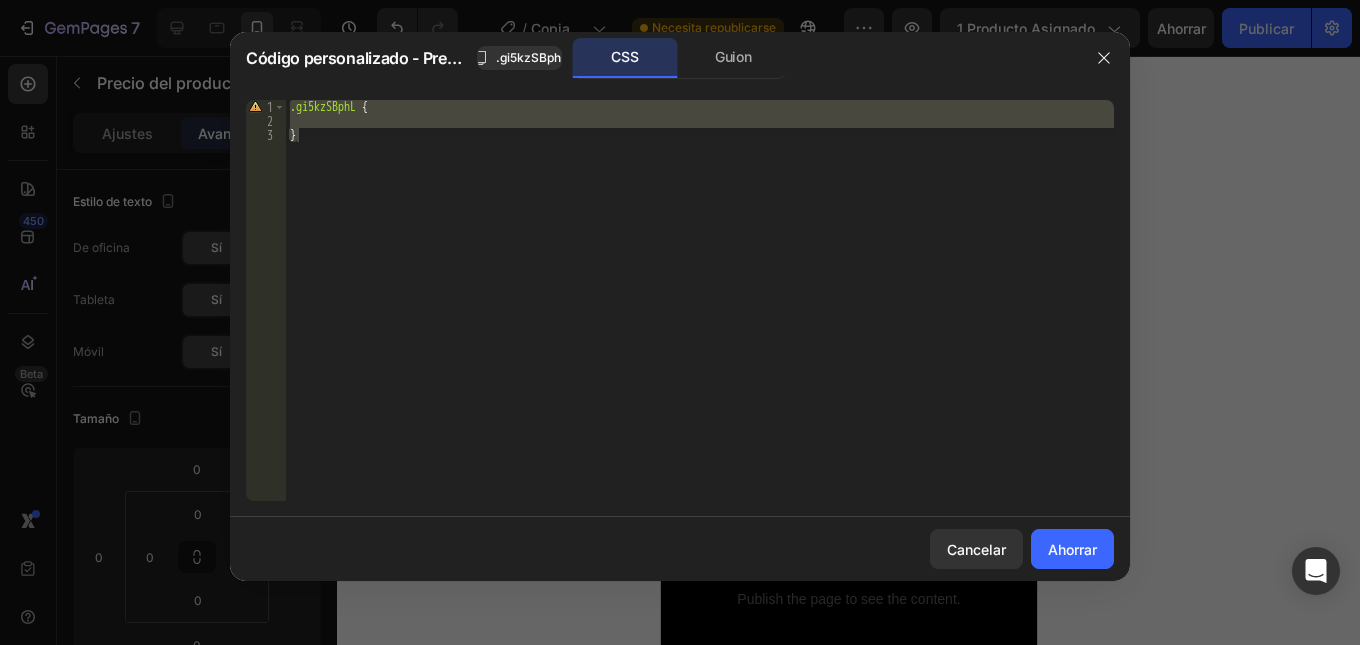 click on "2" at bounding box center [266, 121] 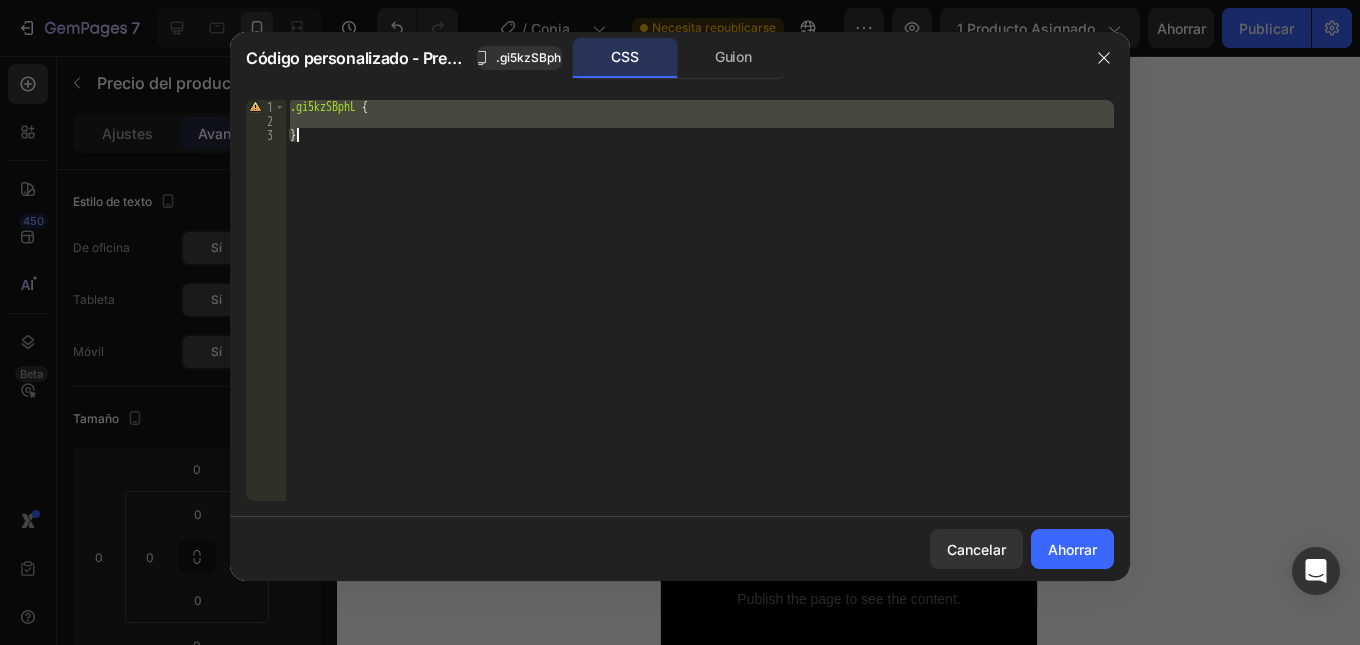 click on "2" at bounding box center [266, 121] 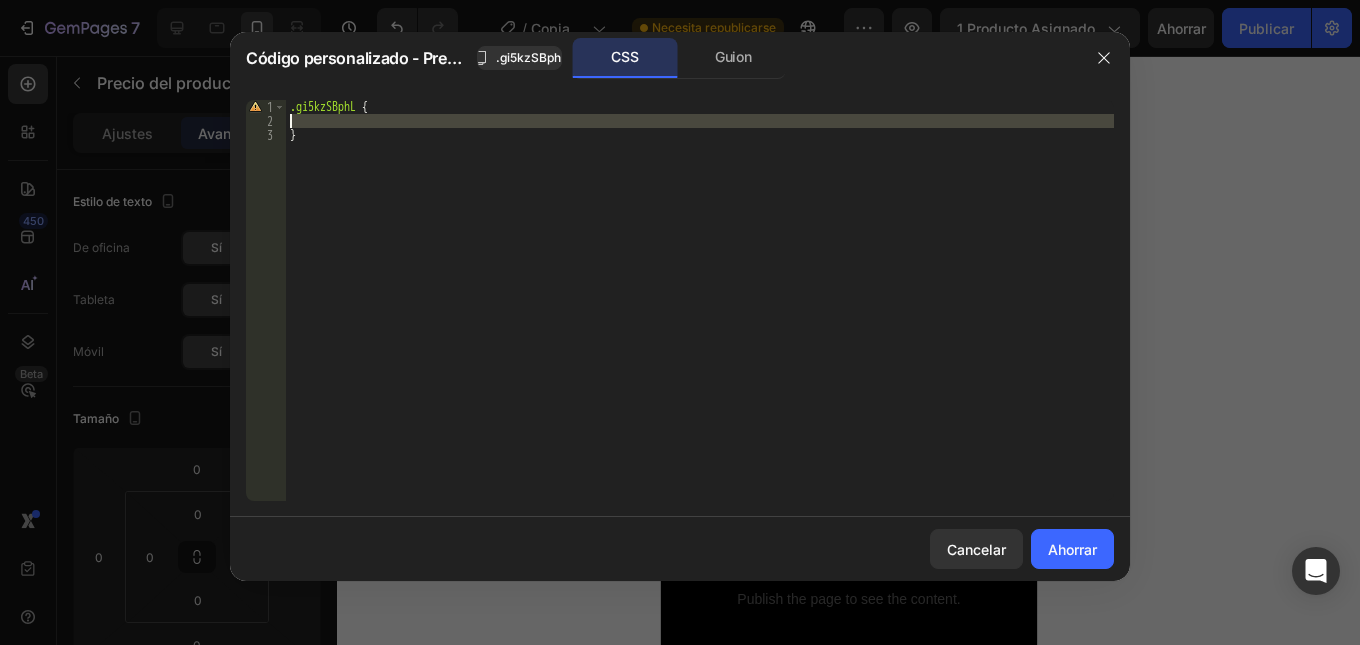 click on "2" at bounding box center (270, 122) 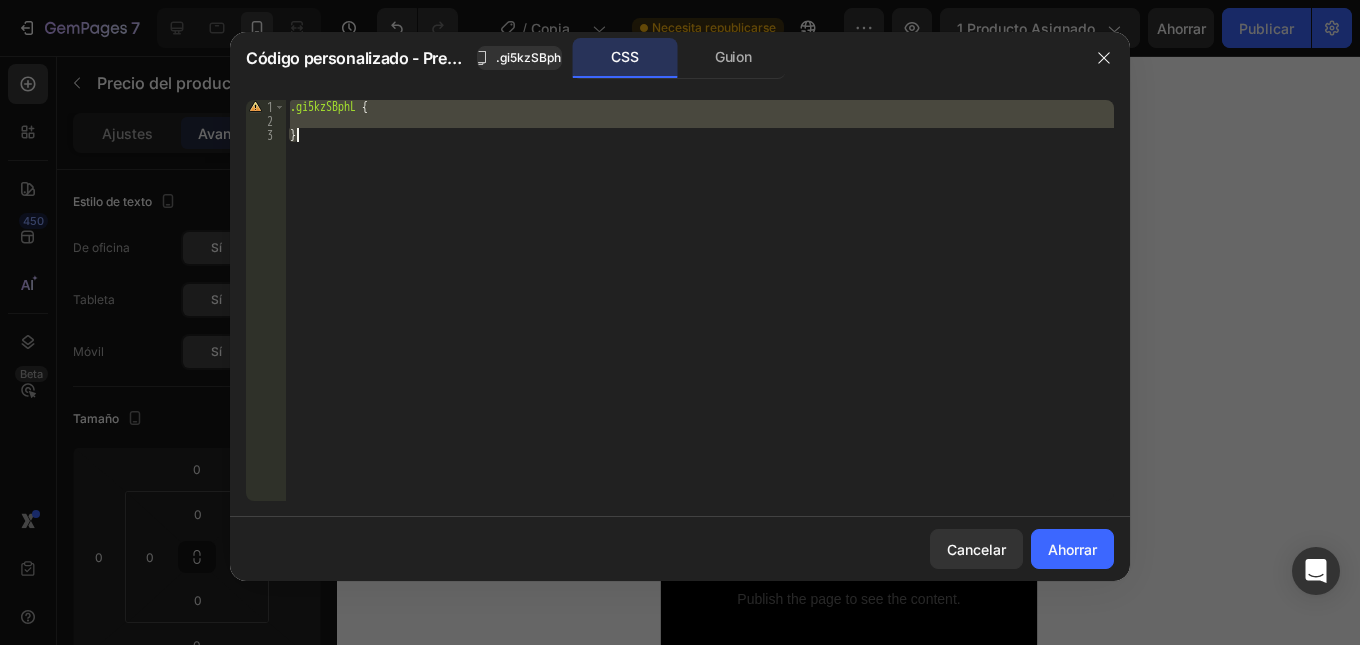 click on "3" at bounding box center [270, 136] 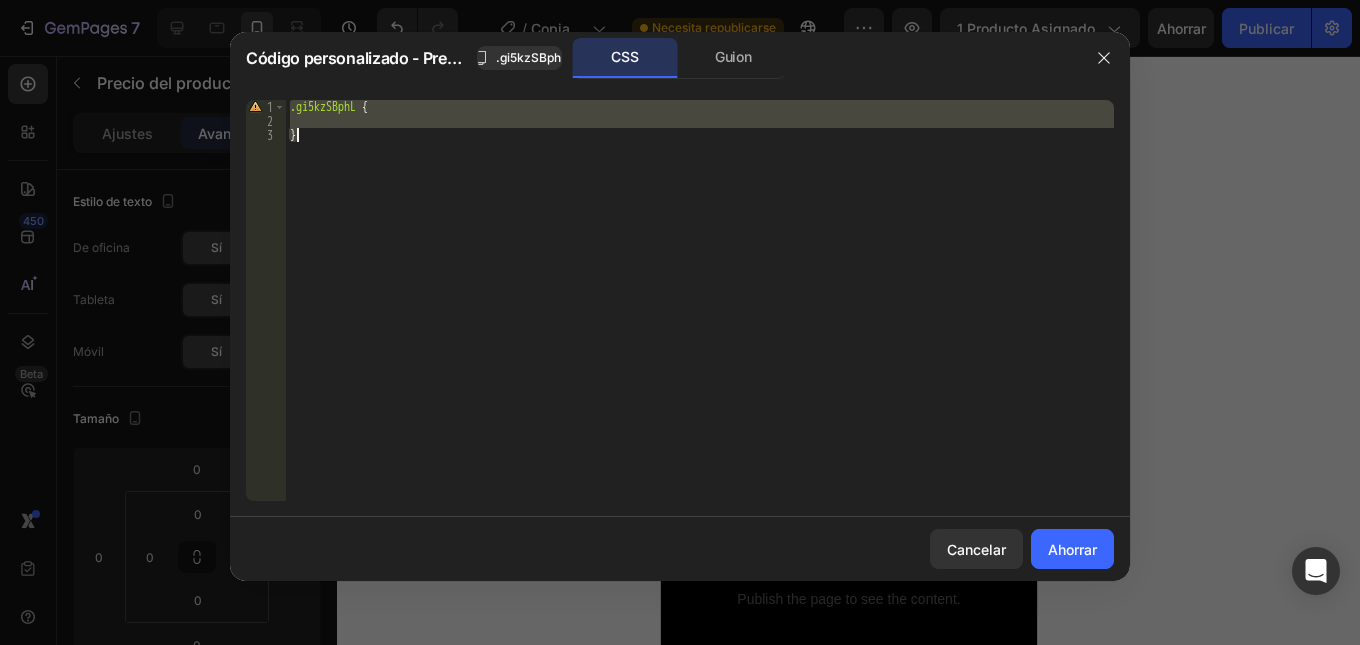 type on "}" 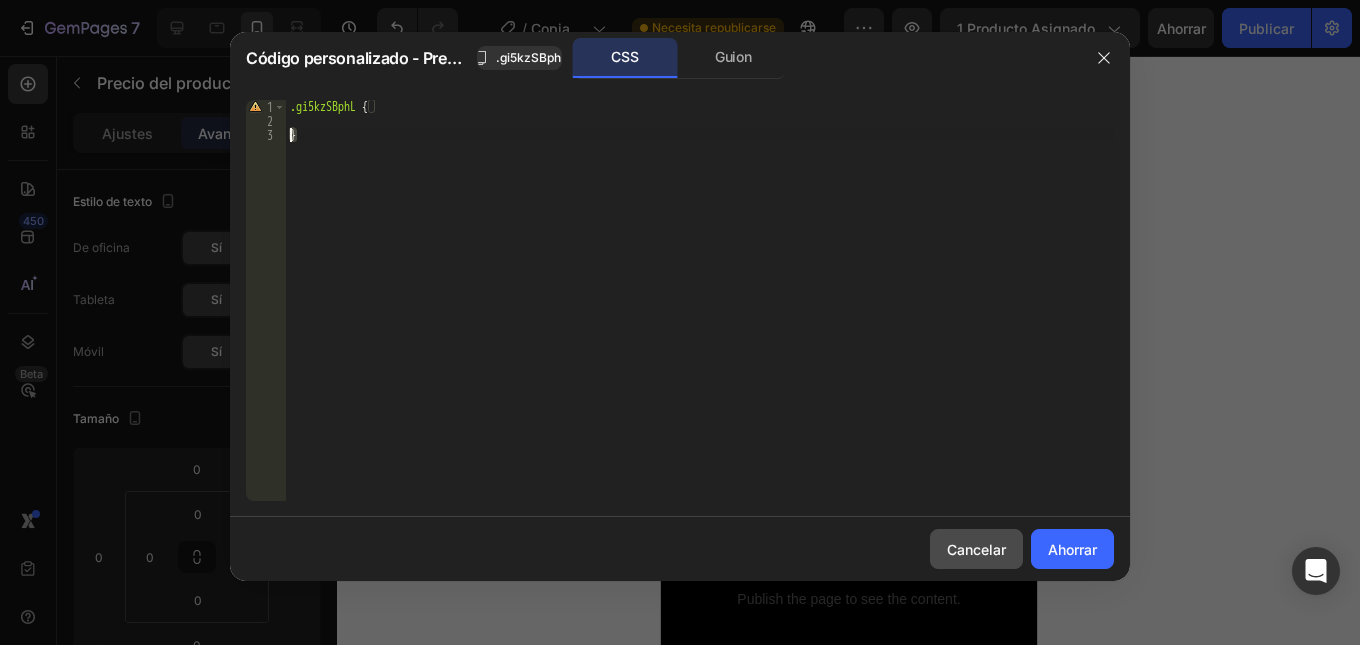 click on "Cancelar" at bounding box center [976, 549] 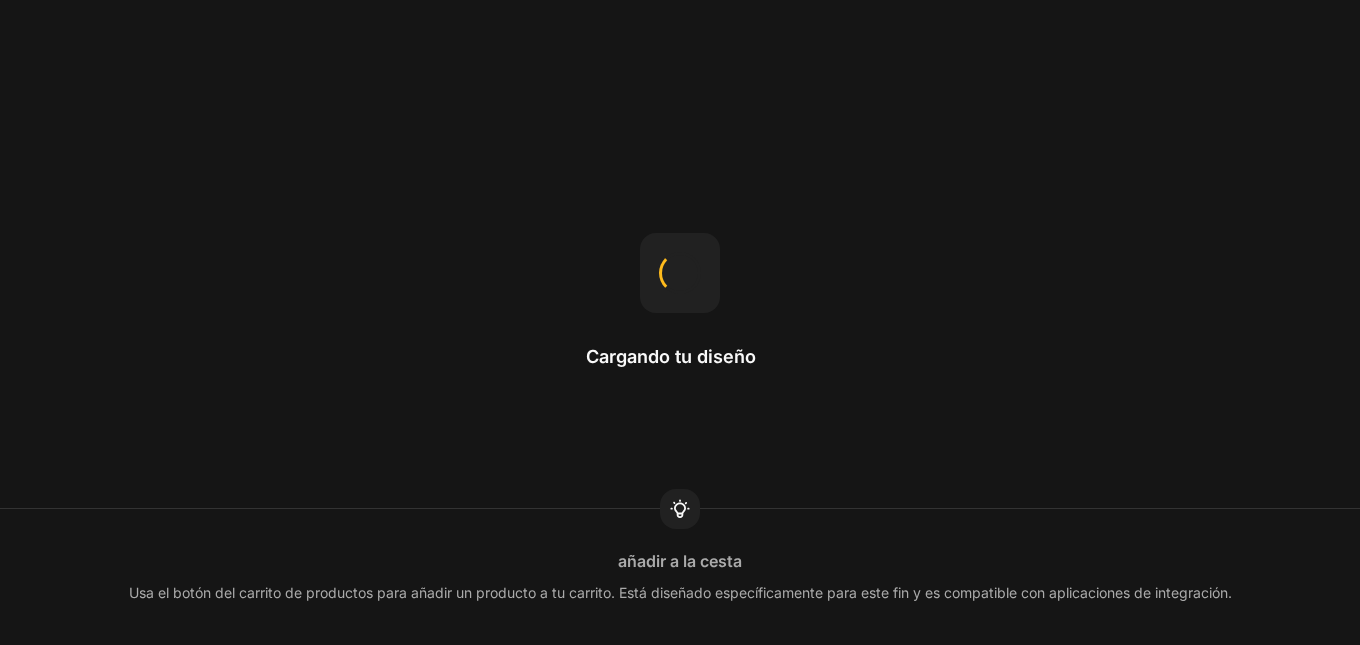 scroll, scrollTop: 0, scrollLeft: 0, axis: both 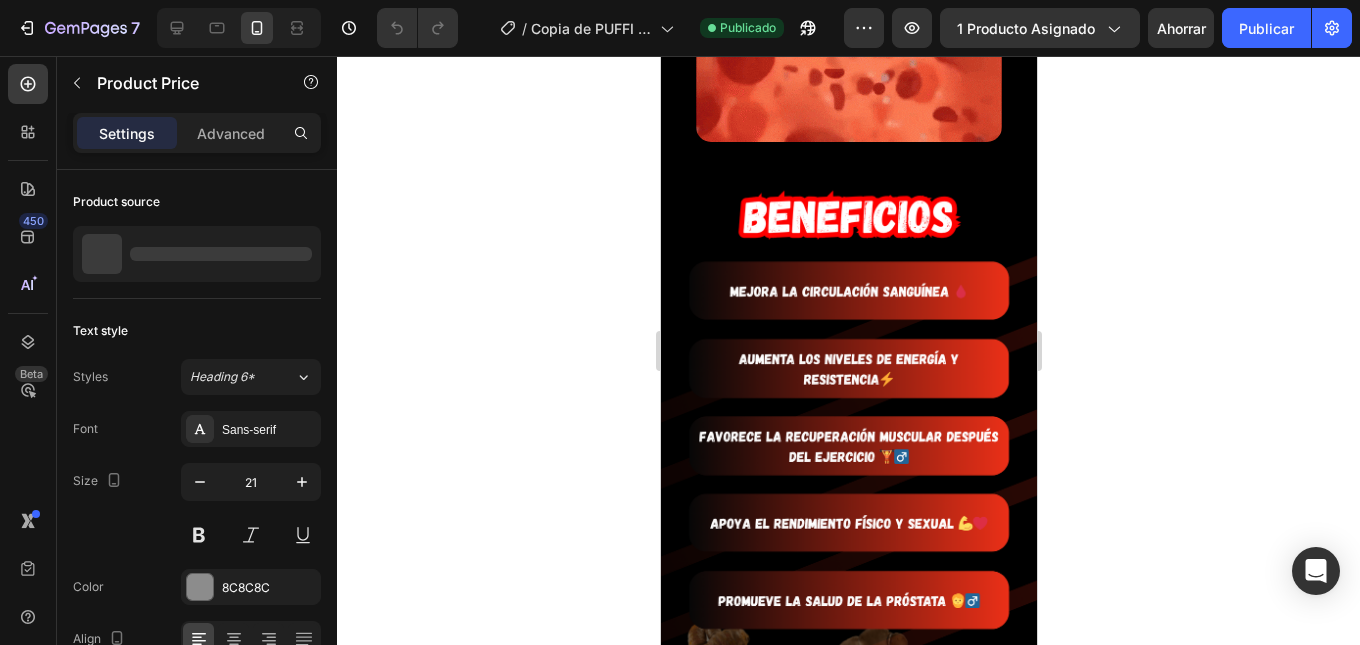 click on "$100.000,00" at bounding box center (913, -1240) 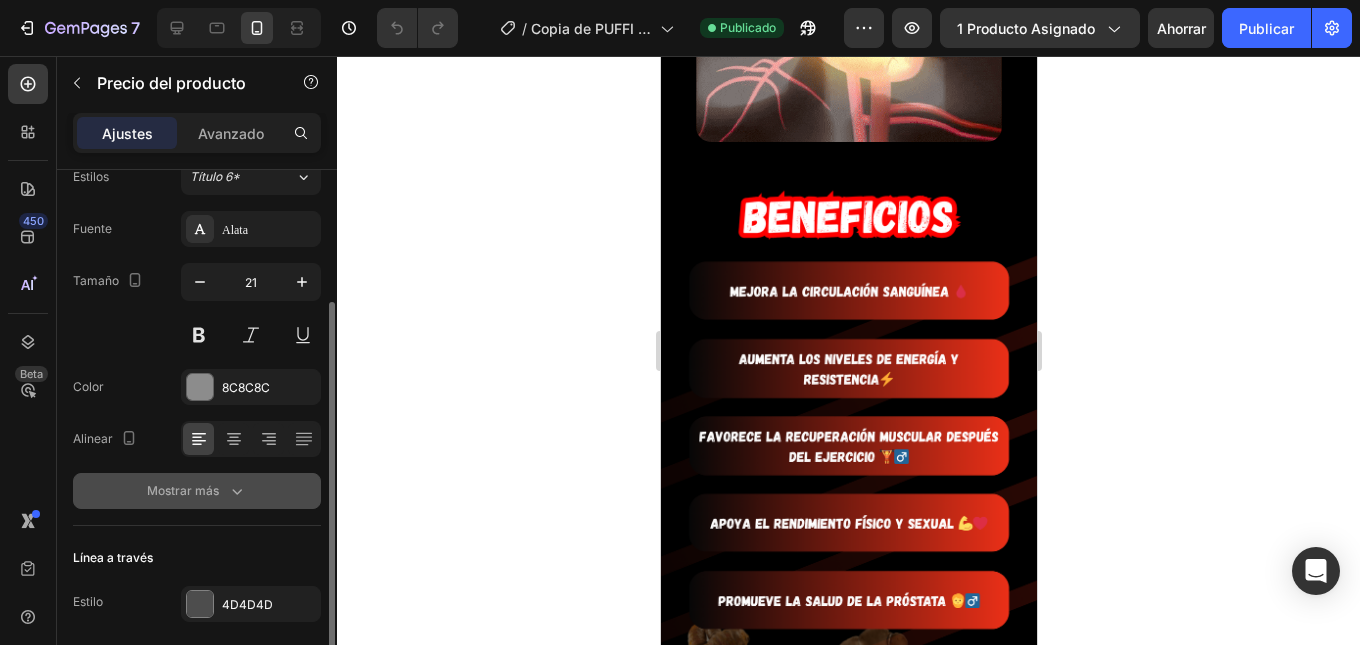 scroll, scrollTop: 273, scrollLeft: 0, axis: vertical 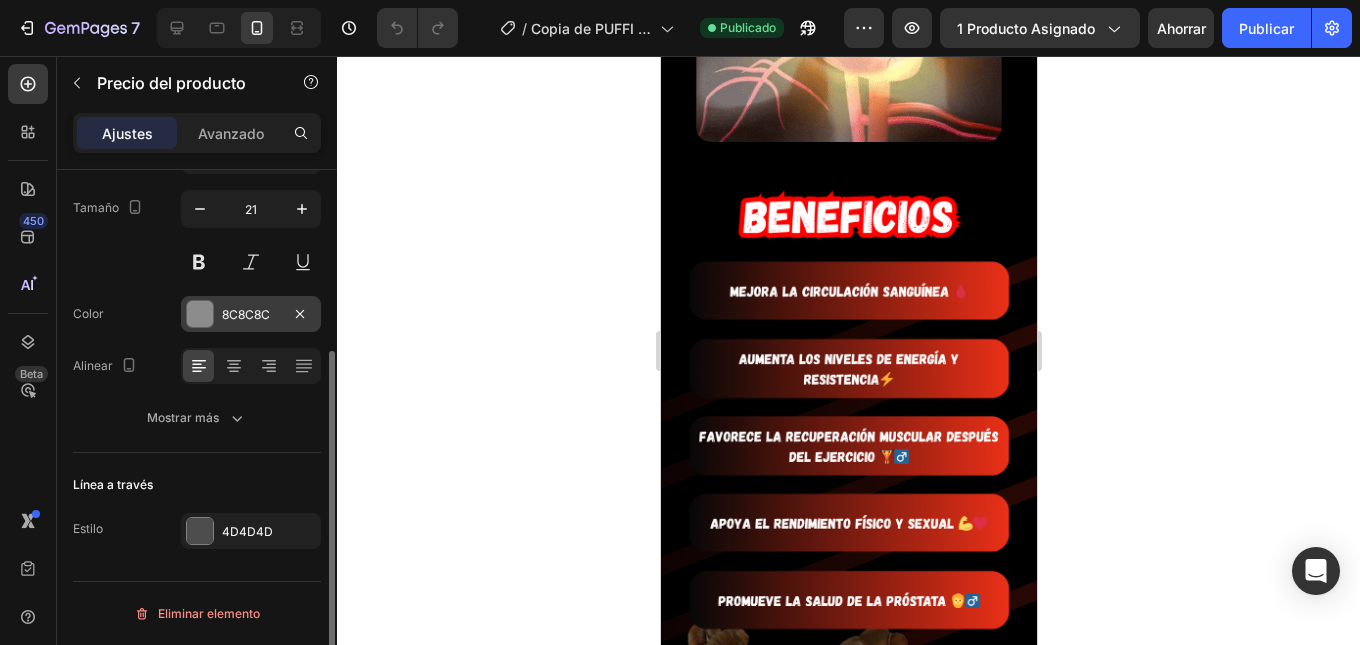 click on "8C8C8C" at bounding box center [251, 314] 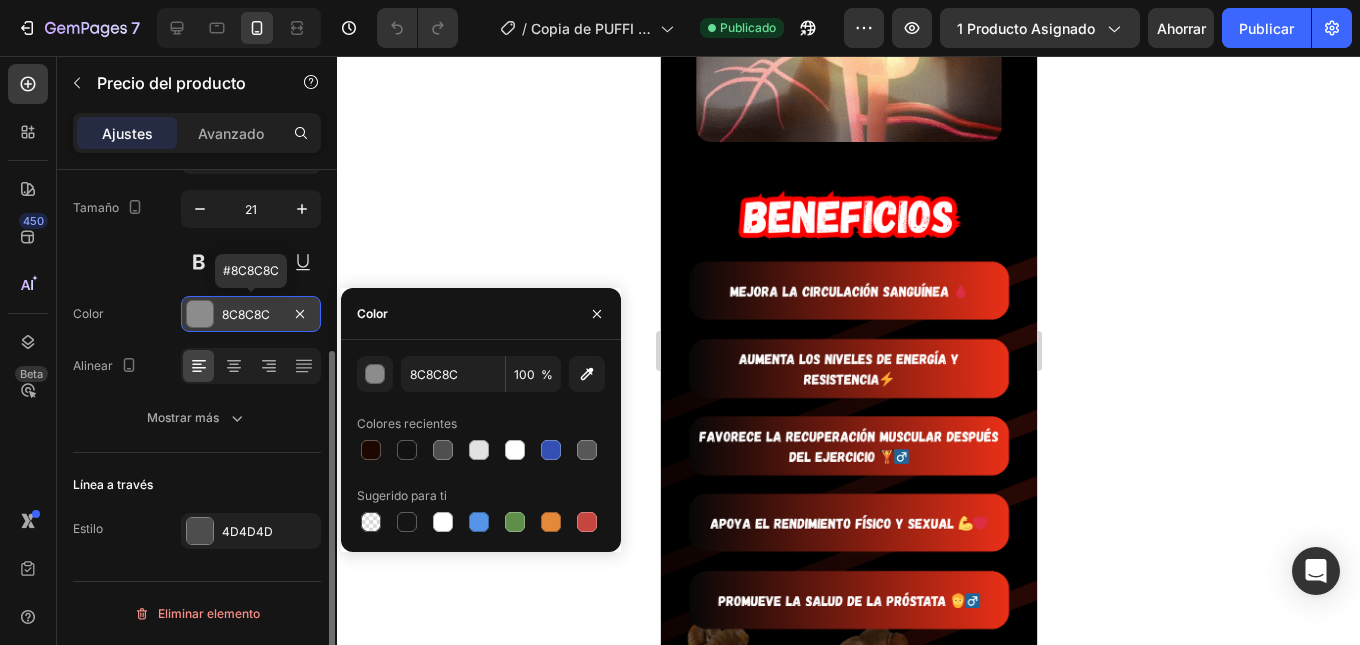 click on "8C8C8C" at bounding box center [251, 314] 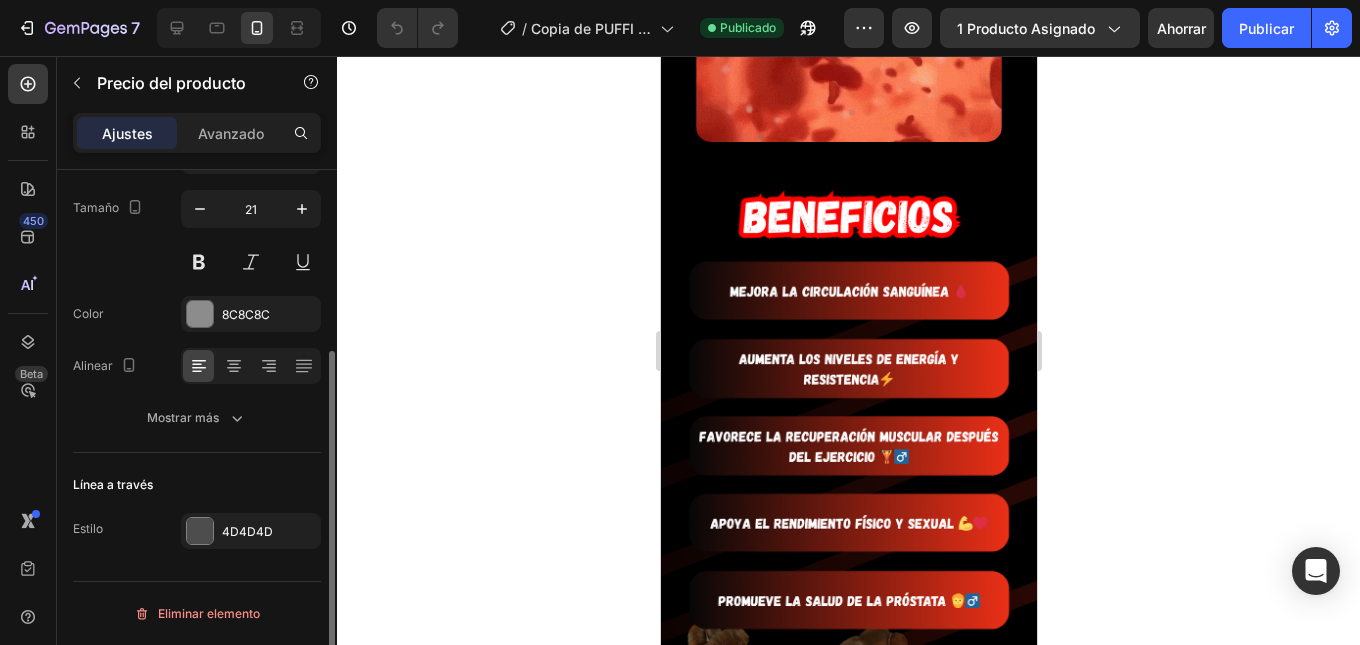 click on "Color 8C8C8C" at bounding box center (197, 314) 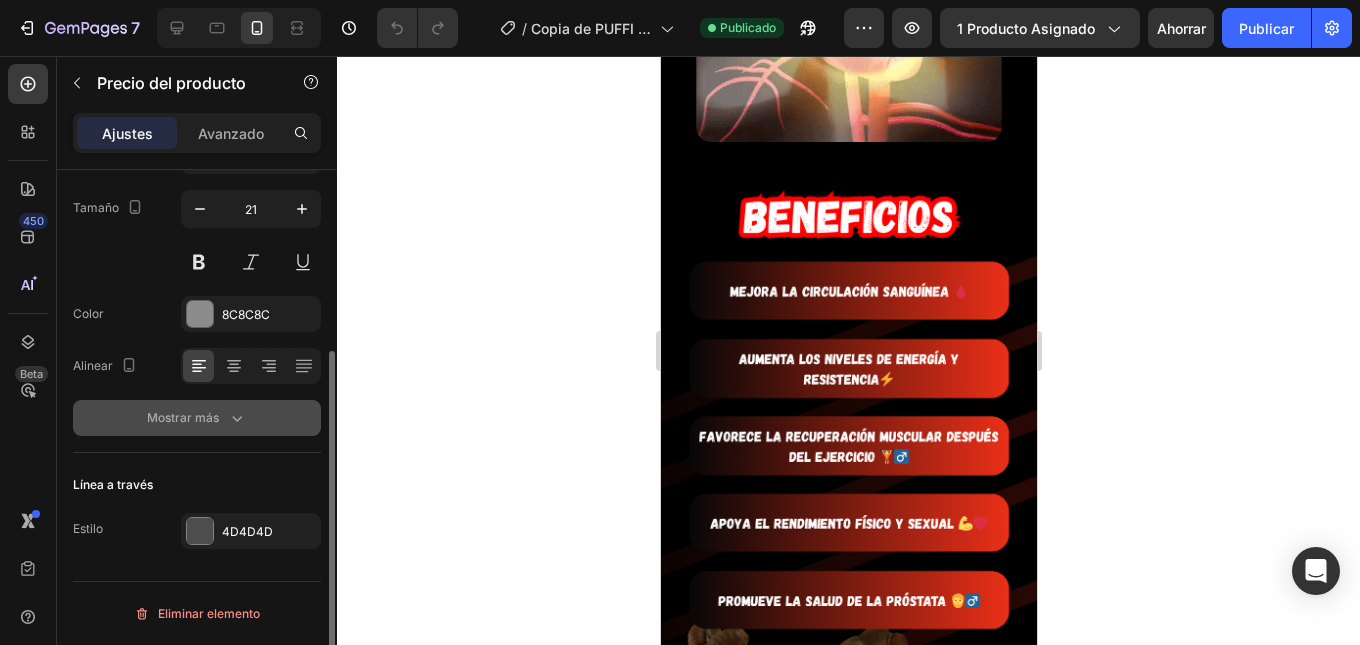 click on "Mostrar más" 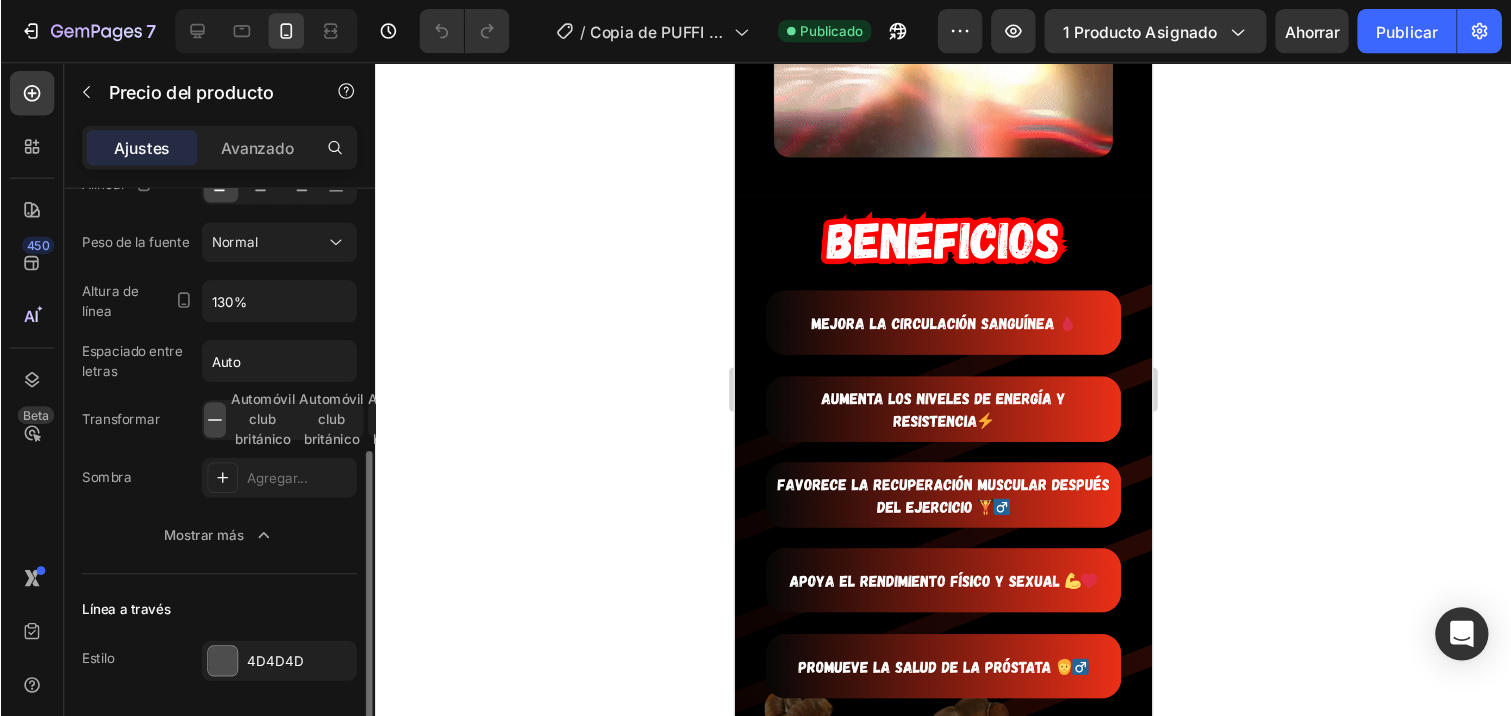 scroll, scrollTop: 537, scrollLeft: 0, axis: vertical 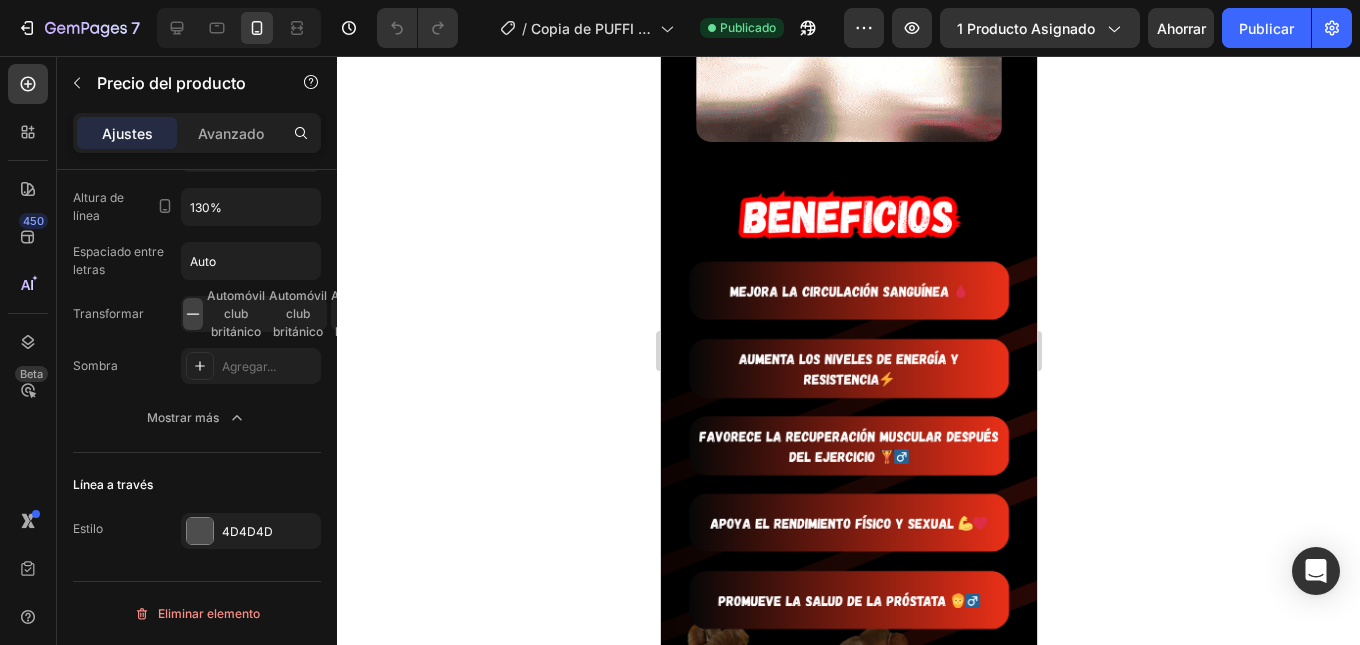 click 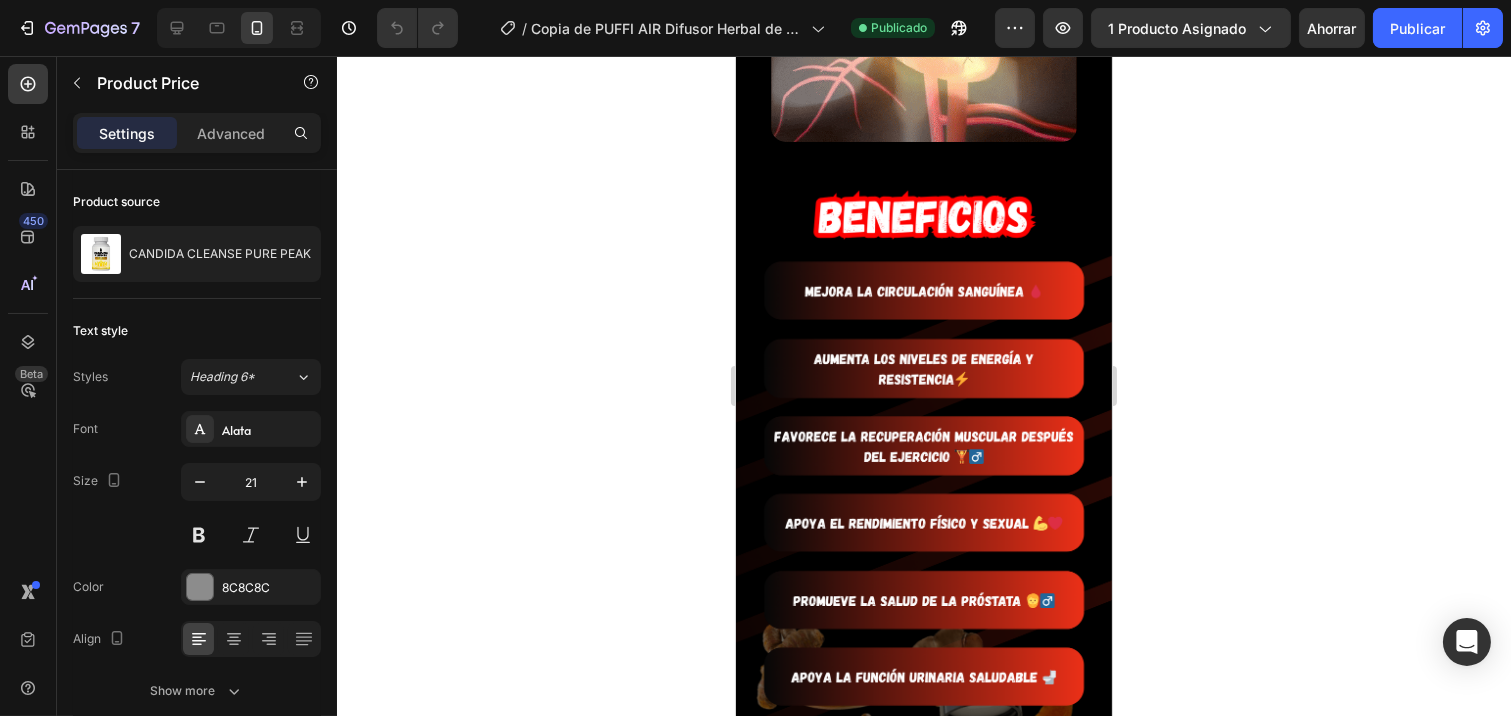click on "$100.000,00" at bounding box center (988, -1240) 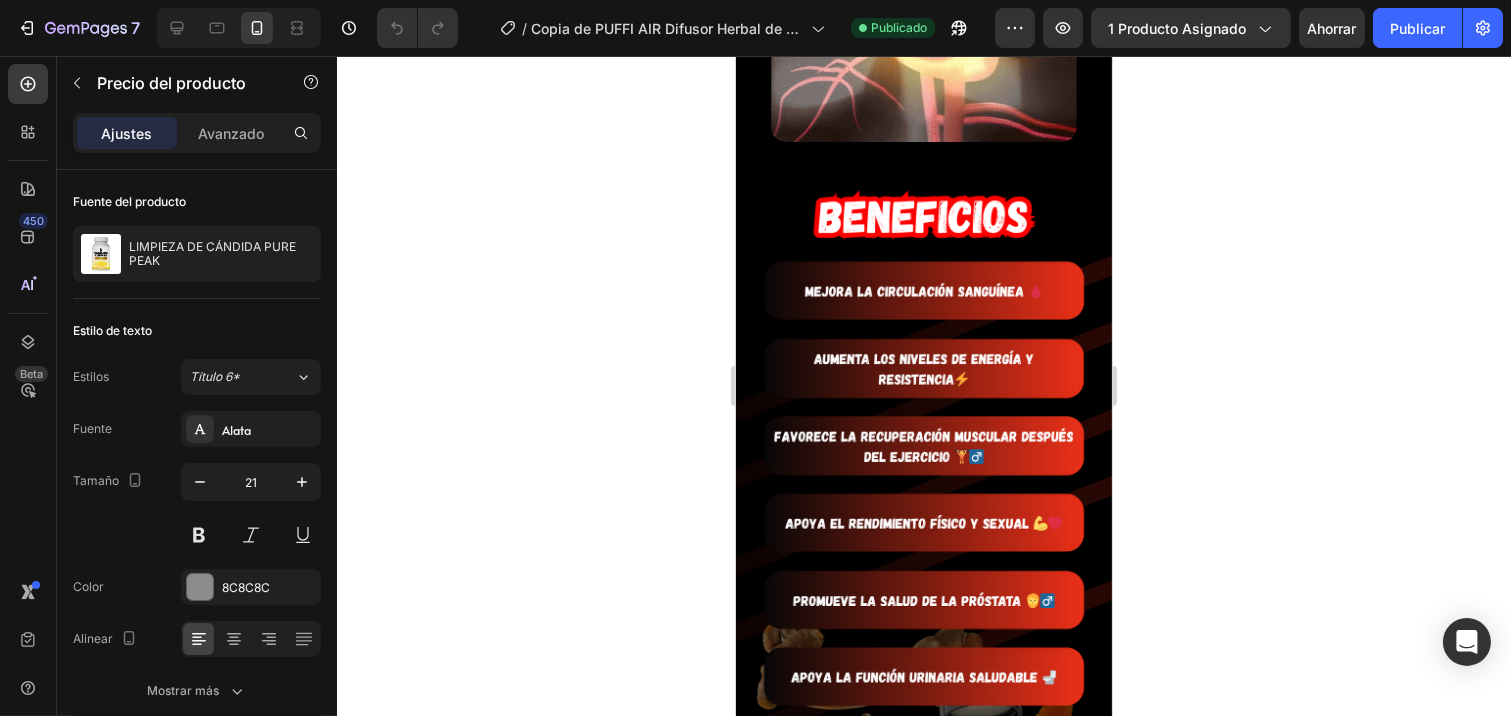 click on "Product Price" at bounding box center (993, -1274) 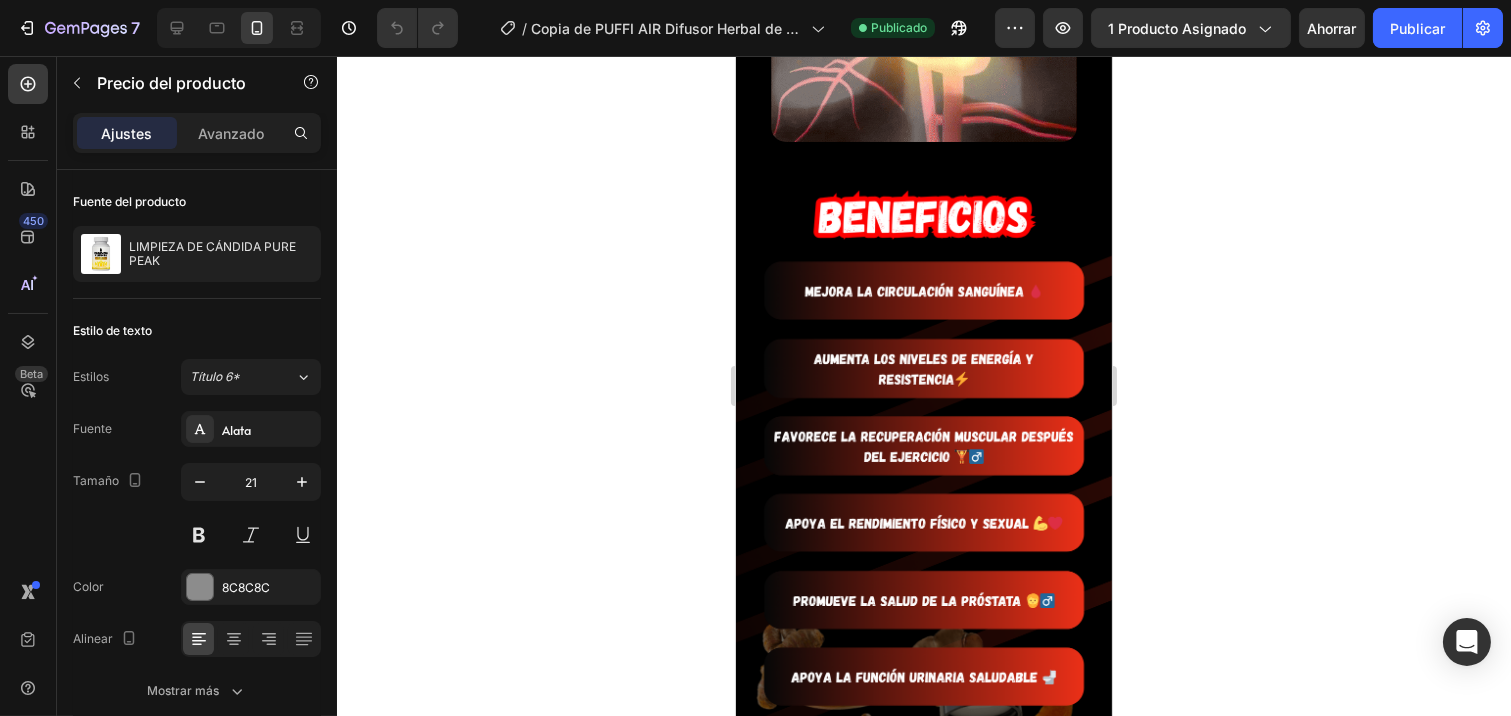 click 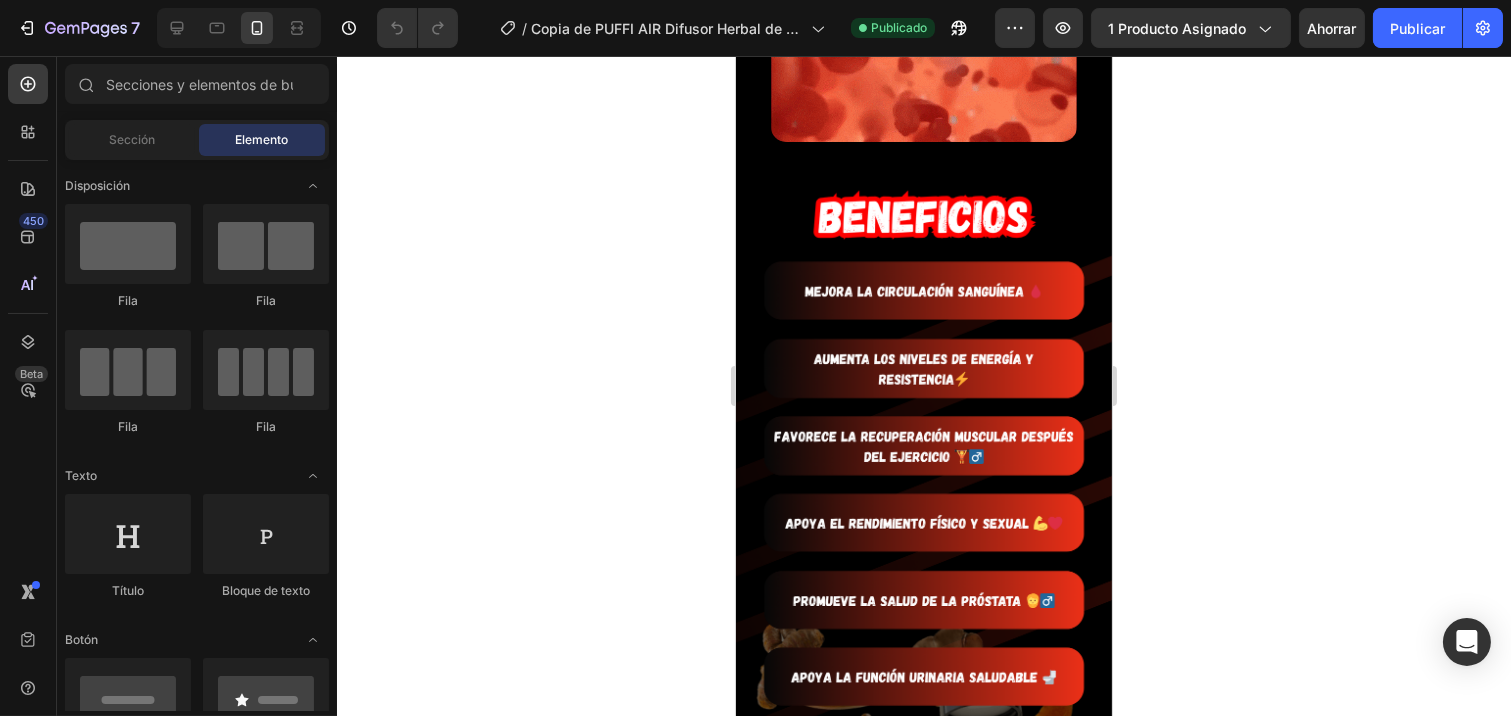 click on "$[PRICE] Product Price Product Price" at bounding box center (988, -1220) 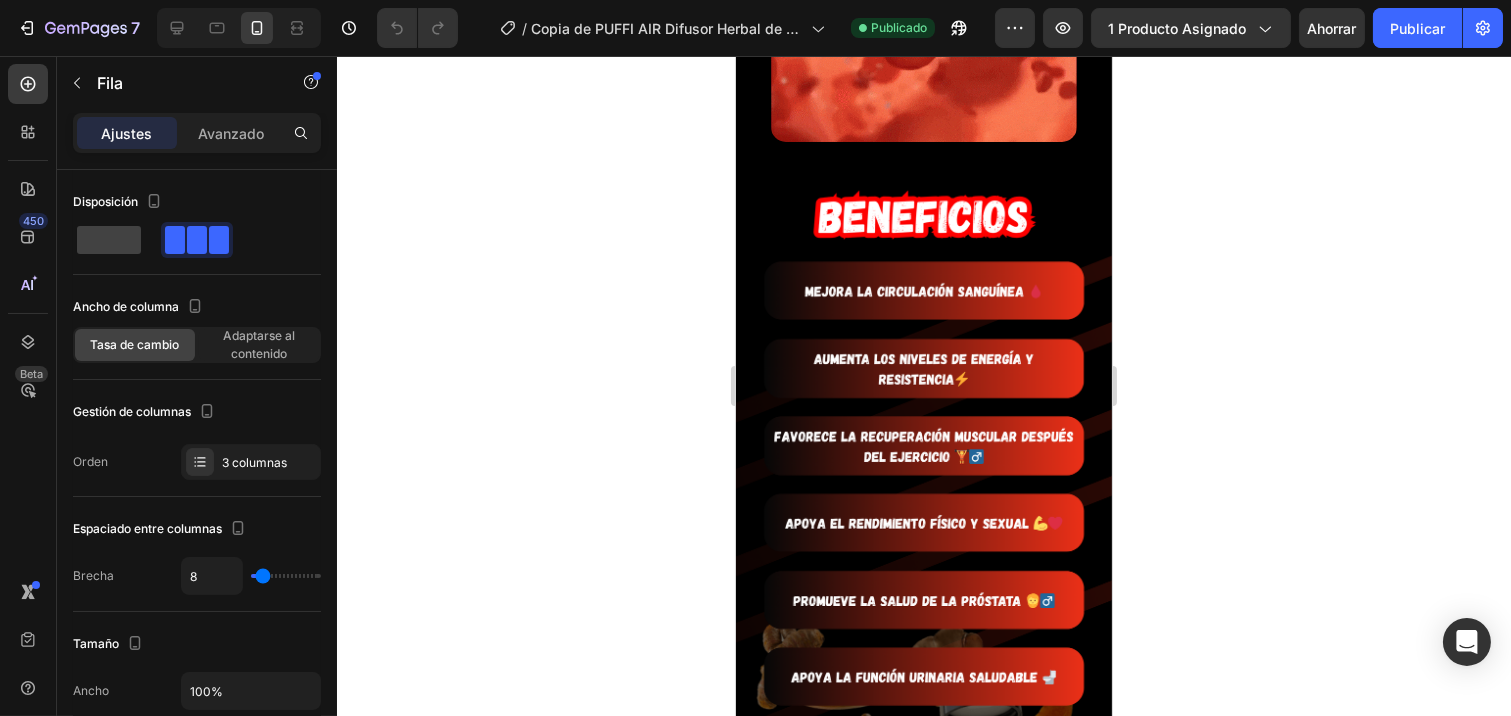 click 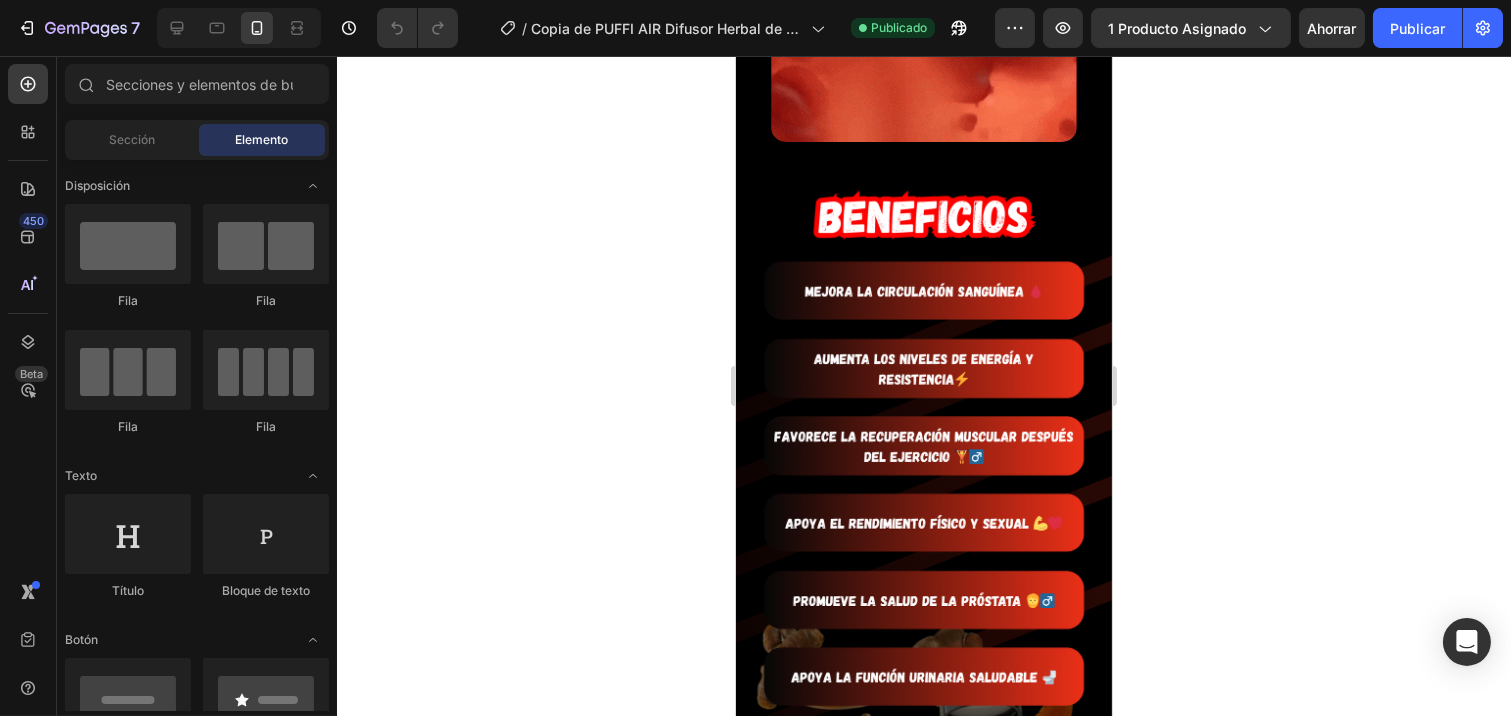 click 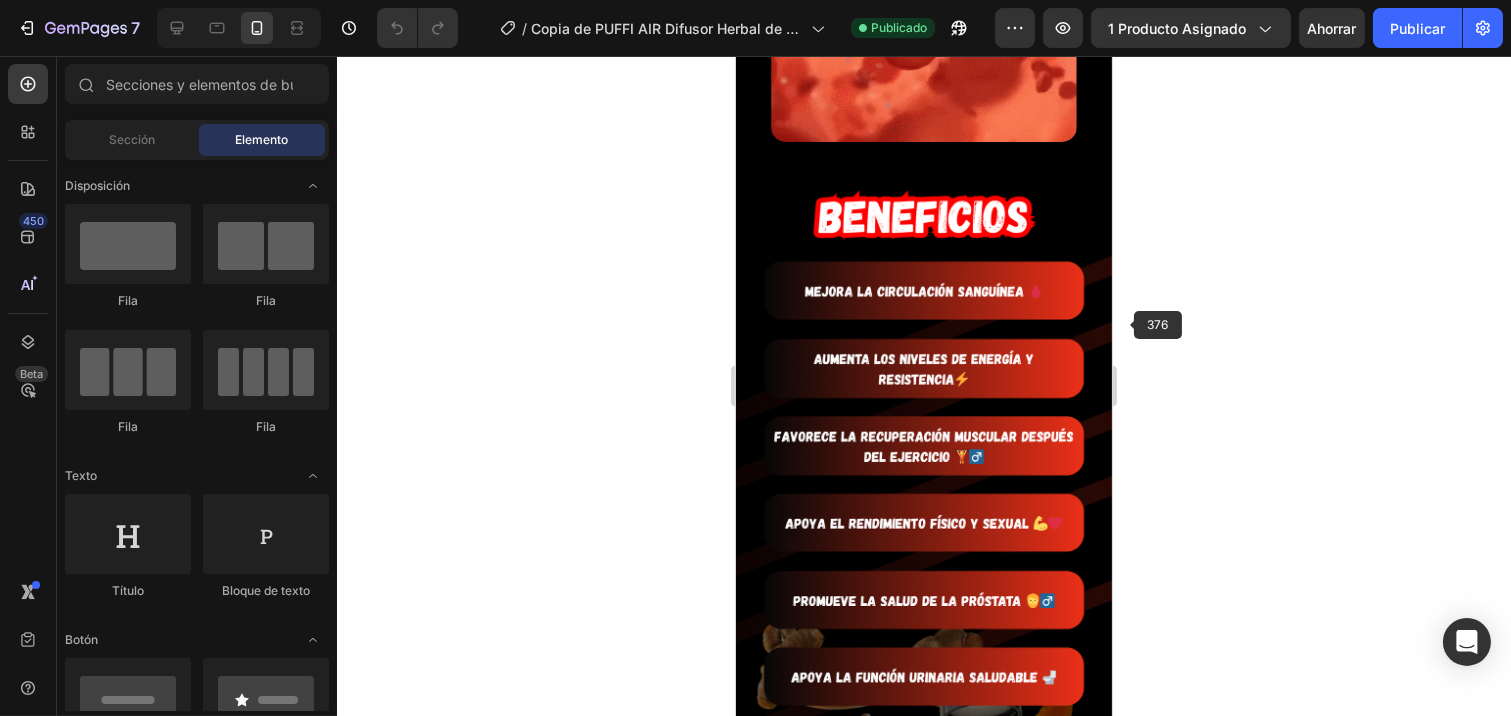 click 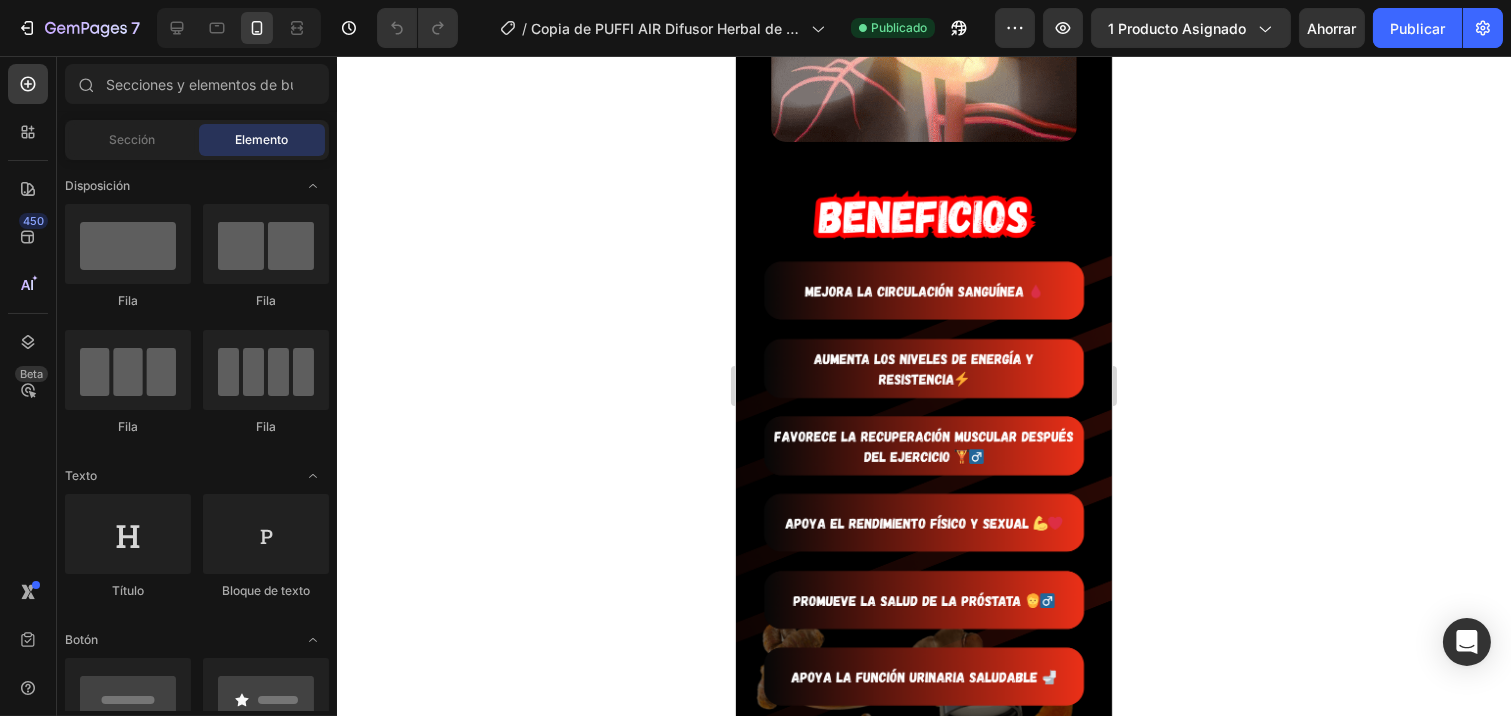 click at bounding box center [1084, -1219] 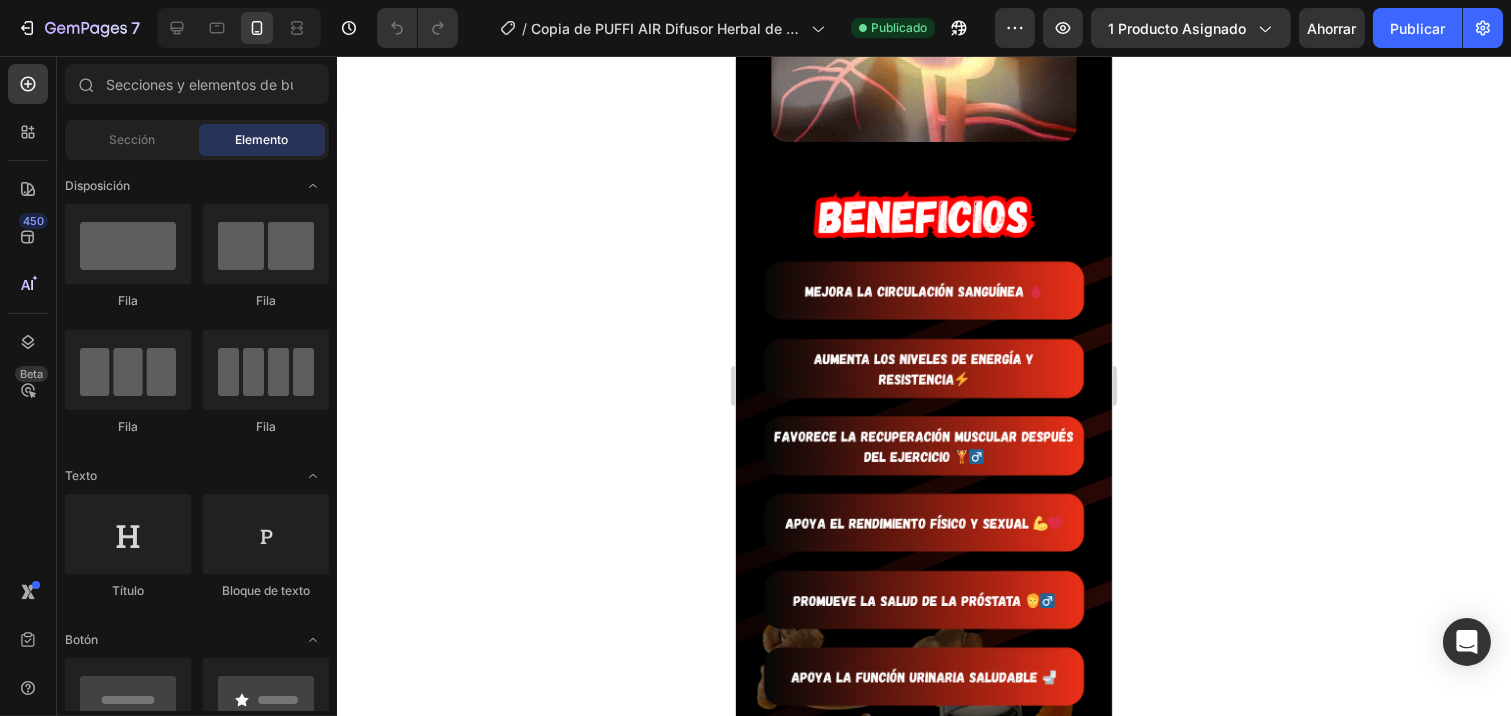 click 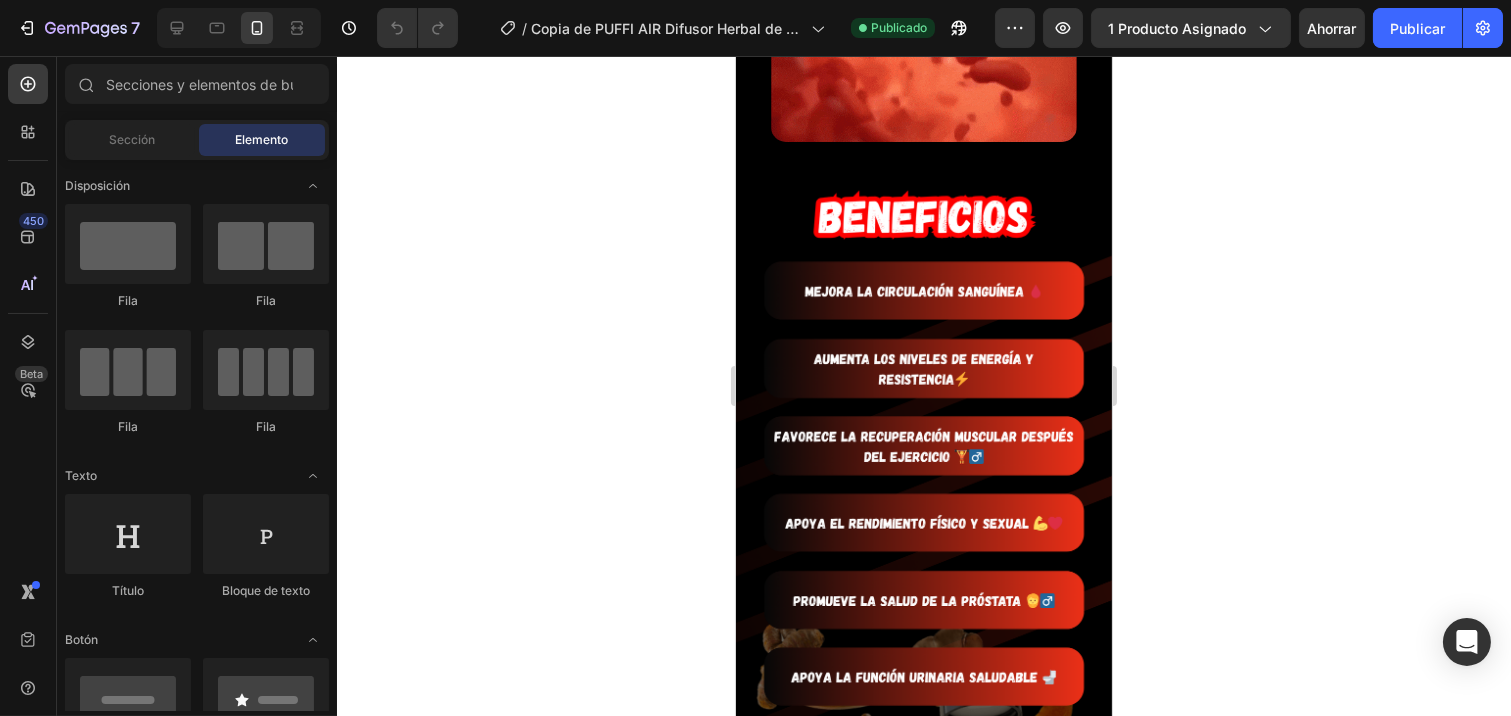 click 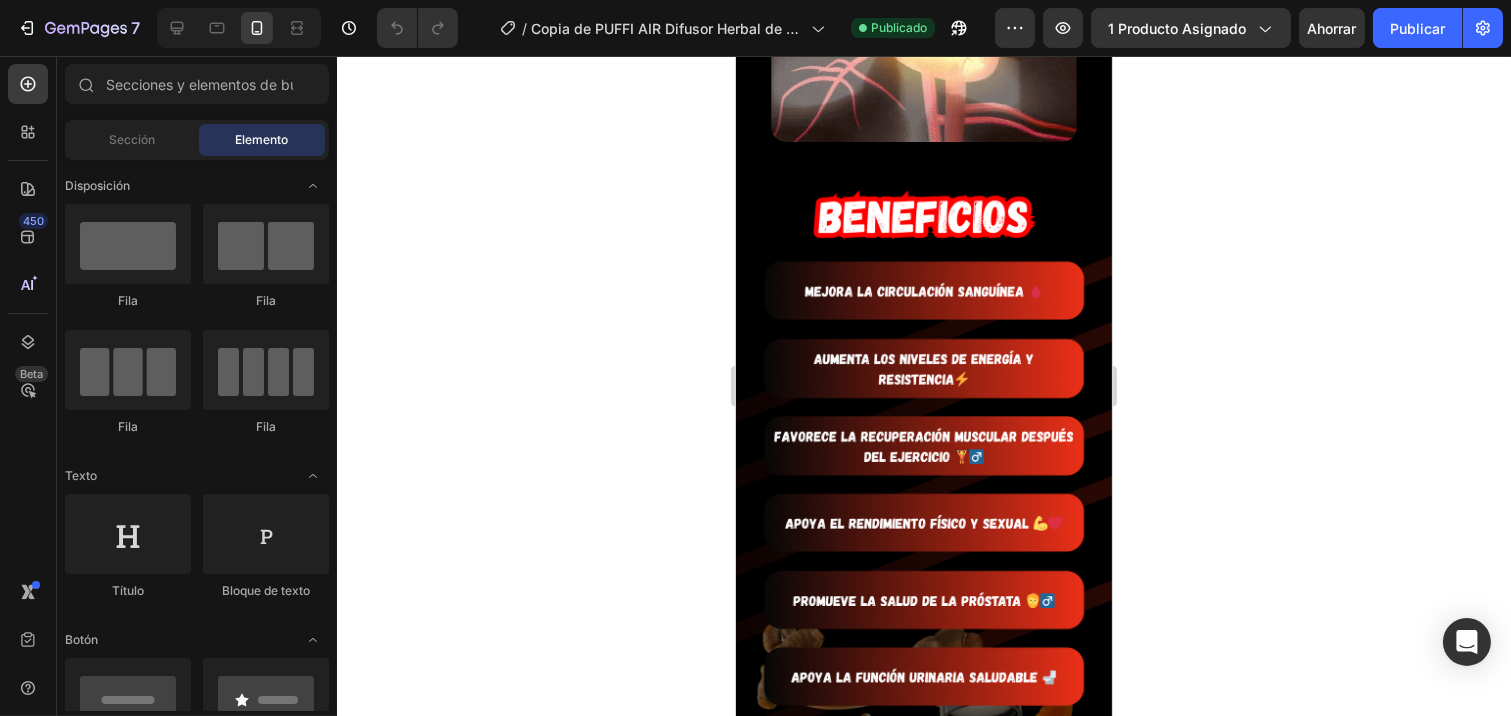 click 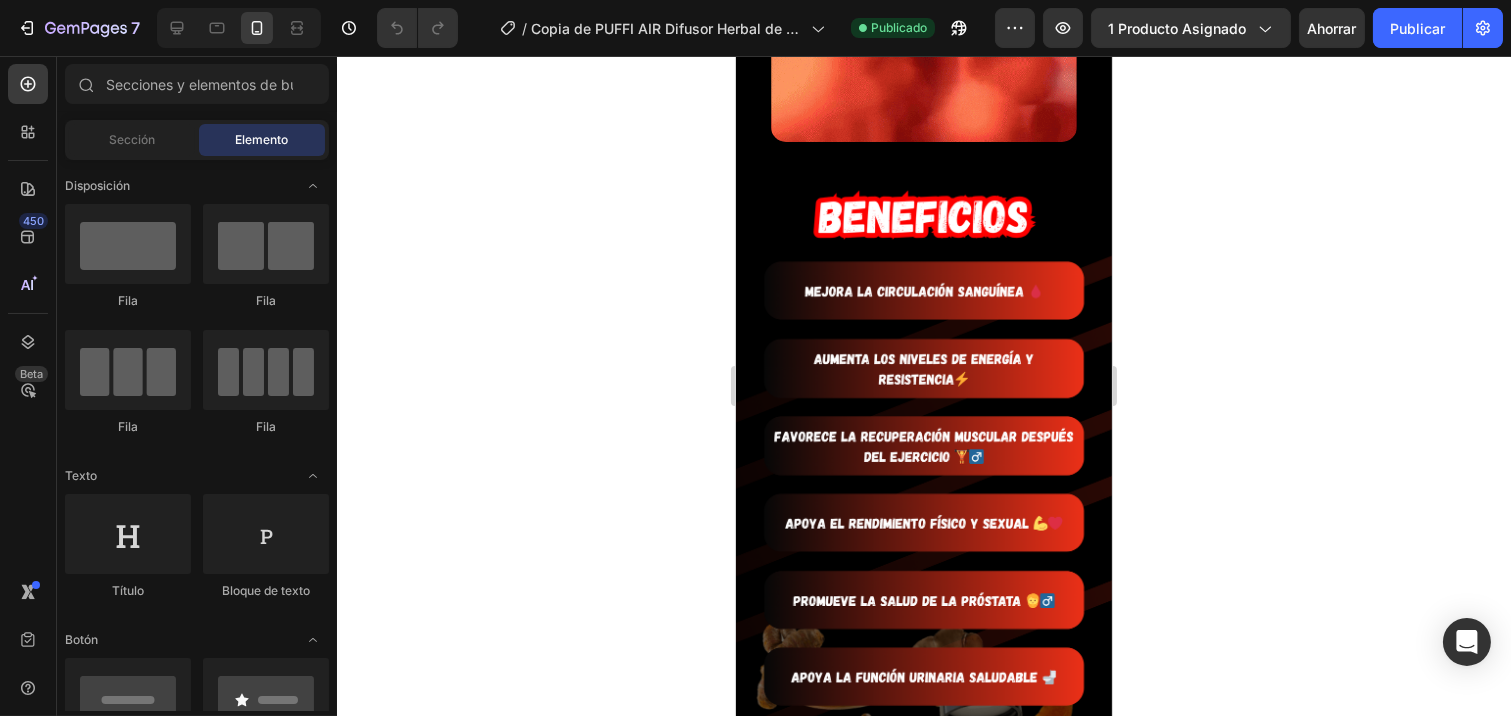 click 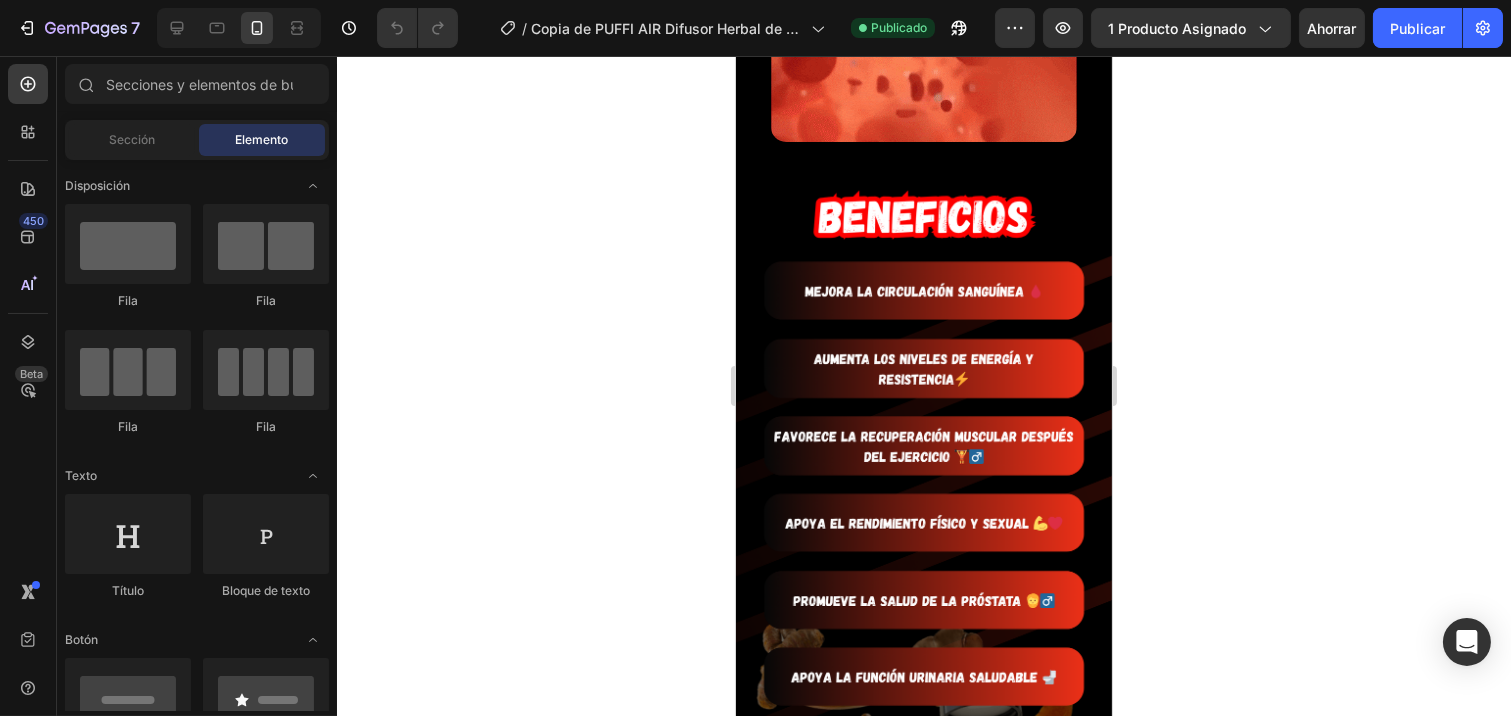 click 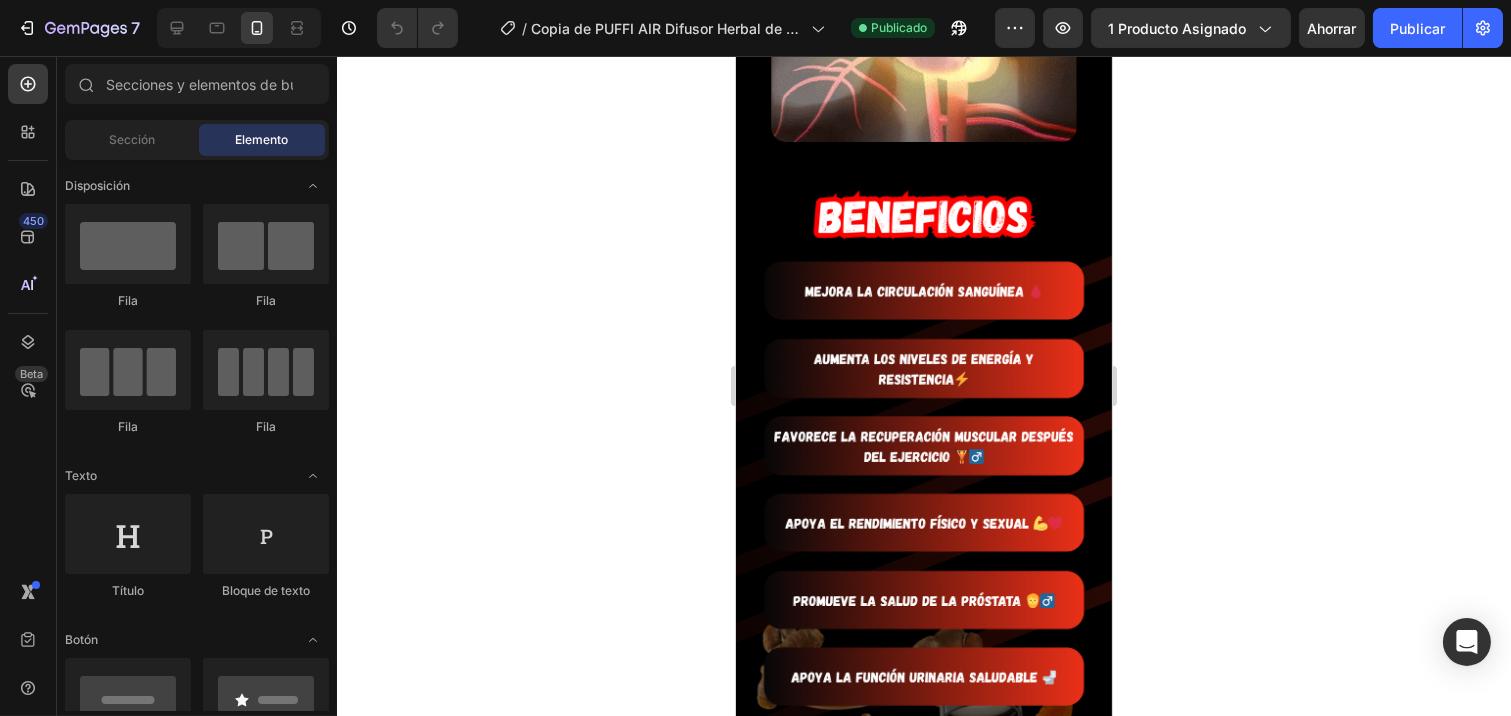 click 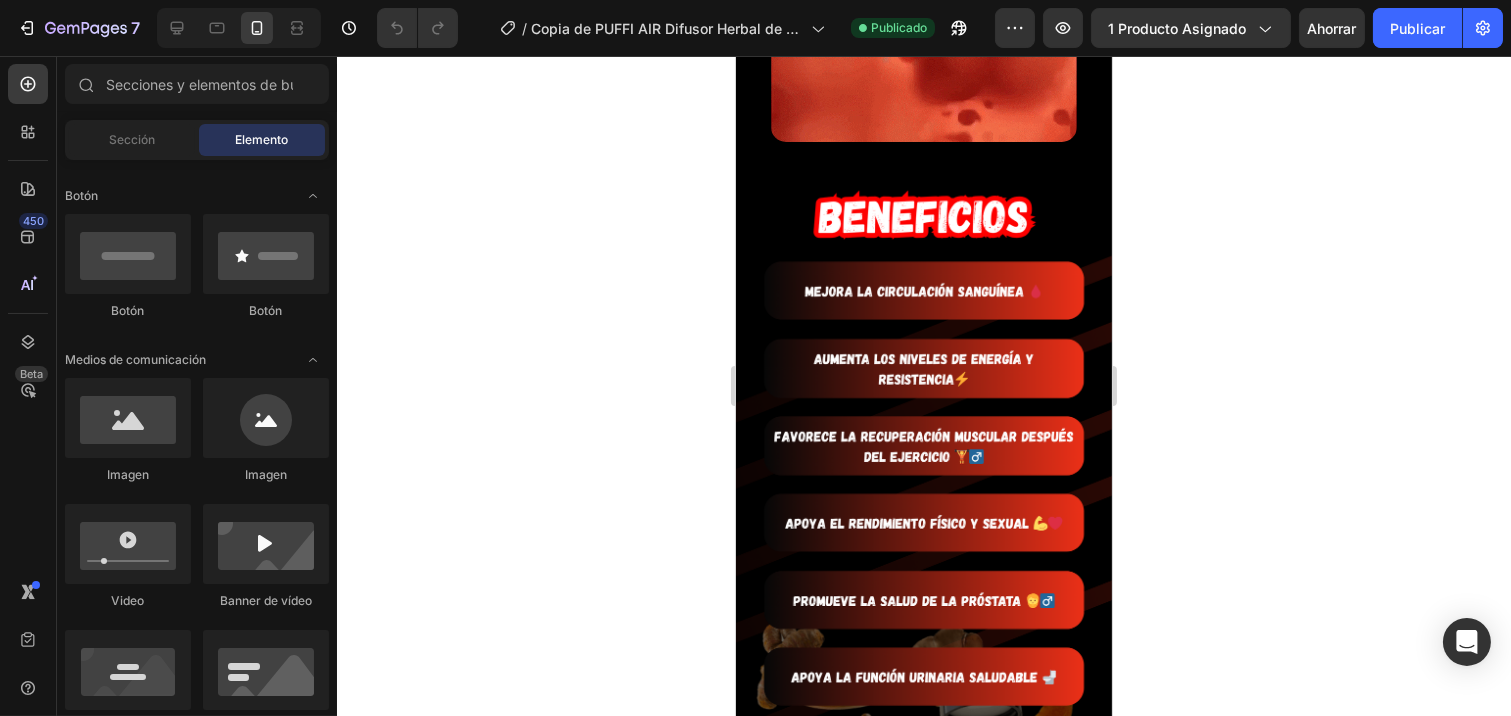 scroll, scrollTop: 0, scrollLeft: 0, axis: both 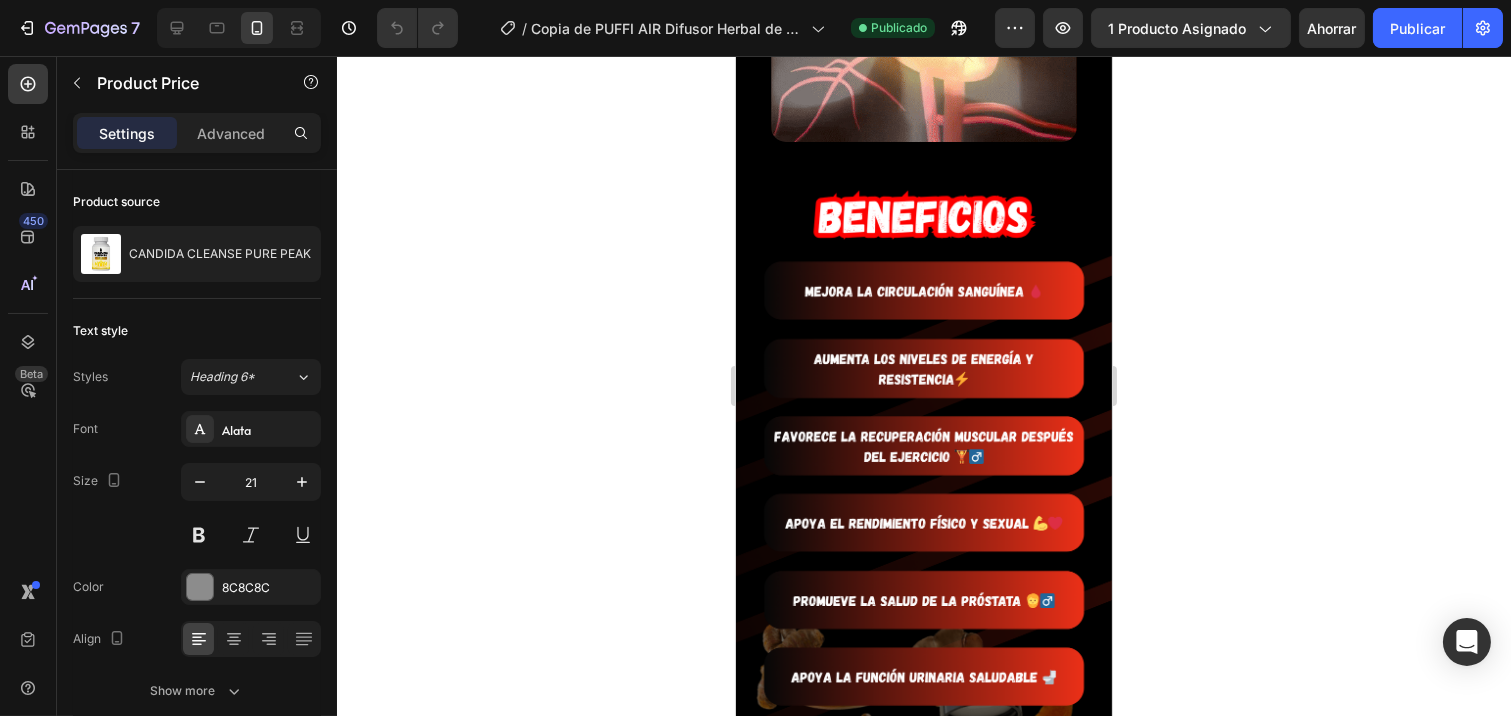 click on "$100.000,00" at bounding box center (988, -1240) 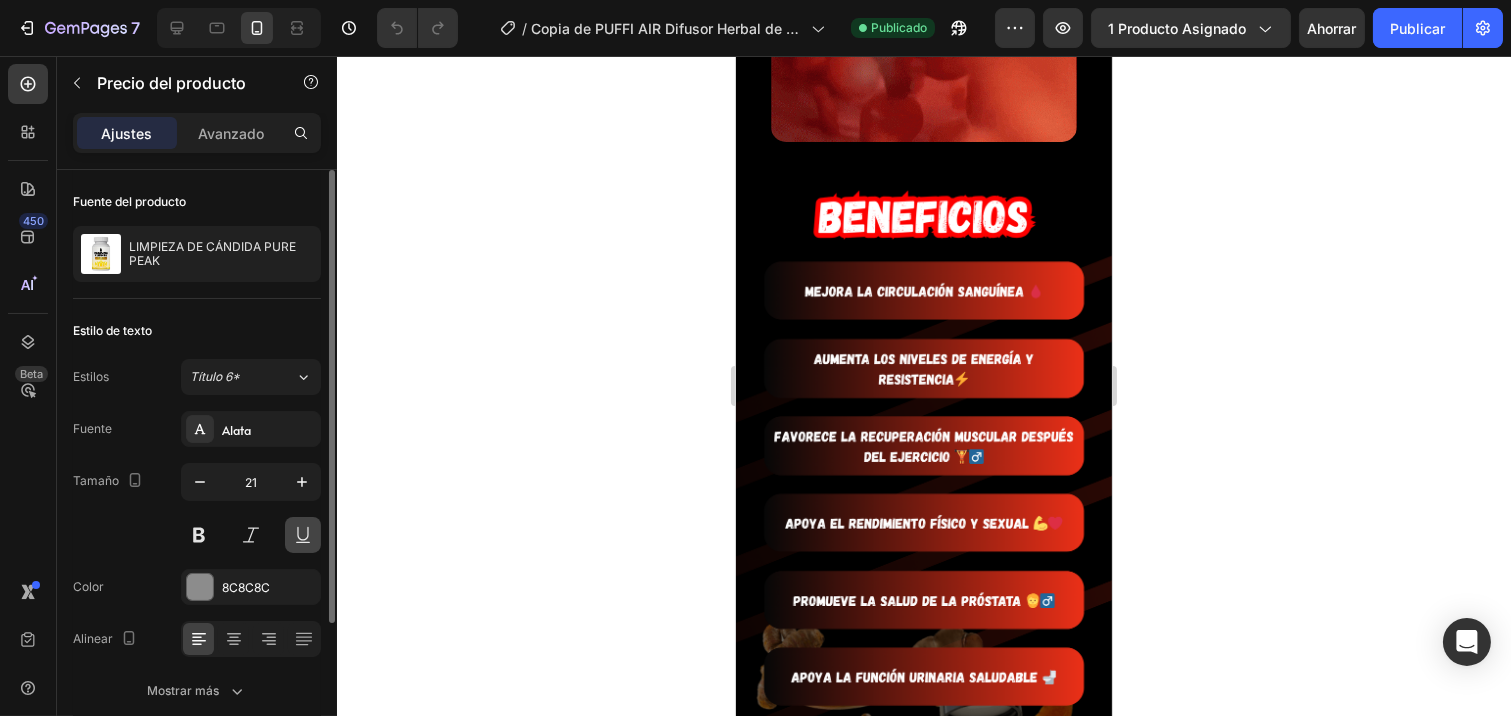 scroll, scrollTop: 202, scrollLeft: 0, axis: vertical 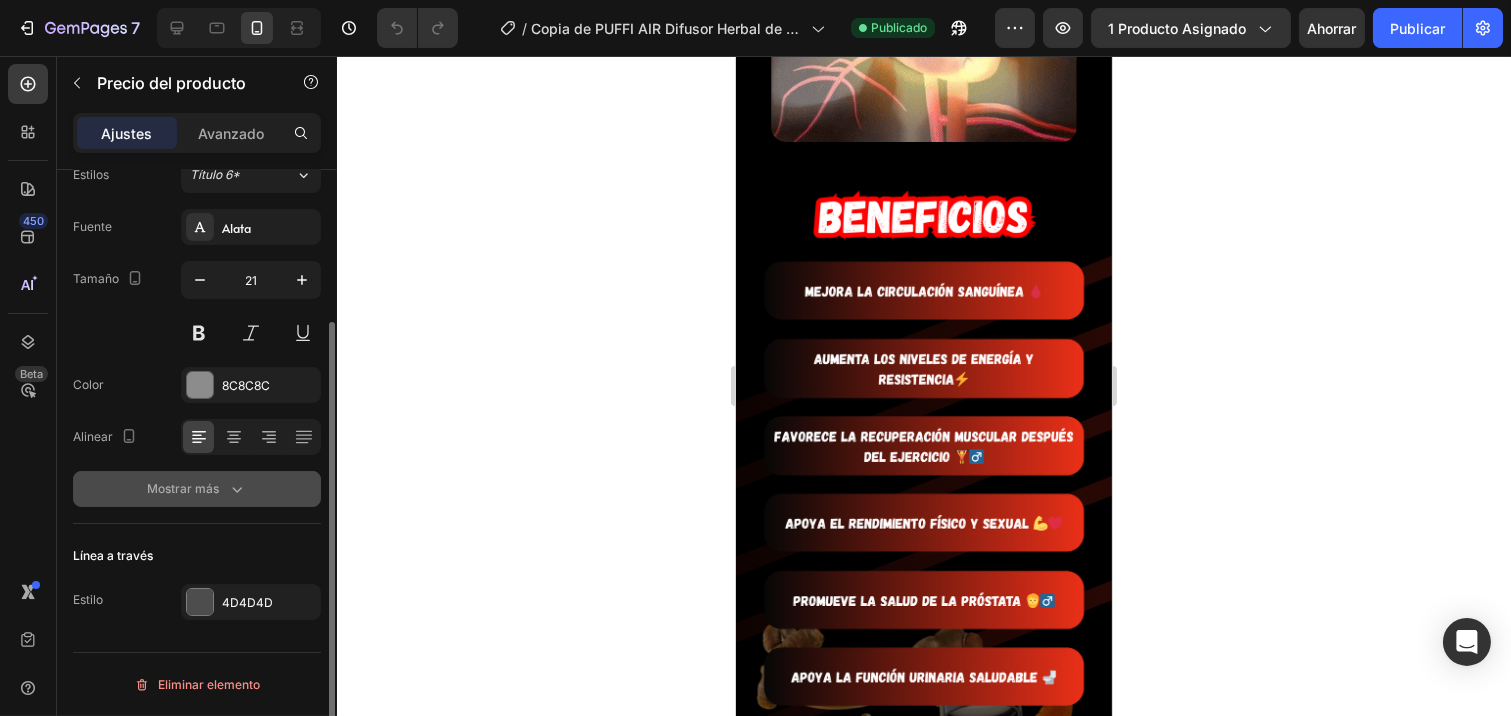 click 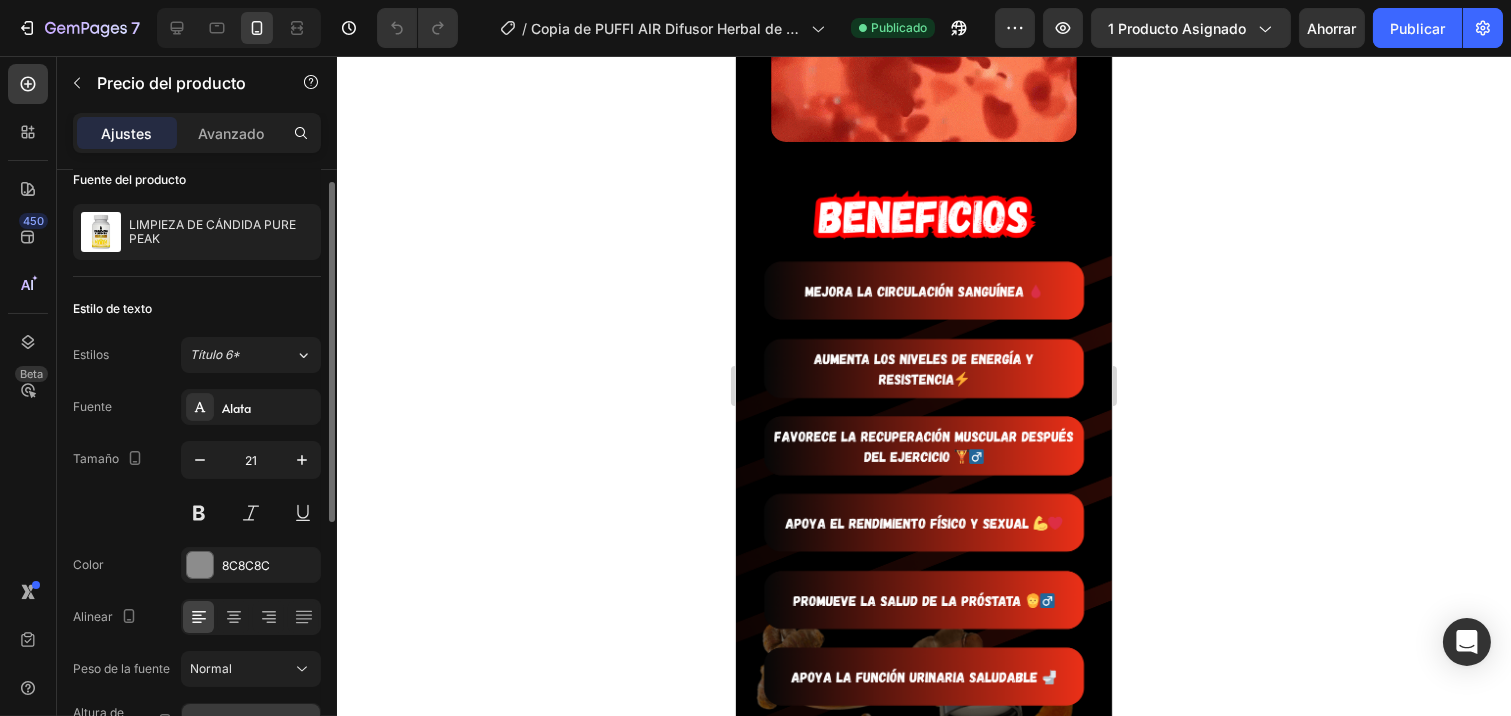scroll, scrollTop: 0, scrollLeft: 0, axis: both 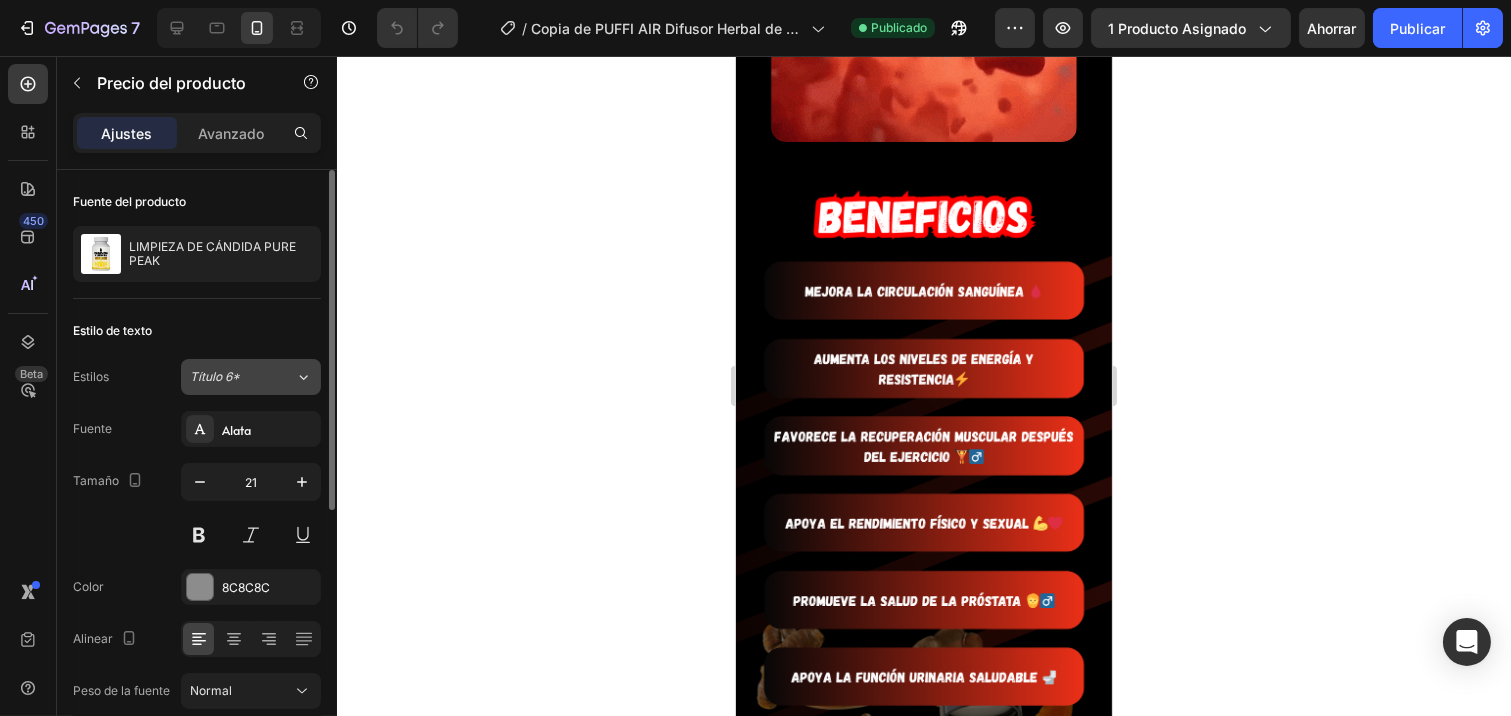 click on "Título 6*" at bounding box center [242, 377] 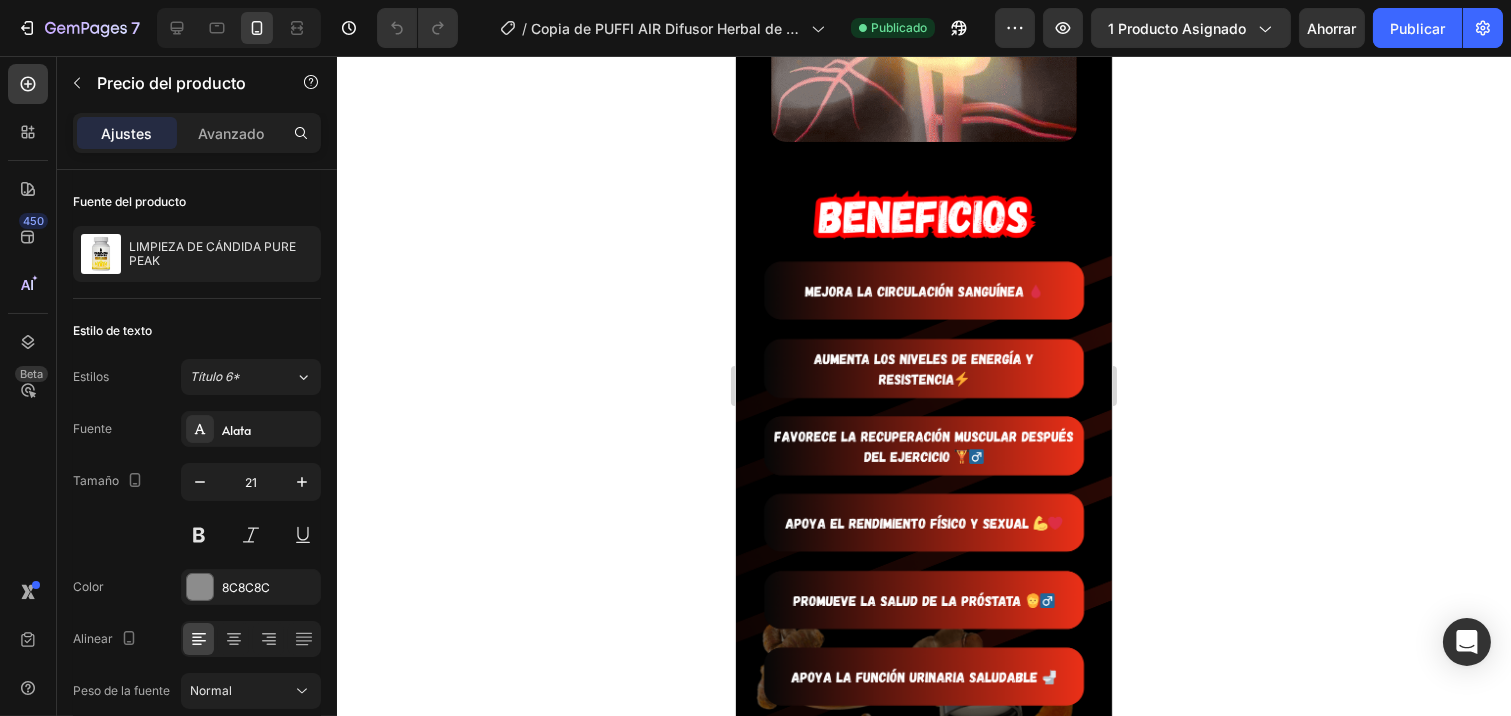 click 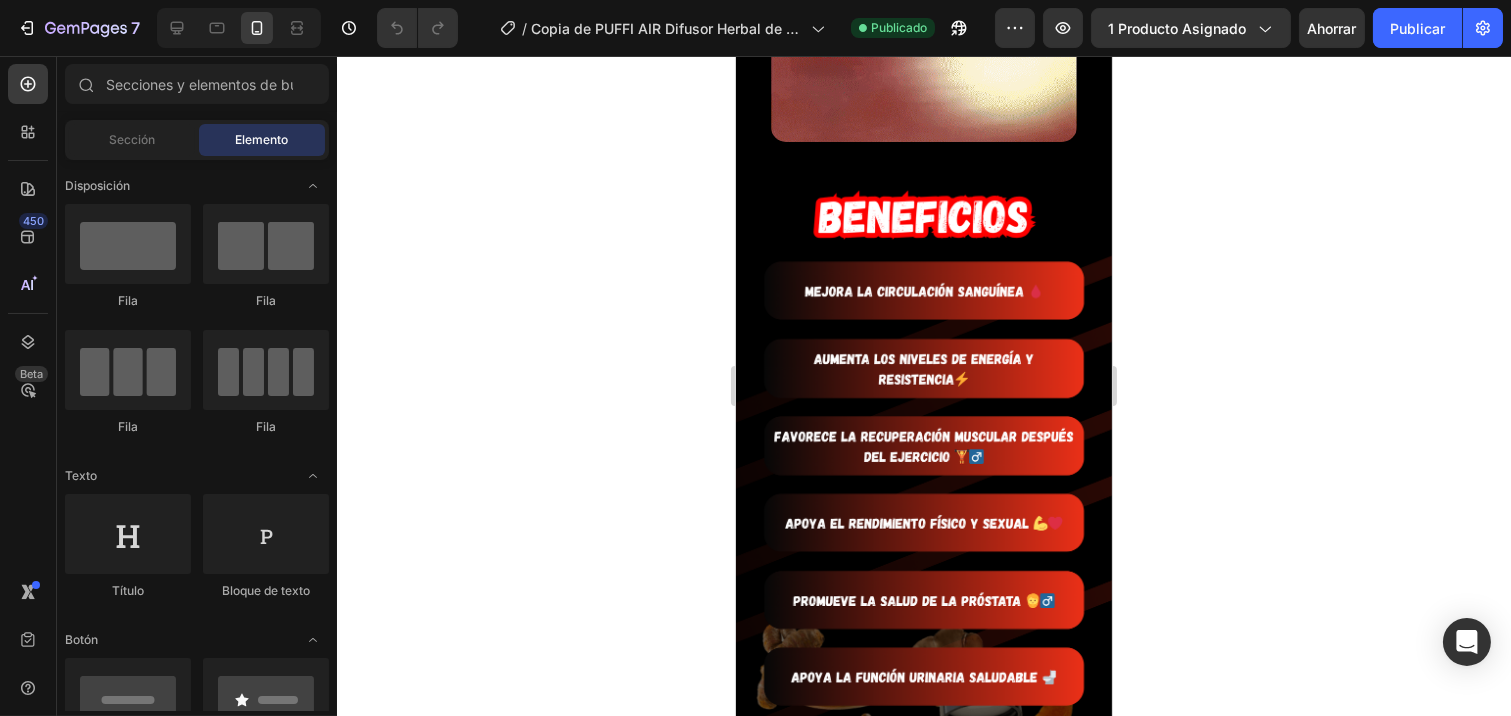click on "$[PRICE] Product Price Product Price" at bounding box center [988, -1220] 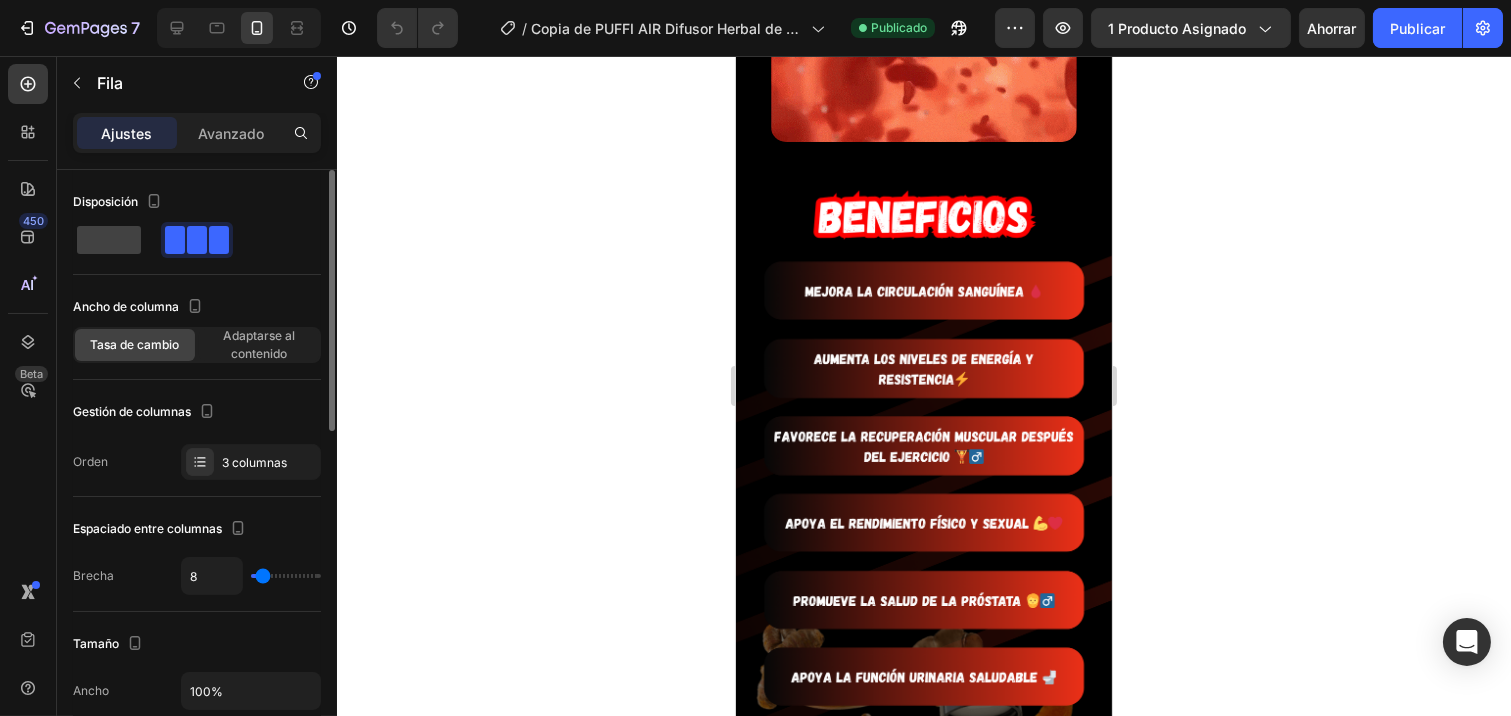 click on "Disposición Ancho de columna Tasa de cambio Adaptarse al contenido Gestión de columnas Orden 3 columnas" at bounding box center (197, 333) 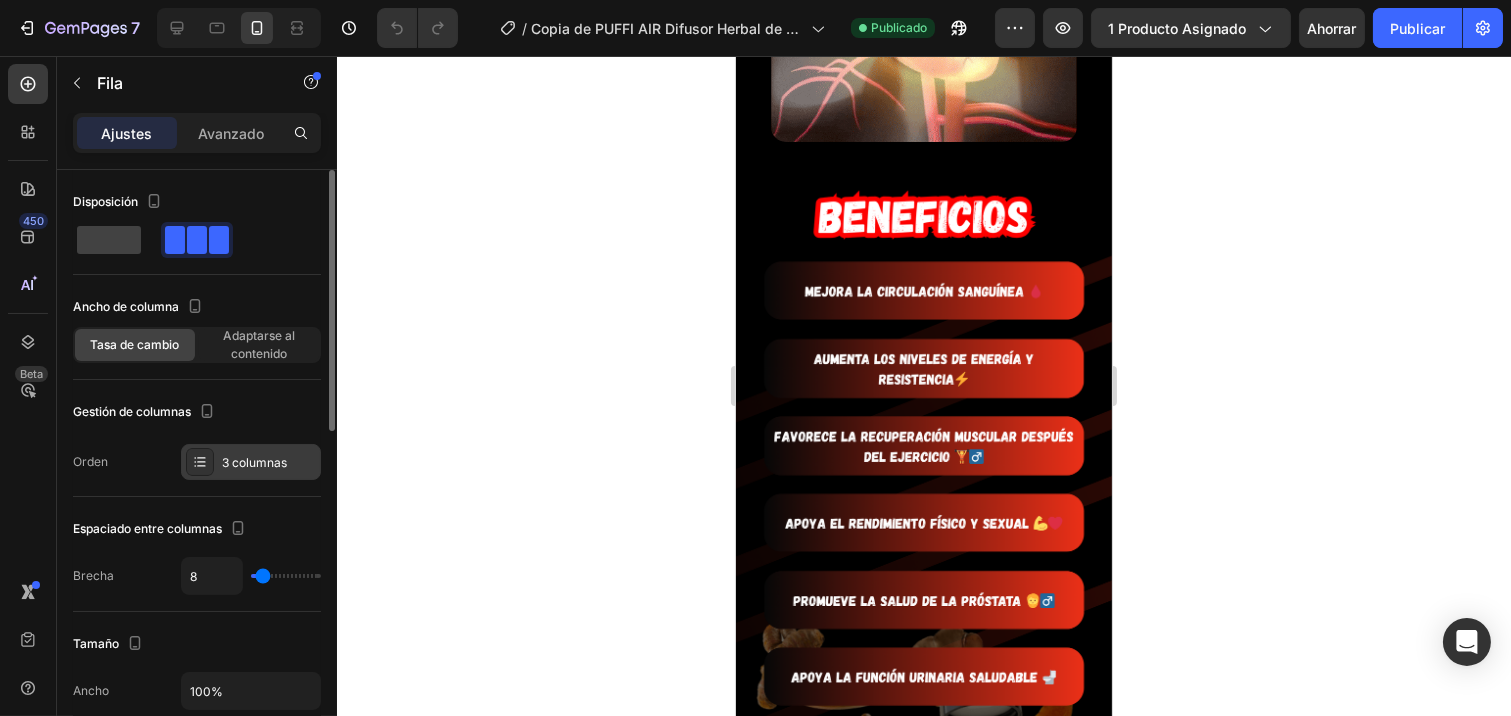 click on "3 columnas" at bounding box center [269, 463] 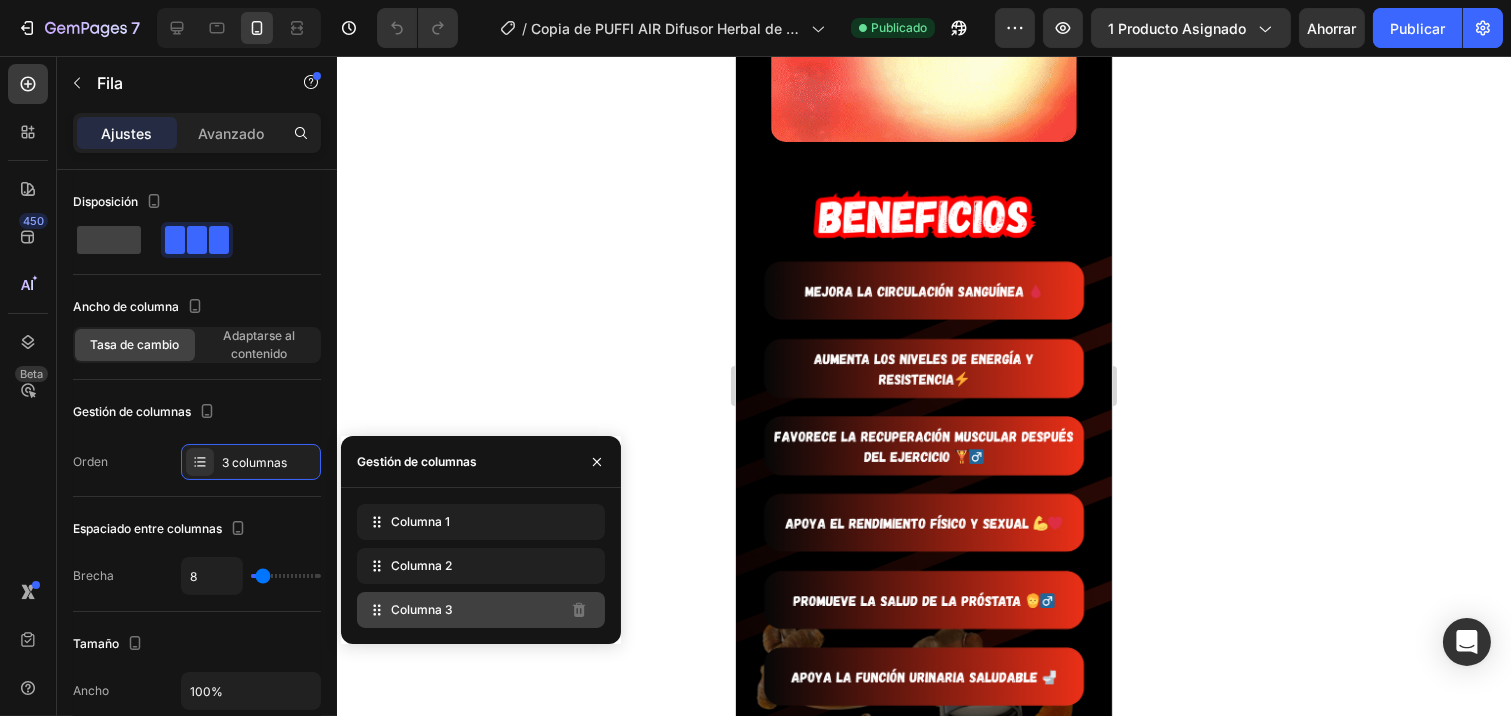click on "Columna 3" at bounding box center [422, 609] 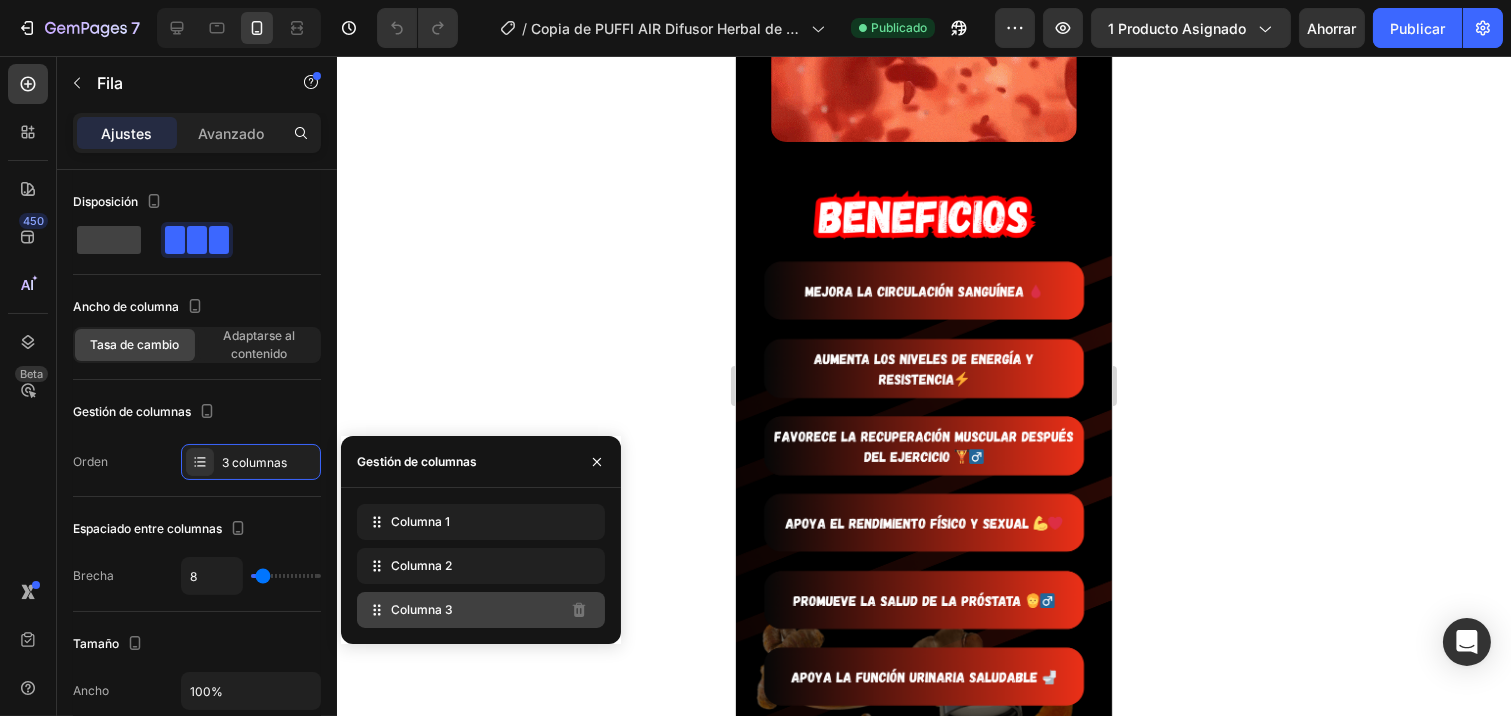 click on "Columna 3" at bounding box center [422, 609] 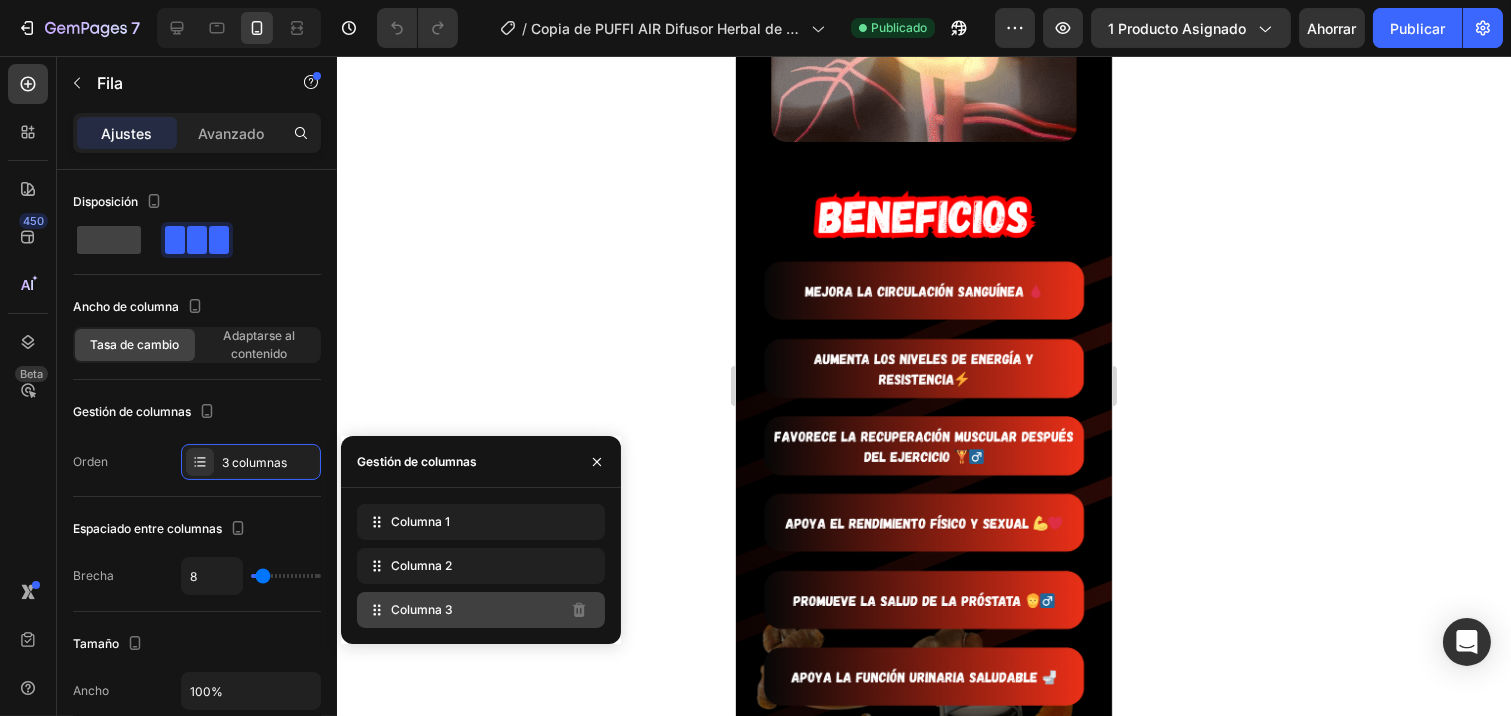click 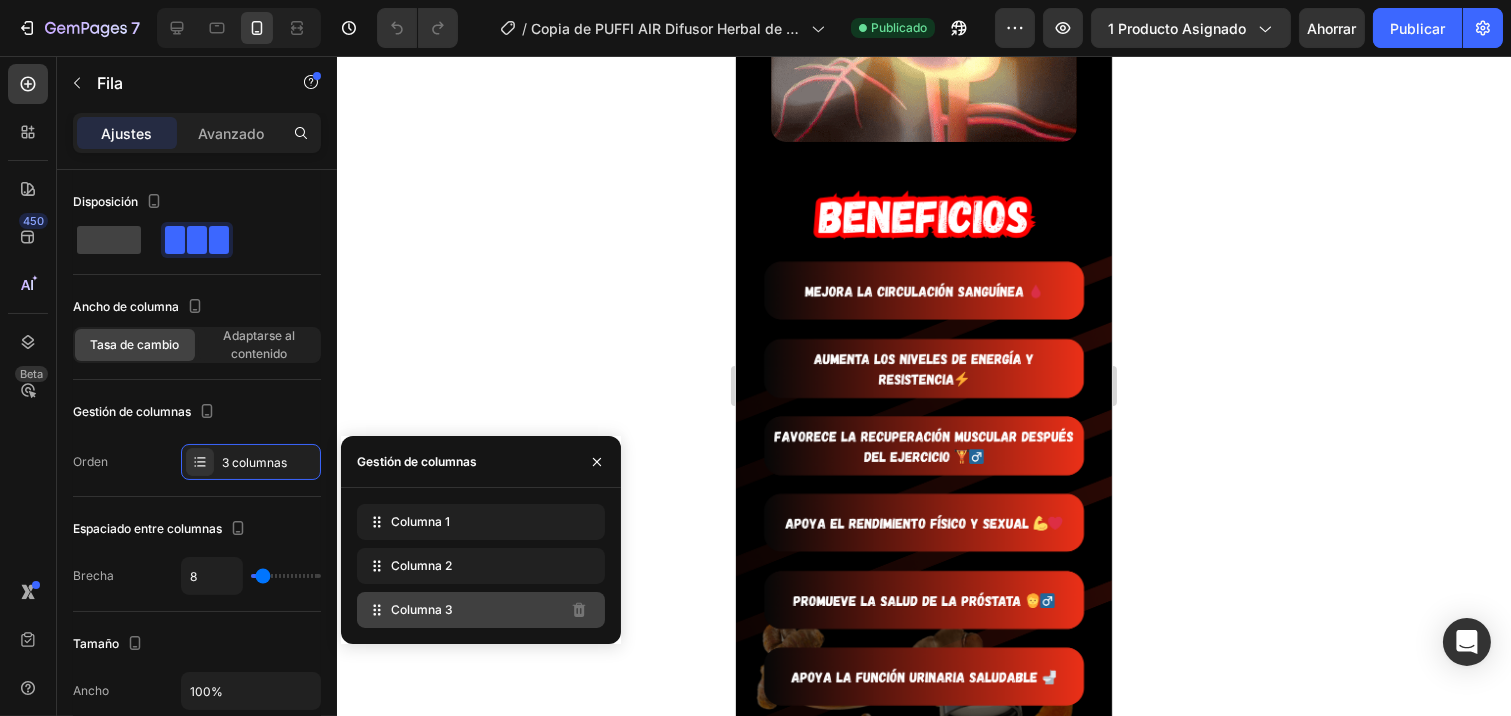 click on "Columna 3" 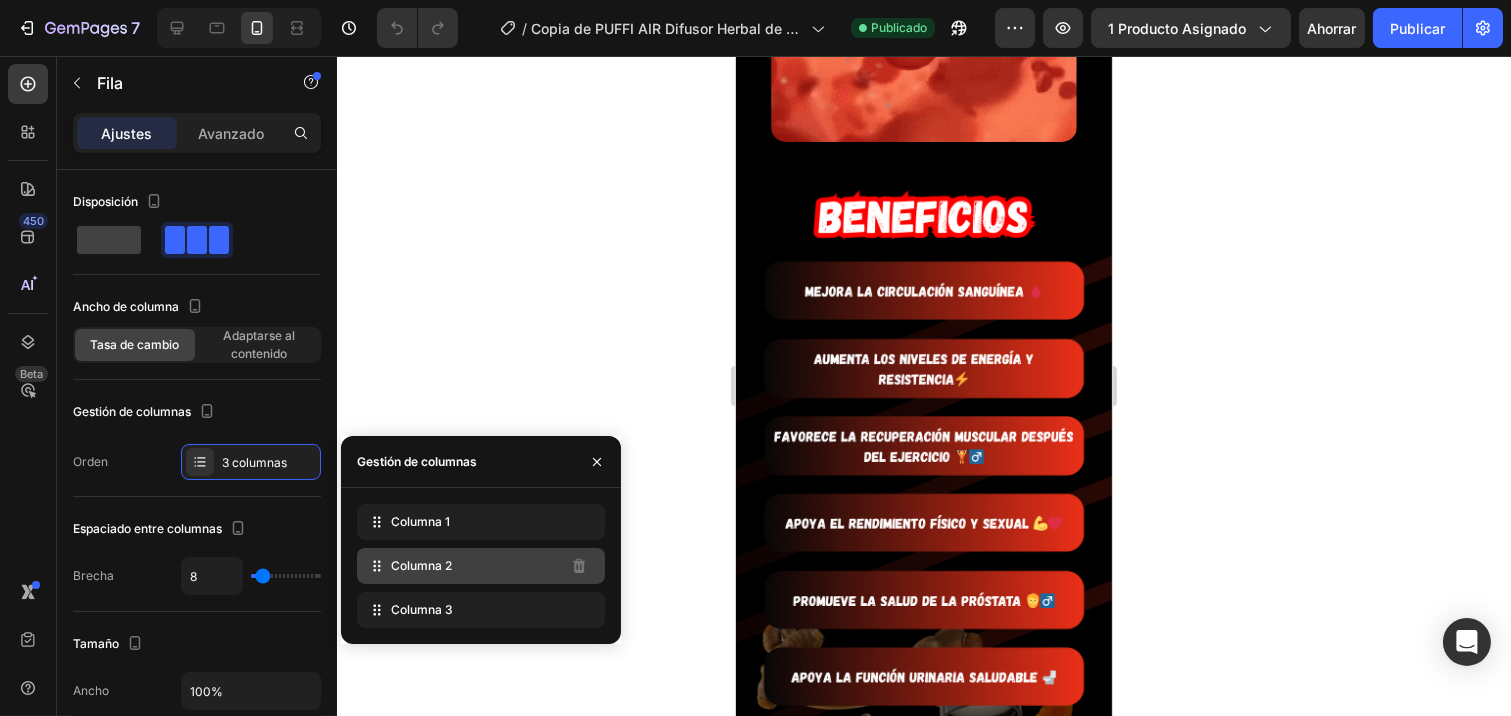 click on "Columna 2" at bounding box center [421, 565] 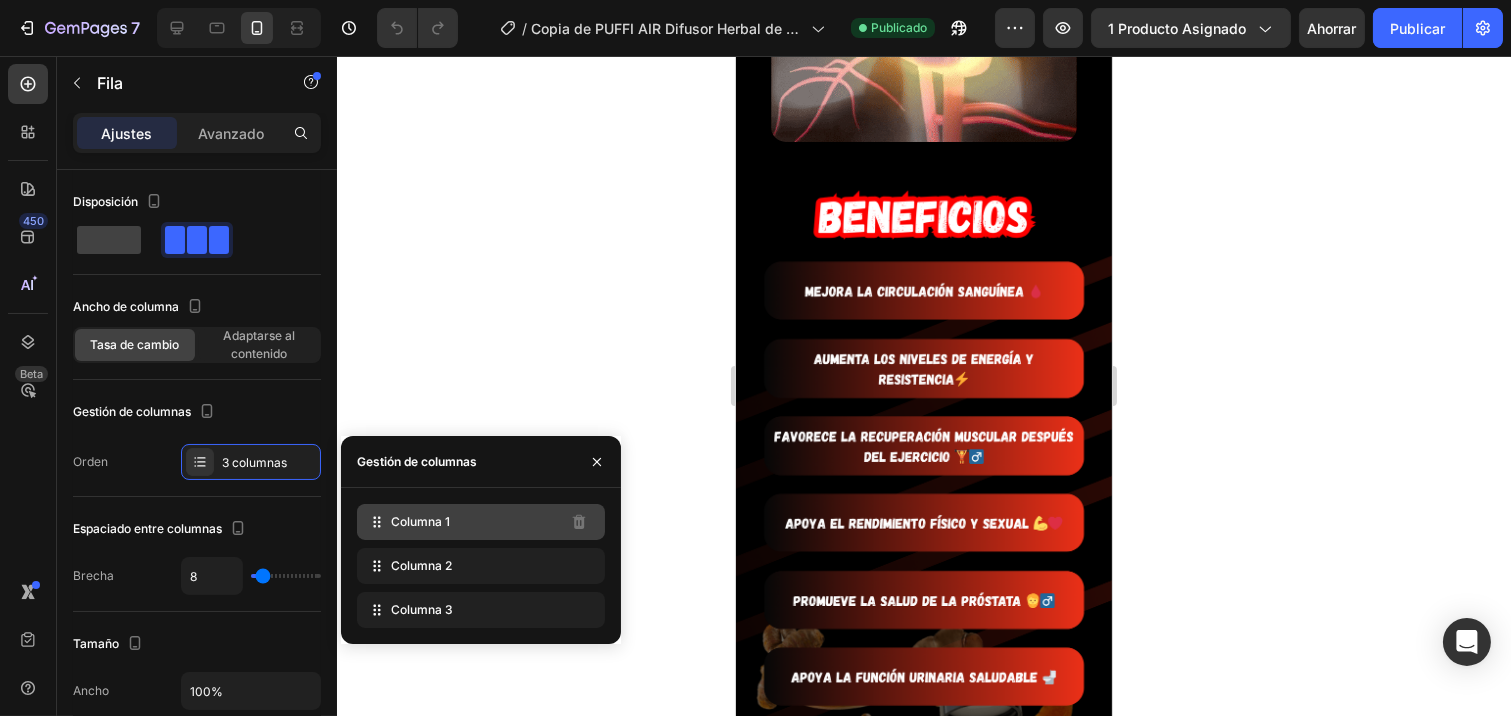 click on "Columna 1" at bounding box center [420, 521] 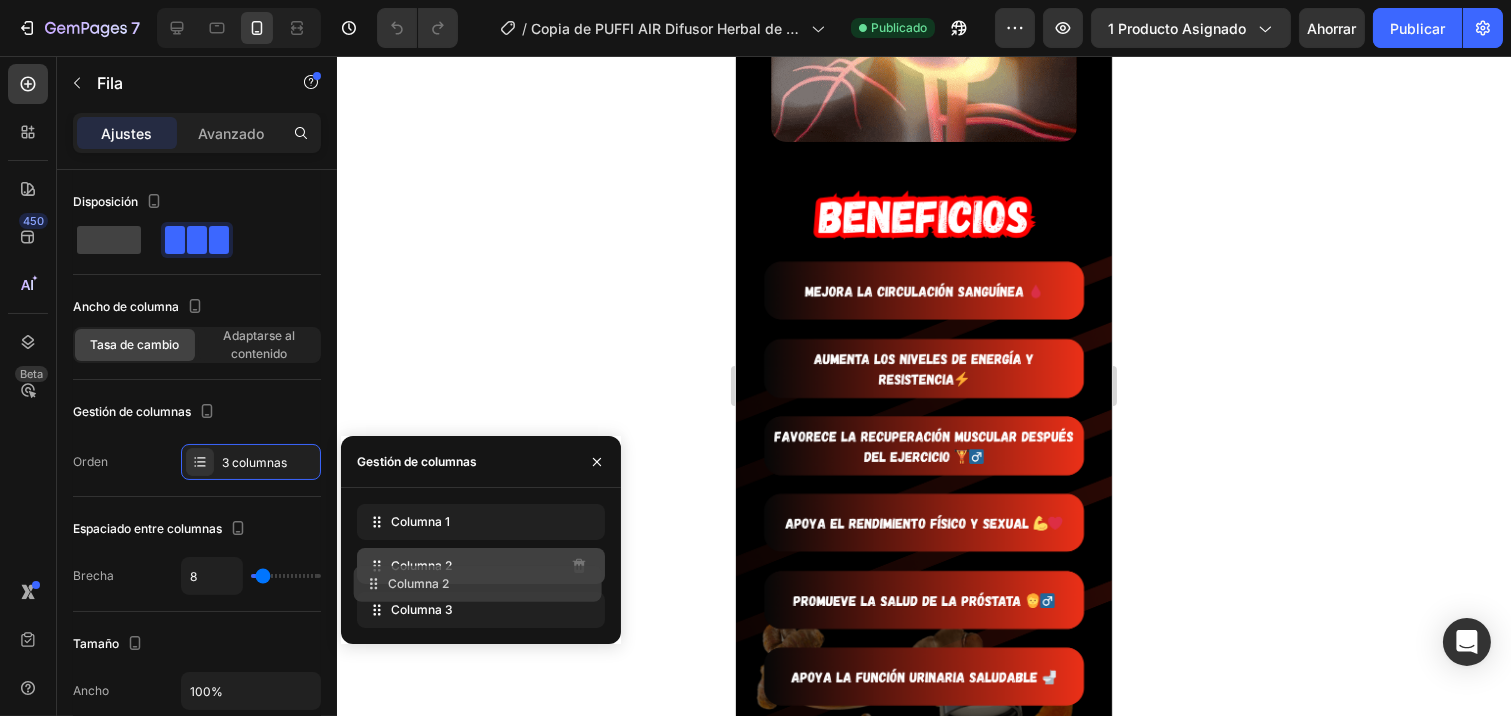 type 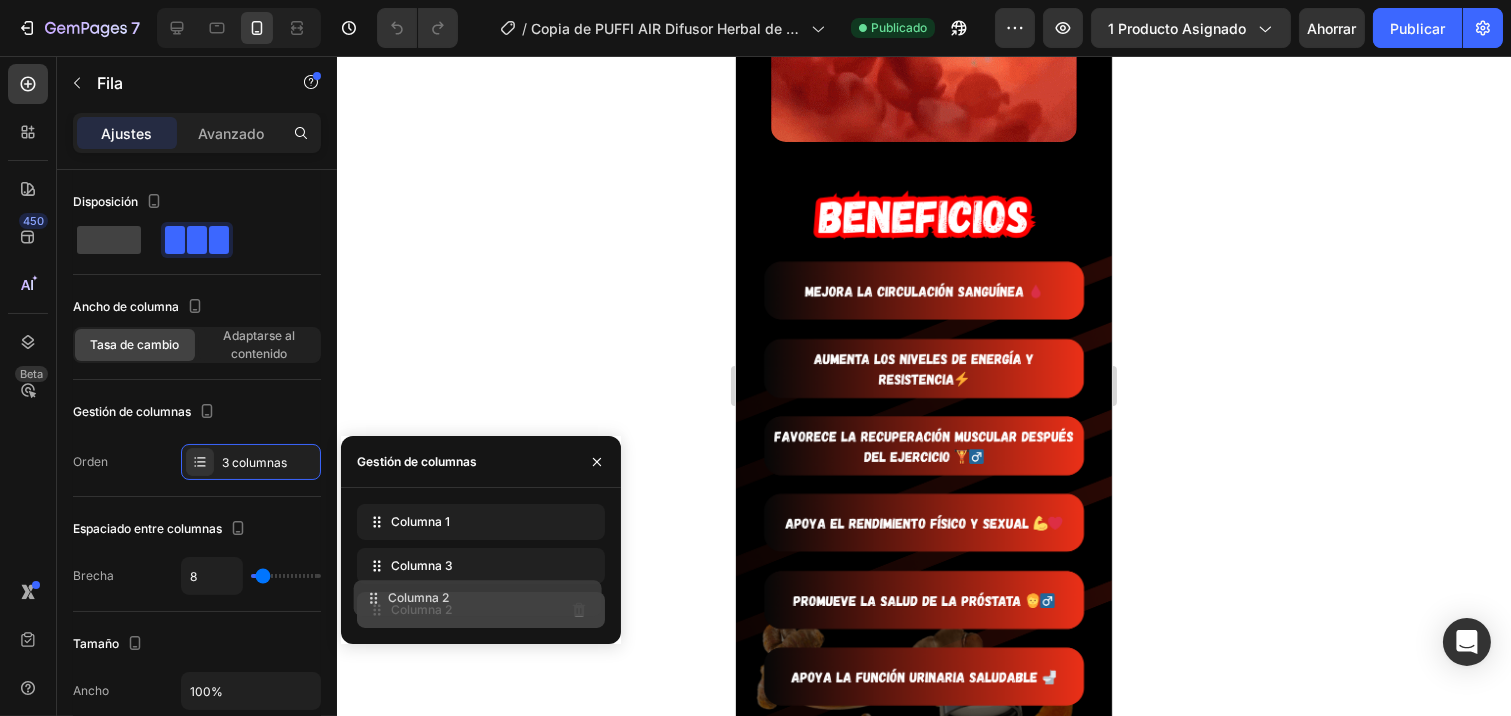 drag, startPoint x: 457, startPoint y: 574, endPoint x: 454, endPoint y: 613, distance: 39.115215 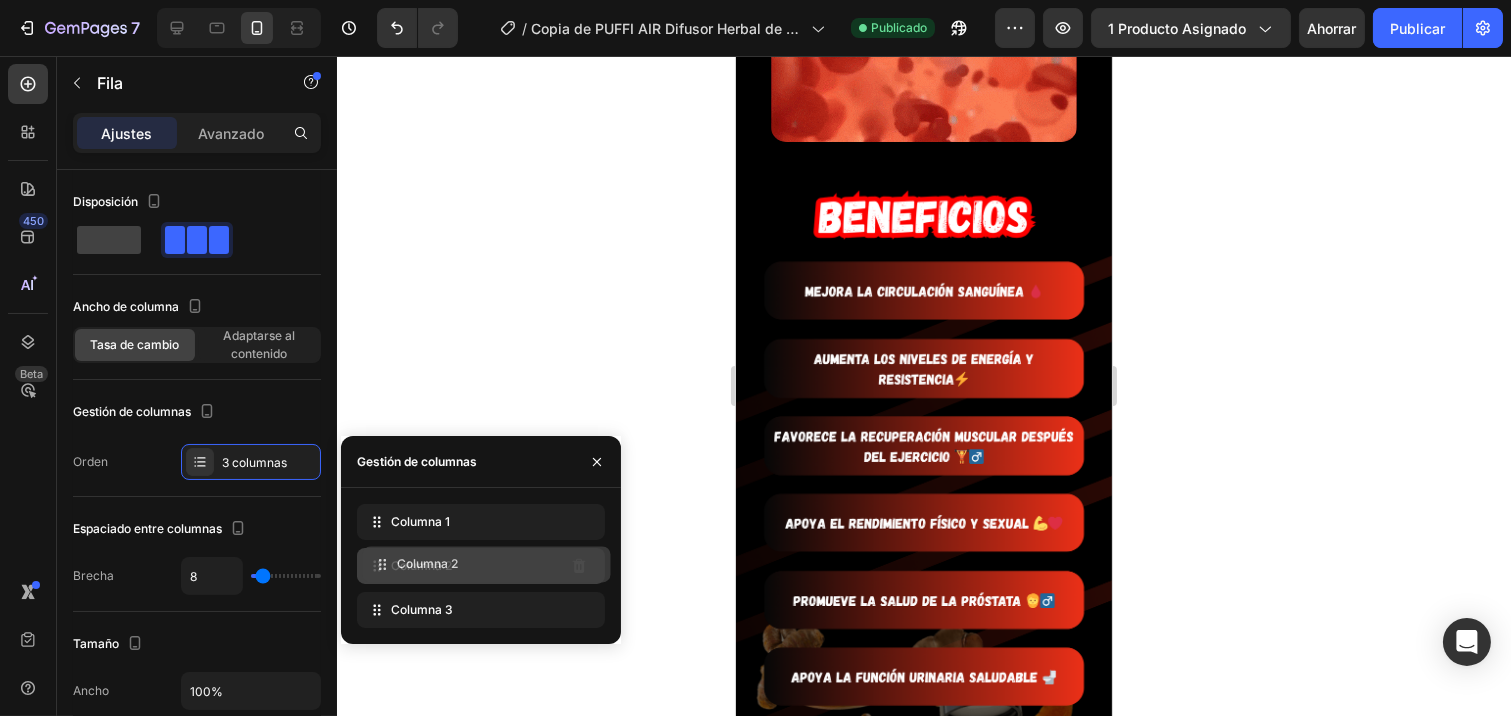 drag, startPoint x: 454, startPoint y: 613, endPoint x: 460, endPoint y: 567, distance: 46.389652 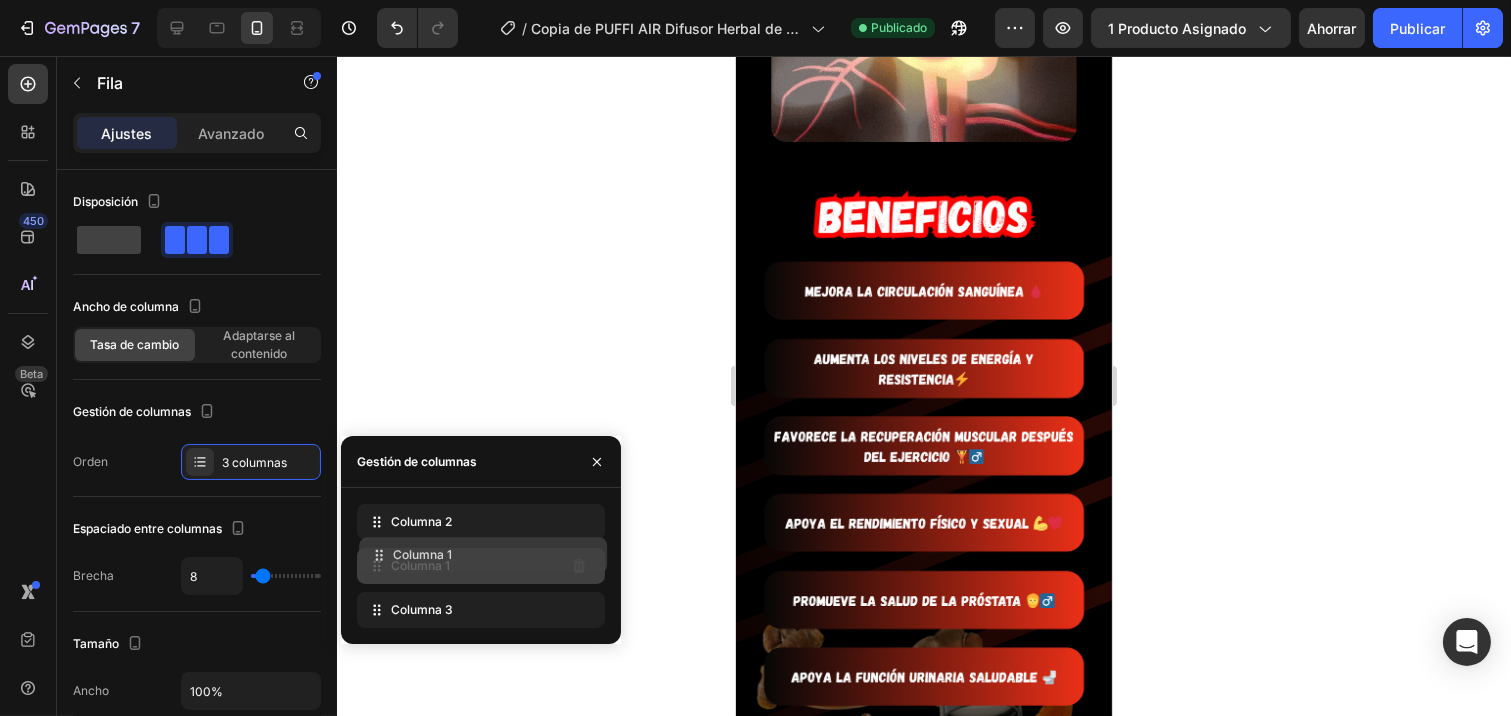 drag, startPoint x: 462, startPoint y: 528, endPoint x: 464, endPoint y: 574, distance: 46.043457 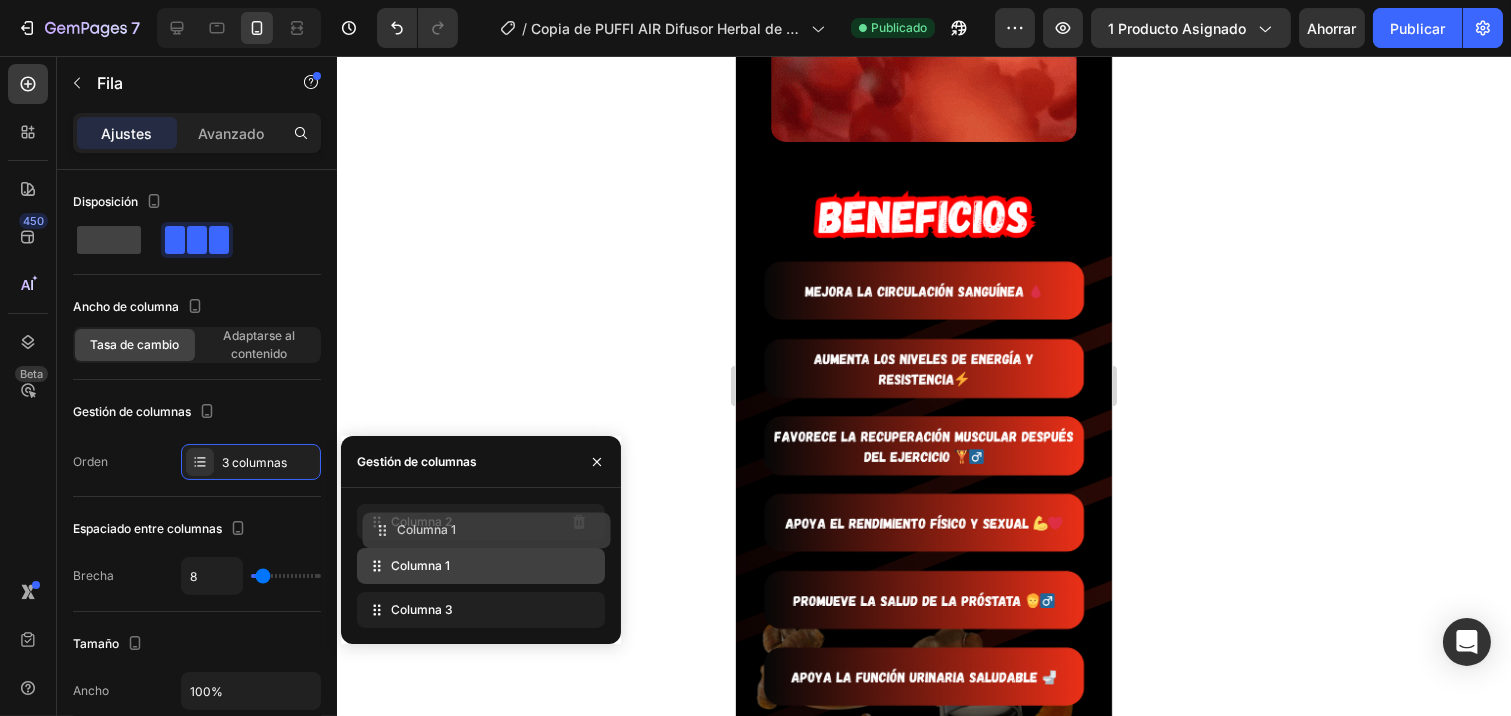drag, startPoint x: 464, startPoint y: 575, endPoint x: 470, endPoint y: 533, distance: 42.426407 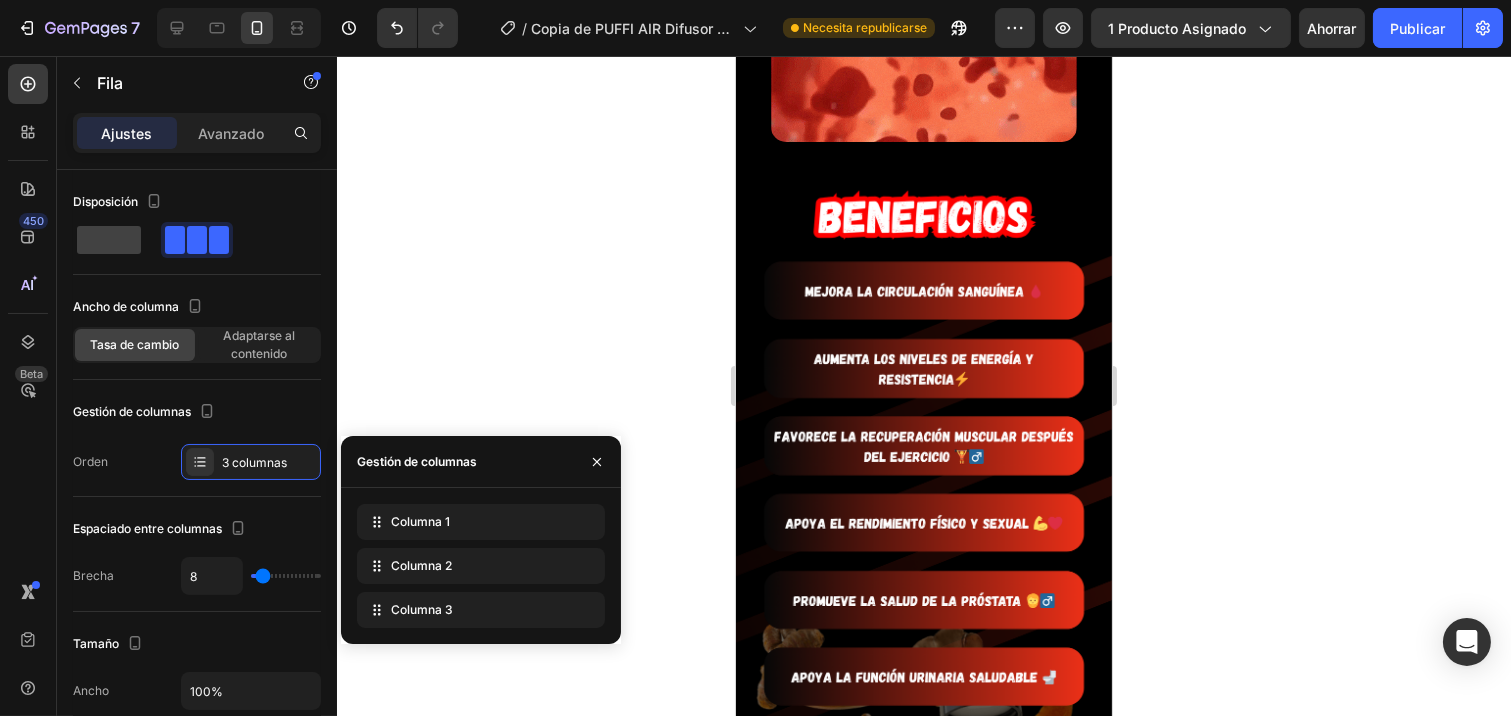 click 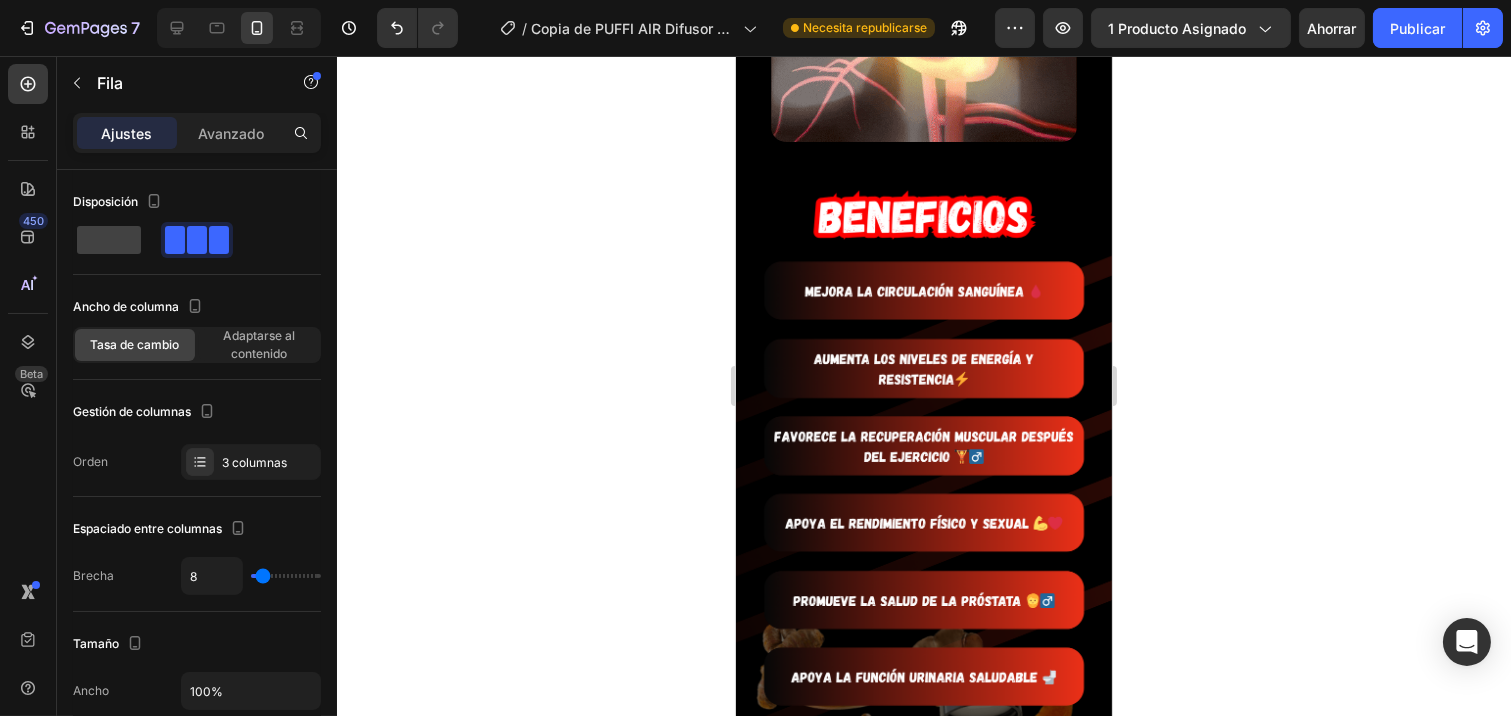 click 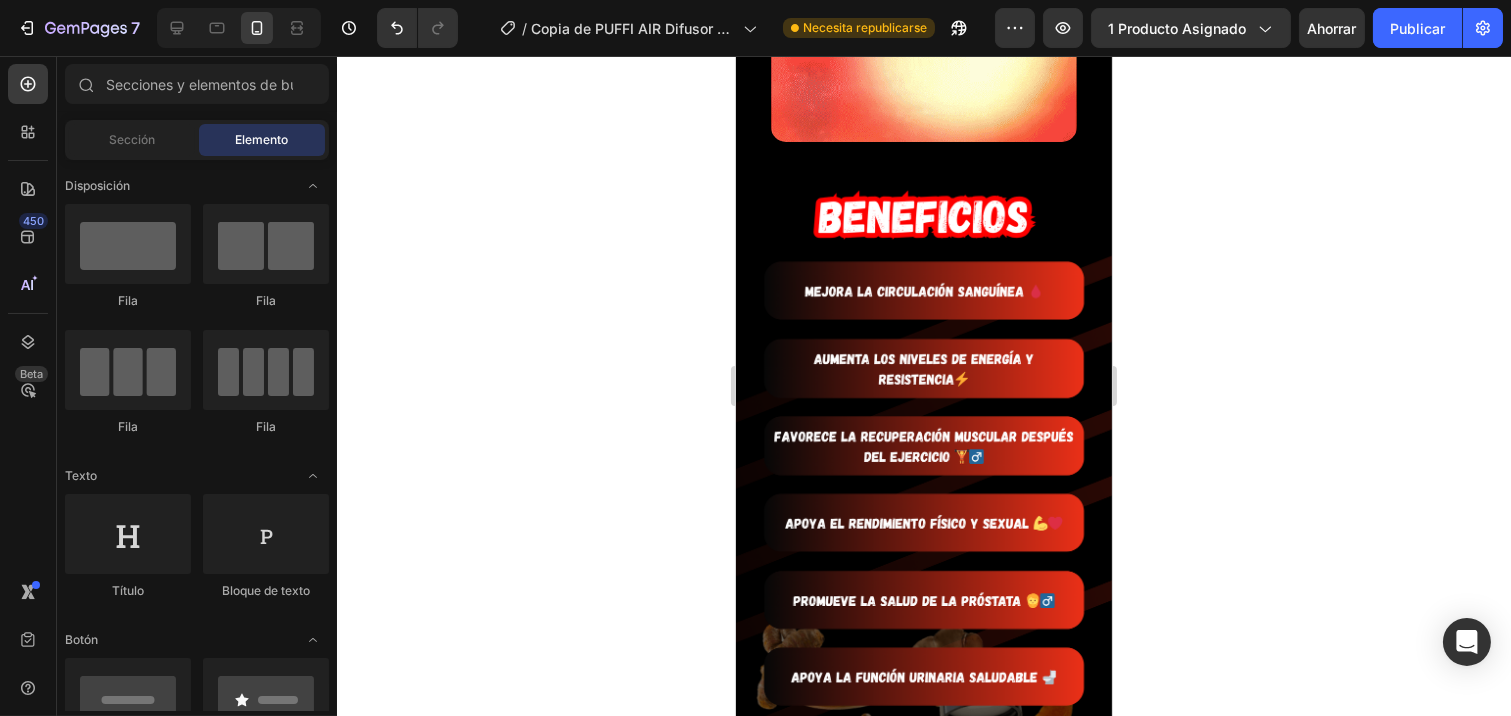 click on "$[PRICE] Product Price Product Price" at bounding box center (988, -1220) 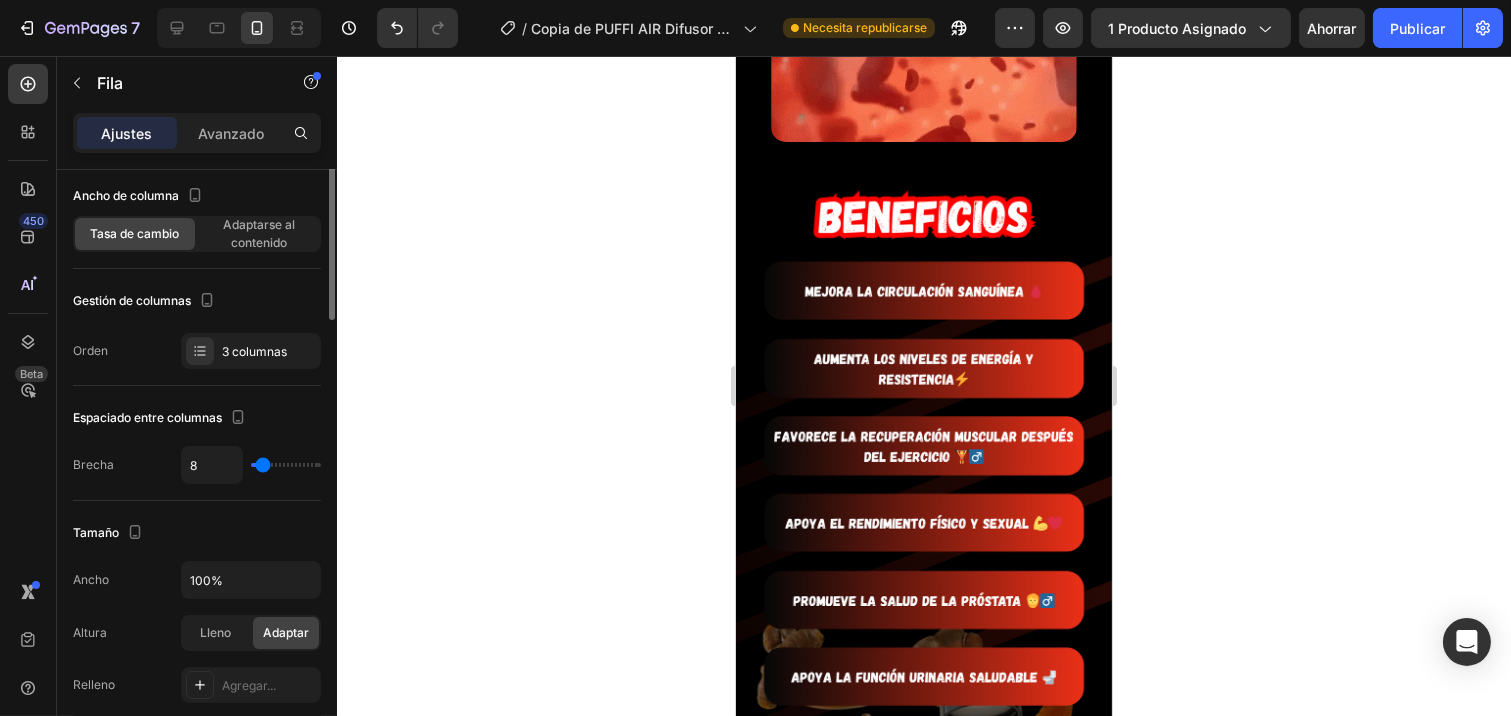 scroll, scrollTop: 0, scrollLeft: 0, axis: both 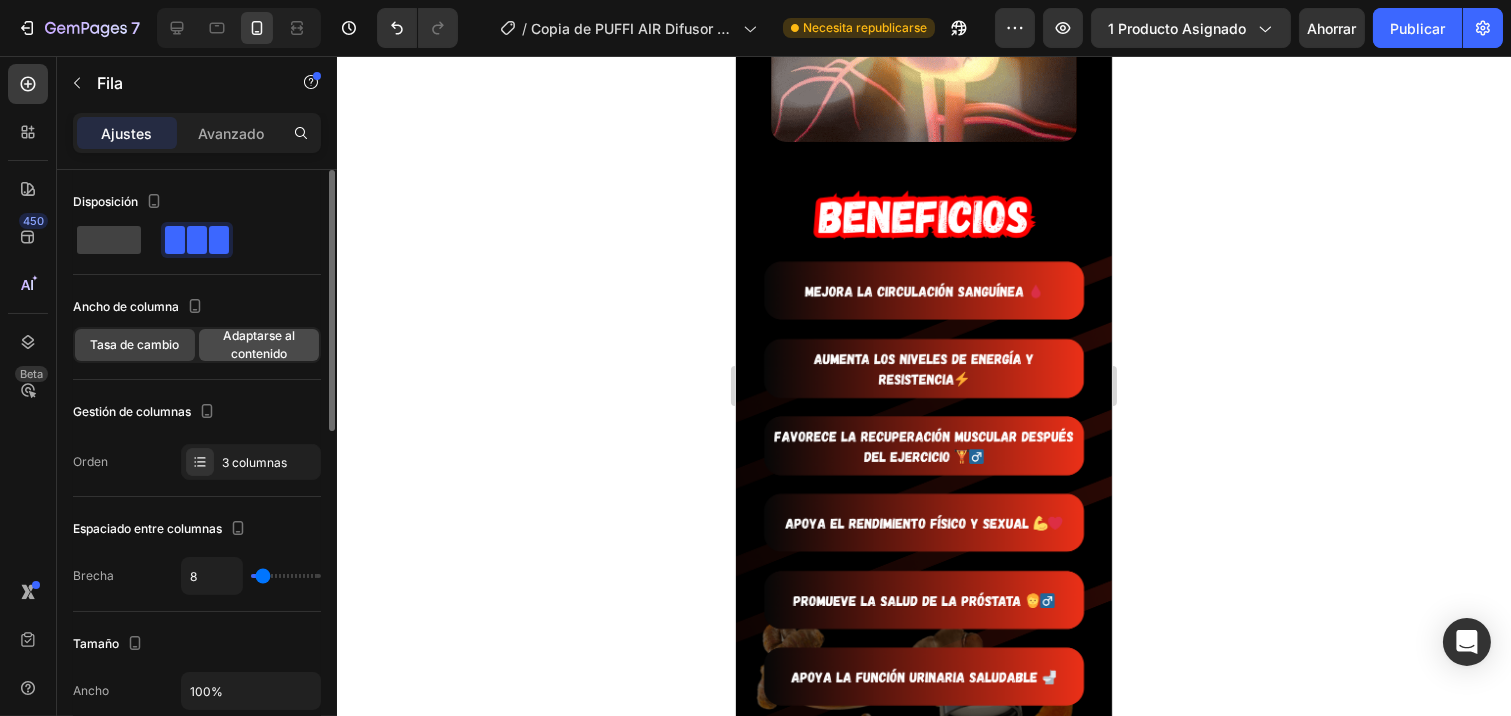 click on "Adaptarse al contenido" at bounding box center (259, 344) 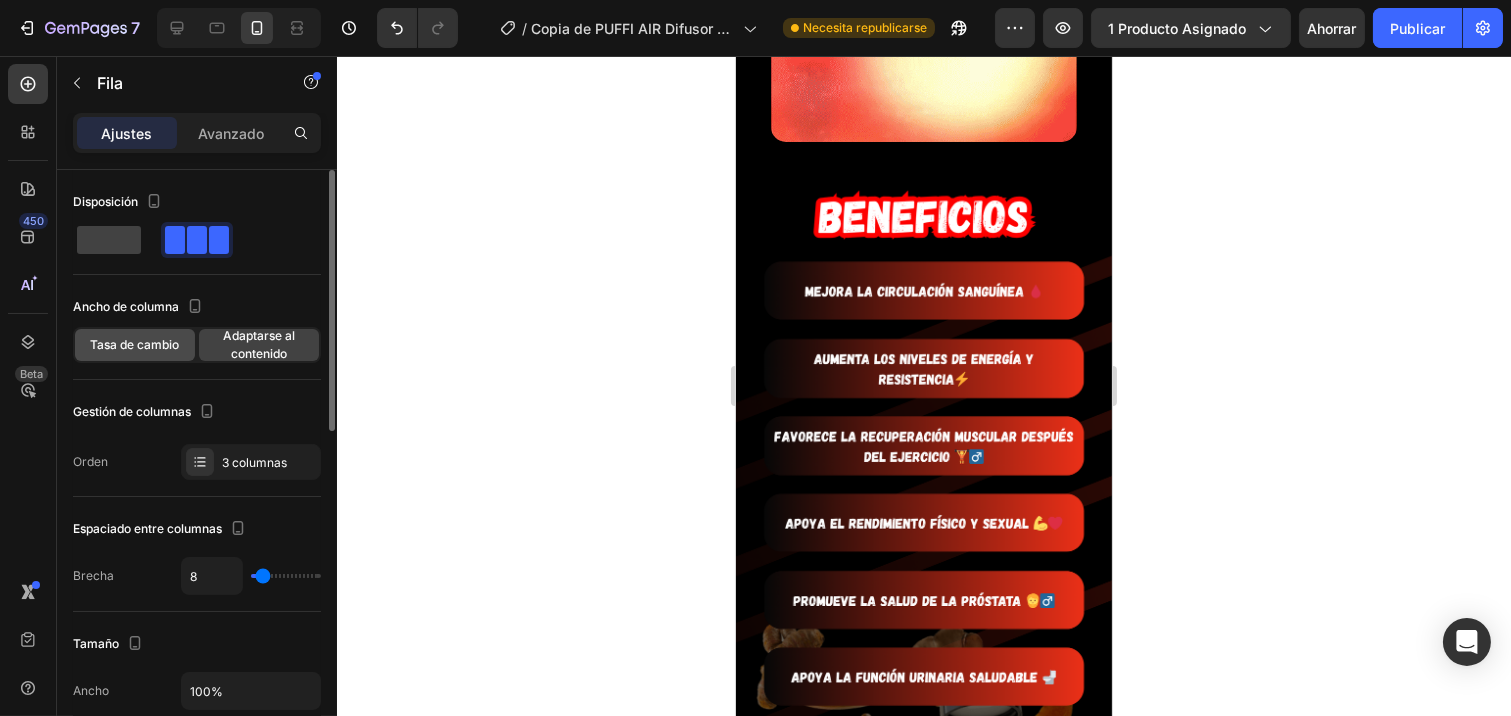 click on "Tasa de cambio" 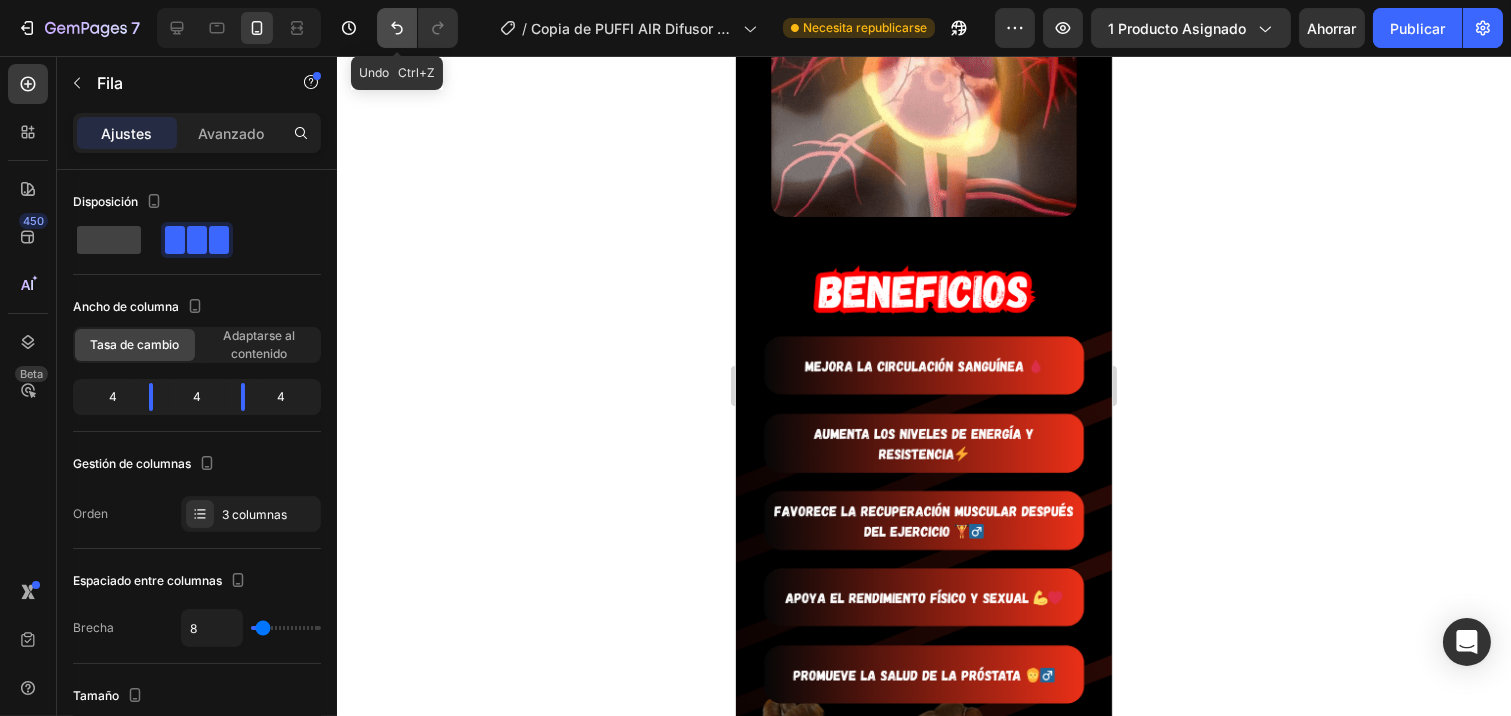 click 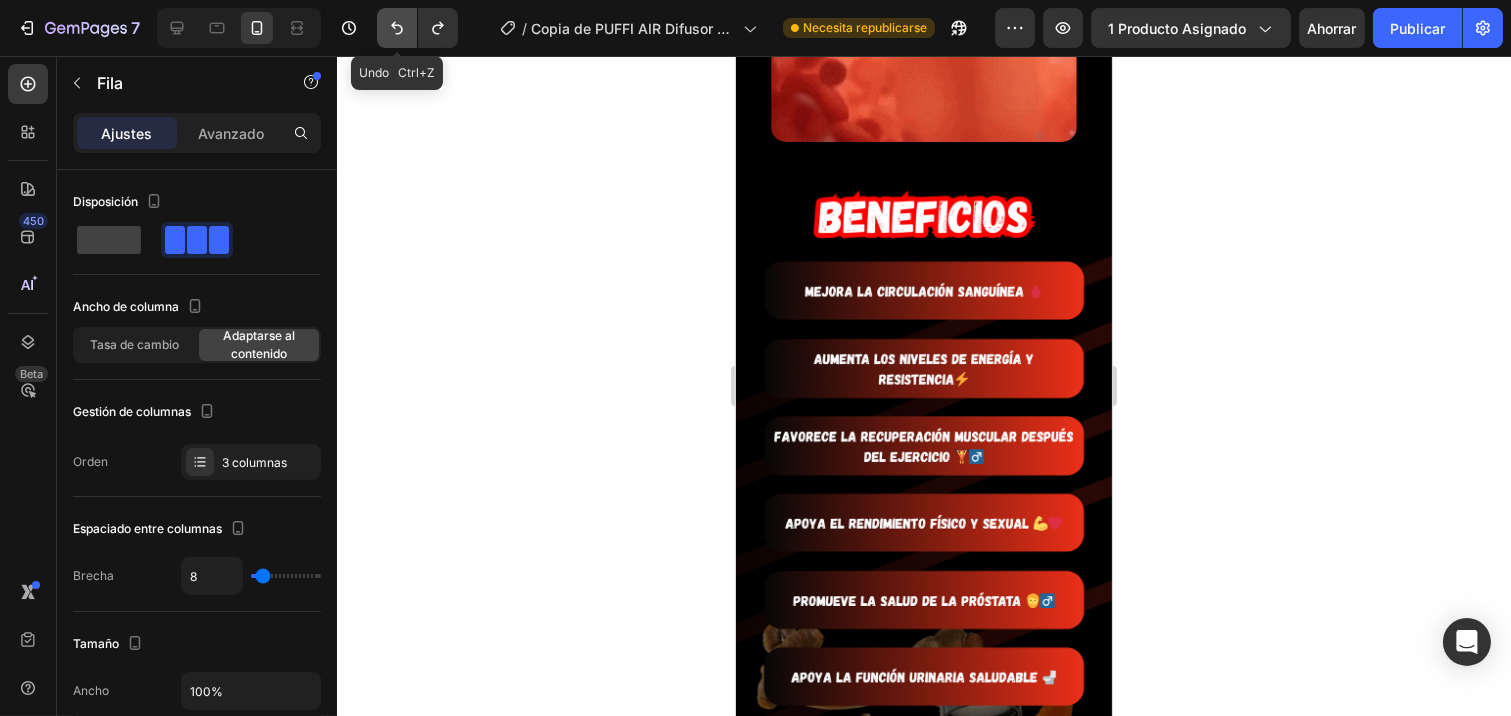 click 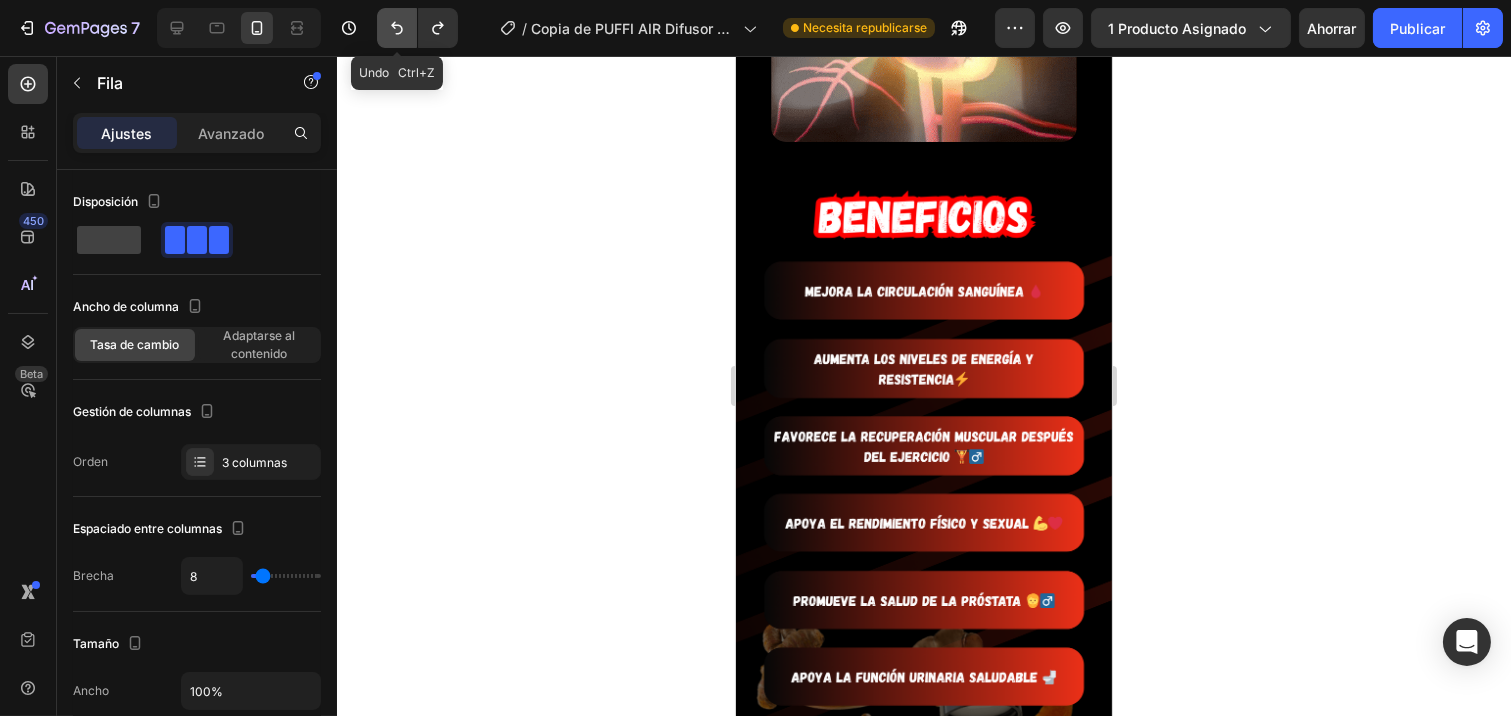 click 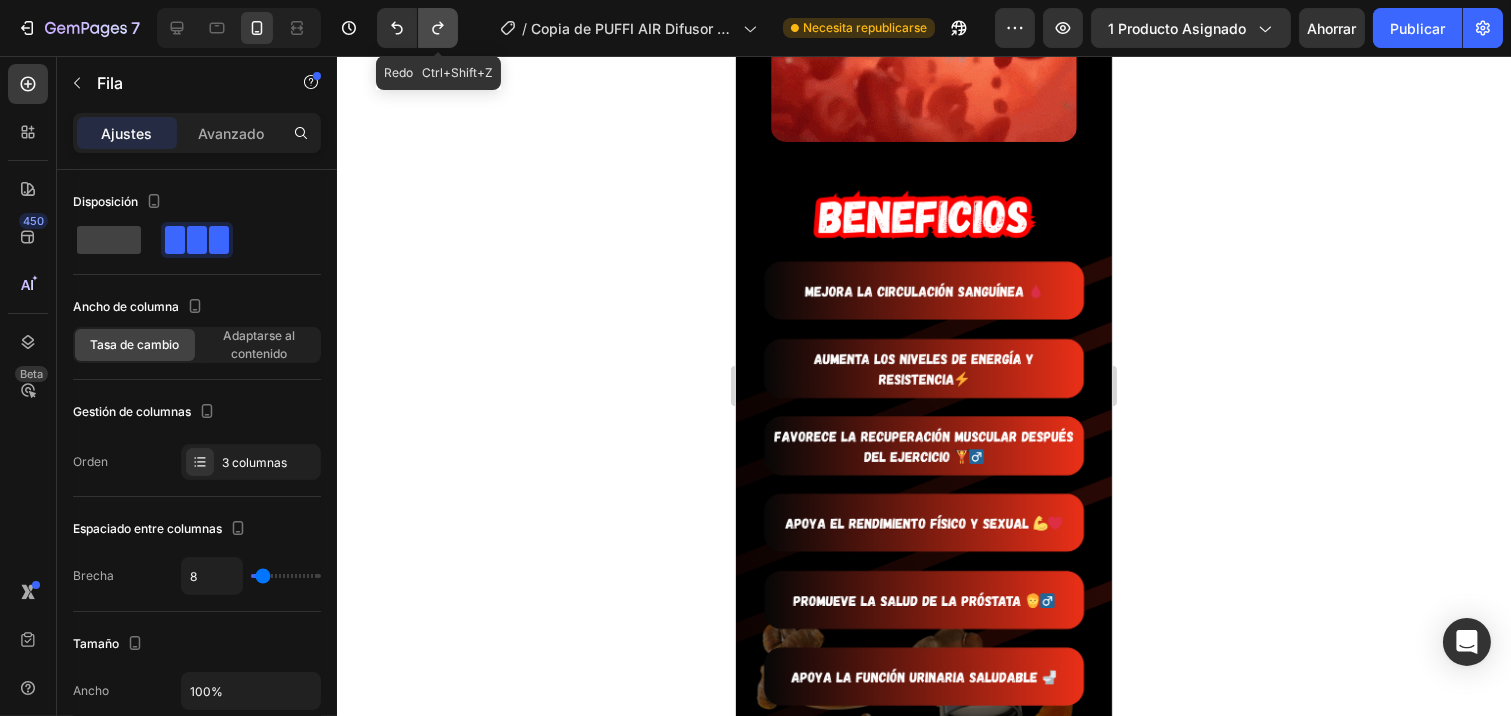 click 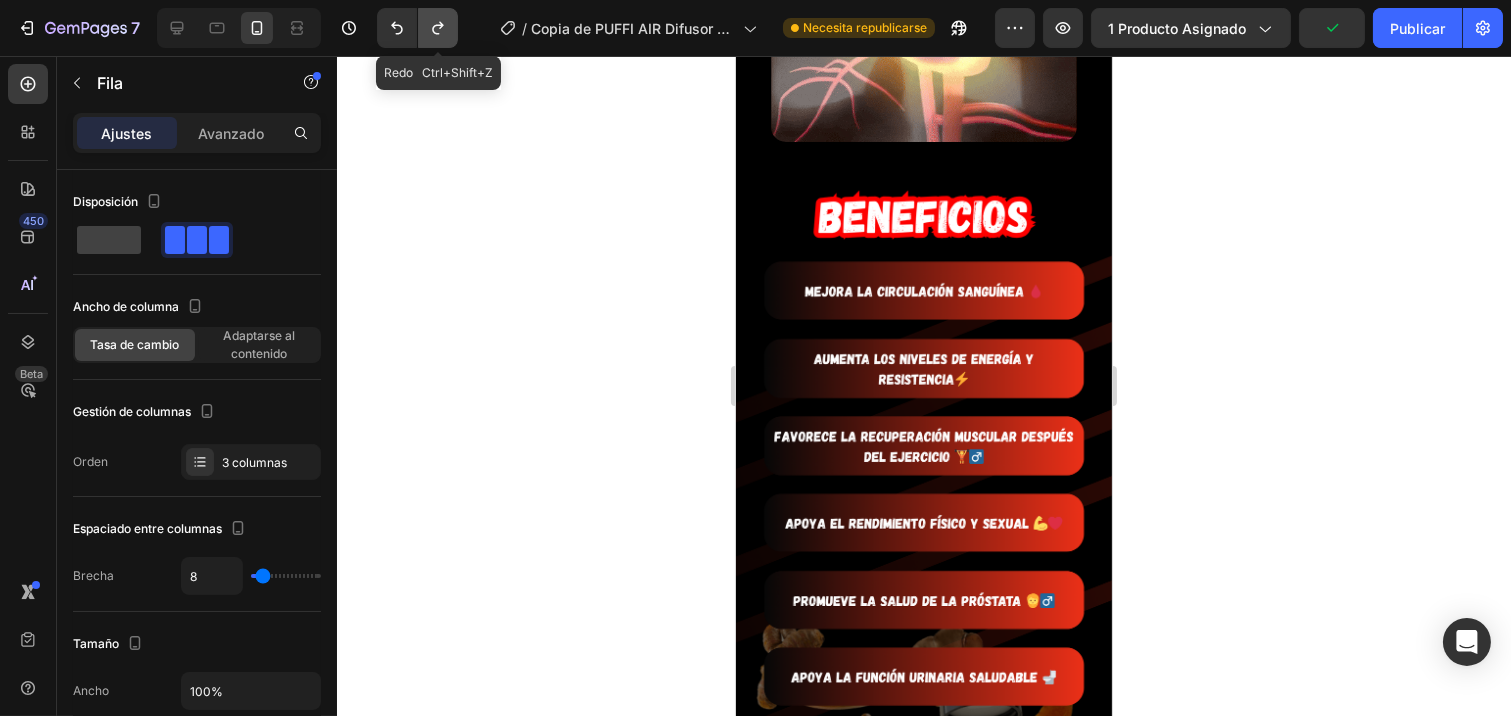 click 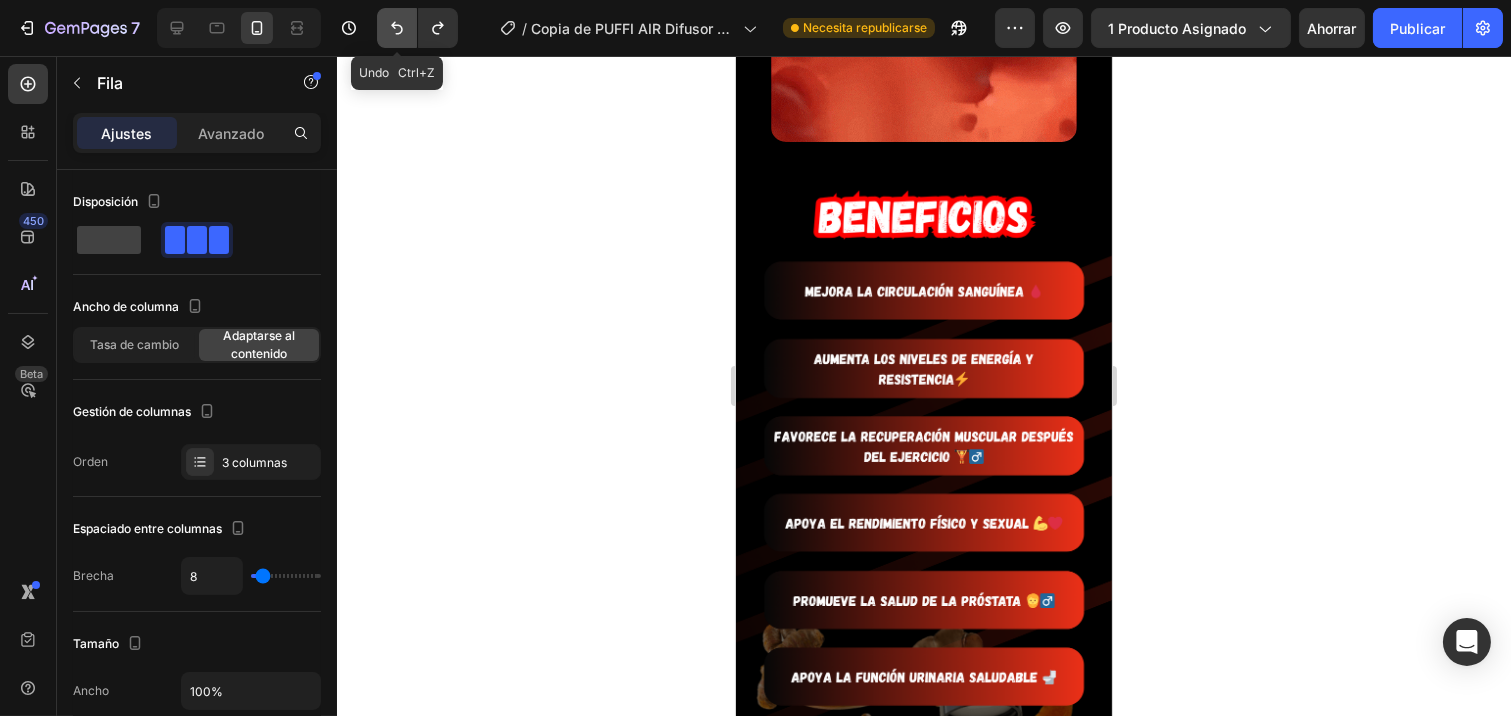 click 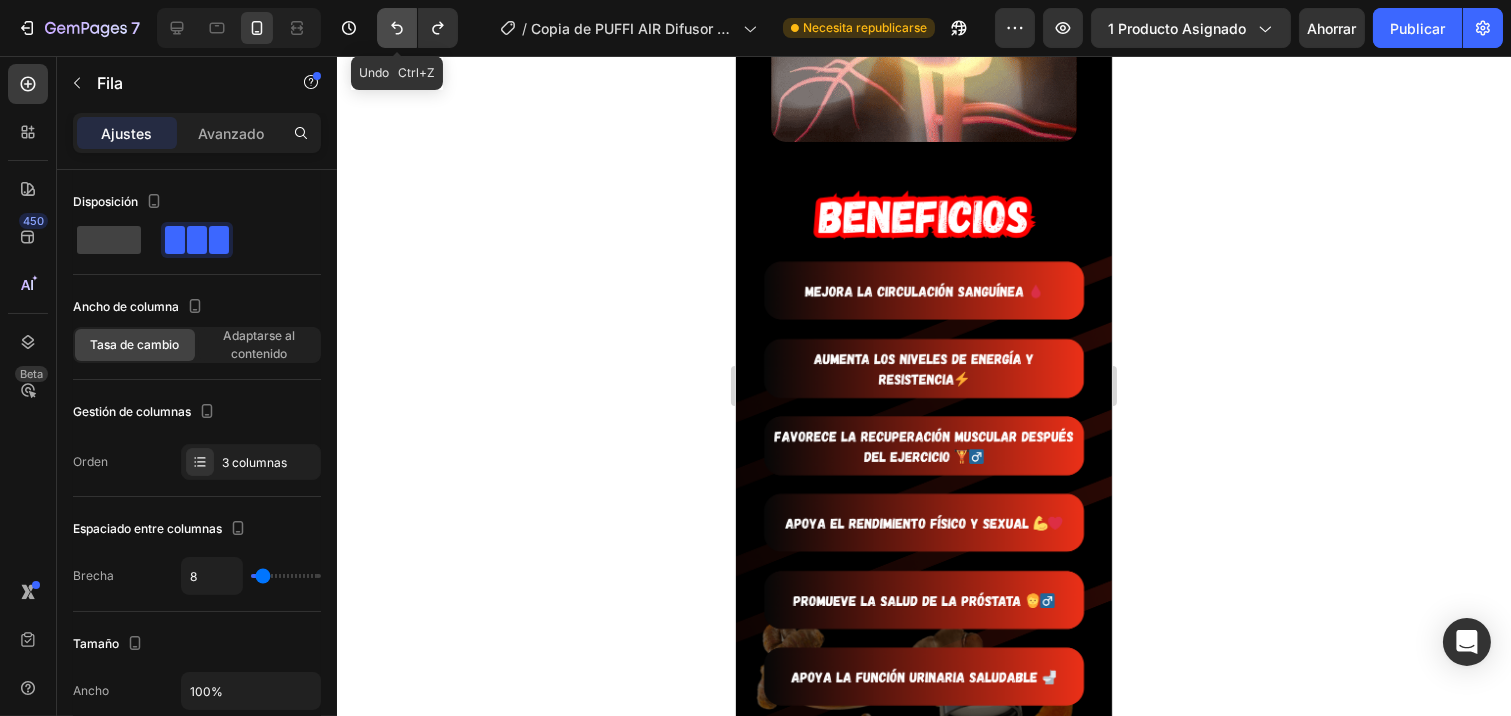 click 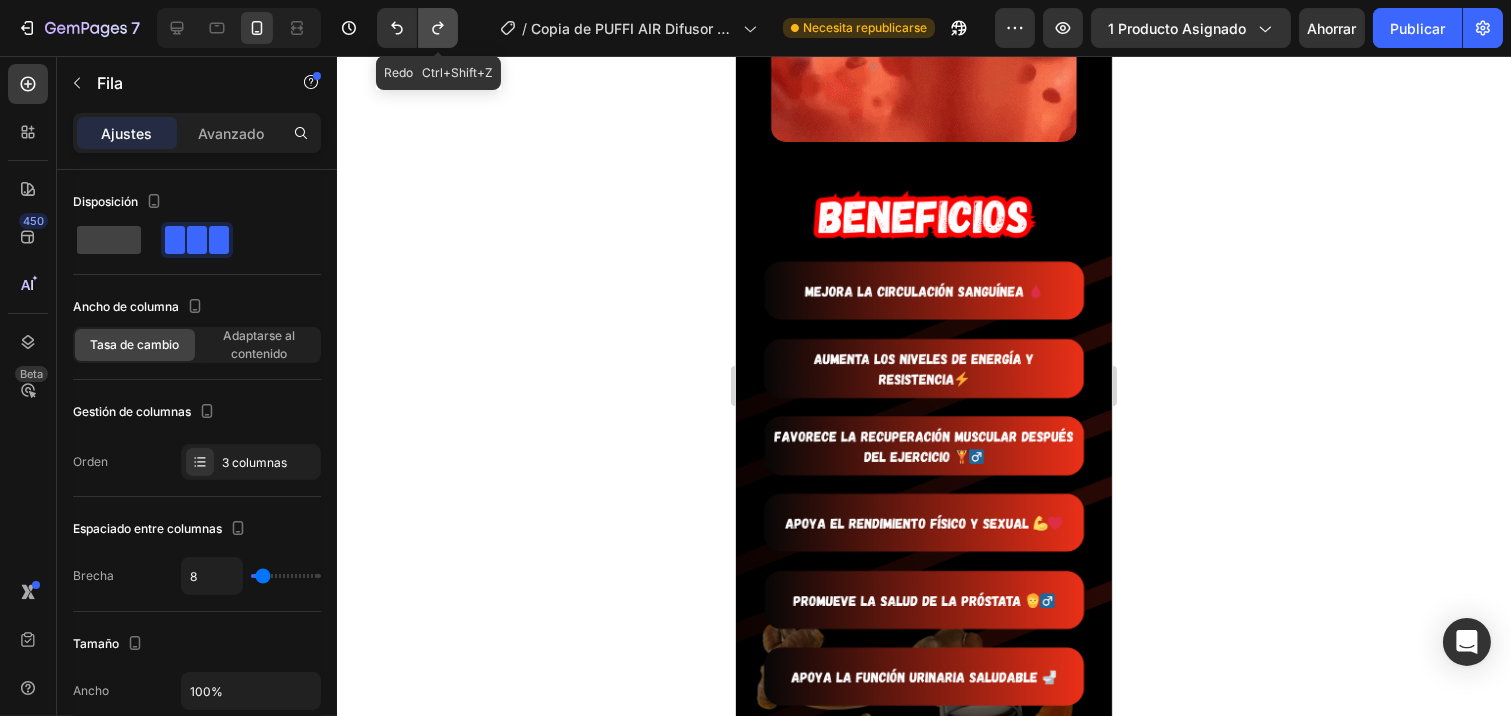 click 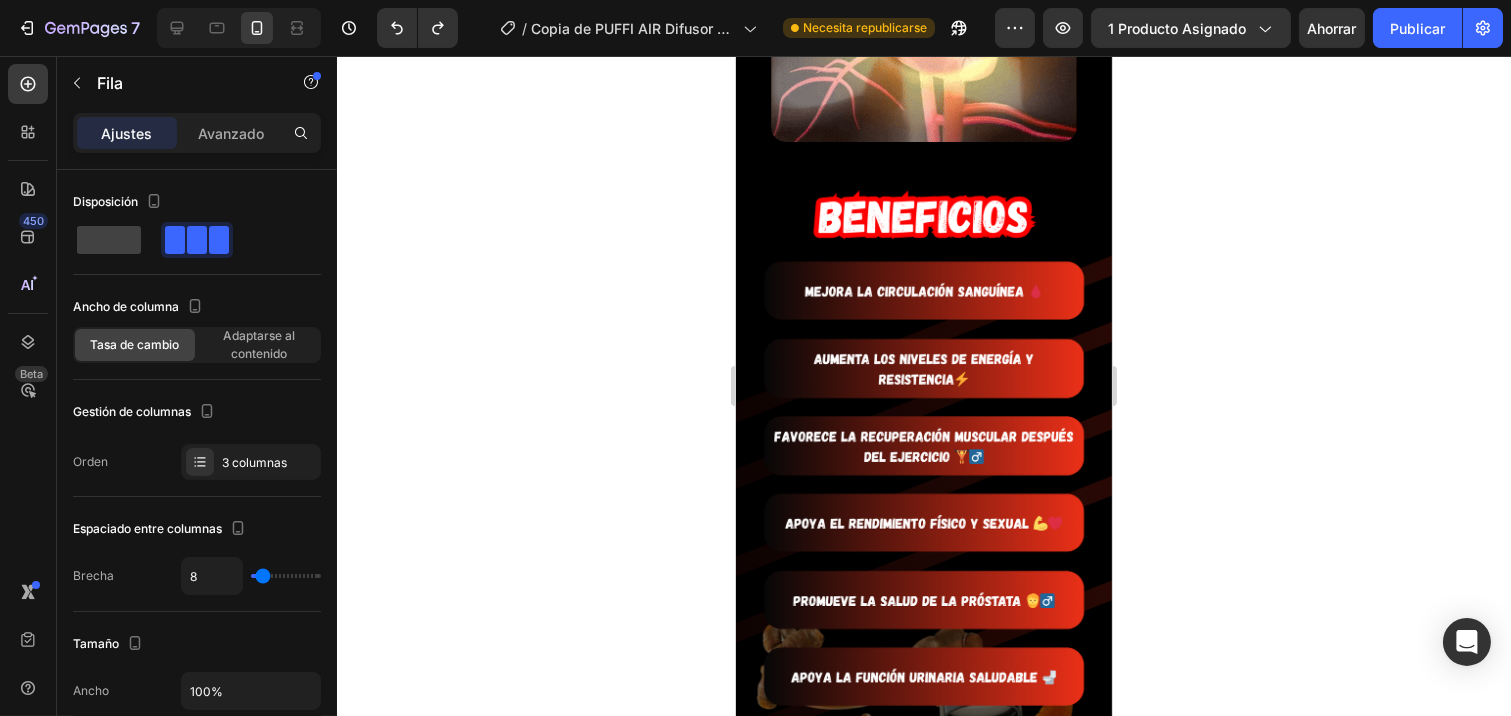 click 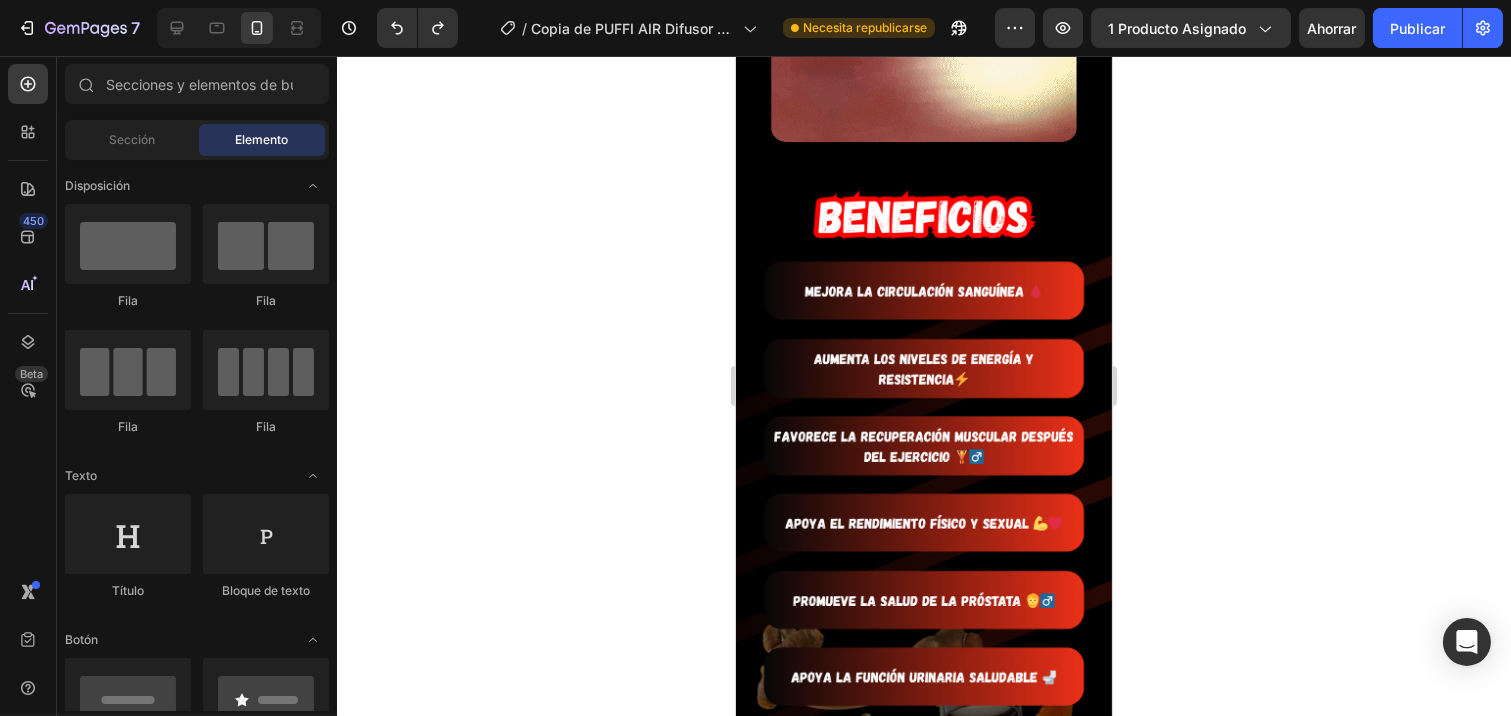 click on "$100.000,00" at bounding box center [988, -1240] 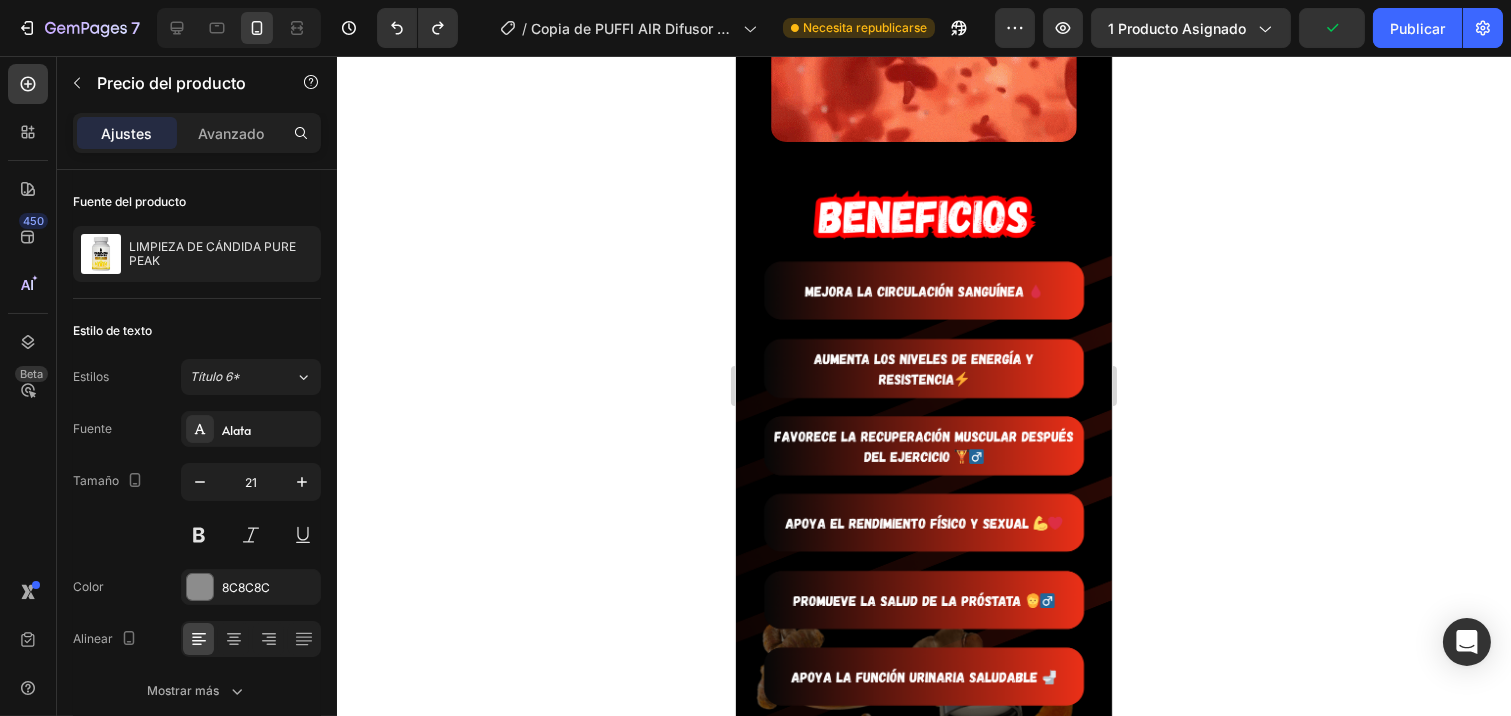 click 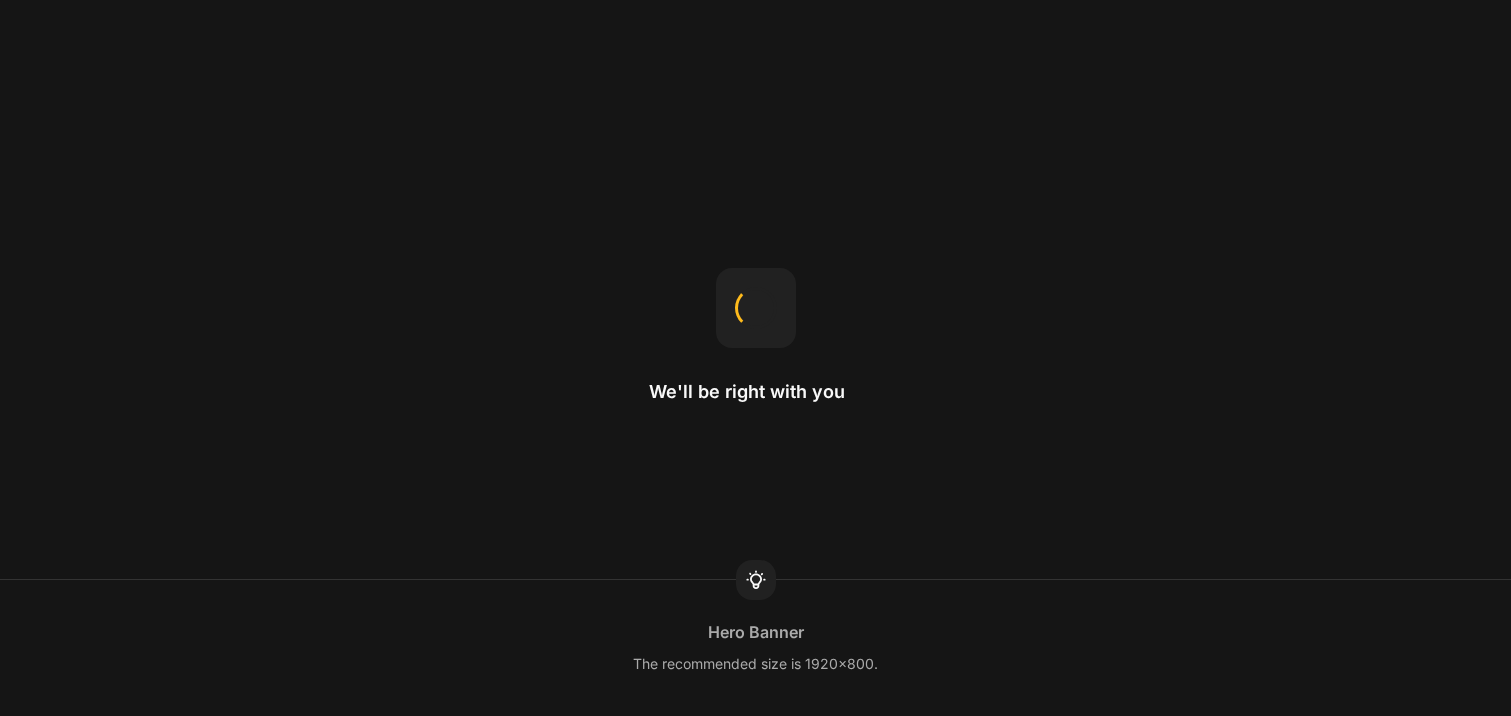 scroll, scrollTop: 0, scrollLeft: 0, axis: both 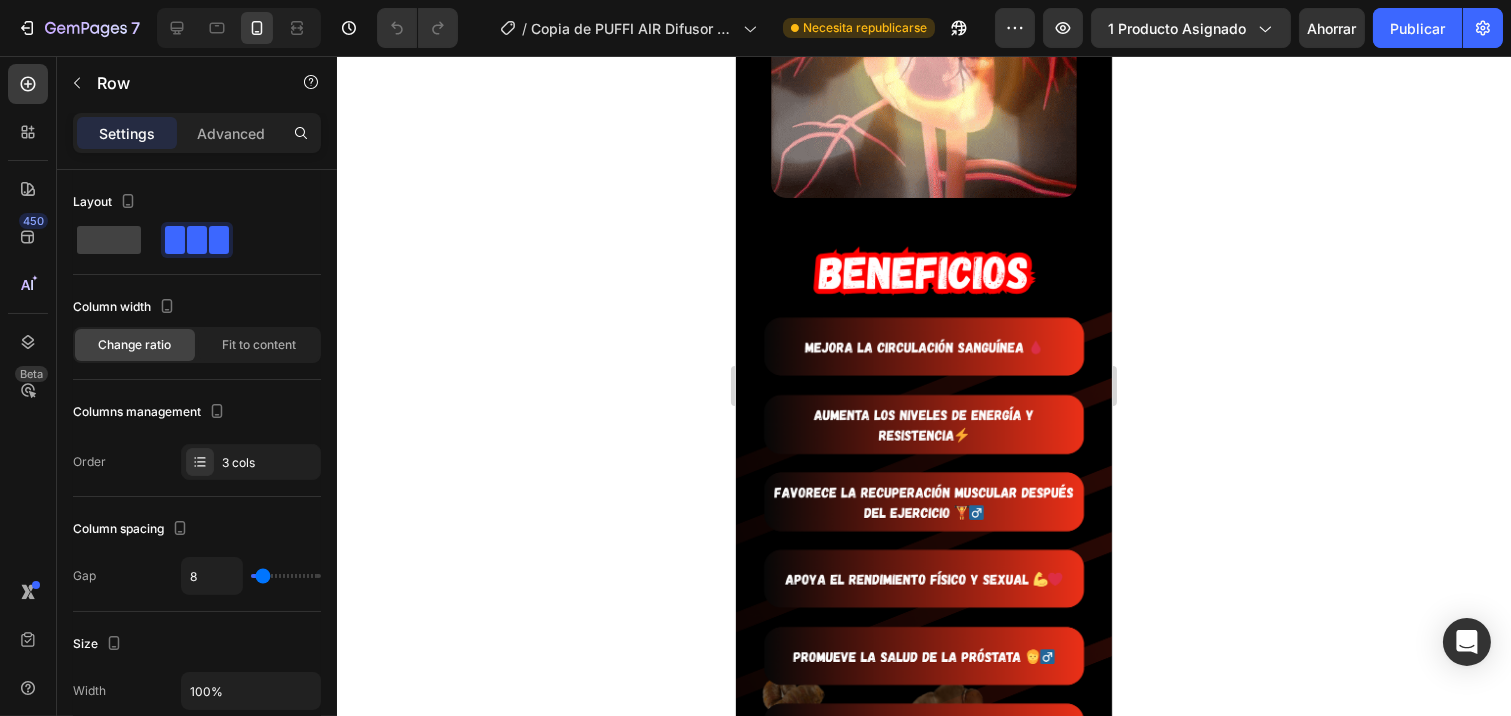 click on "$100.000,00 Product Price Product Price" at bounding box center (988, -1164) 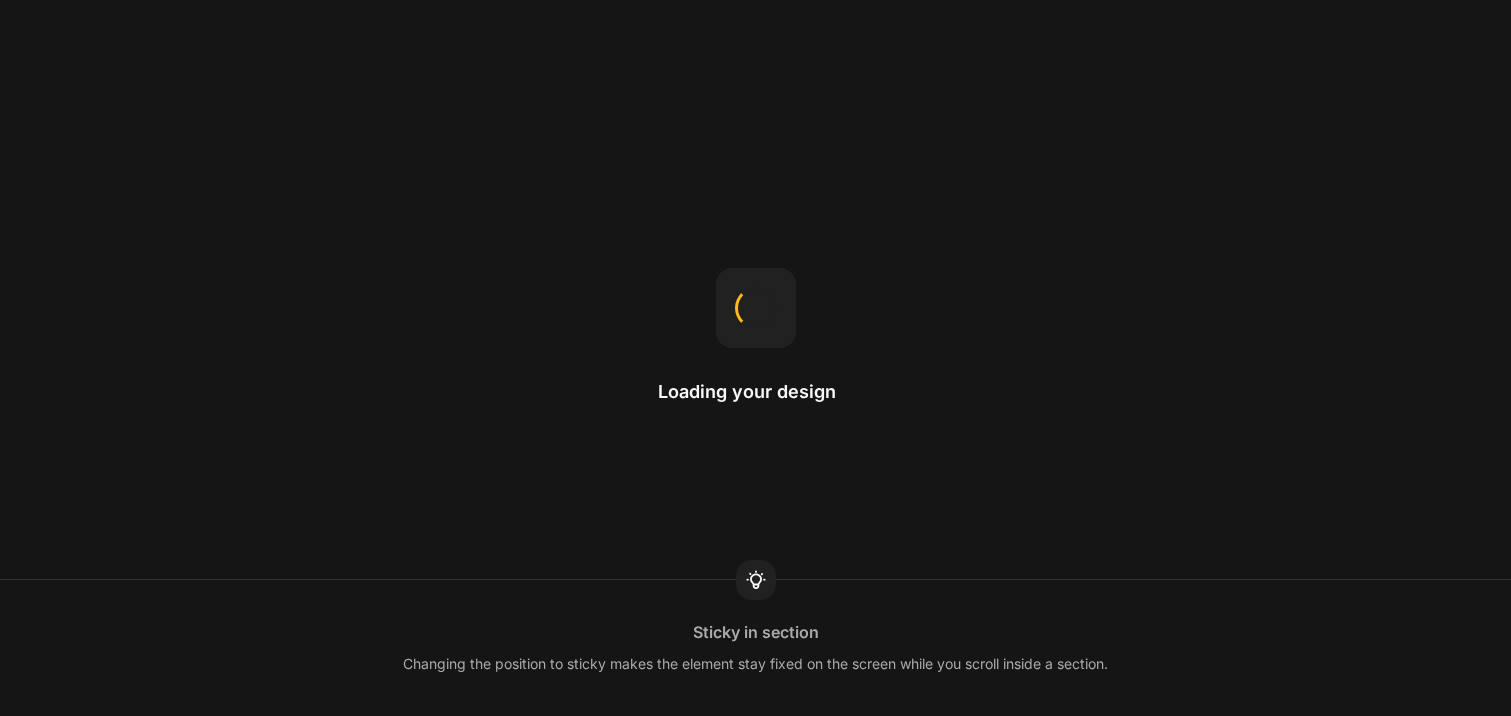 scroll, scrollTop: 0, scrollLeft: 0, axis: both 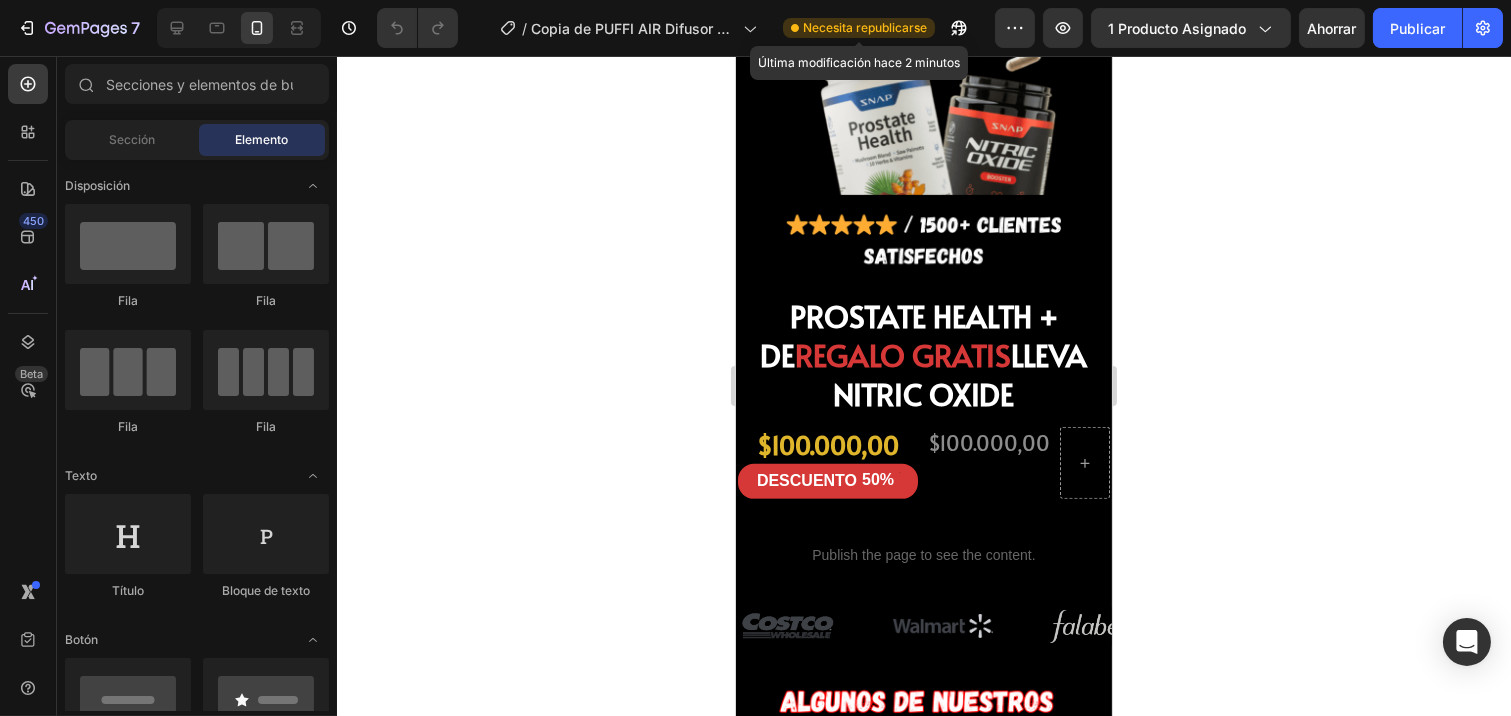 click on "Necesita republicarse" at bounding box center [865, 27] 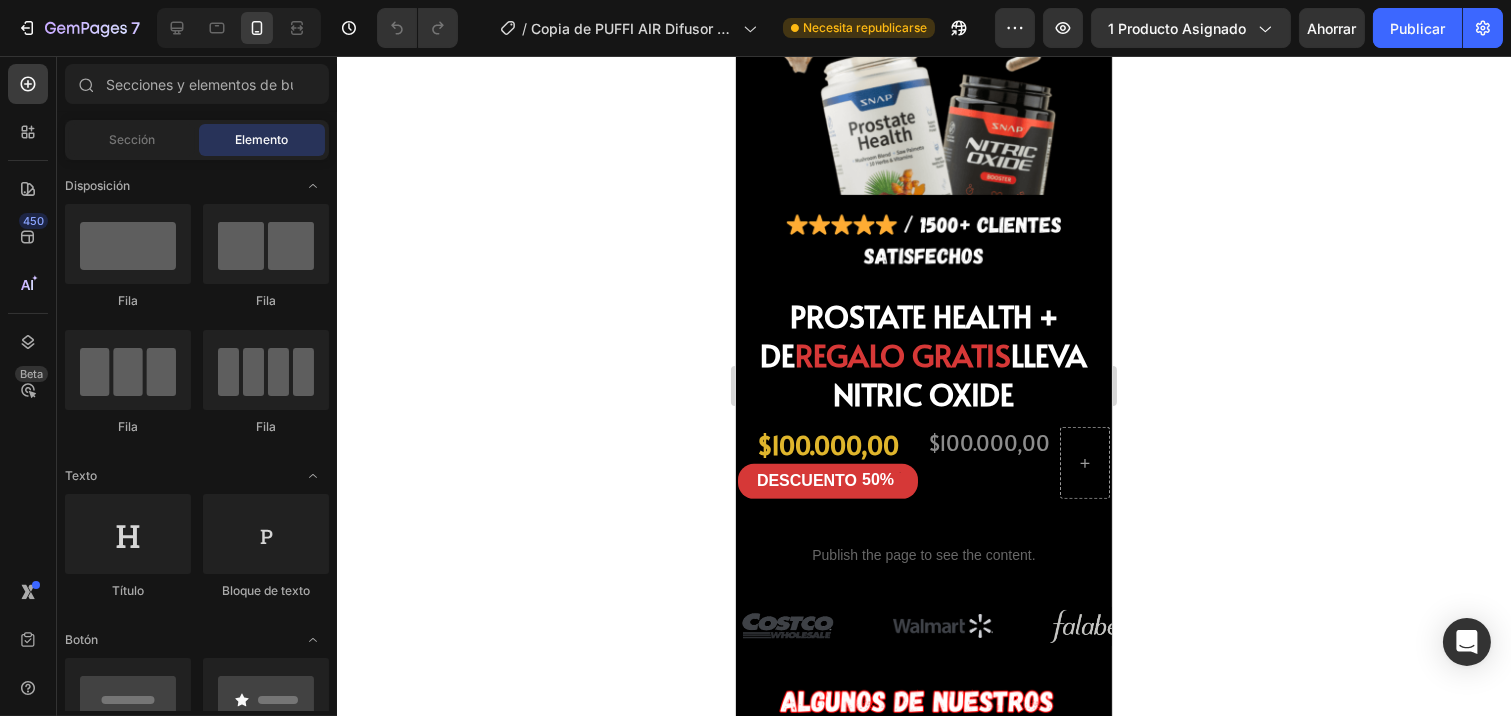 click 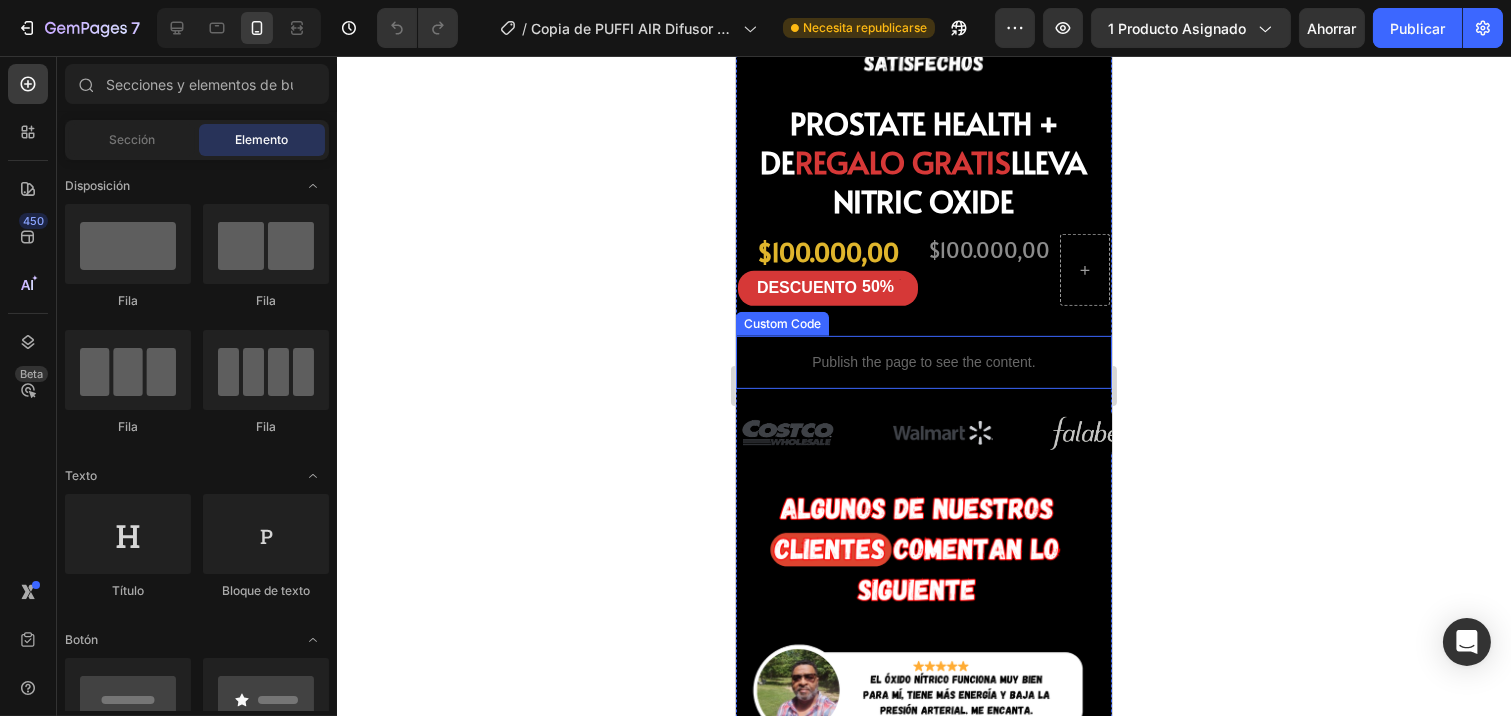 scroll, scrollTop: 1666, scrollLeft: 0, axis: vertical 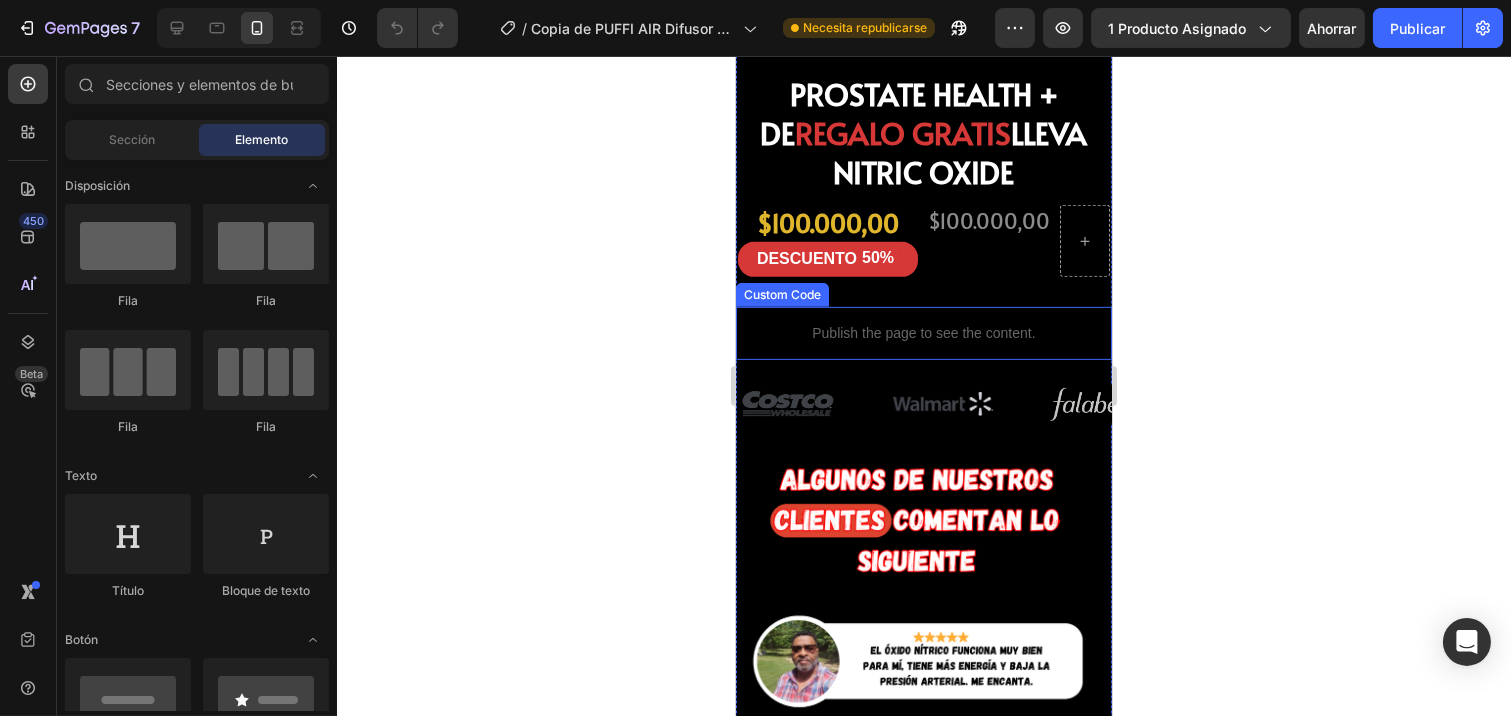 click on "Publish the page to see the content." at bounding box center [923, 333] 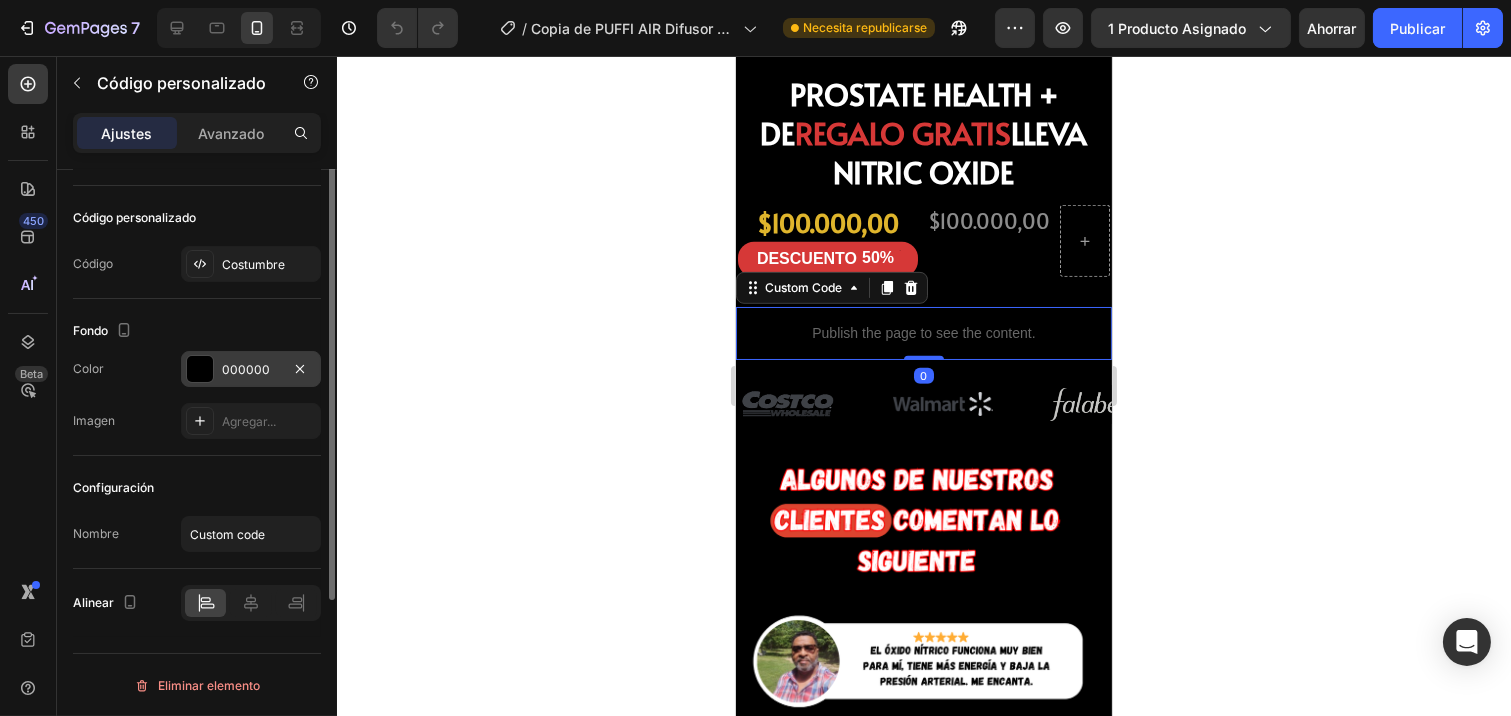scroll, scrollTop: 0, scrollLeft: 0, axis: both 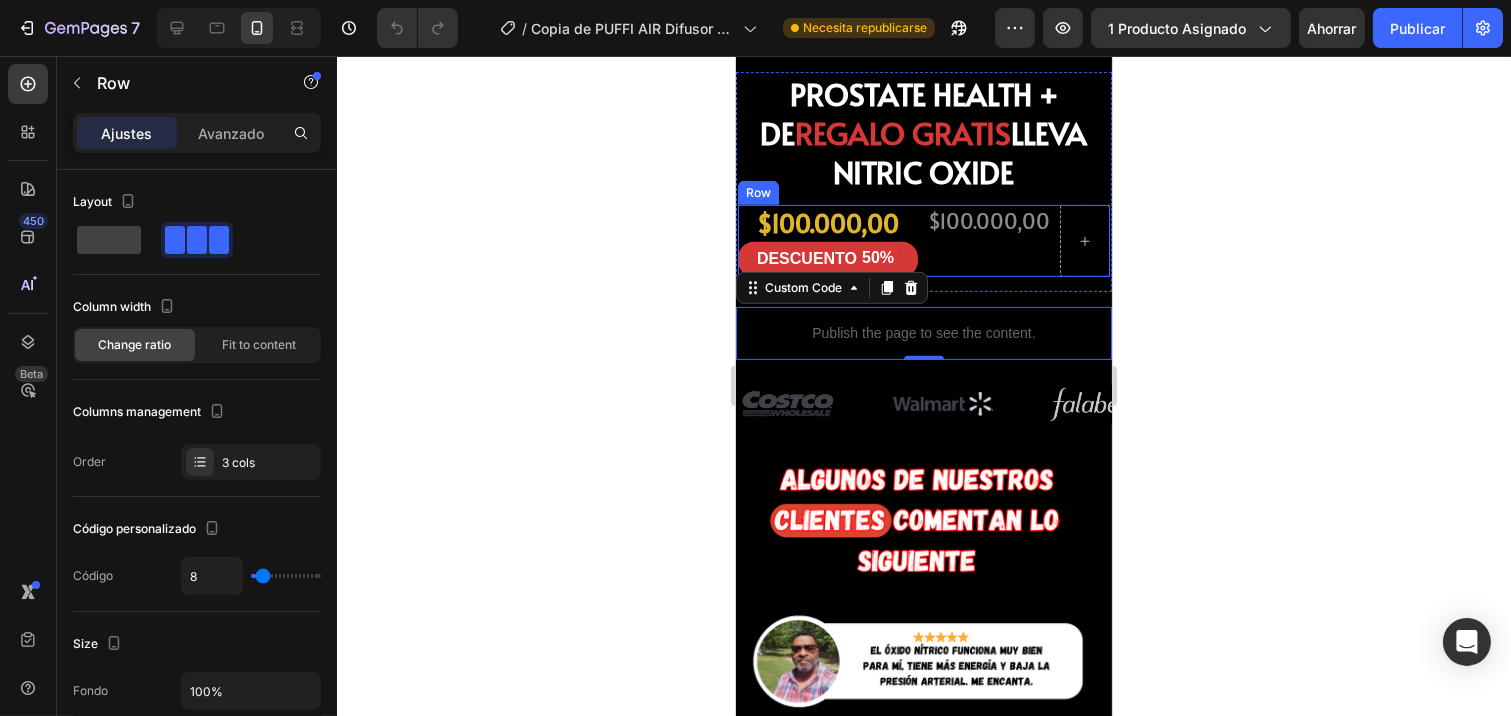 click on "$100.000,00 Product Price Product Price" at bounding box center [988, 240] 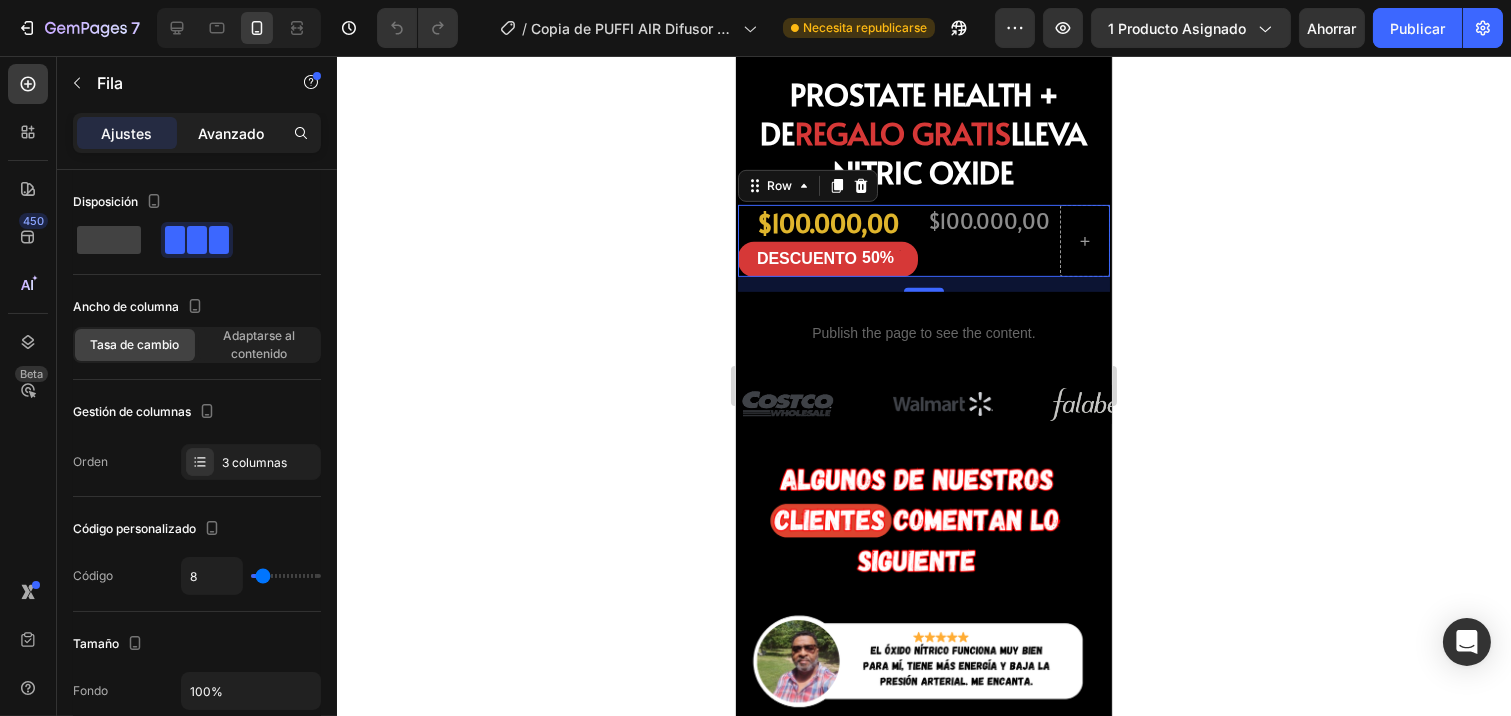 click on "Avanzado" at bounding box center [231, 133] 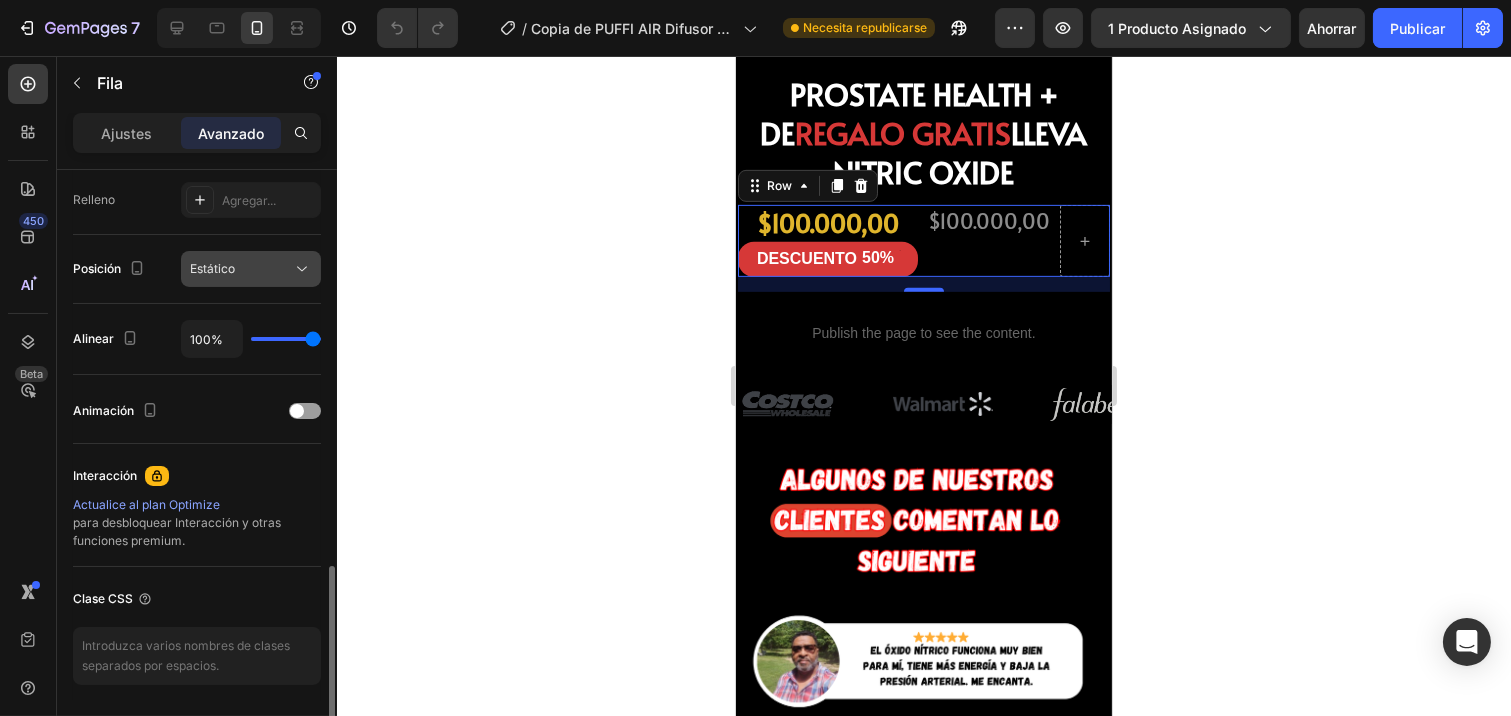 scroll, scrollTop: 731, scrollLeft: 0, axis: vertical 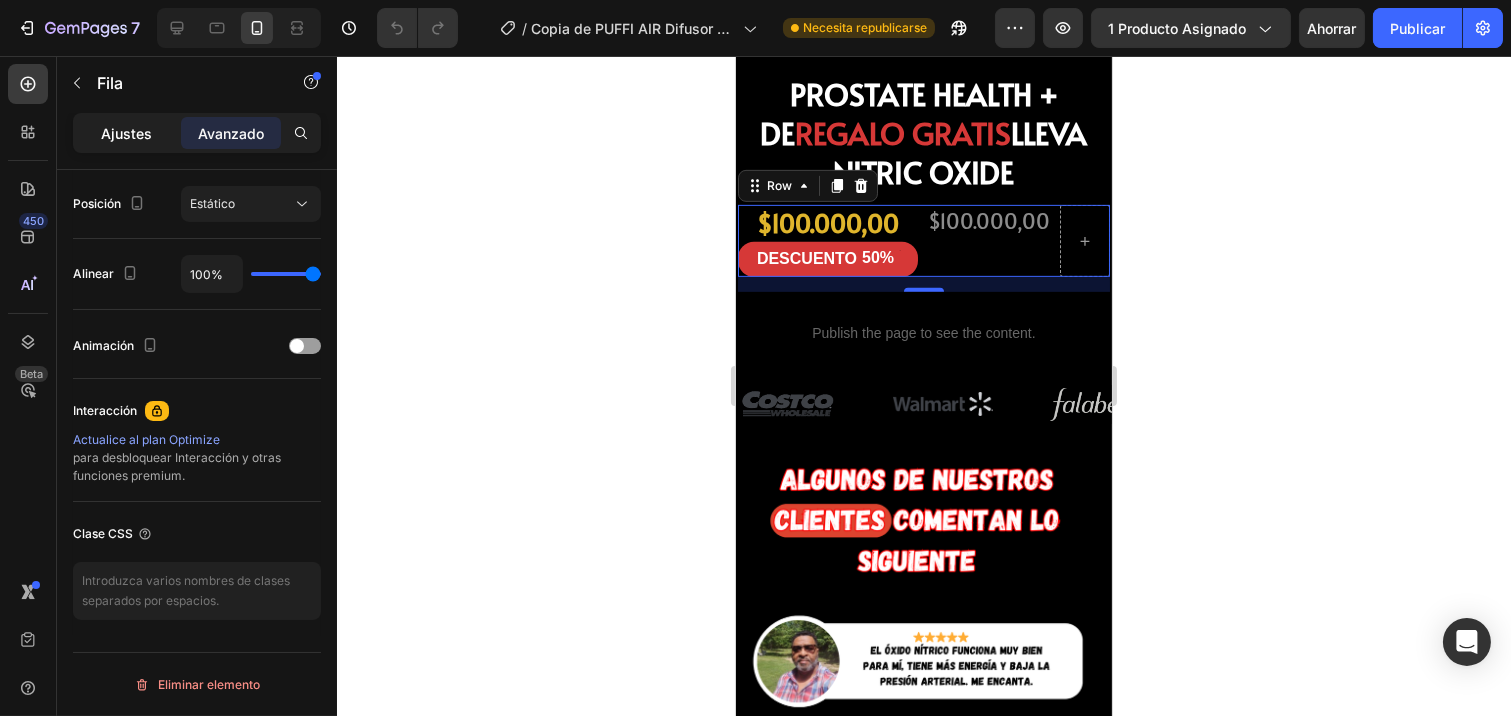 click on "Ajustes" at bounding box center [127, 133] 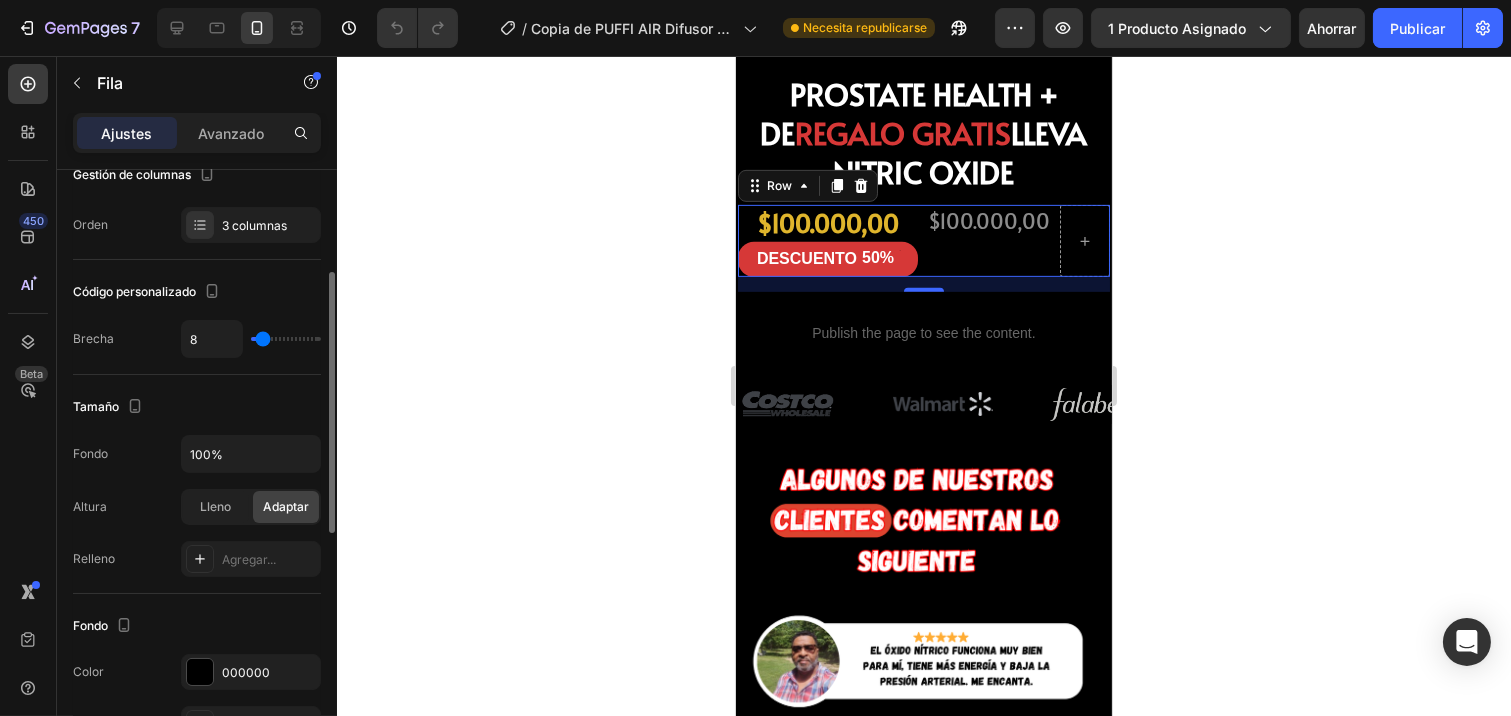 scroll, scrollTop: 0, scrollLeft: 0, axis: both 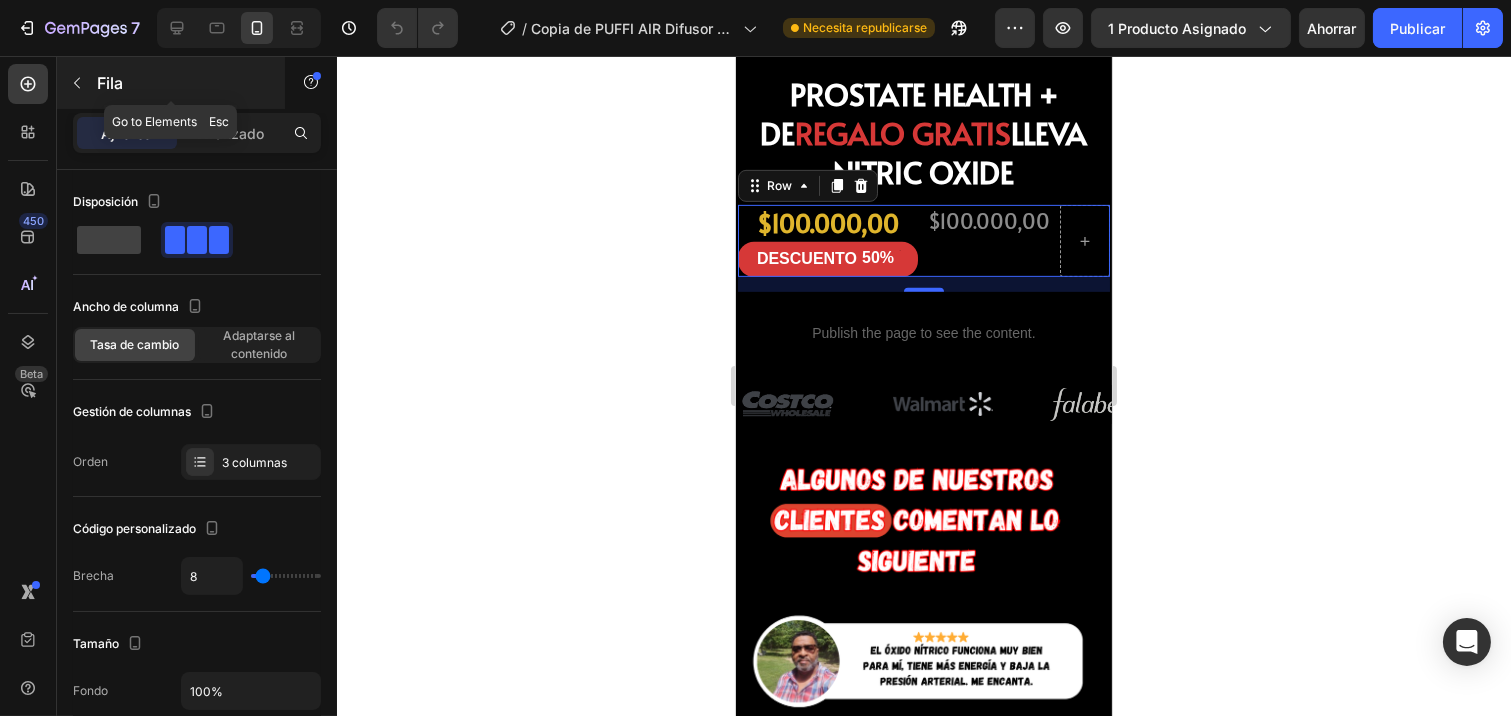 click on "Fila" at bounding box center (110, 83) 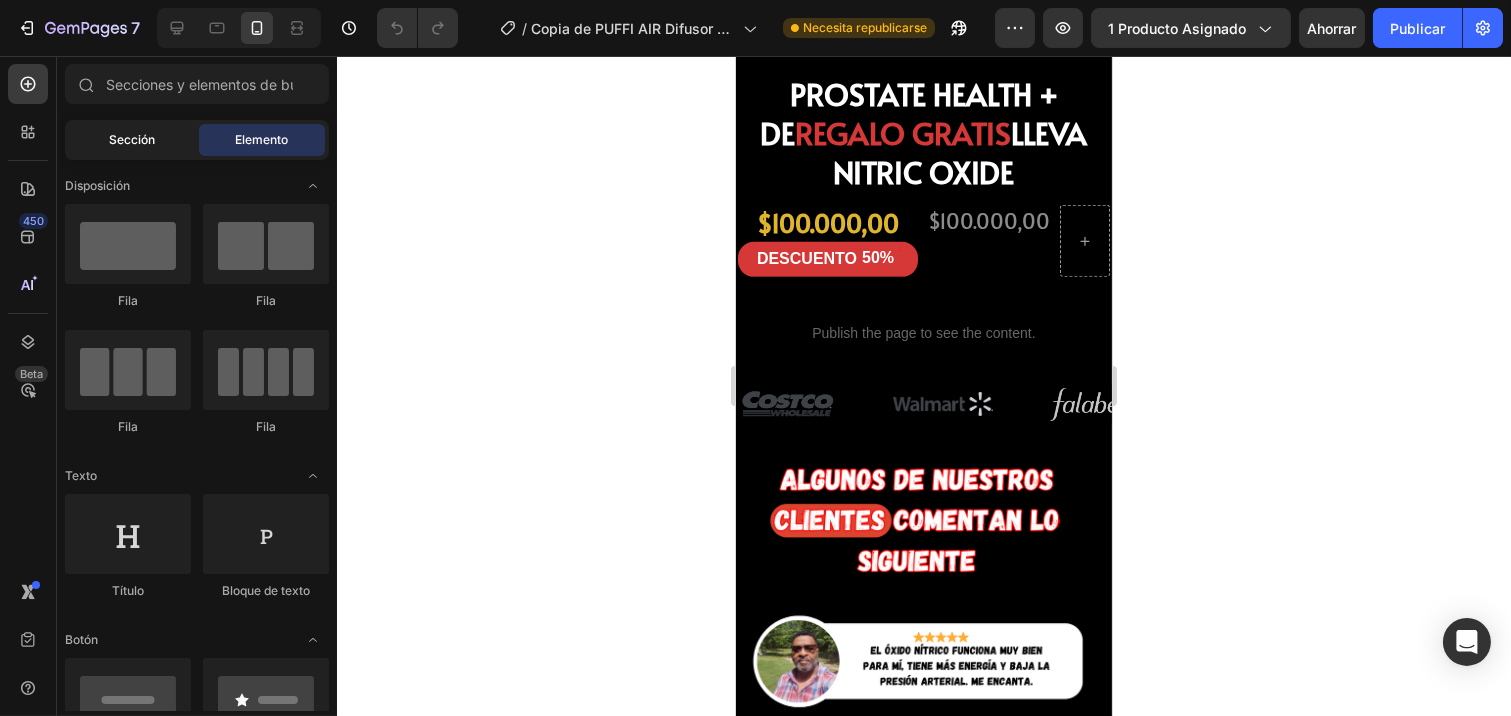 click on "Sección" 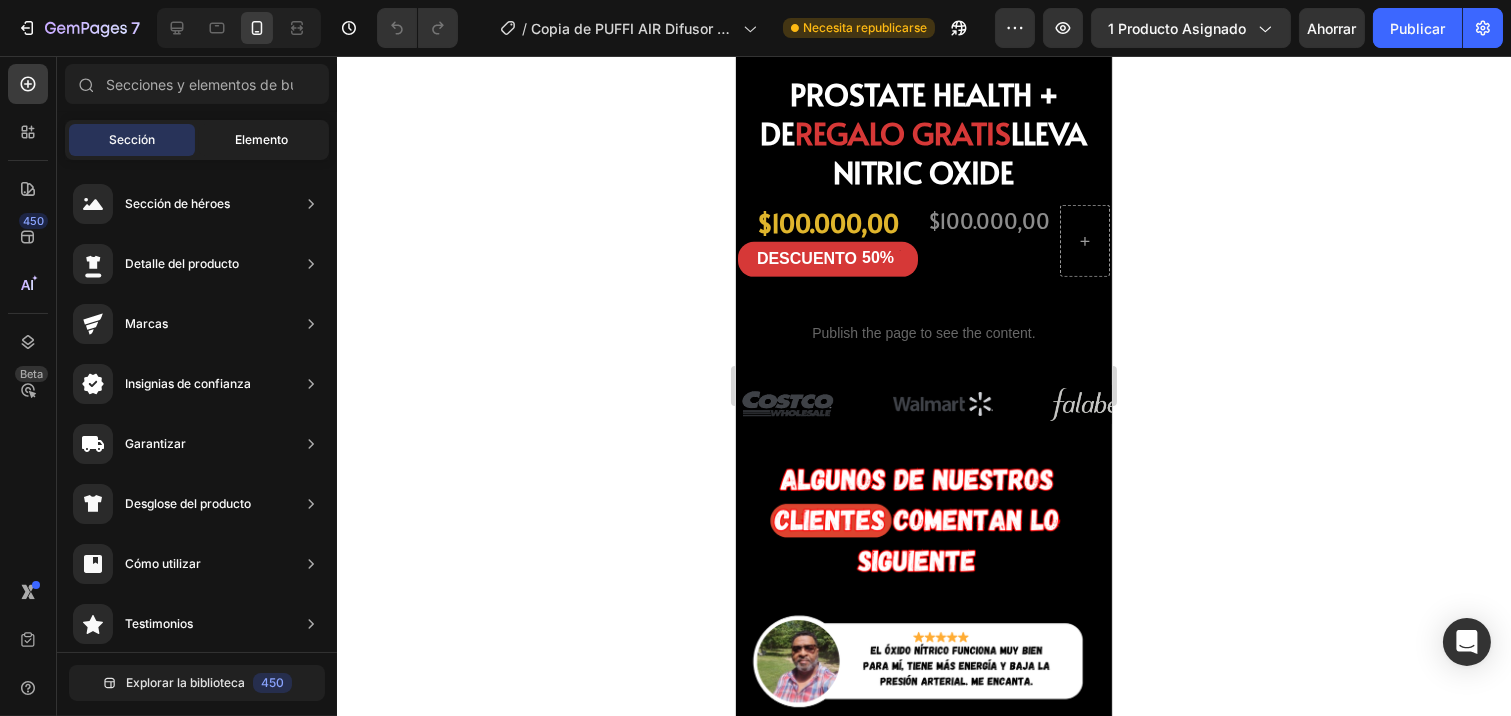 click on "Elemento" 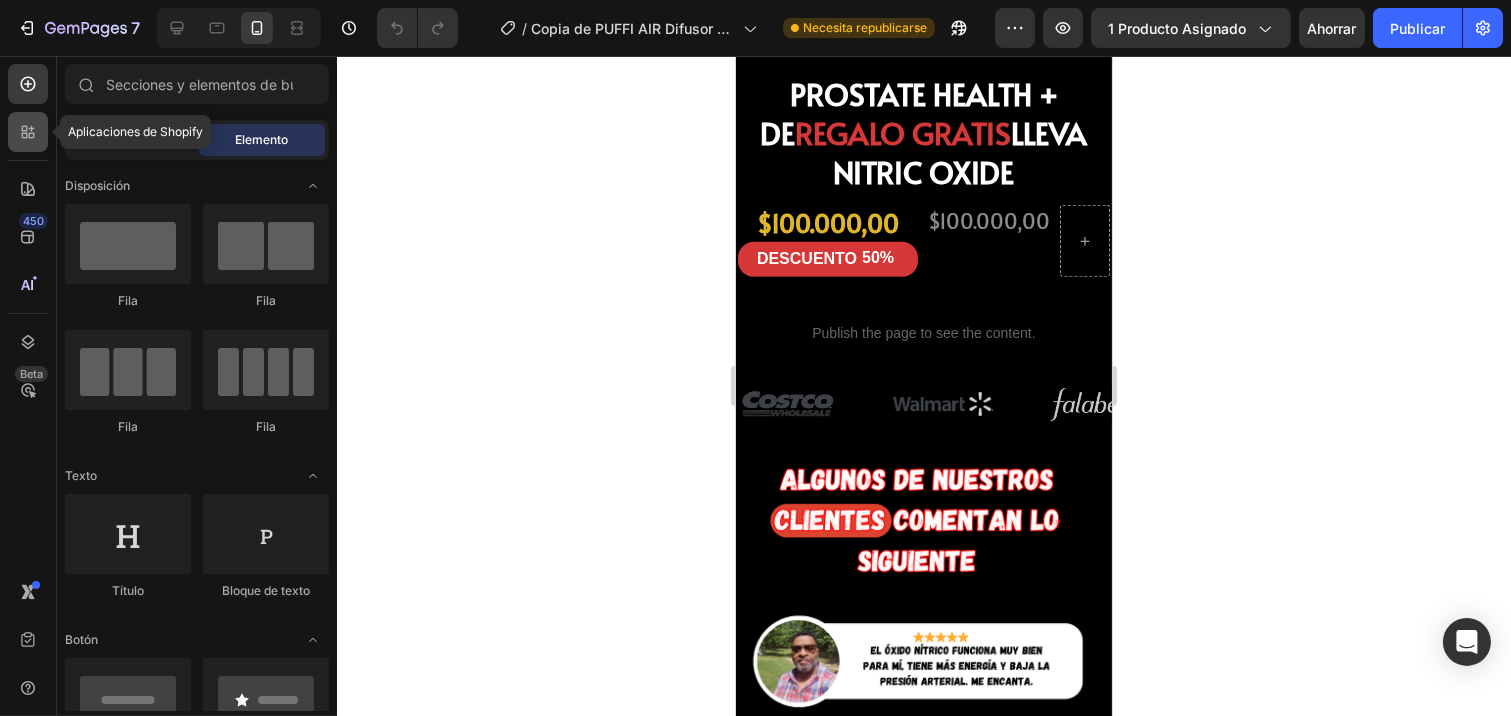 click 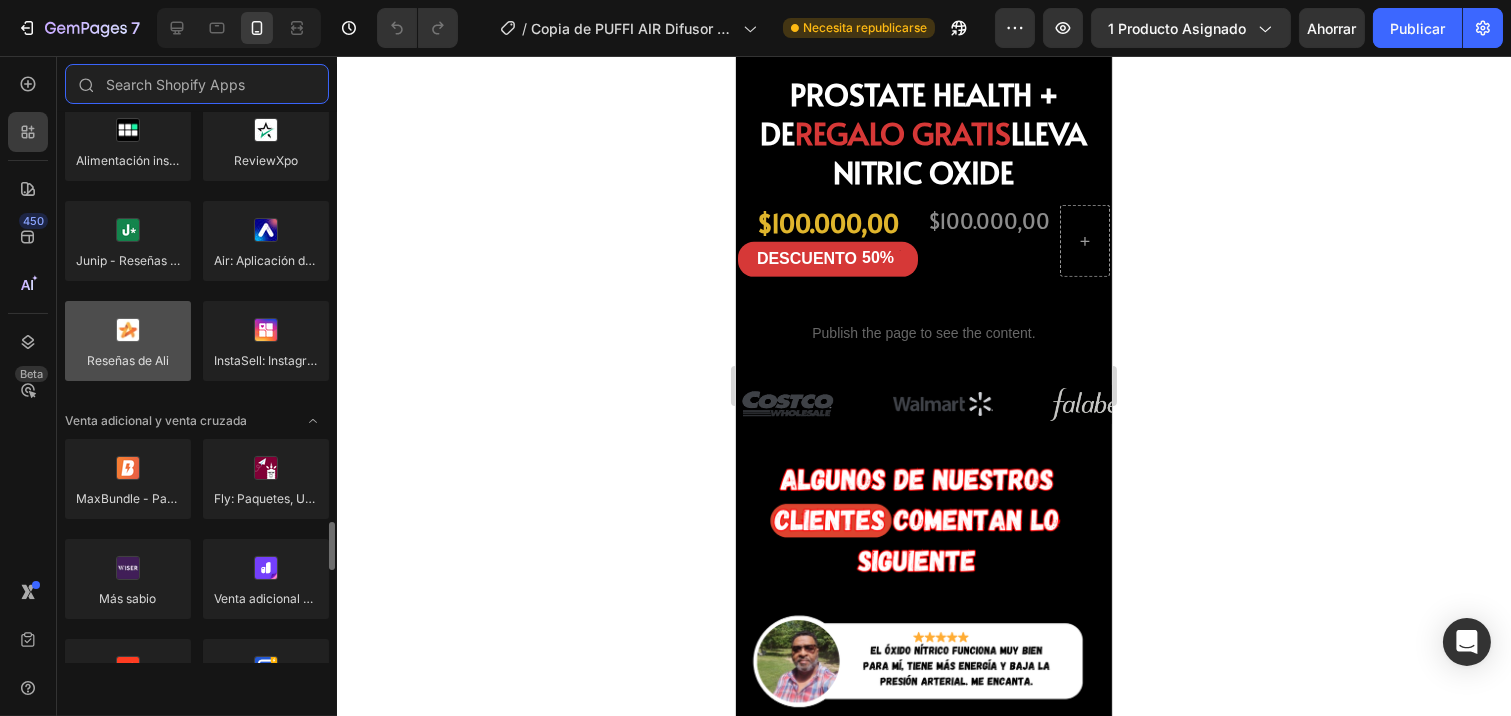 scroll, scrollTop: 444, scrollLeft: 0, axis: vertical 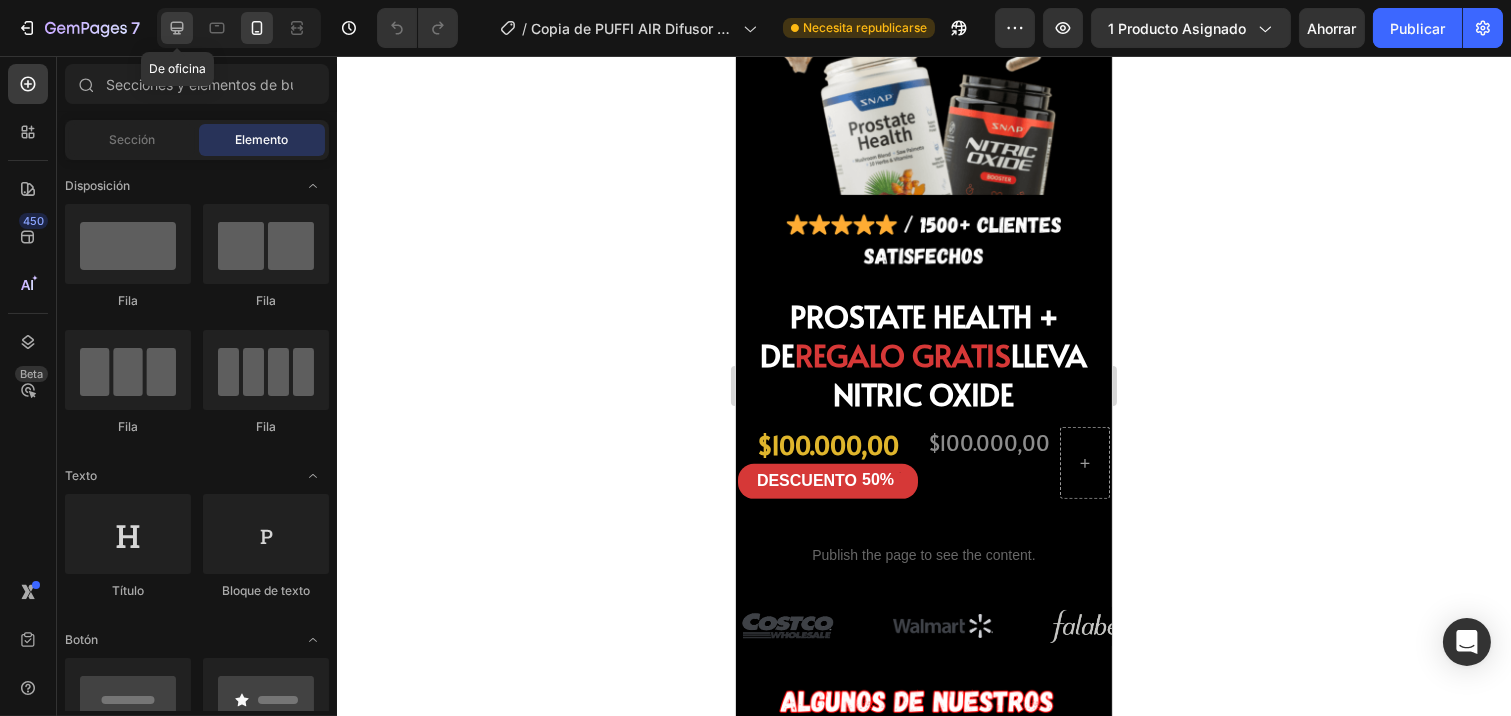 click 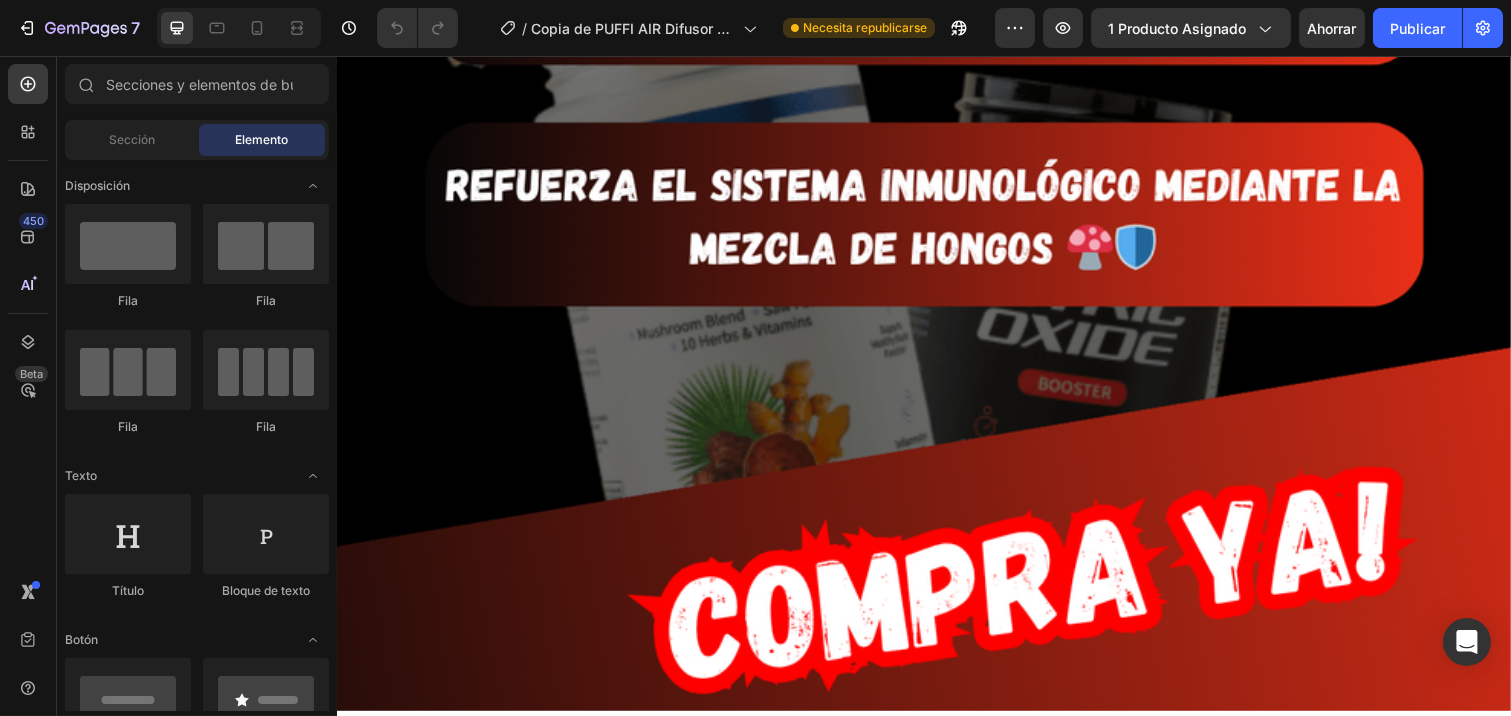 scroll, scrollTop: 6833, scrollLeft: 0, axis: vertical 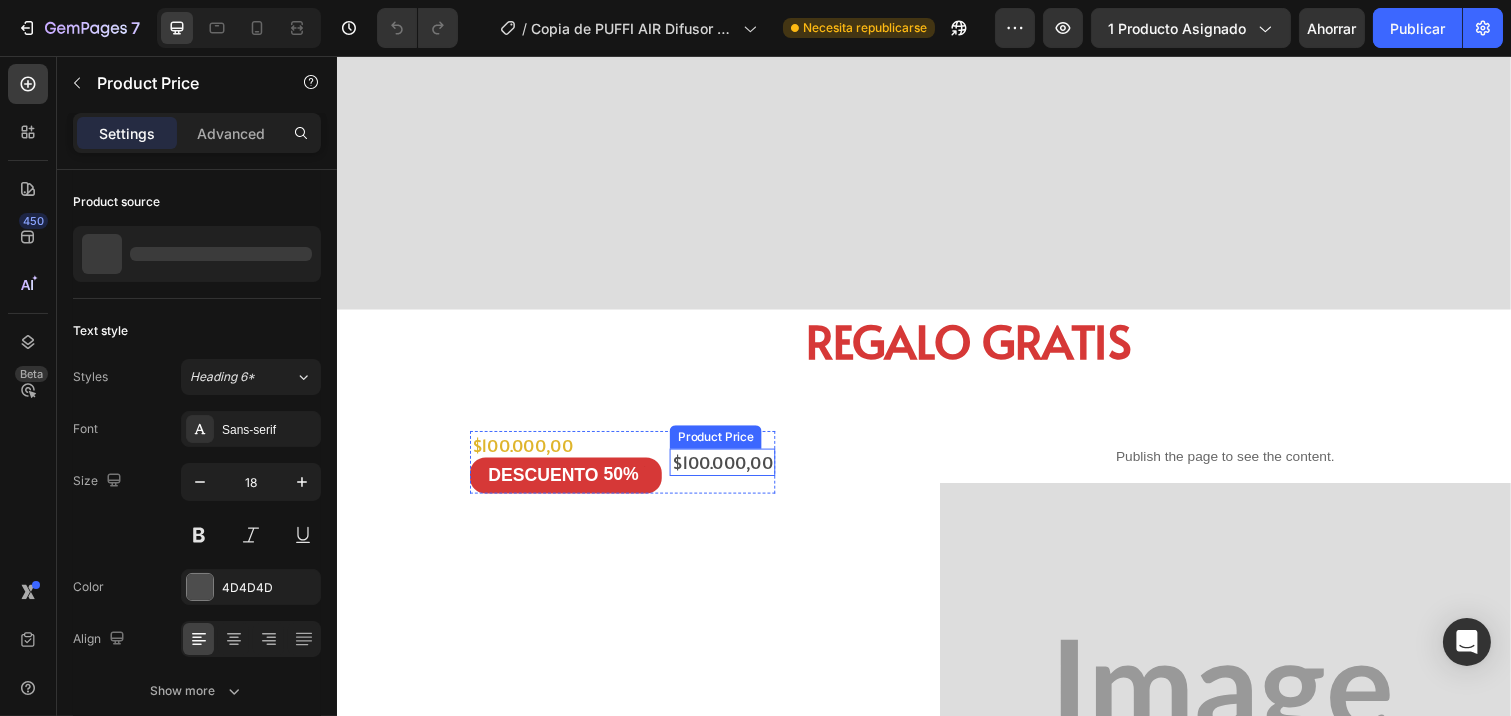 click on "$100.000,00 Product Price Product Price" at bounding box center [730, 470] 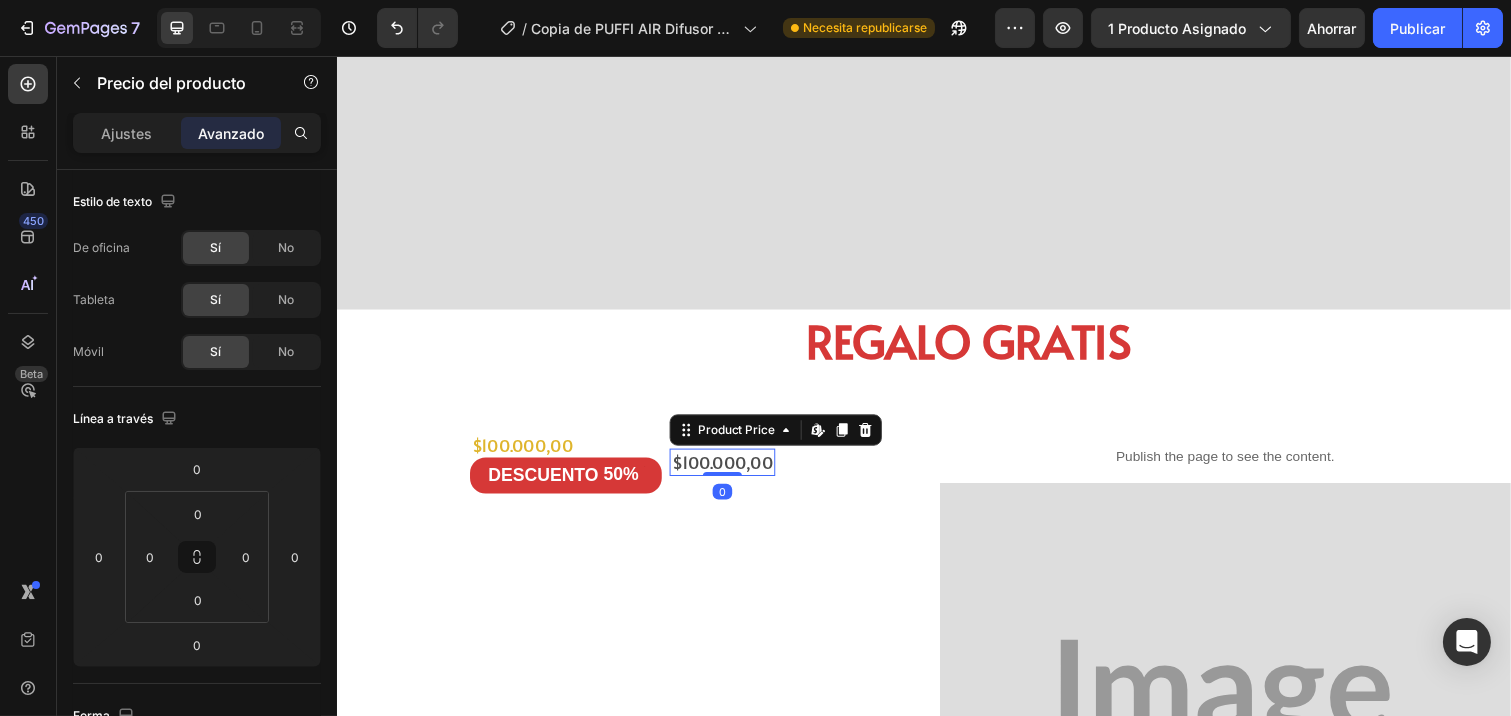 click on "$100.000,00" at bounding box center [730, 470] 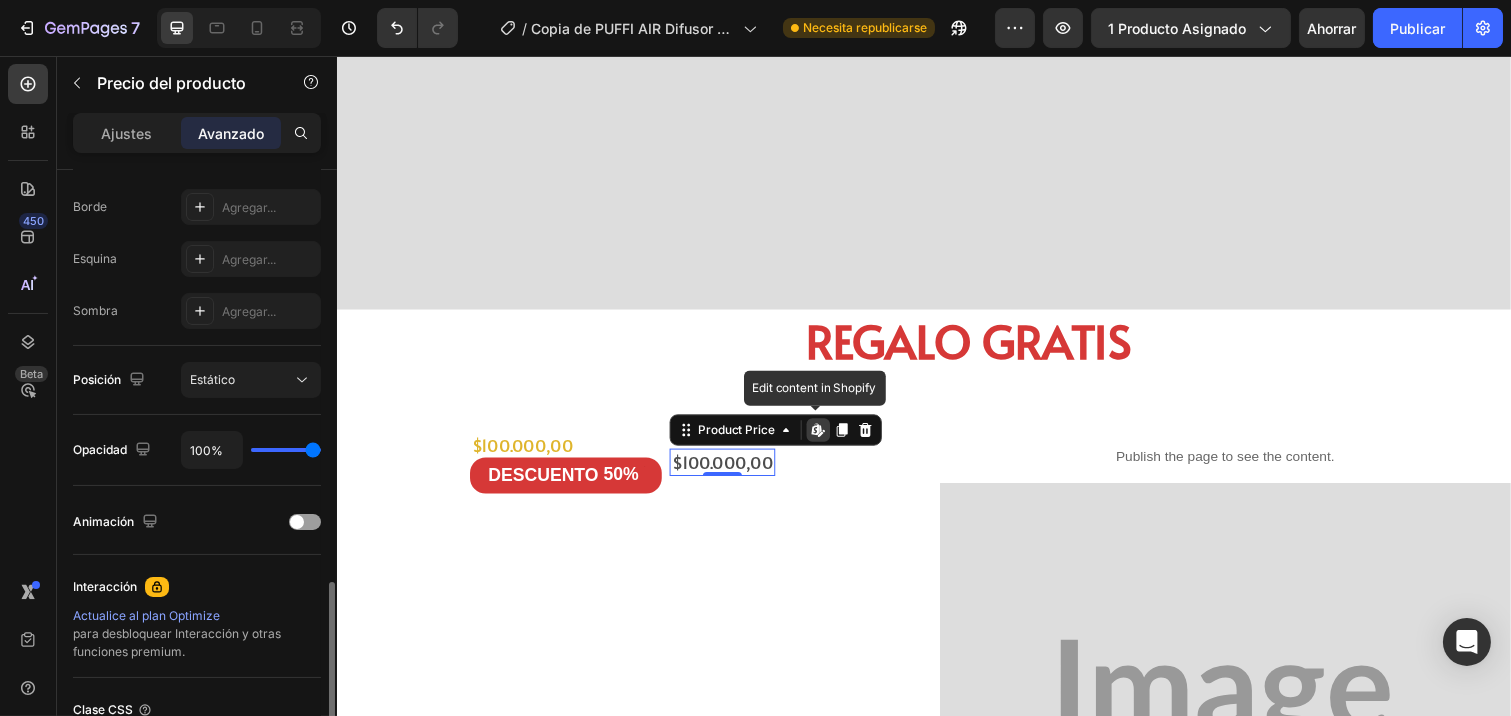 scroll, scrollTop: 731, scrollLeft: 0, axis: vertical 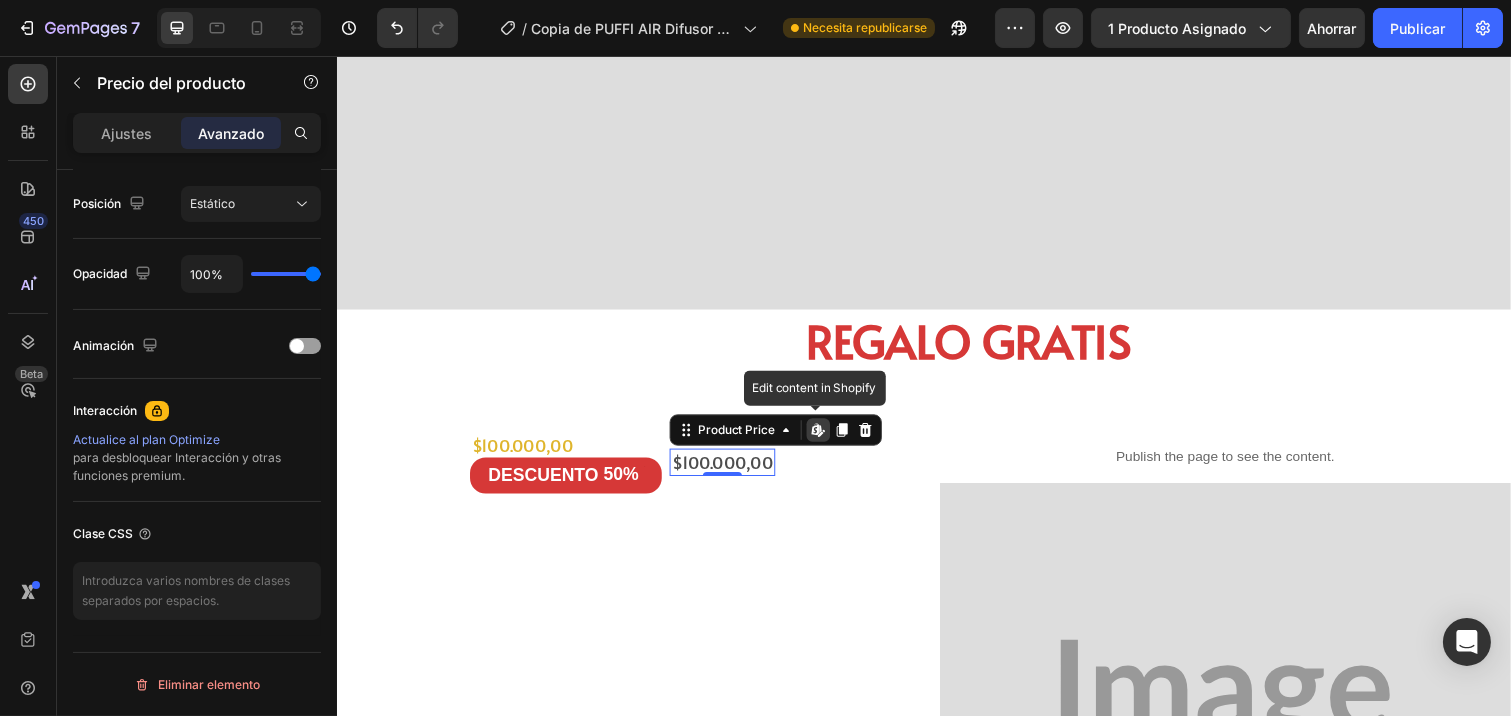 click 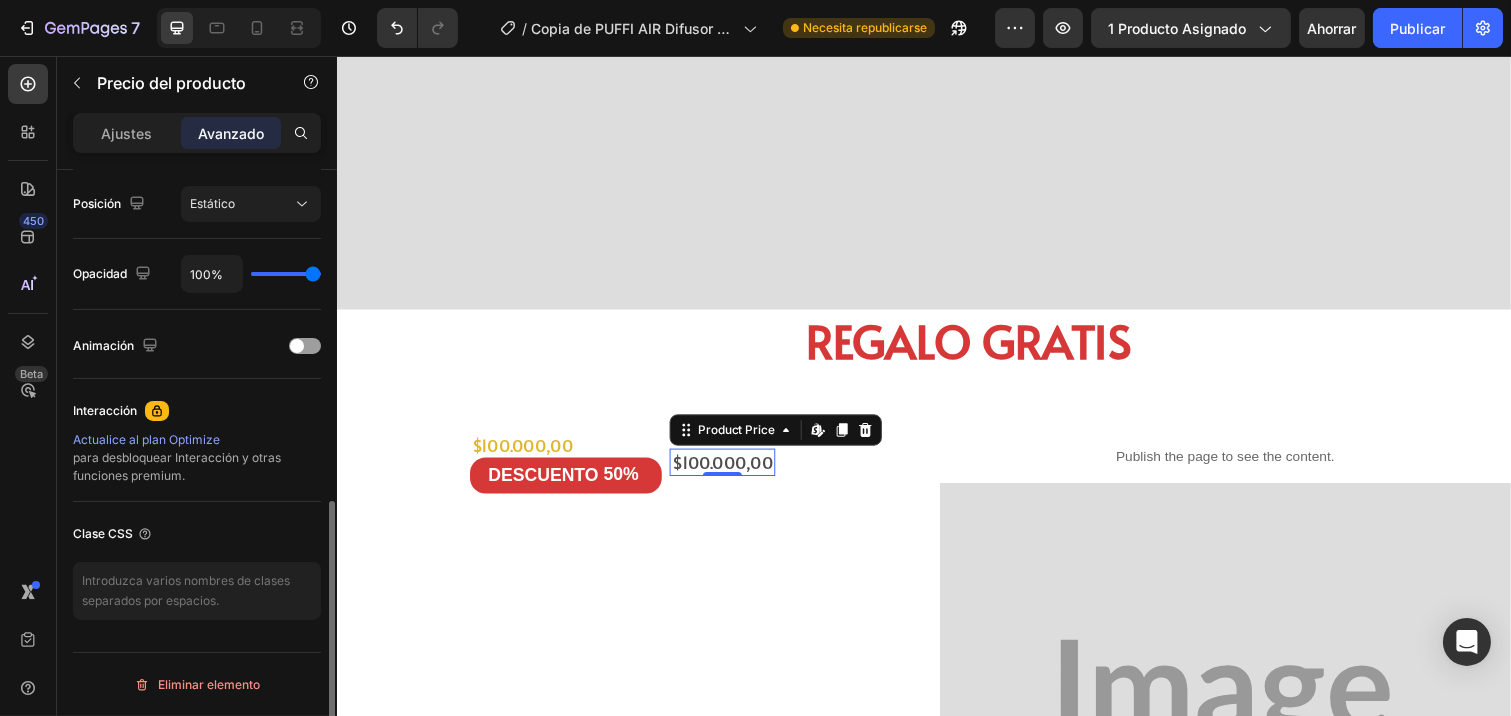click on "Actualice al plan Optimize" at bounding box center [146, 439] 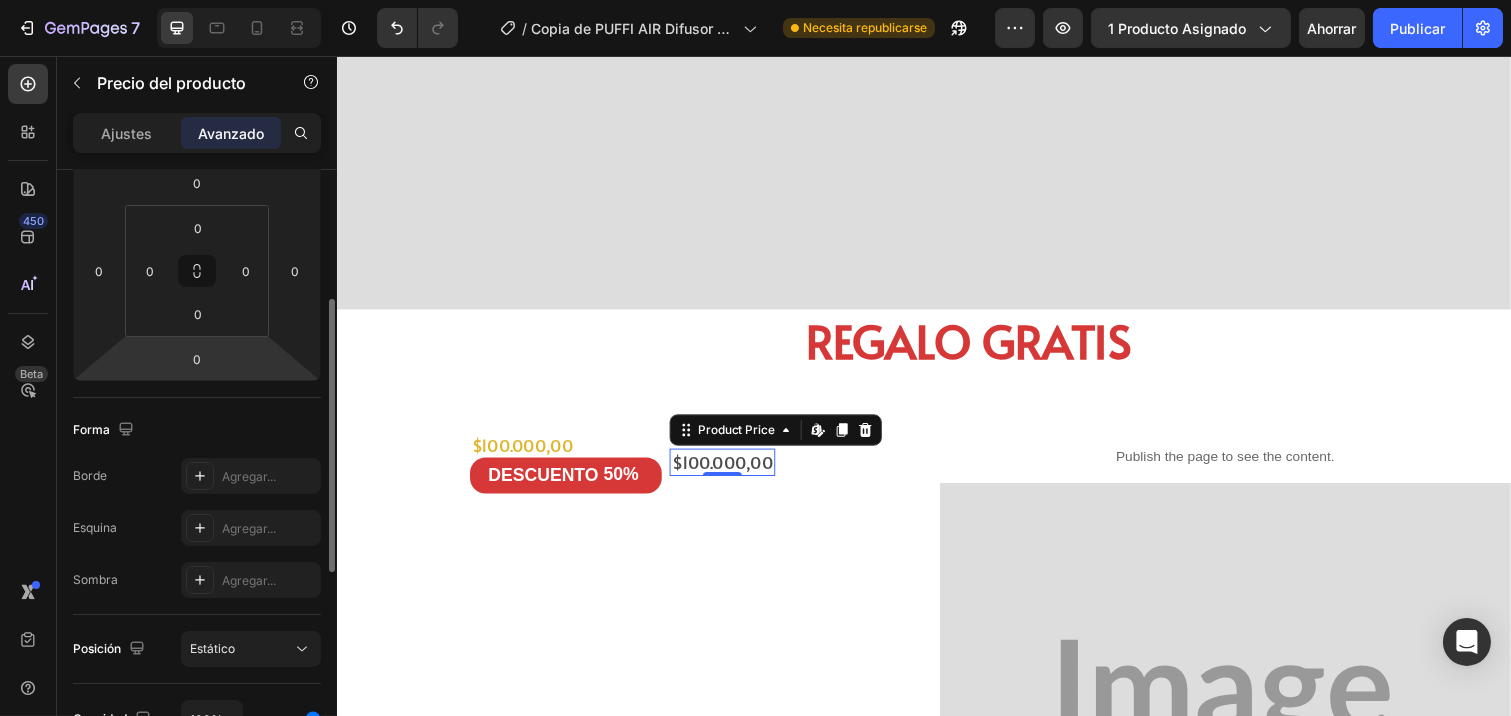 scroll, scrollTop: 0, scrollLeft: 0, axis: both 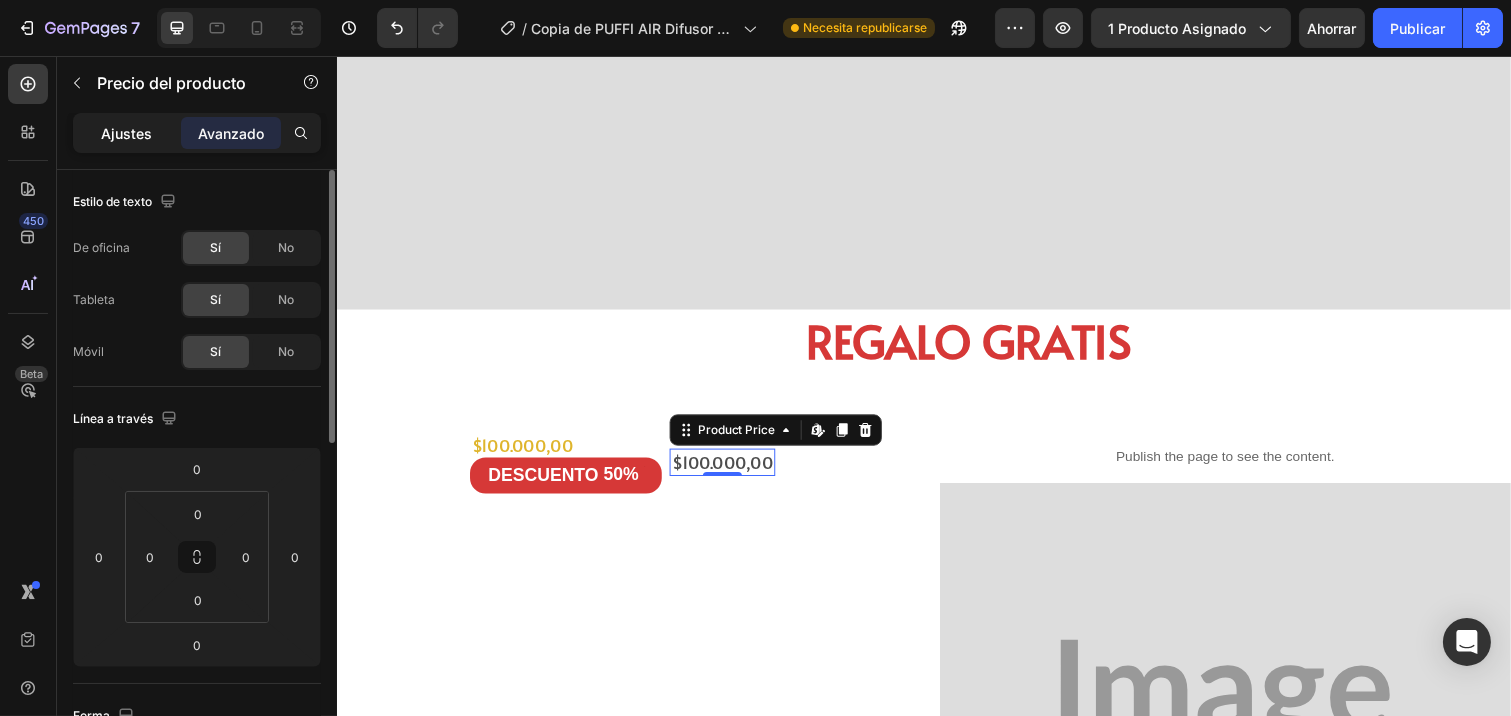 click on "Ajustes" 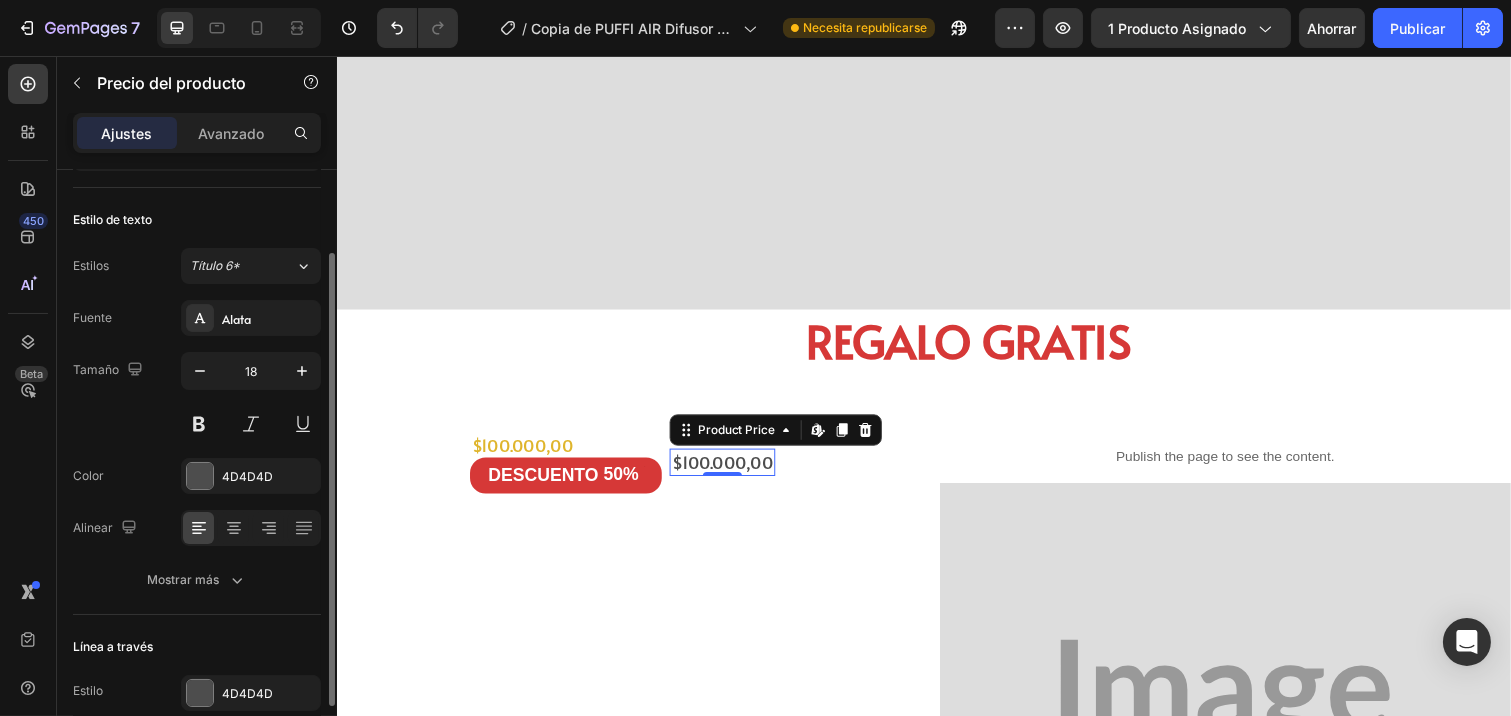 scroll, scrollTop: 202, scrollLeft: 0, axis: vertical 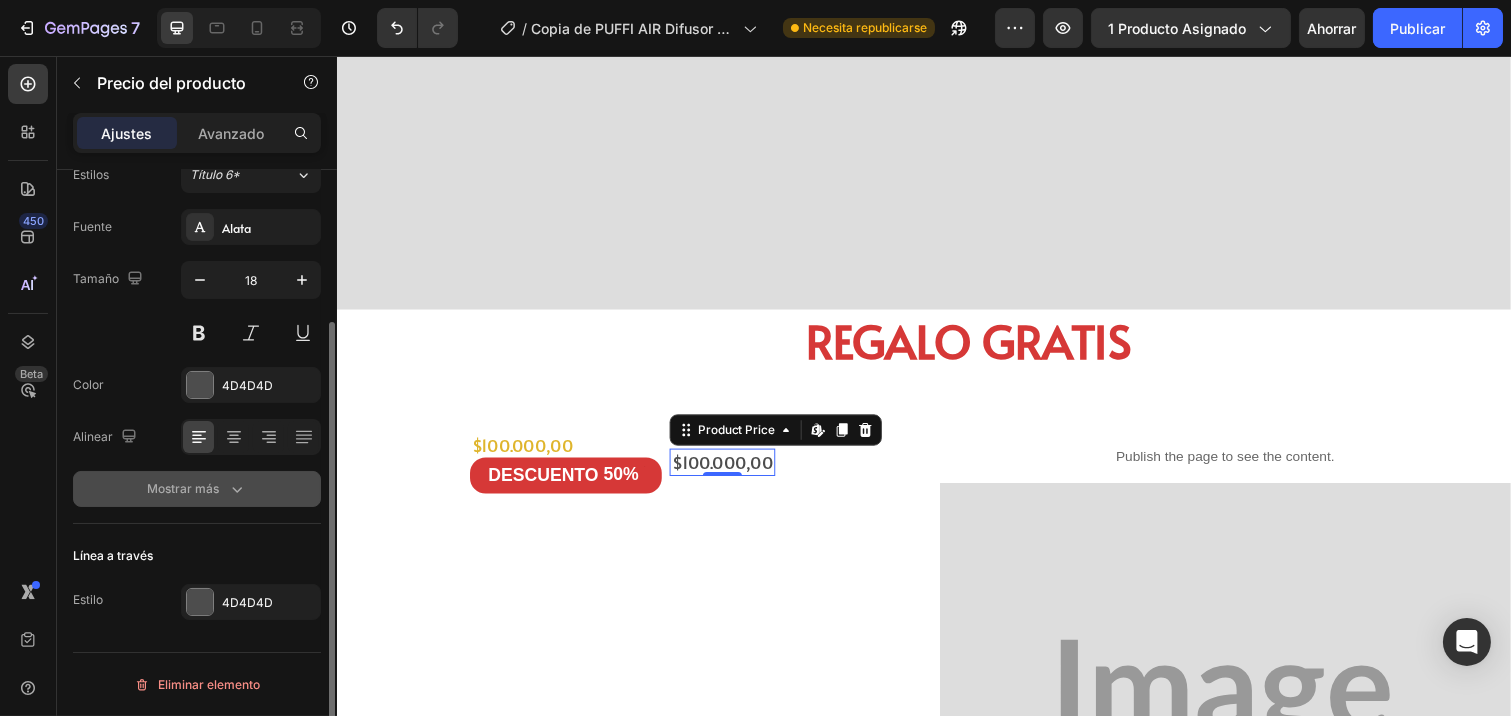 drag, startPoint x: 205, startPoint y: 465, endPoint x: 214, endPoint y: 477, distance: 15 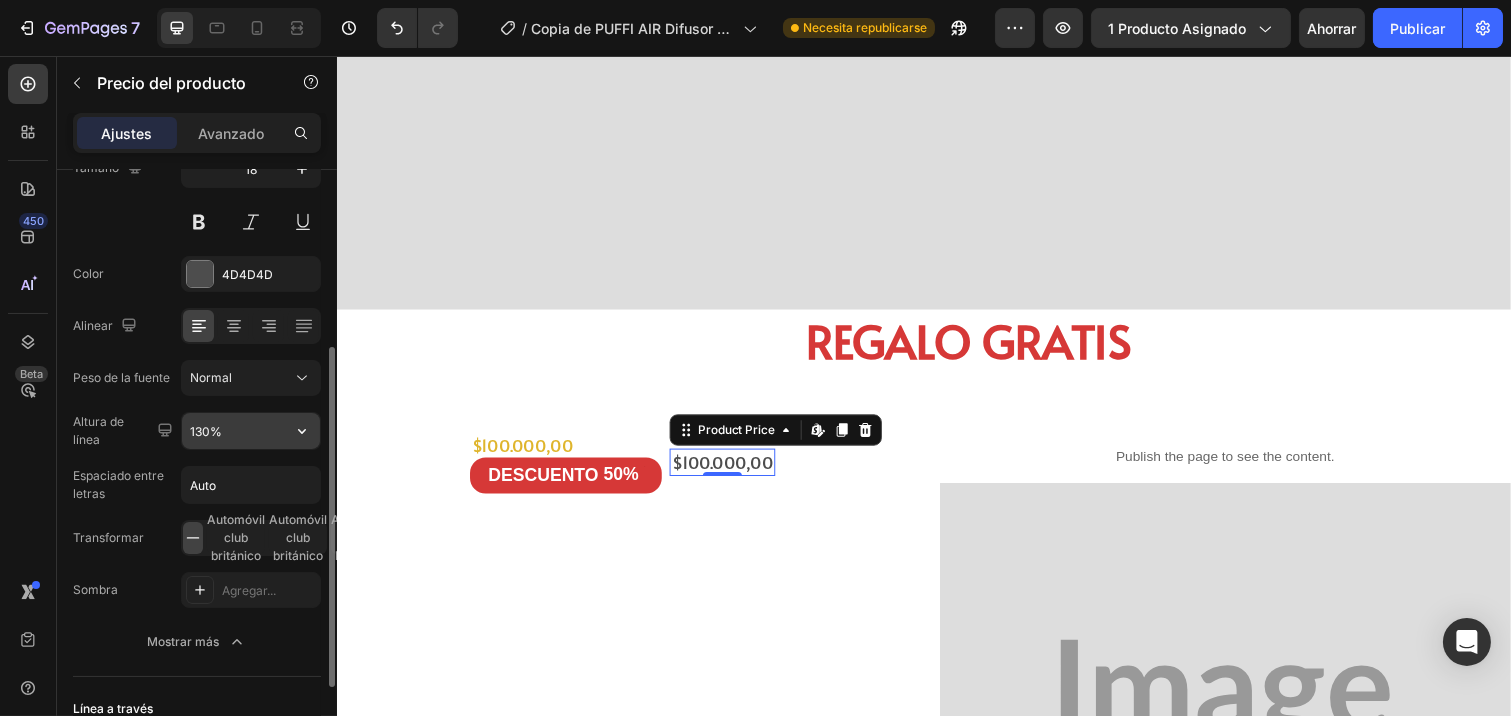 scroll, scrollTop: 466, scrollLeft: 0, axis: vertical 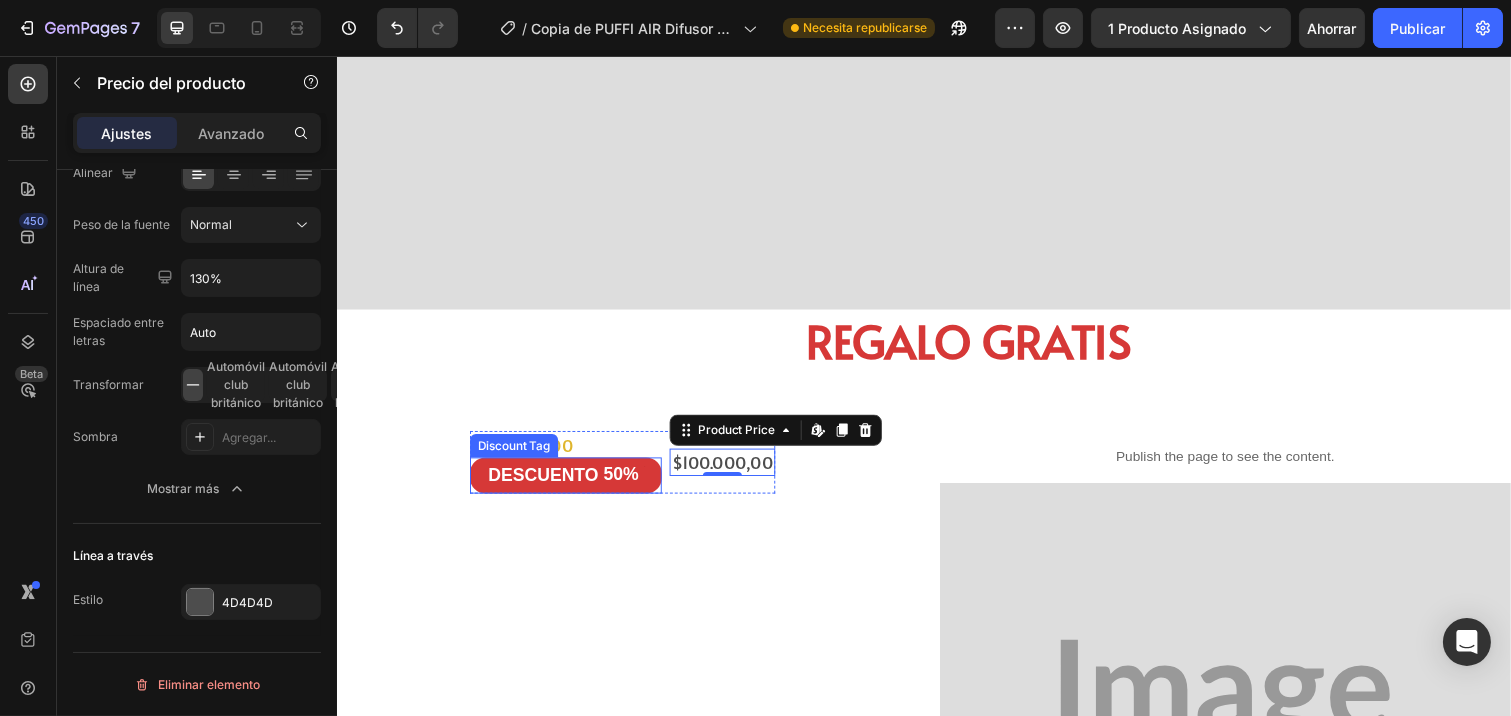 click on "50%" at bounding box center [626, 484] 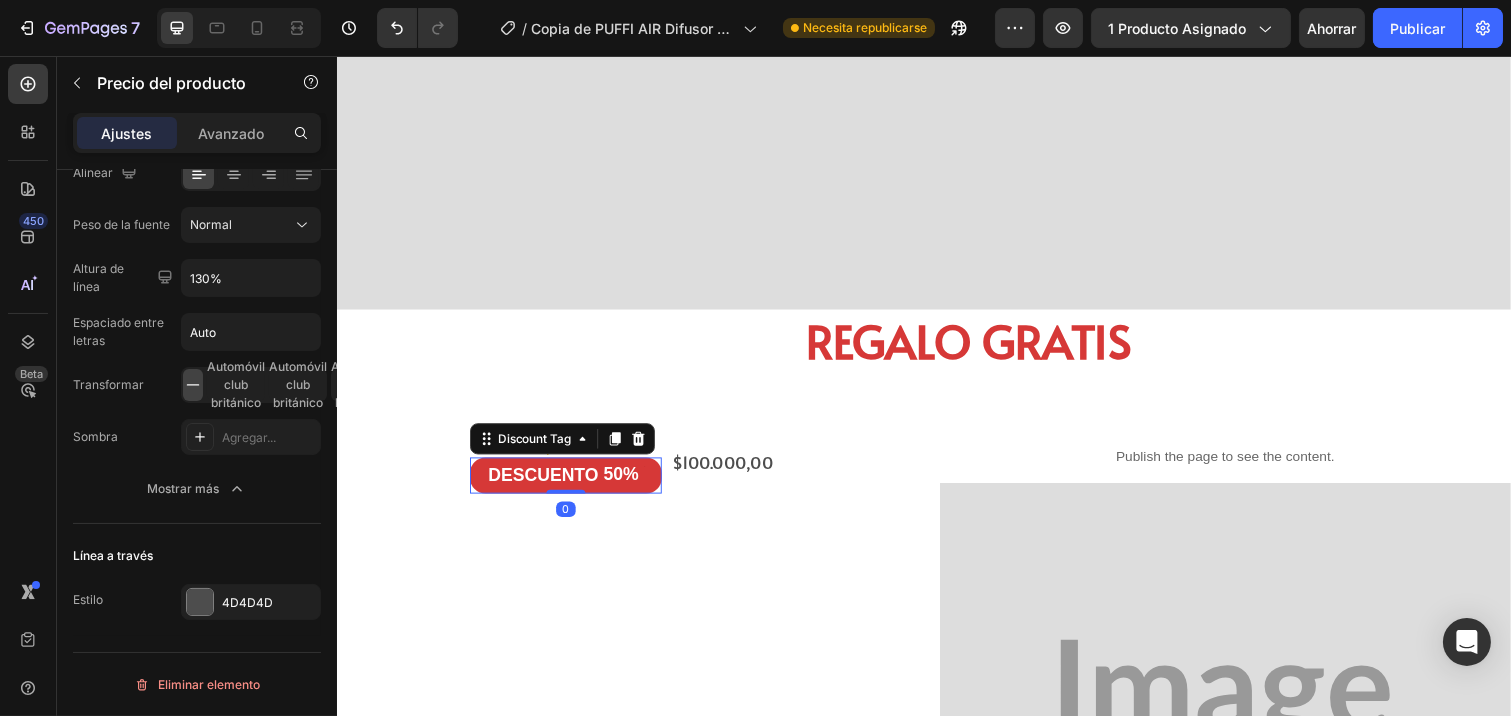 scroll, scrollTop: 0, scrollLeft: 0, axis: both 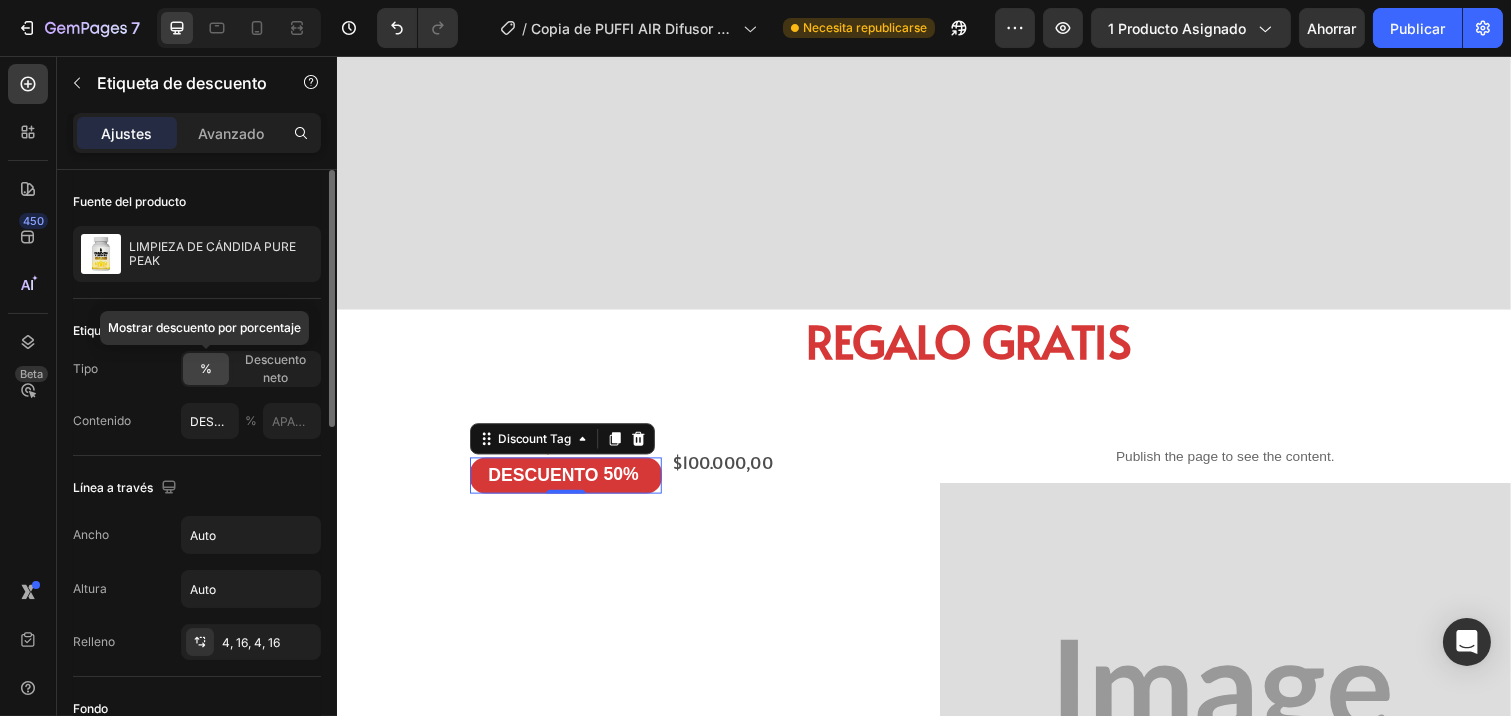 click on "%" 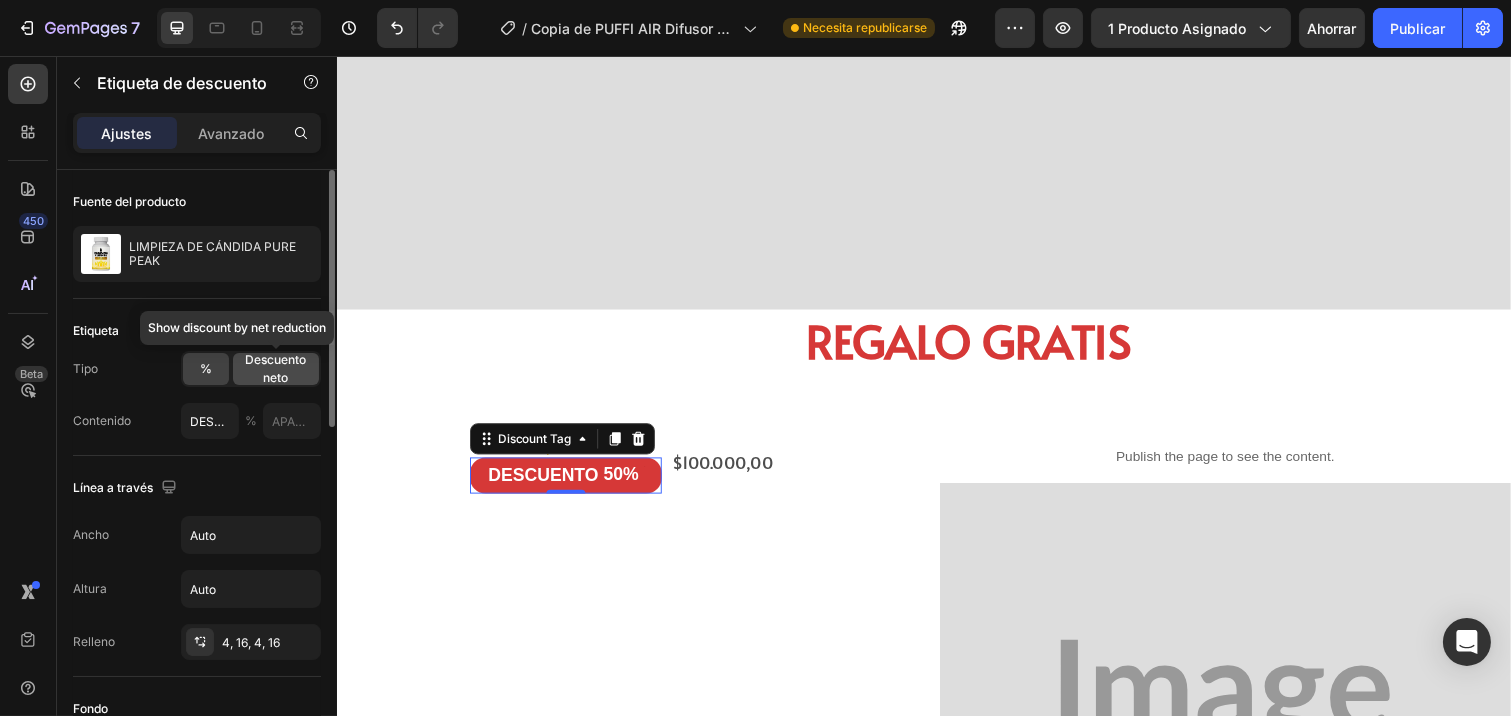 click on "Descuento neto" at bounding box center (276, 368) 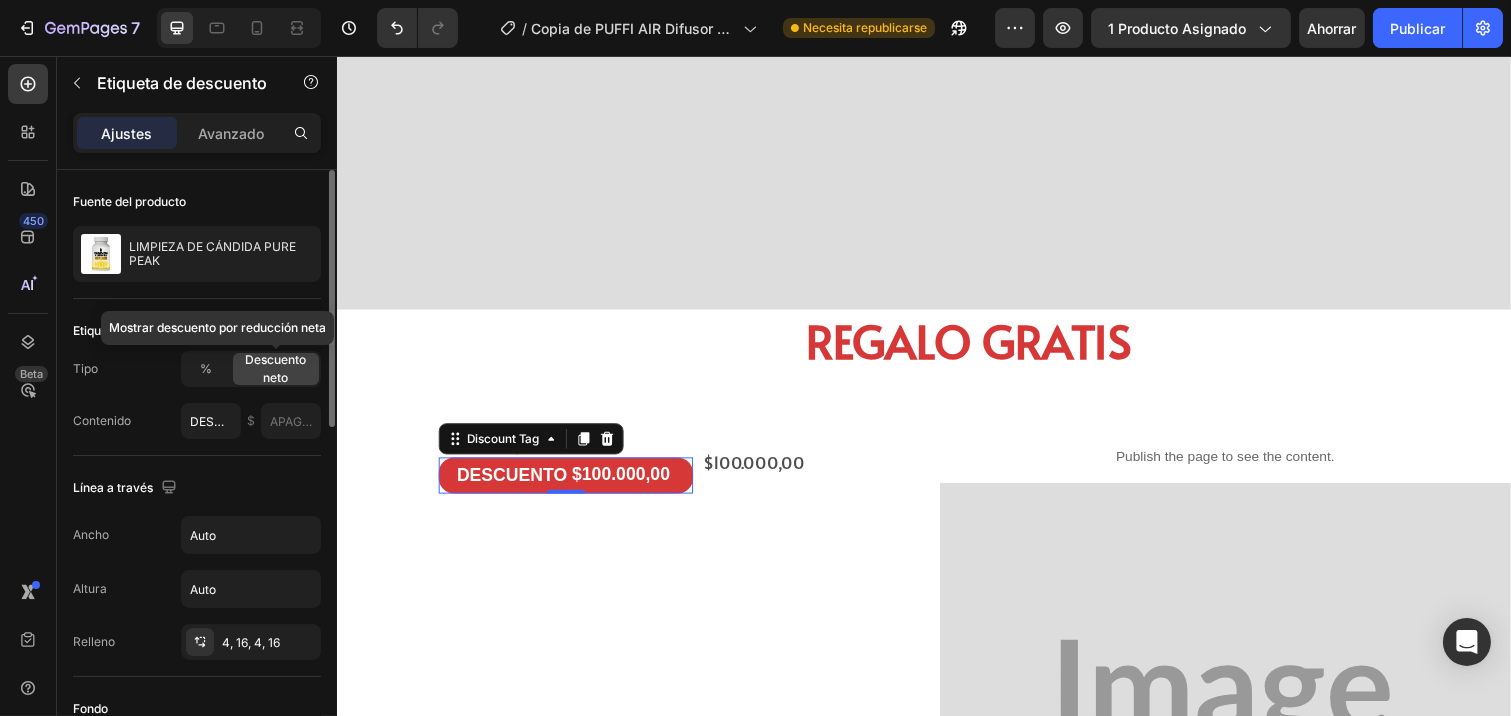 click on "Descuento neto" at bounding box center (276, 368) 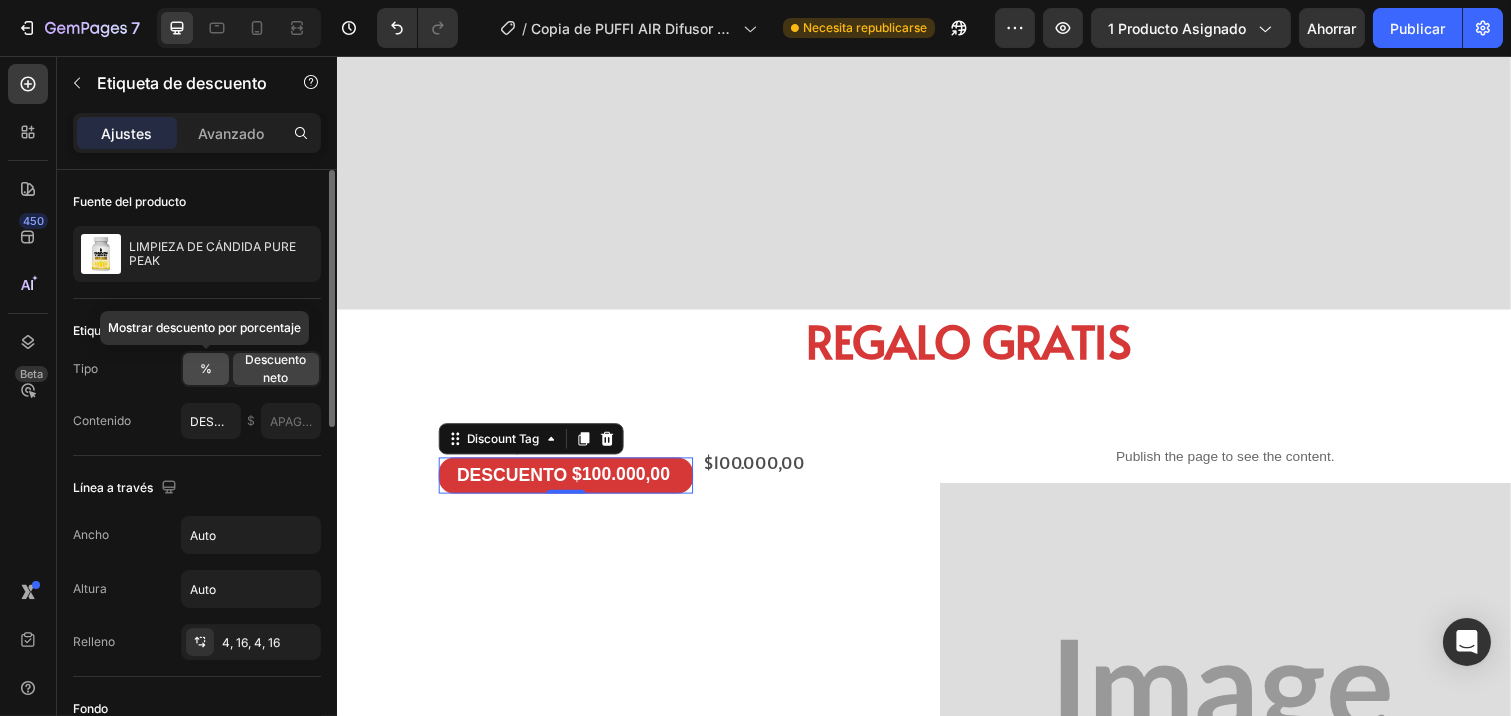 click on "%" 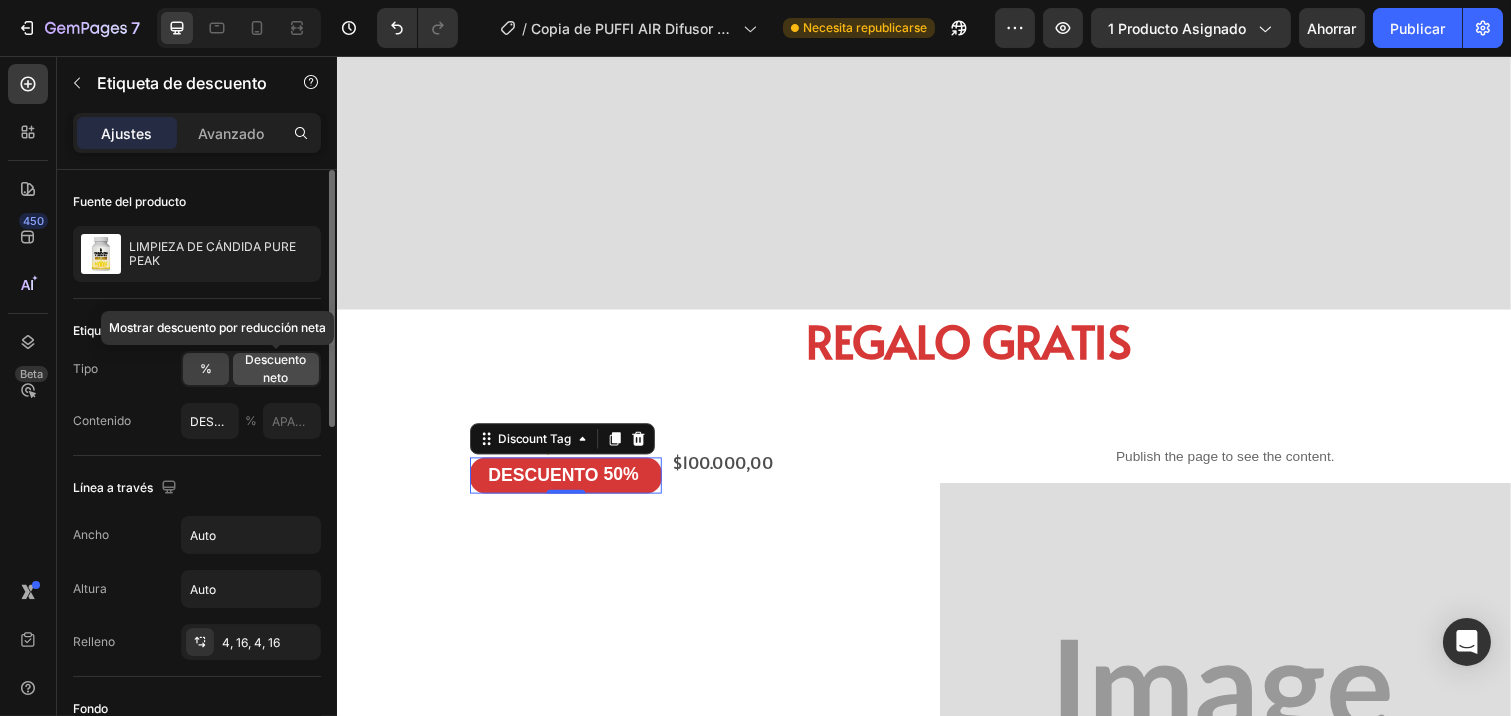click on "Descuento neto" 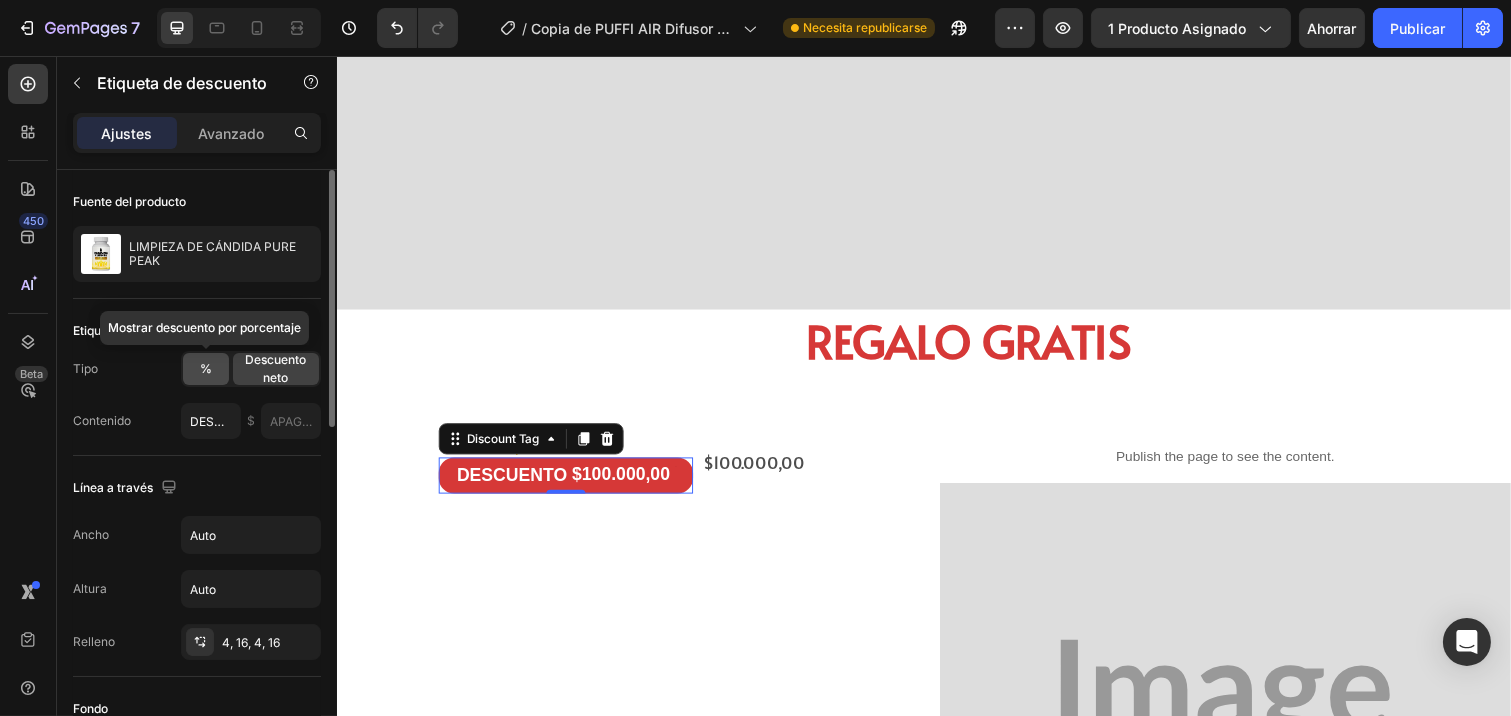 click on "%" at bounding box center (206, 368) 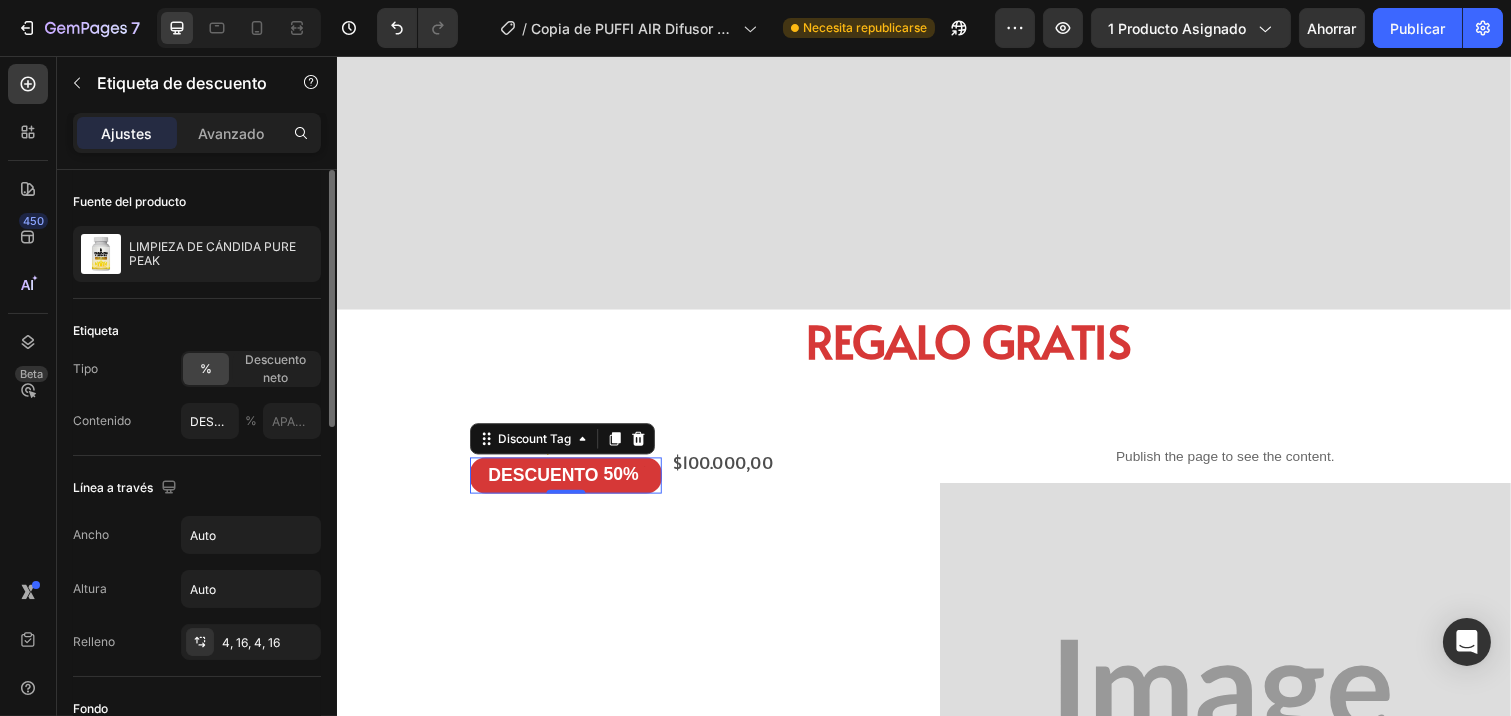 click on "Tipo % Descuento neto" at bounding box center (197, 369) 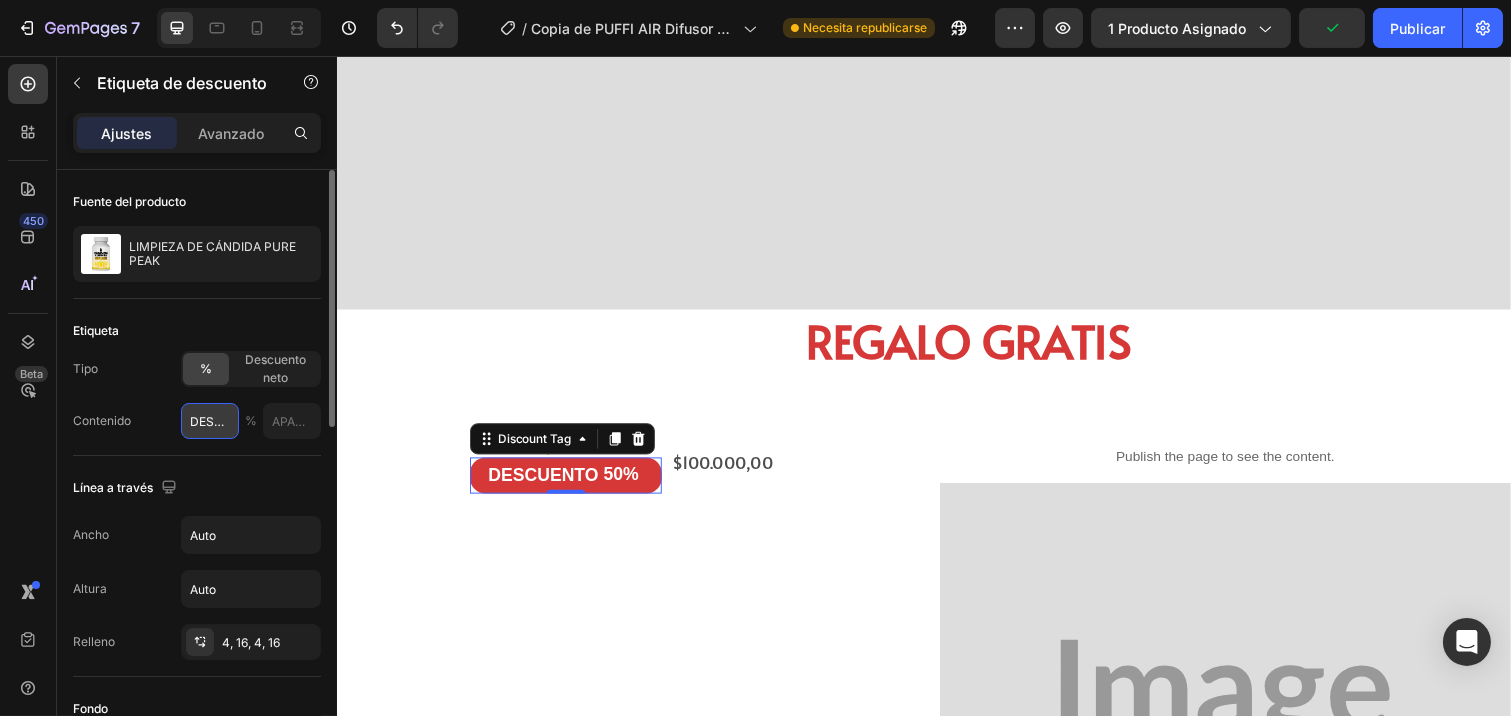 click on "DESCUENTO" at bounding box center (210, 421) 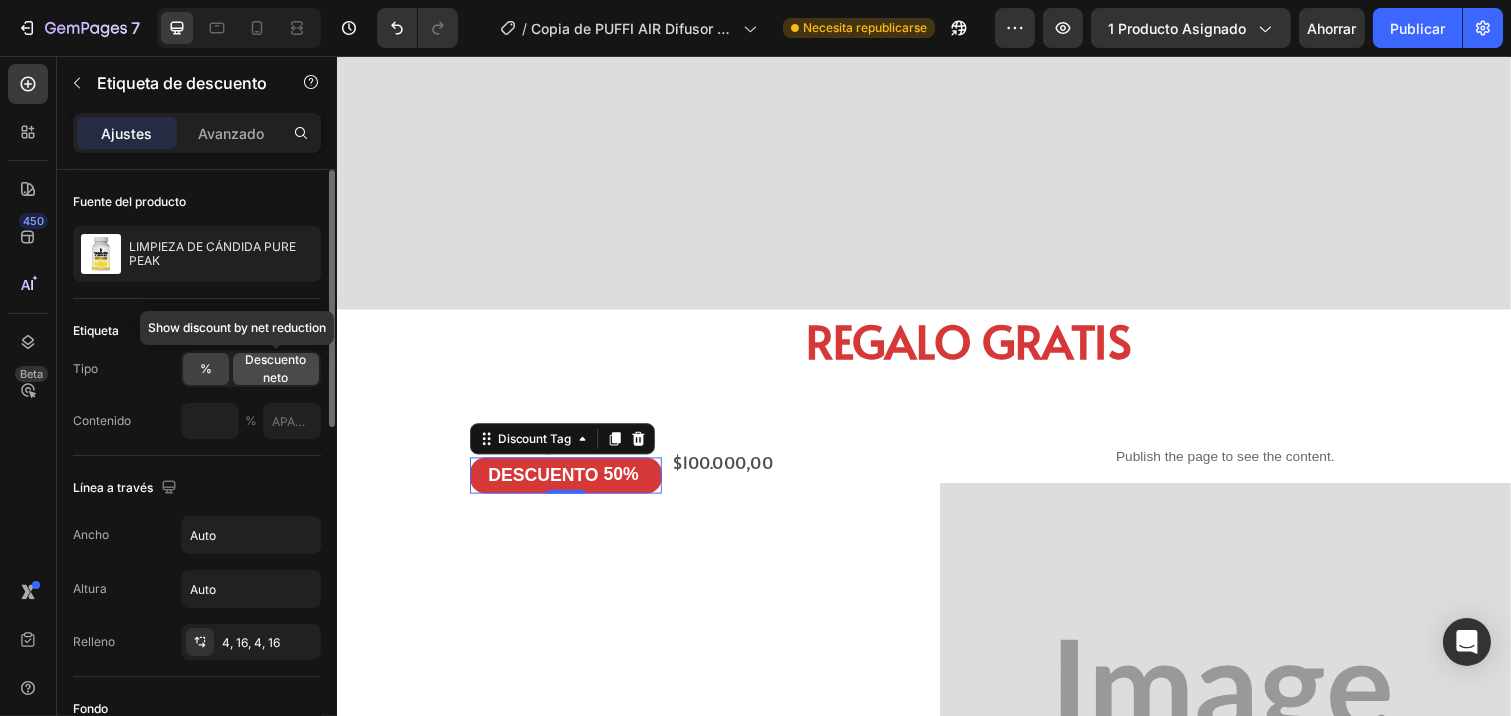 scroll, scrollTop: 0, scrollLeft: 0, axis: both 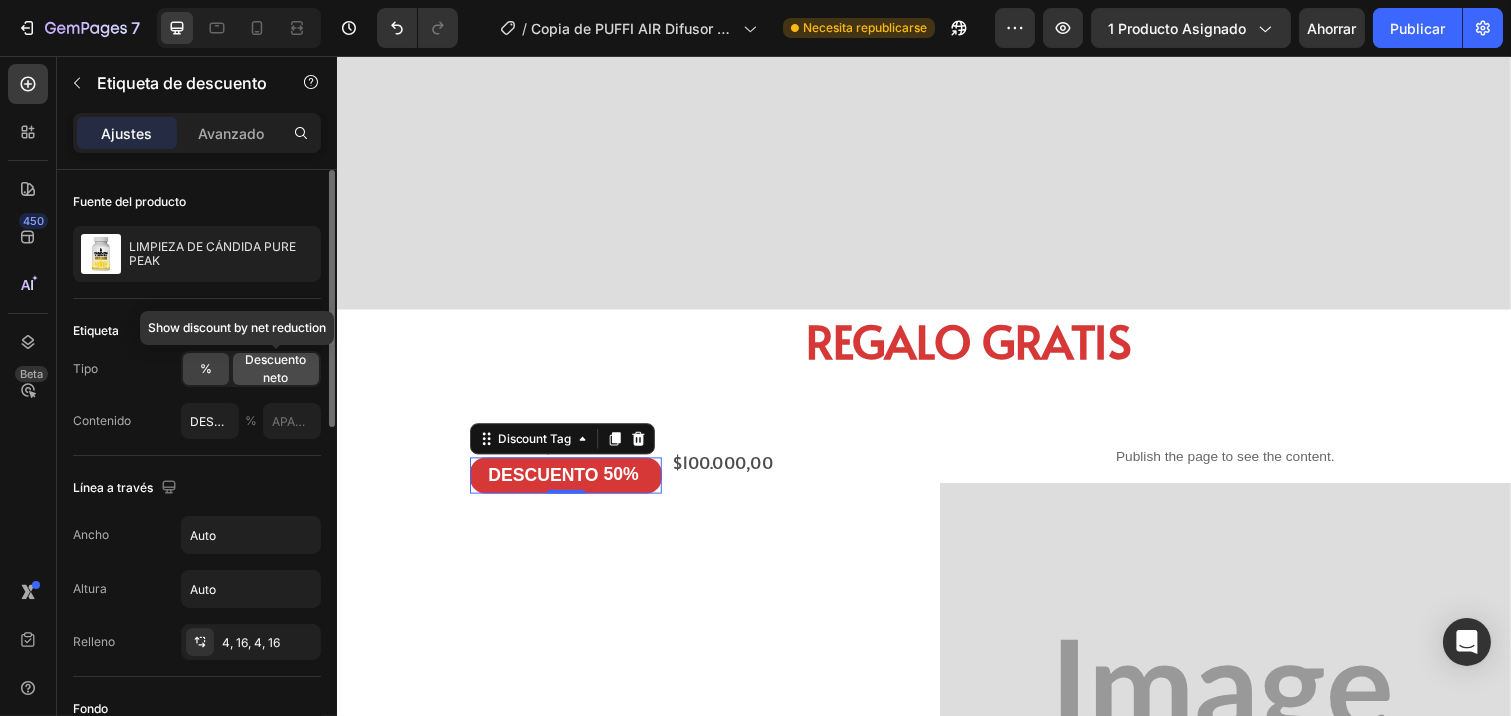 click on "Descuento neto" 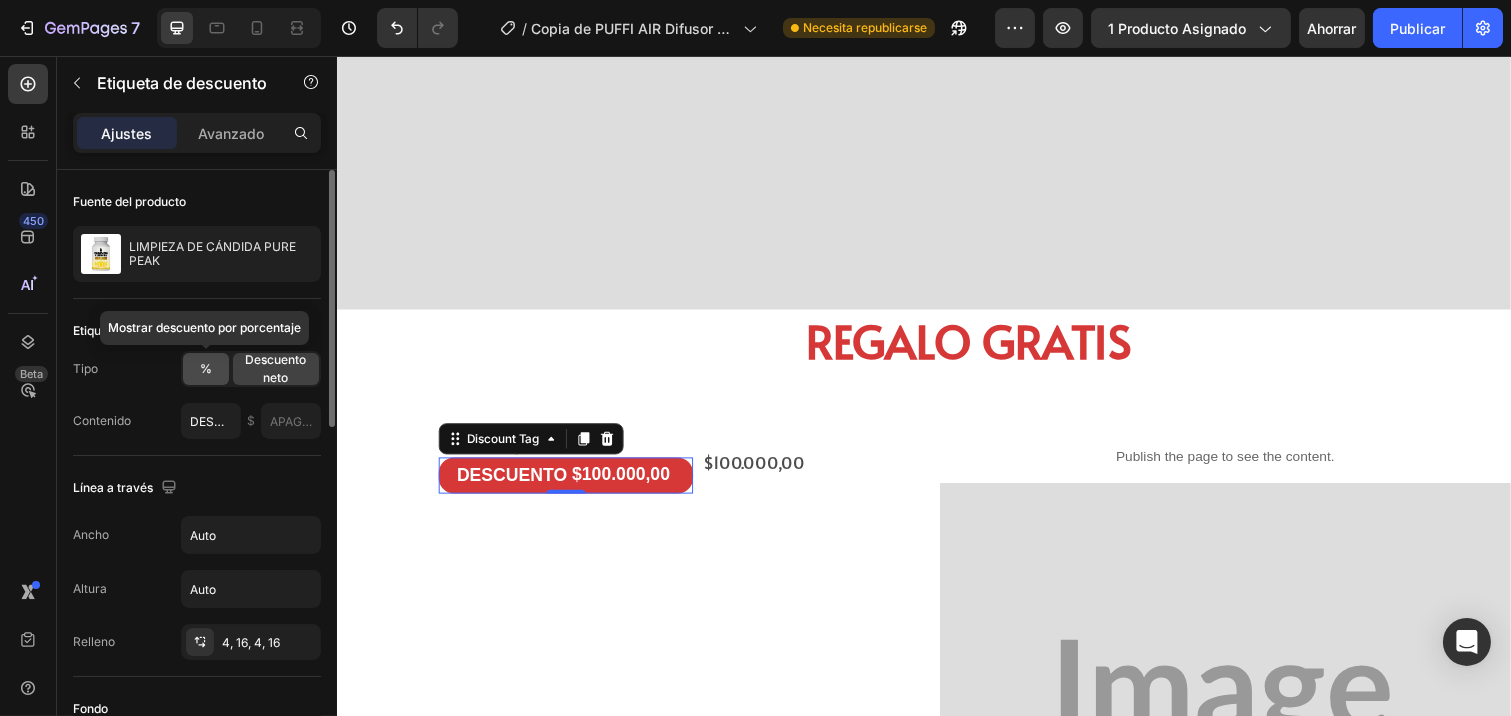 click on "%" at bounding box center (206, 368) 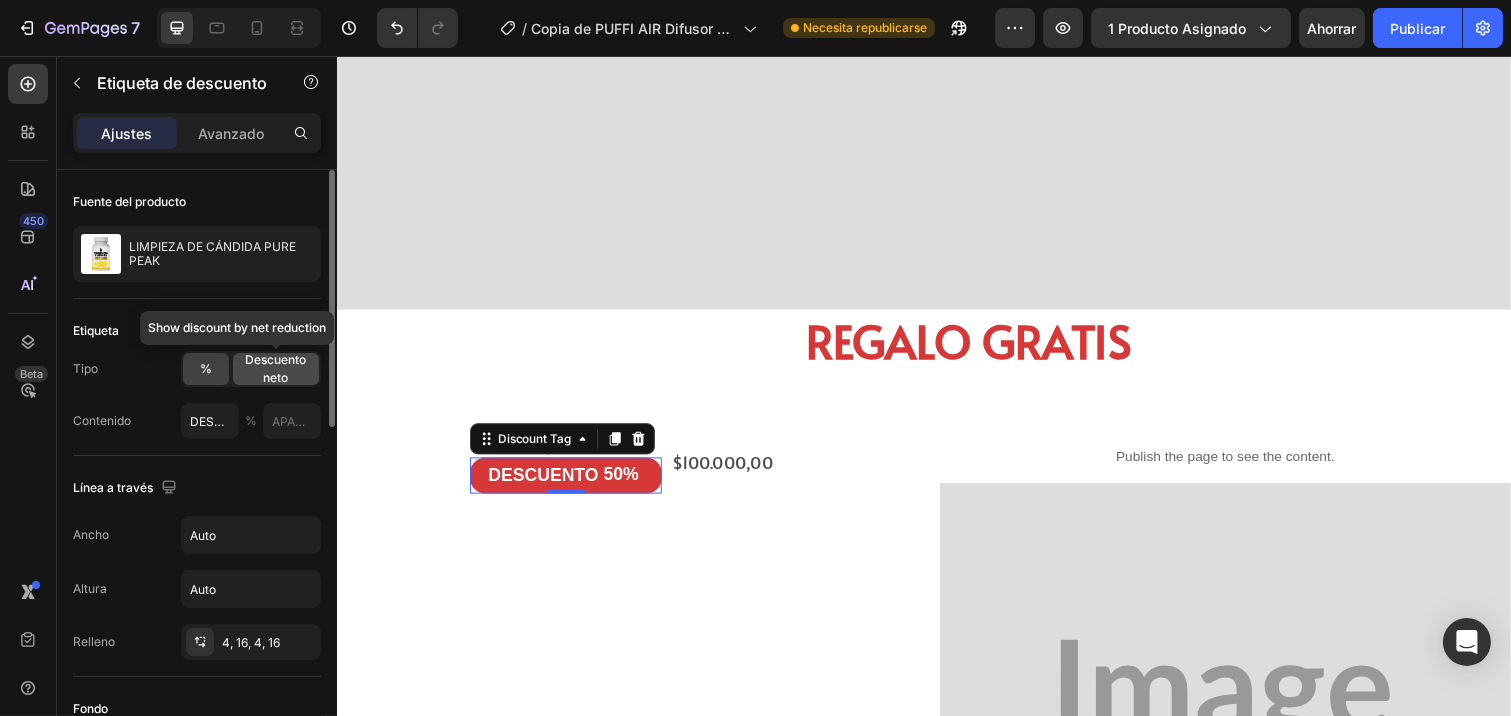 click on "Descuento neto" 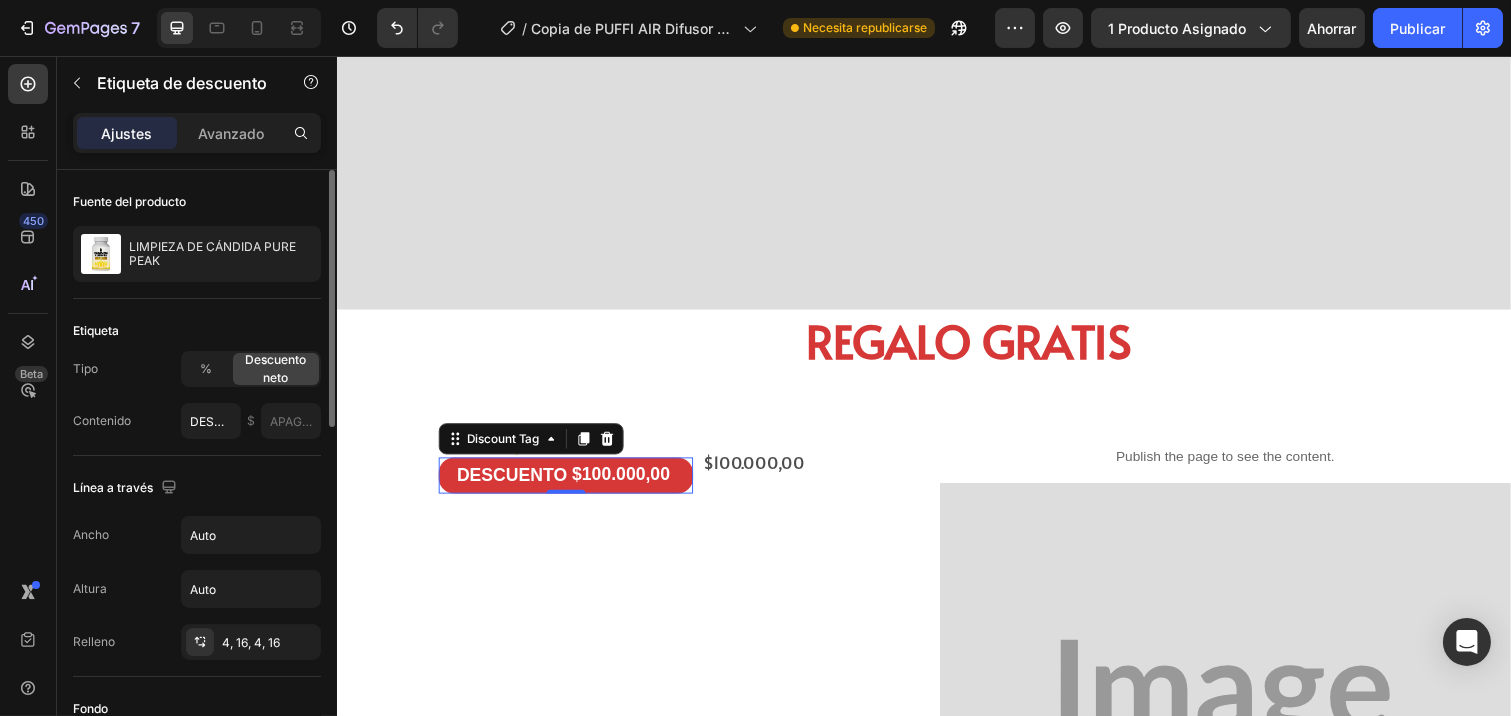 click on "Etiqueta Tipo % Descuento neto Contenido DESCUENTO $" 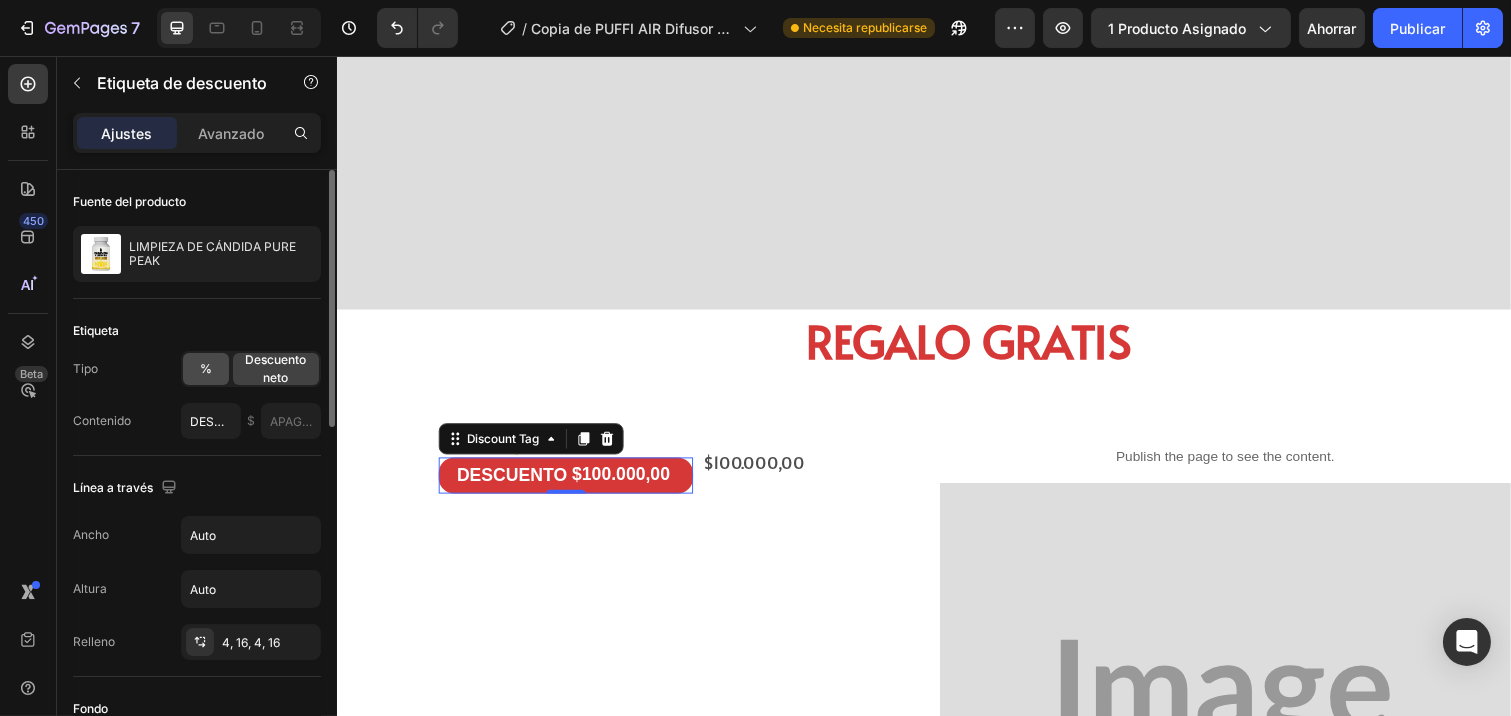 click on "%" 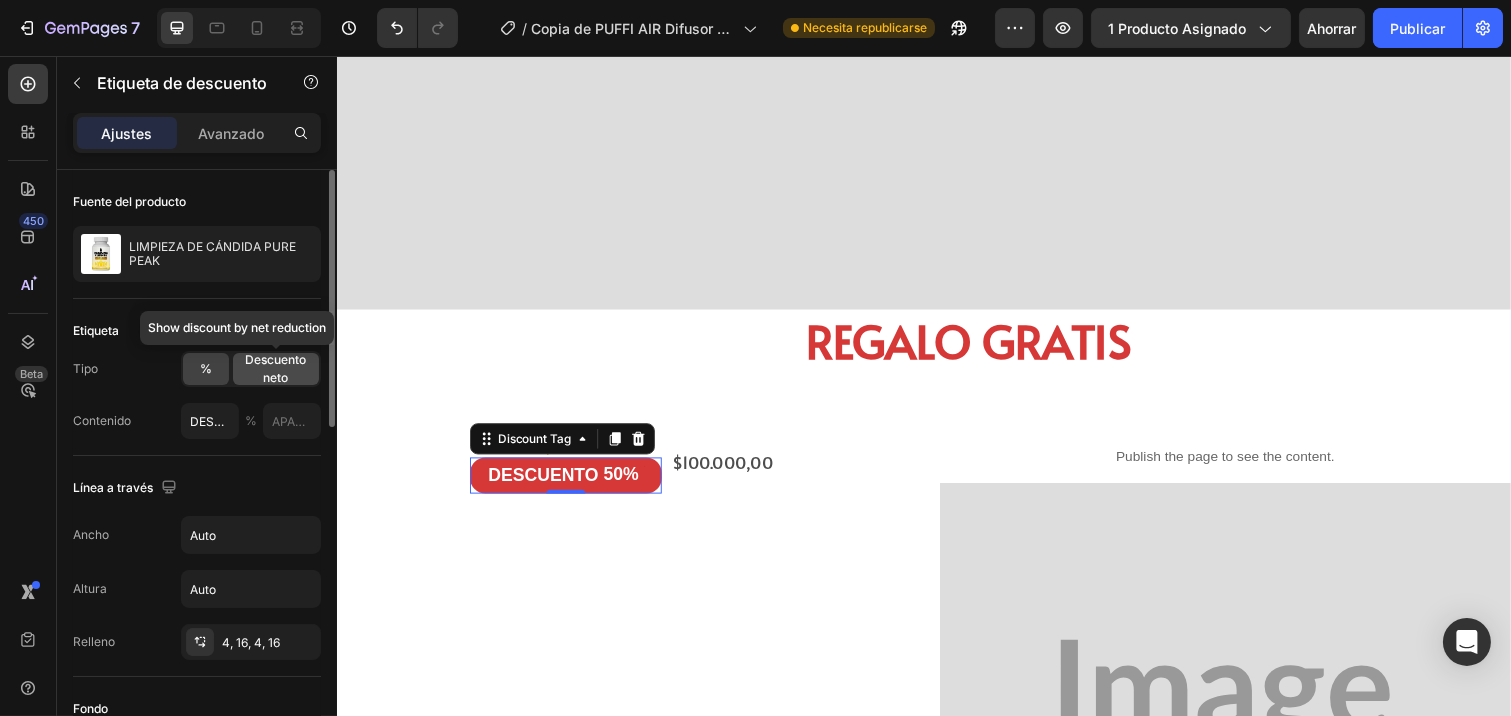 click on "Descuento neto" 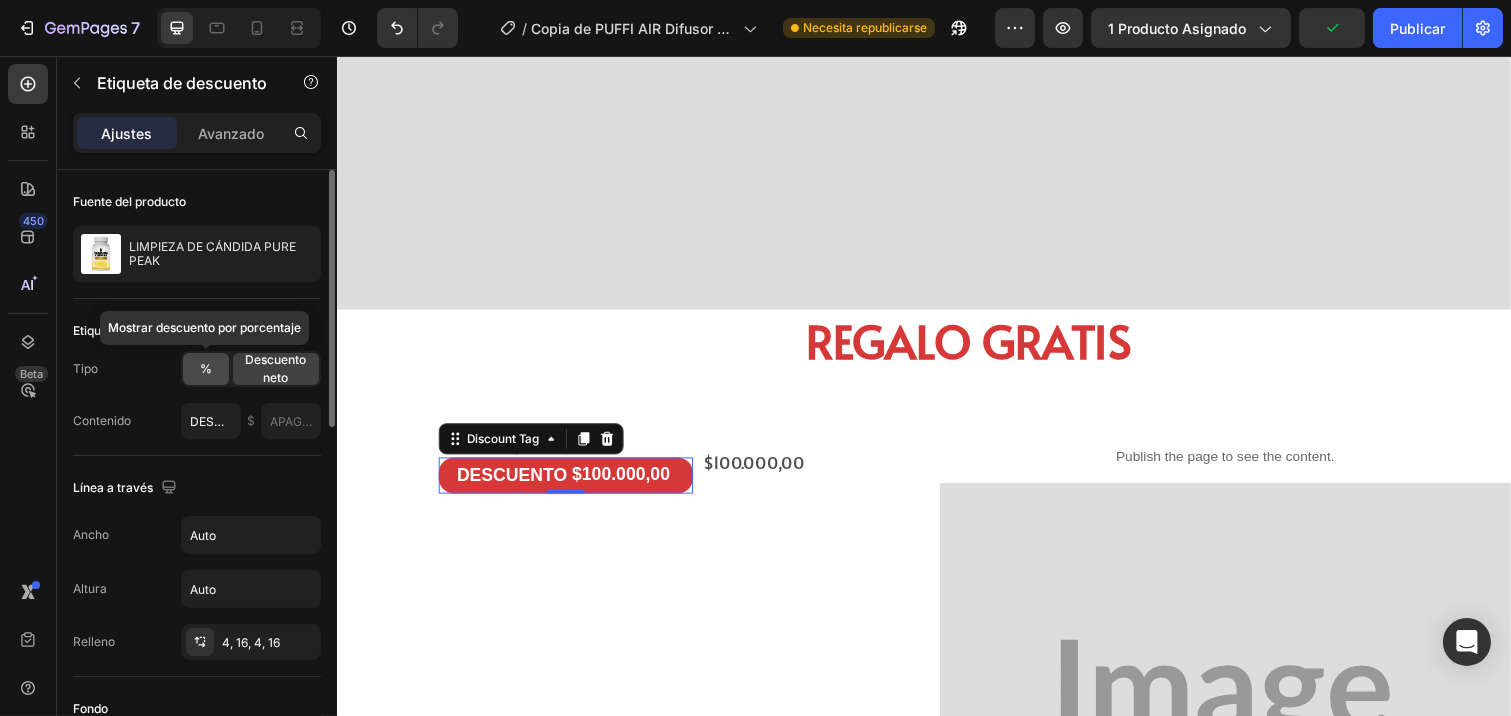 click on "%" 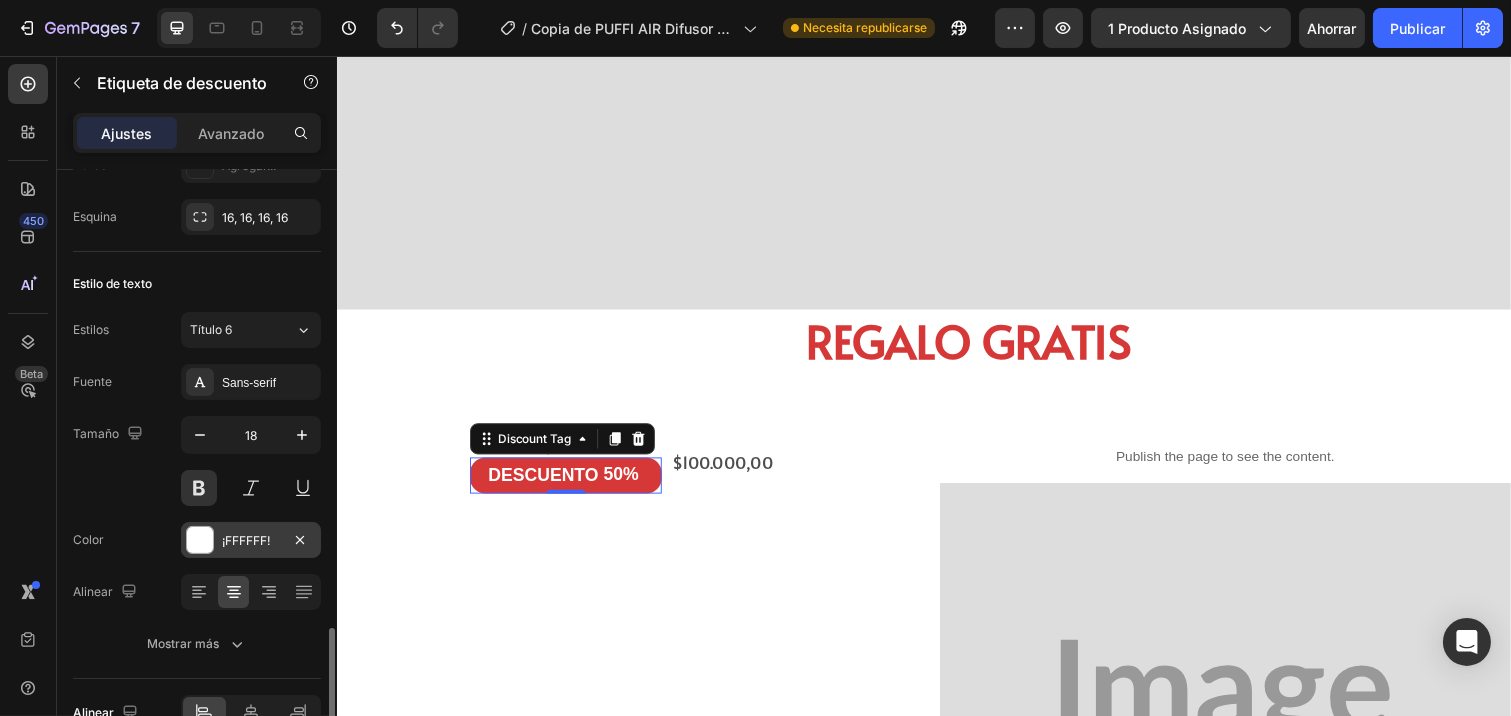 scroll, scrollTop: 814, scrollLeft: 0, axis: vertical 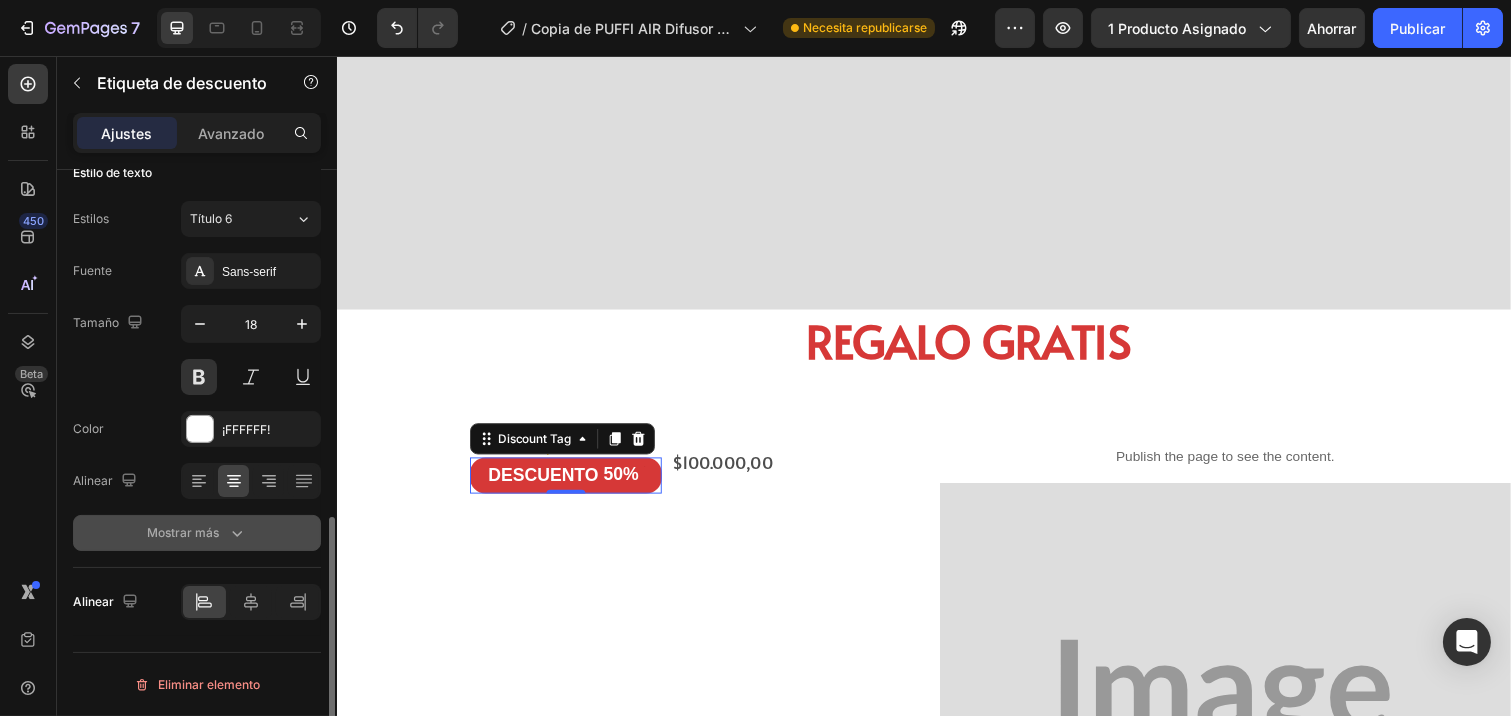 click on "Mostrar más" at bounding box center (183, 532) 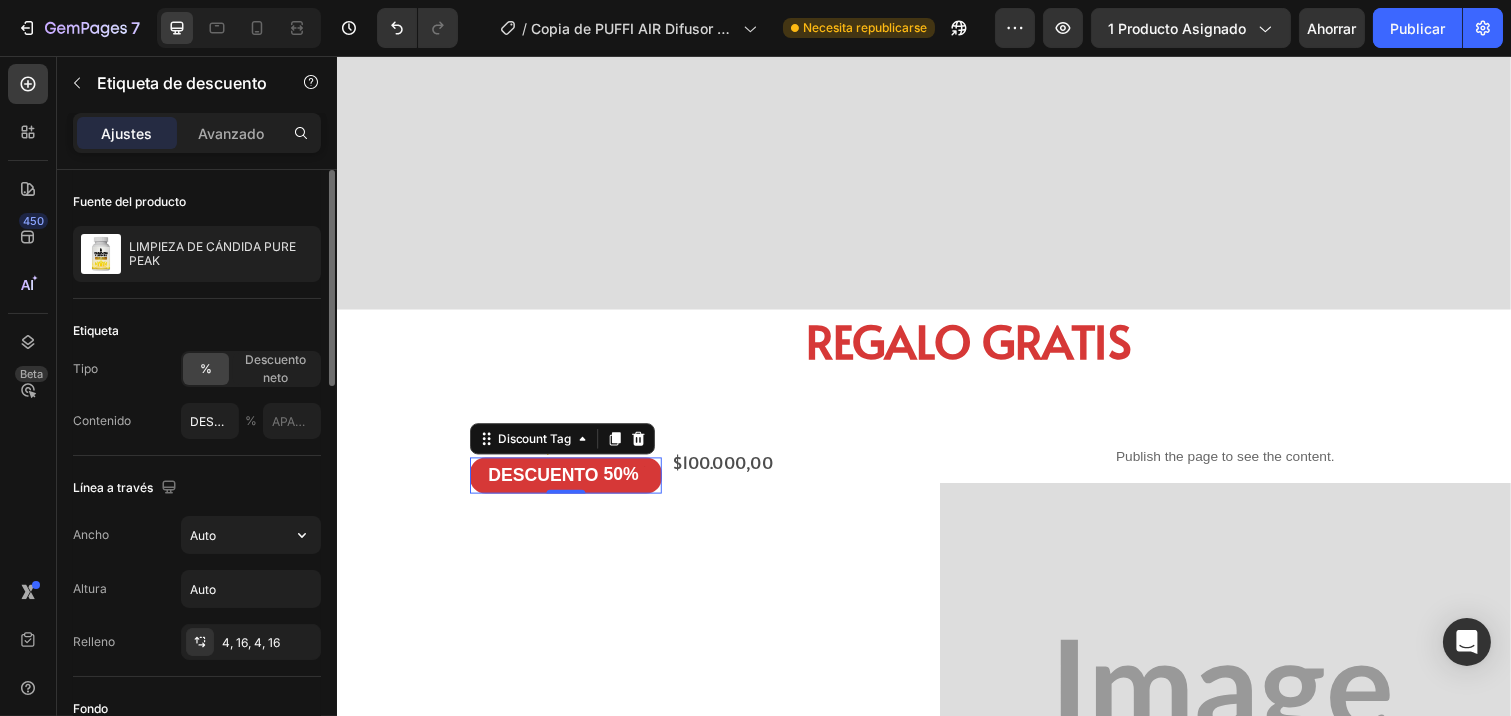 scroll, scrollTop: 444, scrollLeft: 0, axis: vertical 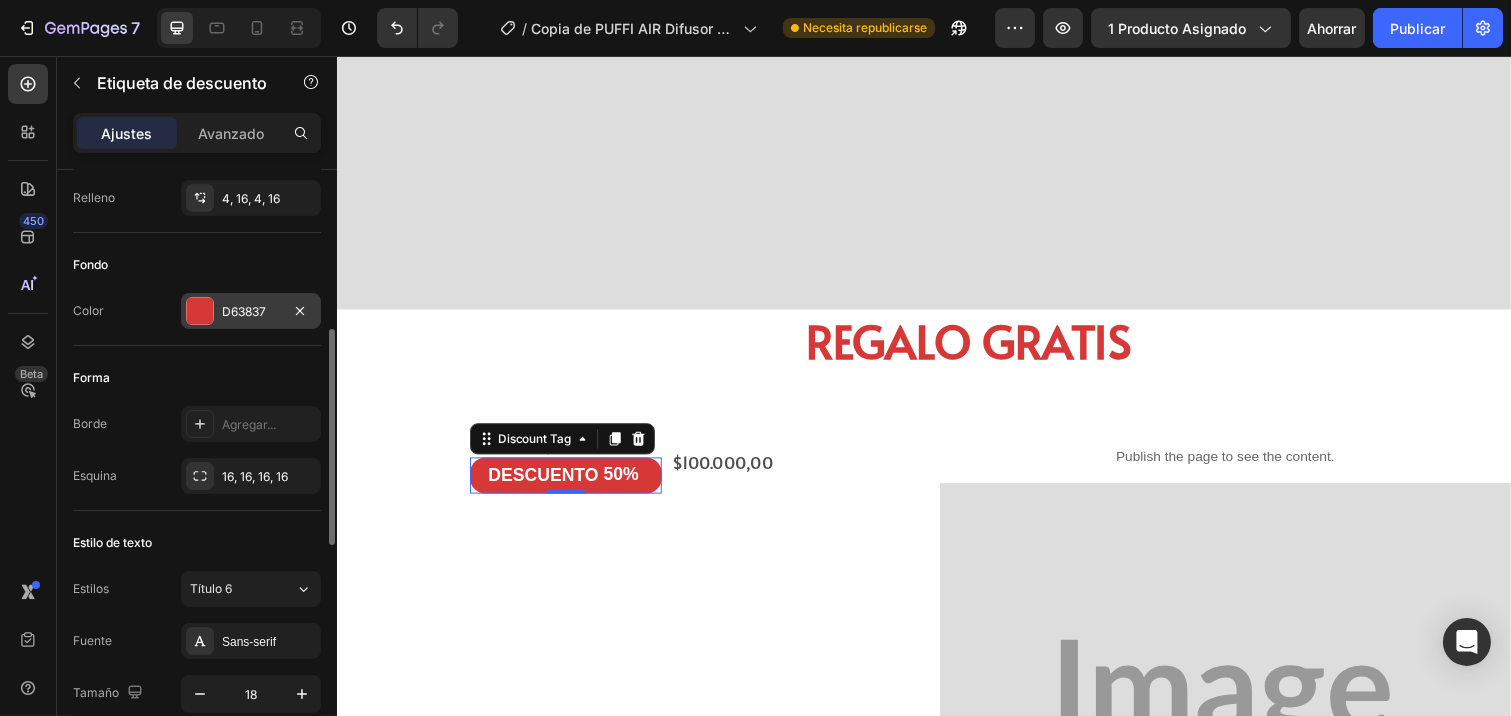click on "D63837" at bounding box center (251, 311) 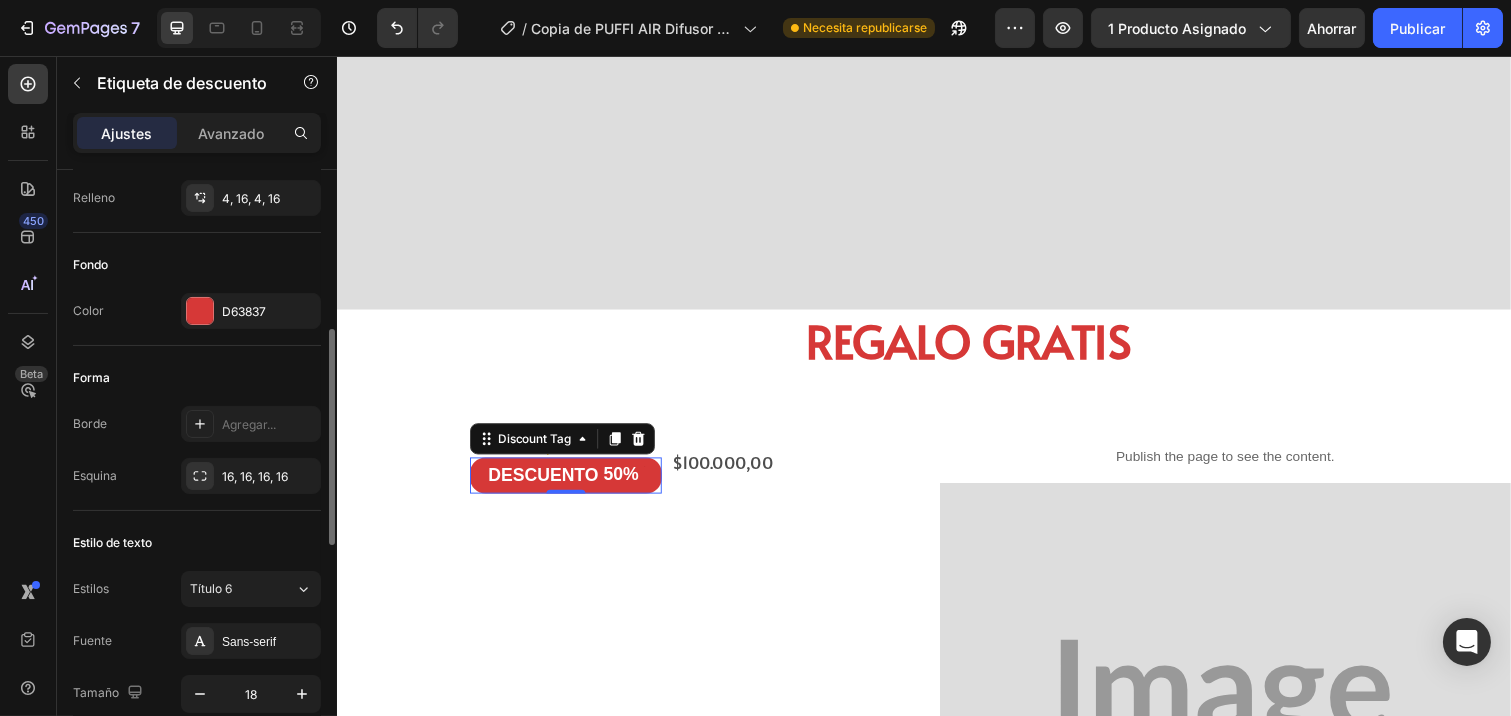 click on "Fondo" at bounding box center (197, 265) 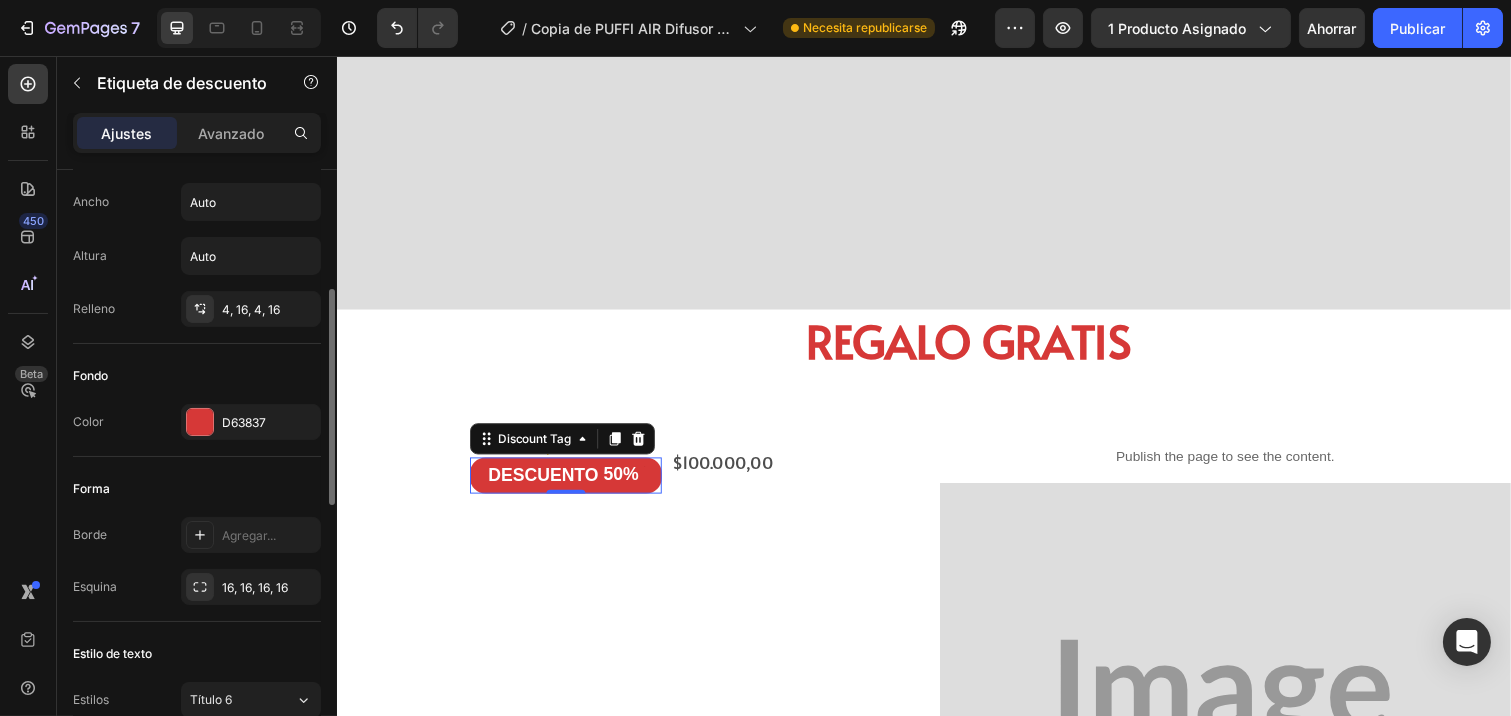 scroll, scrollTop: 222, scrollLeft: 0, axis: vertical 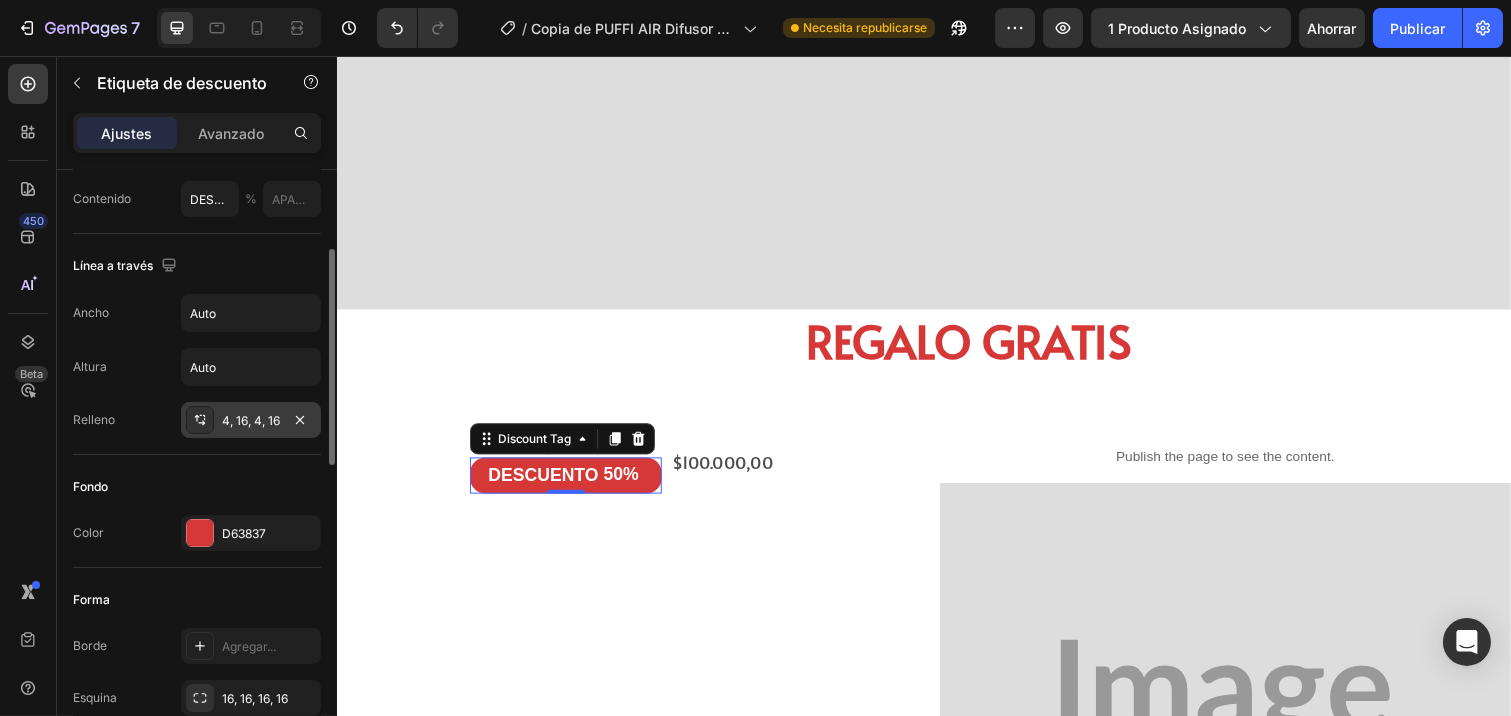 click on "4, 16, 4, 16" at bounding box center [251, 420] 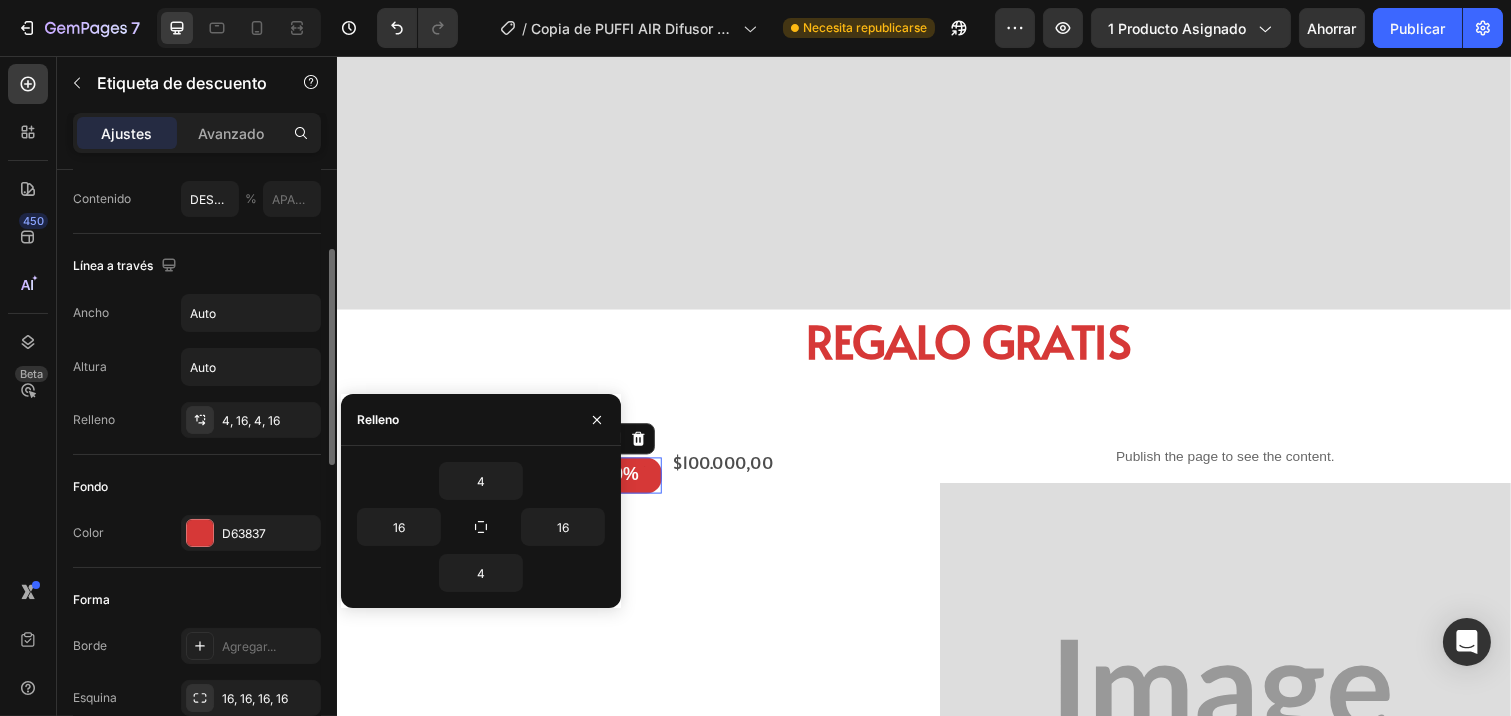 click on "Fondo" at bounding box center [197, 487] 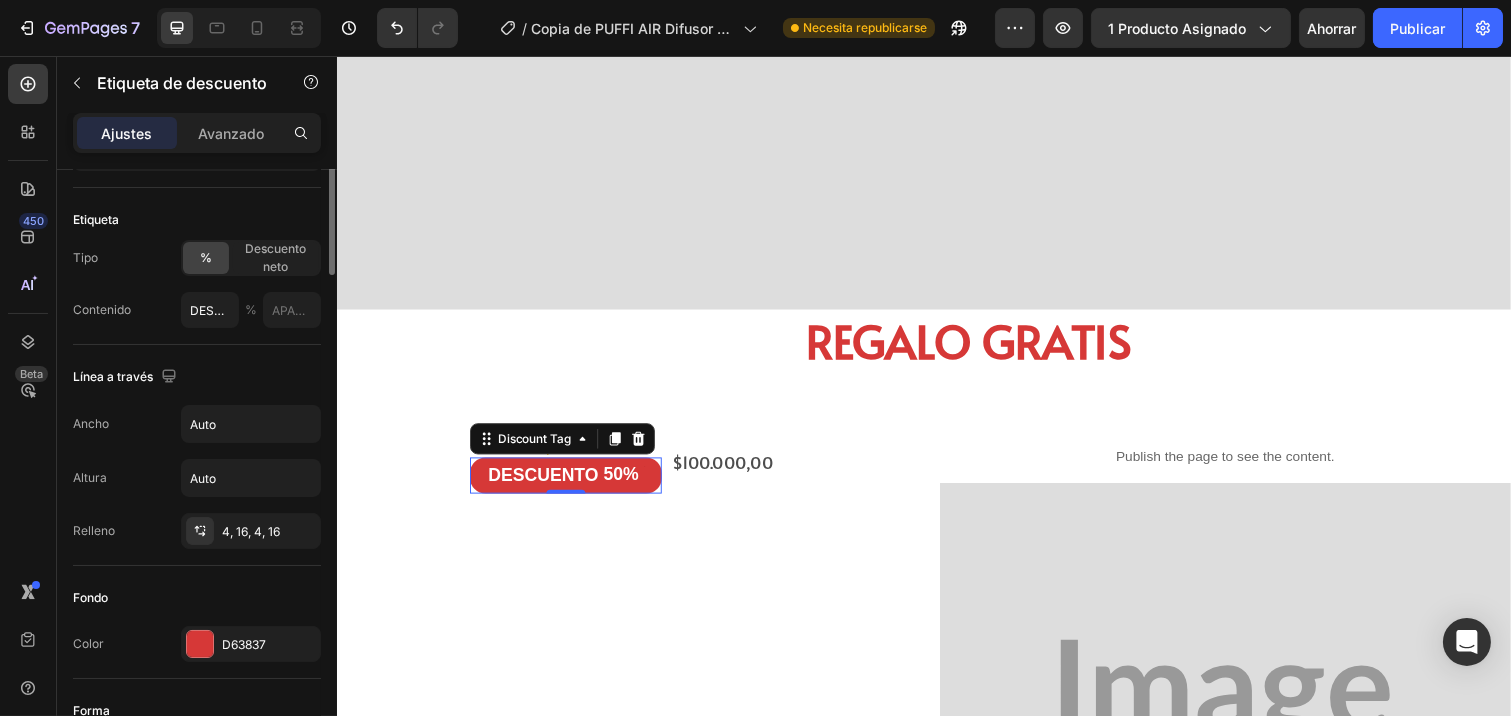 scroll, scrollTop: 0, scrollLeft: 0, axis: both 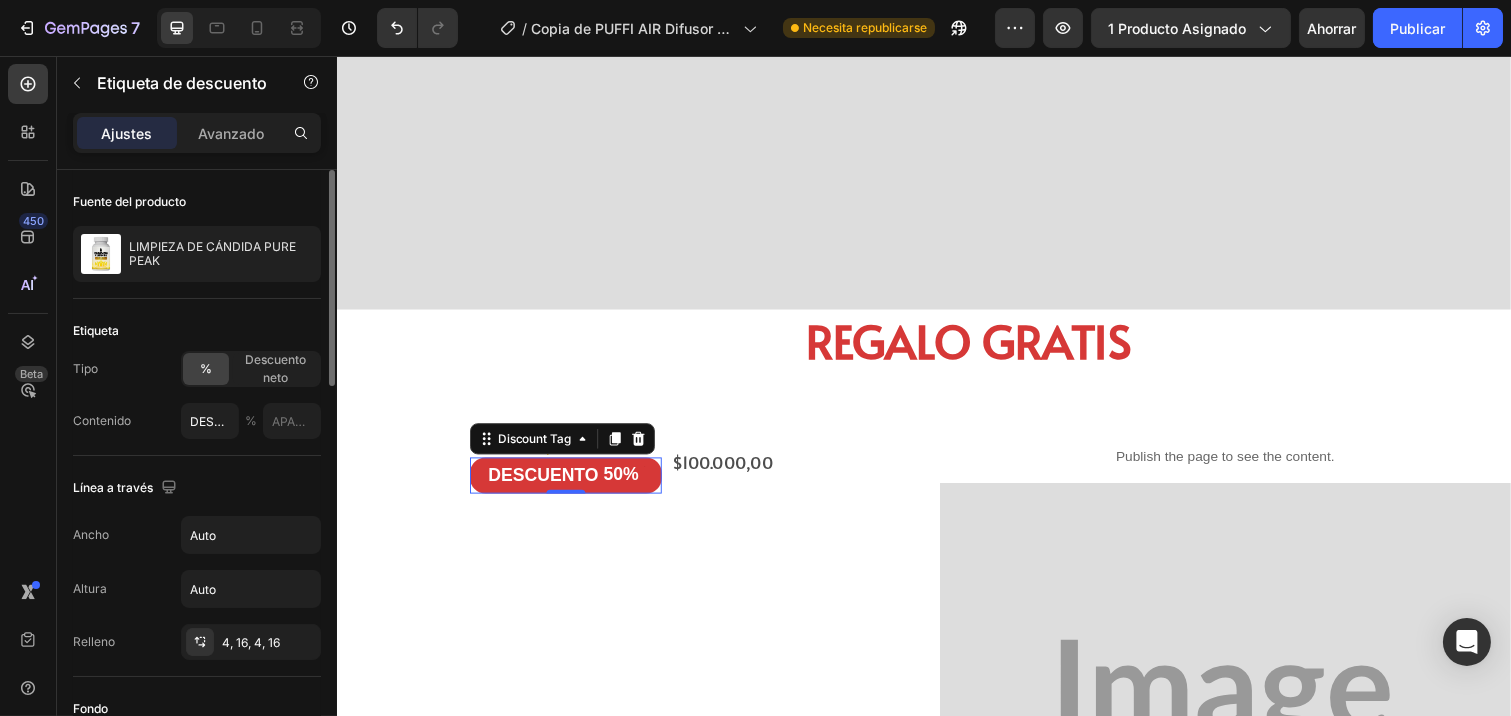 click on "Etiqueta Tipo % Descuento neto Contenido DESCUENTO %" 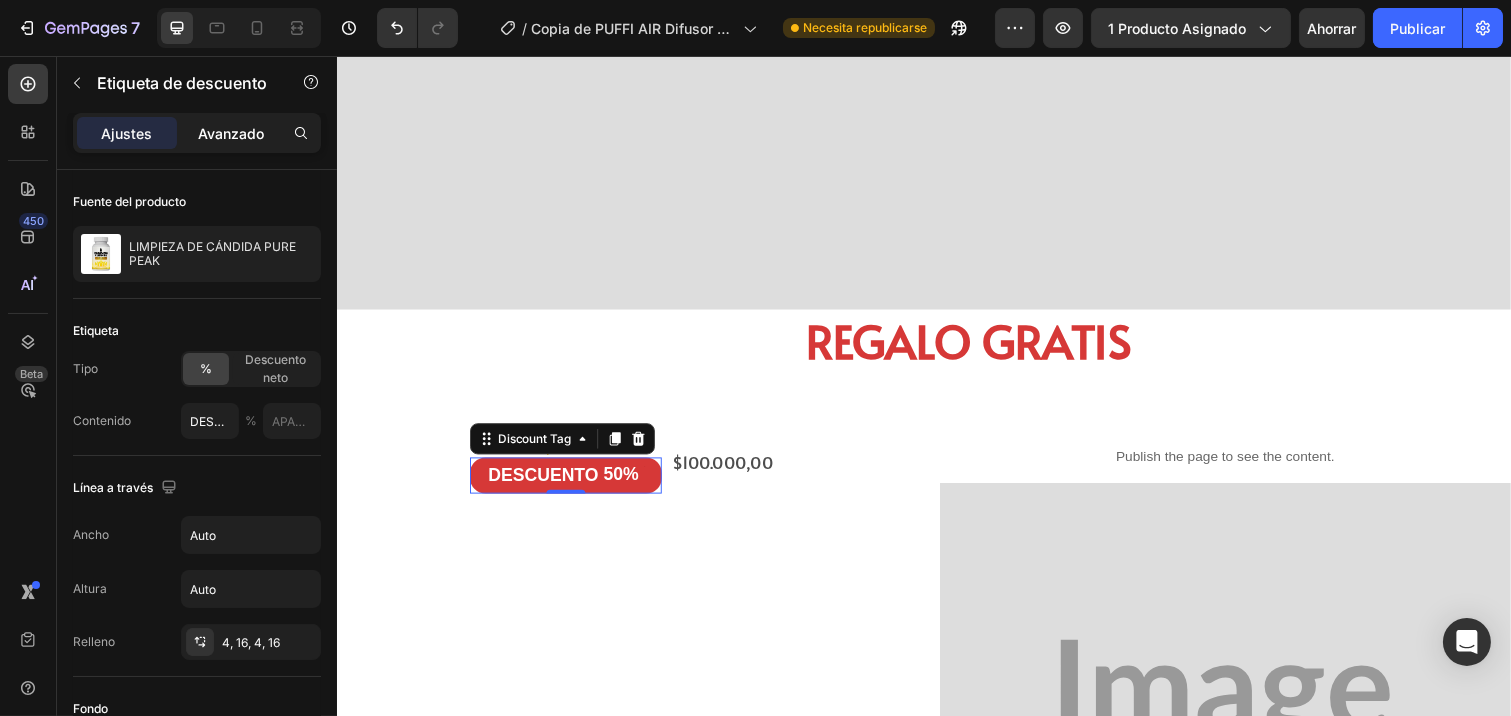 click on "Avanzado" at bounding box center [231, 133] 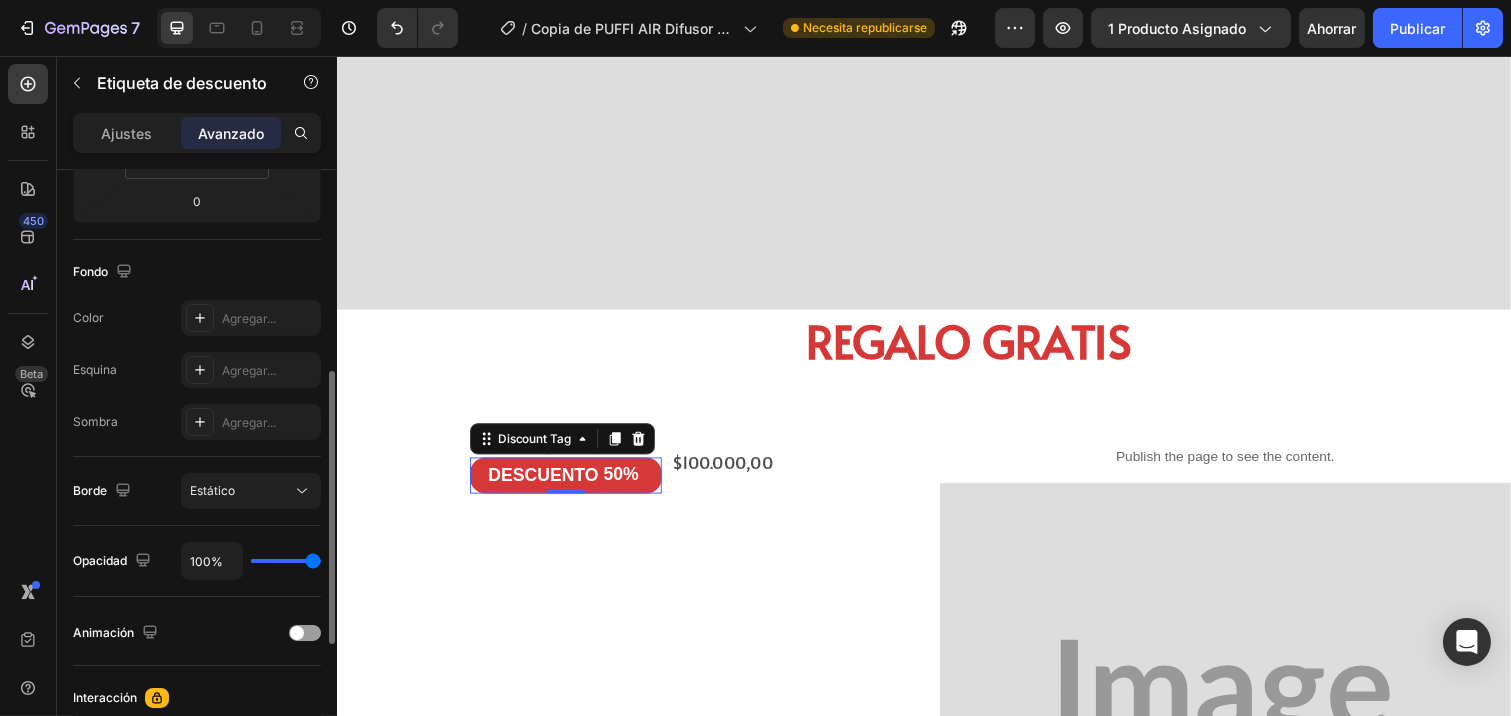 scroll, scrollTop: 731, scrollLeft: 0, axis: vertical 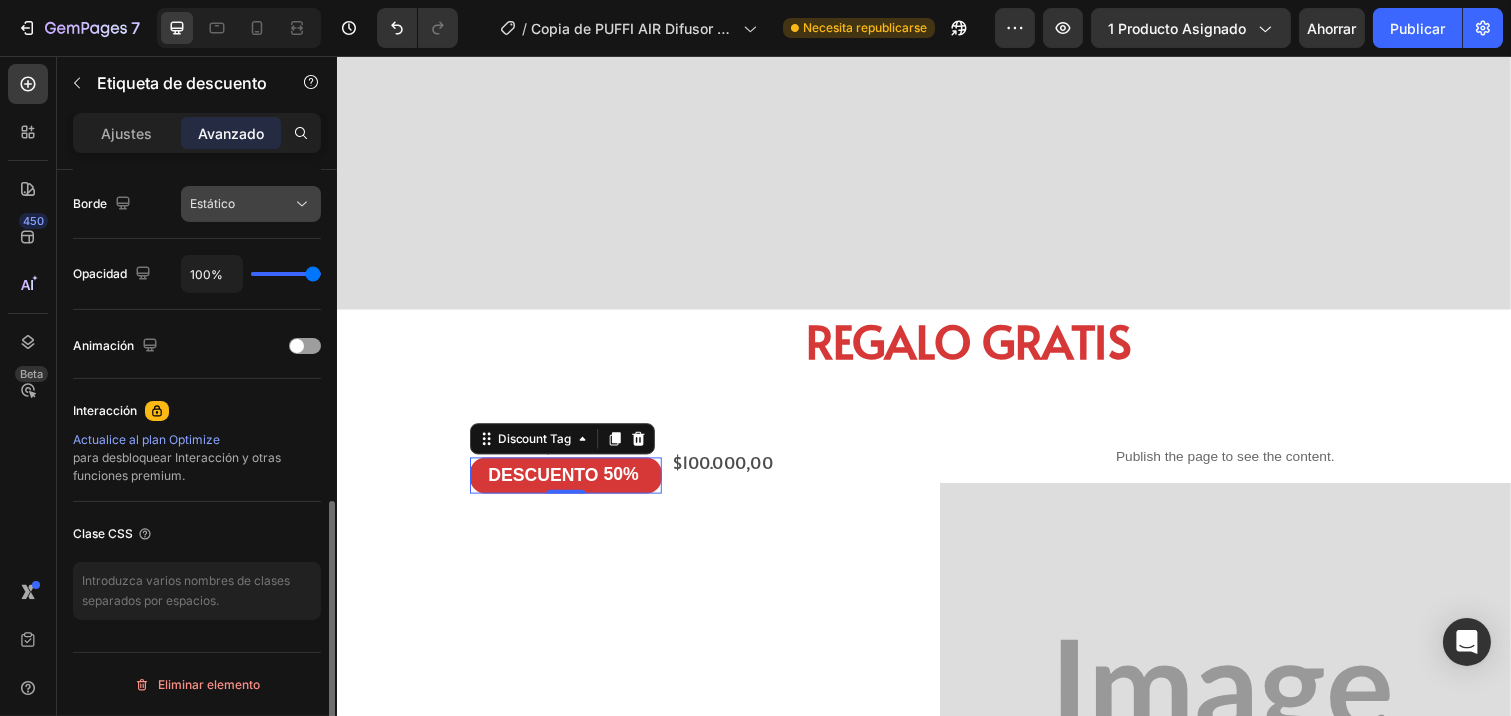 click on "Estático" 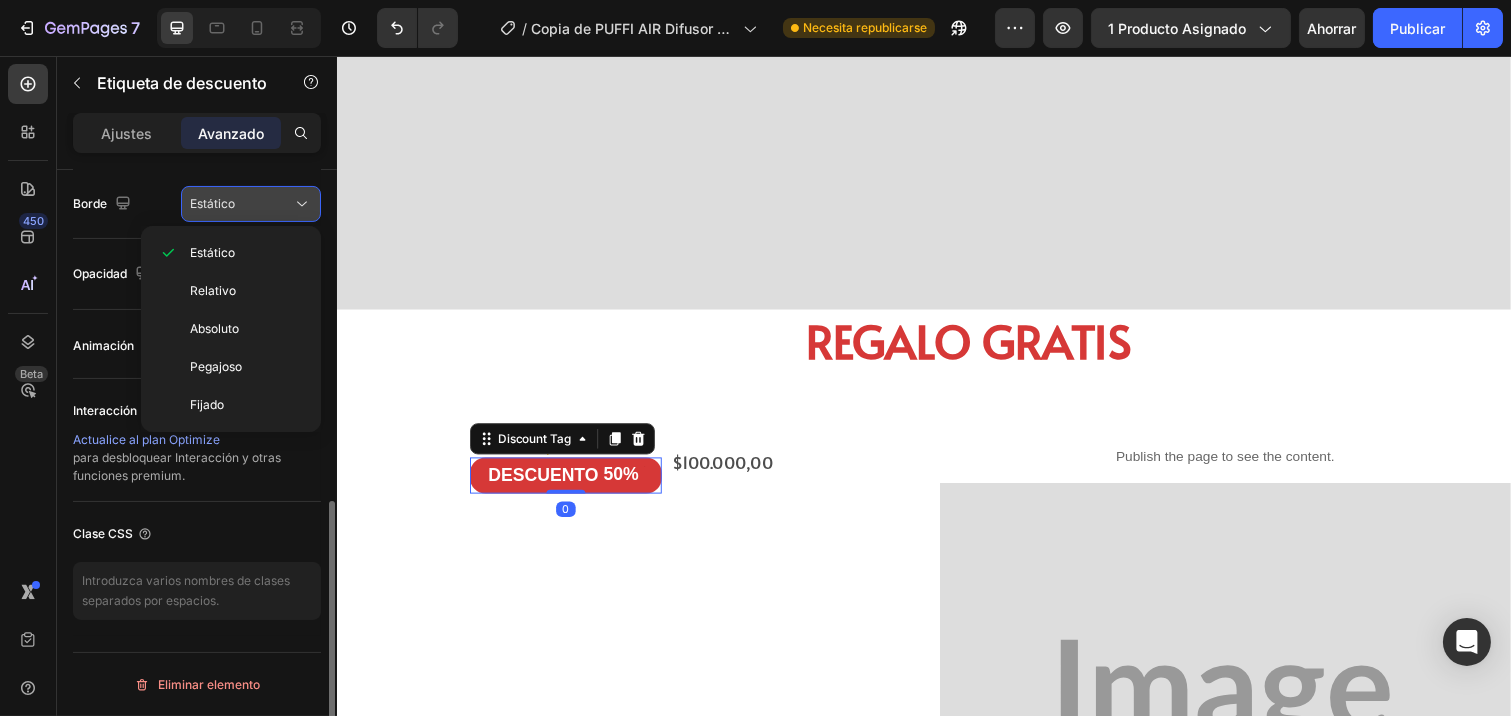 click on "Estático" 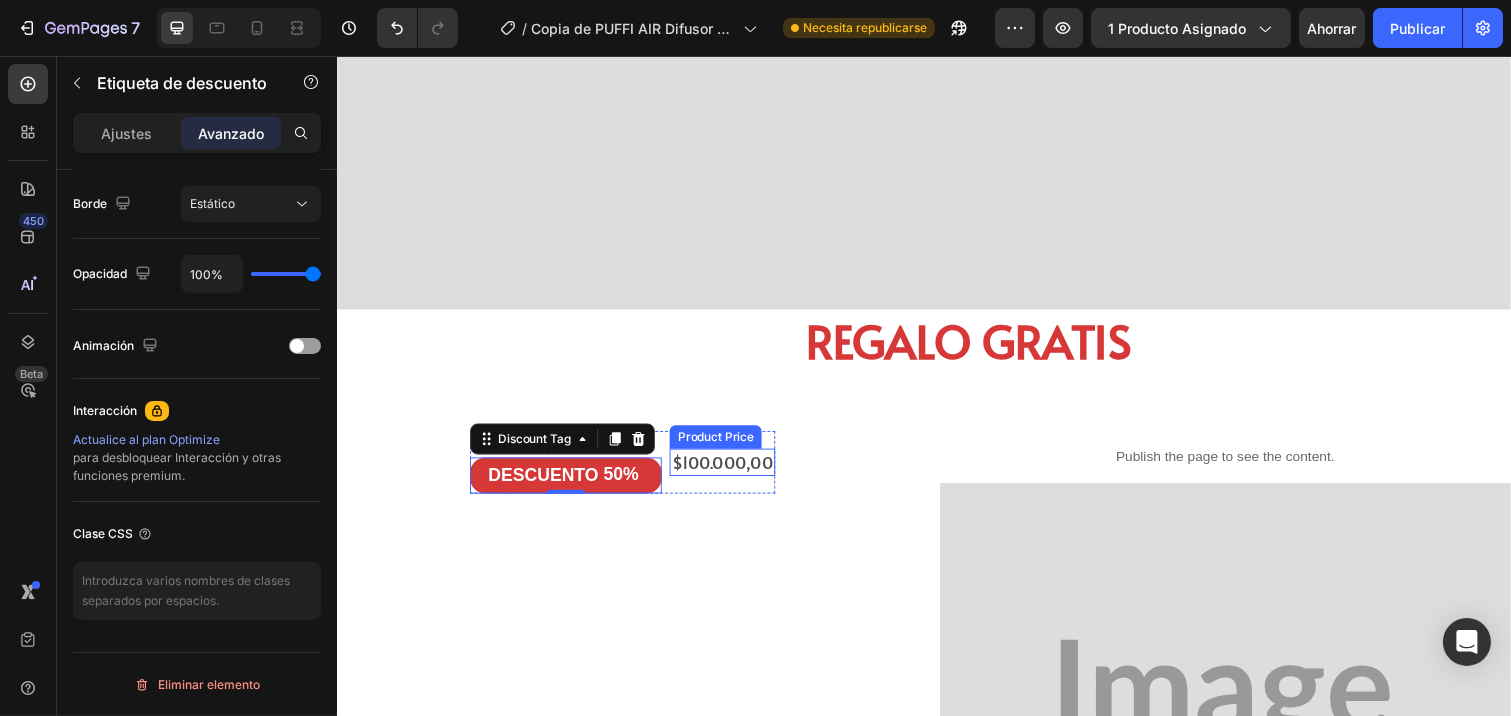 click on "$100.000,00" at bounding box center (730, 470) 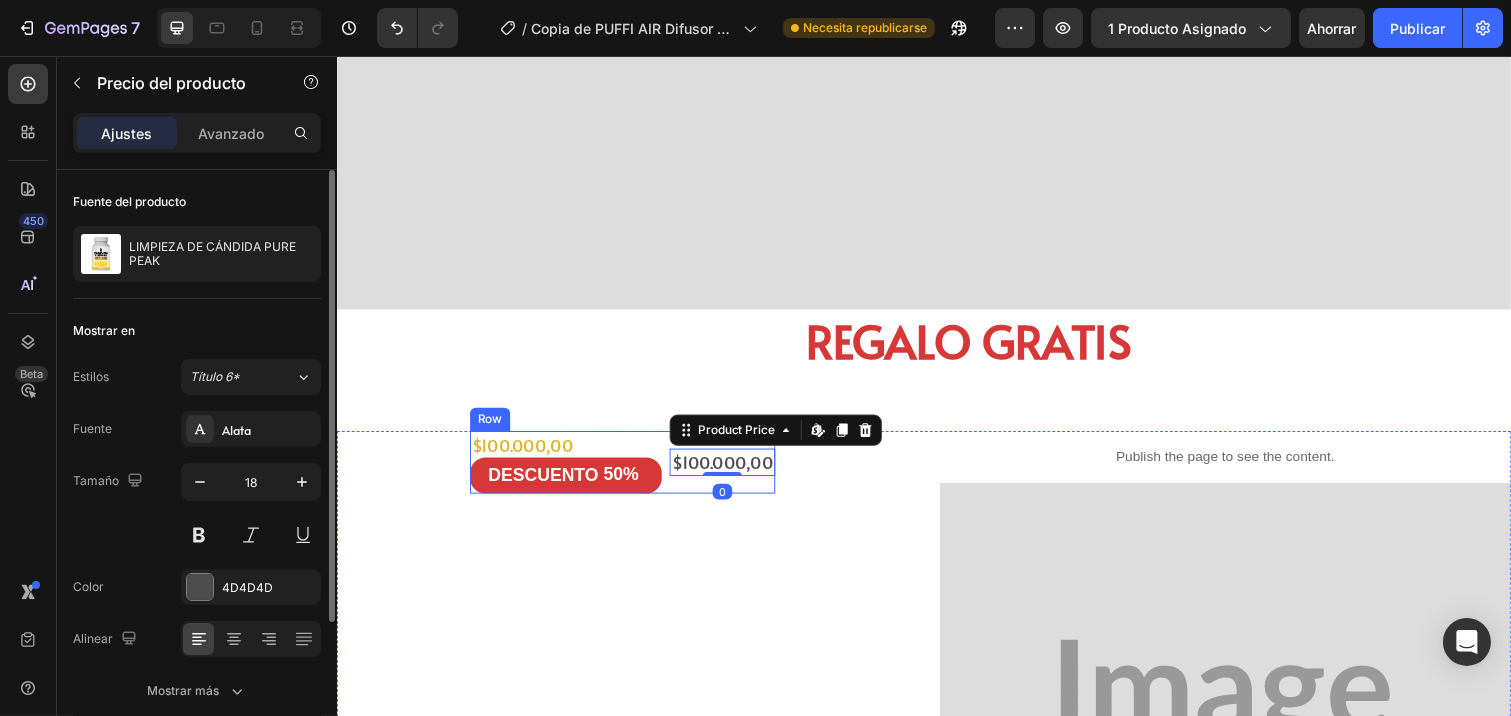 click on "$100.000,00 Product Price   Edit content in Shopify 0 Product Price   Edit content in Shopify 0" at bounding box center (730, 471) 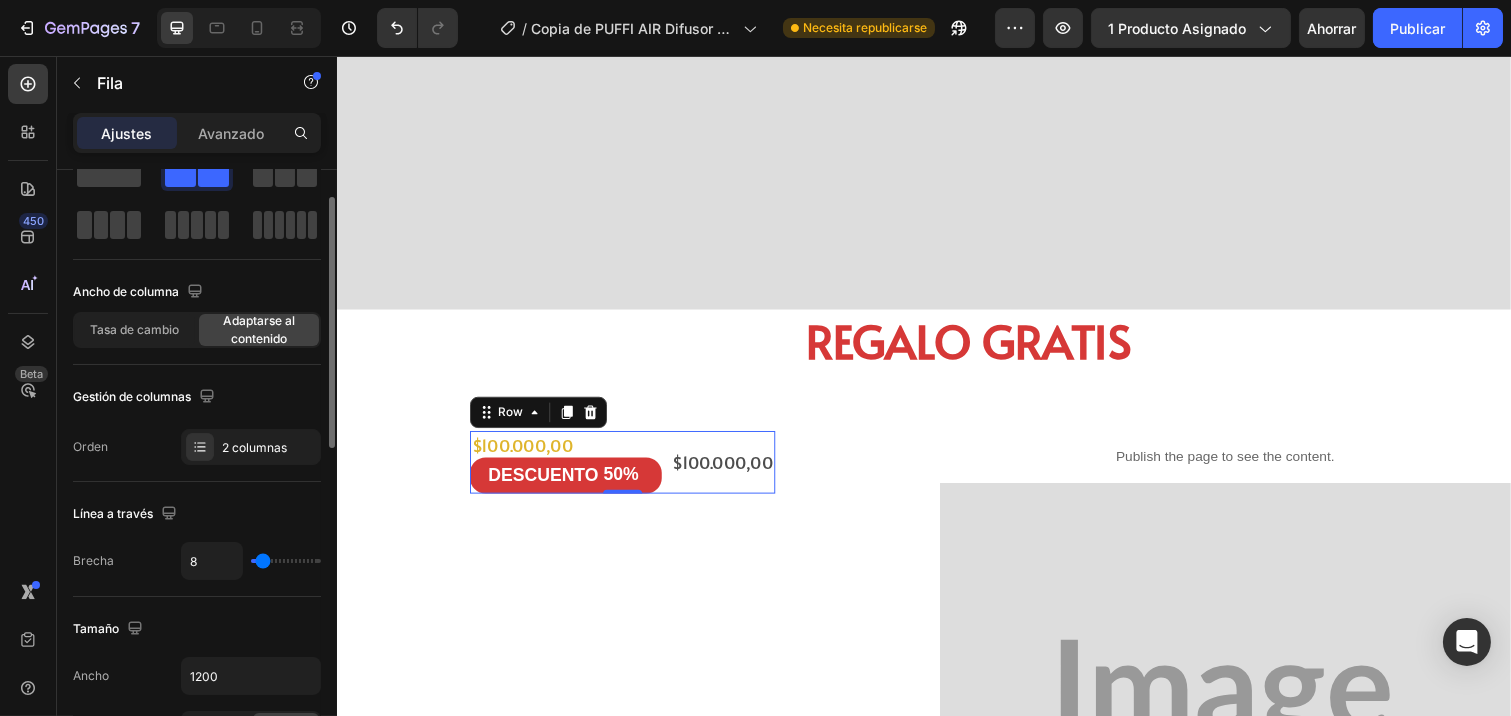 scroll, scrollTop: 0, scrollLeft: 0, axis: both 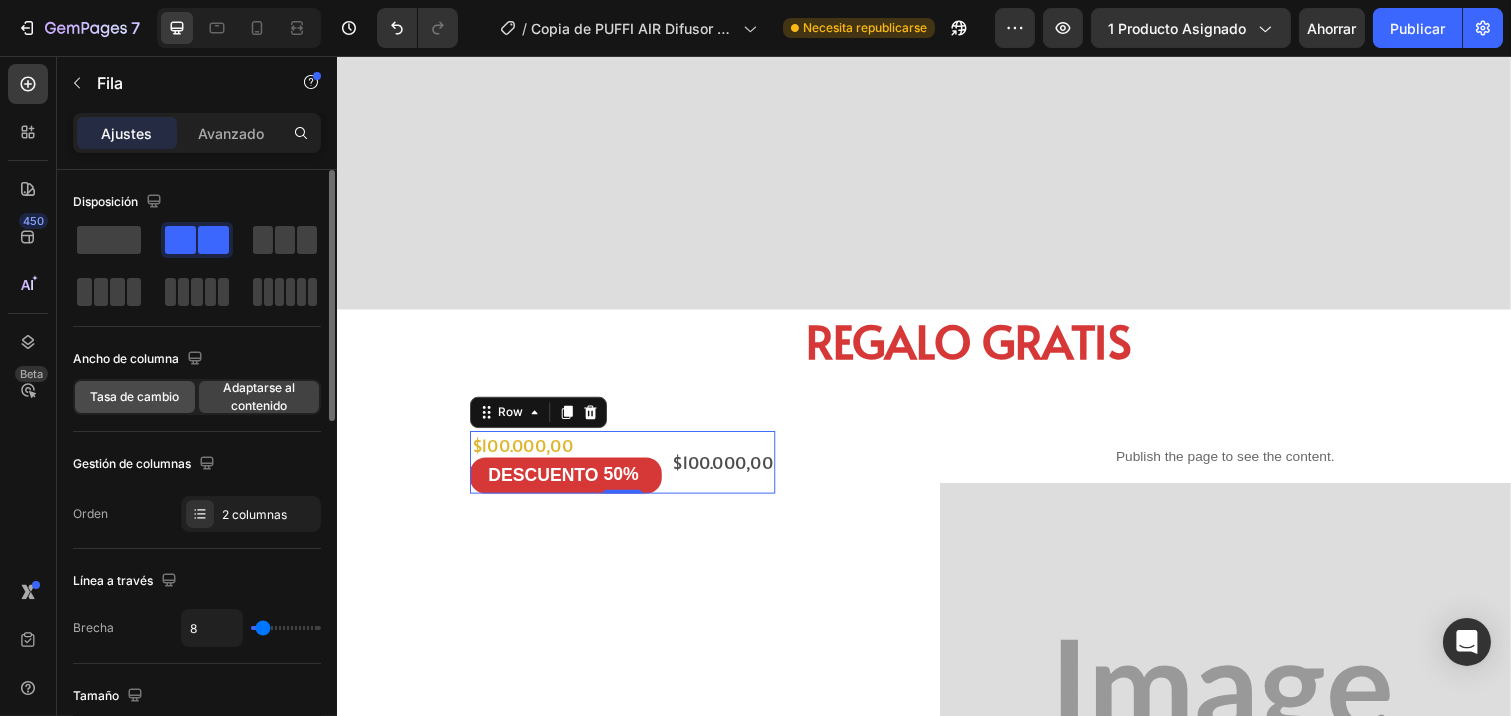 click on "Tasa de cambio" at bounding box center [135, 396] 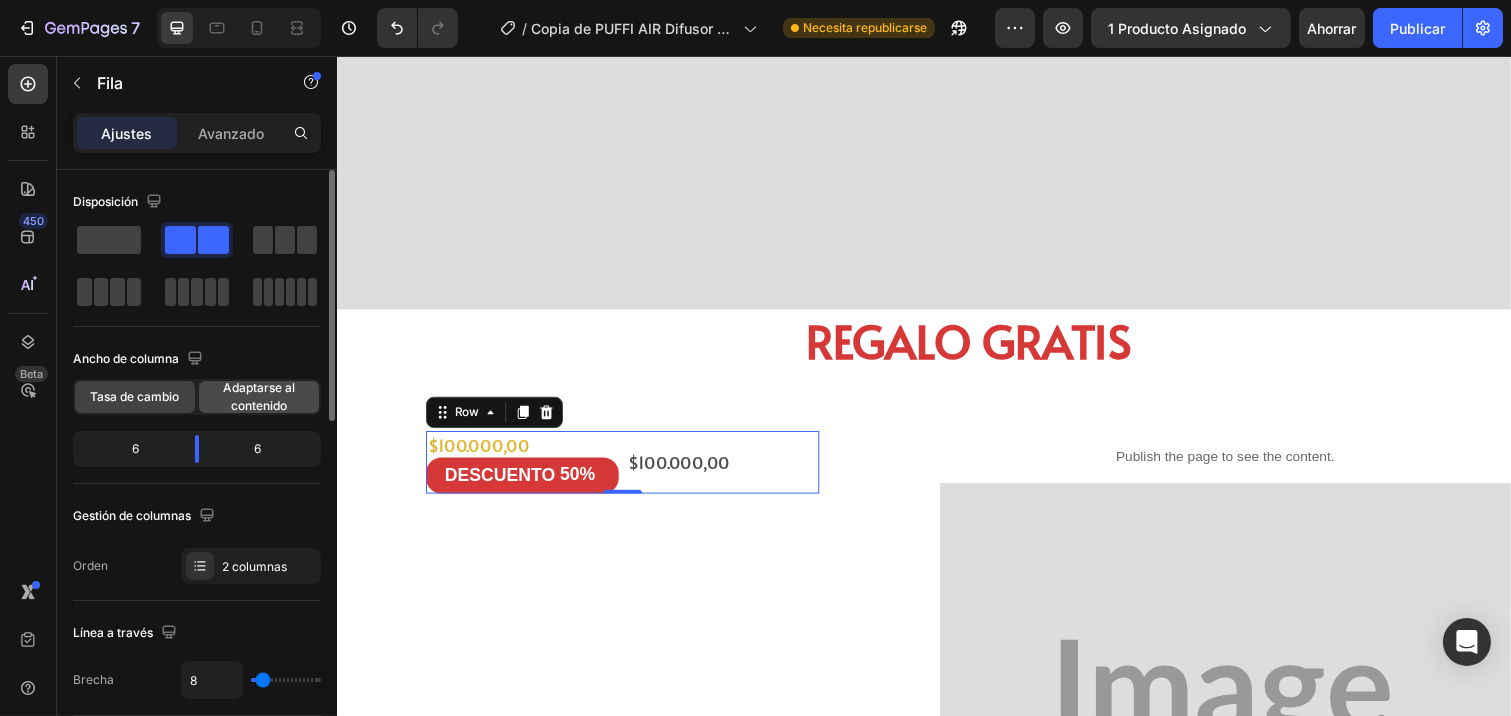click on "Adaptarse al contenido" at bounding box center (259, 396) 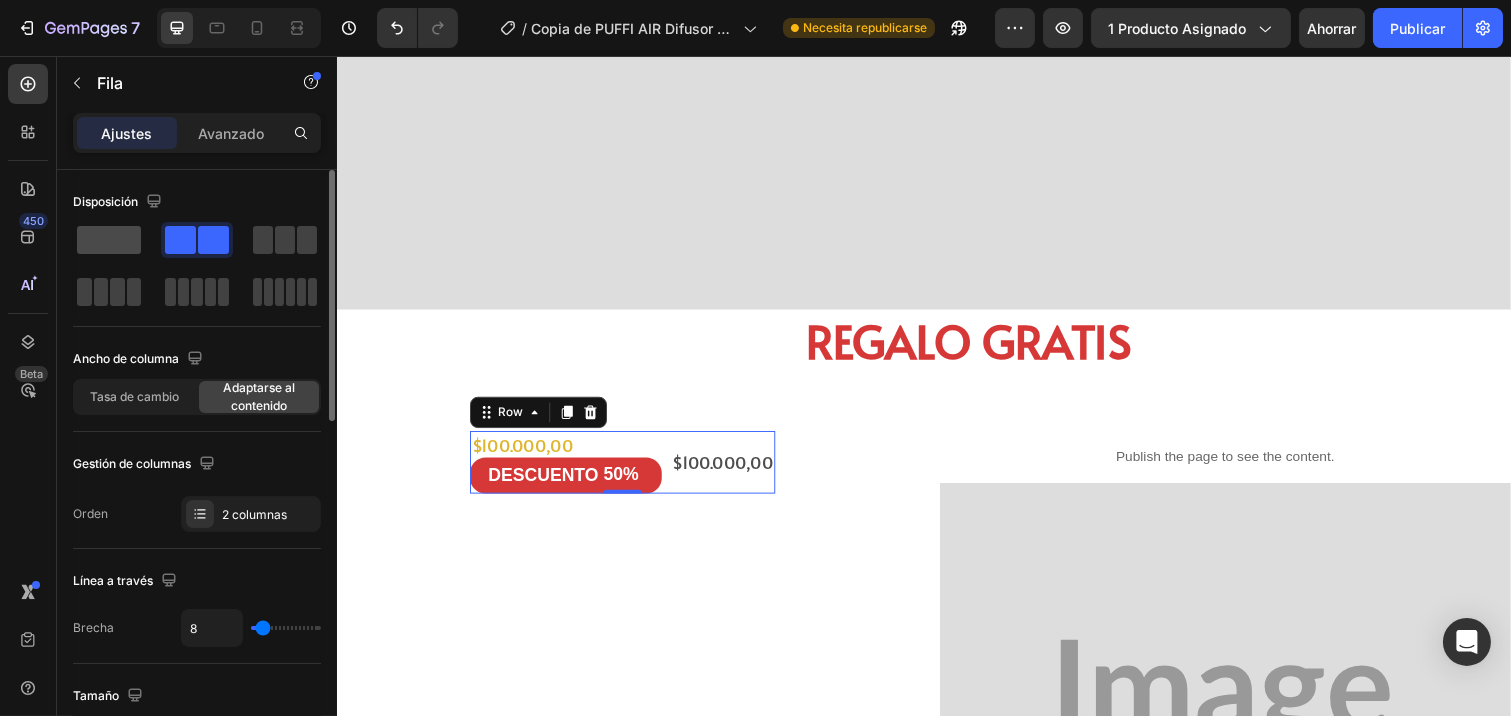 click 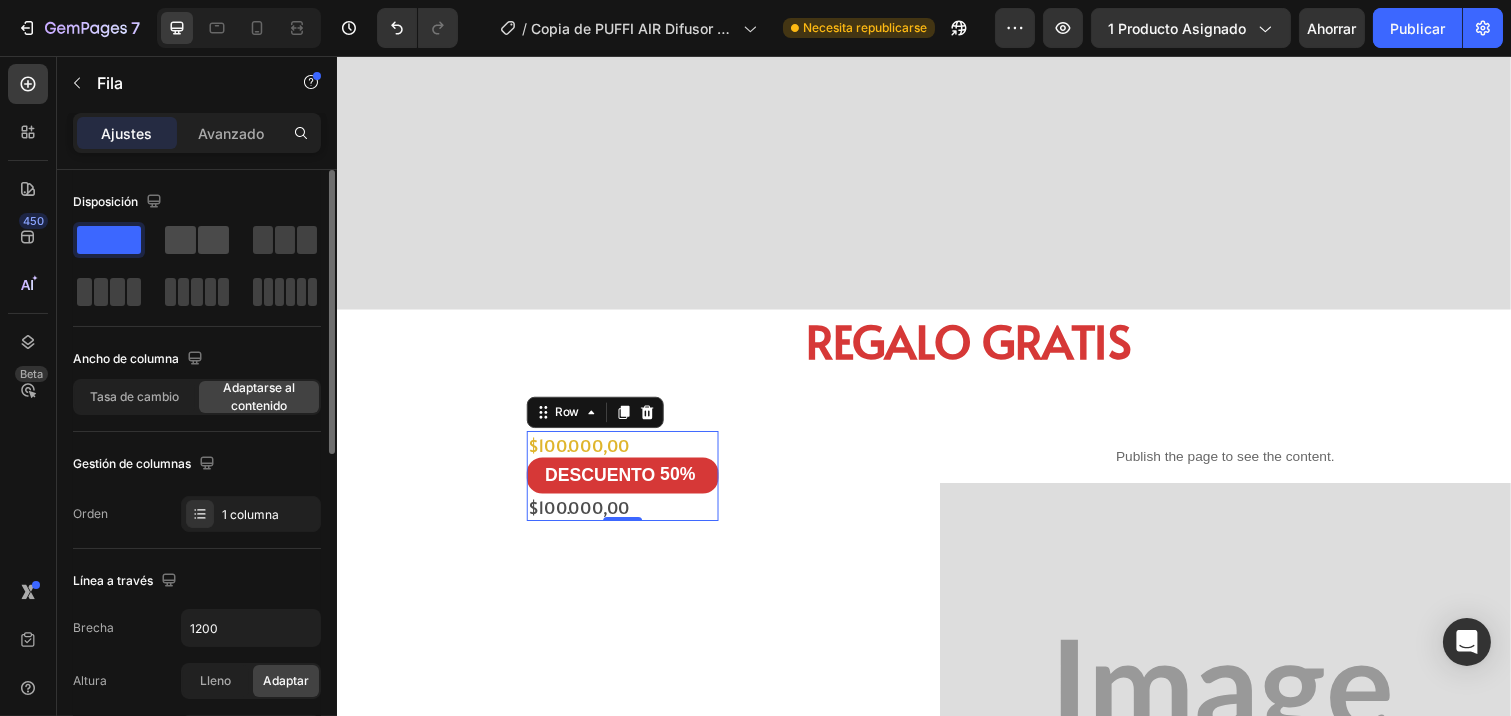 click 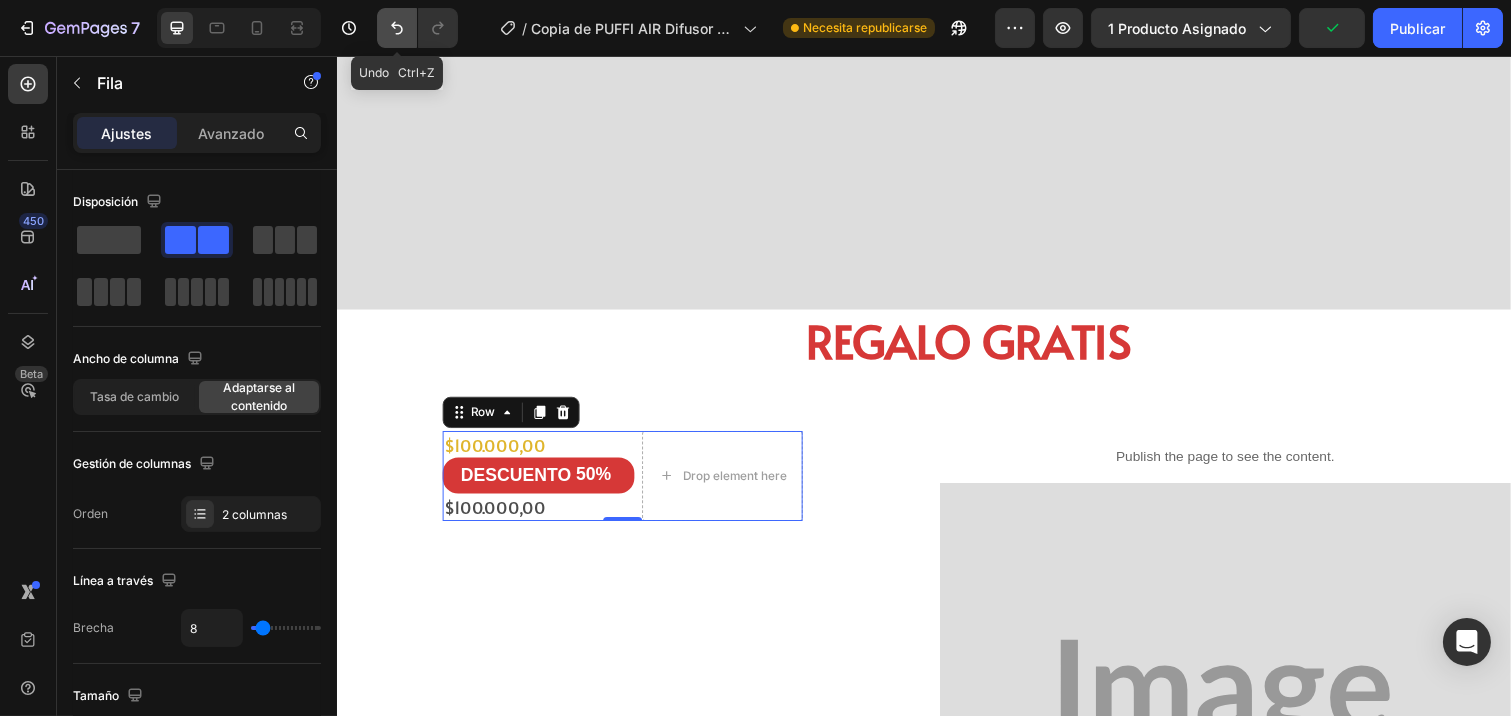 click 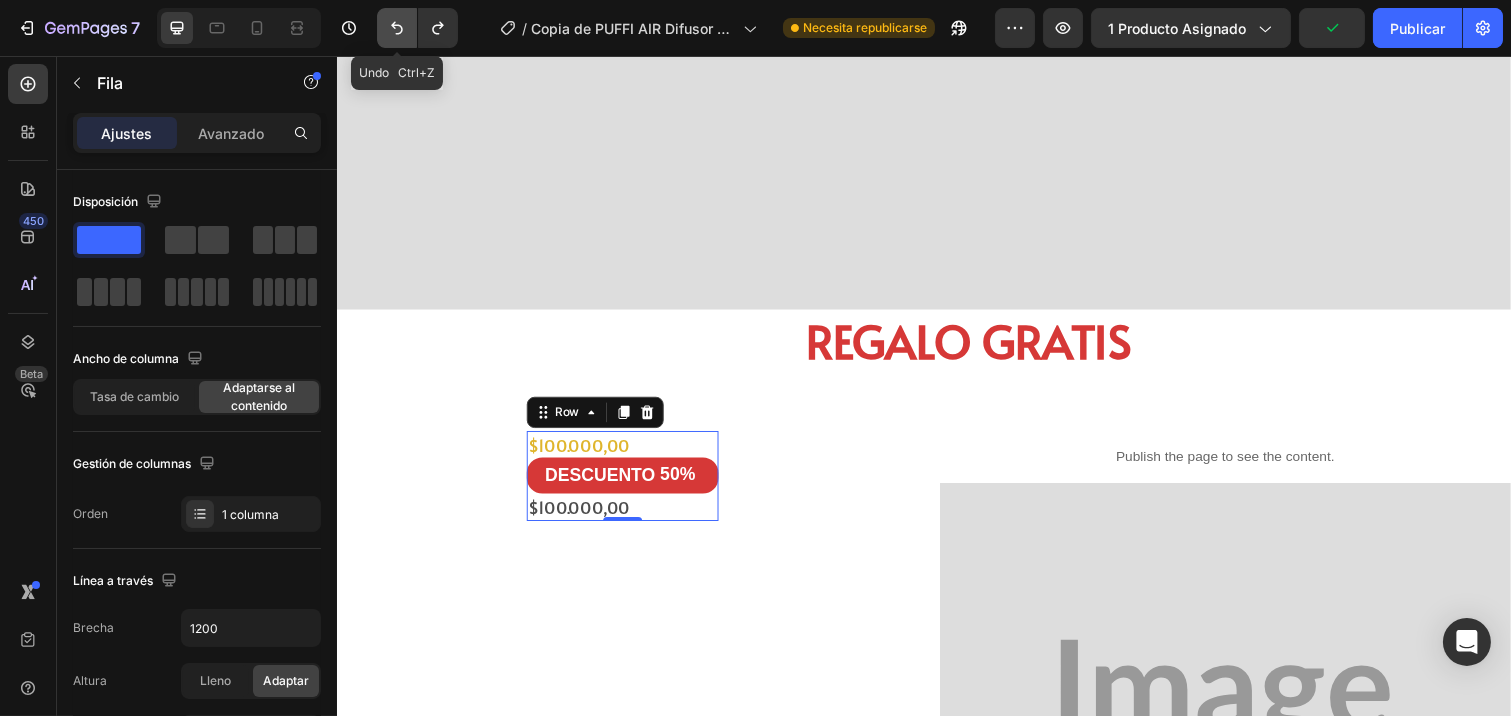 click 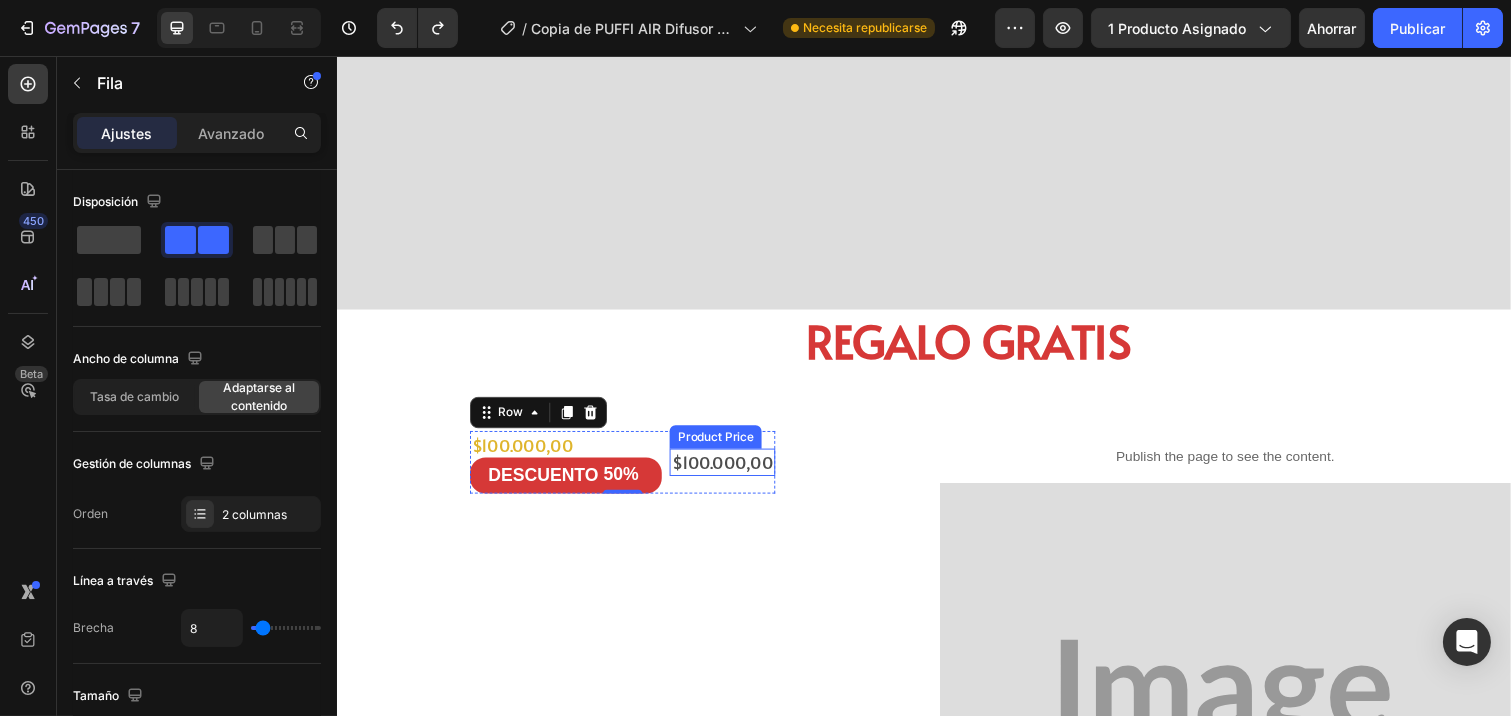 click on "$100.000,00 Product Price Product Price" at bounding box center [730, 470] 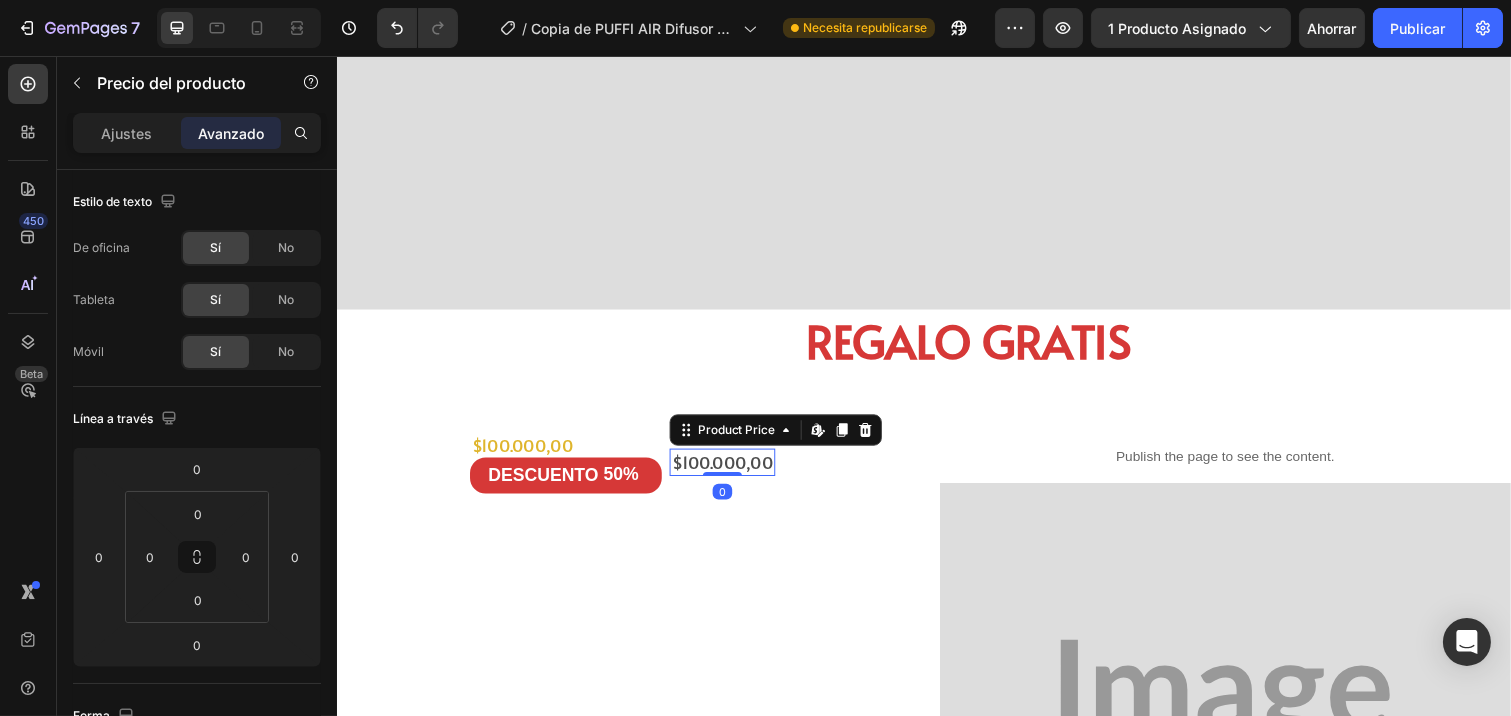 click on "$100.000,00" at bounding box center (730, 470) 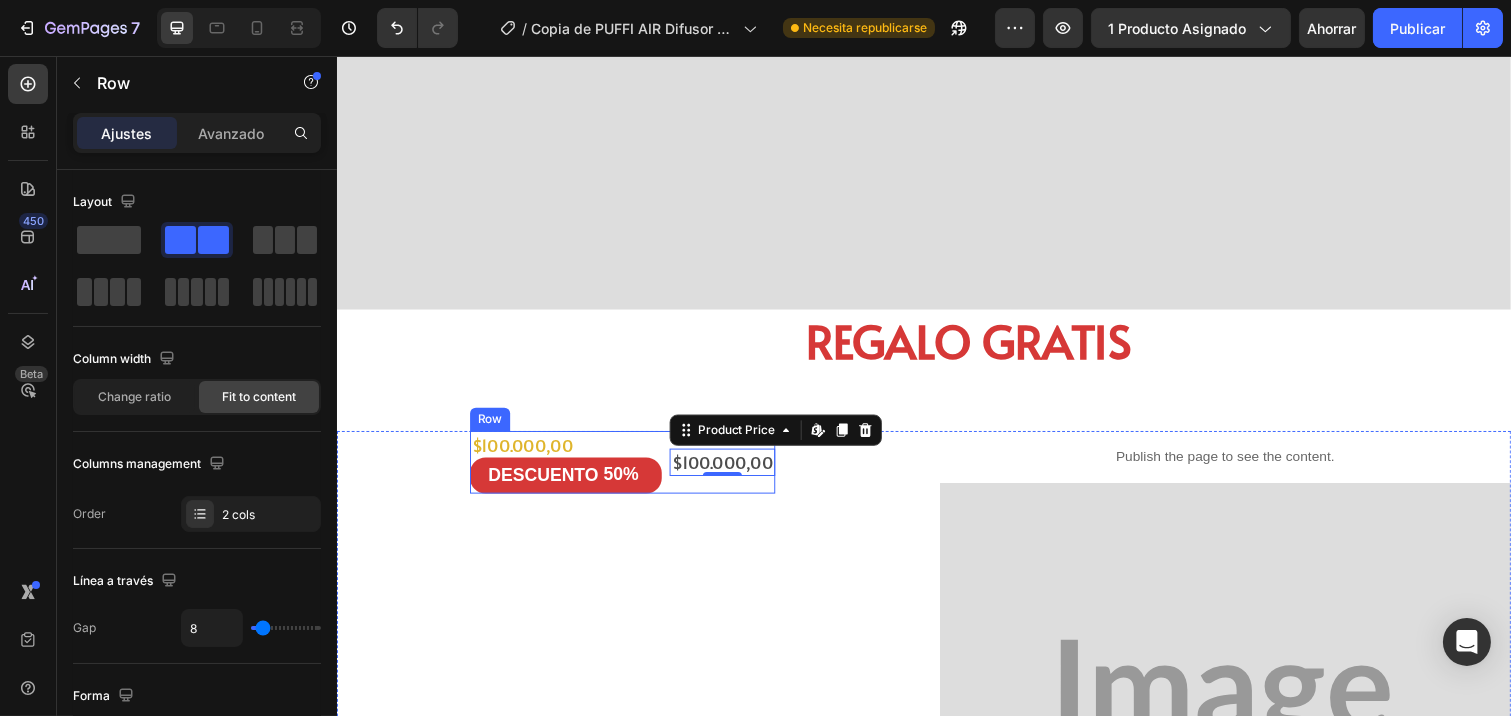 click on "$100.000,00 Product Price   Edit content in Shopify 0 Product Price   Edit content in Shopify 0" at bounding box center (730, 471) 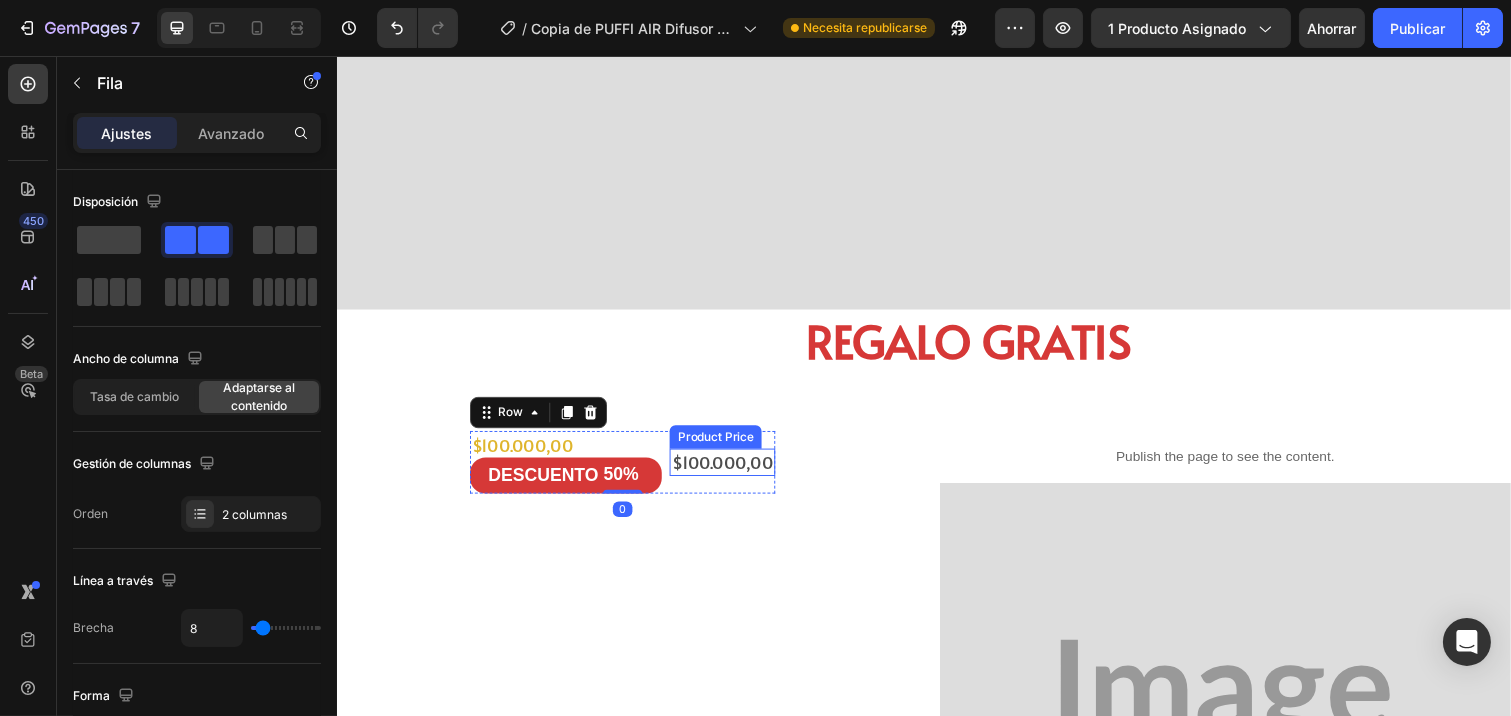 click on "$100.000,00" at bounding box center (730, 470) 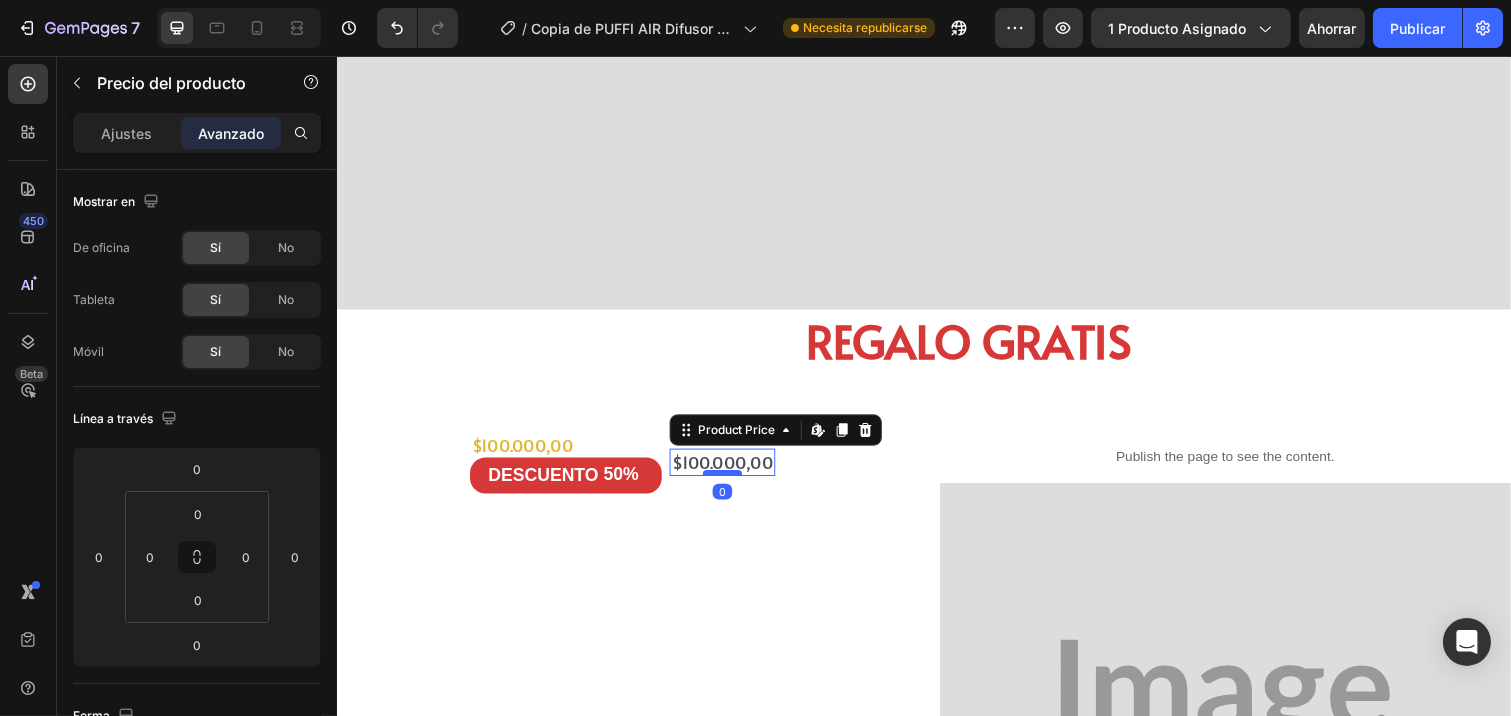 click at bounding box center (730, 482) 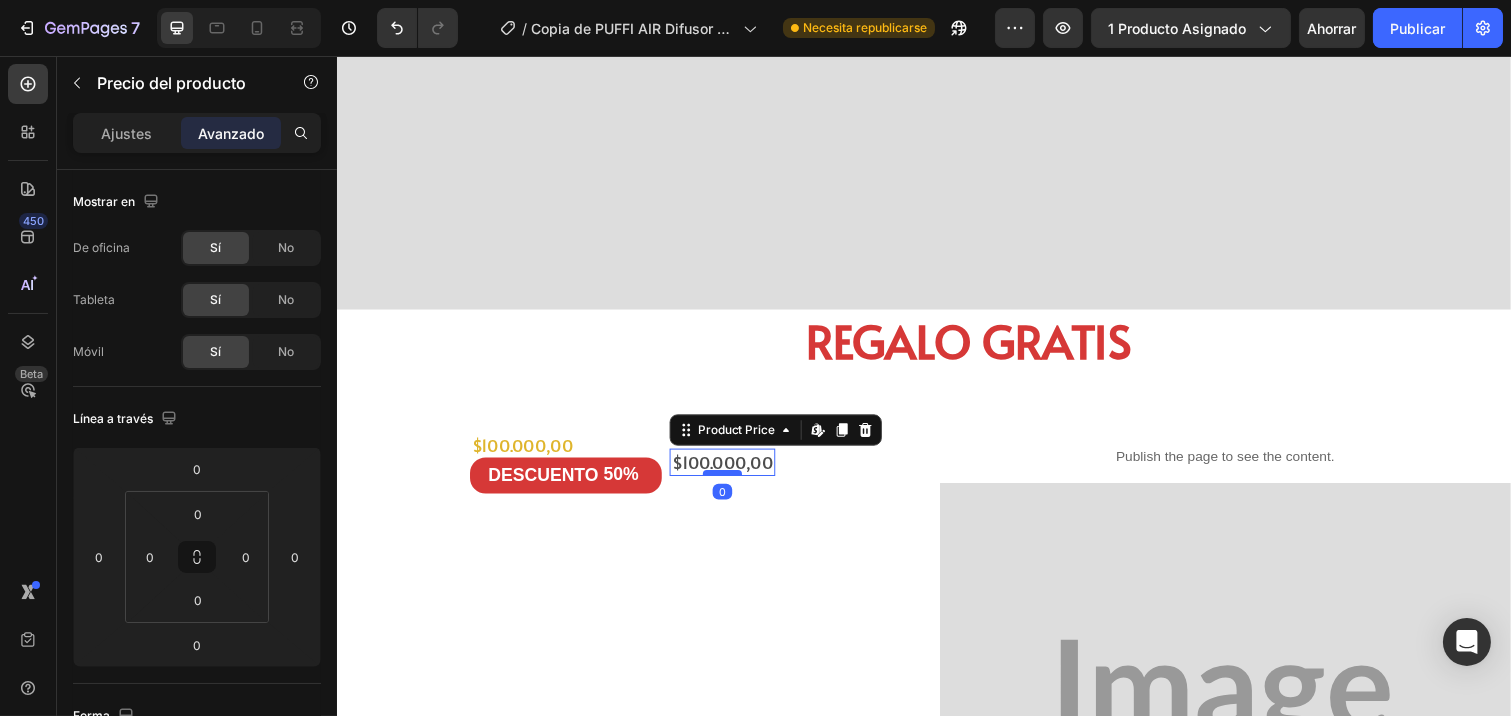 click at bounding box center [730, 482] 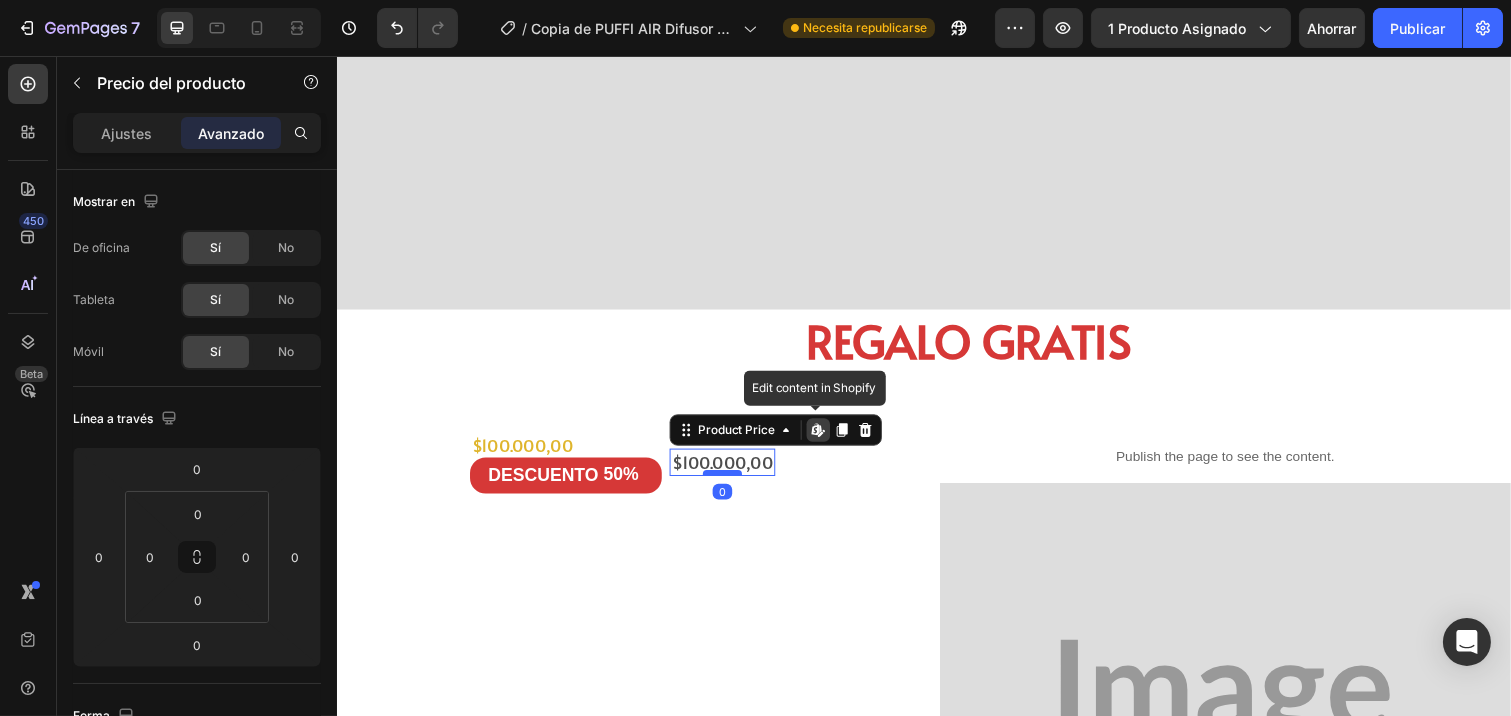 click at bounding box center (730, 482) 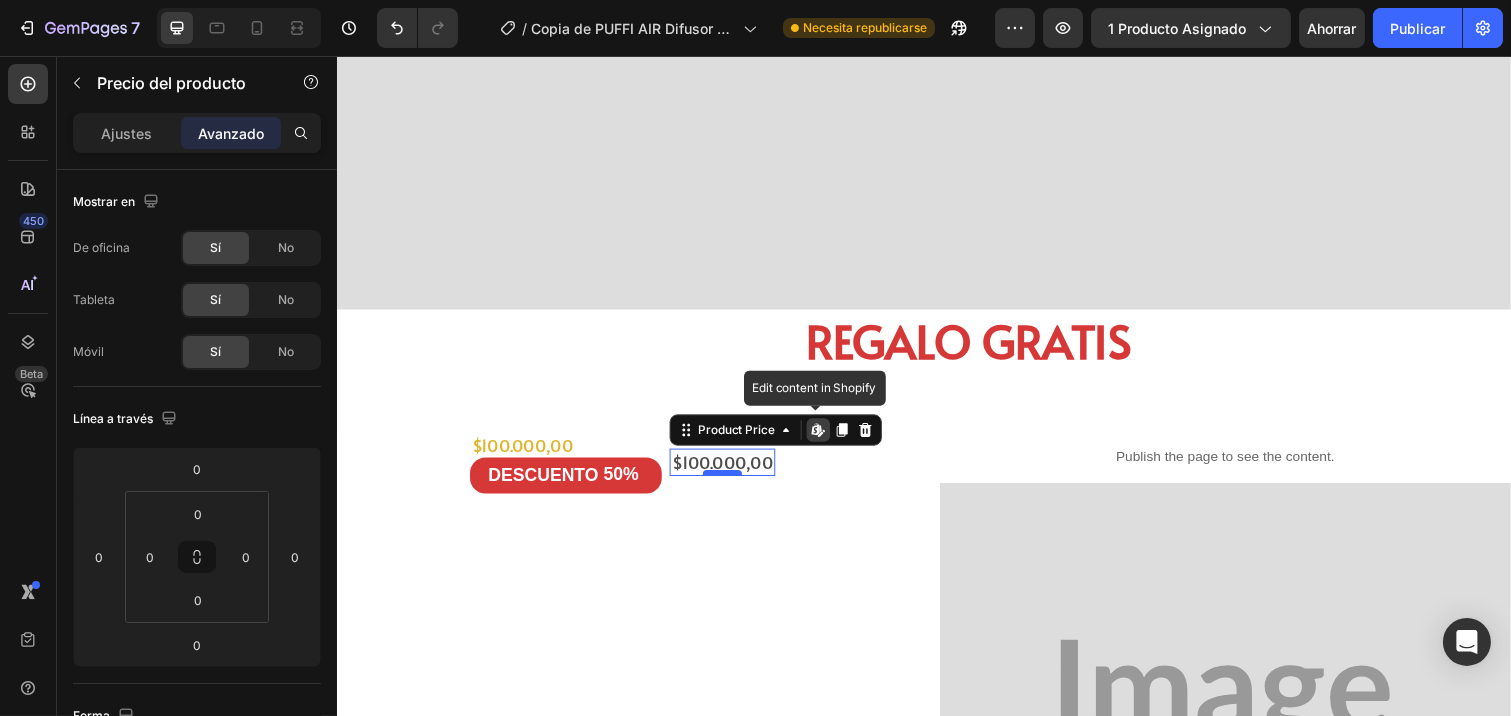 click at bounding box center (730, 482) 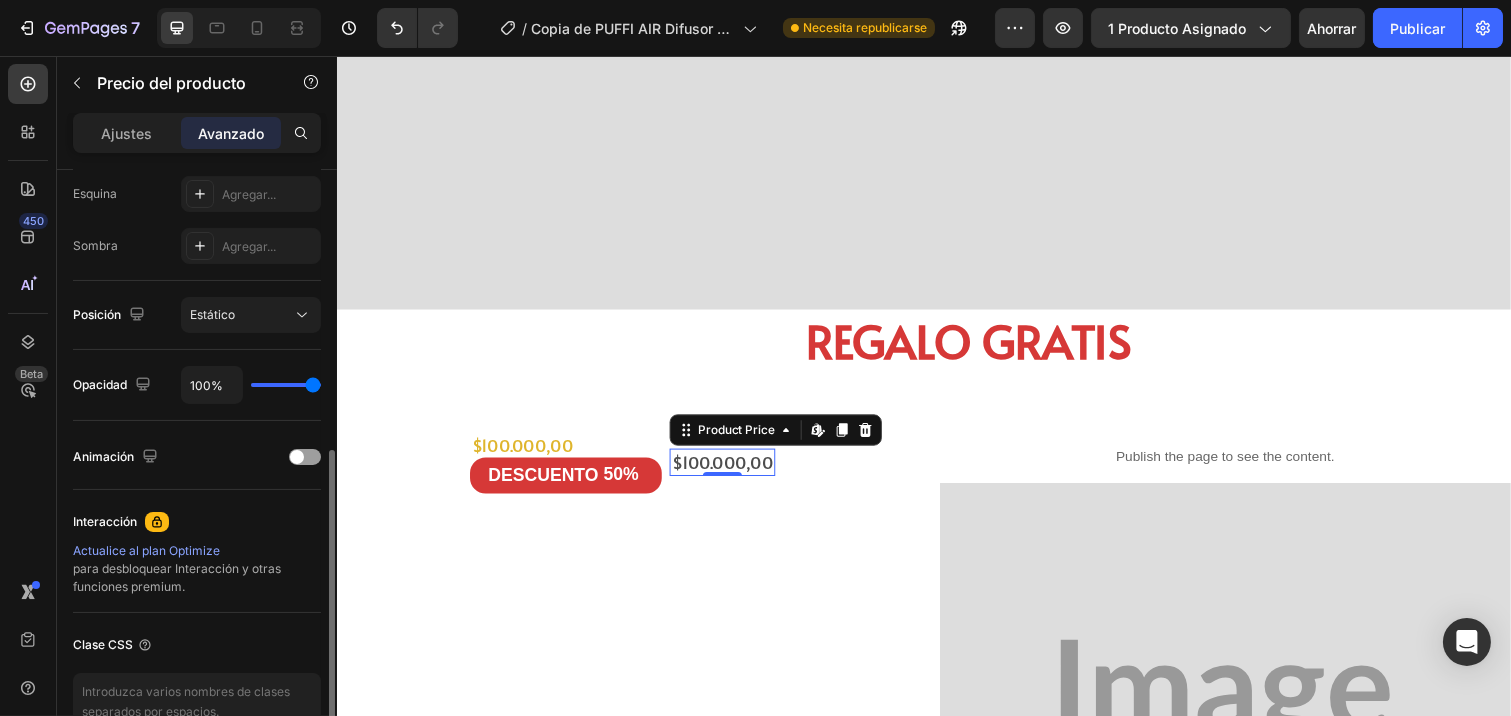 scroll, scrollTop: 731, scrollLeft: 0, axis: vertical 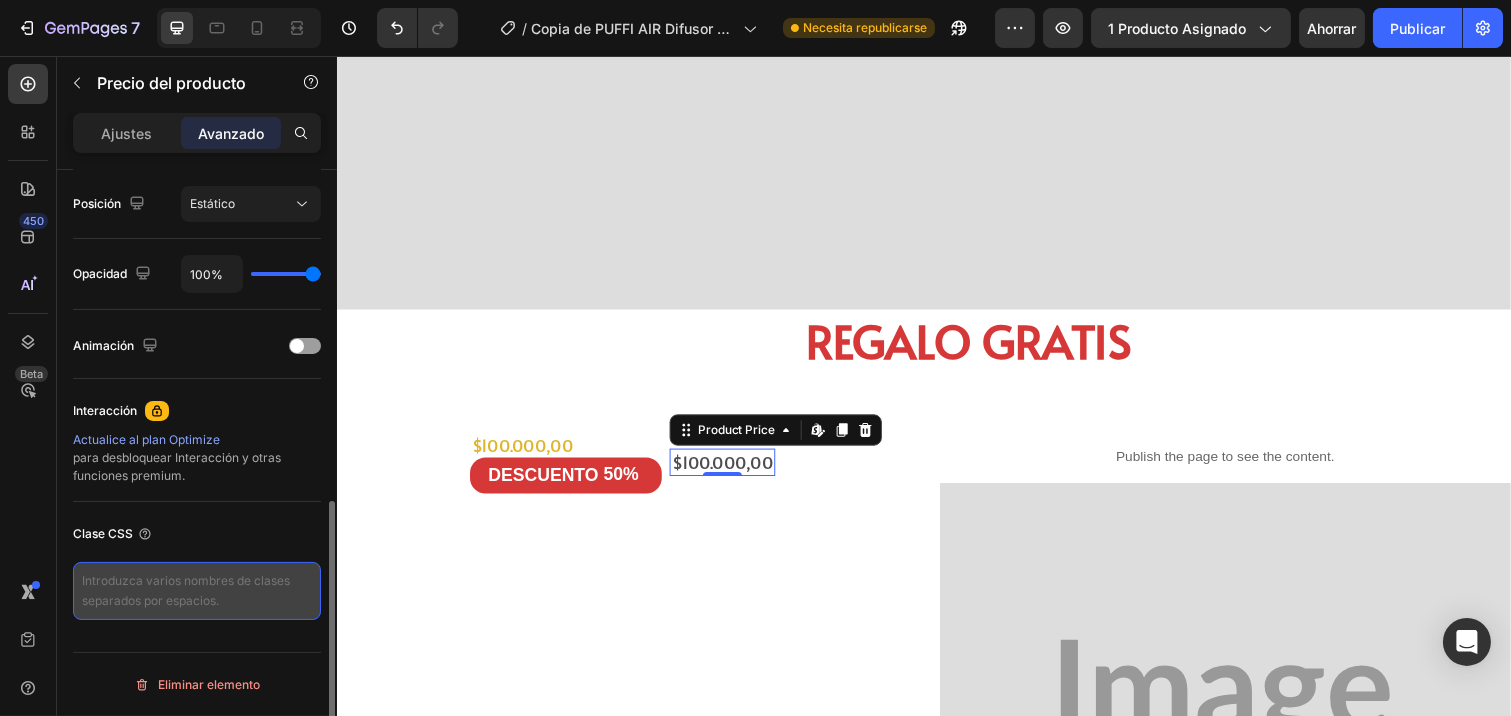 click at bounding box center (197, 591) 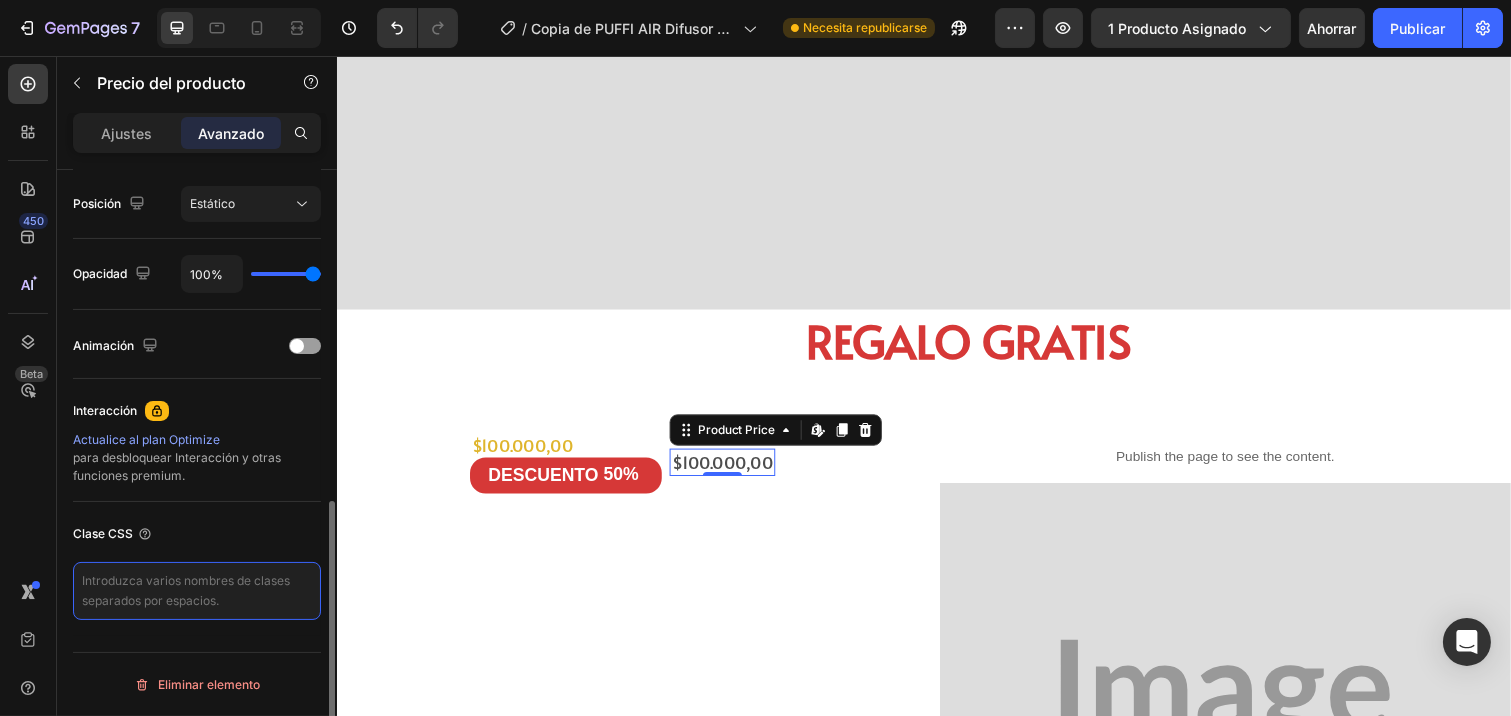 click at bounding box center (197, 591) 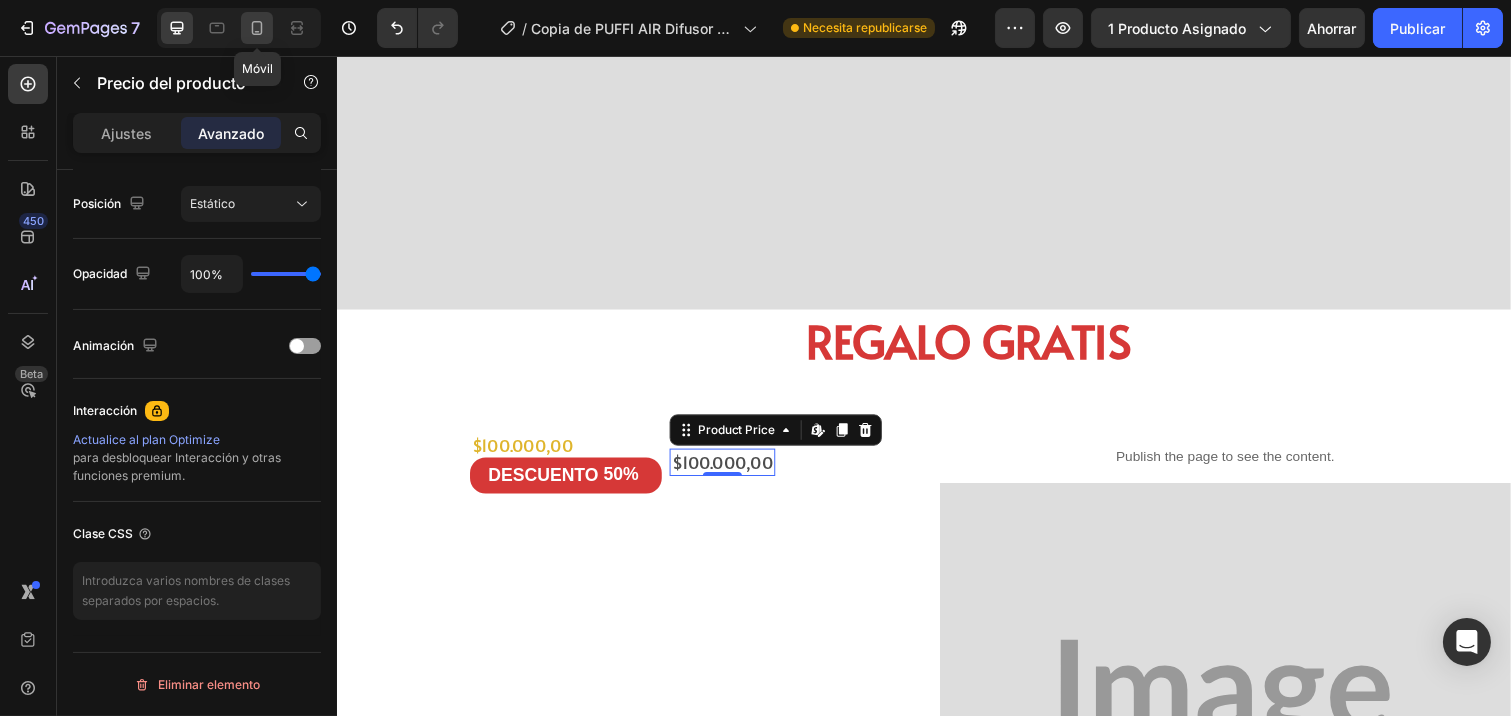 click 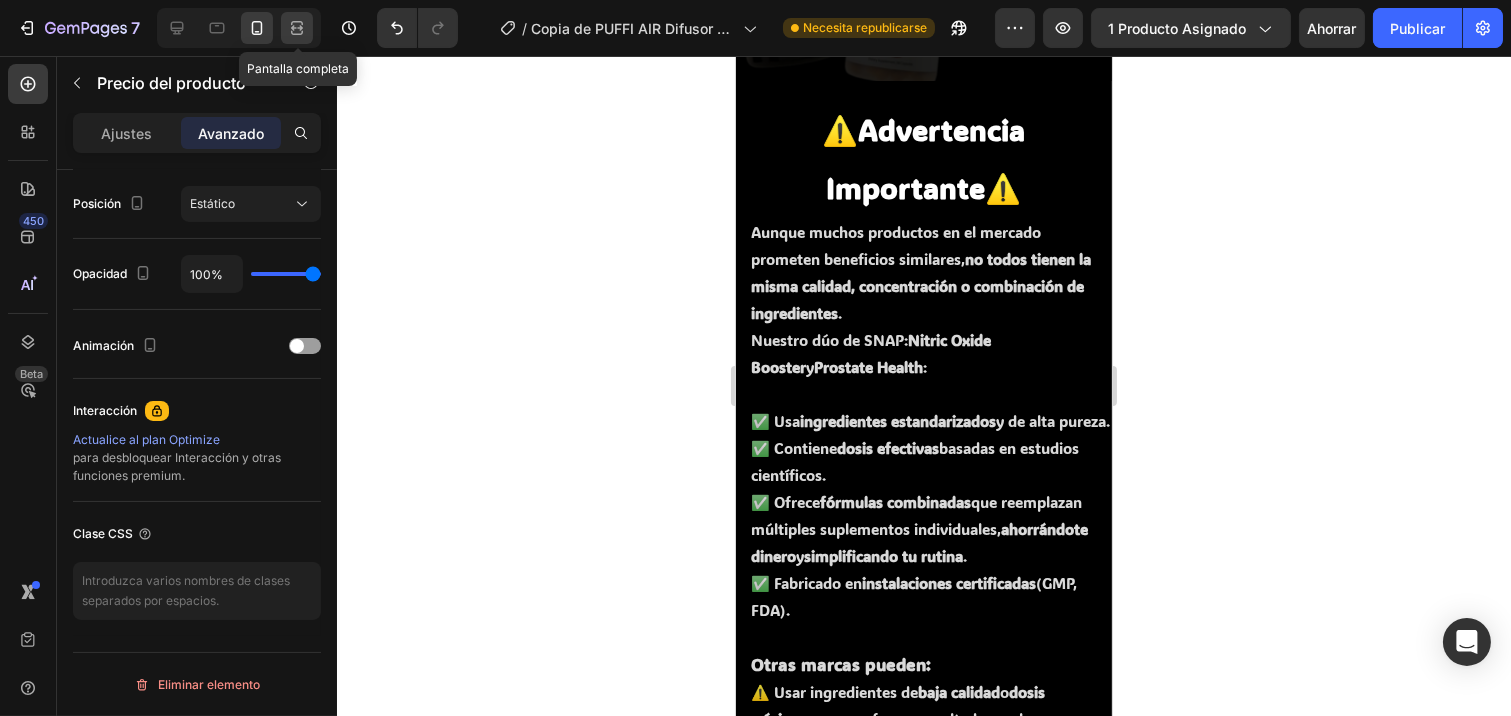 click 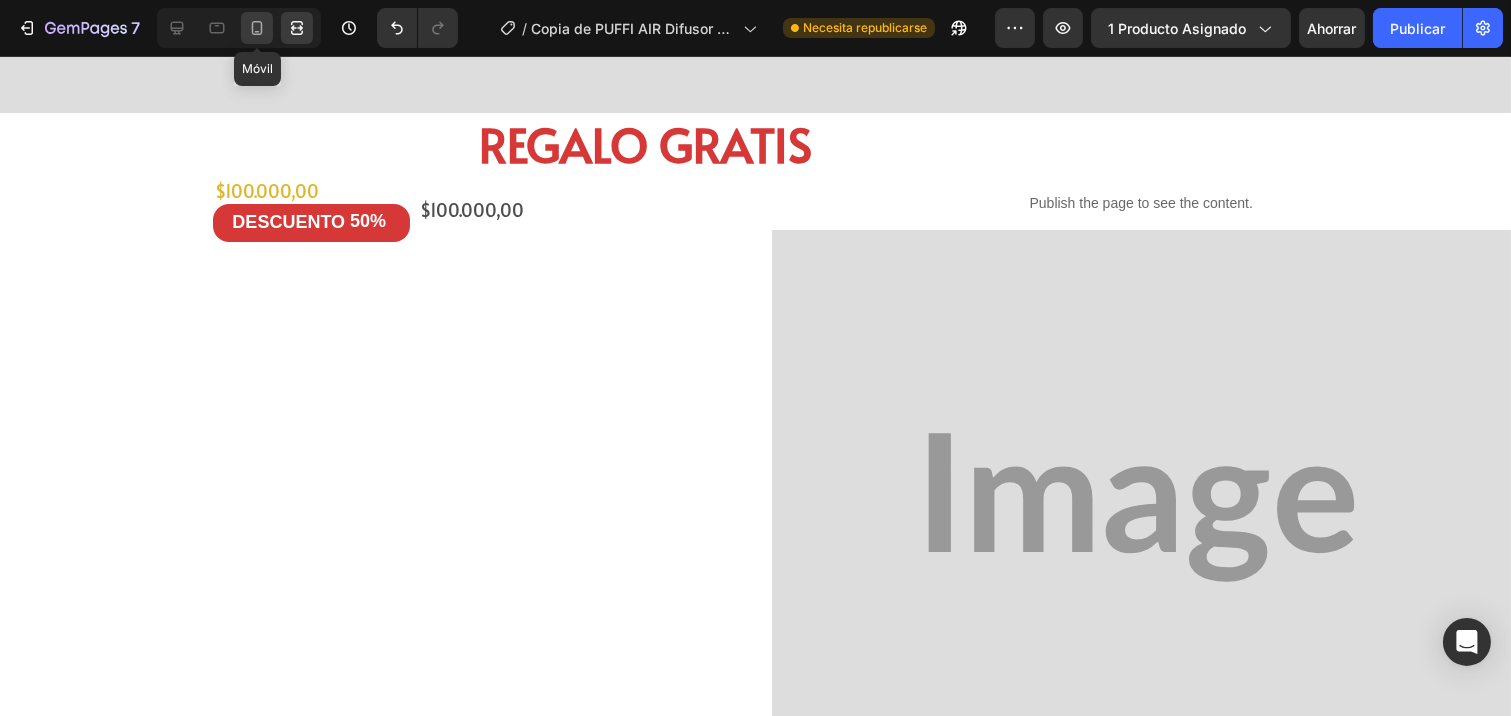 click 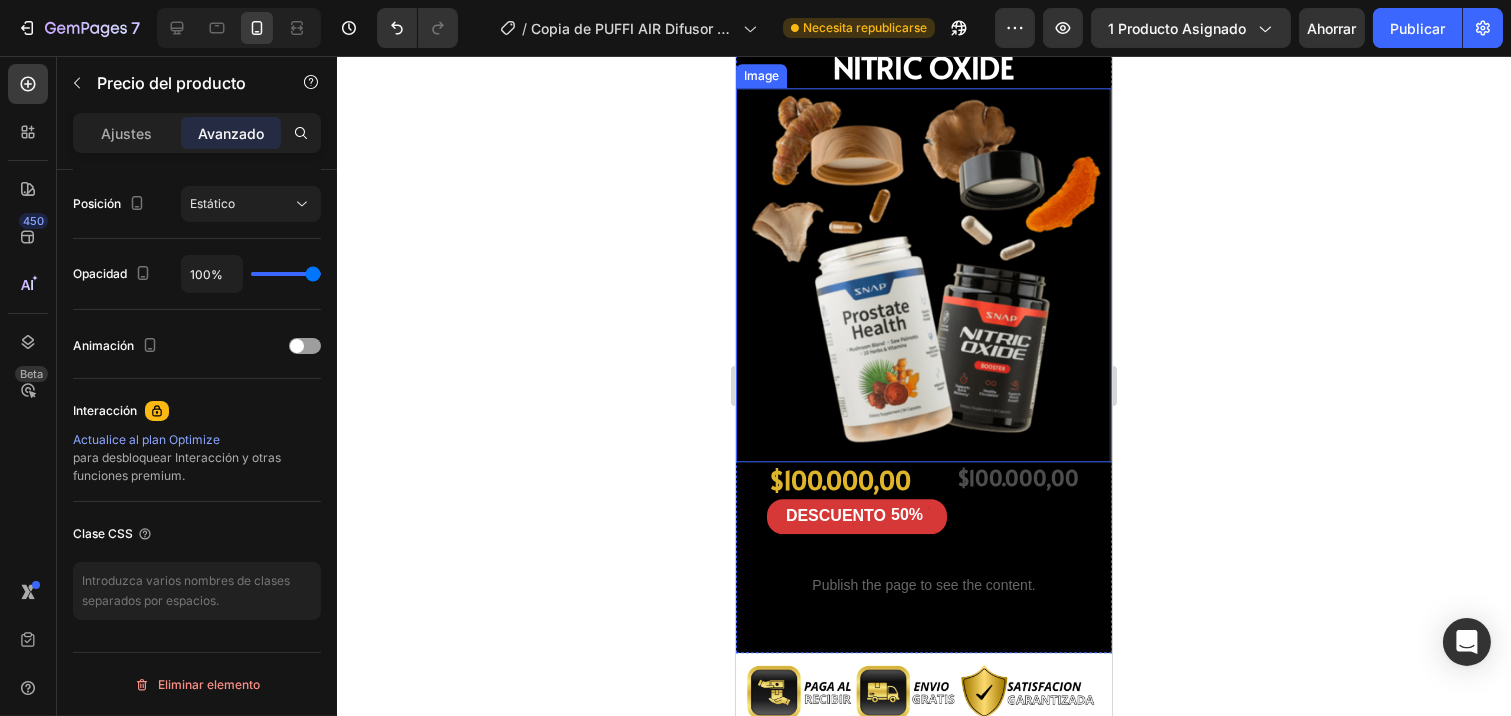 scroll, scrollTop: 9155, scrollLeft: 0, axis: vertical 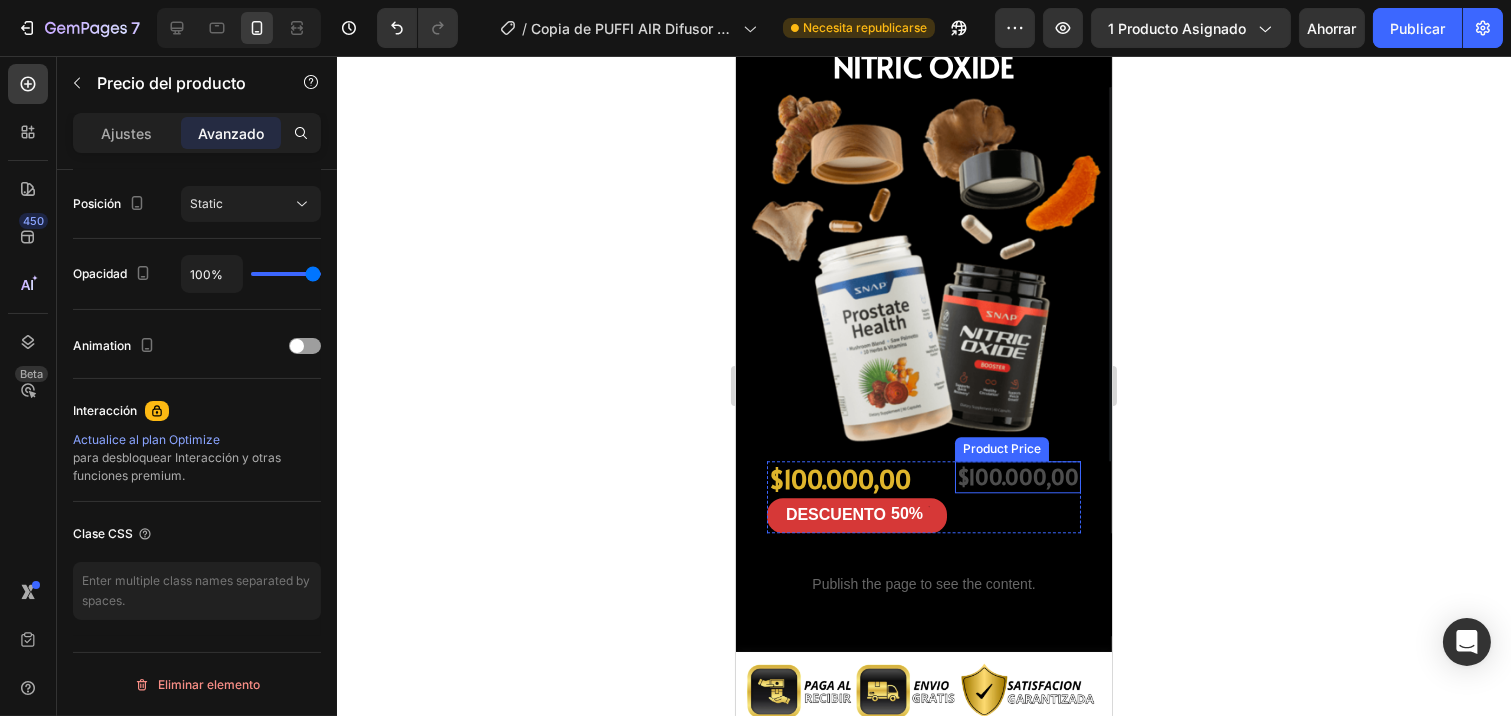 click on "$100.000,00" at bounding box center [1017, 476] 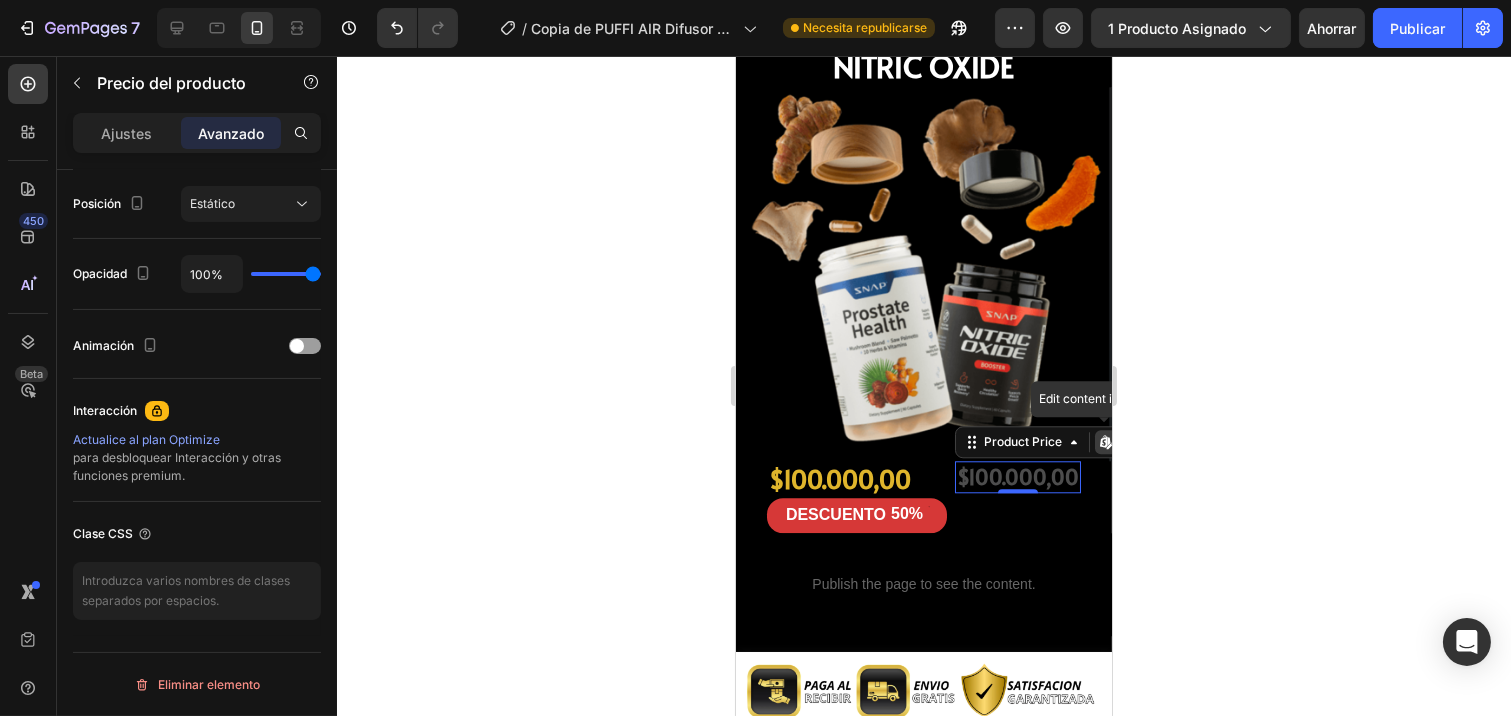 click on "Edit content in Shopify" at bounding box center [1106, 442] 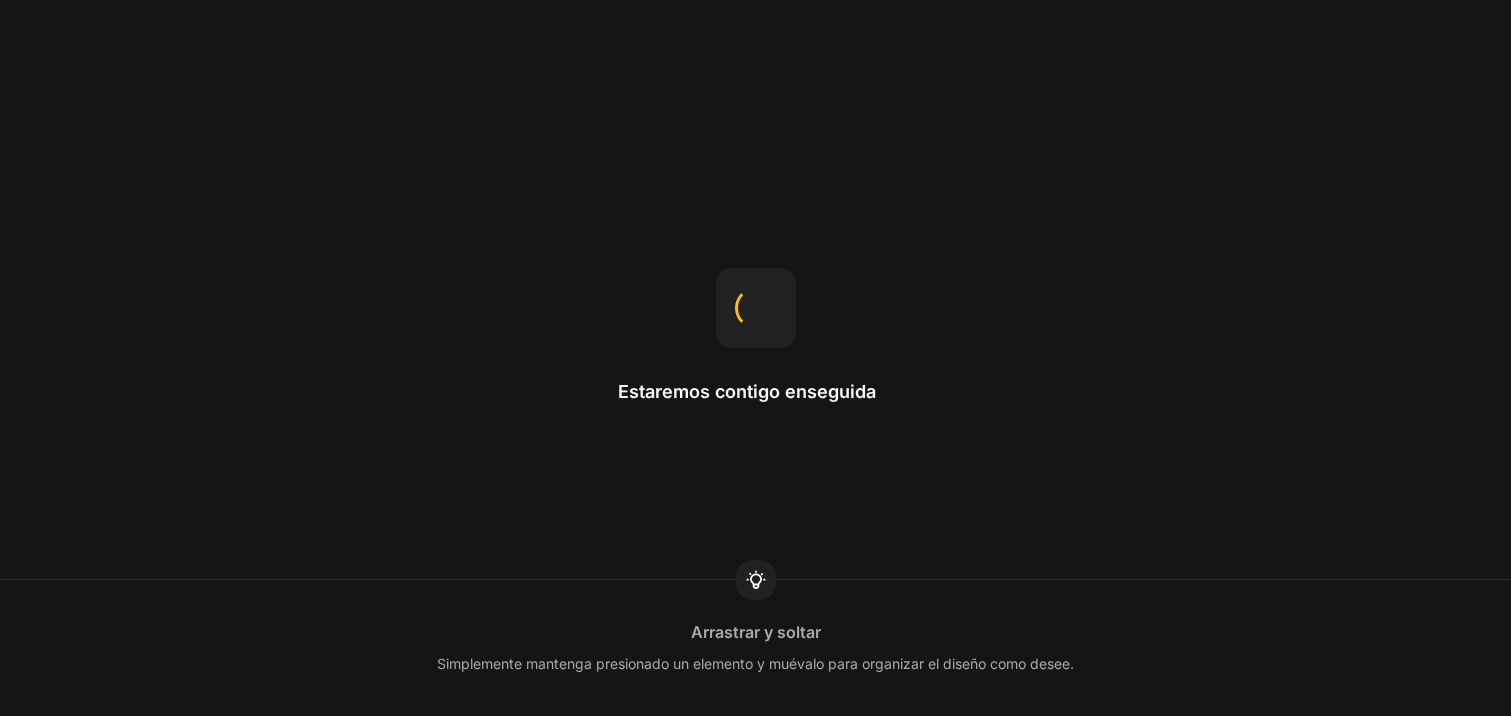 scroll, scrollTop: 0, scrollLeft: 0, axis: both 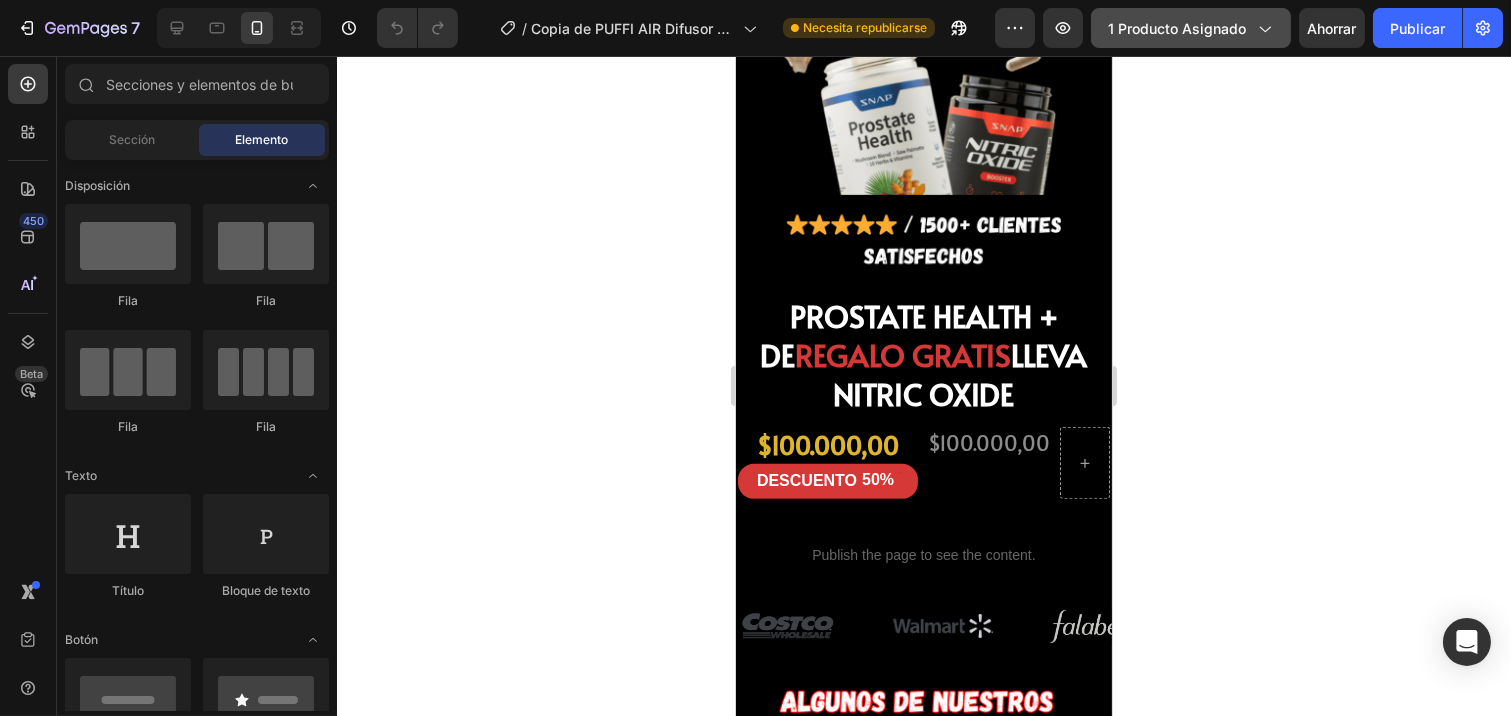 click on "1 producto asignado" at bounding box center (1177, 28) 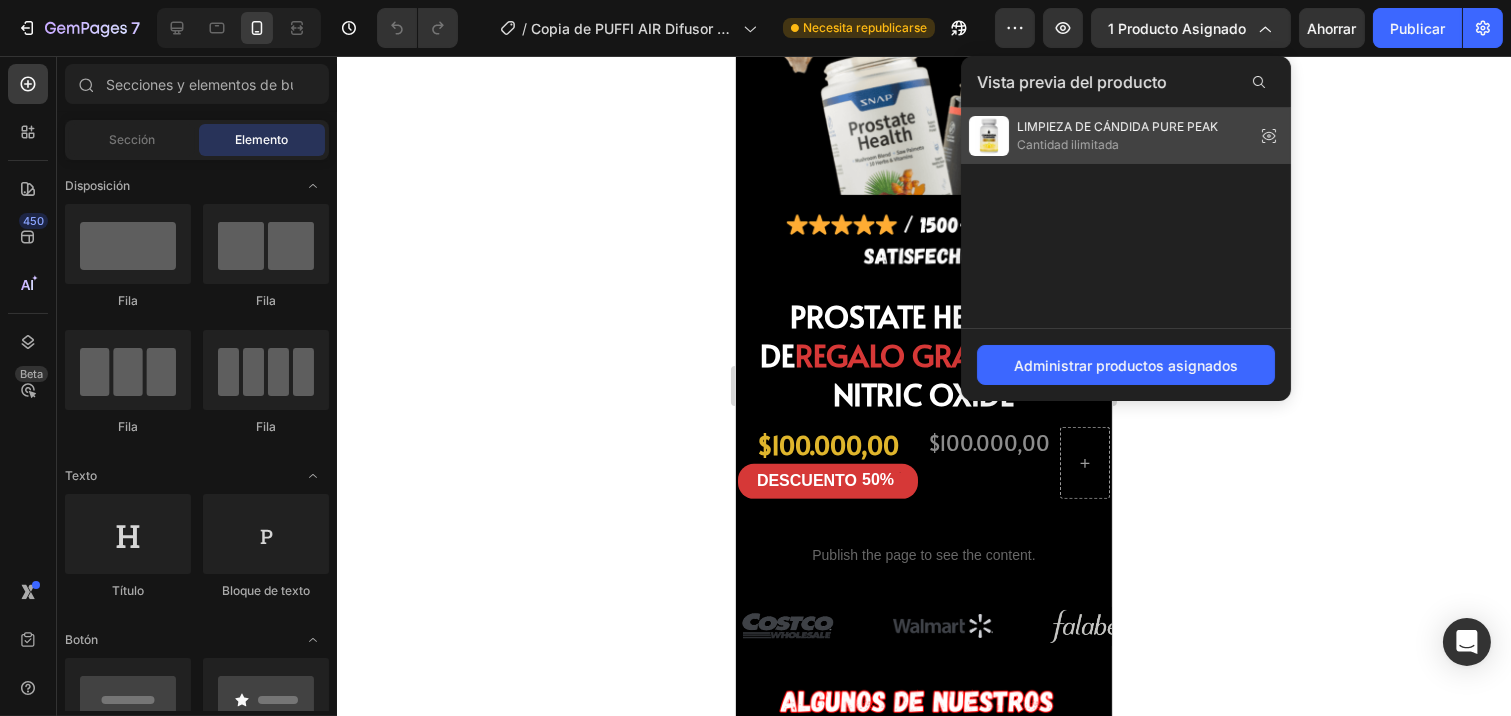 click on "LIMPIEZA DE CÁNDIDA PURE PEAK Cantidad ilimitada" at bounding box center (1093, 136) 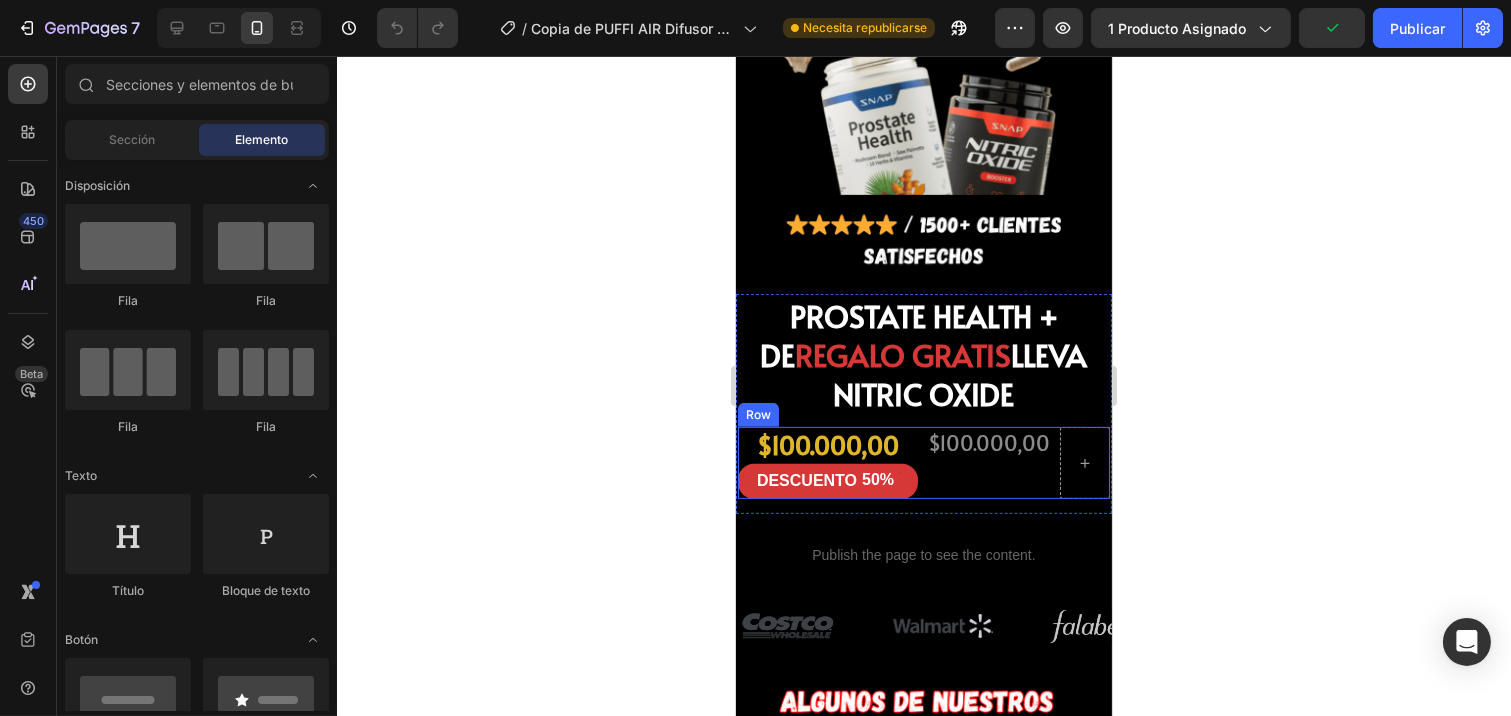 click on "$100.000,00 Product Price Product Price" at bounding box center [988, 462] 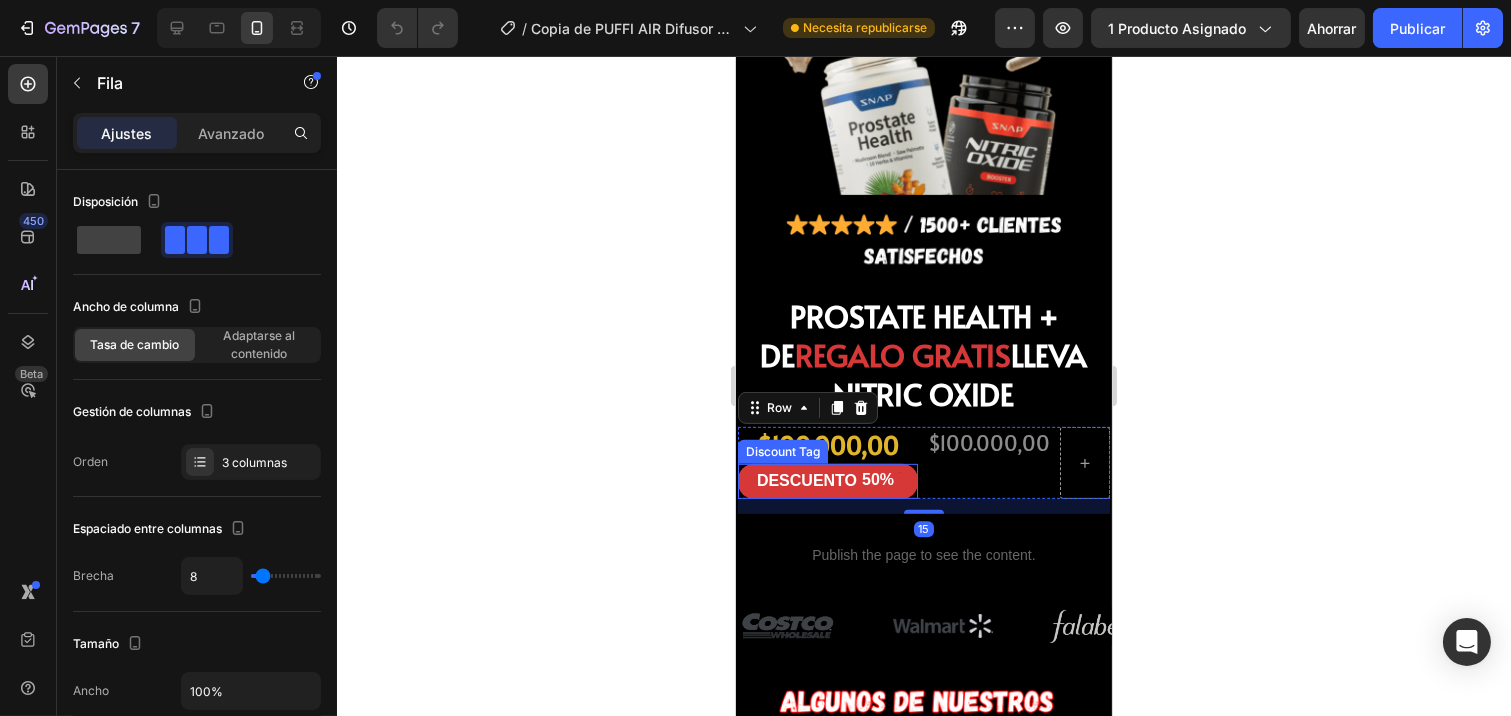 click on "DESCUENTO" at bounding box center (806, 481) 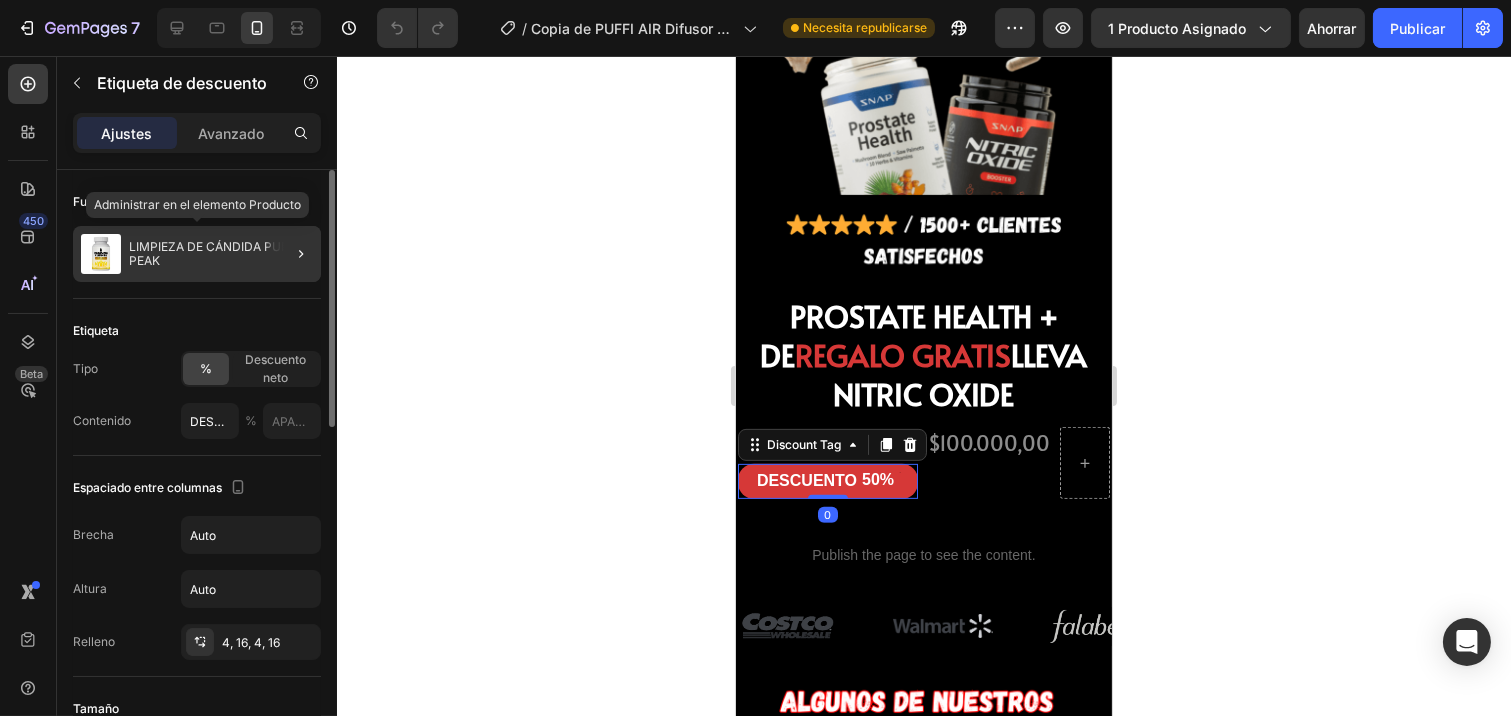 click on "LIMPIEZA DE CÁNDIDA PURE PEAK" at bounding box center [214, 253] 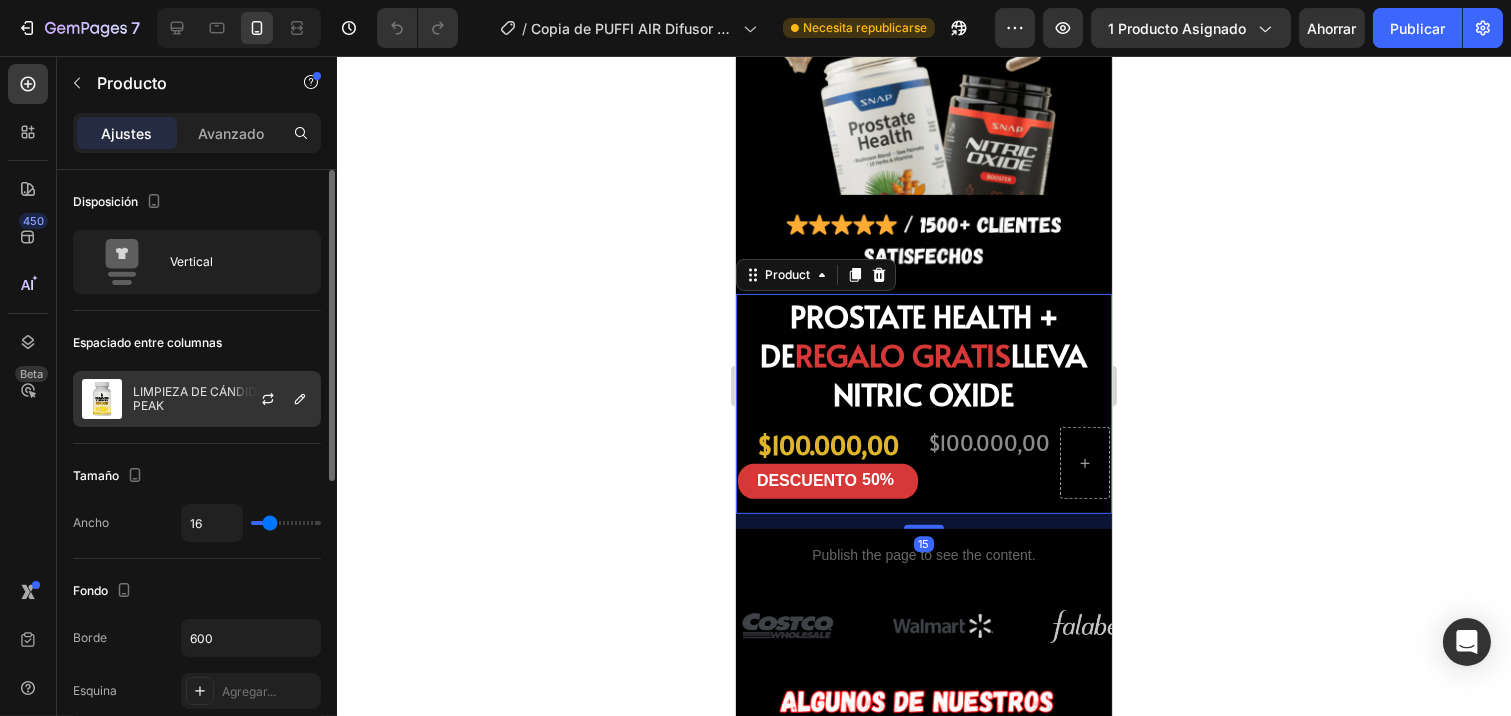scroll, scrollTop: 111, scrollLeft: 0, axis: vertical 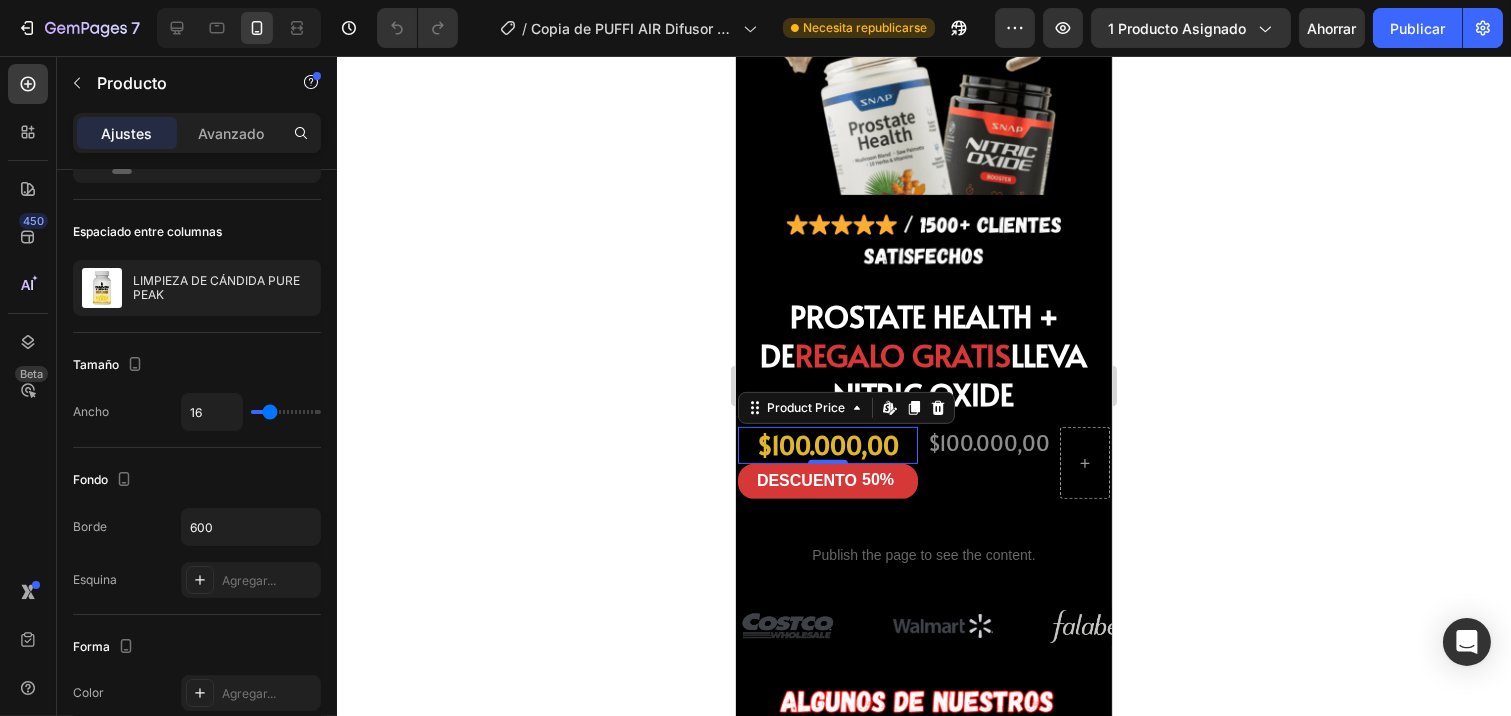click on "$100.000,00" at bounding box center (827, 445) 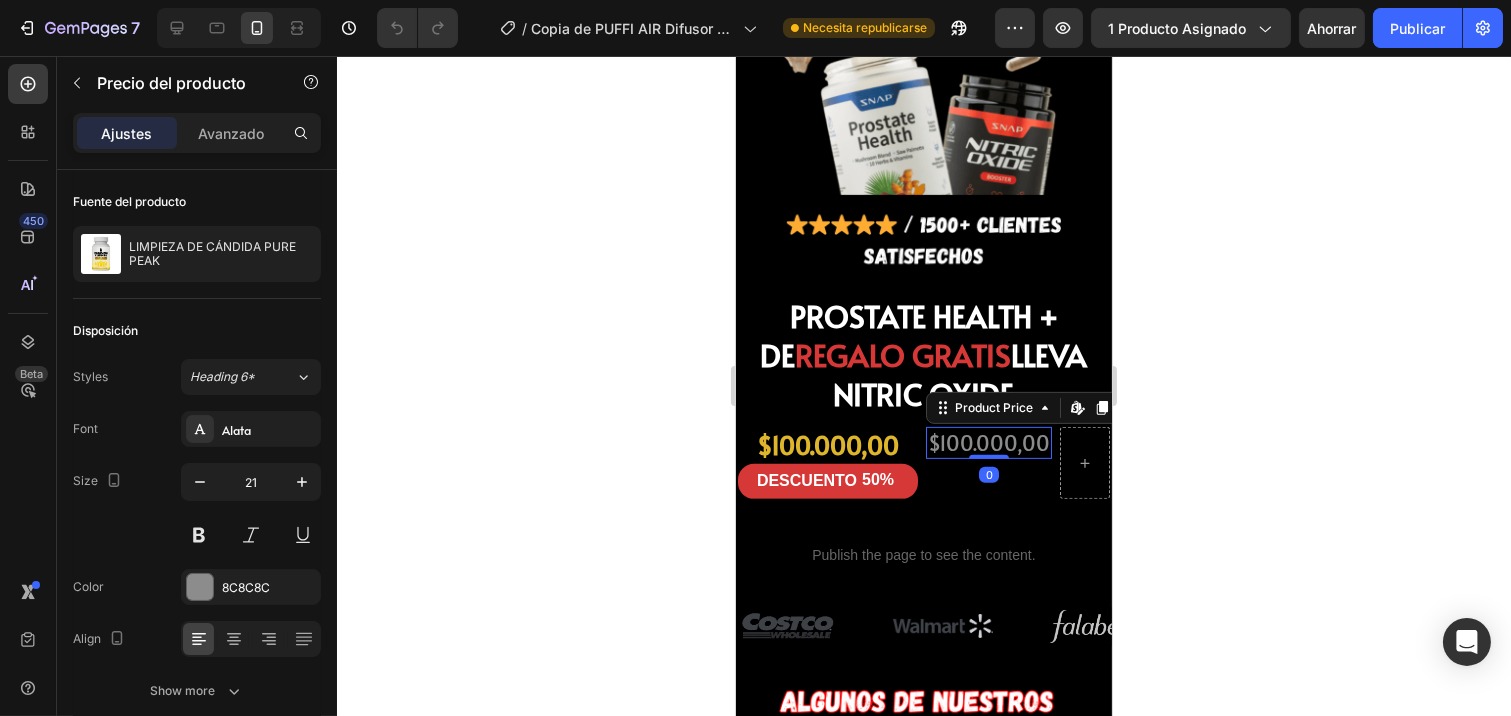 click on "$100.000,00" at bounding box center [988, 442] 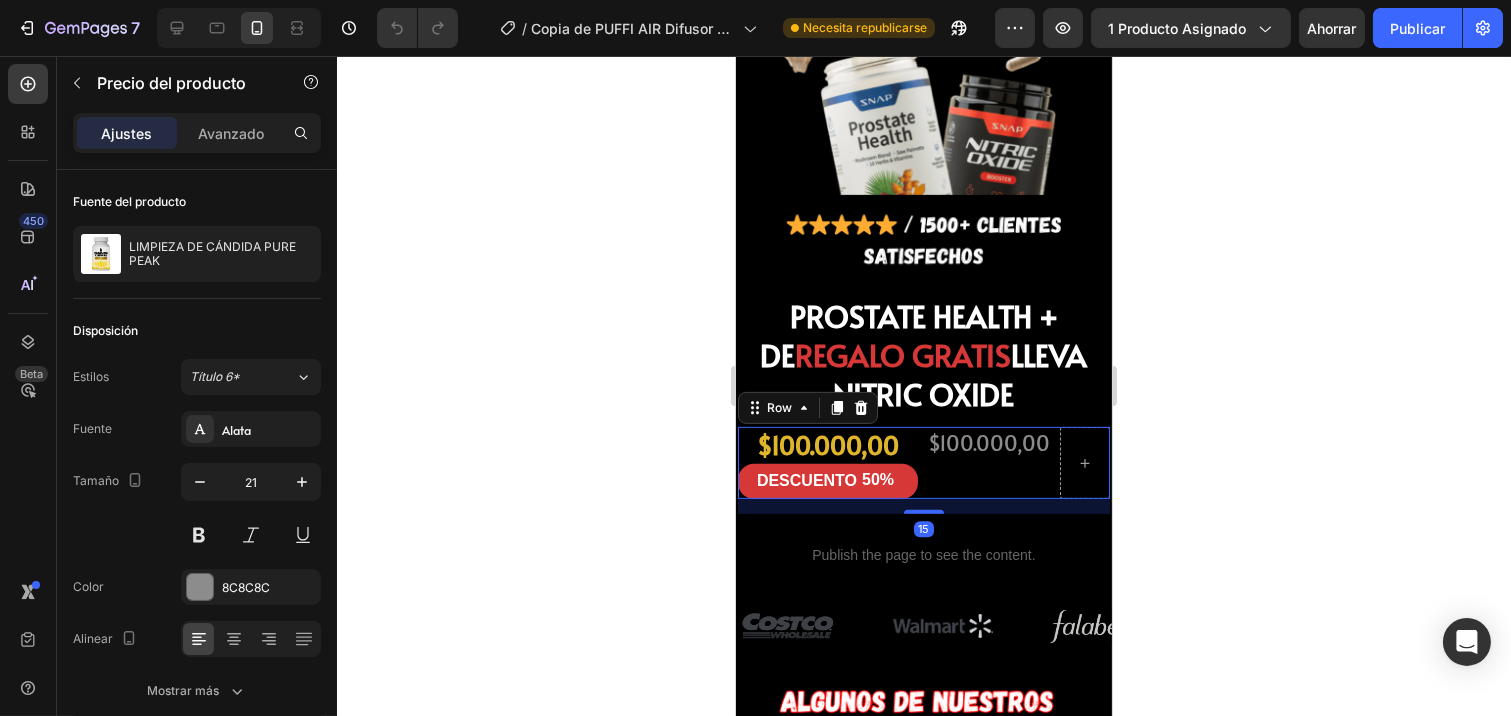 click on "$100.000,00 Product Price Product Price DESCUENTO 50% Discount Tag $100.000,00 Product Price Product Price
Row   15" at bounding box center (923, 462) 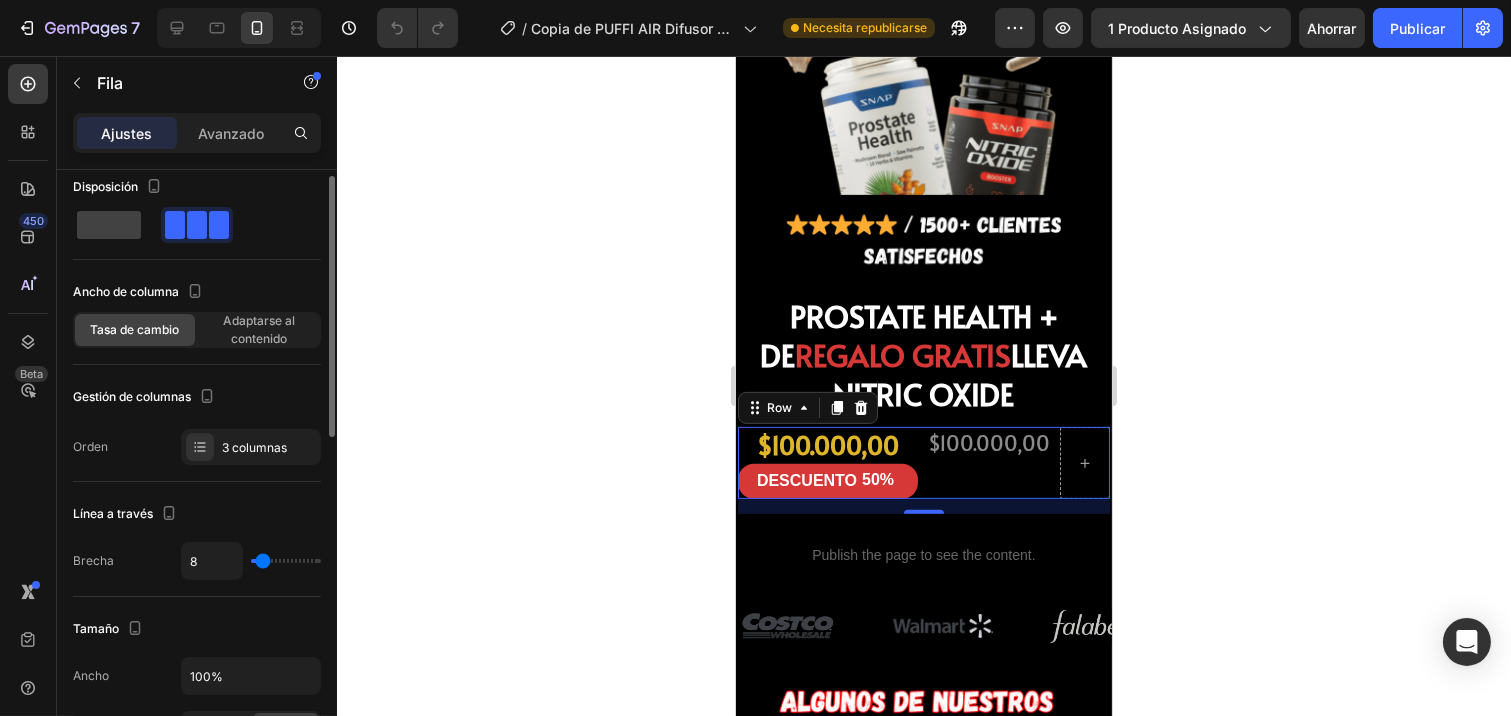 scroll, scrollTop: 0, scrollLeft: 0, axis: both 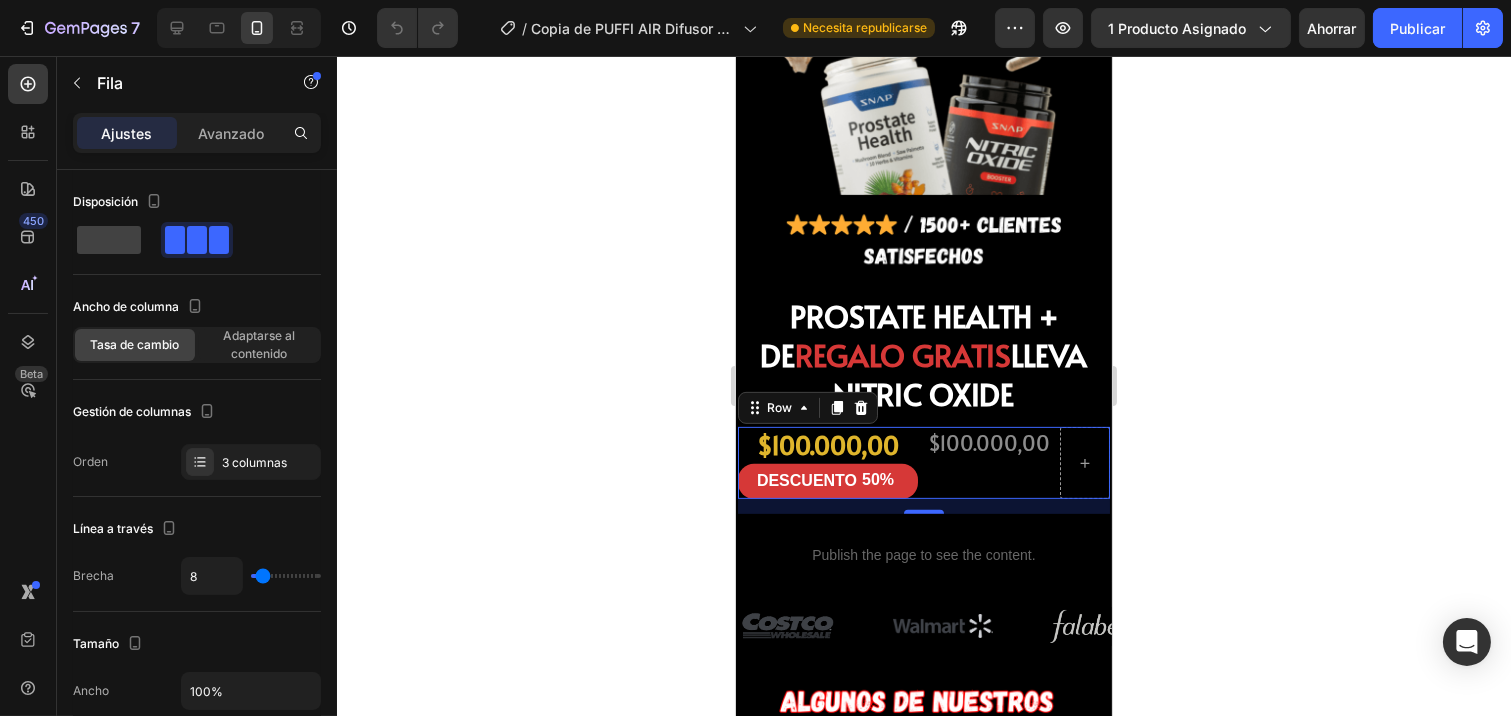 click on "15" at bounding box center (923, 506) 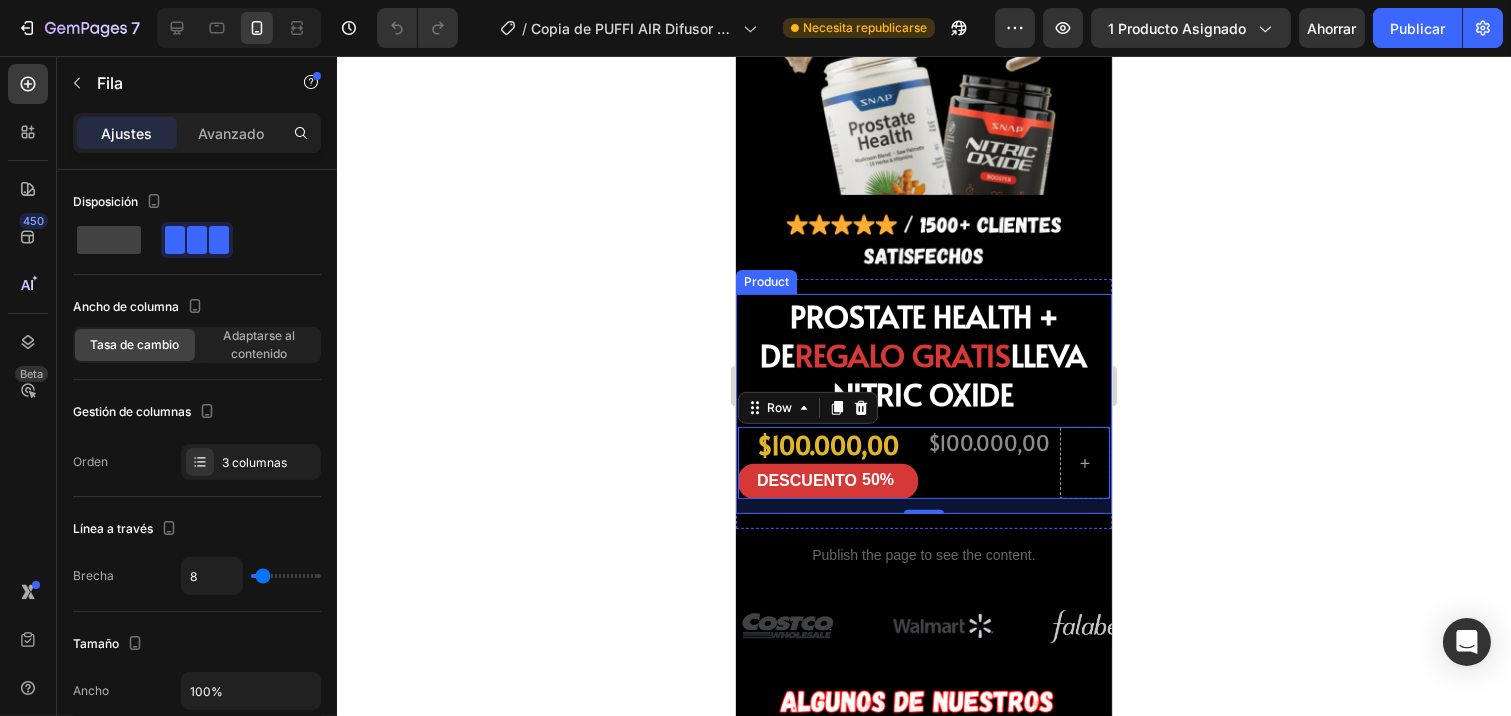 click on "PROSTATE HEALTH + DE  REGALO GRATIS  LLEVA NITRIC OXIDE Heading" at bounding box center (923, 360) 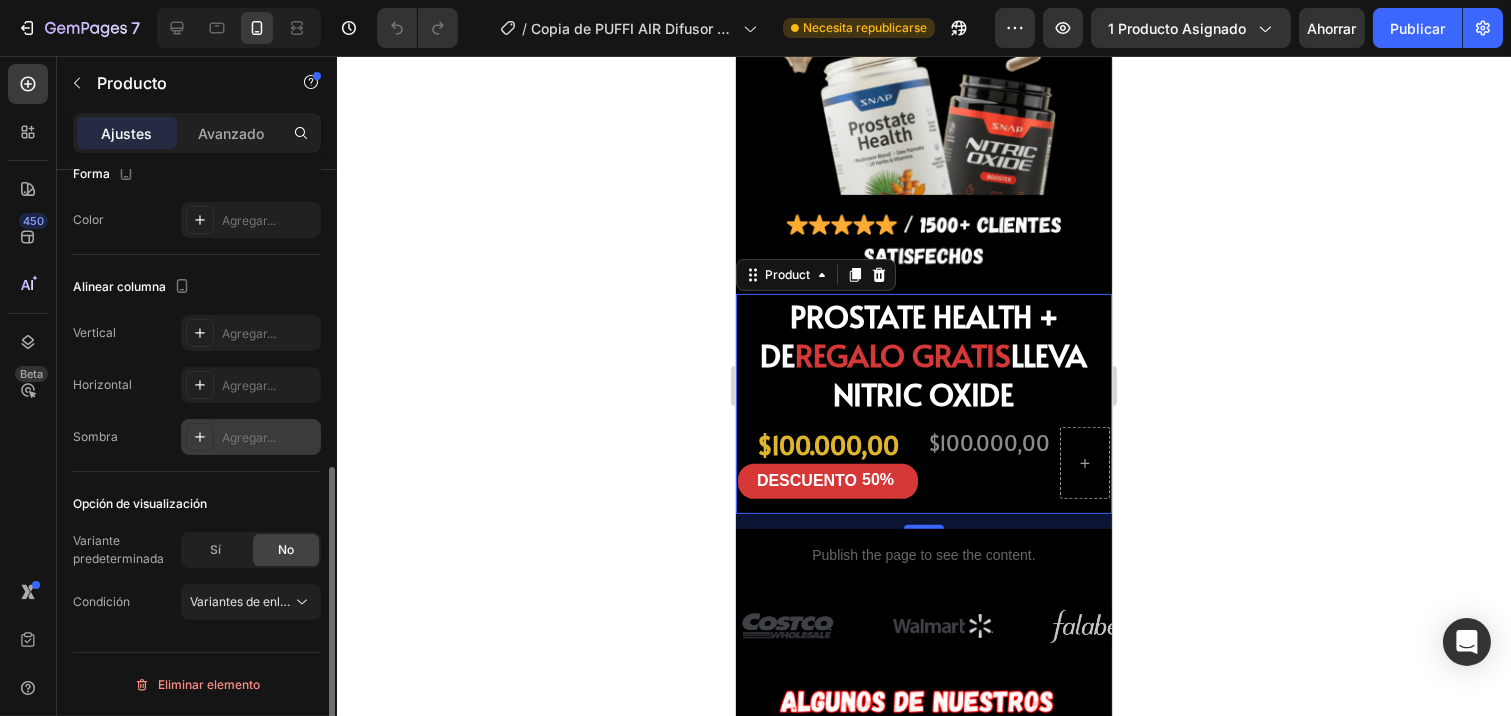 scroll, scrollTop: 0, scrollLeft: 0, axis: both 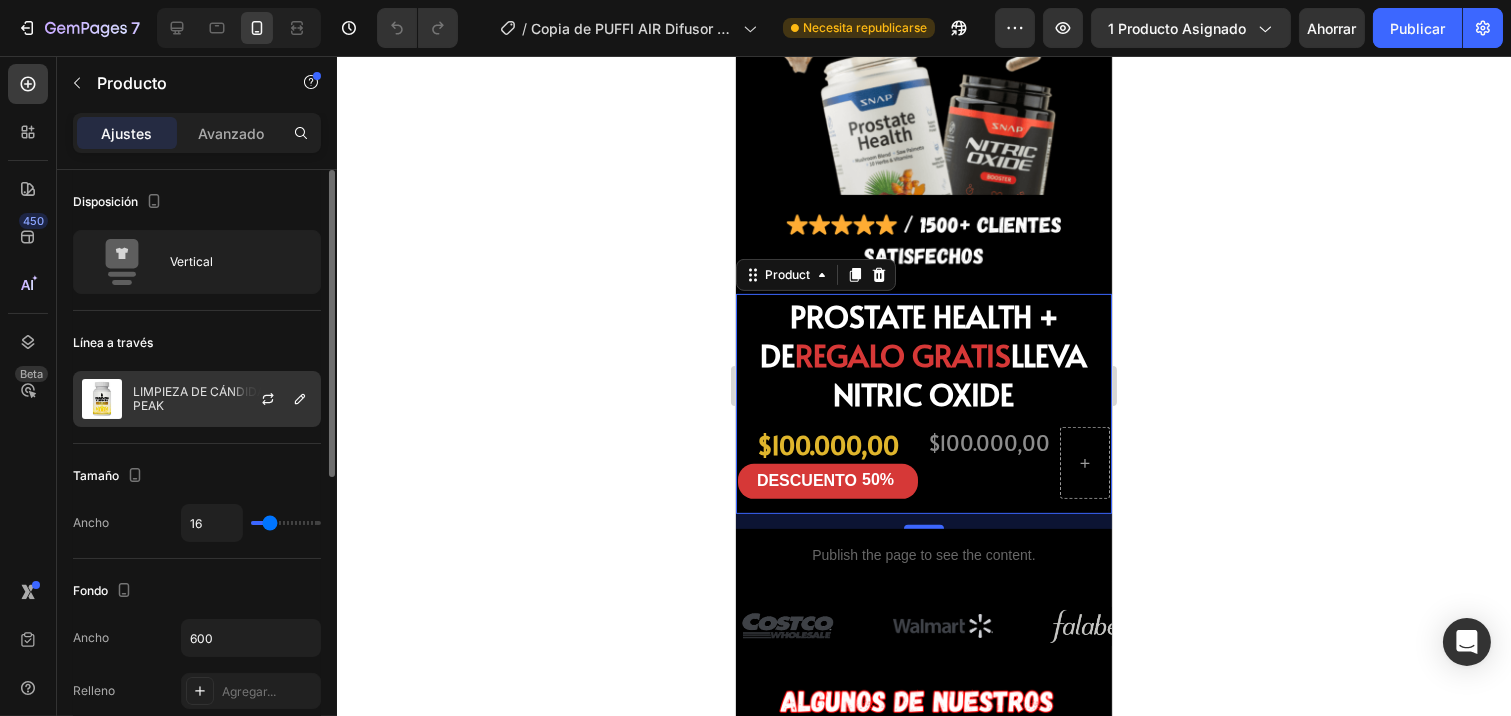 click at bounding box center [276, 399] 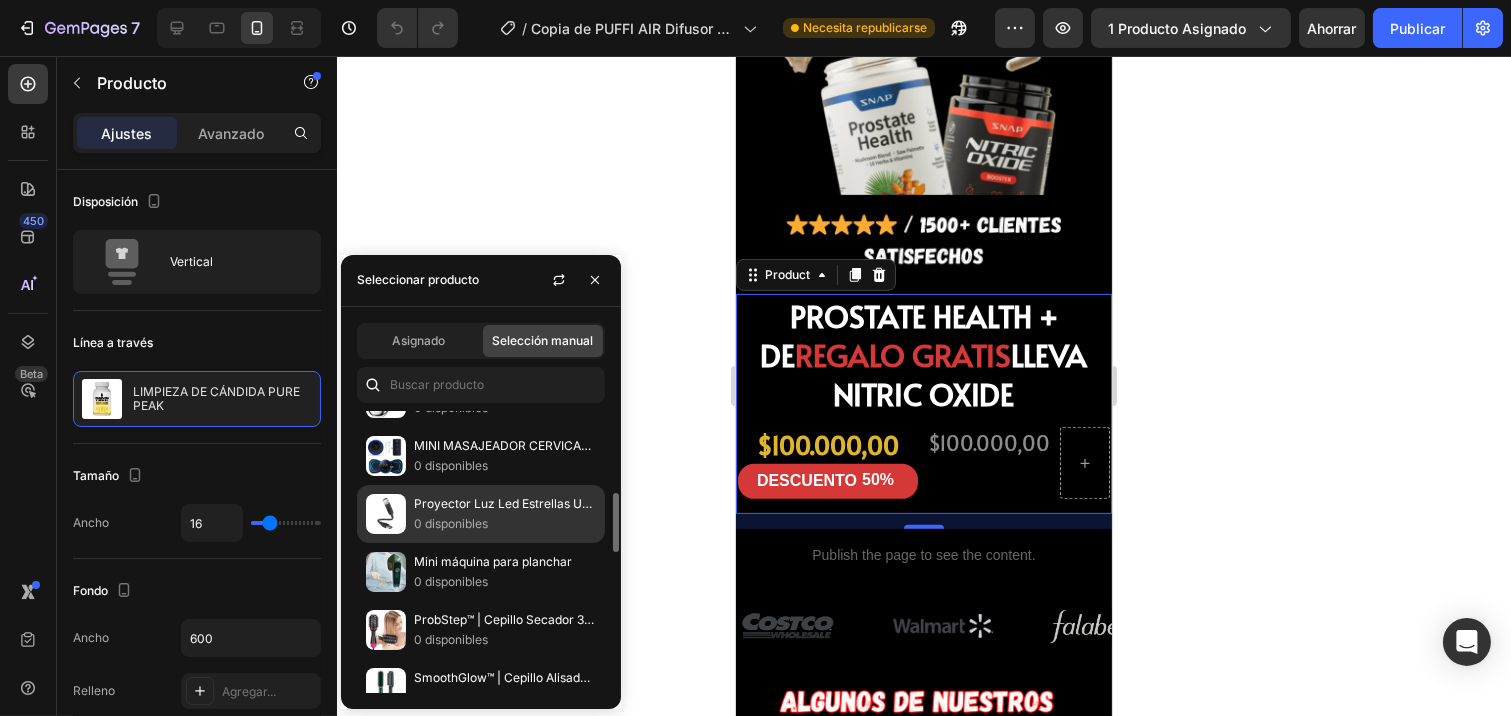 scroll, scrollTop: 0, scrollLeft: 0, axis: both 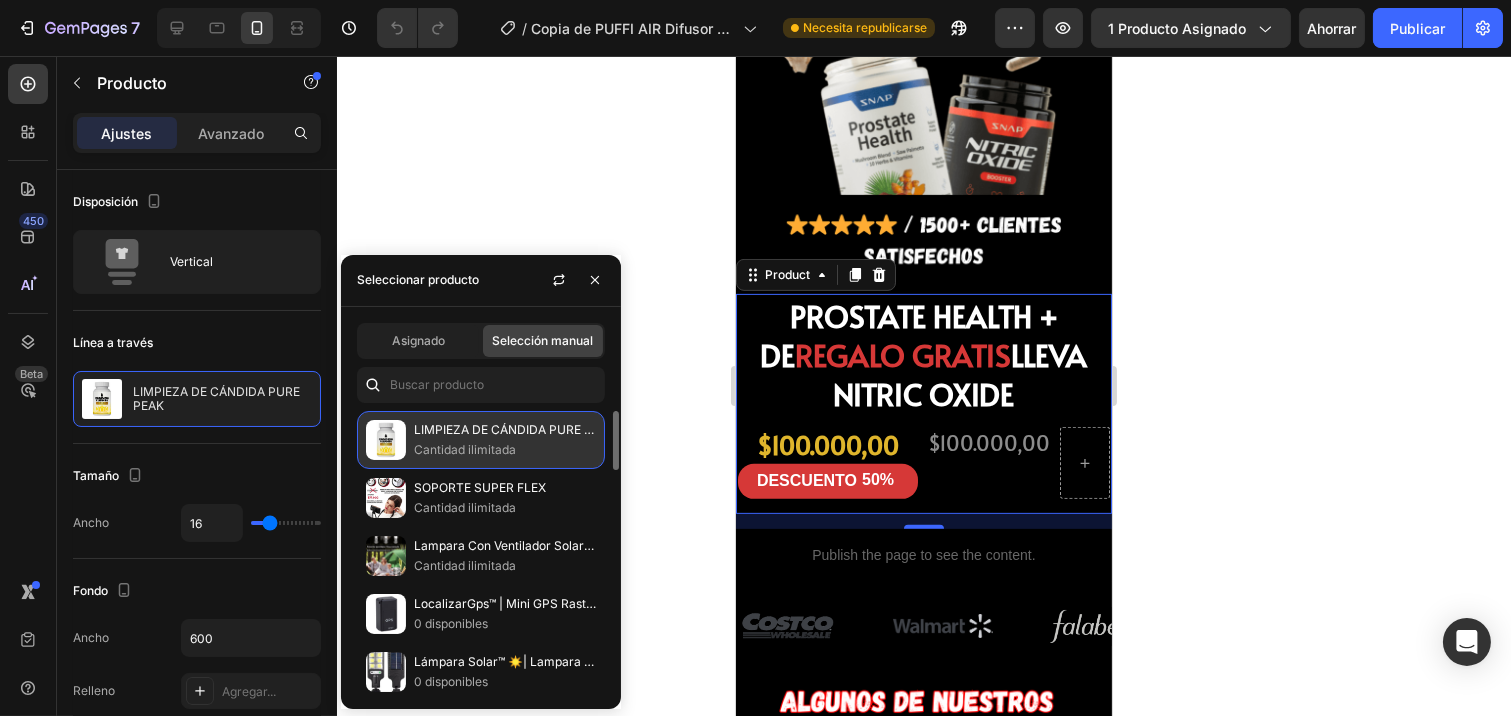 click on "Cantidad ilimitada" at bounding box center (465, 449) 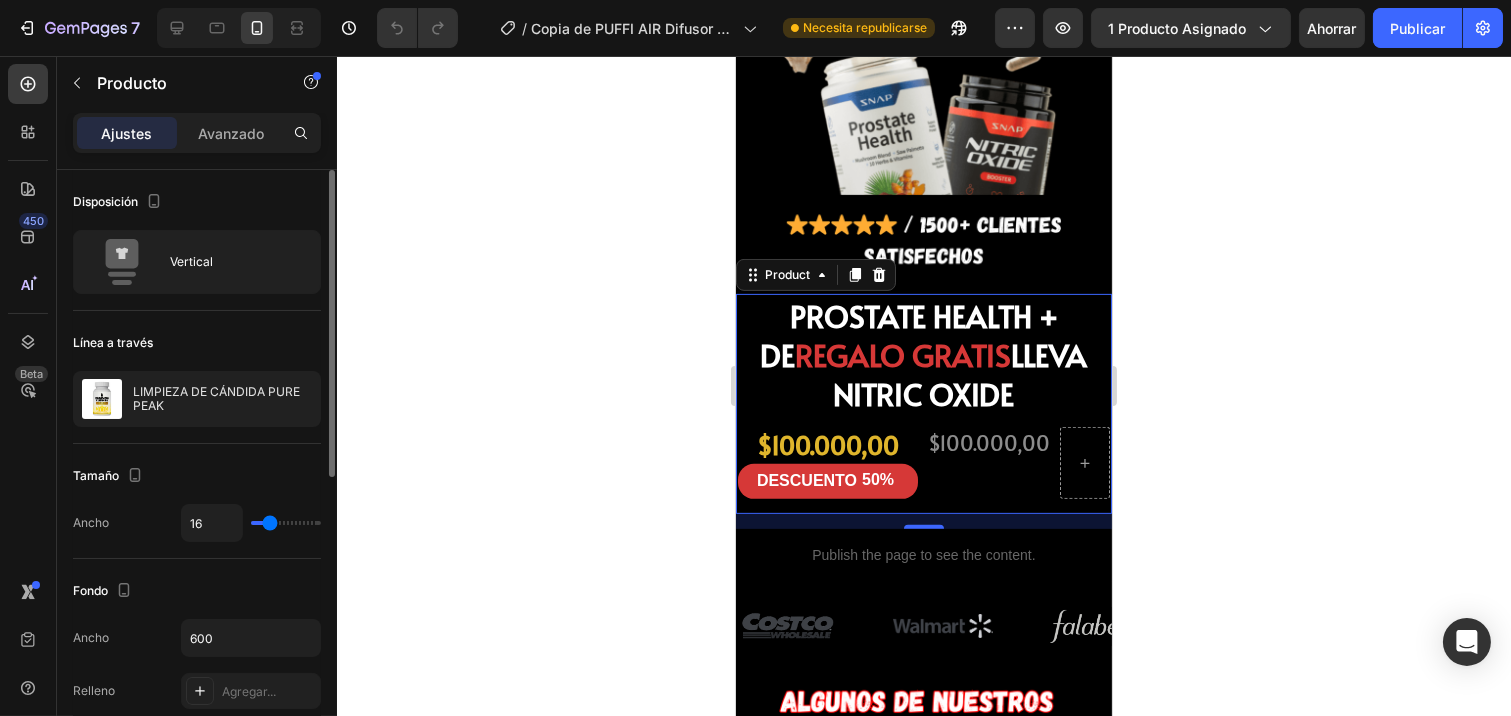click on "Línea a través LIMPIEZA DE CÁNDIDA PURE PEAK" 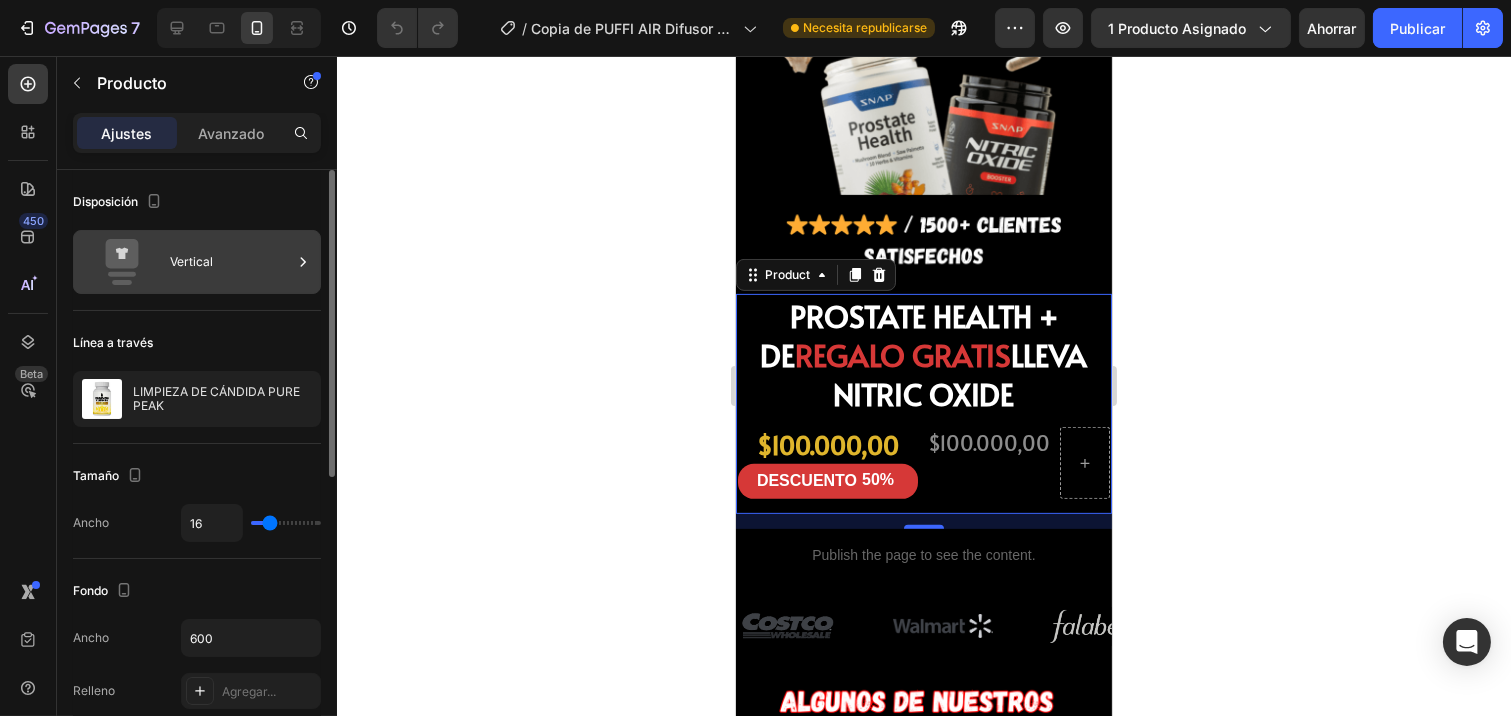 click on "Vertical" at bounding box center (231, 262) 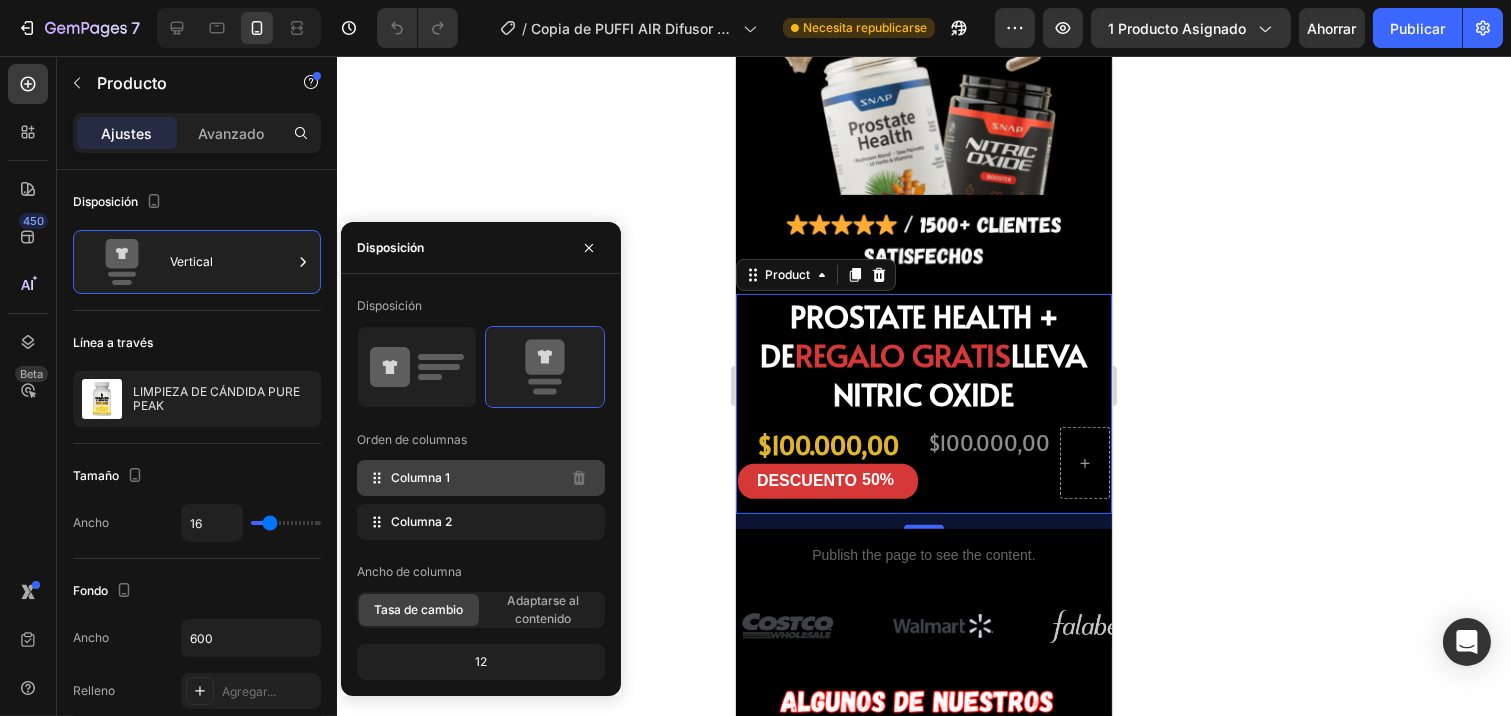 click on "Columna 1" at bounding box center [420, 477] 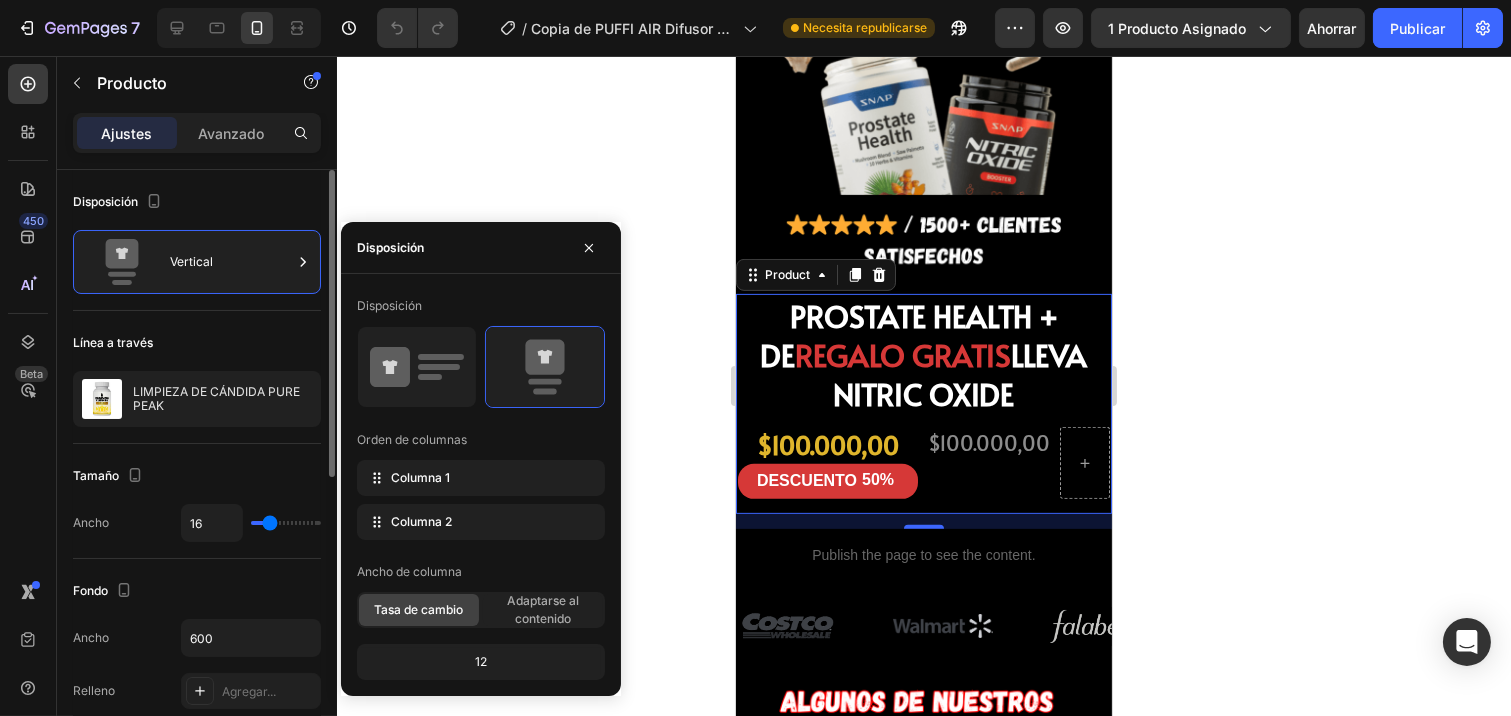 click on "Línea a través" at bounding box center [197, 343] 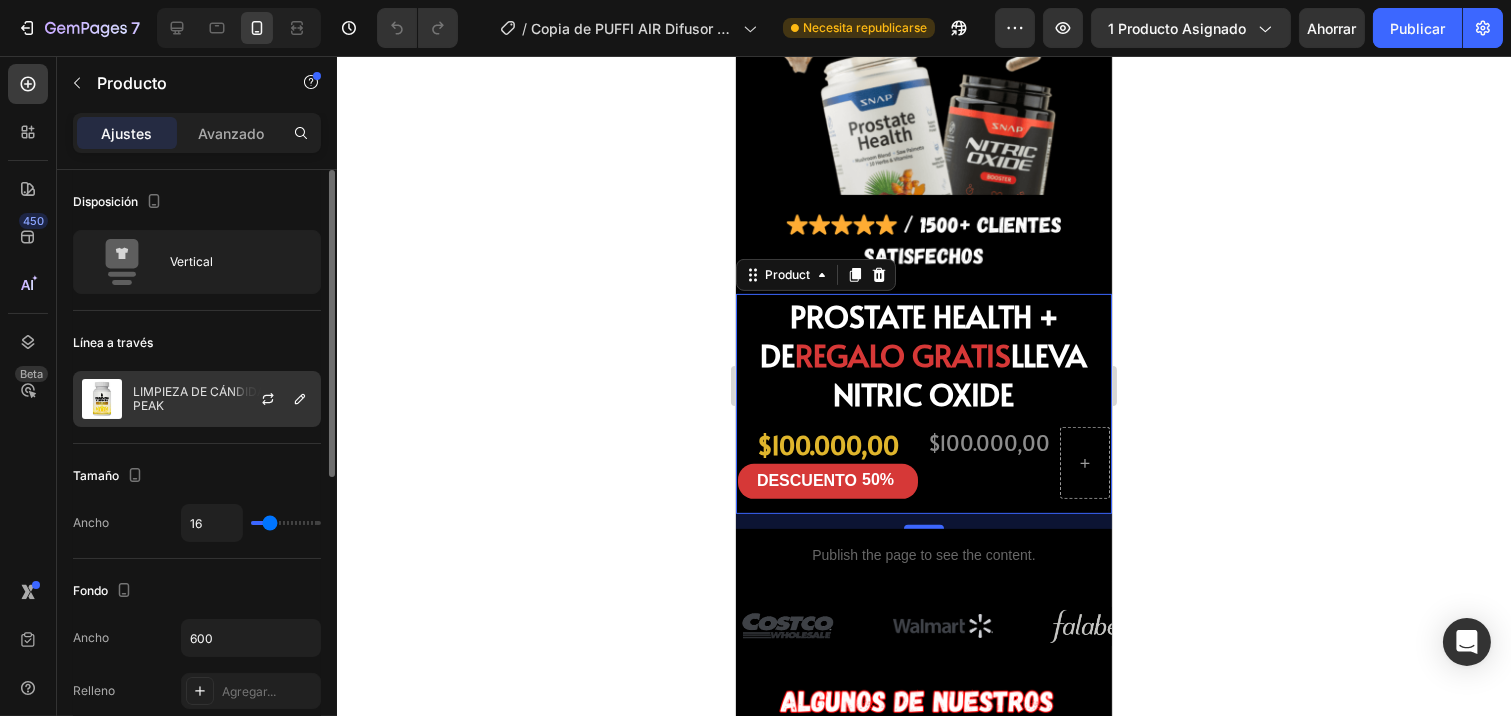 click on "LIMPIEZA DE CÁNDIDA PURE PEAK" at bounding box center (218, 398) 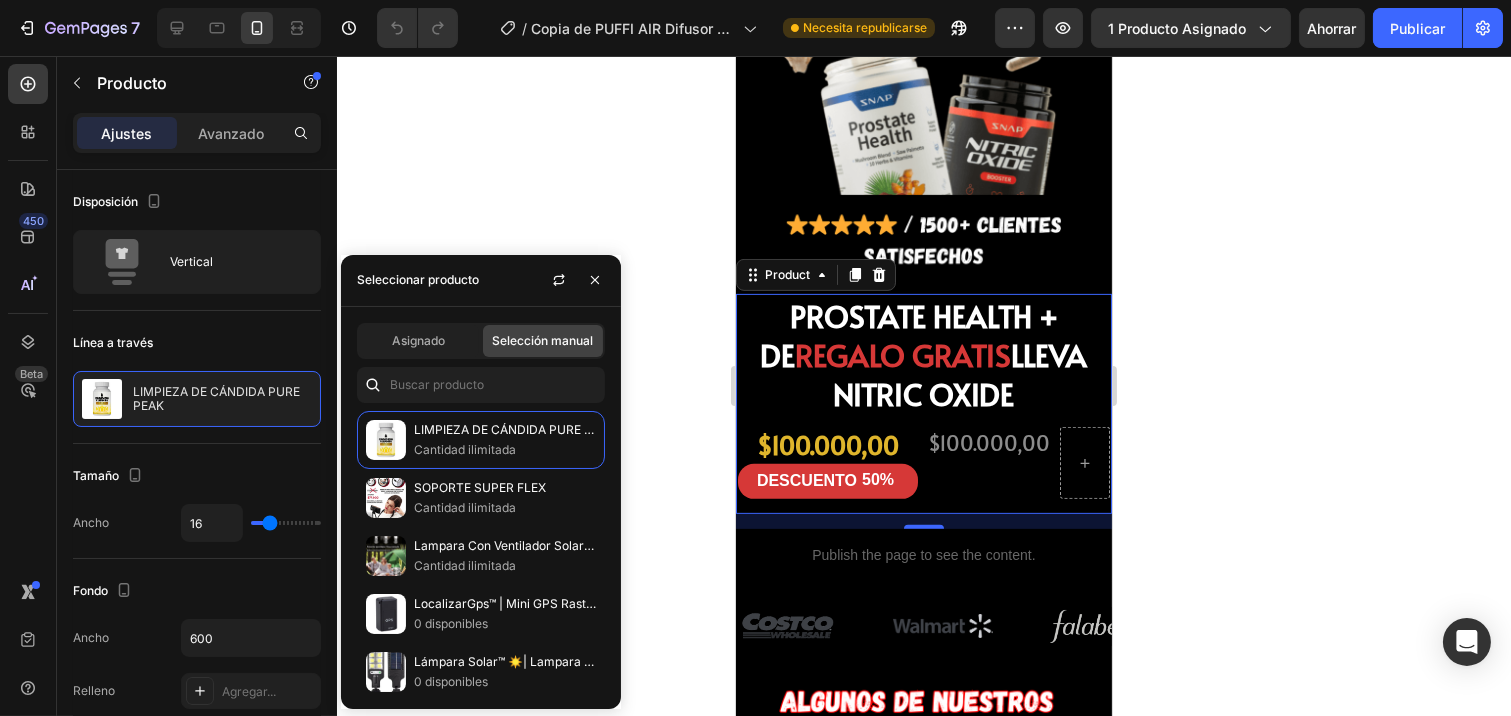 click 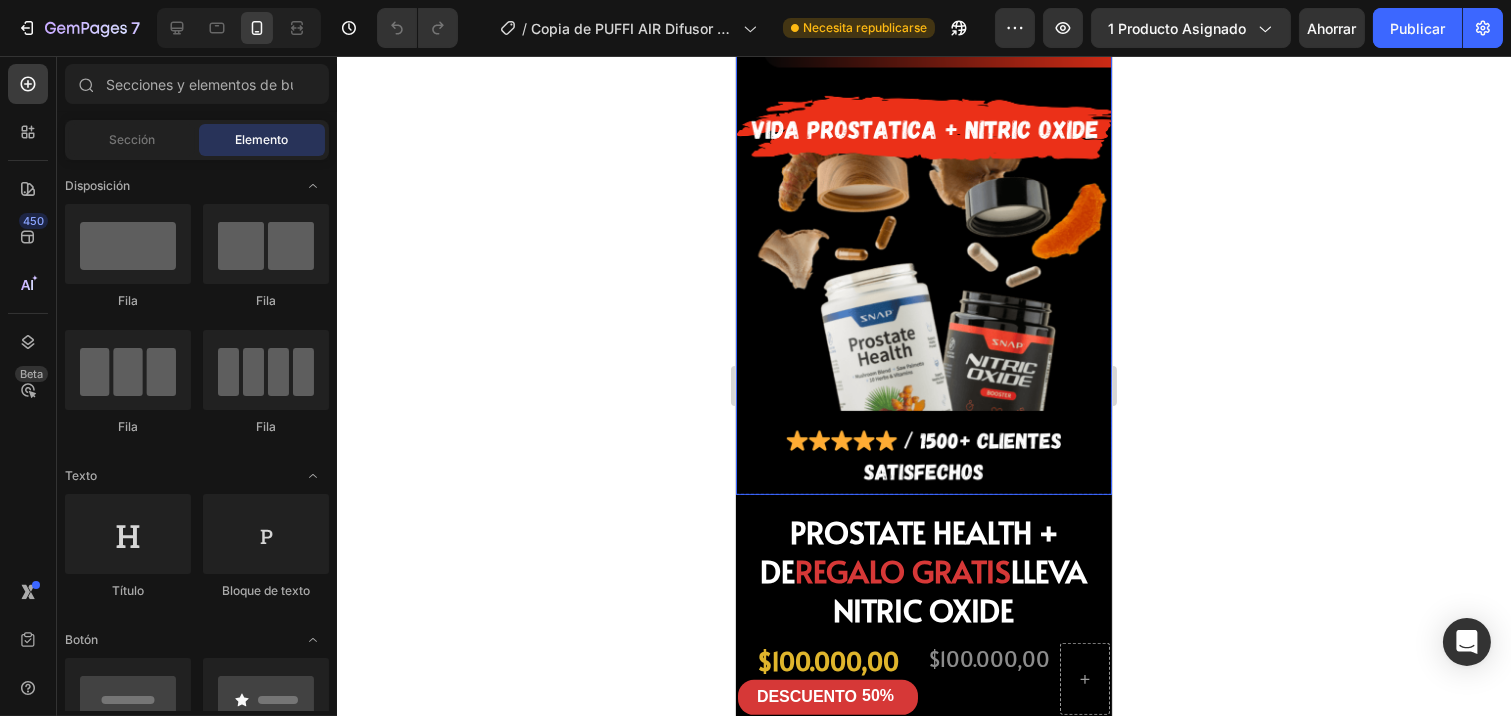 scroll, scrollTop: 1333, scrollLeft: 0, axis: vertical 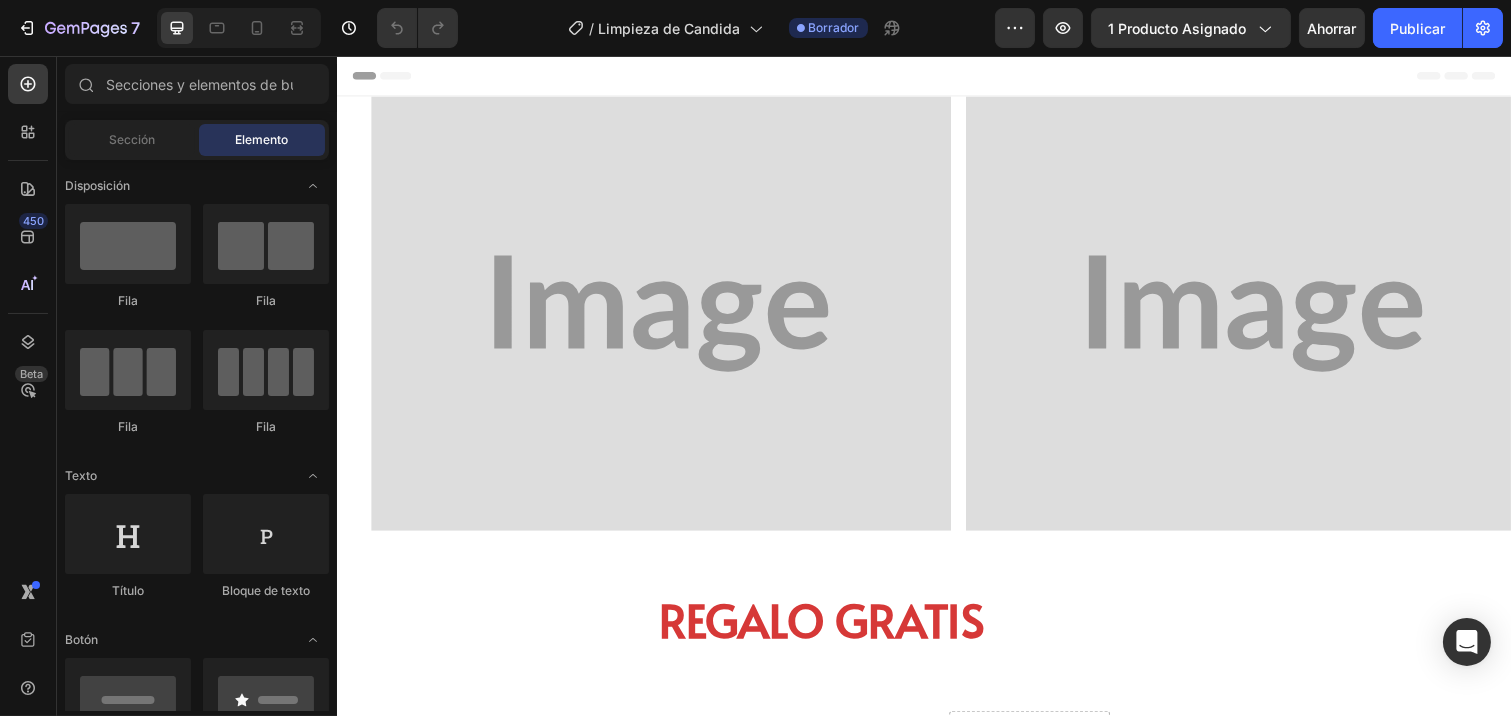 click at bounding box center [239, 28] 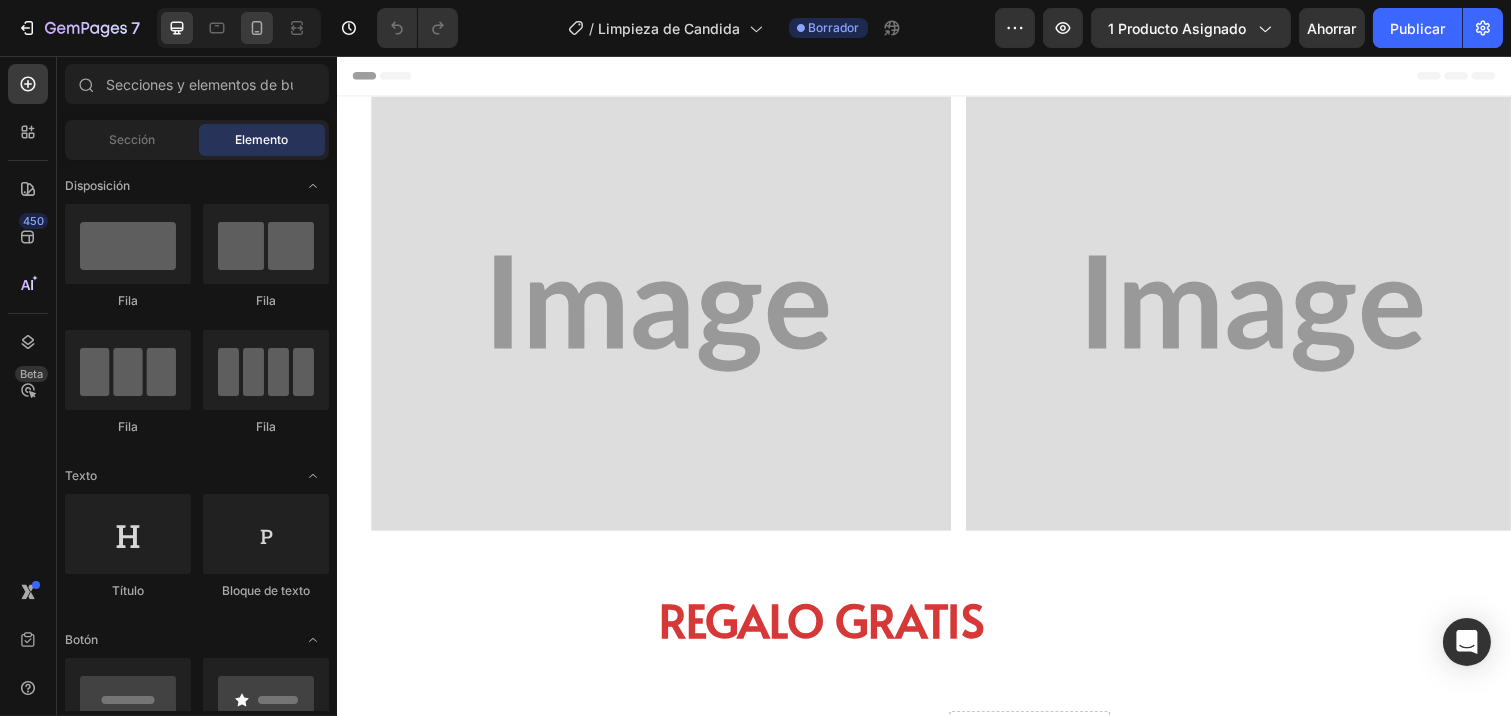 click 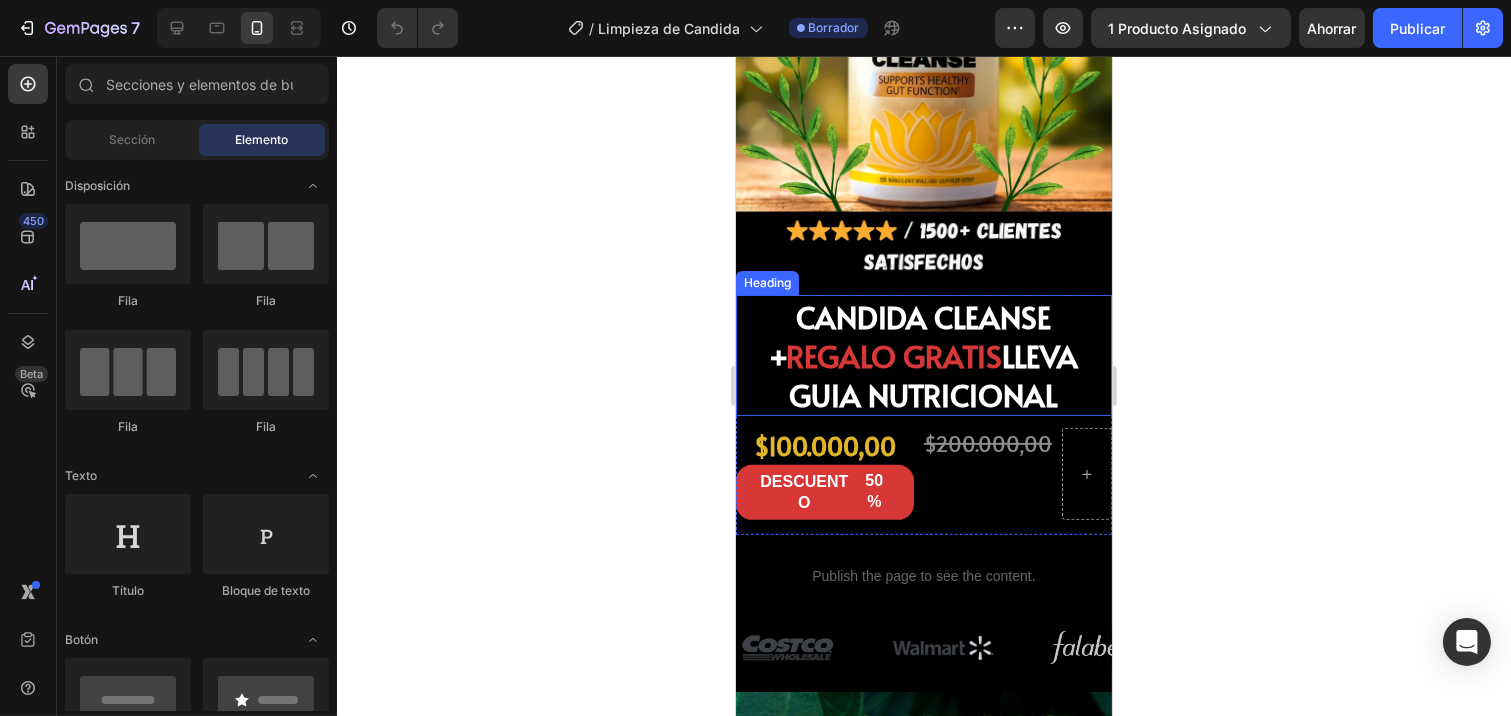 scroll, scrollTop: 1444, scrollLeft: 0, axis: vertical 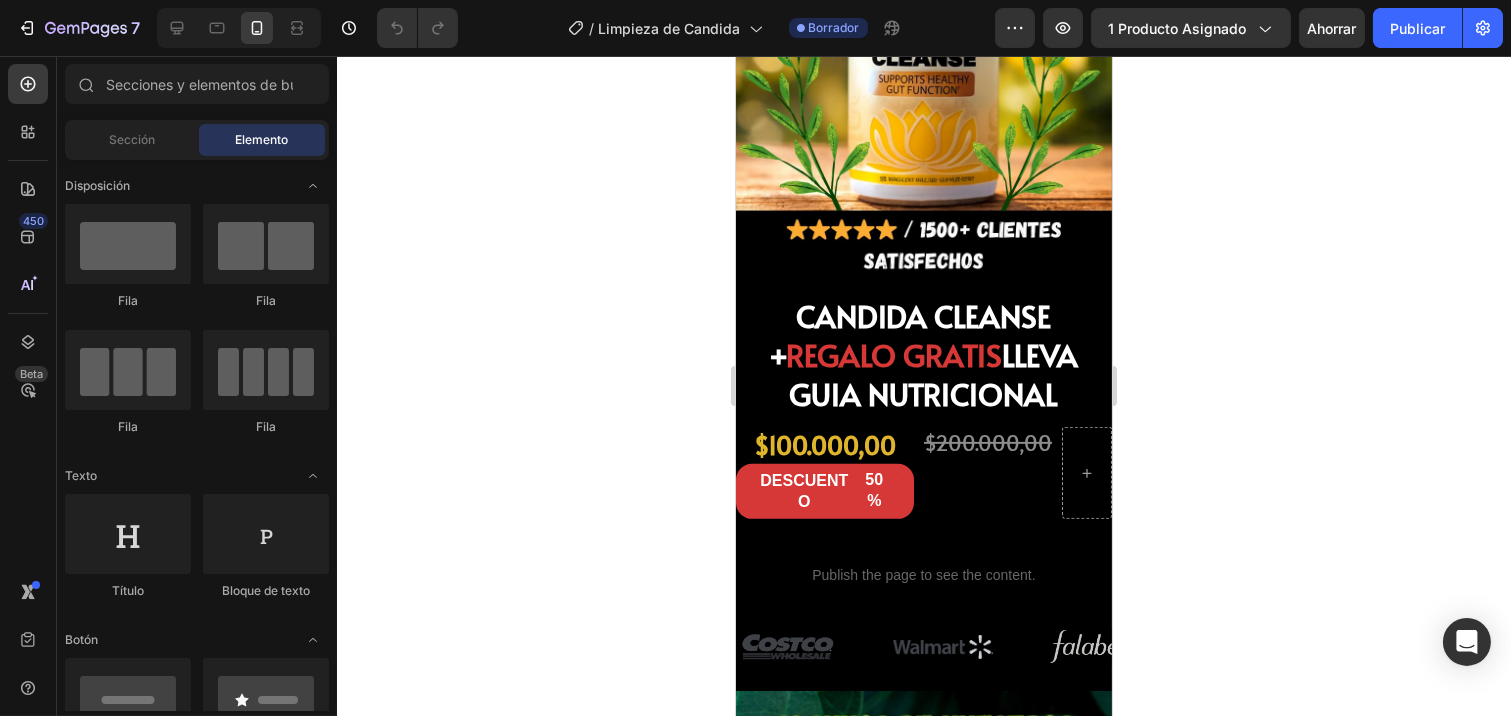click on "7 Version history / Limpieza de Candida Borrador Avance 1 producto asignado Ahorrar Publicar" 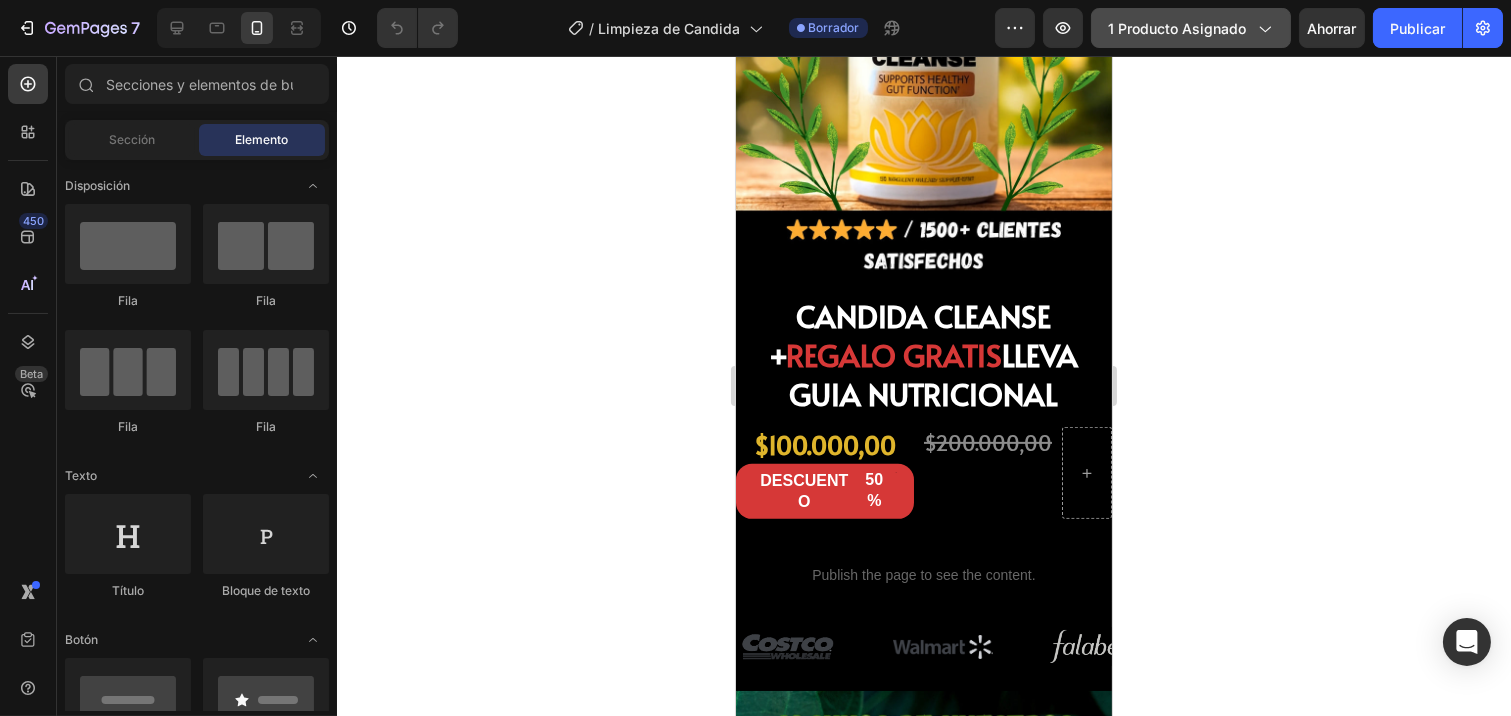 click on "1 producto asignado" at bounding box center [1191, 28] 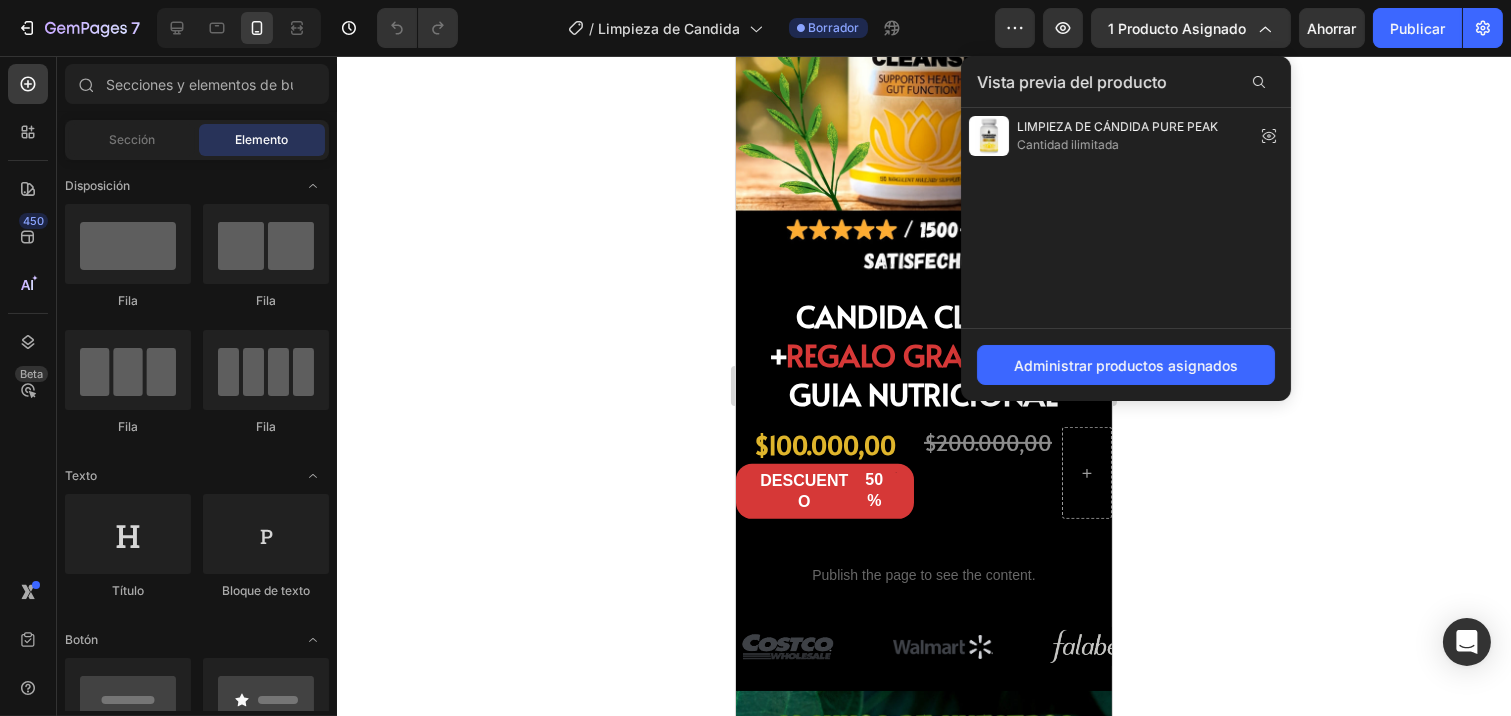 click on "Cantidad ilimitada" at bounding box center (1117, 145) 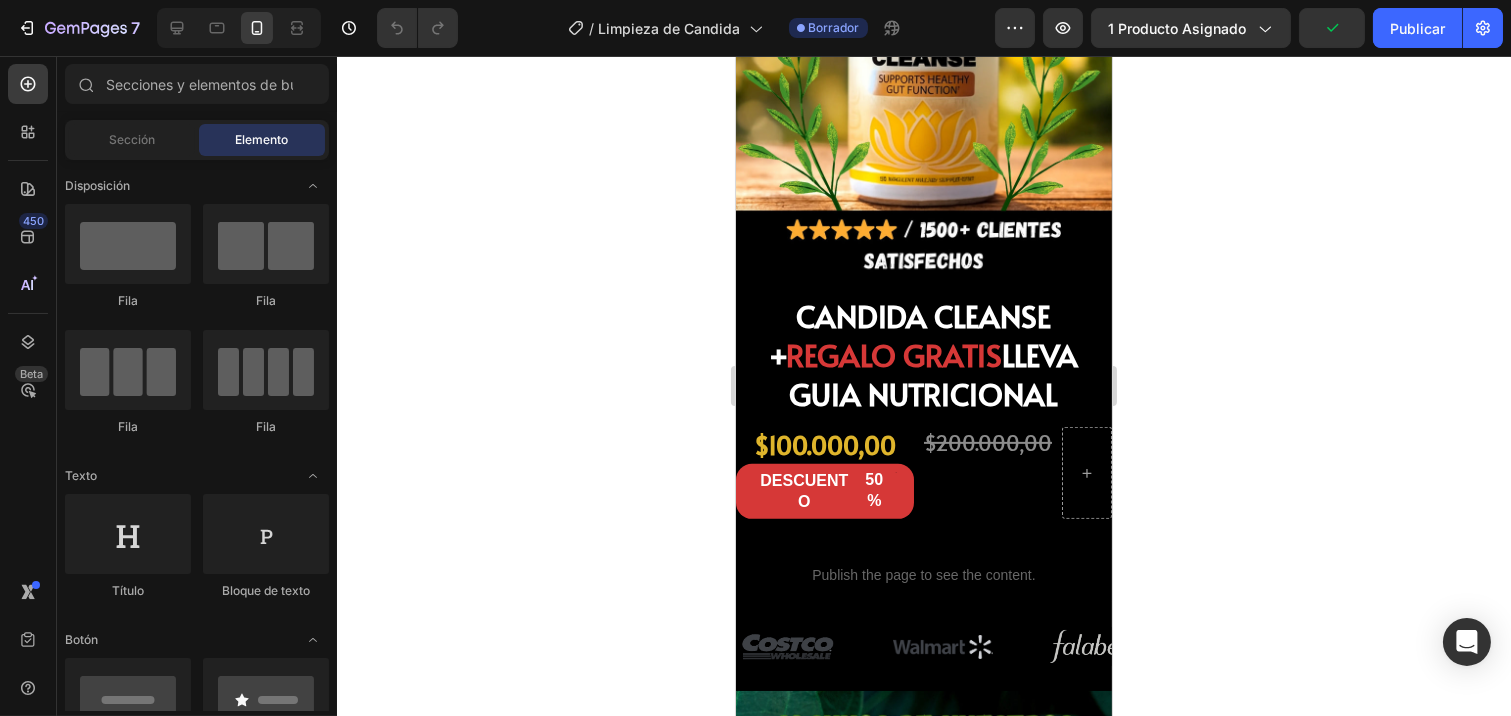 click 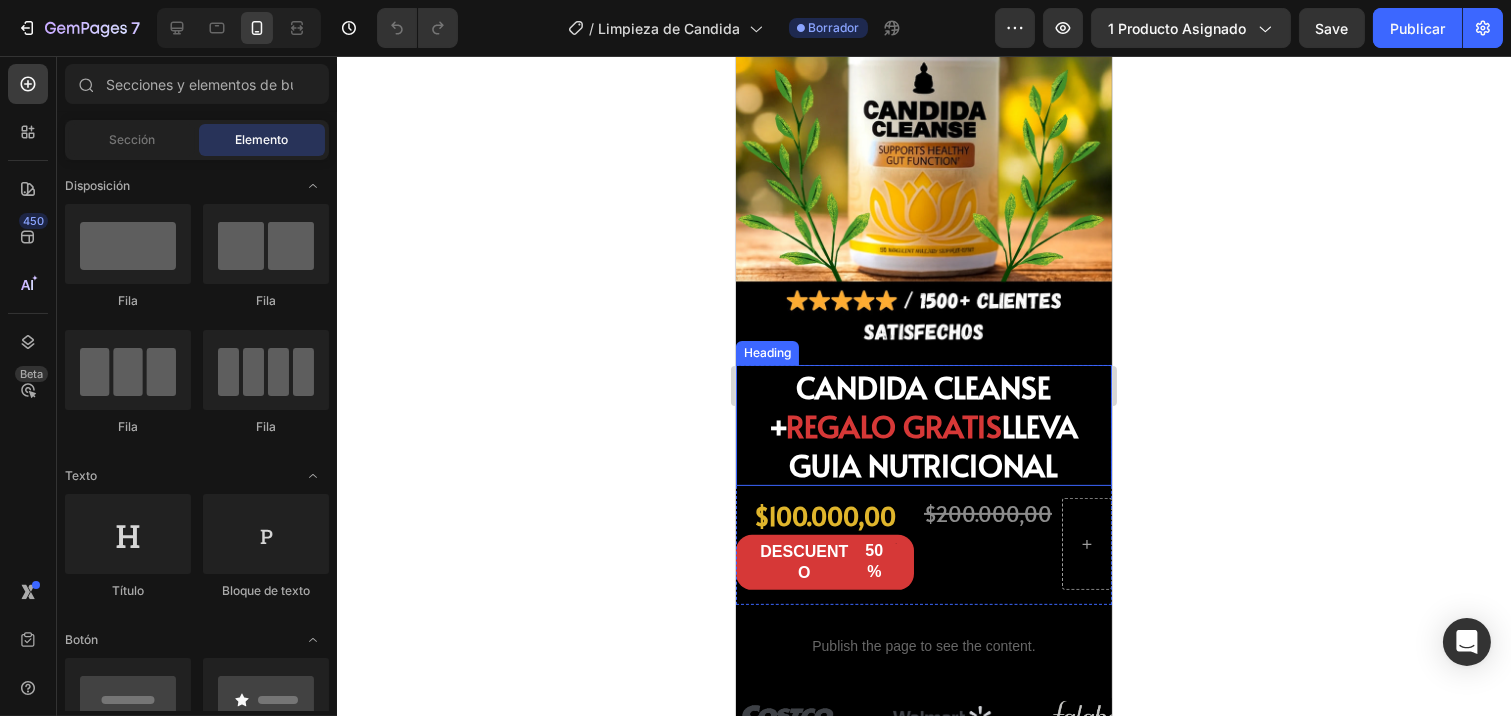 scroll, scrollTop: 1333, scrollLeft: 0, axis: vertical 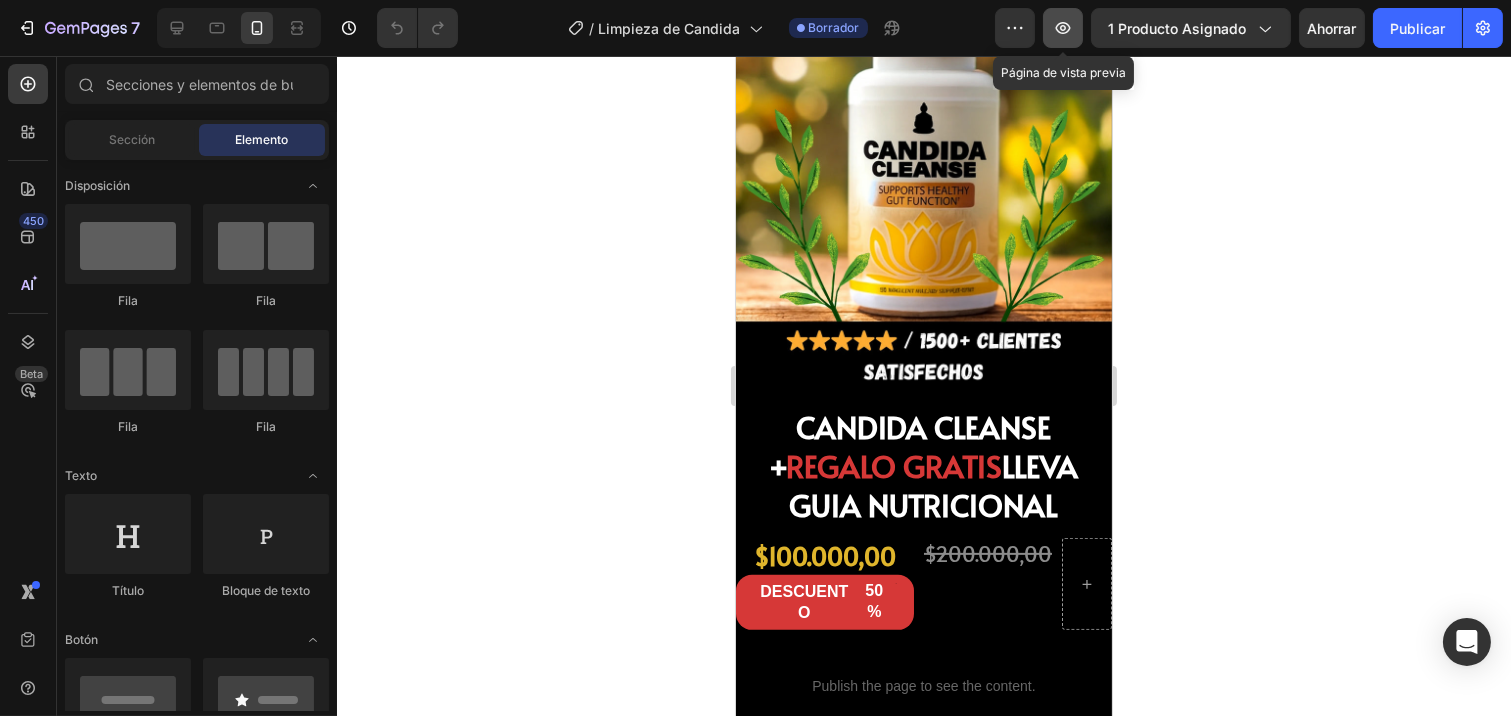 click 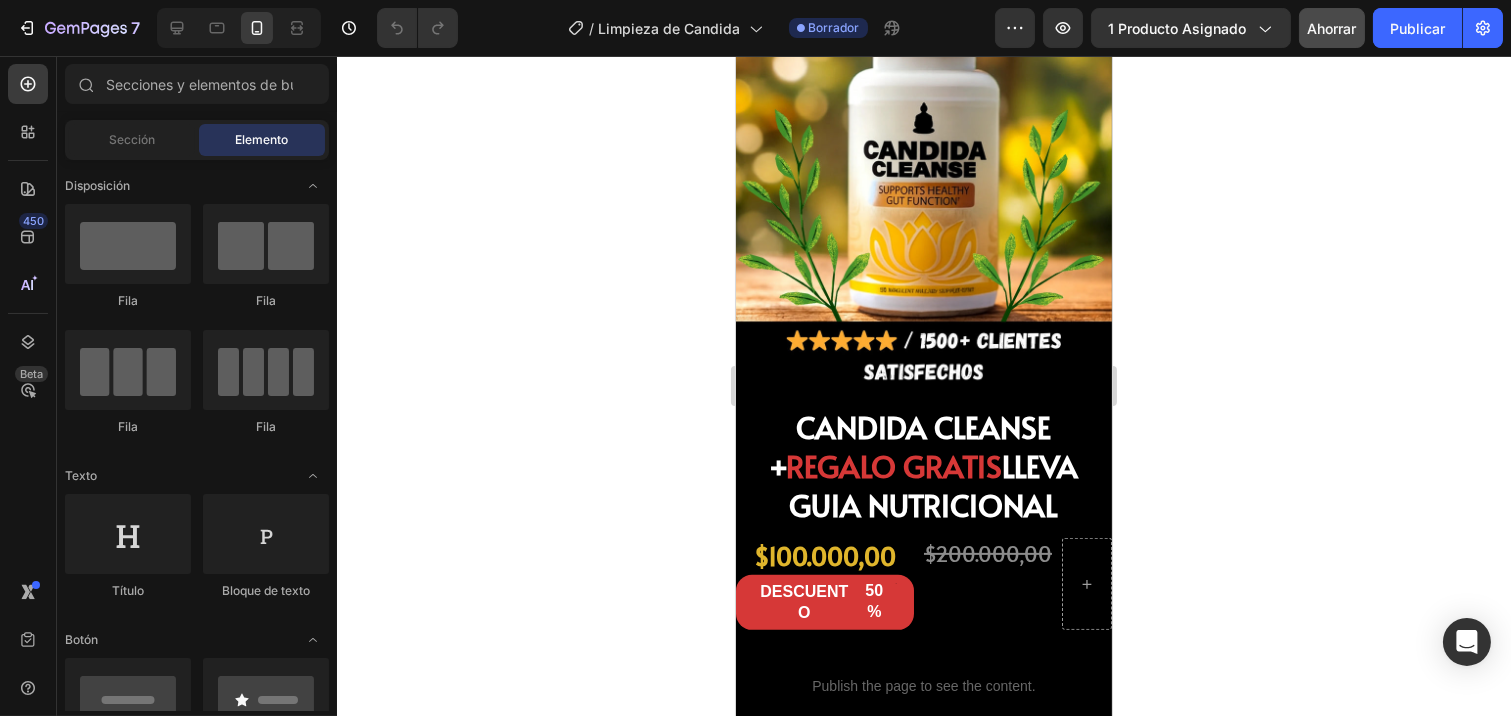 click on "Ahorrar" at bounding box center [1332, 28] 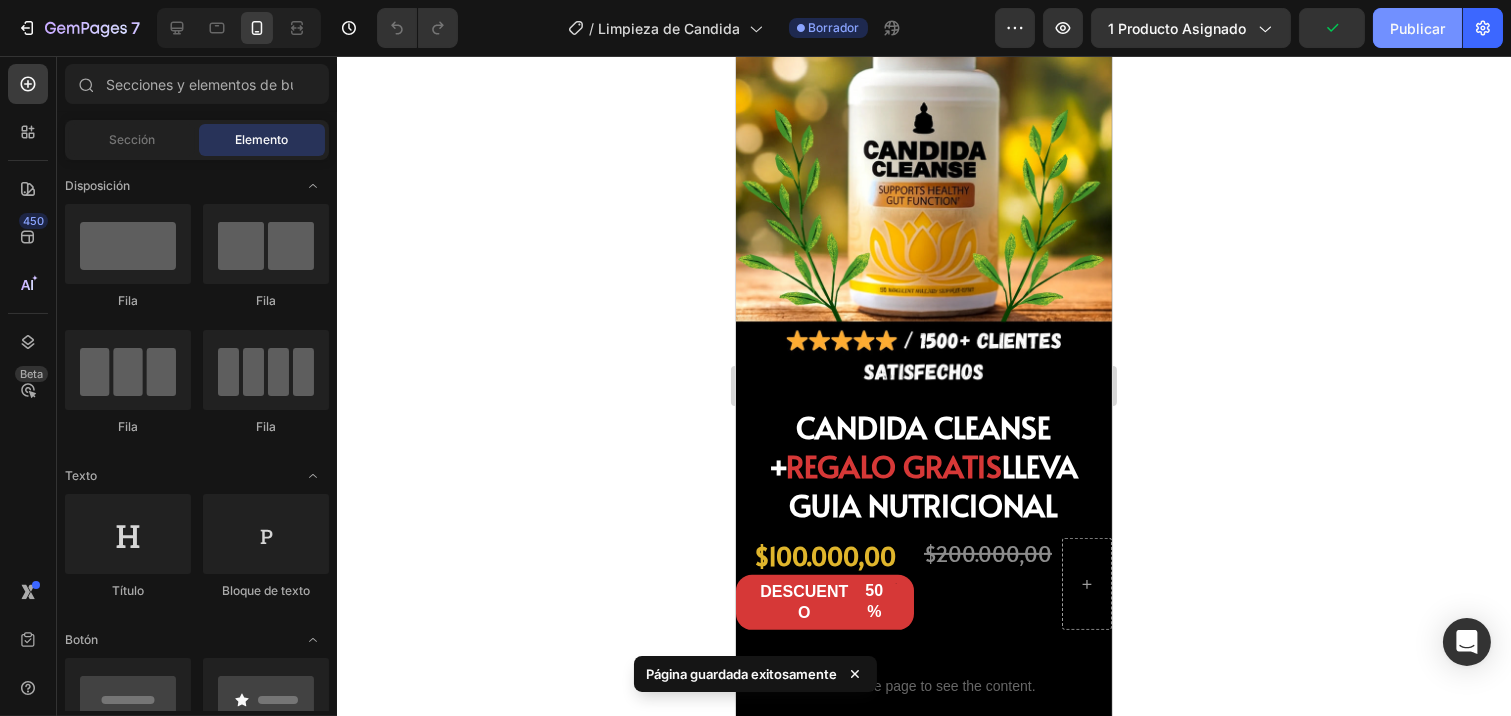 click on "Publicar" 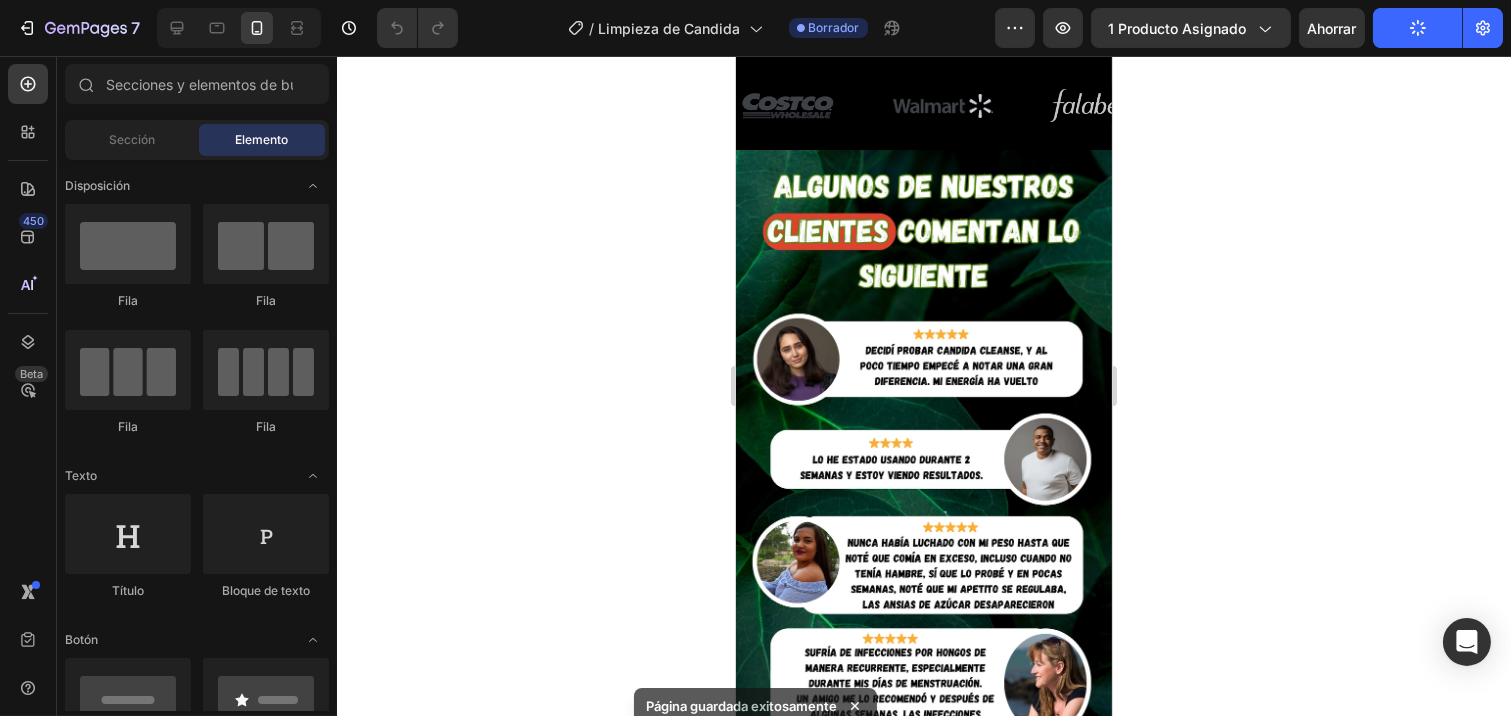 scroll, scrollTop: 2000, scrollLeft: 0, axis: vertical 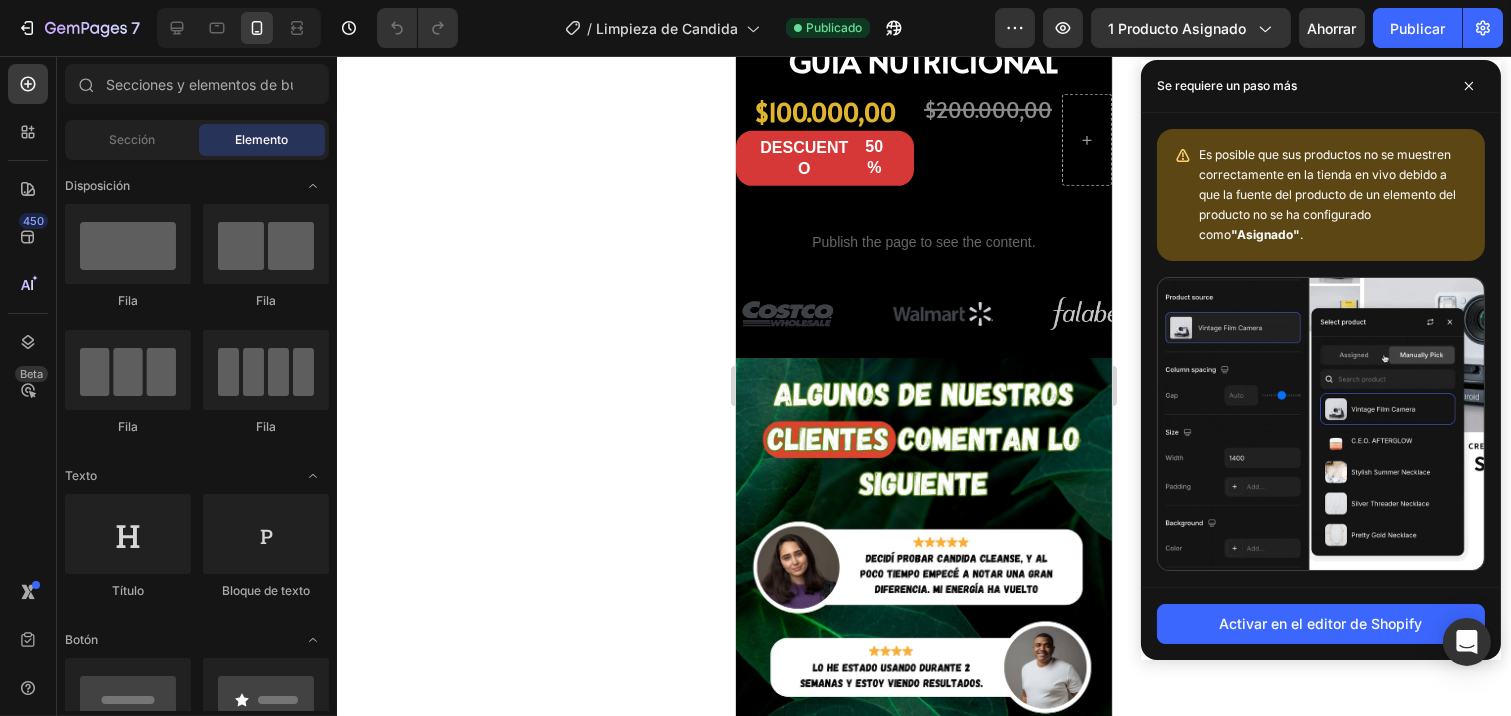drag, startPoint x: 684, startPoint y: 292, endPoint x: 722, endPoint y: 292, distance: 38 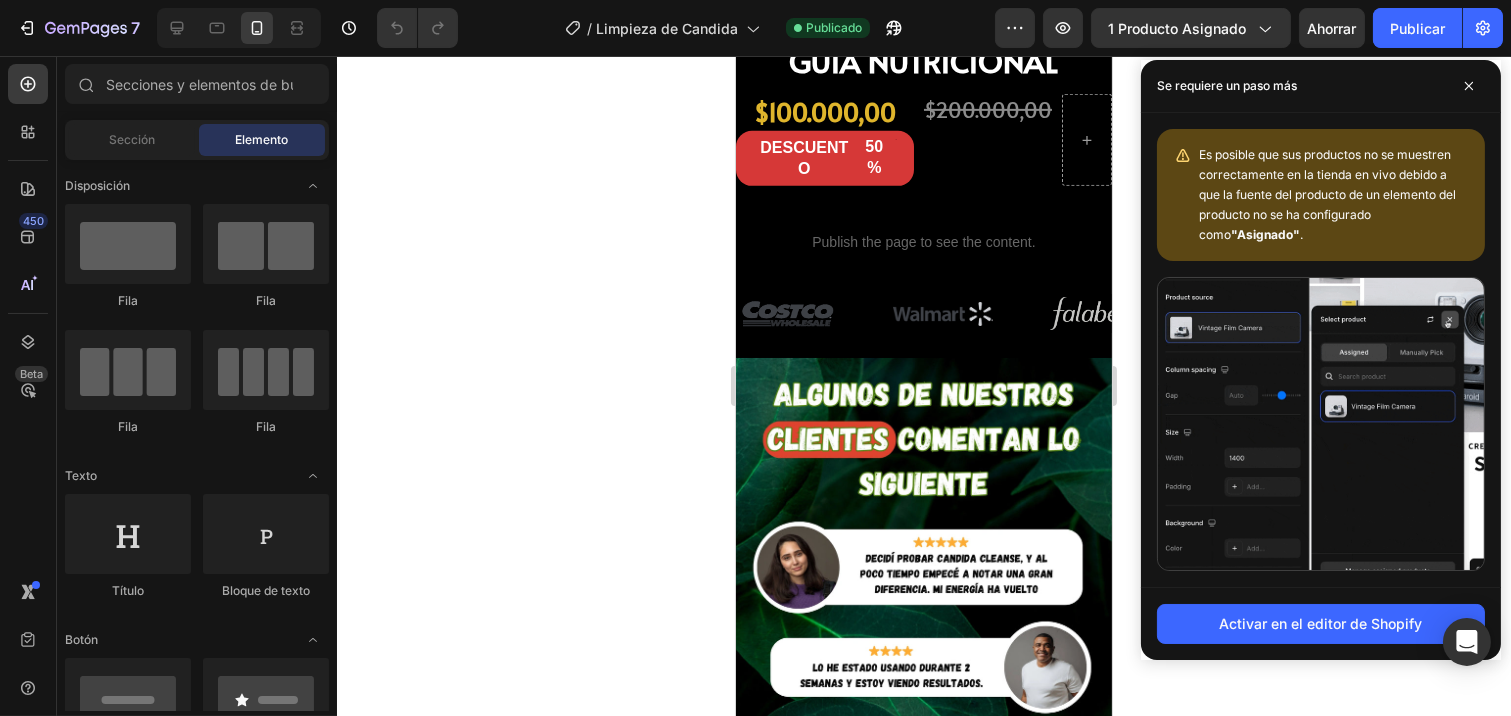click 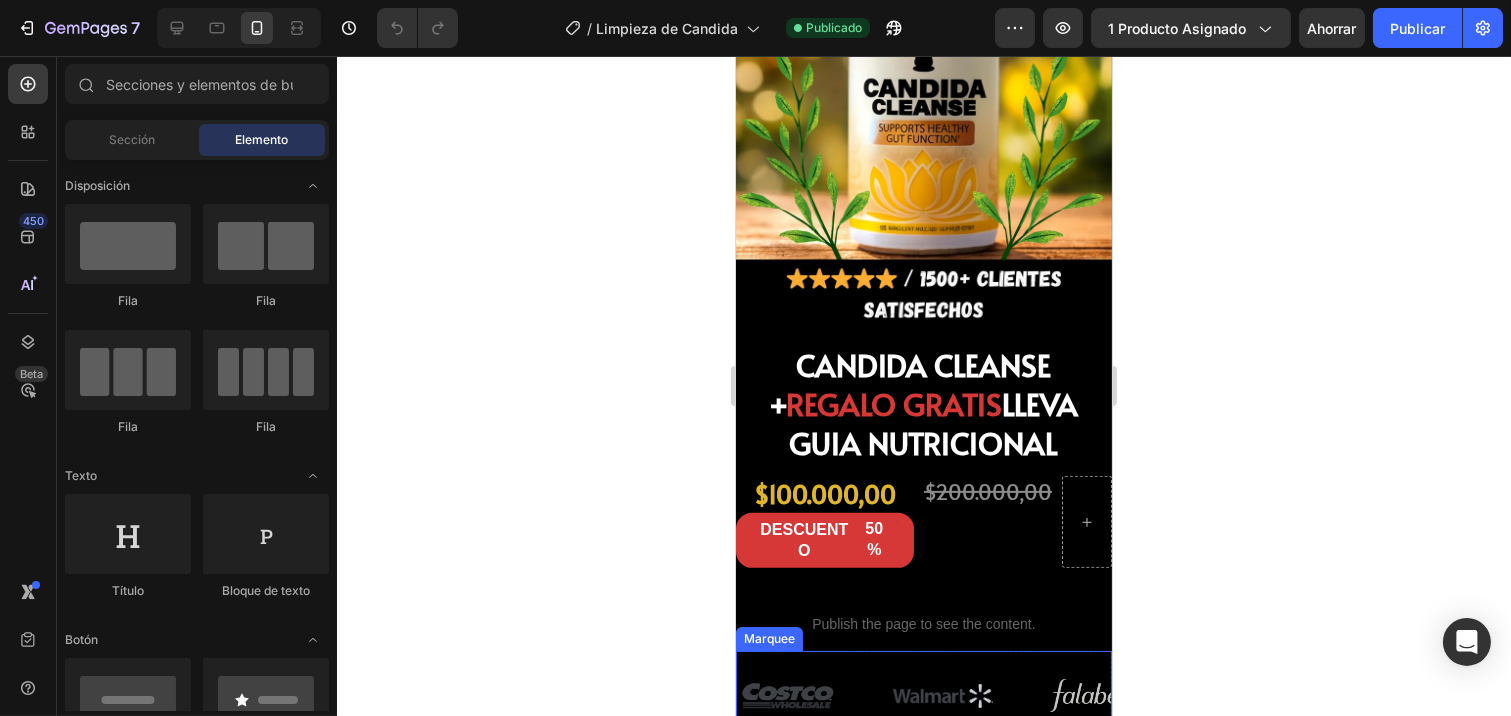 scroll, scrollTop: 1333, scrollLeft: 0, axis: vertical 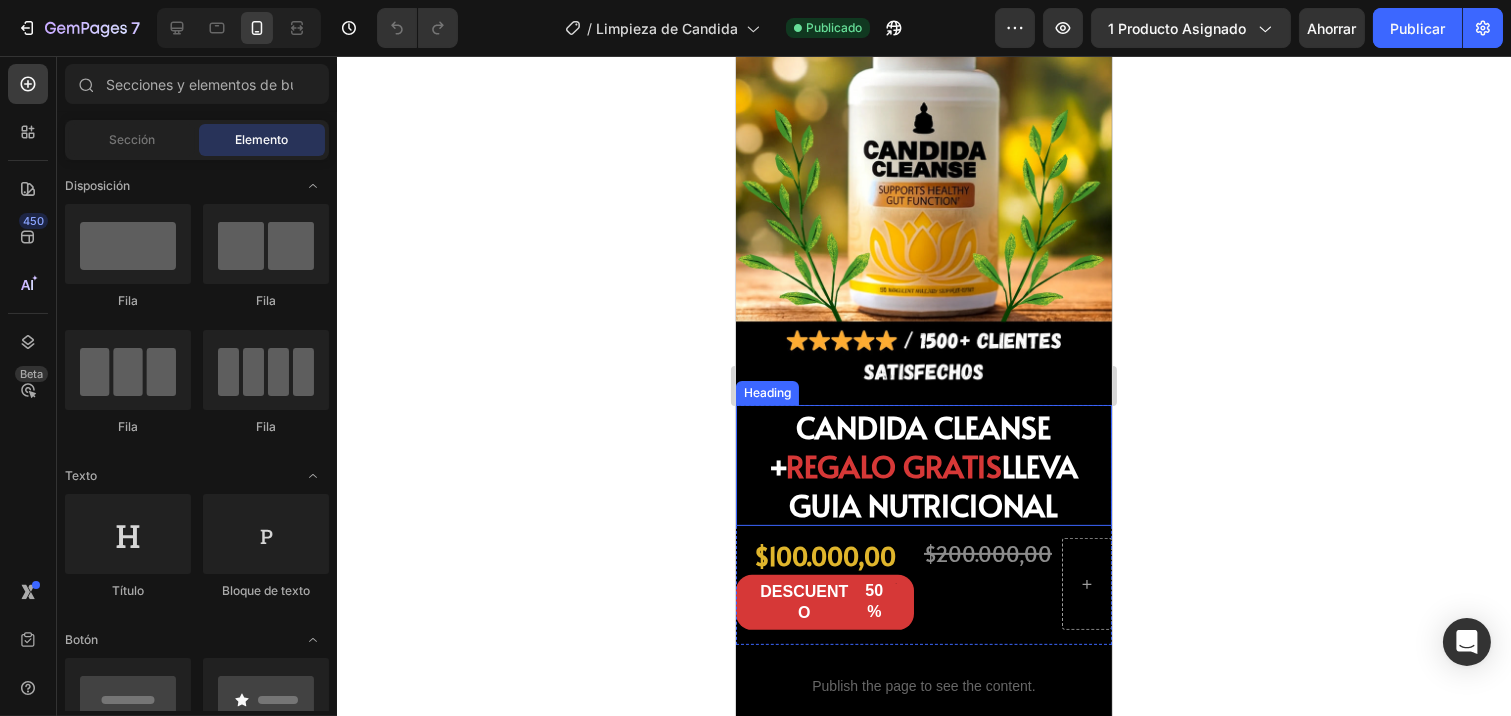 click on "REGALO GRATIS" at bounding box center [894, 465] 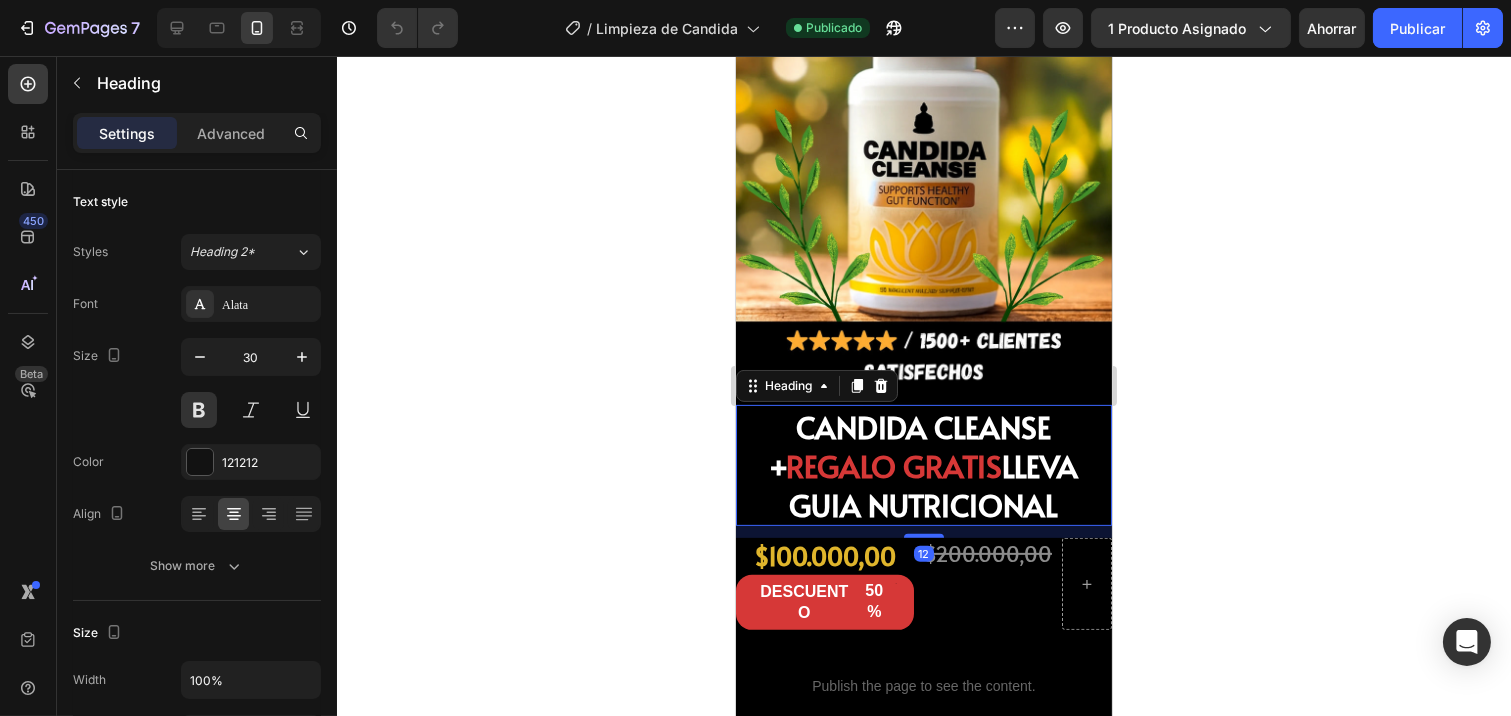 click on "REGALO GRATIS" at bounding box center (894, 465) 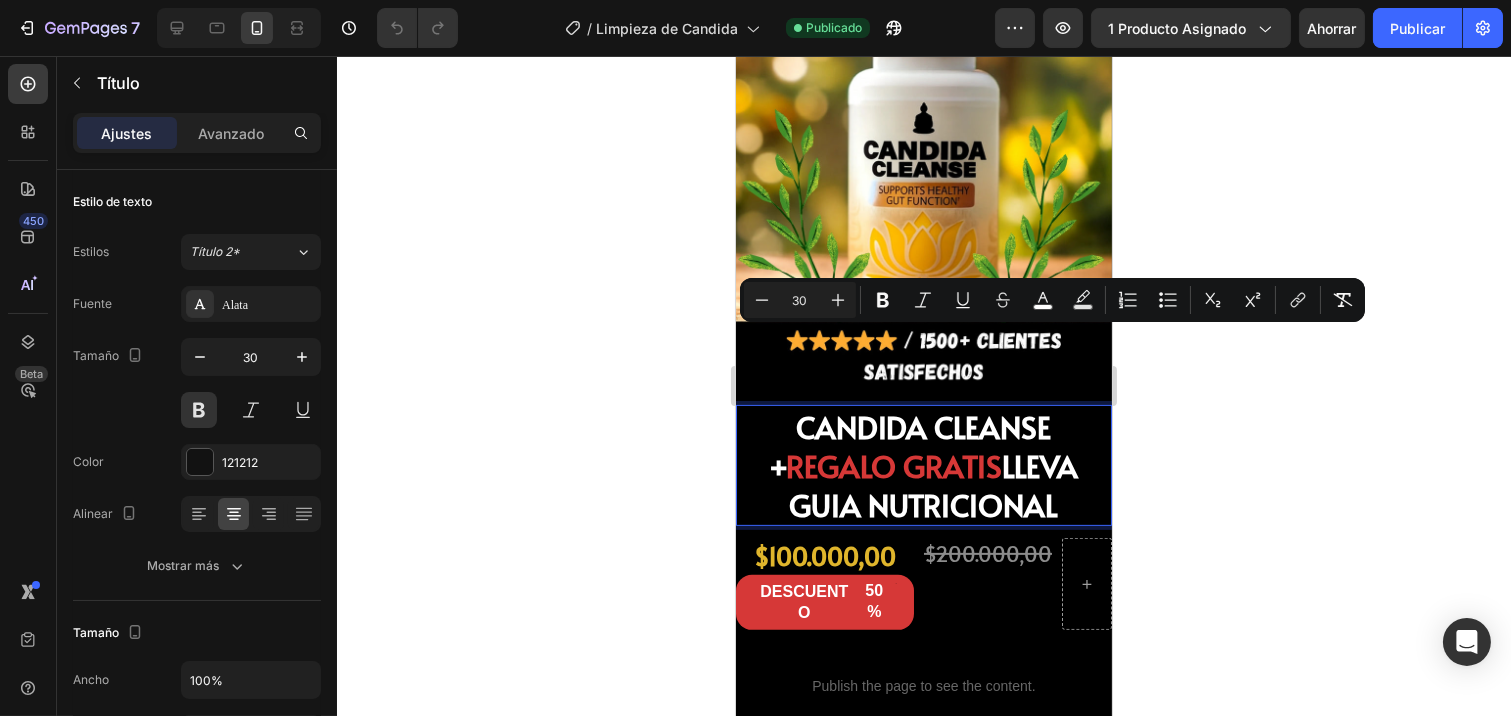 copy on "CANDIDA CLEANSE +  REGALO GRATIS  LLEVA GUIA NUTRICIONAL" 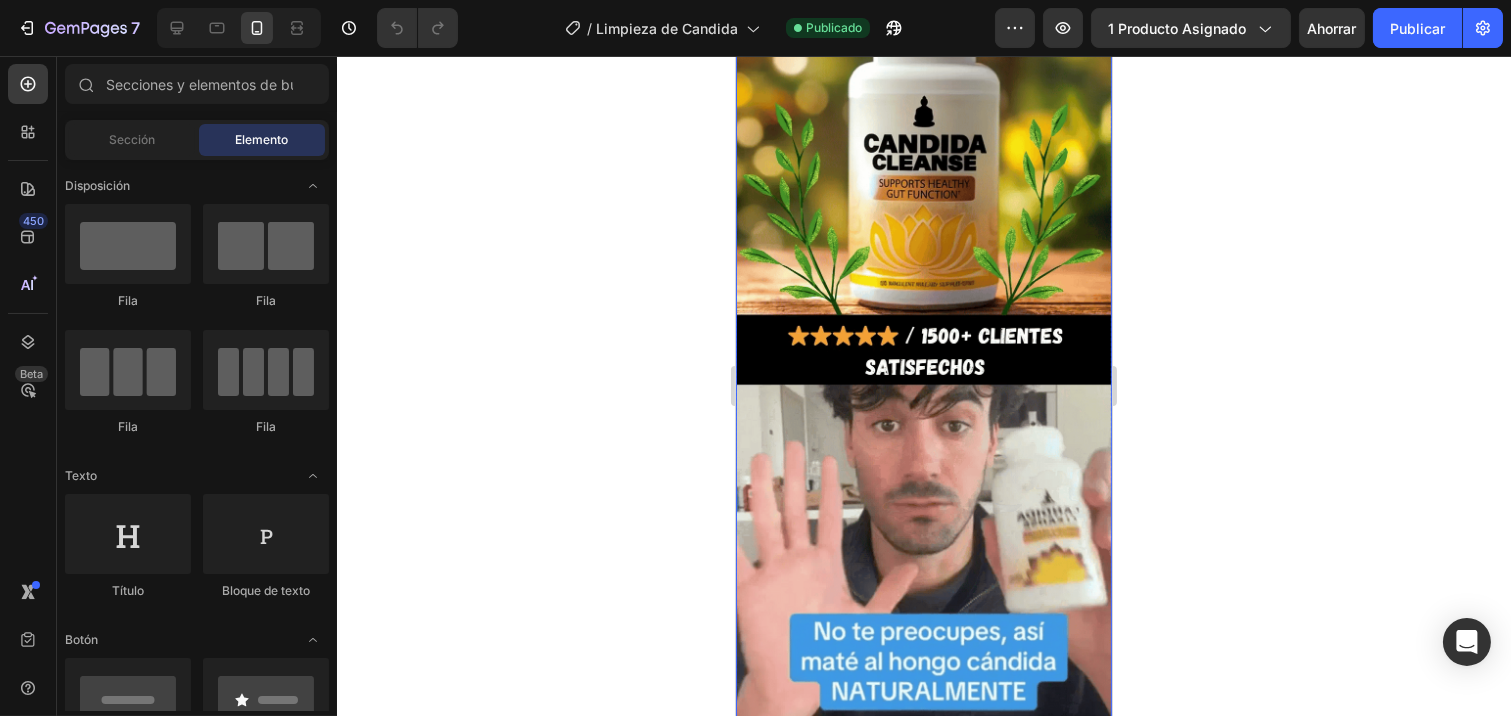 scroll, scrollTop: 4444, scrollLeft: 0, axis: vertical 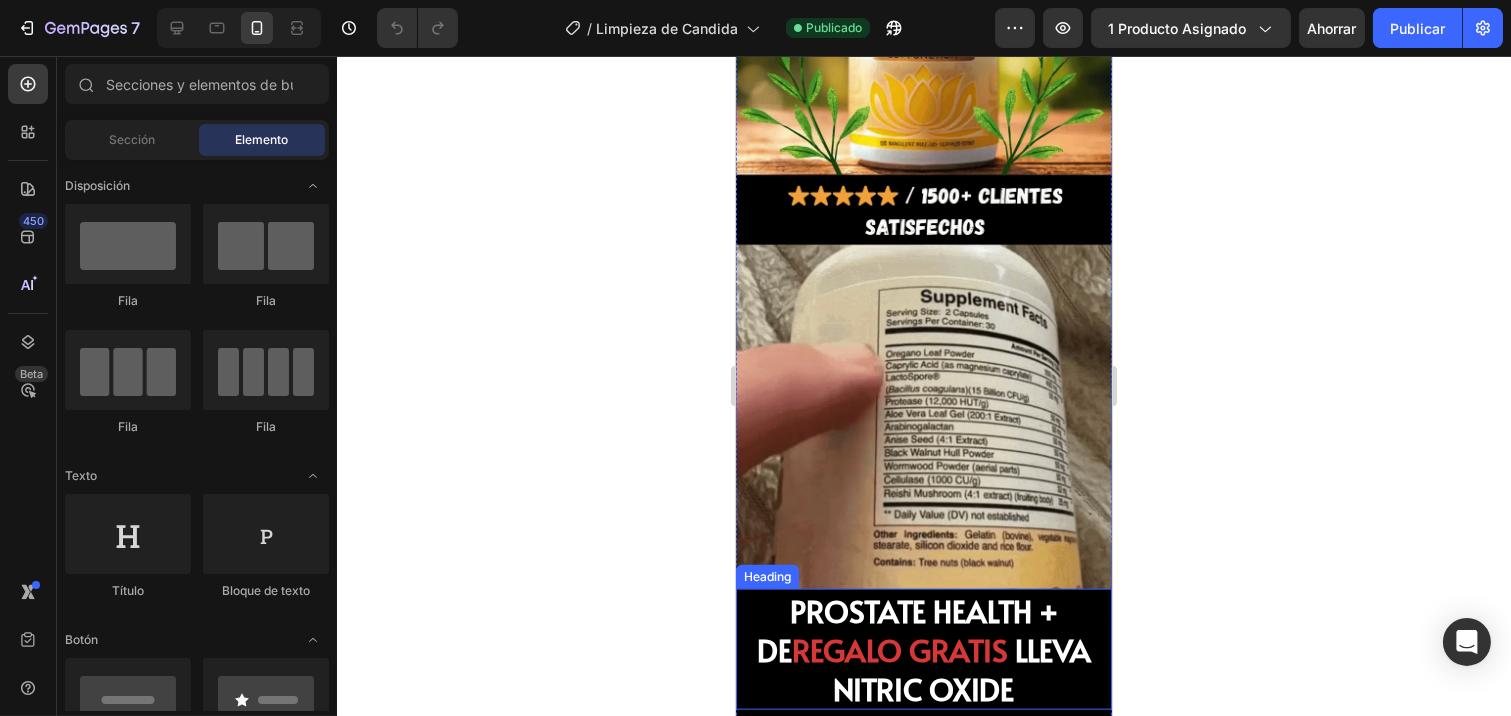 click on "LLEVA NITRIC OXIDE" at bounding box center (962, 669) 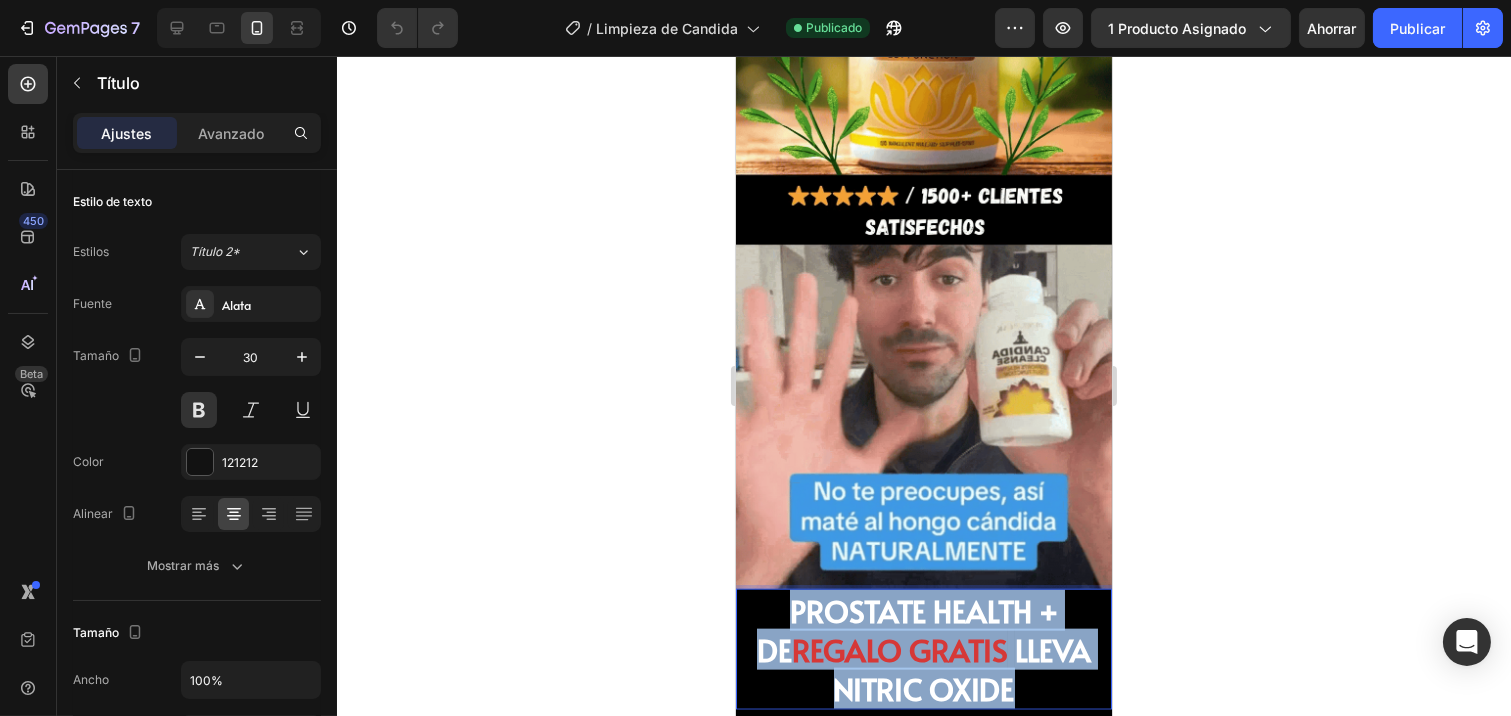 click on "LLEVA NITRIC OXIDE" at bounding box center [962, 669] 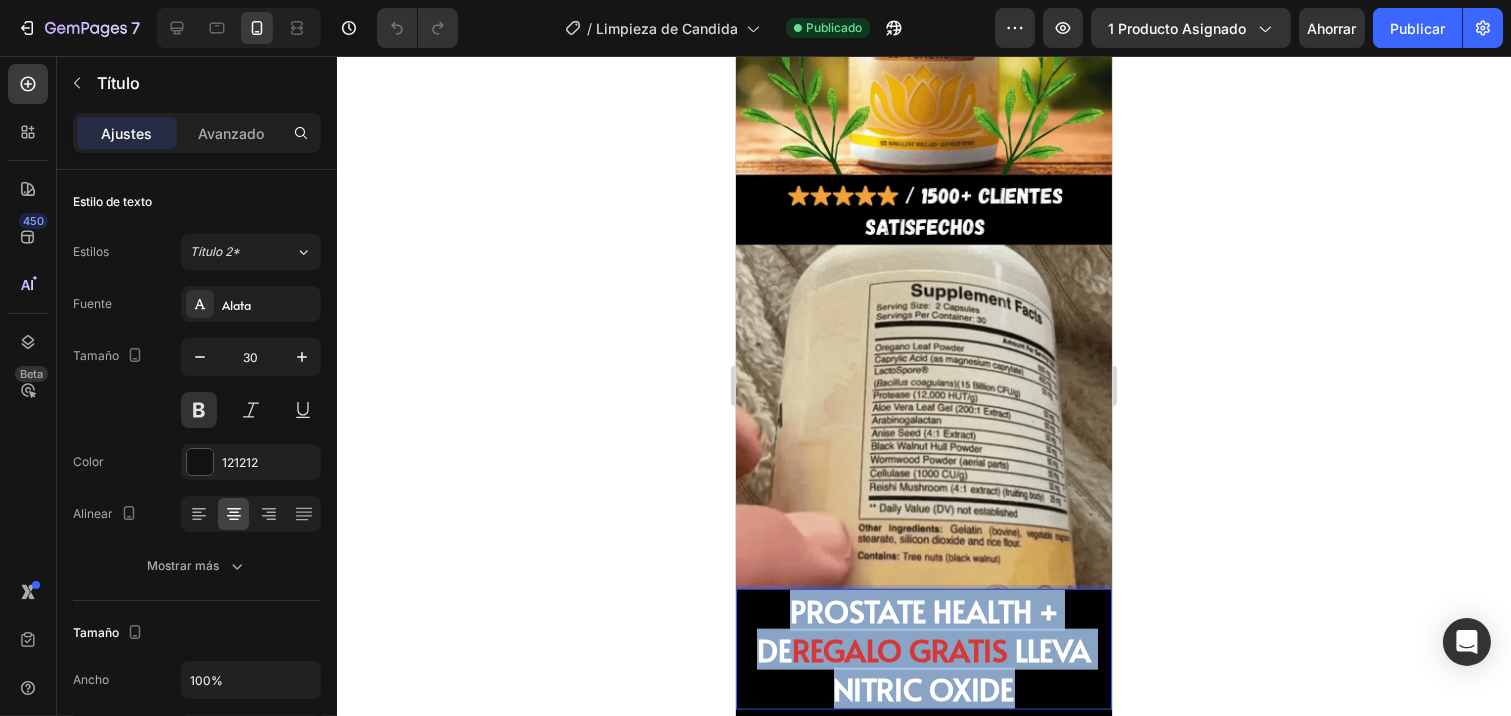 click on "LLEVA NITRIC OXIDE" at bounding box center [962, 669] 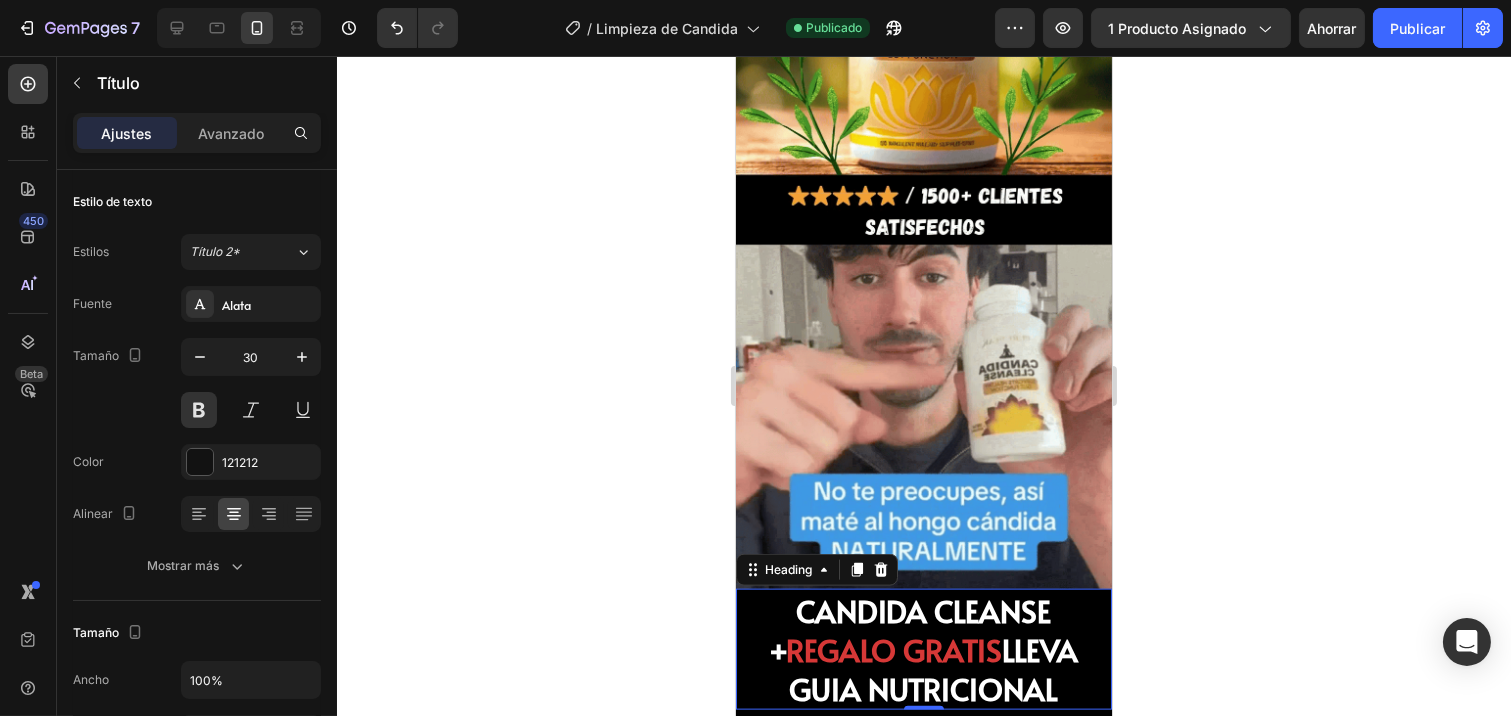 click 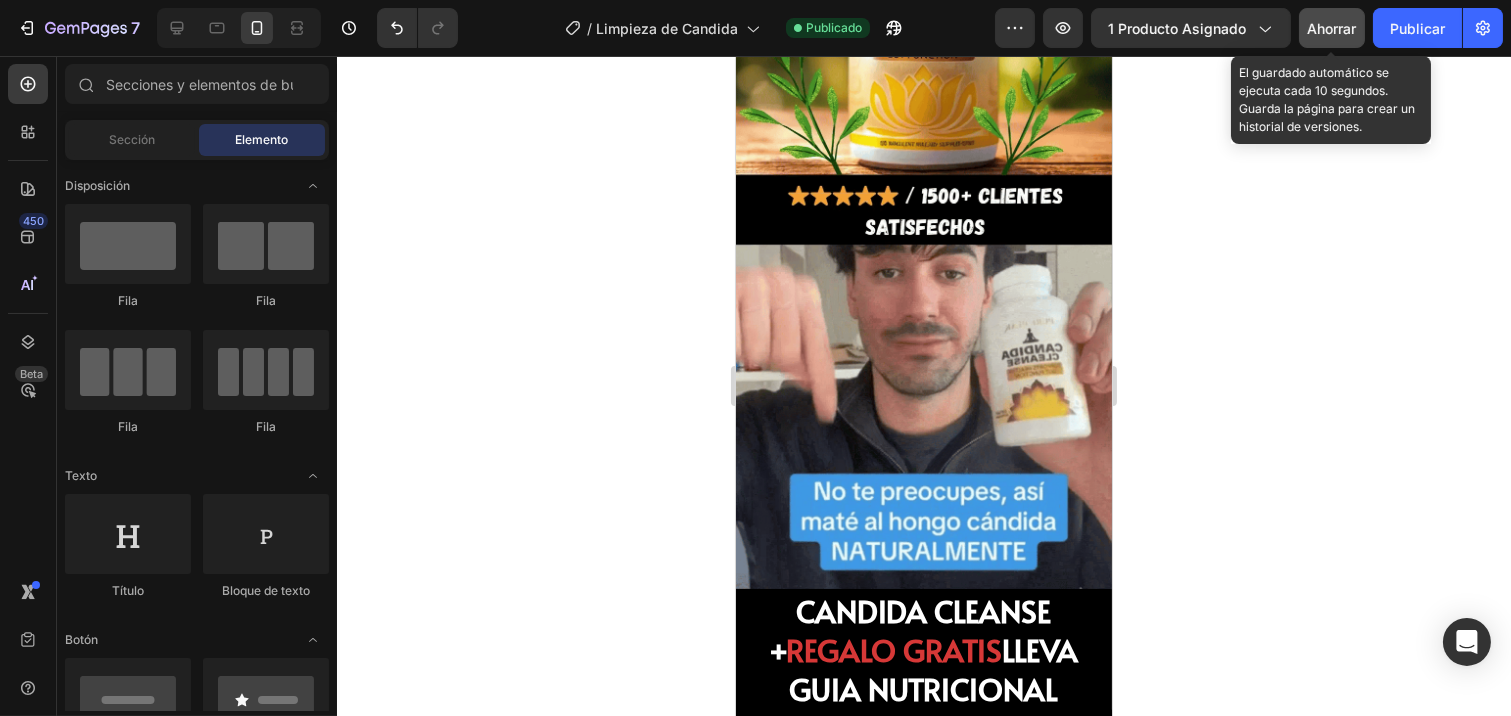 click on "Ahorrar" at bounding box center [1332, 28] 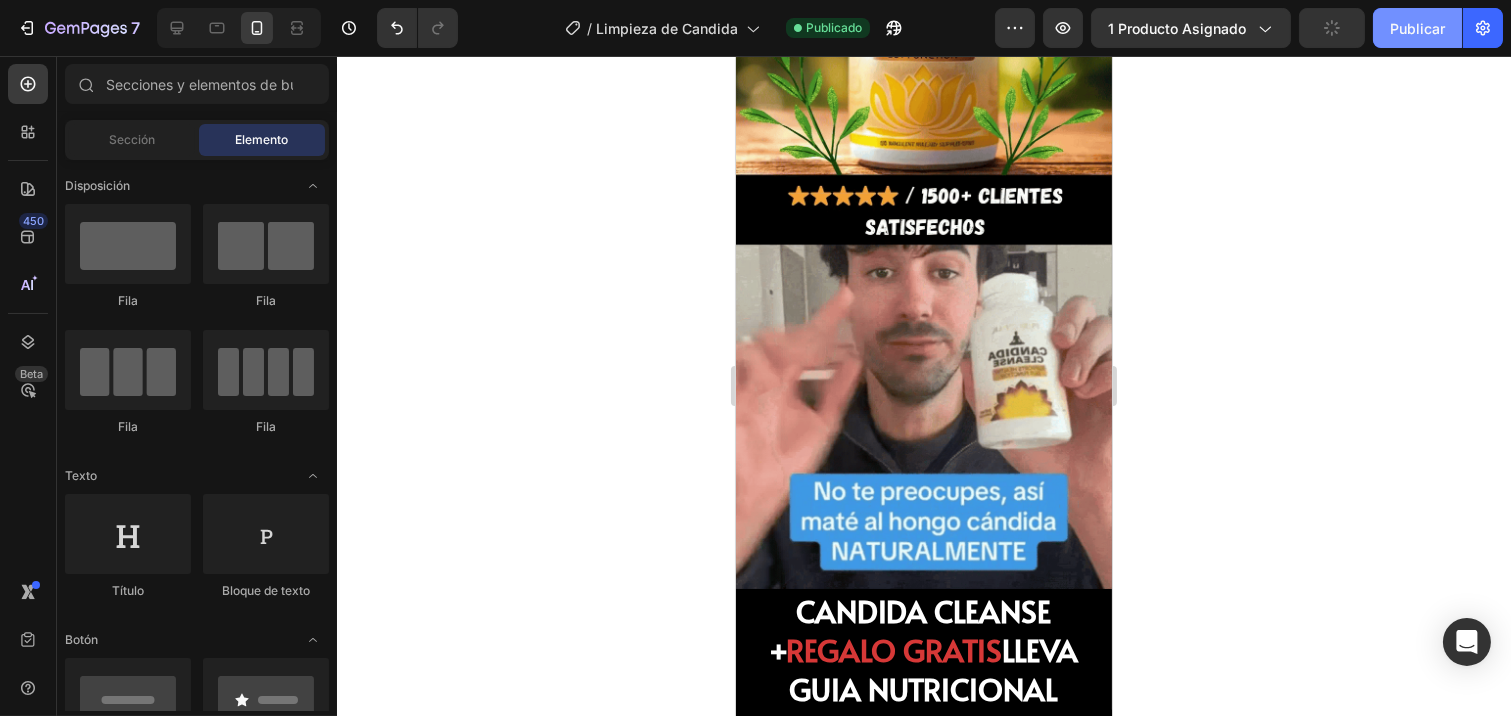 click on "Publicar" at bounding box center [1417, 28] 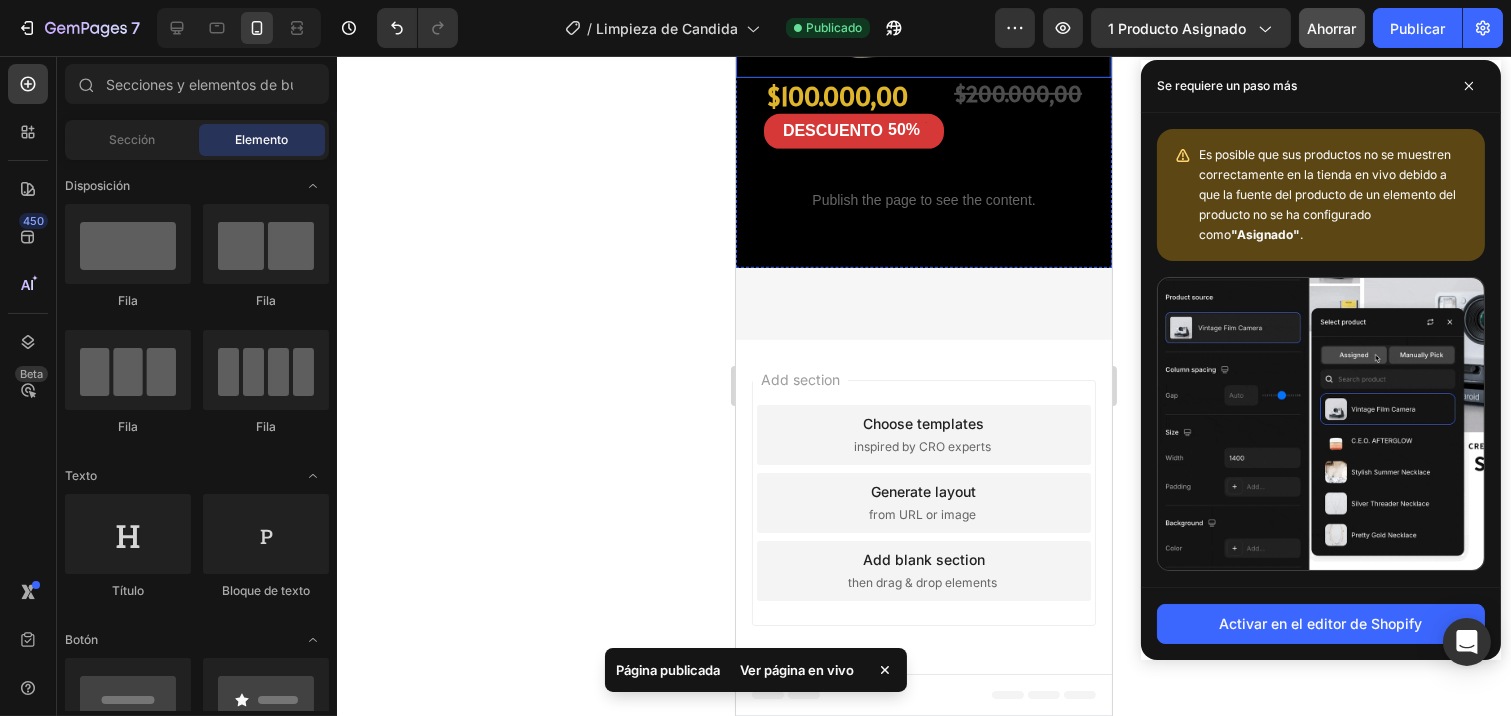 scroll, scrollTop: 2821, scrollLeft: 0, axis: vertical 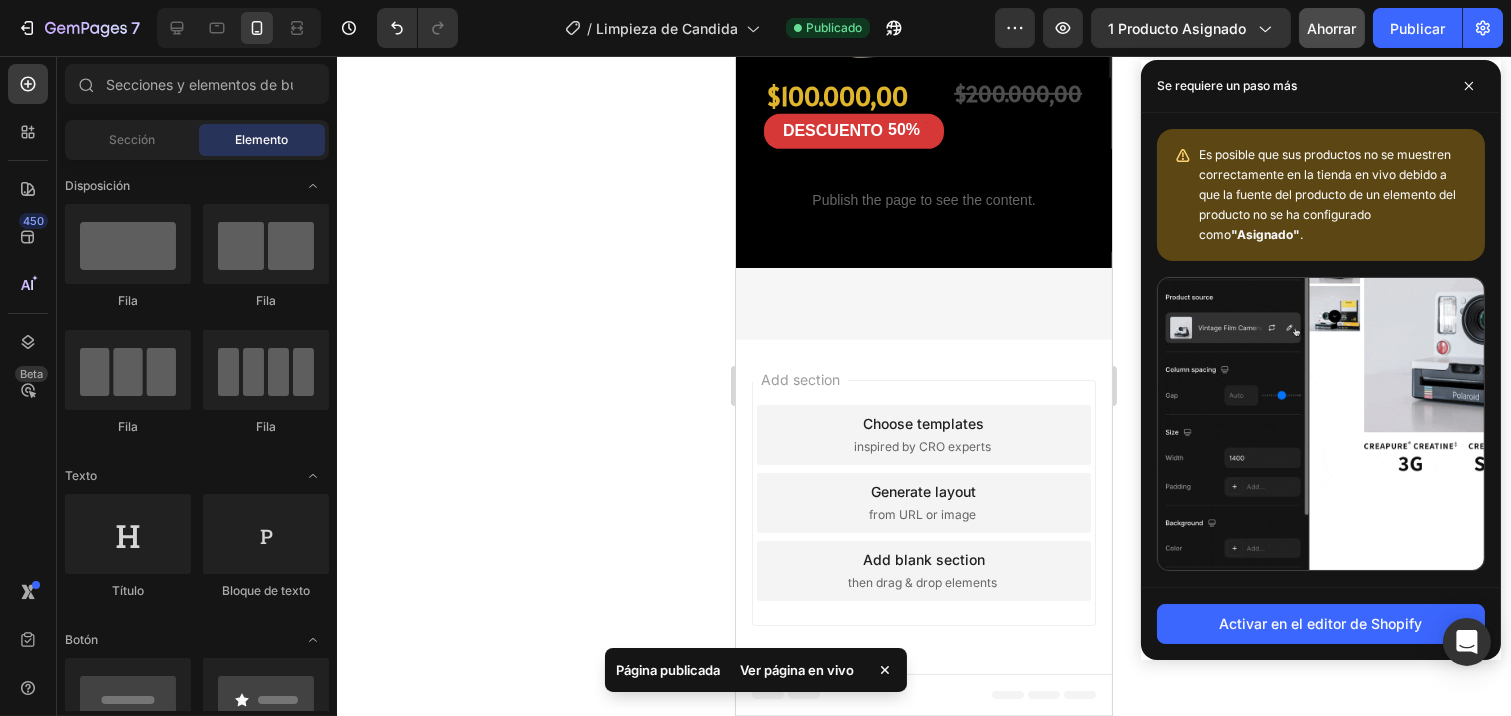 click 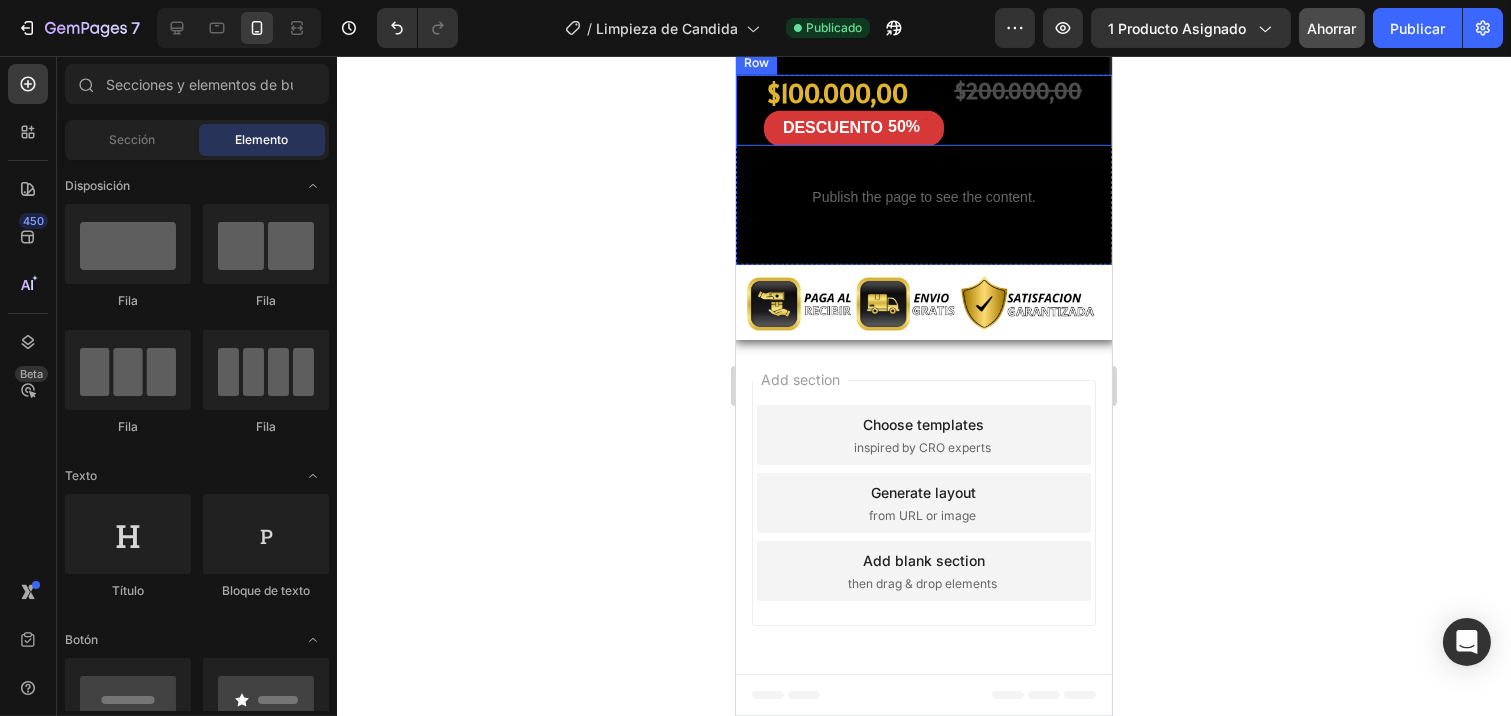 scroll, scrollTop: 3265, scrollLeft: 0, axis: vertical 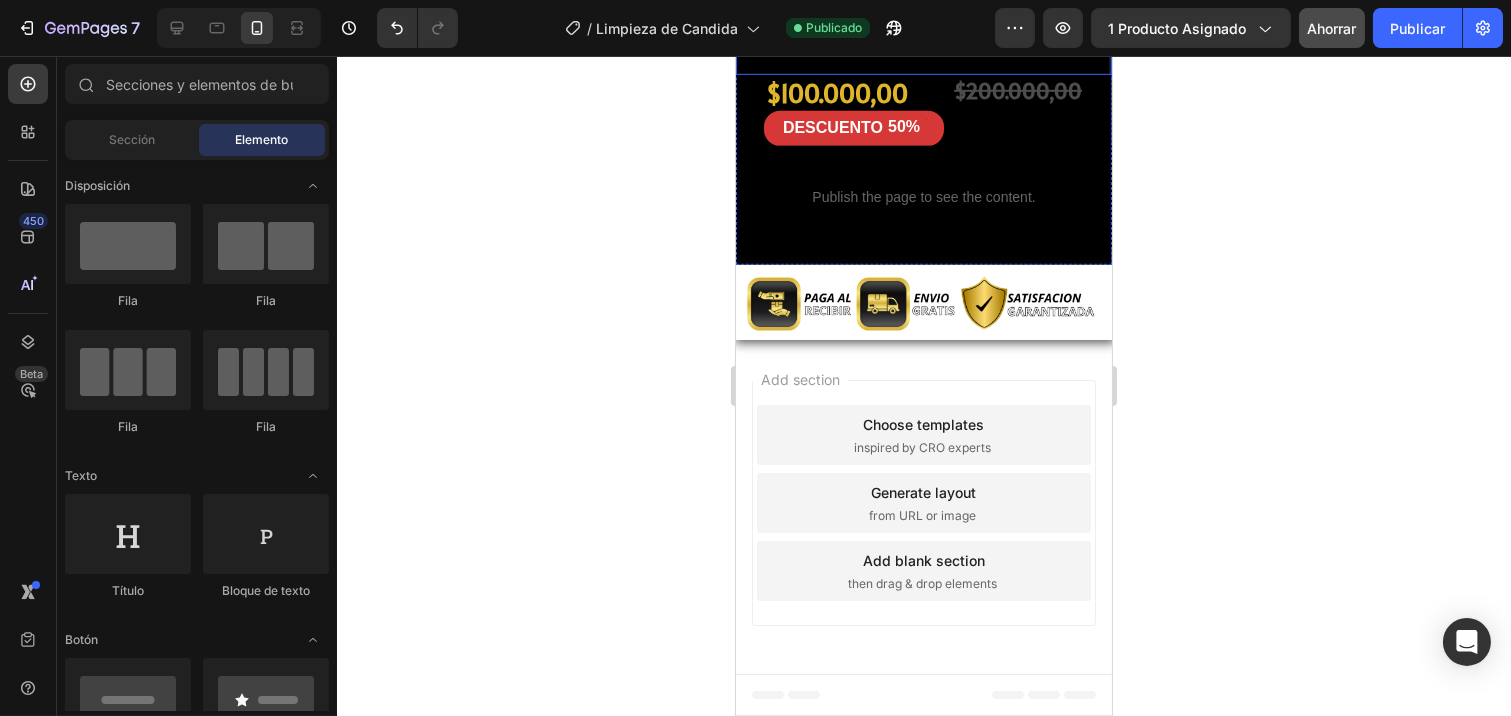 click at bounding box center (923, -113) 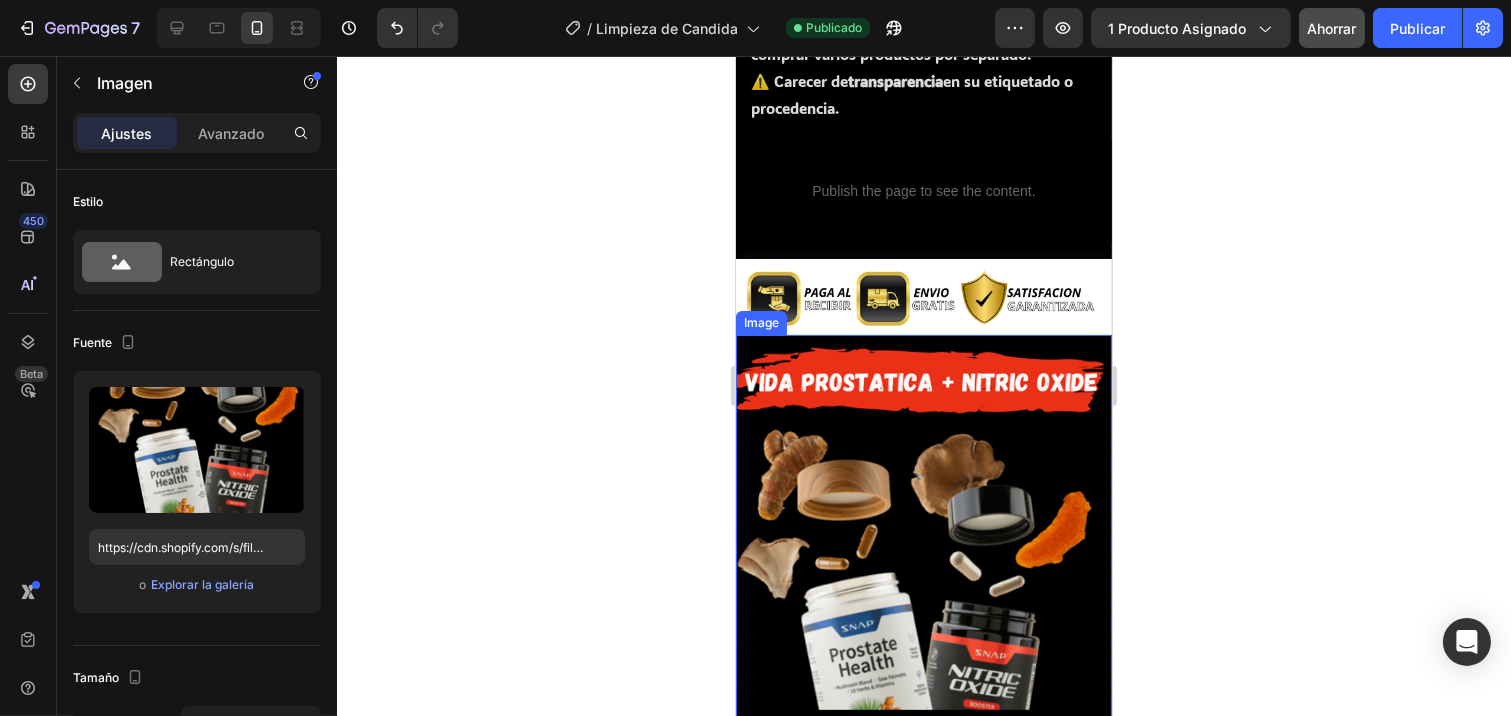 scroll, scrollTop: 6555, scrollLeft: 0, axis: vertical 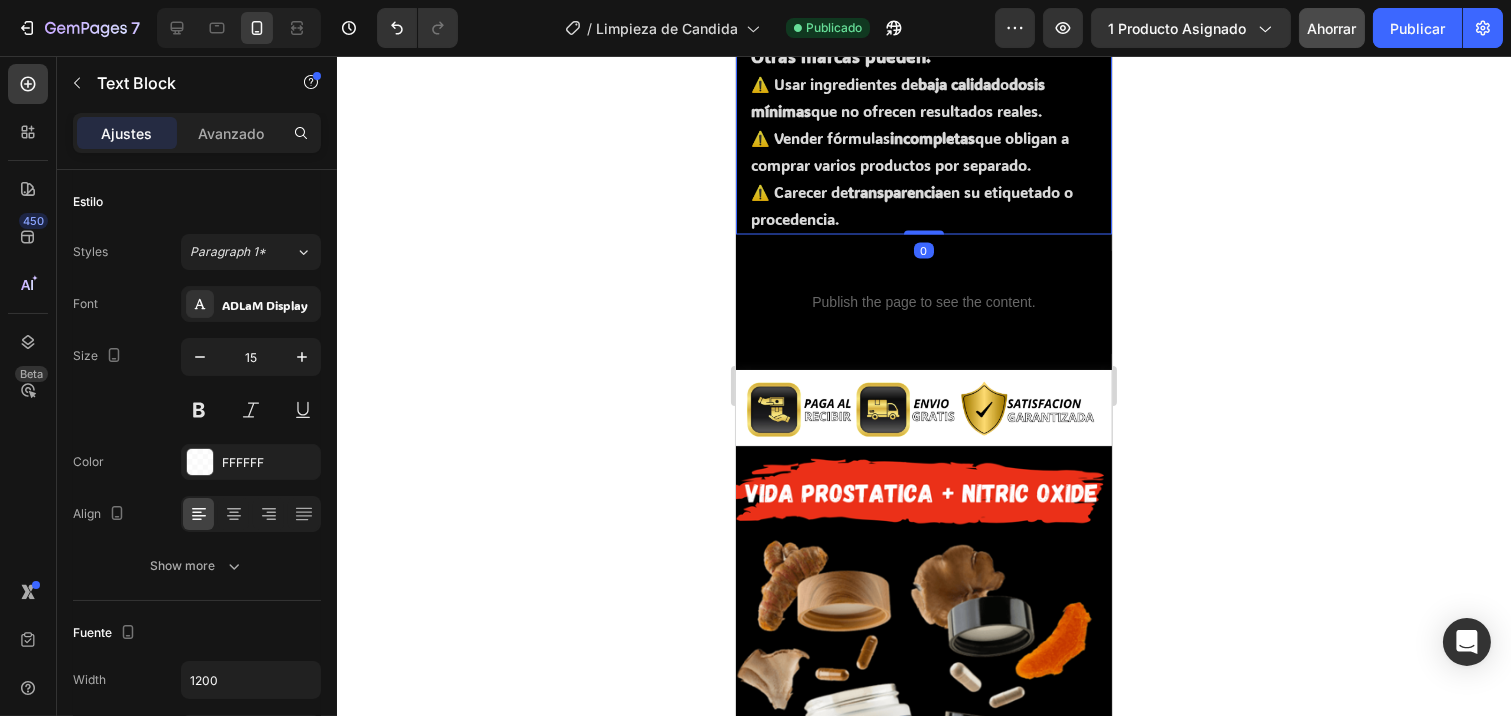 click on "transparencia" at bounding box center (894, 192) 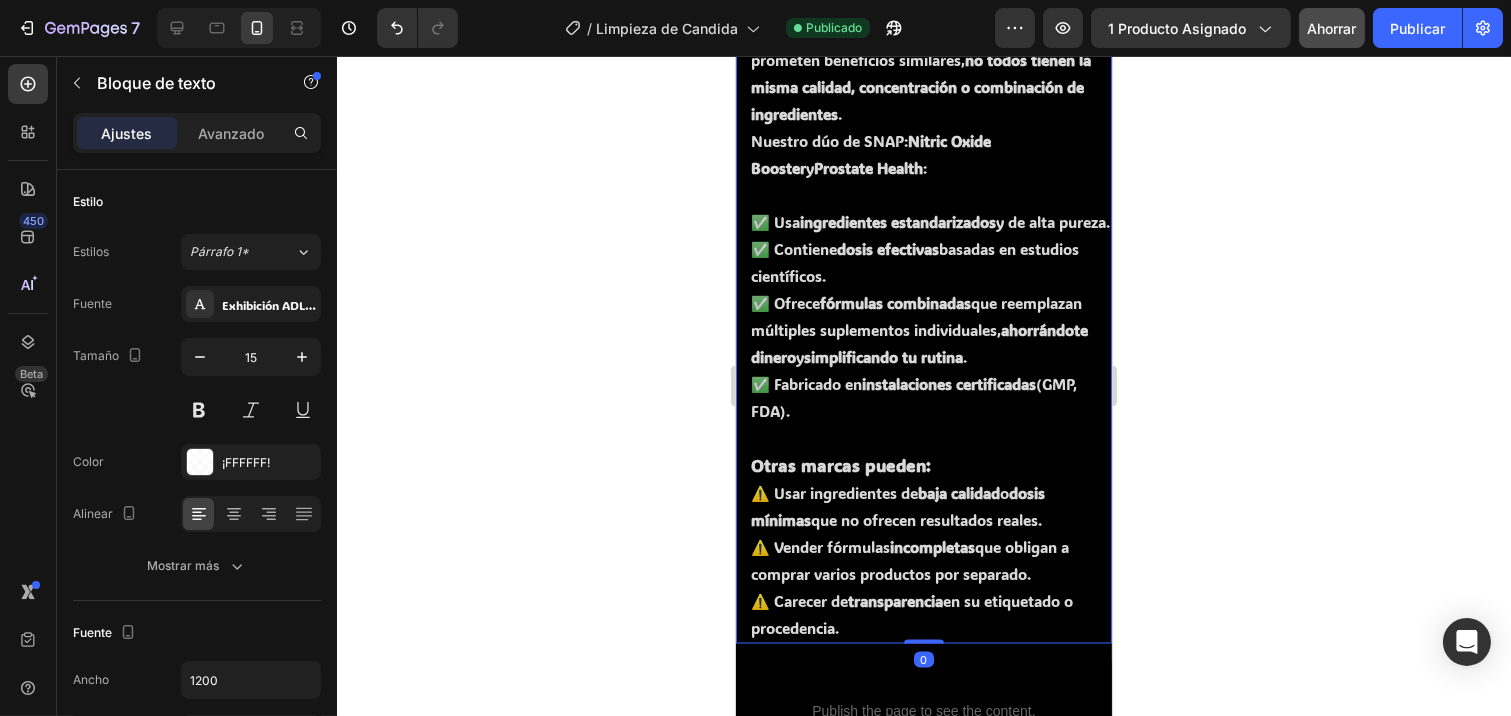 scroll, scrollTop: 5888, scrollLeft: 0, axis: vertical 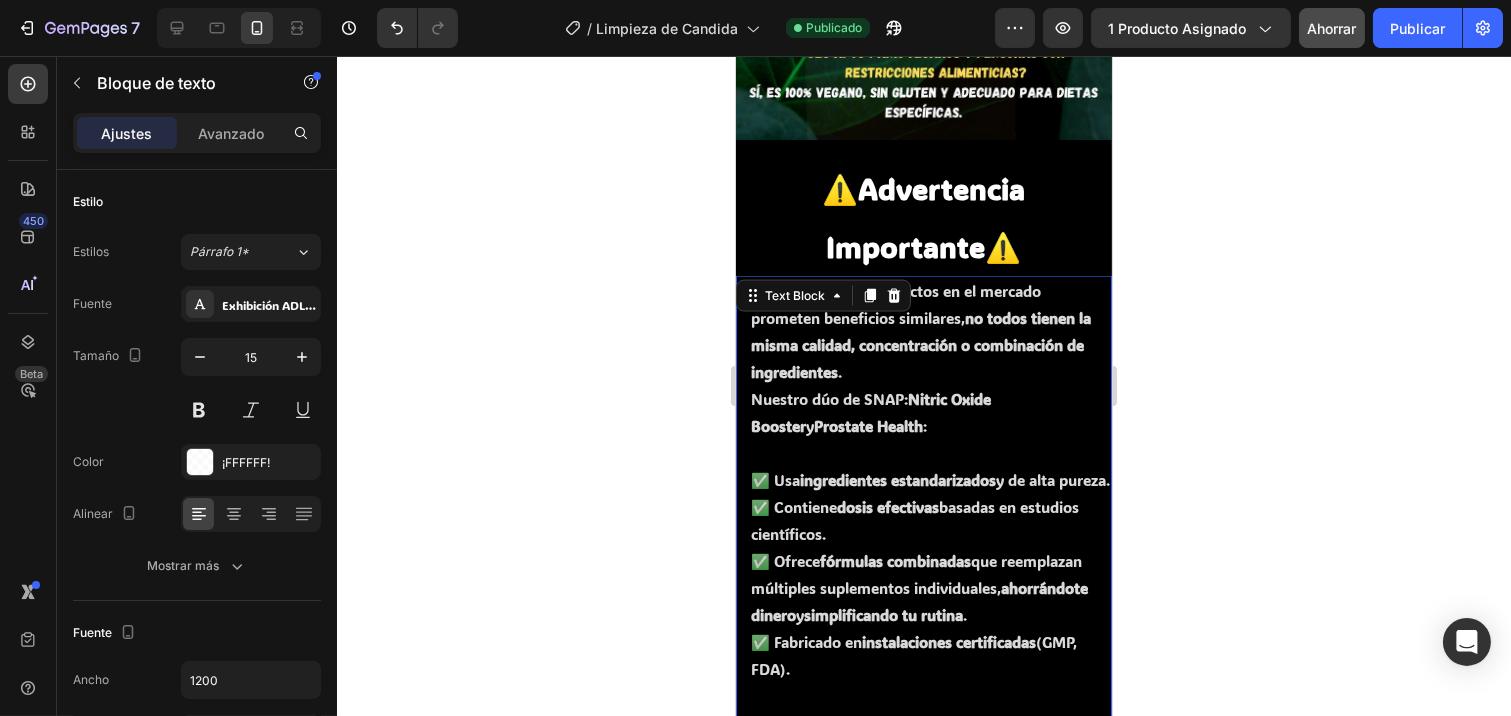 click 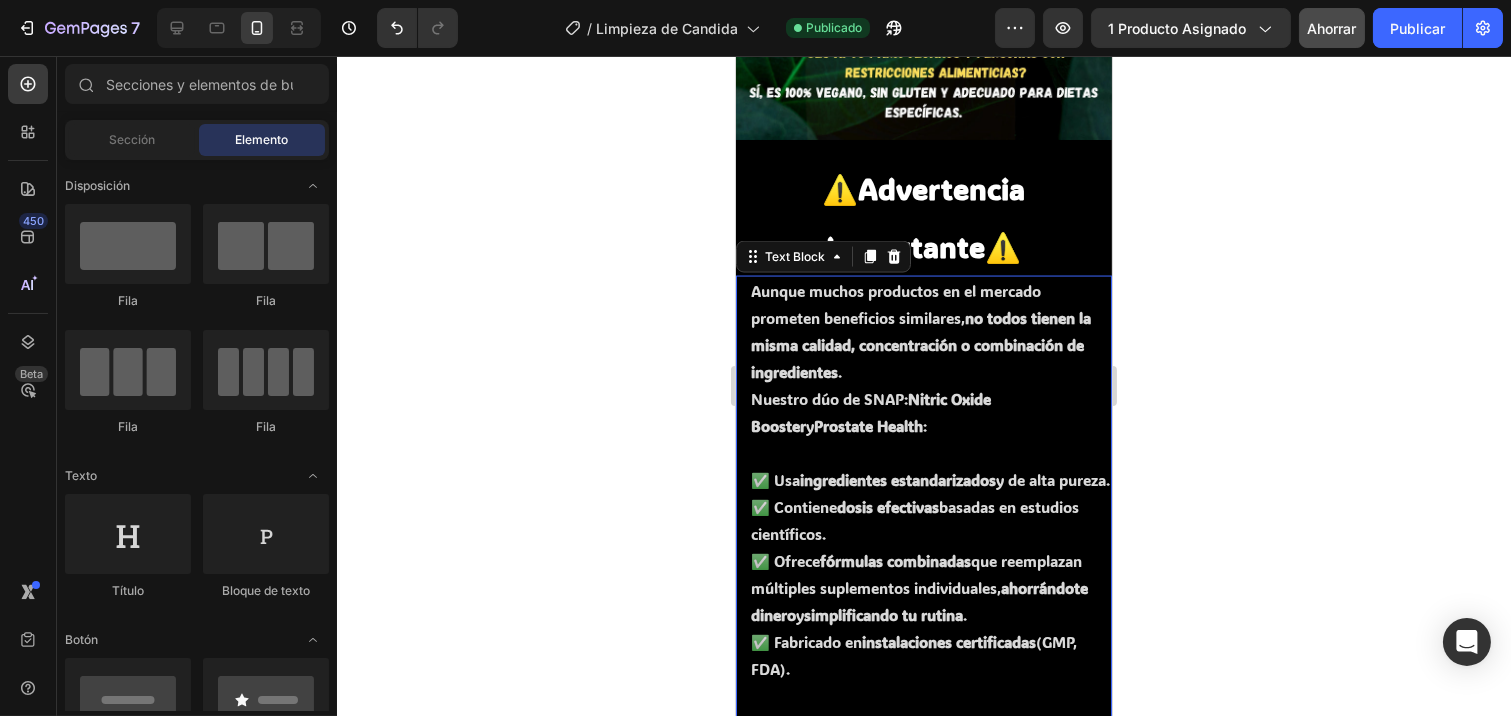 click on "Aunque muchos productos en el mercado prometen beneficios similares,  no todos tienen la misma calidad, concentración o combinación de ingredientes . Nuestro dúo de SNAP:  Nitric Oxide Booster  y  Prostate Health :" at bounding box center [929, 359] 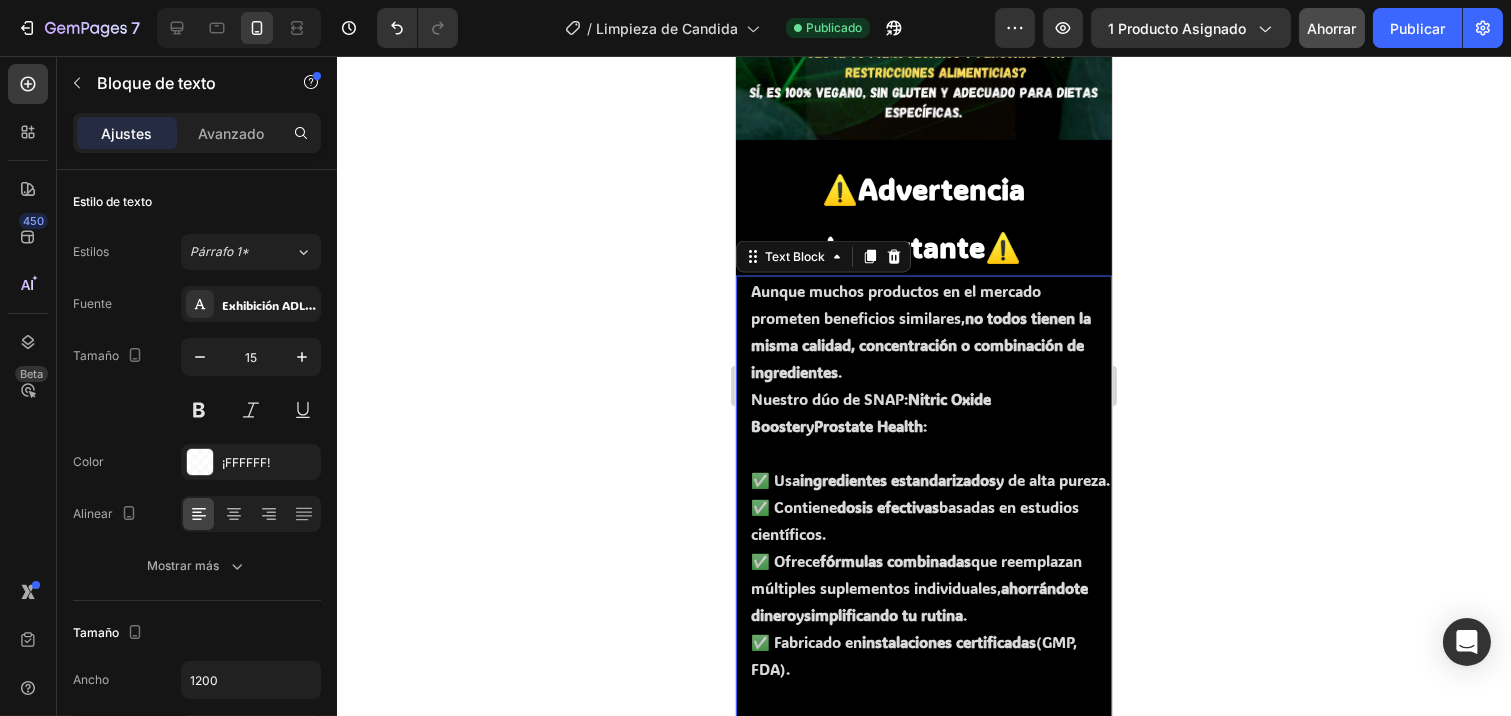 drag, startPoint x: 1211, startPoint y: 350, endPoint x: 143, endPoint y: 282, distance: 1070.1626 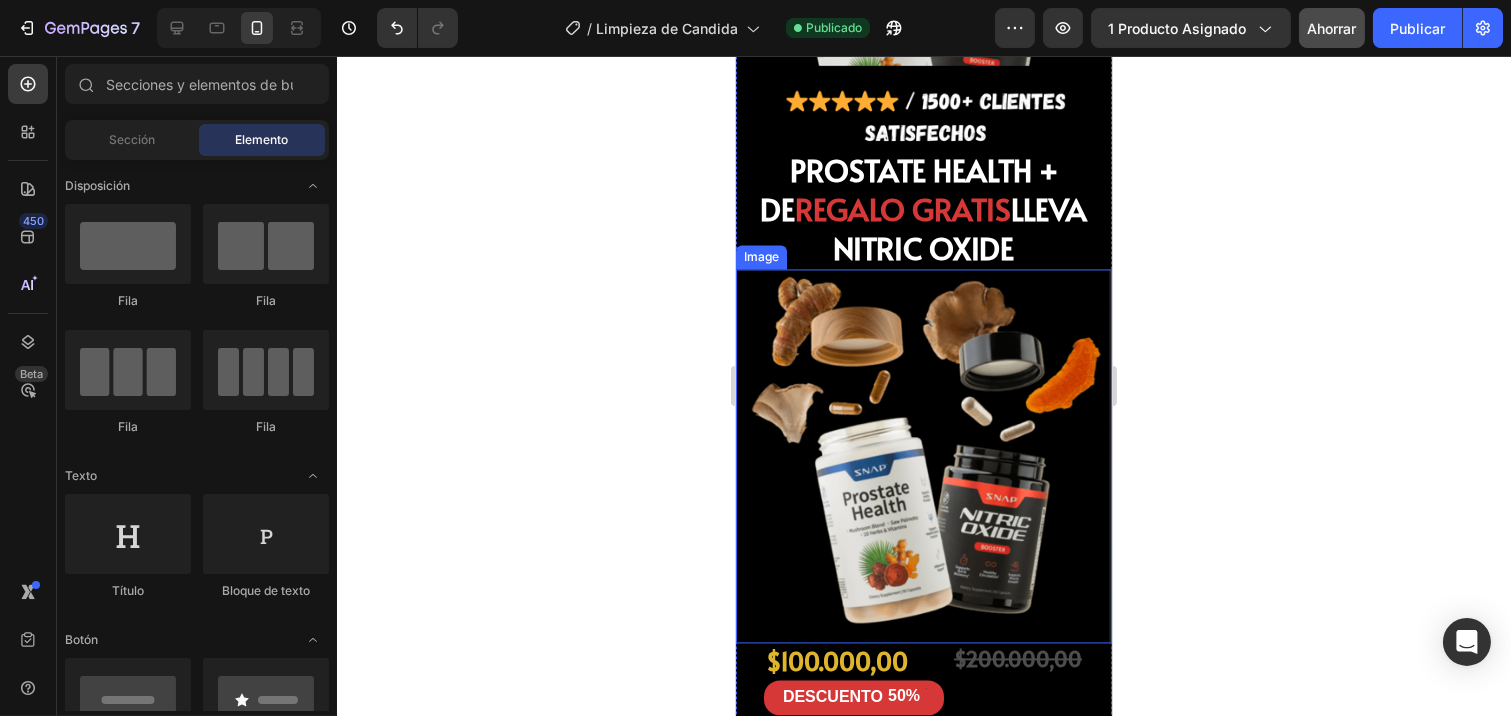scroll, scrollTop: 7421, scrollLeft: 0, axis: vertical 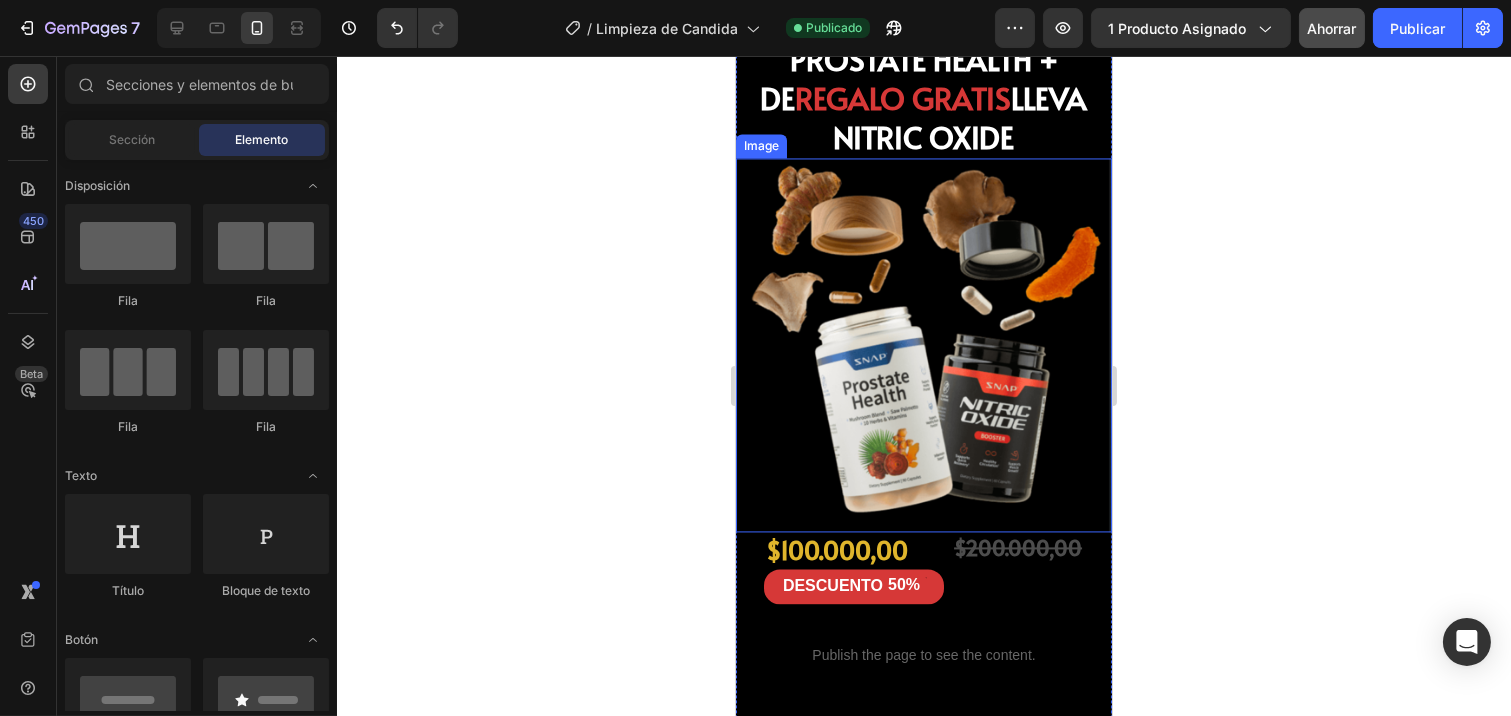 click at bounding box center (923, 345) 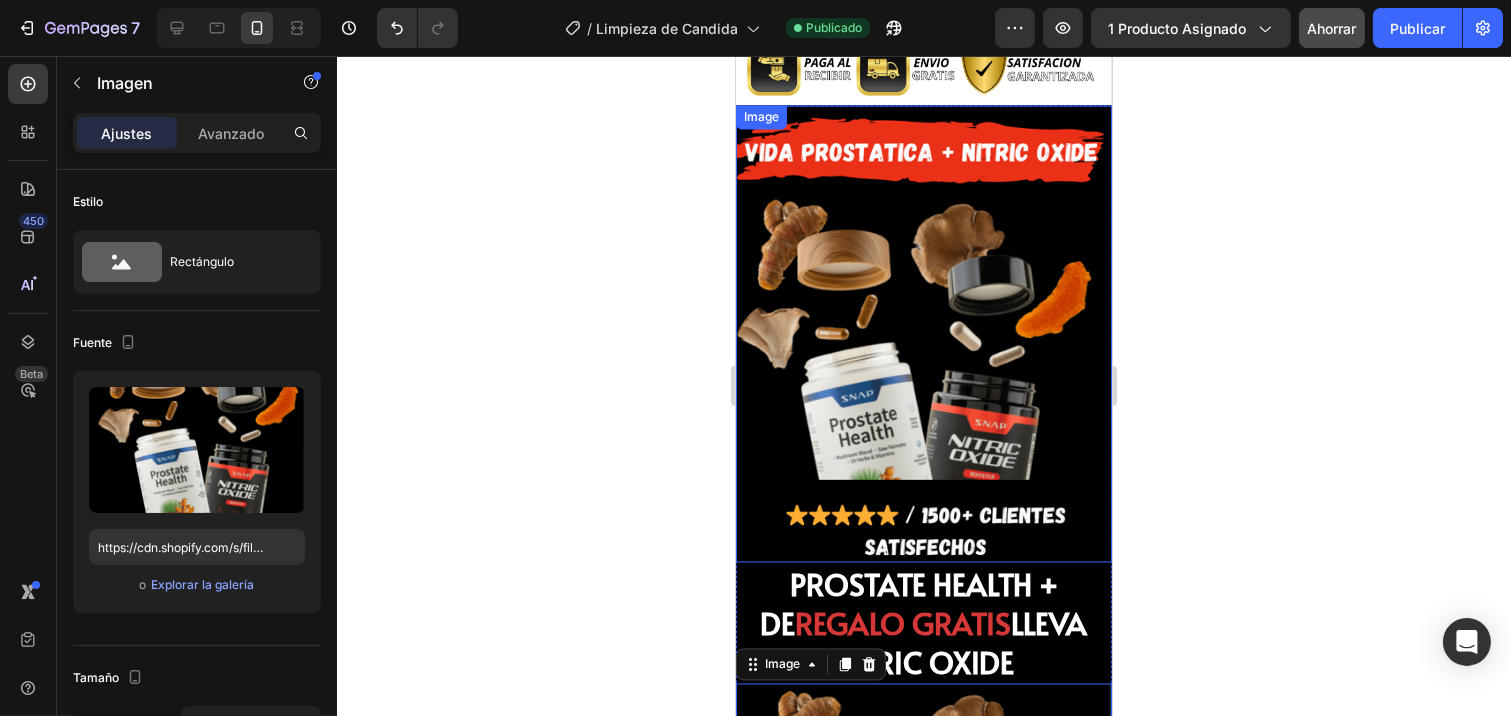 scroll, scrollTop: 6754, scrollLeft: 0, axis: vertical 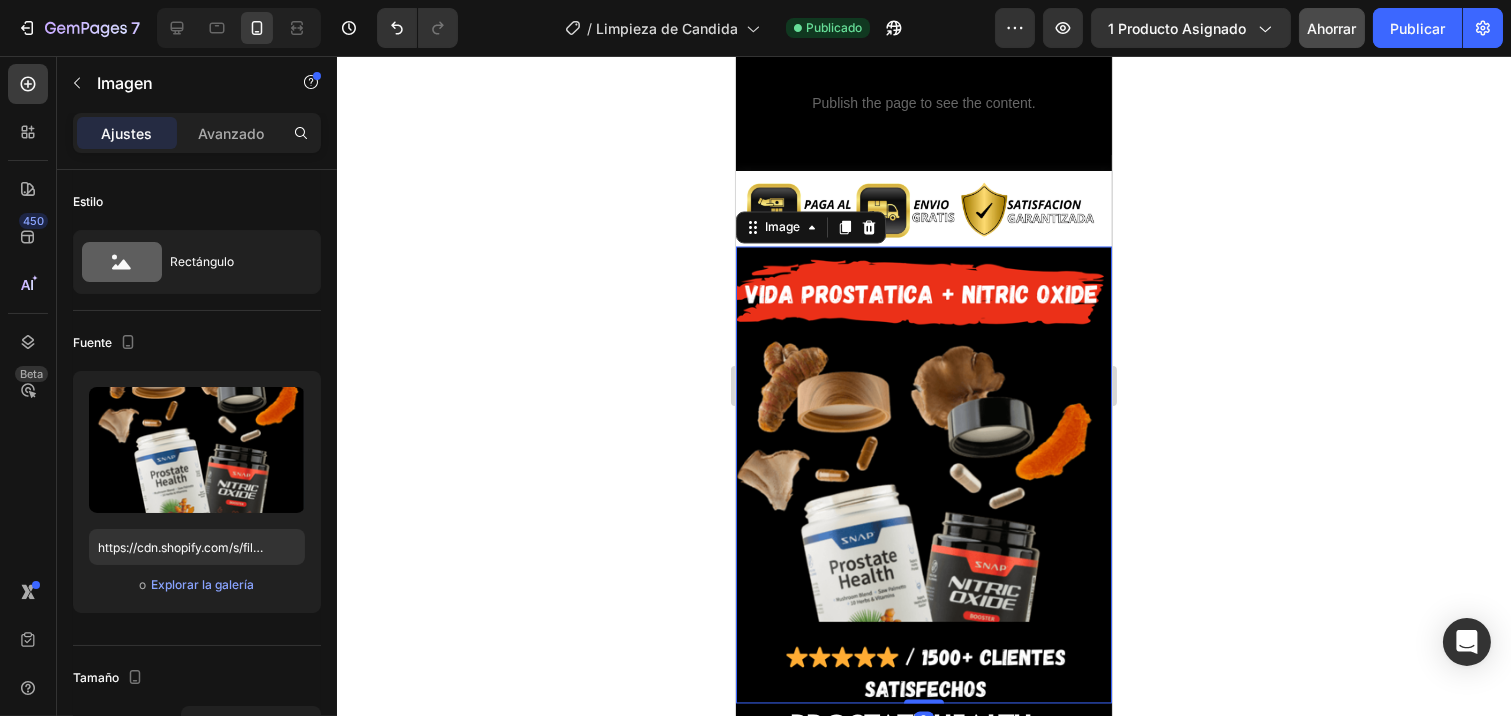 click at bounding box center [923, 475] 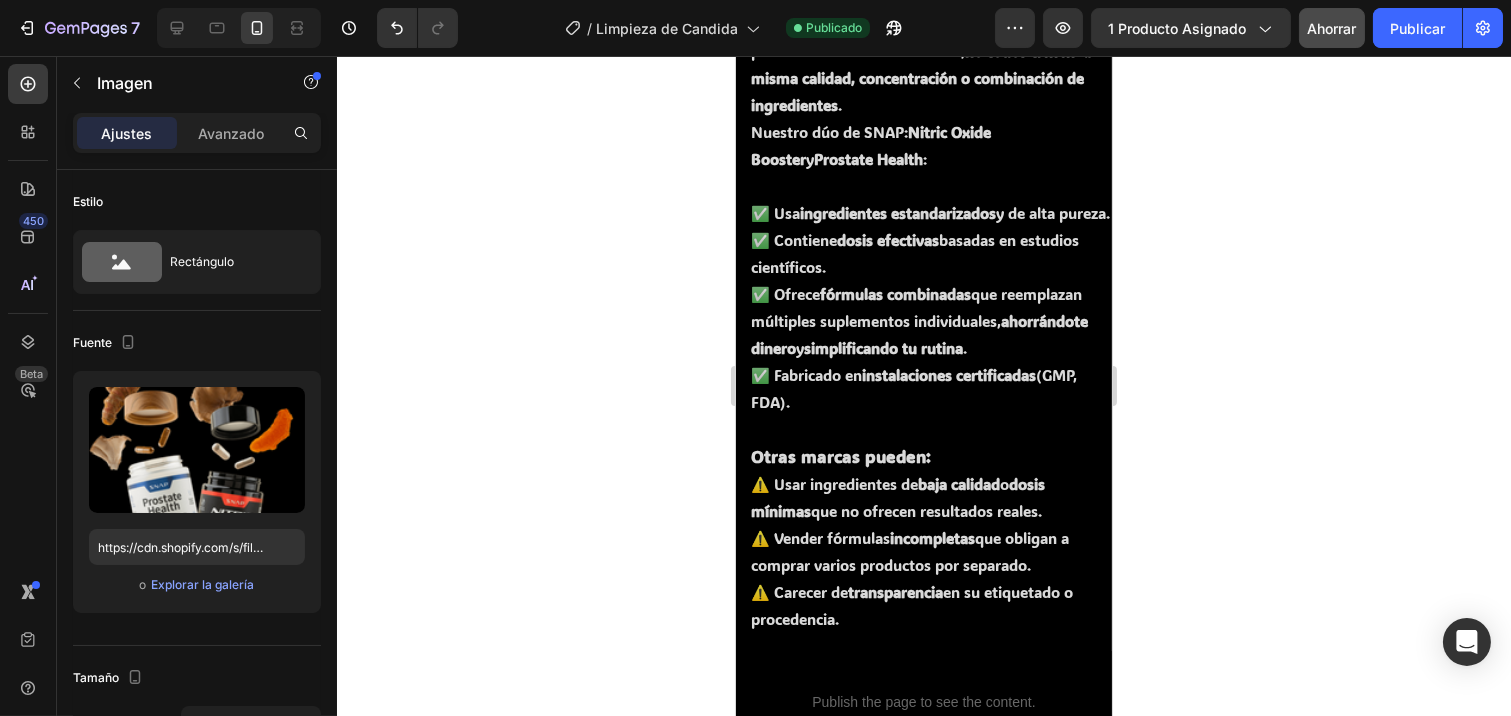 scroll, scrollTop: 6087, scrollLeft: 0, axis: vertical 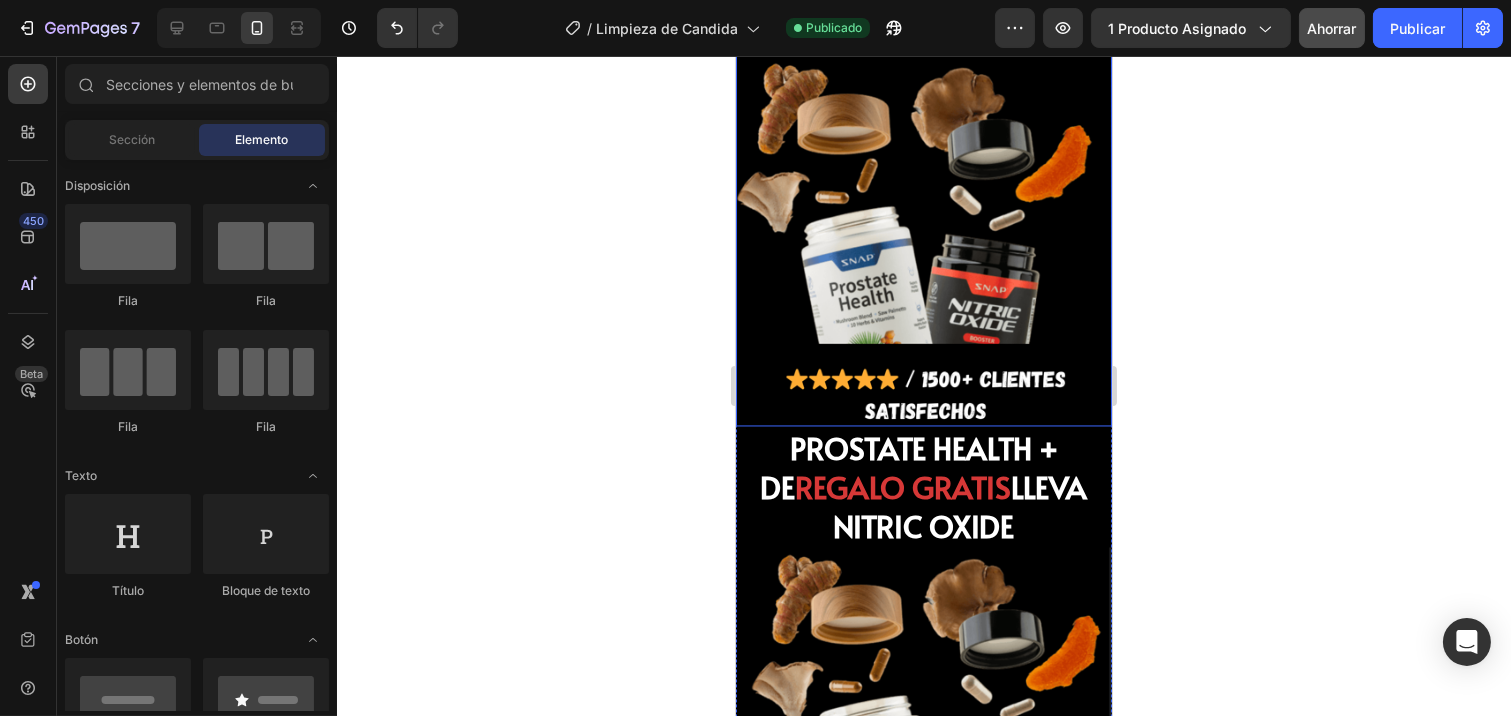 click at bounding box center [923, 197] 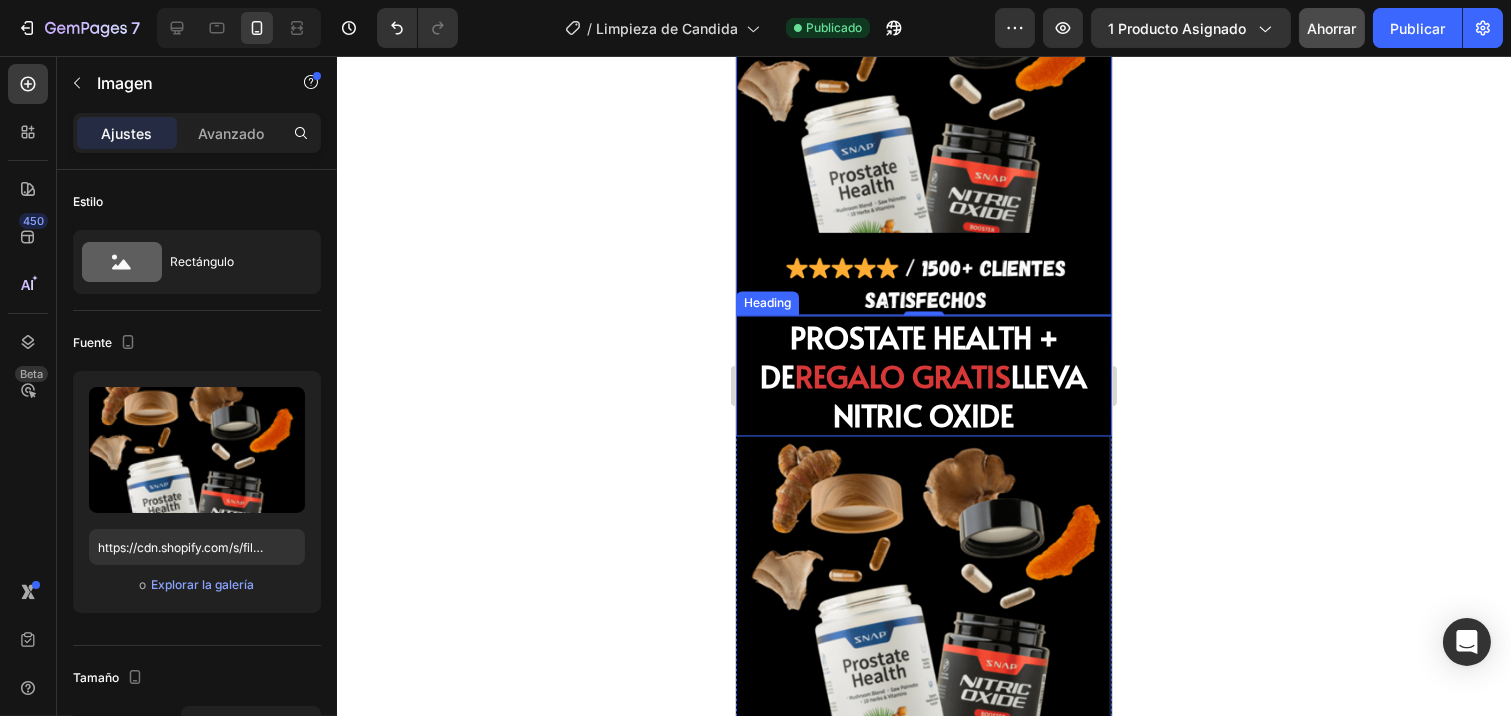 scroll, scrollTop: 7254, scrollLeft: 0, axis: vertical 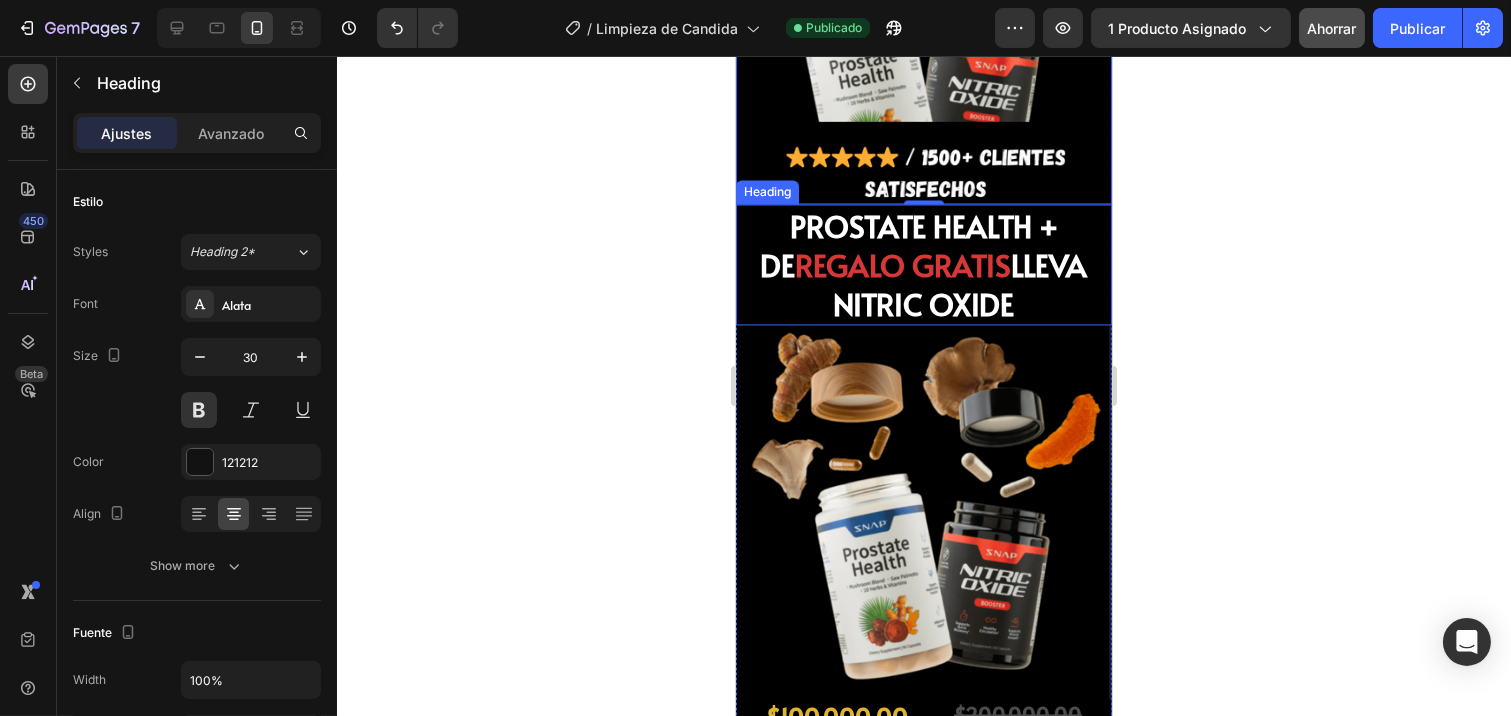 click on "PROSTATE HEALTH + DE" at bounding box center (909, 245) 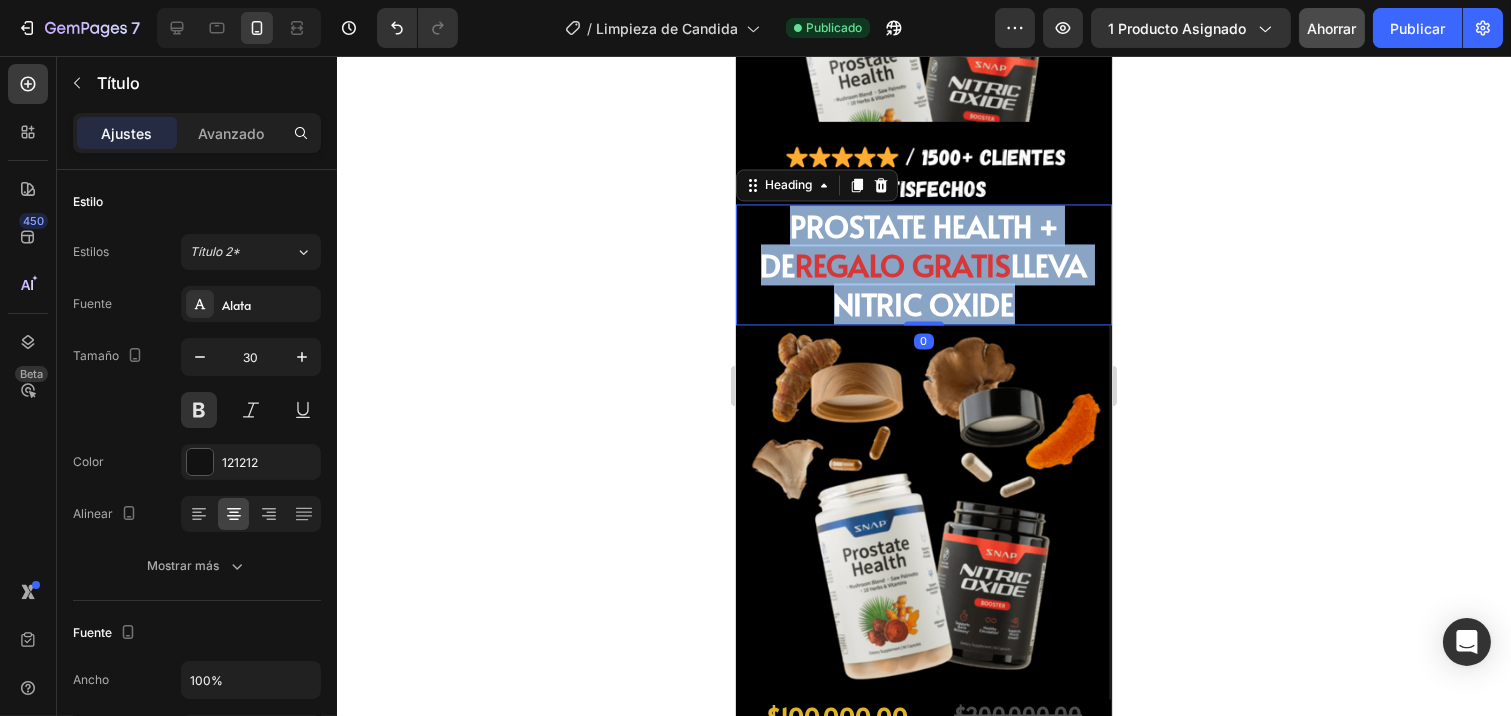click on "PROSTATE HEALTH + DE" at bounding box center [909, 245] 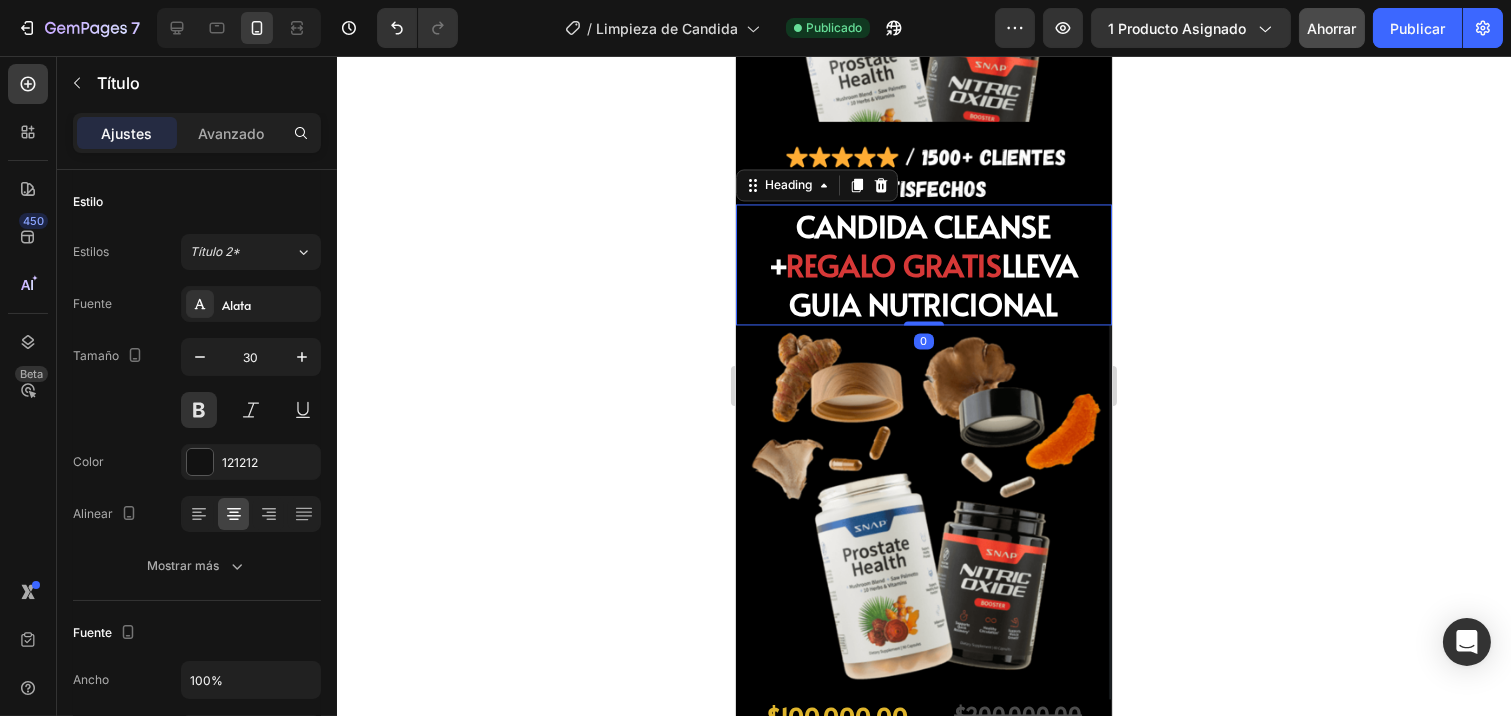 click 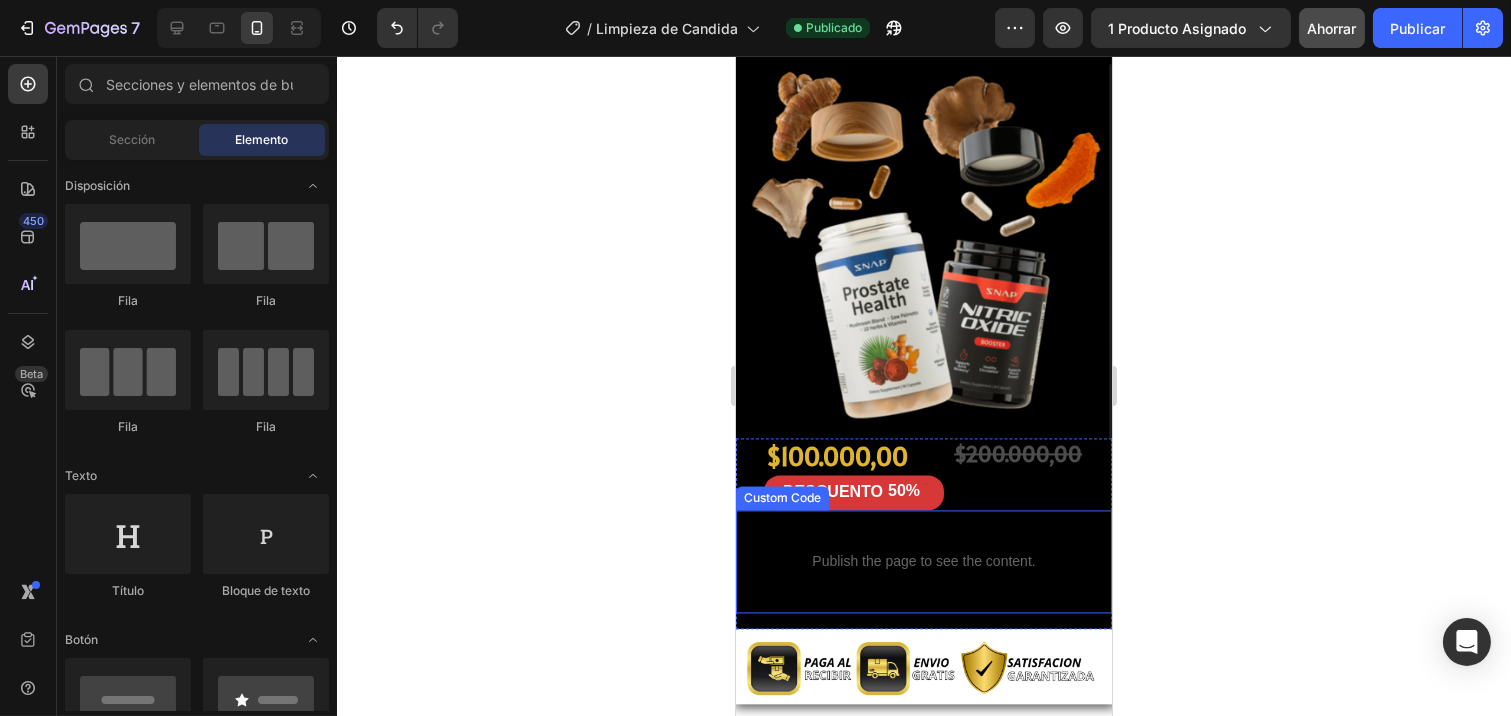 scroll, scrollTop: 7476, scrollLeft: 0, axis: vertical 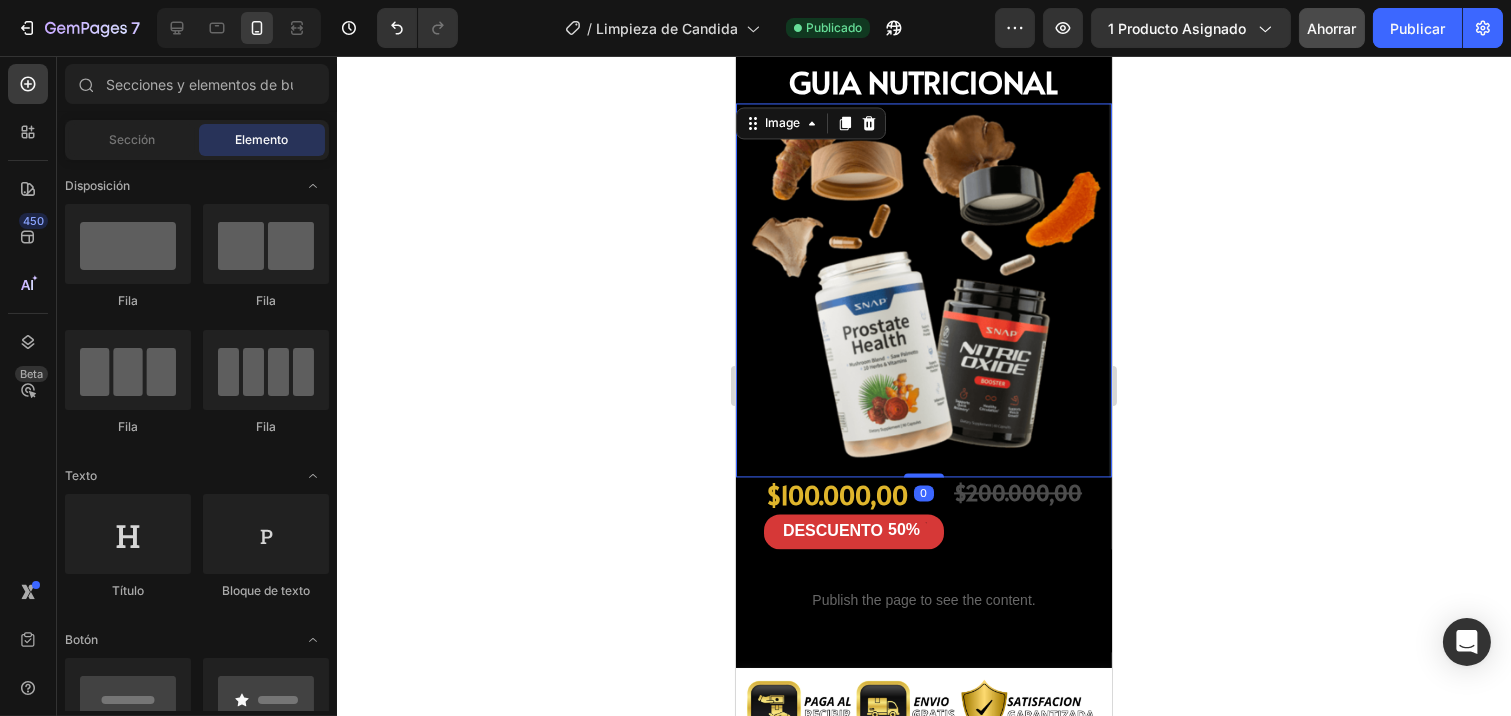 click at bounding box center (923, 290) 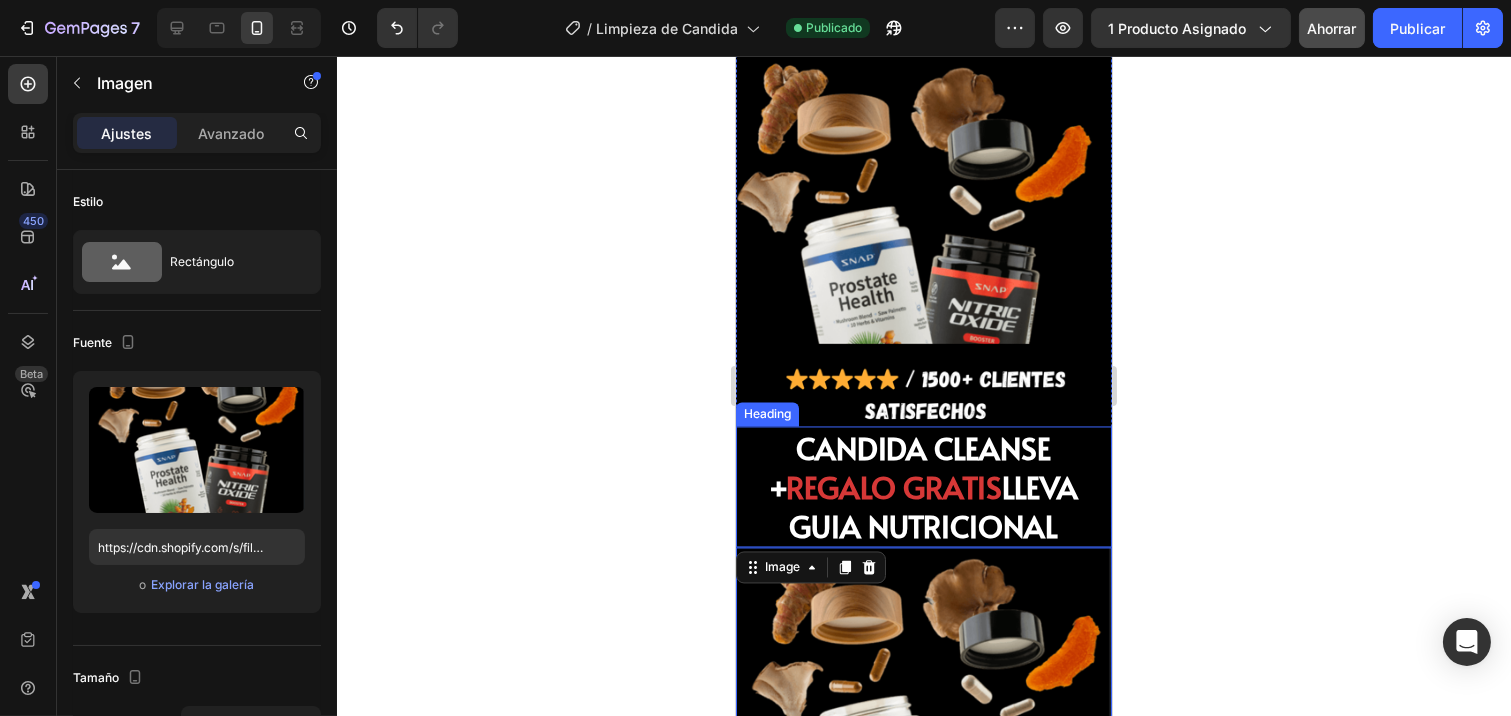 scroll, scrollTop: 6810, scrollLeft: 0, axis: vertical 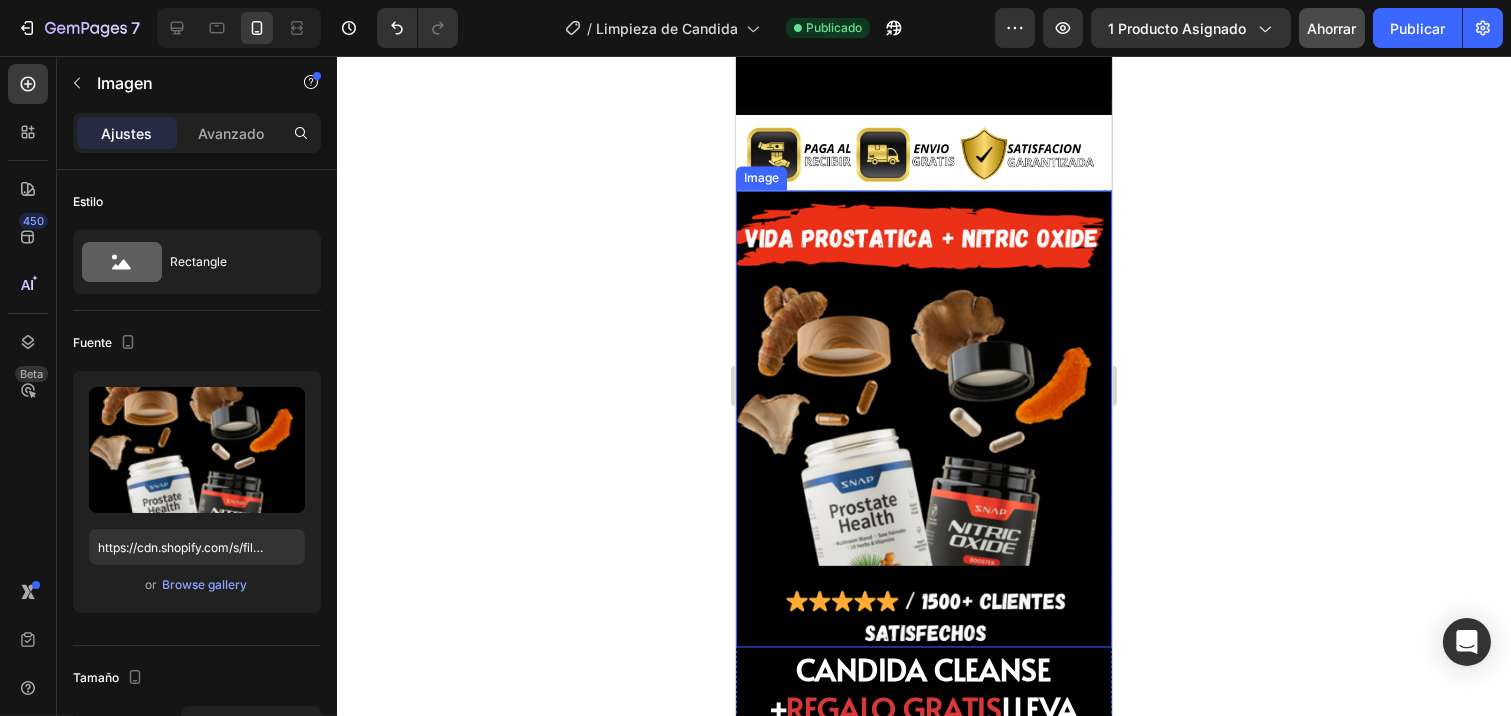 click at bounding box center (923, 419) 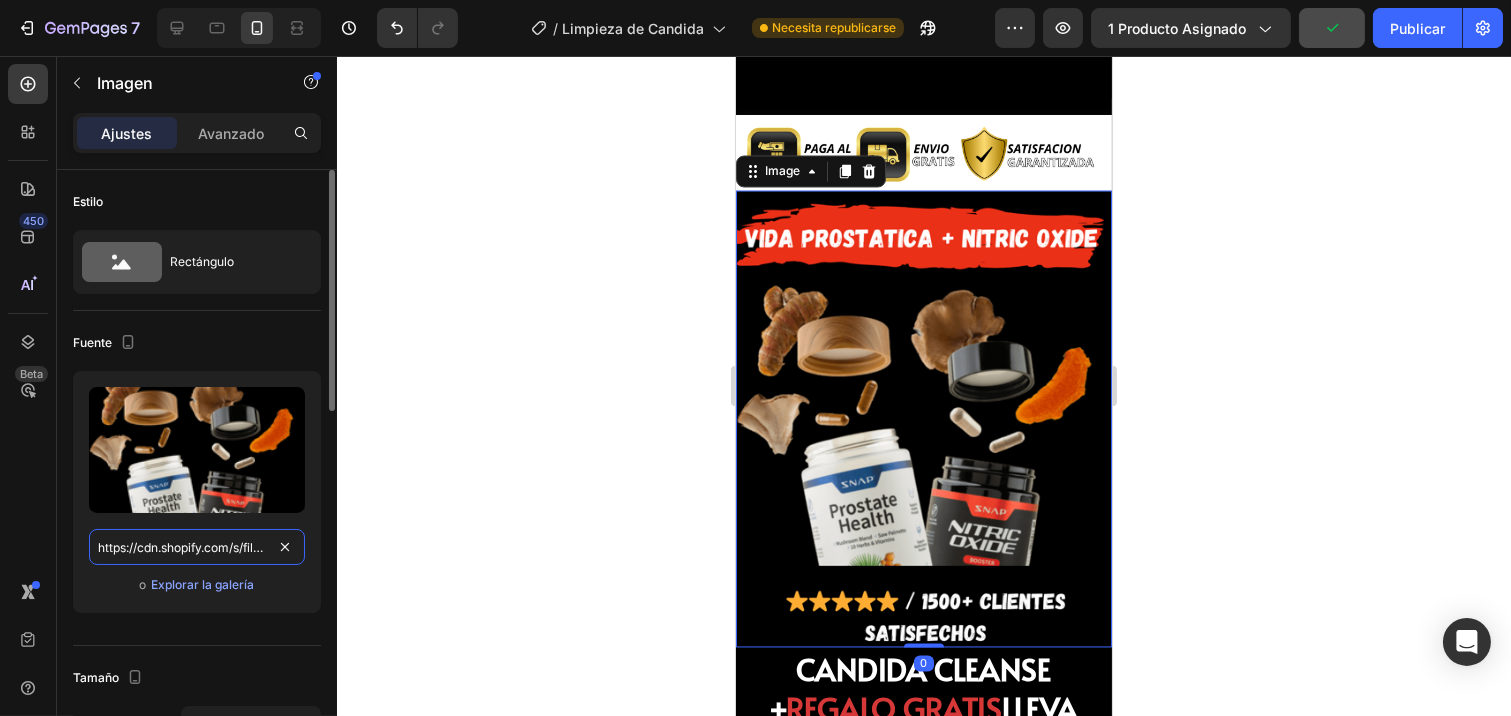 click on "https://cdn.shopify.com/s/files/1/0934/5977/5810/files/gempages_562433325344490370-c3d6dcd0-ddcb-4c11-bf47-125a41f1a90c.png" at bounding box center [197, 547] 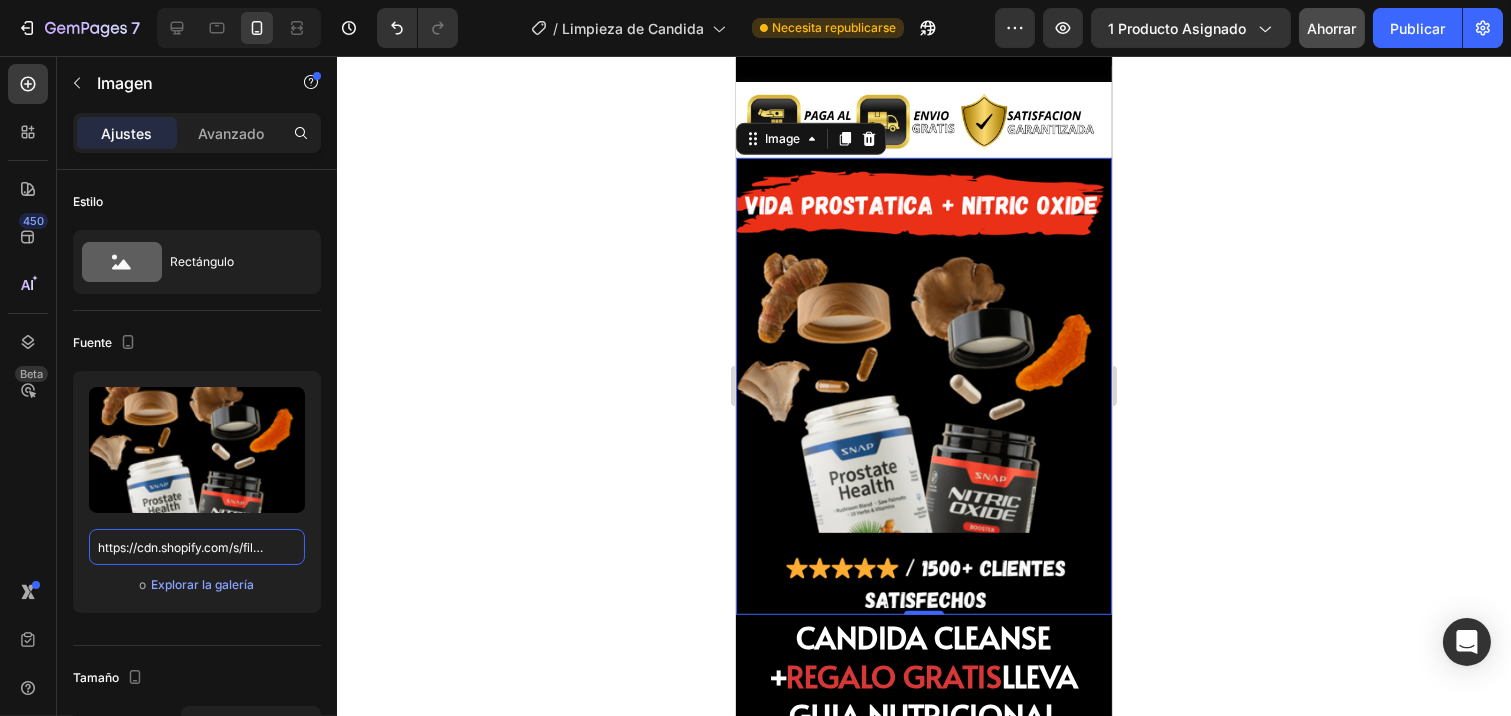 scroll, scrollTop: 2591, scrollLeft: 0, axis: vertical 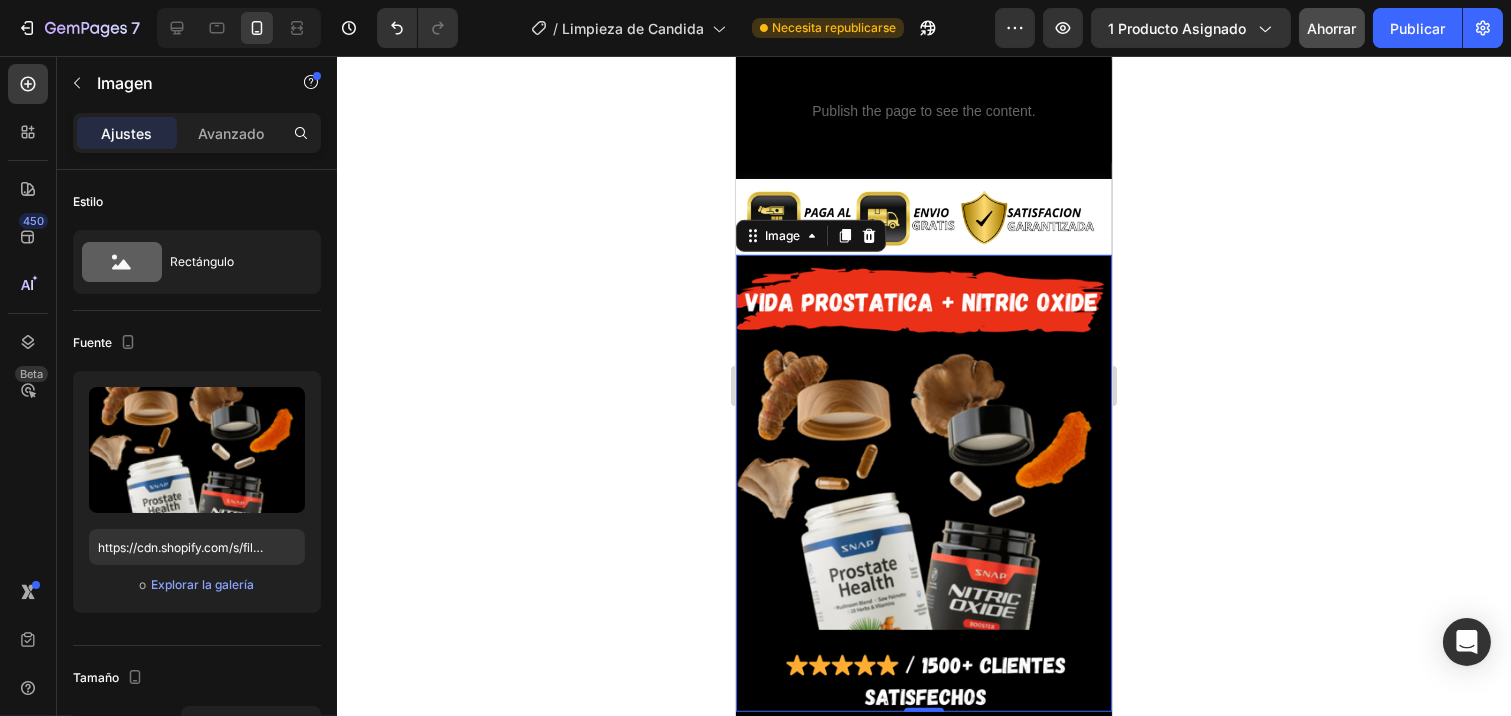 click at bounding box center [923, 483] 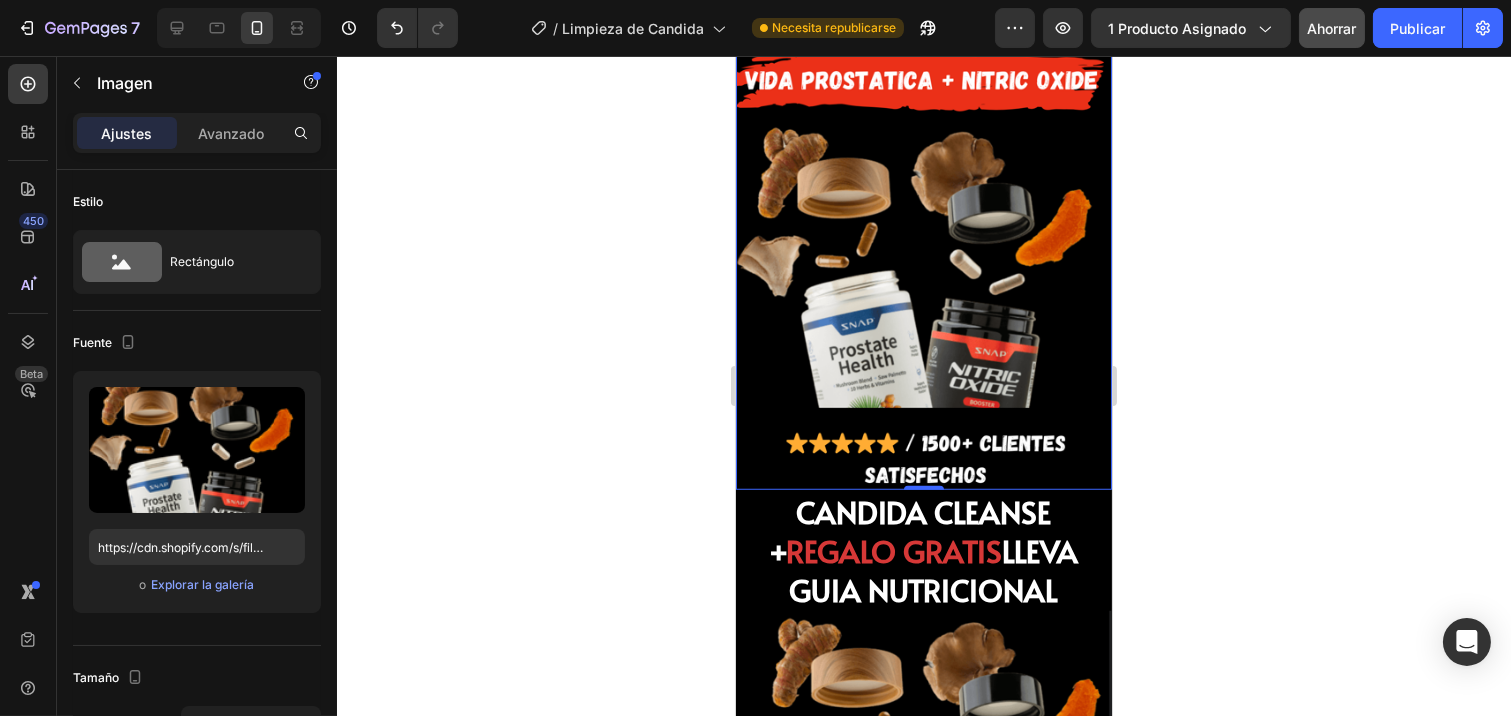scroll, scrollTop: 2702, scrollLeft: 0, axis: vertical 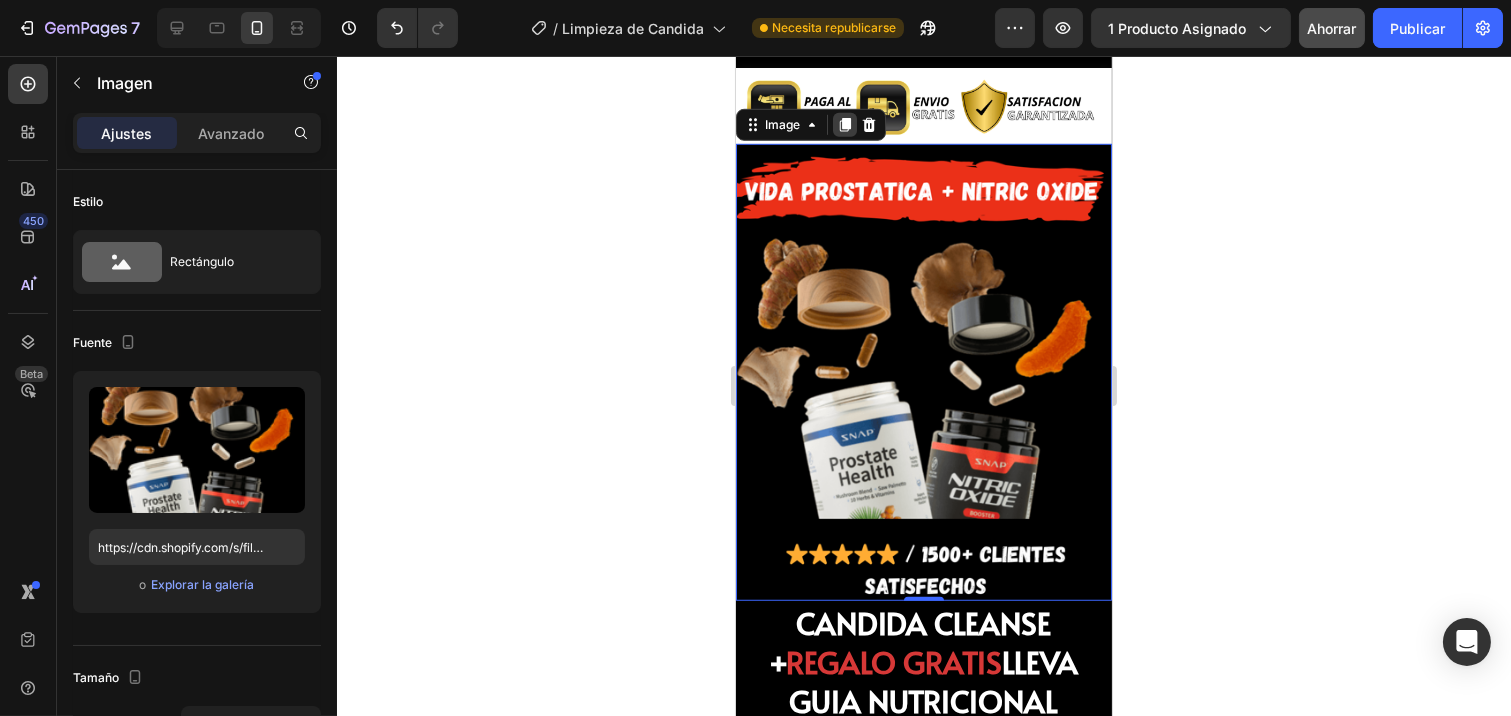 click 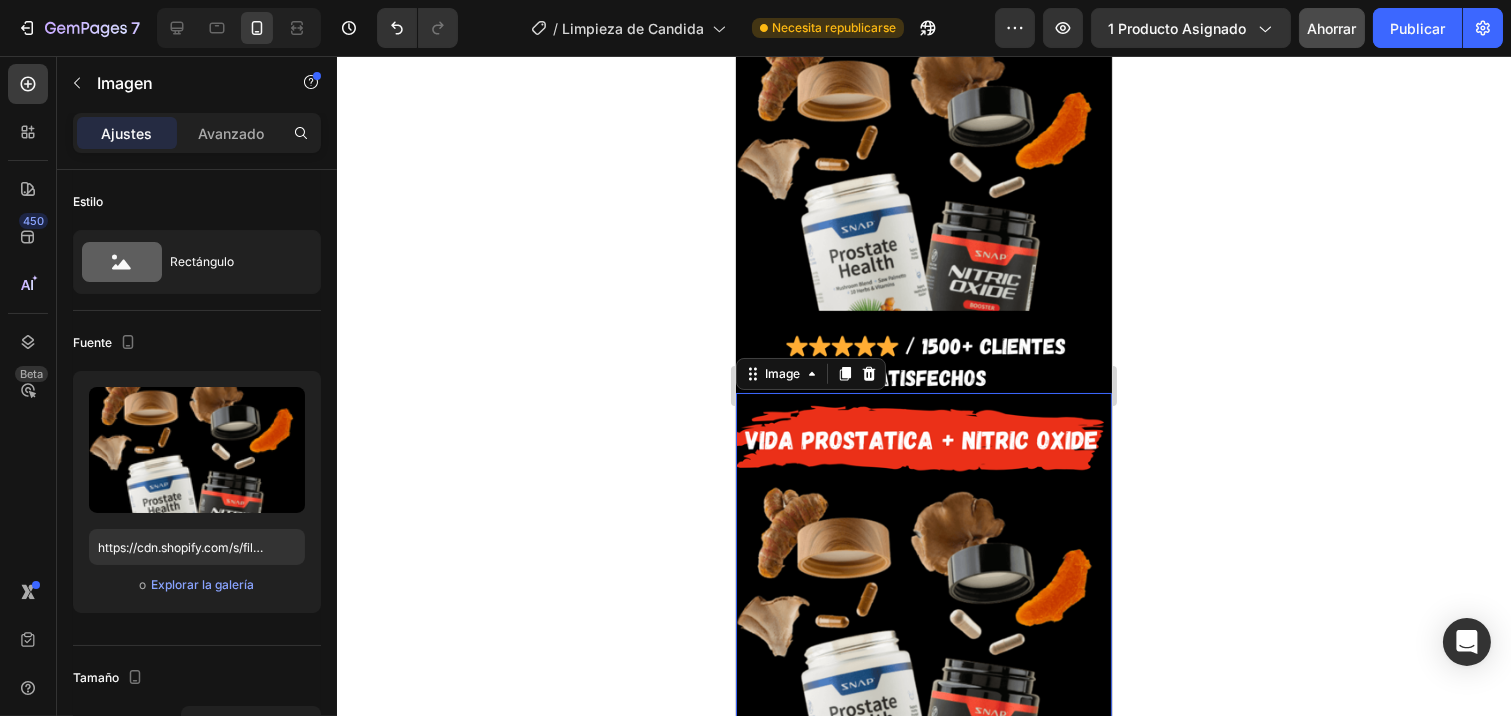 scroll, scrollTop: 2837, scrollLeft: 0, axis: vertical 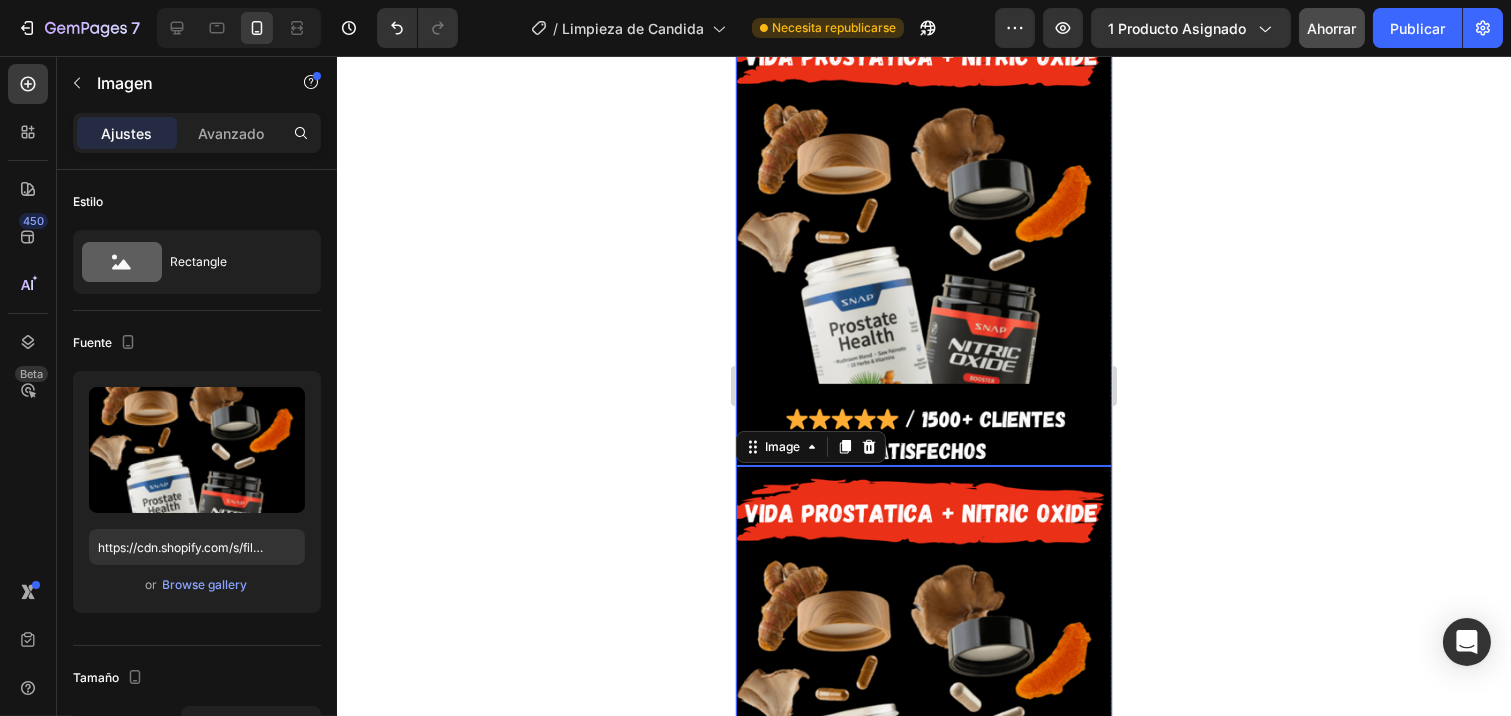 click at bounding box center [923, 237] 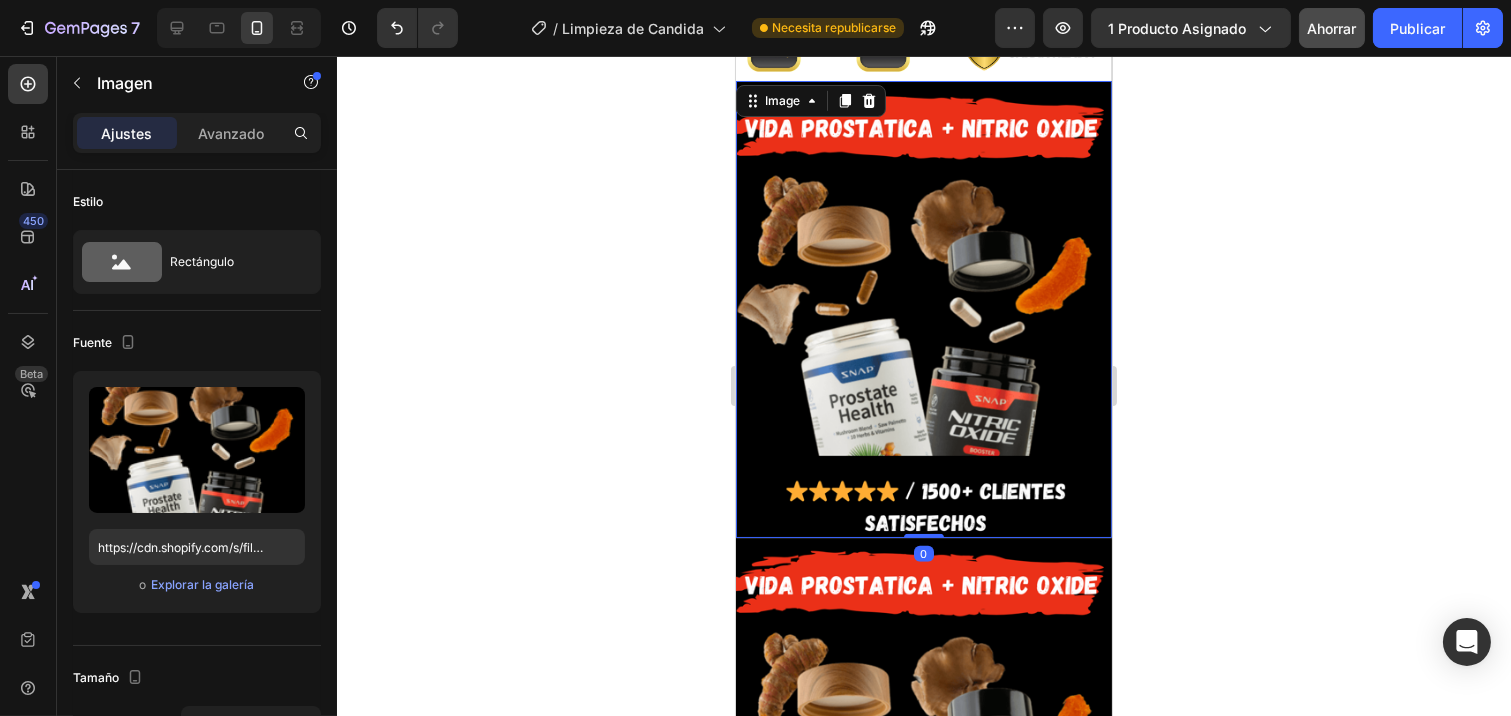 scroll, scrollTop: 2726, scrollLeft: 0, axis: vertical 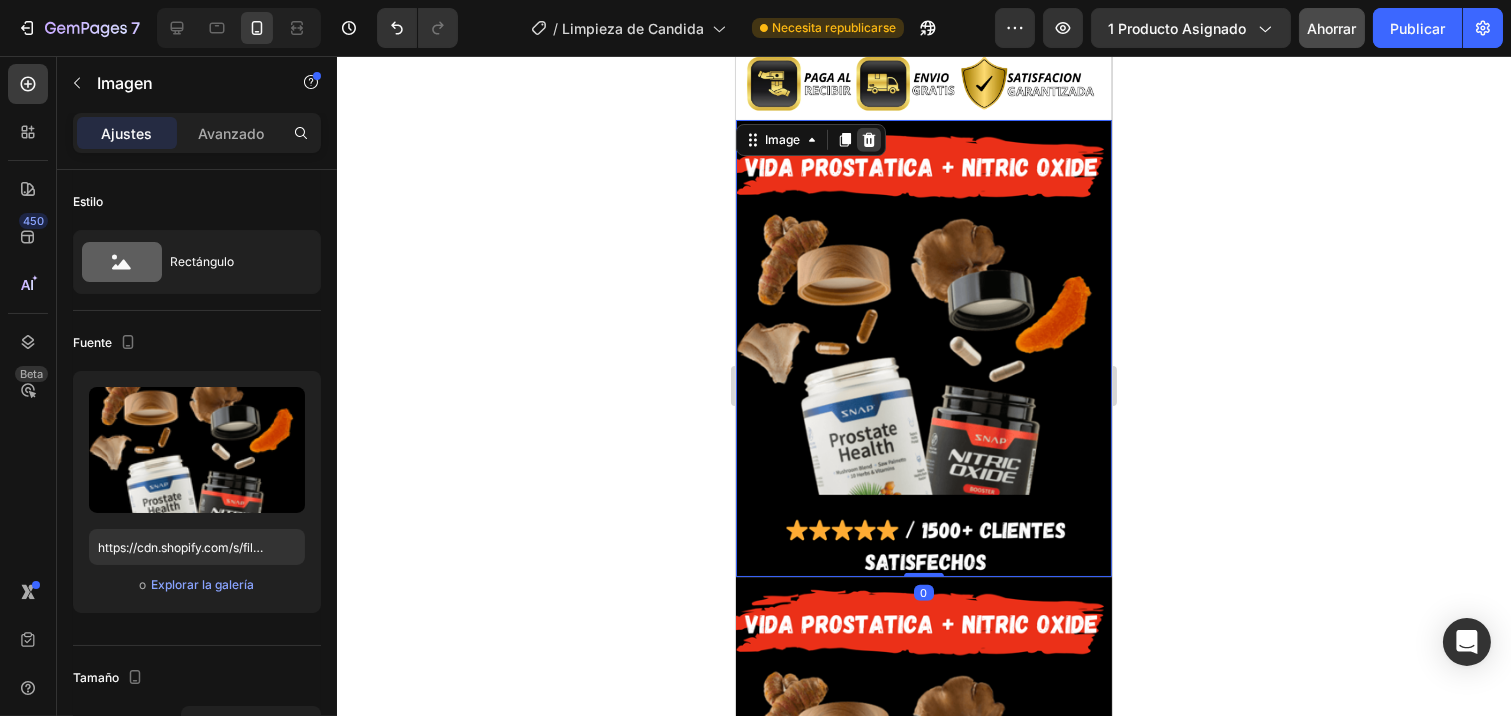 click at bounding box center [868, 140] 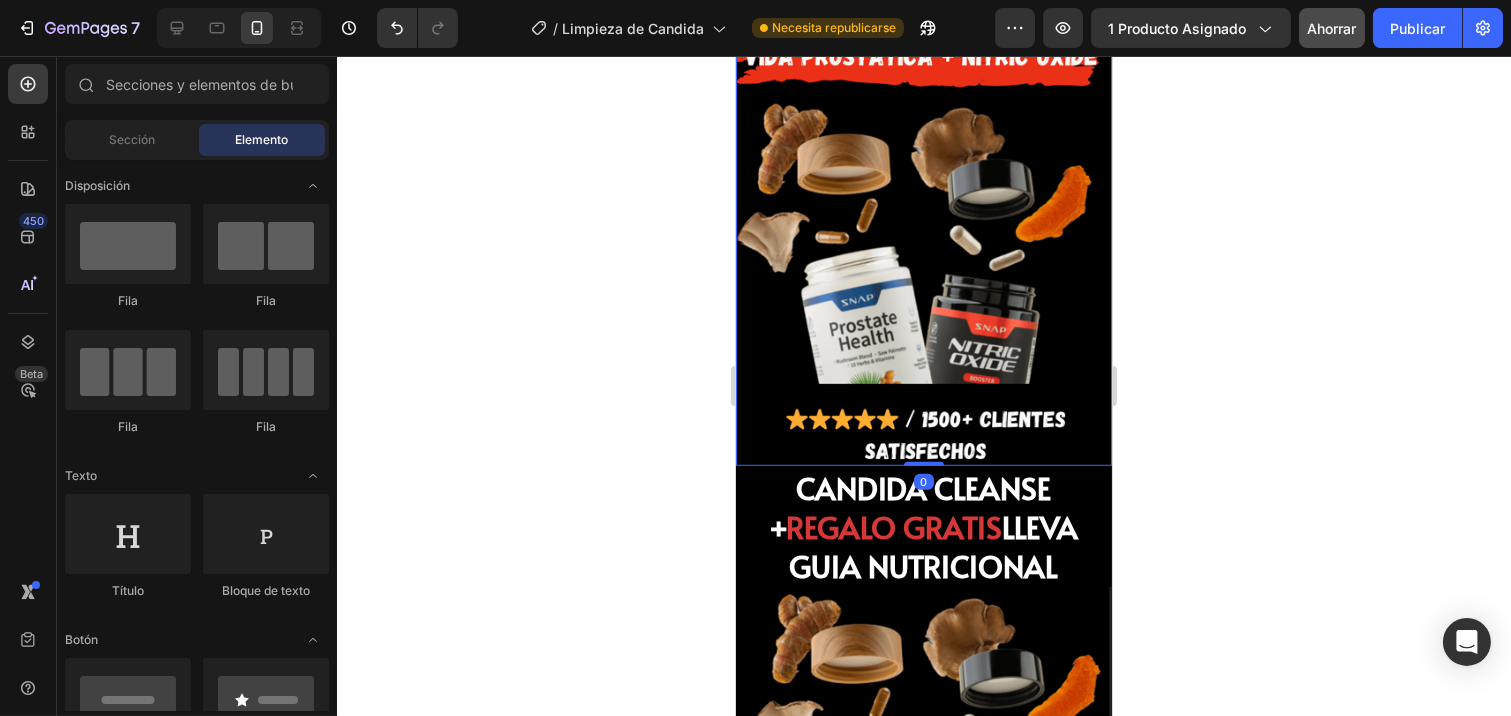 click at bounding box center [923, 237] 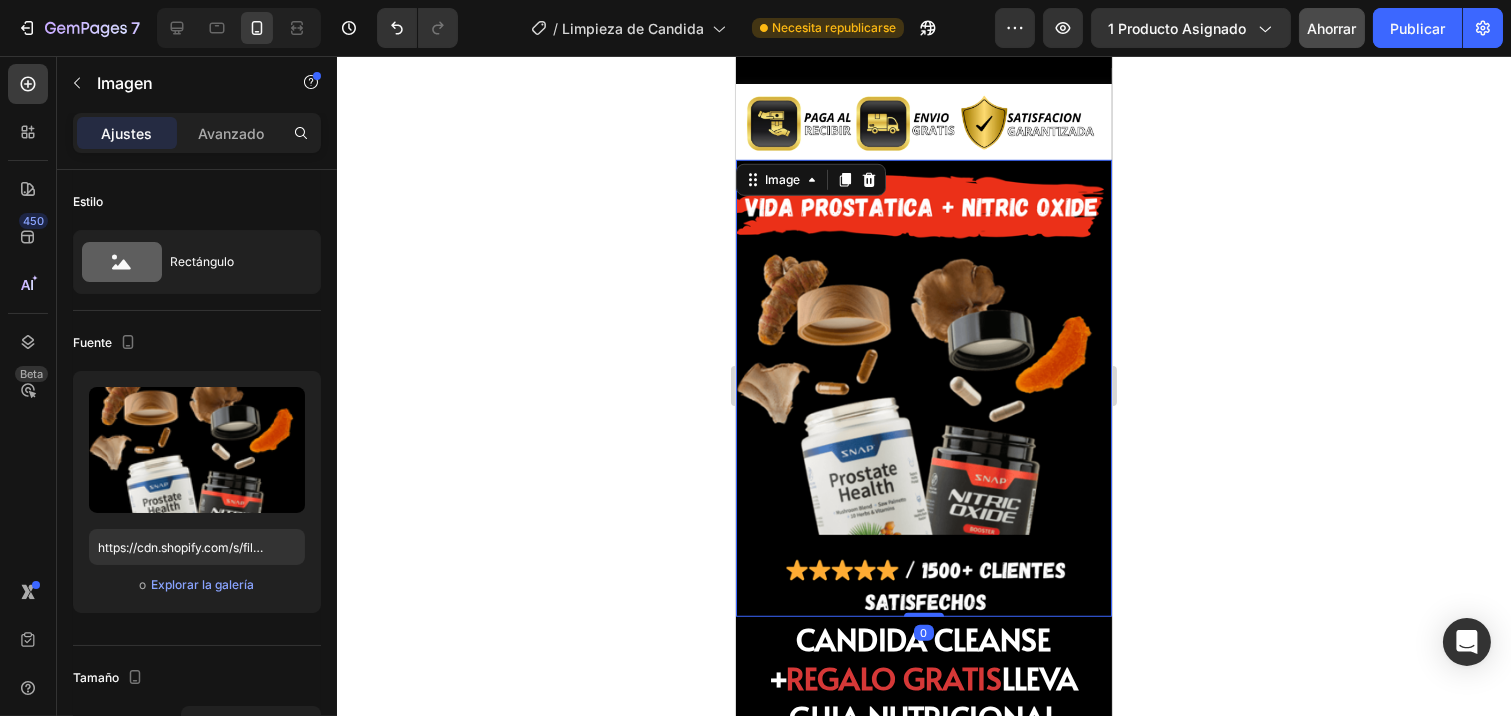scroll, scrollTop: 2615, scrollLeft: 0, axis: vertical 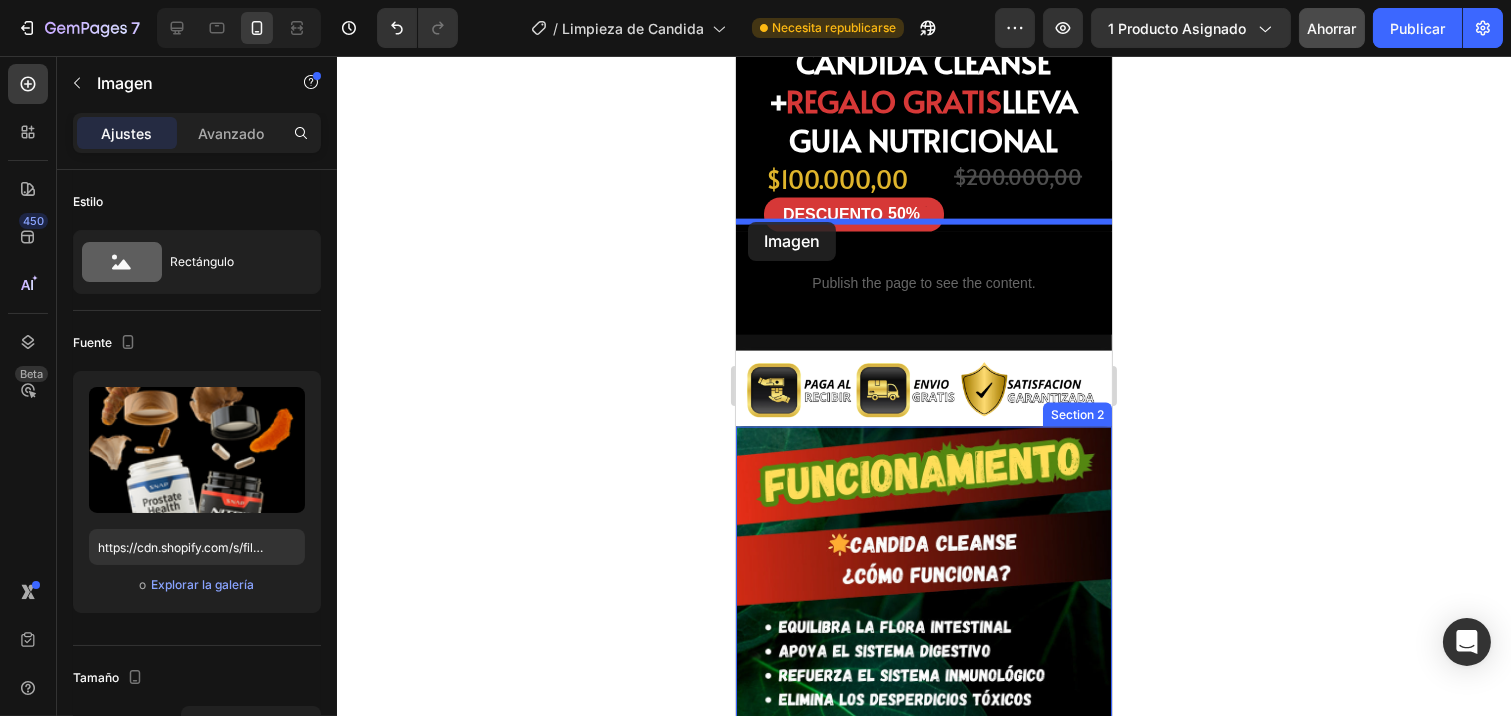 drag, startPoint x: 761, startPoint y: 273, endPoint x: 750, endPoint y: 224, distance: 50.219517 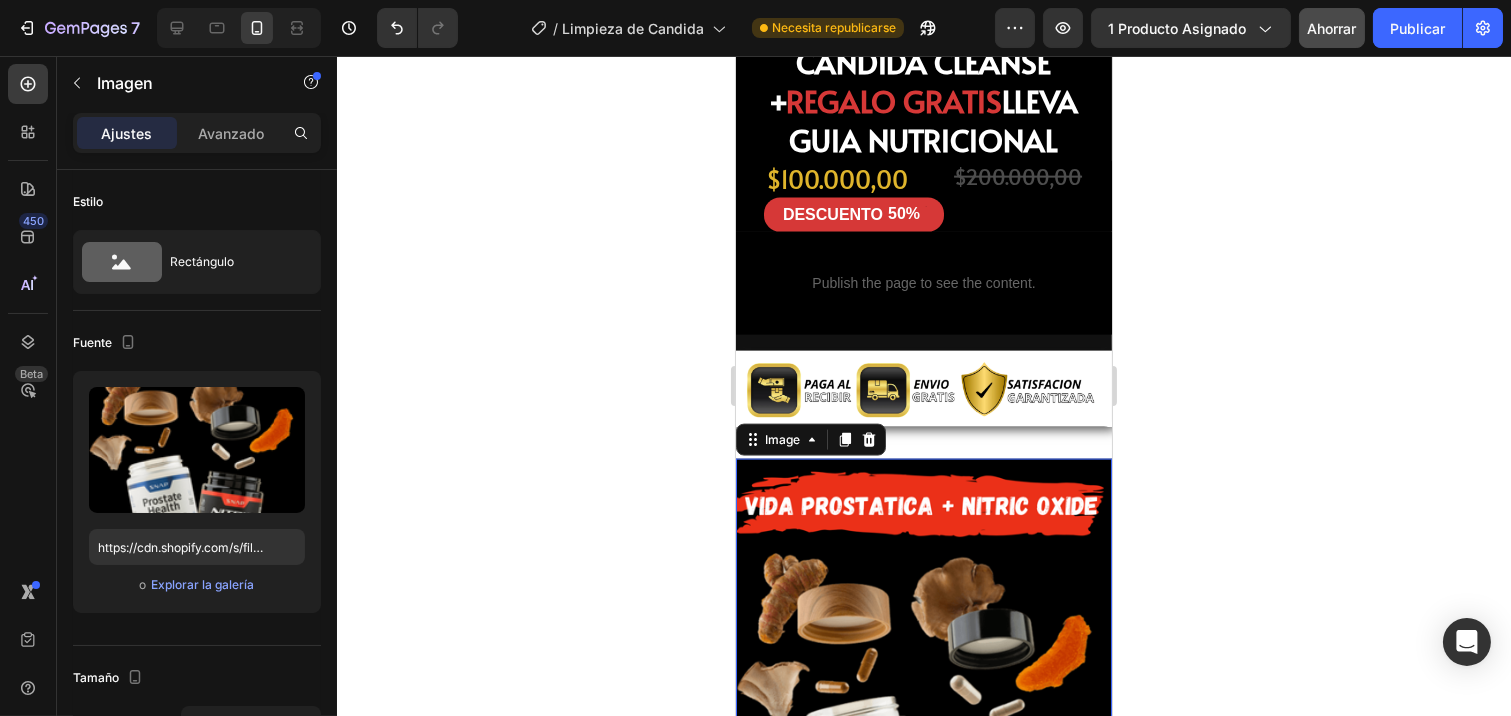click 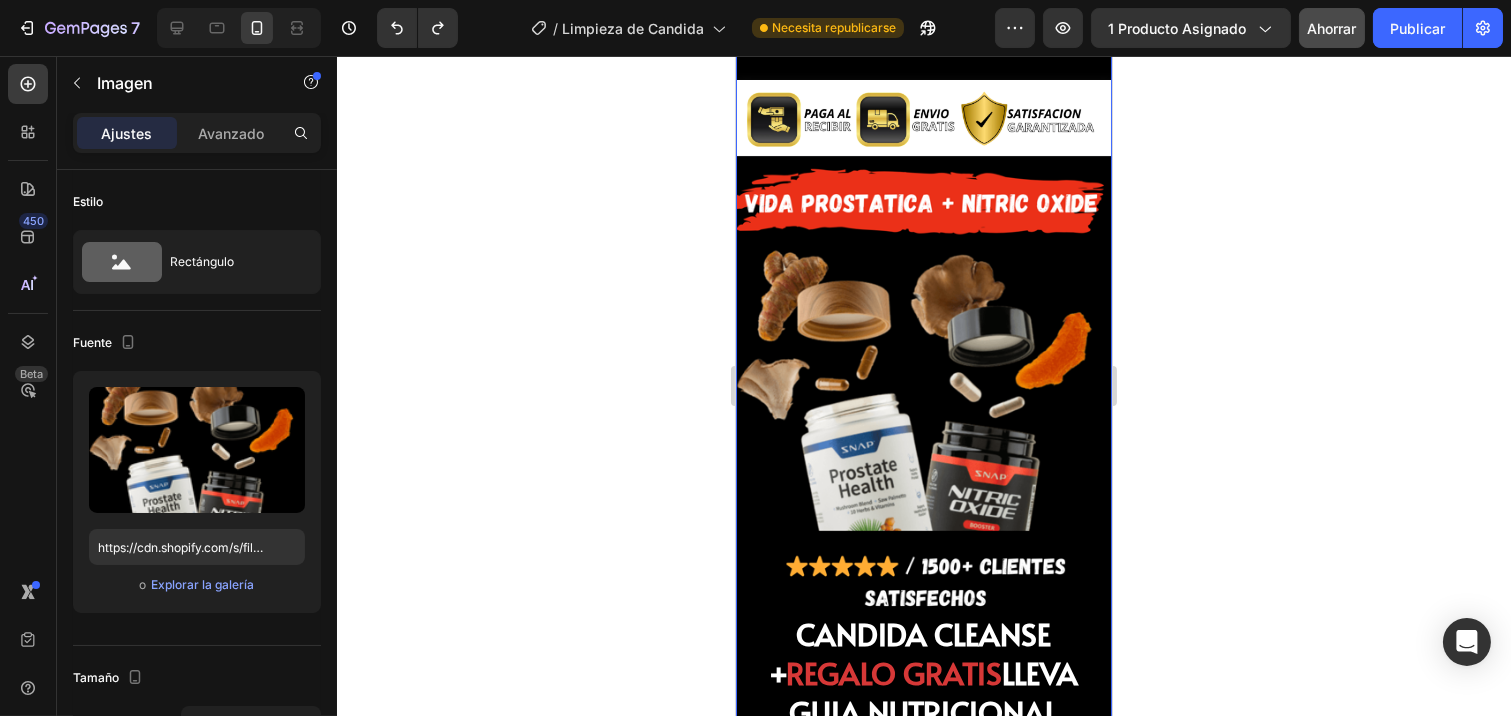 scroll, scrollTop: 6882, scrollLeft: 0, axis: vertical 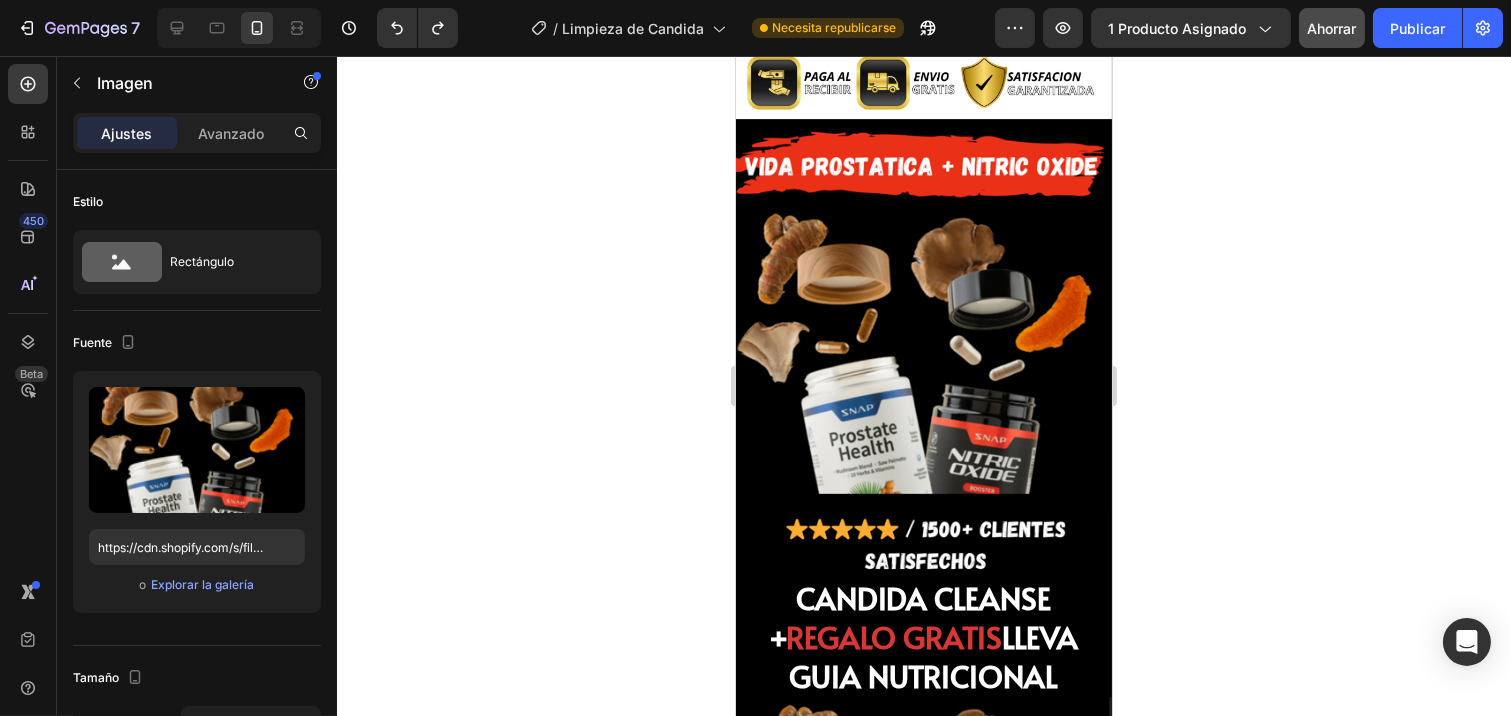 click at bounding box center (923, 347) 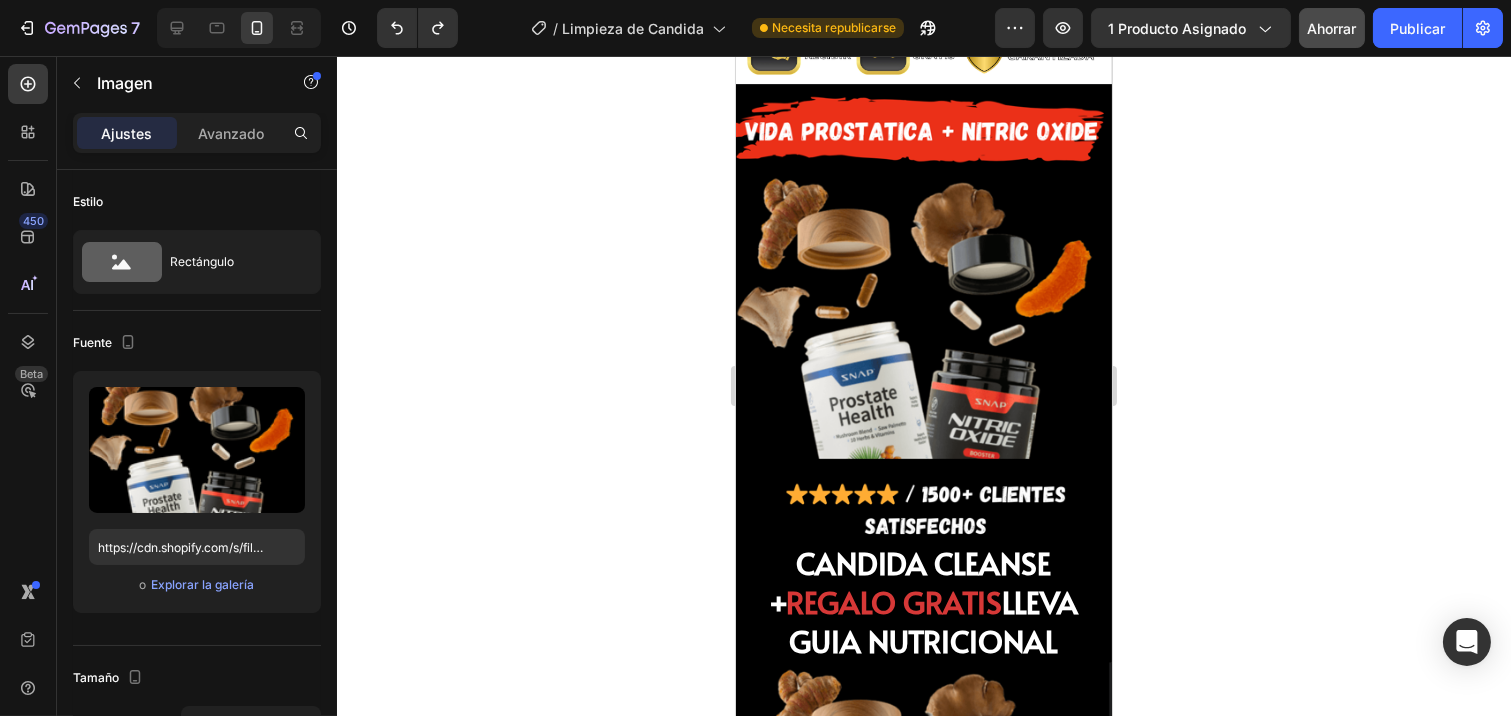 scroll, scrollTop: 6882, scrollLeft: 0, axis: vertical 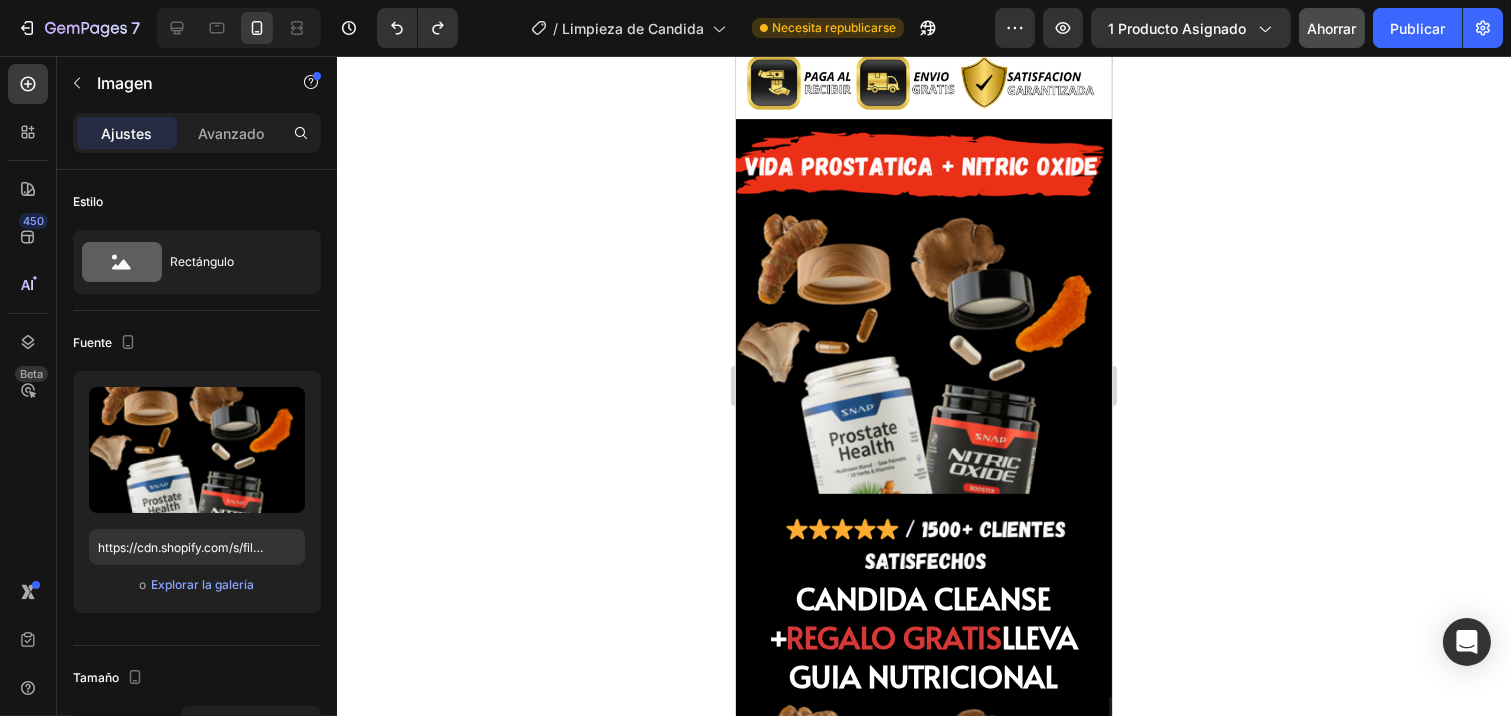 click at bounding box center (923, 347) 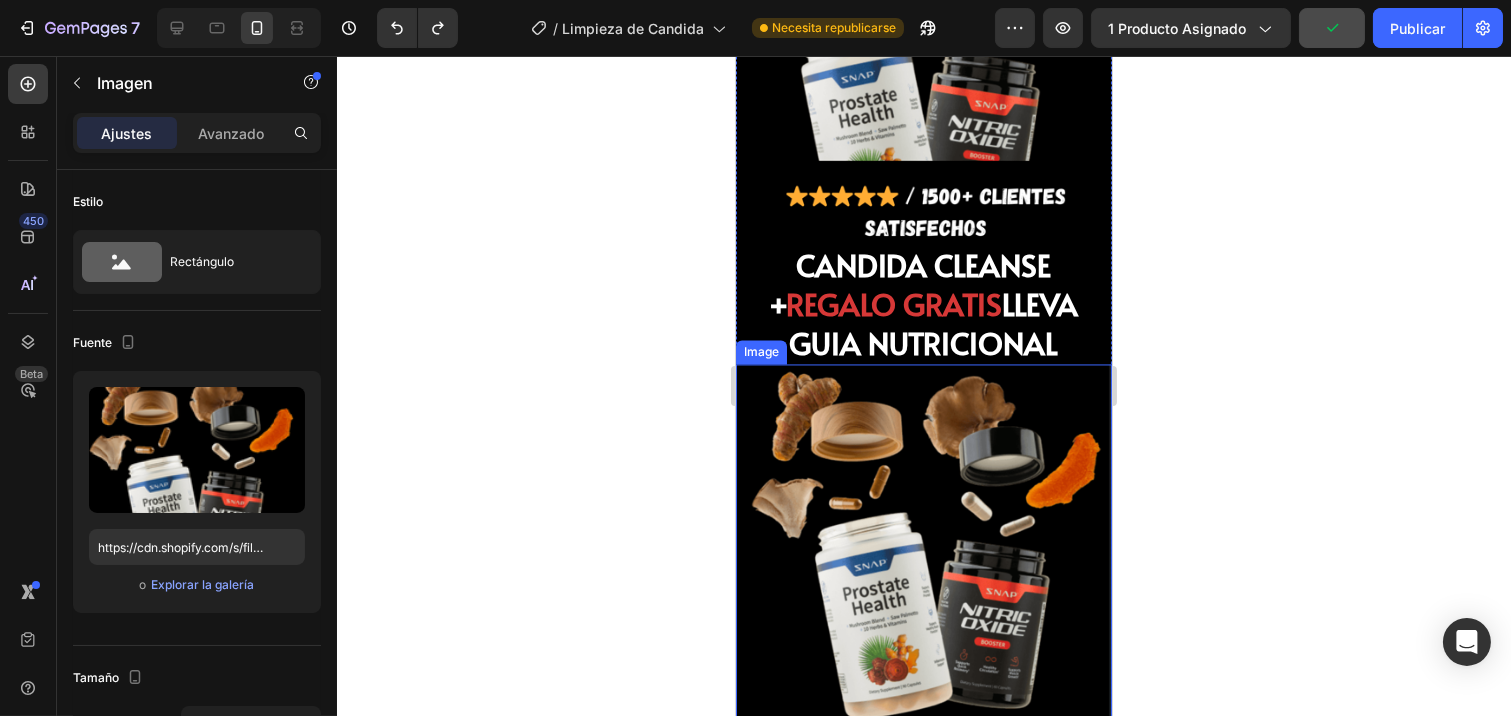 click at bounding box center [923, 551] 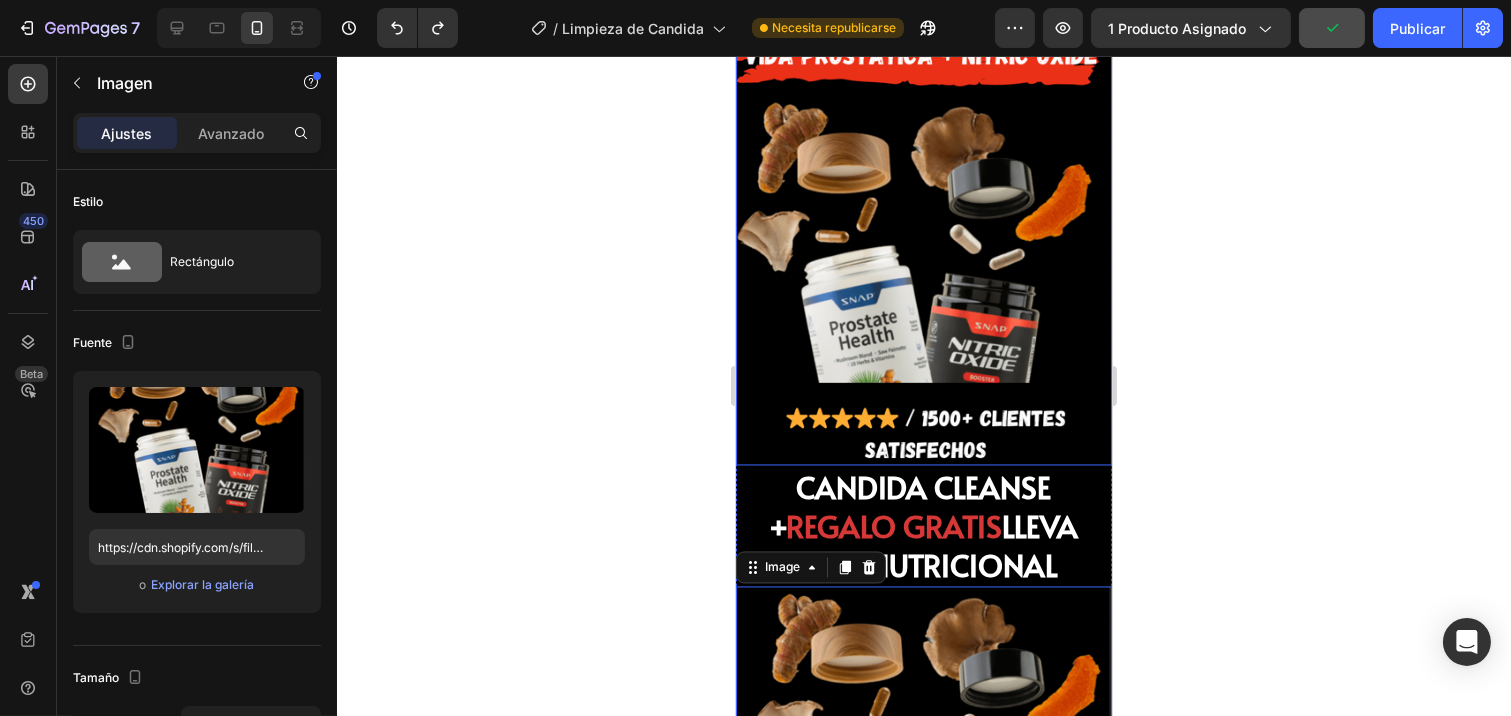 click at bounding box center [923, 236] 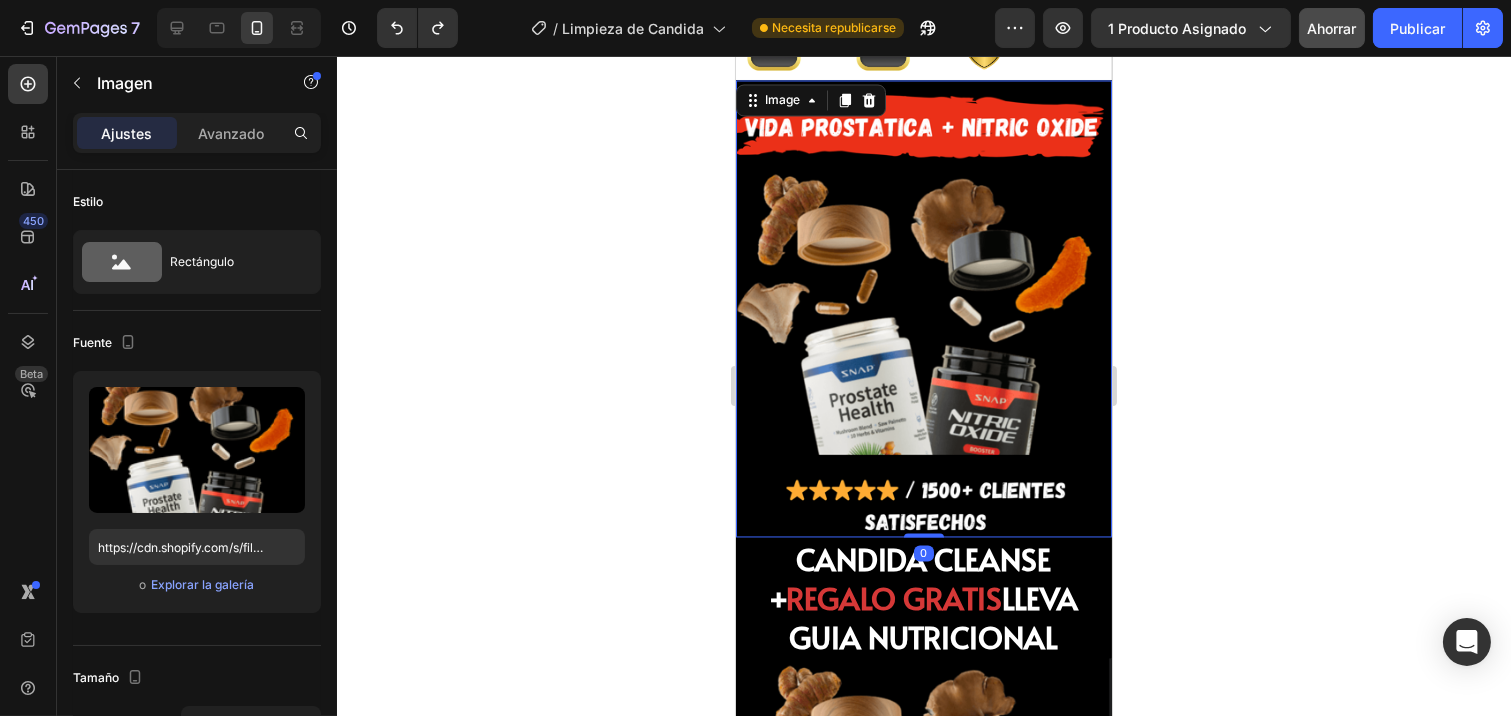 scroll, scrollTop: 6771, scrollLeft: 0, axis: vertical 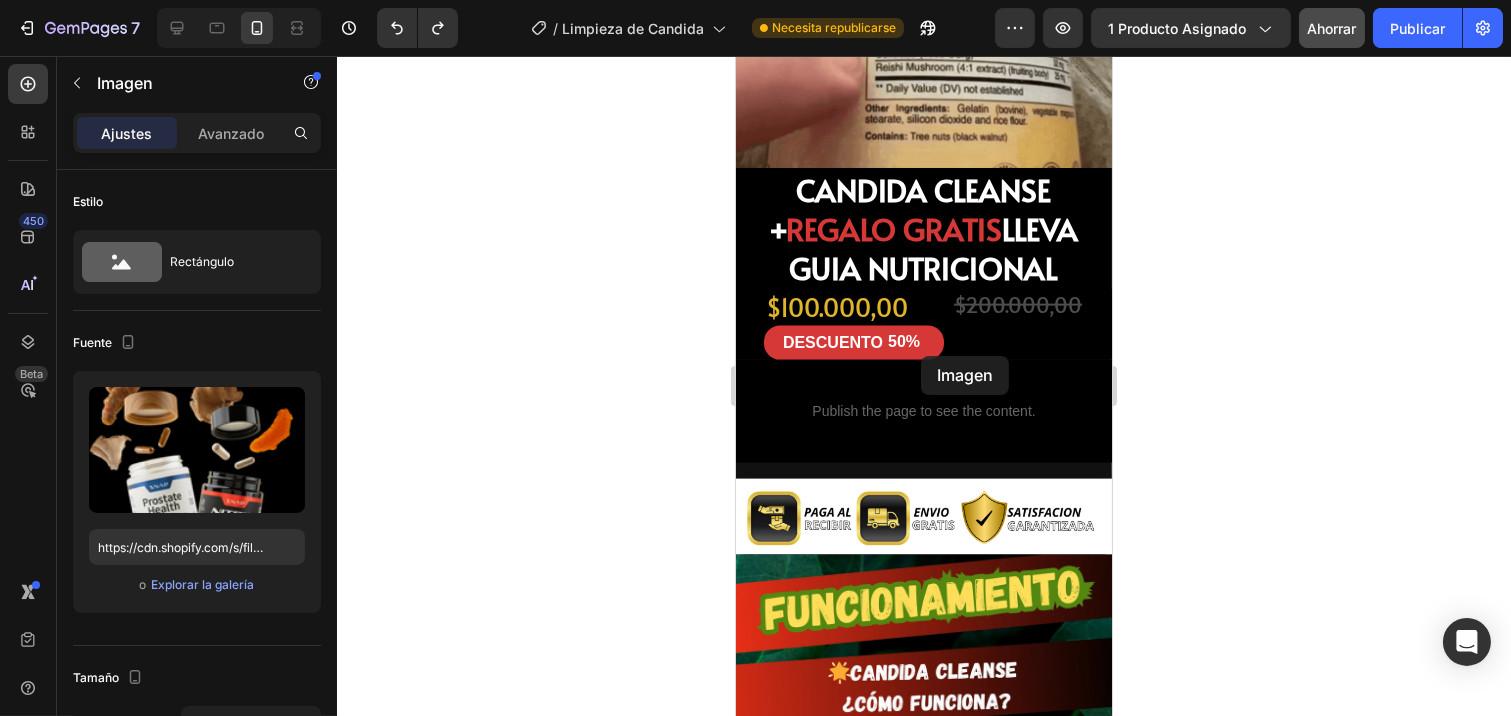 drag, startPoint x: 758, startPoint y: 262, endPoint x: 920, endPoint y: 356, distance: 187.29655 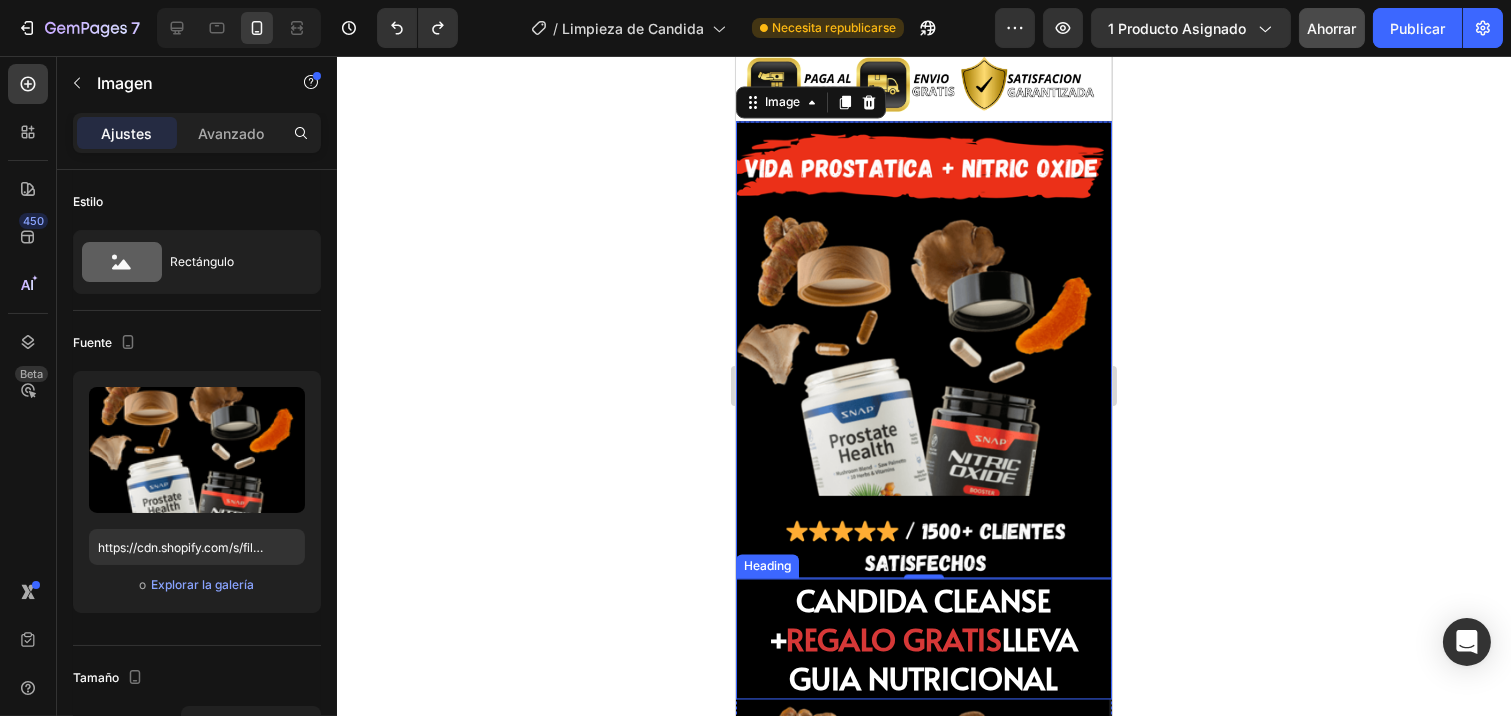scroll, scrollTop: 6865, scrollLeft: 0, axis: vertical 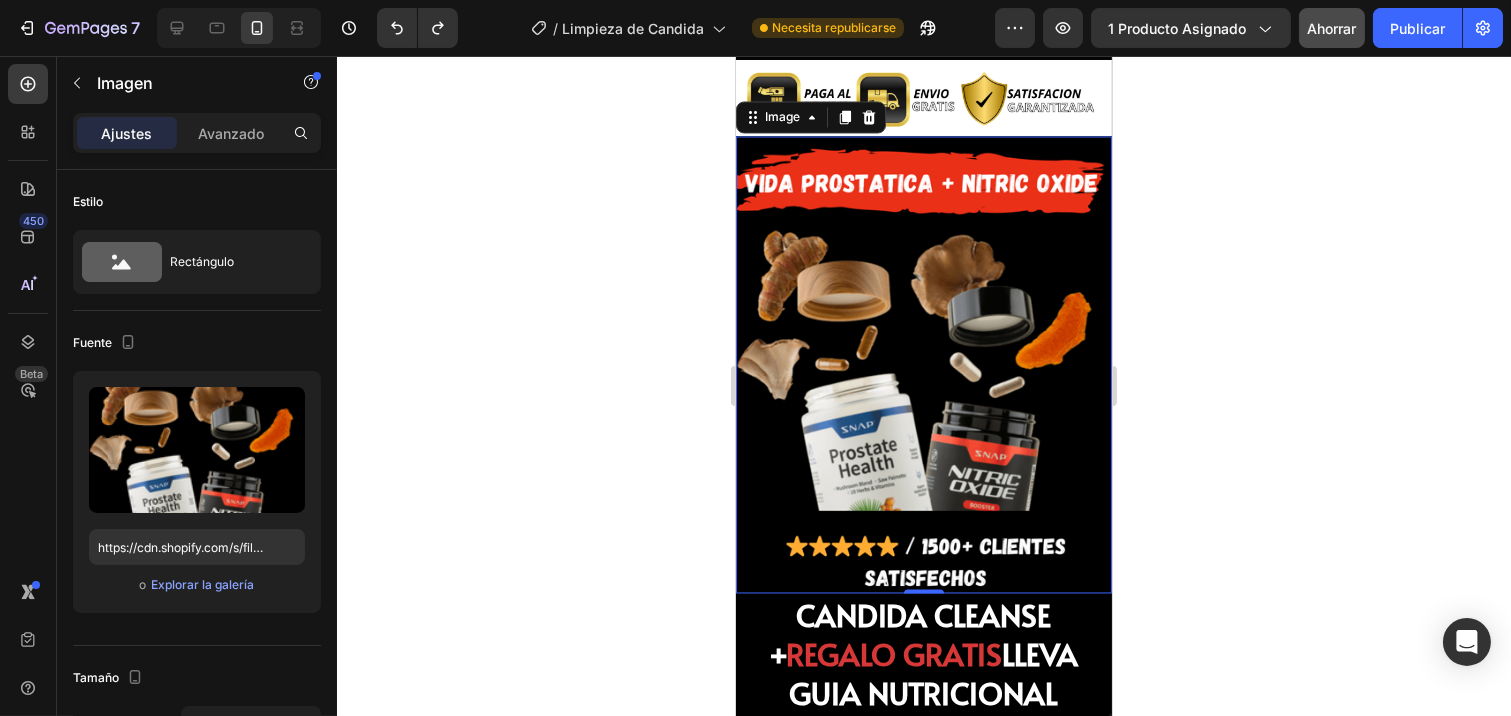 click at bounding box center [923, 364] 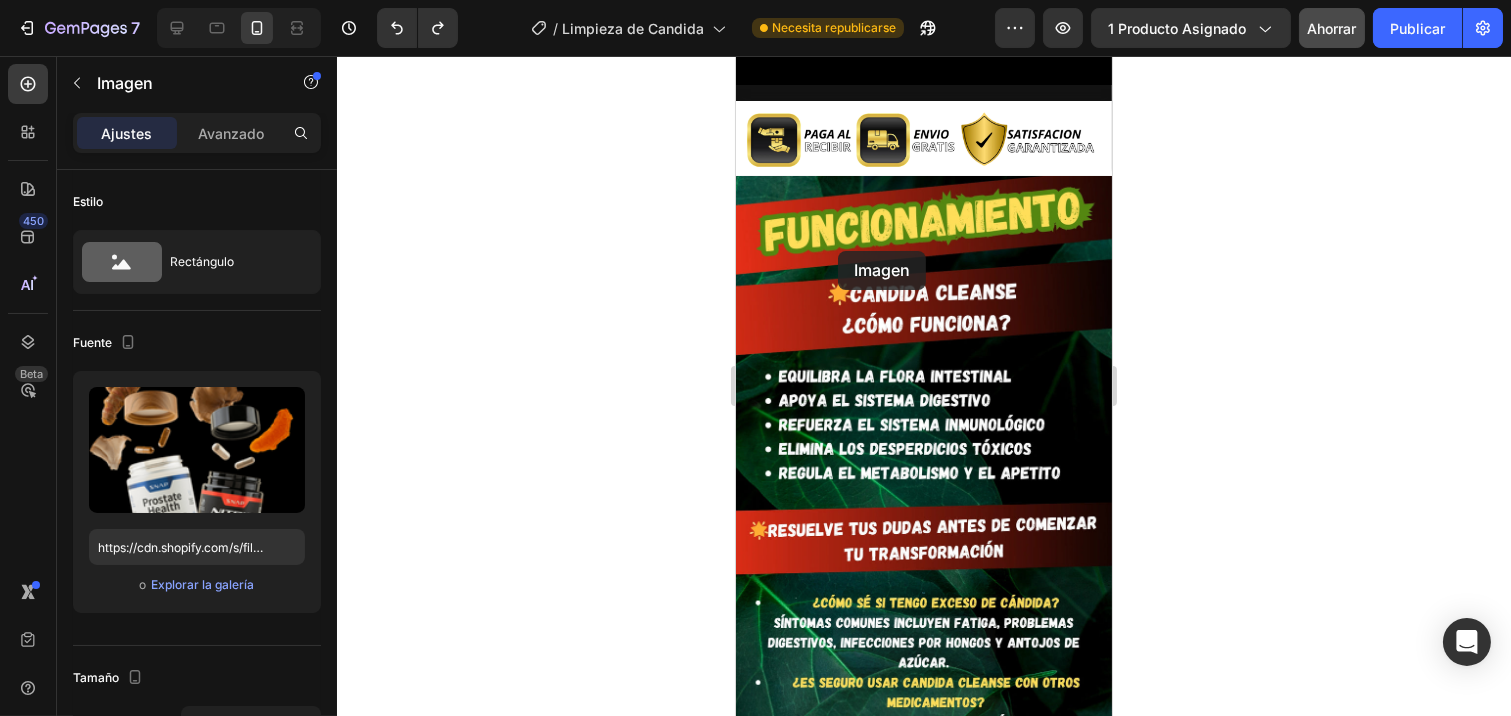 scroll, scrollTop: 4813, scrollLeft: 0, axis: vertical 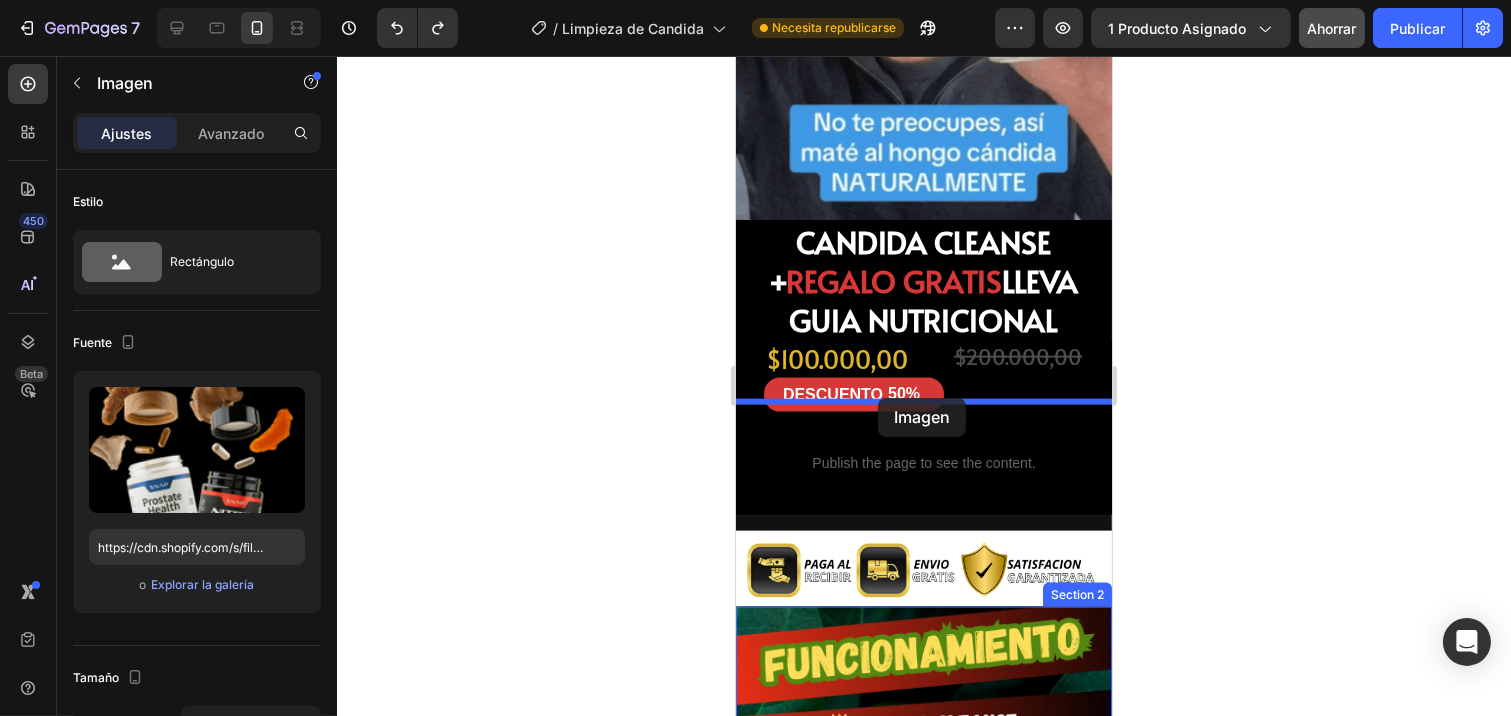 drag, startPoint x: 753, startPoint y: 135, endPoint x: 878, endPoint y: 398, distance: 291.1941 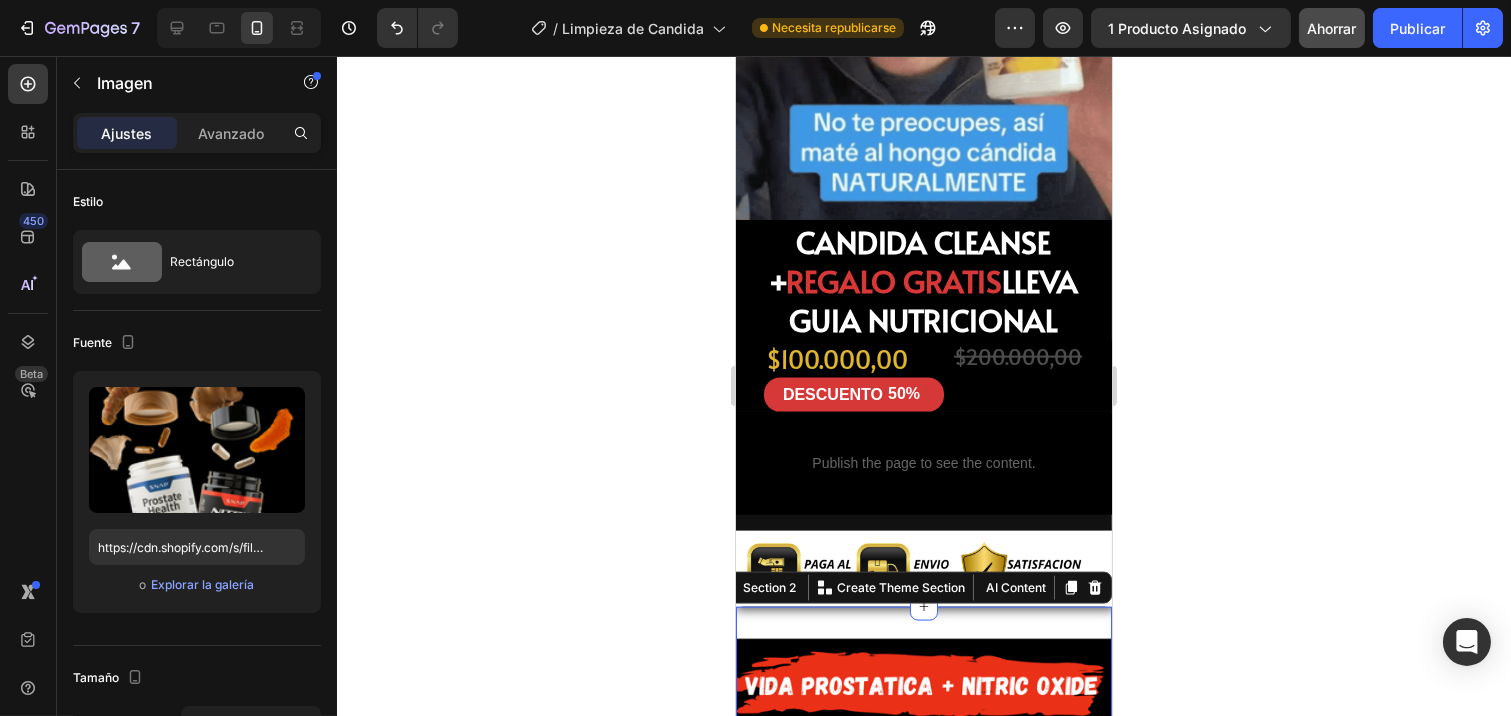 click on "Image Section 2   You can create reusable sections Create Theme Section AI Content Write with GemAI What would you like to describe here? Tone and Voice Persuasive Product Getting products... Show more Generate" at bounding box center (923, 867) 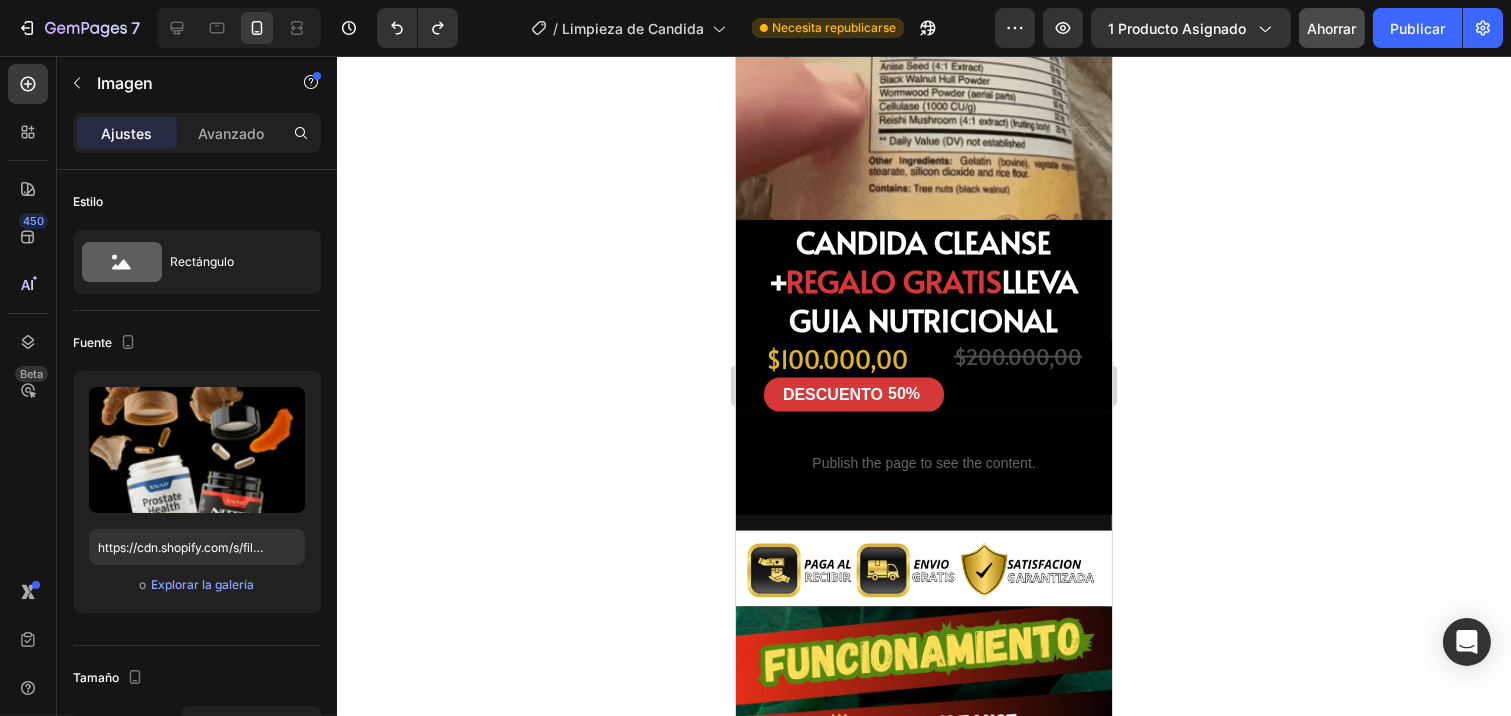 click 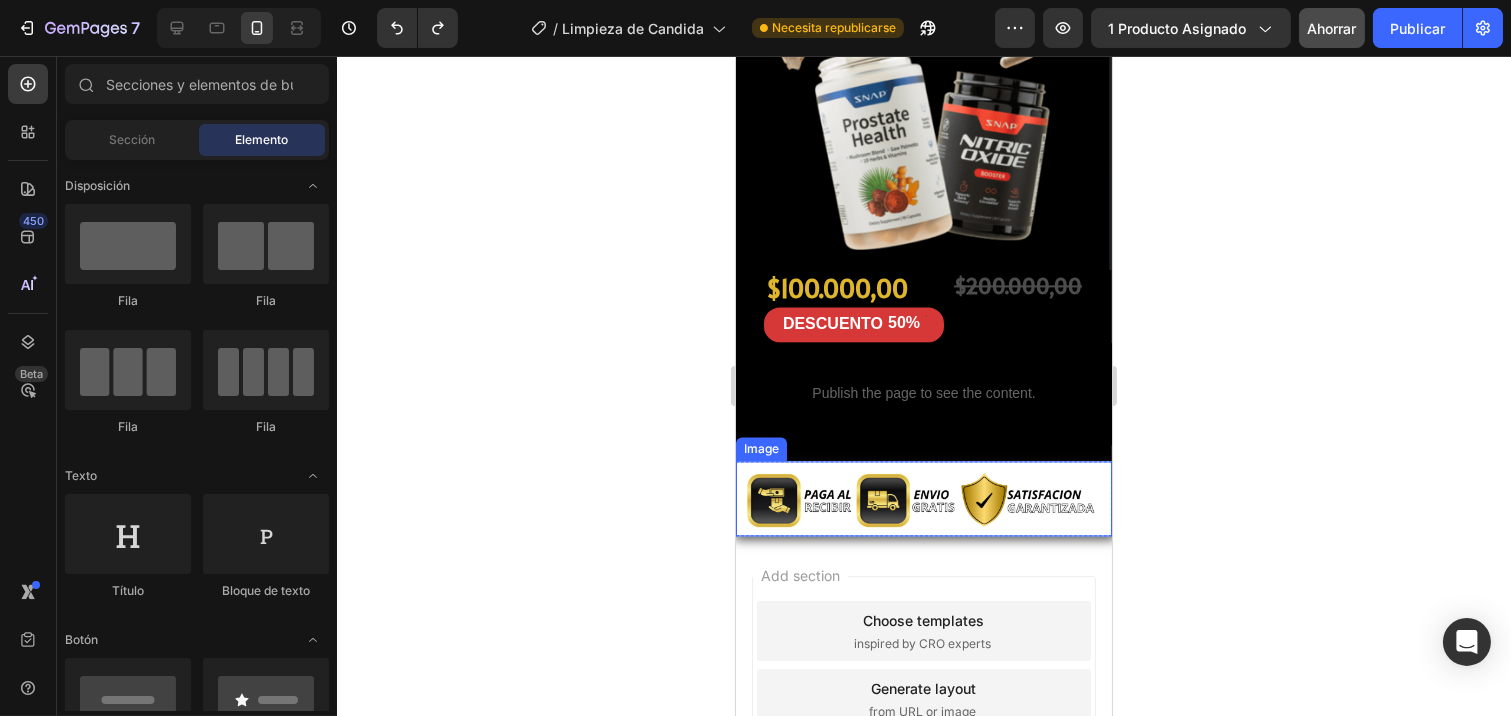 scroll, scrollTop: 7643, scrollLeft: 0, axis: vertical 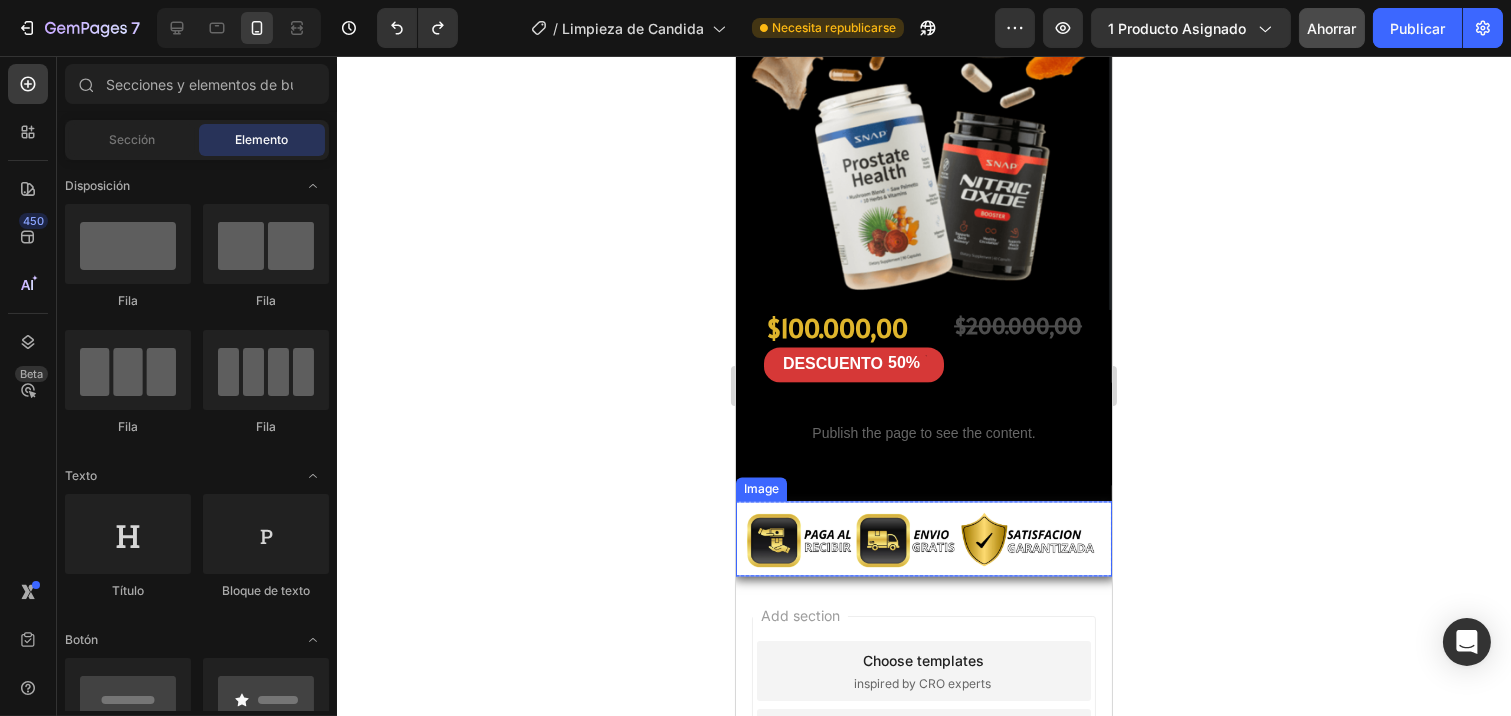 click at bounding box center (923, 539) 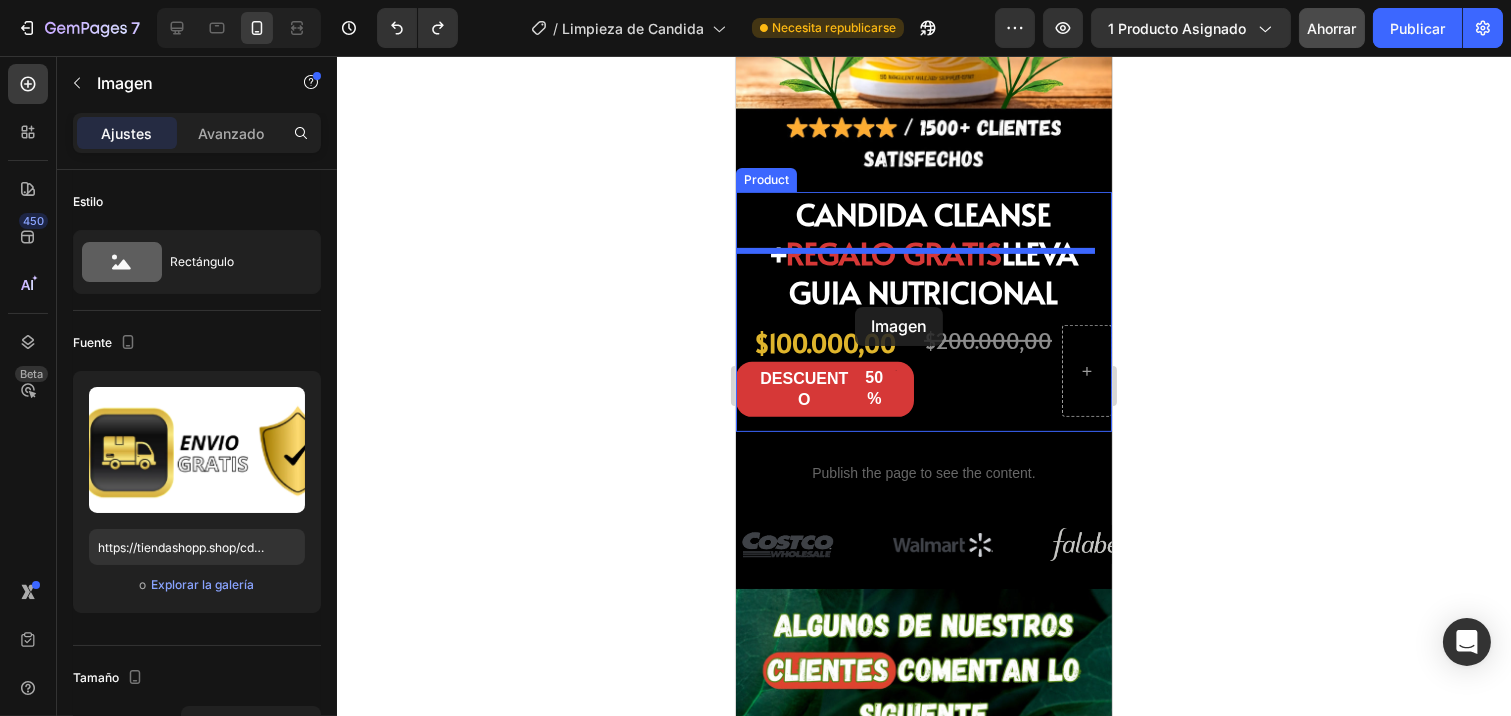 scroll, scrollTop: 1584, scrollLeft: 0, axis: vertical 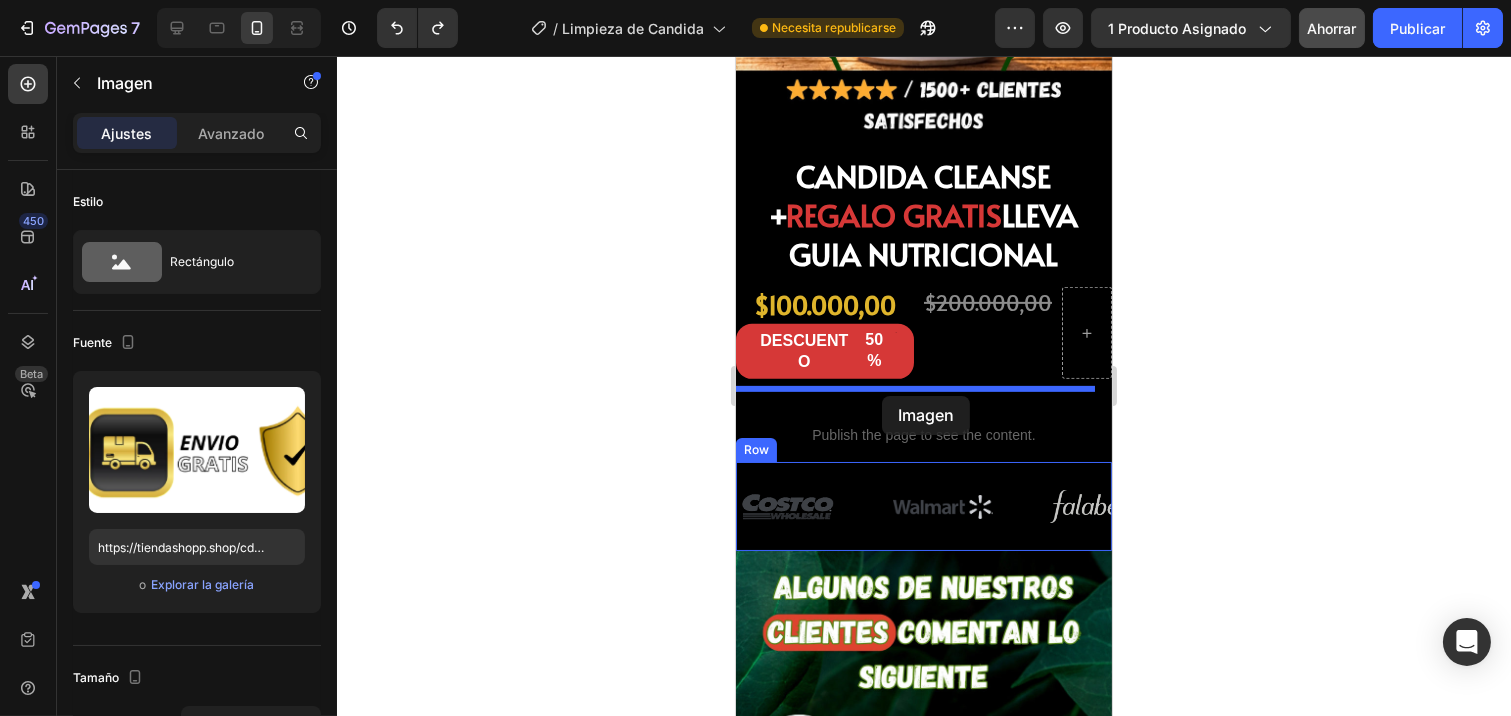 drag, startPoint x: 758, startPoint y: 461, endPoint x: 881, endPoint y: 396, distance: 139.11865 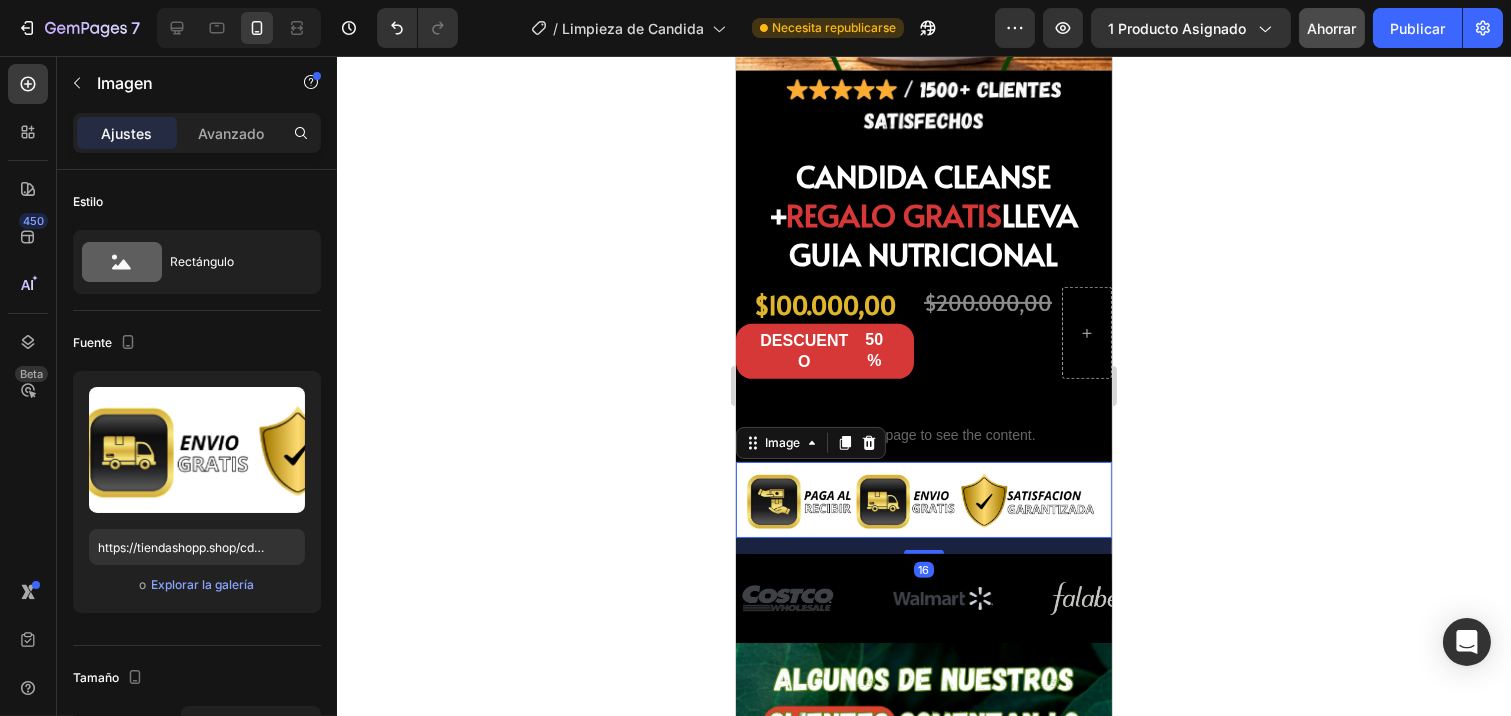 click 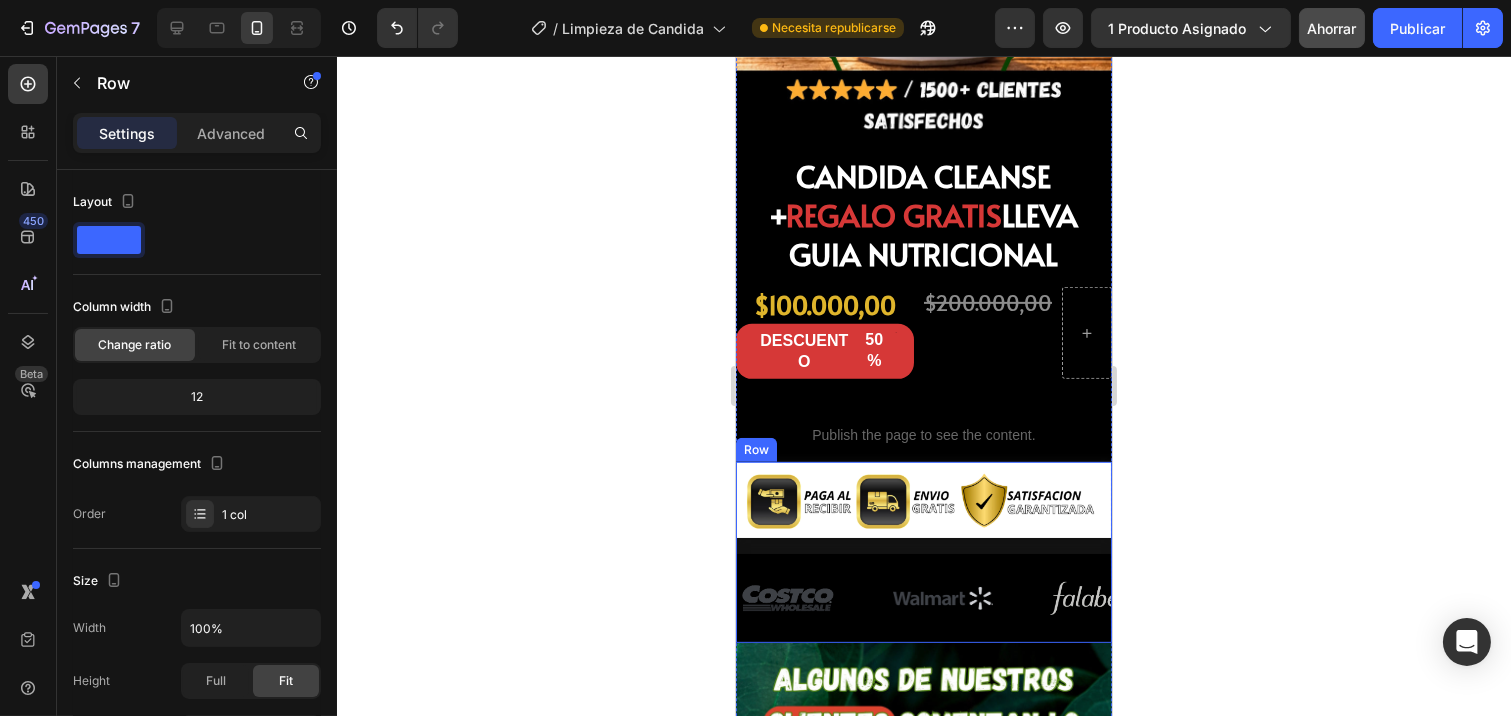 click on "Image Image Image Image Image Image Image Marquee" at bounding box center (923, 552) 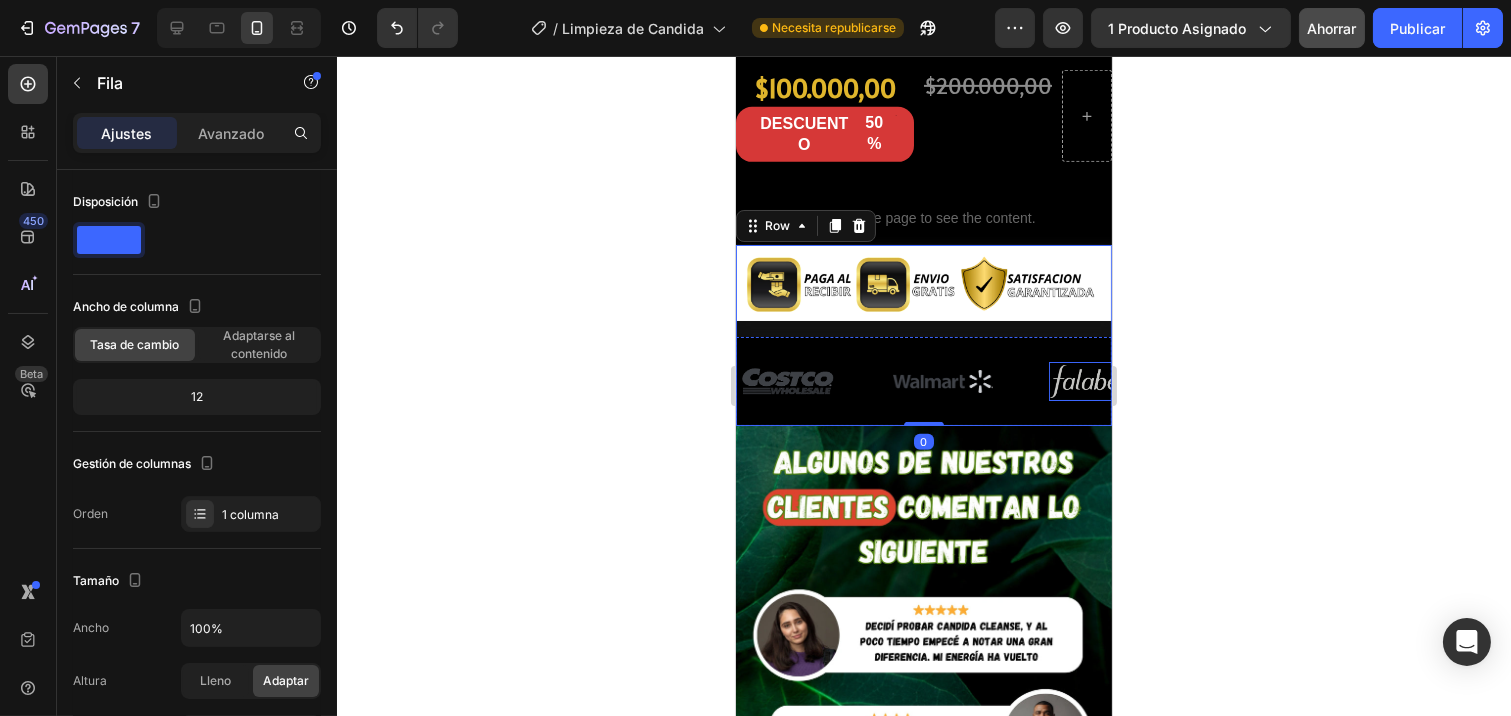 scroll, scrollTop: 1806, scrollLeft: 0, axis: vertical 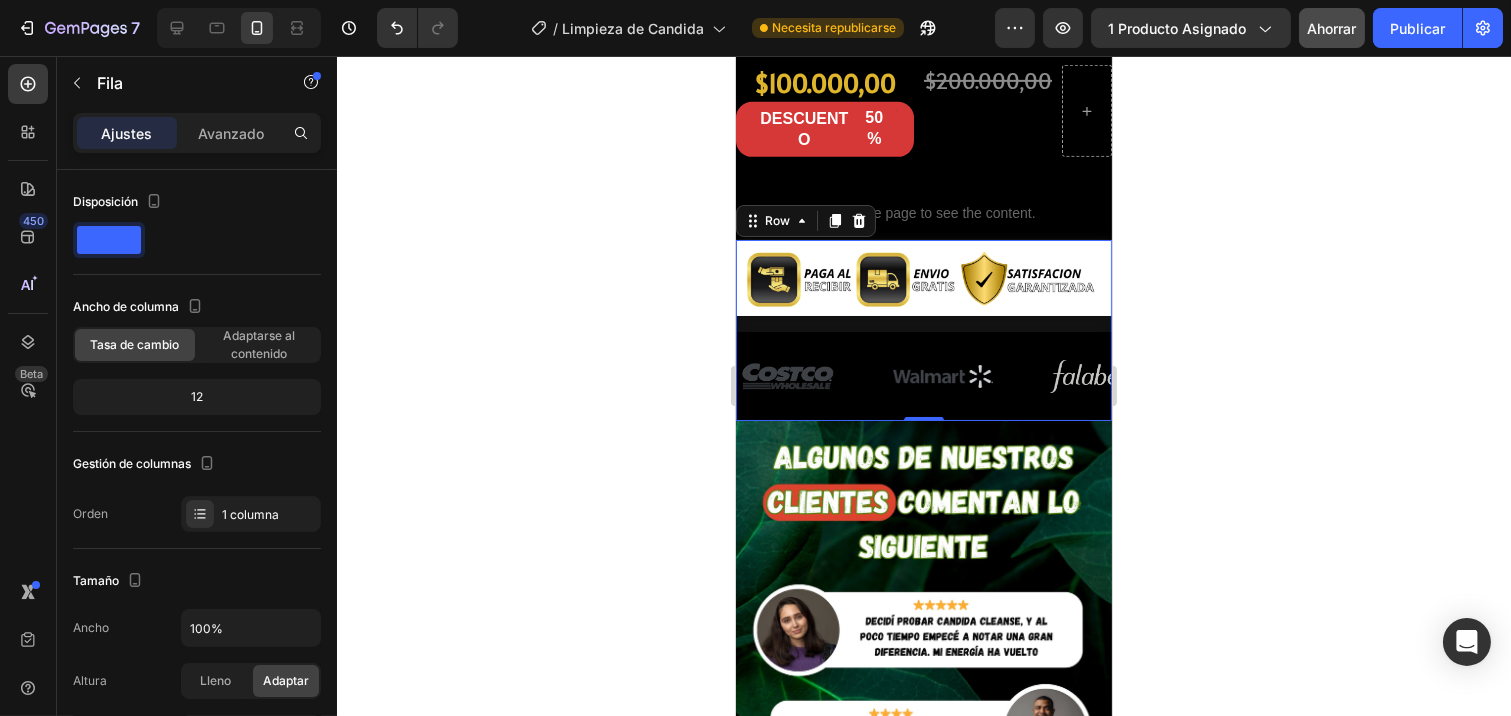 click 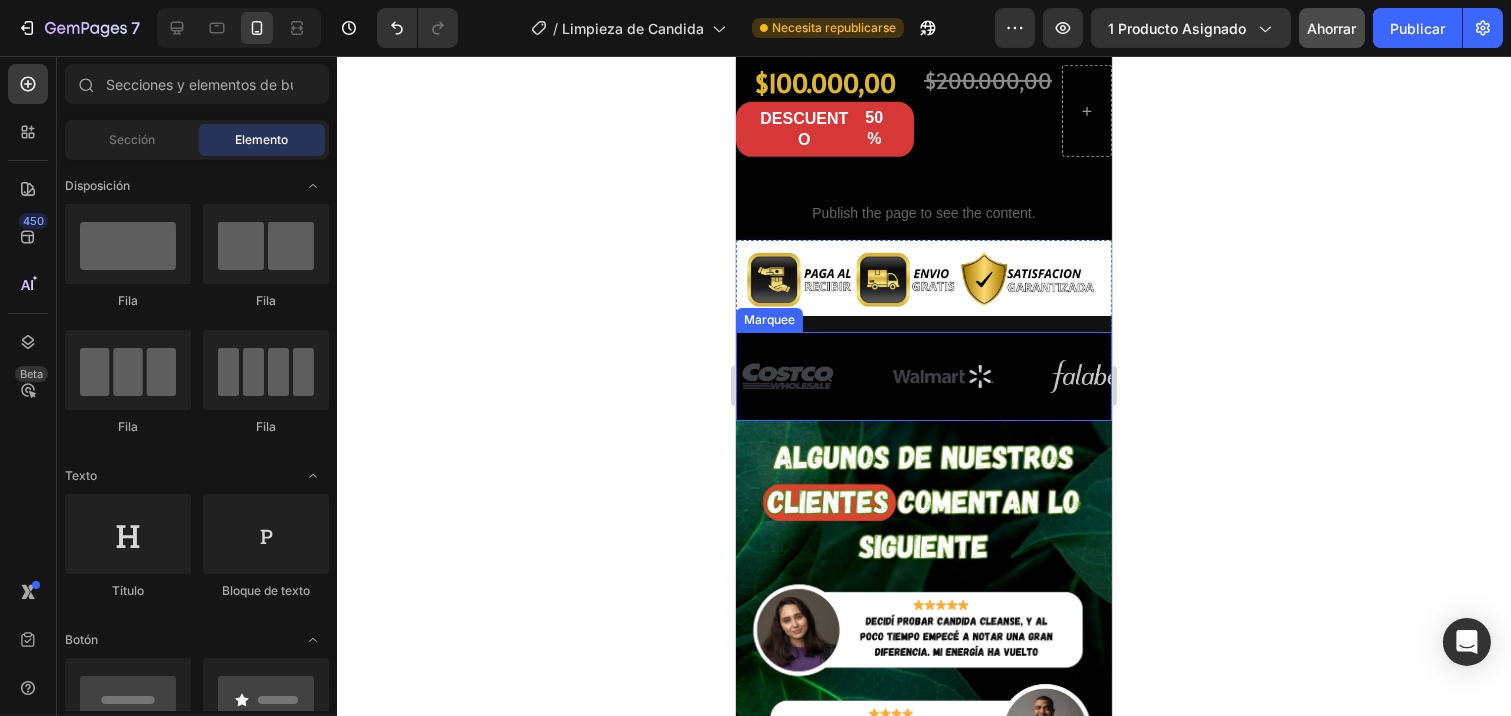 scroll, scrollTop: 1695, scrollLeft: 0, axis: vertical 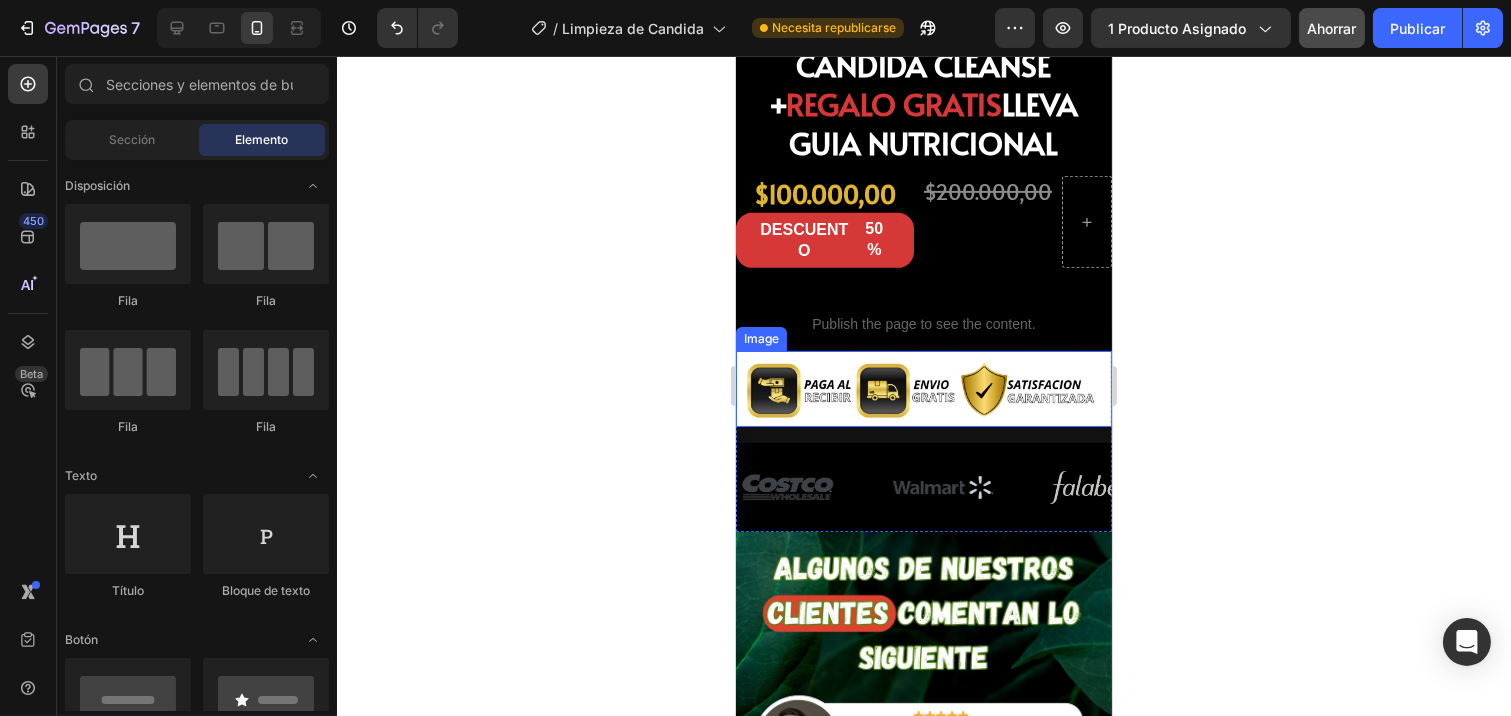 click at bounding box center [923, 389] 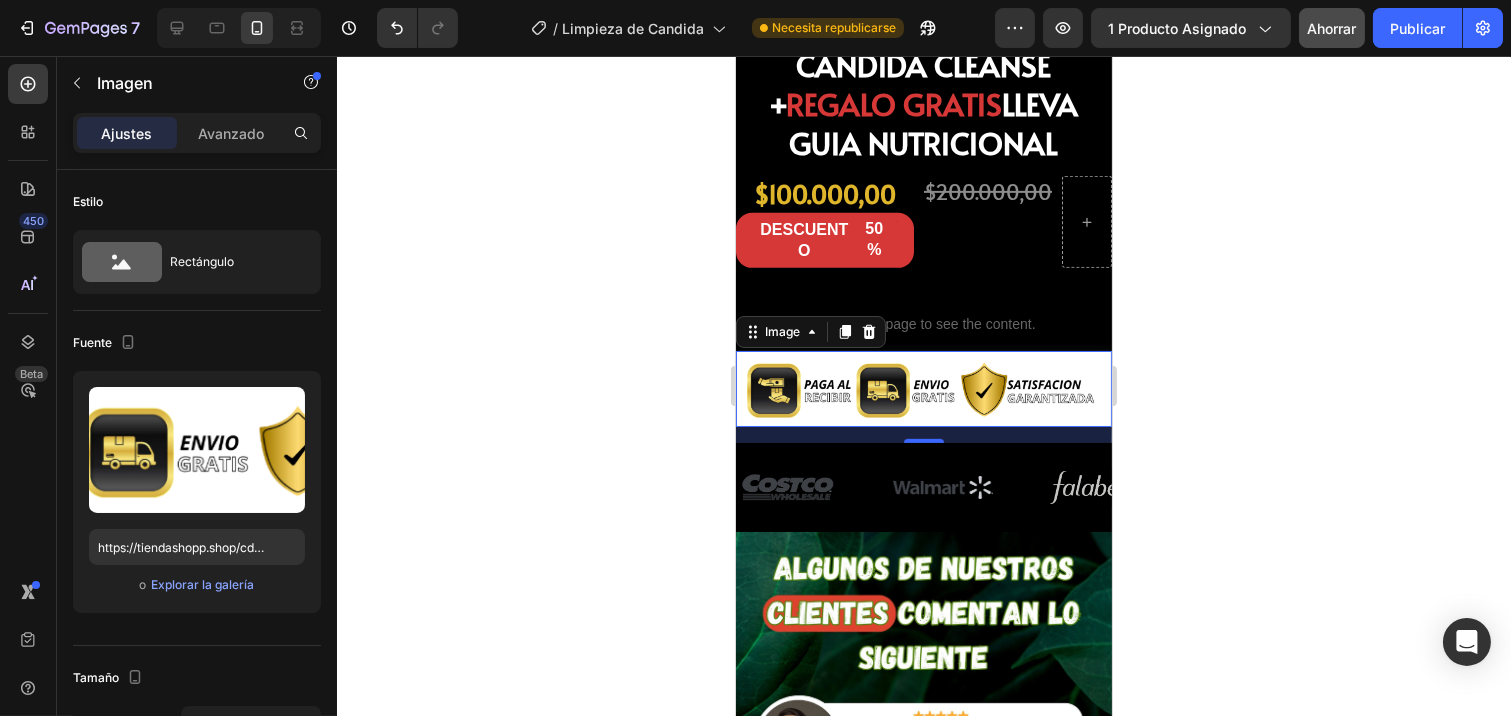 click 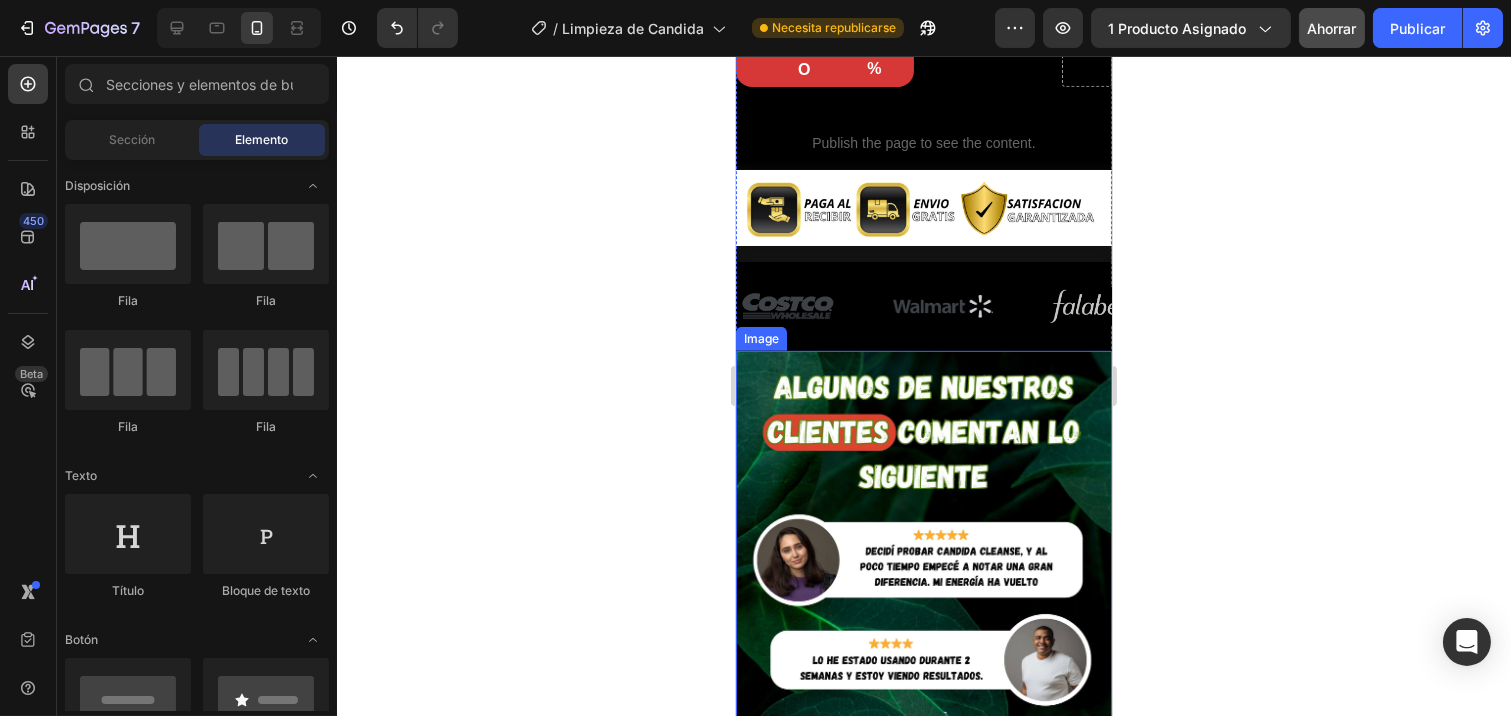 scroll, scrollTop: 2251, scrollLeft: 0, axis: vertical 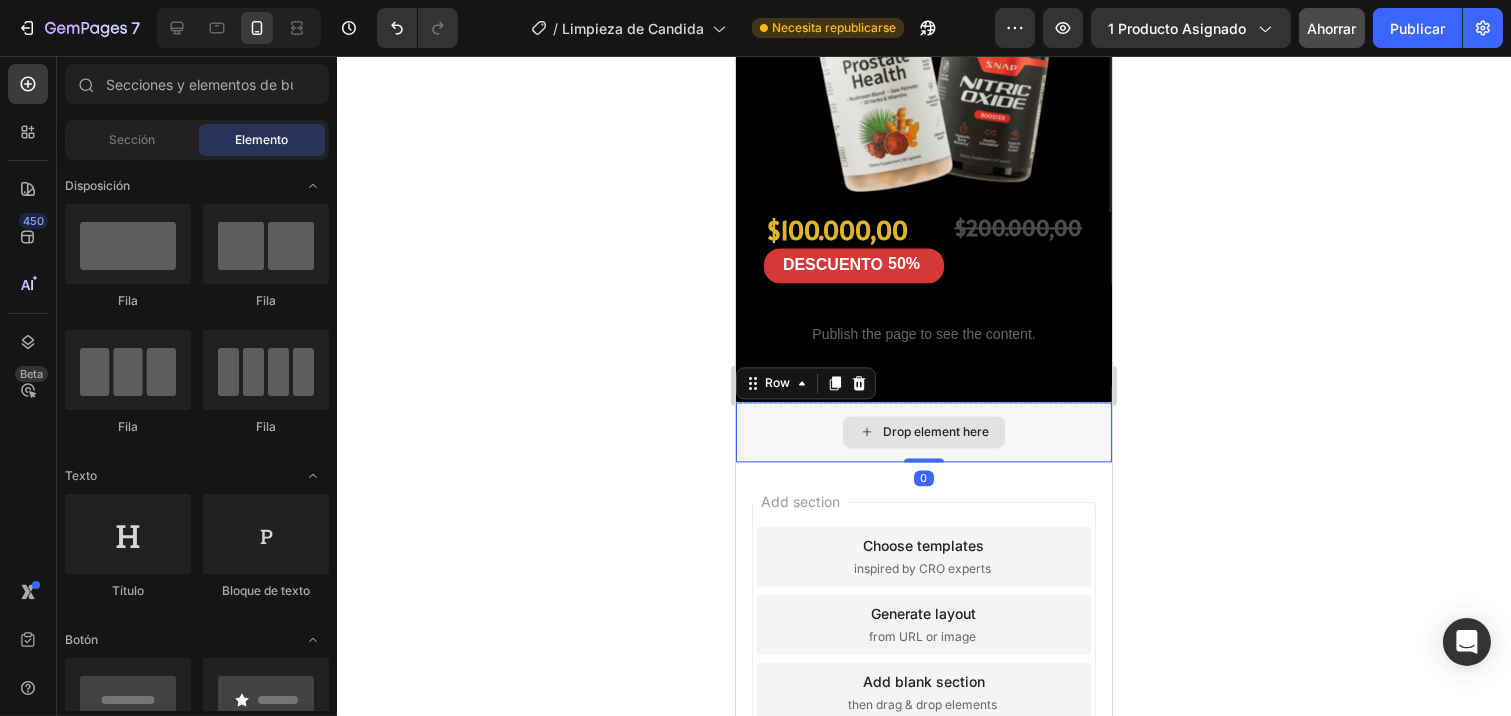 click on "Drop element here" at bounding box center [923, 432] 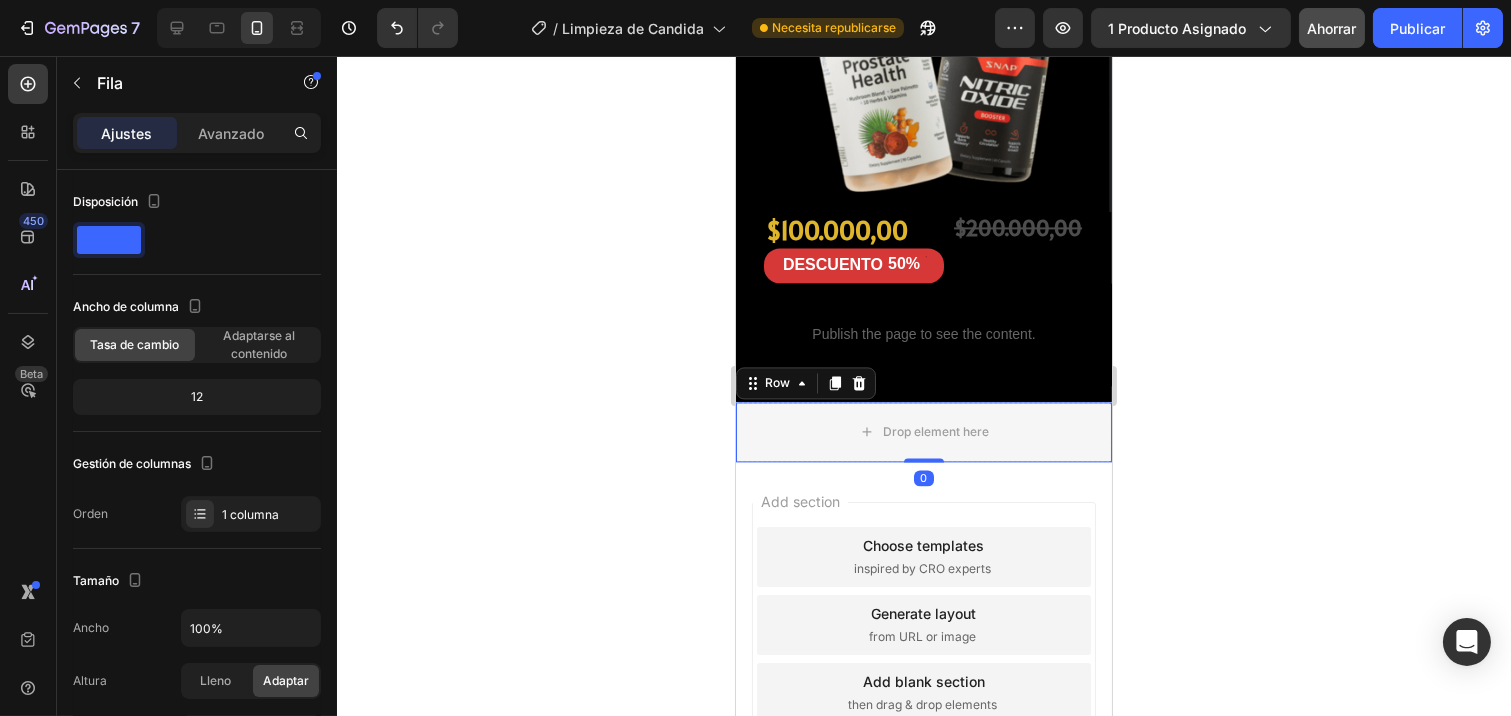 click at bounding box center [858, 383] 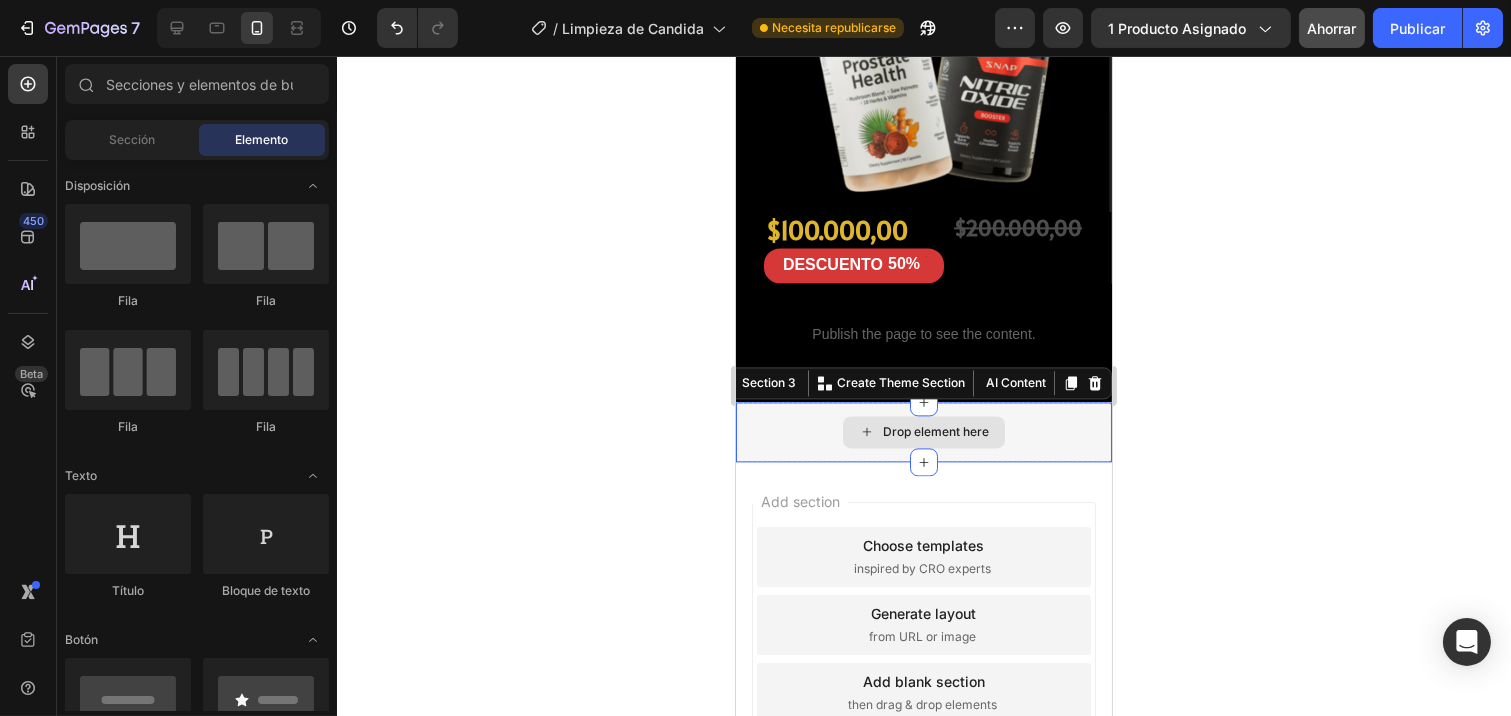 click on "Drop element here" at bounding box center [923, 432] 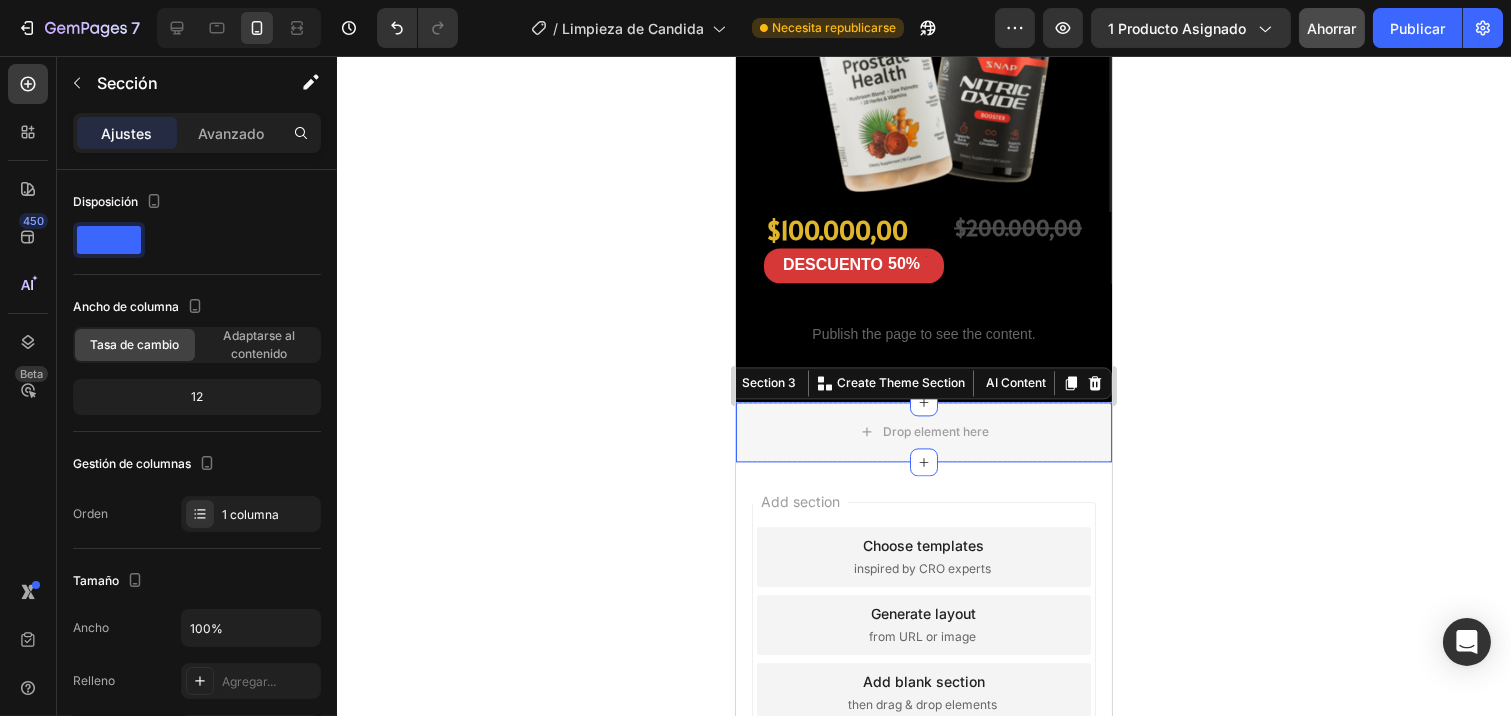 click 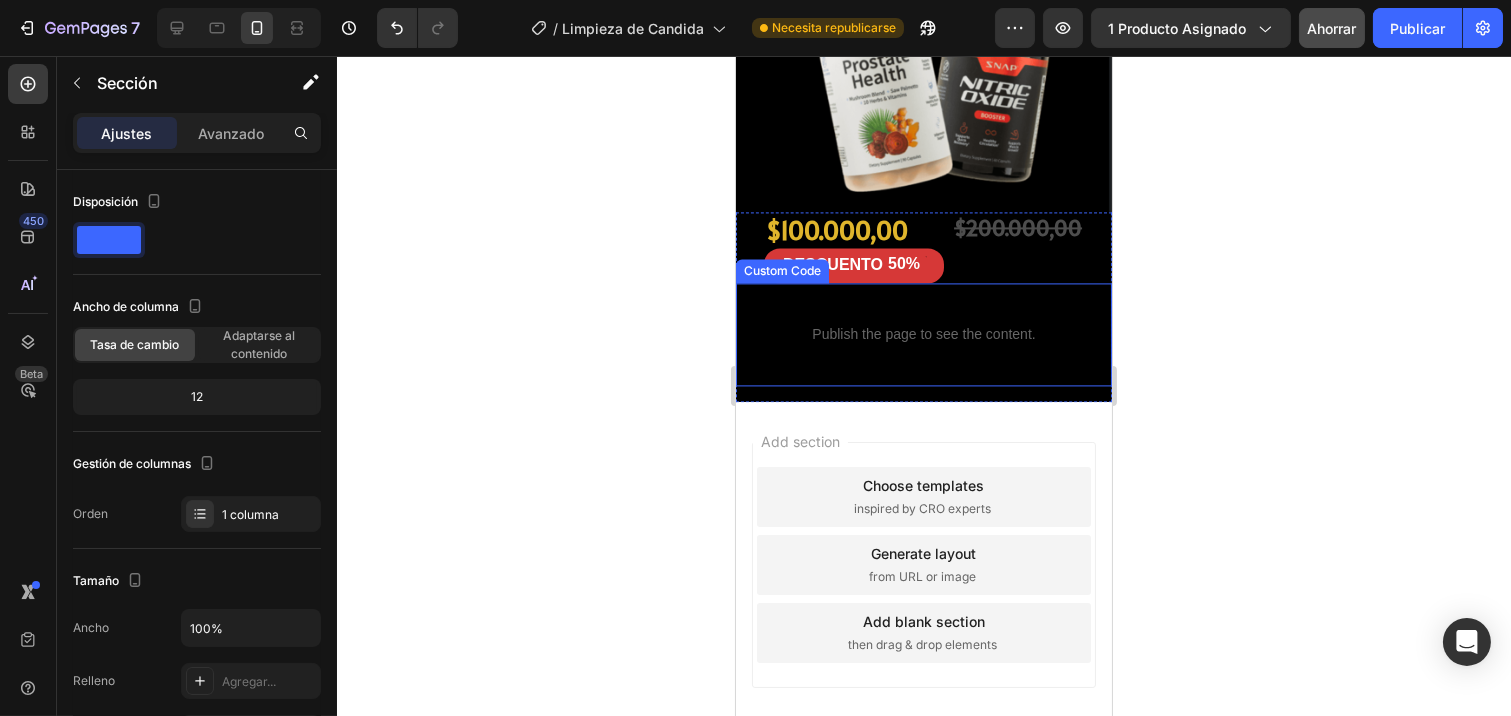 scroll, scrollTop: 7770, scrollLeft: 0, axis: vertical 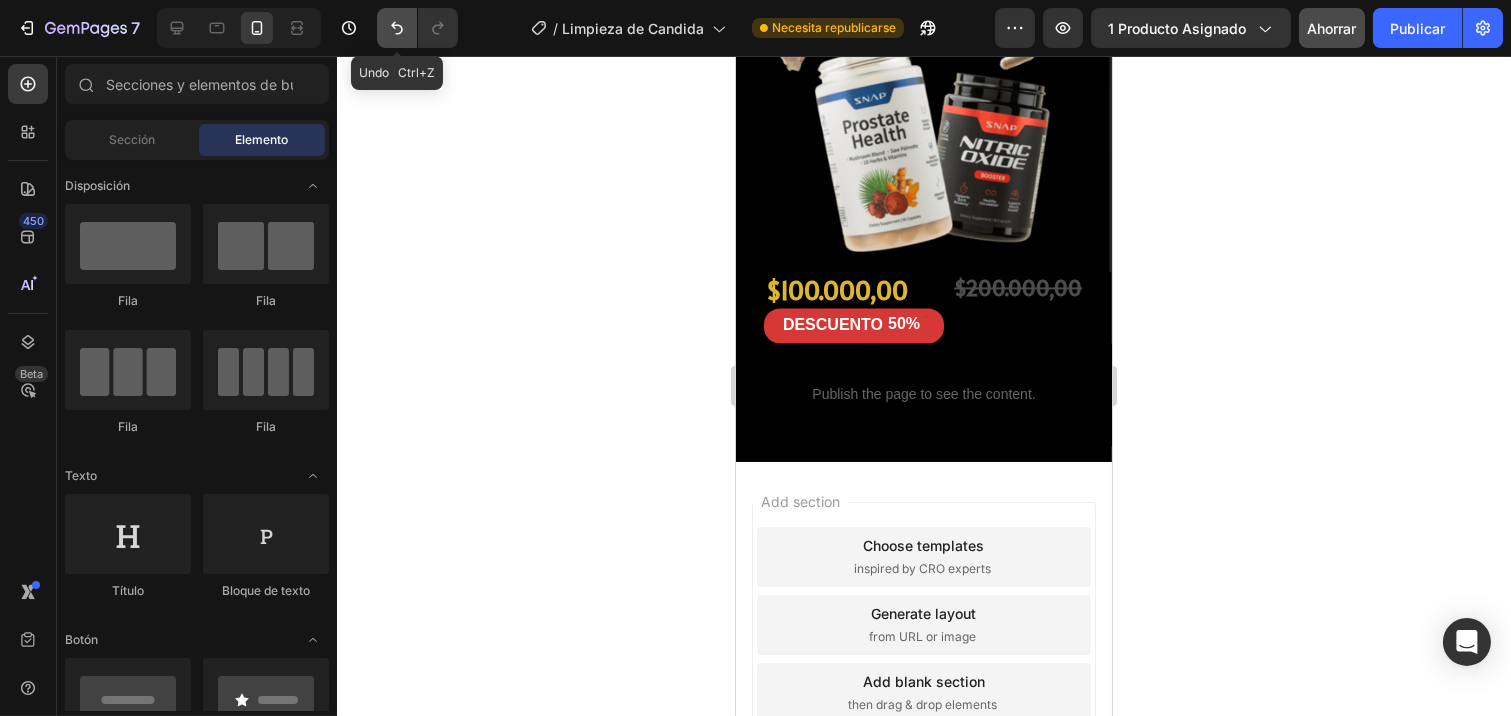 click 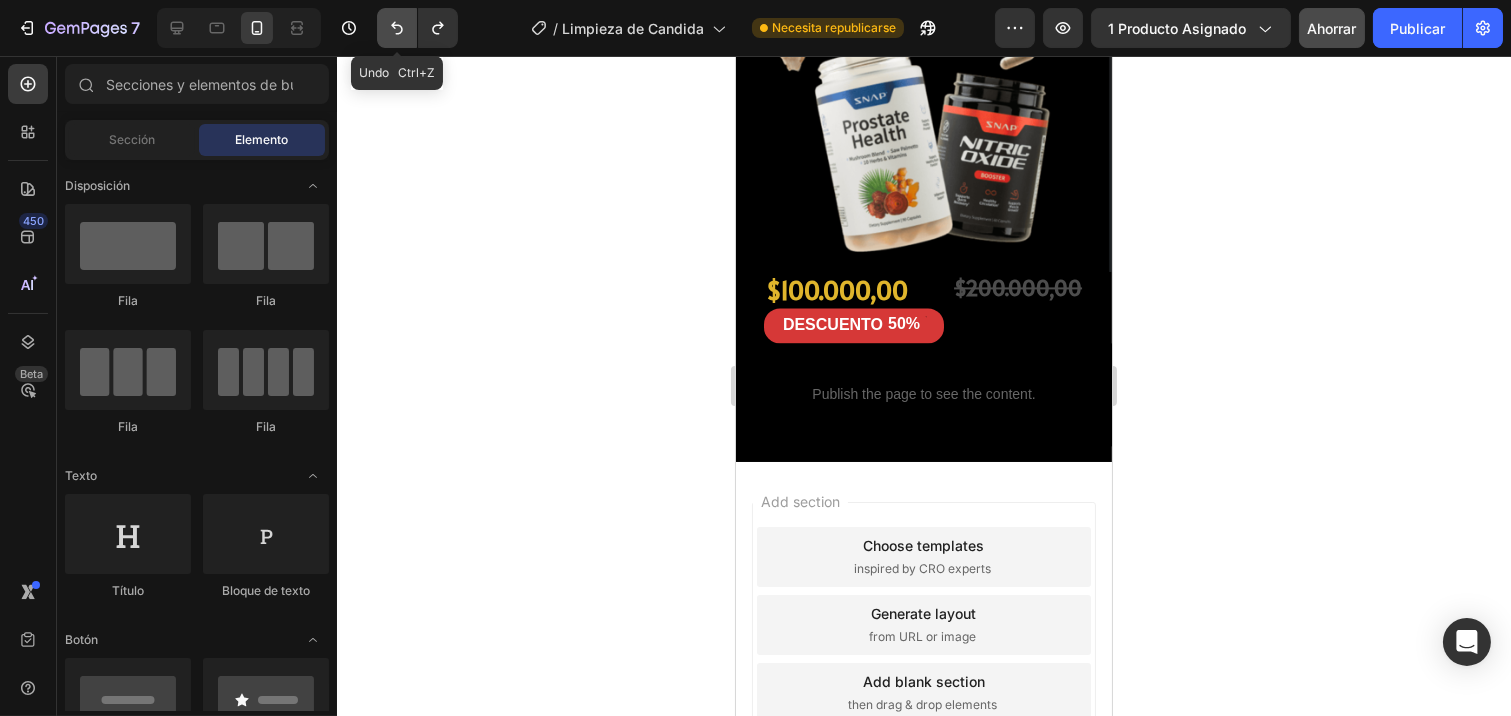 scroll, scrollTop: 7830, scrollLeft: 0, axis: vertical 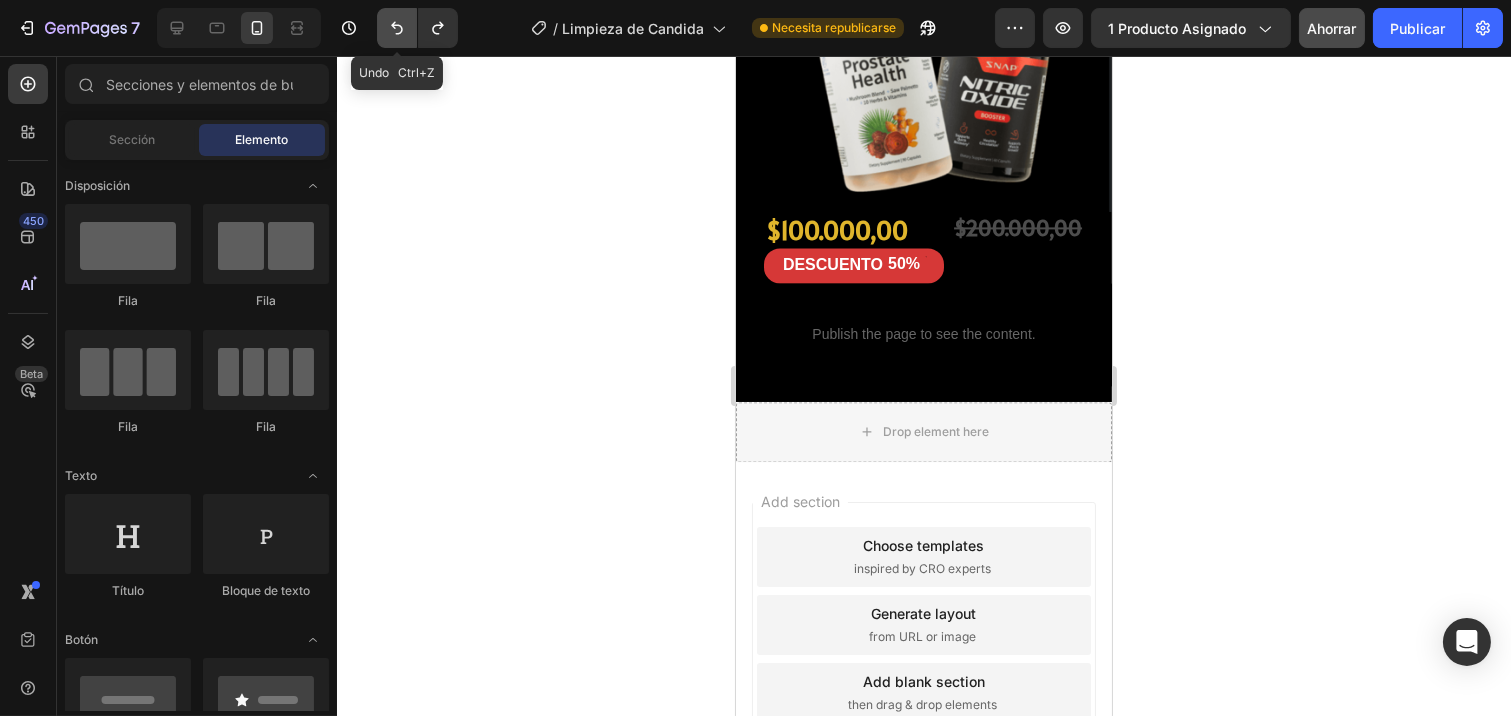 click 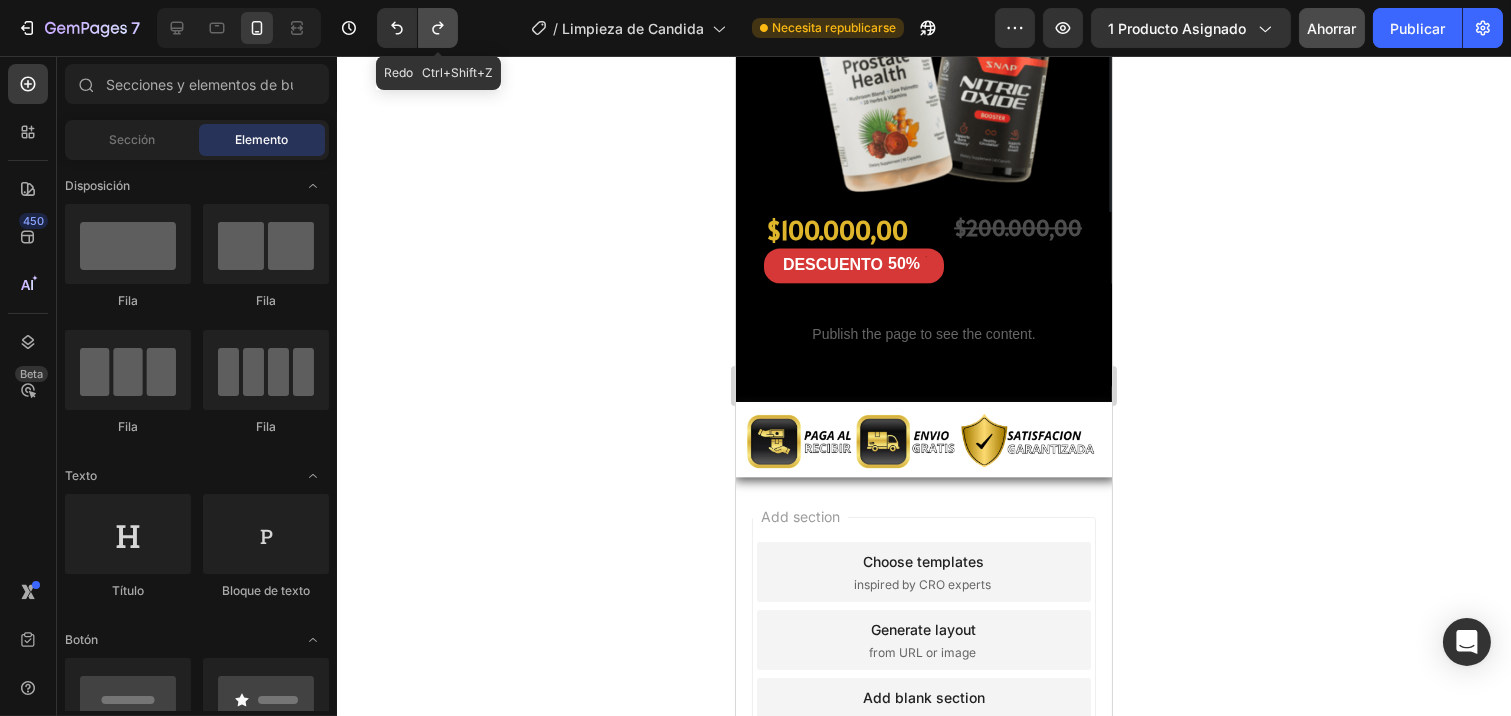 click 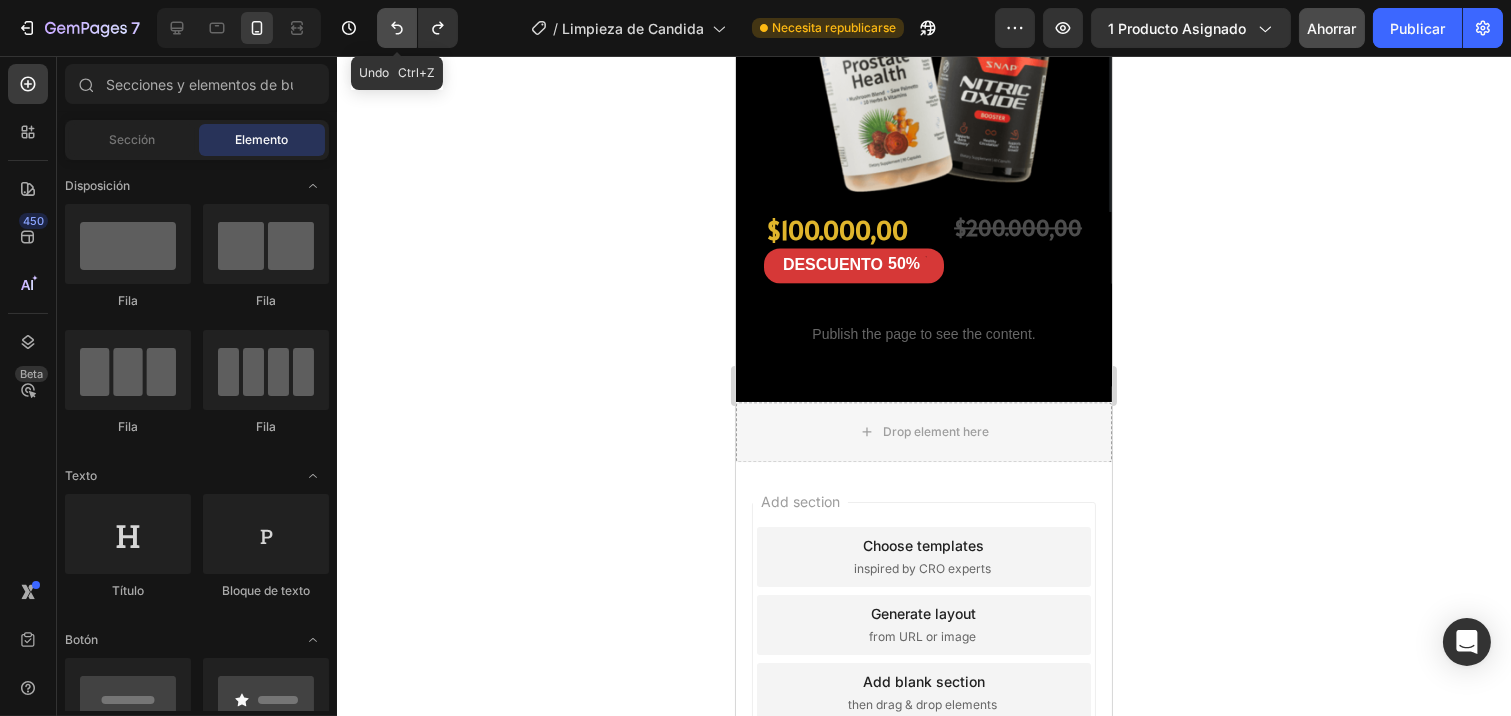 click 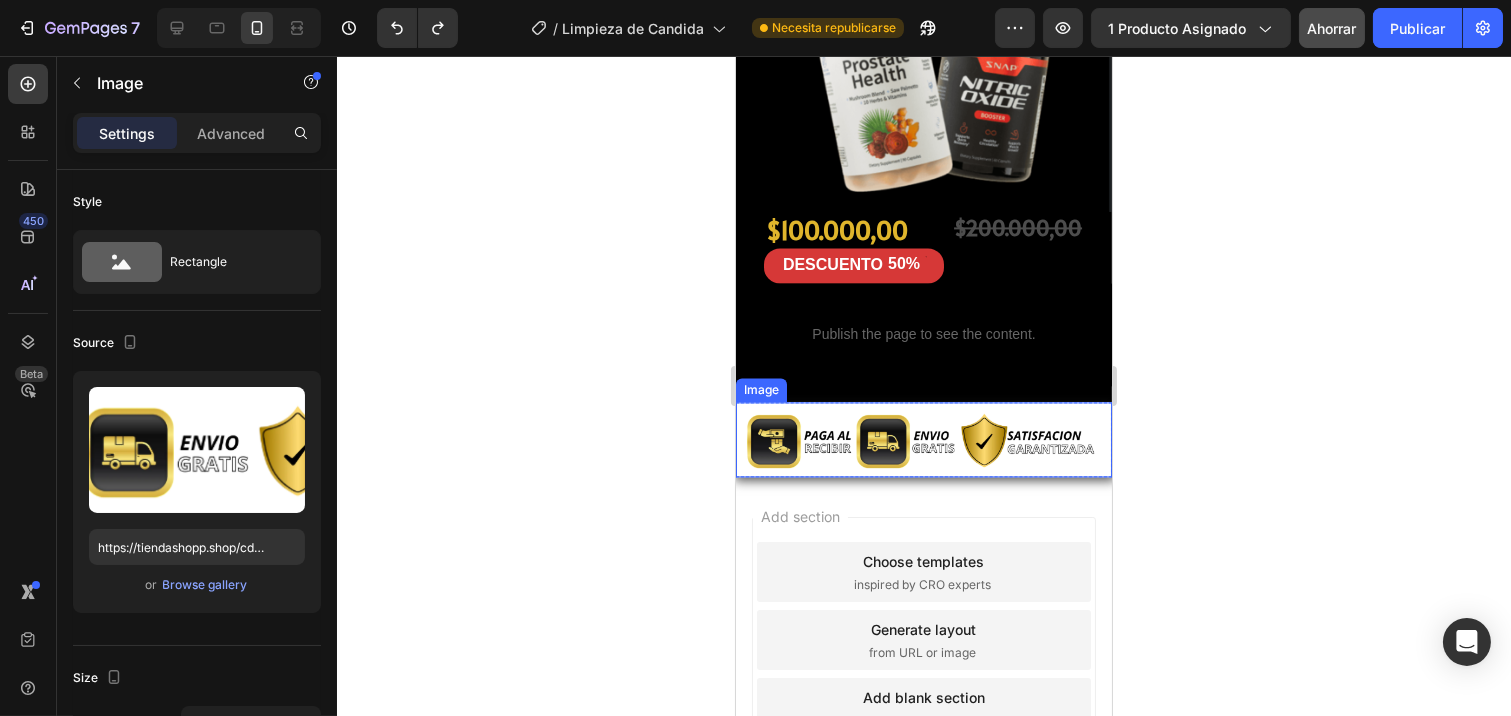 click at bounding box center (923, 440) 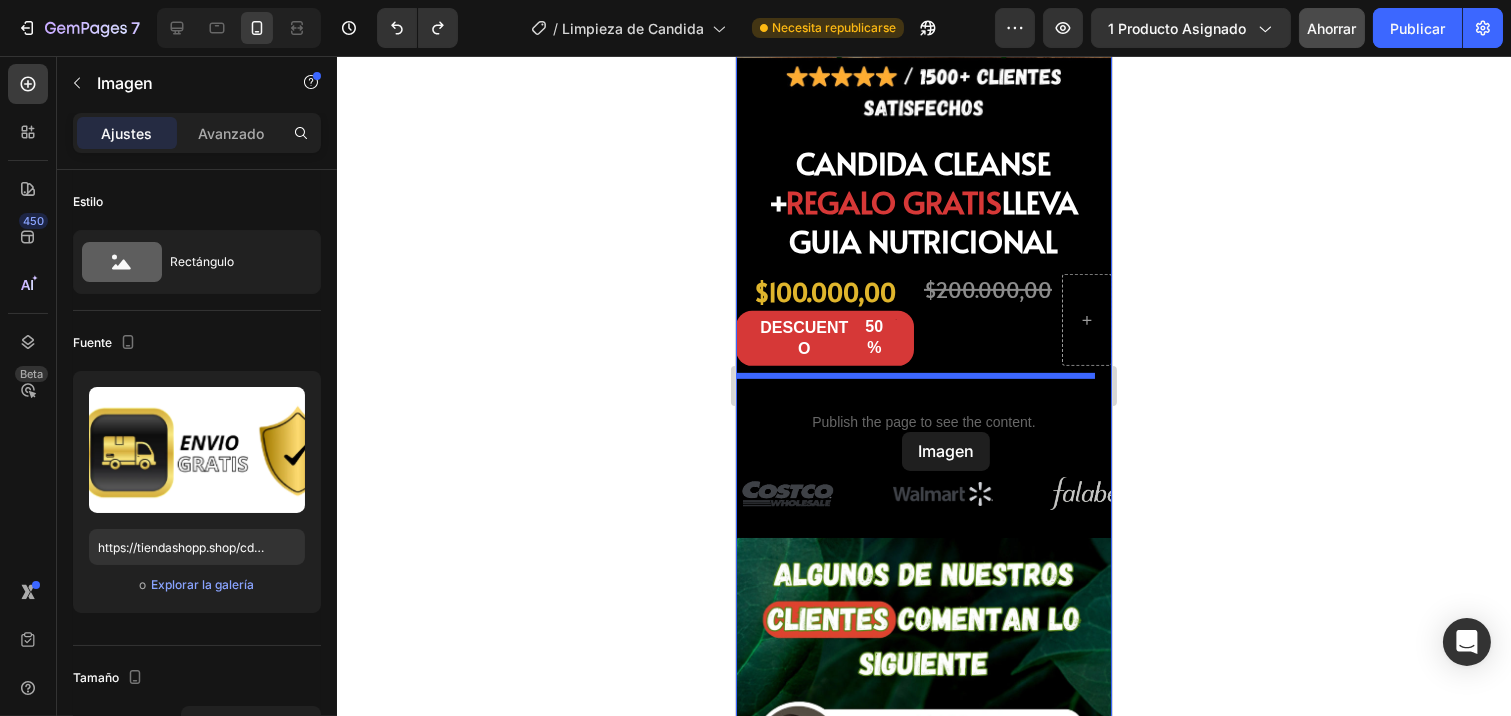 scroll, scrollTop: 1637, scrollLeft: 0, axis: vertical 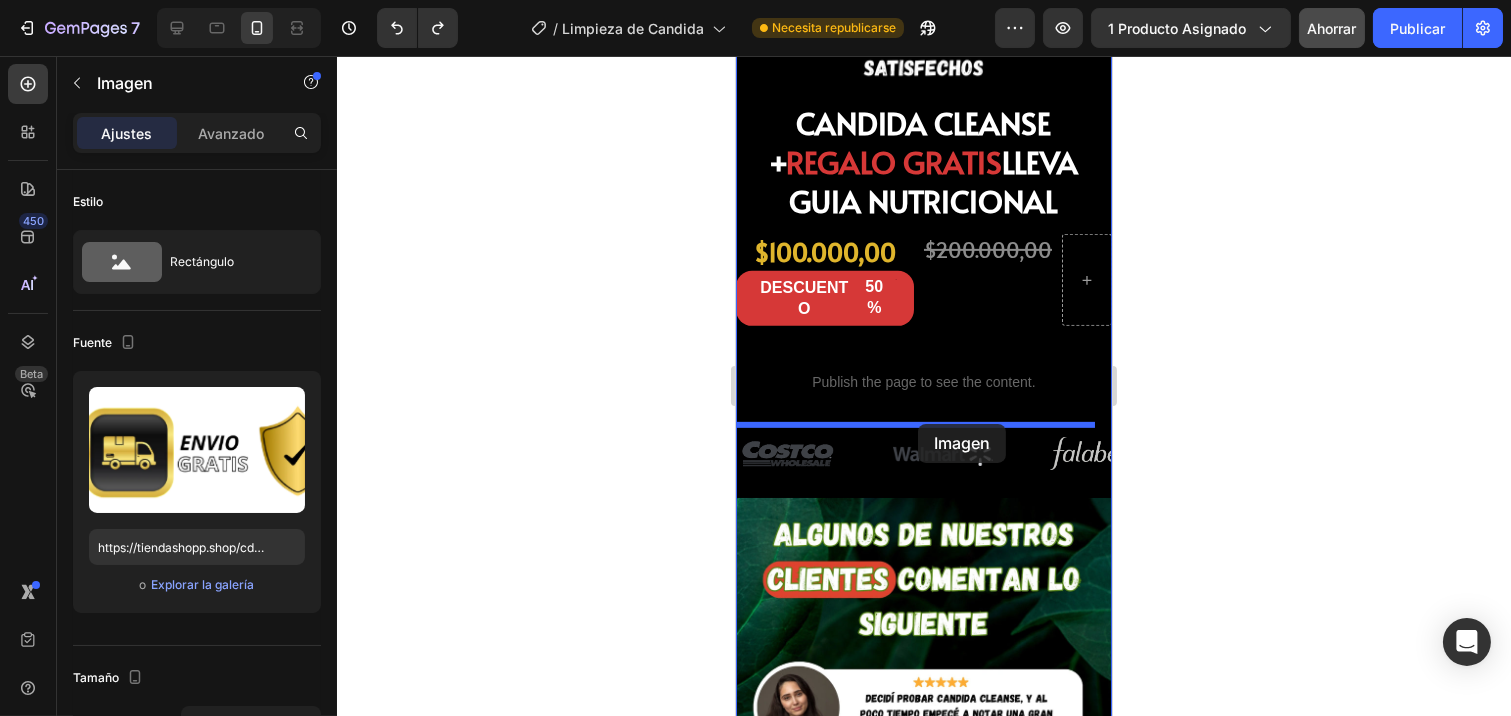 drag, startPoint x: 756, startPoint y: 364, endPoint x: 917, endPoint y: 424, distance: 171.81676 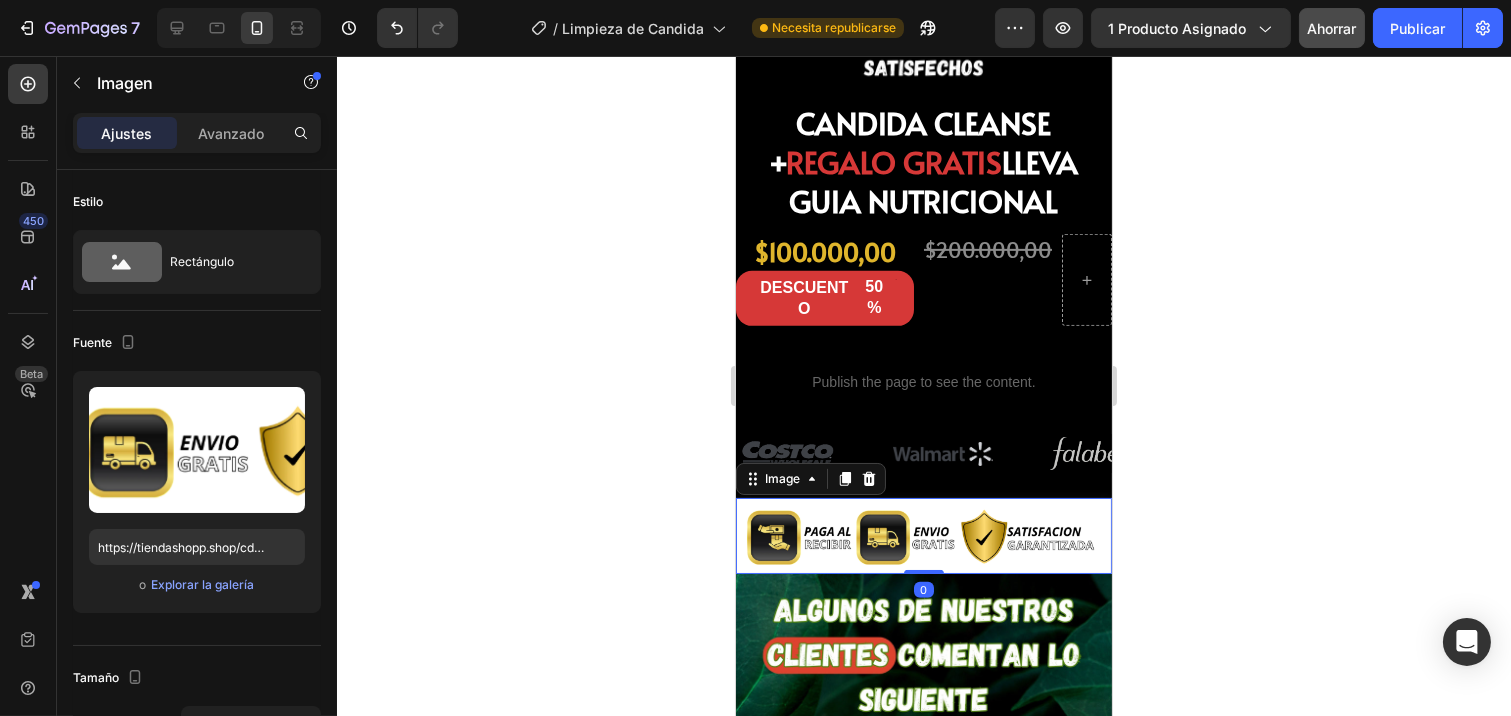 click 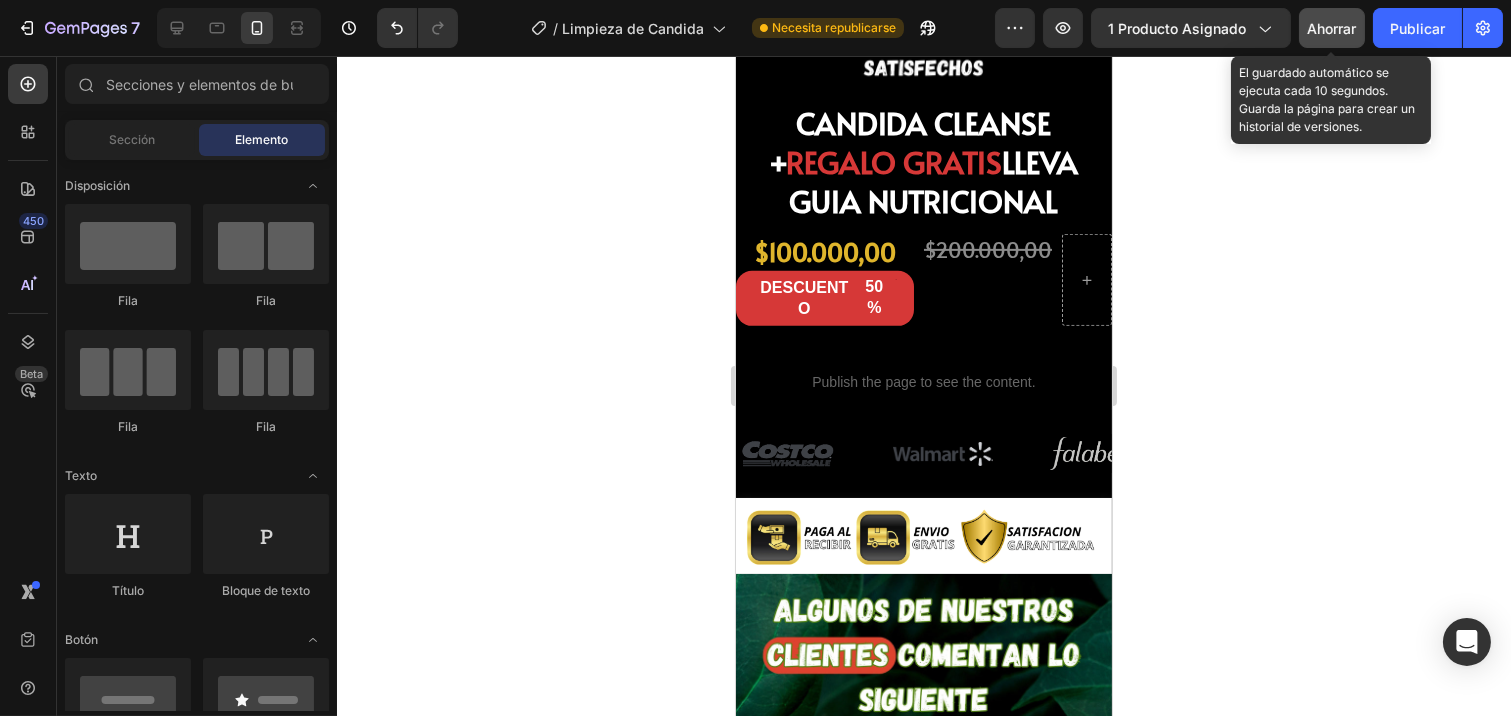 click on "Ahorrar" at bounding box center [1332, 28] 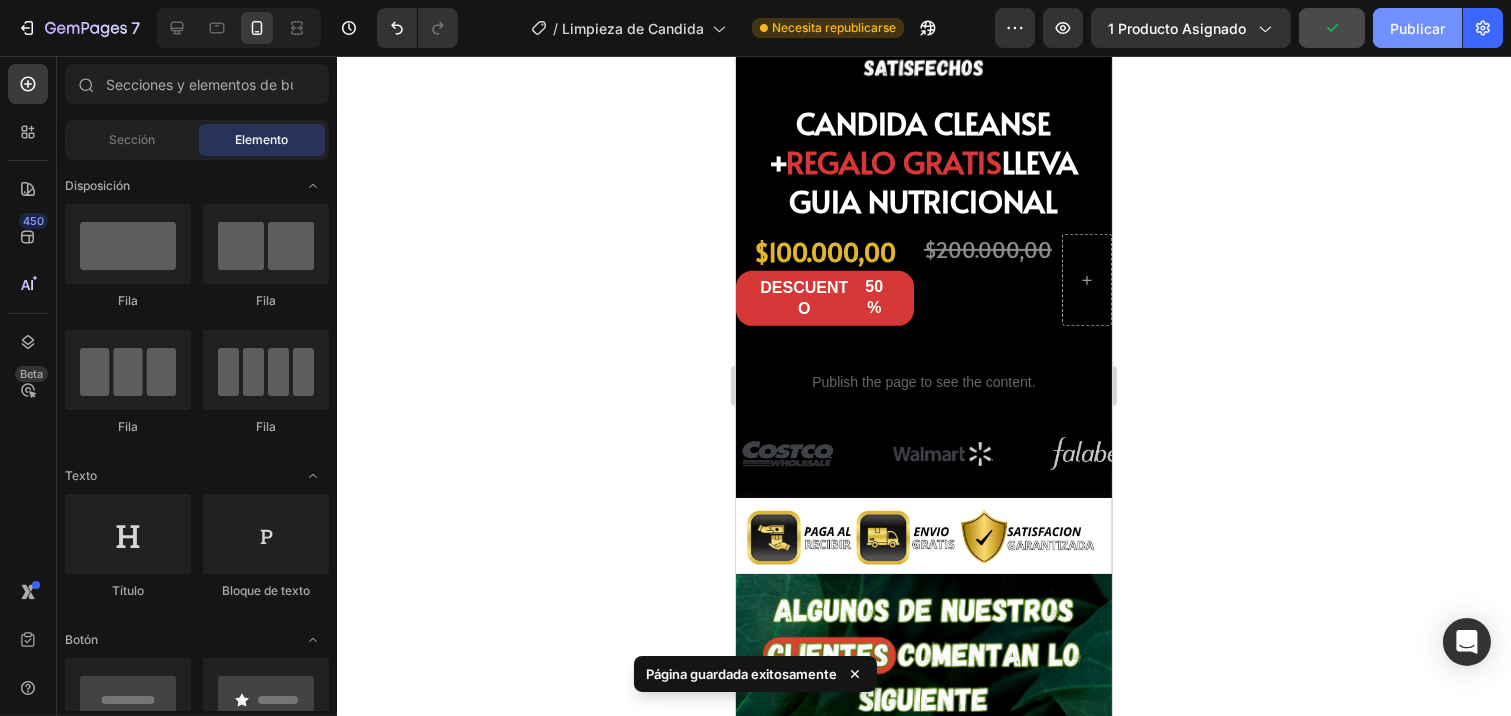 click on "Publicar" 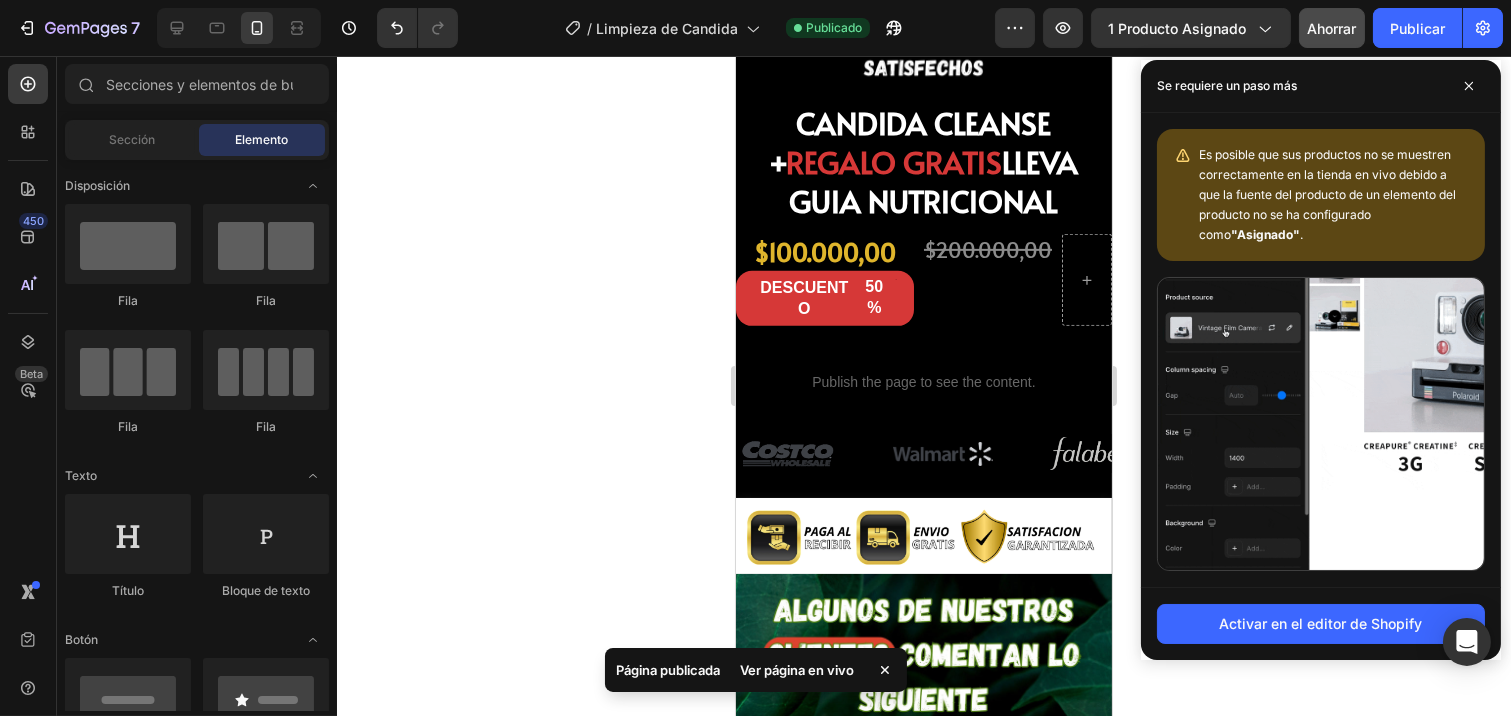 click 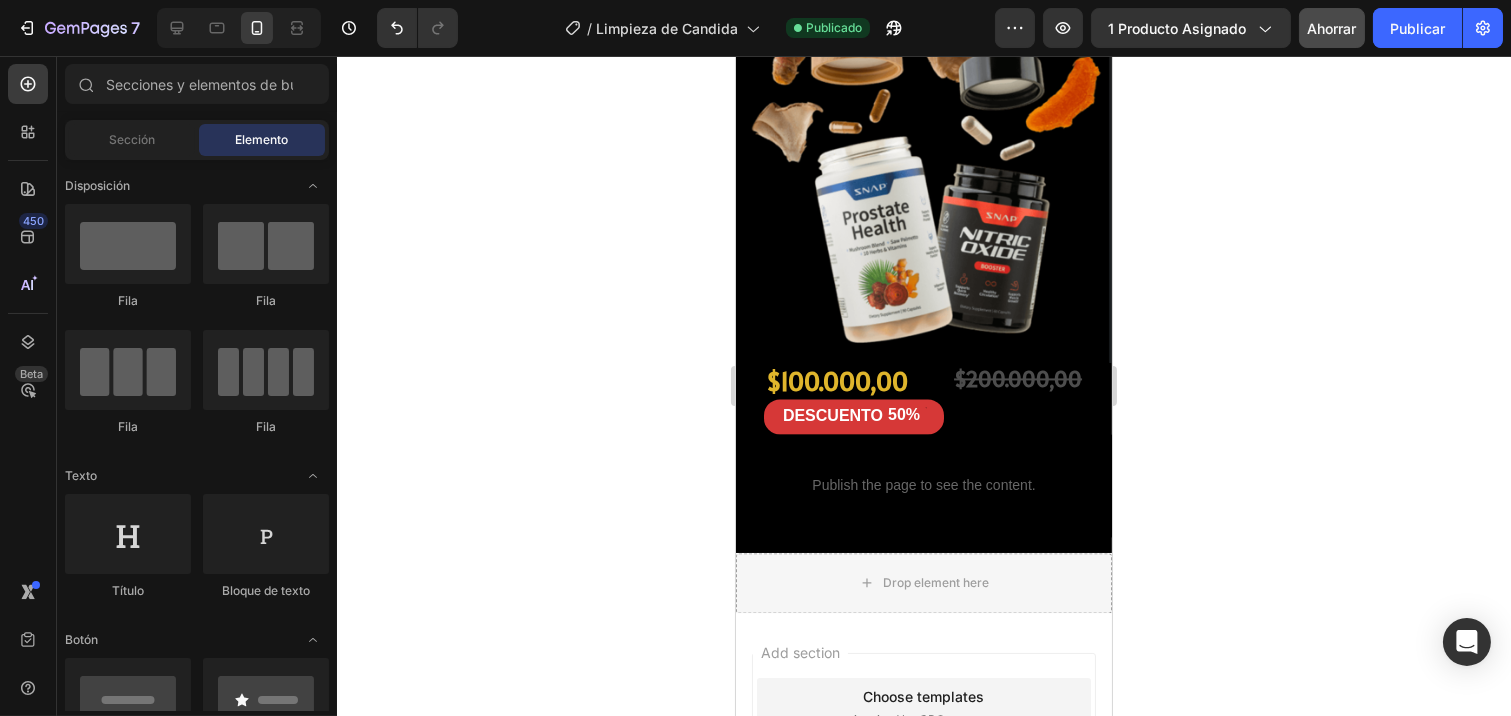scroll, scrollTop: 7703, scrollLeft: 0, axis: vertical 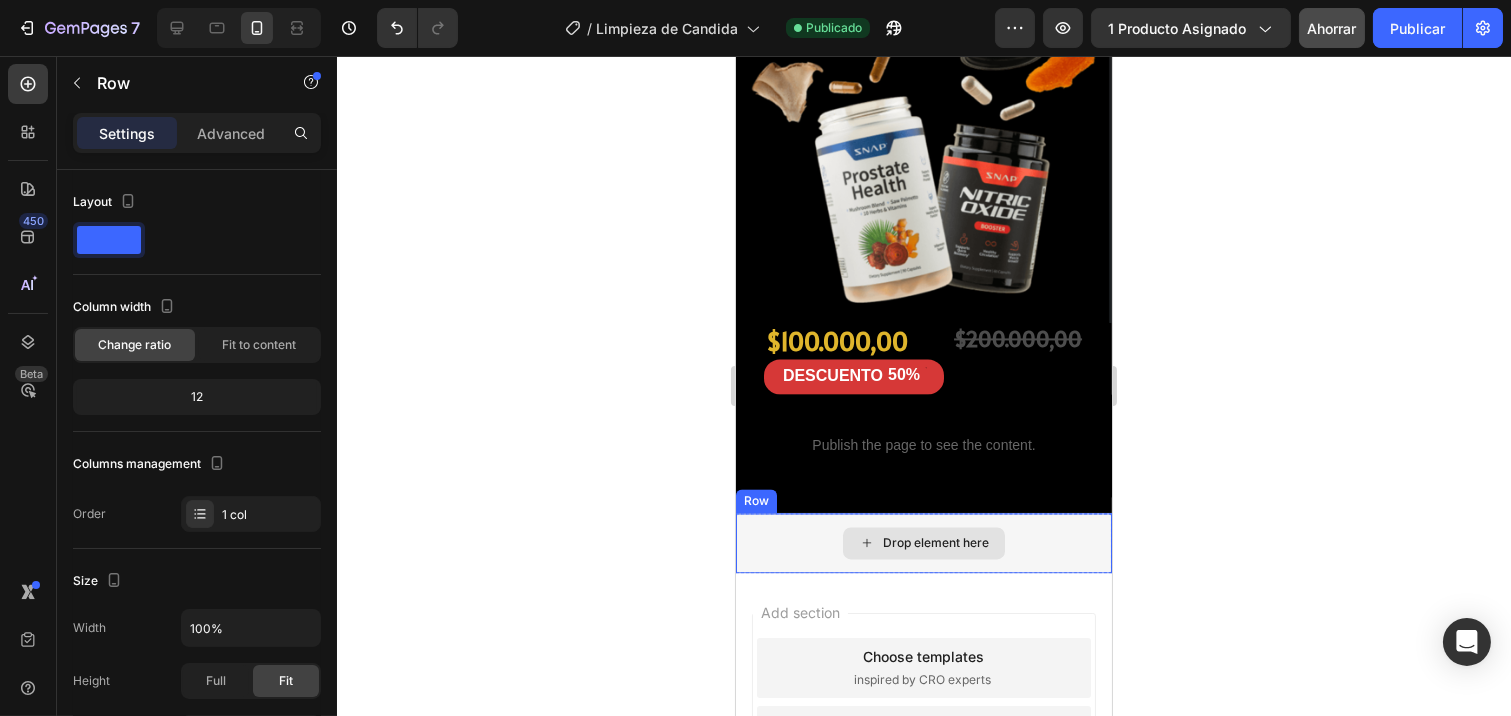 click on "Drop element here" at bounding box center (923, 543) 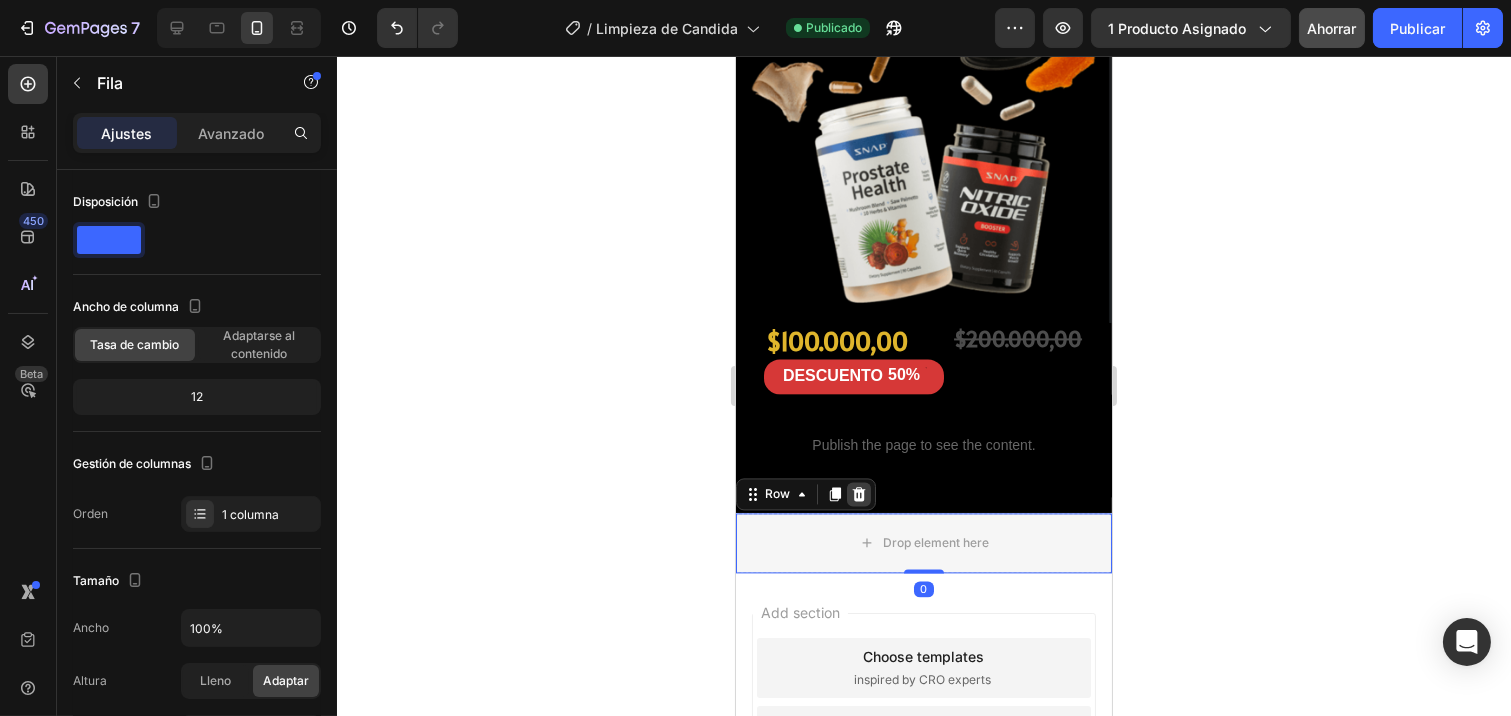 click 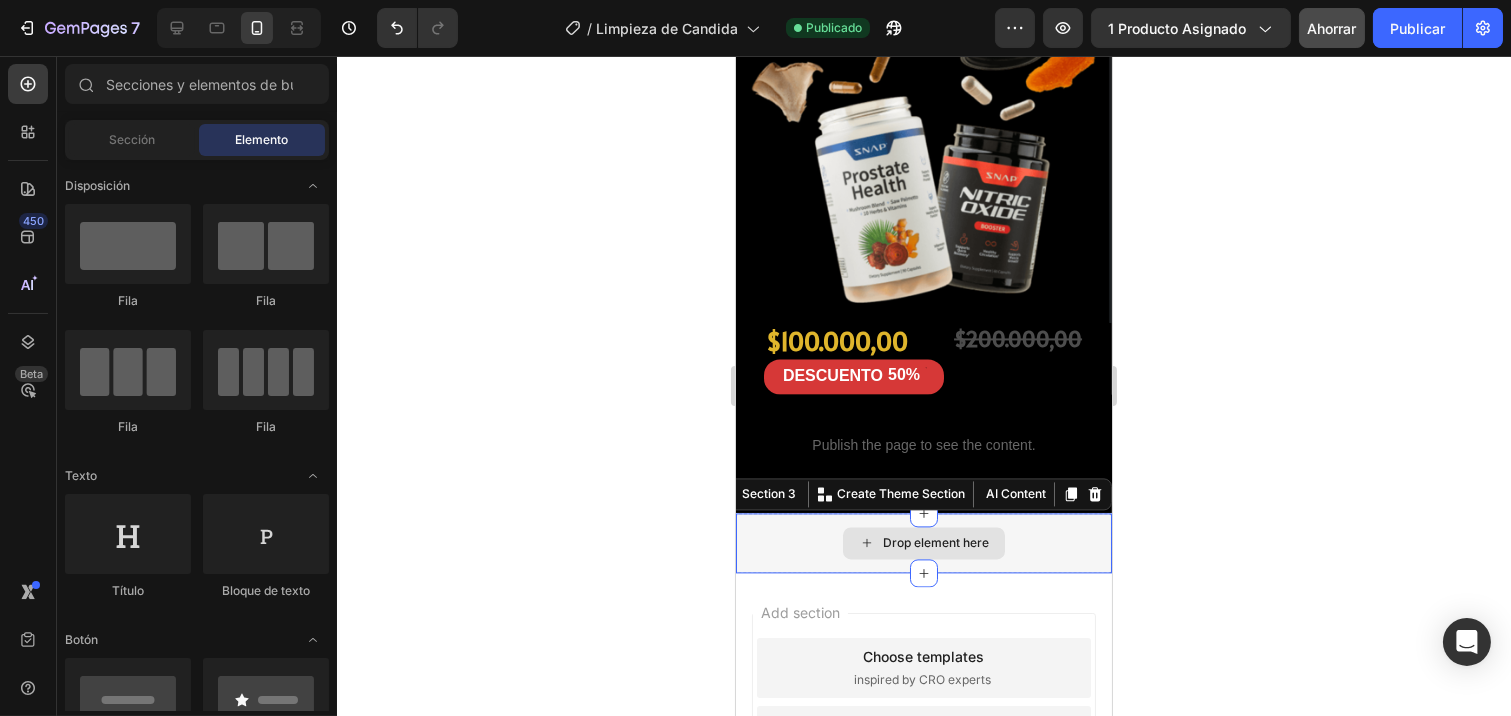click on "Drop element here" at bounding box center (923, 543) 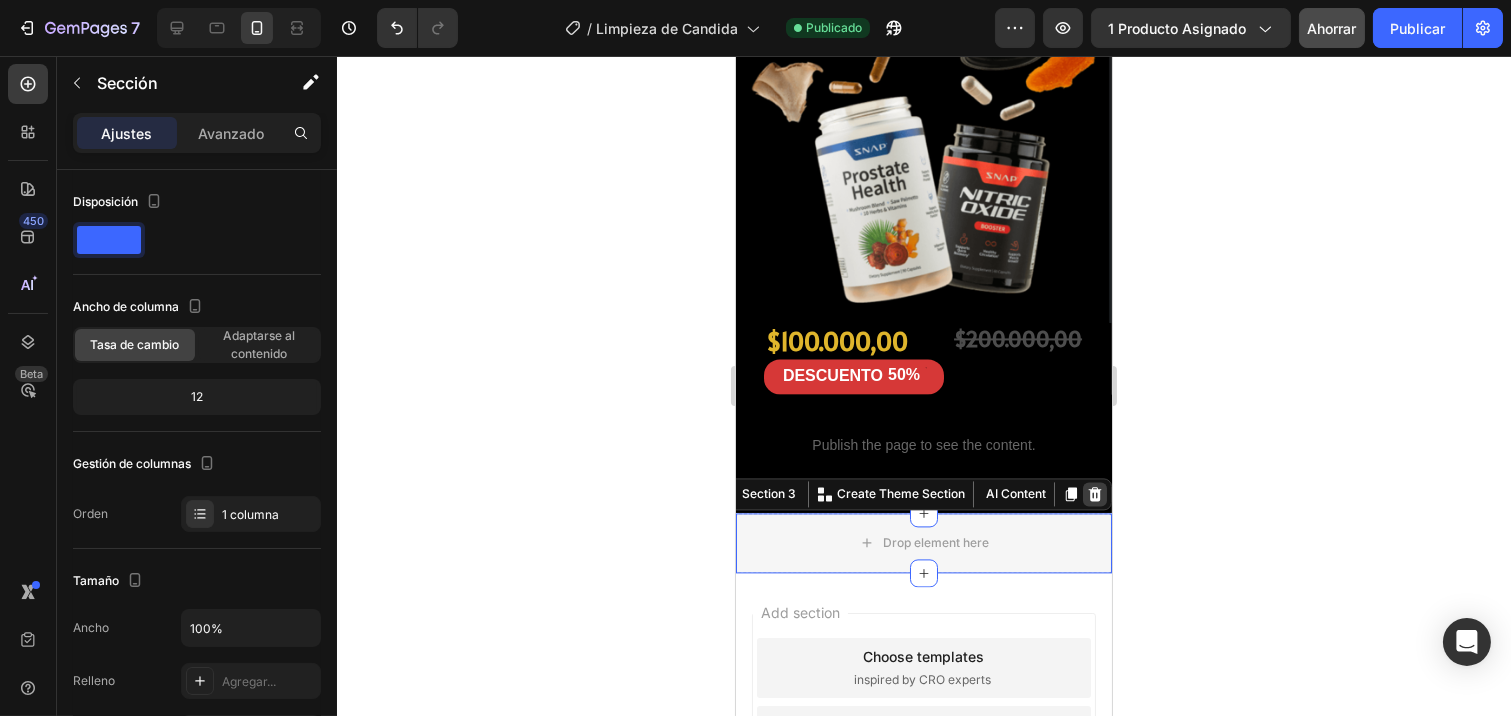click at bounding box center [1094, 494] 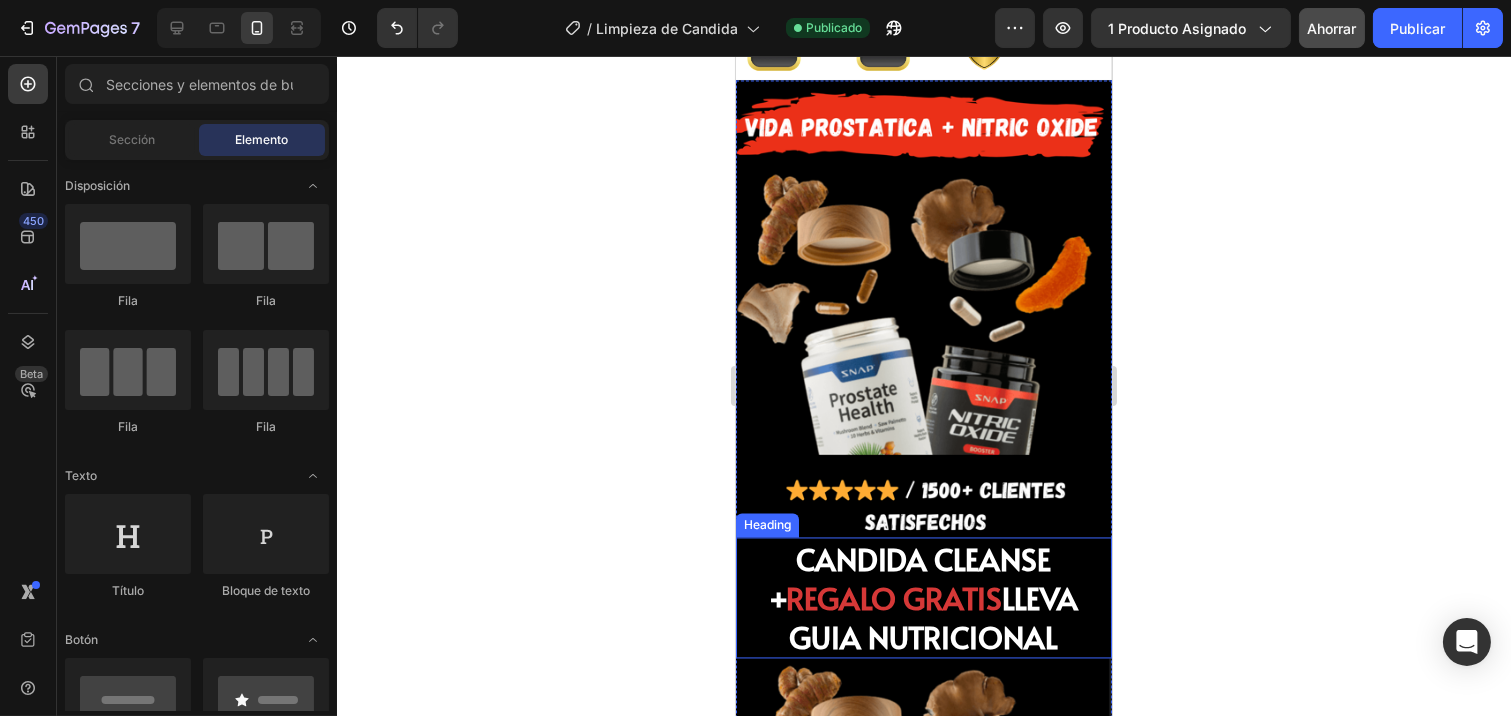 scroll, scrollTop: 6925, scrollLeft: 0, axis: vertical 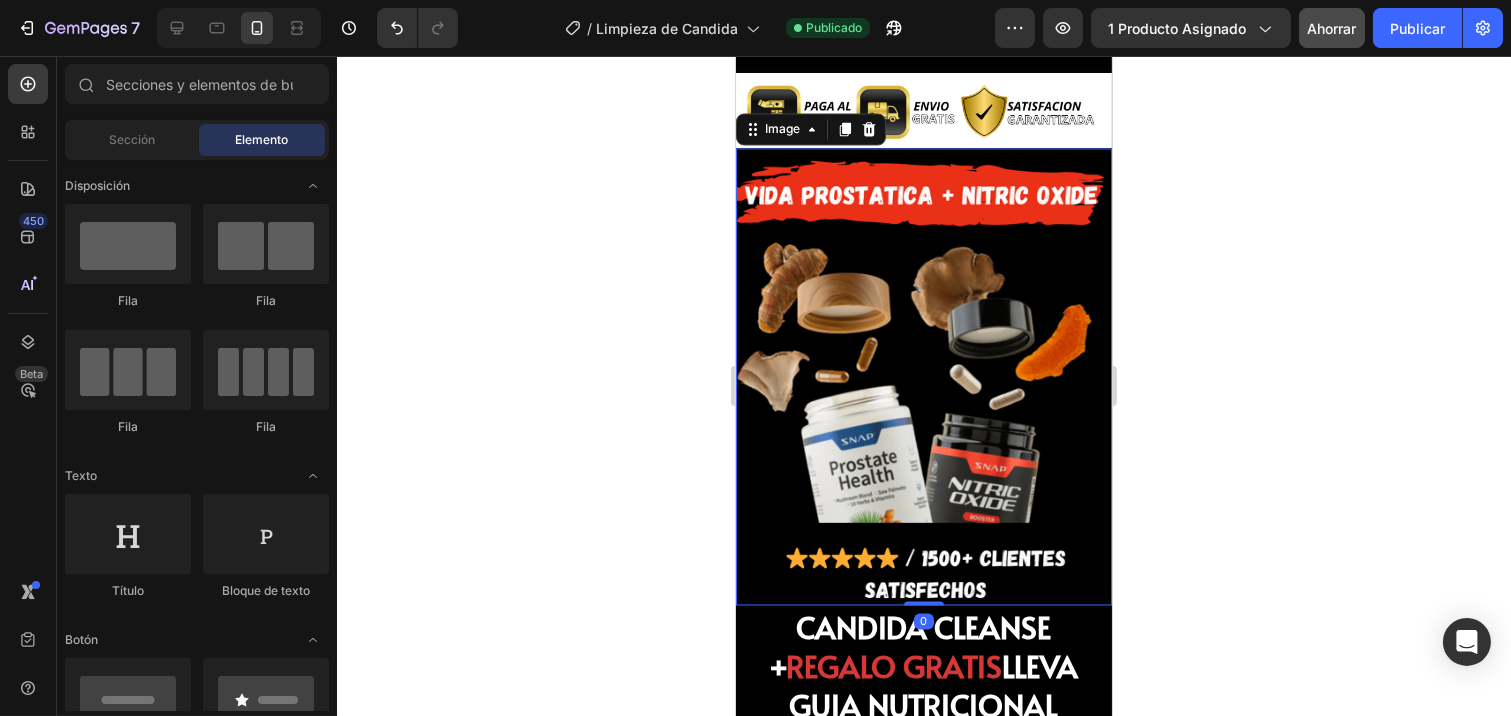 click at bounding box center (923, 376) 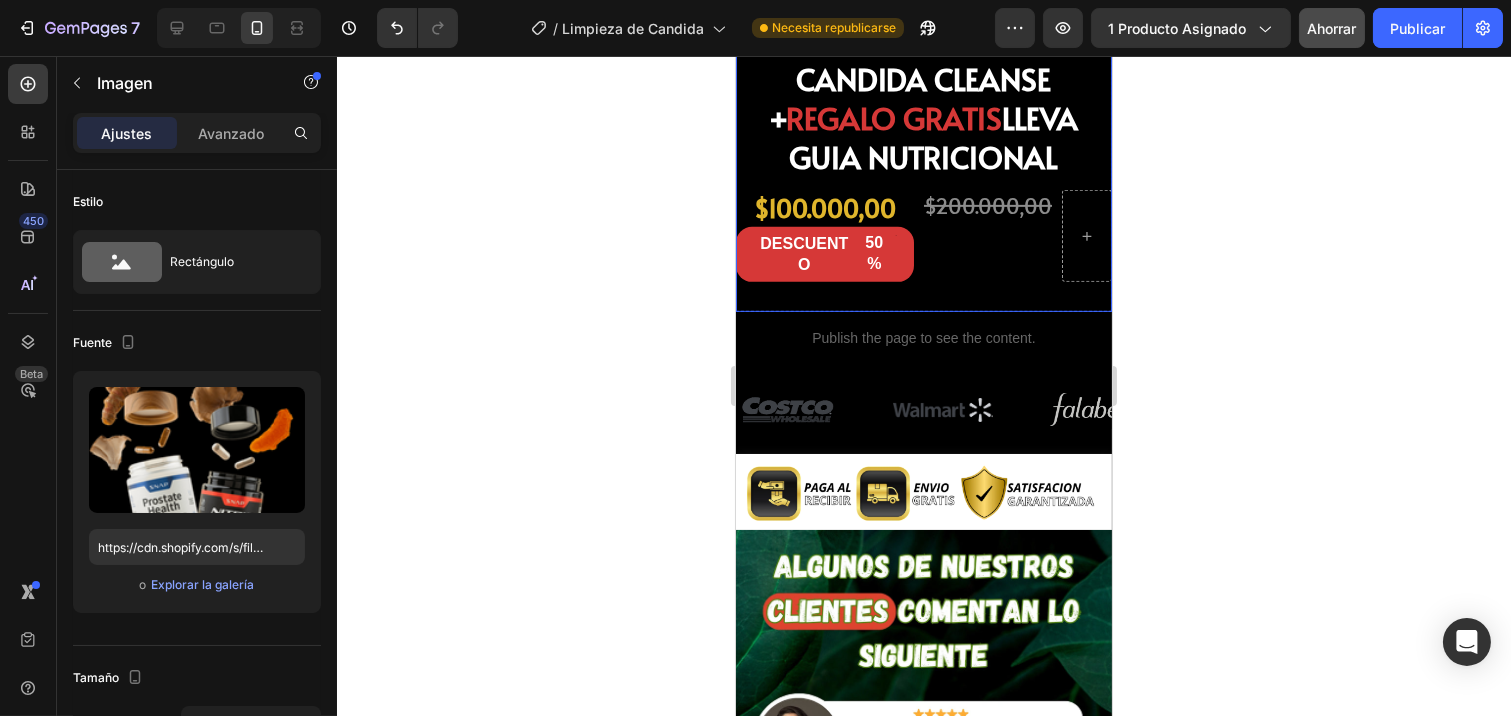 scroll, scrollTop: 1701, scrollLeft: 0, axis: vertical 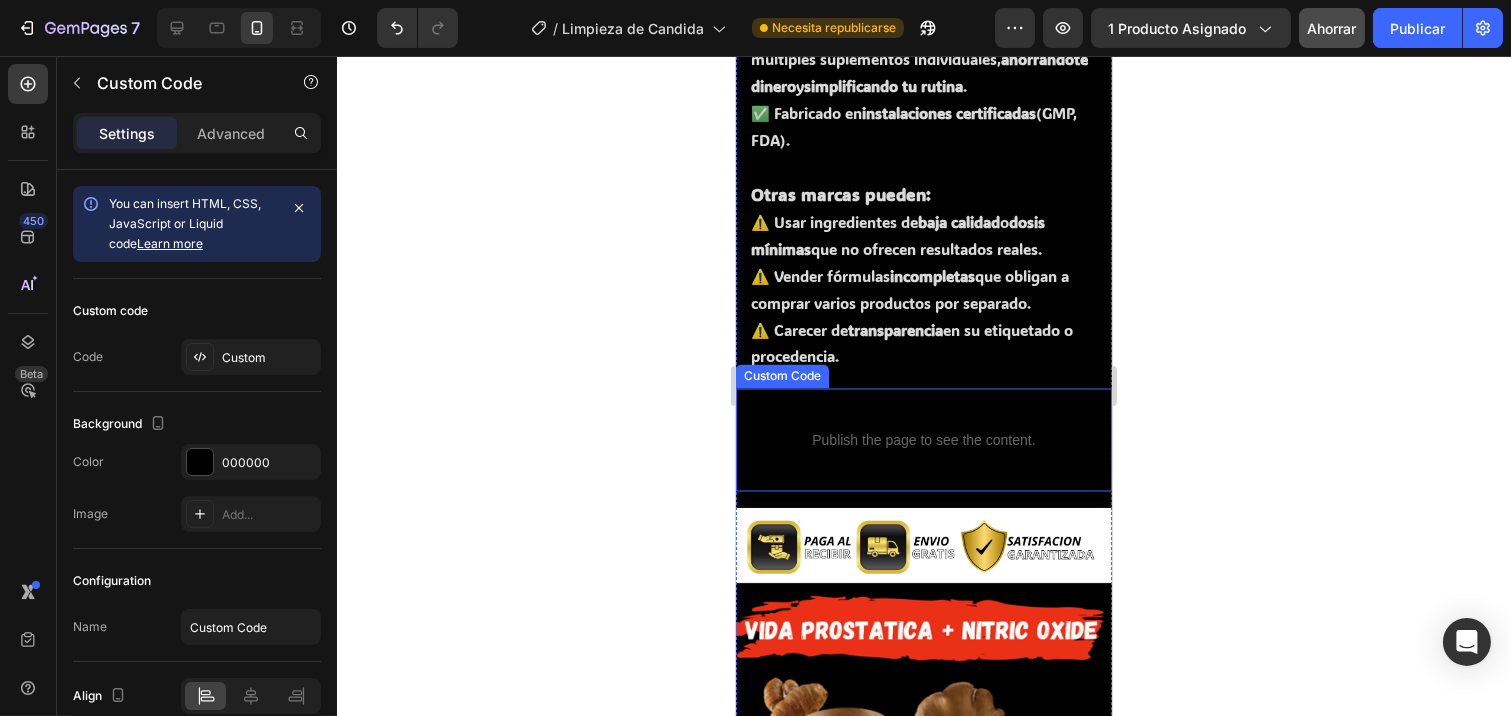 click on "Publish the page to see the content." at bounding box center [923, 440] 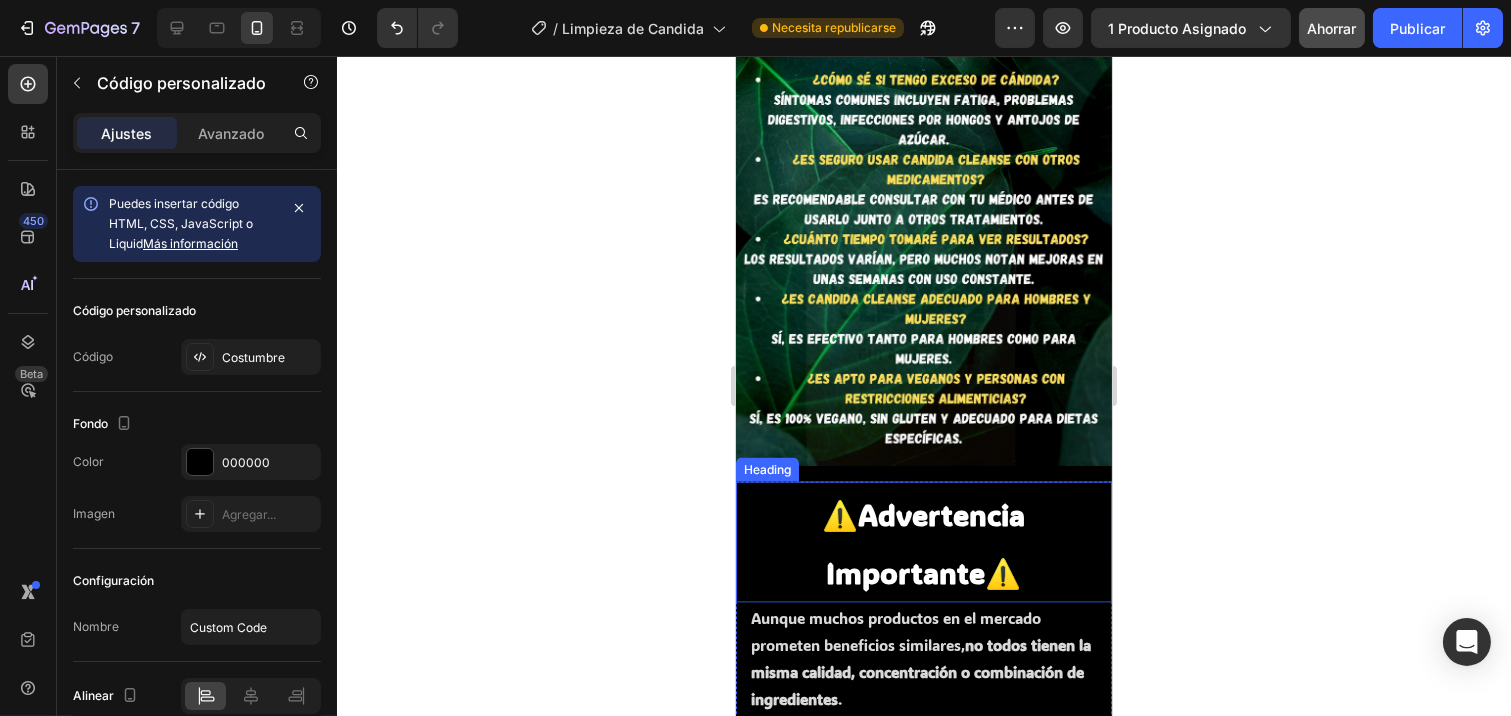 scroll, scrollTop: 5594, scrollLeft: 0, axis: vertical 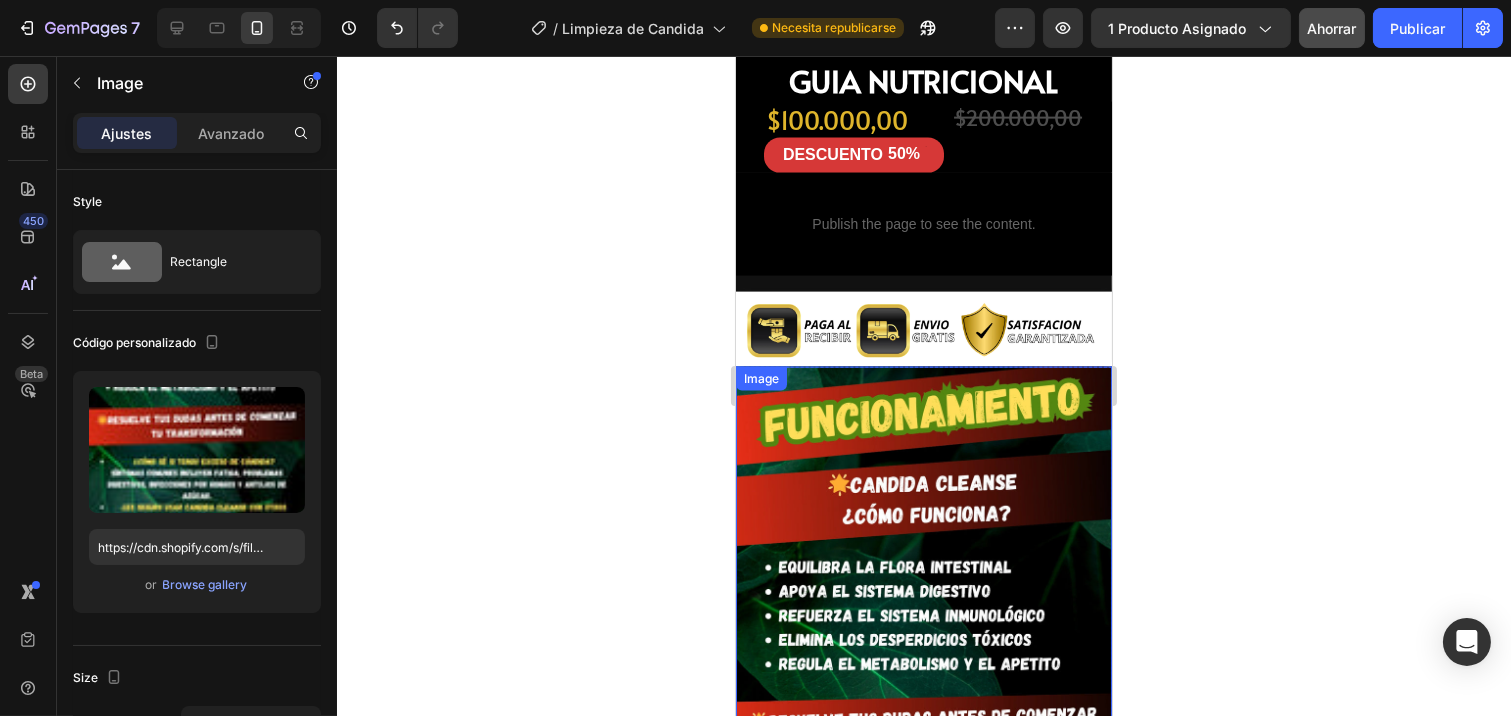 click at bounding box center (923, 773) 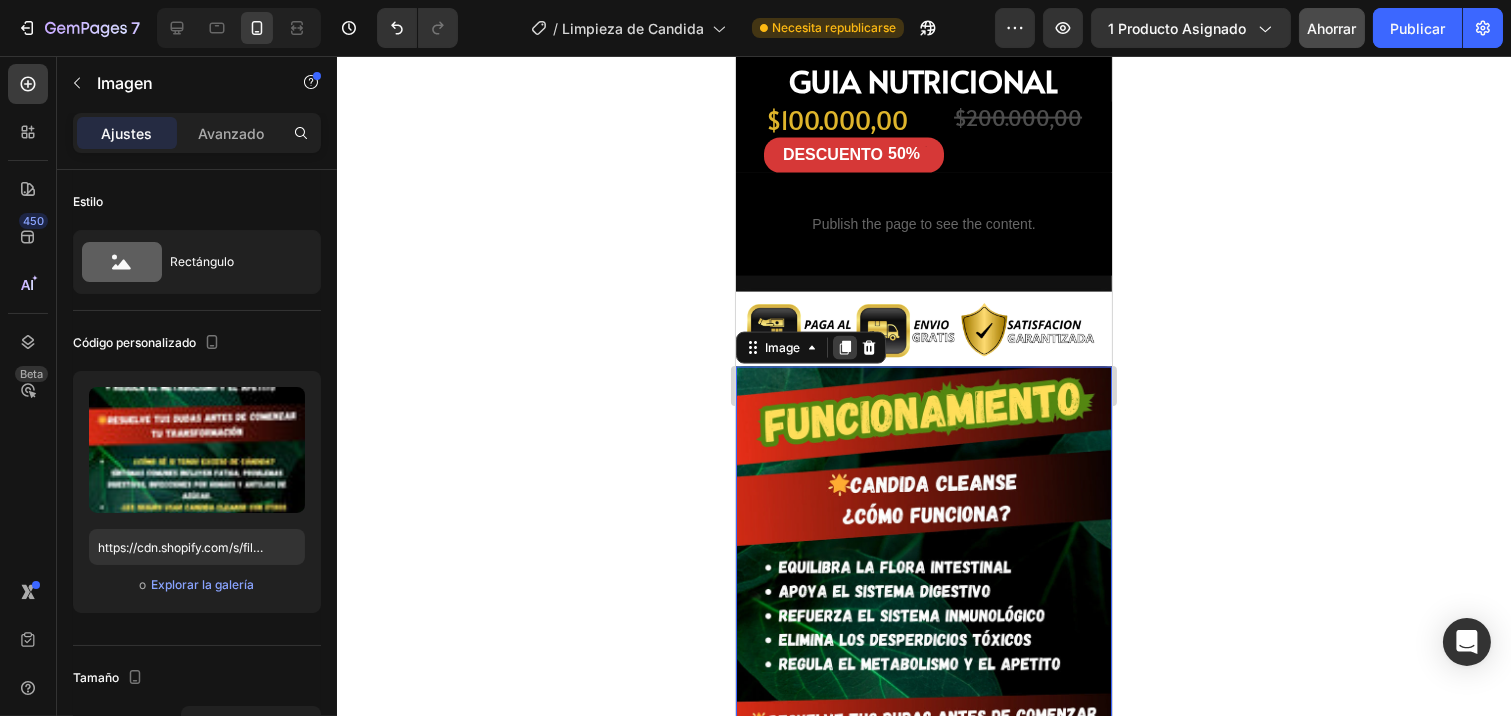 click 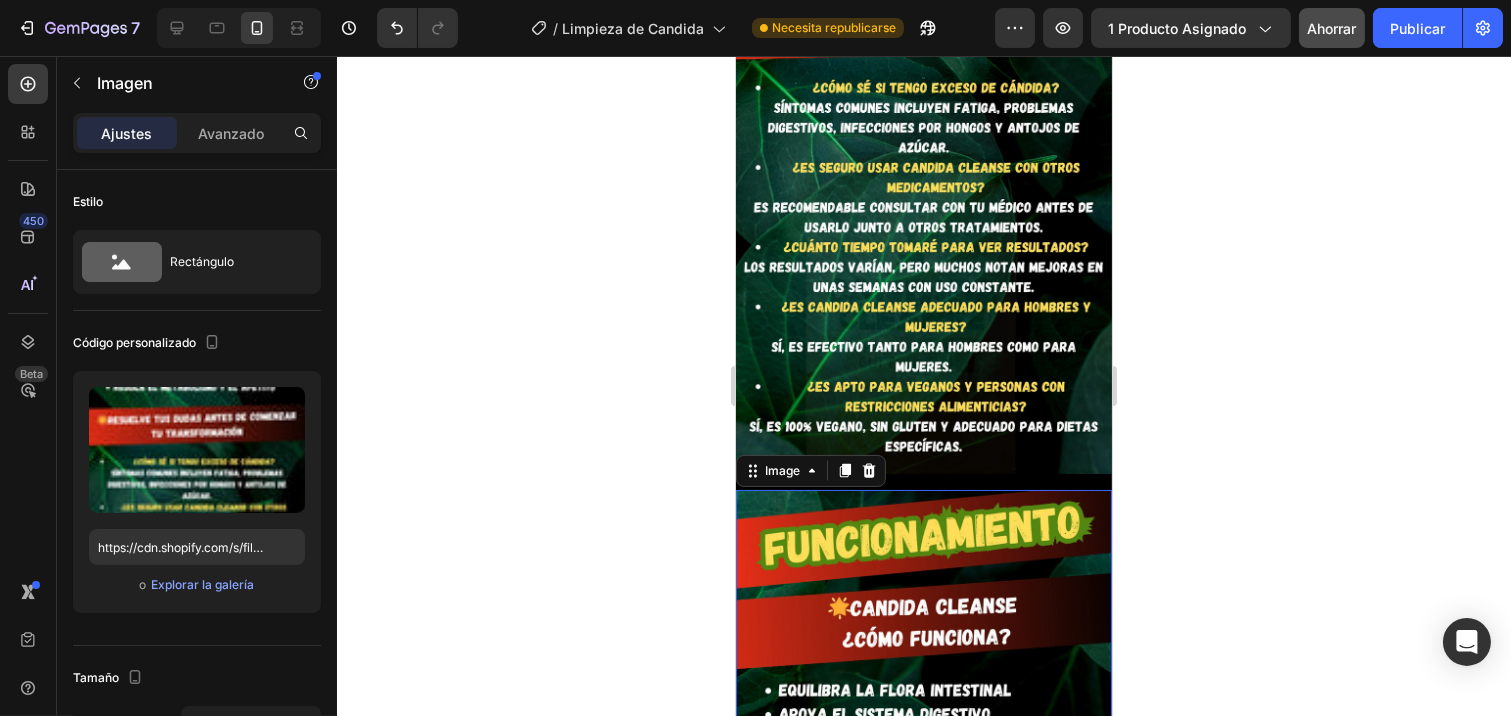scroll, scrollTop: 5620, scrollLeft: 0, axis: vertical 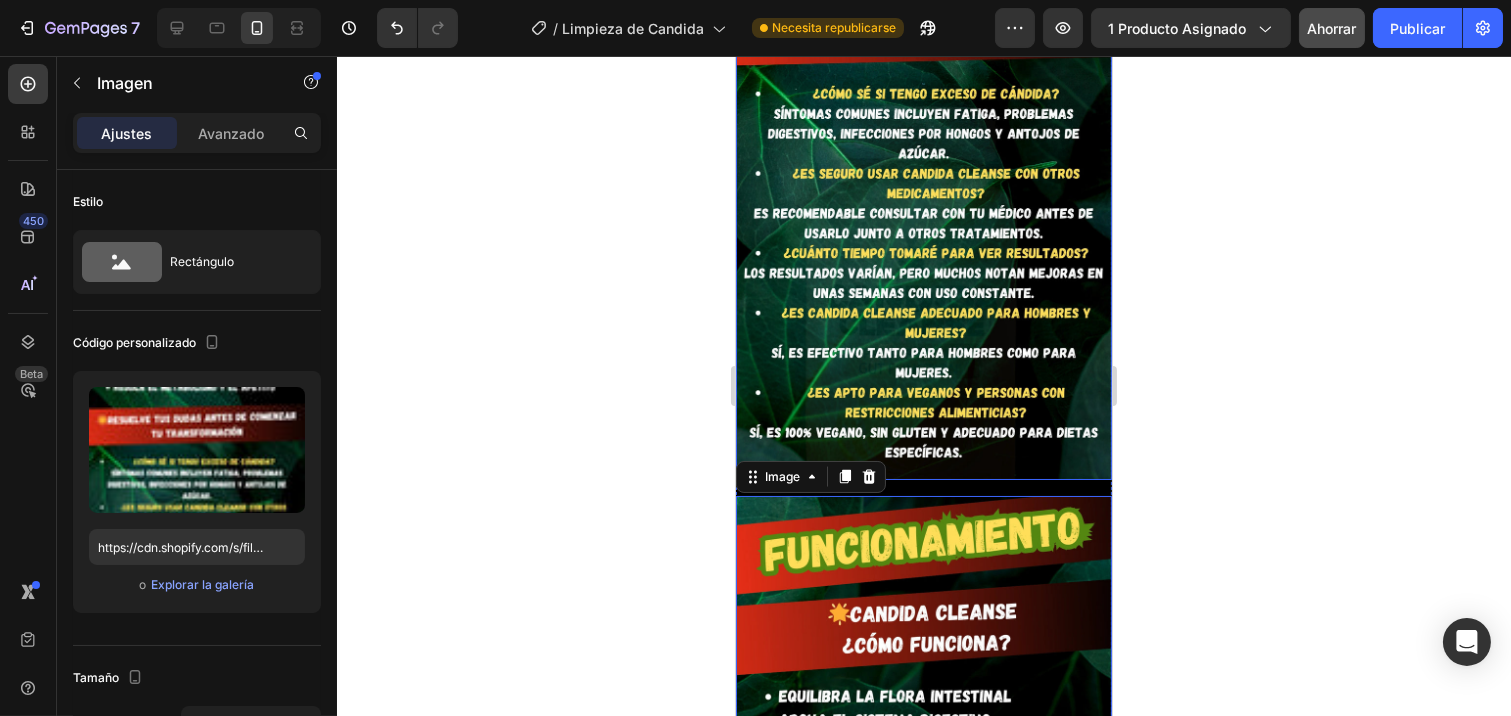 click at bounding box center (923, 73) 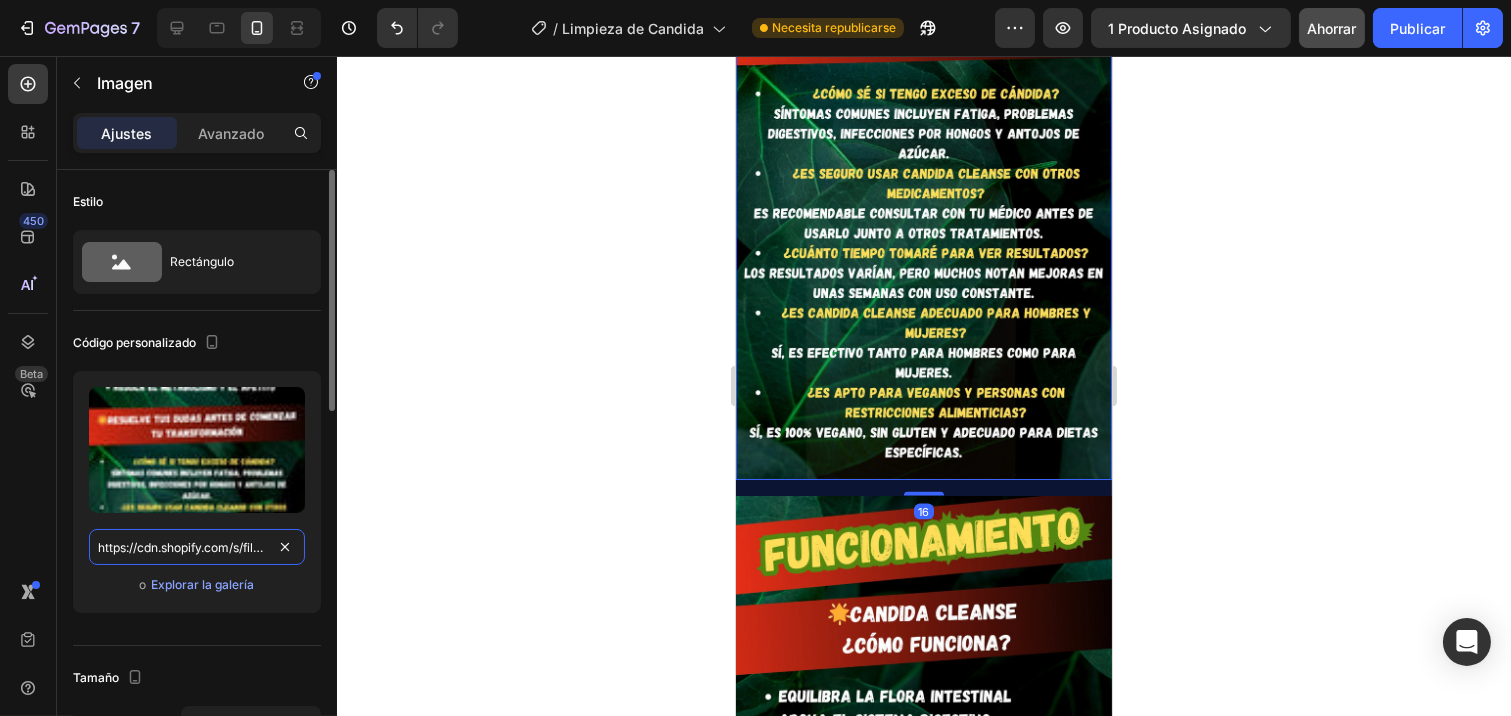 click on "https://cdn.shopify.com/s/files/1/0934/5977/5810/files/Landingadisear1-ezgif.com-png-to-webp-converter_4.webp?v=1754279245" at bounding box center [197, 547] 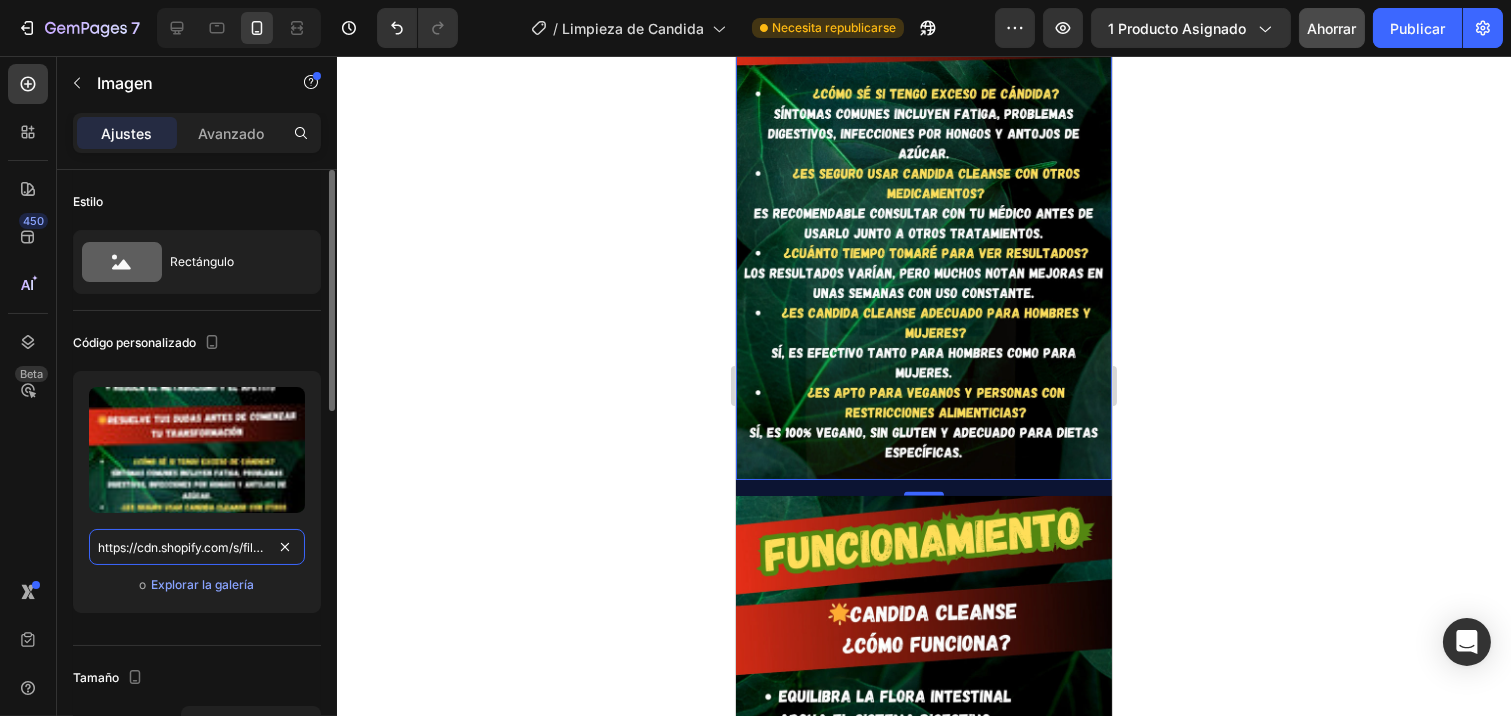 click on "https://cdn.shopify.com/s/files/1/0934/5977/5810/files/Landingadisear1-ezgif.com-png-to-webp-converter_4.webp?v=1754279245" at bounding box center [197, 547] 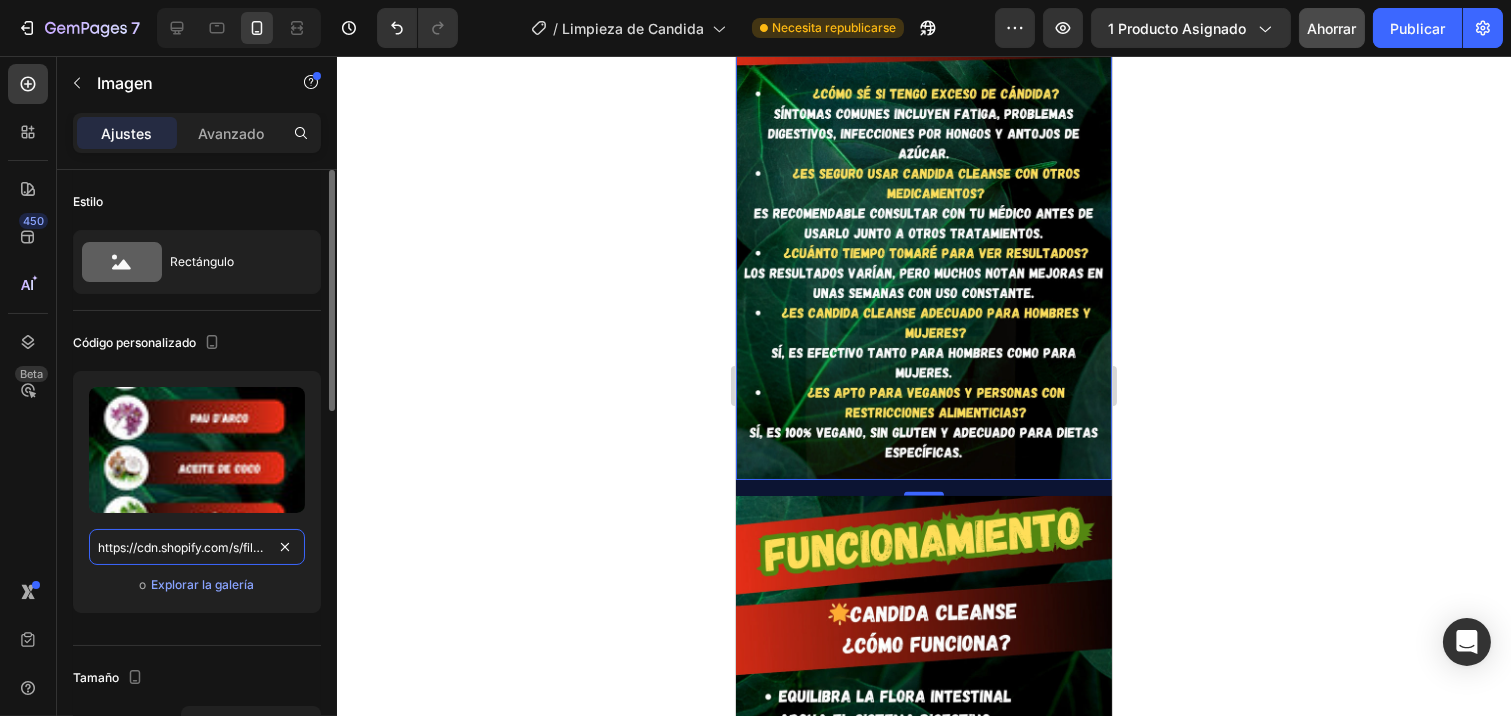 scroll, scrollTop: 0, scrollLeft: 820, axis: horizontal 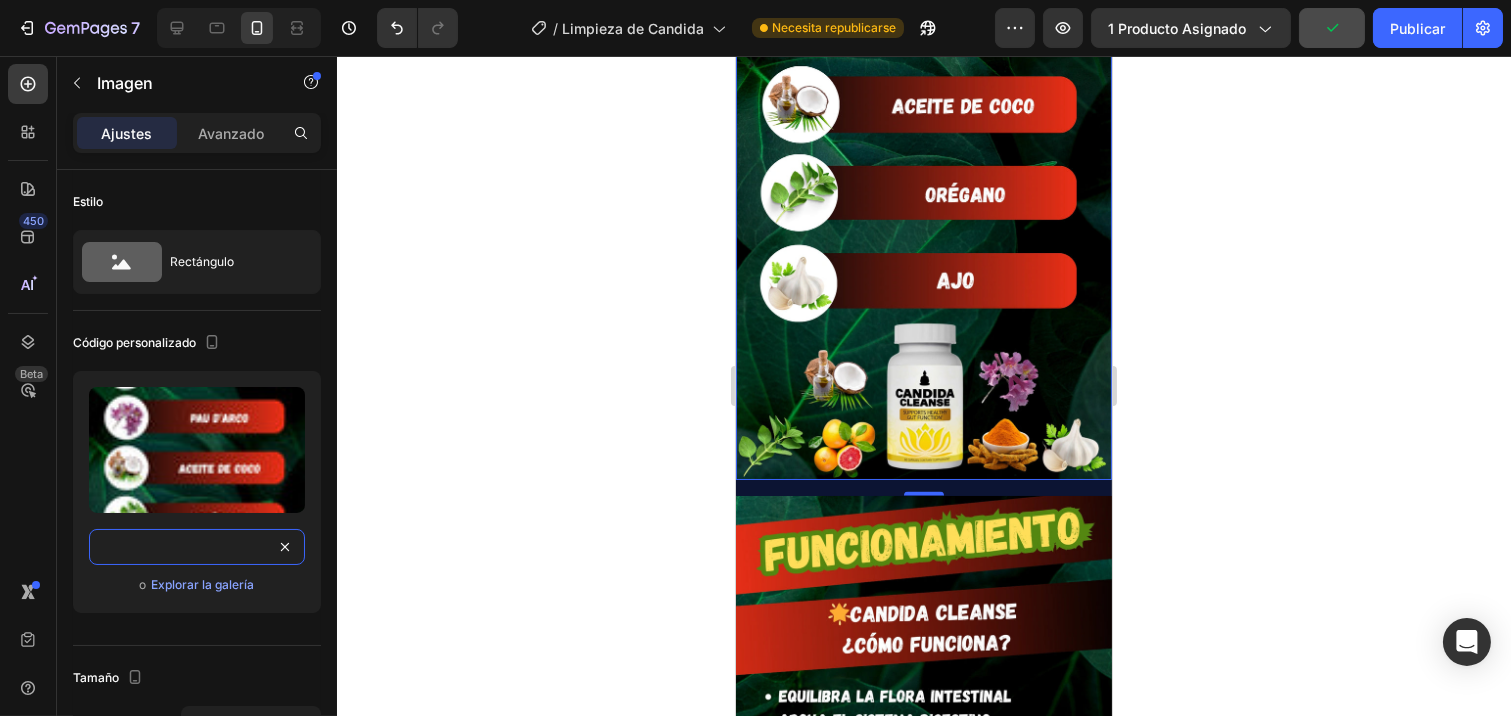 type on "https://cdn.shopify.com/s/files/1/0934/5977/5810/files/Landingadisear1-ezgif.com-png-to-webp-converter_2_b103c06c-1183-4442-934f-a8ef15f17b64.webp?v=1754284572" 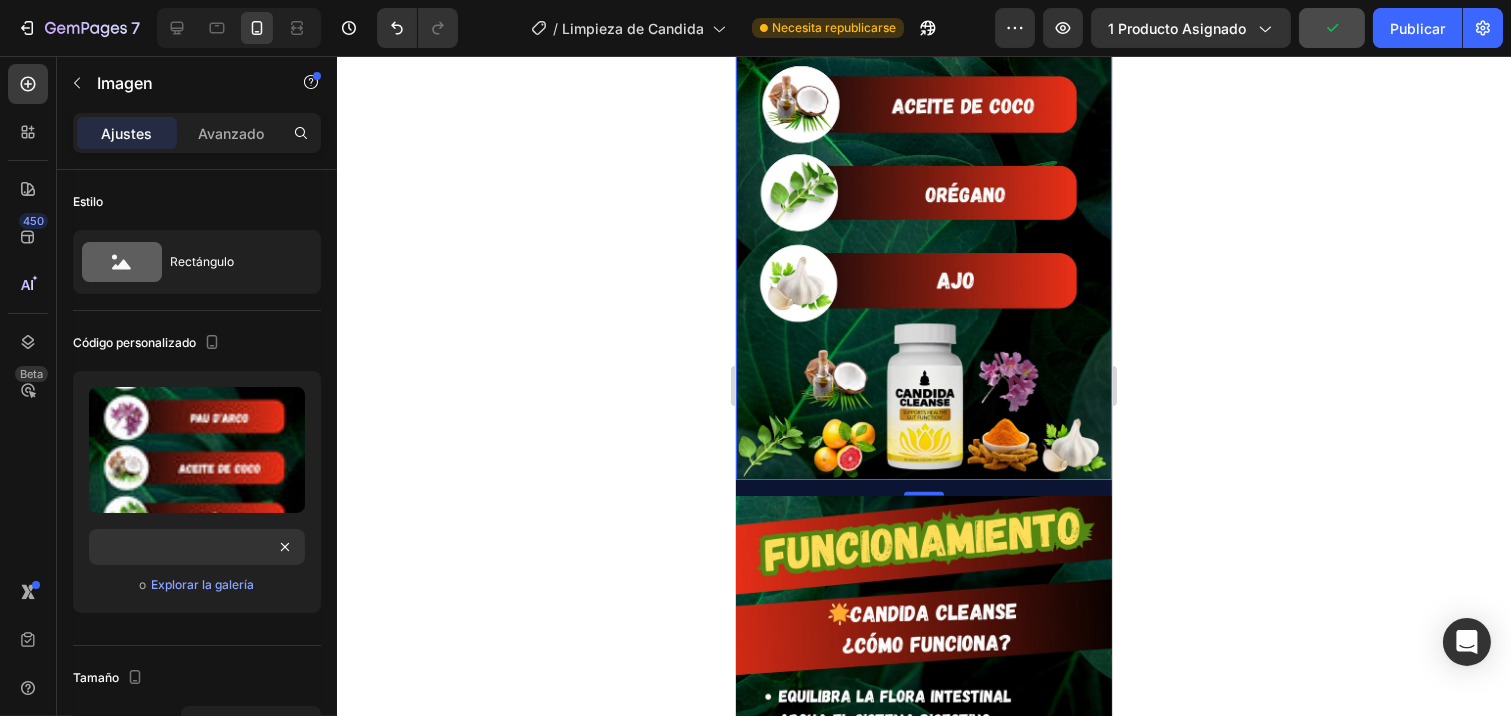 click 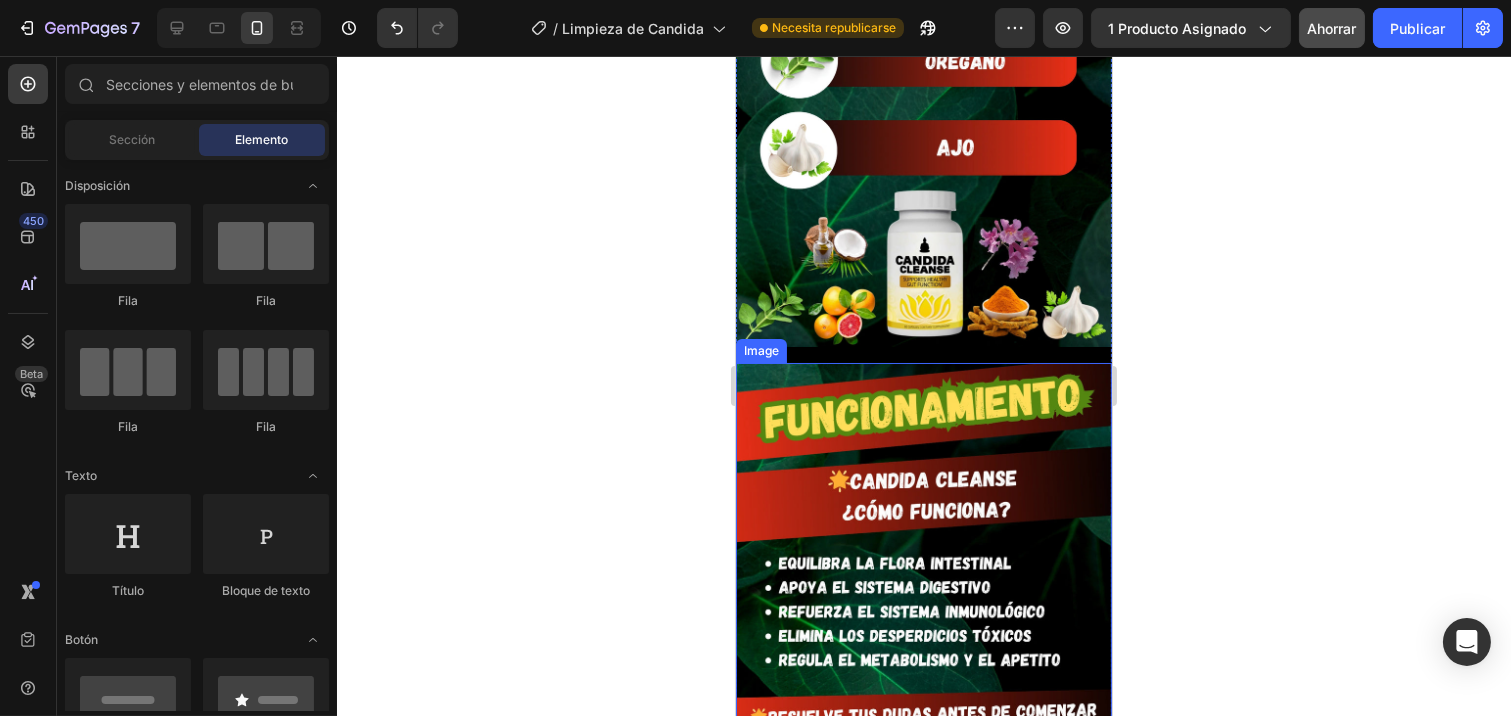 scroll, scrollTop: 5732, scrollLeft: 0, axis: vertical 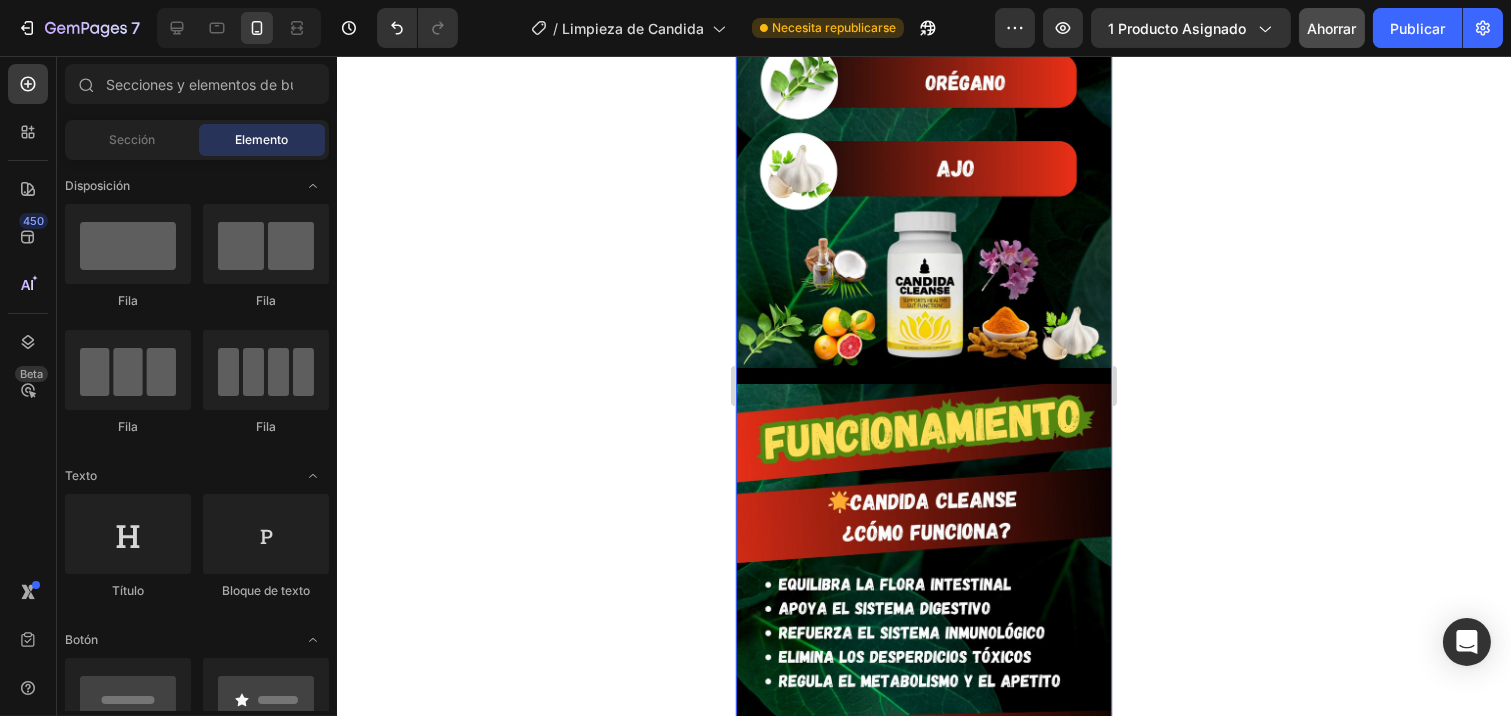 click on "Image Image ⚠️  Advertencia Importante  ⚠️ Heading Aunque muchos productos en el mercado prometen beneficios similares,  no todos tienen la misma calidad, concentración o combinación de ingredientes . Nuestro dúo de SNAP:  Nitric Oxide Booster  y  Prostate Health :   ✅ Usa  ingredientes estandarizados  y de alta pureza. ✅ Contiene  dosis efectivas  basadas en estudios científicos. ✅ Ofrece  fórmulas combinadas  que reemplazan múltiples suplementos individuales,  ahorrándote dinero  y  simplificando tu rutina . ✅ Fabricado en  instalaciones certificadas  (GMP, FDA).   Otras marcas pueden: ⚠️ Usar ingredientes de  baja calidad  o  dosis mínimas  que no ofrecen resultados reales. ⚠️ Vender fórmulas  incompletas  que obligan a comprar varios productos por separado. ⚠️ Carecer de  transparencia  en su etiquetado o procedencia. Text Block Row
Publish the page to see the content.
Custom Code Image Image Heading" at bounding box center (923, 1434) 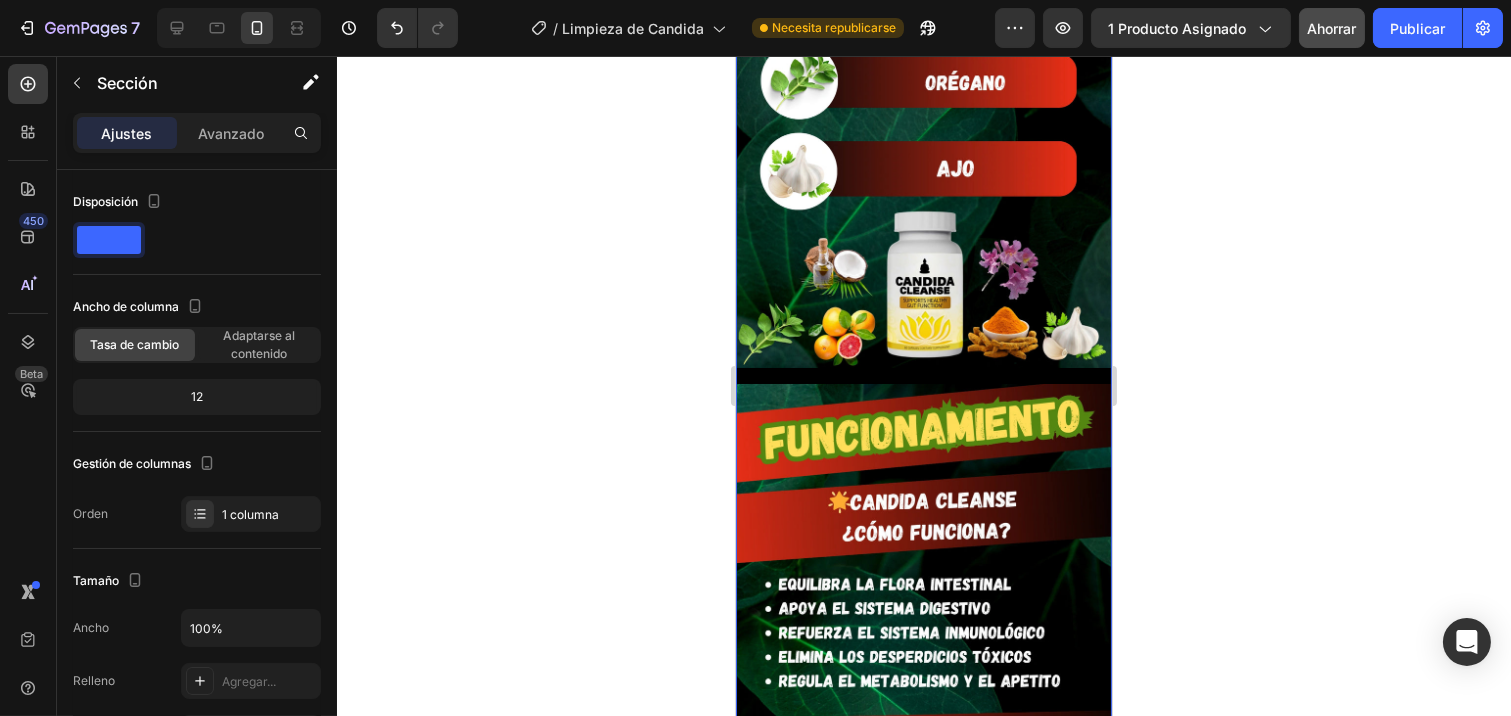 click on "Image Image ⚠️  Advertencia Importante  ⚠️ Heading Aunque muchos productos en el mercado prometen beneficios similares,  no todos tienen la misma calidad, concentración o combinación de ingredientes . Nuestro dúo de SNAP:  Nitric Oxide Booster  y  Prostate Health :   ✅ Usa  ingredientes estandarizados  y de alta pureza. ✅ Contiene  dosis efectivas  basadas en estudios científicos. ✅ Ofrece  fórmulas combinadas  que reemplazan múltiples suplementos individuales,  ahorrándote dinero  y  simplificando tu rutina . ✅ Fabricado en  instalaciones certificadas  (GMP, FDA).   Otras marcas pueden: ⚠️ Usar ingredientes de  baja calidad  o  dosis mínimas  que no ofrecen resultados reales. ⚠️ Vender fórmulas  incompletas  que obligan a comprar varios productos por separado. ⚠️ Carecer de  transparencia  en su etiquetado o procedencia. Text Block Row
Publish the page to see the content.
Custom Code Image Image Heading" at bounding box center (923, 1434) 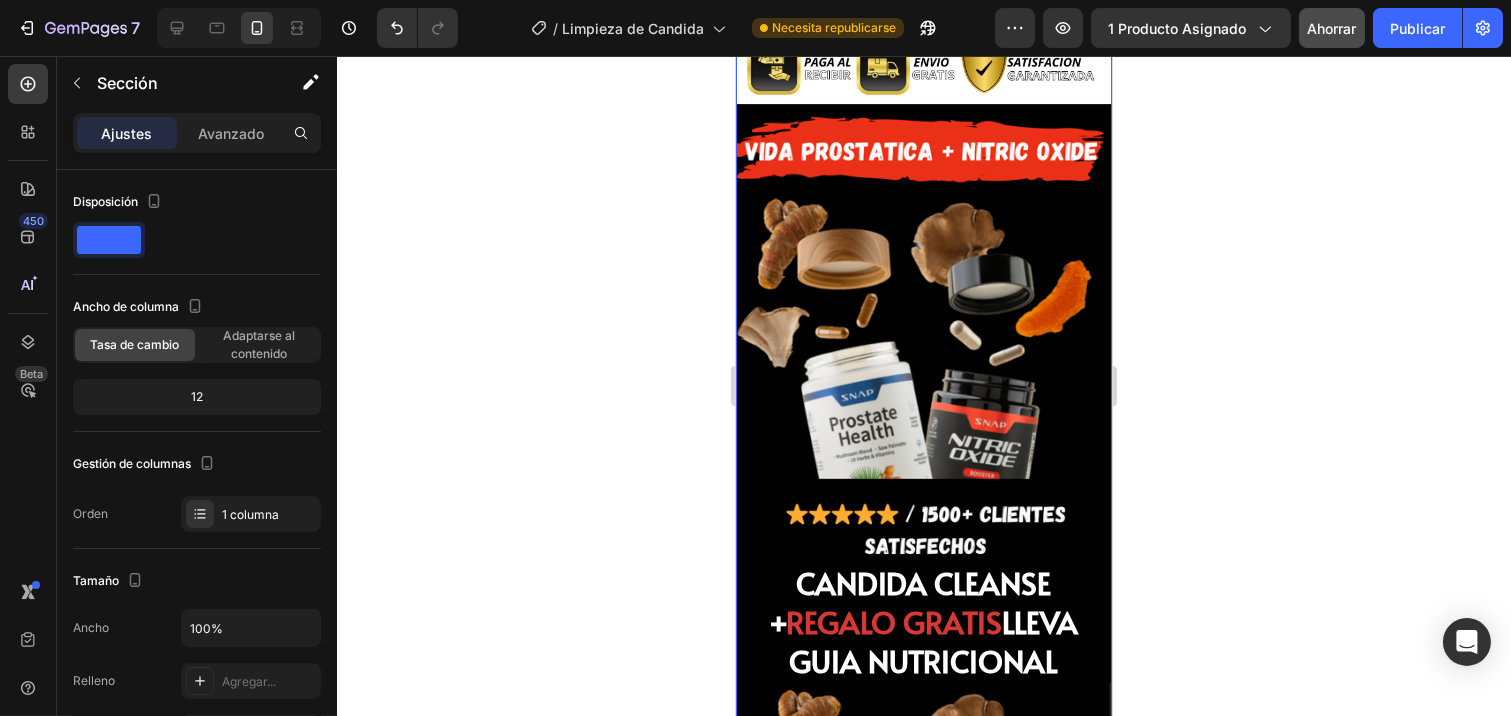 scroll, scrollTop: 7732, scrollLeft: 0, axis: vertical 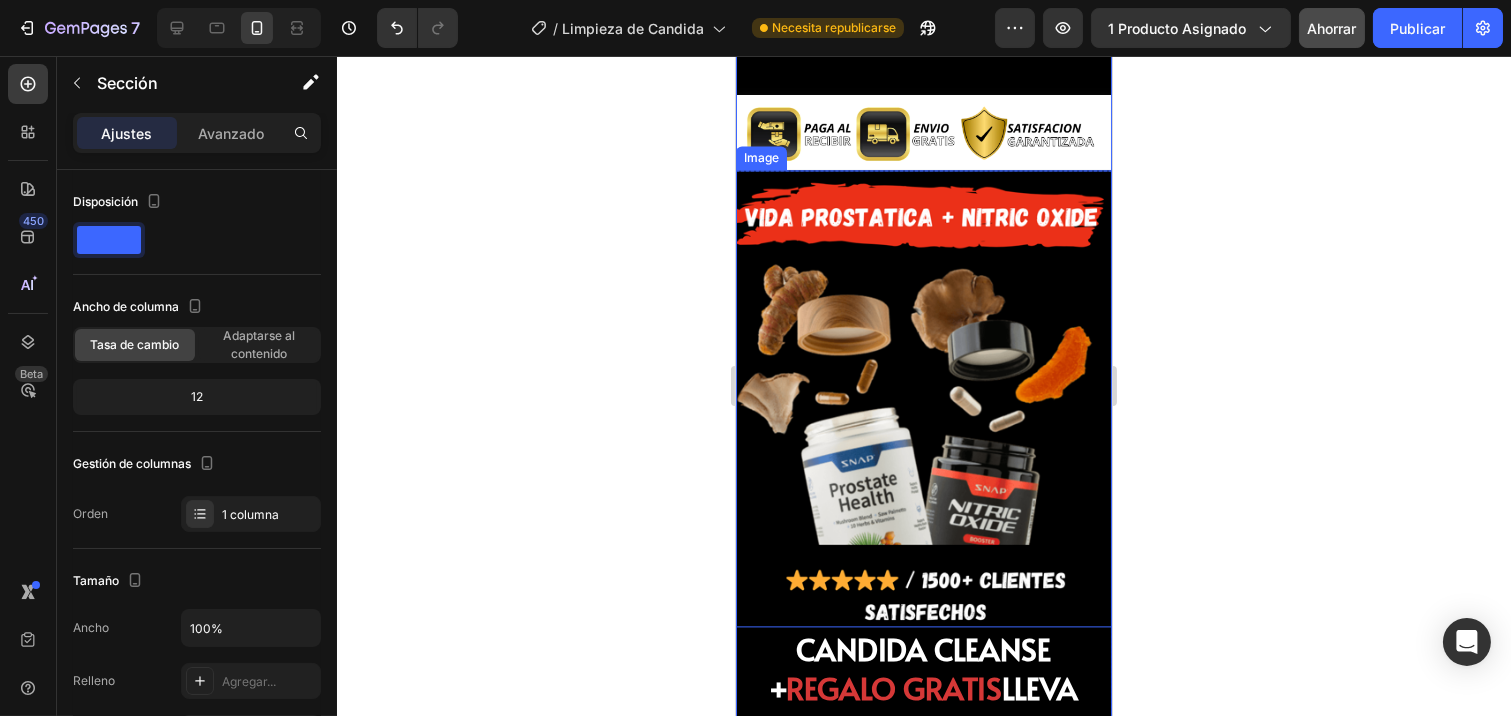 click at bounding box center [923, 398] 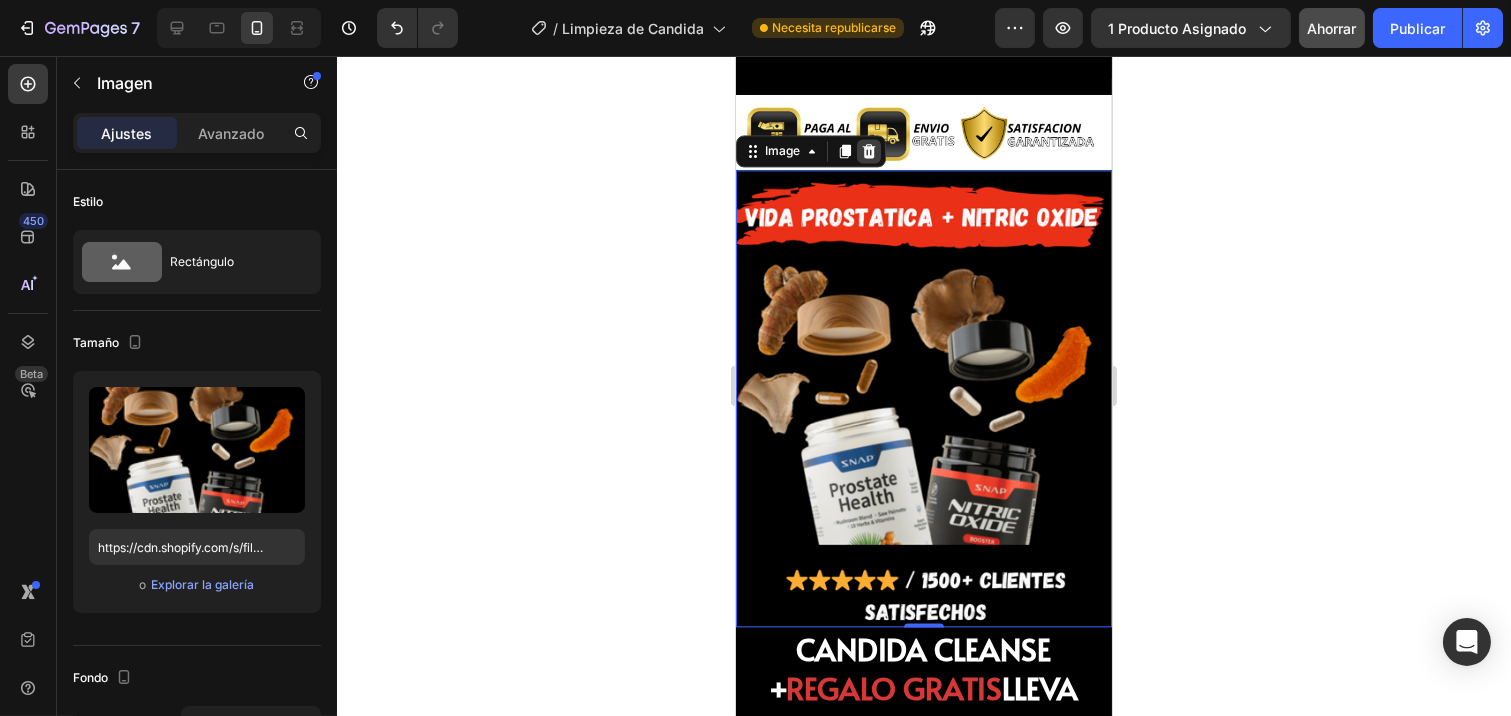 click 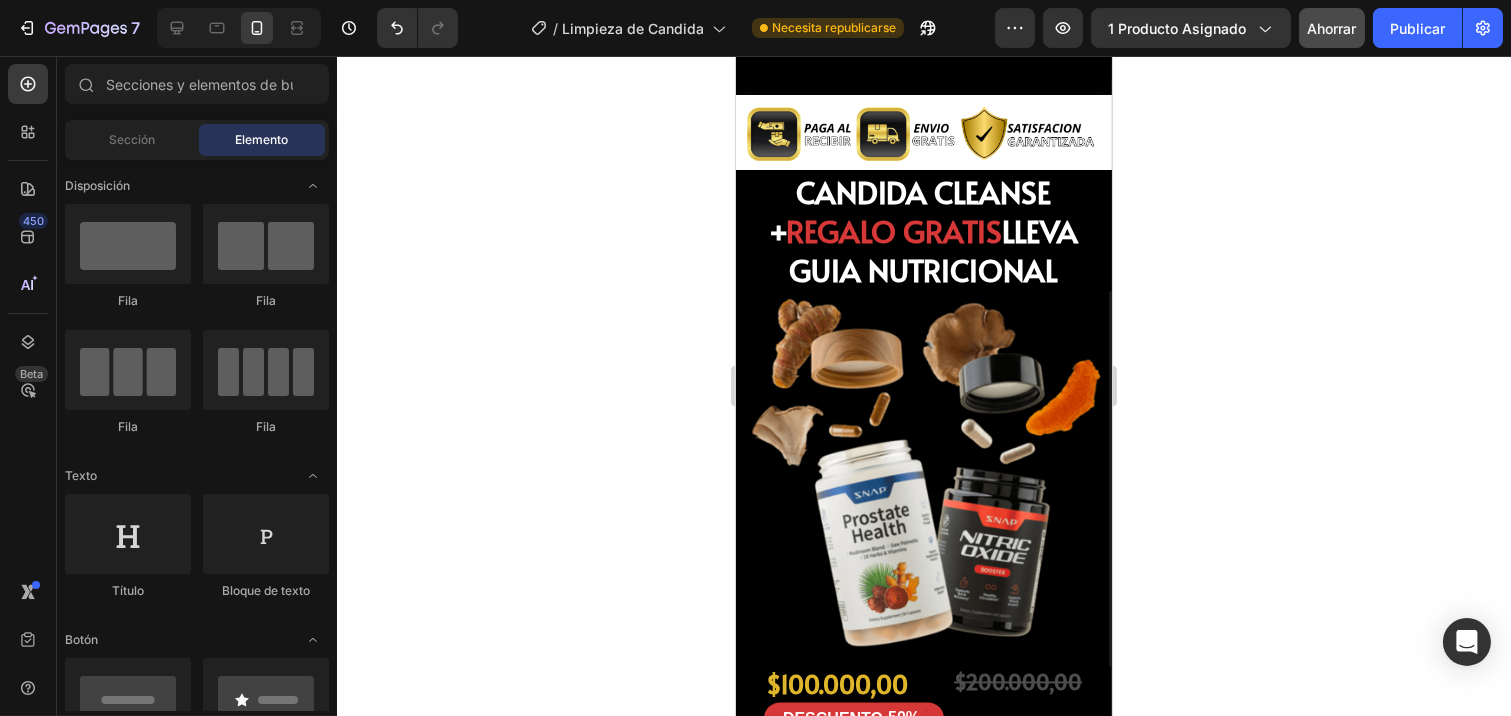 click 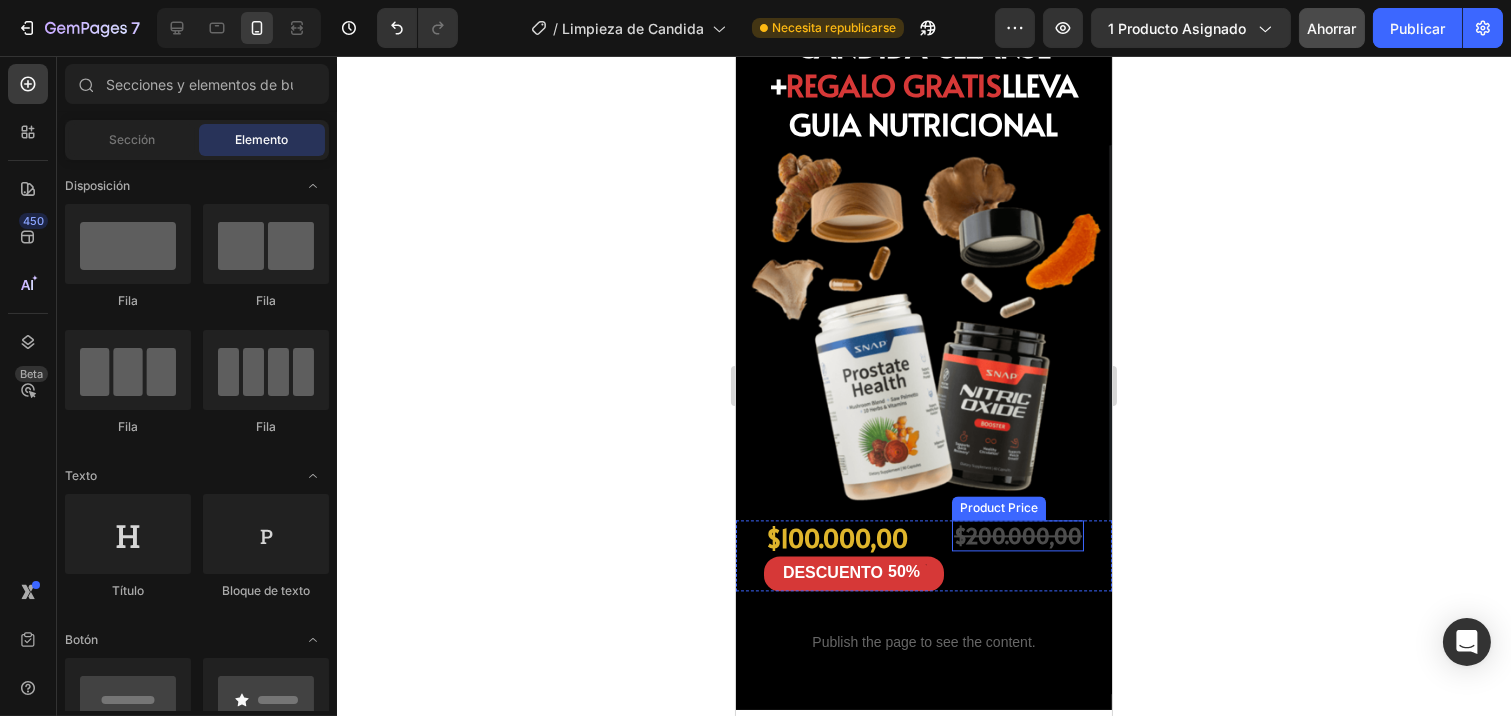 scroll, scrollTop: 7843, scrollLeft: 0, axis: vertical 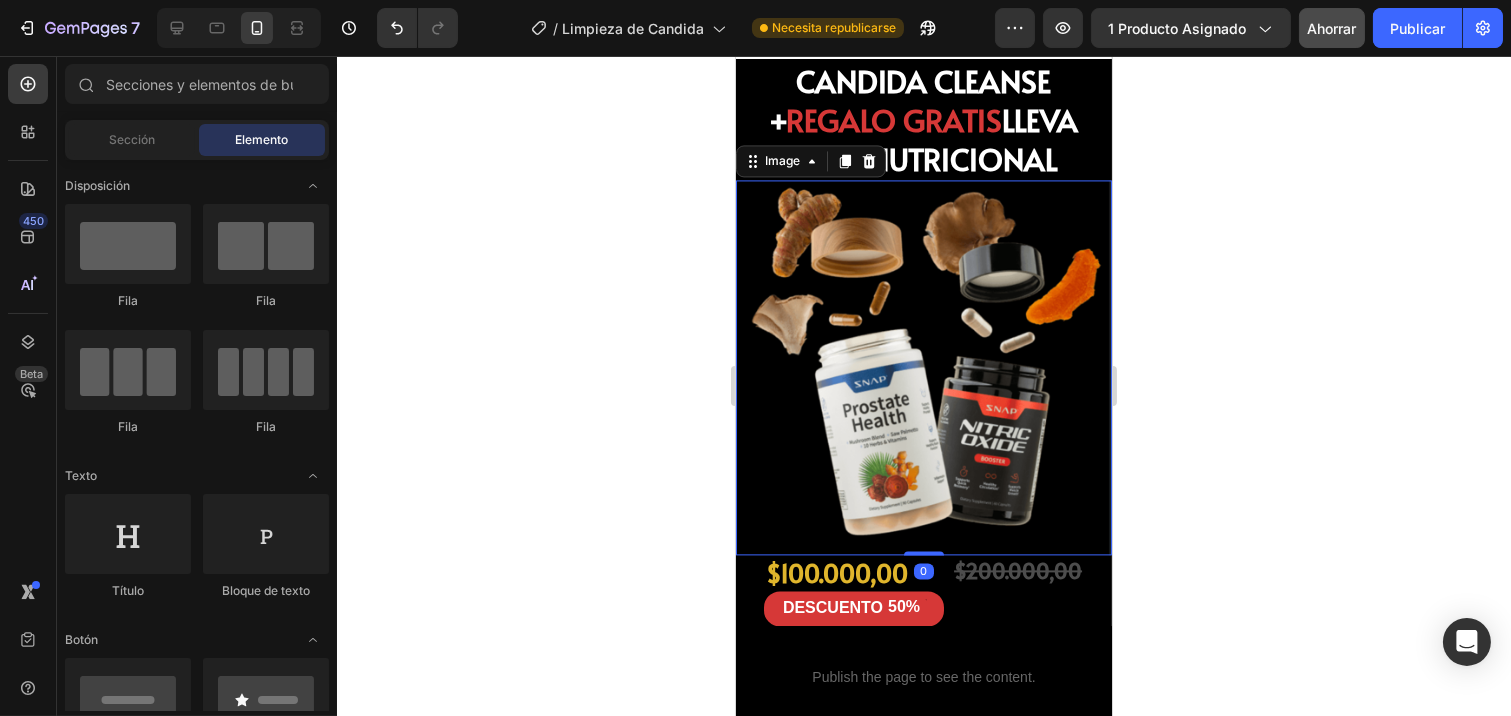 click at bounding box center (923, 367) 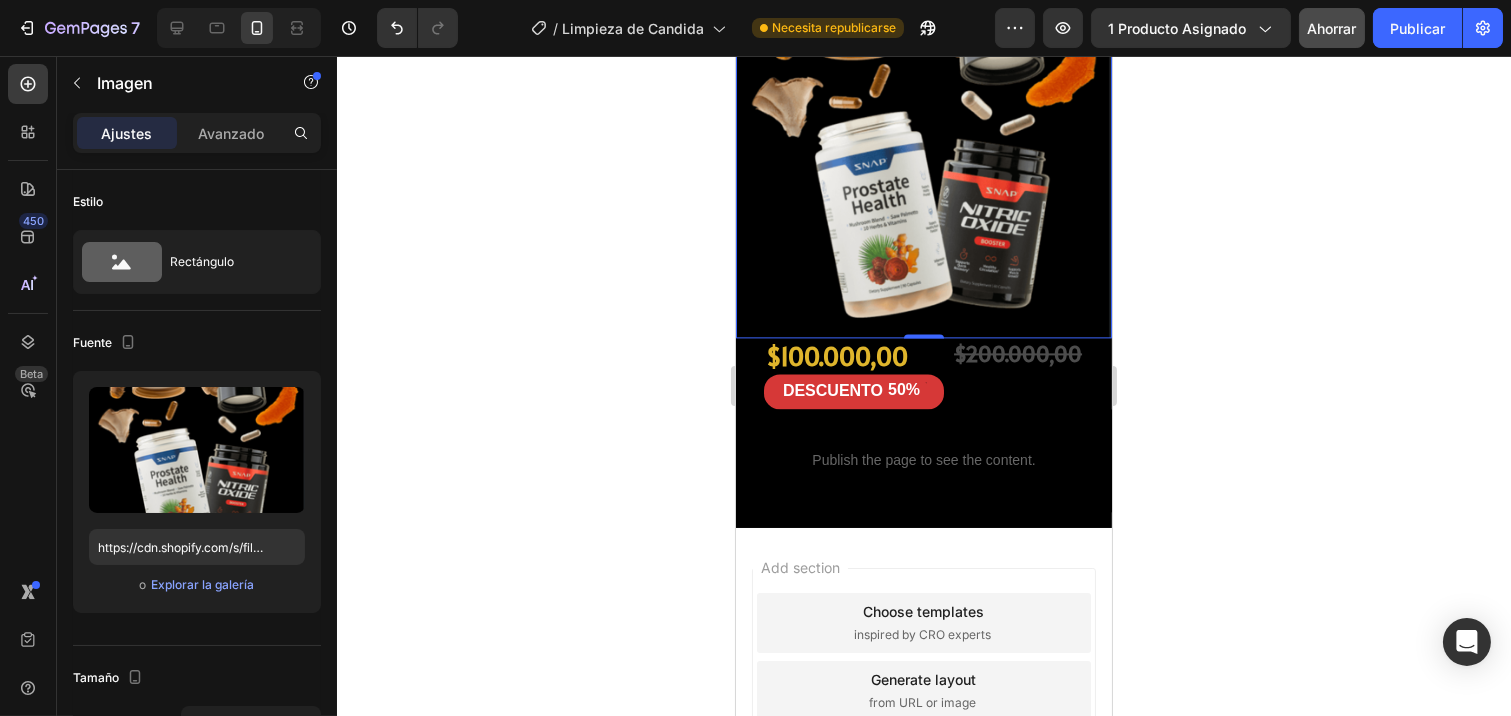scroll, scrollTop: 8065, scrollLeft: 0, axis: vertical 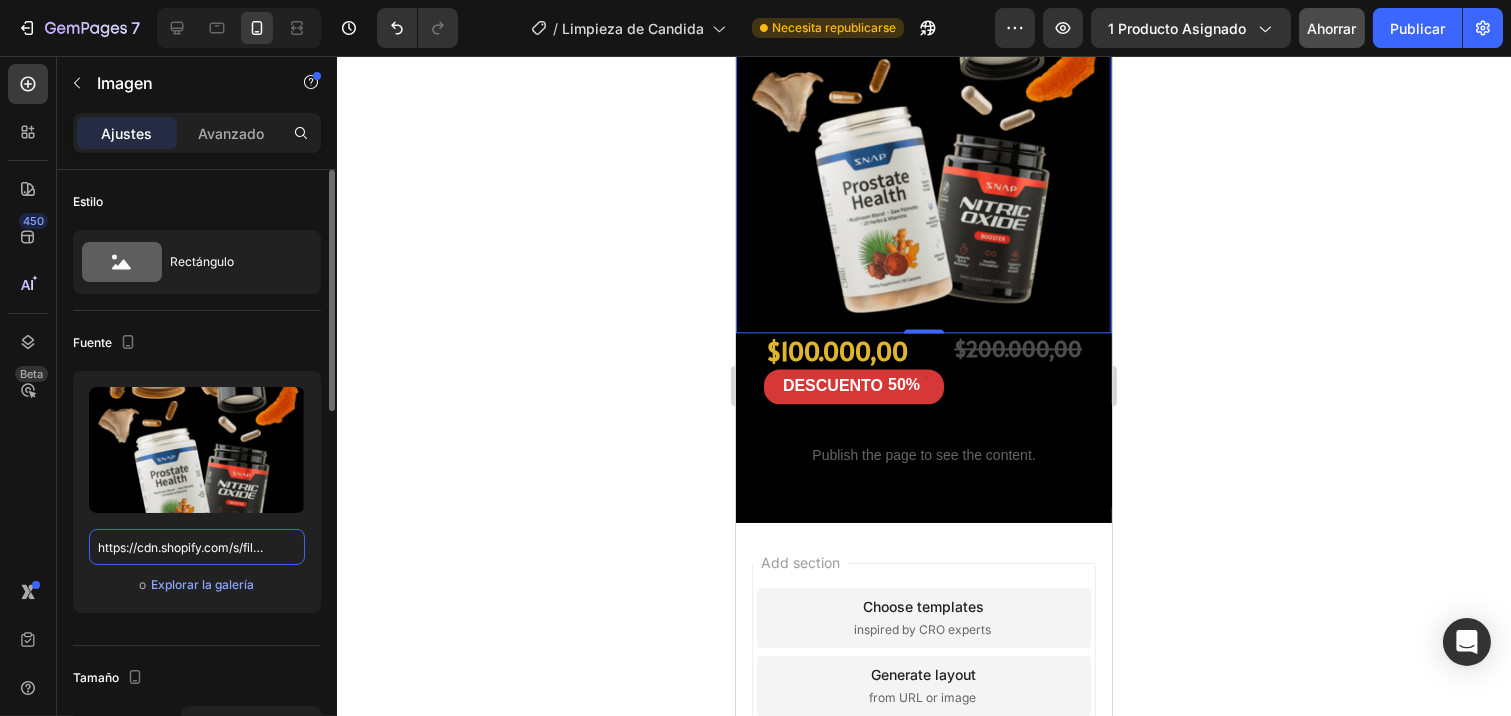 click on "https://cdn.shopify.com/s/files/1/0934/5977/5810/files/gempages_562433325344490370-09a17ad2-40ed-43b8-949d-1783959b51d5.png" at bounding box center (197, 547) 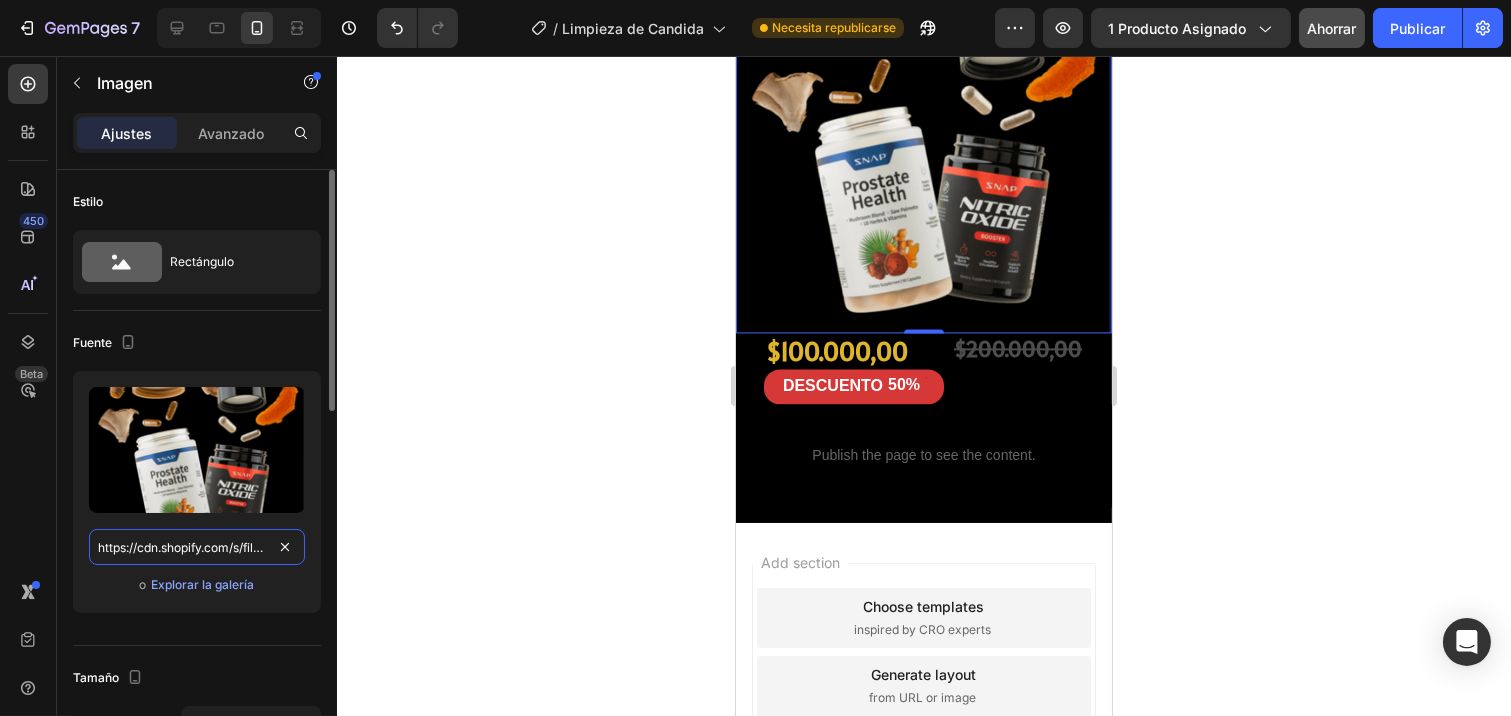 paste on "IMAGEN_N1_Candida.png?v=1754285019" 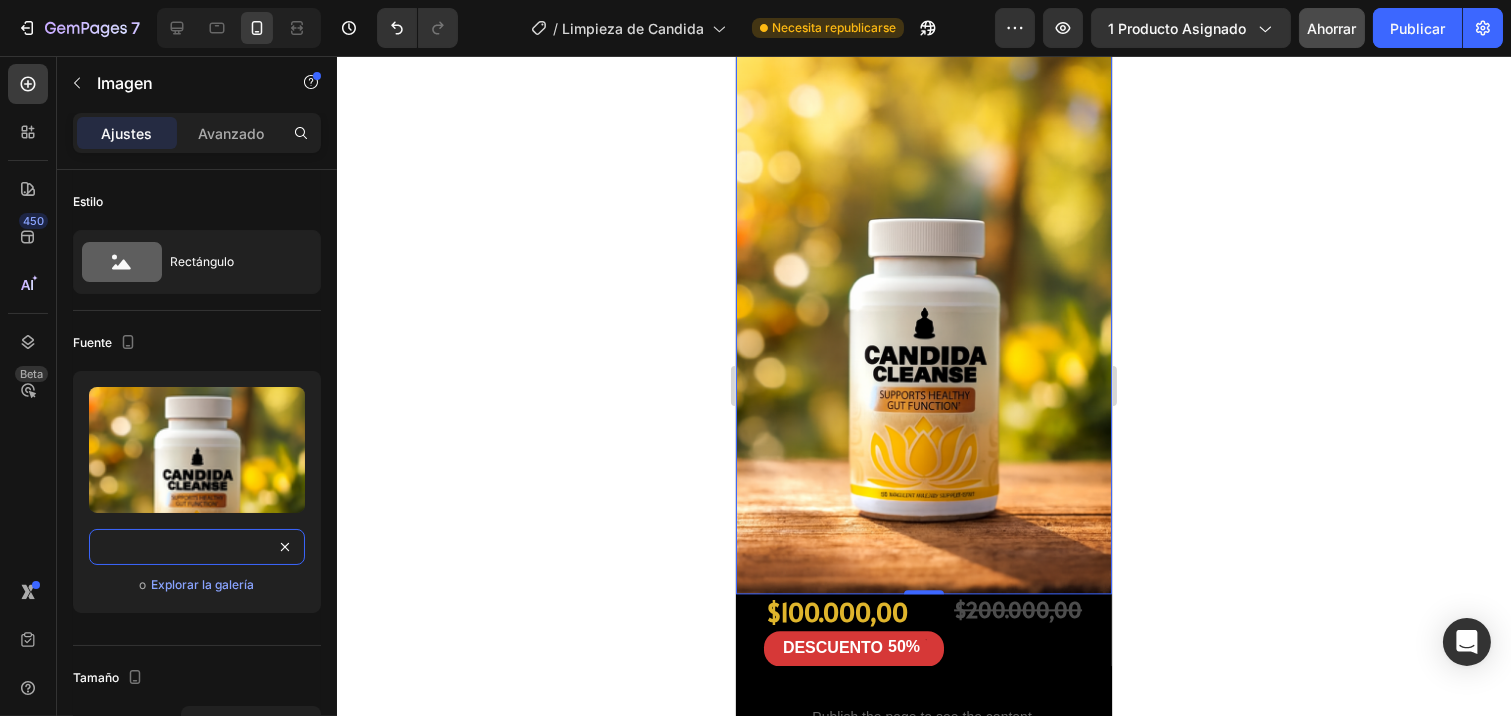 scroll, scrollTop: 7843, scrollLeft: 0, axis: vertical 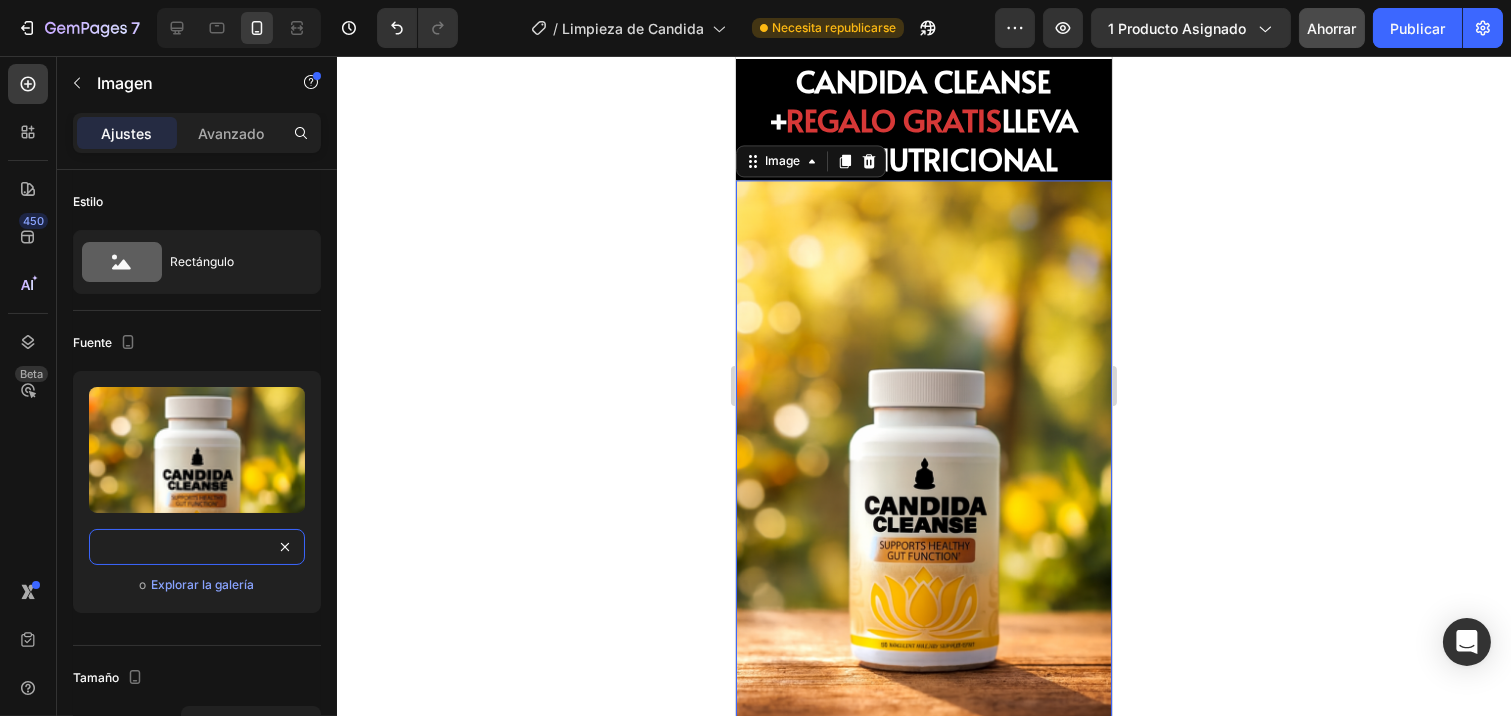 type on "https://cdn.shopify.com/s/files/1/0934/5977/5810/files/IMAGEN_N1_Candida.png?v=1754285019" 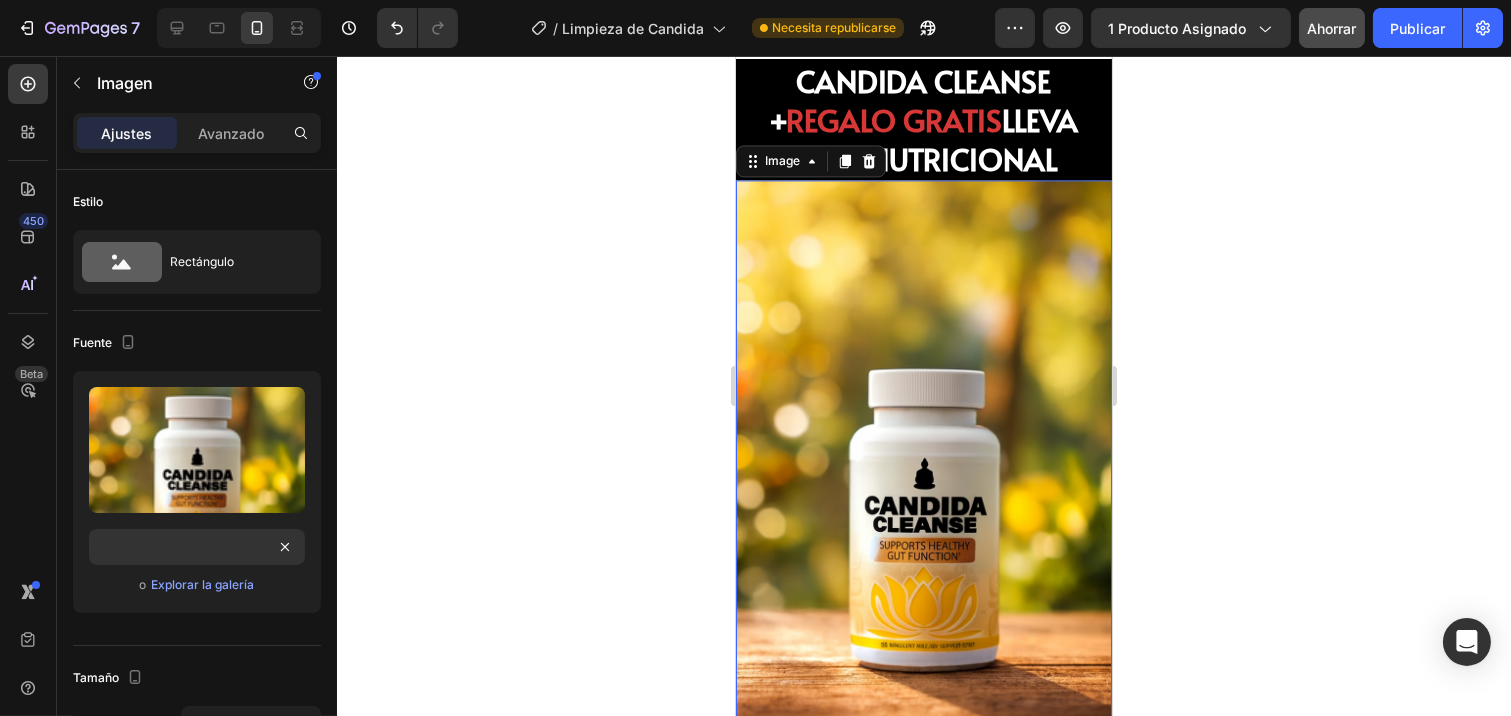 click 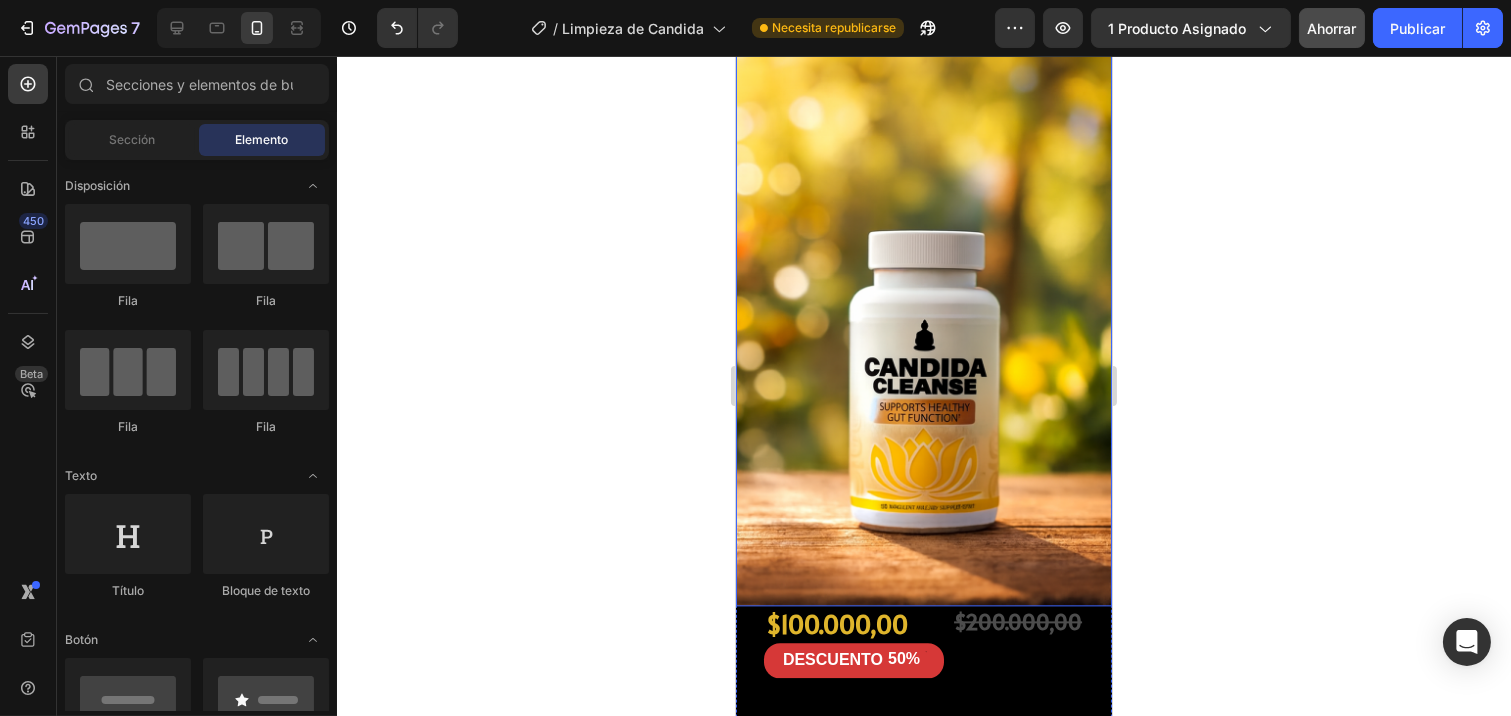 scroll, scrollTop: 8065, scrollLeft: 0, axis: vertical 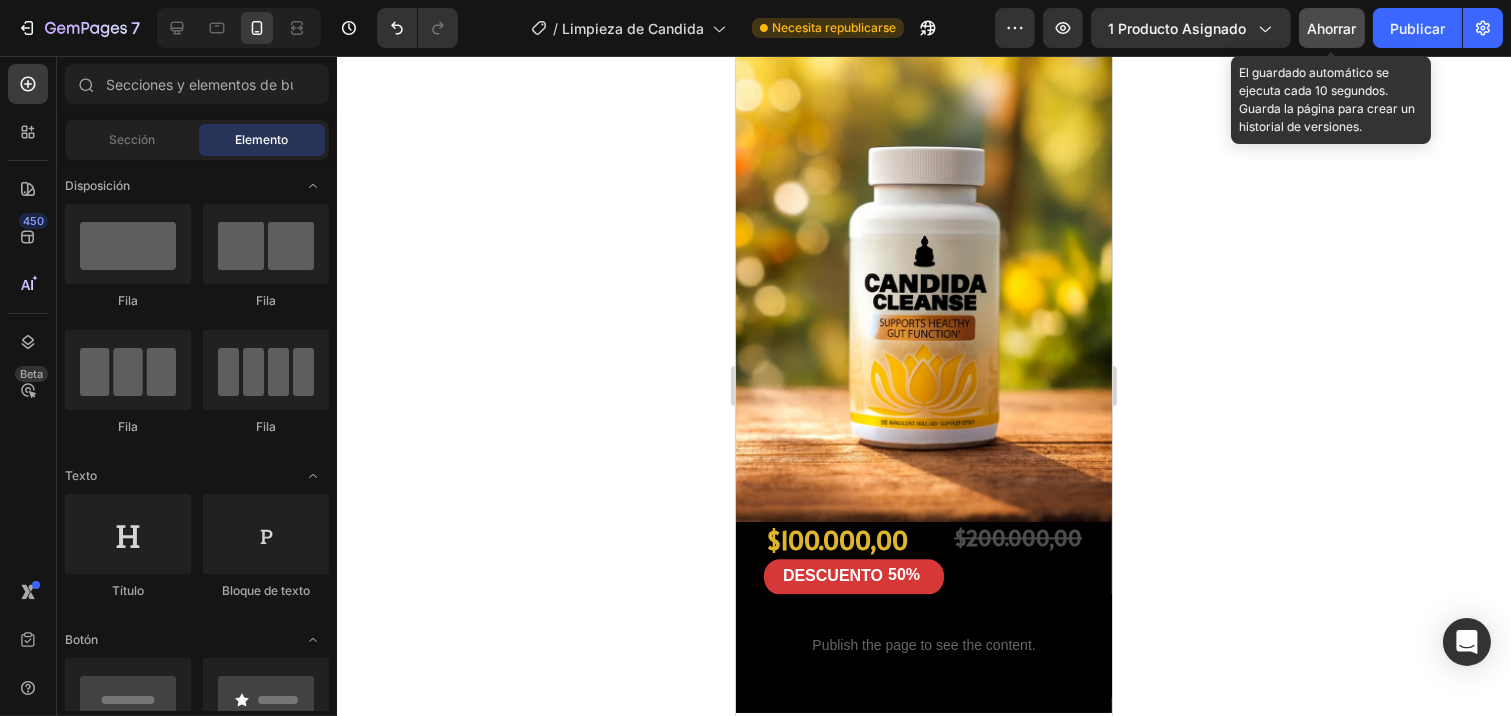 click on "Ahorrar" at bounding box center (1332, 28) 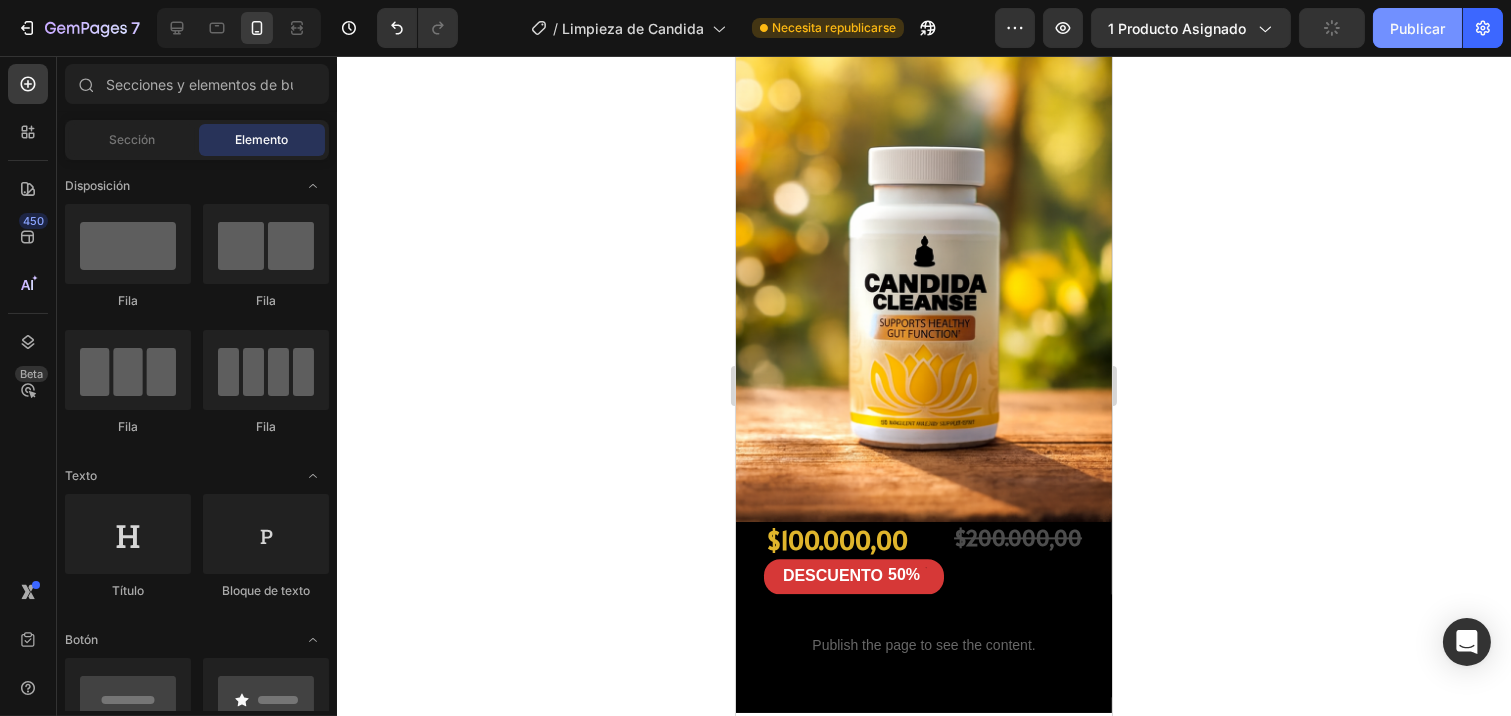 click on "Publicar" 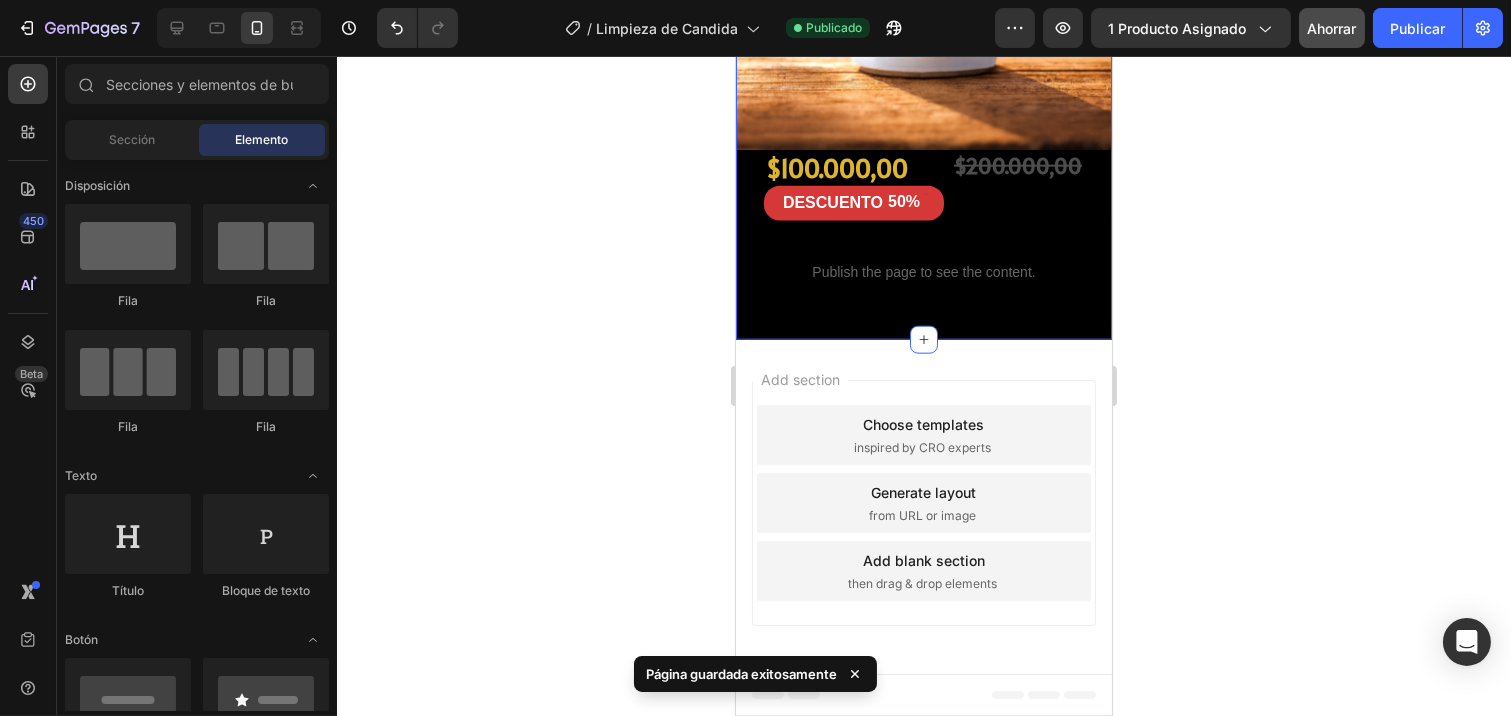 scroll, scrollTop: 3874, scrollLeft: 0, axis: vertical 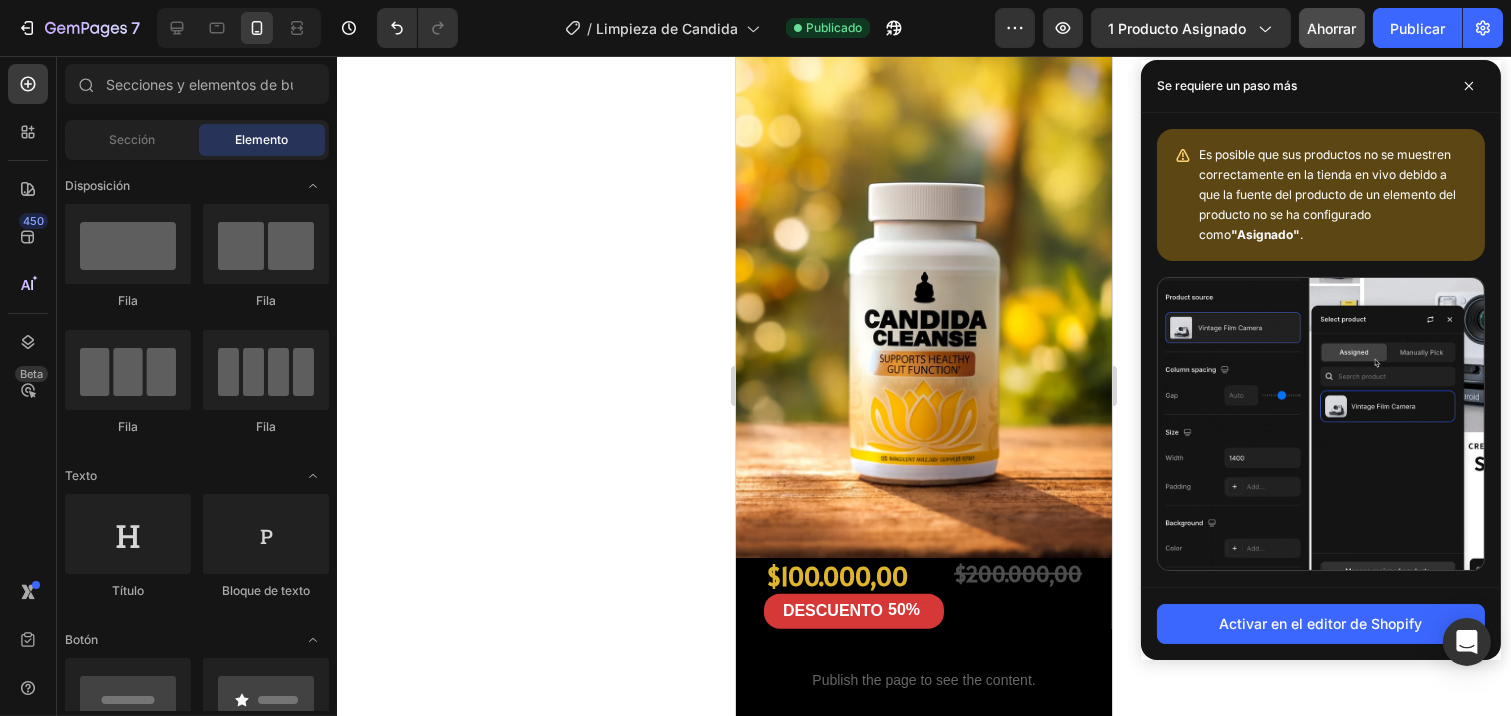 click 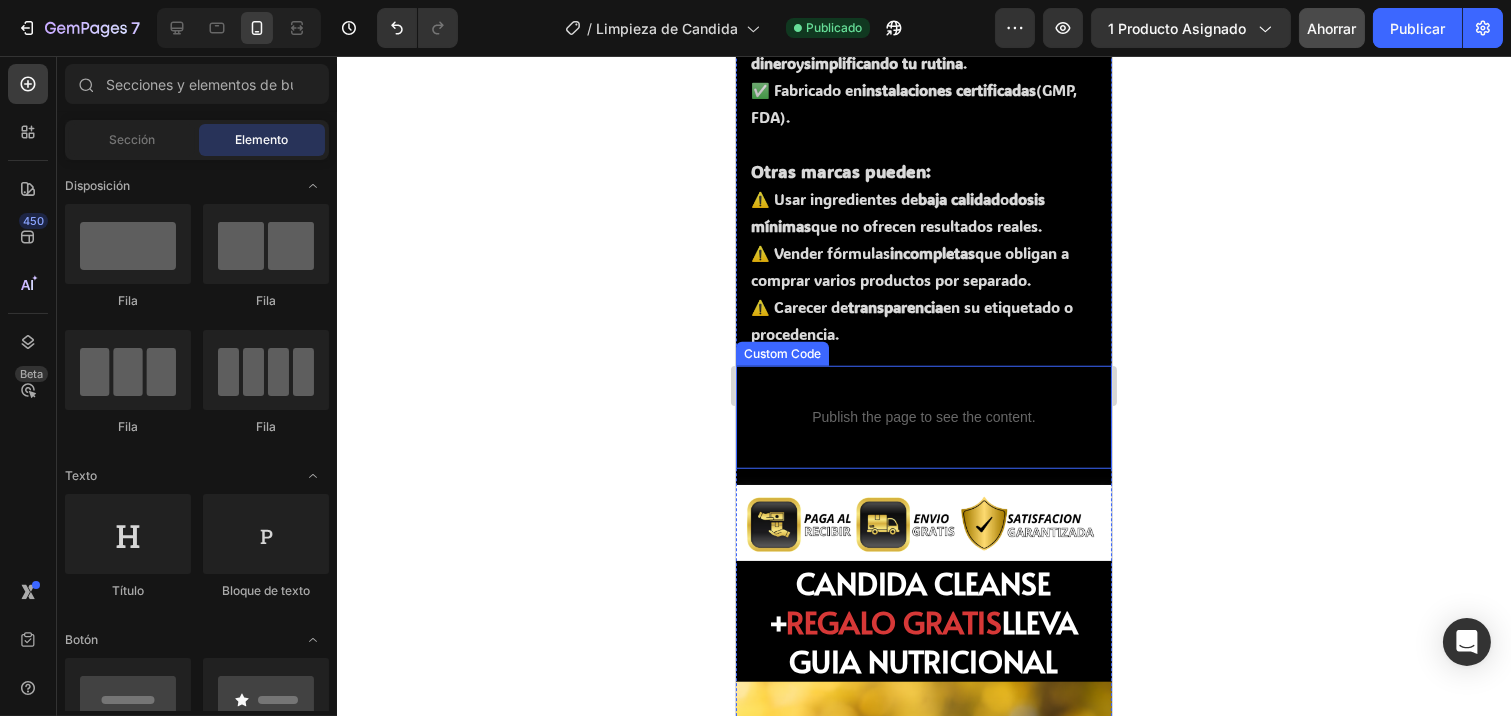 scroll, scrollTop: 3318, scrollLeft: 0, axis: vertical 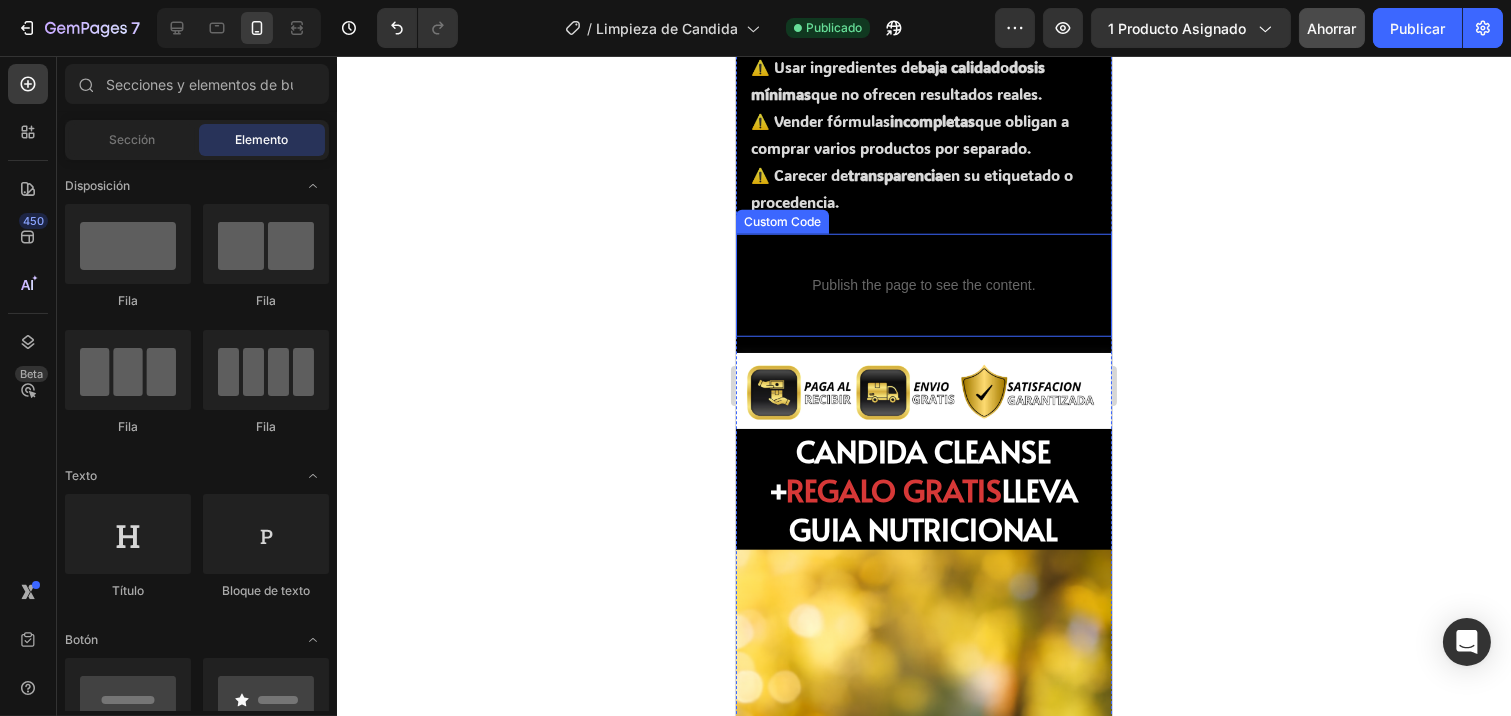 click on "Publish the page to see the content." at bounding box center (923, 285) 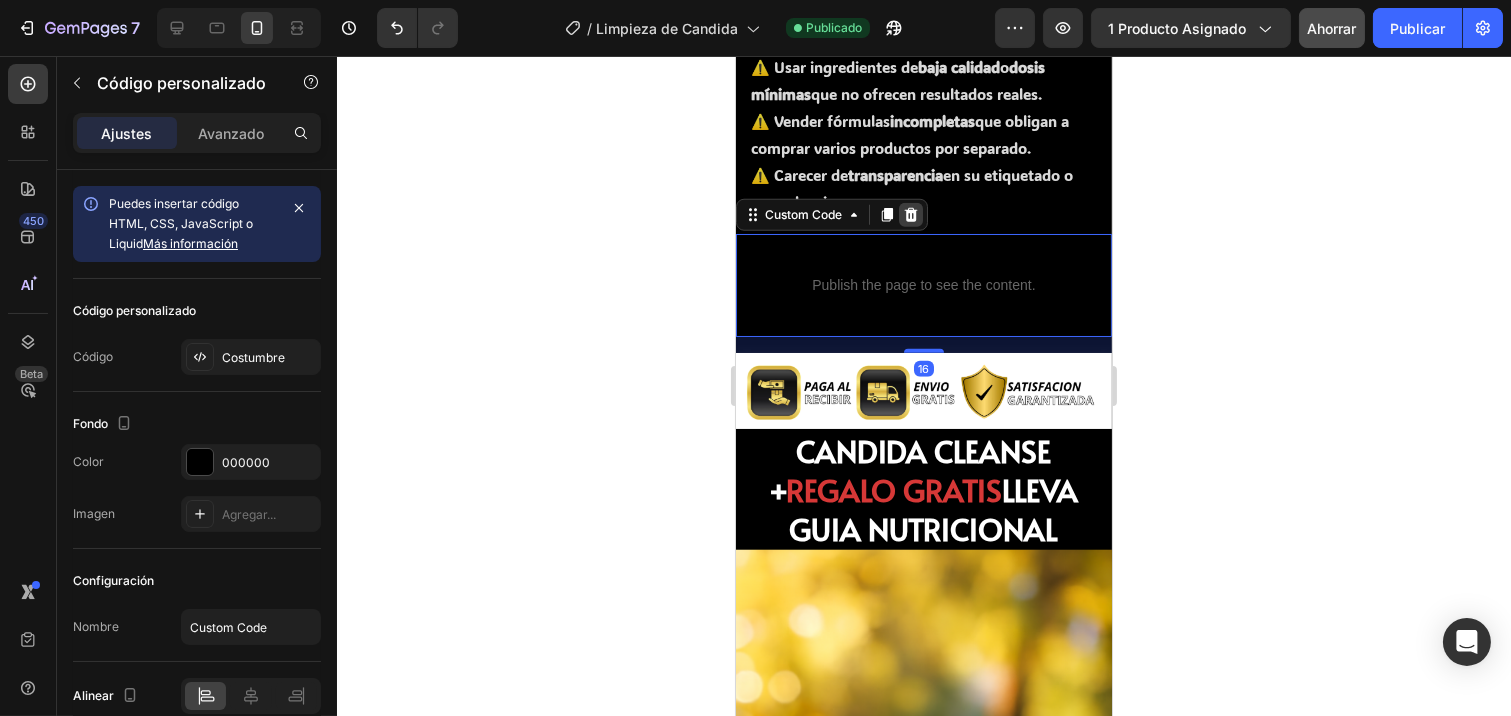 click 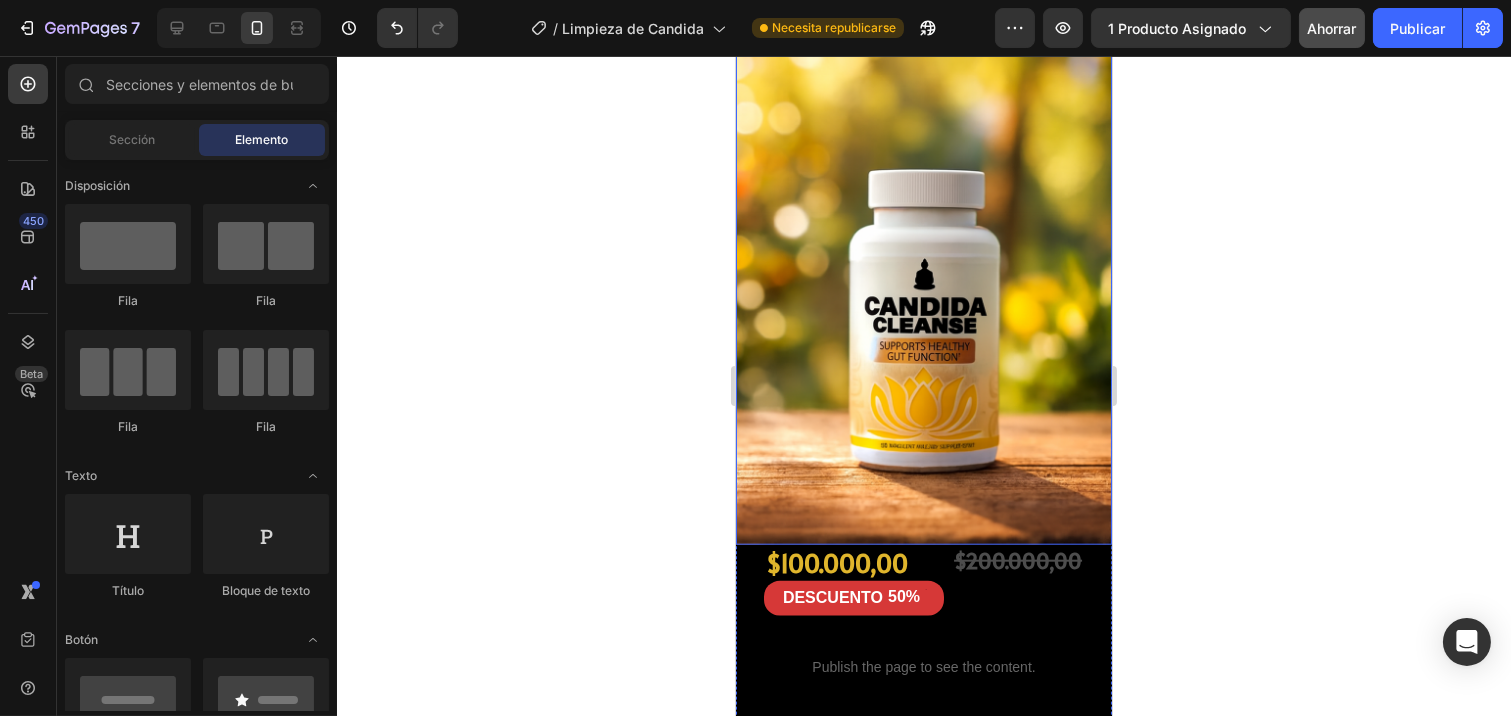 scroll, scrollTop: 3430, scrollLeft: 0, axis: vertical 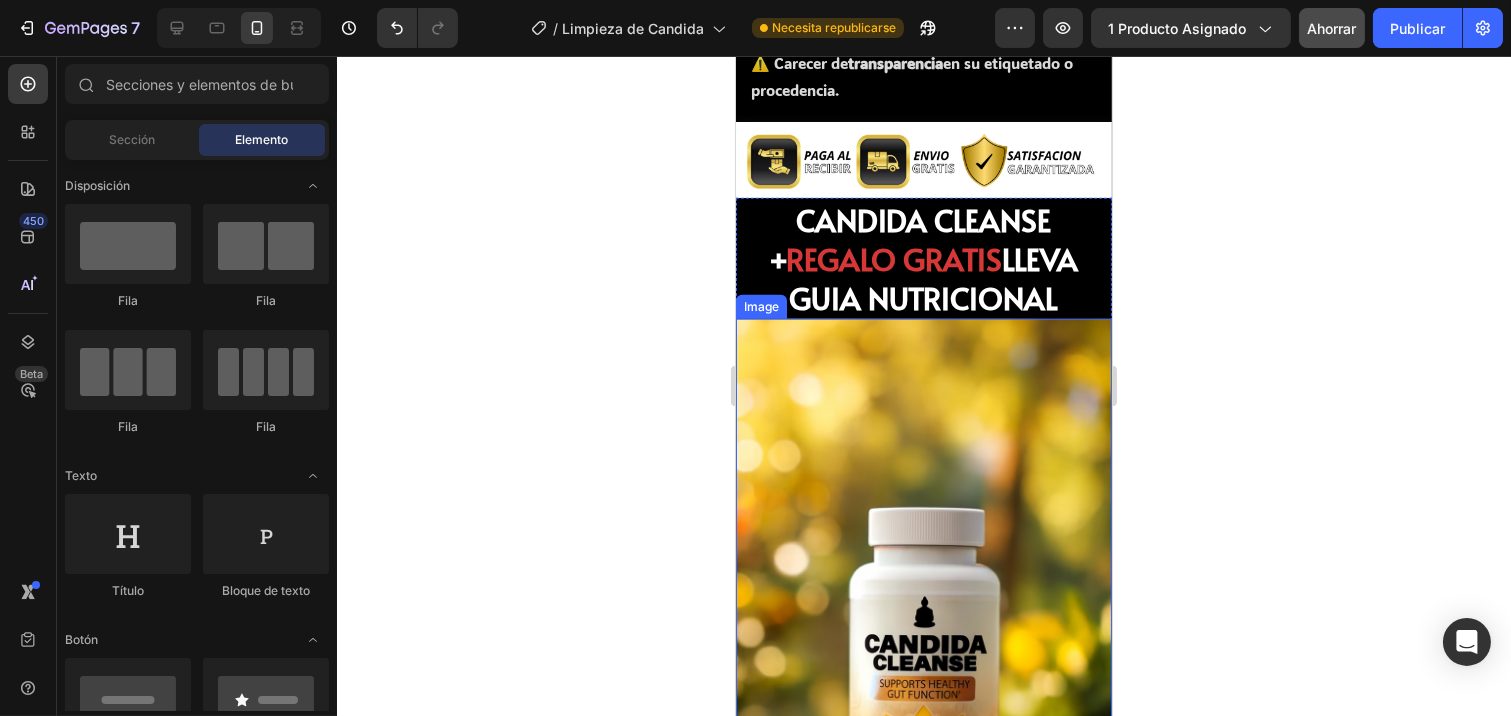 click at bounding box center [923, 601] 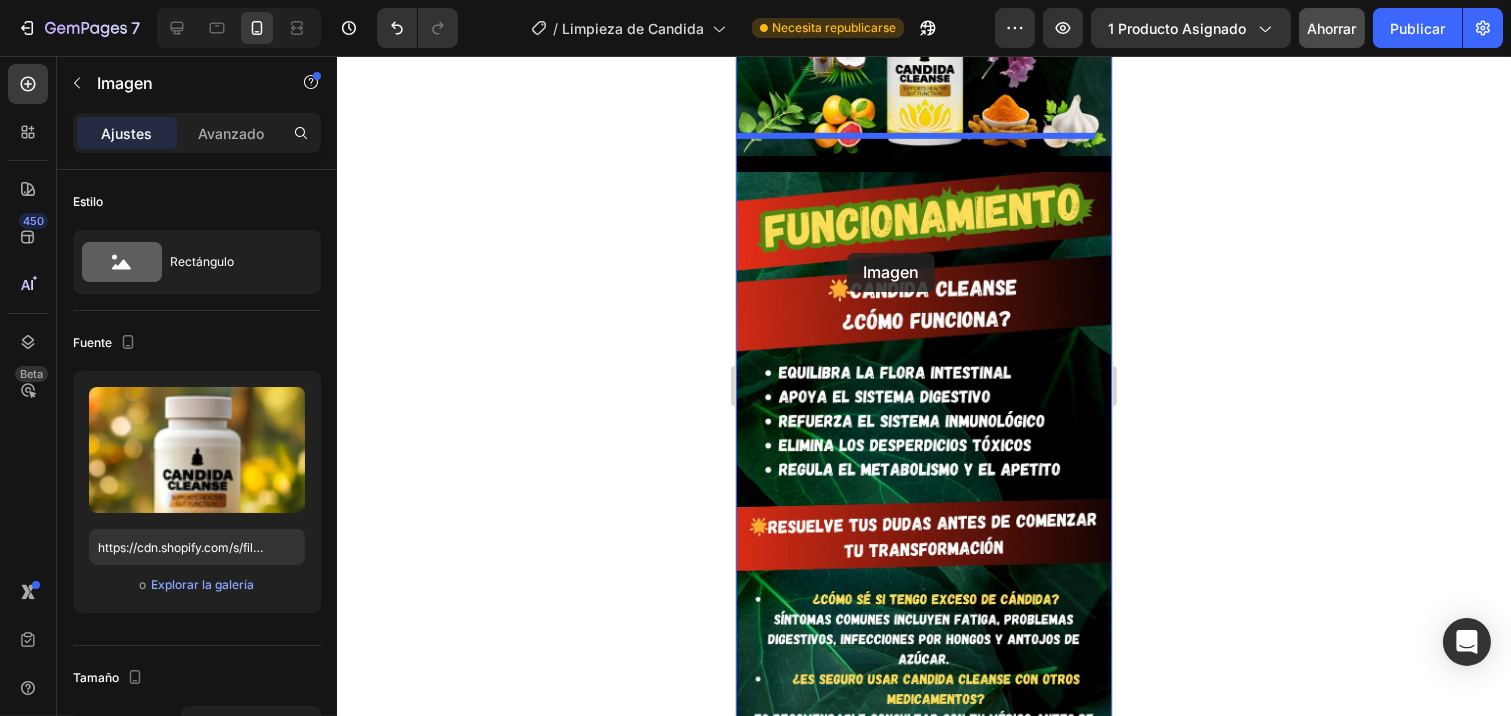 scroll, scrollTop: 1763, scrollLeft: 0, axis: vertical 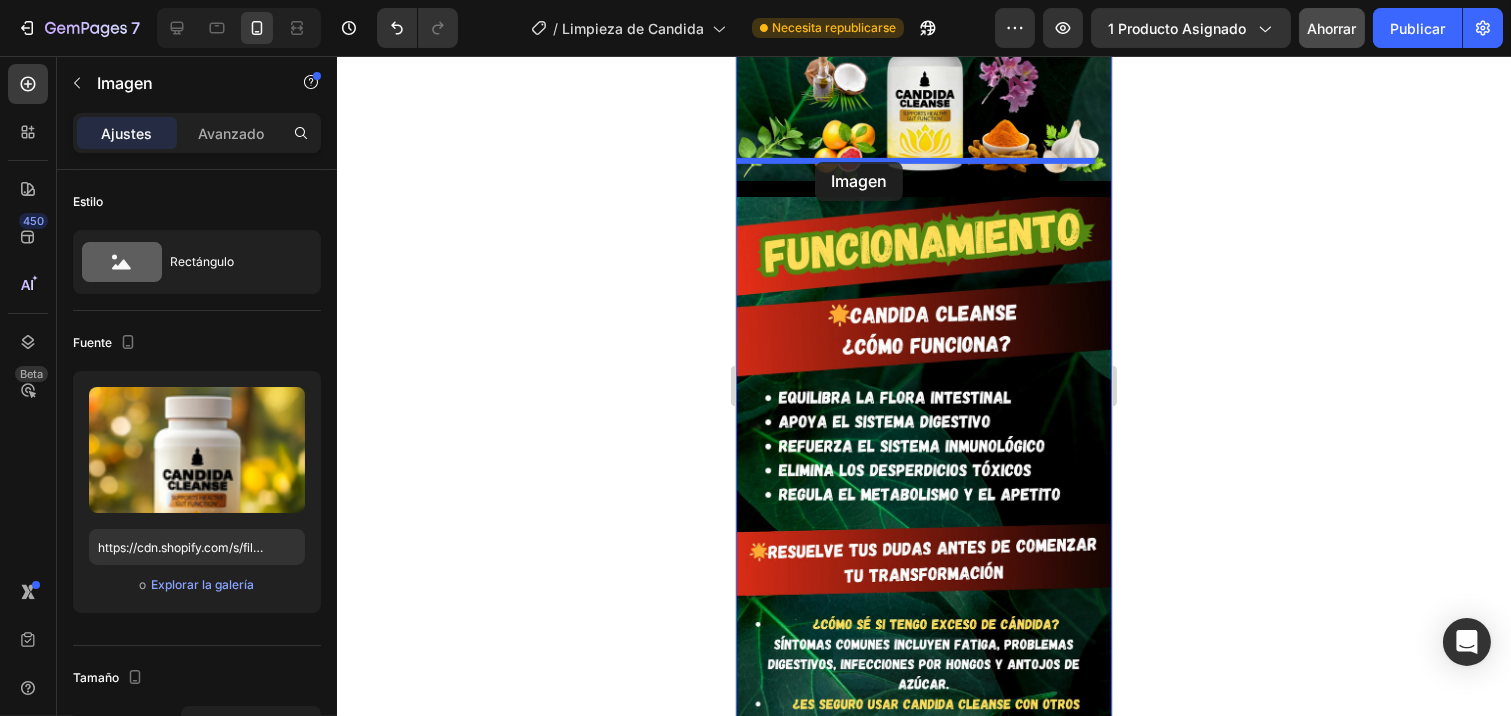 drag, startPoint x: 763, startPoint y: 283, endPoint x: 814, endPoint y: 162, distance: 131.30879 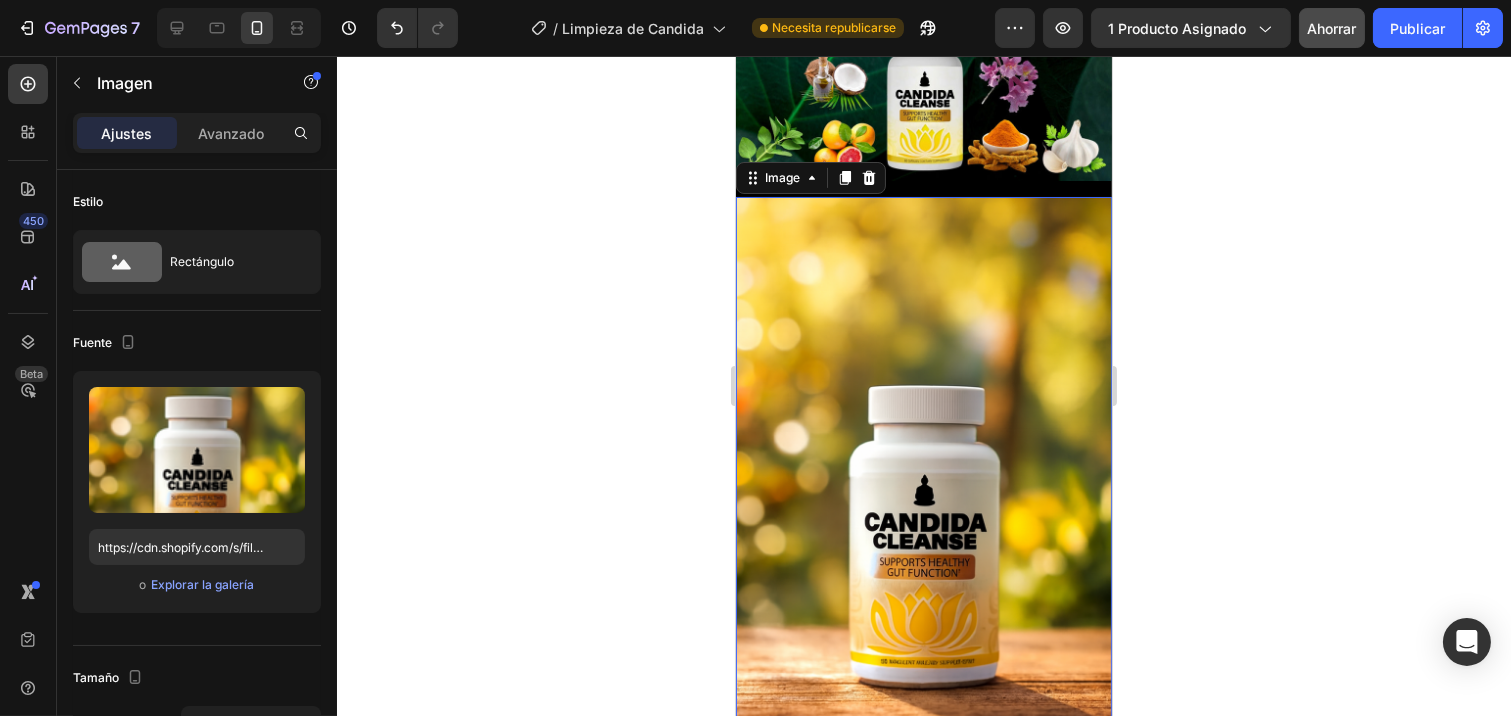 click 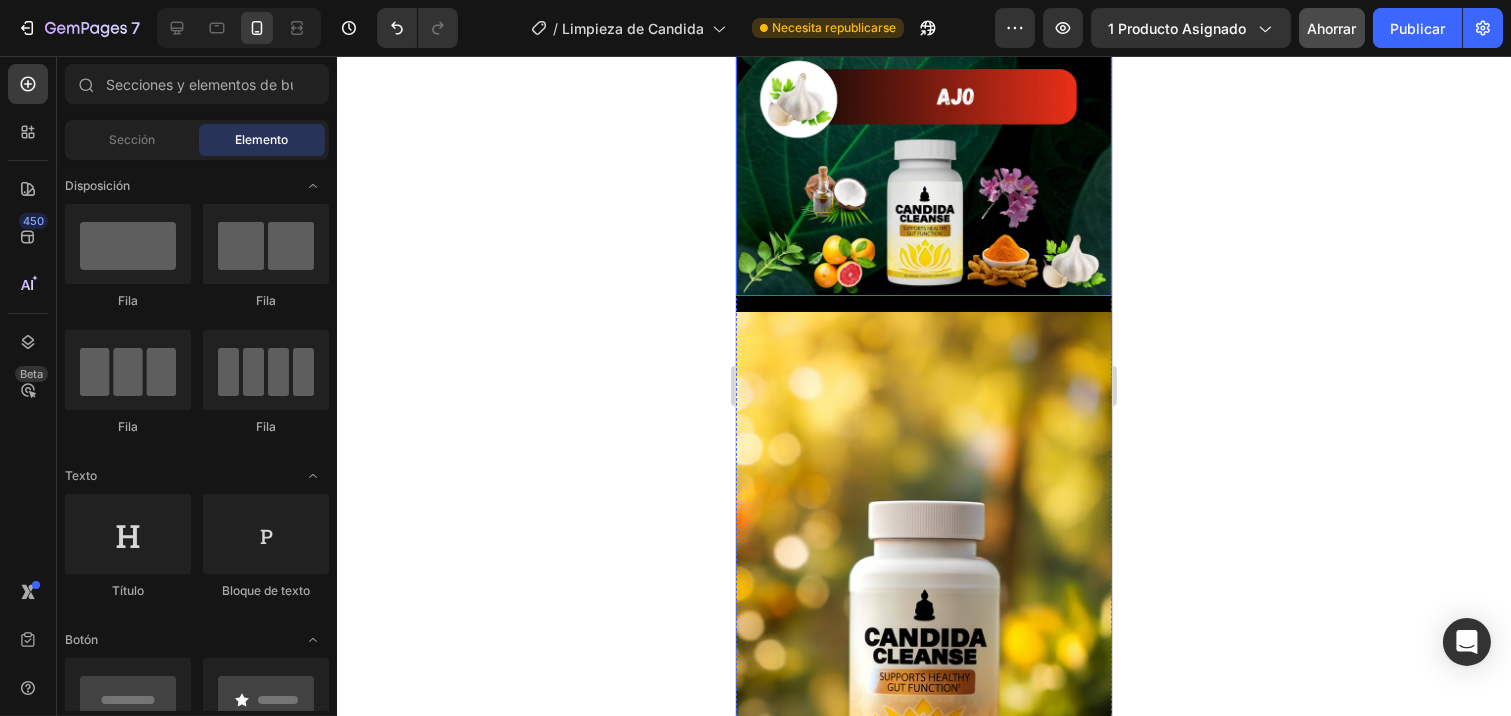 scroll, scrollTop: 1652, scrollLeft: 0, axis: vertical 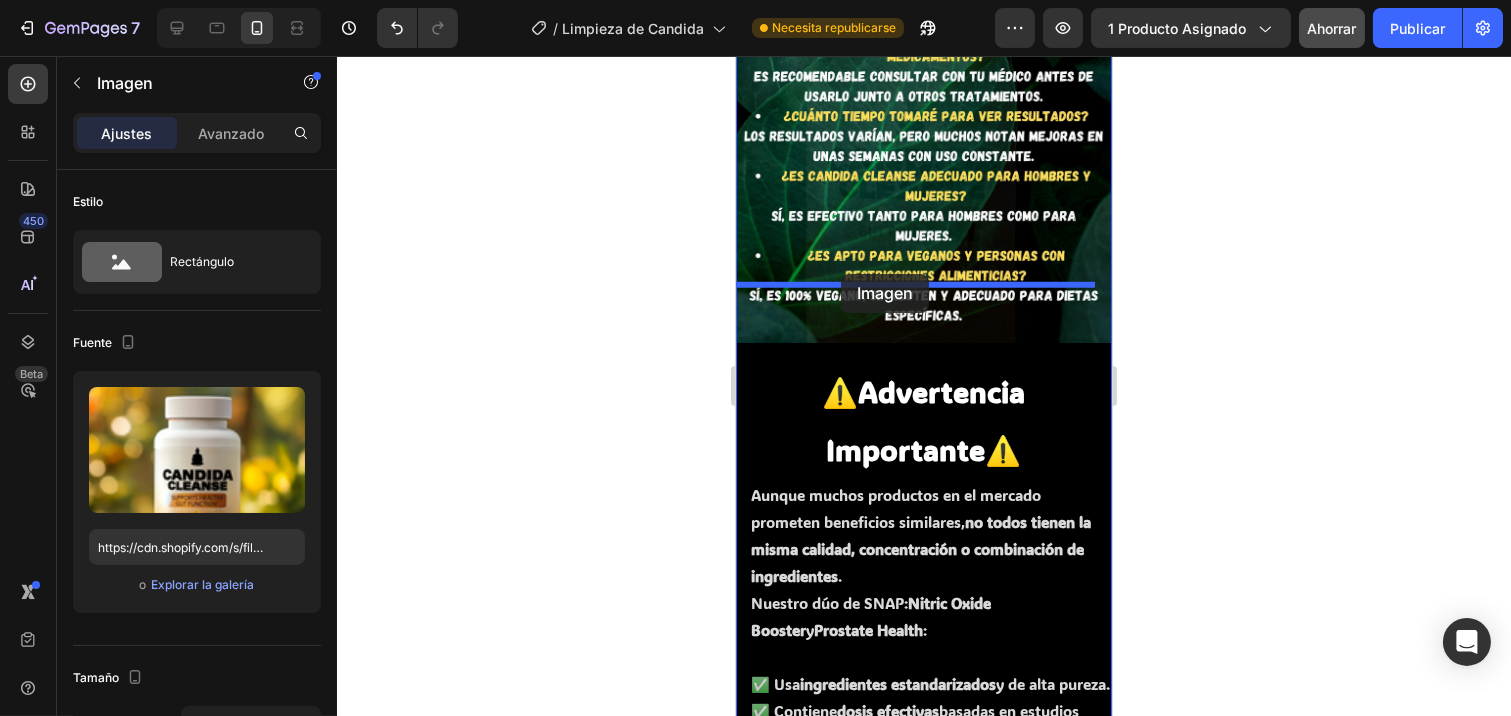 drag, startPoint x: 766, startPoint y: 261, endPoint x: 840, endPoint y: 274, distance: 75.13322 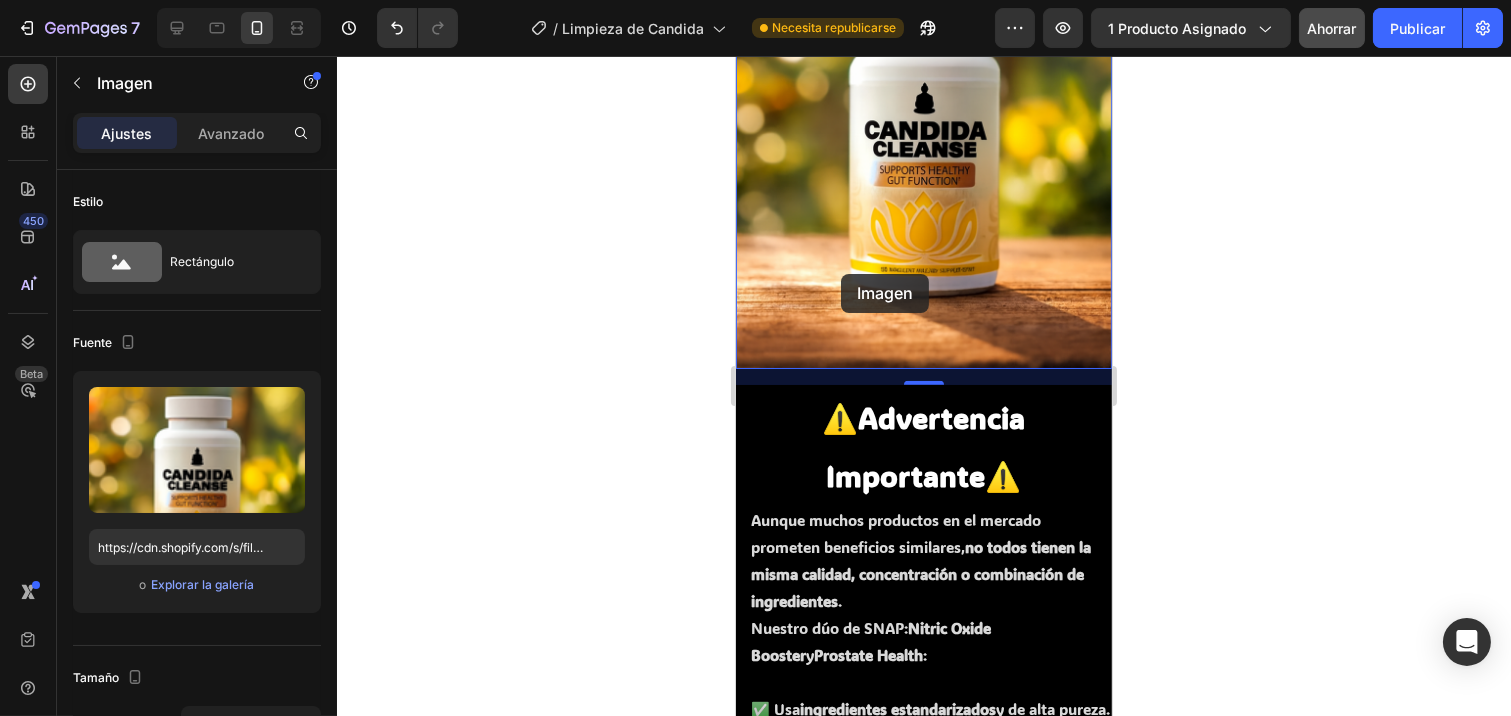 scroll, scrollTop: 2431, scrollLeft: 0, axis: vertical 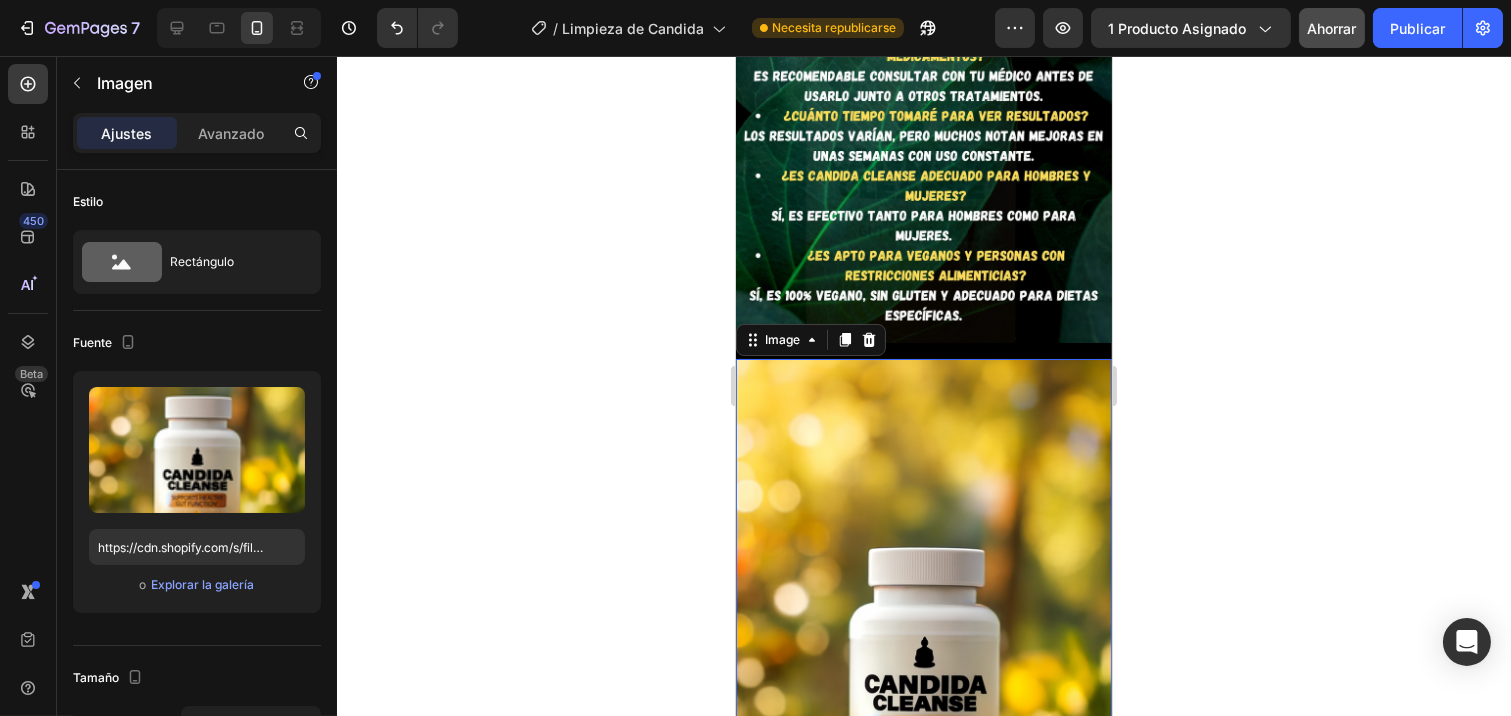 click 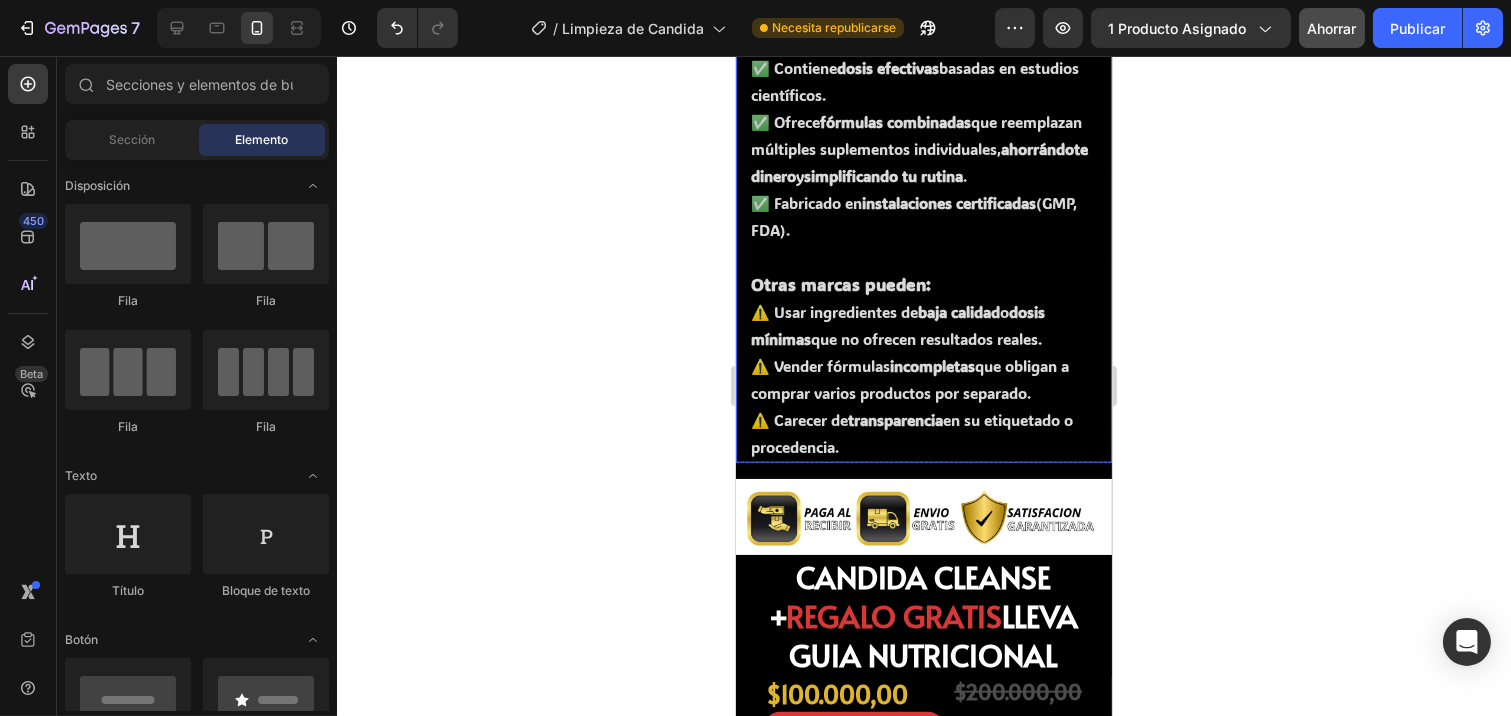 scroll, scrollTop: 3764, scrollLeft: 0, axis: vertical 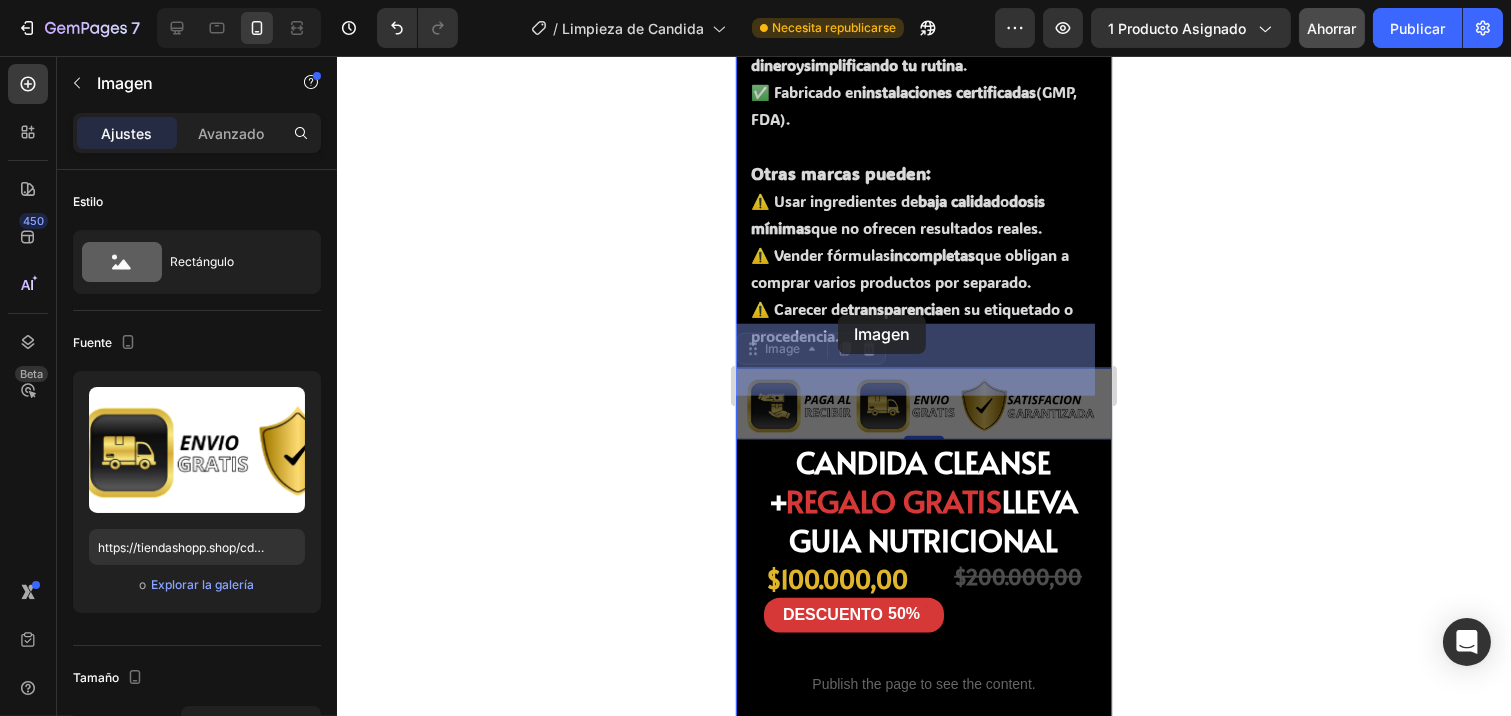 drag, startPoint x: 832, startPoint y: 326, endPoint x: 837, endPoint y: 315, distance: 12.083046 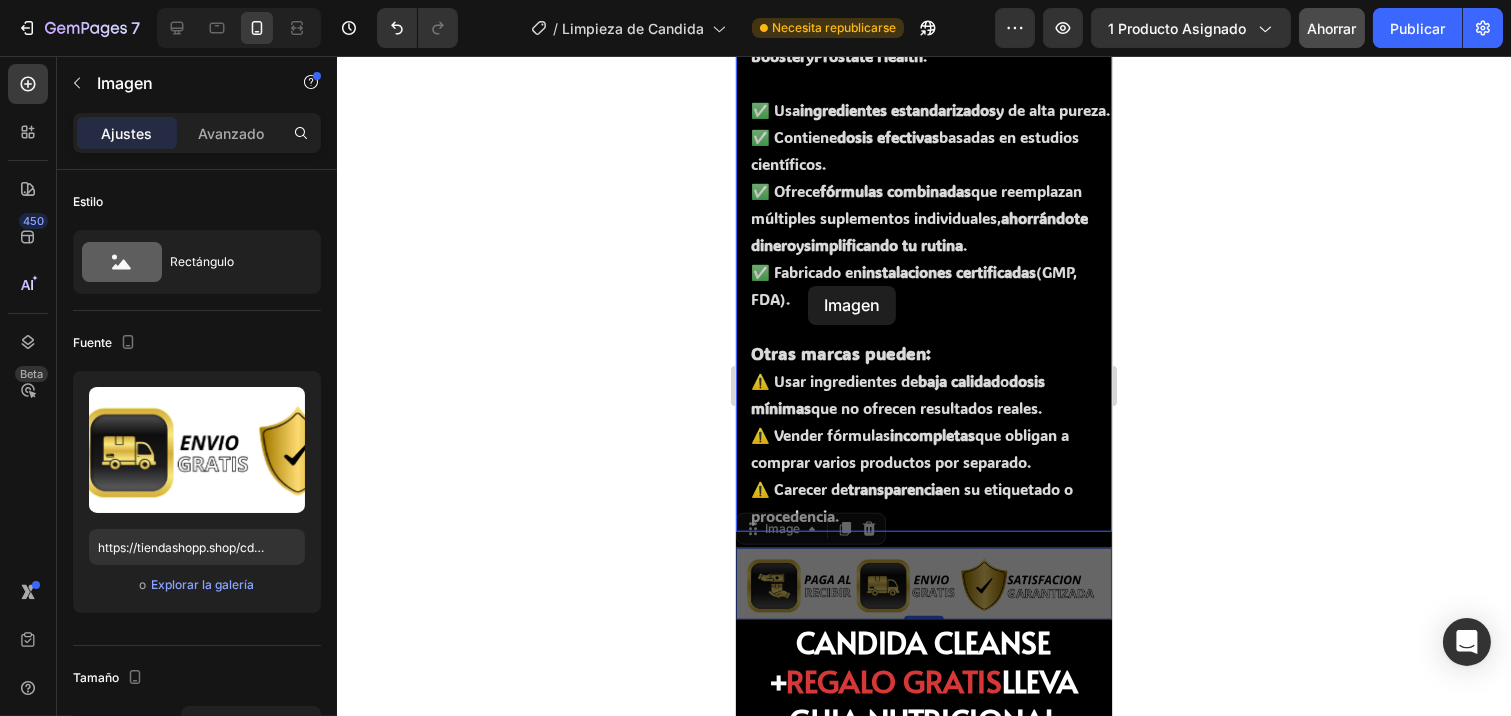 scroll, scrollTop: 3653, scrollLeft: 0, axis: vertical 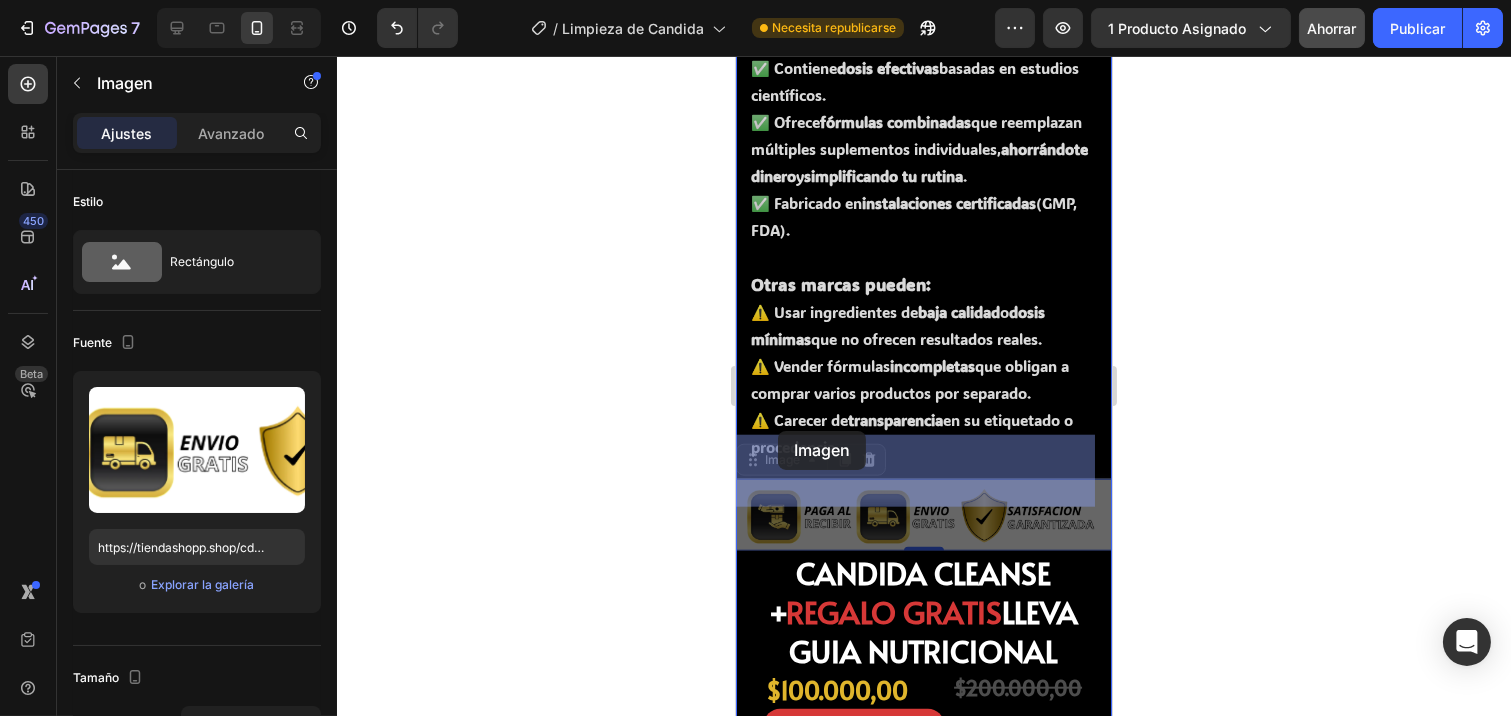 drag, startPoint x: 774, startPoint y: 311, endPoint x: 777, endPoint y: 431, distance: 120.03749 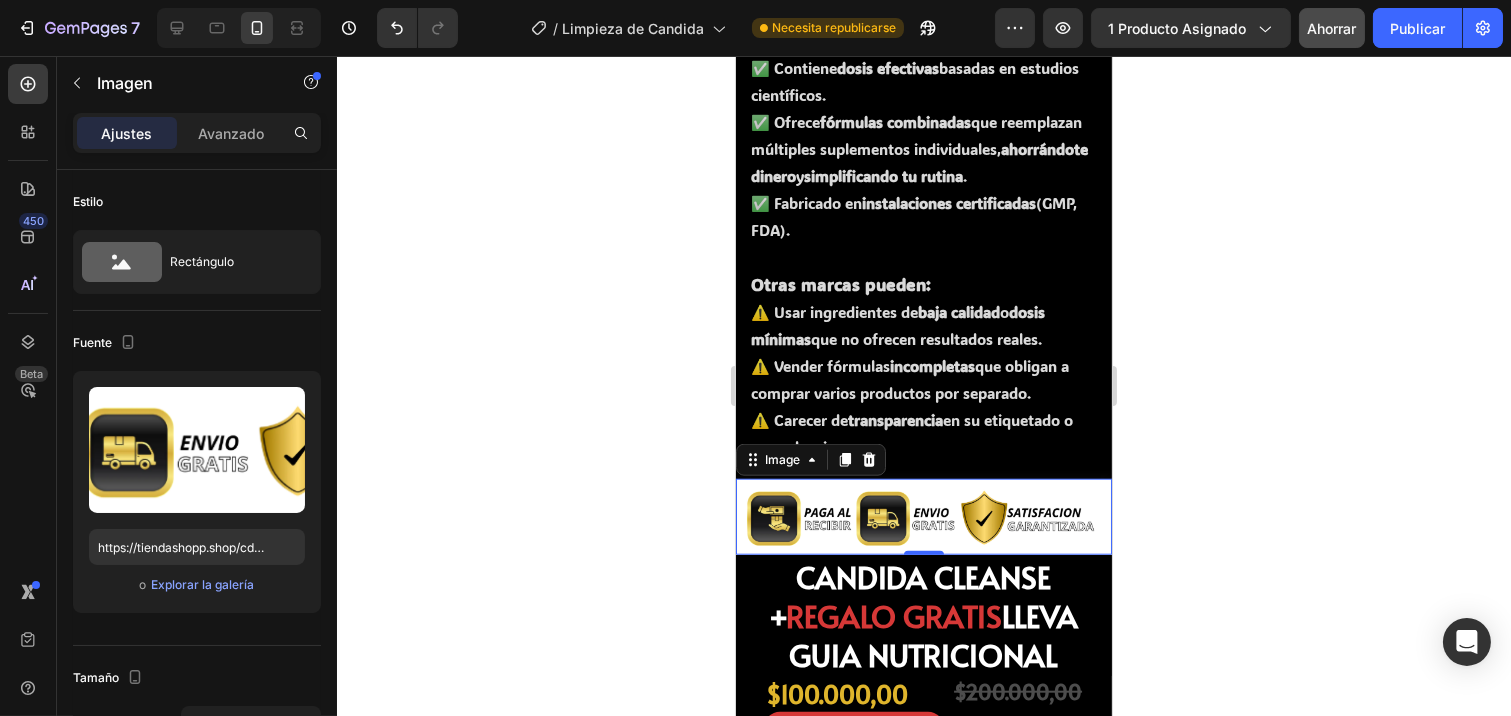 click 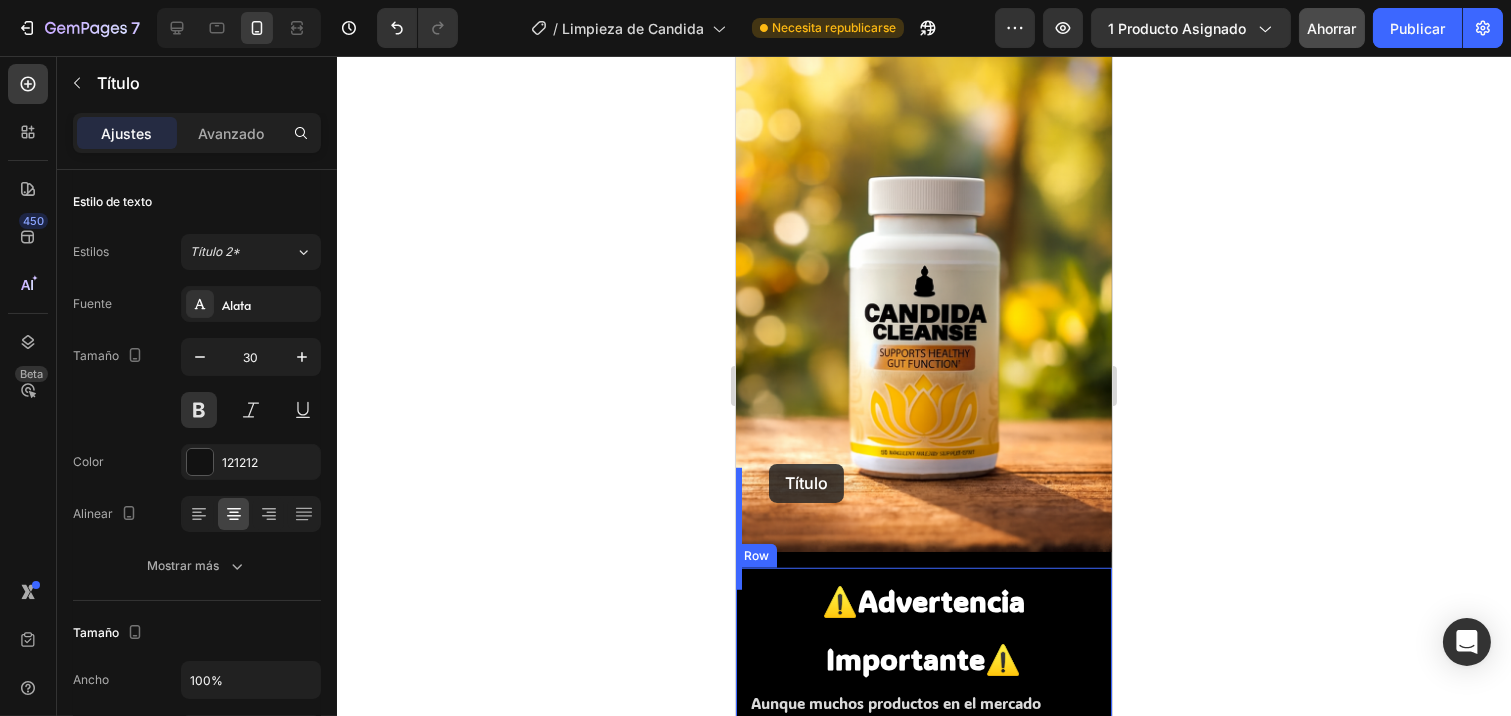 scroll, scrollTop: 2764, scrollLeft: 0, axis: vertical 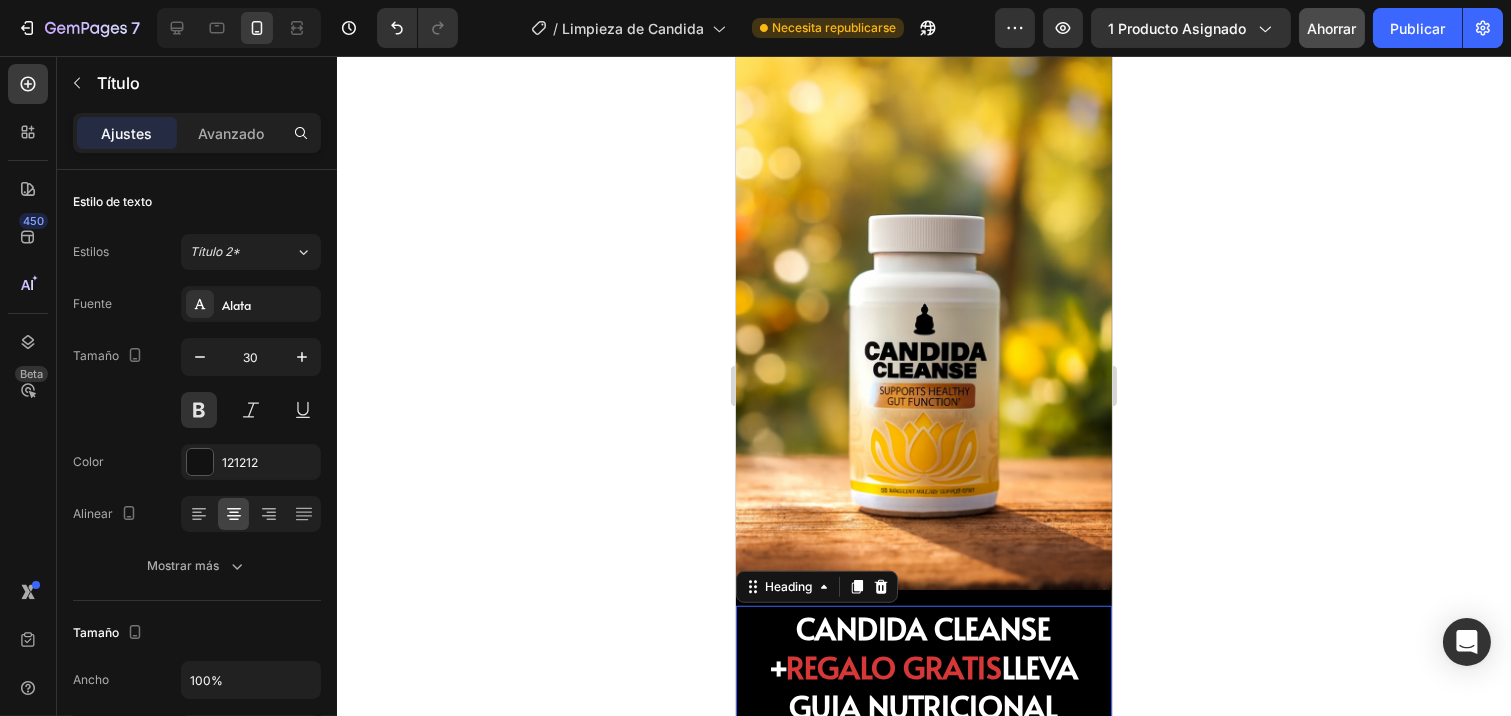 click 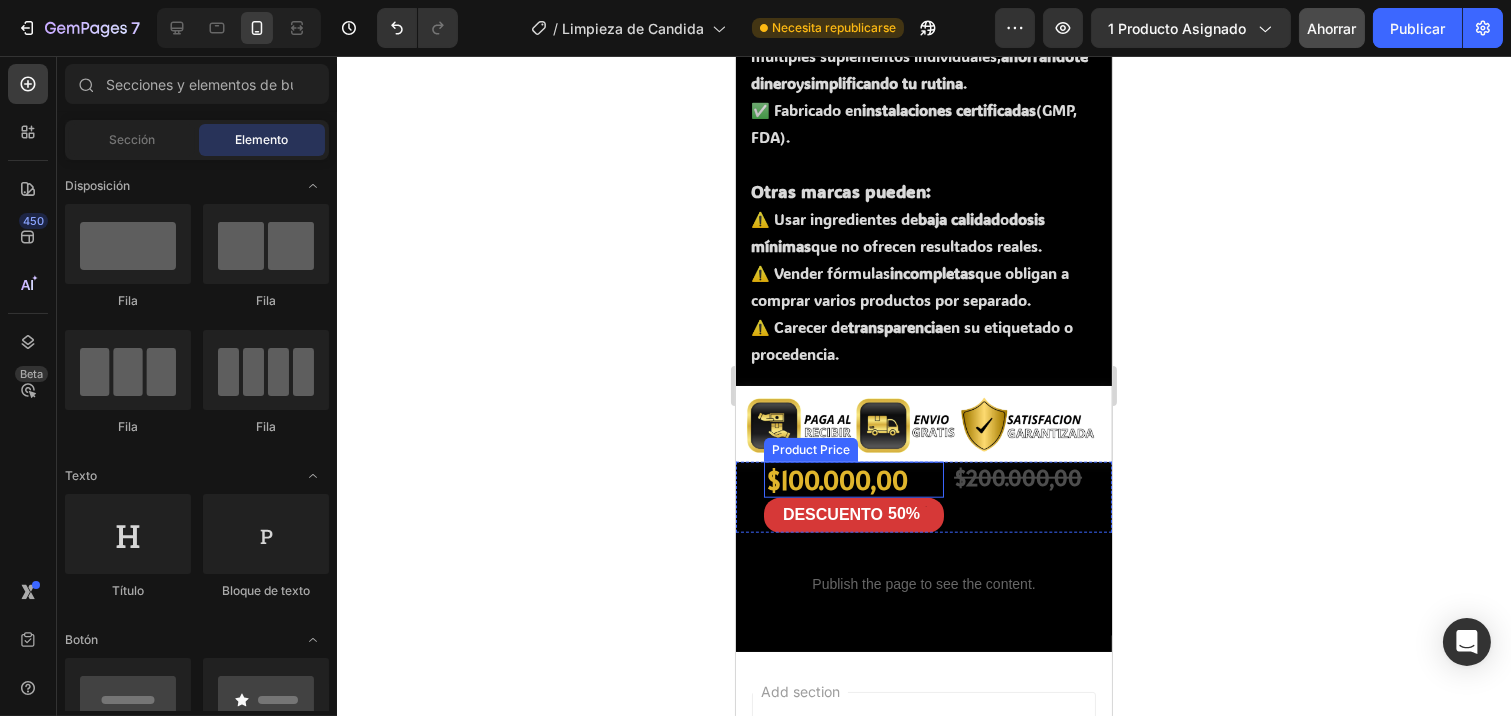 scroll, scrollTop: 3875, scrollLeft: 0, axis: vertical 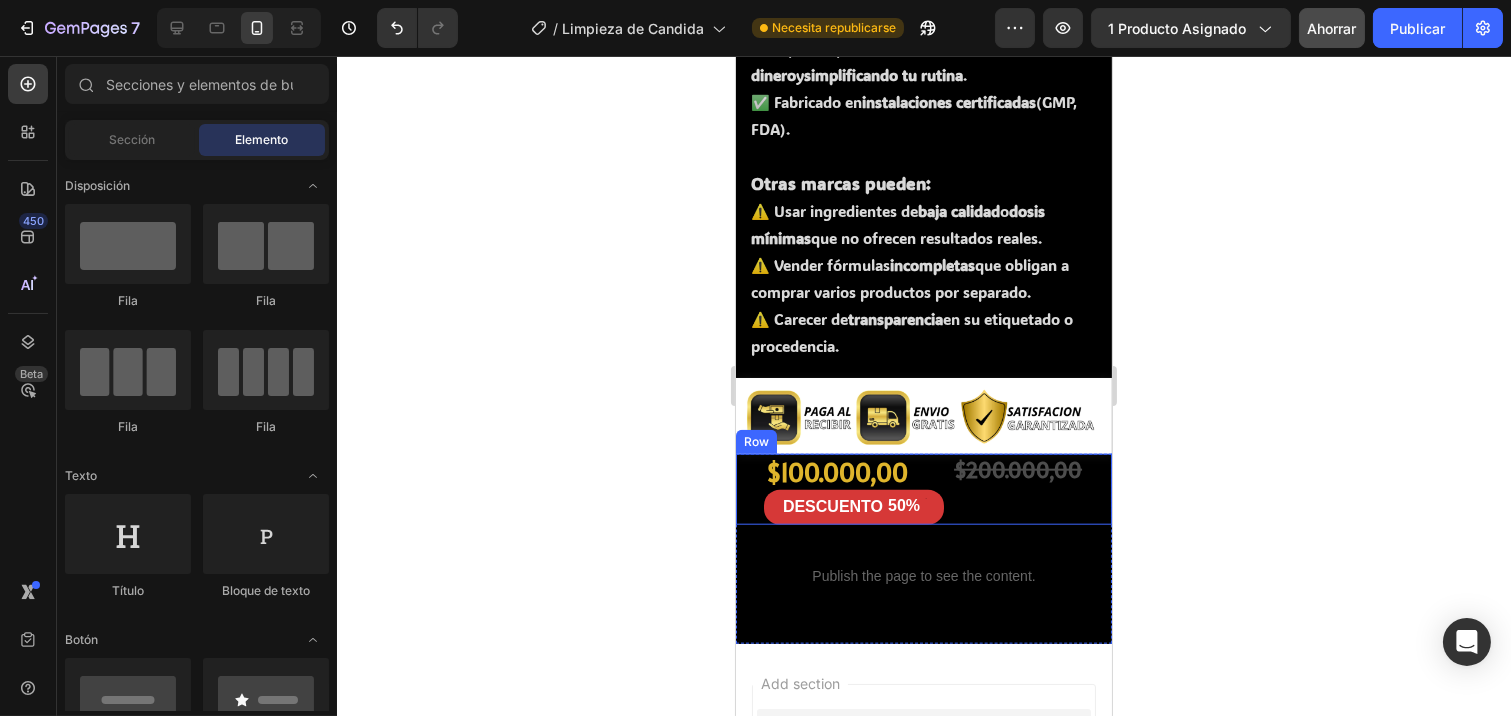 click on "$100.000,00 Product Price Product Price DESCUENTO 50% Discount Tag $200.000,00 Product Price Product Price Row" at bounding box center (923, 489) 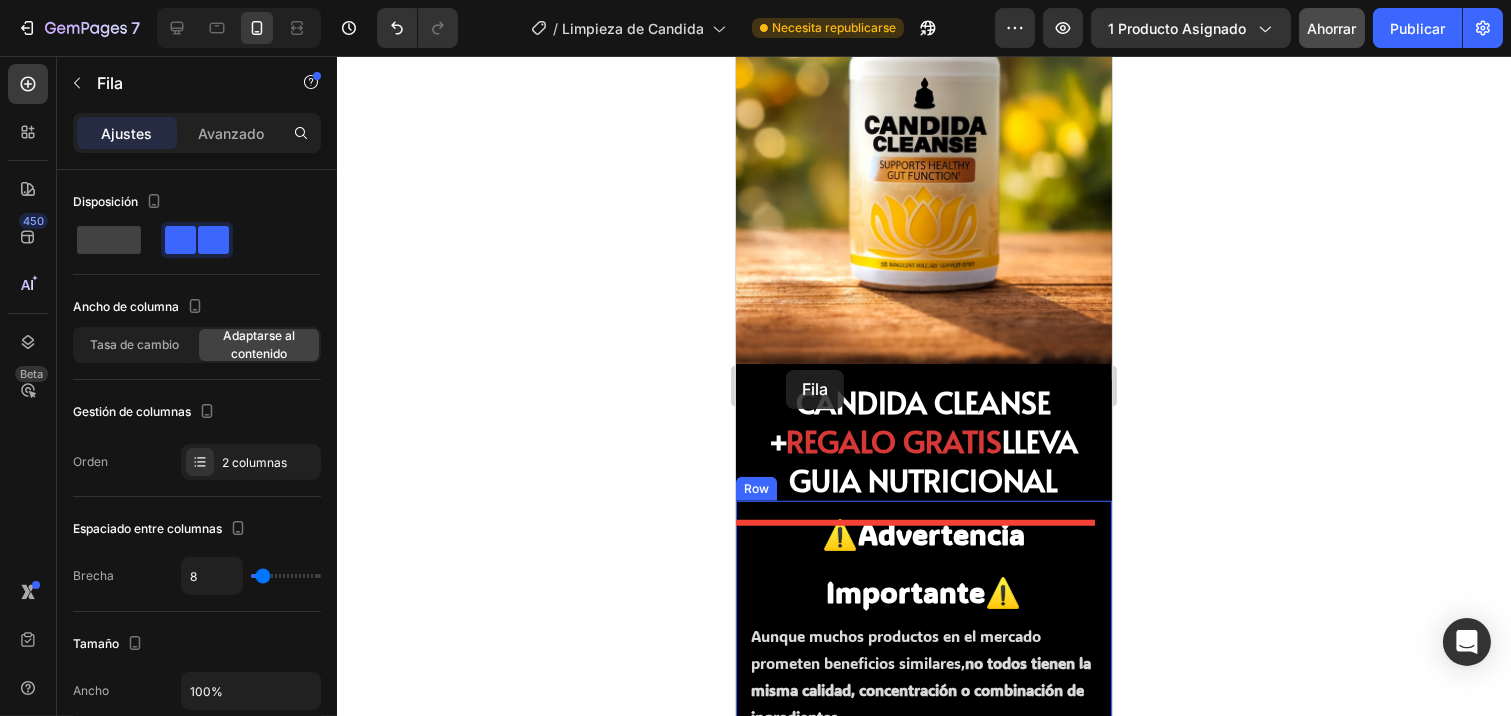 scroll, scrollTop: 2986, scrollLeft: 0, axis: vertical 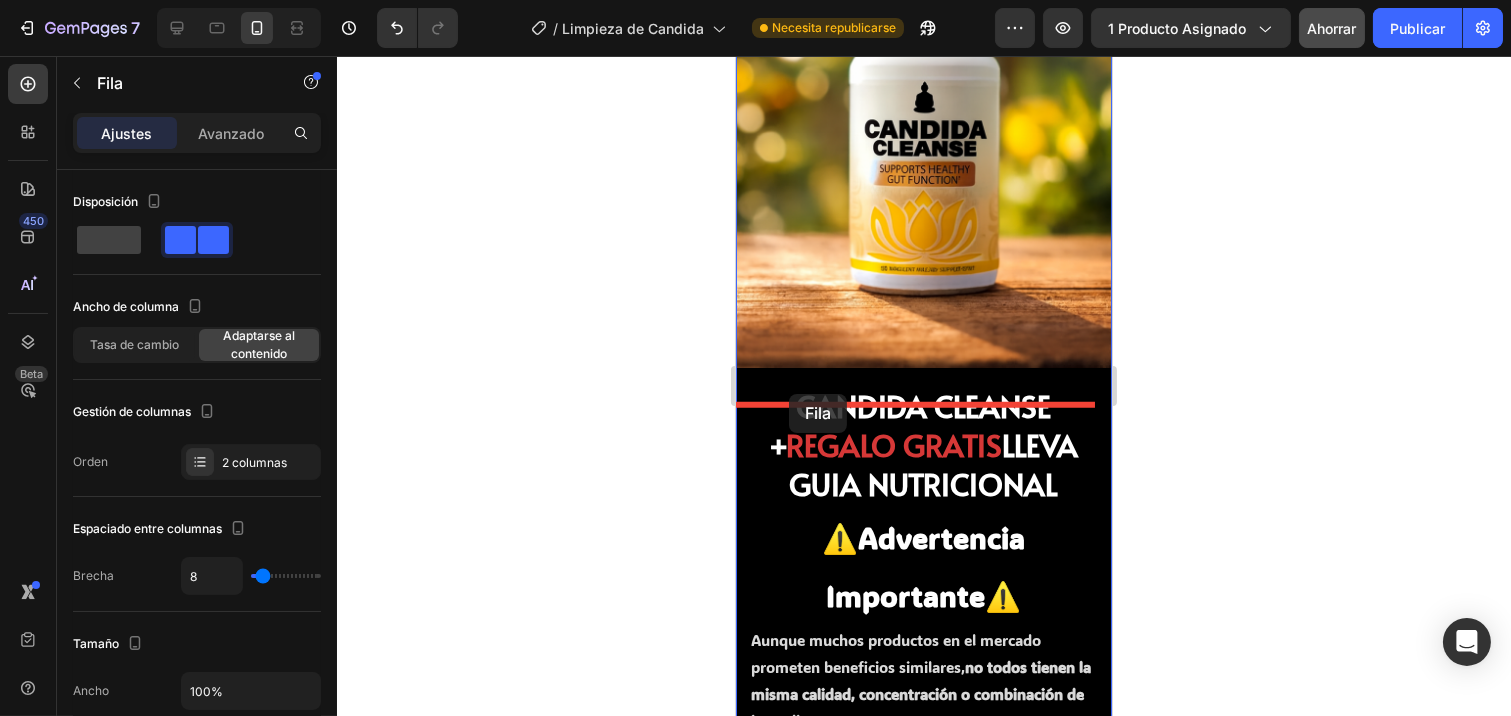 drag, startPoint x: 747, startPoint y: 393, endPoint x: 788, endPoint y: 394, distance: 41.01219 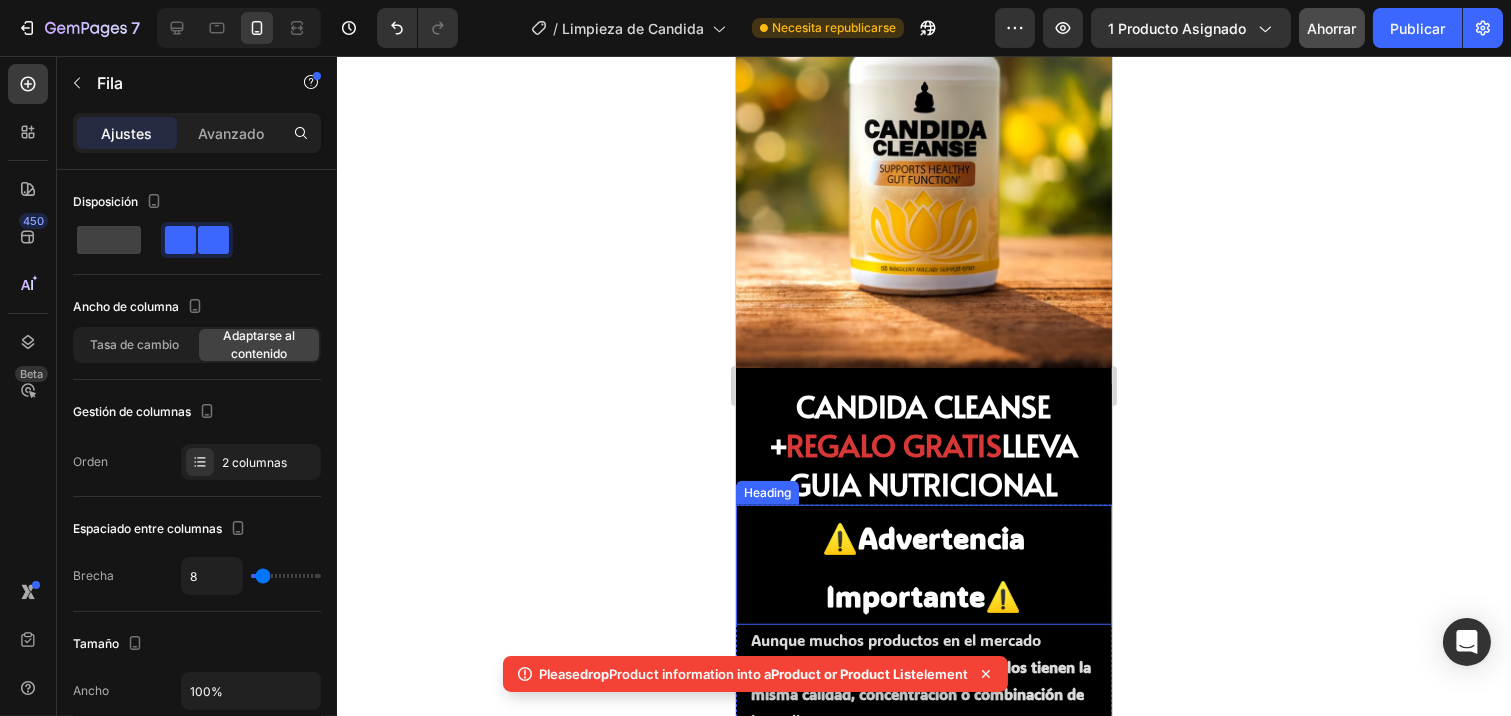 click 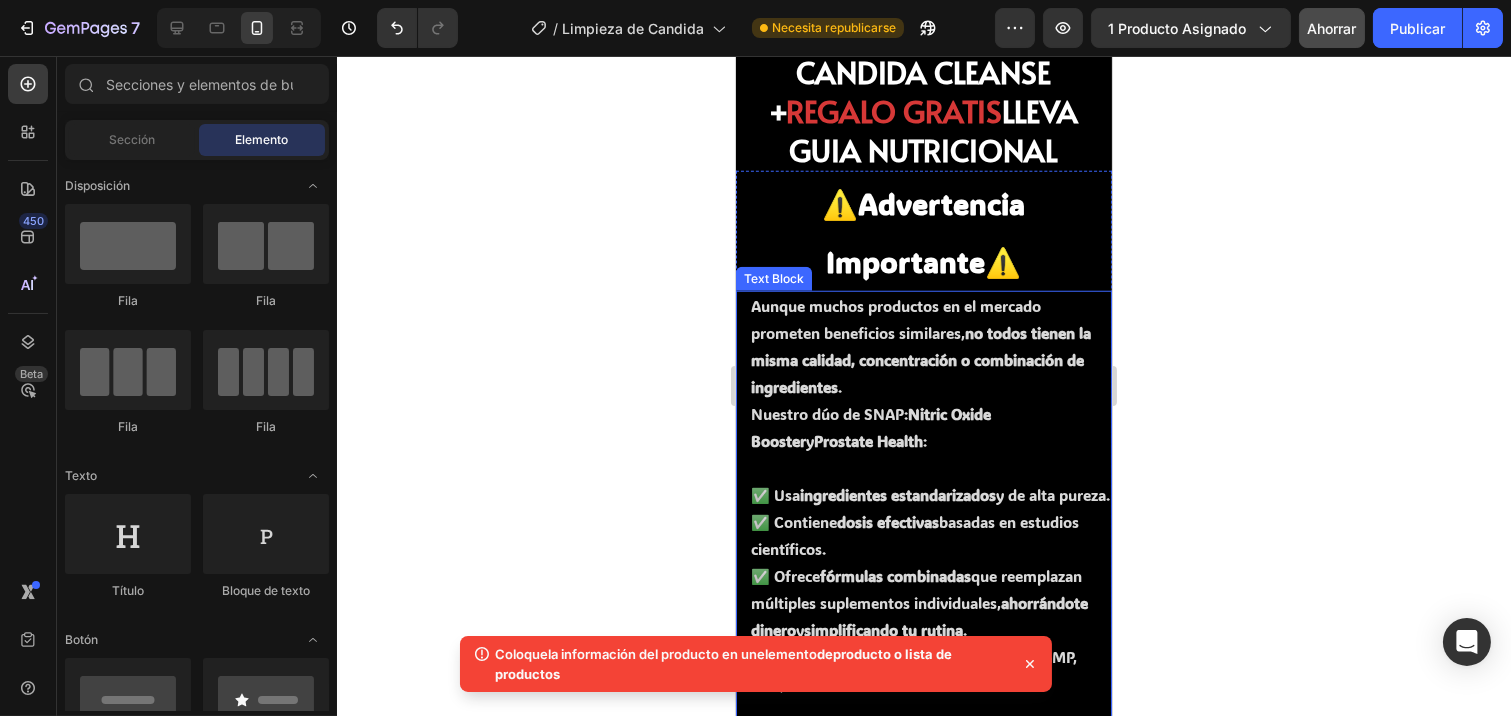 scroll, scrollTop: 3986, scrollLeft: 0, axis: vertical 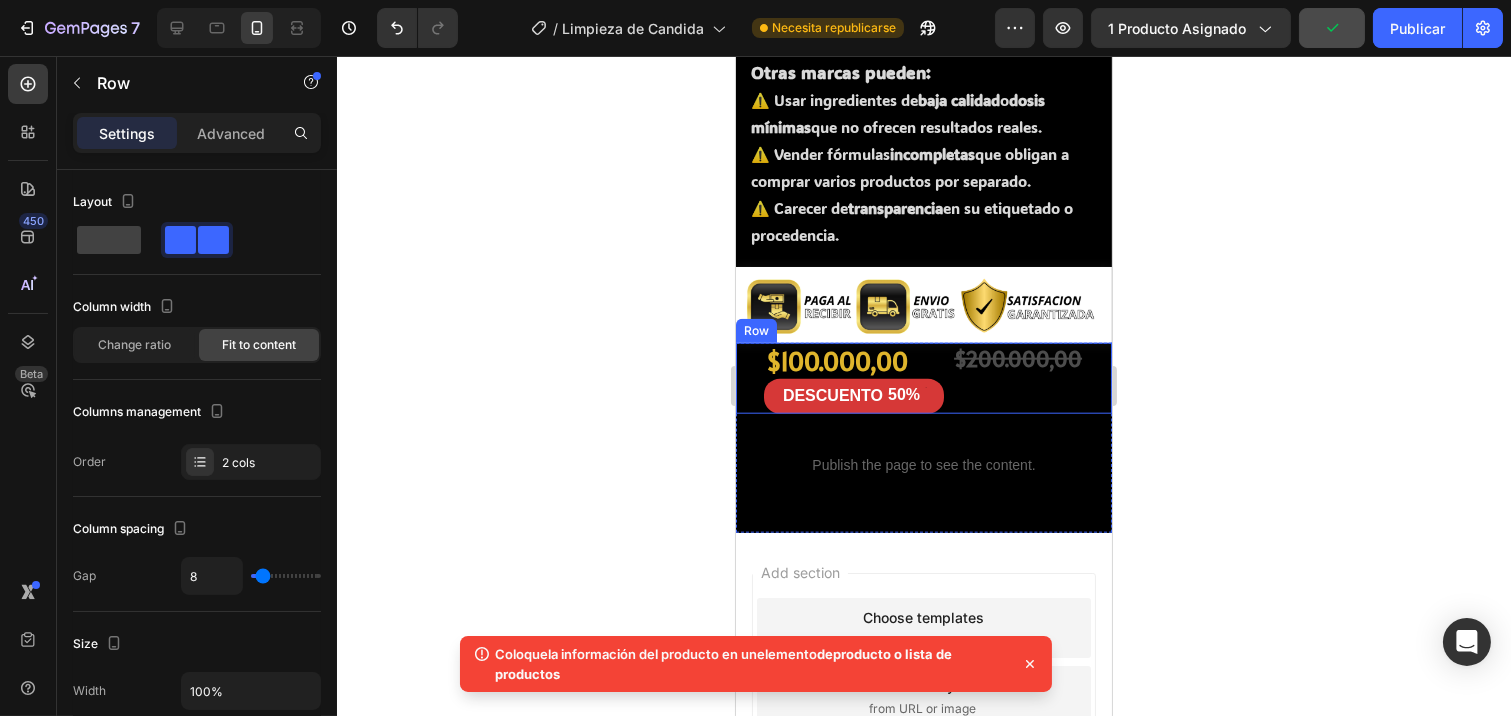 click on "$100.000,00 Product Price Product Price DESCUENTO 50% Discount Tag $200.000,00 Product Price Product Price Row" at bounding box center [923, 378] 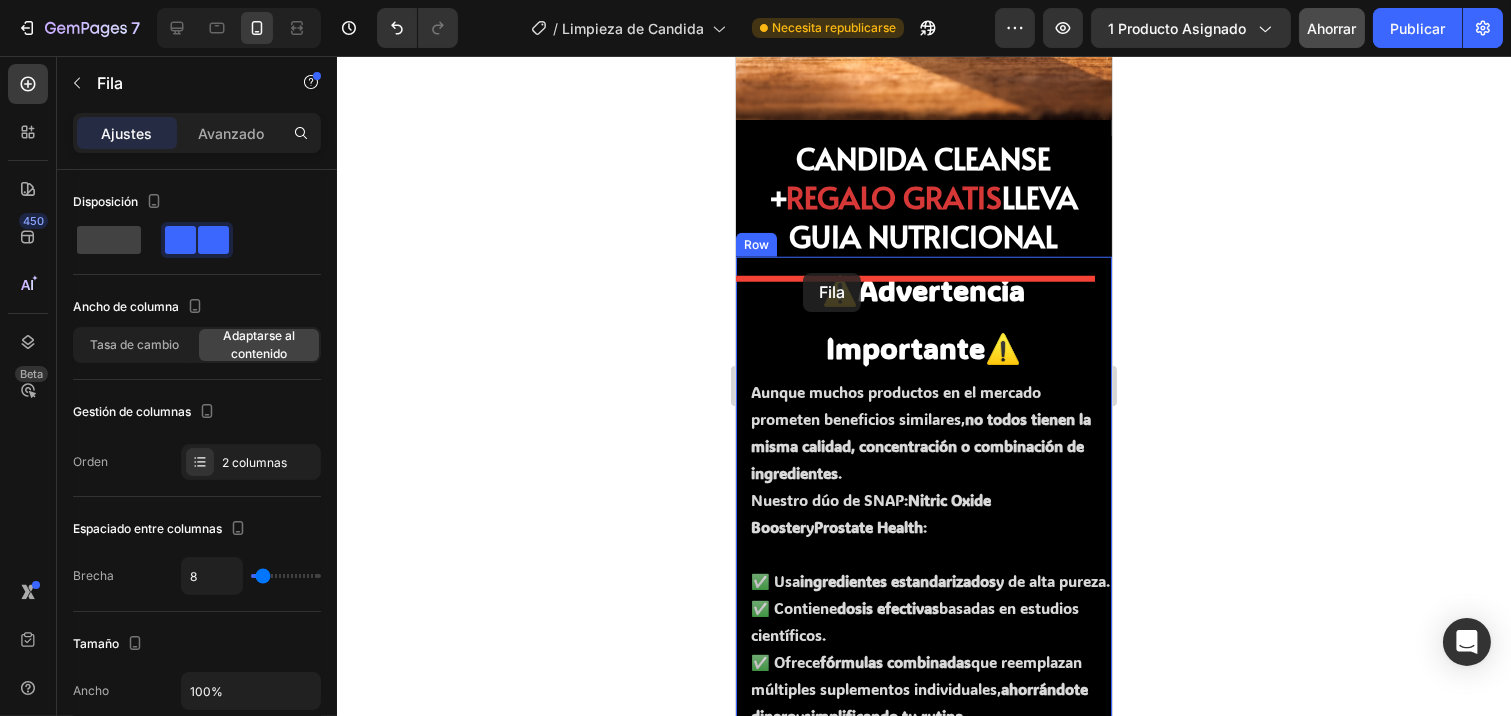 scroll, scrollTop: 3097, scrollLeft: 0, axis: vertical 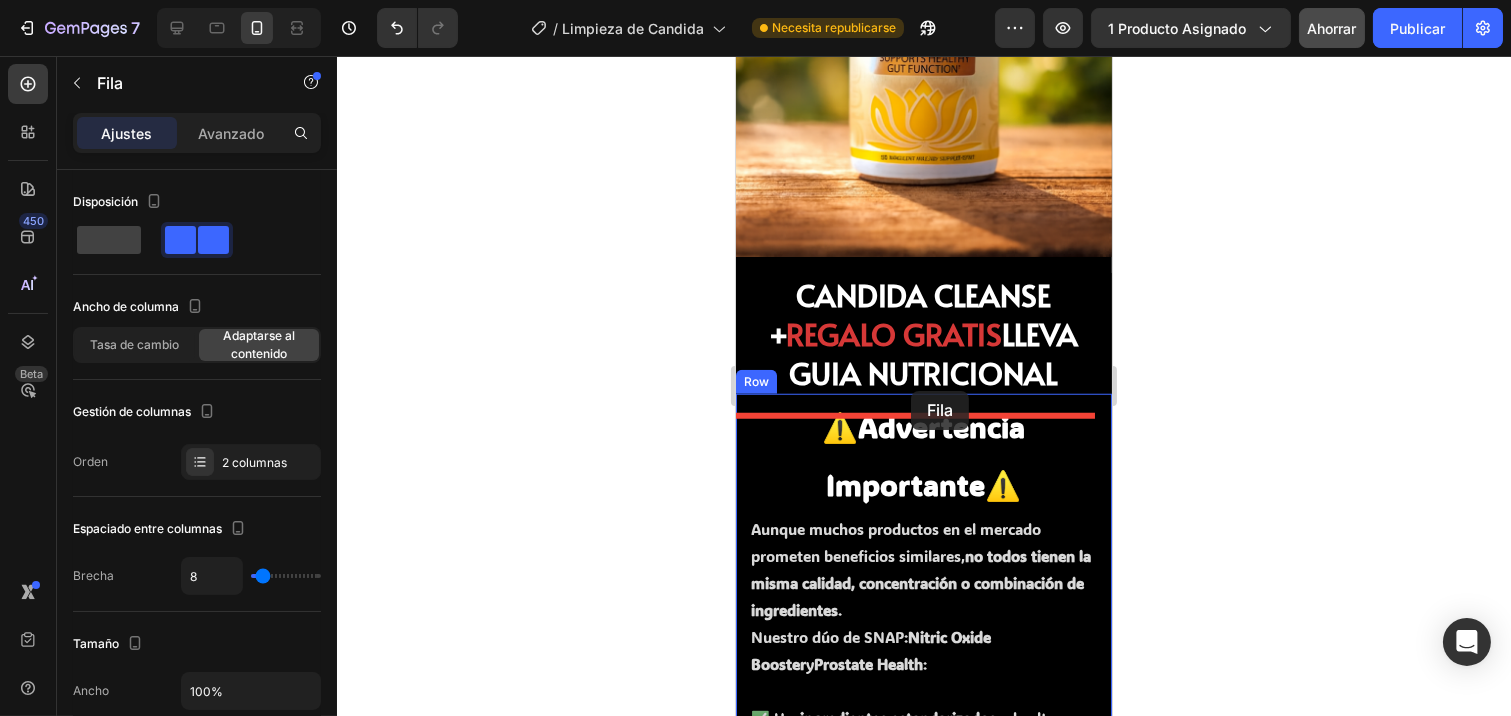 drag, startPoint x: 760, startPoint y: 275, endPoint x: 910, endPoint y: 391, distance: 189.62067 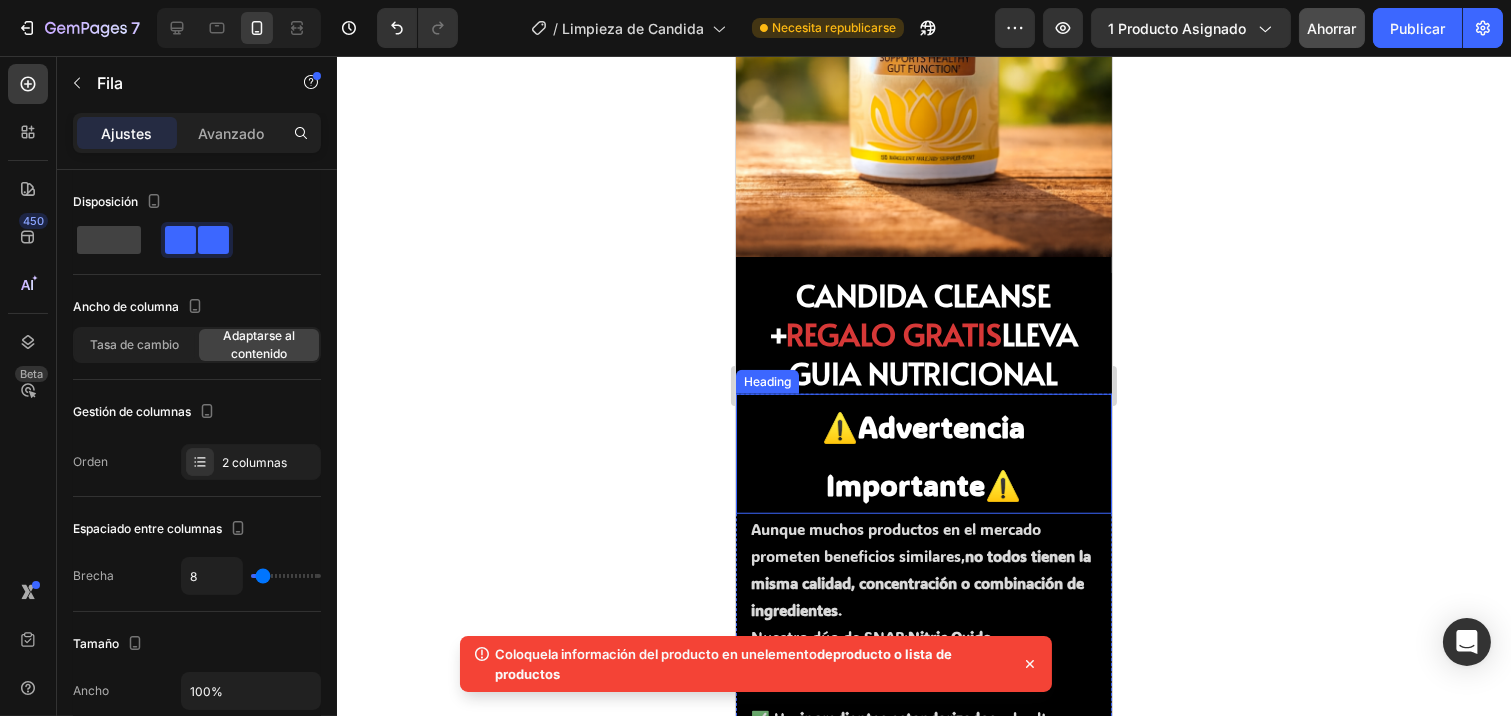 click 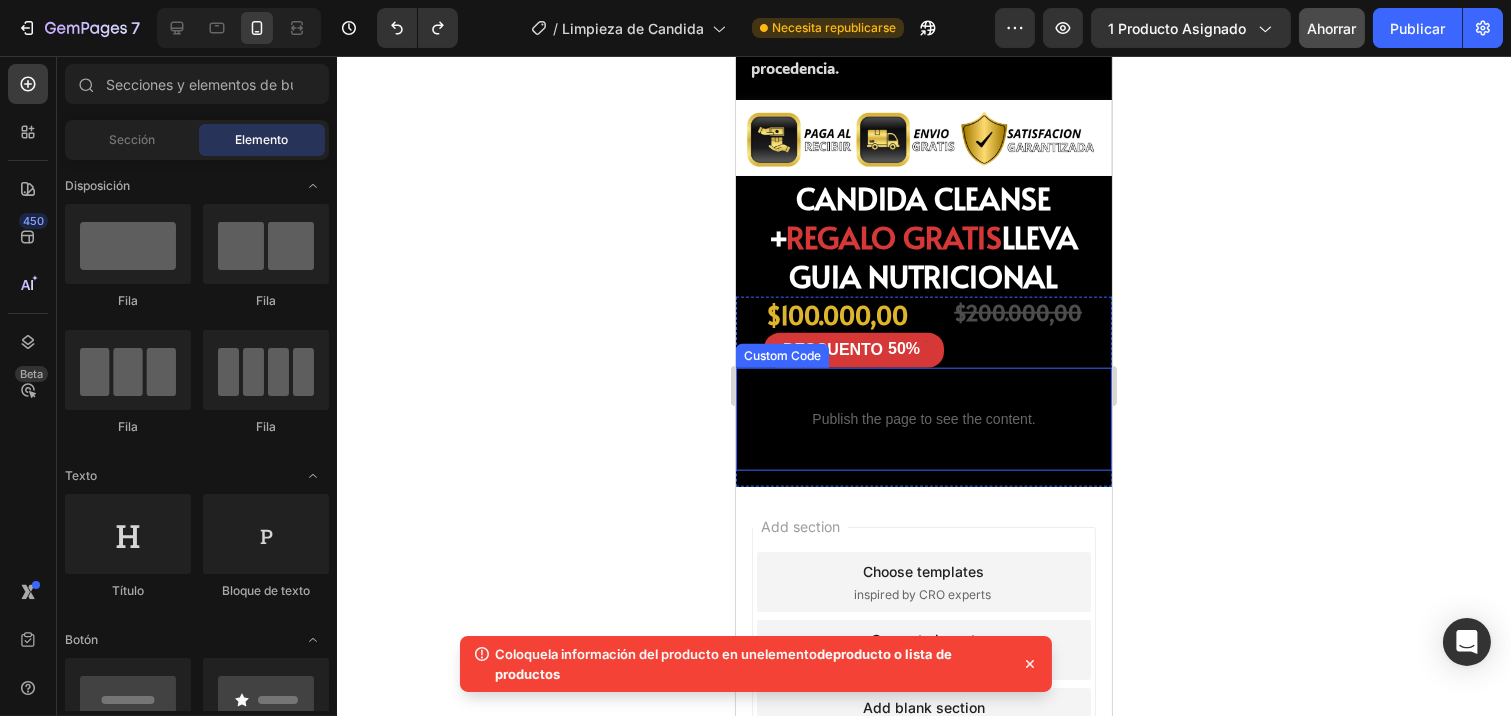 scroll, scrollTop: 3921, scrollLeft: 0, axis: vertical 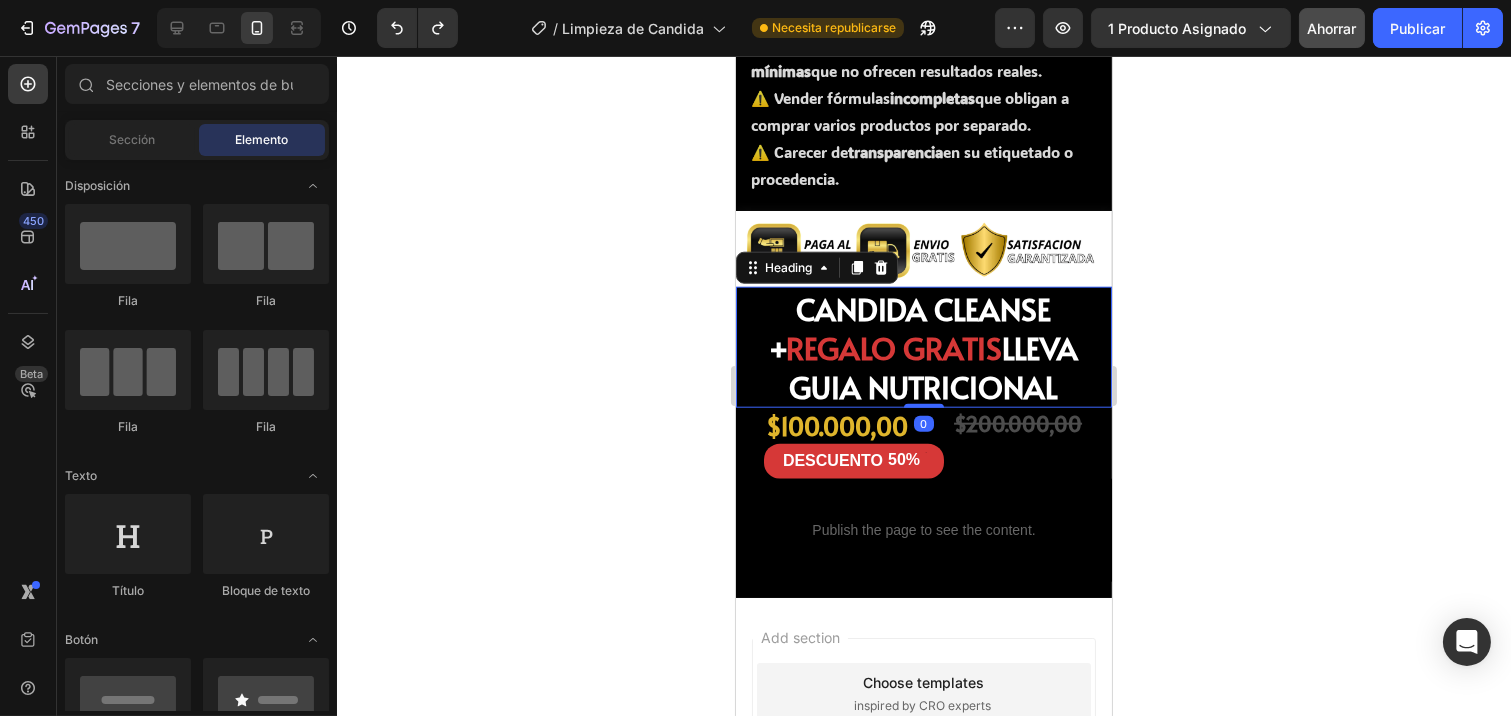 click on "CANDIDA CLEANSE +  REGALO GRATIS  LLEVA GUIA NUTRICIONAL" at bounding box center (923, 347) 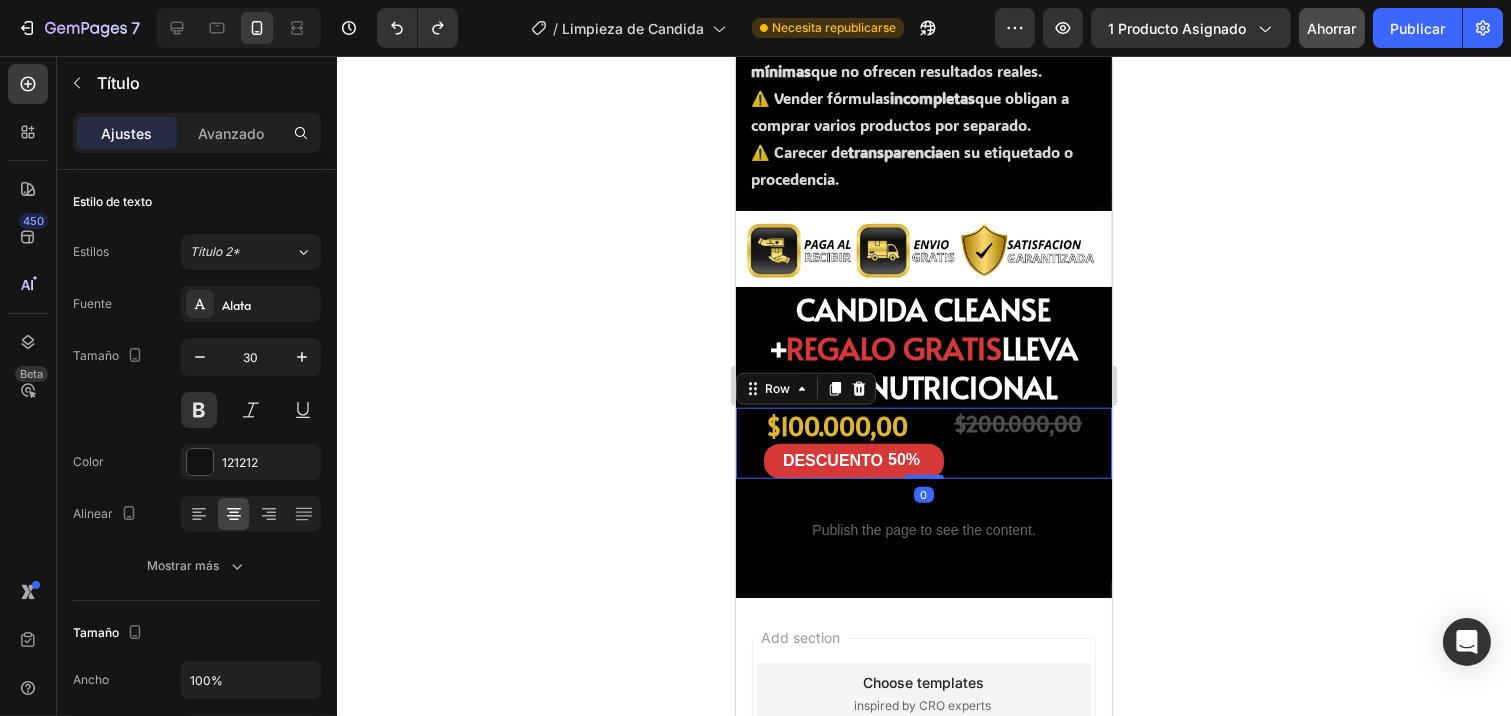 click on "$100.000,00 Product Price Product Price DESCUENTO 50% Discount Tag $200.000,00 Product Price Product Price Row   0" at bounding box center (923, 443) 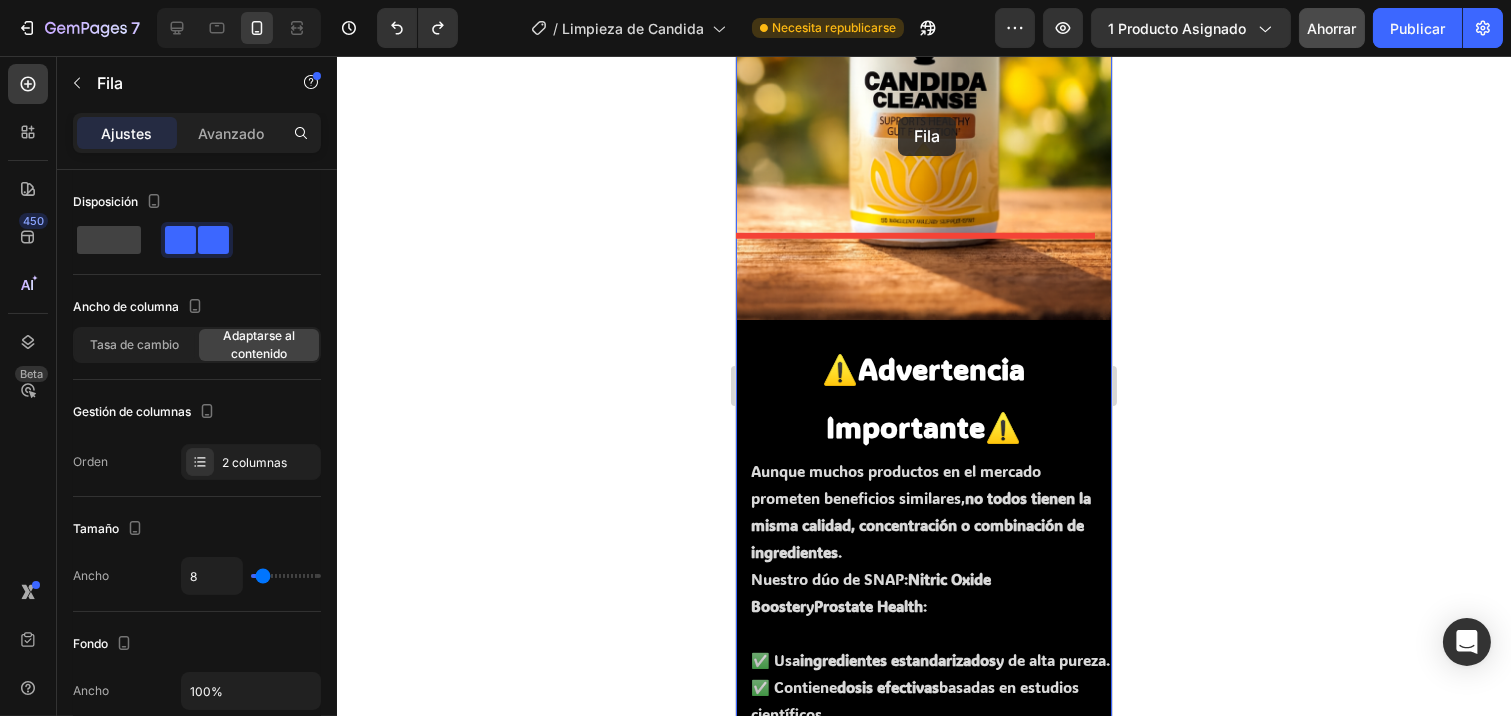 scroll, scrollTop: 3024, scrollLeft: 0, axis: vertical 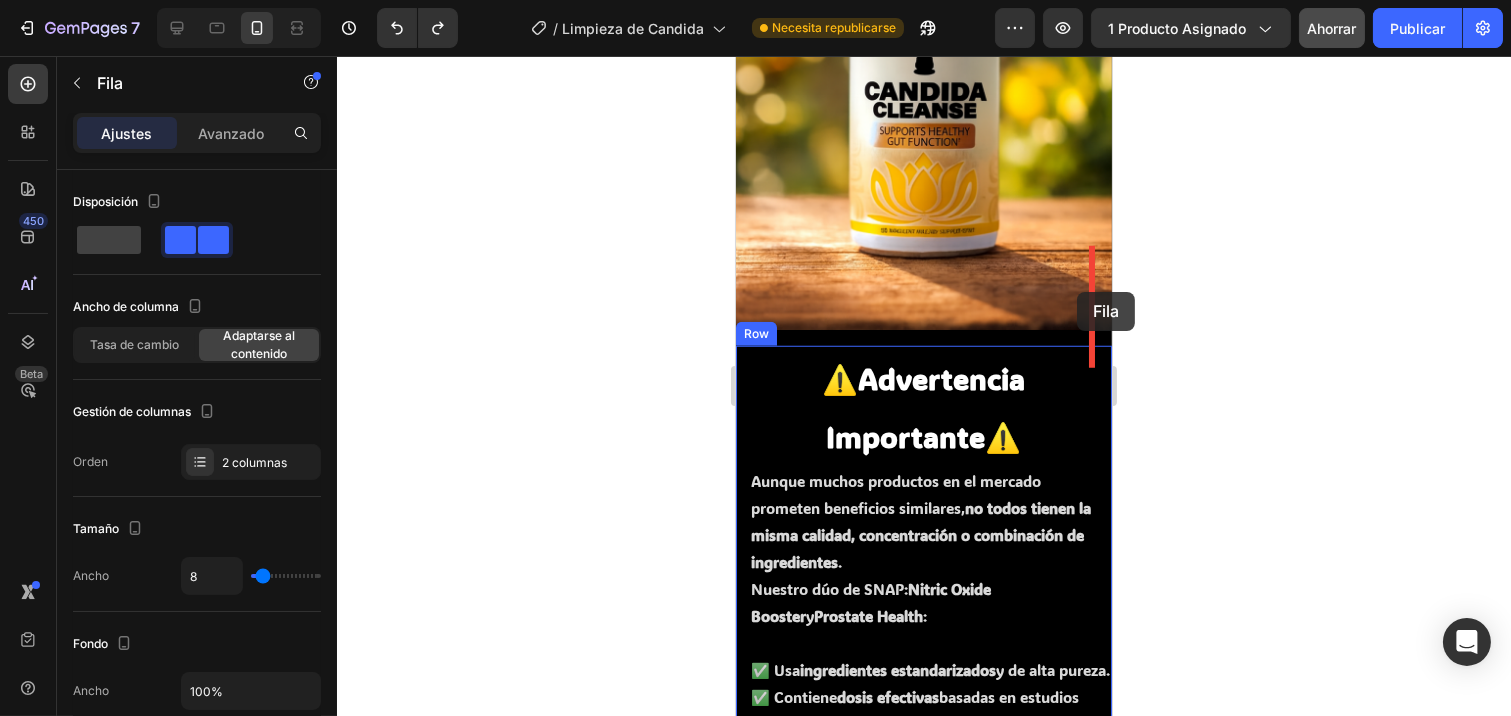 drag, startPoint x: 754, startPoint y: 344, endPoint x: 1076, endPoint y: 292, distance: 326.17172 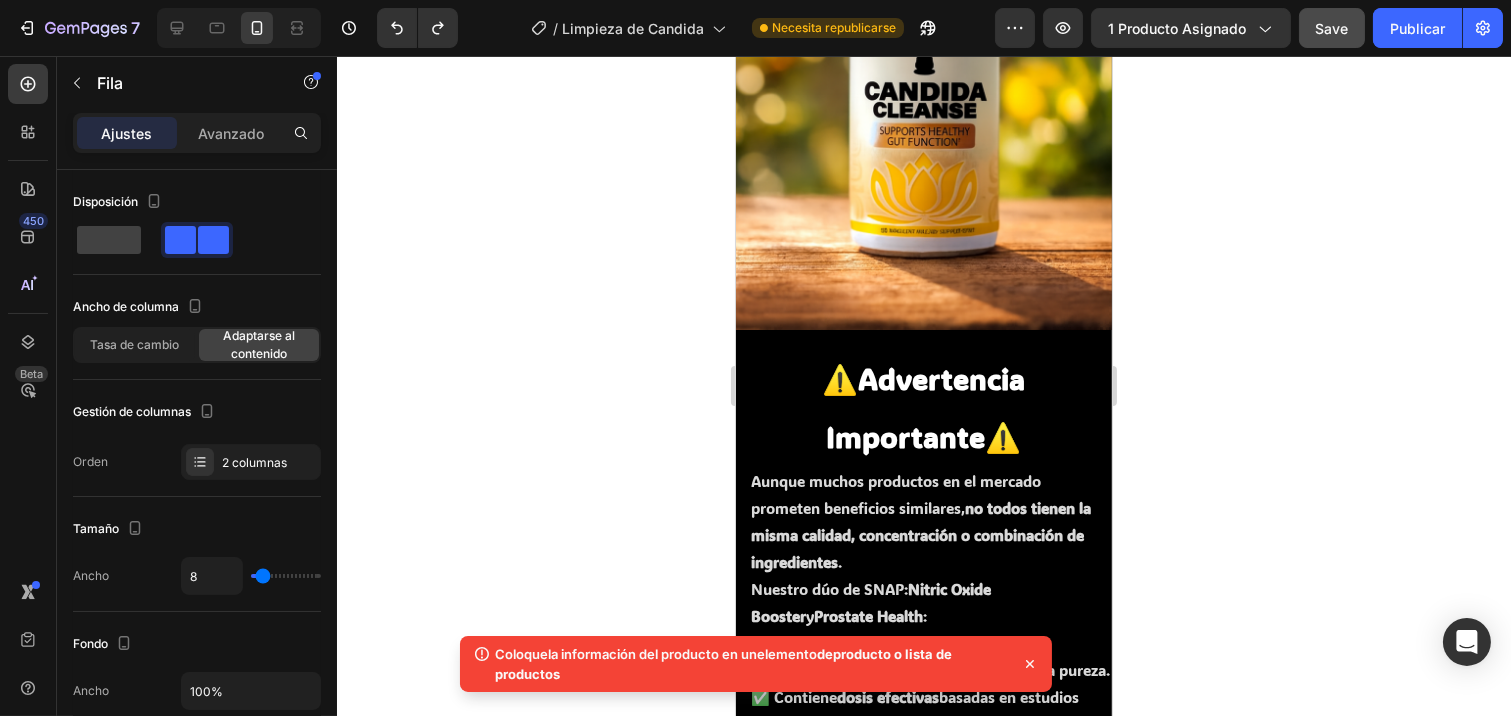 click 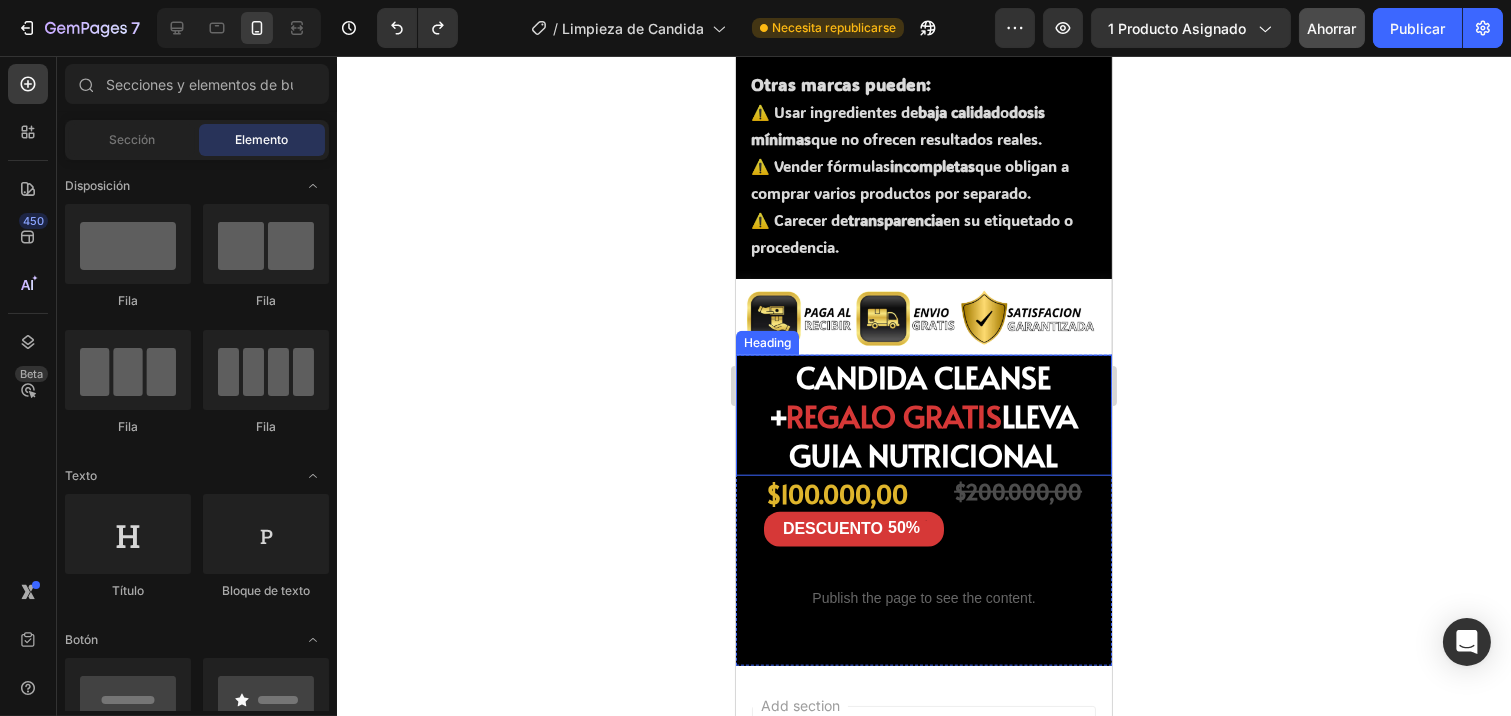 scroll, scrollTop: 3913, scrollLeft: 0, axis: vertical 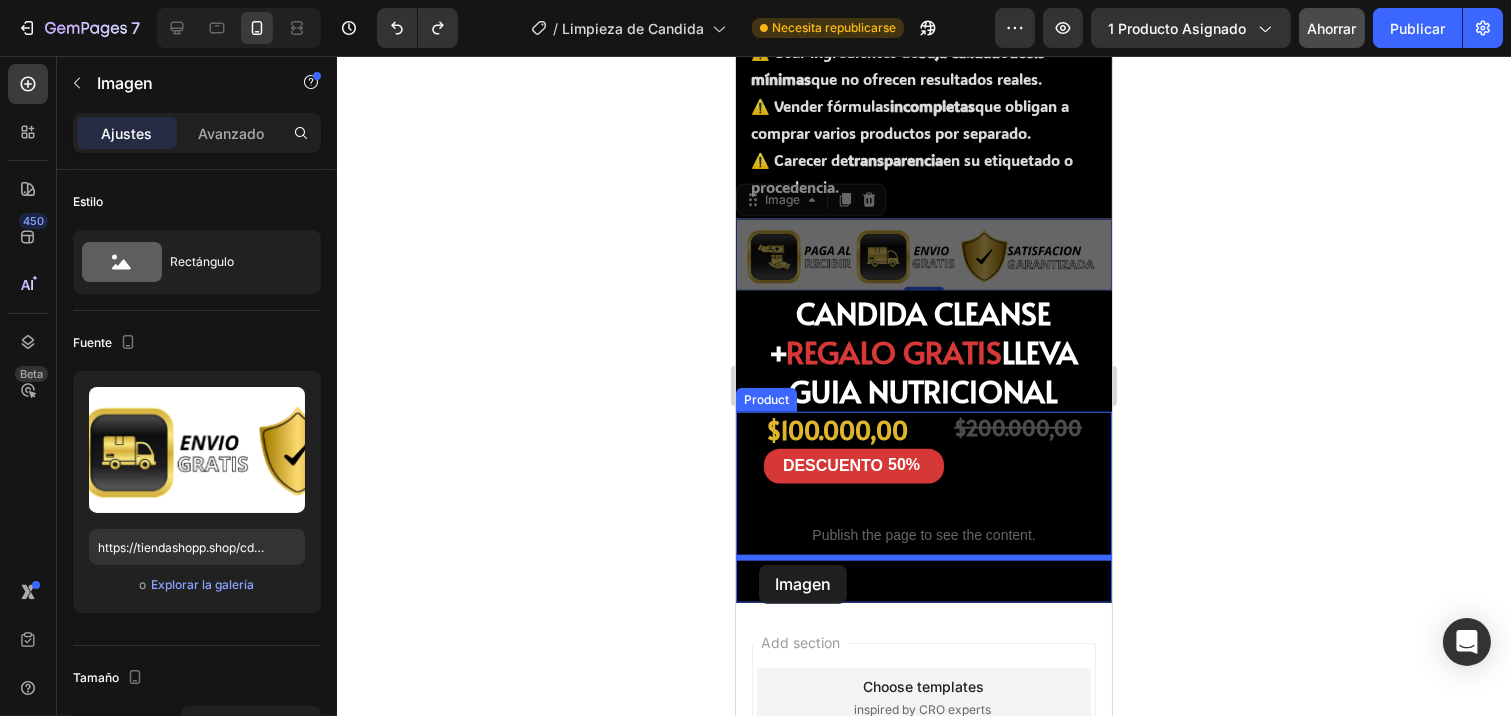 drag, startPoint x: 750, startPoint y: 168, endPoint x: 758, endPoint y: 565, distance: 397.0806 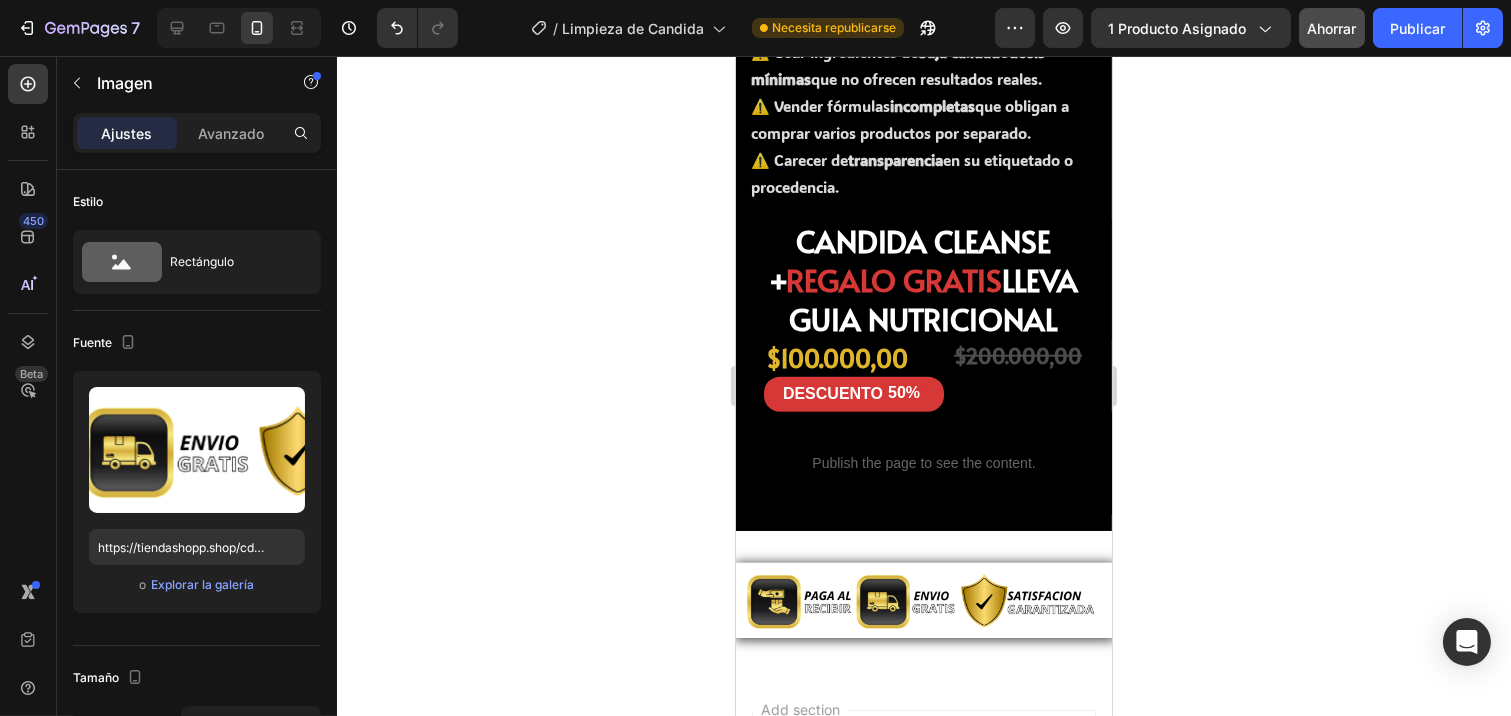 click 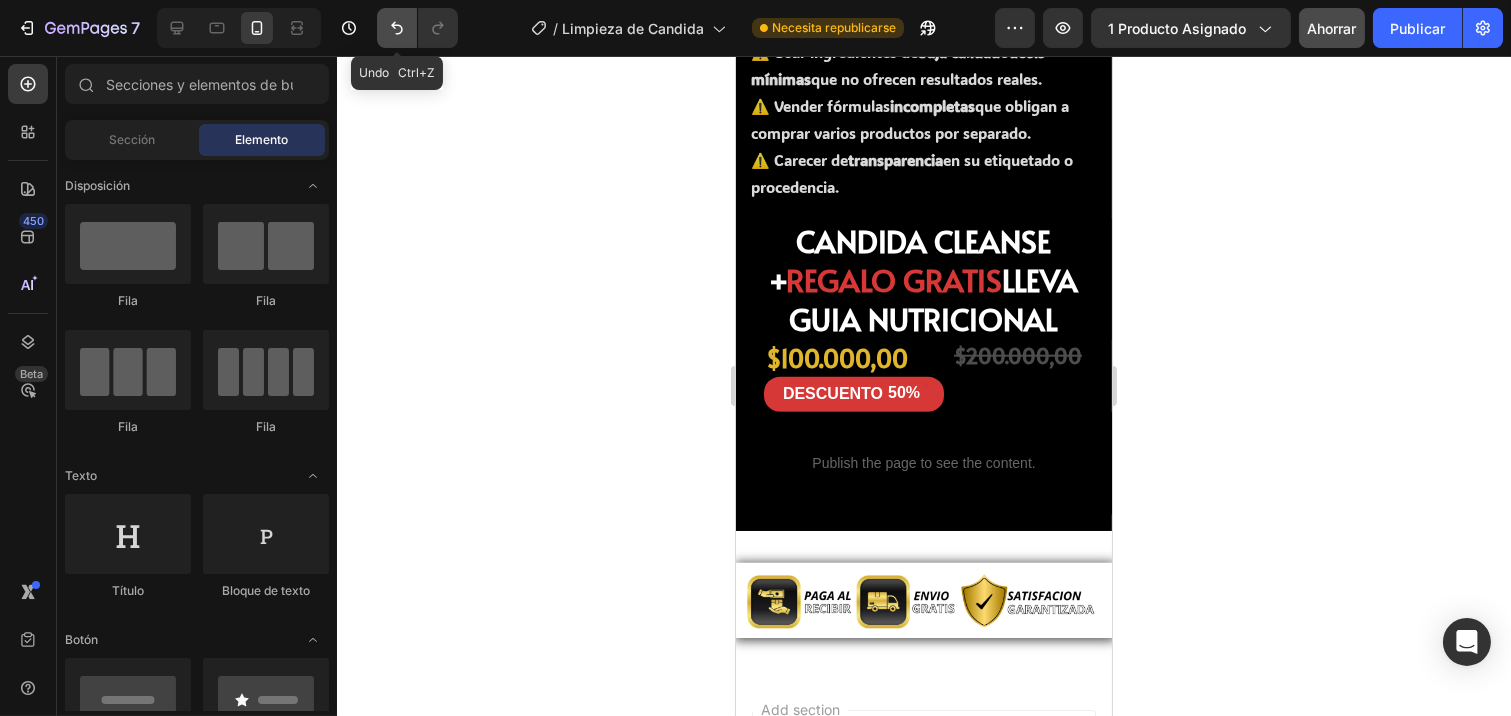click 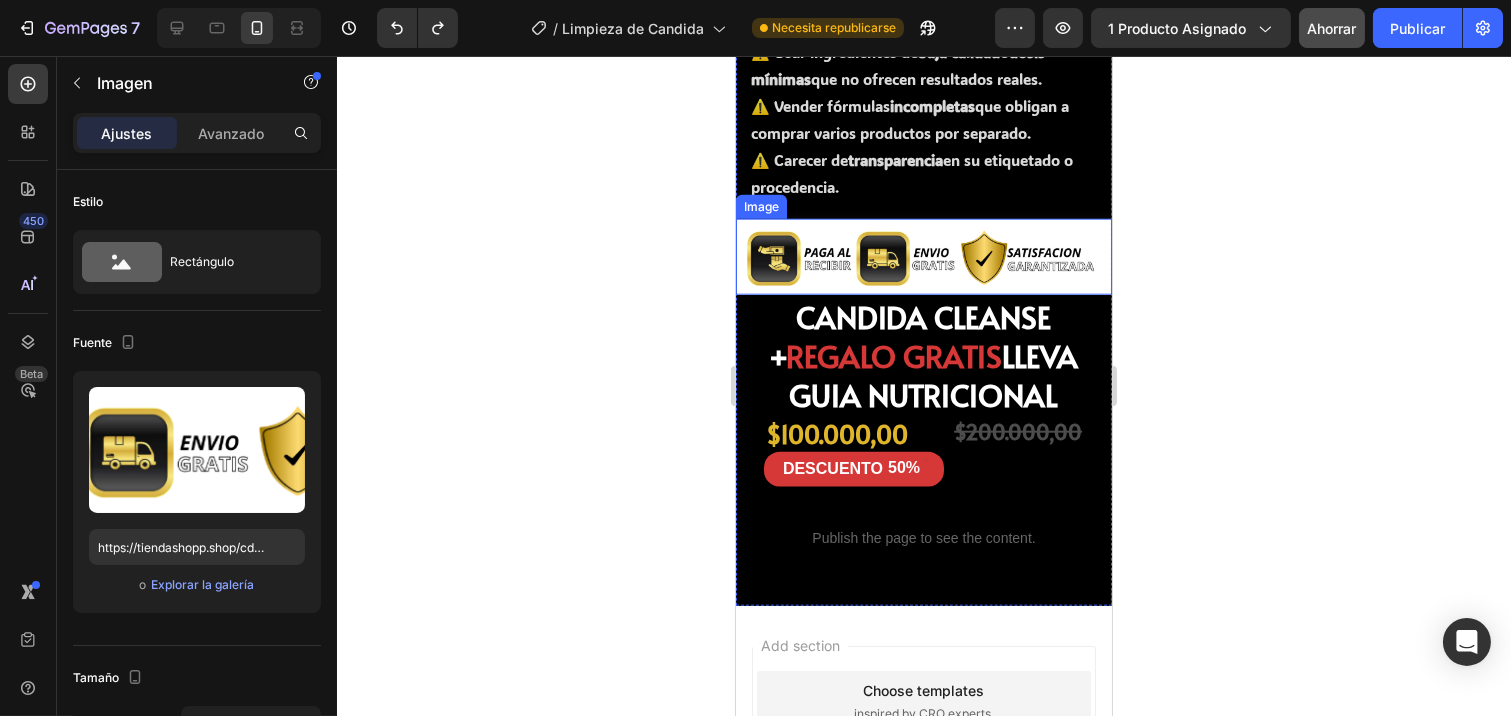 click at bounding box center [923, 257] 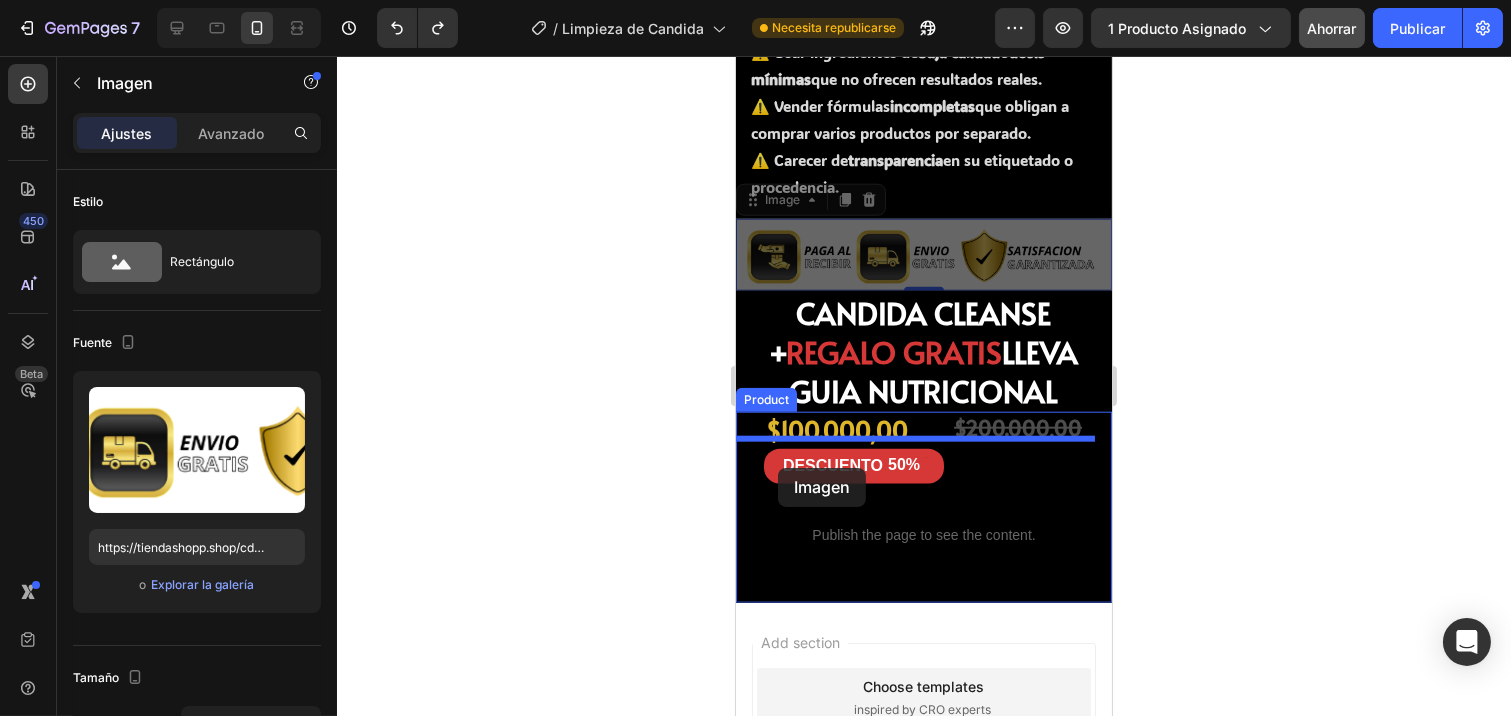 drag, startPoint x: 744, startPoint y: 151, endPoint x: 777, endPoint y: 468, distance: 318.71304 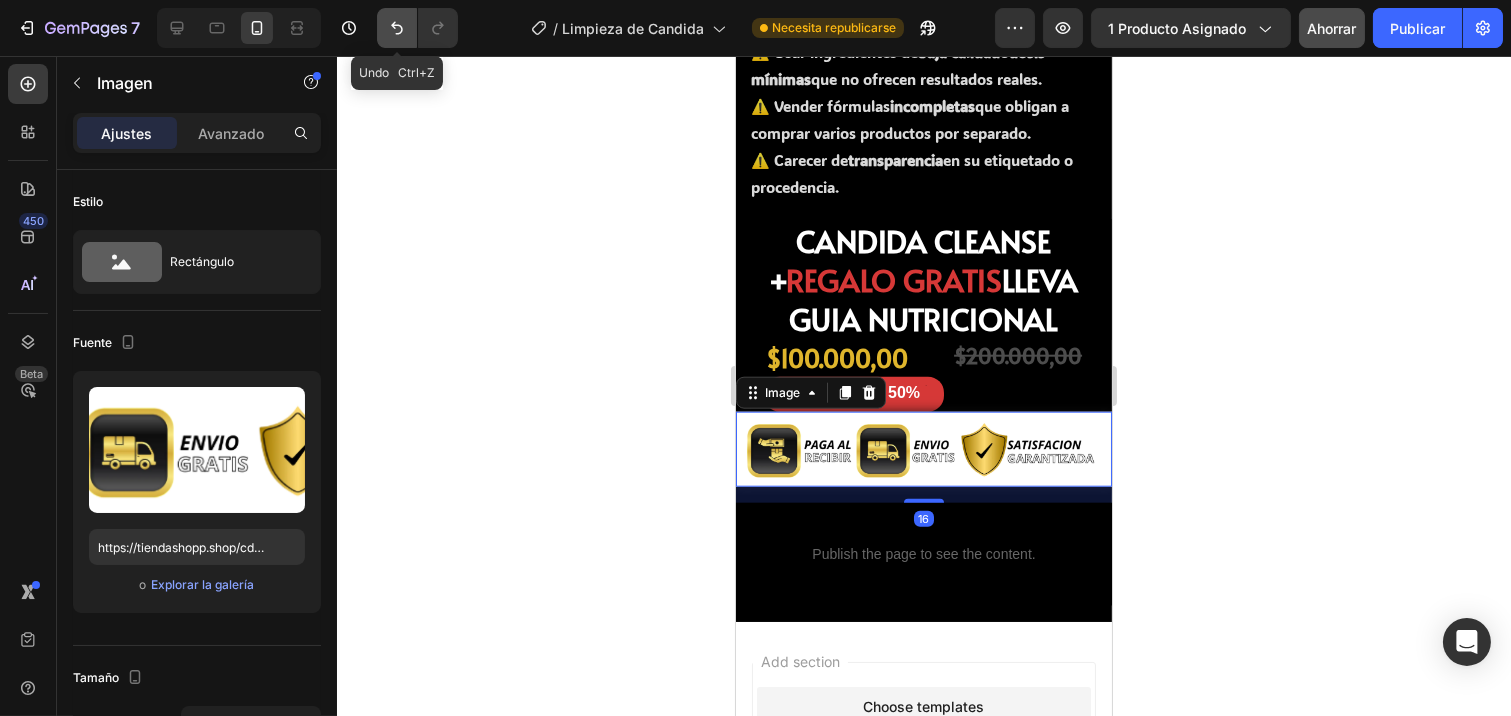 click 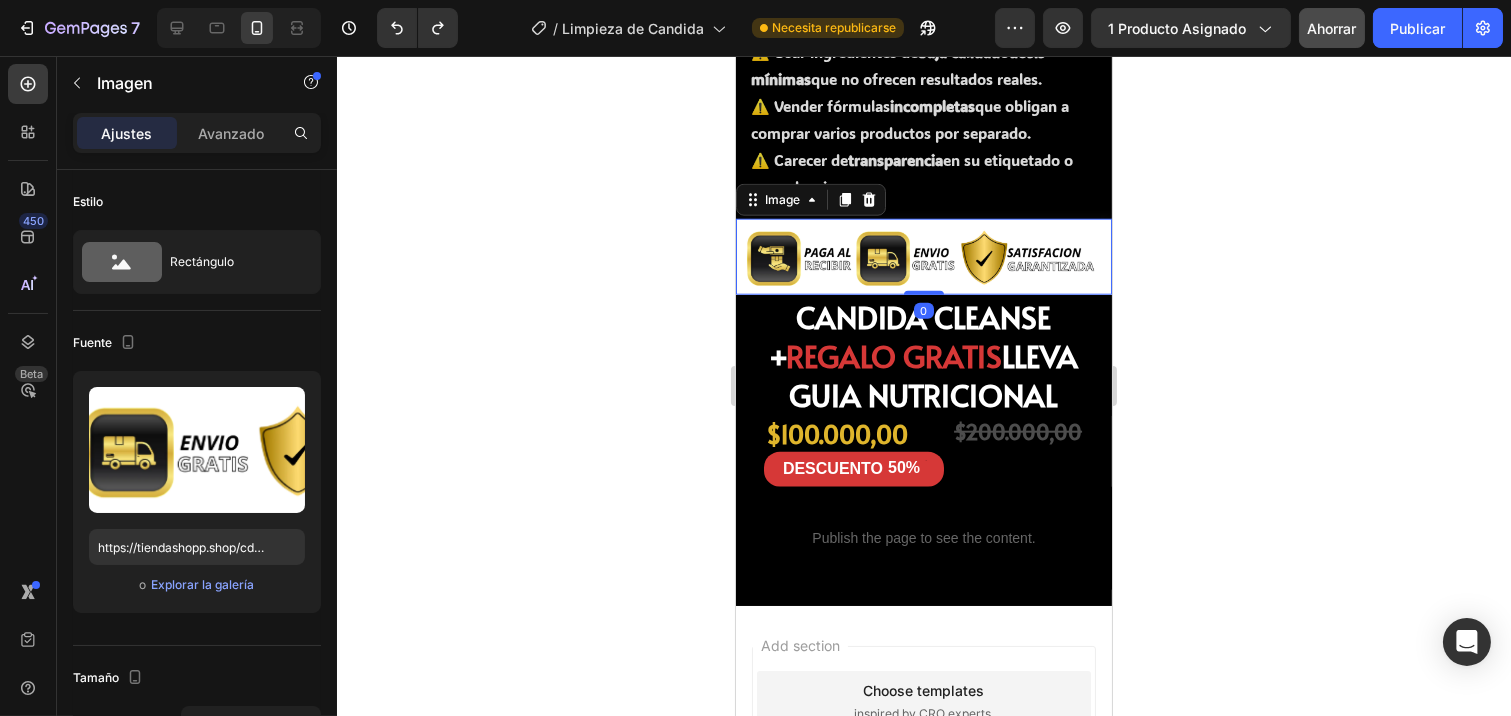 click at bounding box center (923, 257) 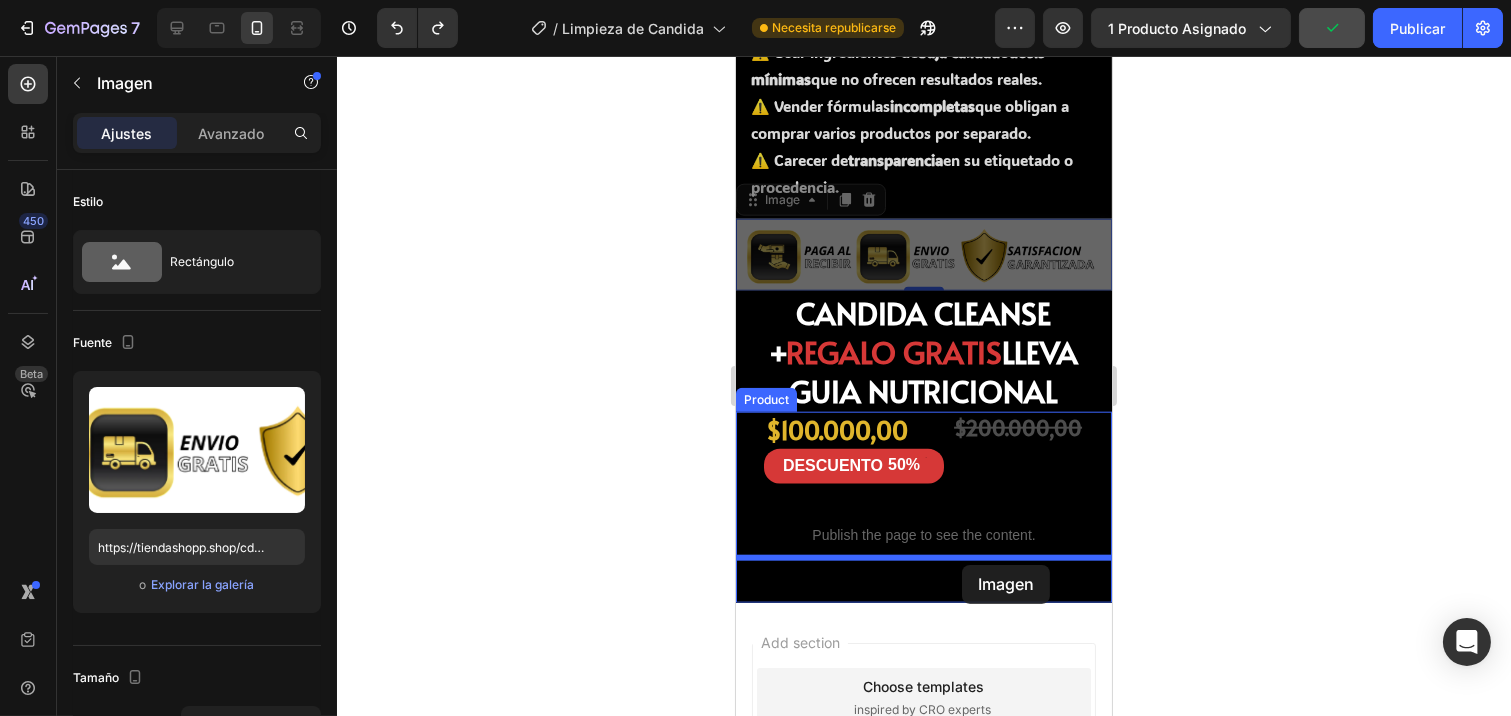 drag, startPoint x: 753, startPoint y: 171, endPoint x: 961, endPoint y: 565, distance: 445.5334 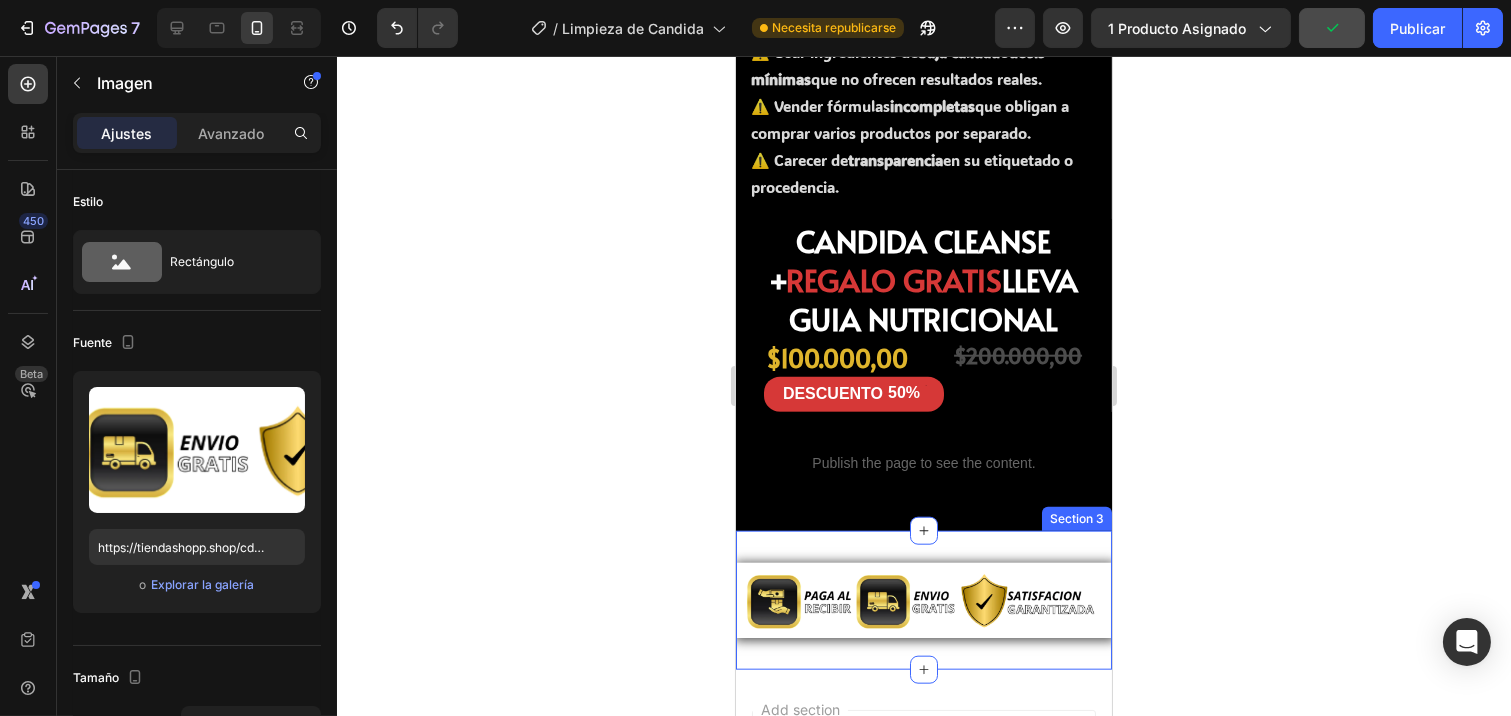 click 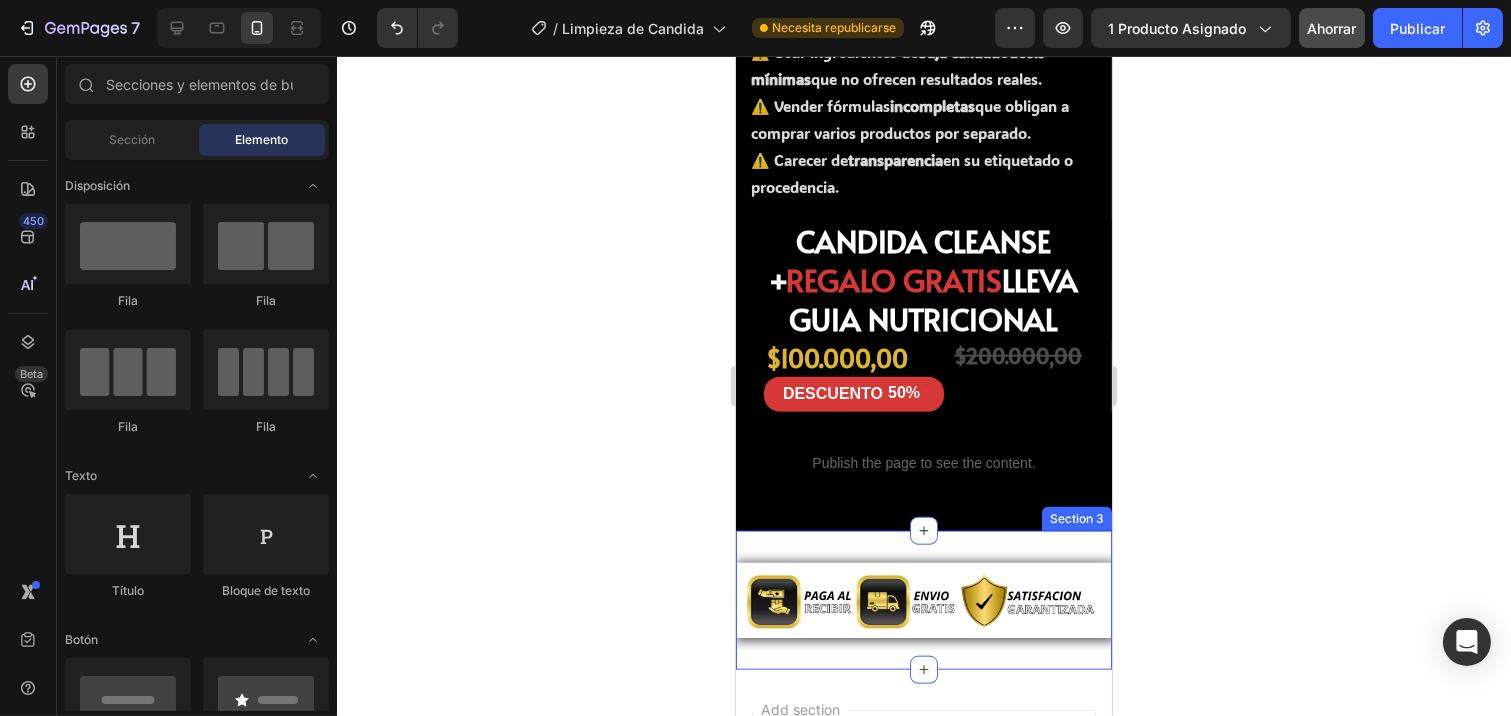 click on "Image Section 3" at bounding box center (923, 601) 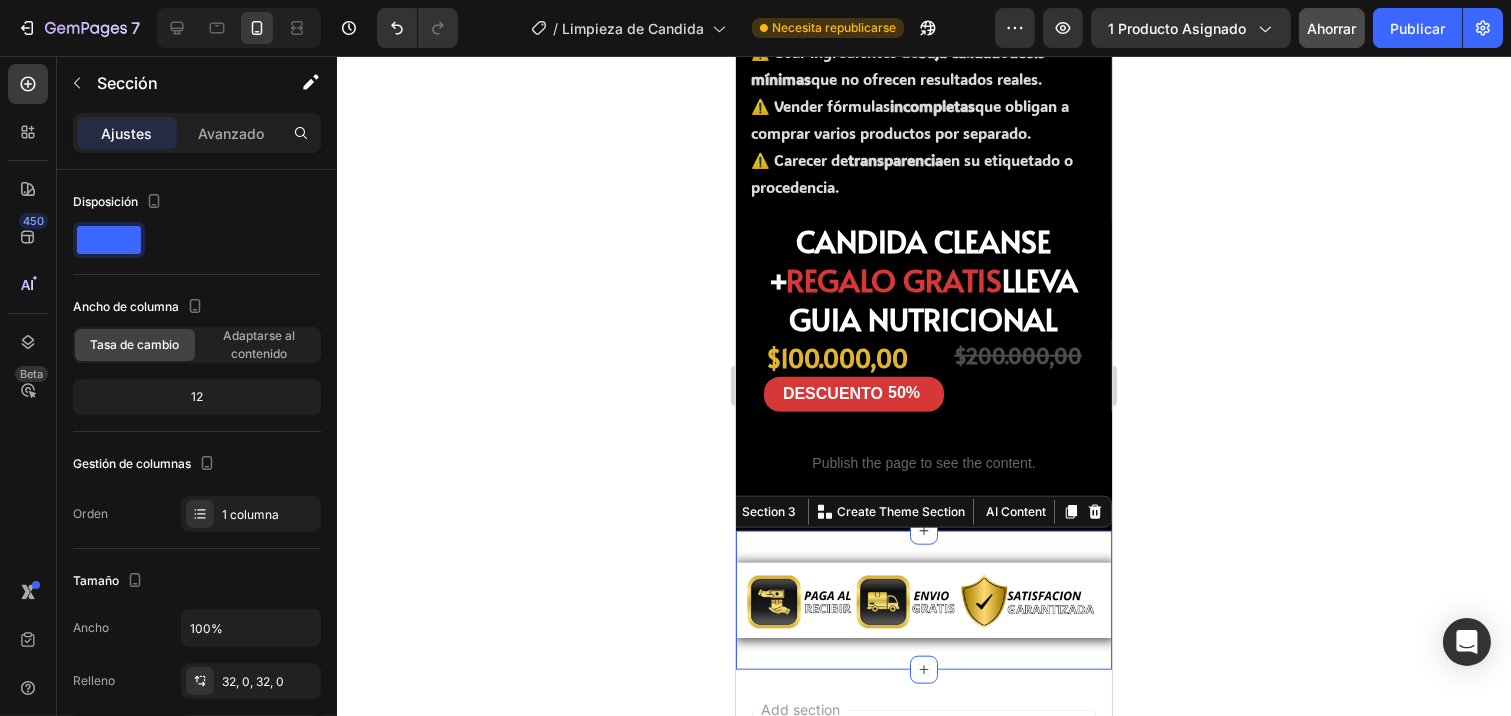 click 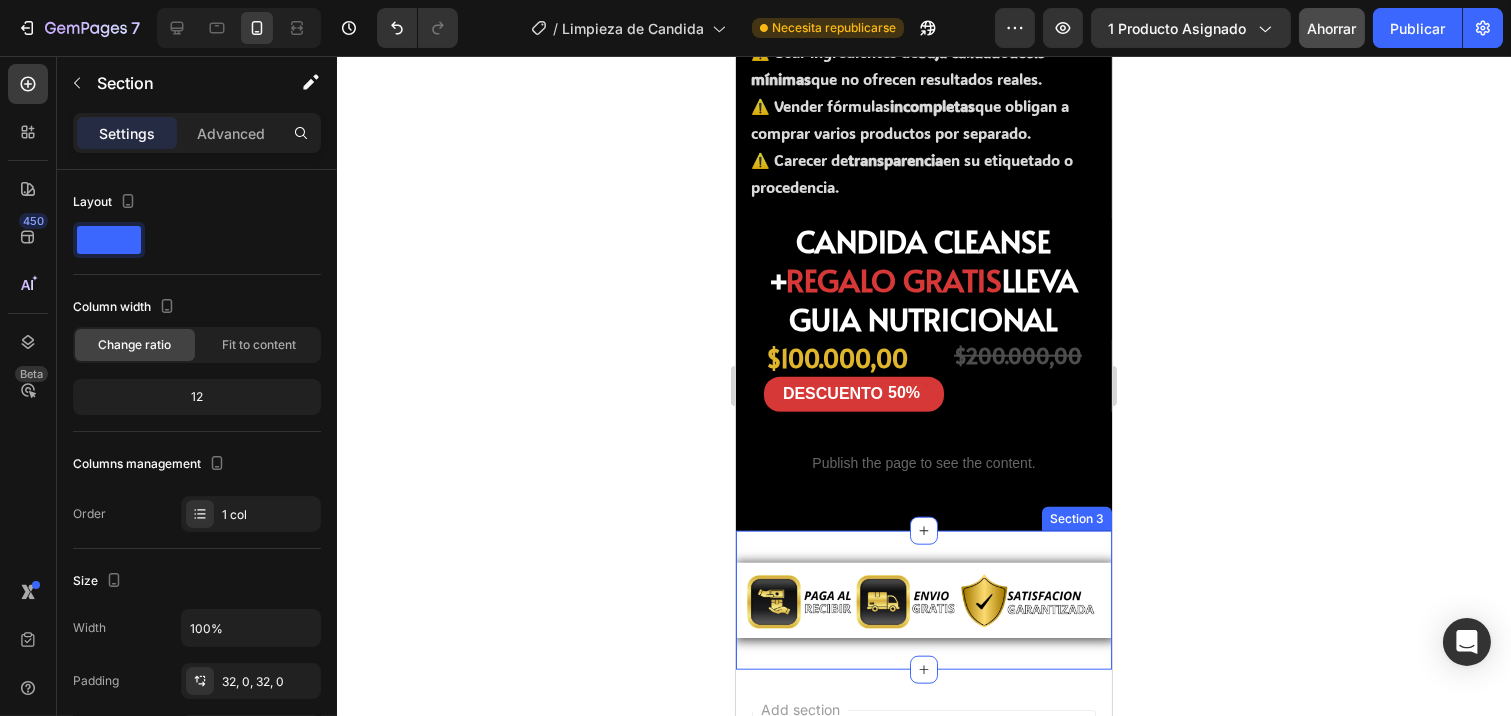 click on "Image Section 3" at bounding box center (923, 601) 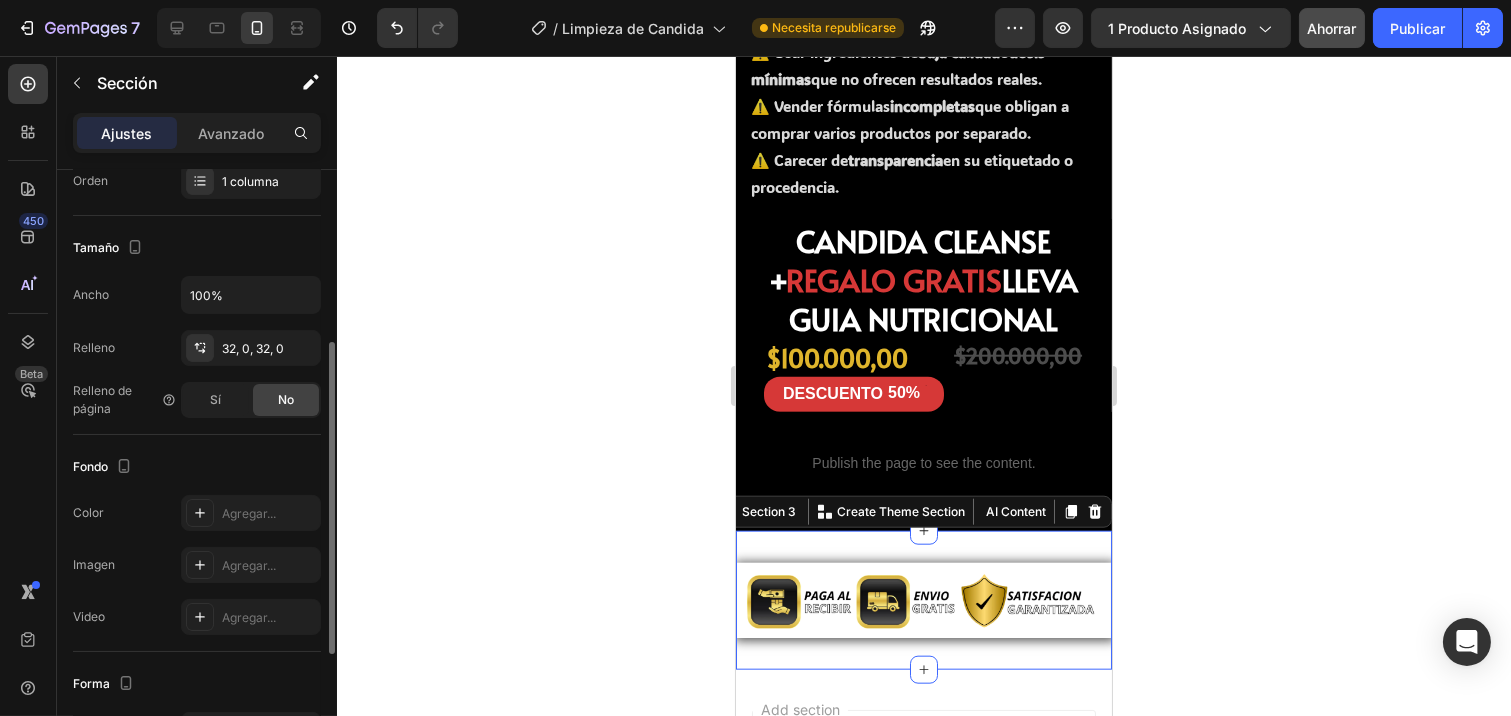 scroll, scrollTop: 555, scrollLeft: 0, axis: vertical 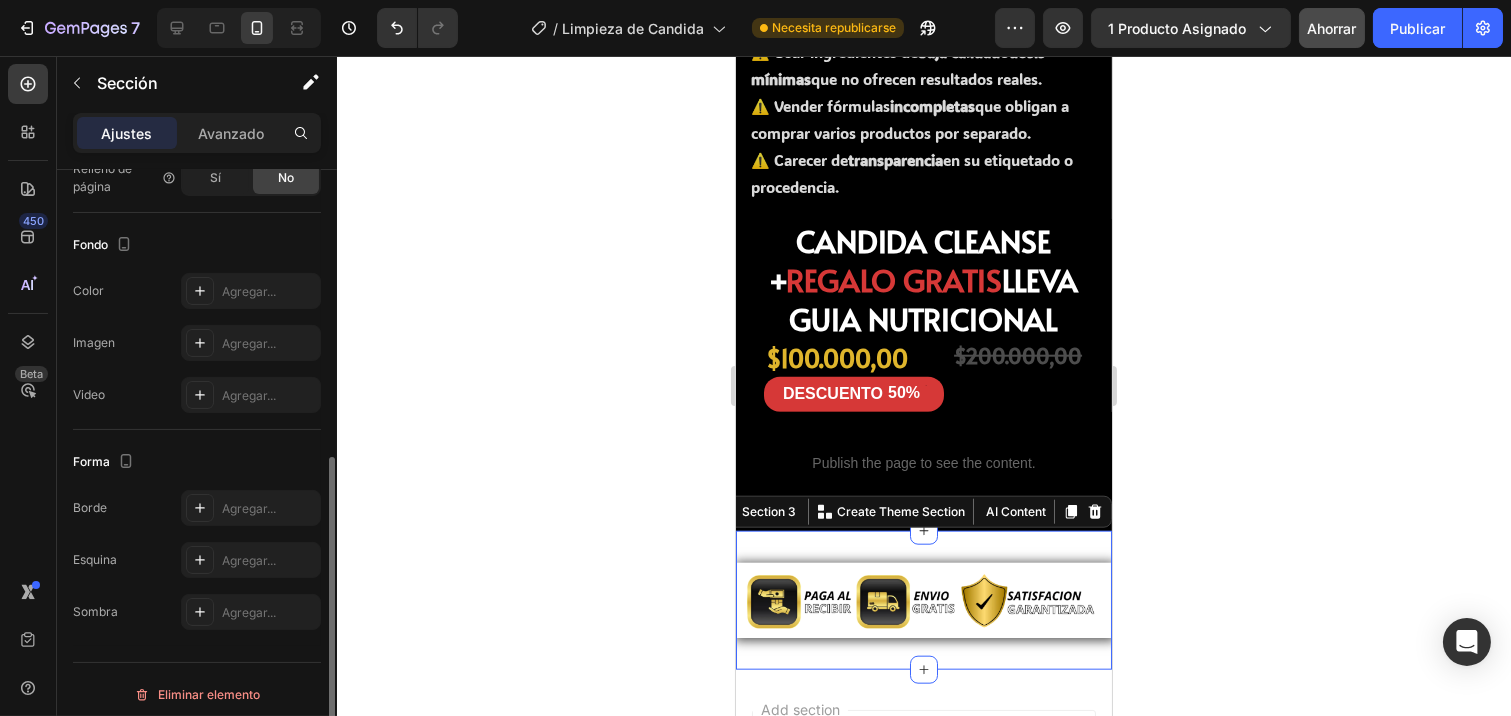click 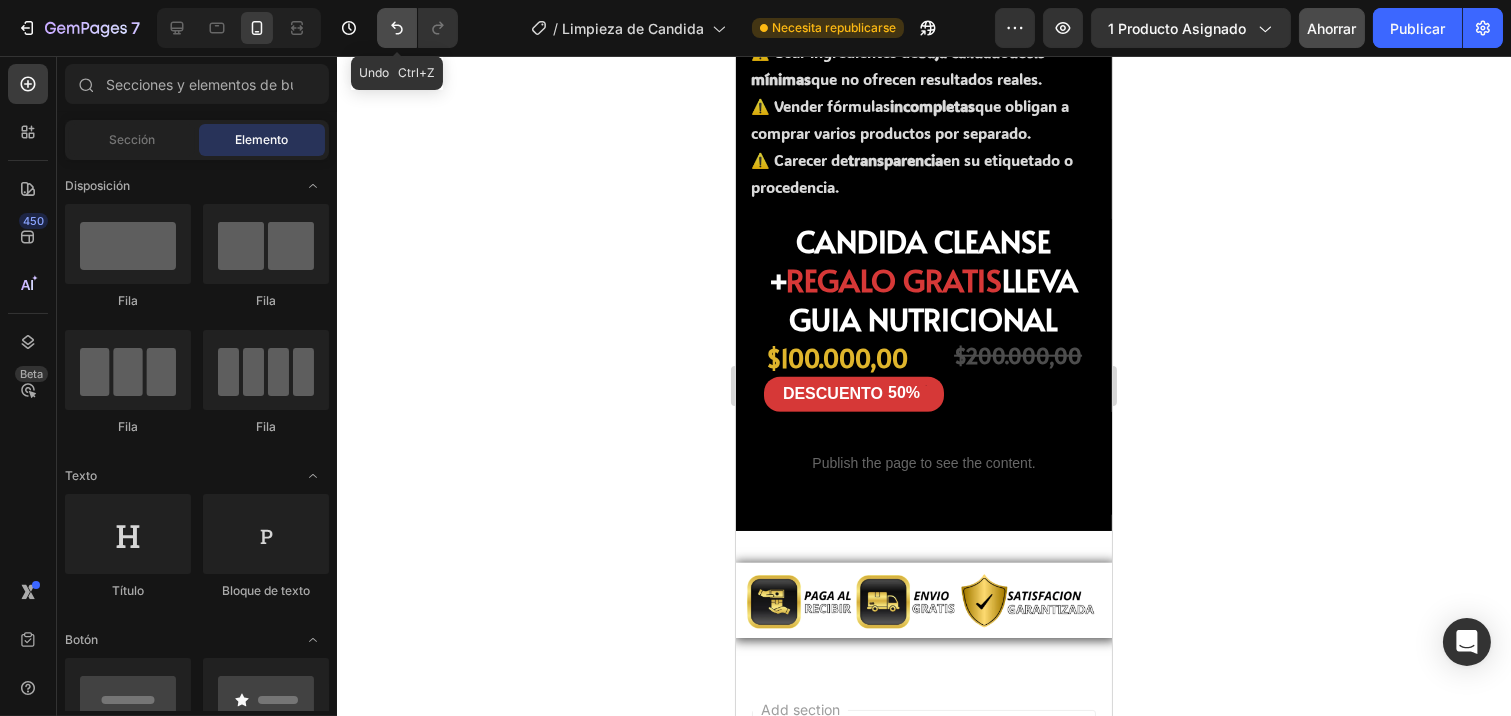 click 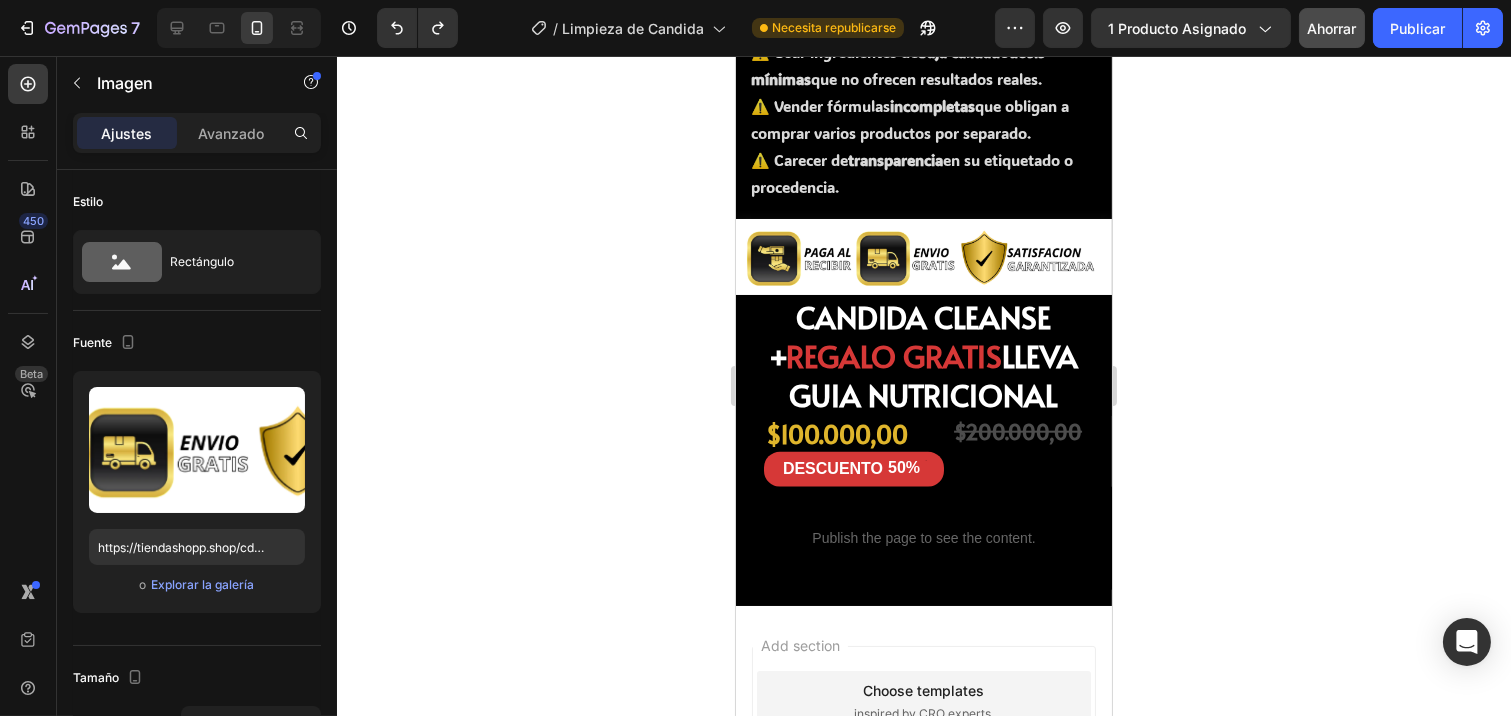 click 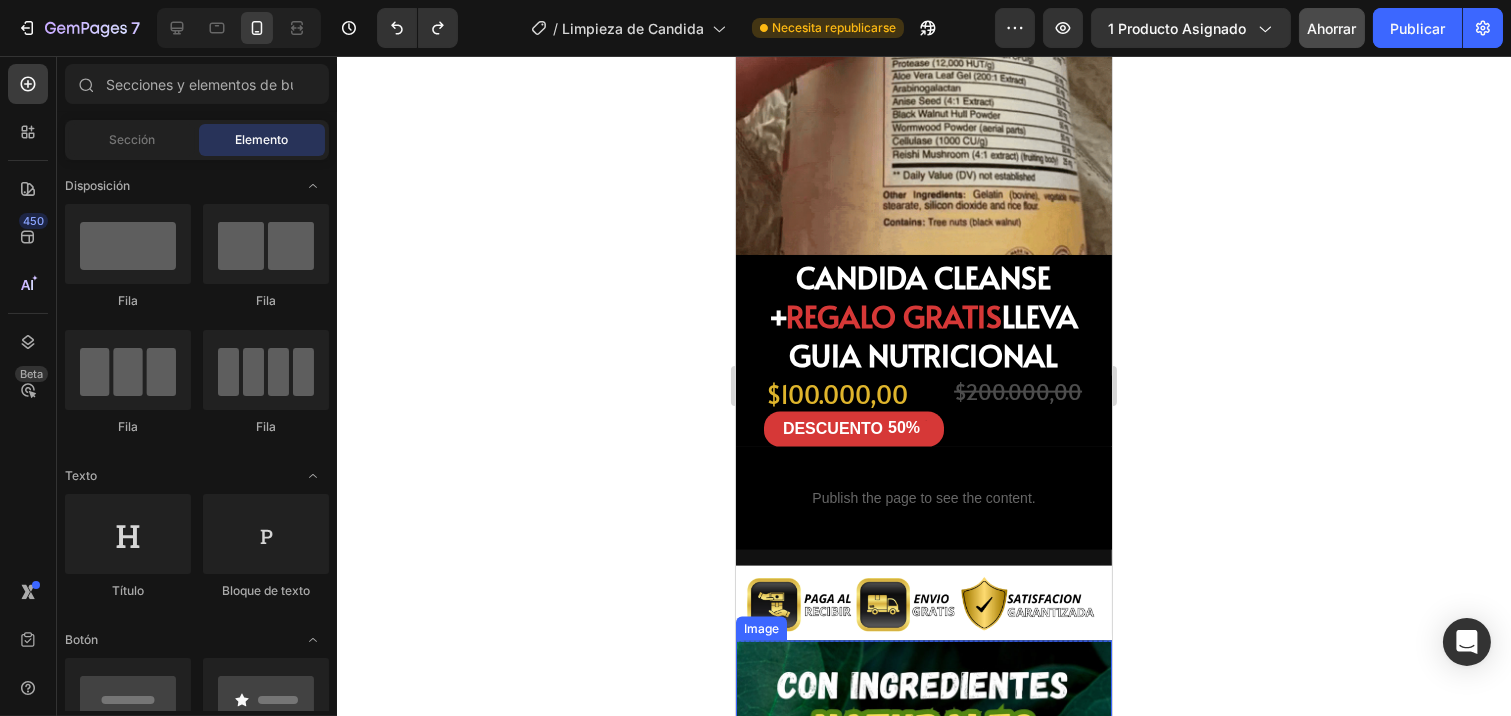 scroll, scrollTop: 4724, scrollLeft: 0, axis: vertical 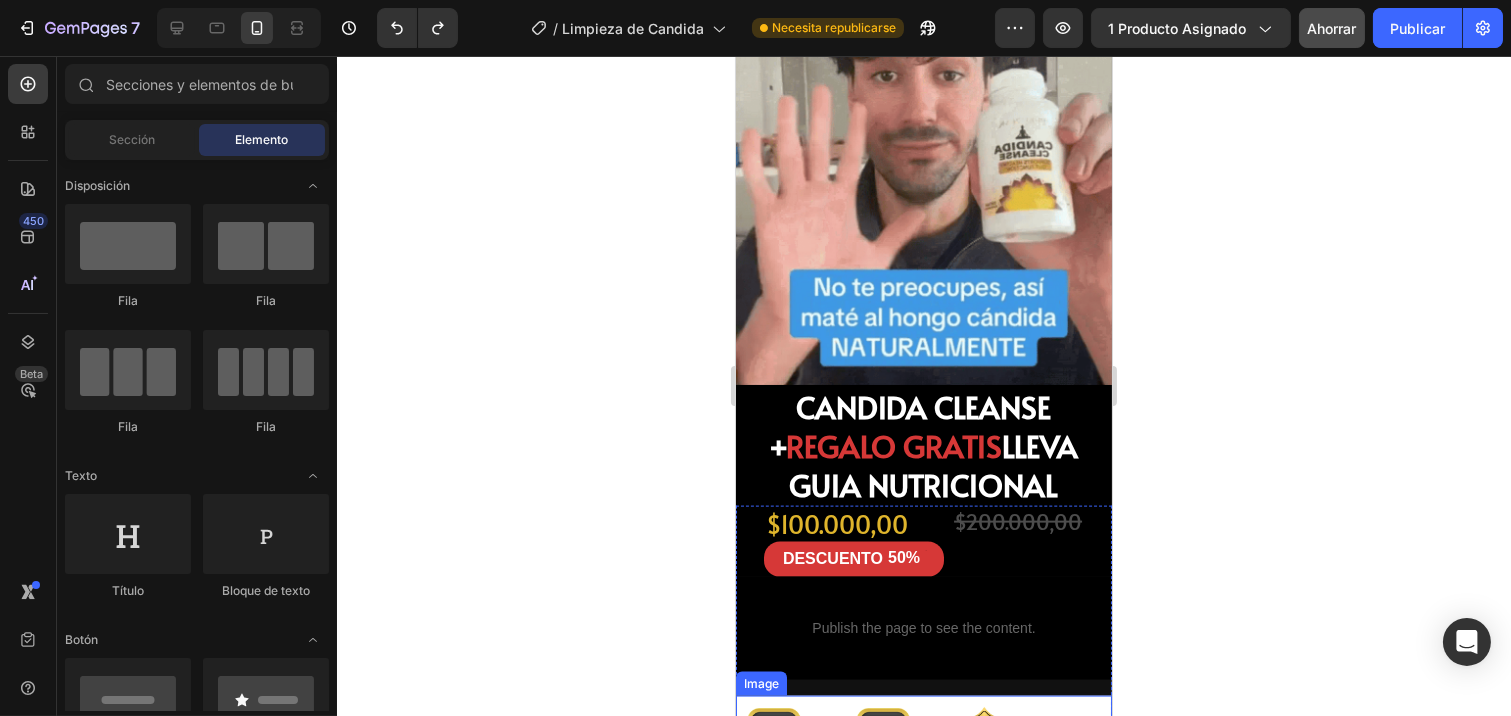 click at bounding box center [923, 734] 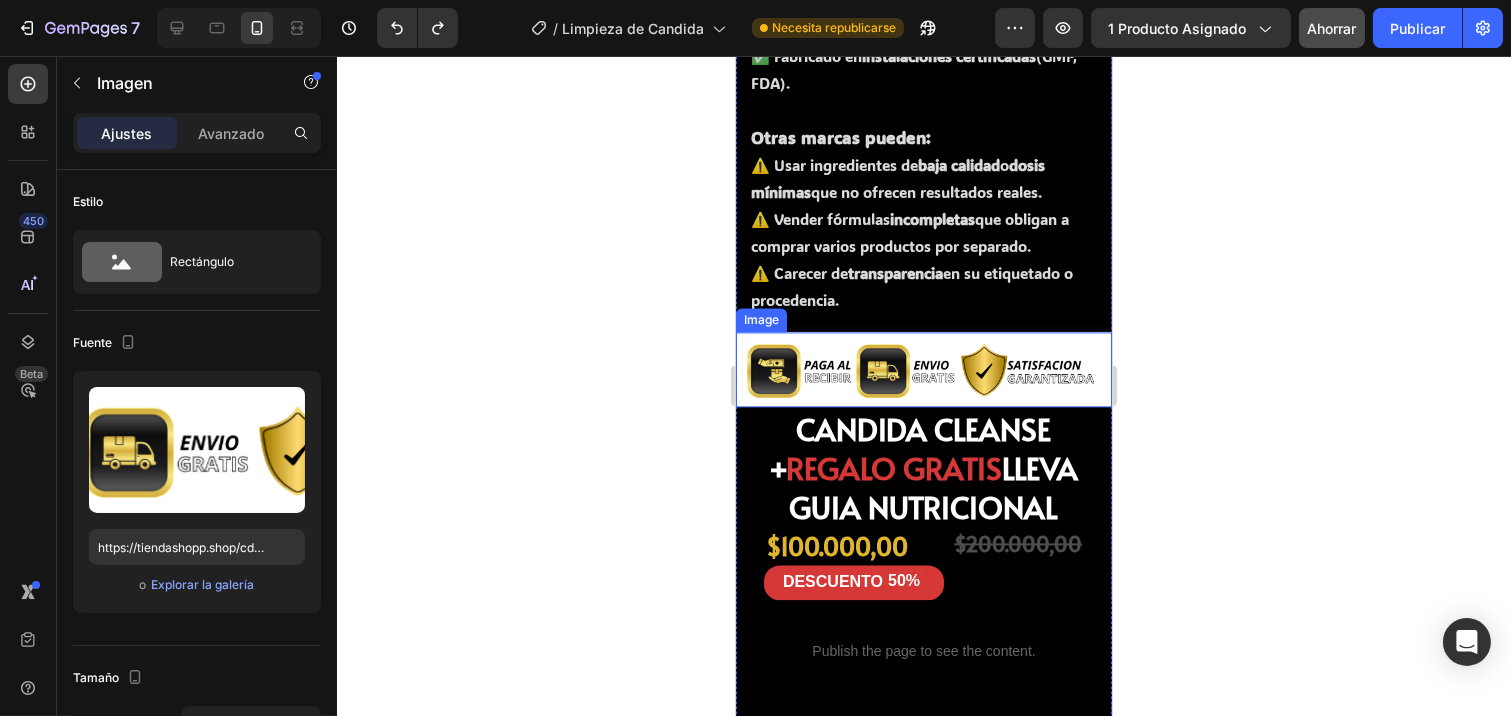 scroll, scrollTop: 8004, scrollLeft: 0, axis: vertical 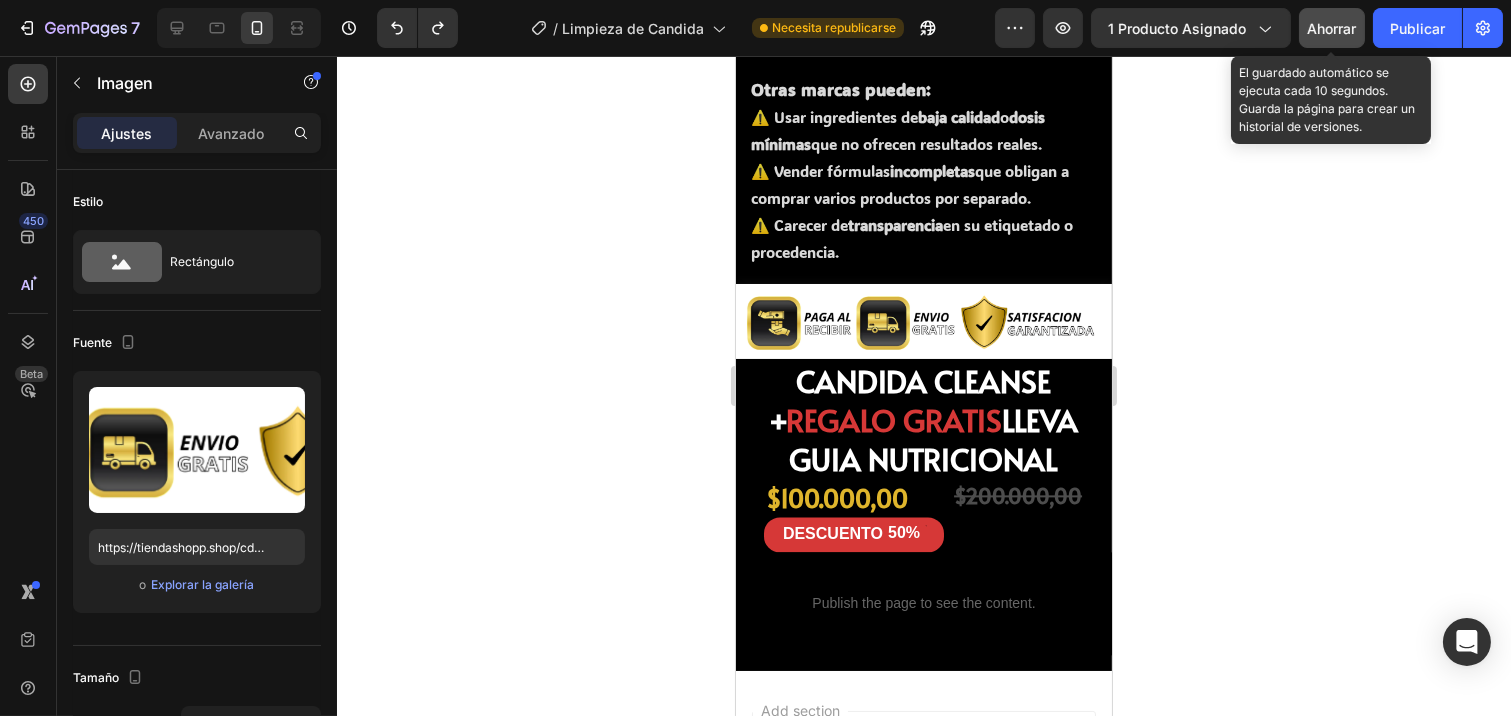click on "Ahorrar" 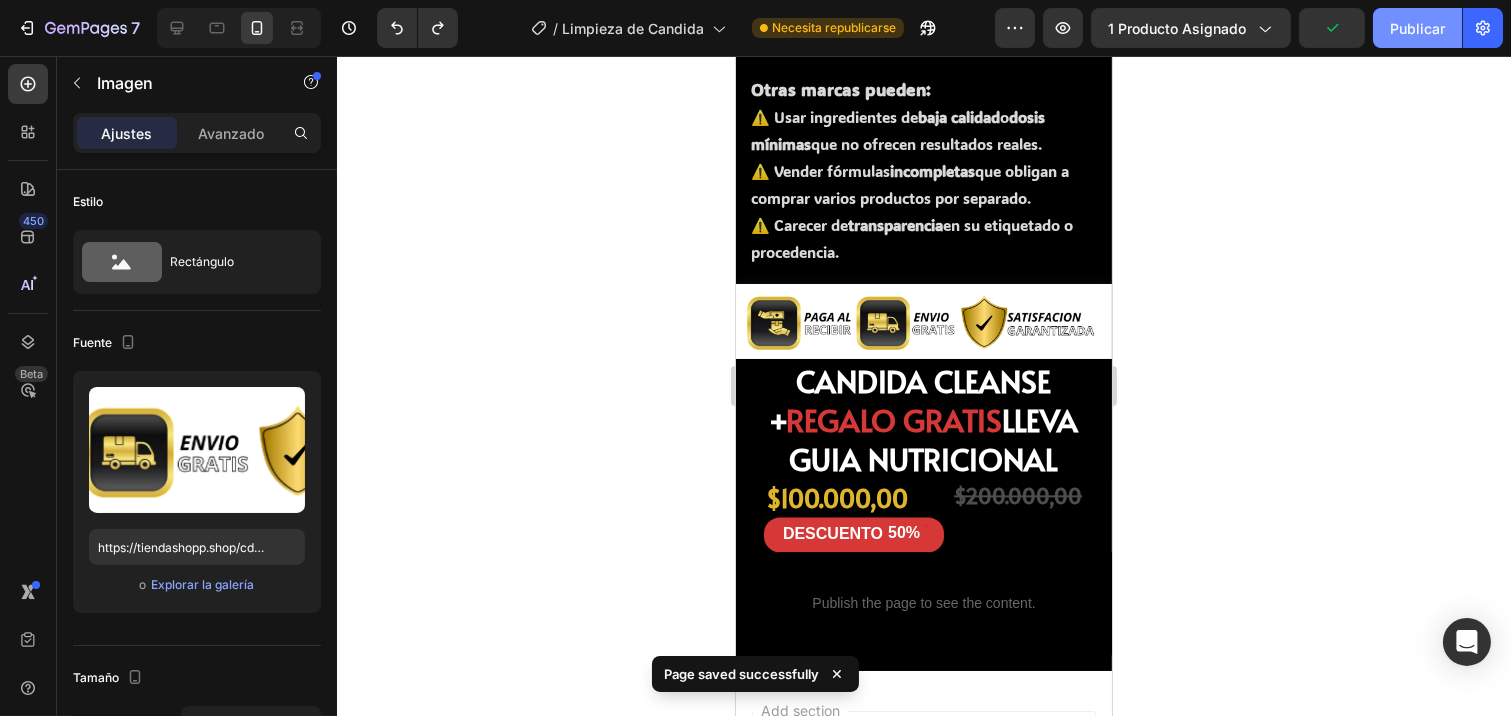click on "Publicar" 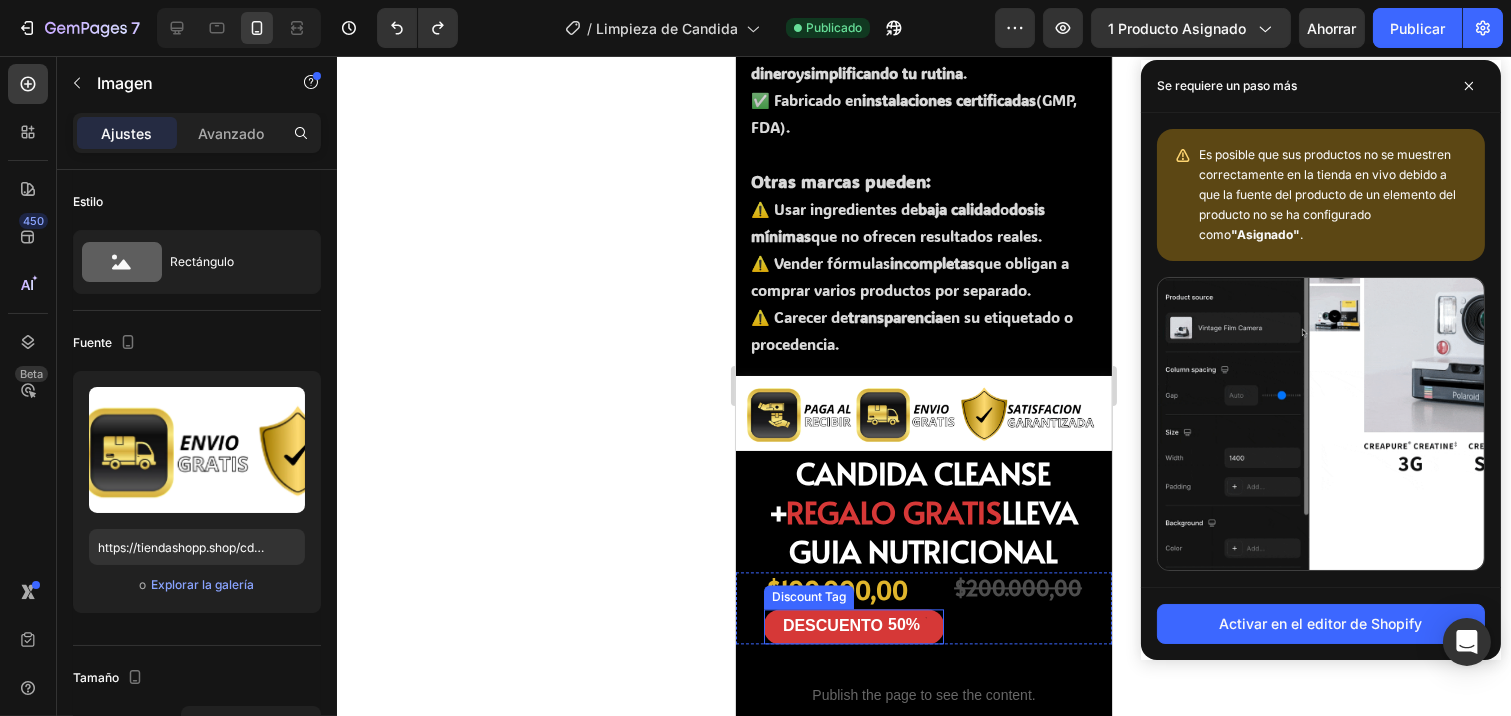scroll, scrollTop: 8004, scrollLeft: 0, axis: vertical 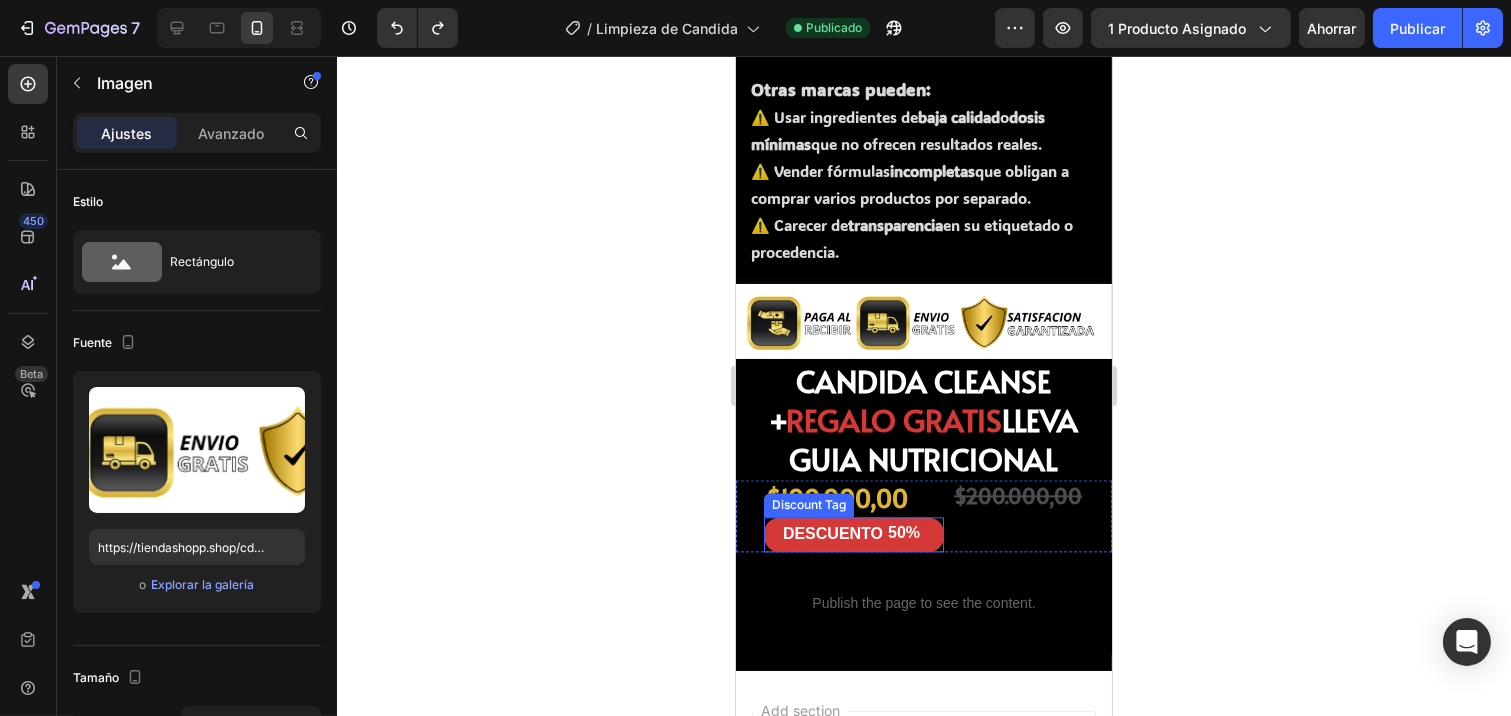 drag, startPoint x: 671, startPoint y: 467, endPoint x: 149, endPoint y: 277, distance: 555.50336 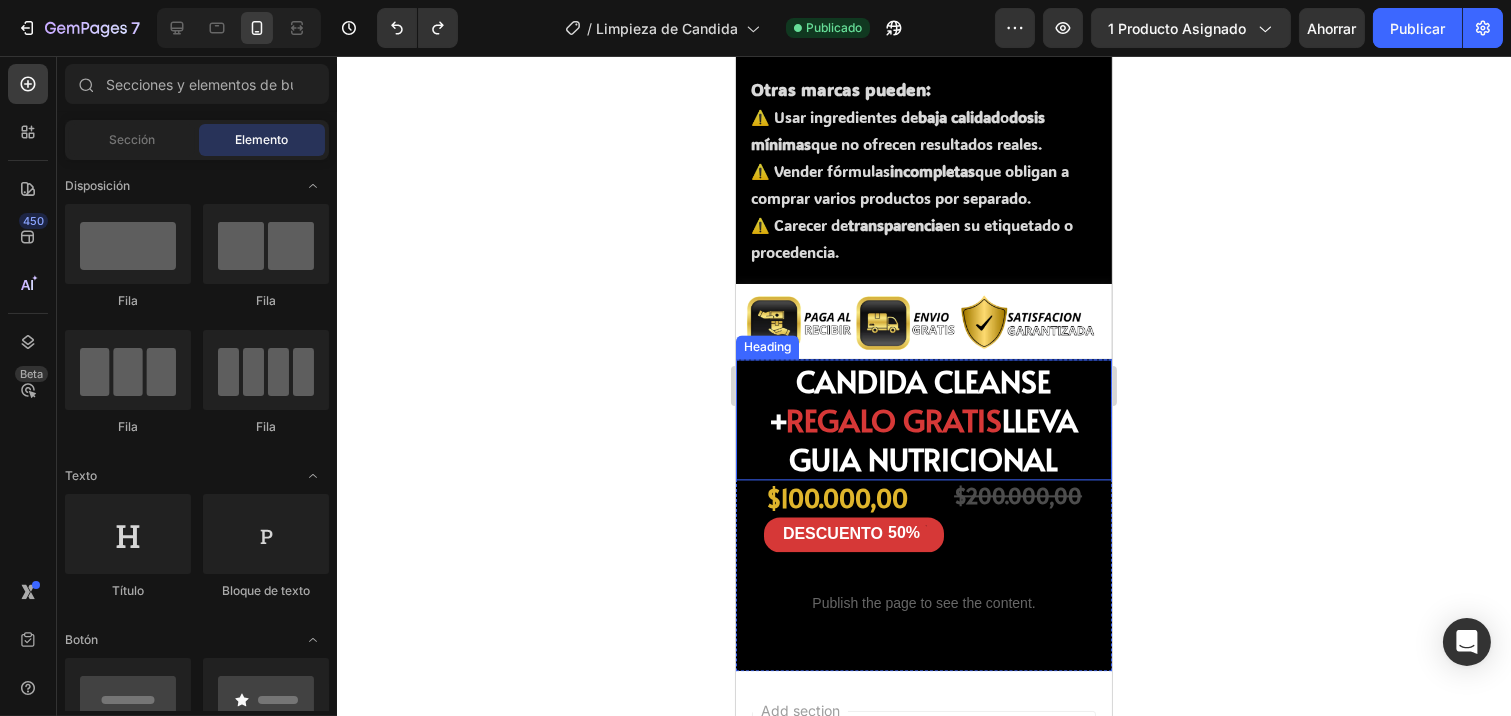 click on "REGALO GRATIS" at bounding box center (894, 419) 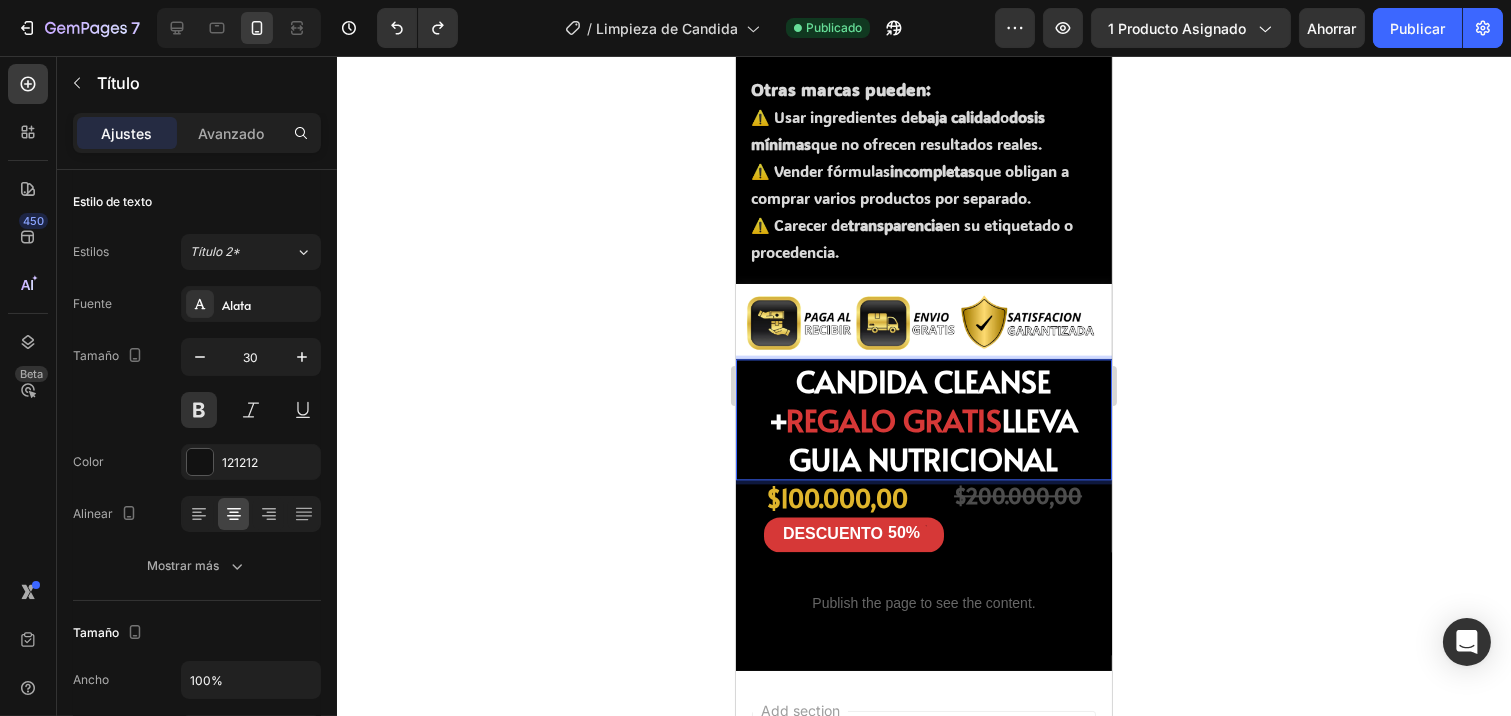 click on "REGALO GRATIS" at bounding box center (894, 419) 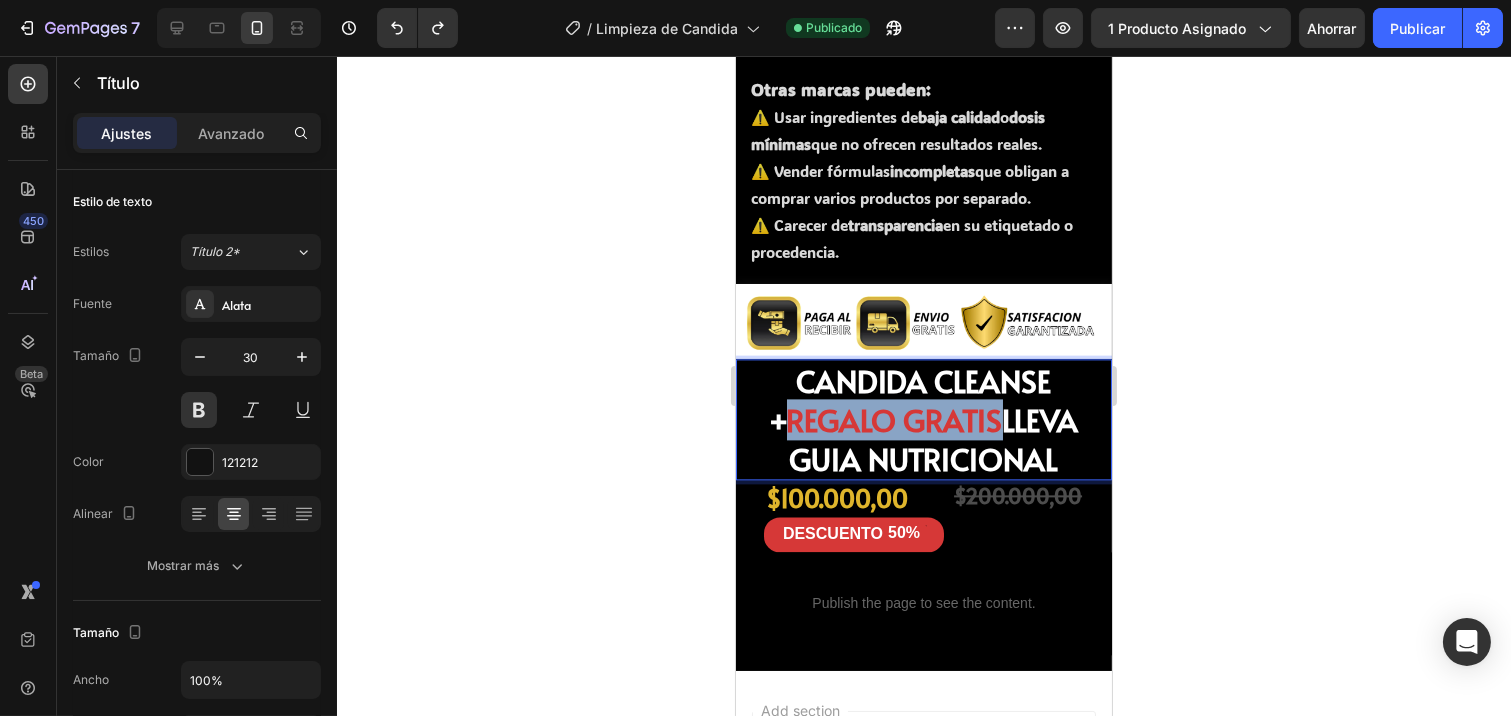 drag, startPoint x: 978, startPoint y: 373, endPoint x: 762, endPoint y: 378, distance: 216.05786 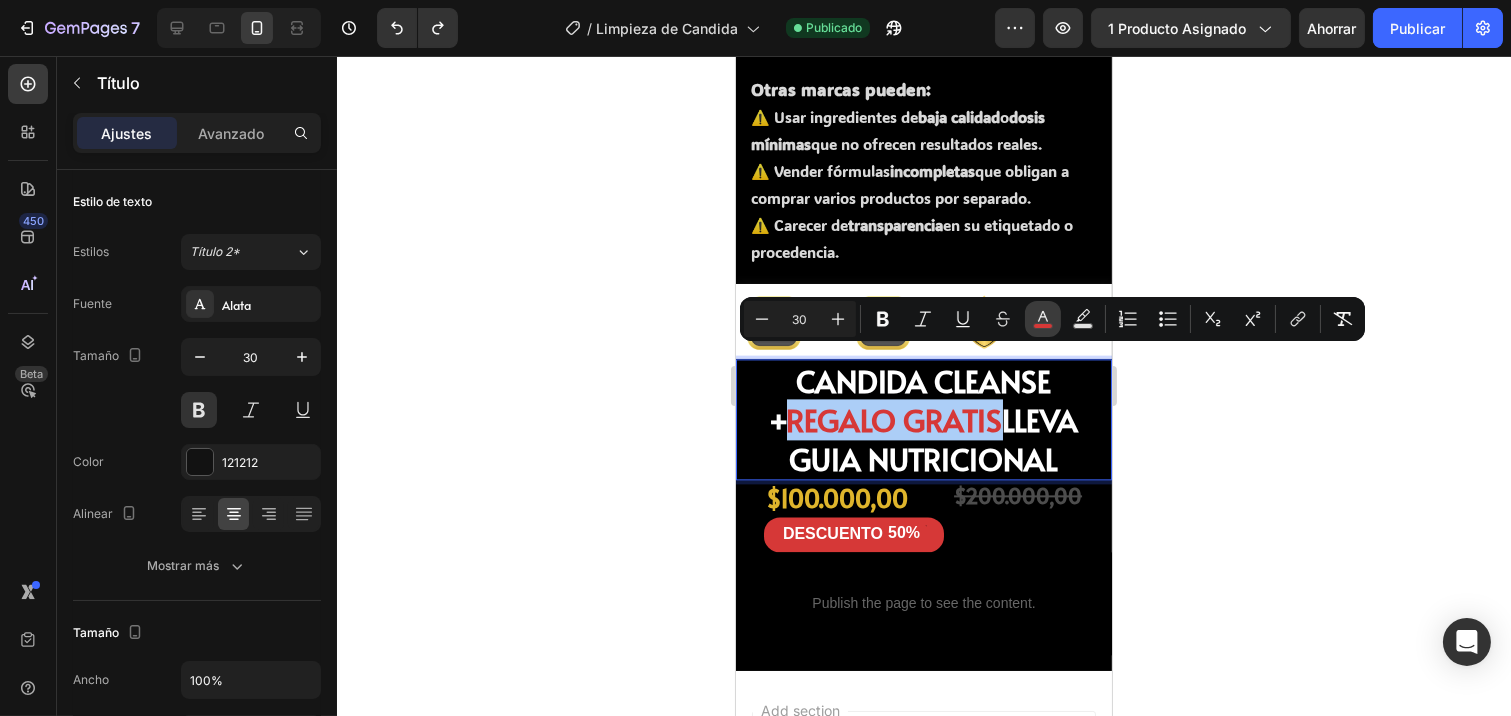 click 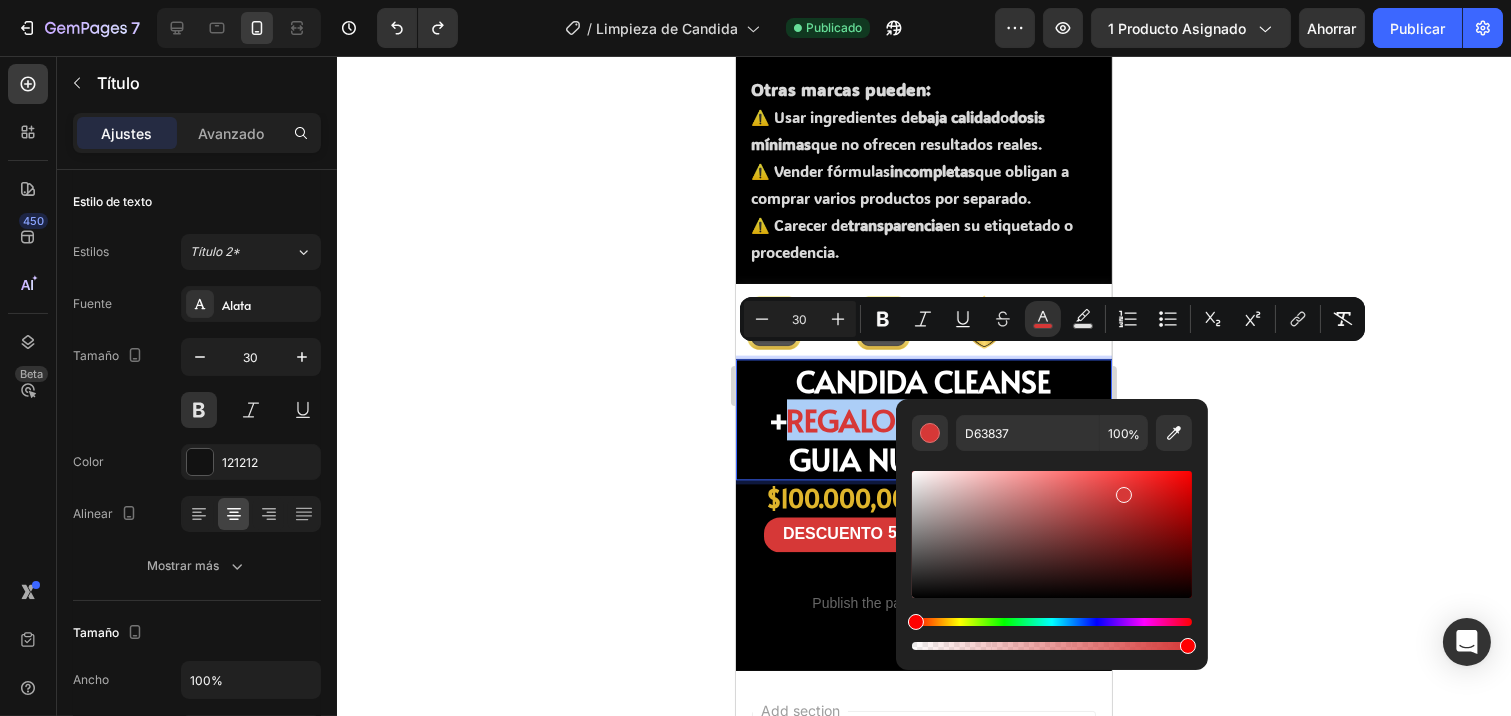 click at bounding box center (1052, 634) 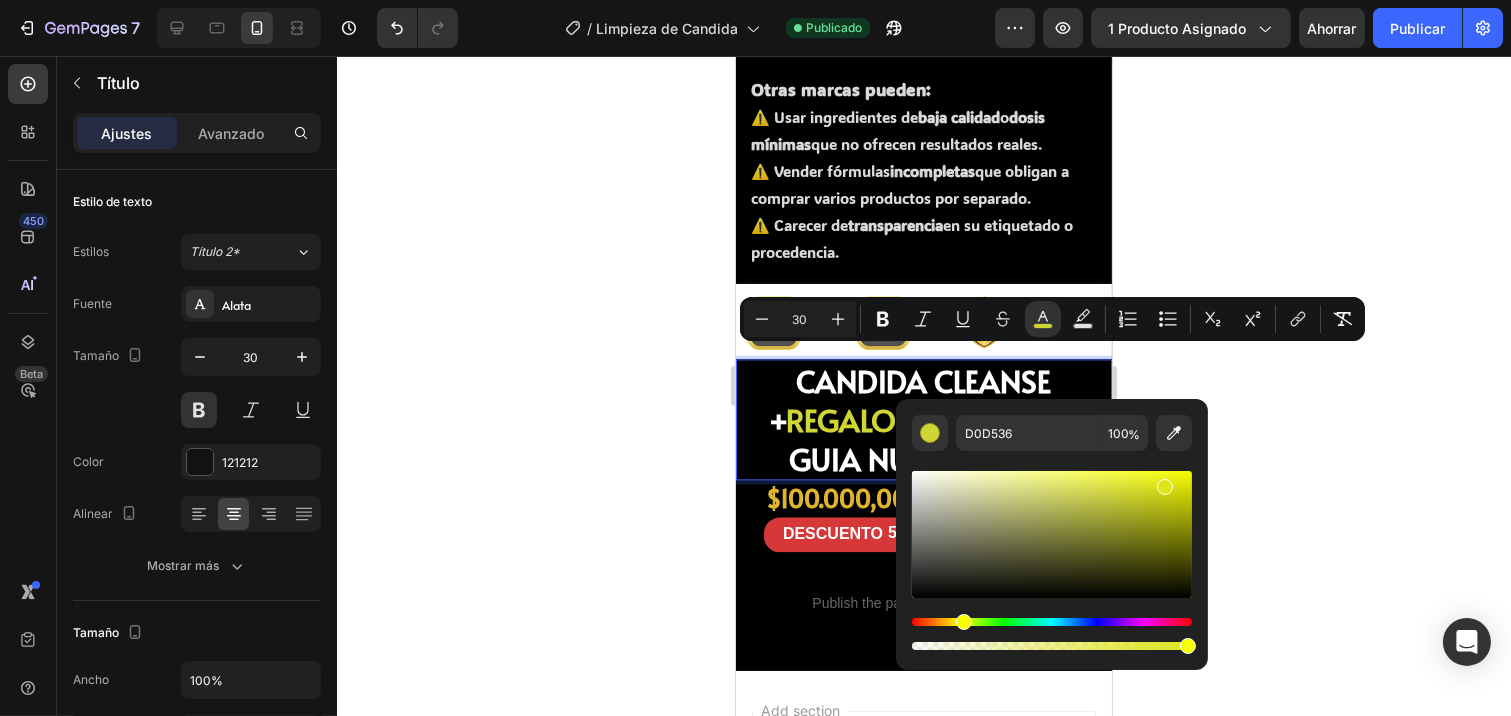 drag, startPoint x: 1134, startPoint y: 490, endPoint x: 1162, endPoint y: 483, distance: 28.86174 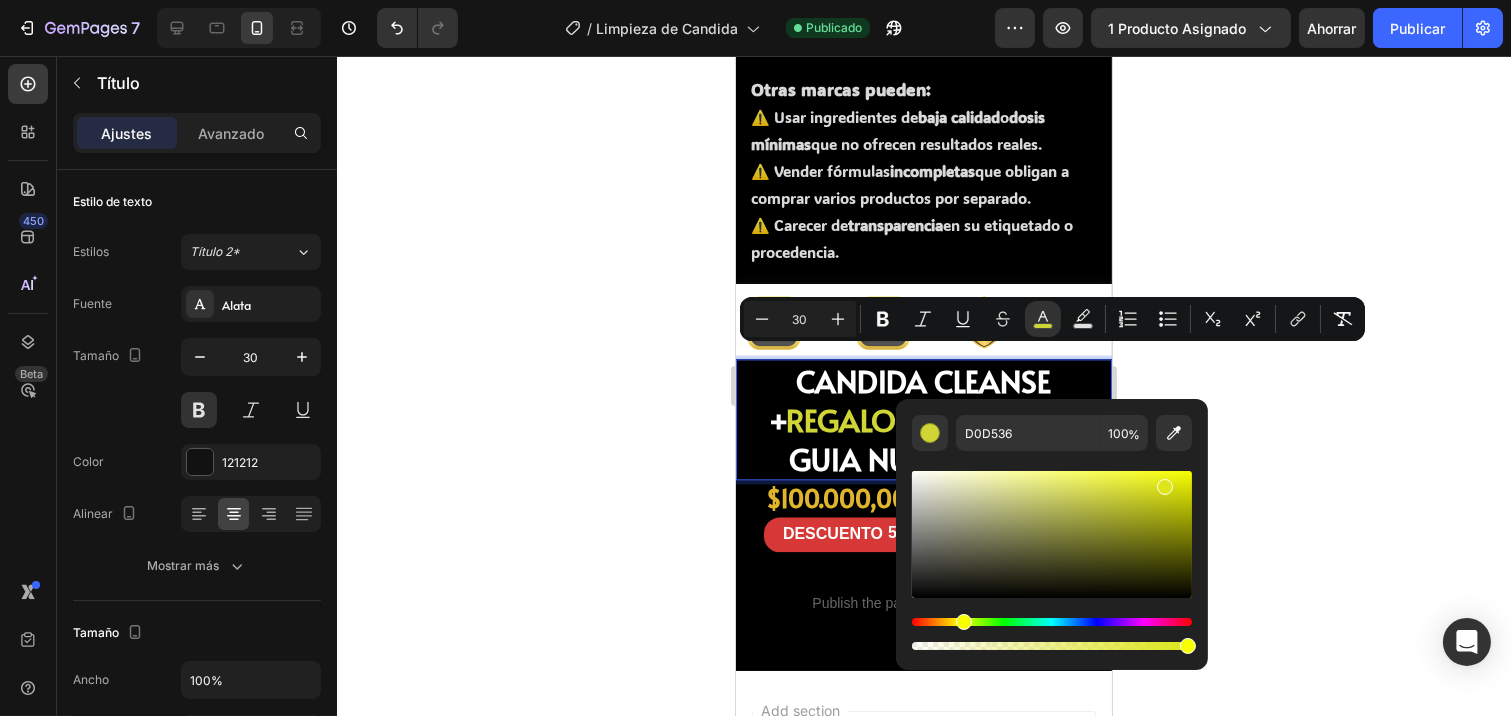 click at bounding box center [1165, 487] 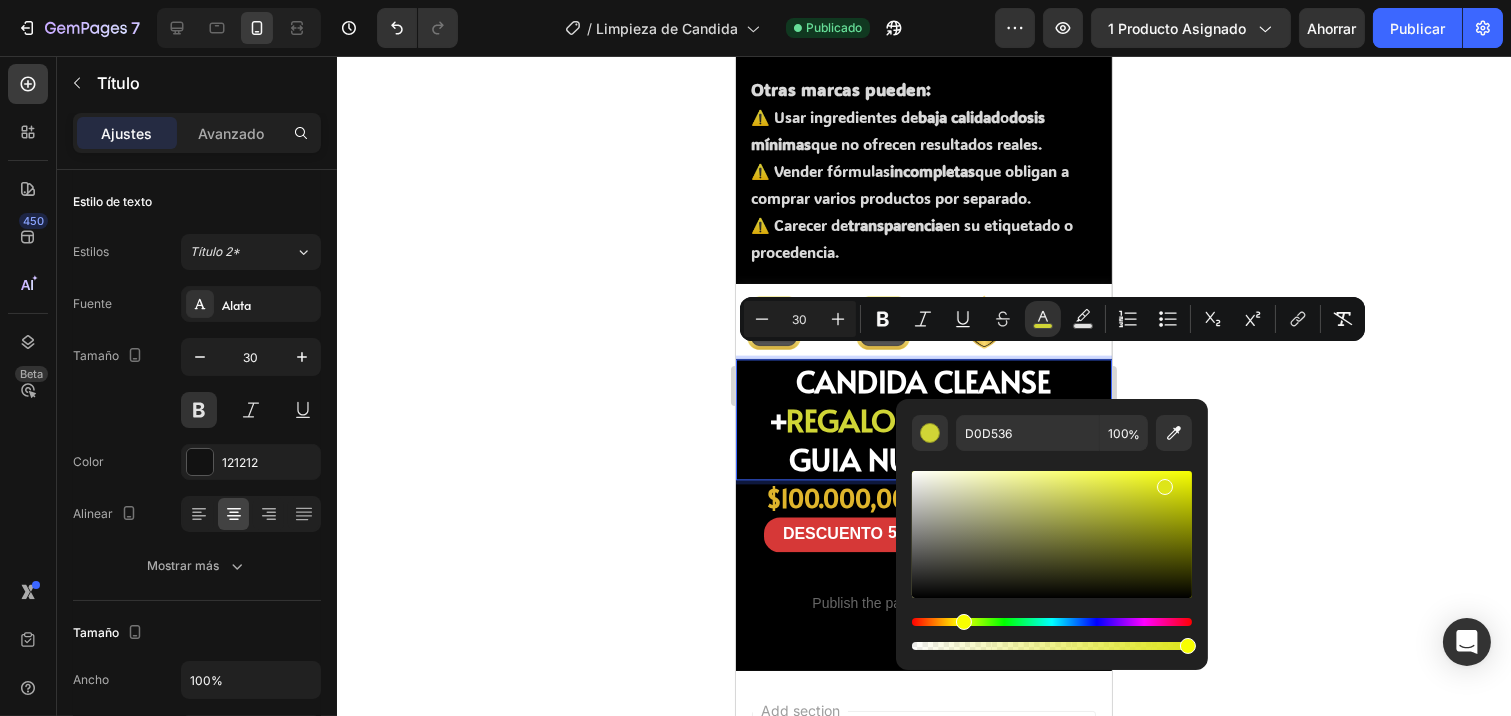 type on "DEE519" 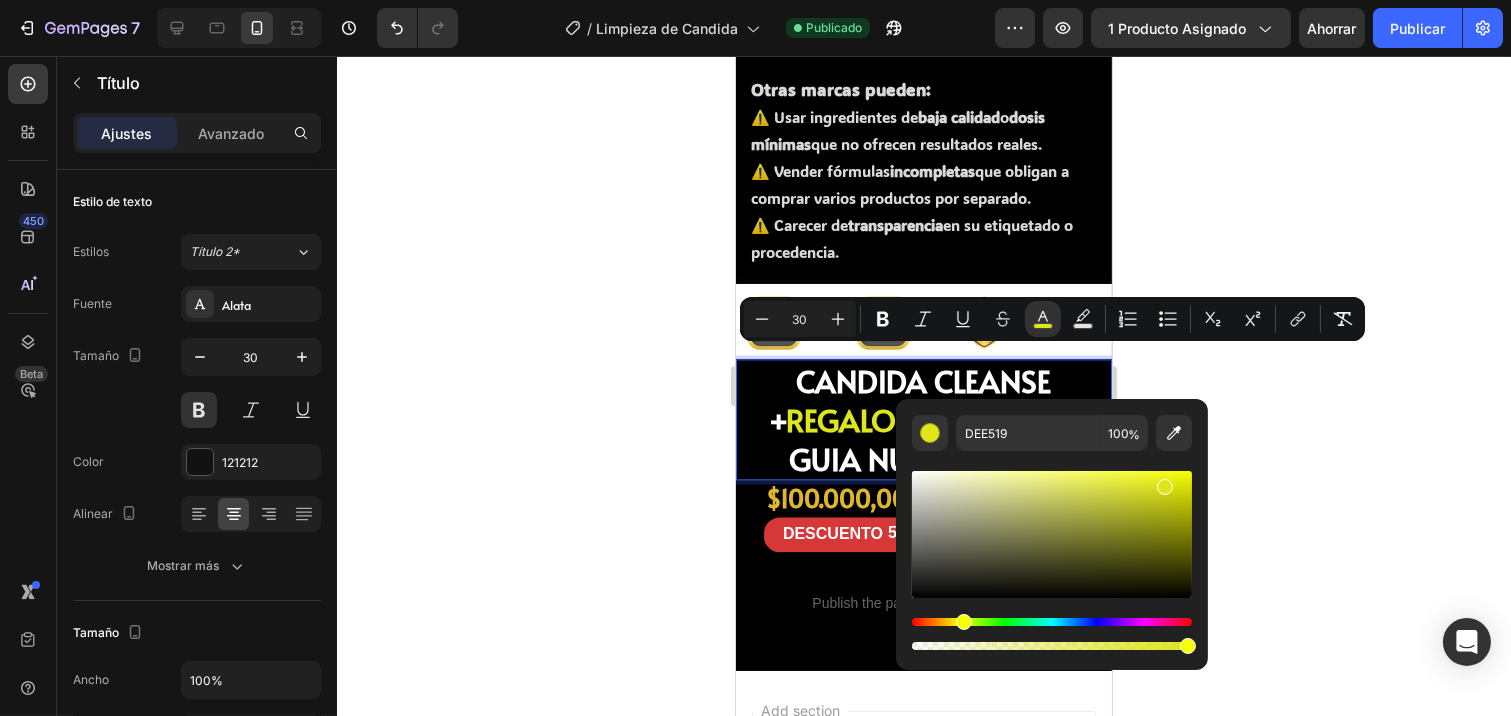 click 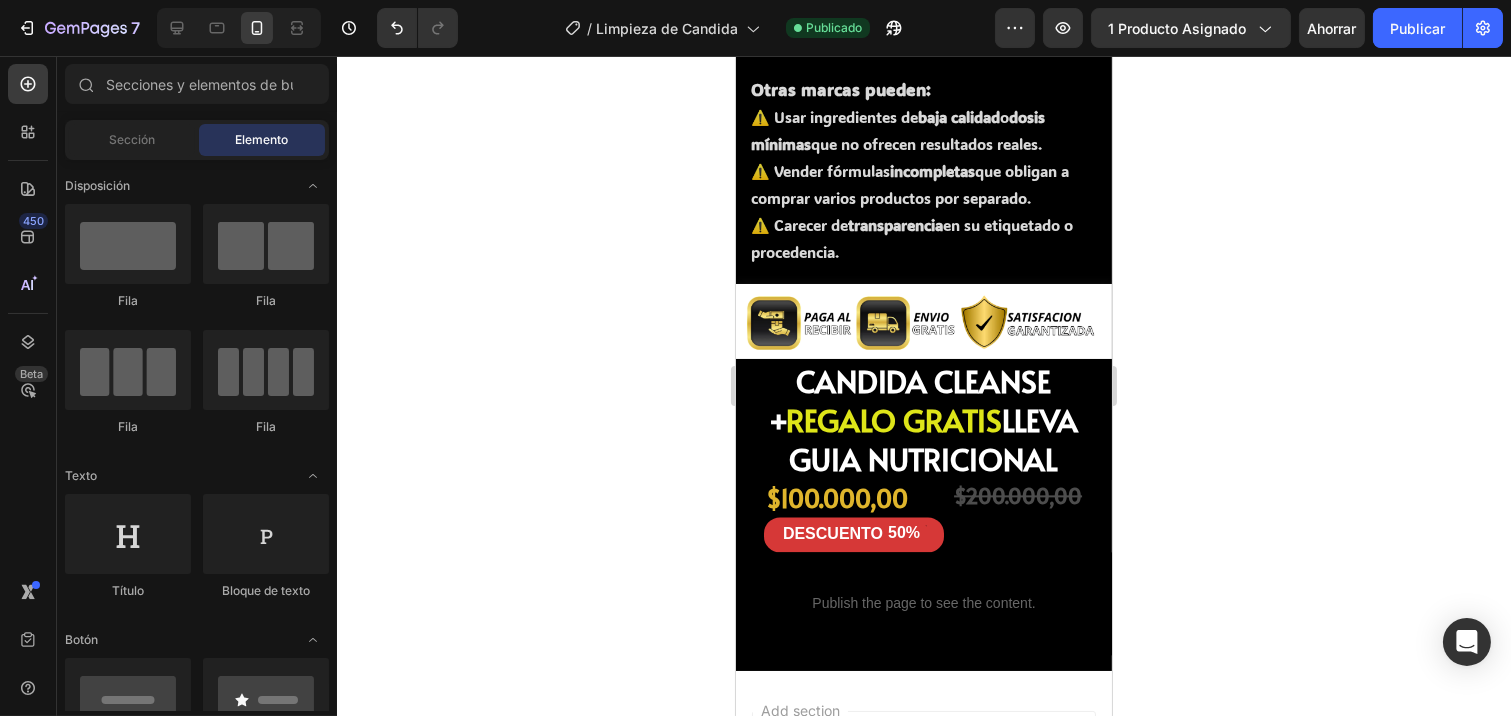 click 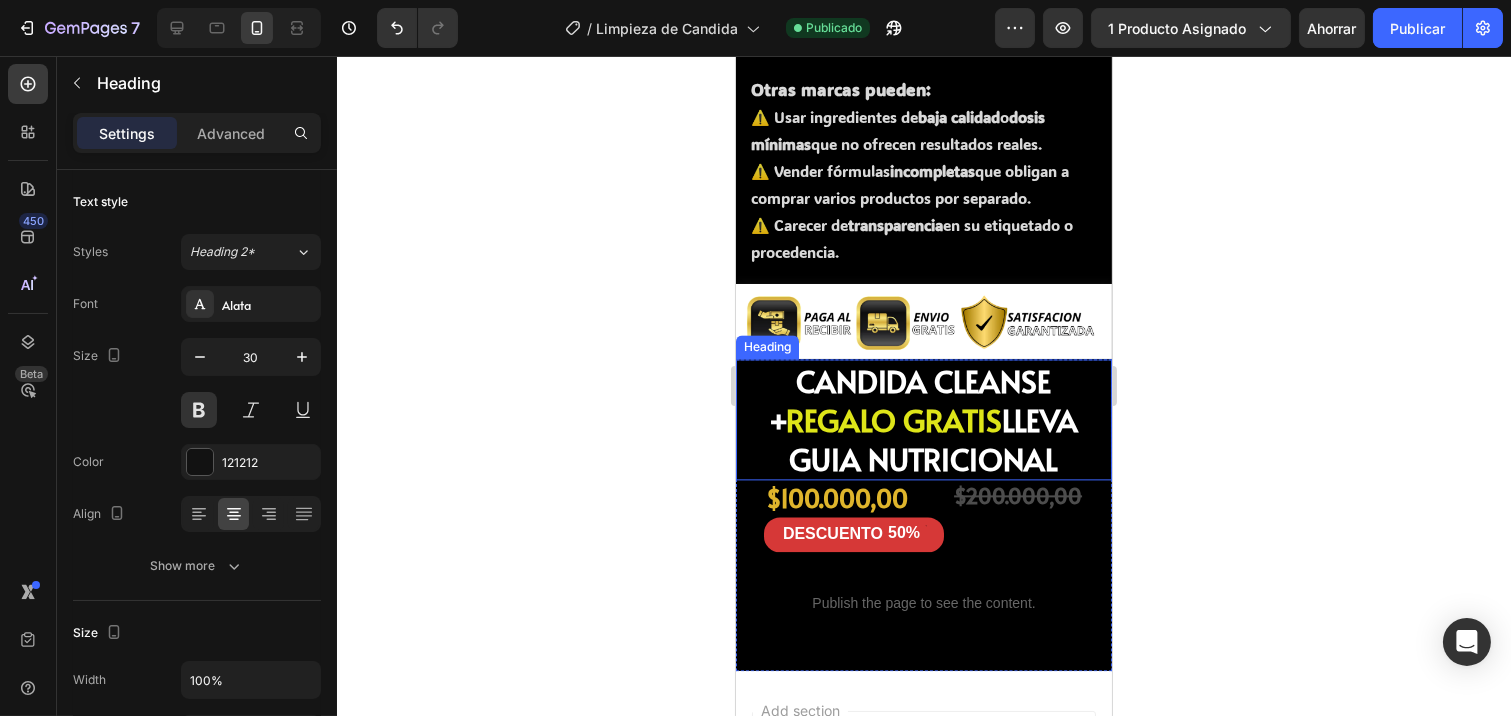 click on "REGALO GRATIS" at bounding box center [894, 419] 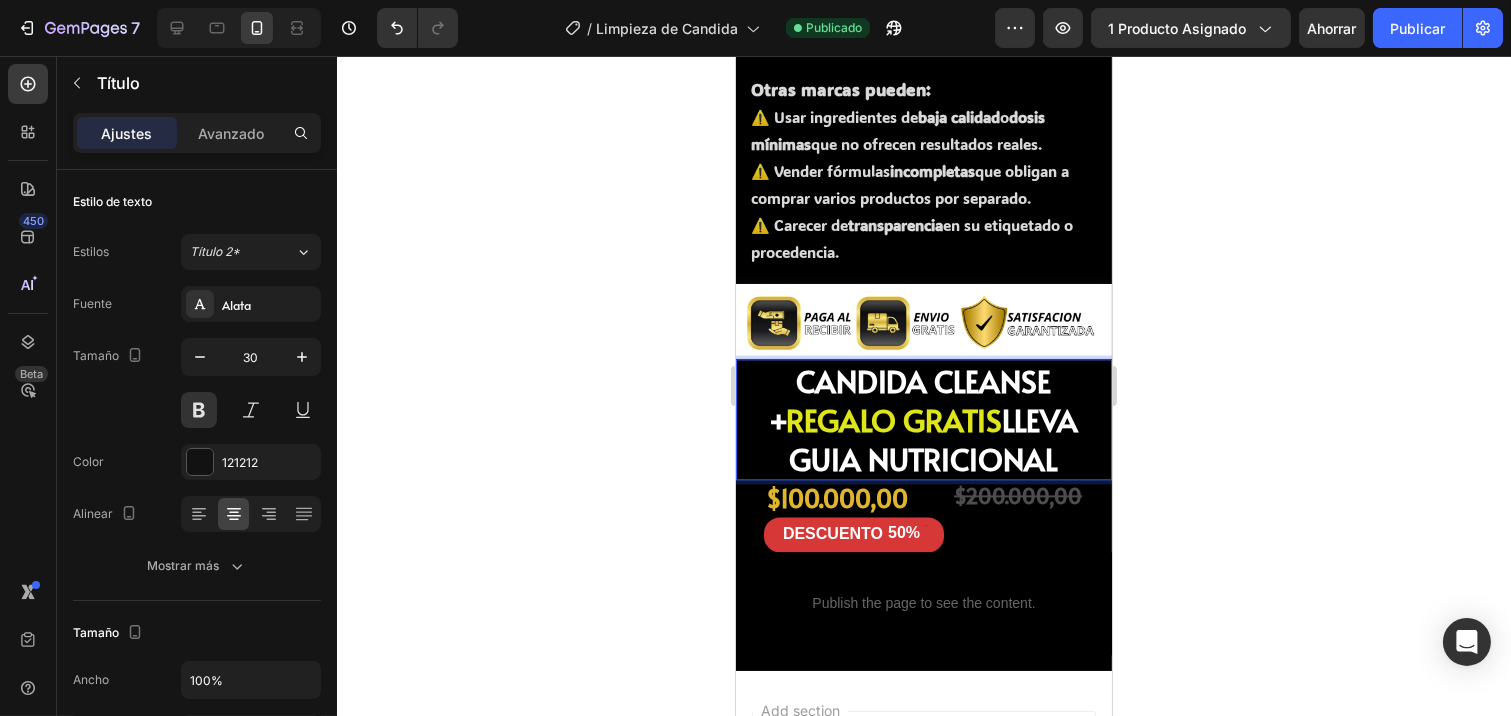 click on "REGALO GRATIS" at bounding box center [894, 419] 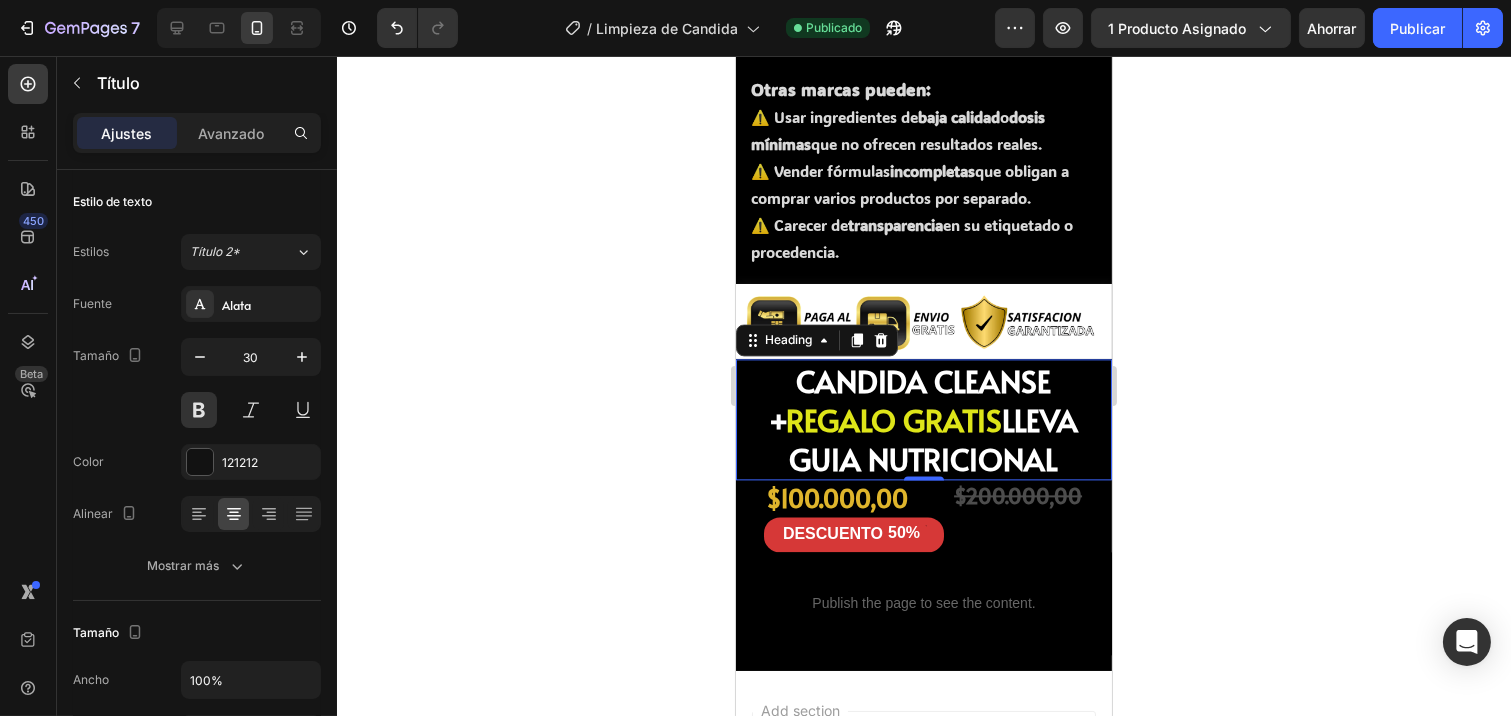 click 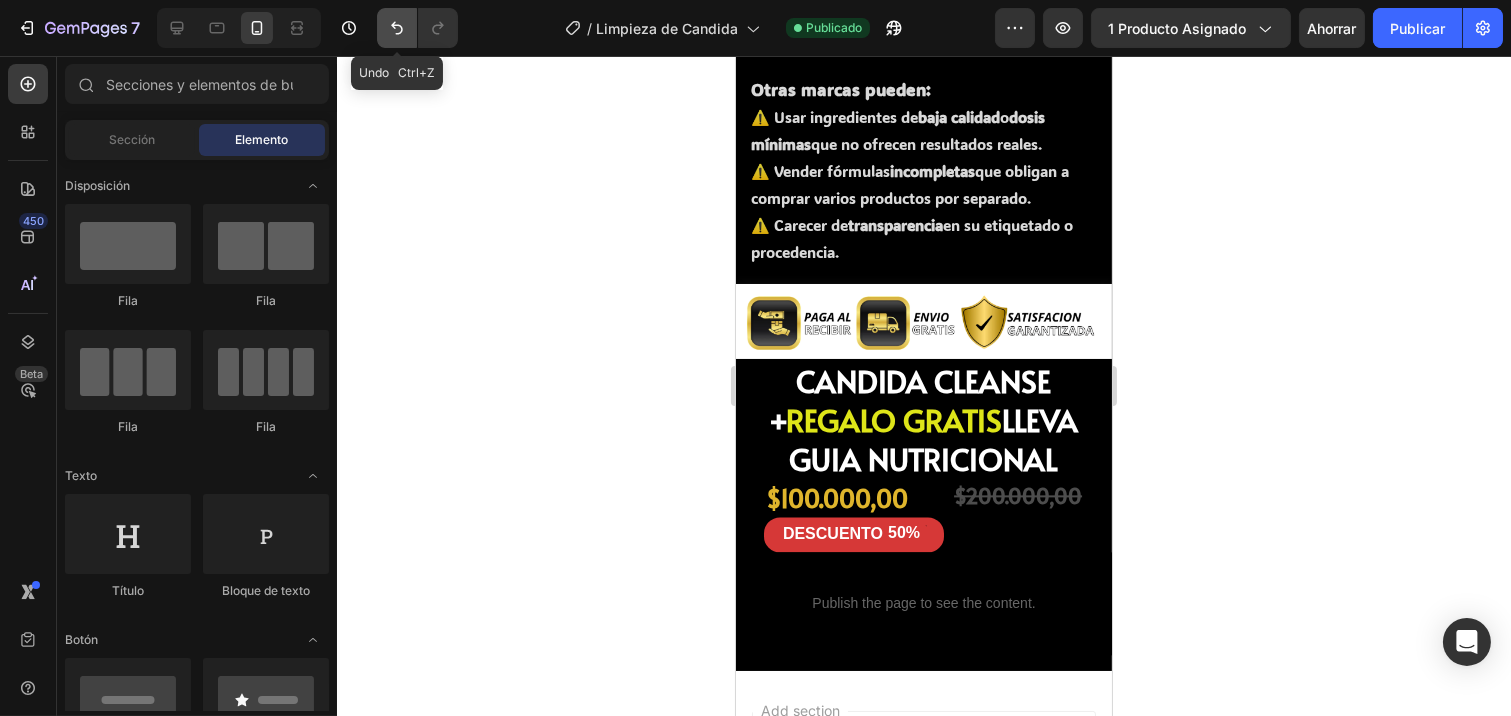 click 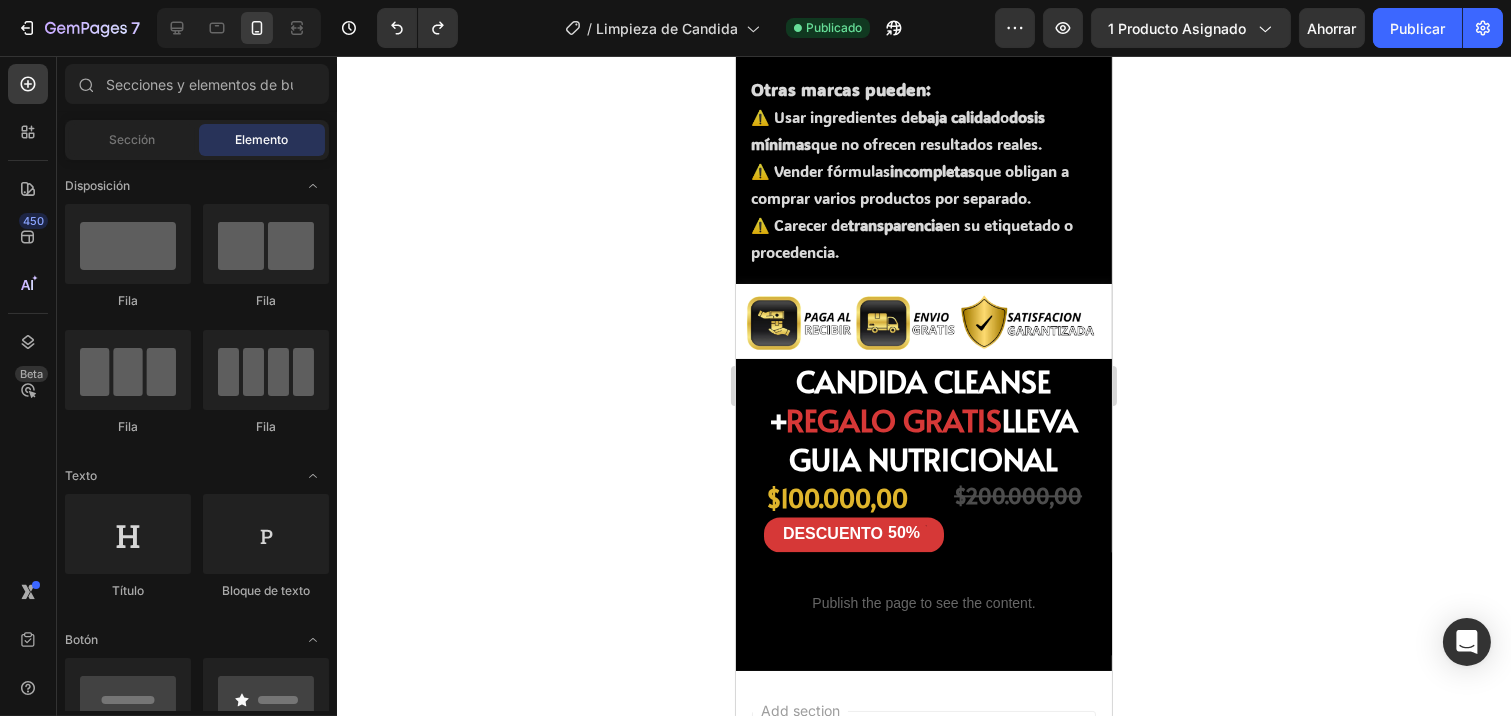 click 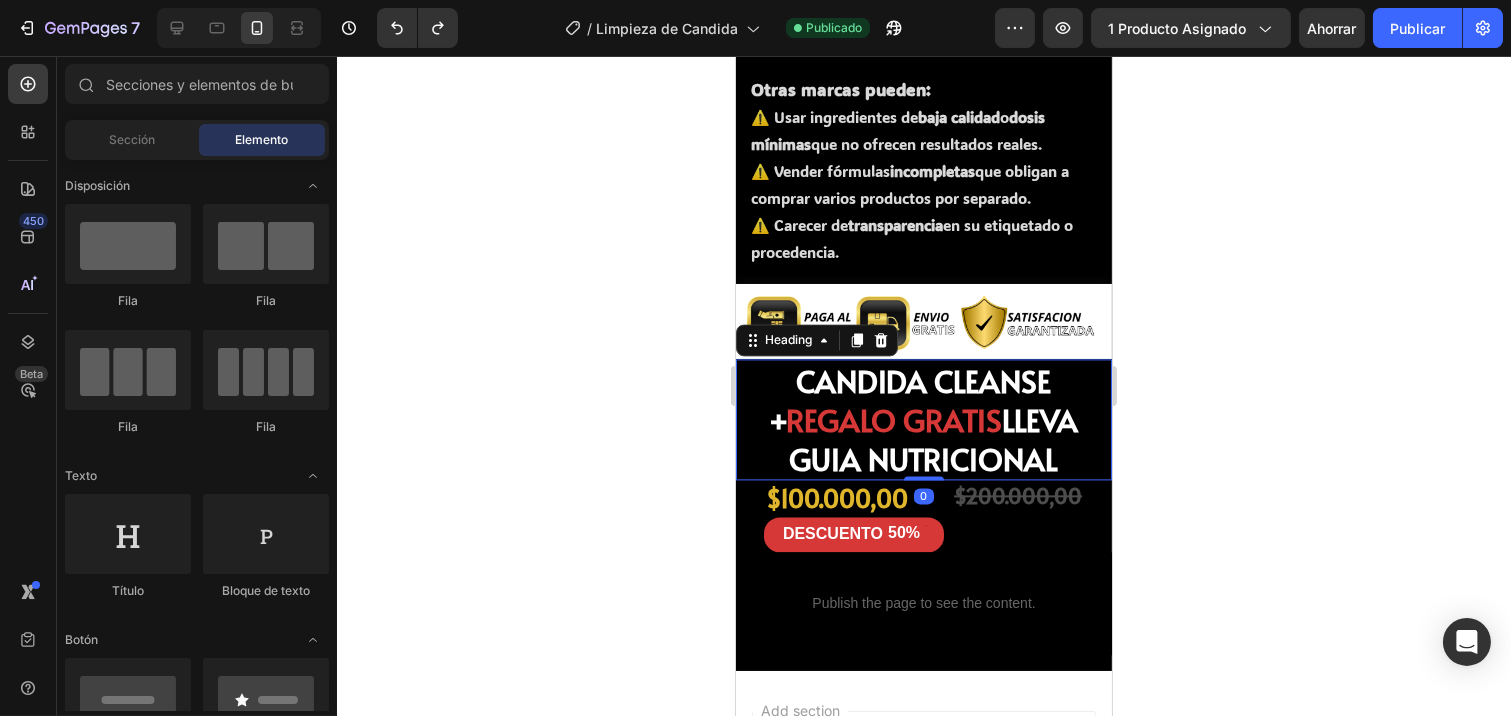 click on "REGALO GRATIS" at bounding box center (894, 419) 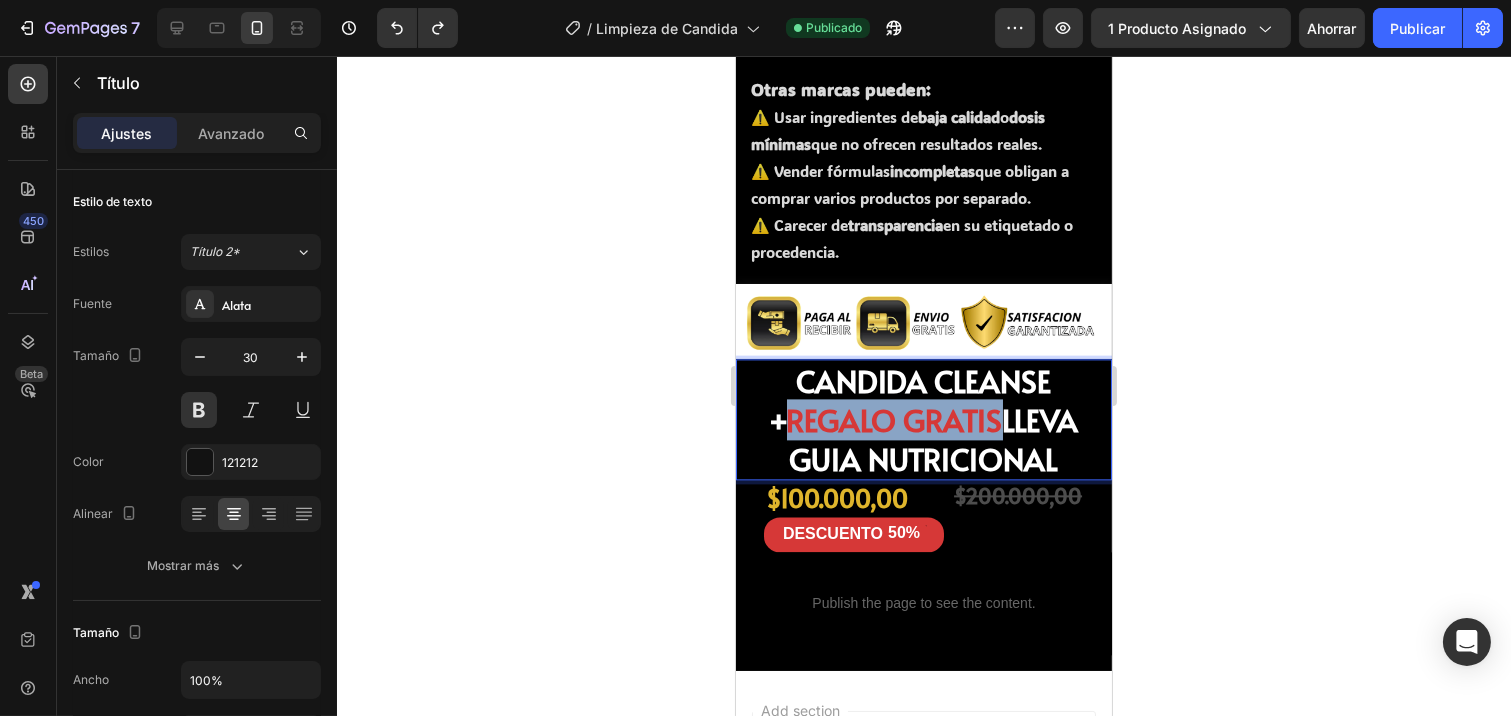 drag, startPoint x: 981, startPoint y: 368, endPoint x: 758, endPoint y: 374, distance: 223.0807 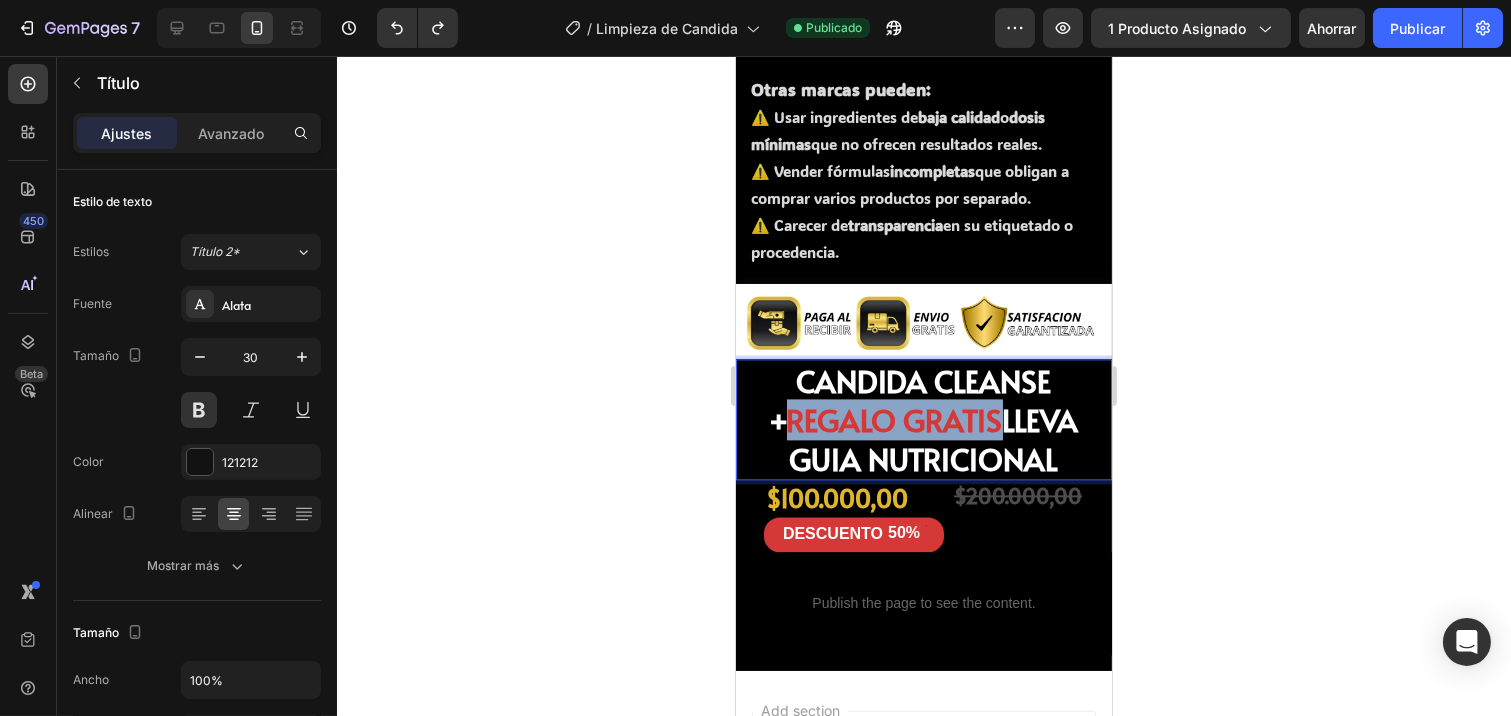 click on "CANDIDA CLEANSE +  REGALO GRATIS  LLEVA GUIA NUTRICIONAL" at bounding box center [923, 419] 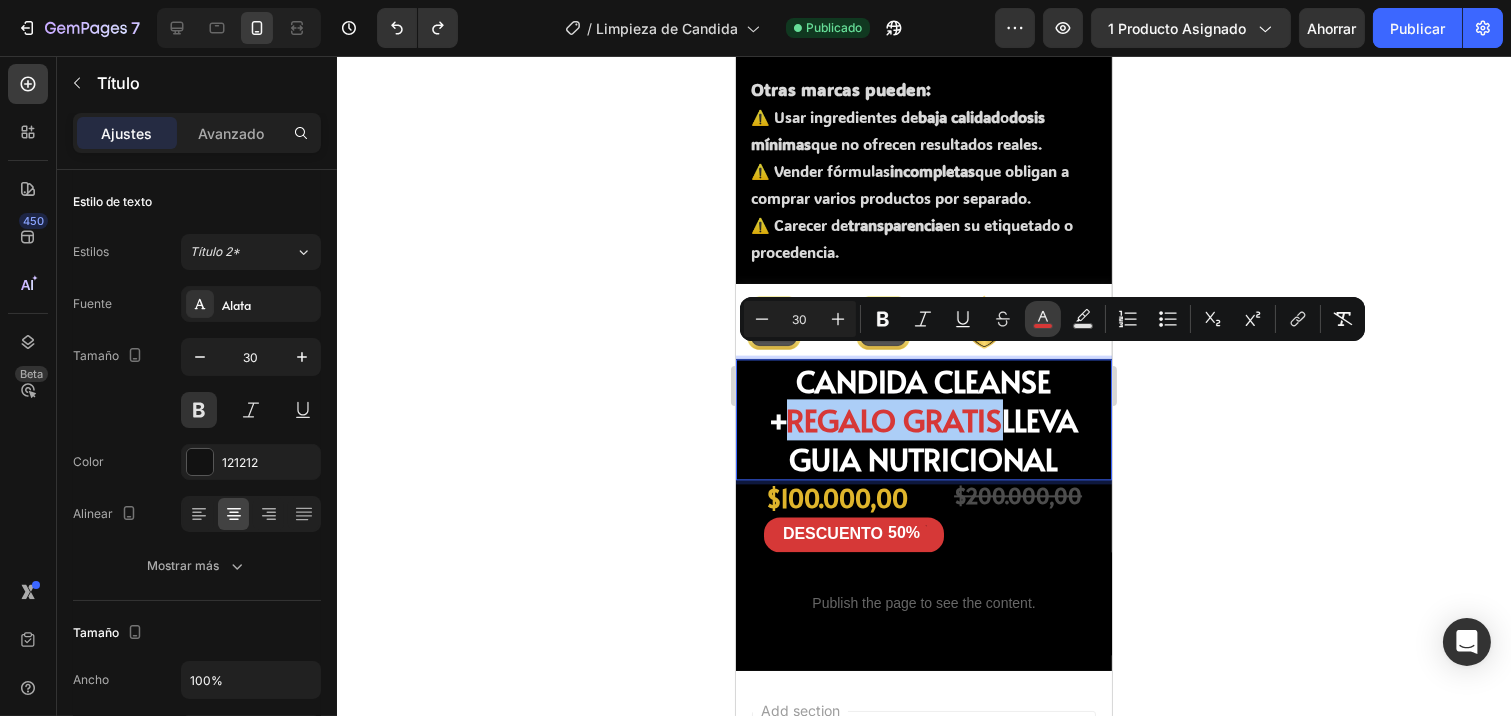 click on "color" at bounding box center [1043, 319] 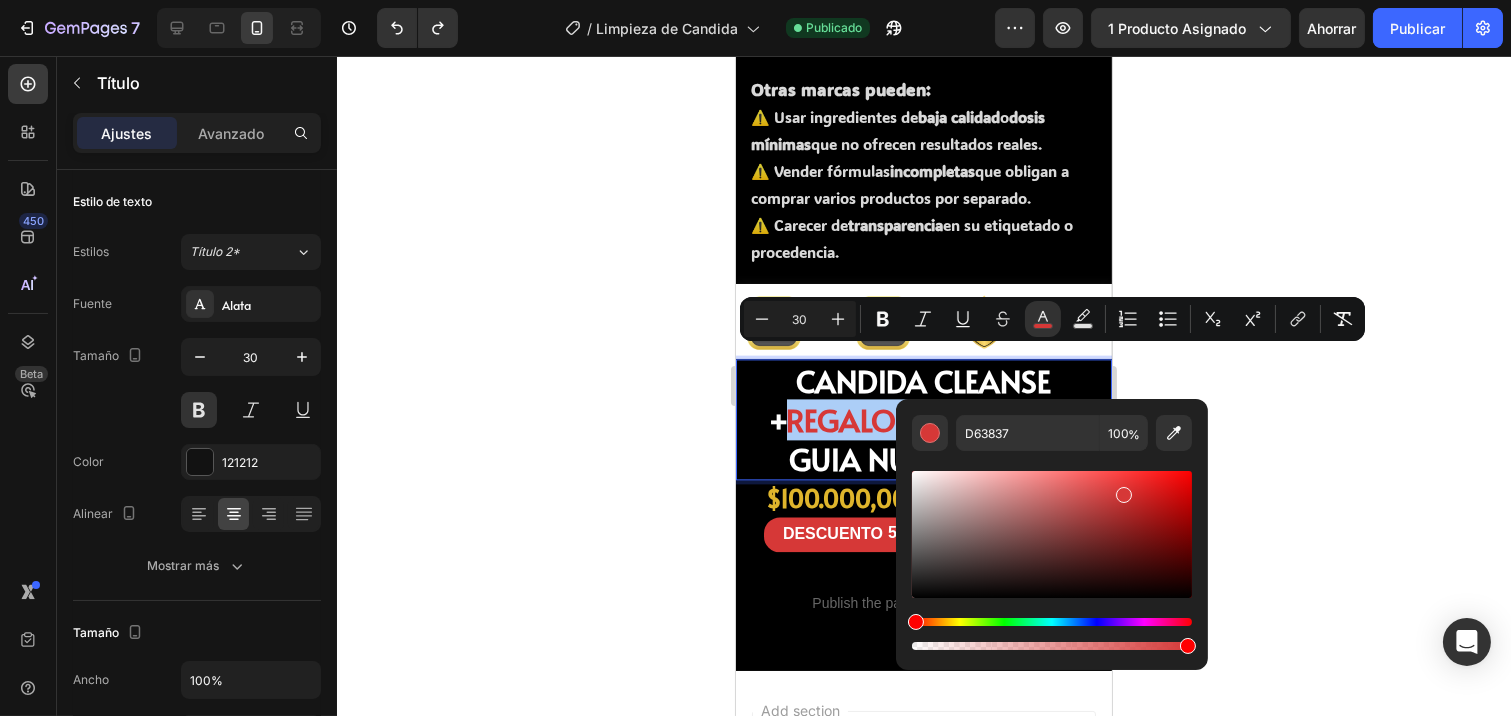 click at bounding box center (1052, 622) 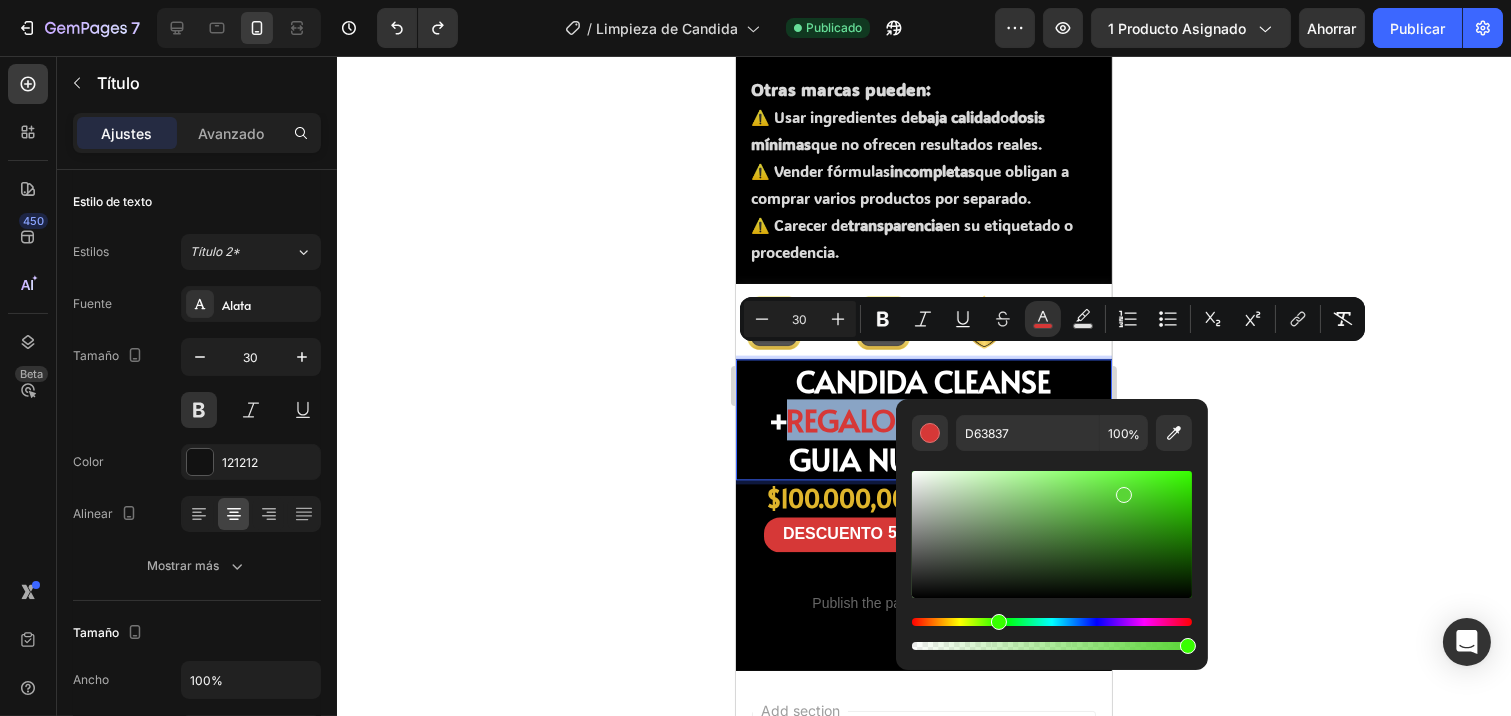 type on "59D536" 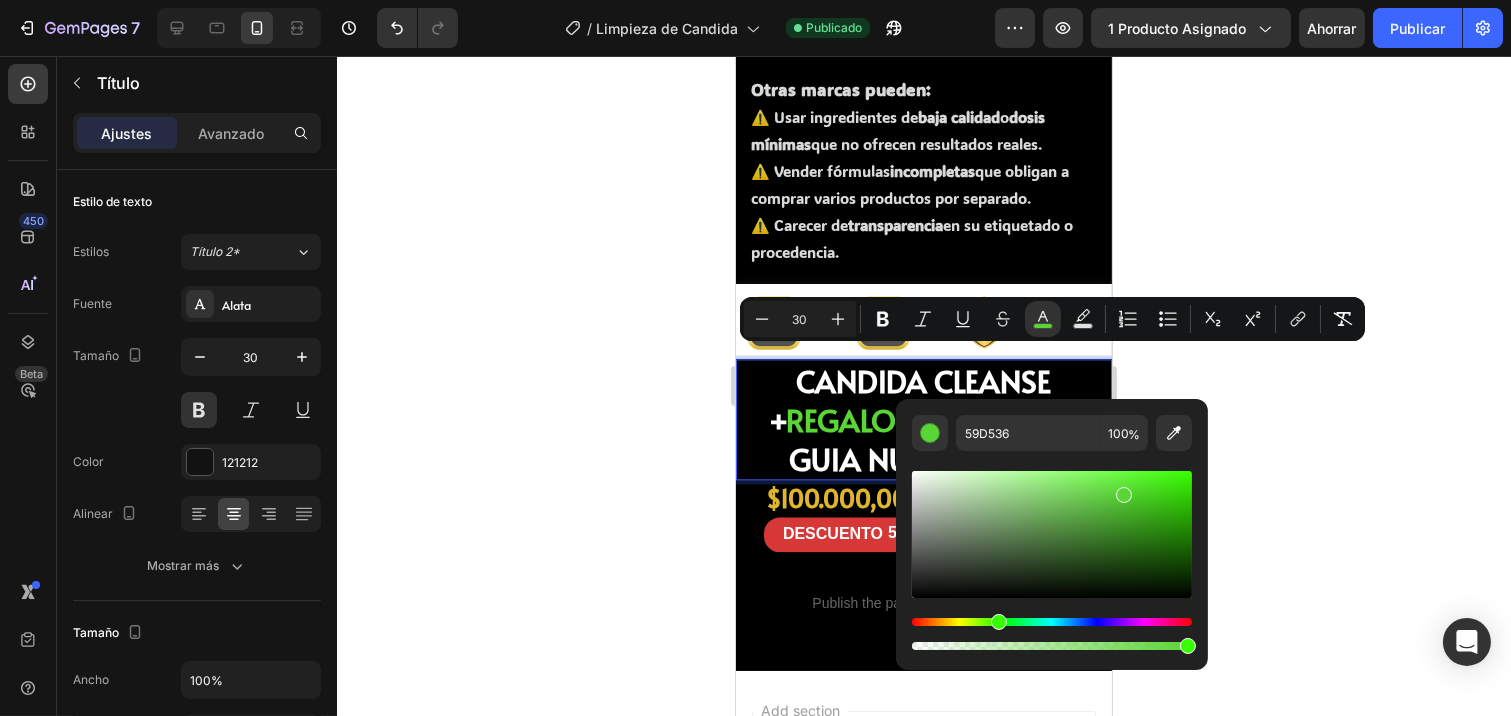 click 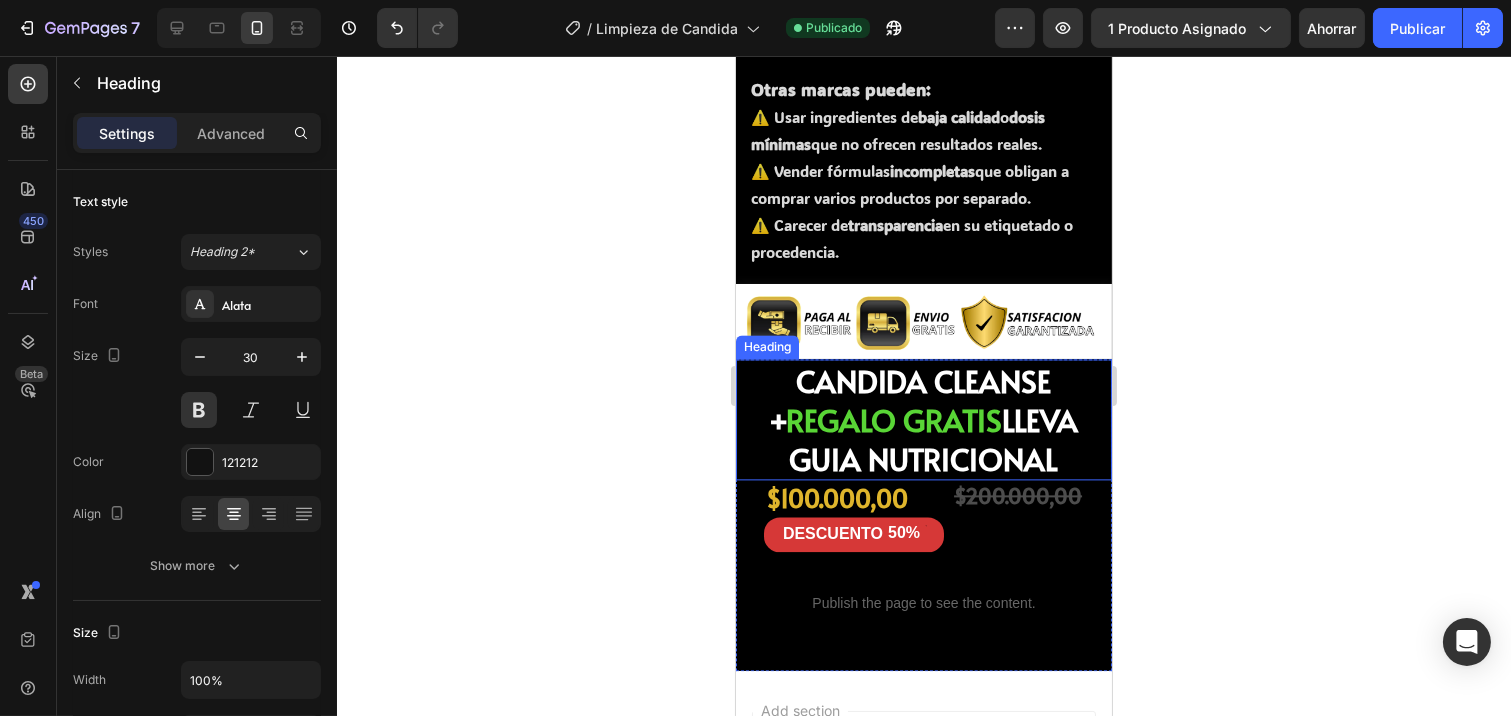 click on "REGALO GRATIS" at bounding box center (894, 419) 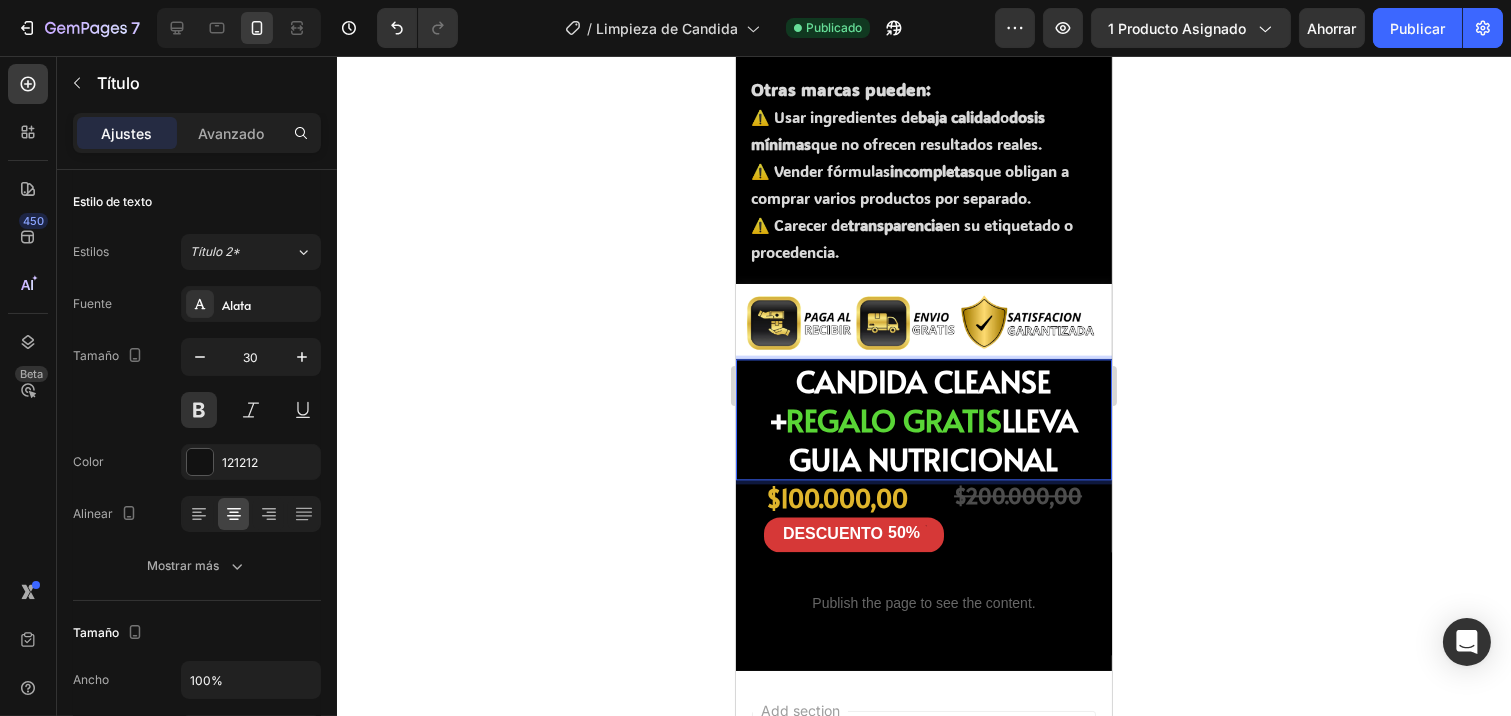 click on "LLEVA GUIA NUTRICIONAL" at bounding box center [933, 439] 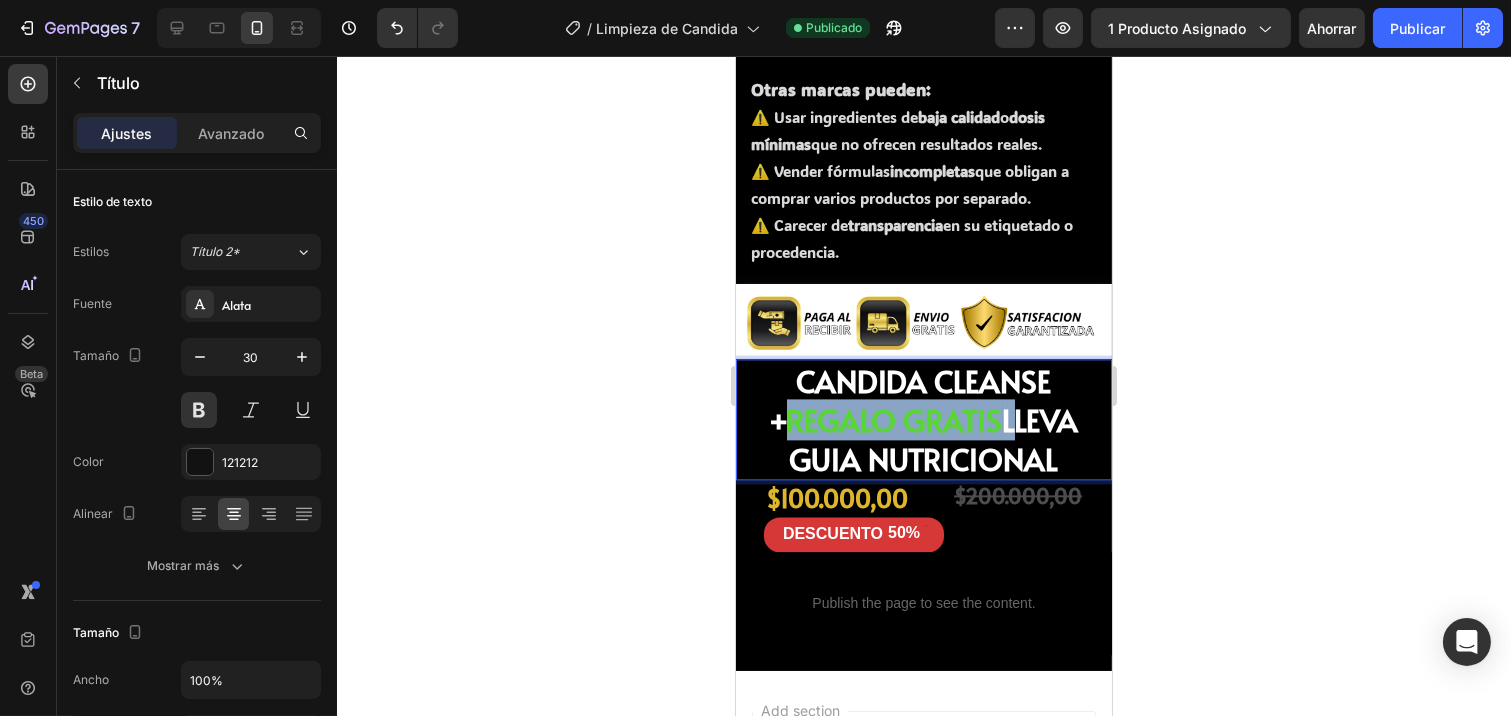 drag, startPoint x: 982, startPoint y: 371, endPoint x: 815, endPoint y: 368, distance: 167.02695 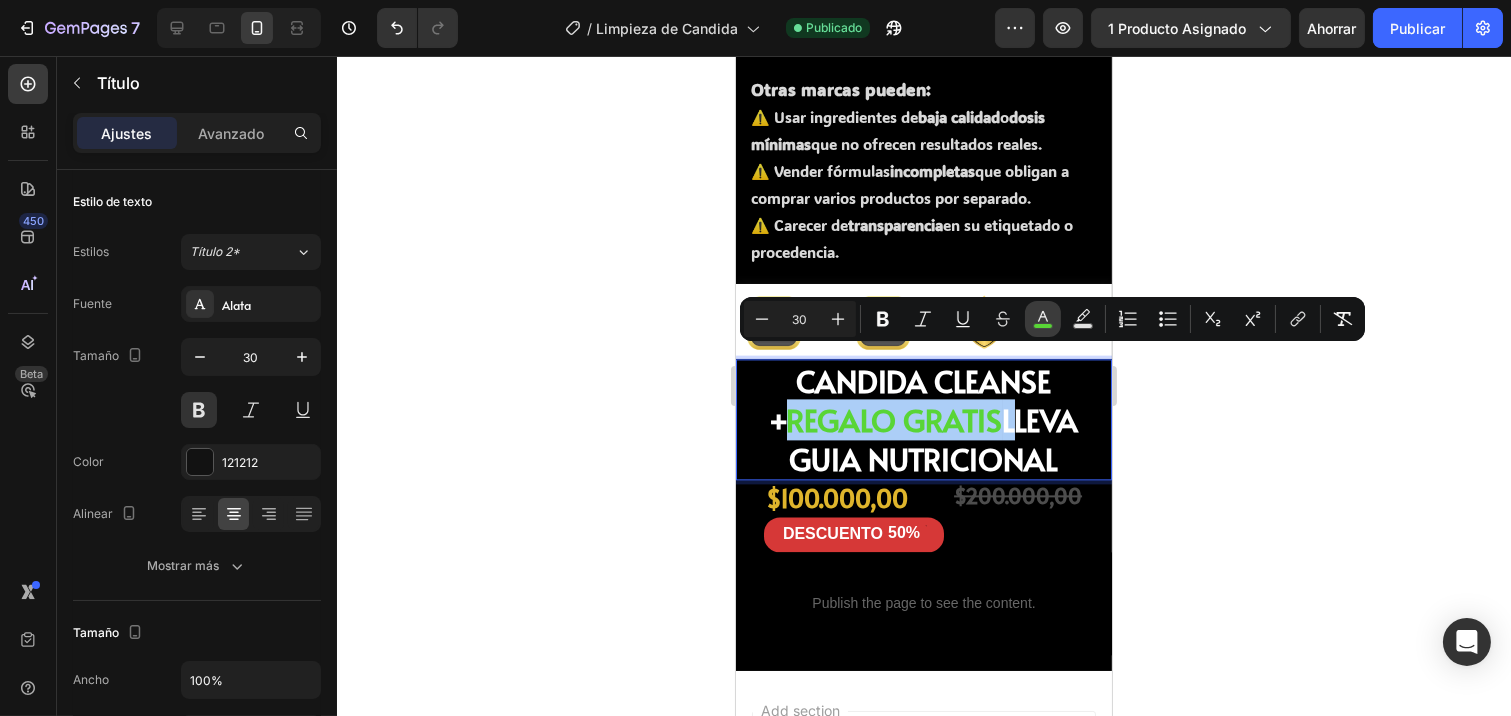 click 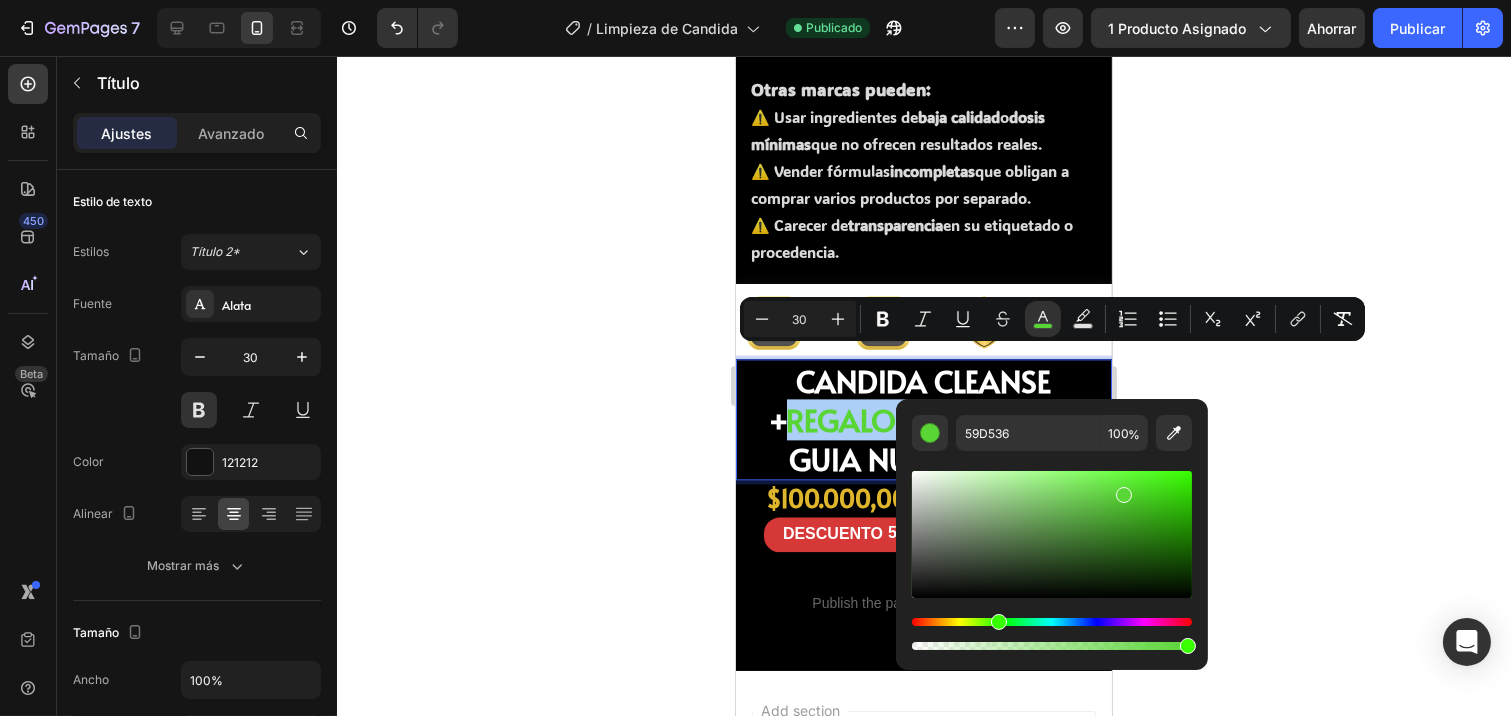 click at bounding box center [1052, 622] 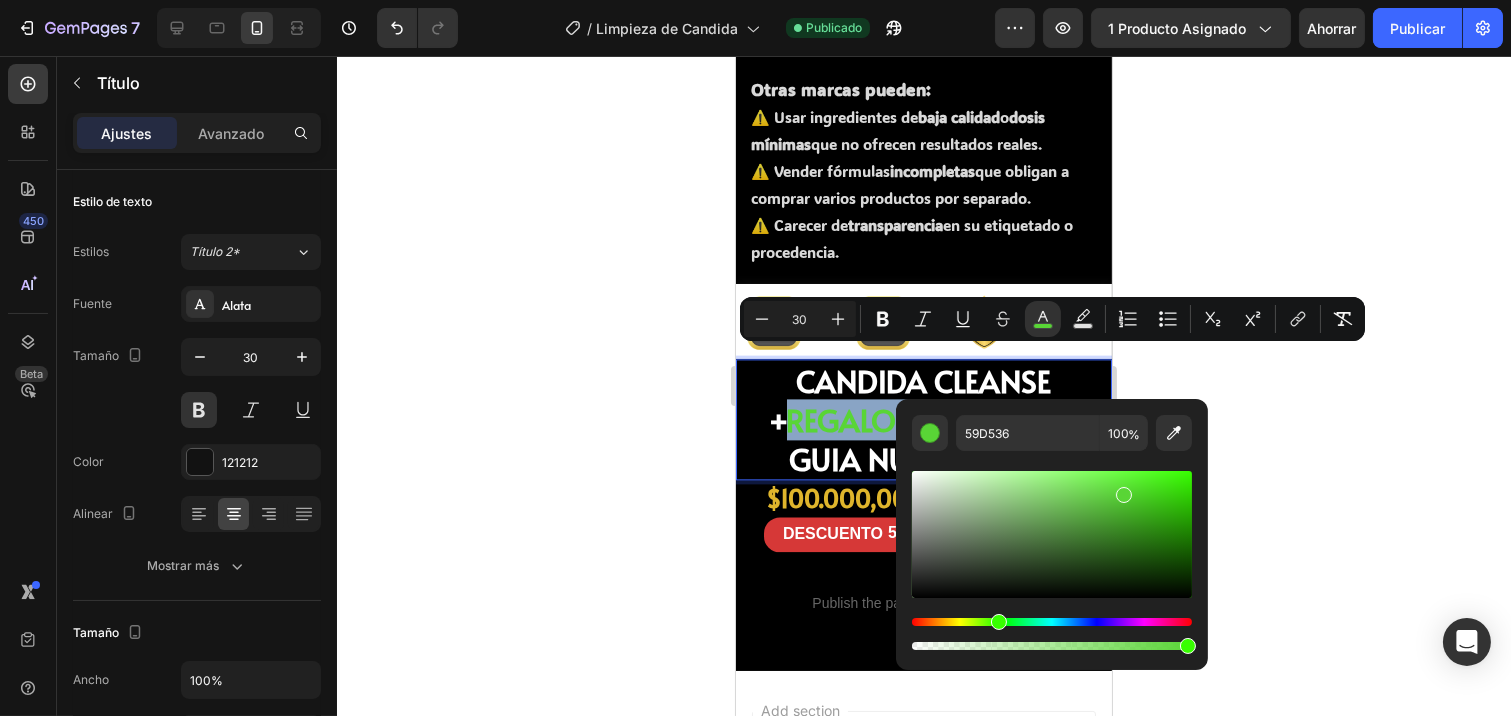 type on "CAD436" 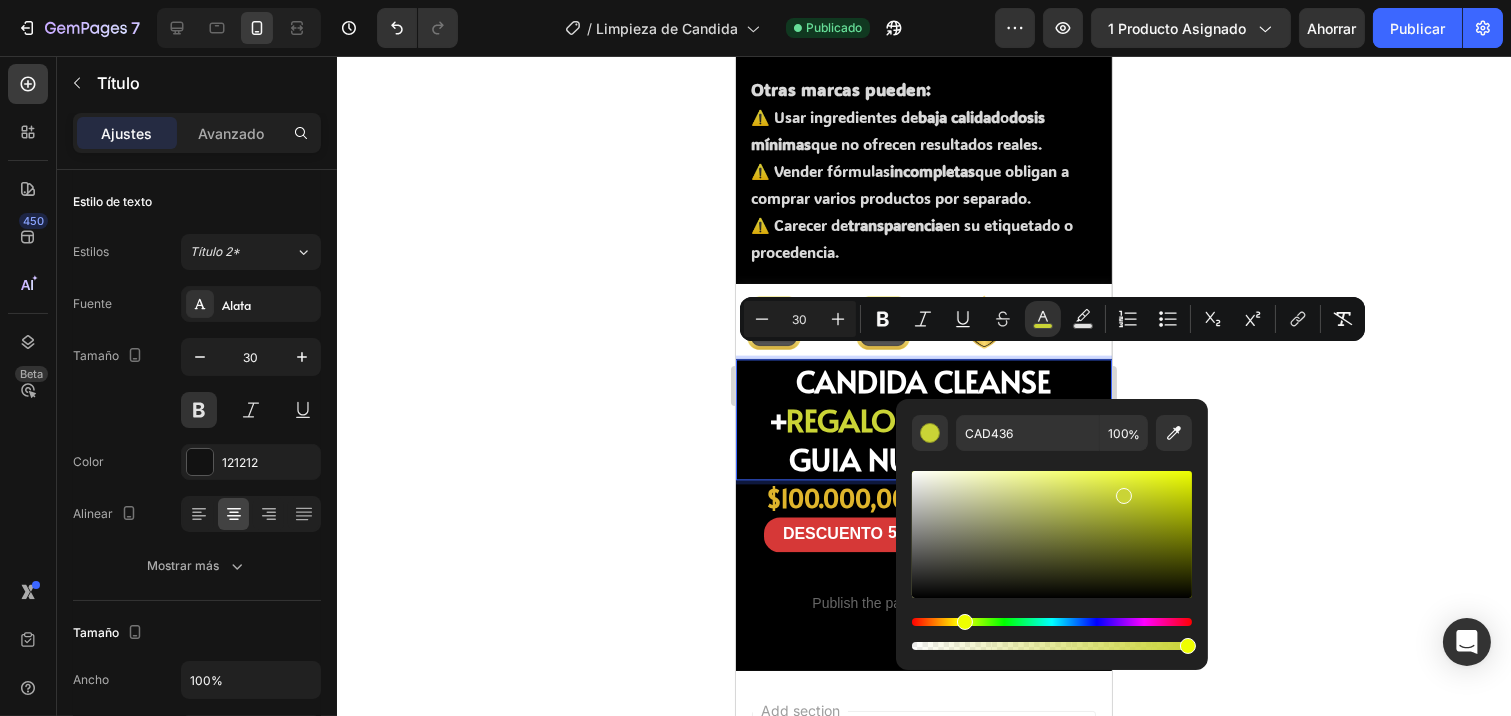 click 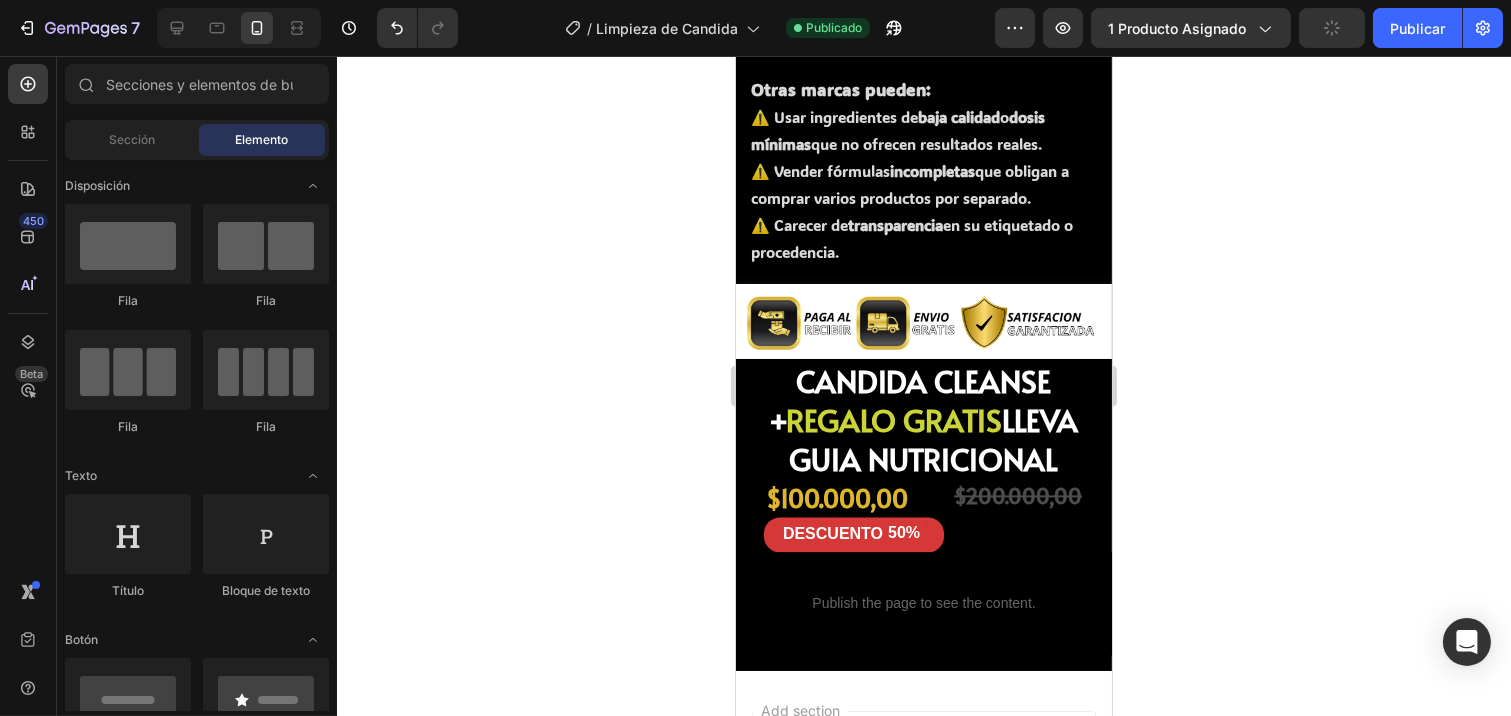 click 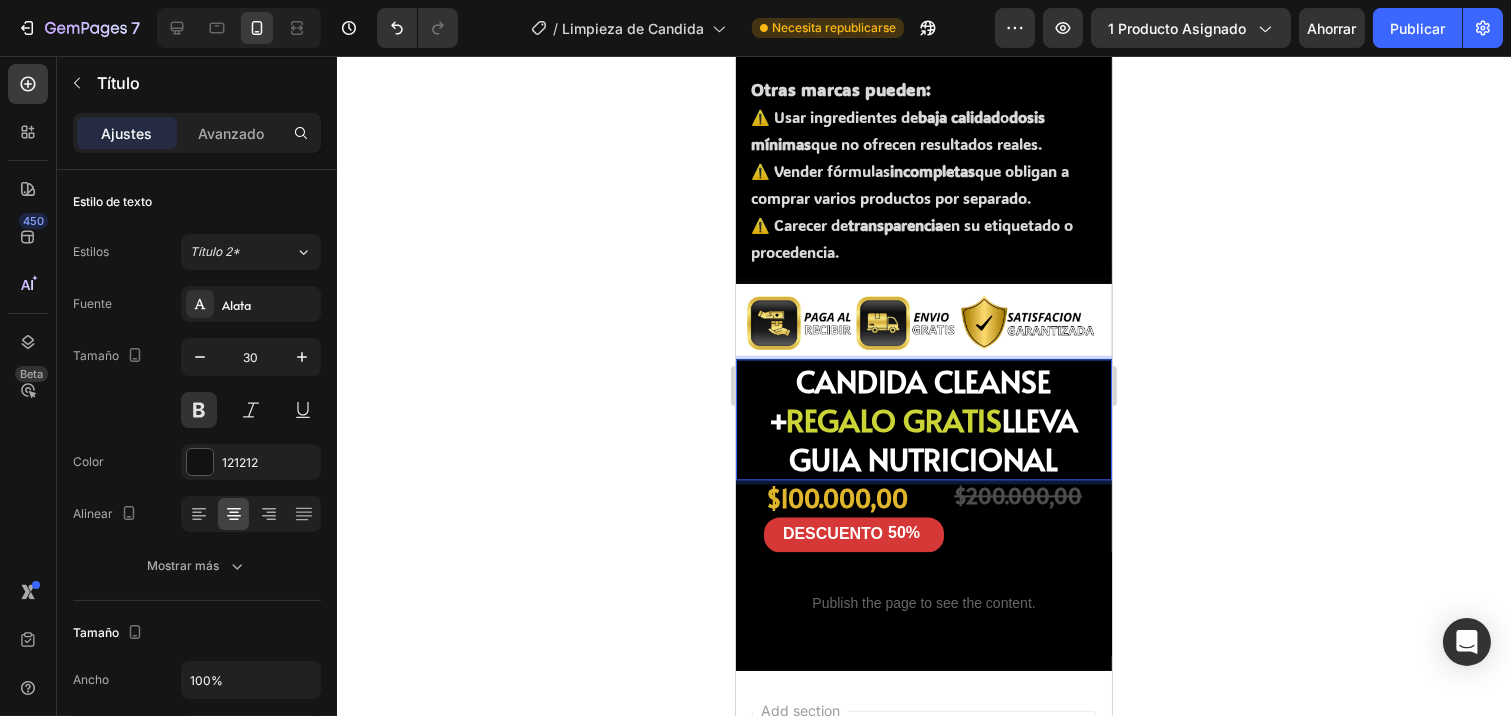 click on "REGALO GRATIS" at bounding box center (894, 419) 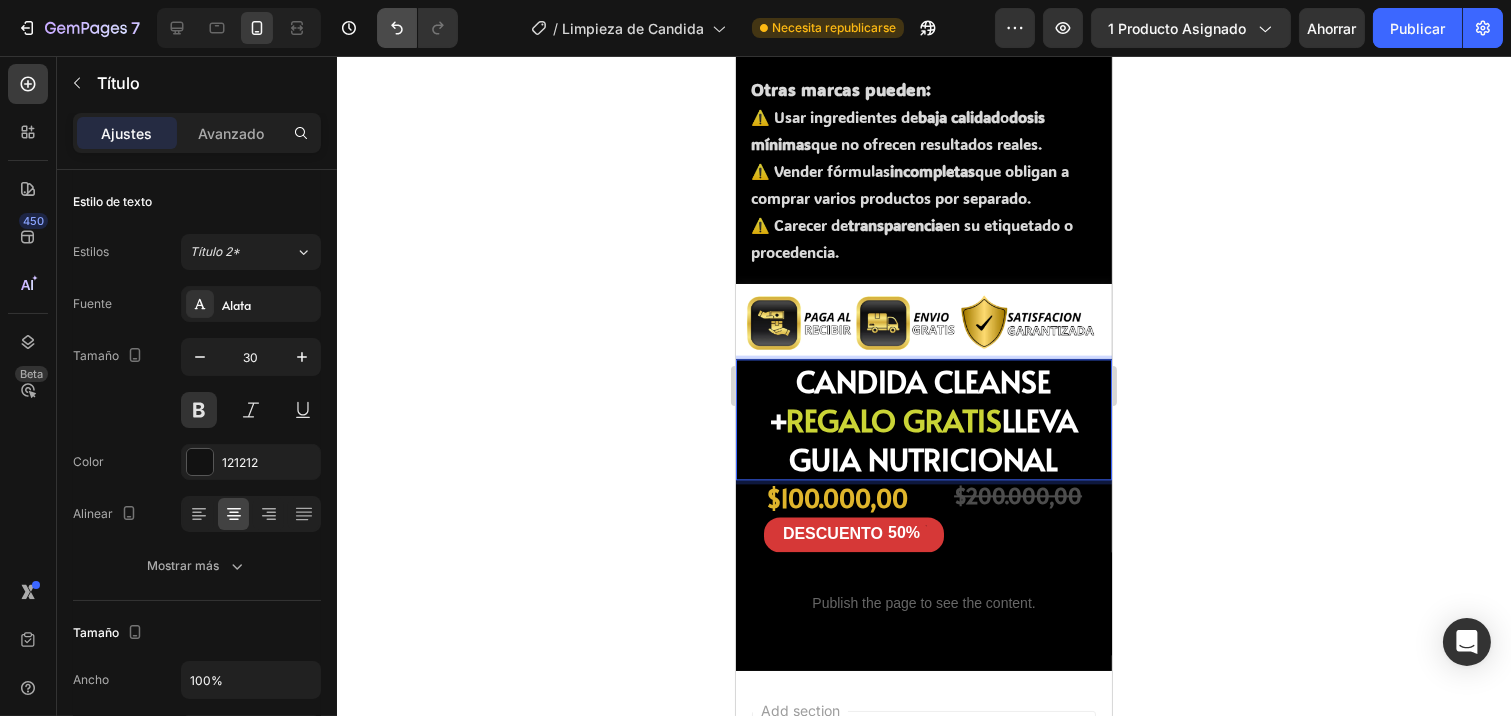 click 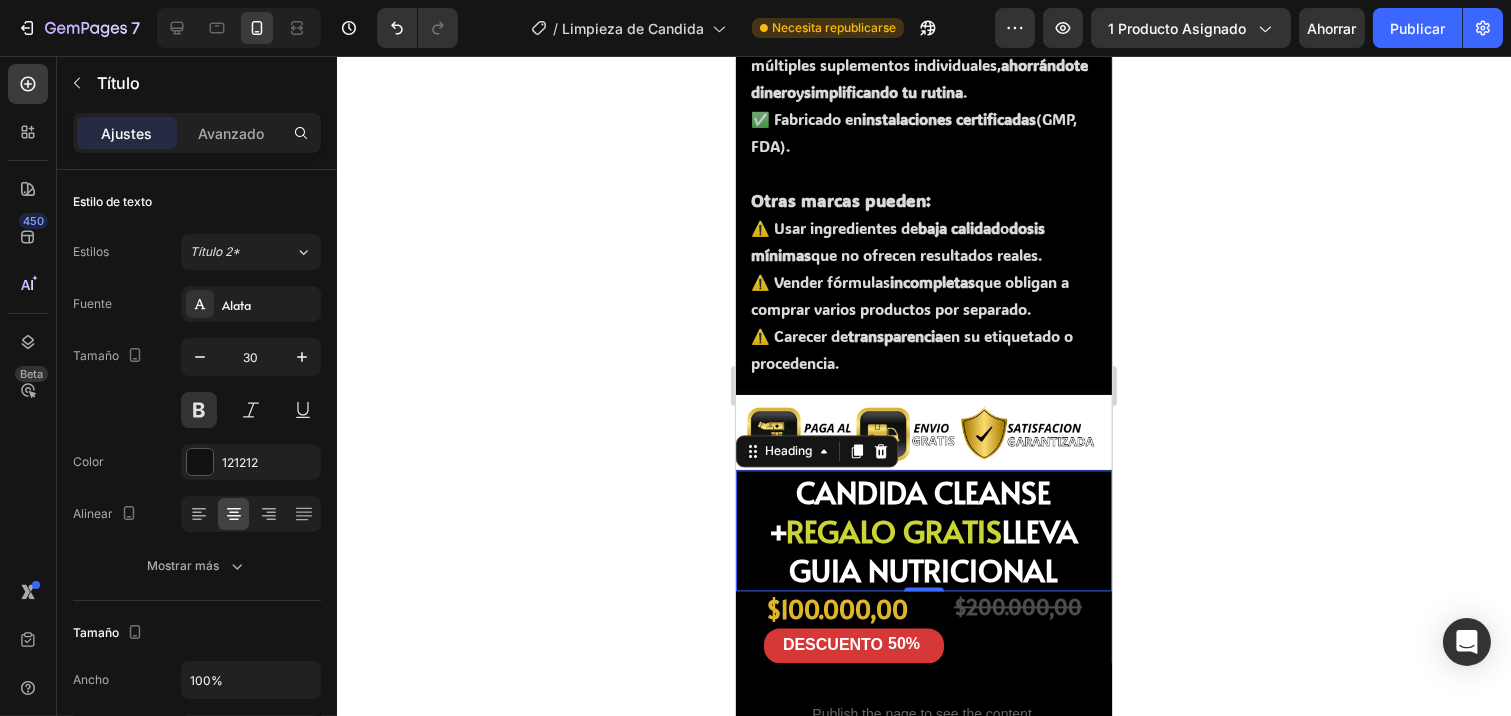 click 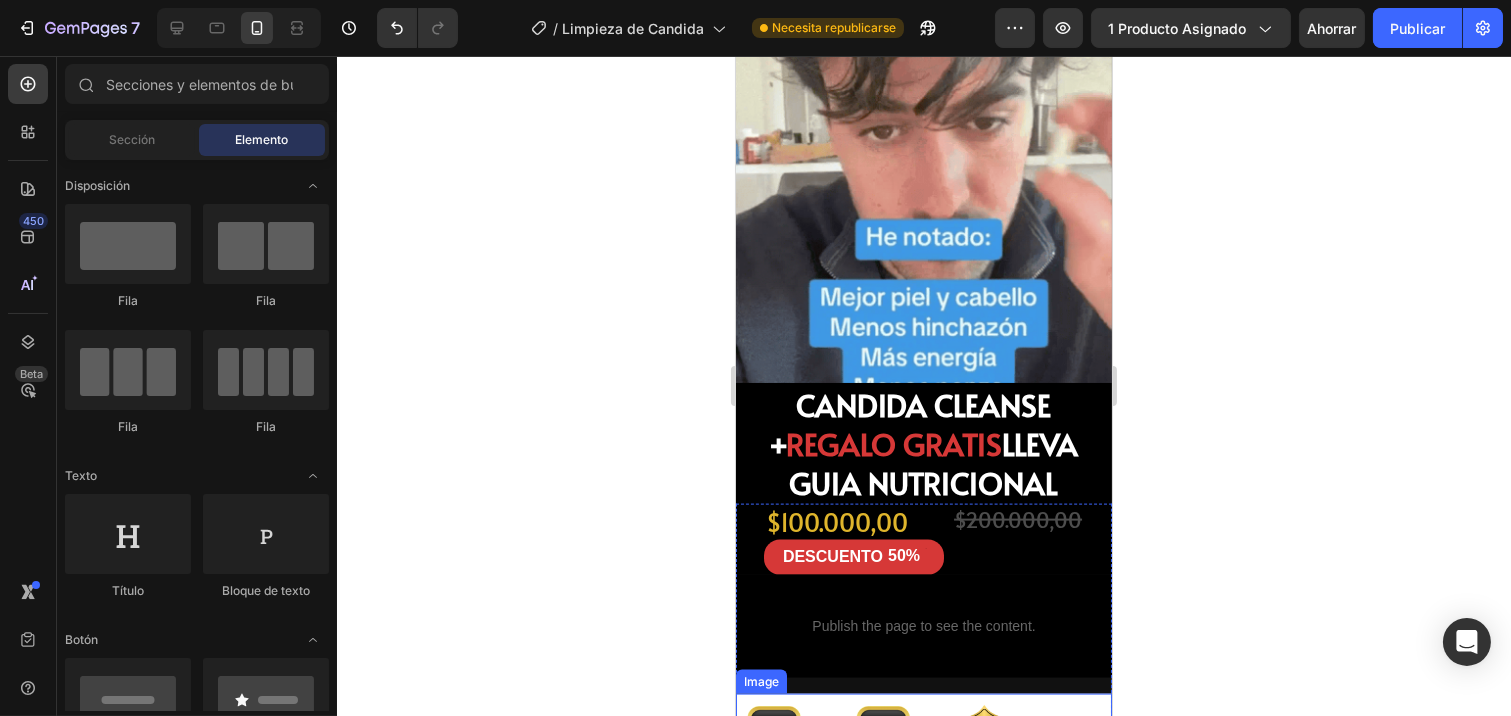 scroll, scrollTop: 4934, scrollLeft: 0, axis: vertical 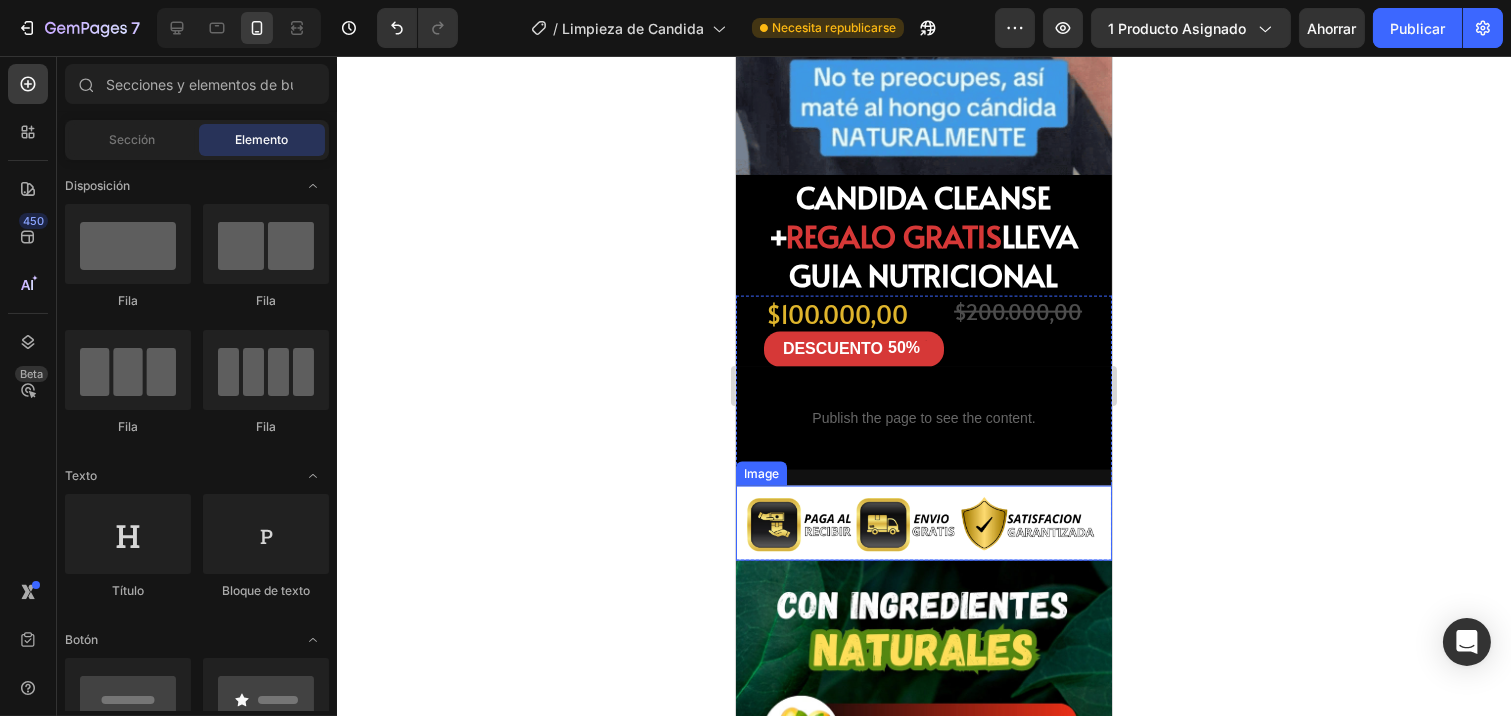click at bounding box center (923, 524) 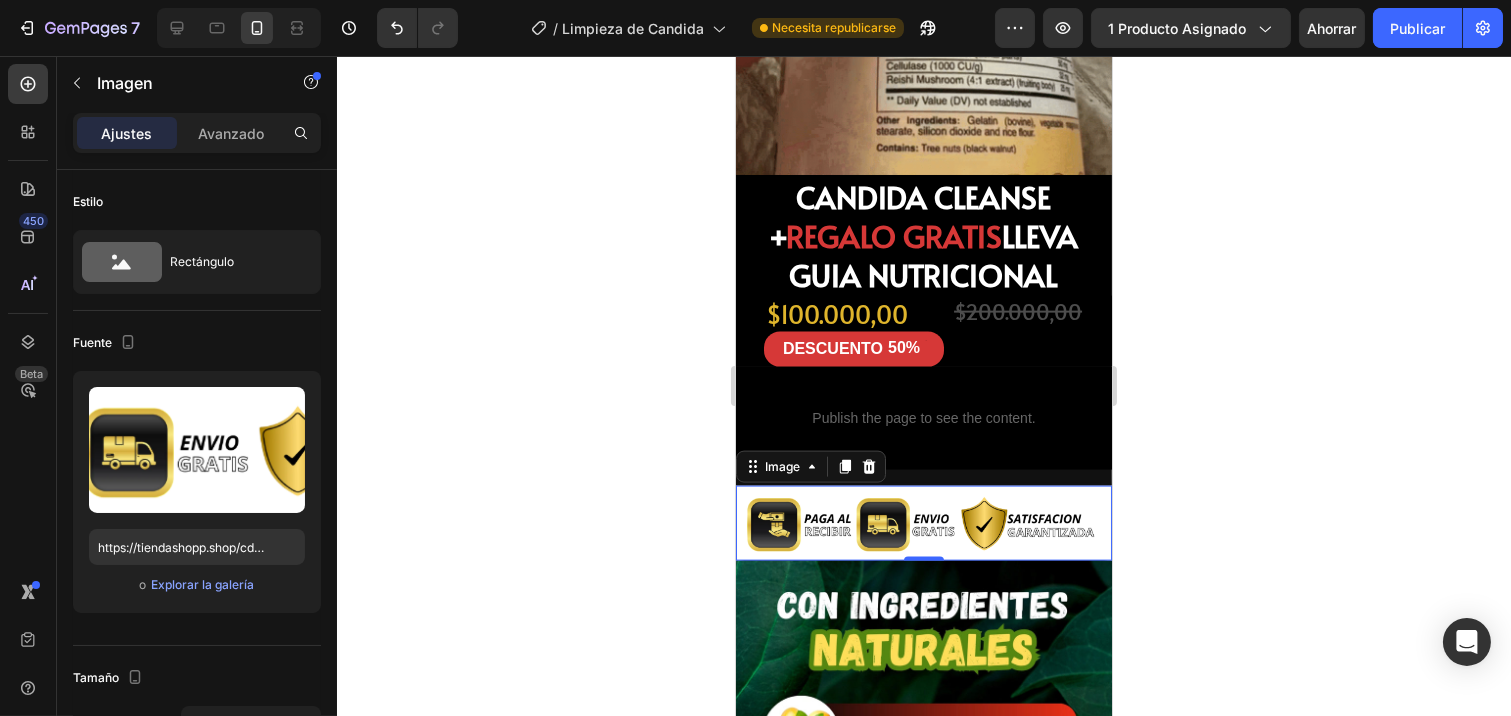 click 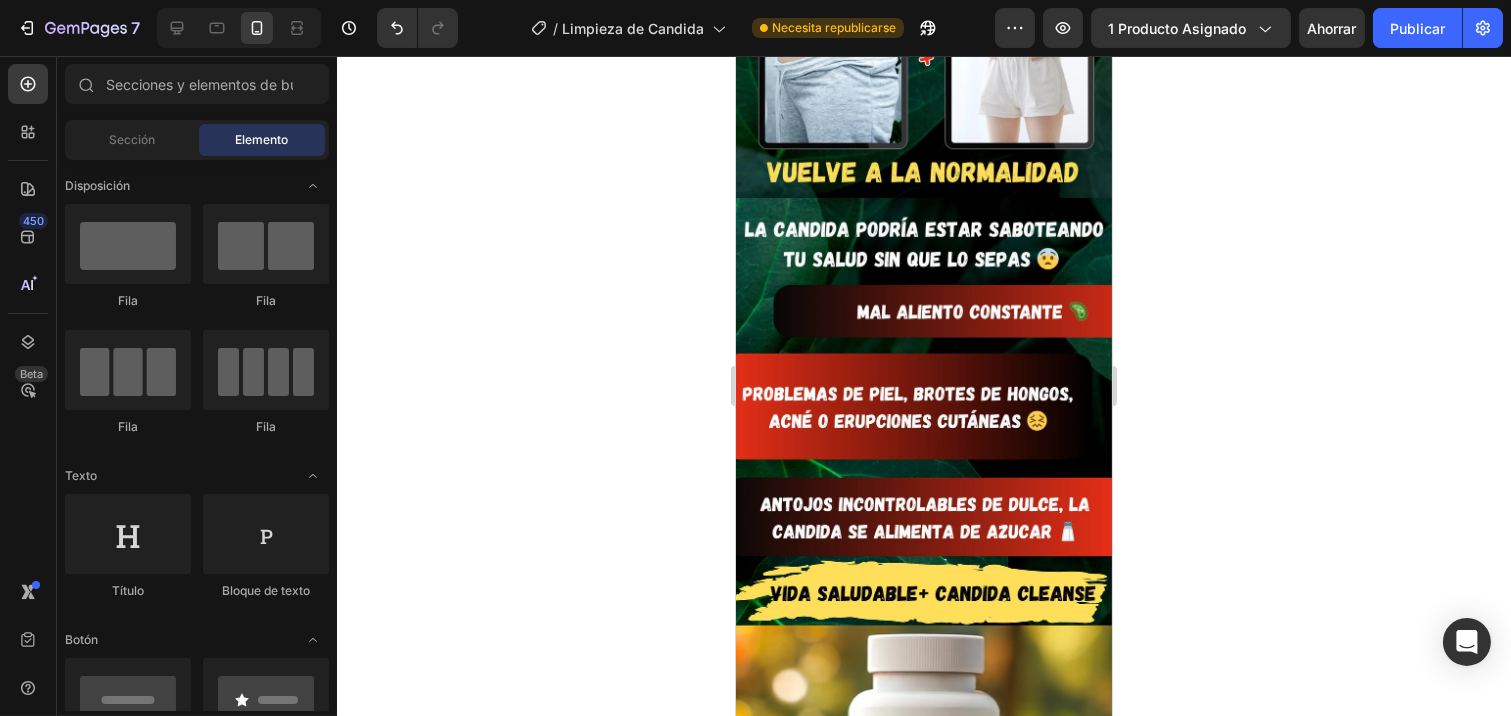 click 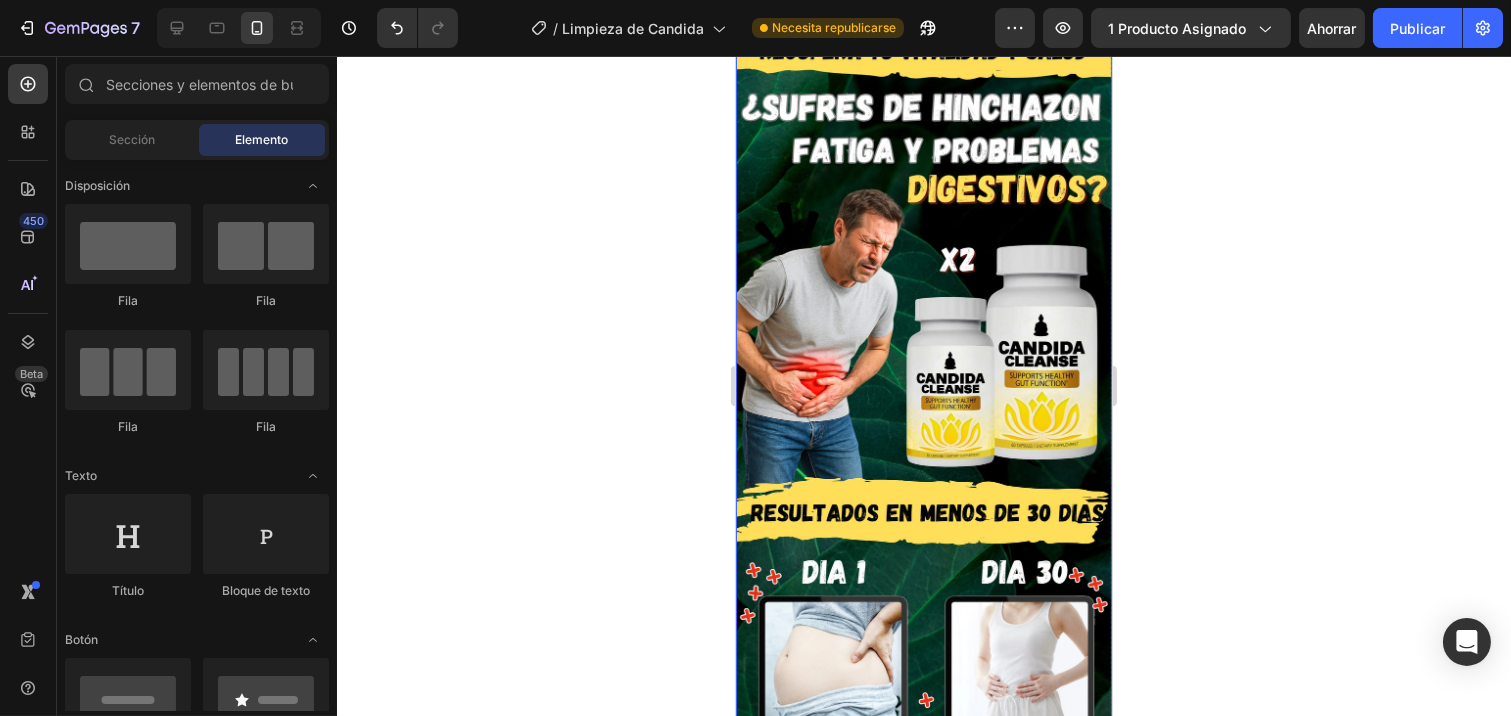 scroll, scrollTop: 0, scrollLeft: 0, axis: both 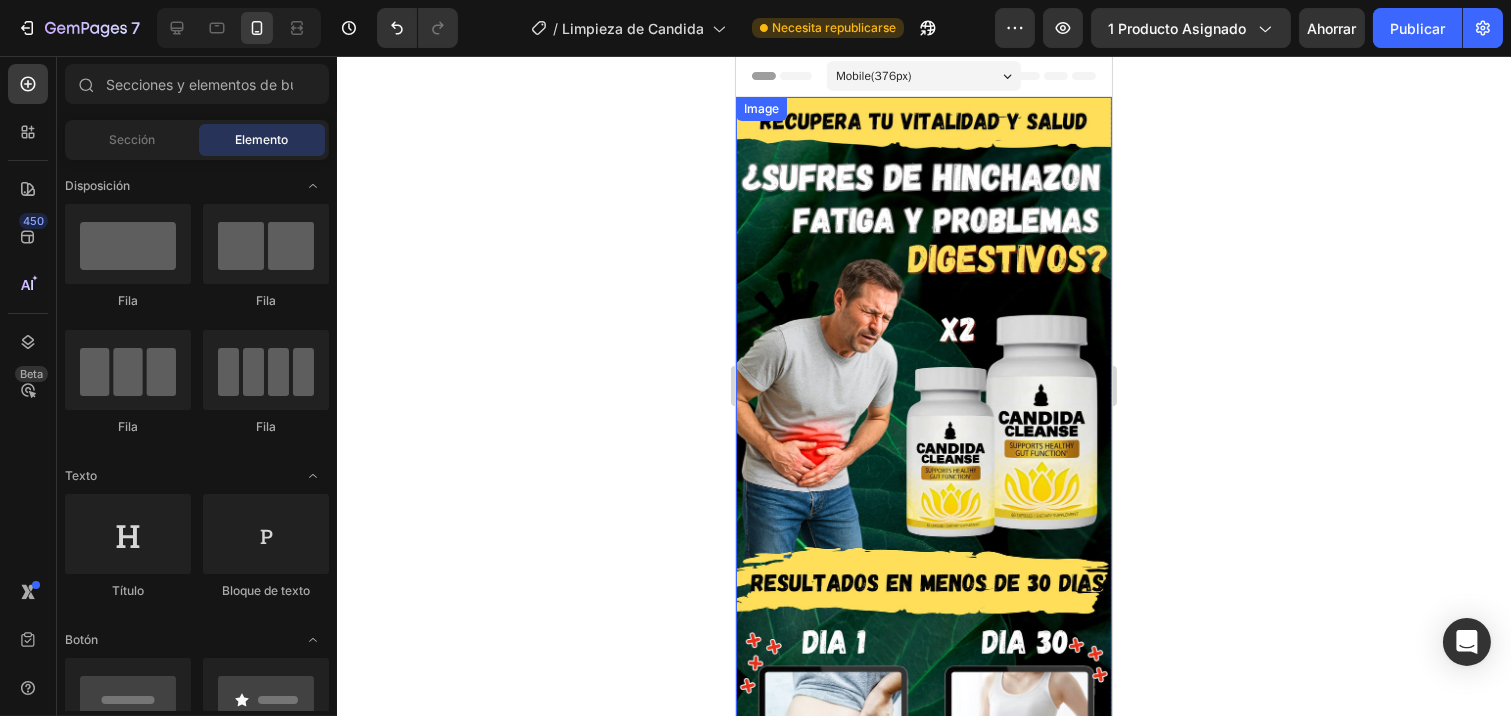 click 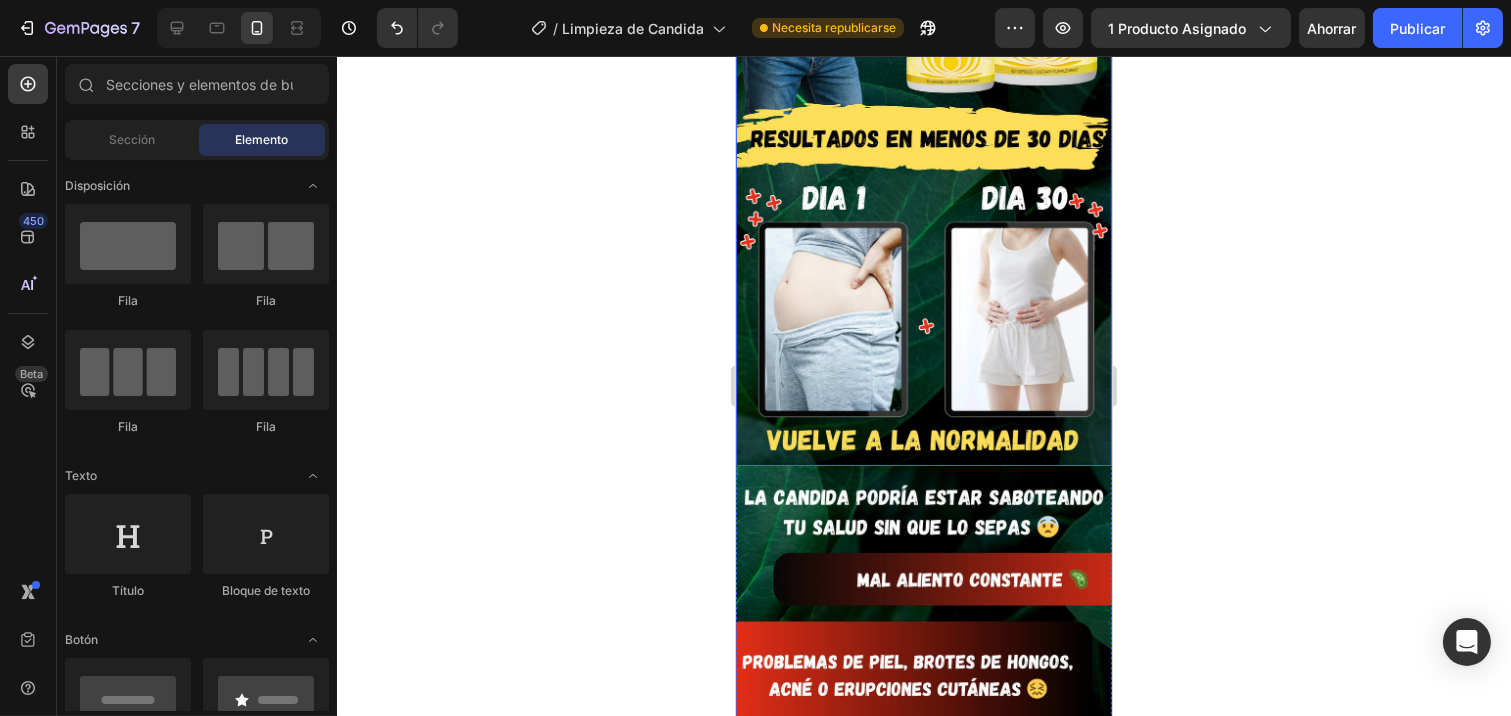 scroll, scrollTop: 333, scrollLeft: 0, axis: vertical 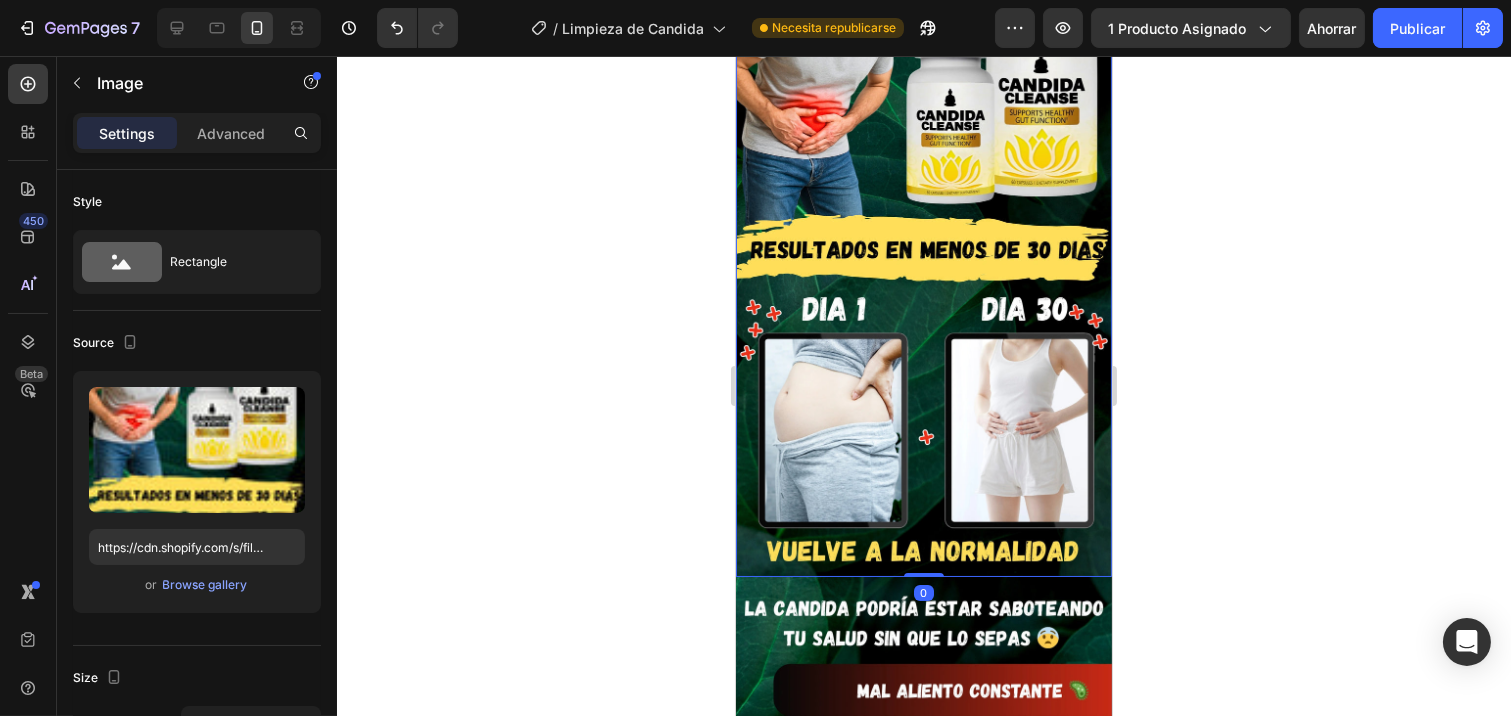 click at bounding box center (923, 170) 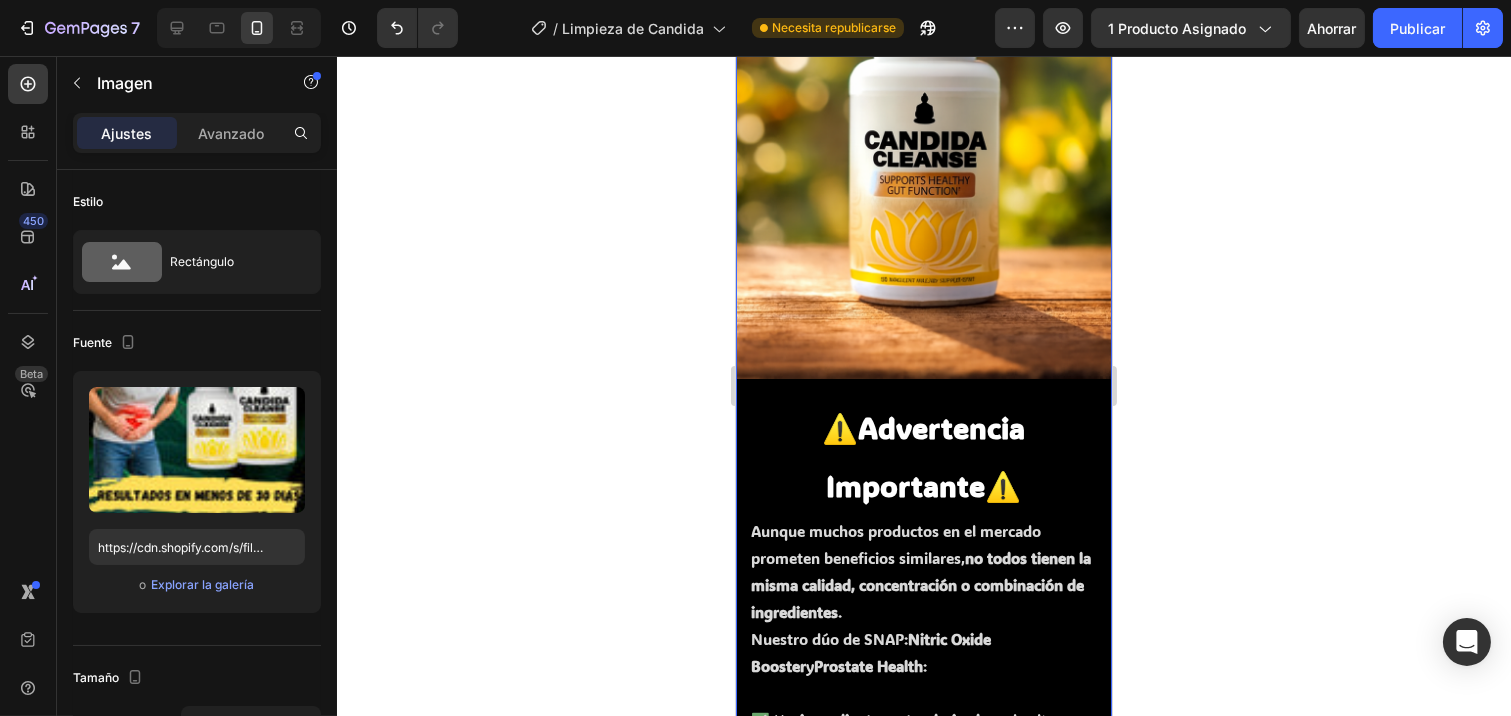 scroll, scrollTop: 7333, scrollLeft: 0, axis: vertical 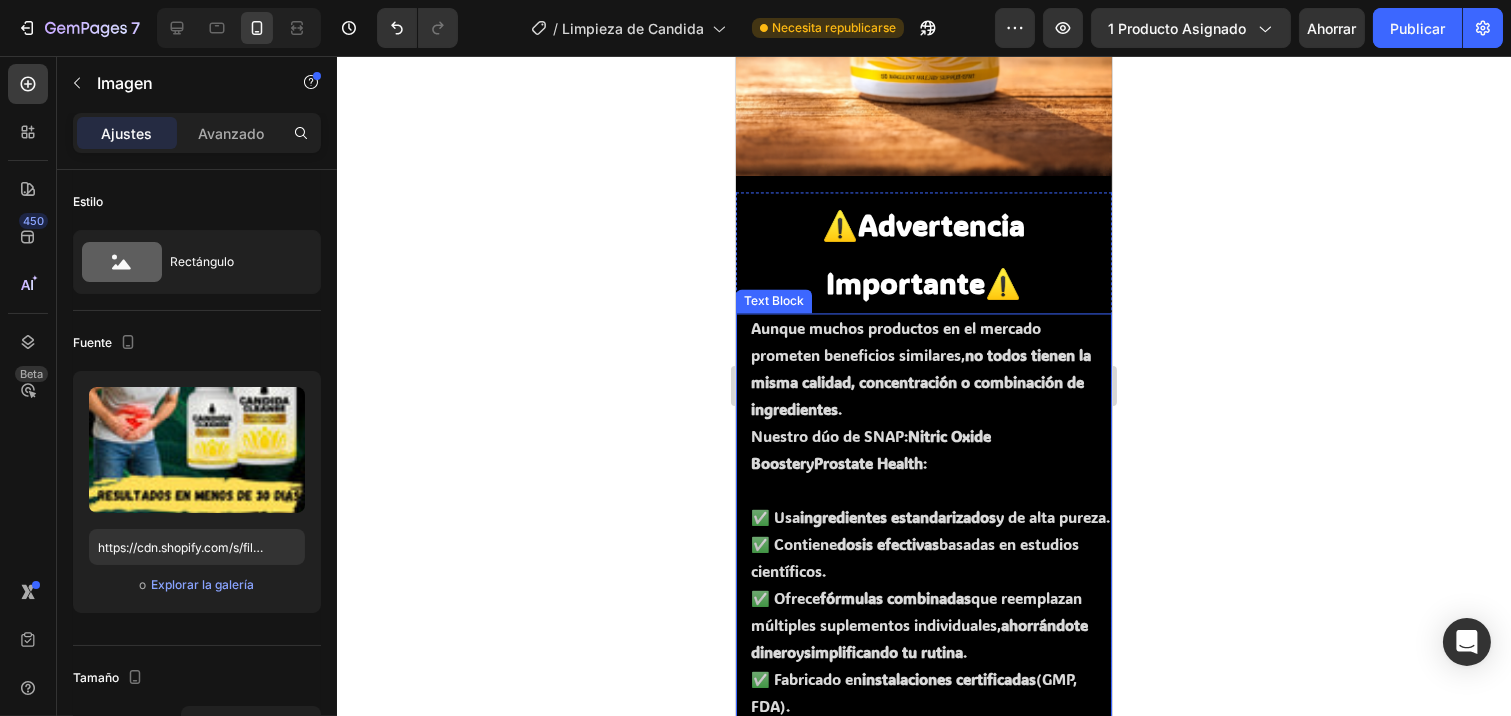 click 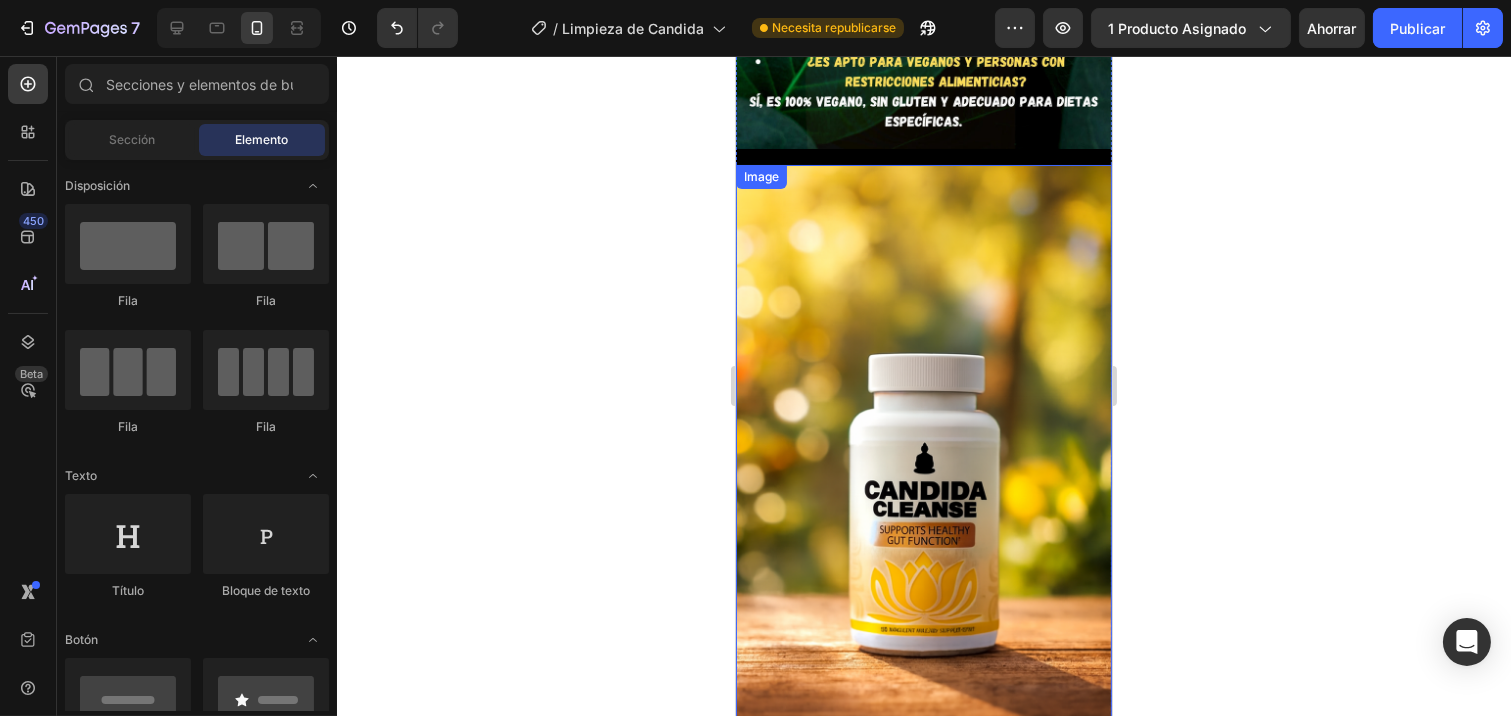 scroll, scrollTop: 6888, scrollLeft: 0, axis: vertical 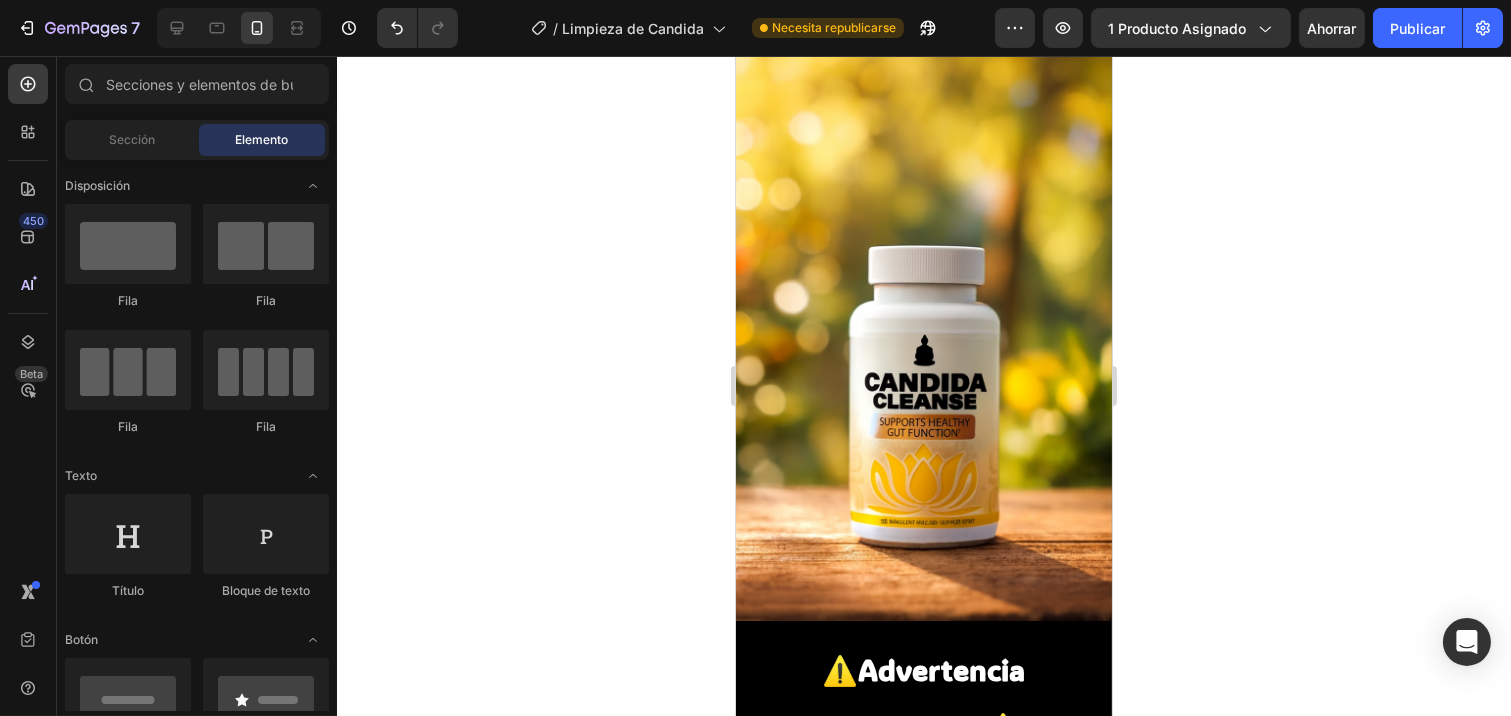 click 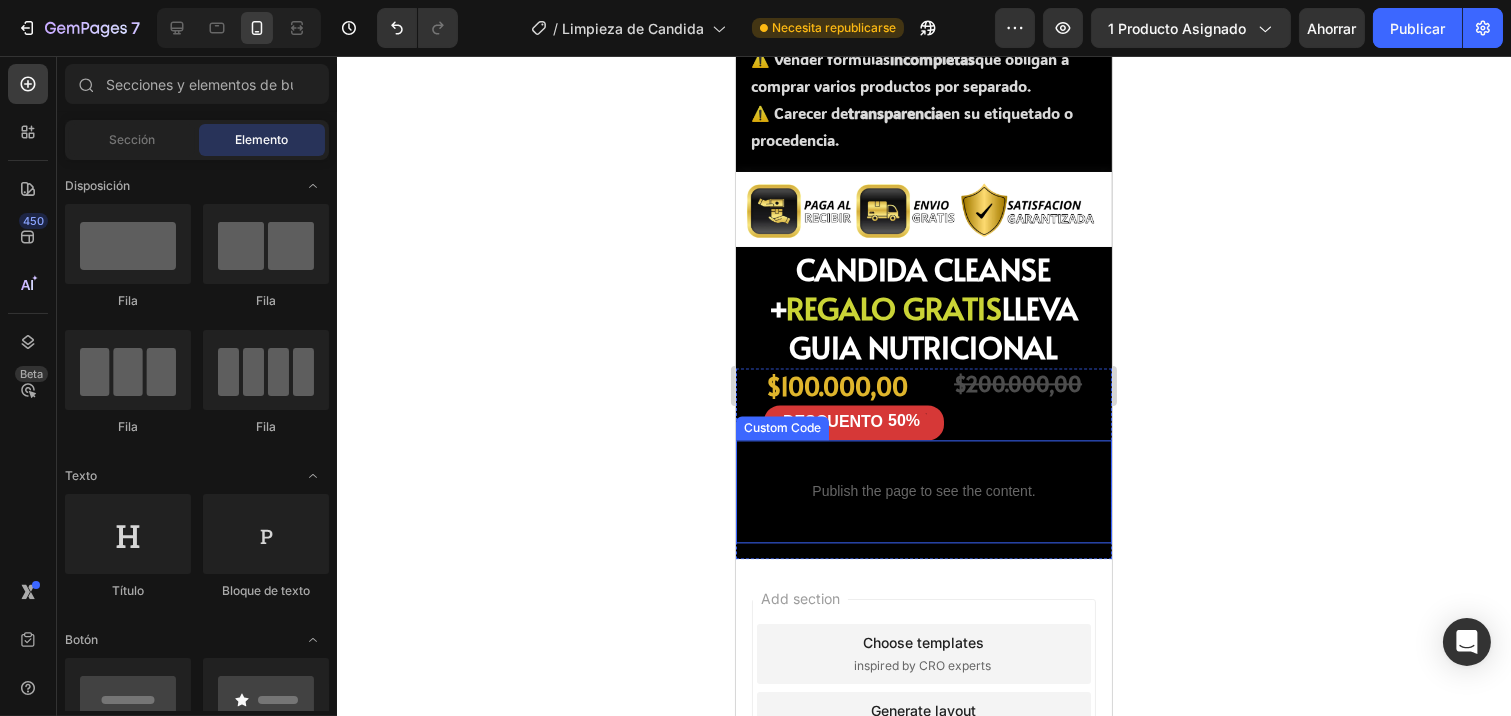 scroll, scrollTop: 8076, scrollLeft: 0, axis: vertical 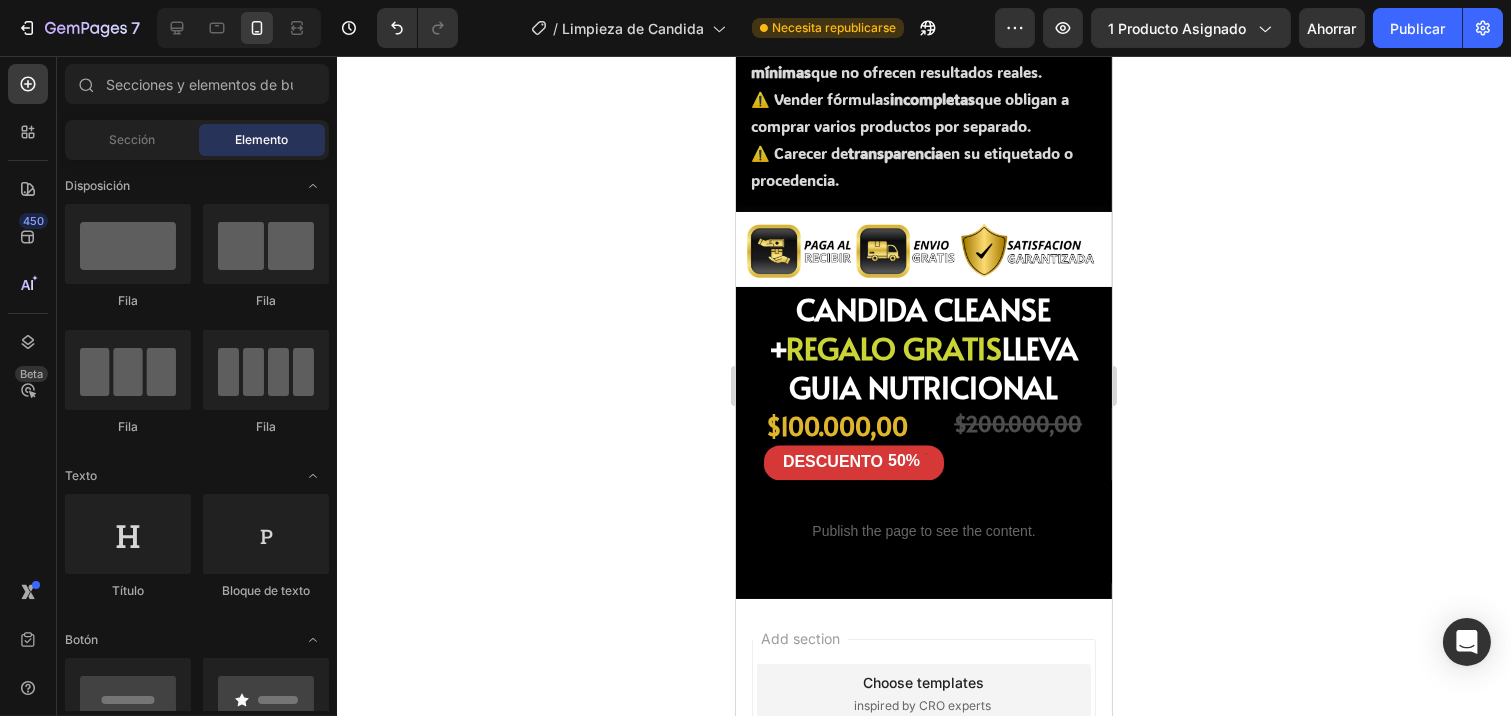 click 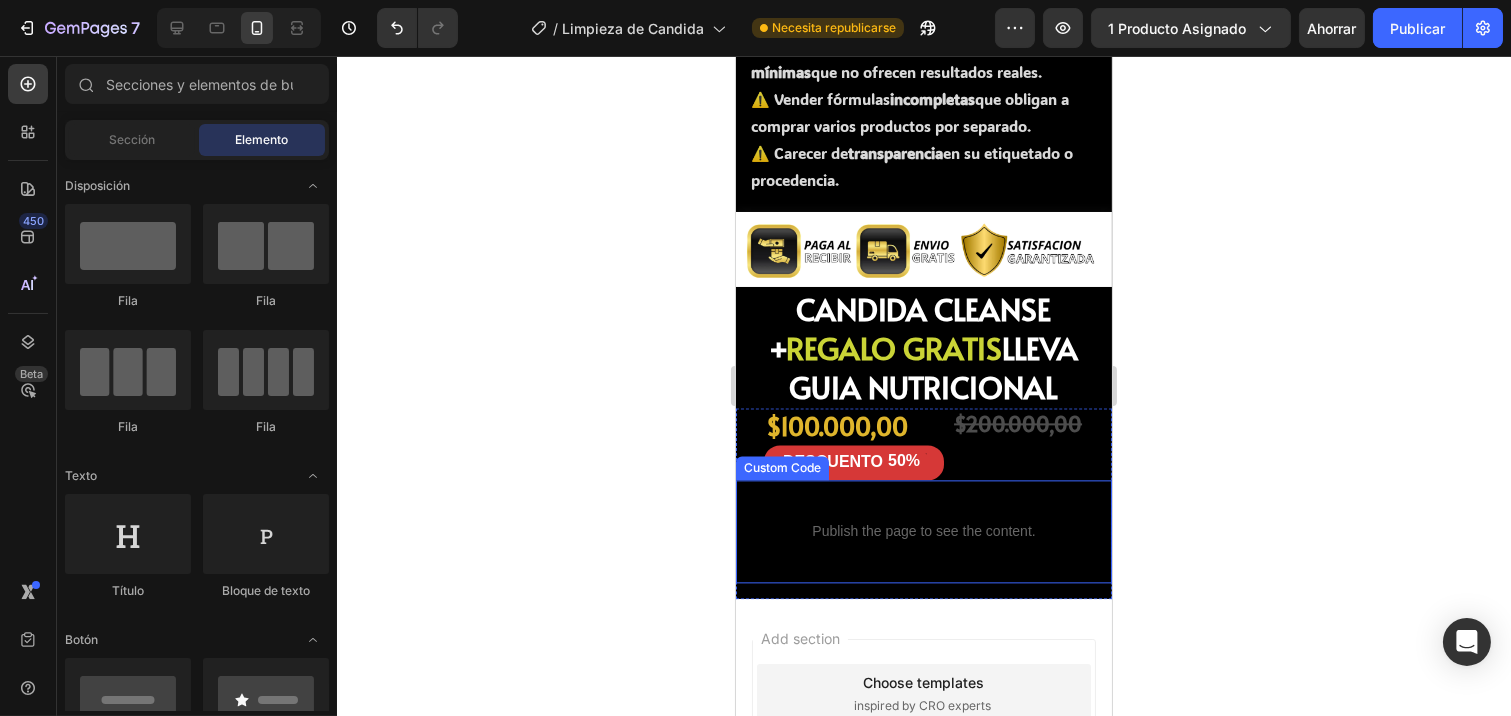 click 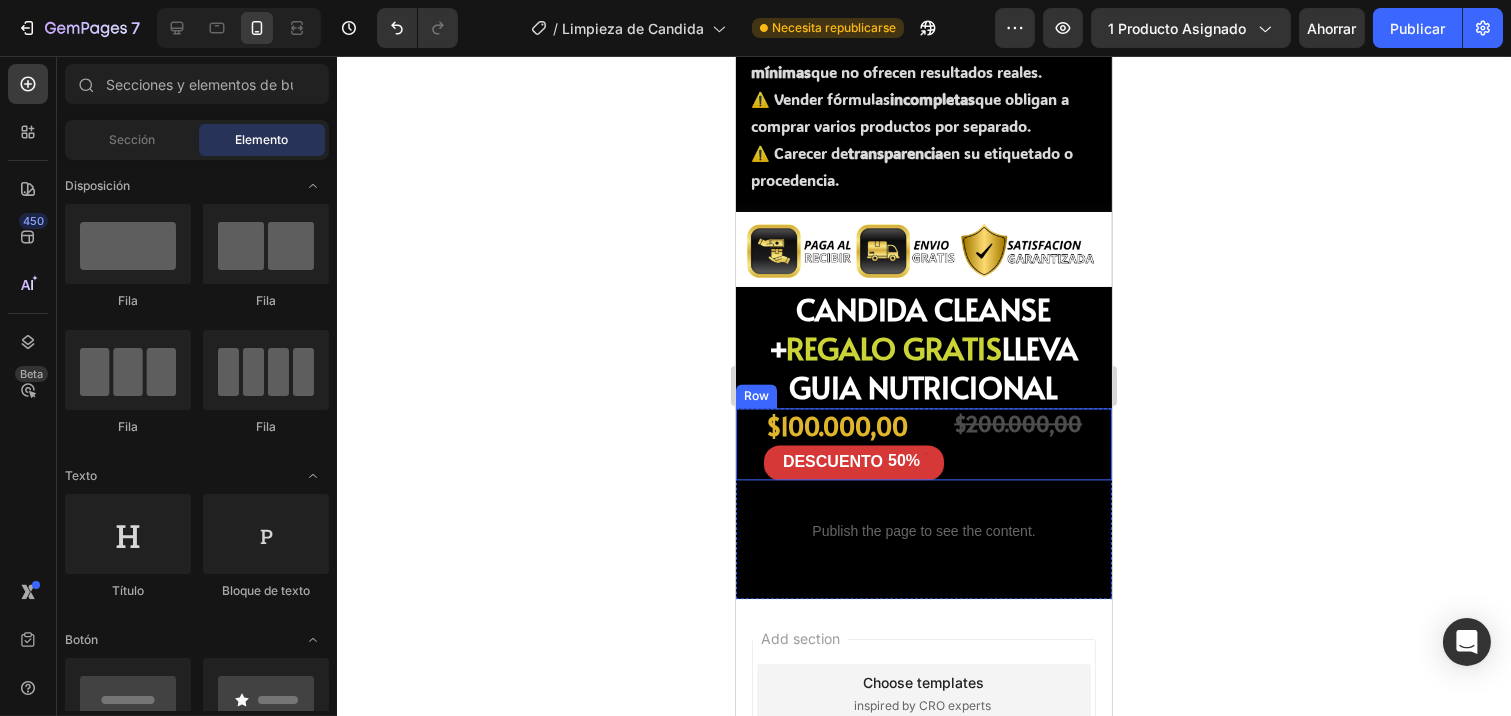 click 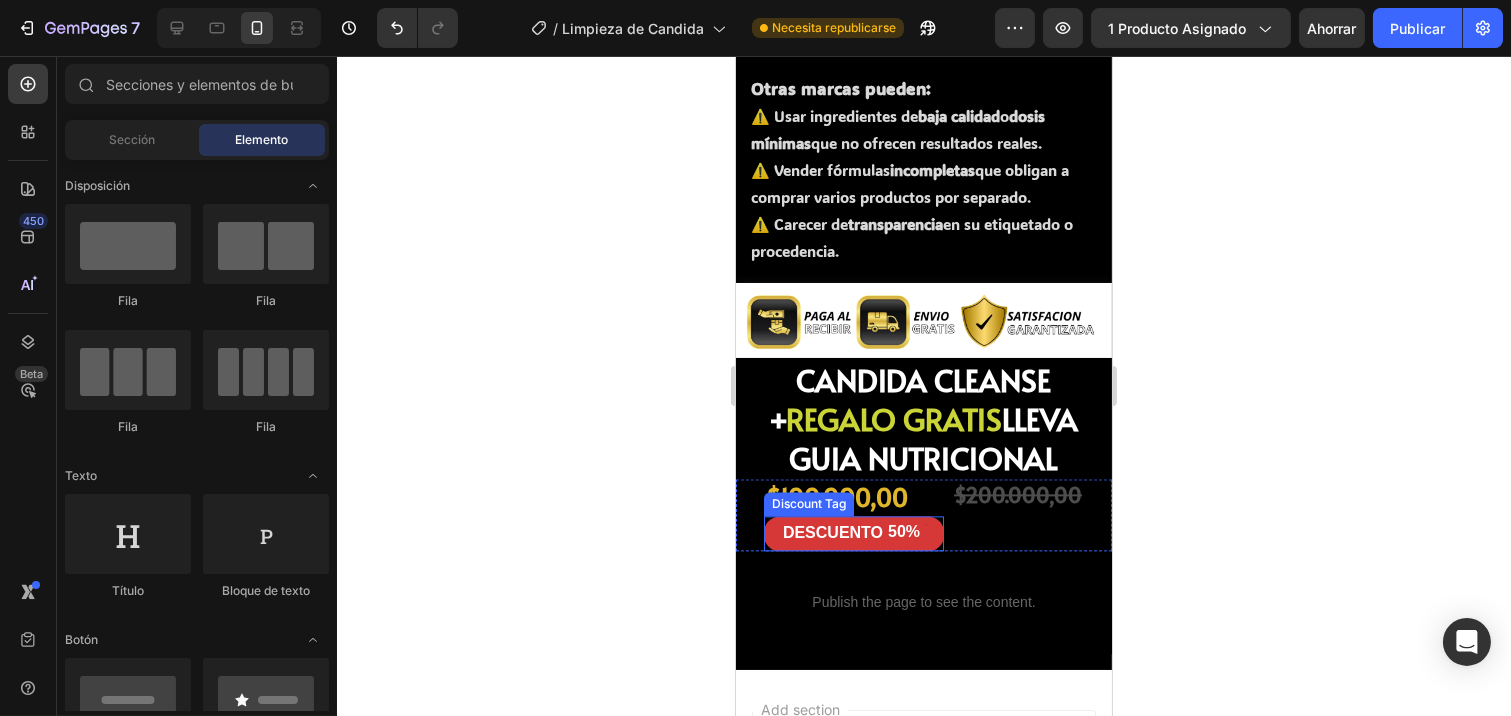 scroll, scrollTop: 7965, scrollLeft: 0, axis: vertical 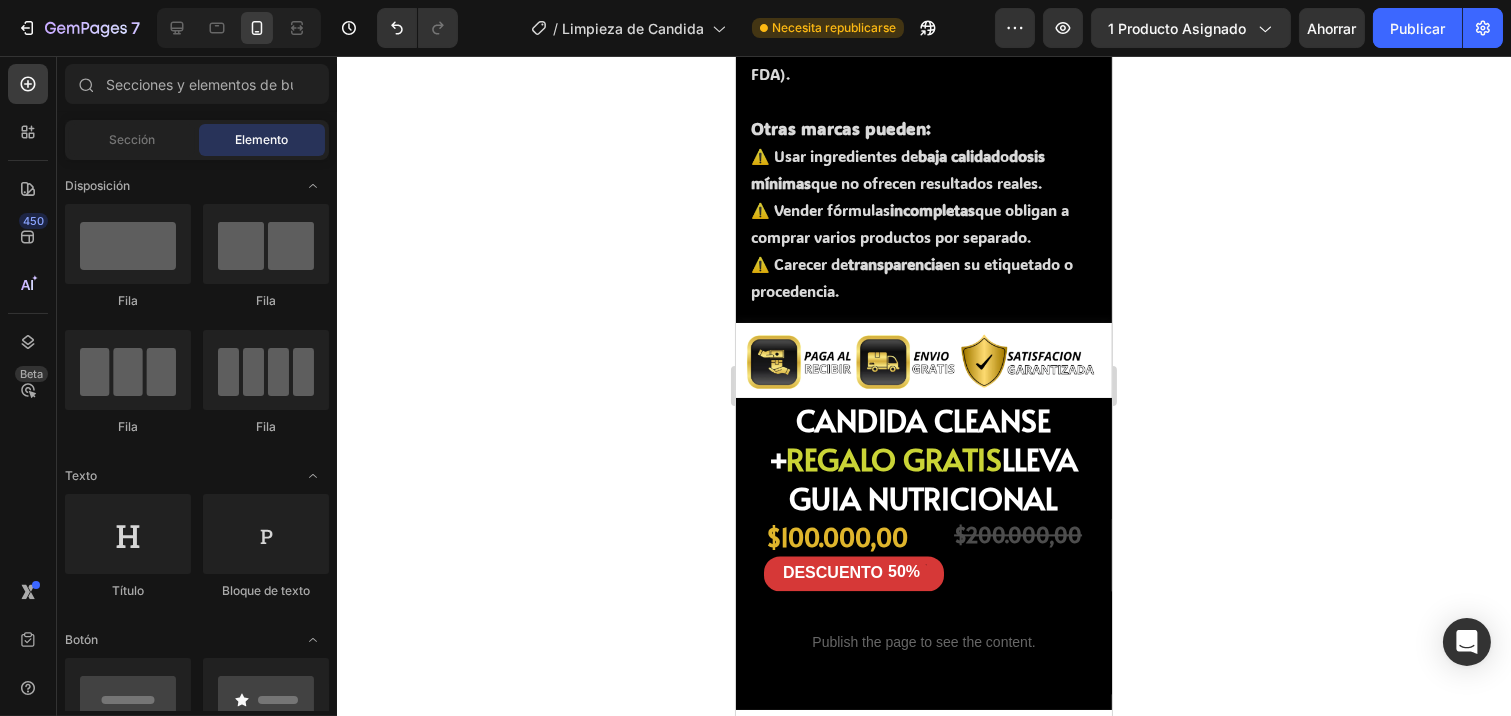 click 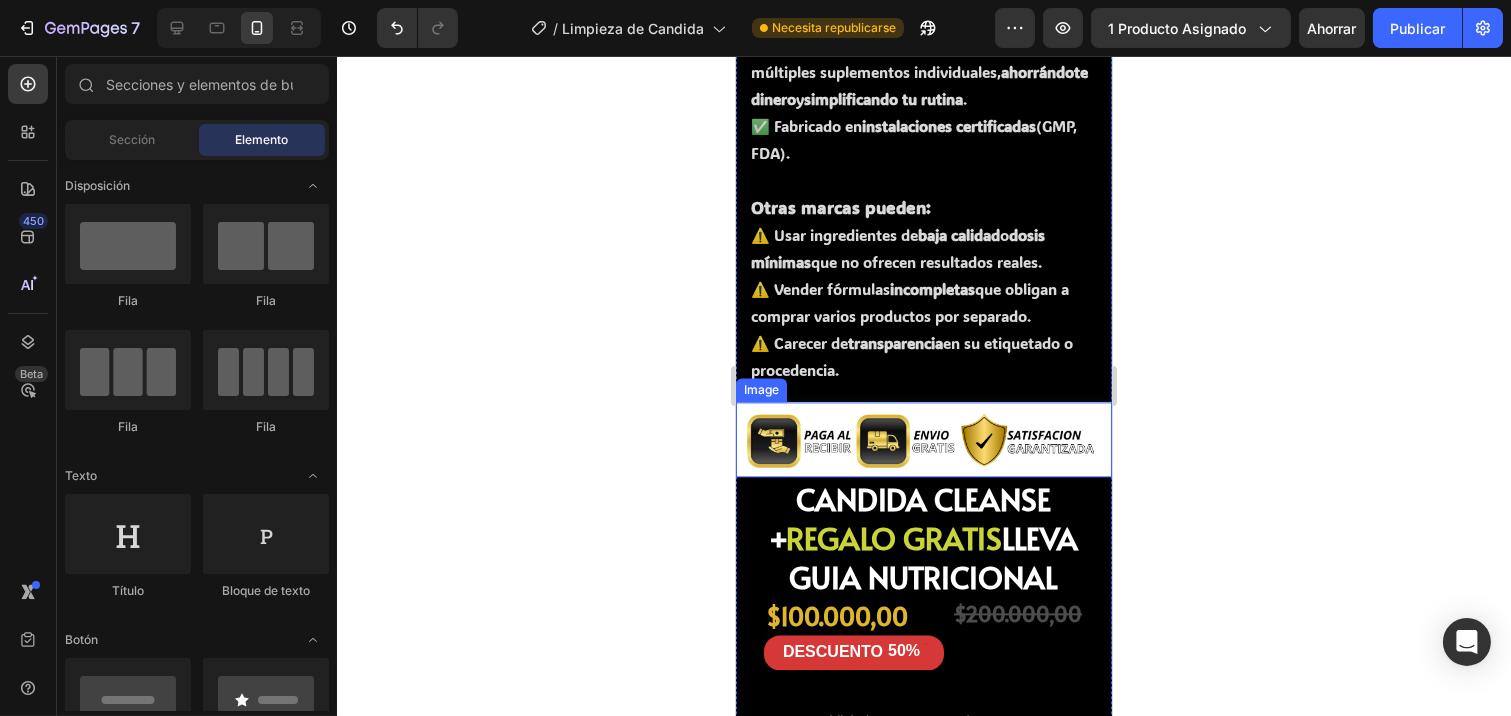 scroll, scrollTop: 8076, scrollLeft: 0, axis: vertical 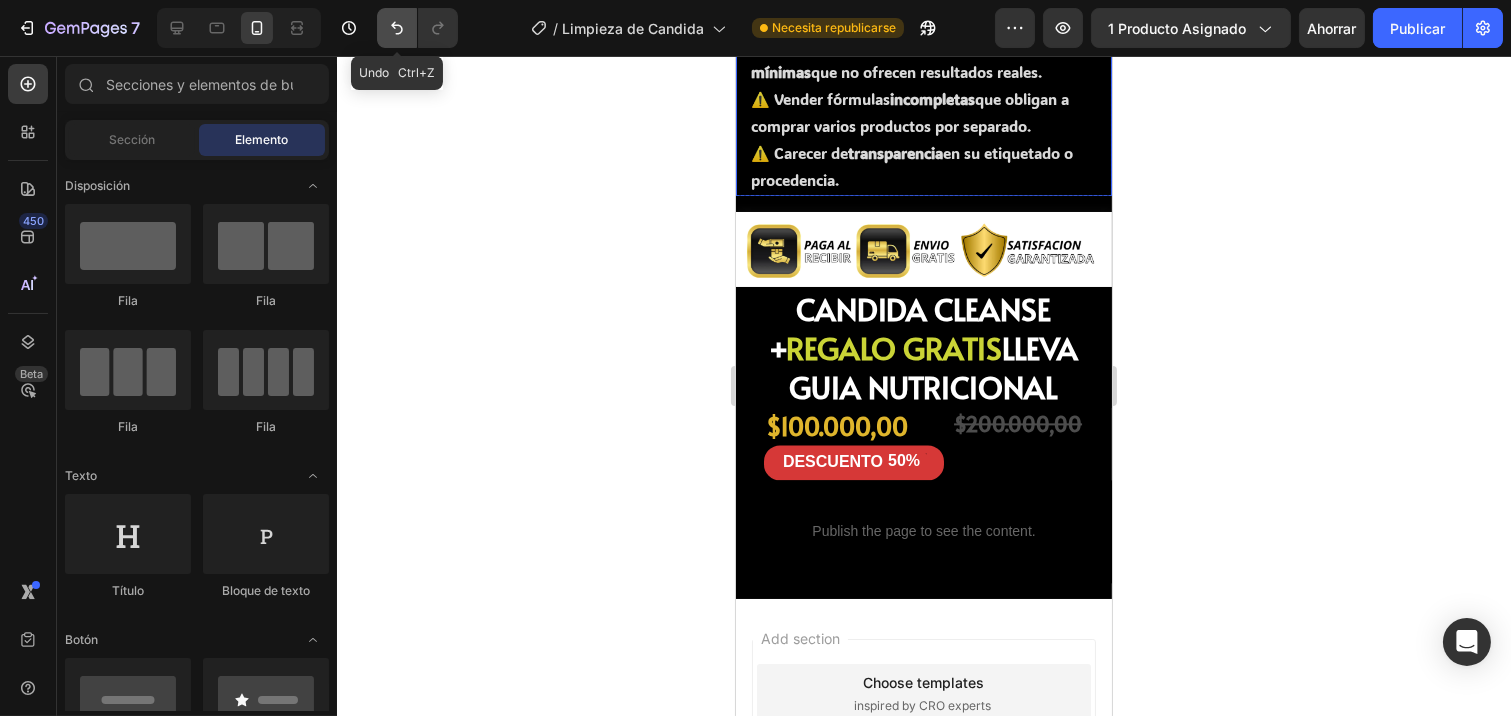 click 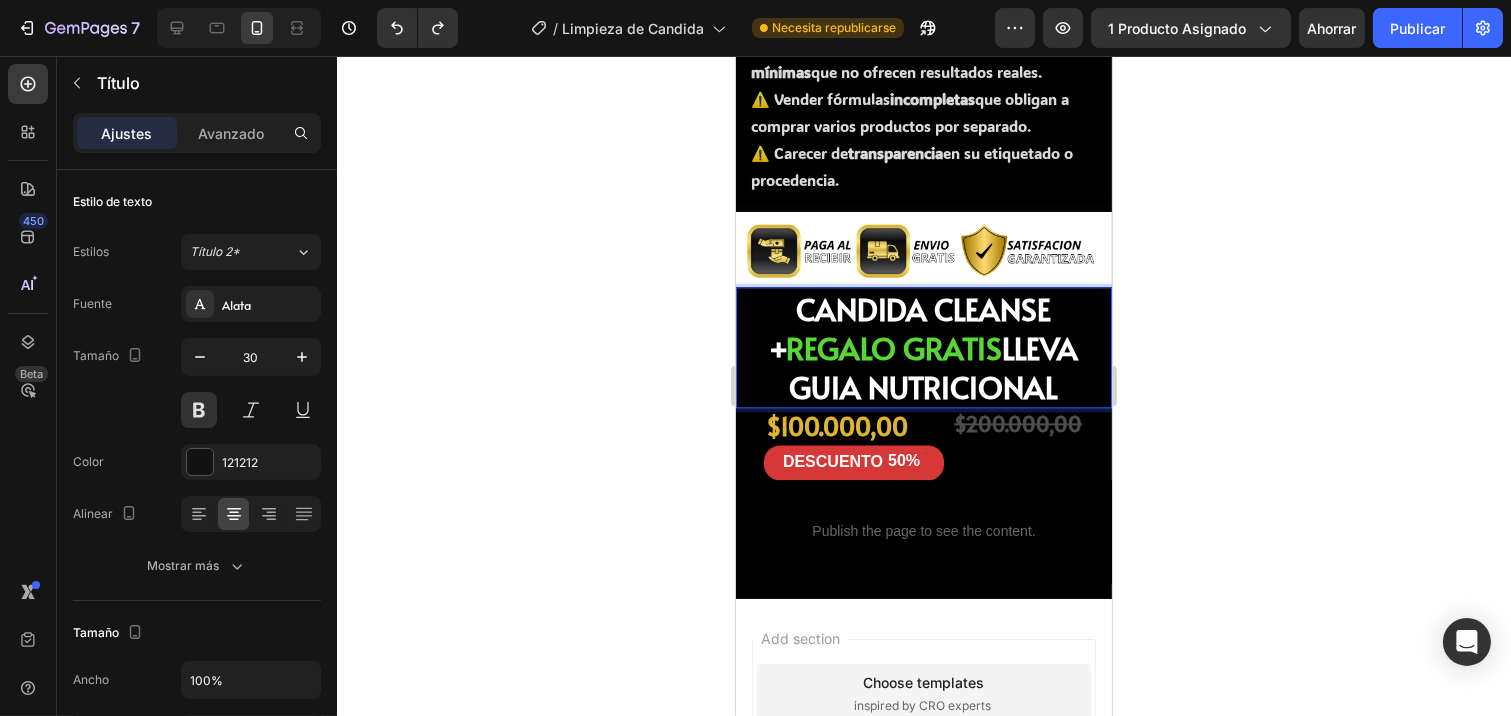 click on "REGALO GRATIS" at bounding box center [894, 347] 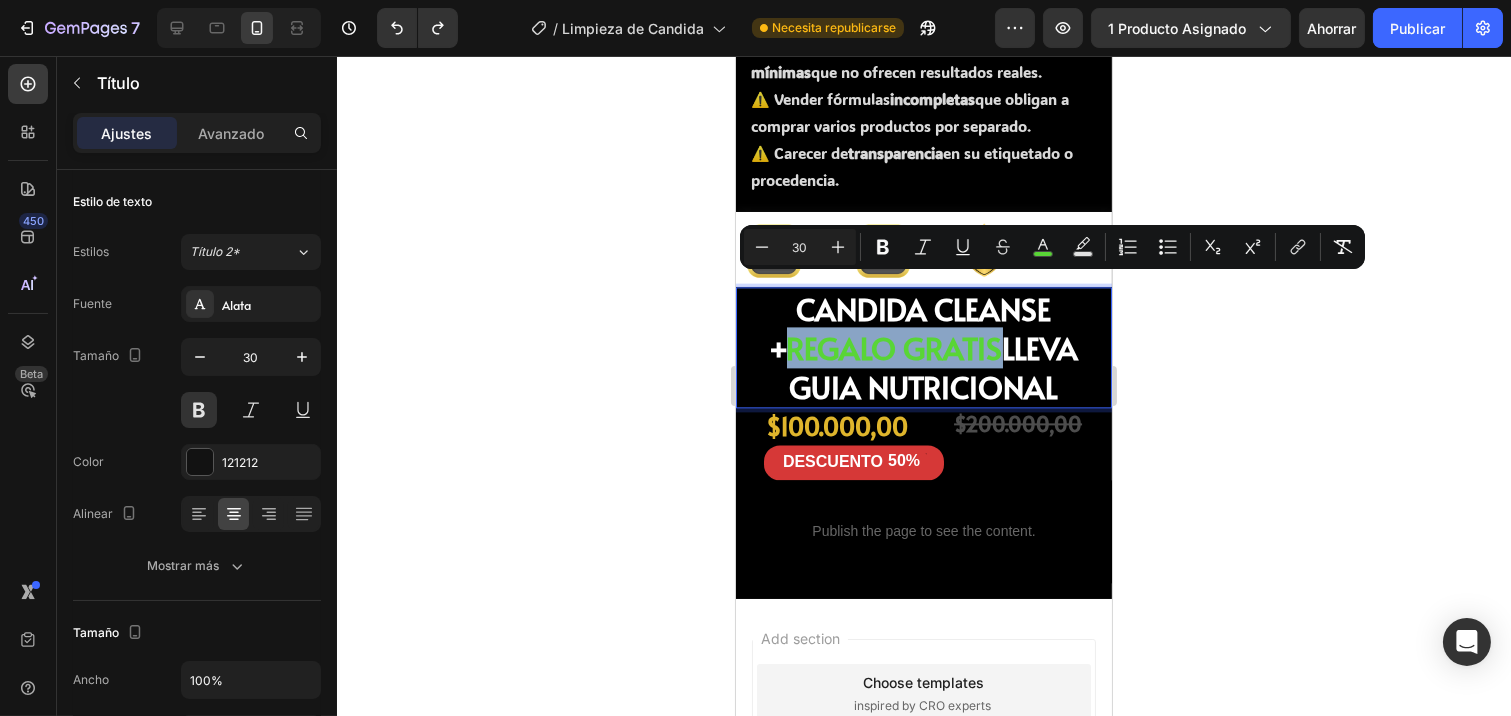 drag, startPoint x: 983, startPoint y: 300, endPoint x: 766, endPoint y: 305, distance: 217.0576 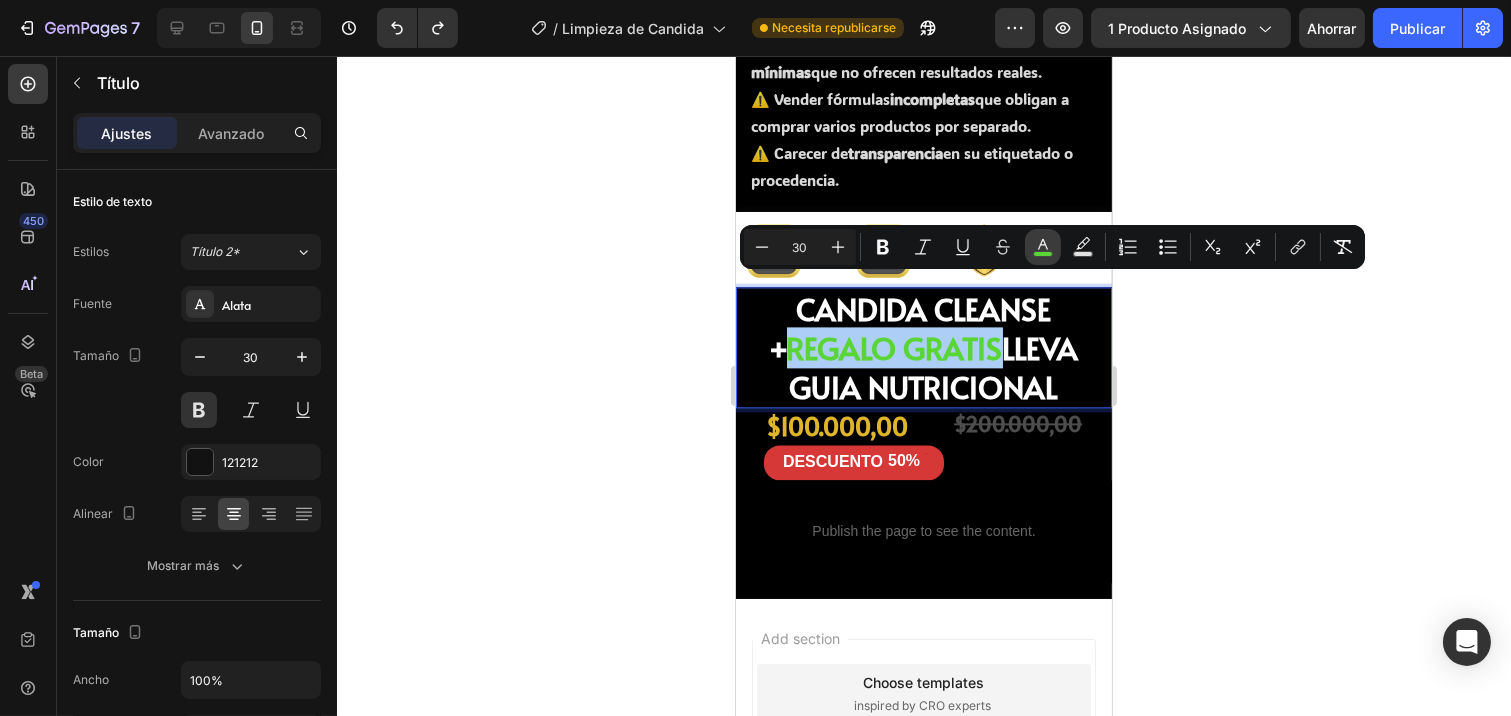 click 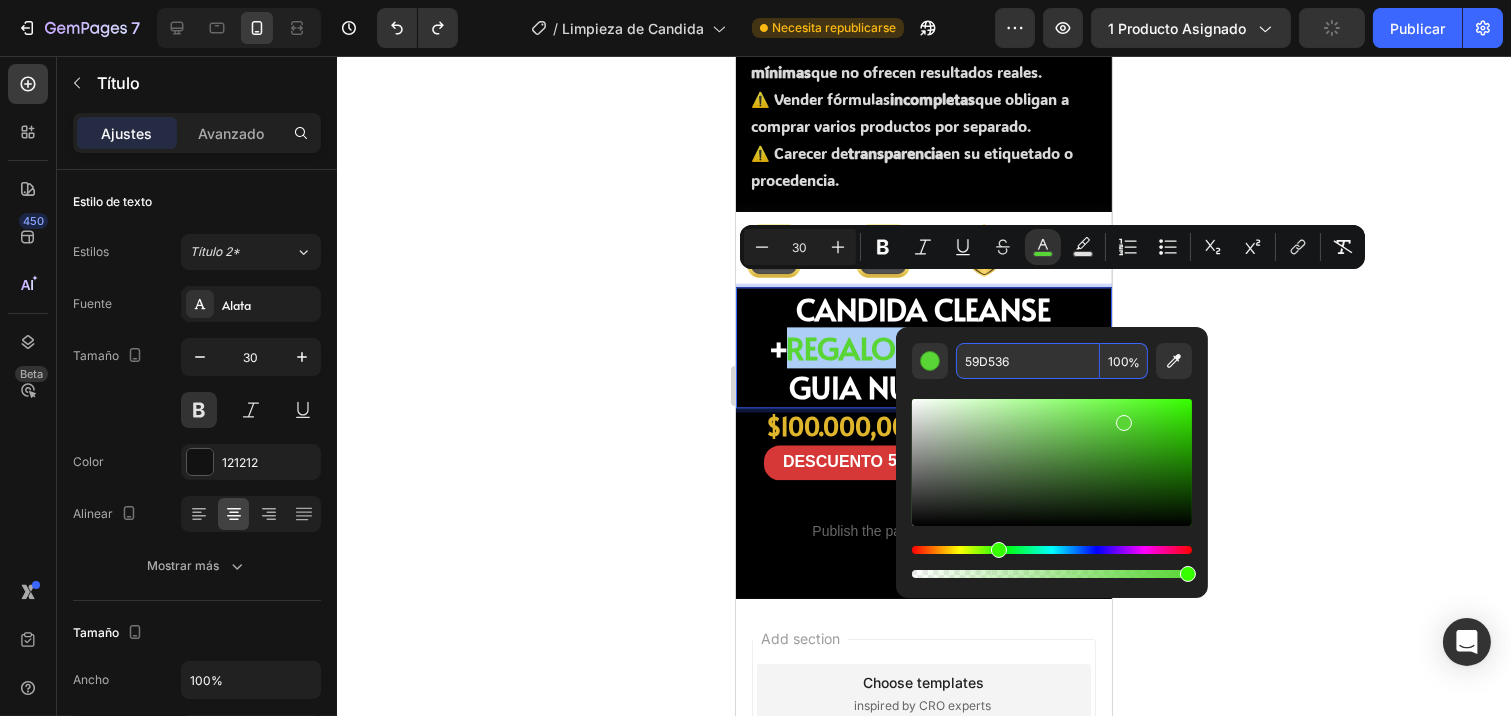 click on "59D536" at bounding box center [1028, 361] 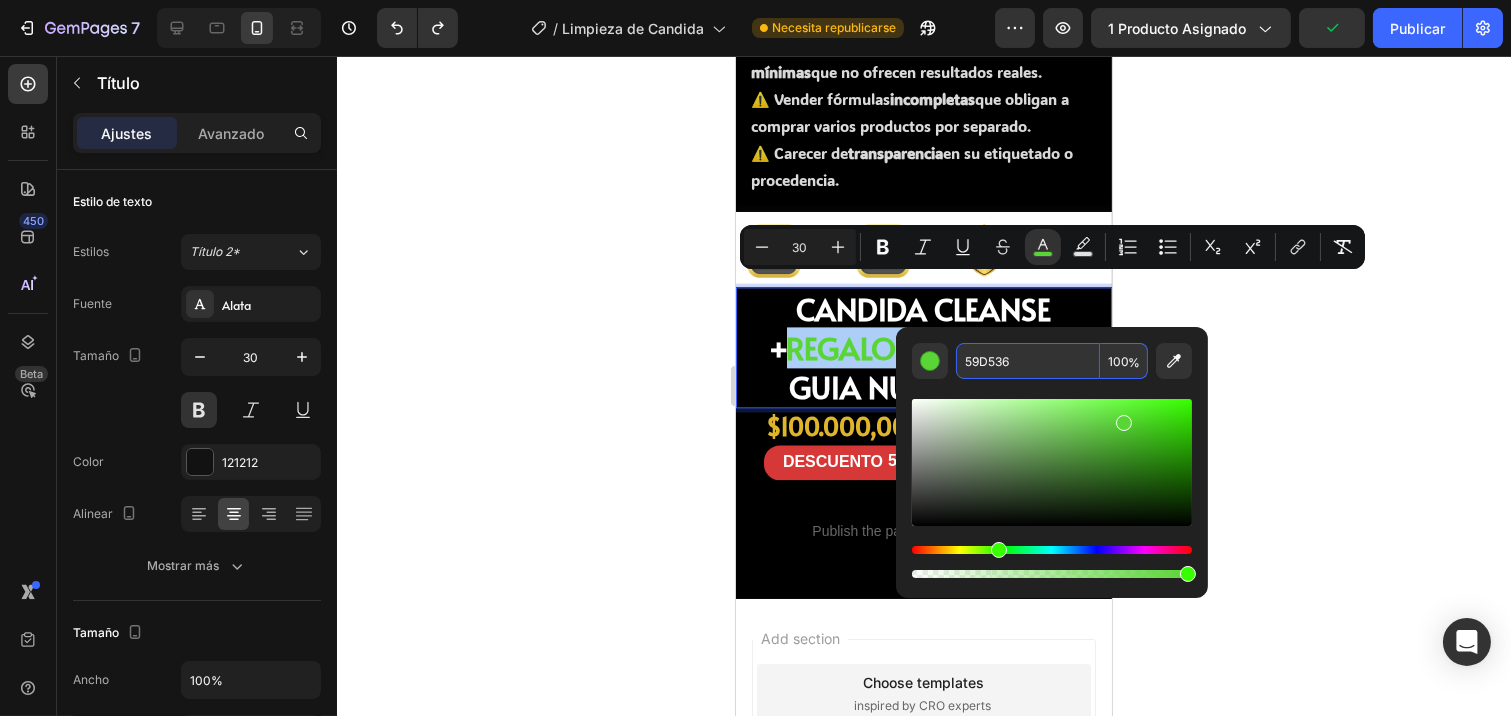 click 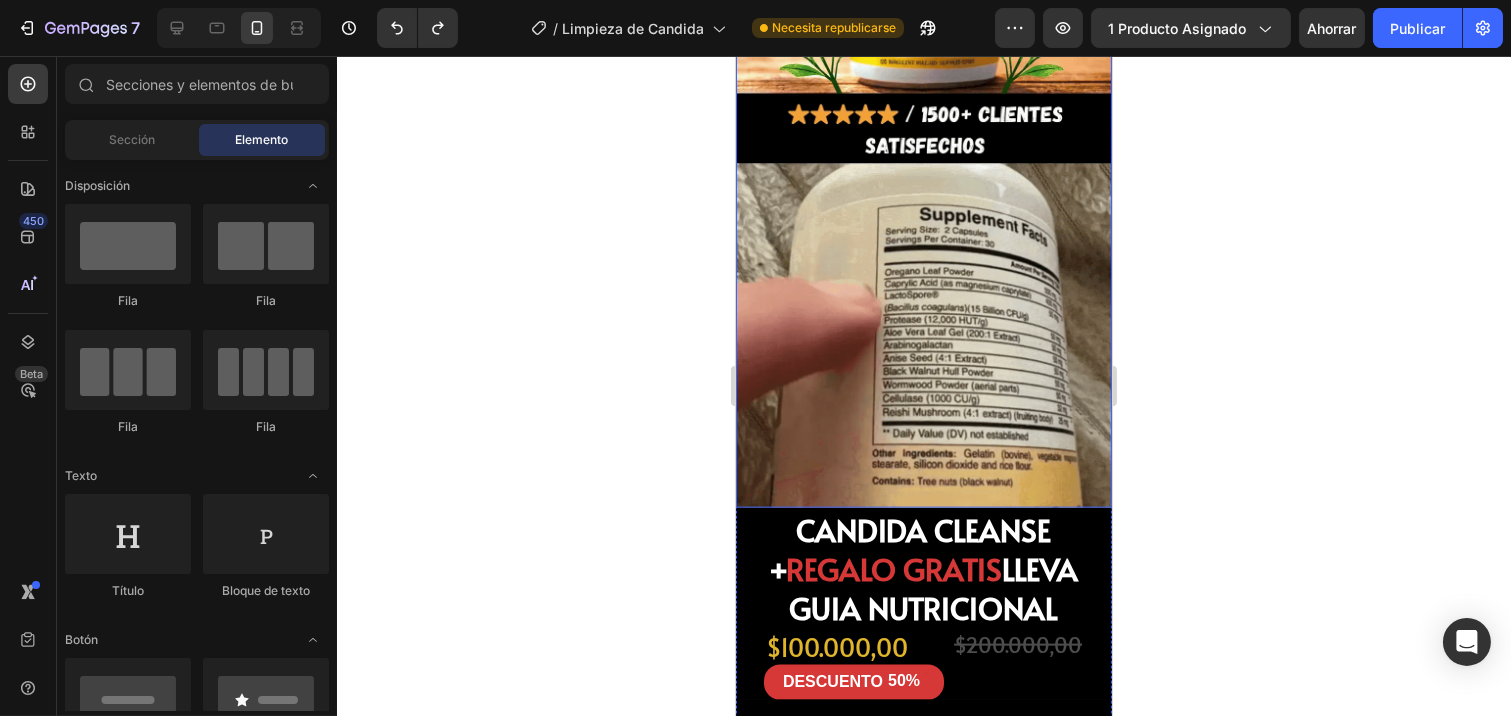 scroll, scrollTop: 4595, scrollLeft: 0, axis: vertical 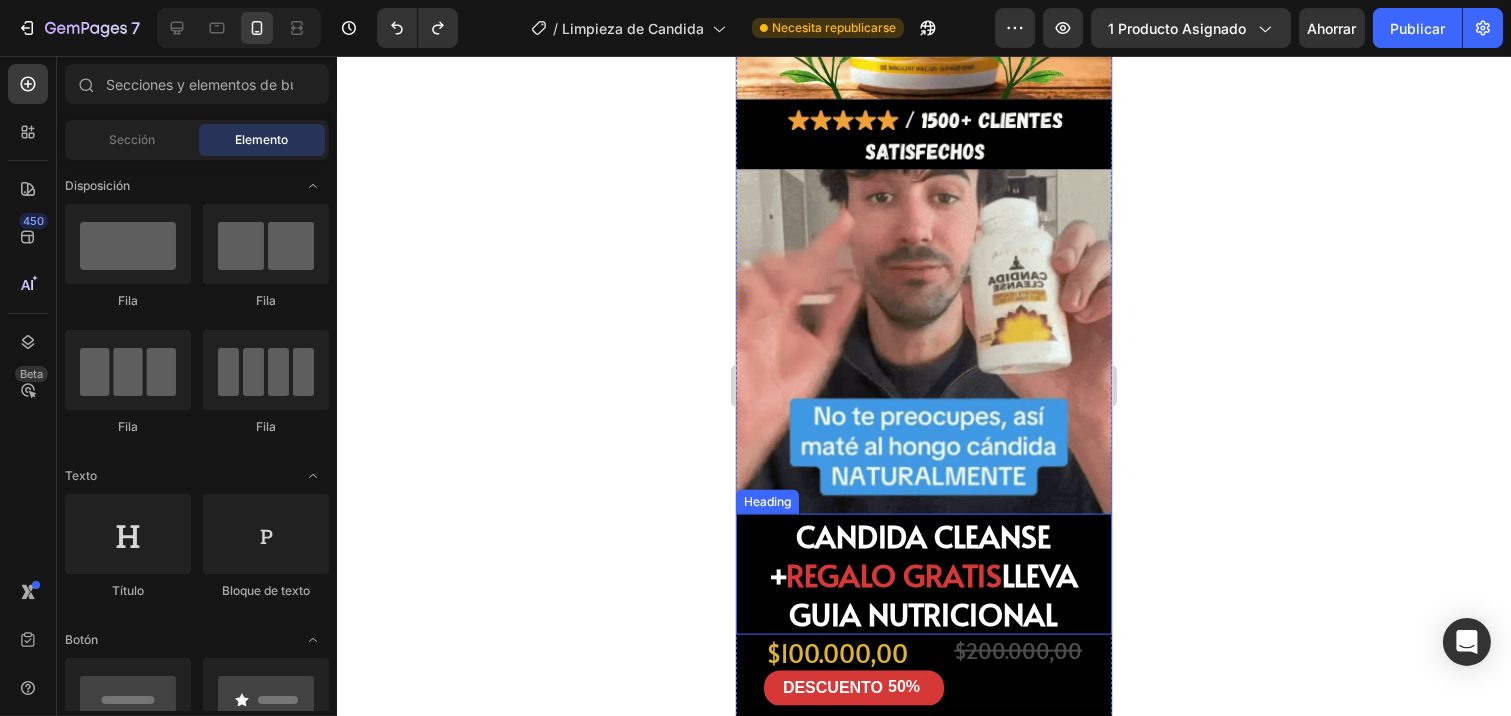 click on "REGALO GRATIS" at bounding box center (894, 574) 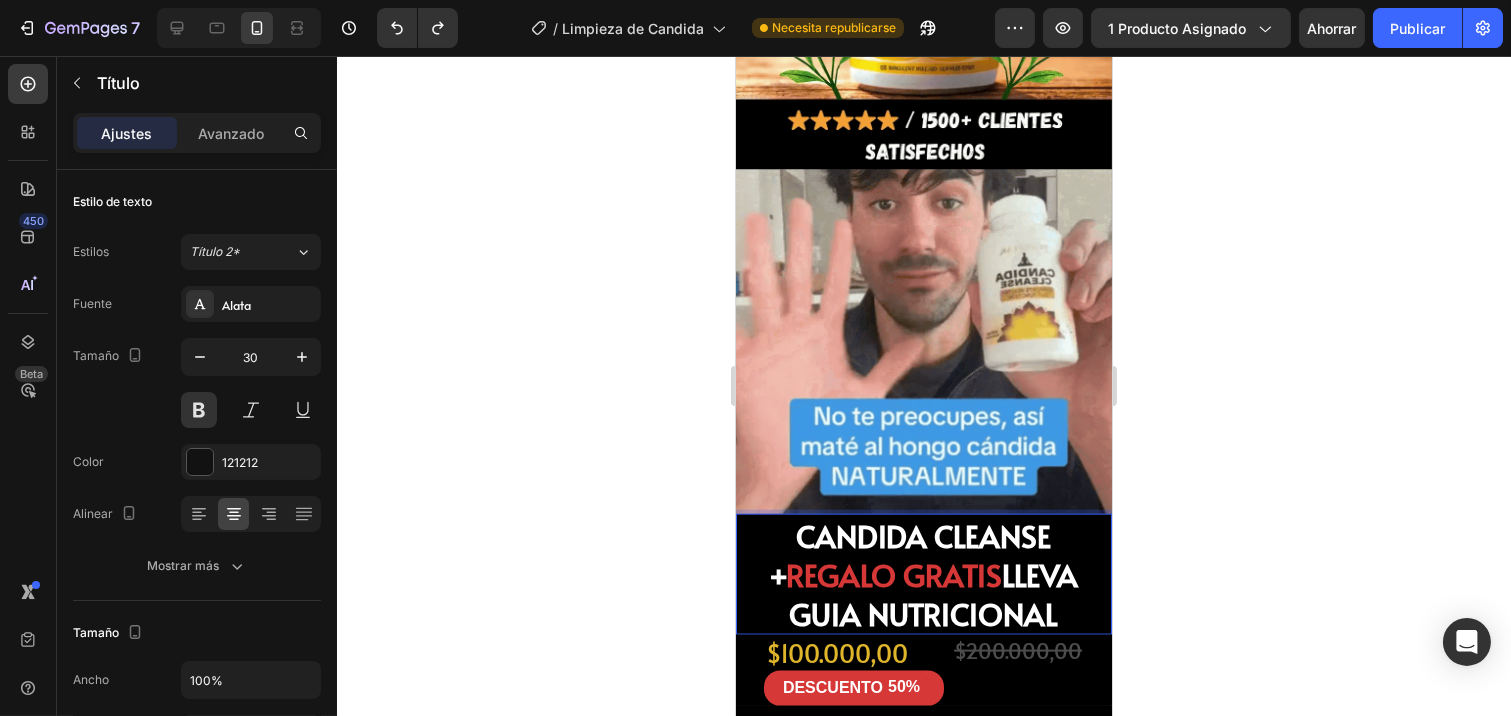 click on "REGALO GRATIS" at bounding box center (894, 574) 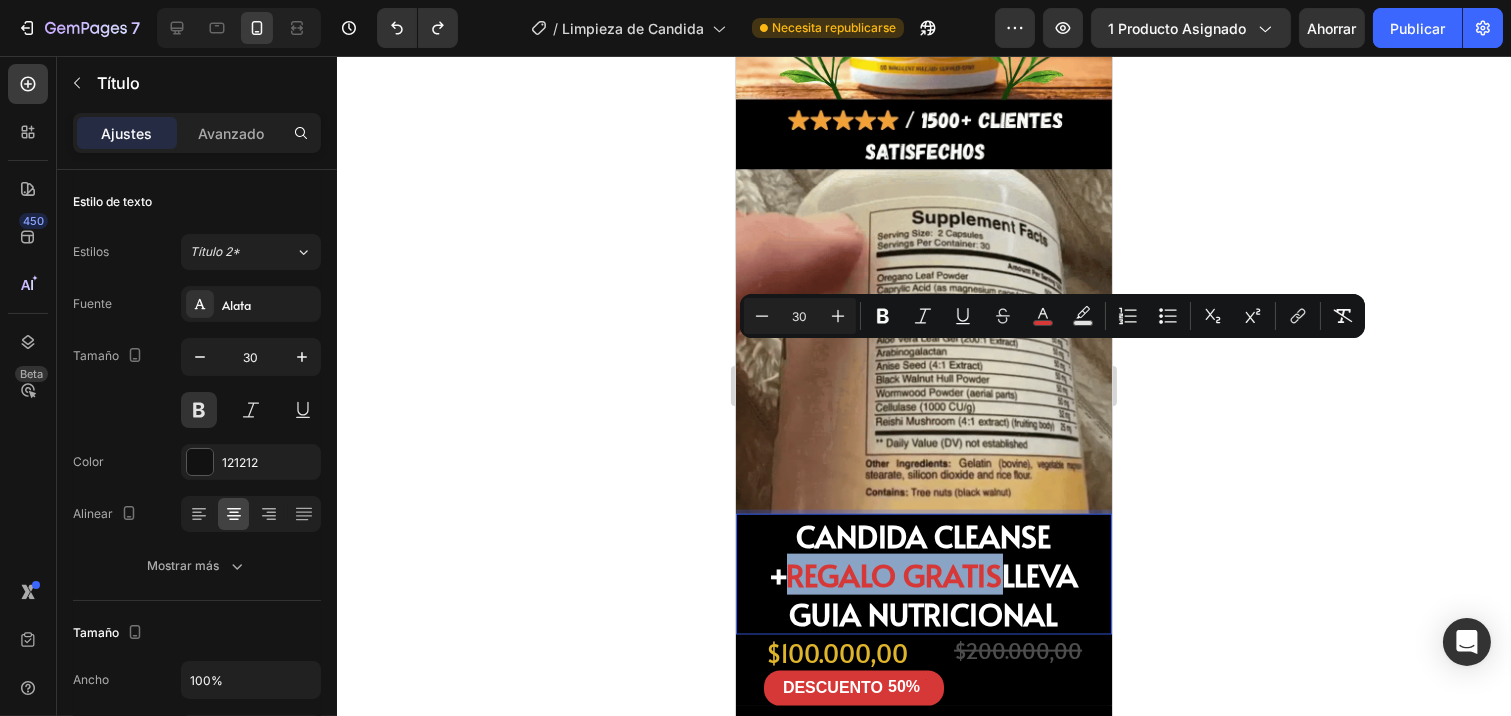 drag, startPoint x: 978, startPoint y: 368, endPoint x: 764, endPoint y: 382, distance: 214.45746 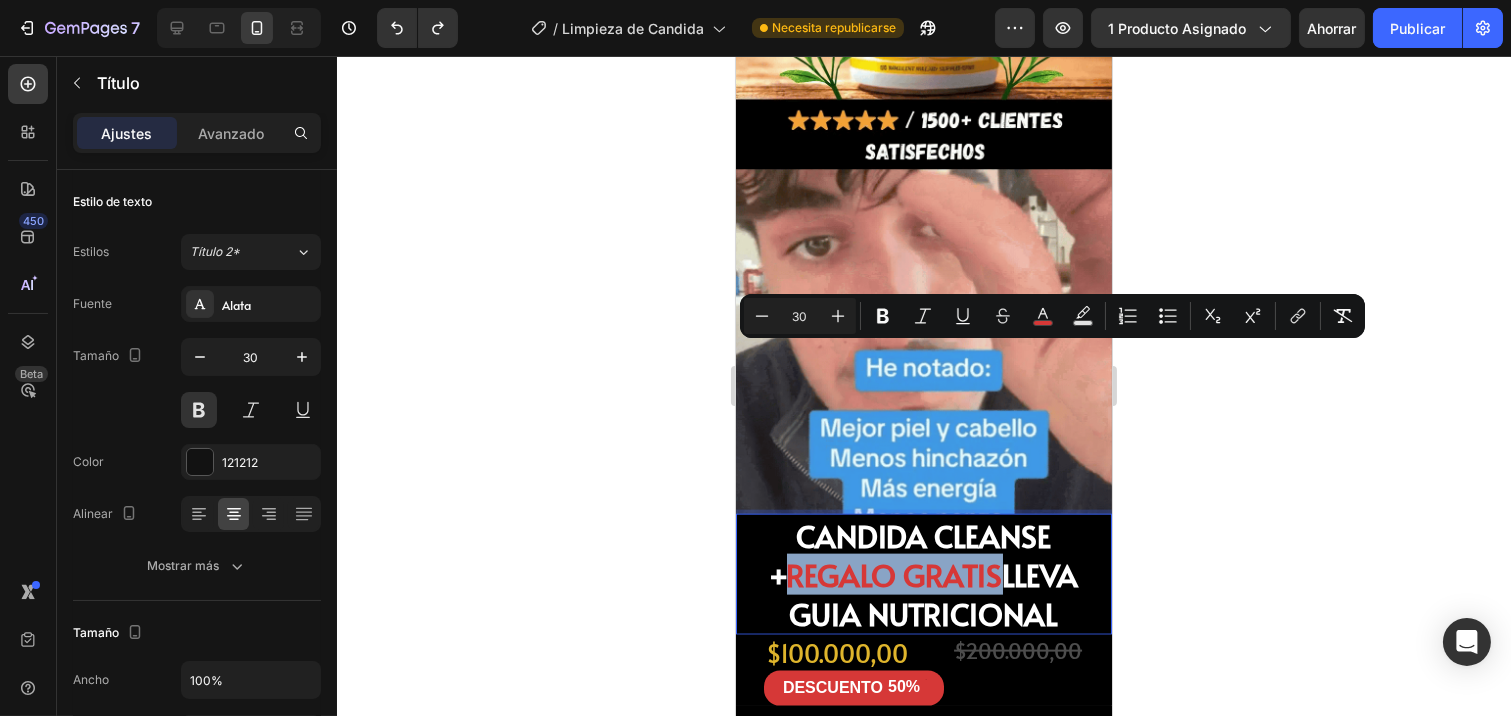 click on "REGALO GRATIS" at bounding box center (894, 574) 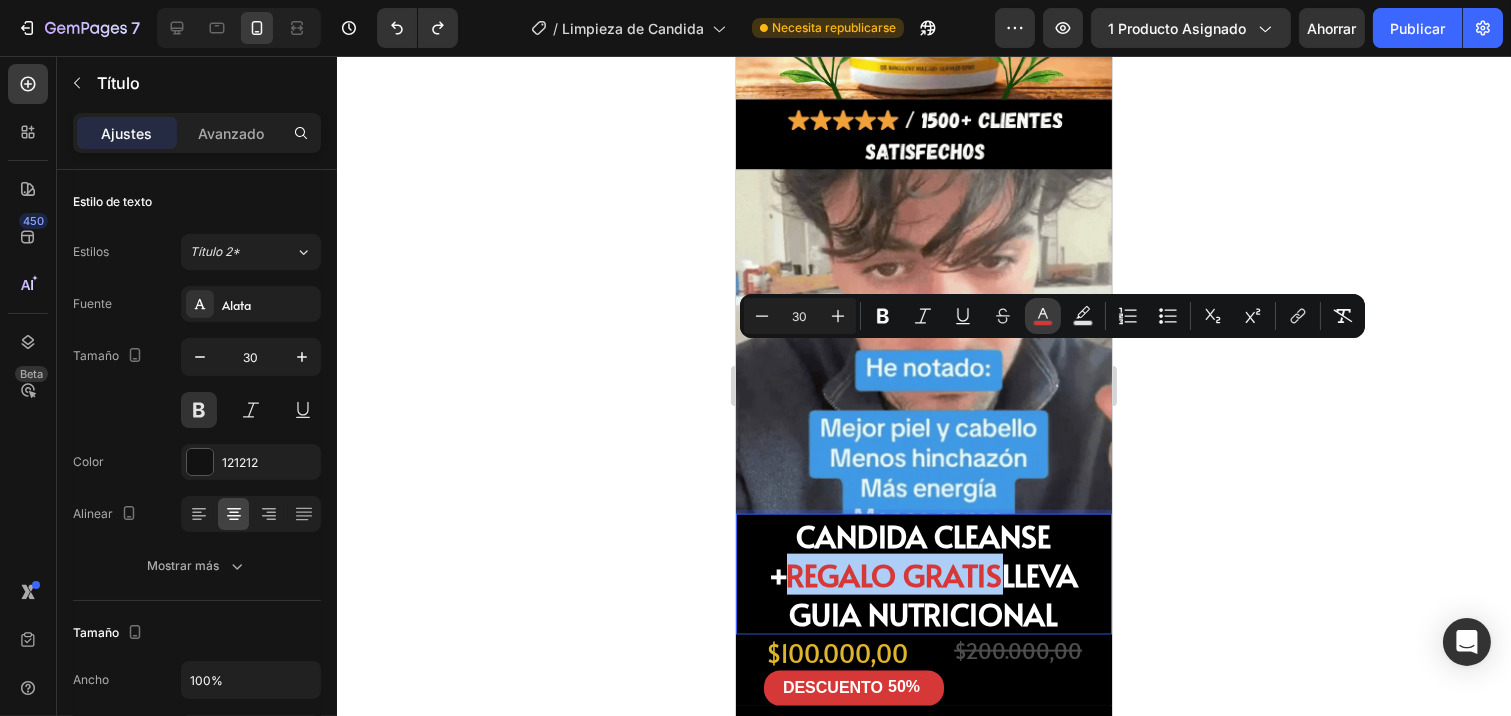 click 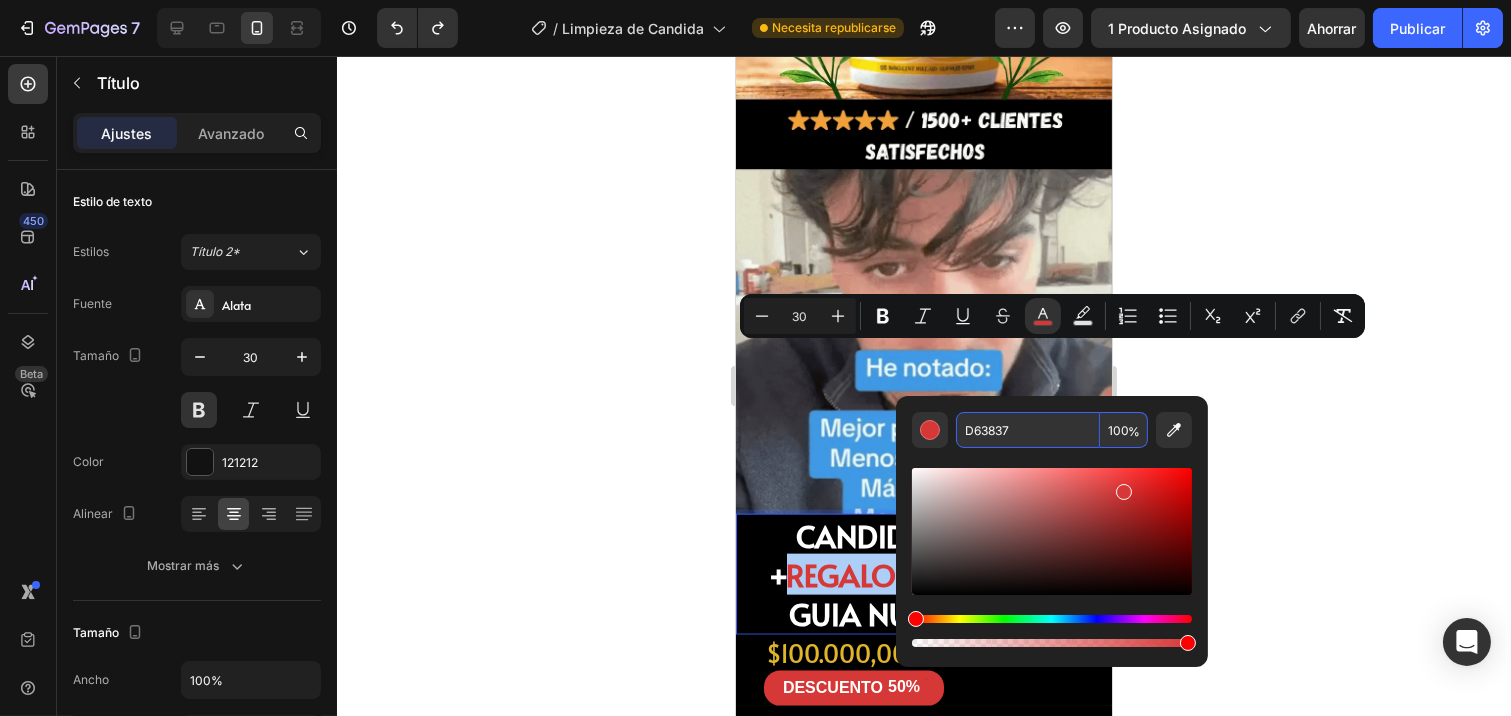 click on "D63837" at bounding box center (1028, 430) 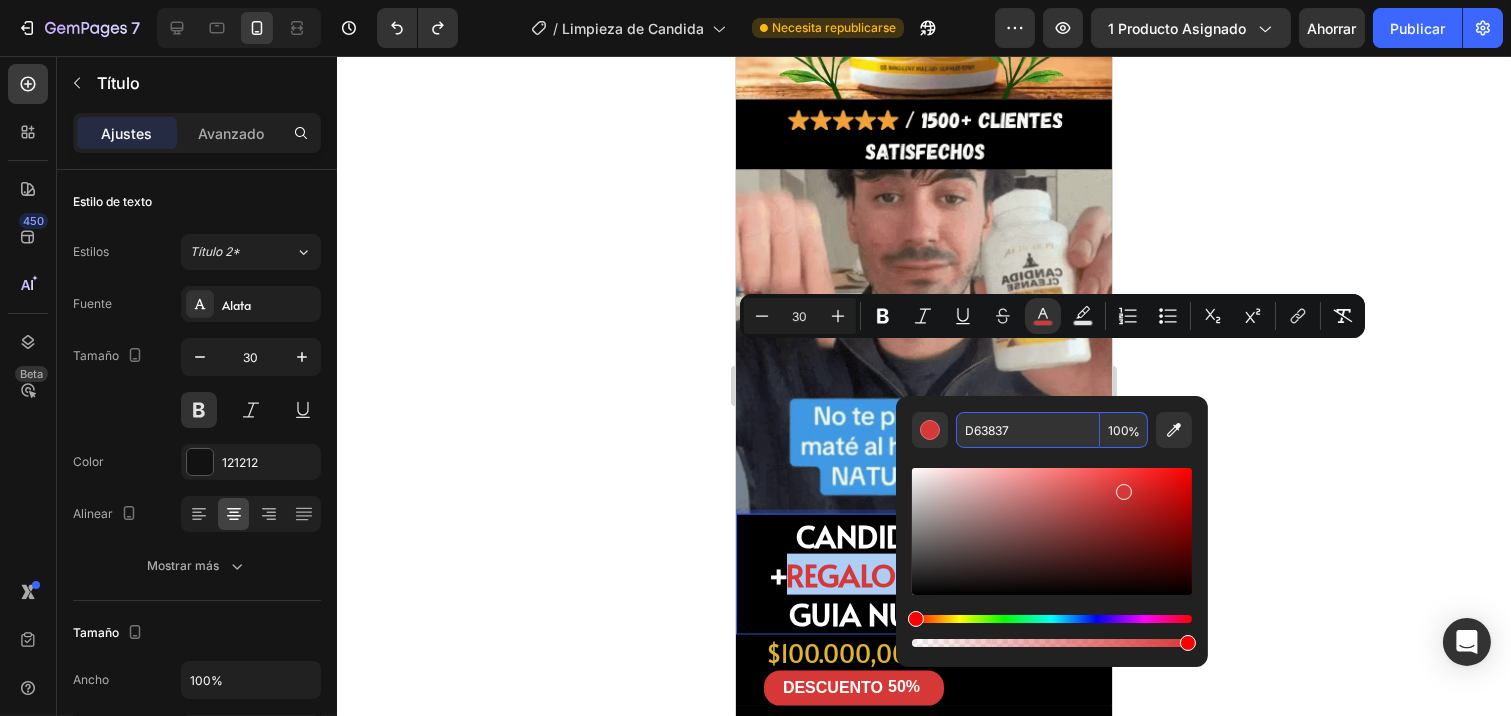 paste on "59D536" 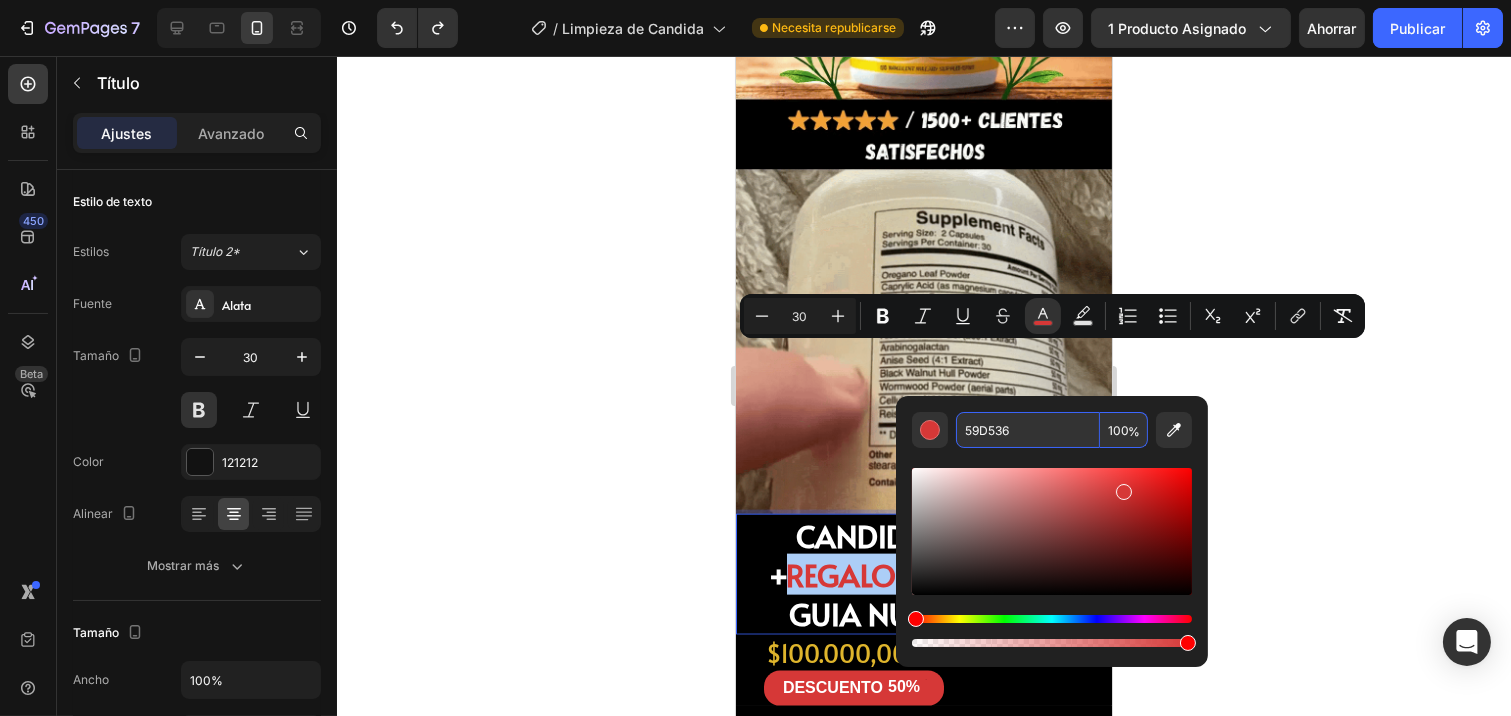 type on "59D536" 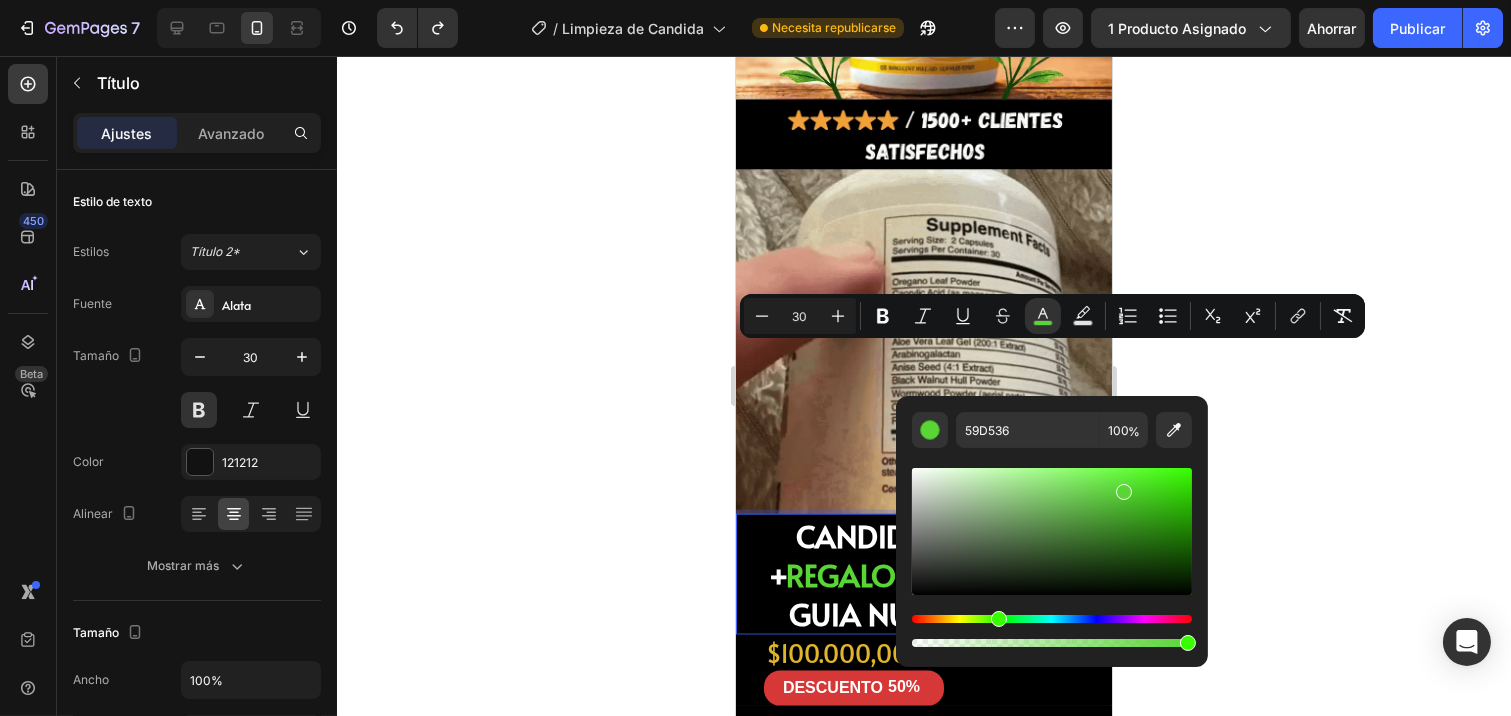 click 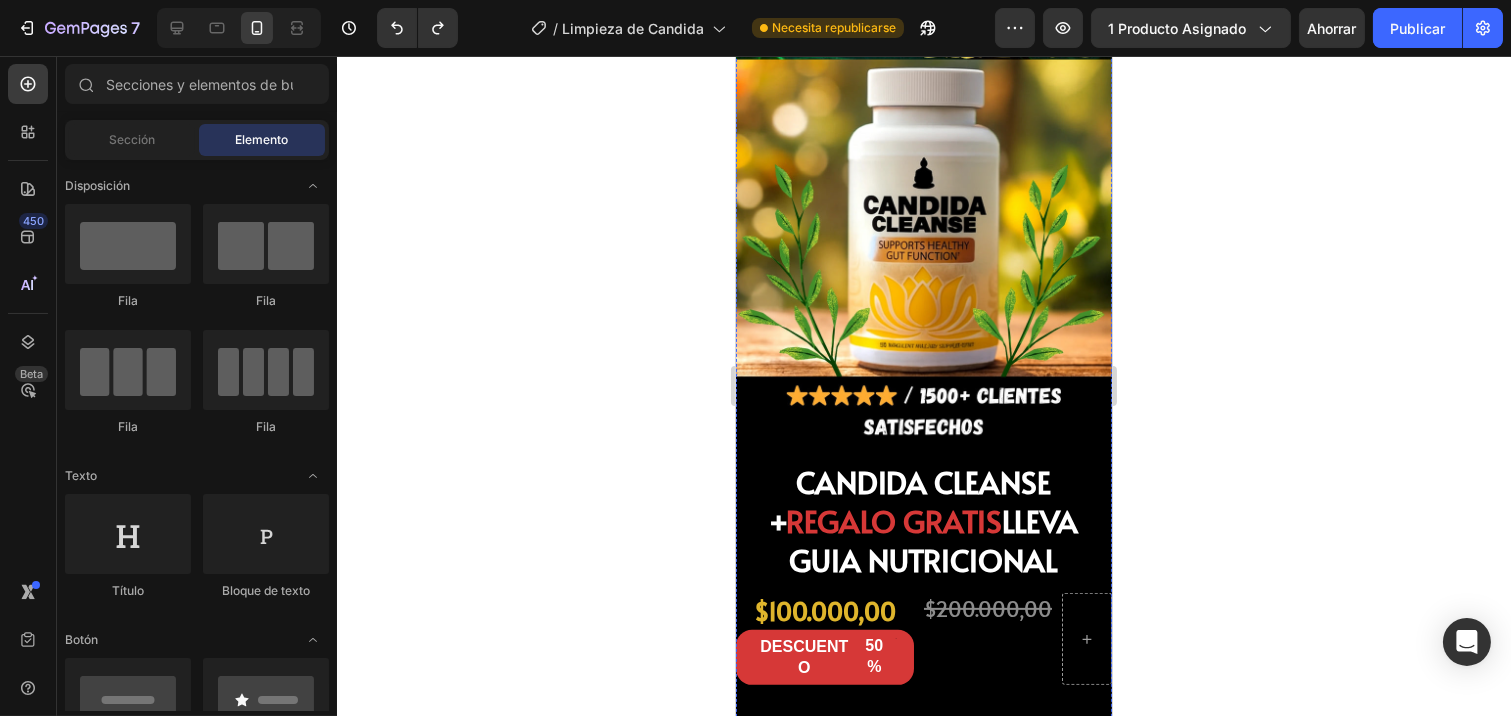 scroll, scrollTop: 1262, scrollLeft: 0, axis: vertical 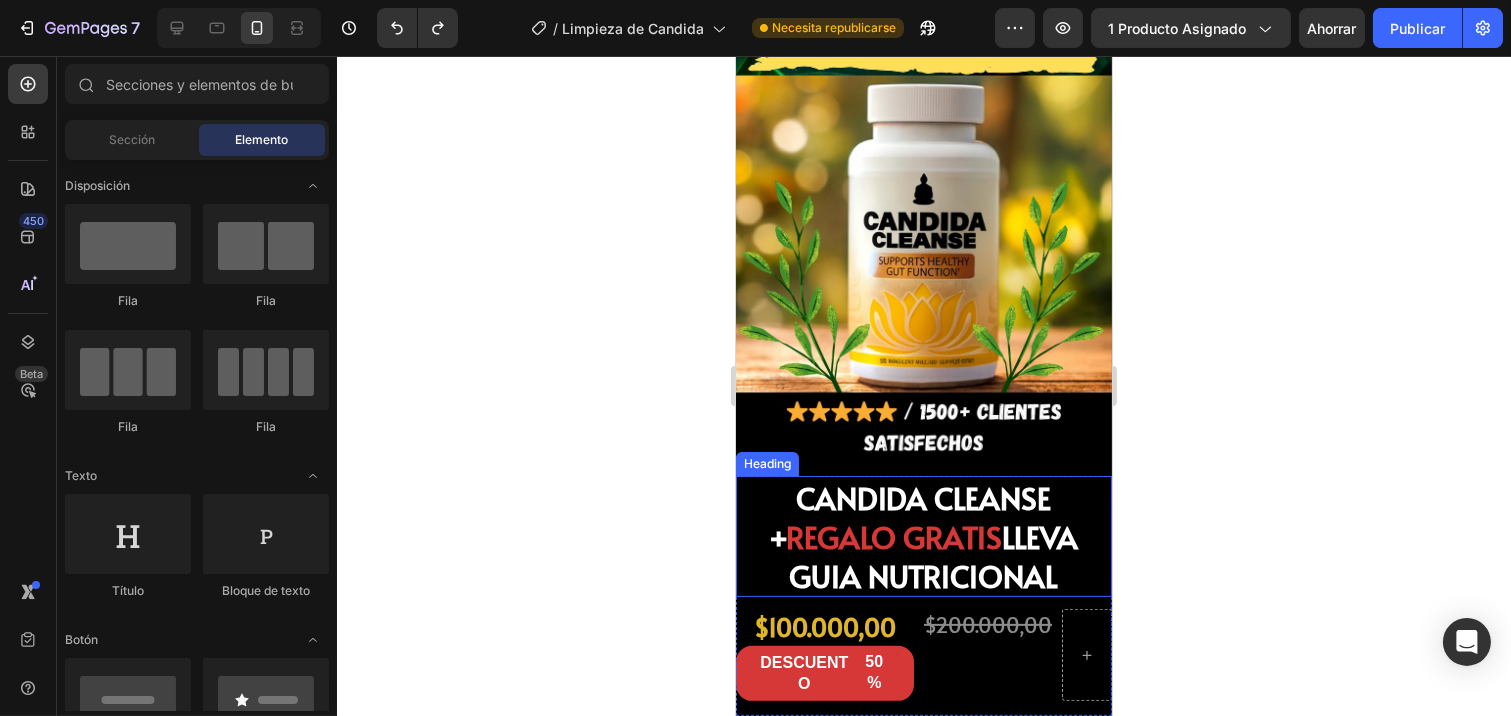 click on "CANDIDA CLEANSE +" at bounding box center [910, 517] 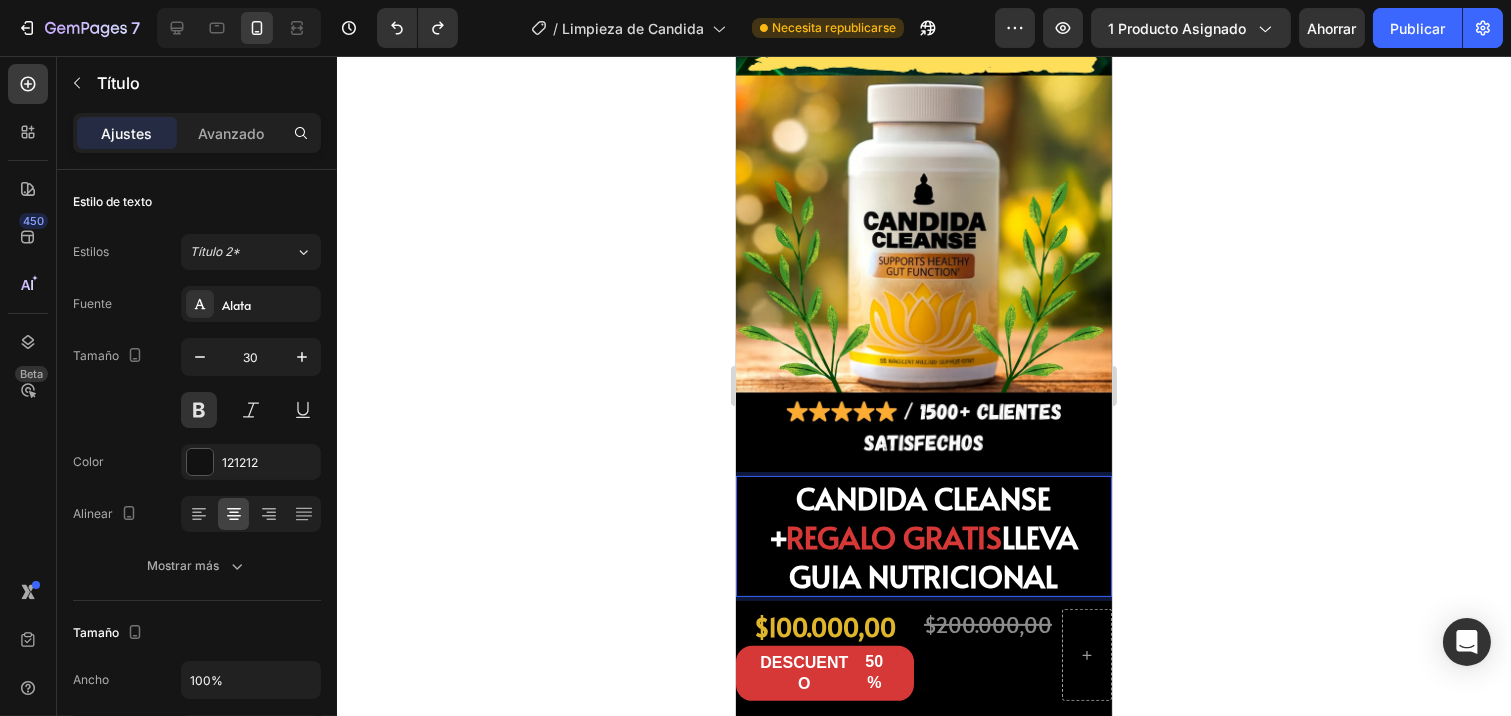 click on "REGALO GRATIS" at bounding box center (894, 536) 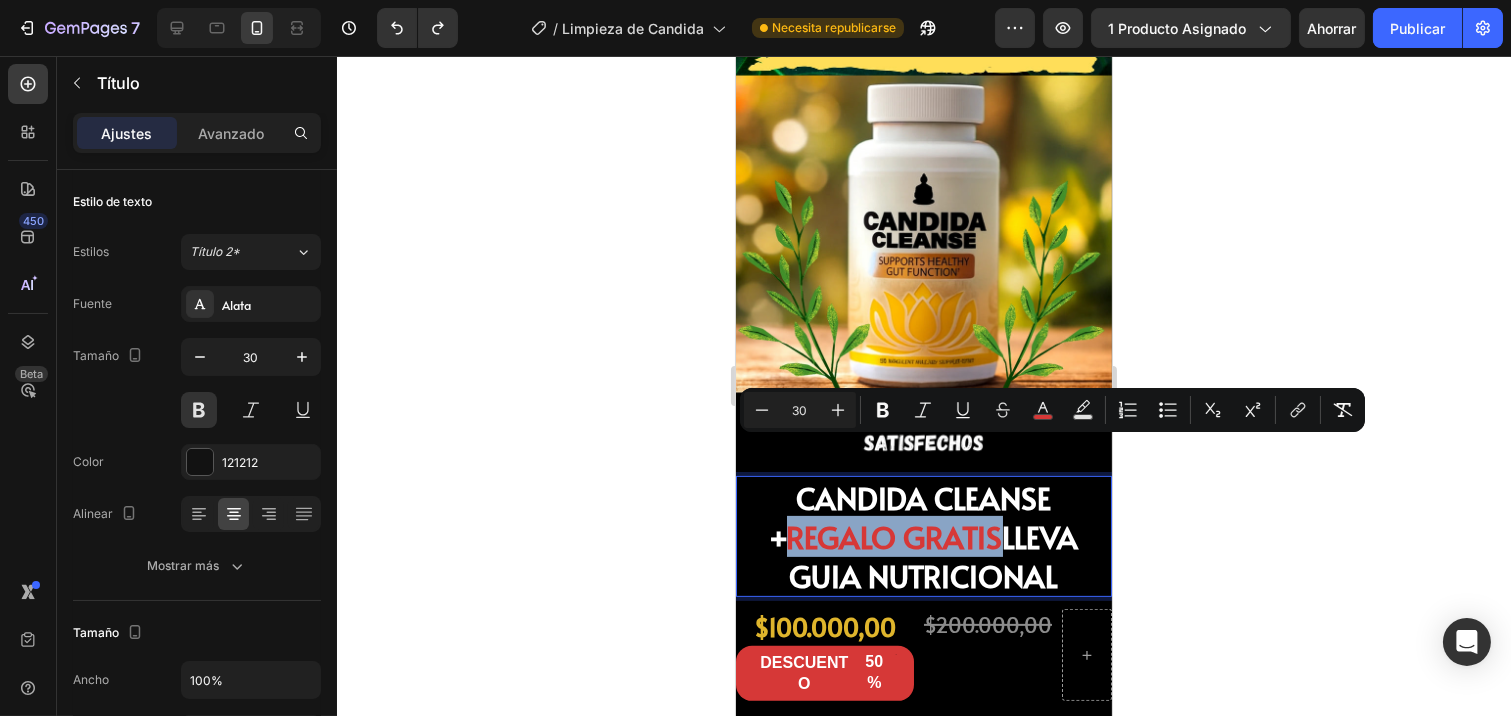 drag, startPoint x: 974, startPoint y: 467, endPoint x: 763, endPoint y: 480, distance: 211.4001 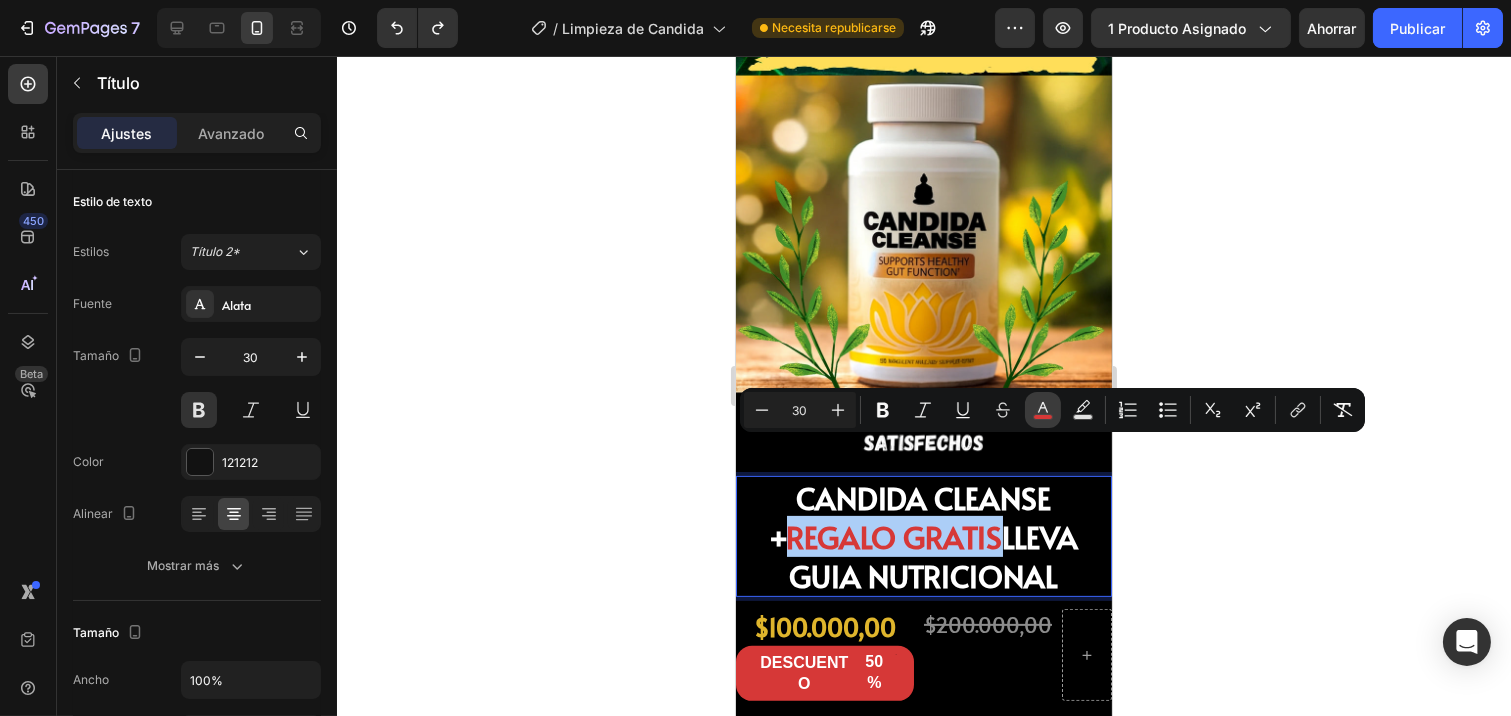 click on "color" at bounding box center [1043, 410] 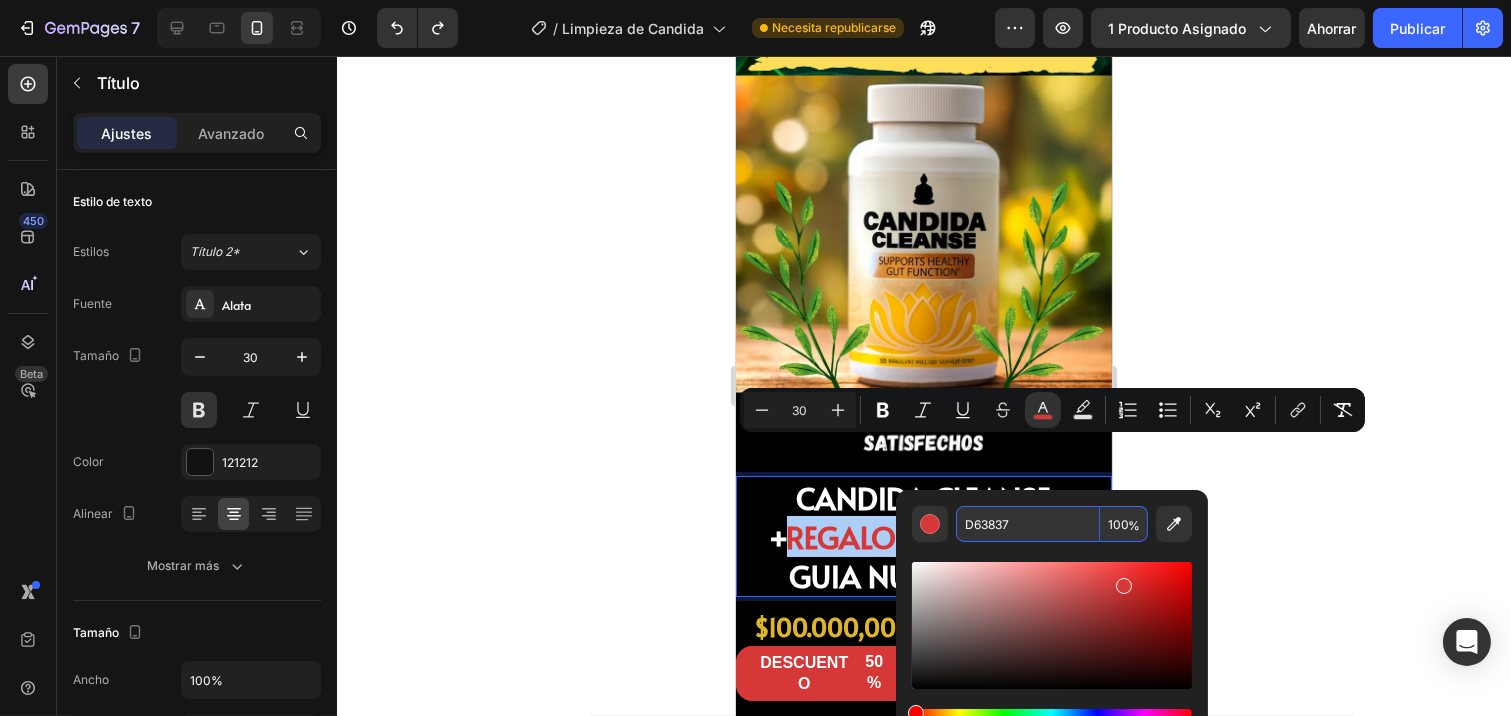 click on "D63837" at bounding box center (1028, 524) 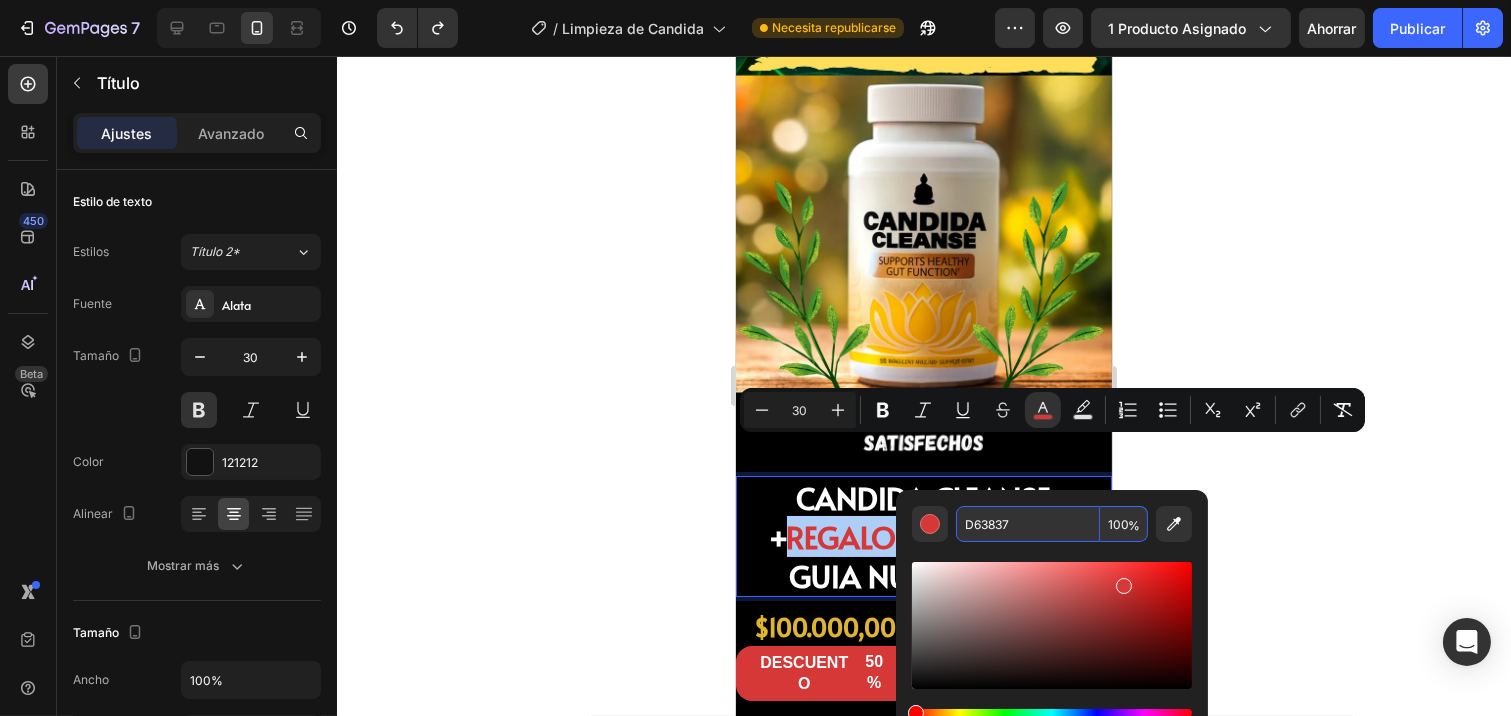 paste on "59D536" 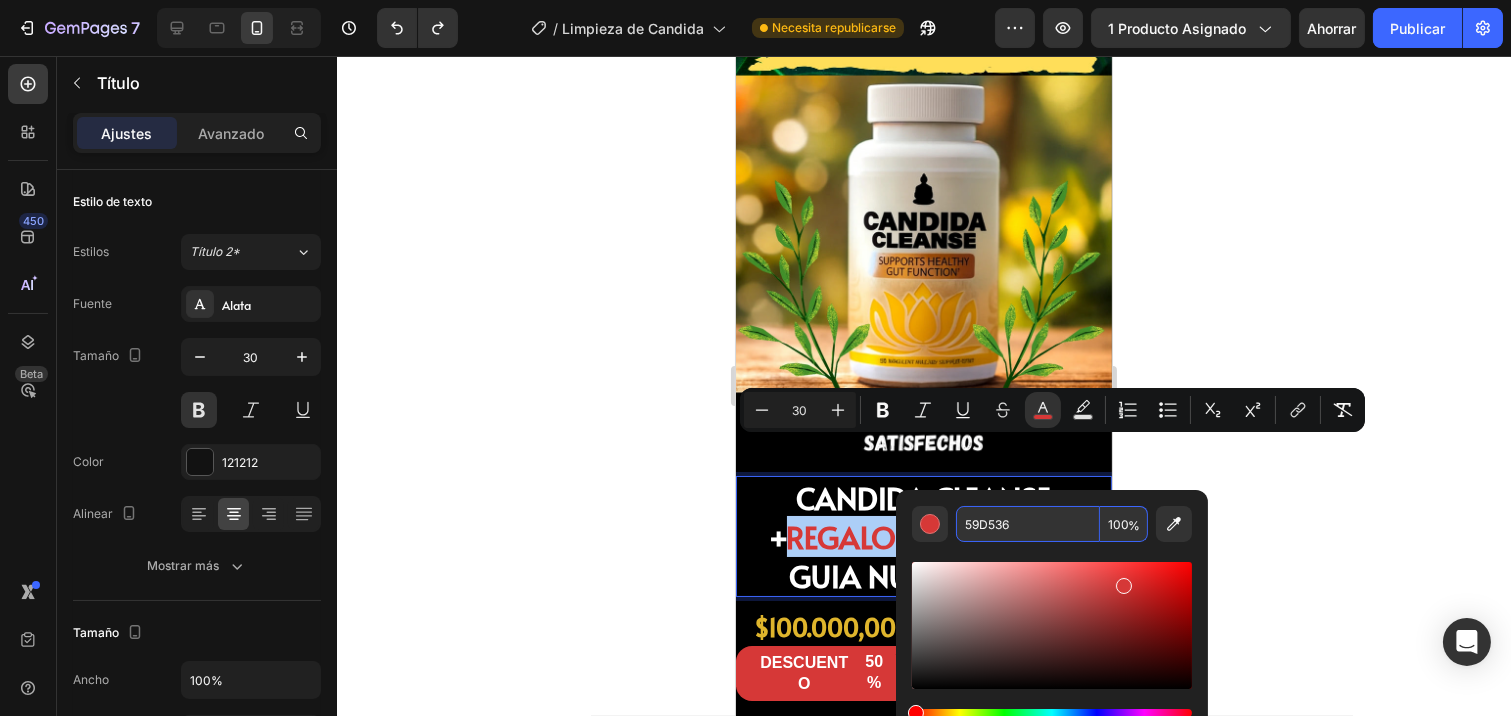 type on "59D536" 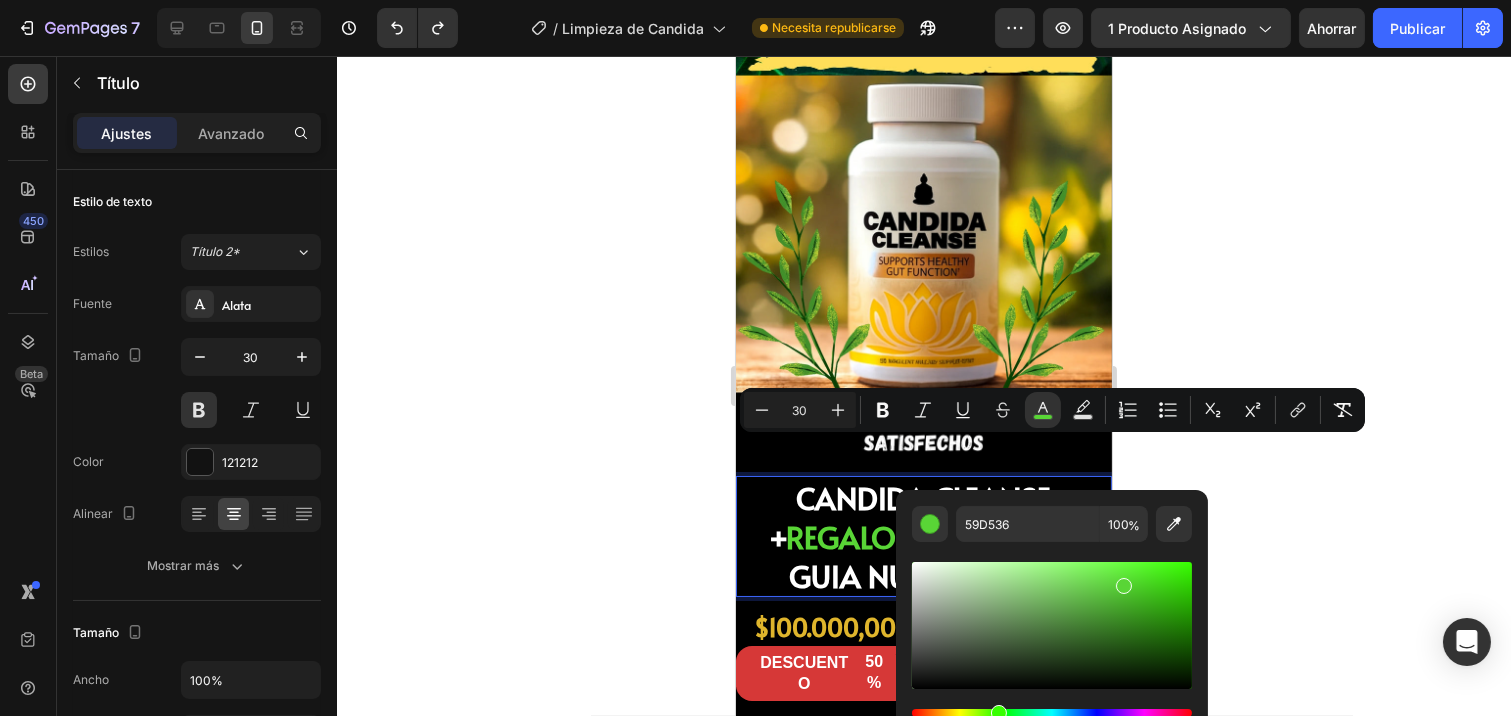click 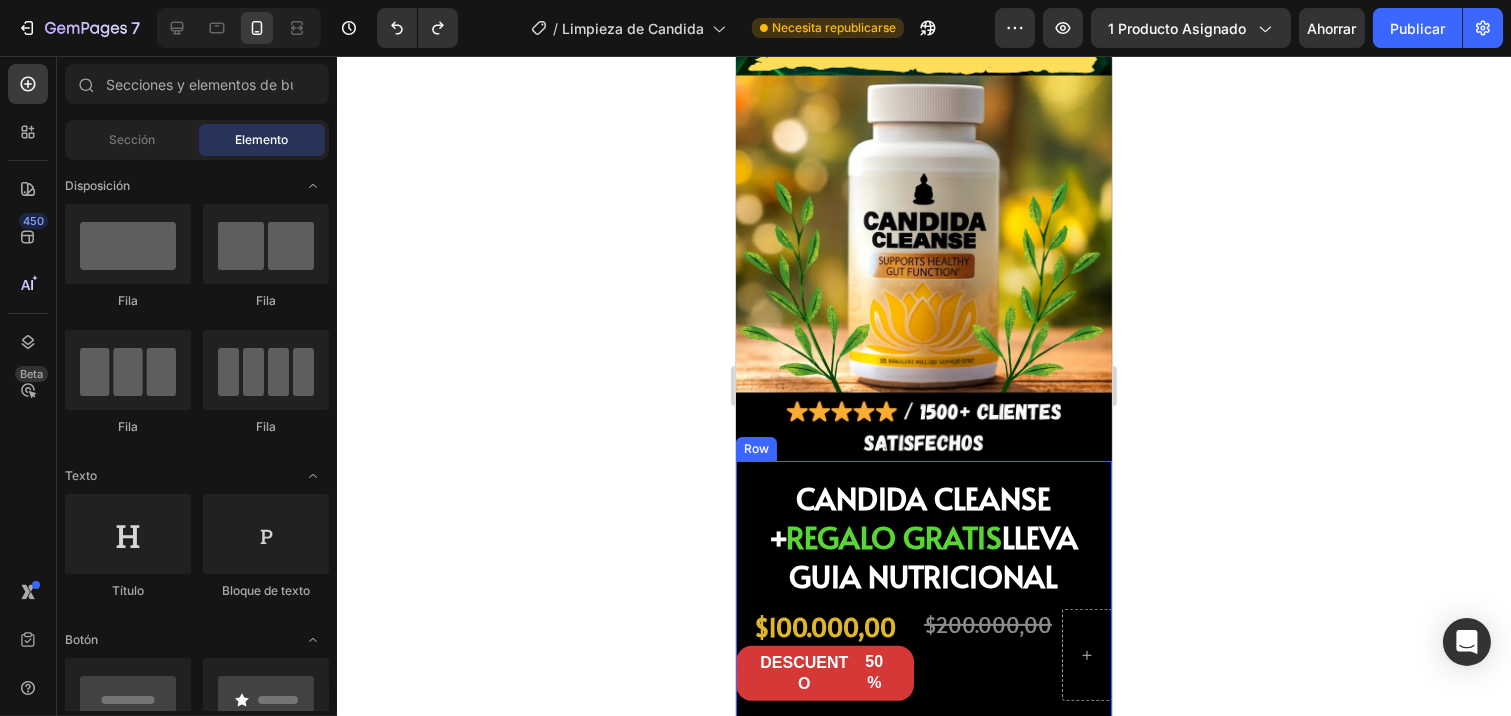 scroll, scrollTop: 1151, scrollLeft: 0, axis: vertical 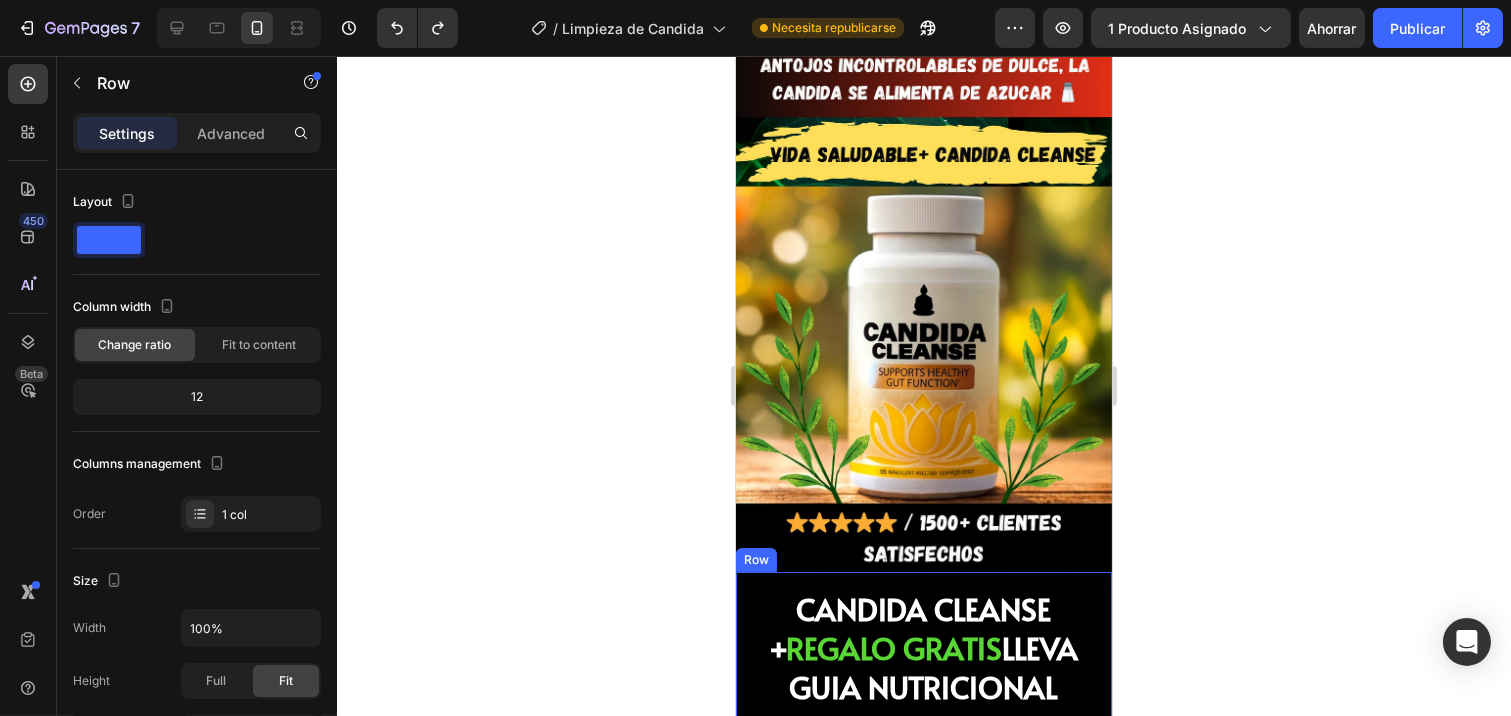 click on "⁠⁠⁠⁠⁠⁠⁠ CANDIDA CLEANSE +  REGALO GRATIS  LLEVA GUIA NUTRICIONAL Heading $100.000,00 Product Price Product Price DESCUENTO 50% Discount Tag $200.000,00 Product Price Product Price
Row Product" at bounding box center [923, 707] 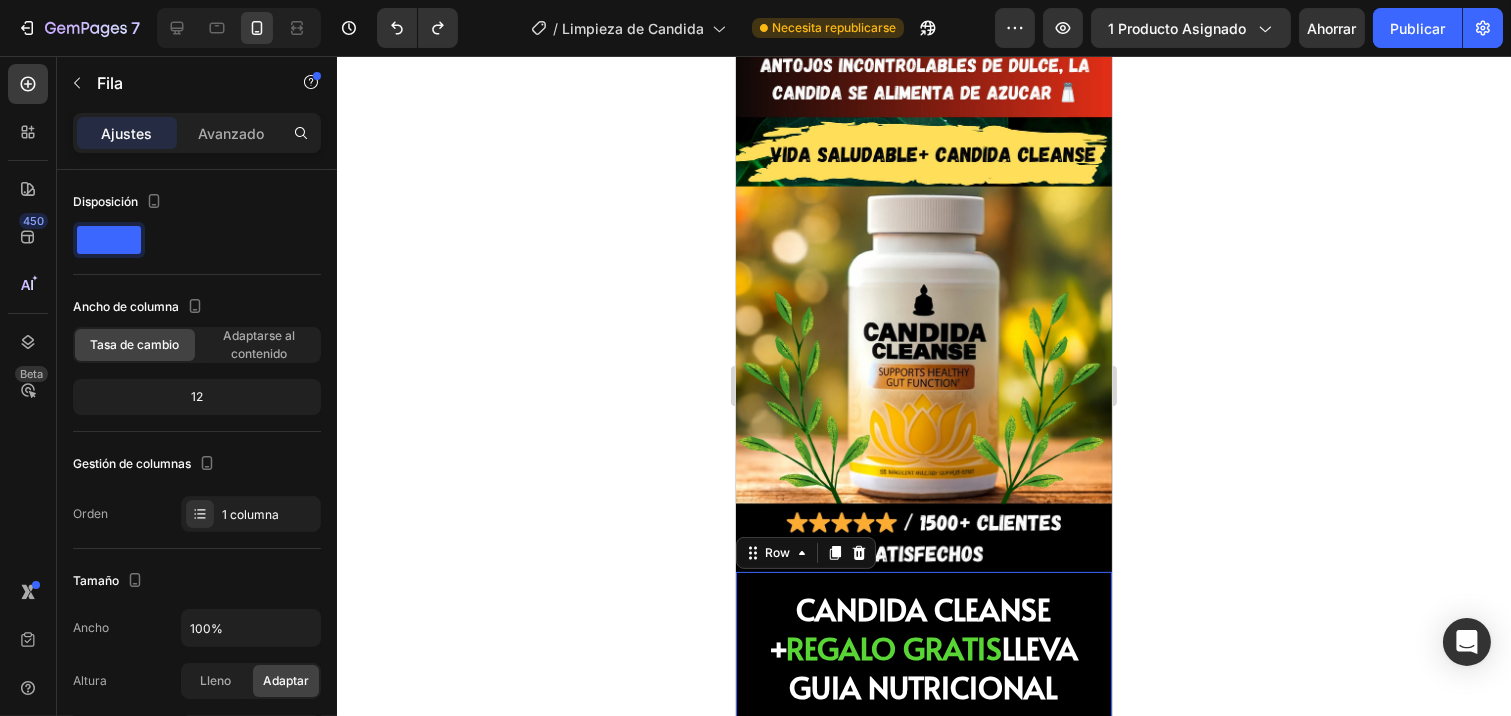 click 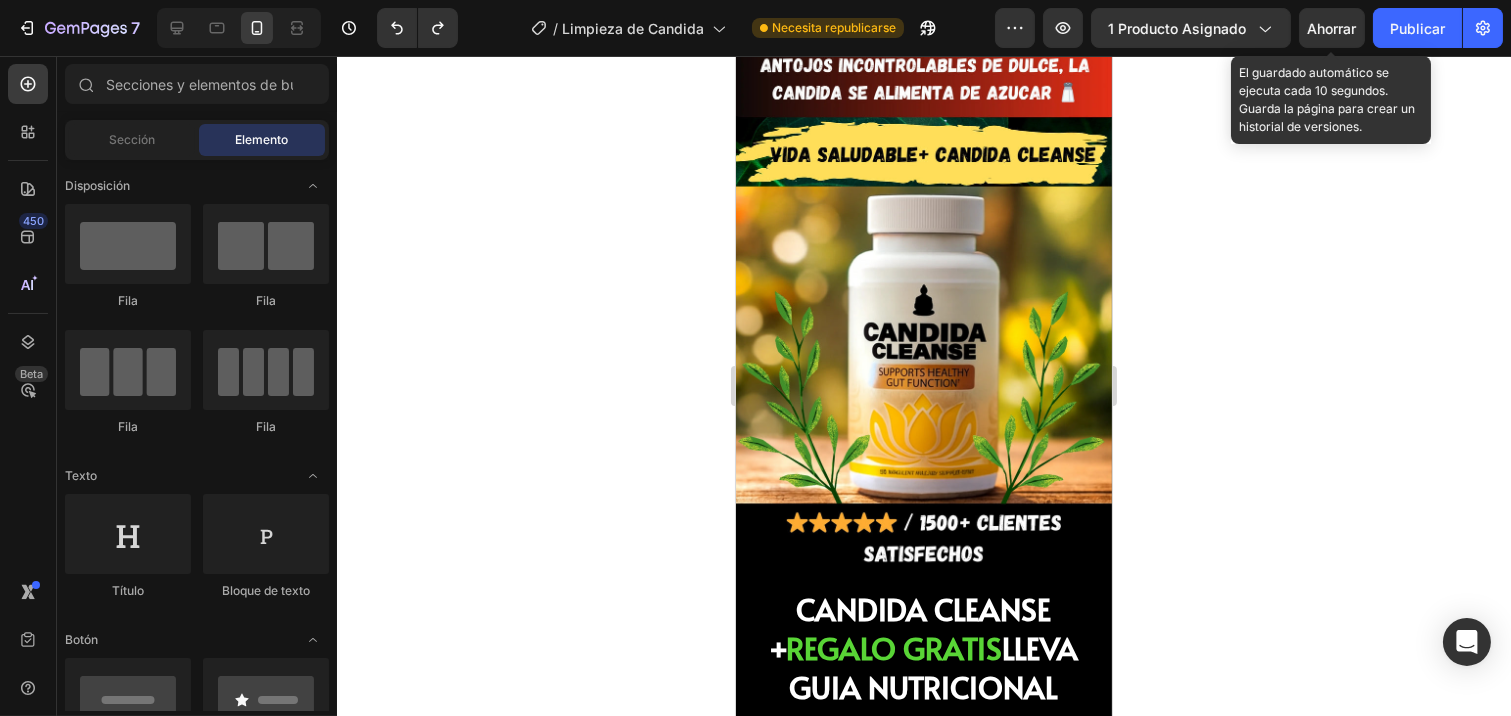 click on "Ahorrar" at bounding box center (1332, 28) 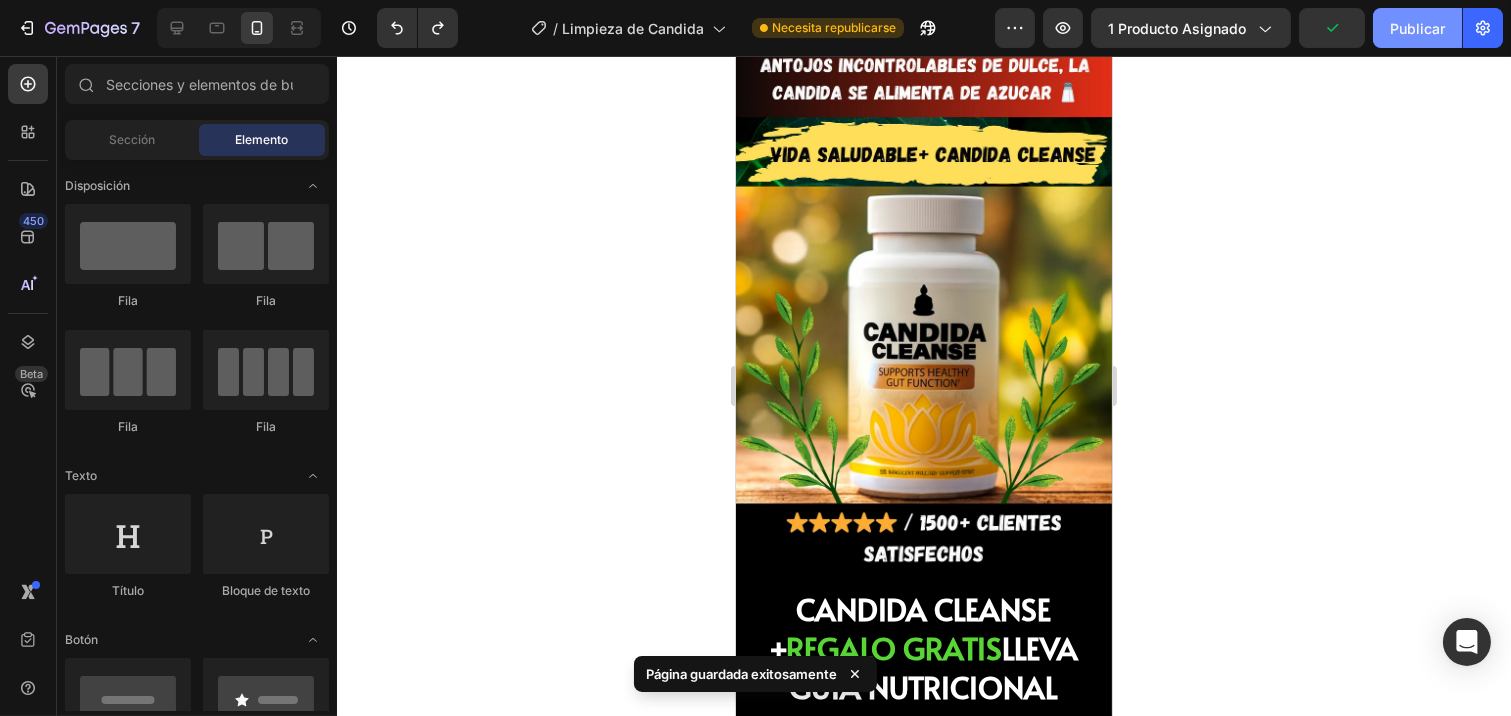 click on "Publicar" at bounding box center [1417, 28] 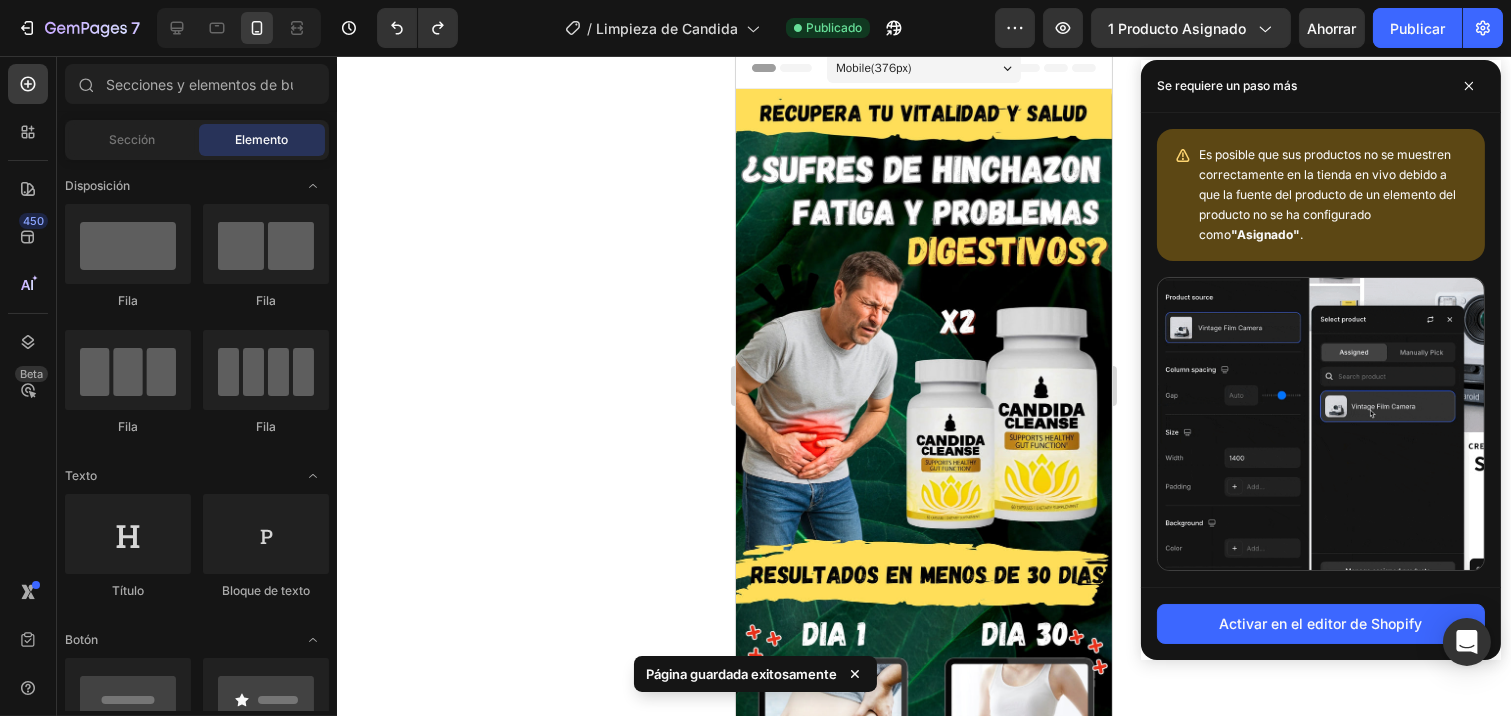 scroll, scrollTop: 0, scrollLeft: 0, axis: both 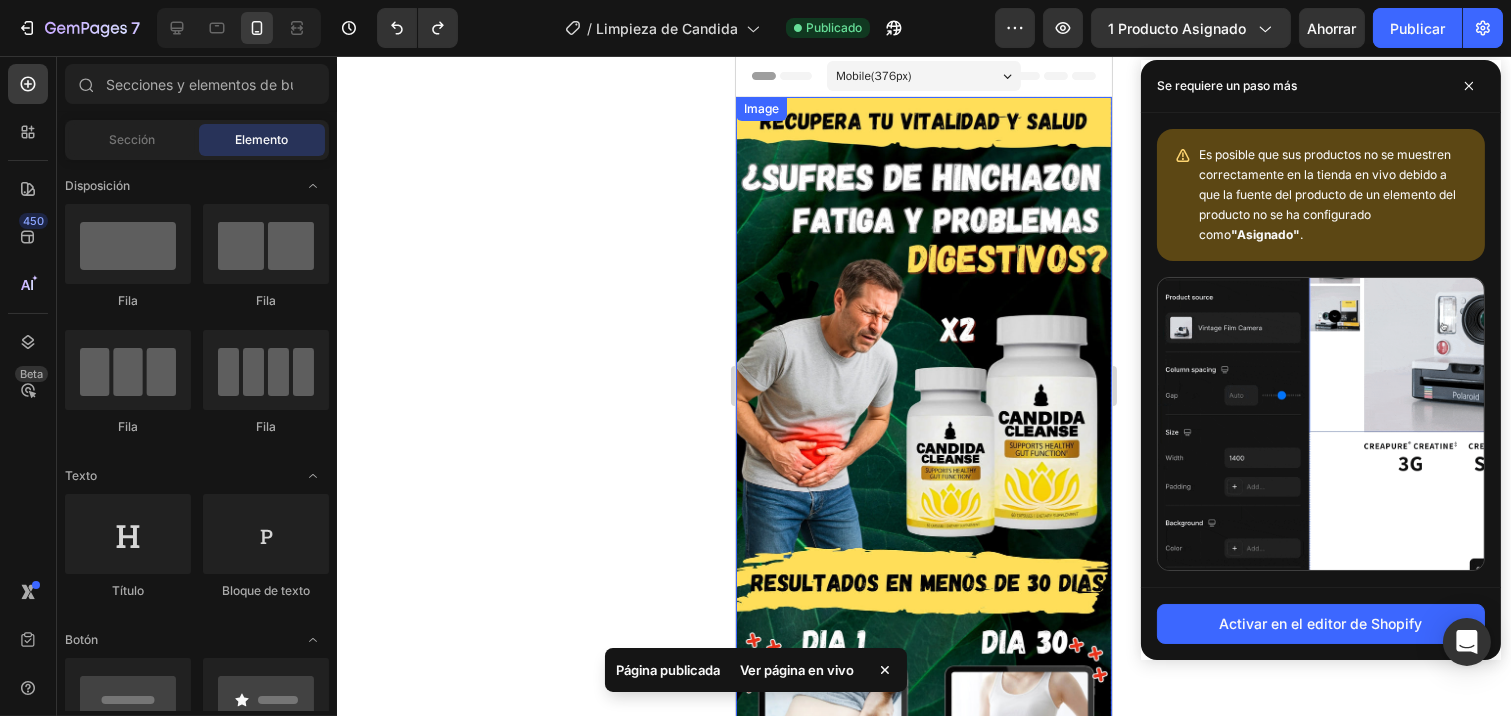 click 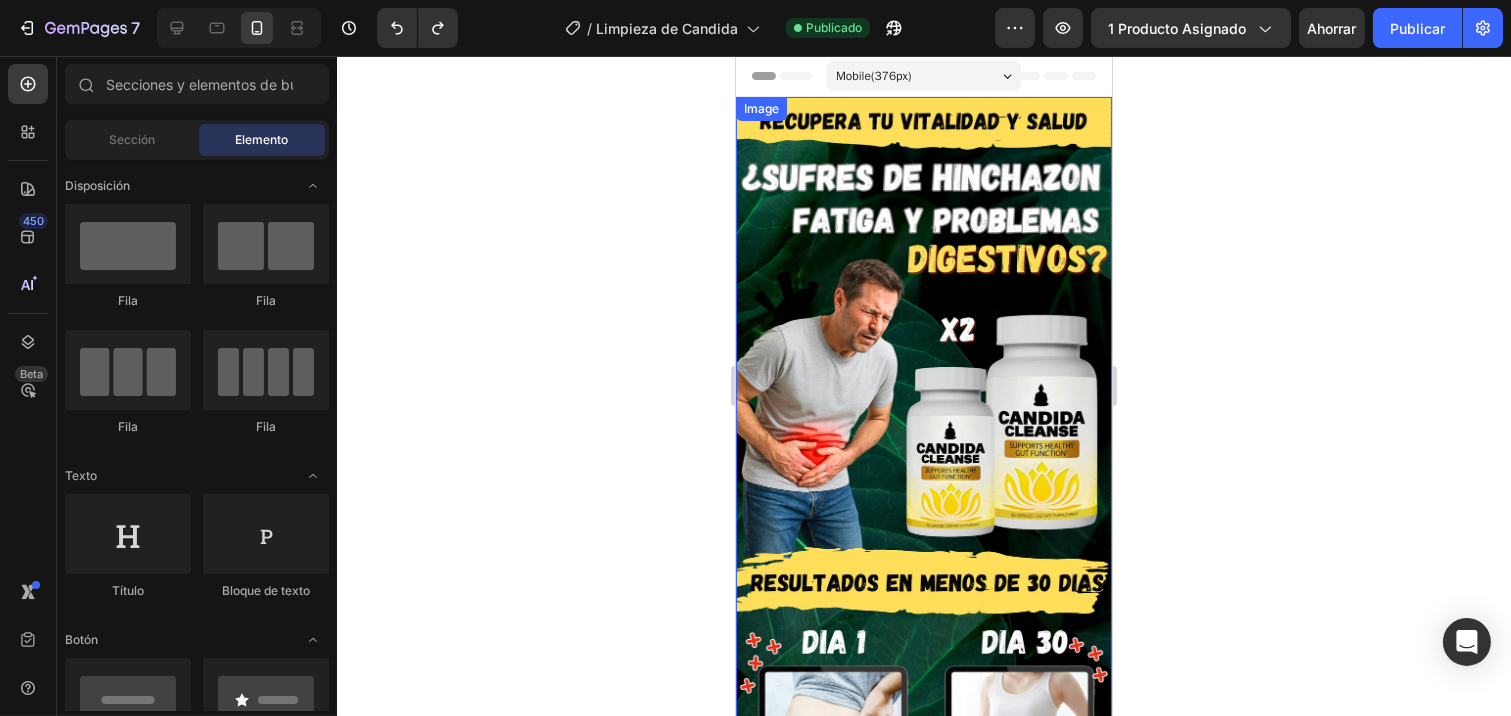 click 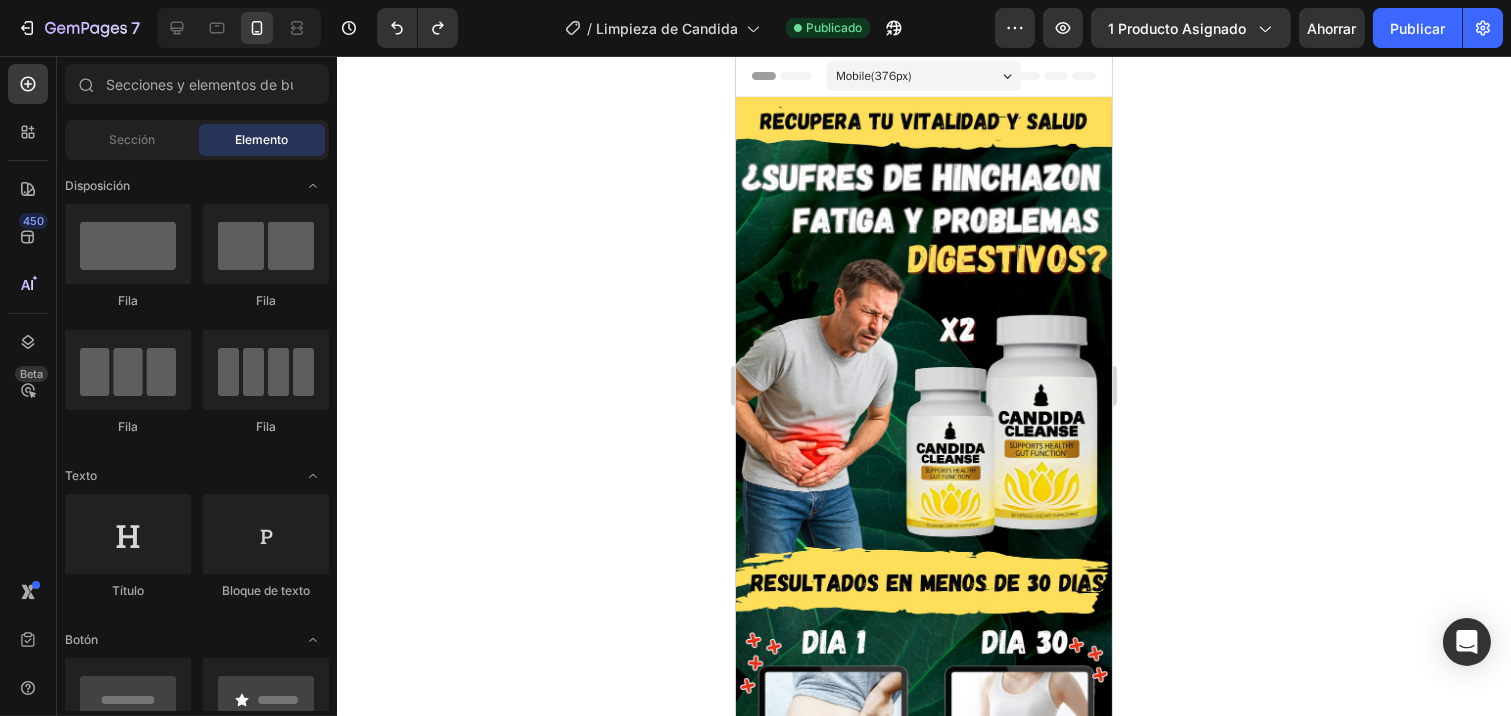 click 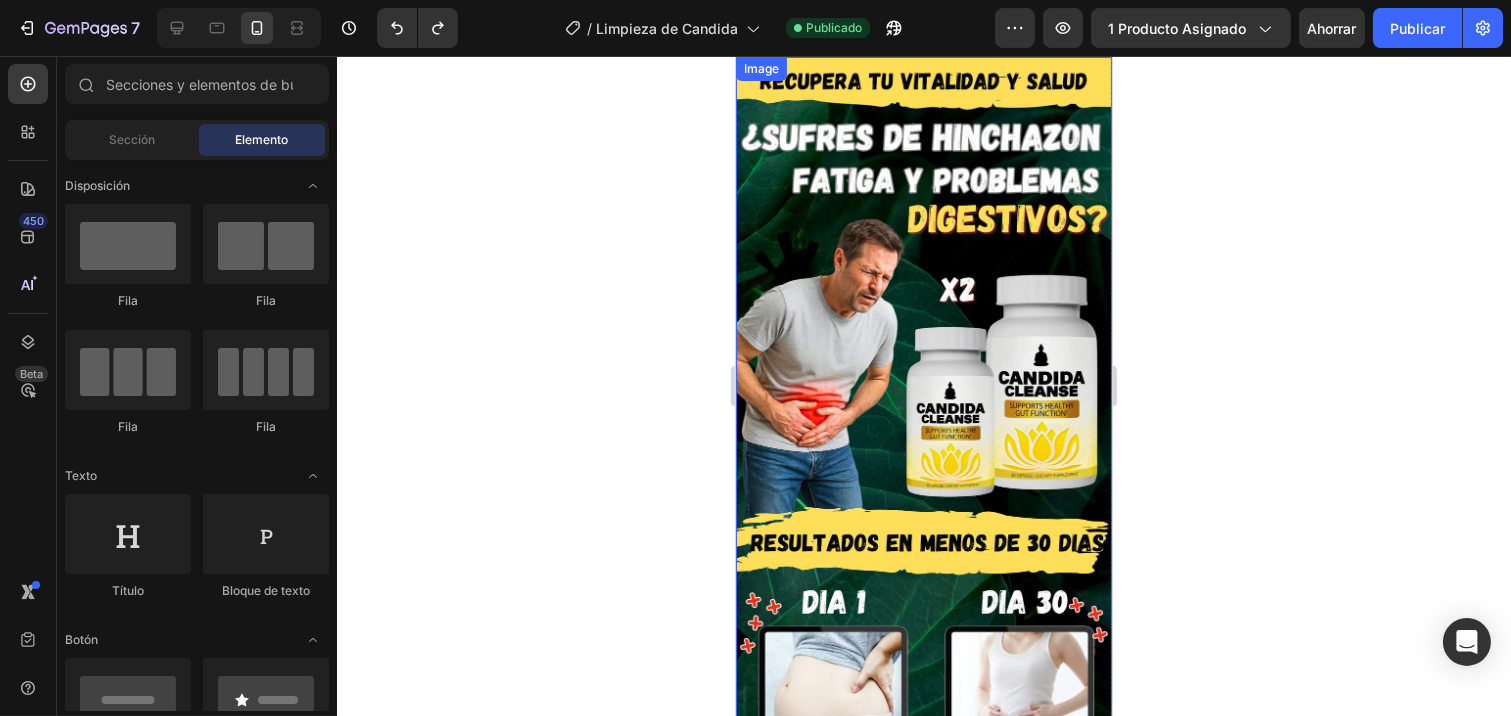 scroll, scrollTop: 0, scrollLeft: 0, axis: both 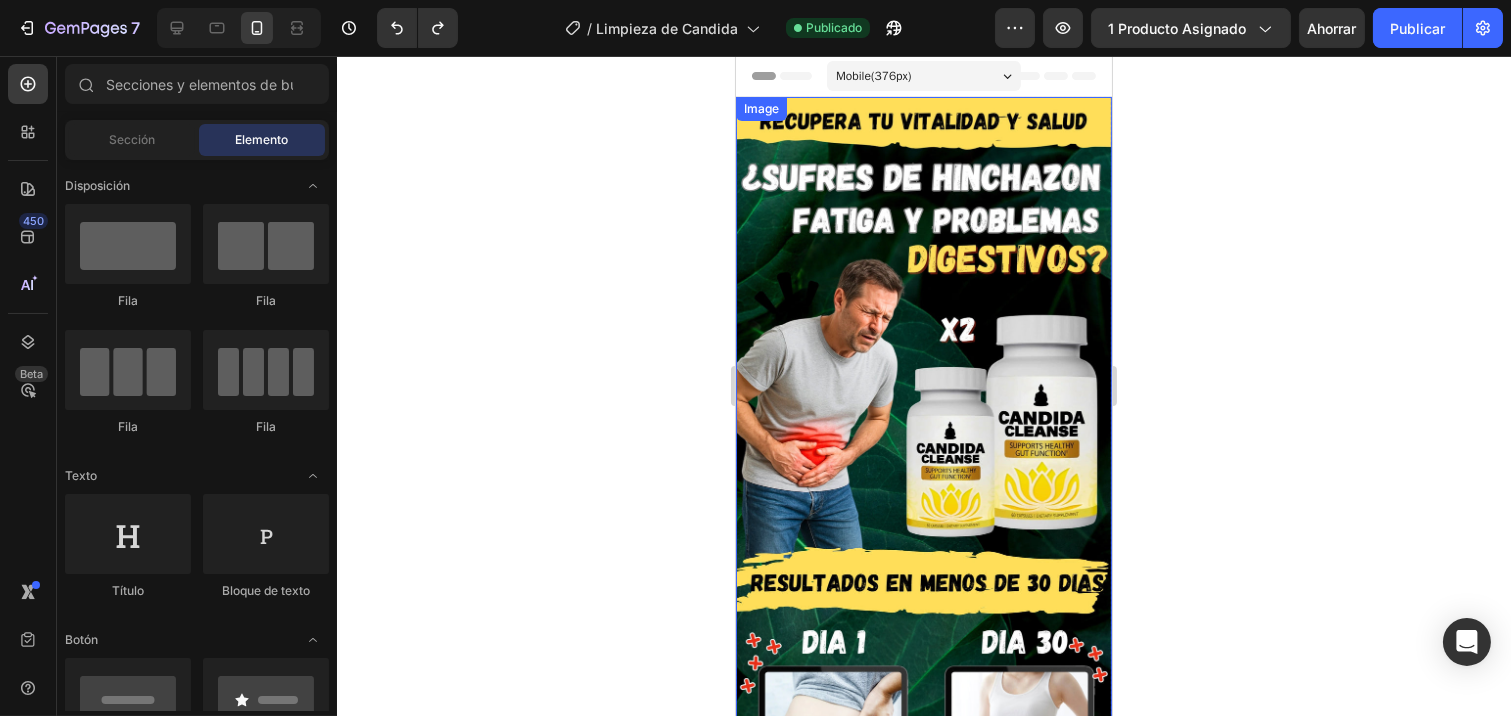 click 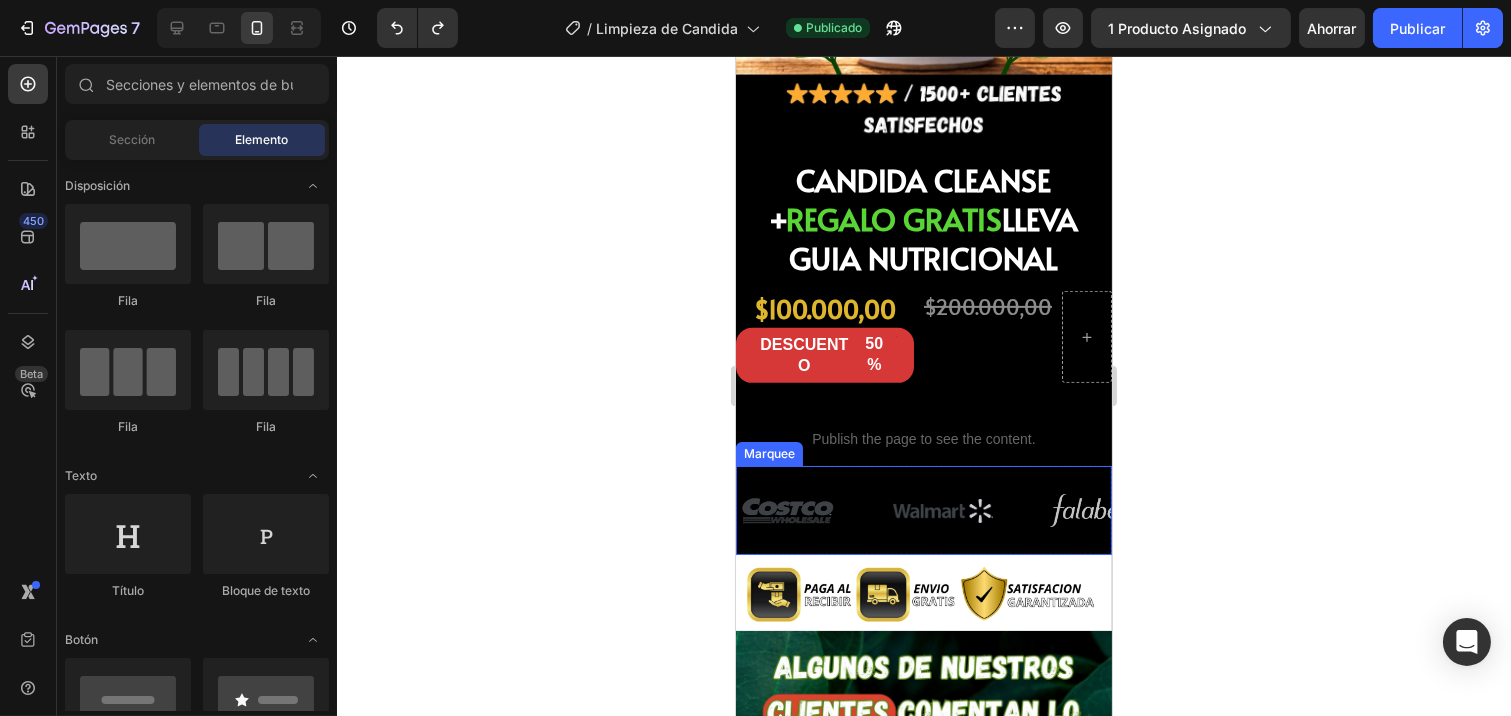 scroll, scrollTop: 1333, scrollLeft: 0, axis: vertical 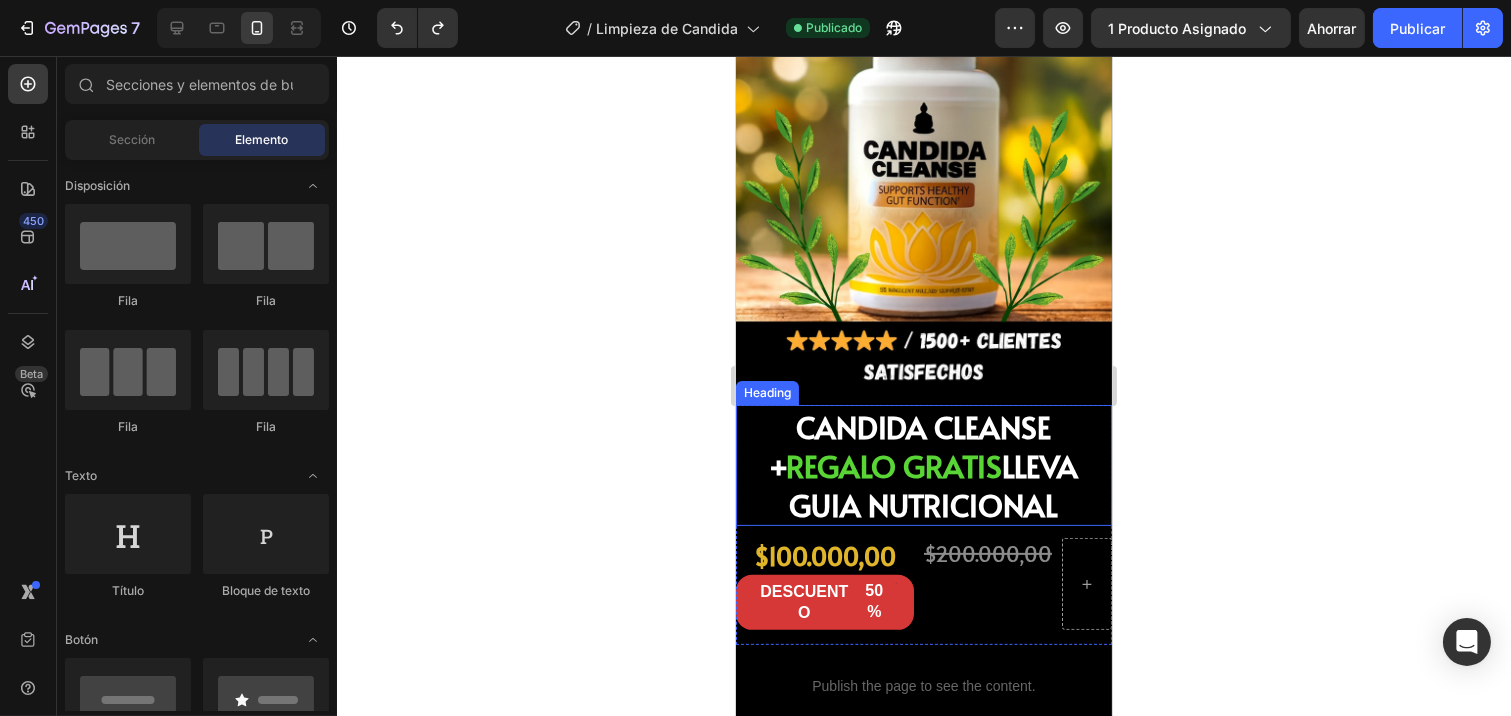 click on "REGALO GRATIS" at bounding box center (894, 465) 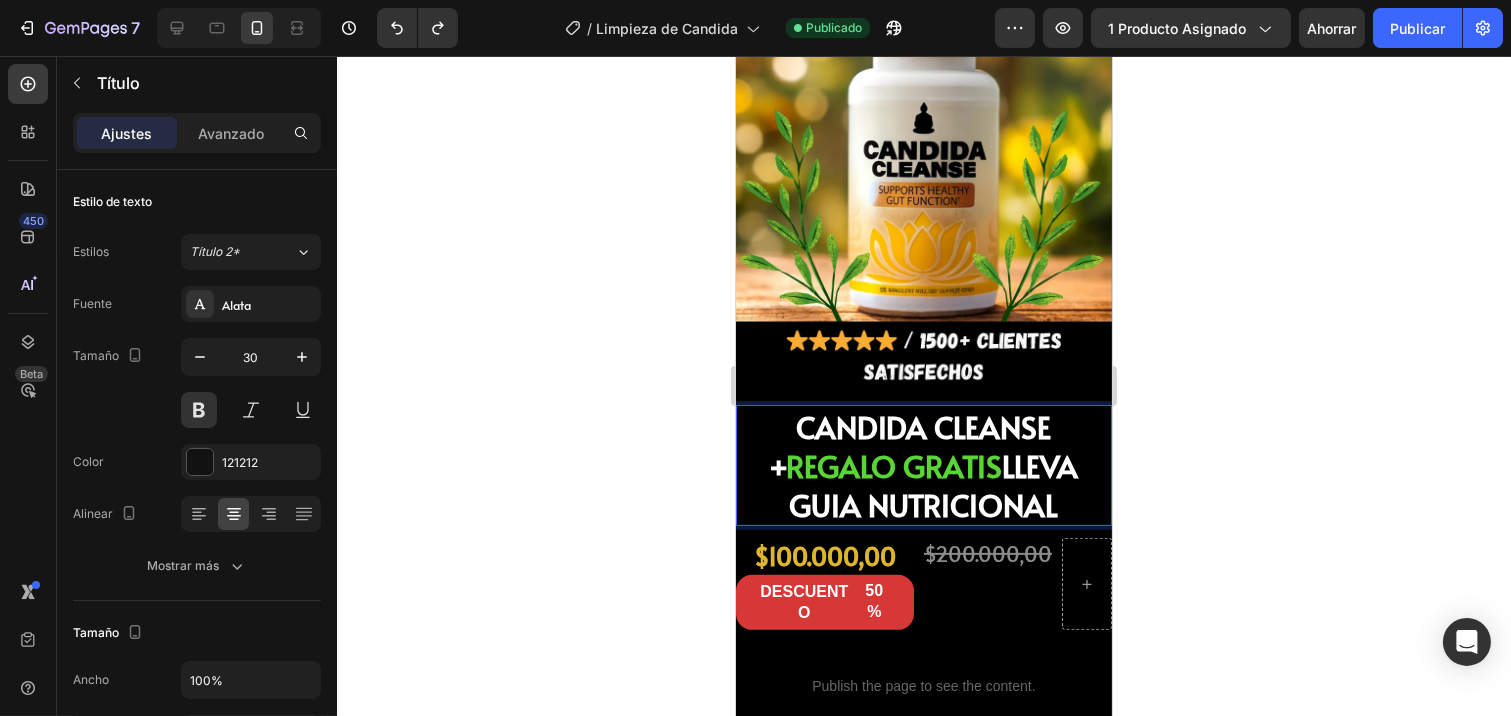 click on "REGALO GRATIS" at bounding box center (894, 465) 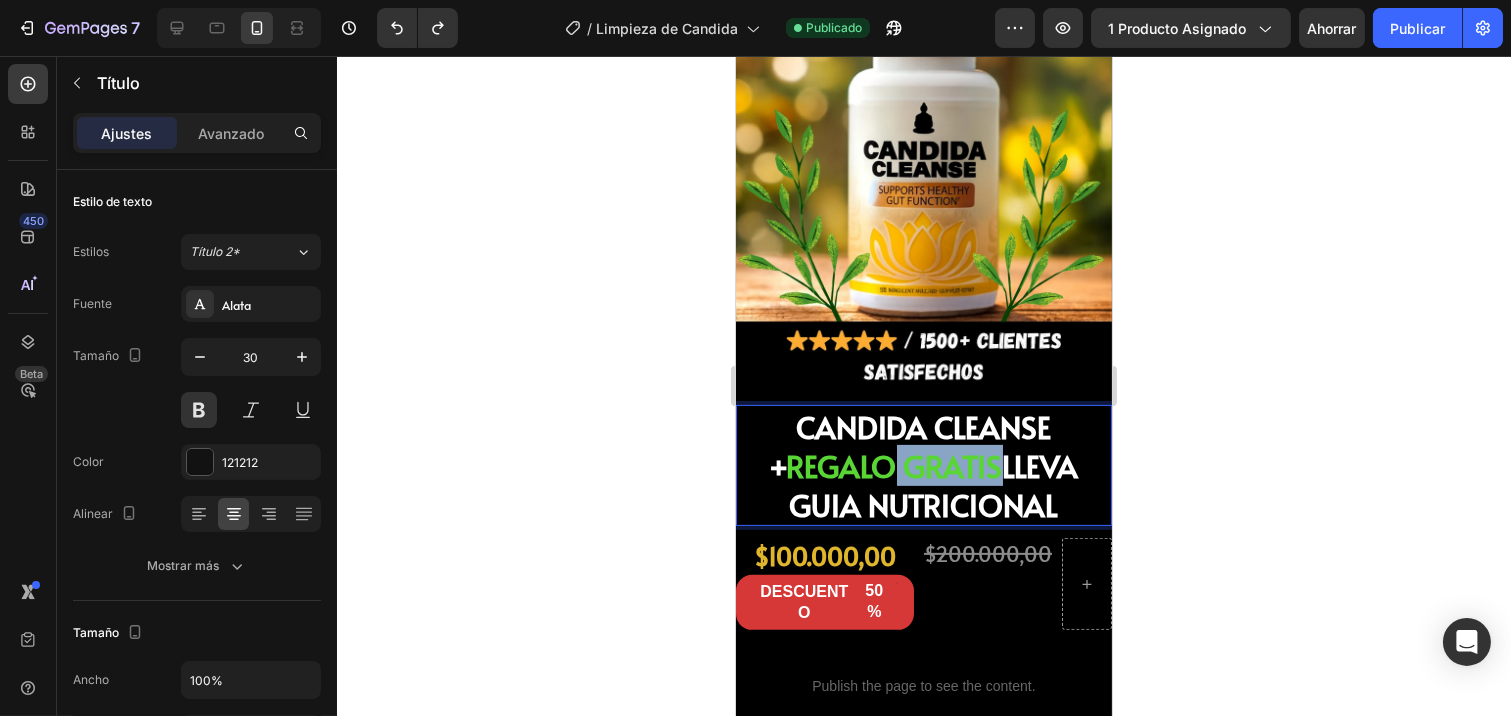 drag, startPoint x: 981, startPoint y: 398, endPoint x: 872, endPoint y: 397, distance: 109.004585 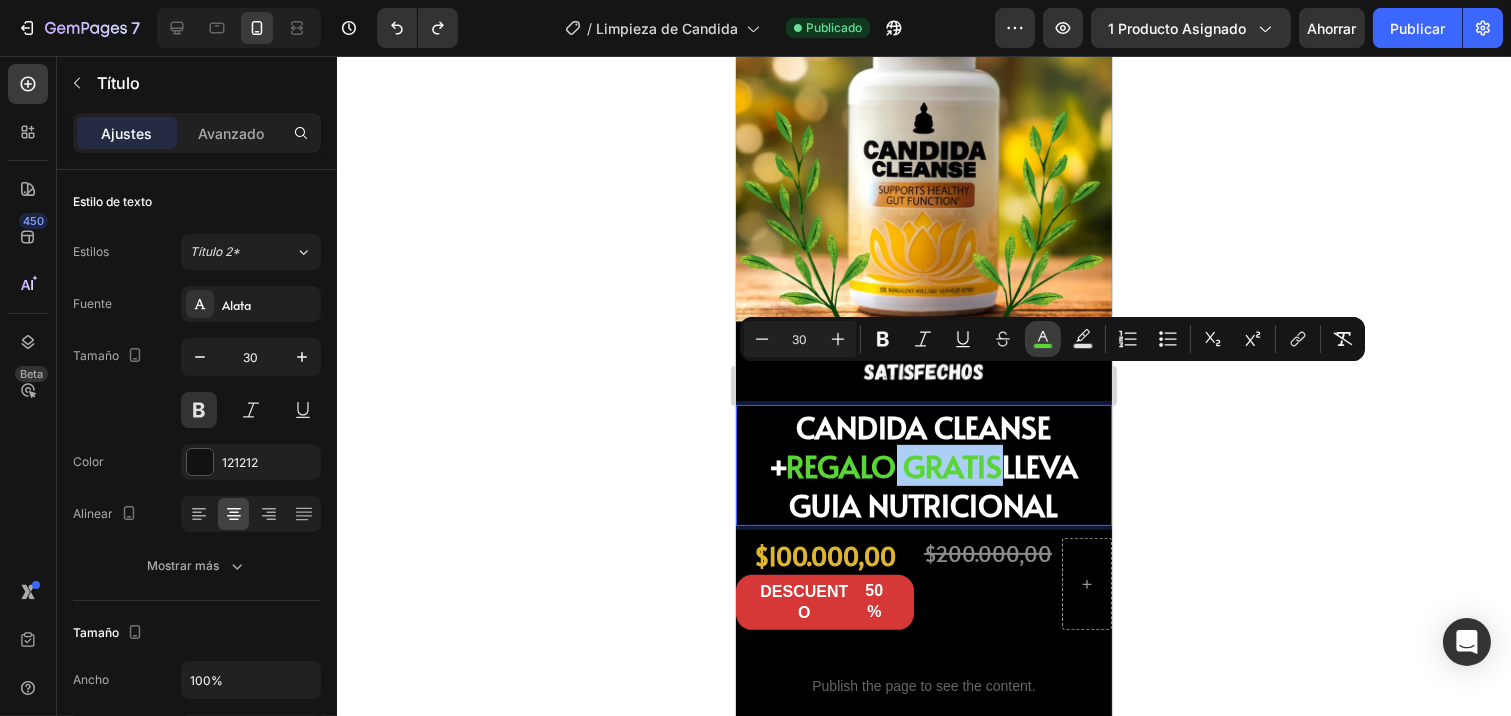 click 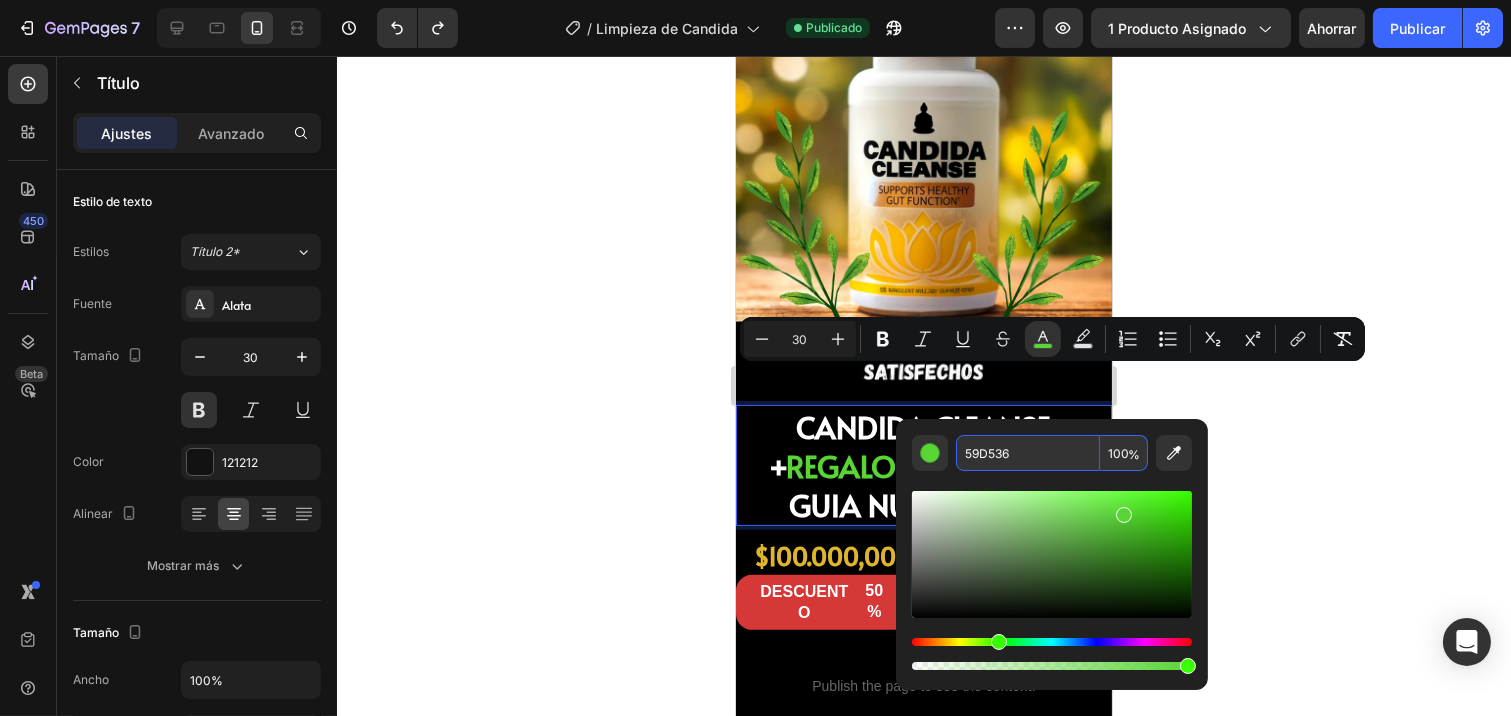 click on "59D536" at bounding box center (1028, 453) 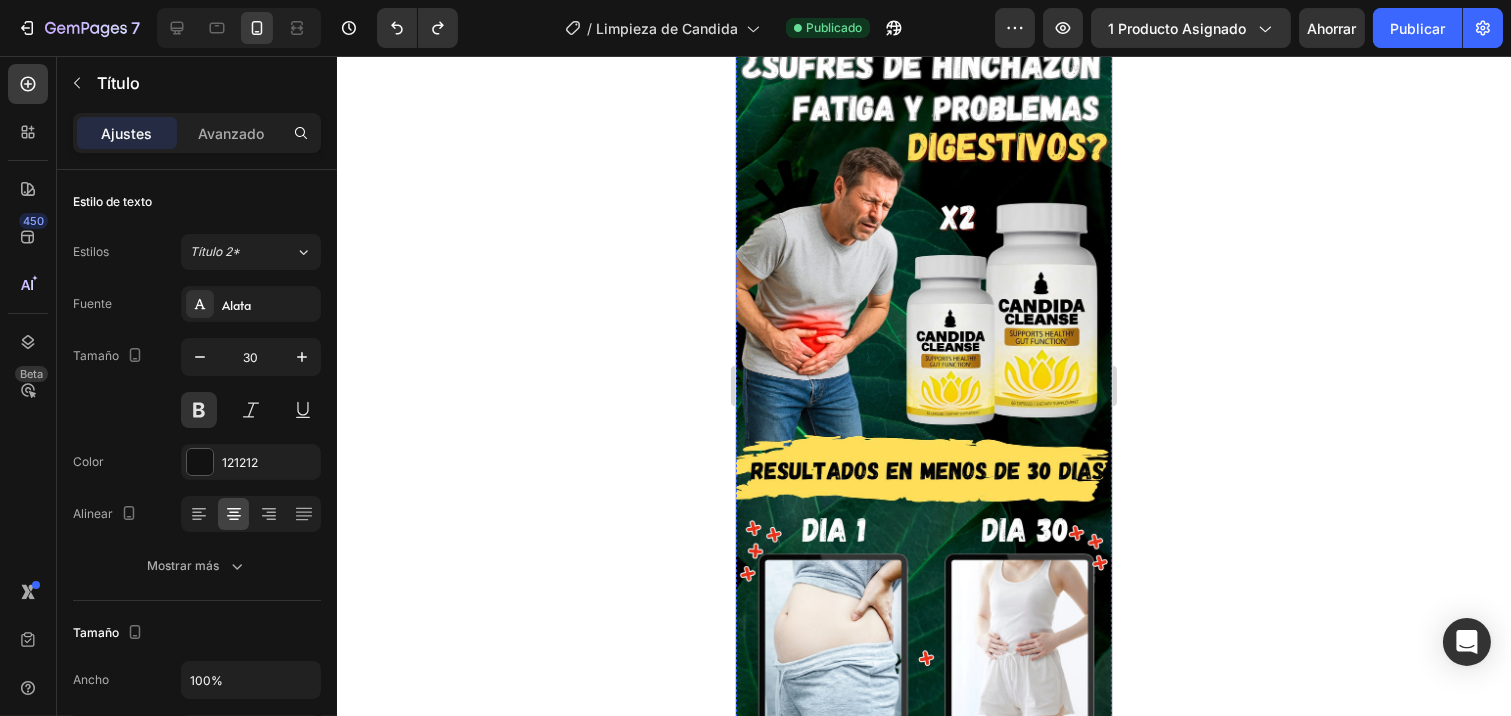 scroll, scrollTop: 0, scrollLeft: 0, axis: both 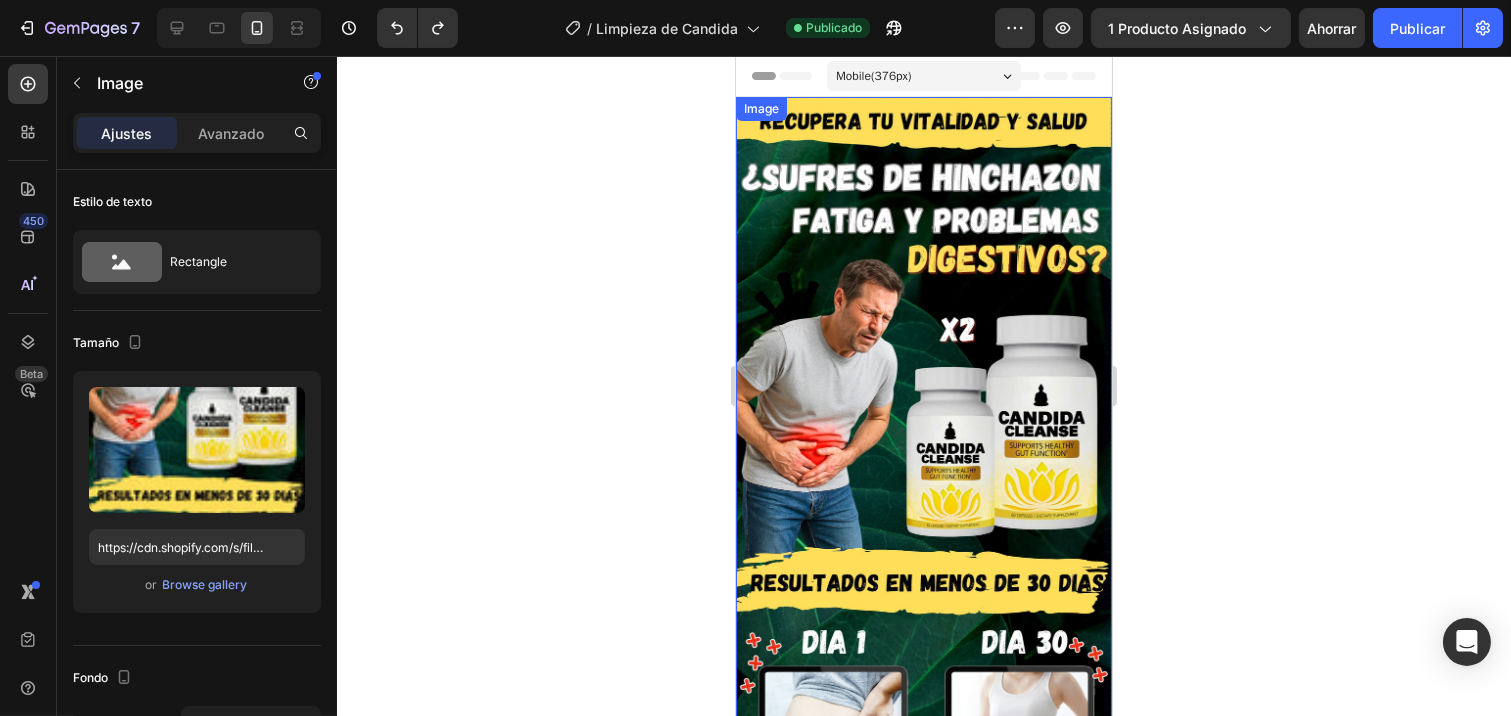 click at bounding box center [923, 503] 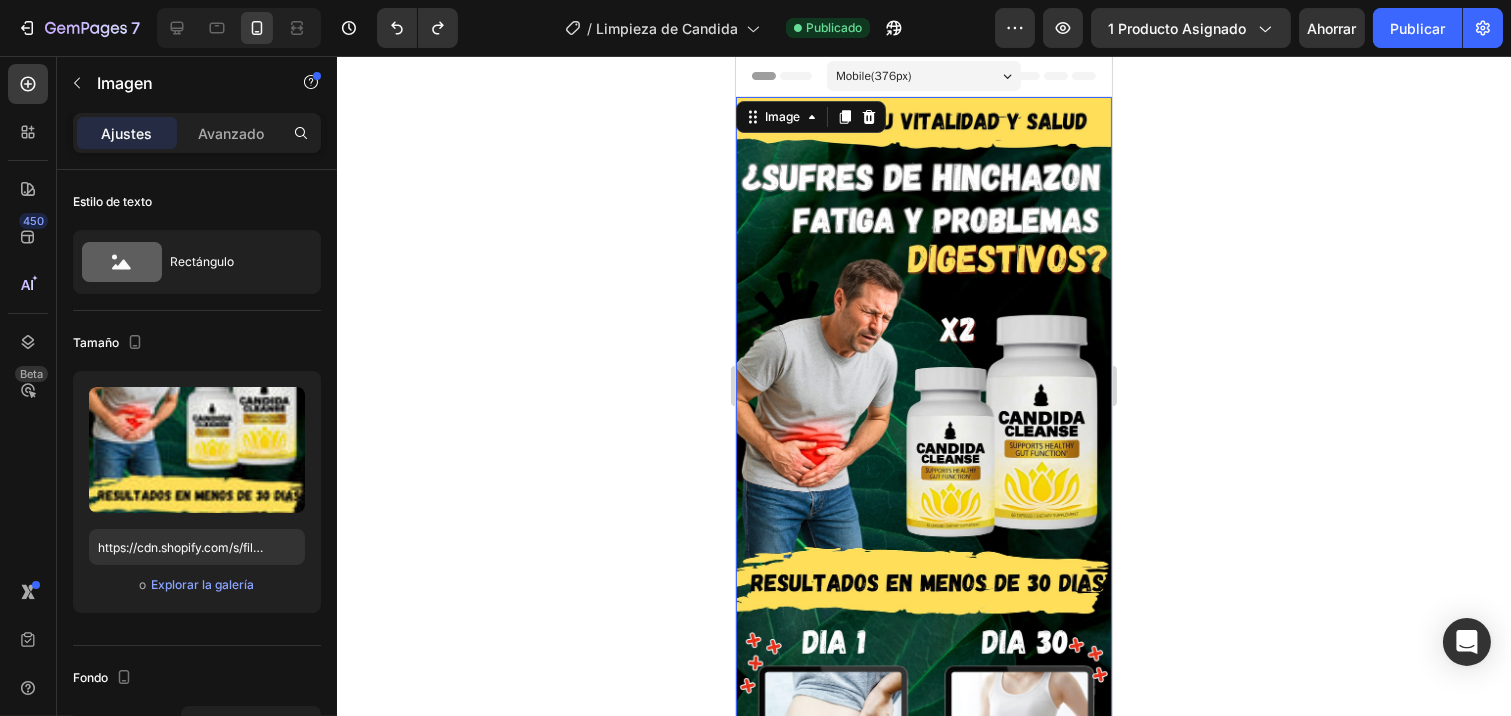scroll, scrollTop: 111, scrollLeft: 0, axis: vertical 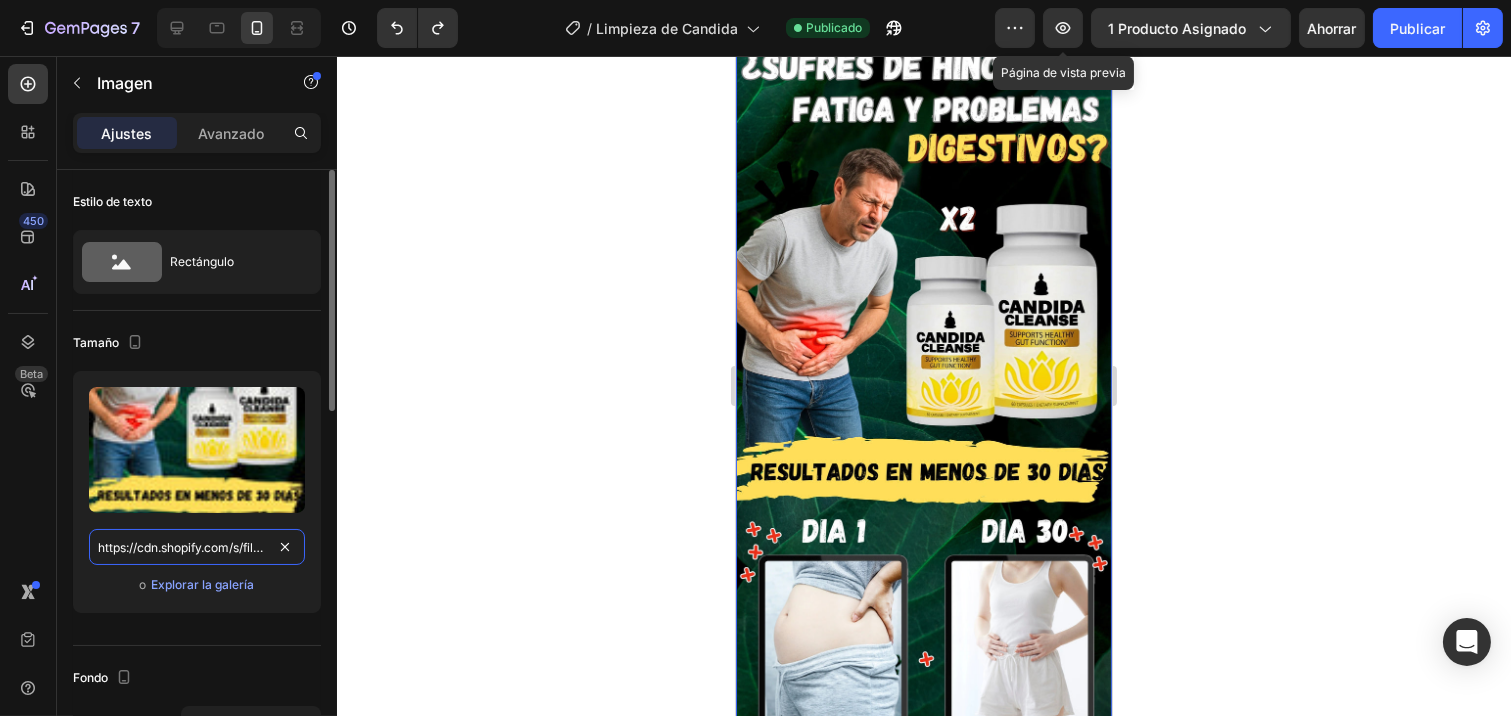 click on "https://cdn.shopify.com/s/files/1/0934/5977/5810/files/Landingadisear1-ezgif.com-png-to-webp-converter_95d10e9e-0563-4870-a14b-d7376be33d7e.webp?v=1754279002" at bounding box center [197, 547] 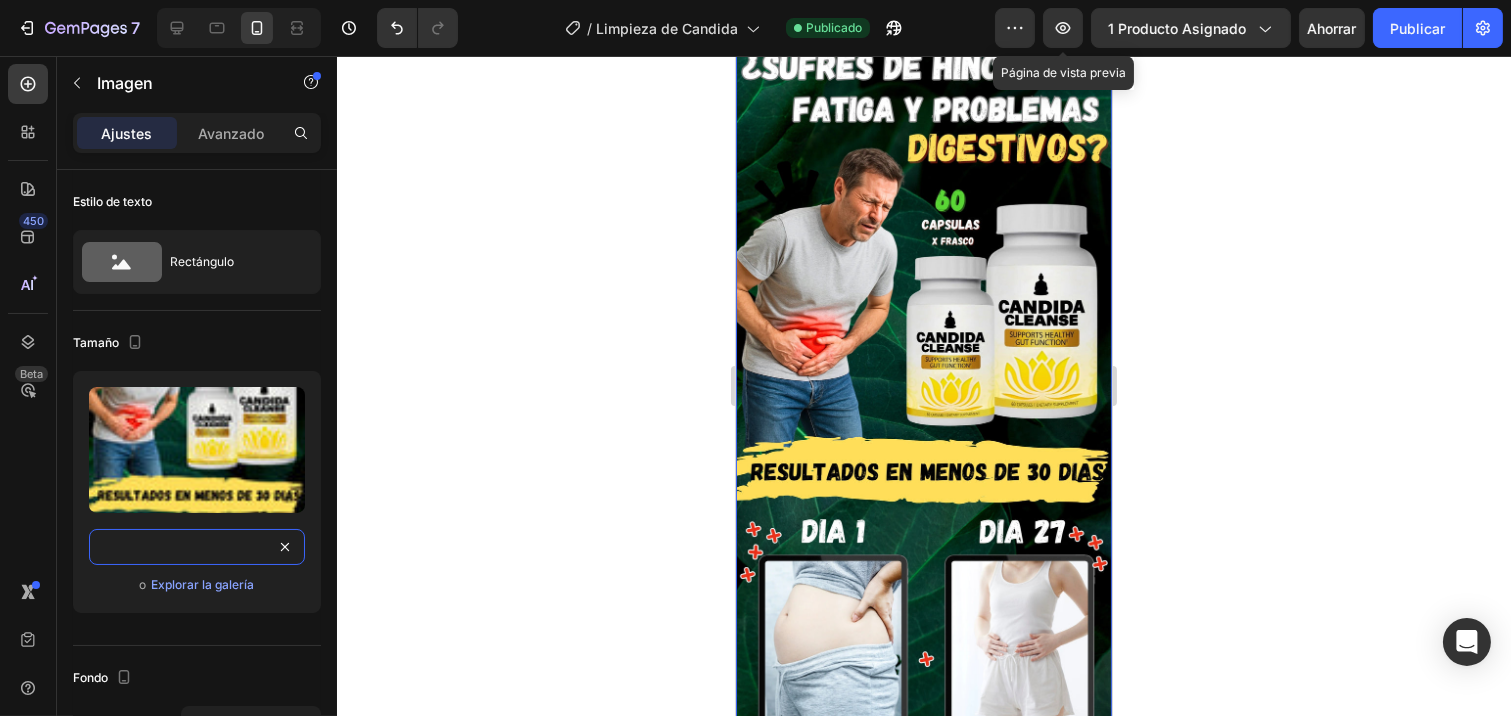 type on "https://cdn.shopify.com/s/files/1/0934/5977/5810/files/Landingadisear1-ezgif.com-png-to-webp-converter_5.webp?v=1754287034" 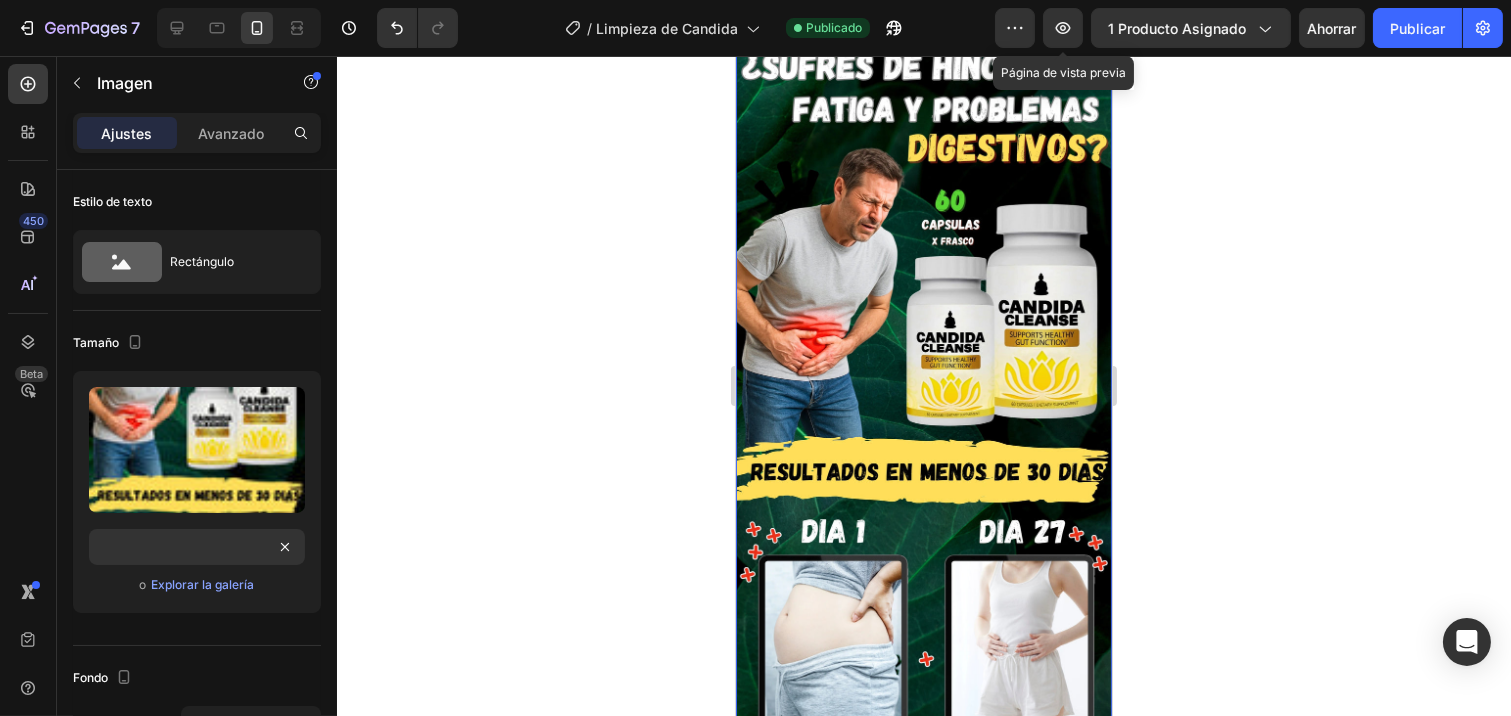 click 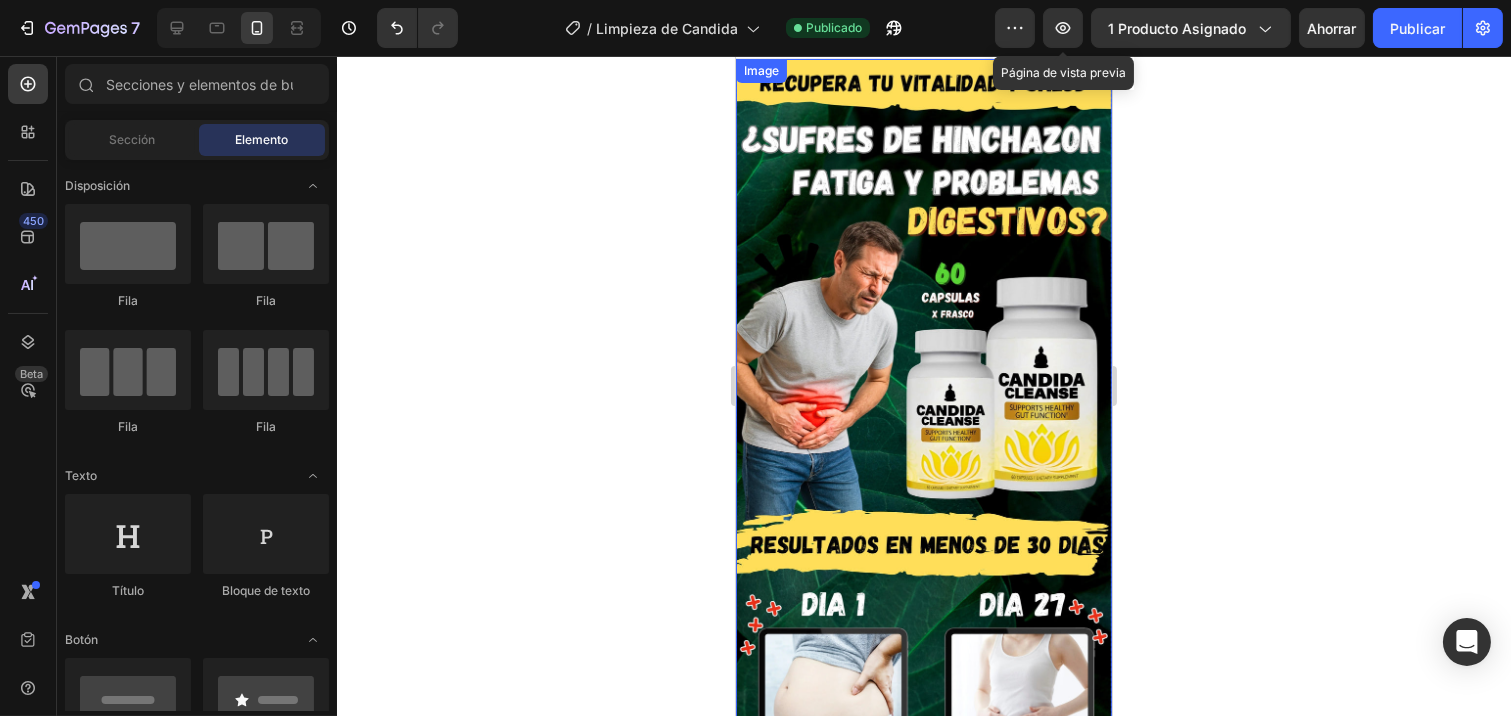 scroll, scrollTop: 0, scrollLeft: 0, axis: both 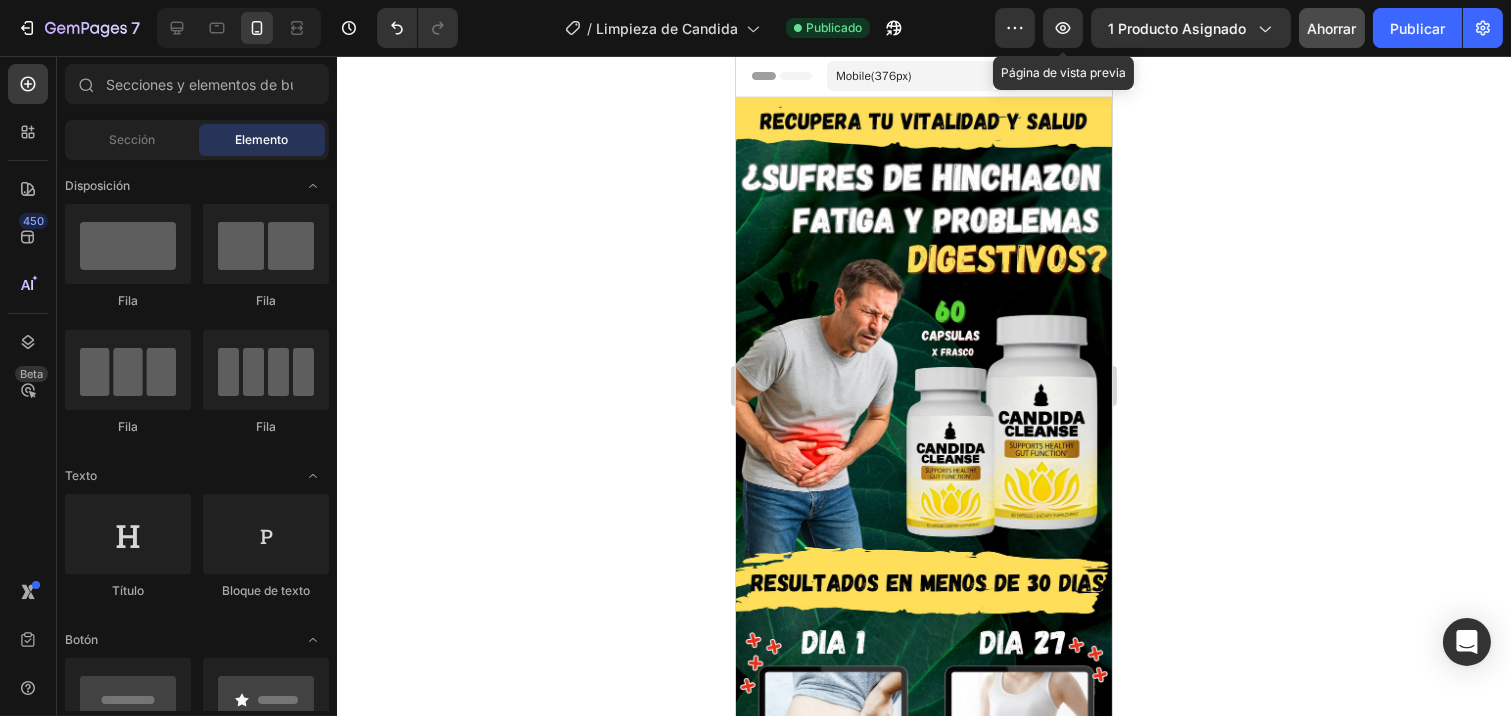 click on "Ahorrar" 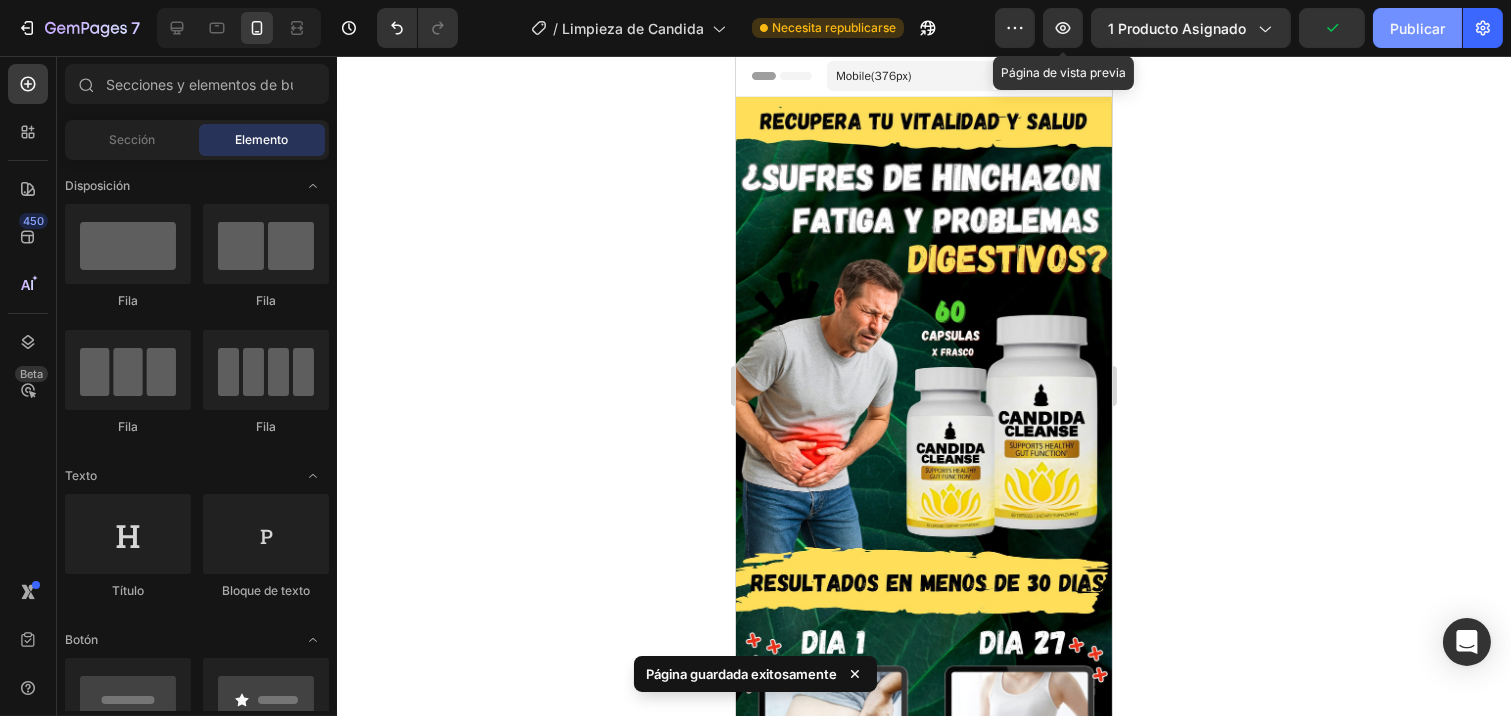 click on "Publicar" at bounding box center [1417, 28] 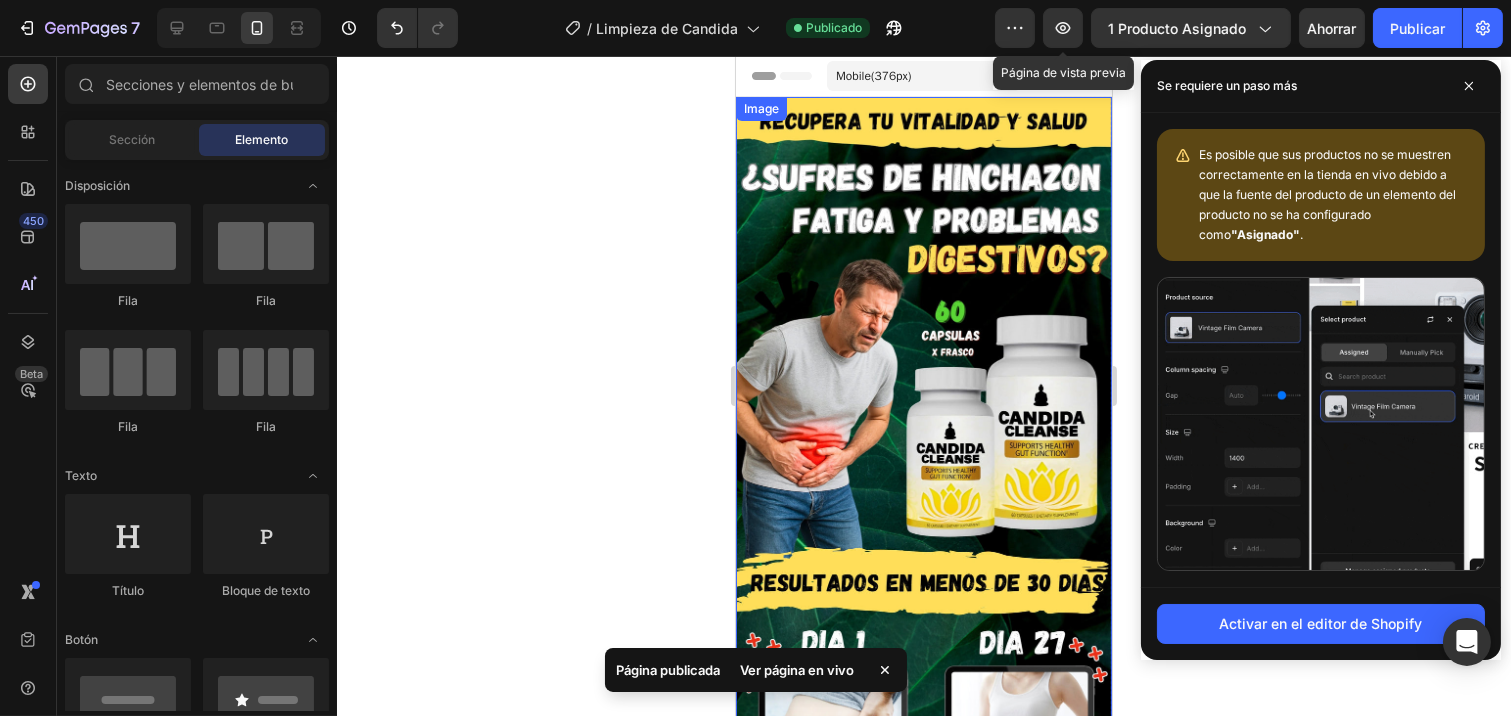 click 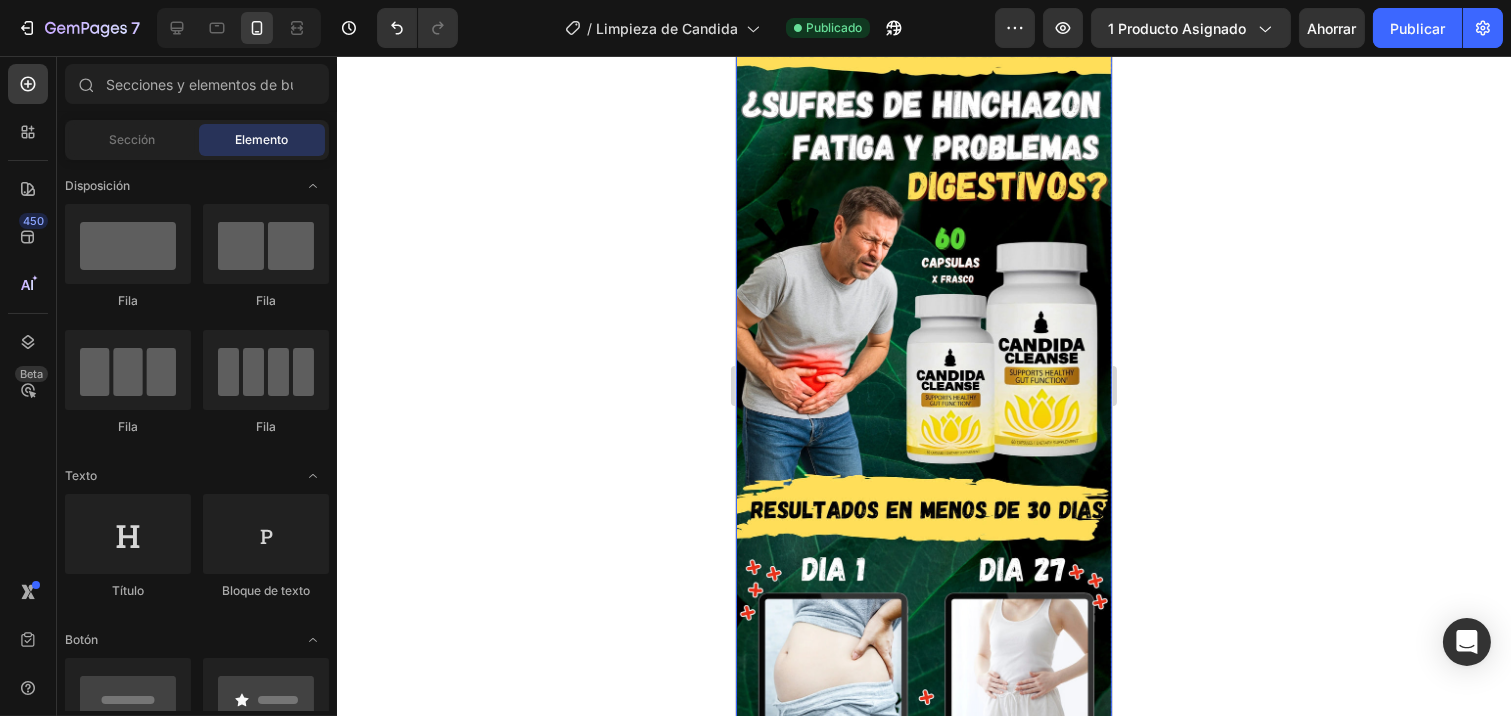 scroll, scrollTop: 111, scrollLeft: 0, axis: vertical 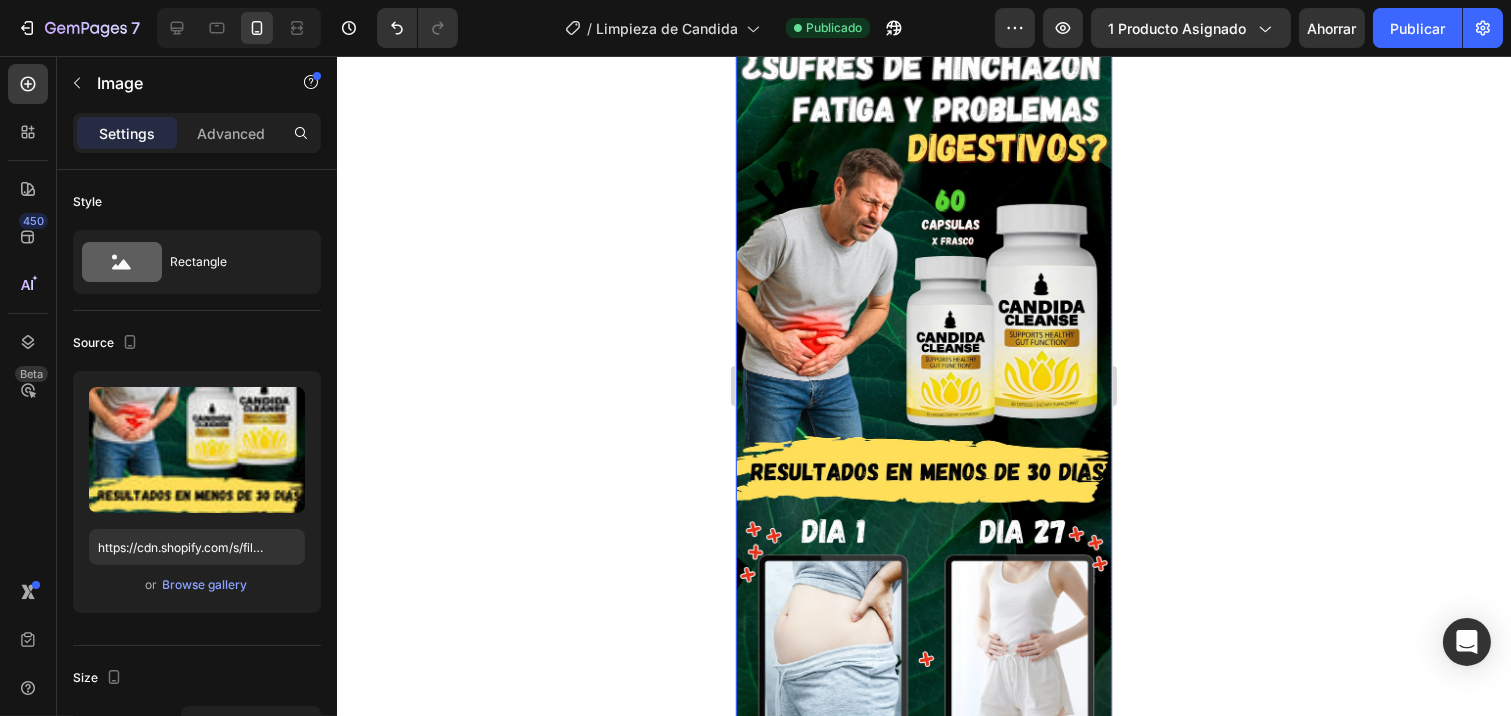 click at bounding box center [923, 392] 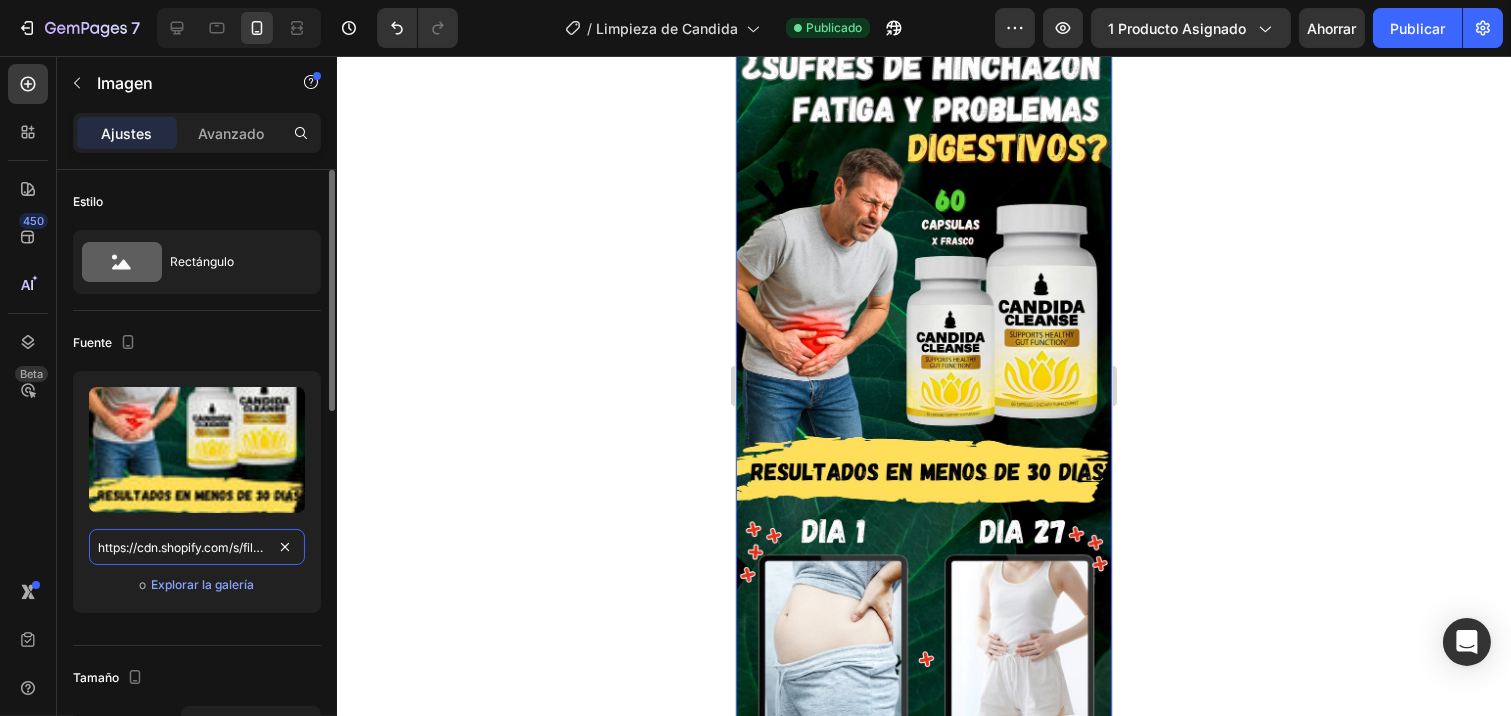 click on "https://cdn.shopify.com/s/files/1/0934/5977/5810/files/Landingadisear1-ezgif.com-png-to-webp-converter_5.webp?v=1754287034" at bounding box center [197, 547] 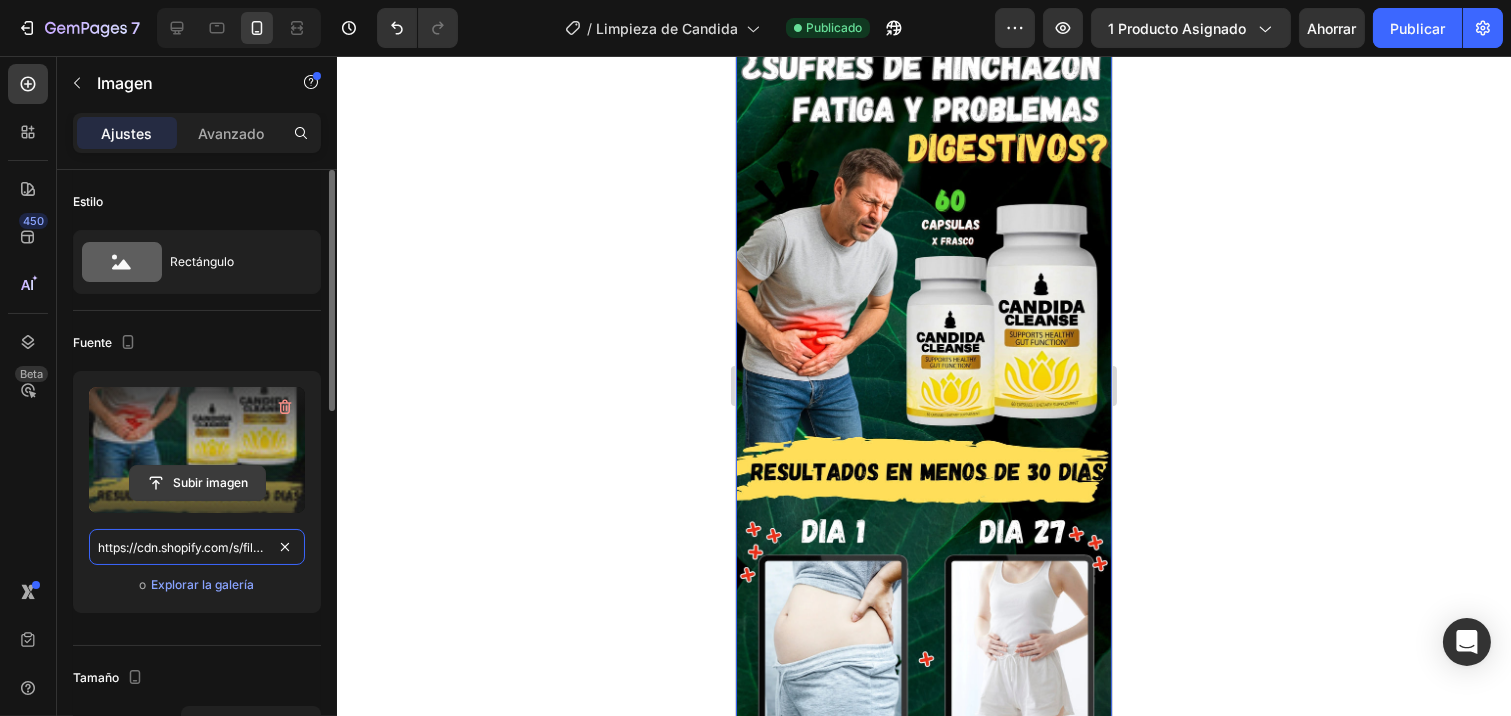 scroll, scrollTop: 0, scrollLeft: 825, axis: horizontal 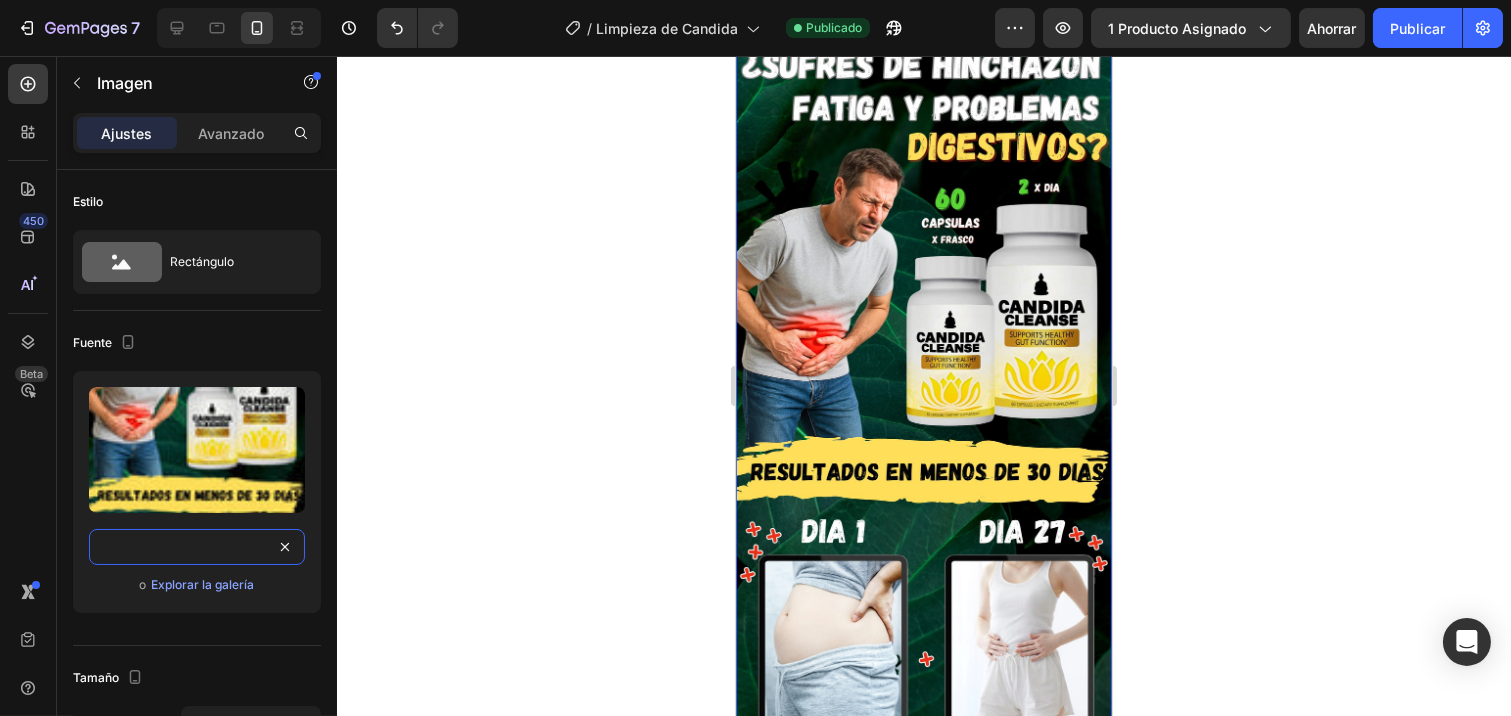 type on "https://cdn.shopify.com/s/files/1/0934/5977/5810/files/Landingadisear1-ezgif.com-png-to-webp-converter_5_1505b944-95f9-453a-87d2-576b5d8a58fb.webp?v=1754287313" 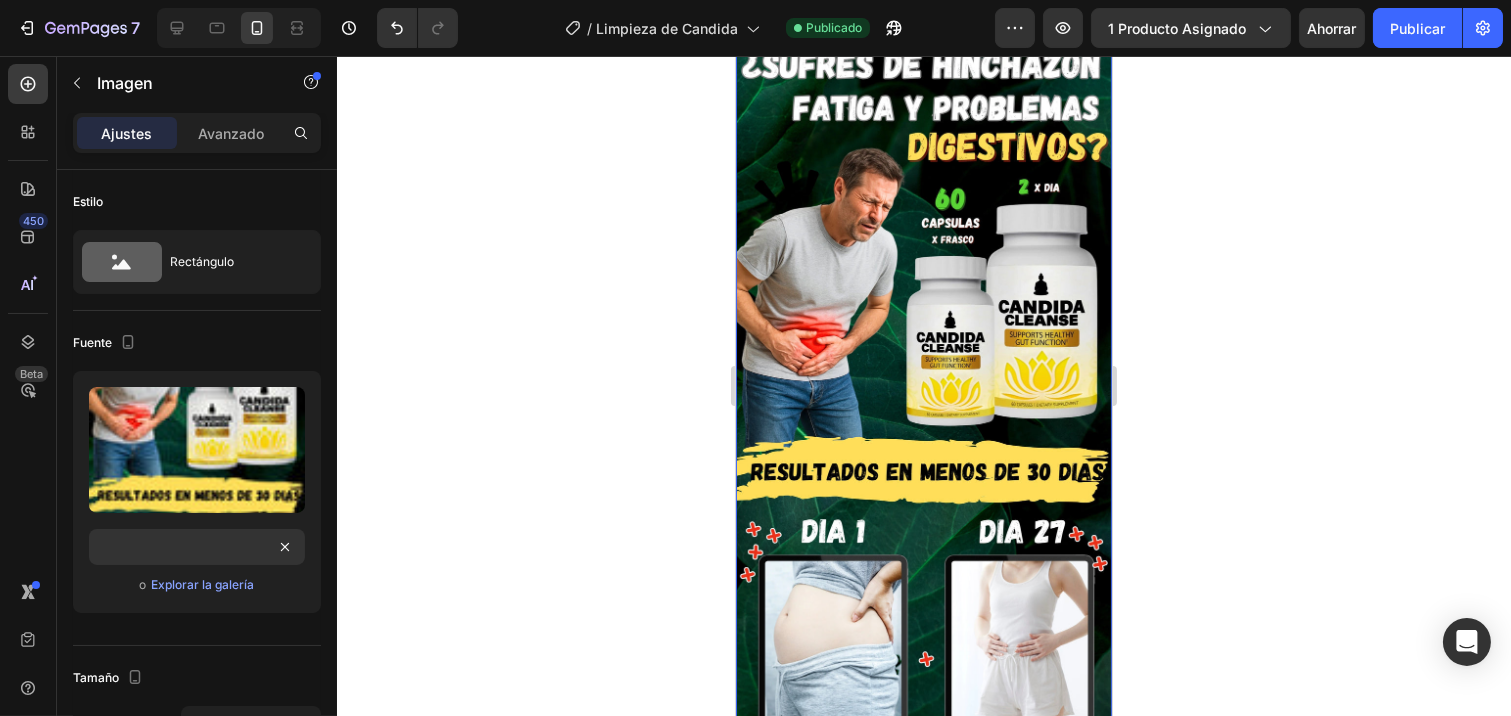 click 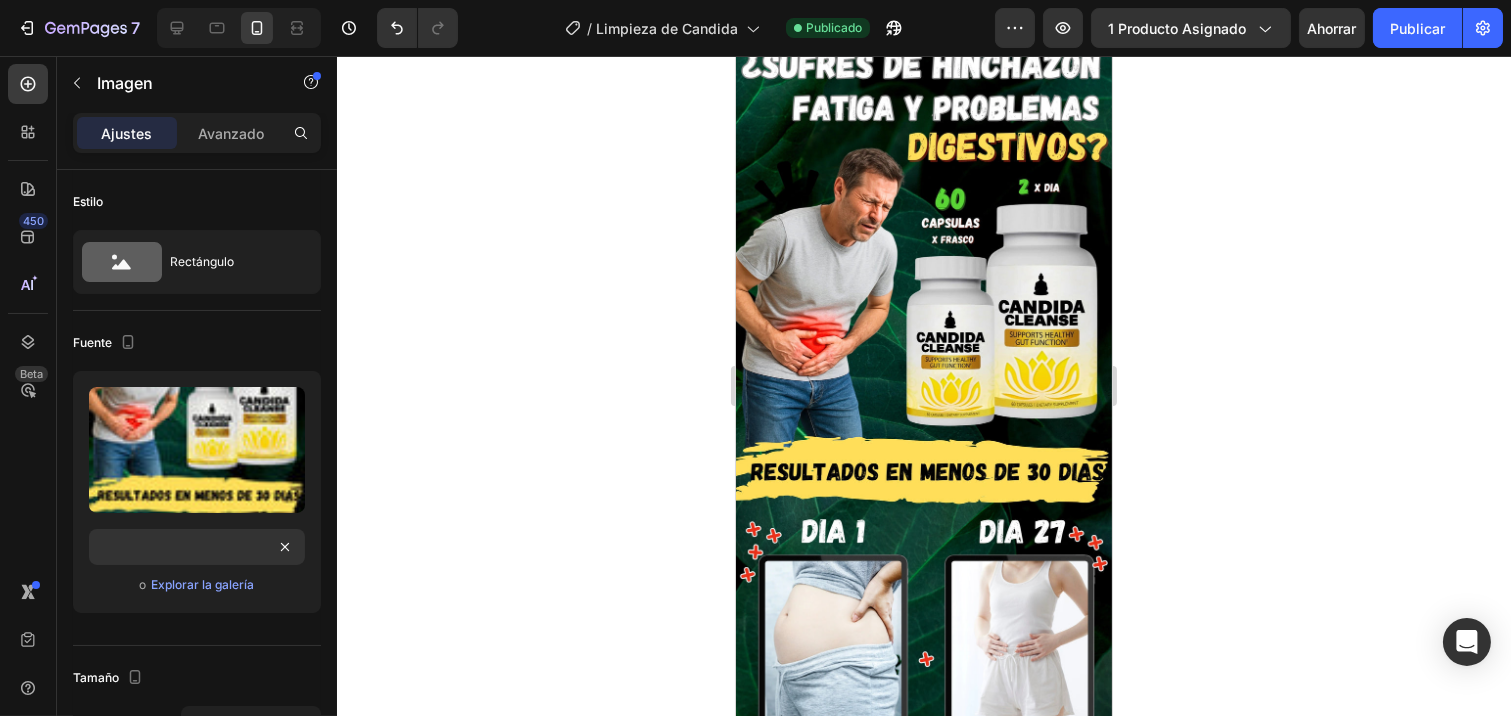scroll, scrollTop: 0, scrollLeft: 0, axis: both 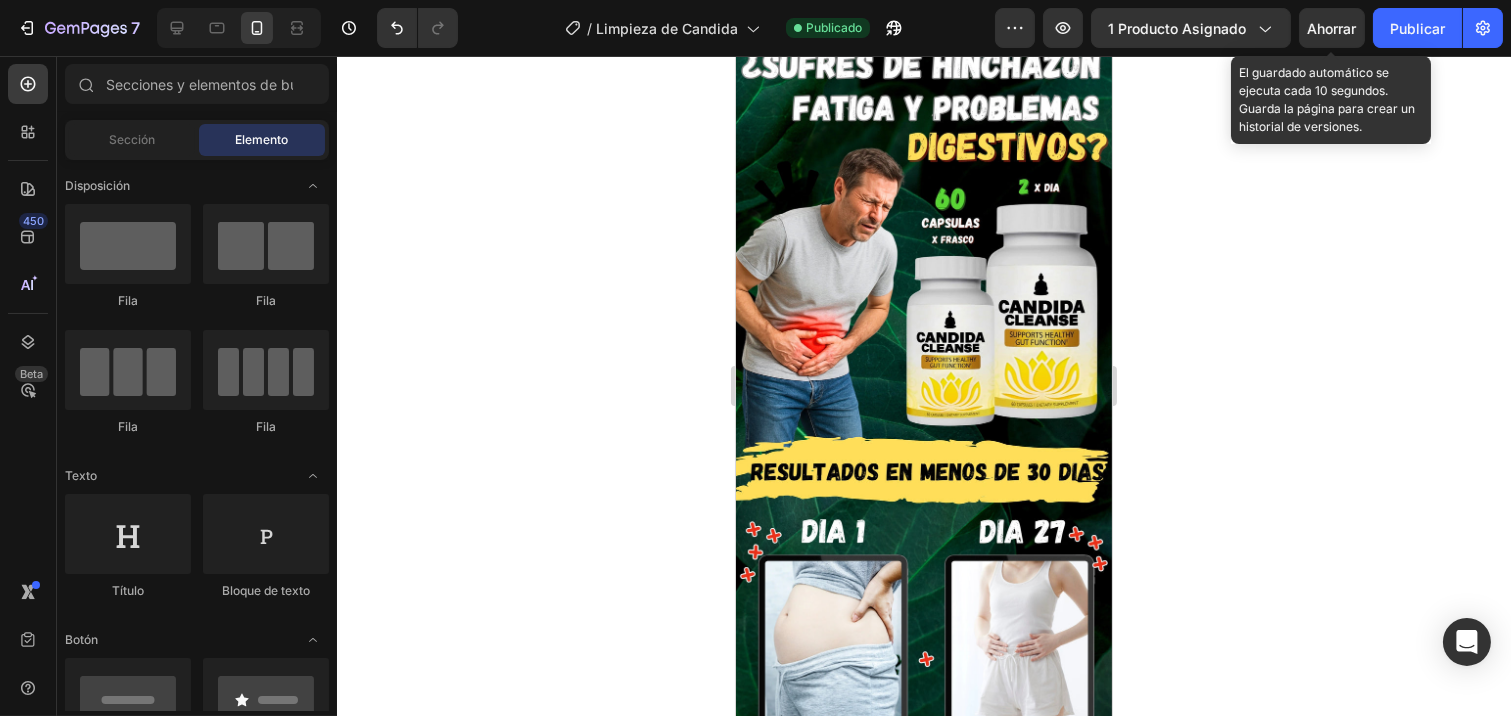 click on "Ahorrar" at bounding box center (1332, 28) 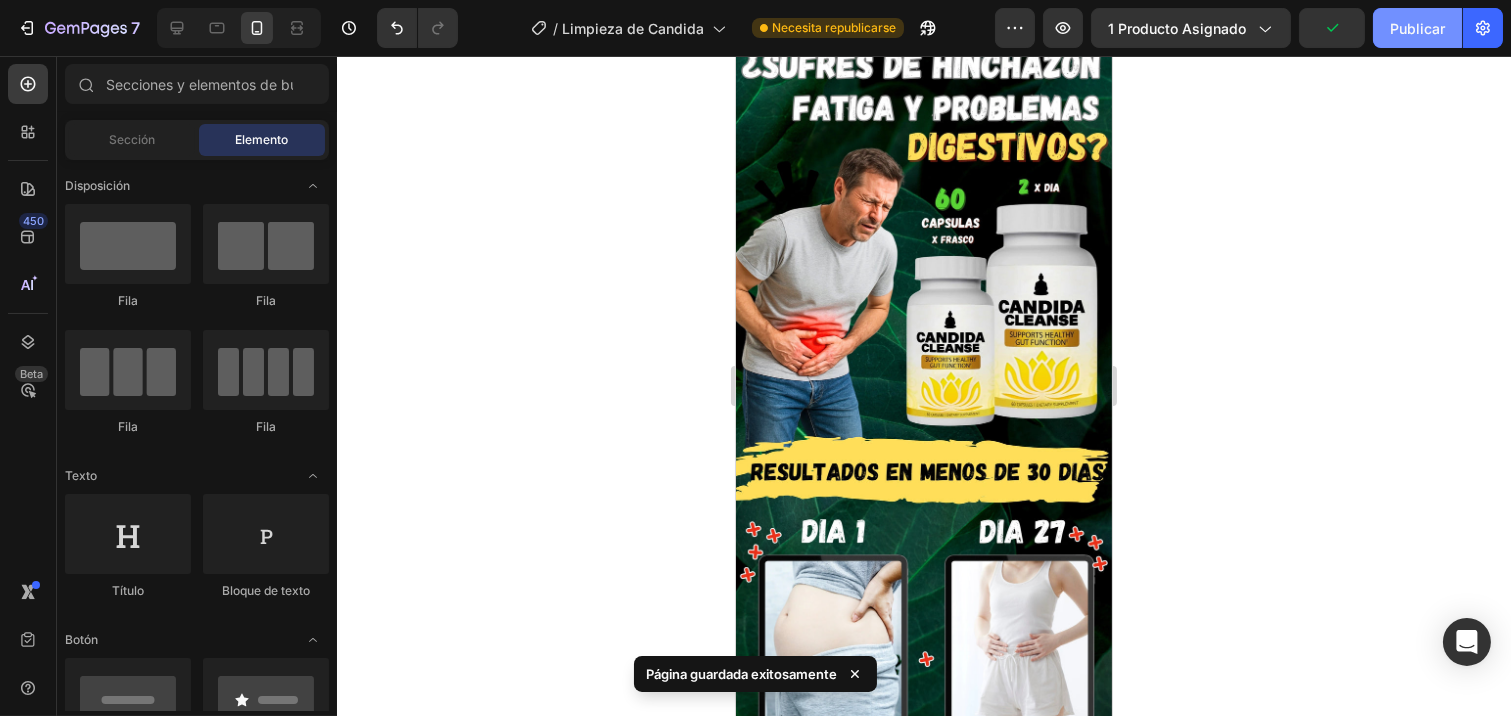 click on "Publicar" at bounding box center (1417, 28) 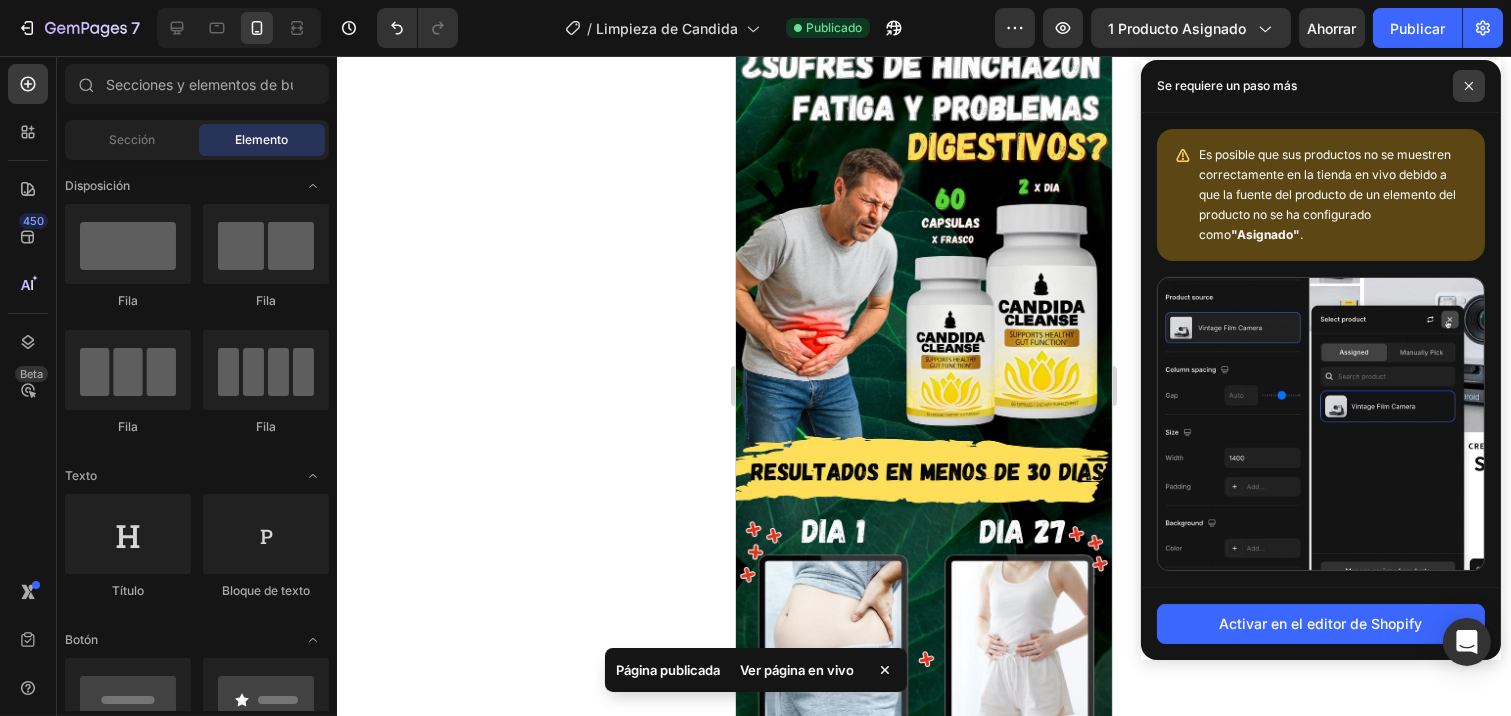click 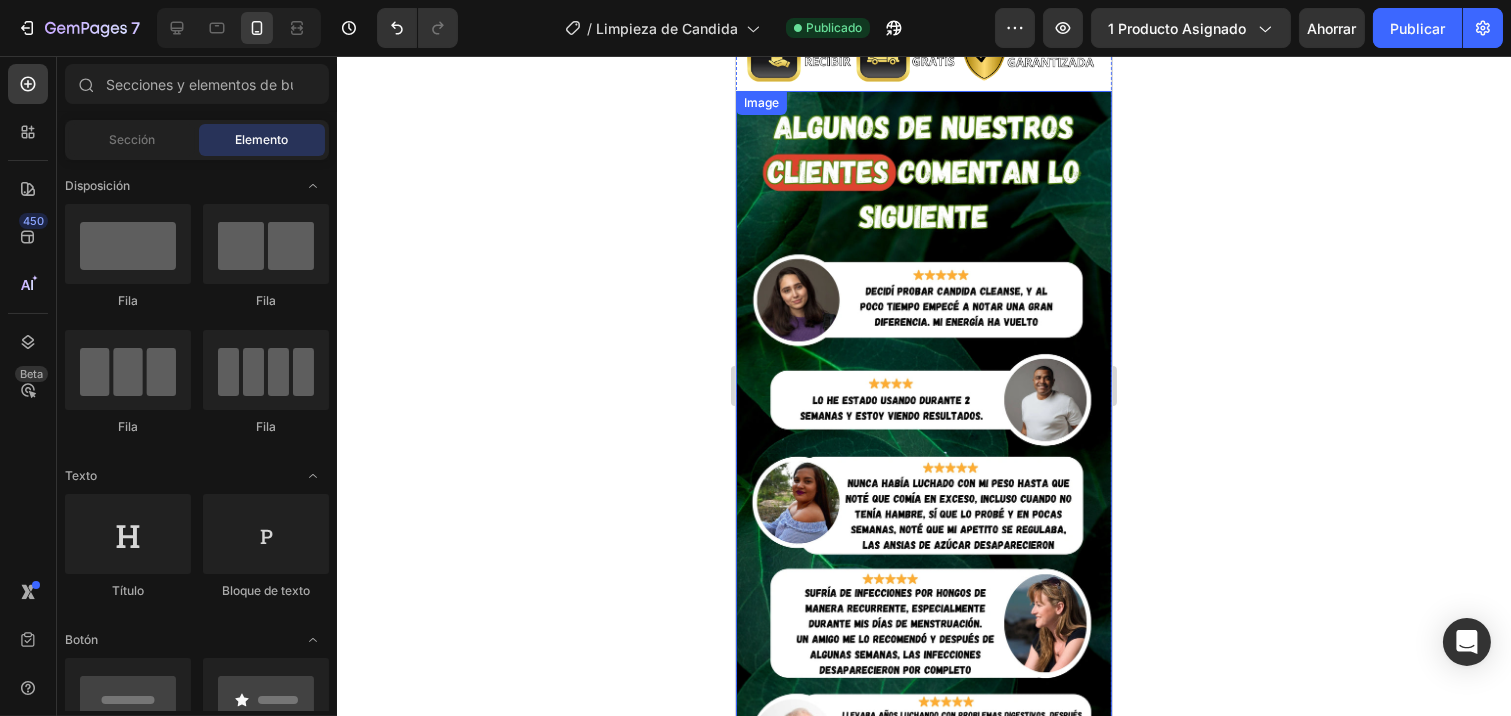 scroll, scrollTop: 2000, scrollLeft: 0, axis: vertical 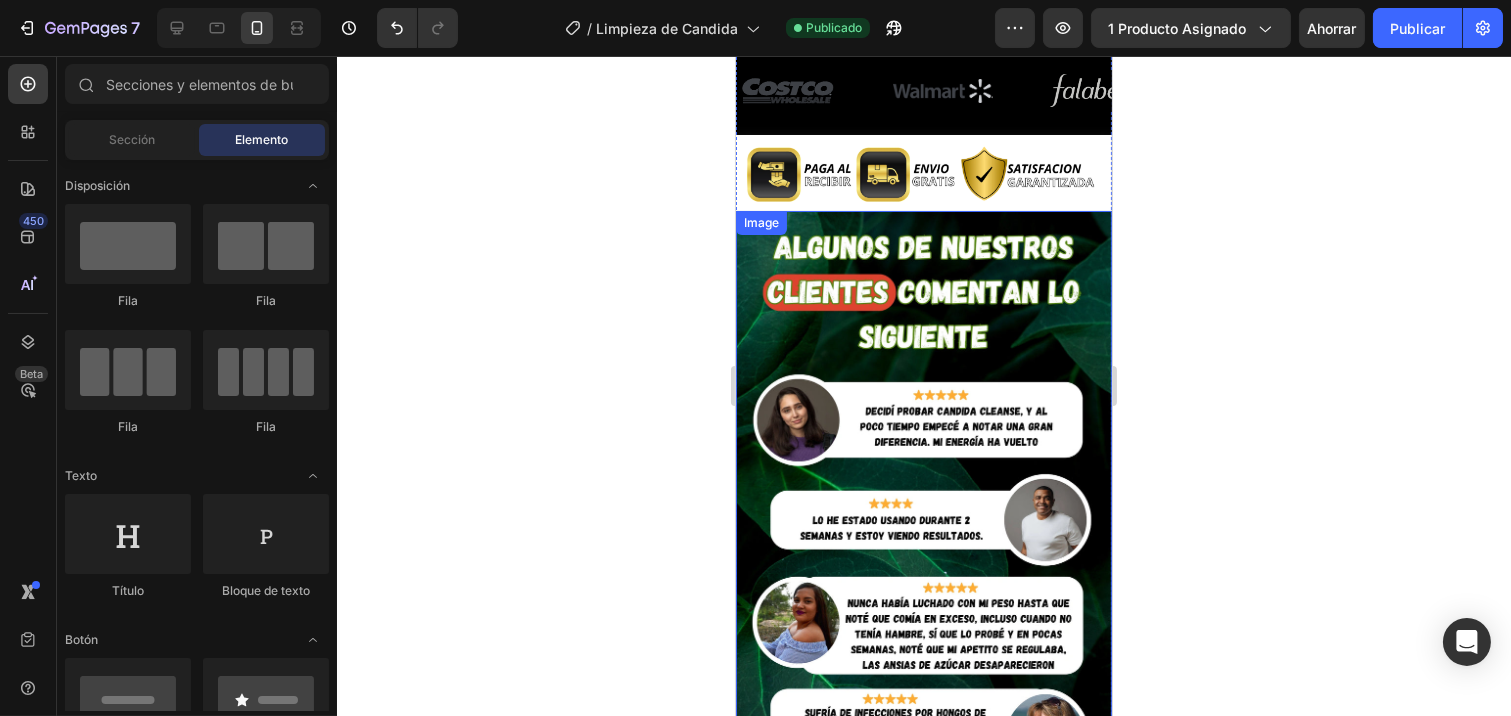 click at bounding box center (923, 617) 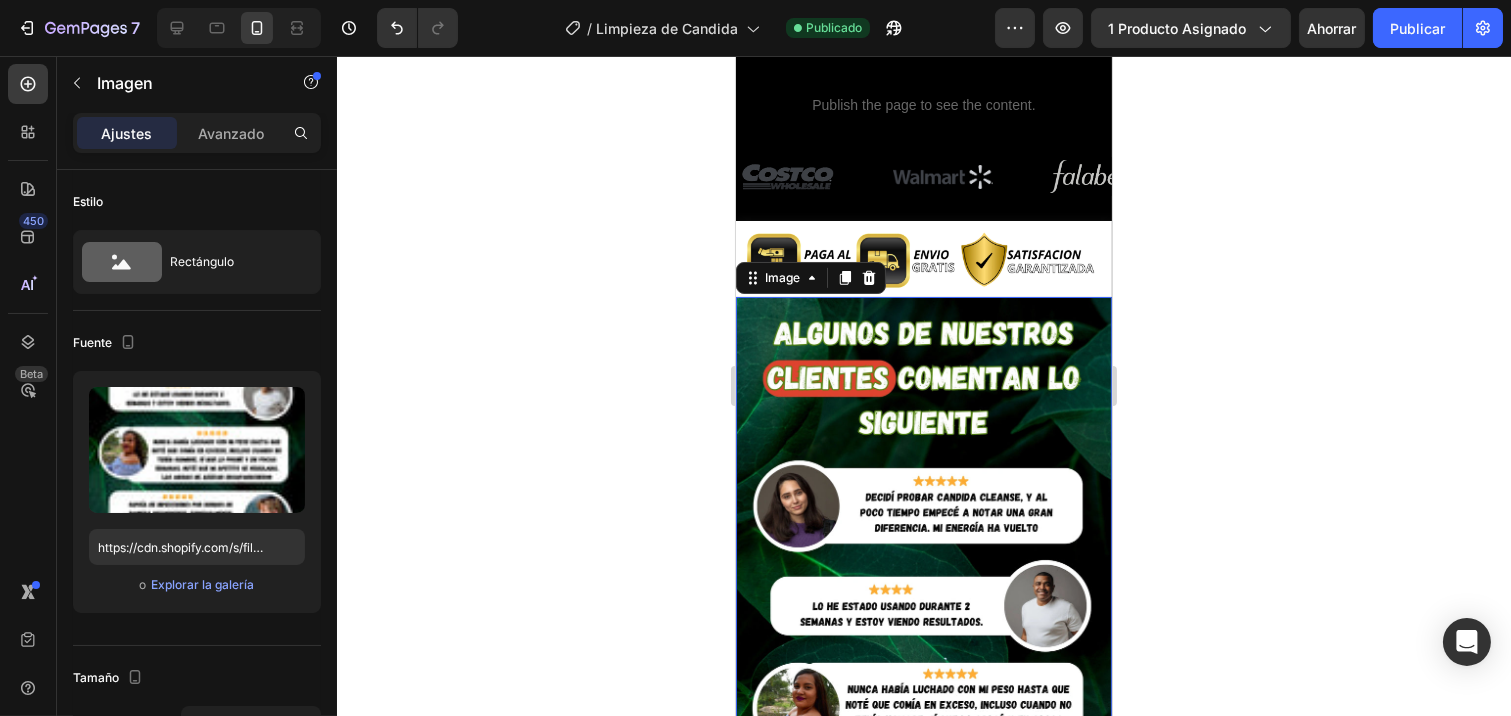 scroll, scrollTop: 2000, scrollLeft: 0, axis: vertical 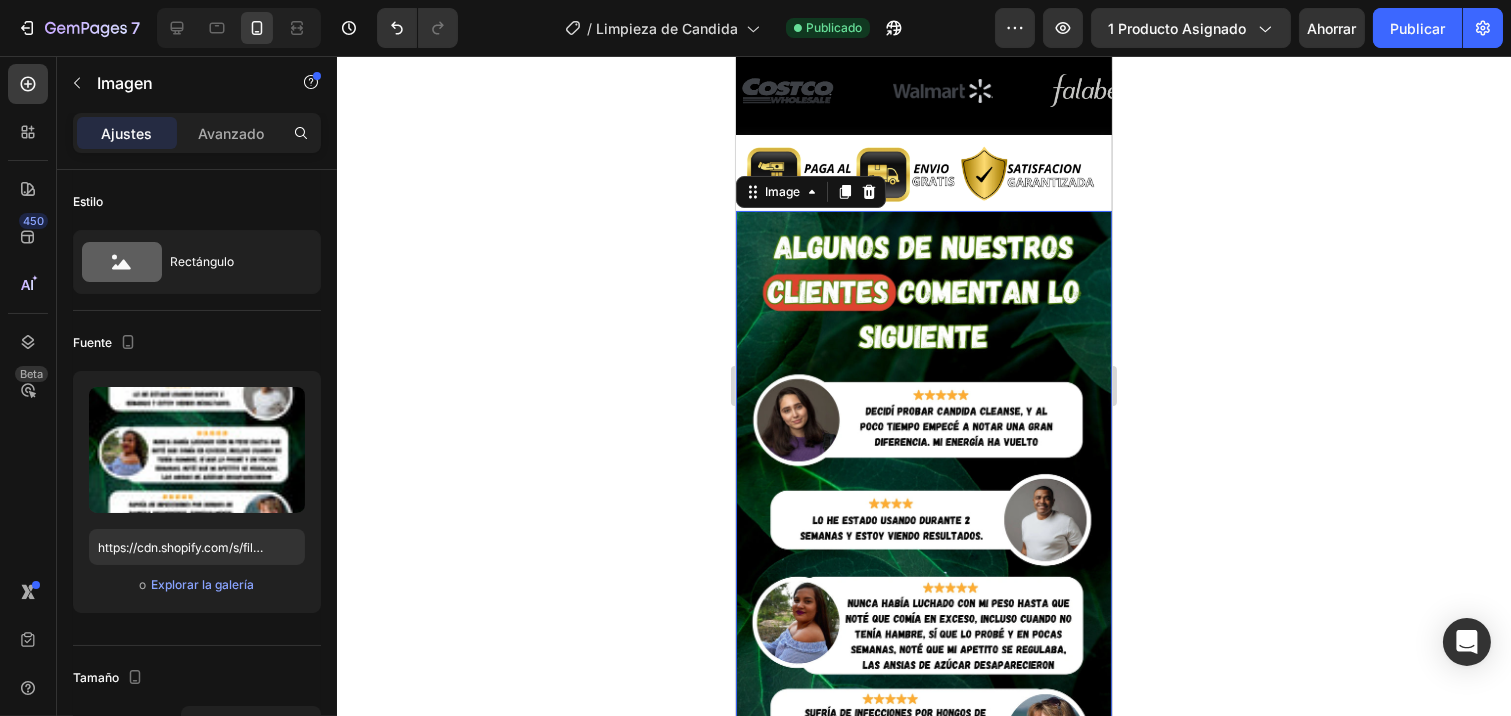 click at bounding box center (923, 617) 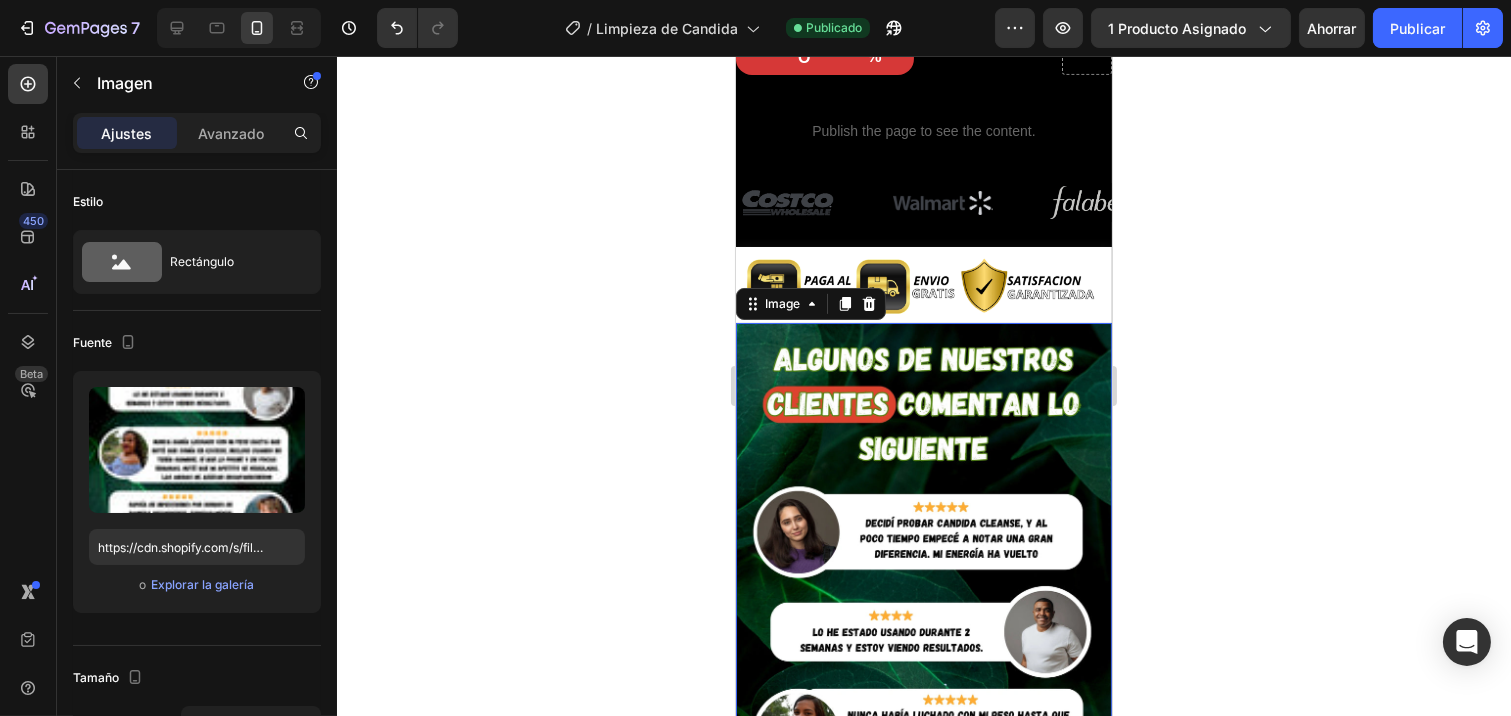 scroll, scrollTop: 2000, scrollLeft: 0, axis: vertical 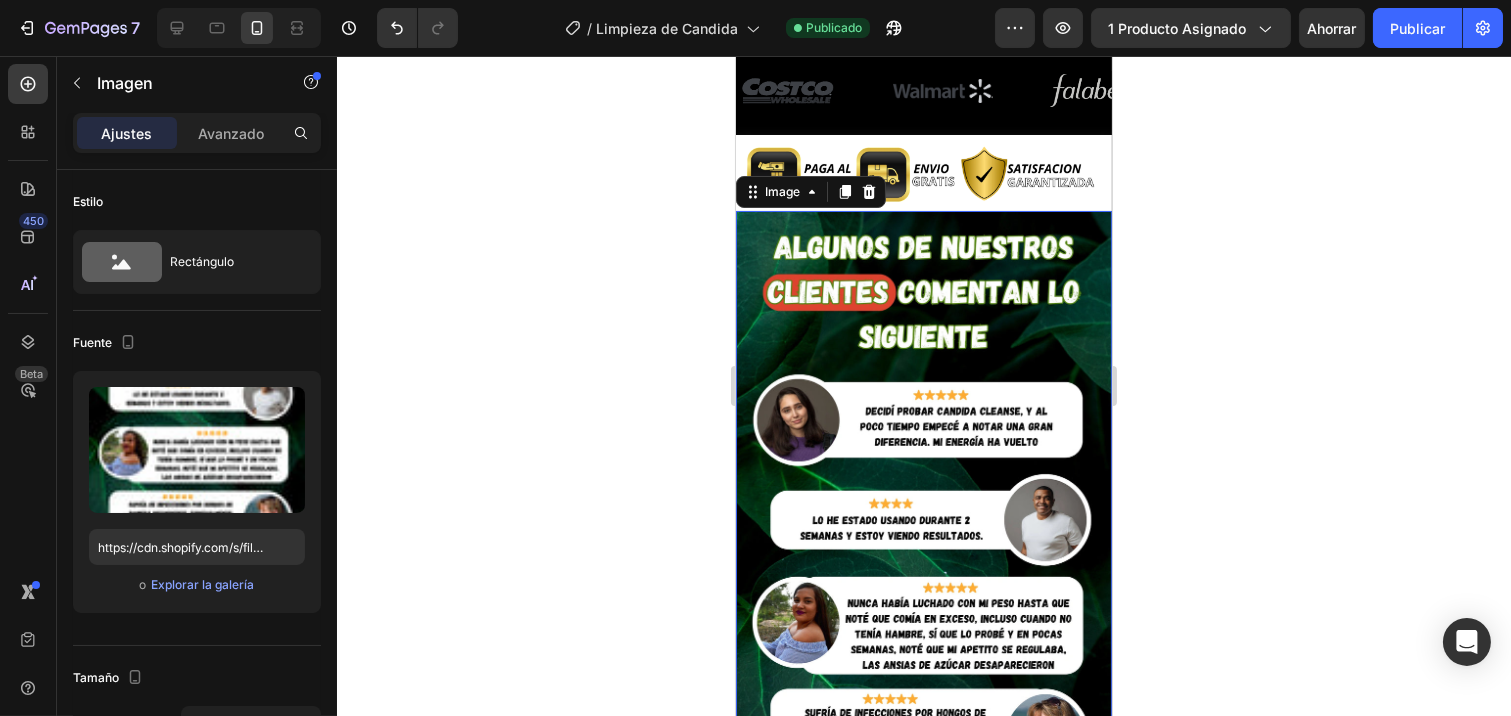 click at bounding box center (923, 617) 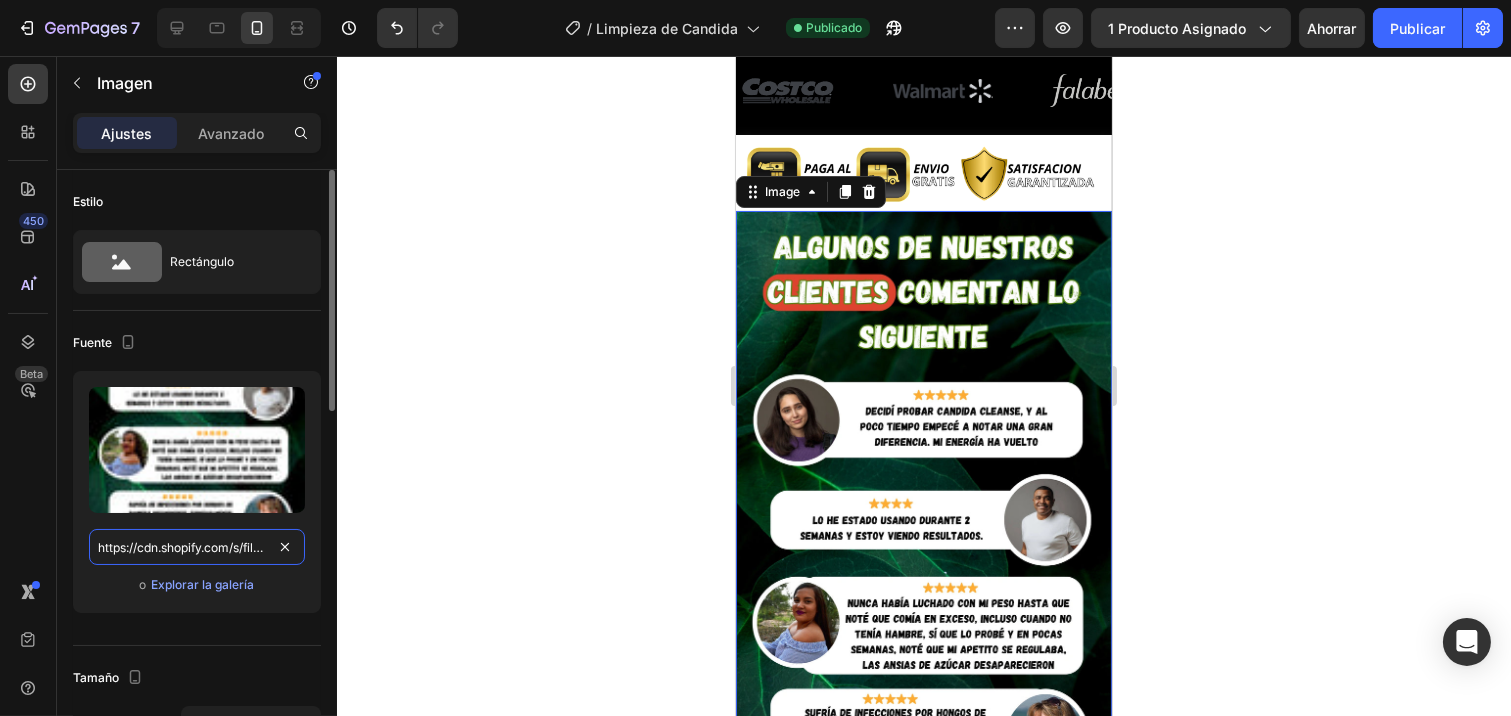 click on "https://cdn.shopify.com/s/files/1/0934/5977/5810/files/Landingadisear2-ezgif.com-png-to-webp-converter.webp?v=1754279099" at bounding box center (197, 547) 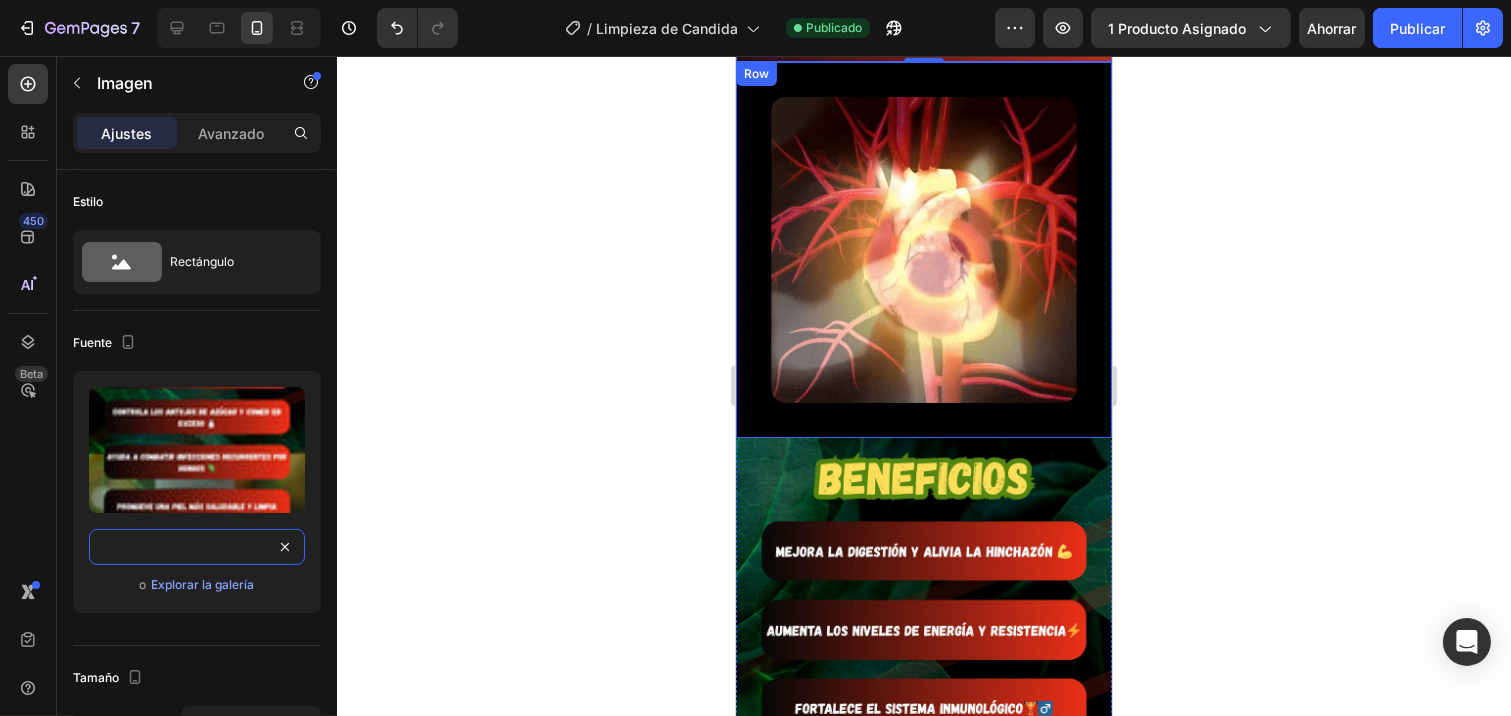 scroll, scrollTop: 3111, scrollLeft: 0, axis: vertical 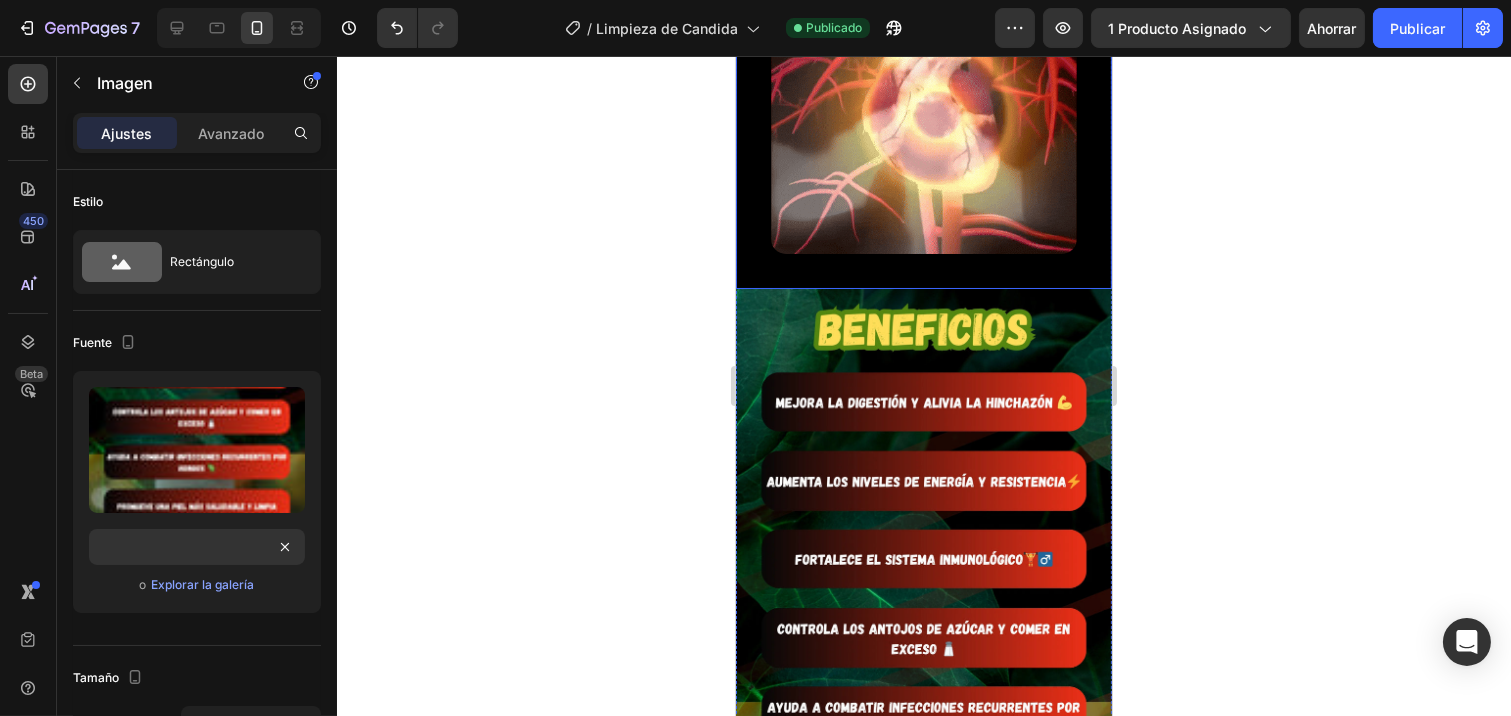 click at bounding box center [923, 695] 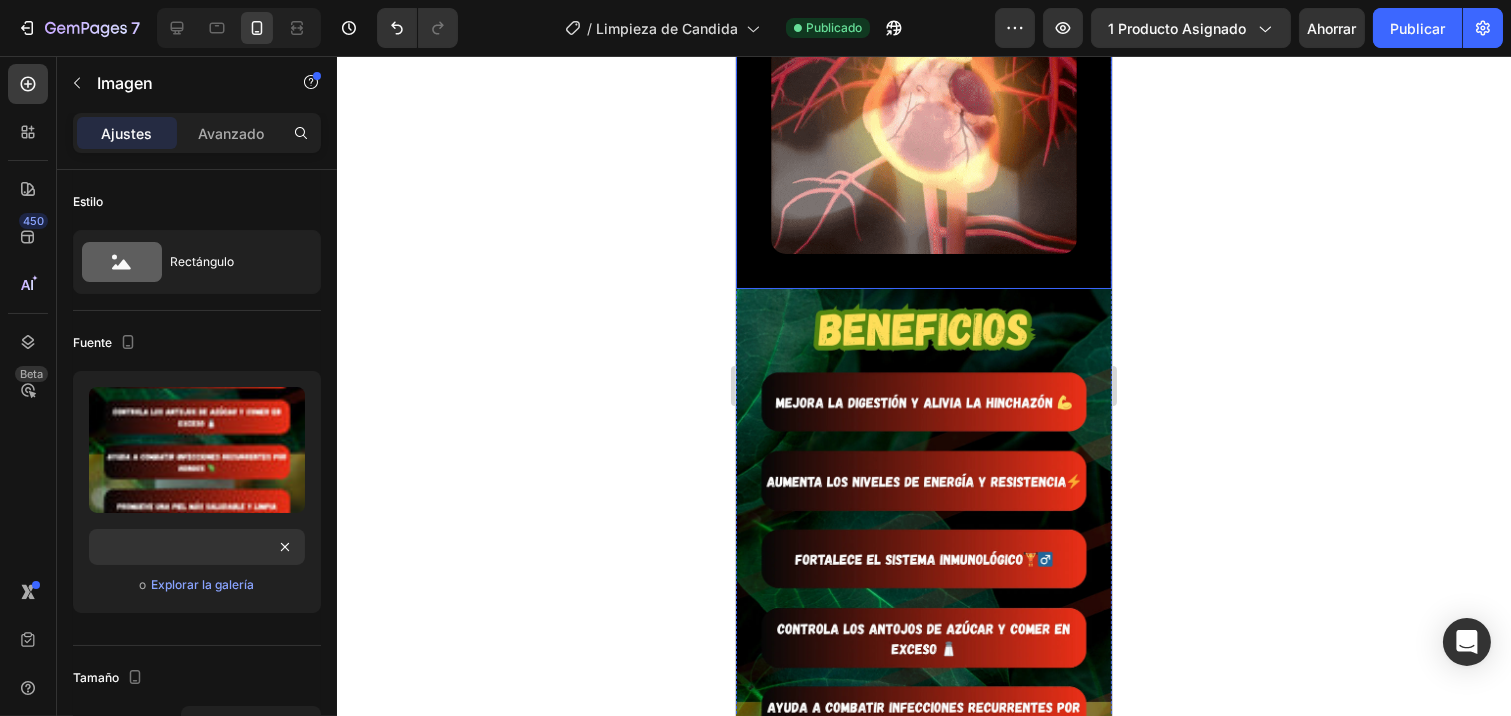 scroll, scrollTop: 555, scrollLeft: 0, axis: vertical 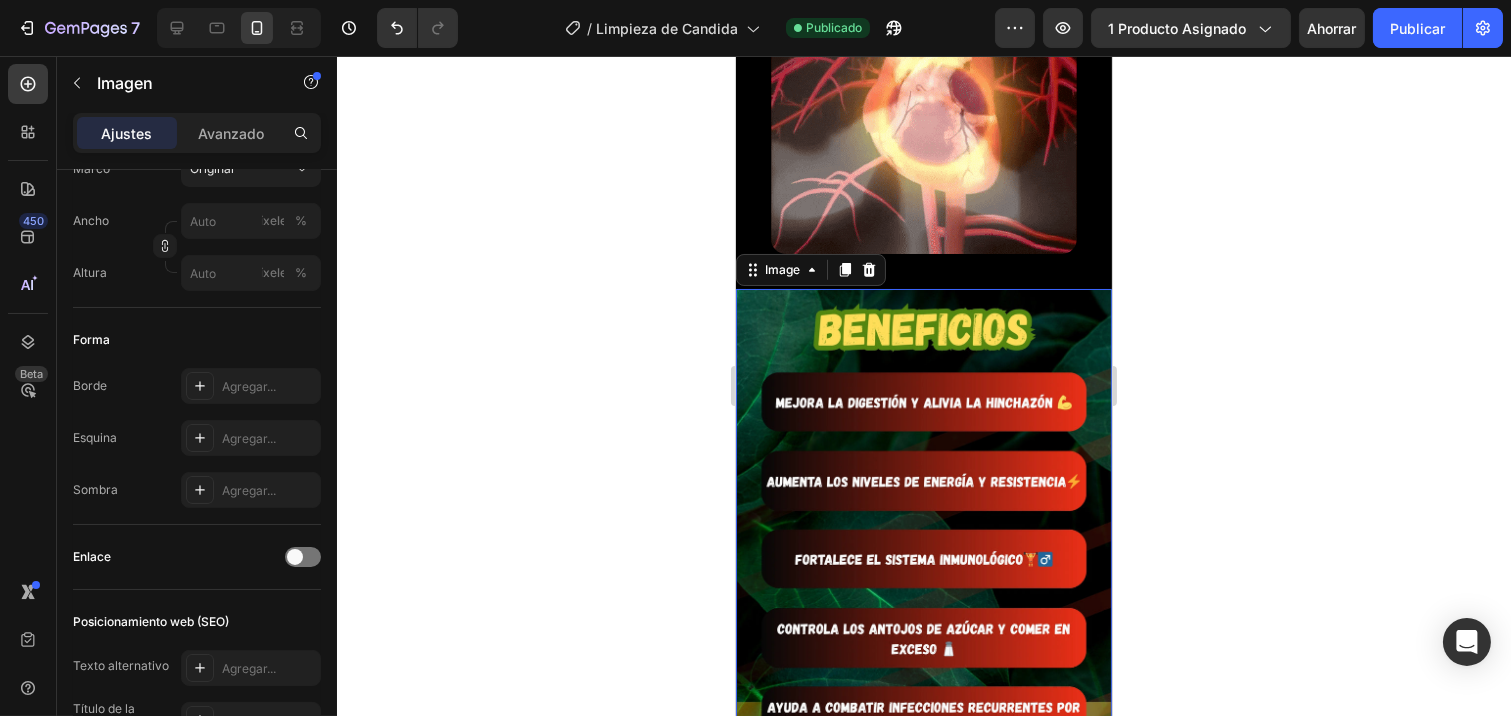 click at bounding box center (923, 695) 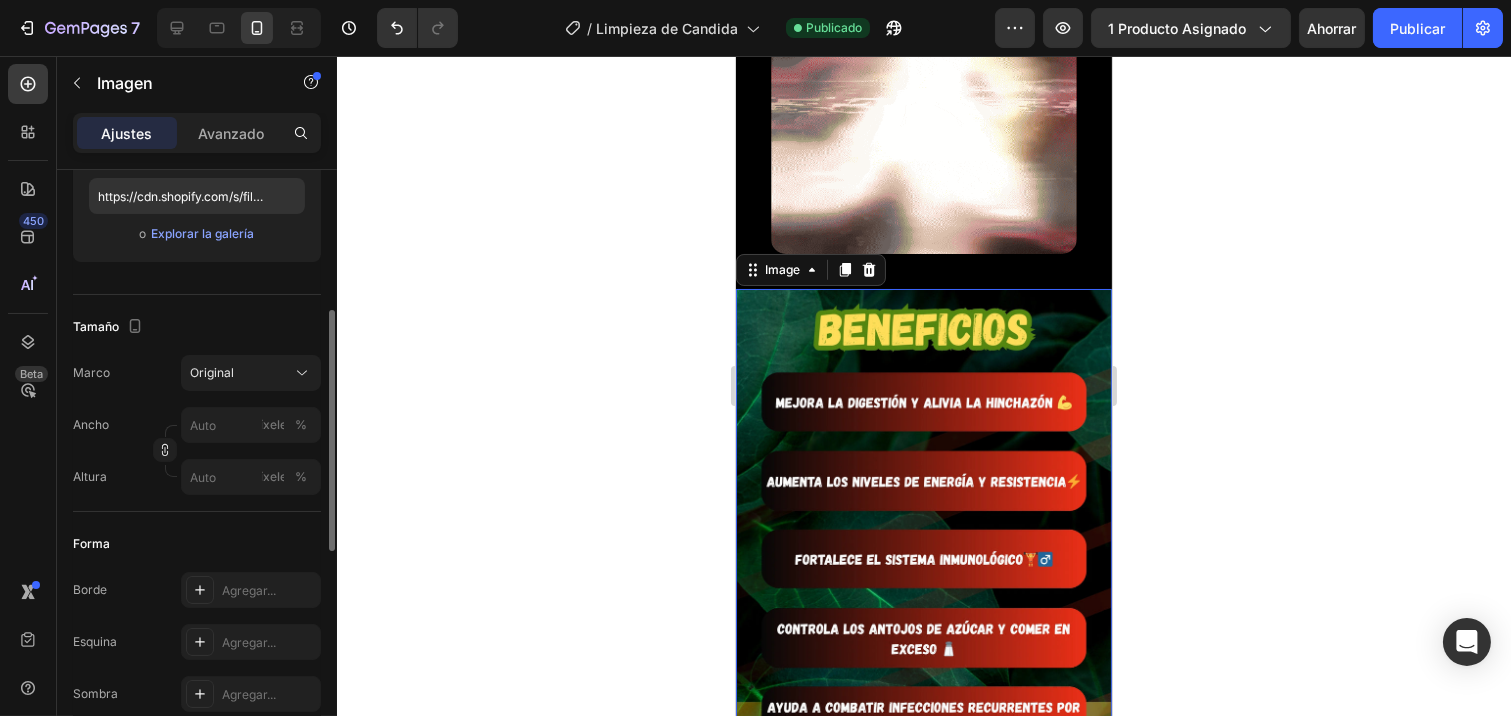 scroll, scrollTop: 0, scrollLeft: 0, axis: both 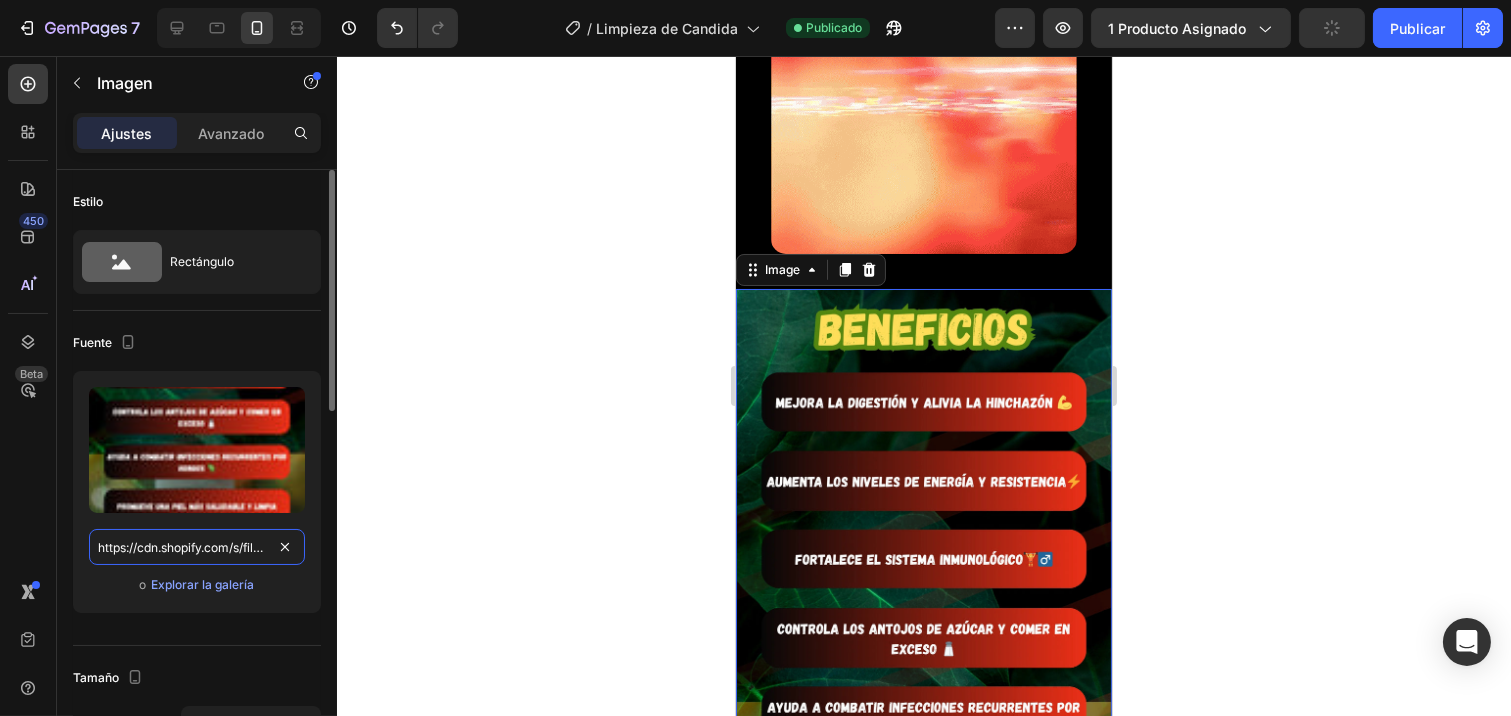click on "https://cdn.shopify.com/s/files/1/0934/5977/5810/files/Landingadisear1-ezgif.com-png-to-webp-converter_3.webp?v=1754279177" at bounding box center (197, 547) 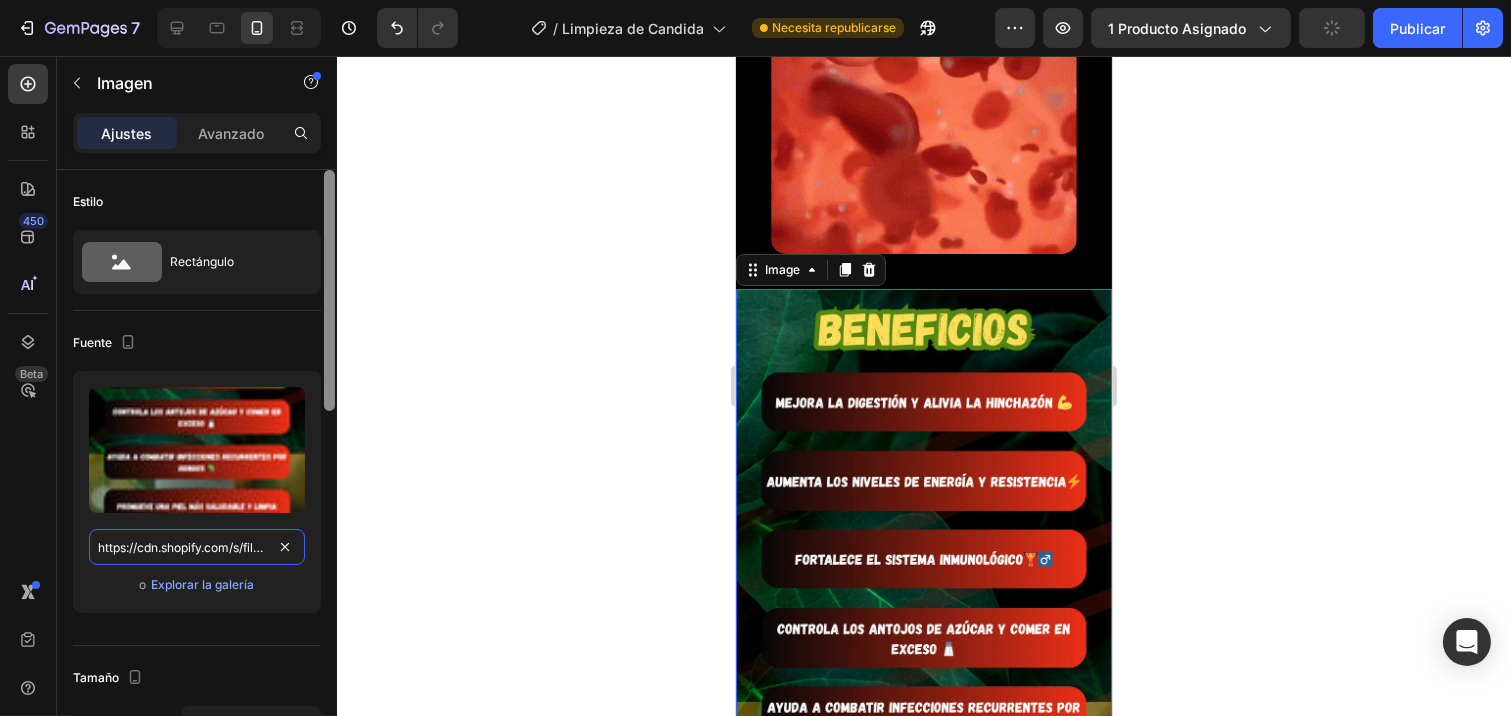 paste on "2-ezgif.com-png-to-webp-converter.webp?v=1754279099" 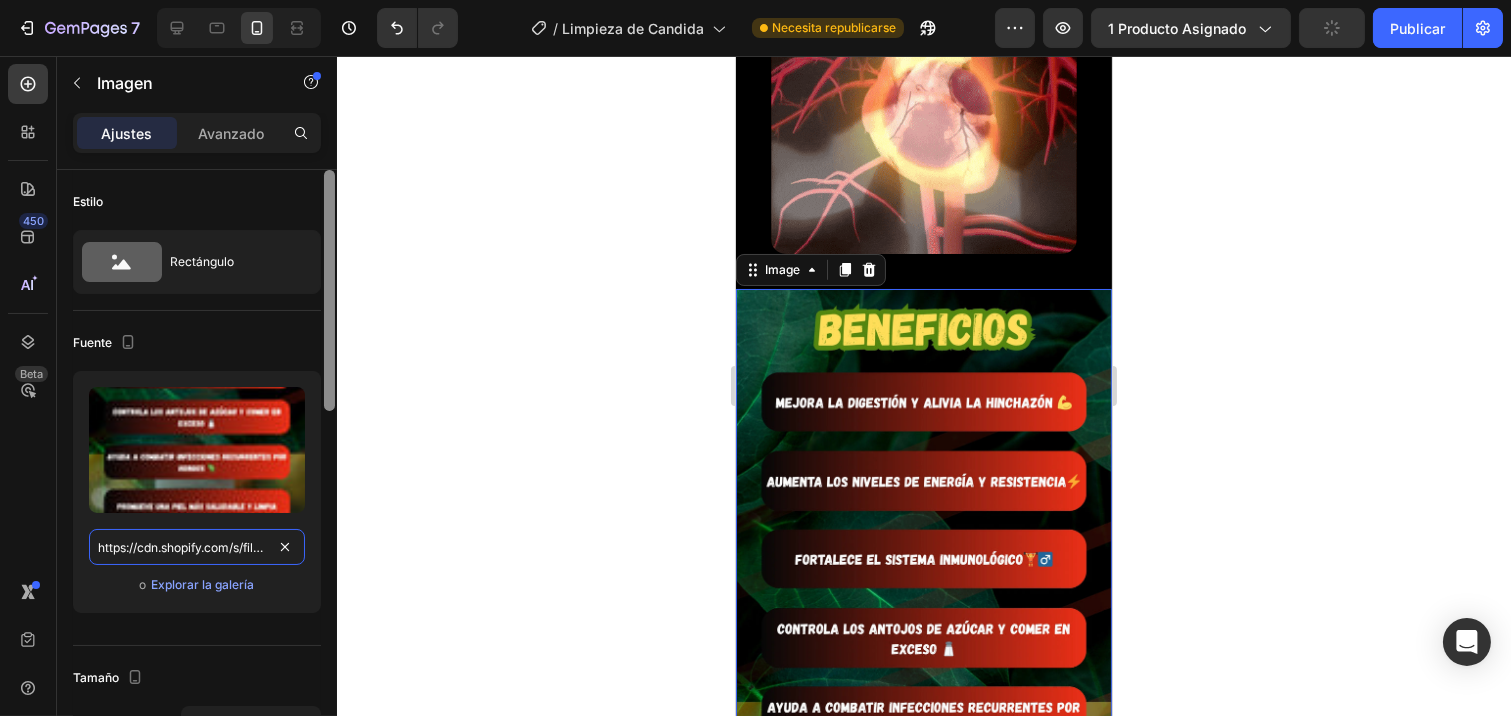 scroll, scrollTop: 0, scrollLeft: 567, axis: horizontal 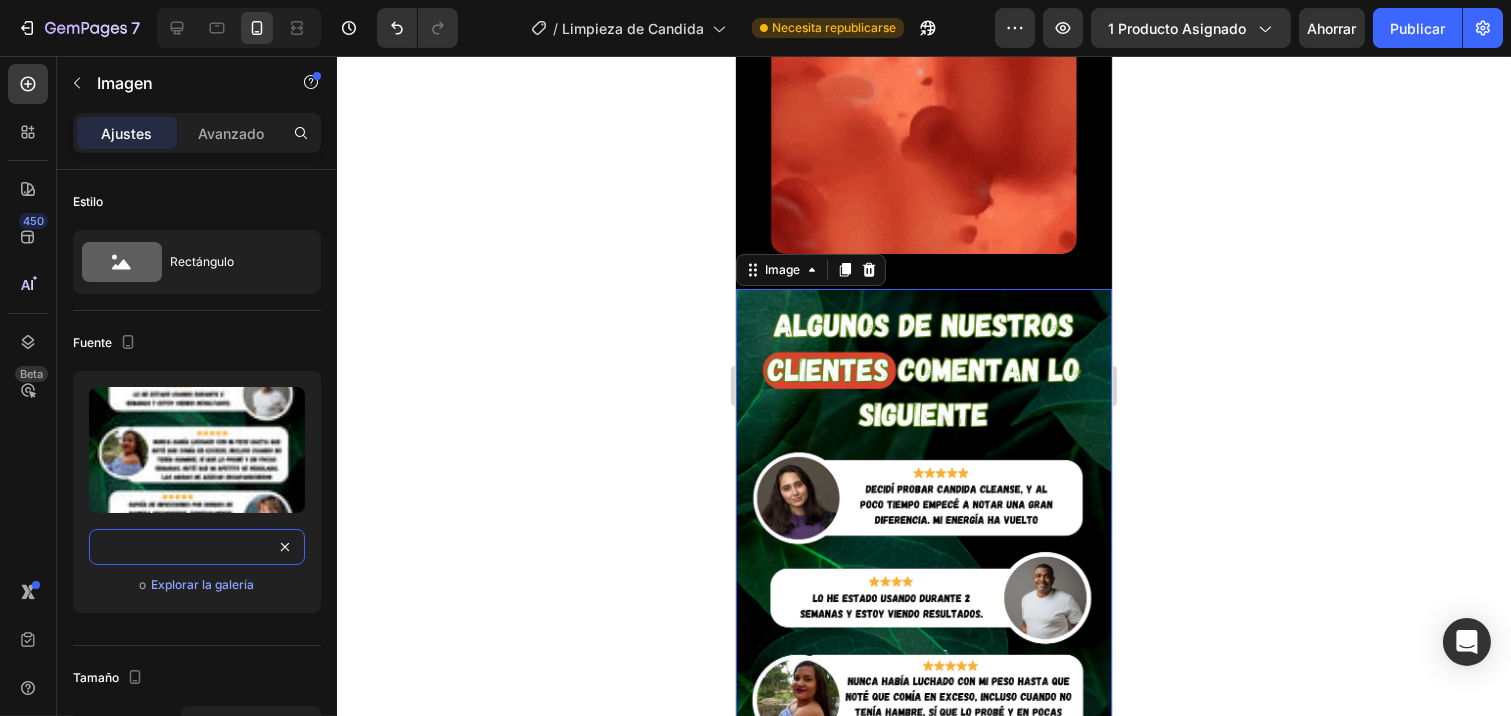 type on "https://cdn.shopify.com/s/files/1/0934/5977/5810/files/Landingadisear2-ezgif.com-png-to-webp-converter.webp?v=1754279099" 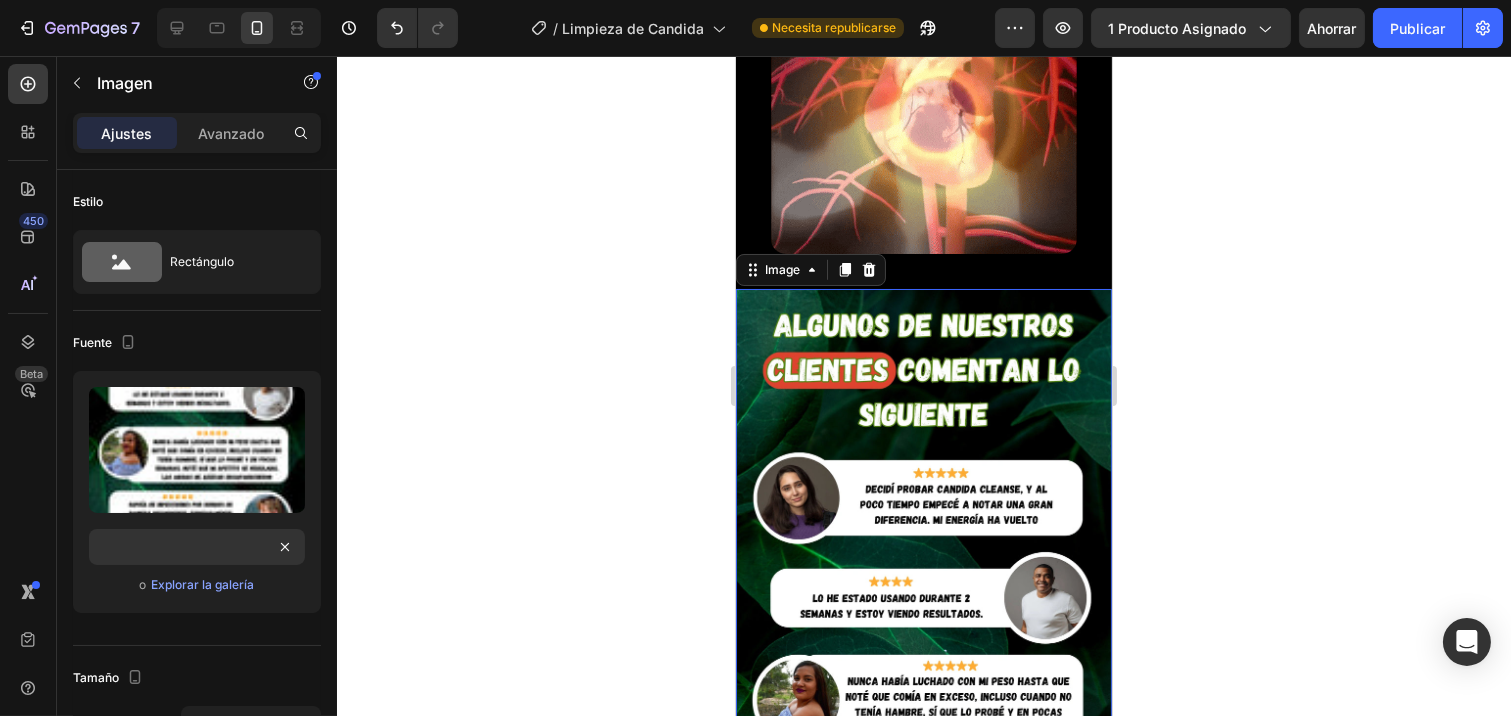 click 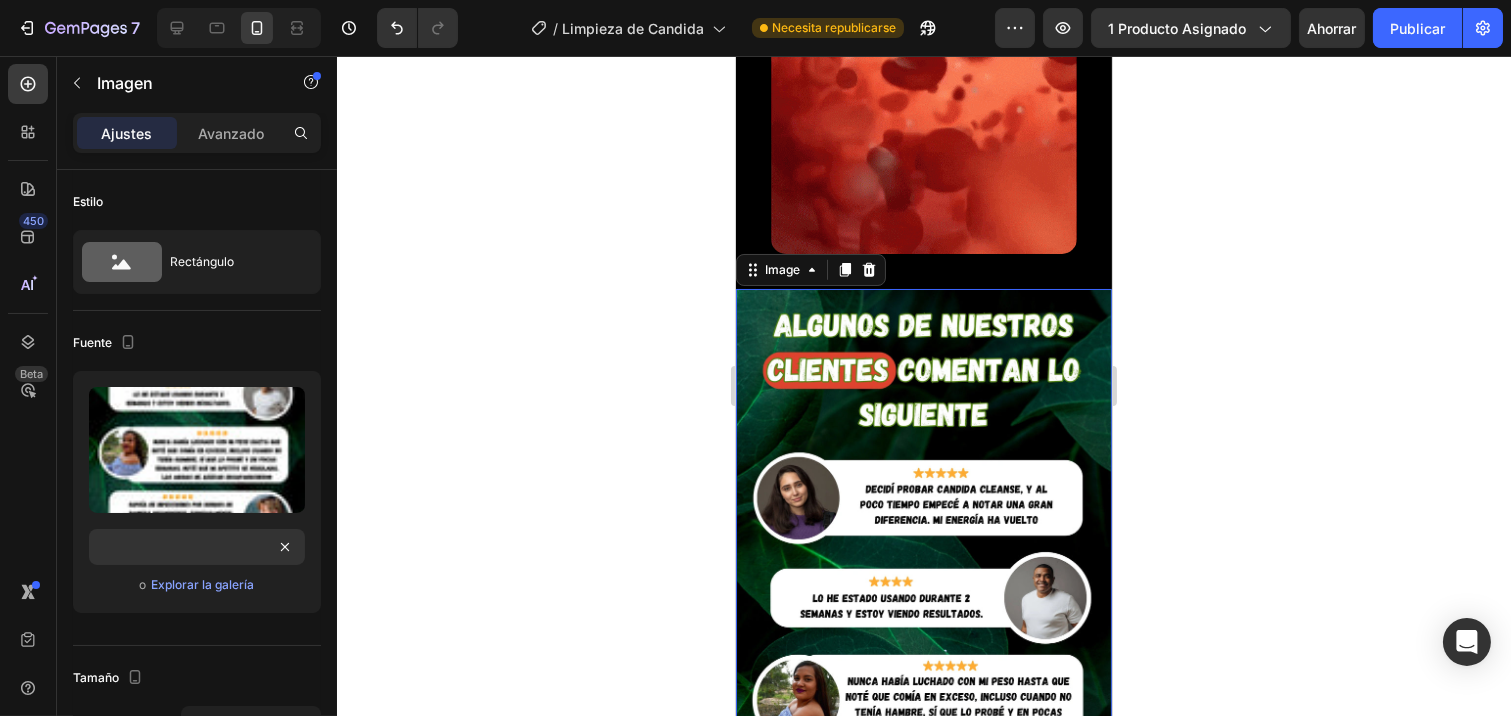 scroll, scrollTop: 0, scrollLeft: 0, axis: both 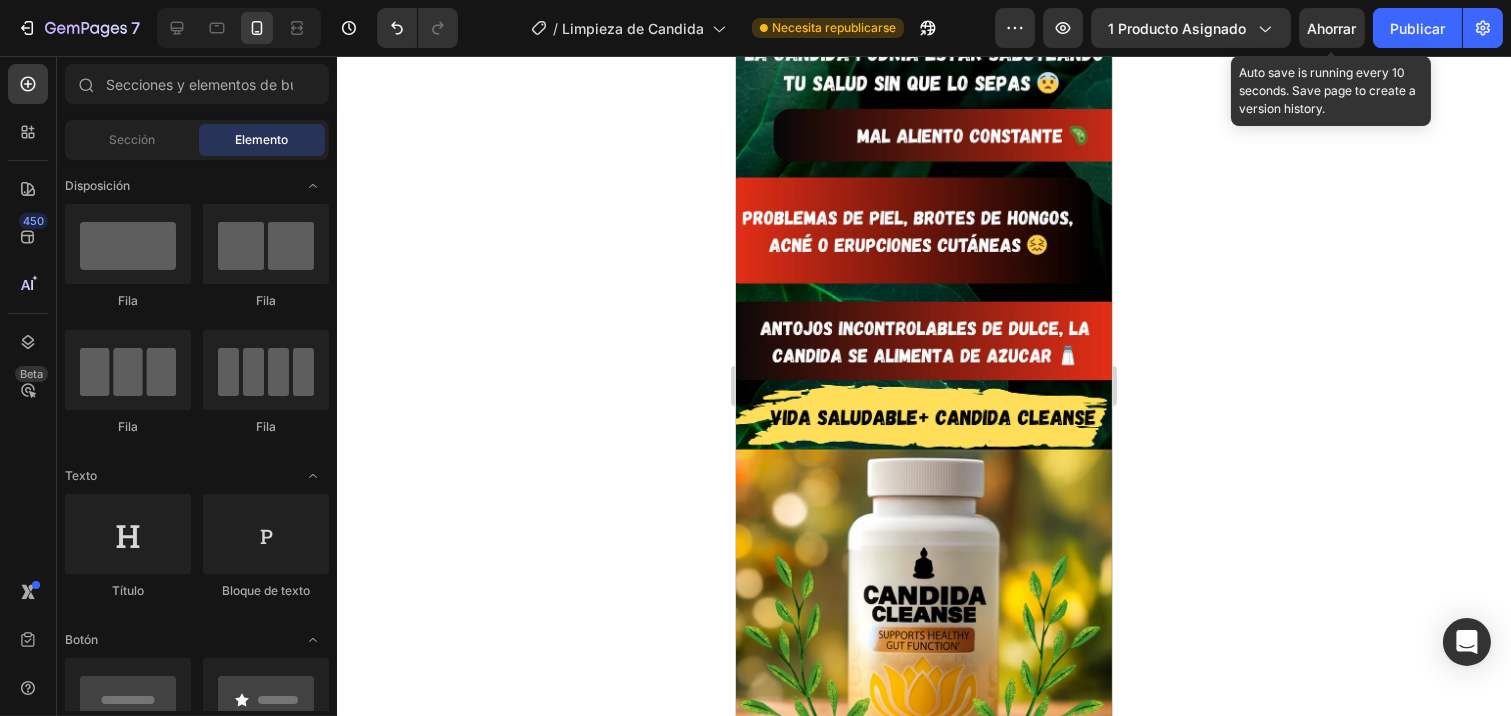 click on "Ahorrar" at bounding box center (1332, 28) 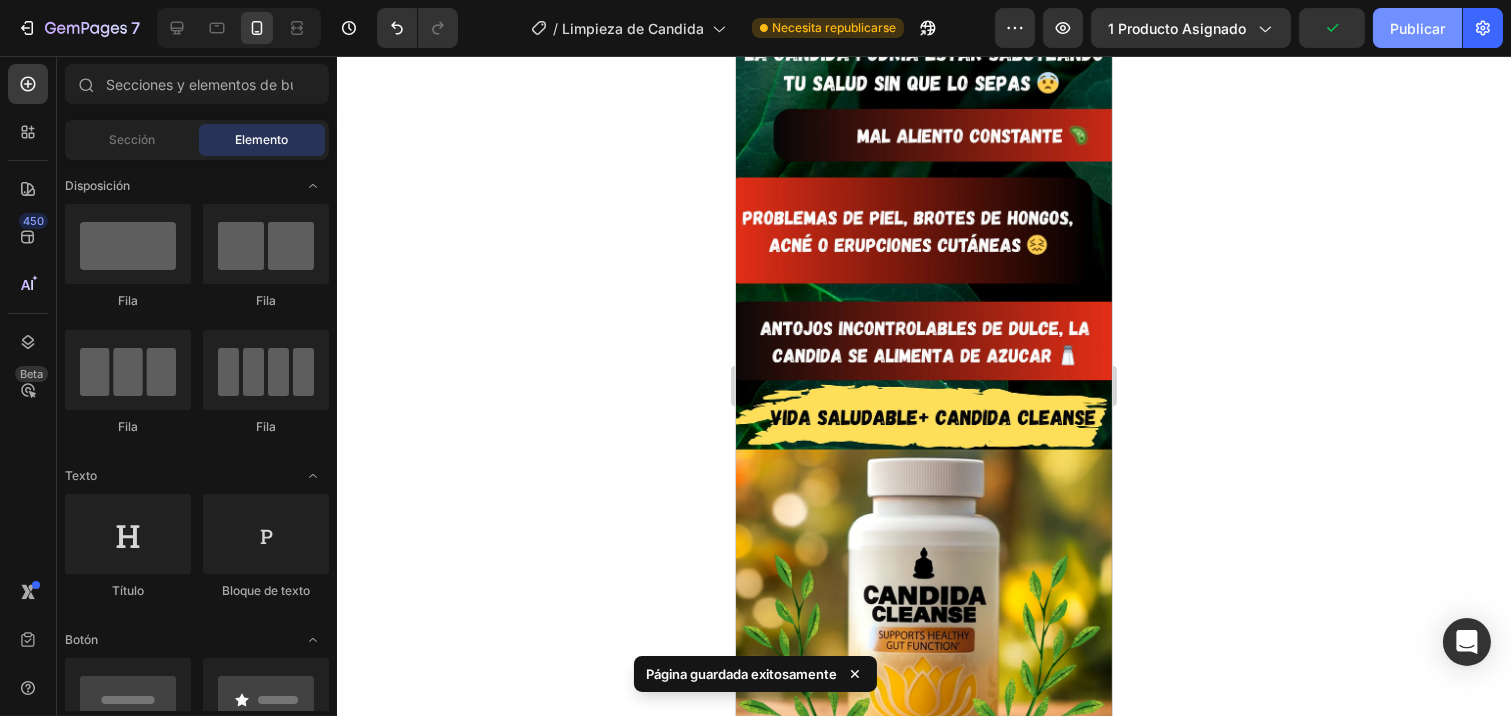 click on "Publicar" at bounding box center (1417, 28) 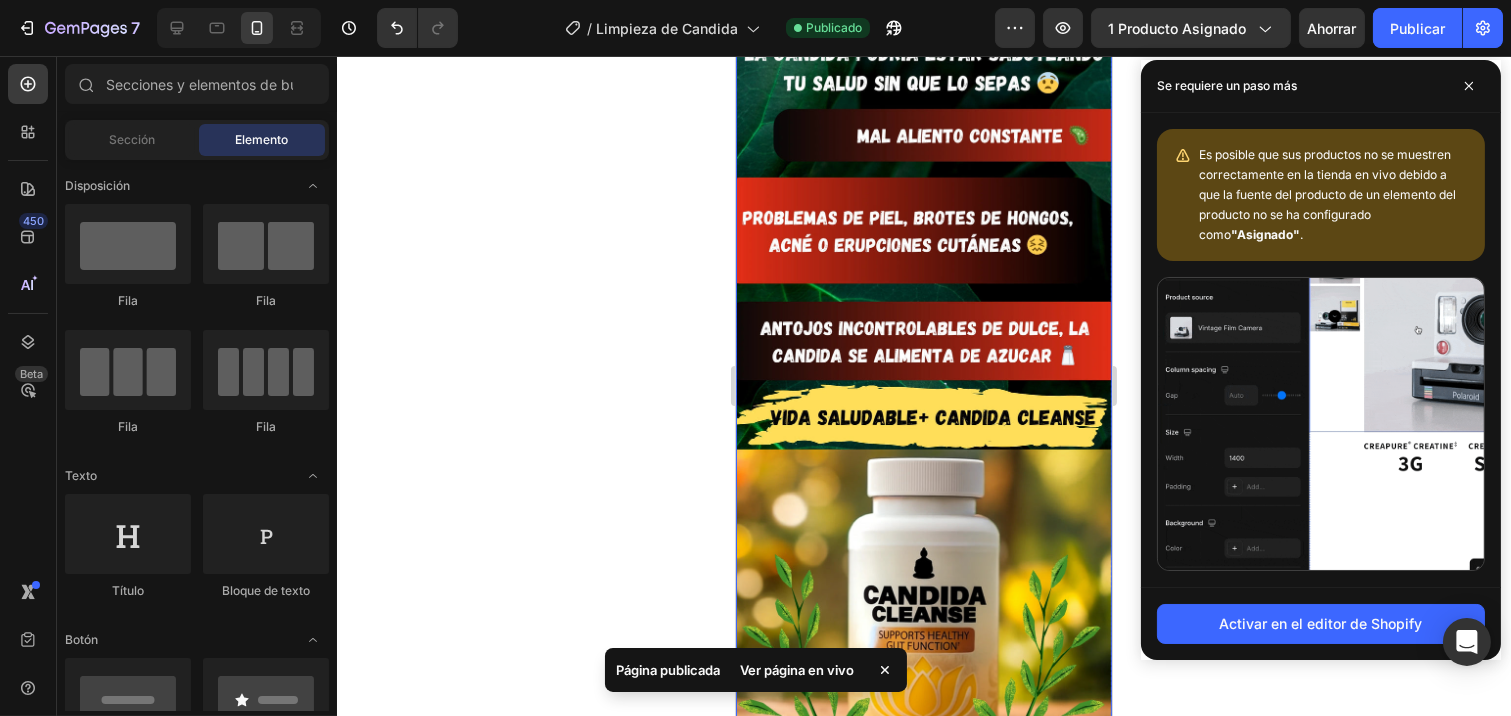 click 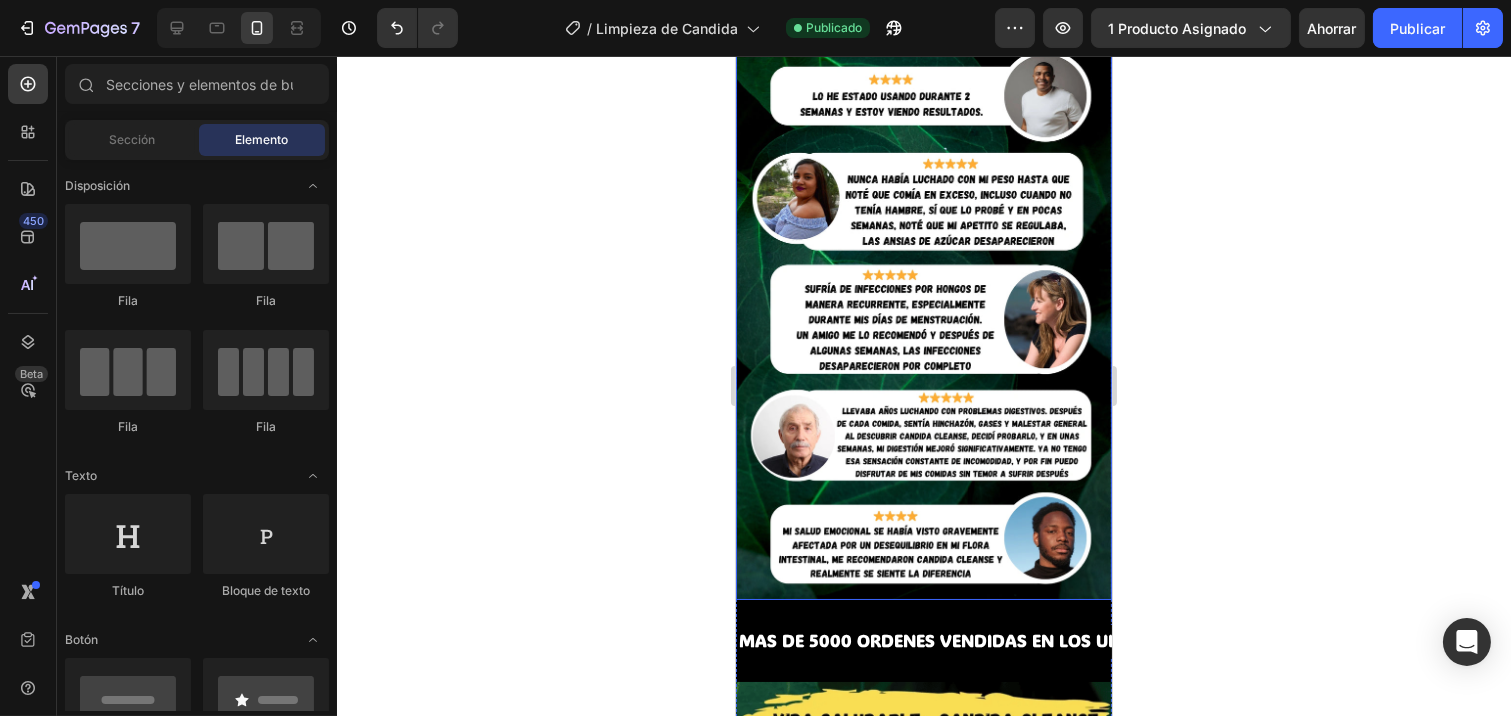 scroll, scrollTop: 3835, scrollLeft: 0, axis: vertical 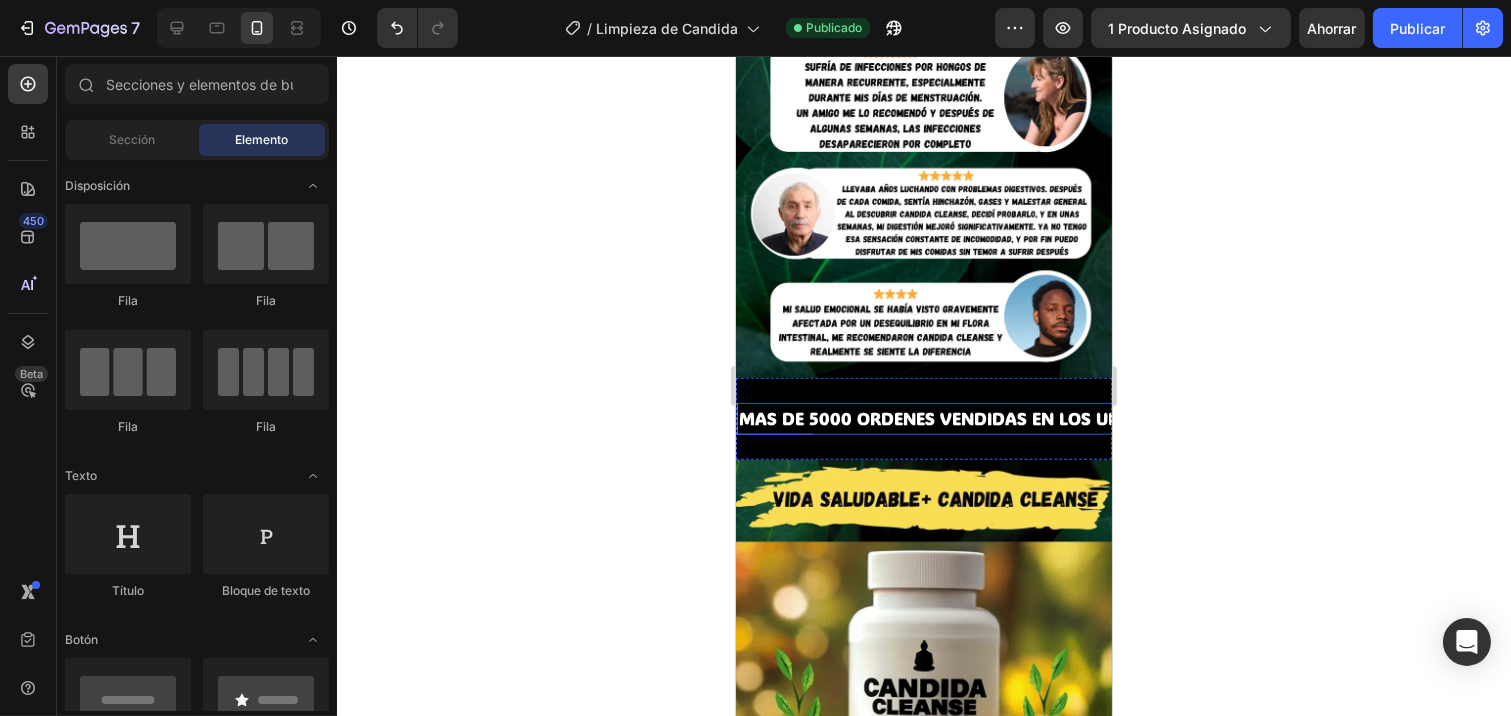 click on "MAS DE 5000 ORDENES VENDIDAS EN LOS ULTIMOS 7 DIAS 🔥" at bounding box center [995, 418] 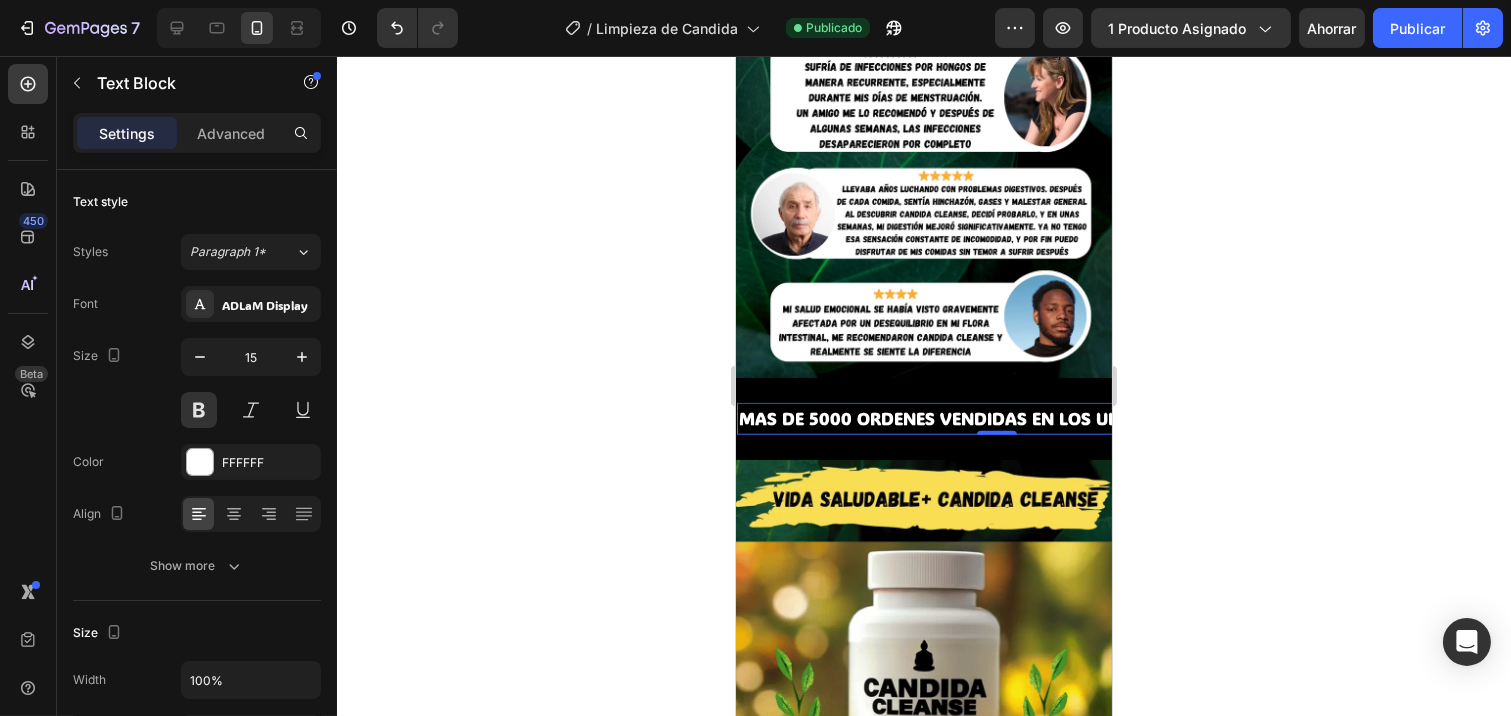 click on "MAS DE 5000 ORDENES VENDIDAS EN LOS ULTIMOS 7 DIAS 🔥" at bounding box center (995, 418) 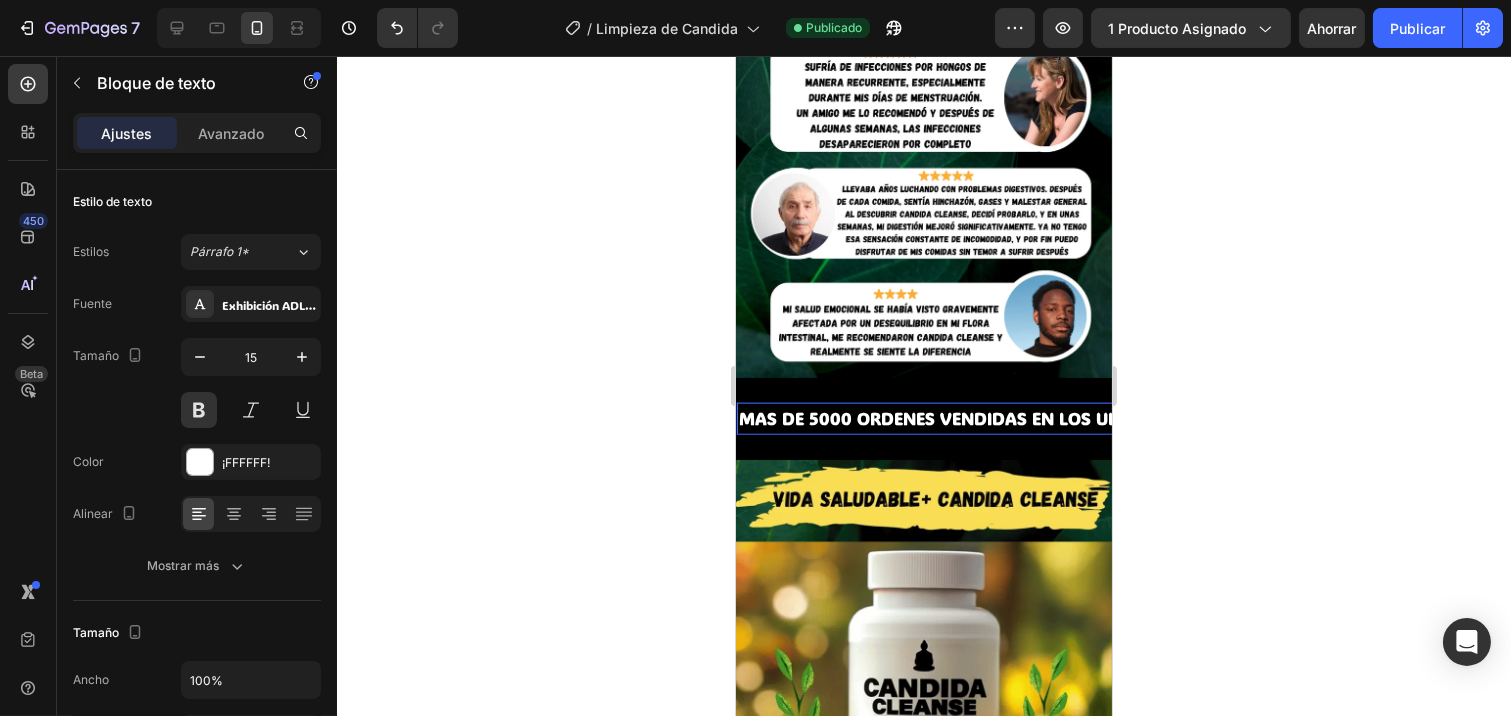 click on "MAS DE 5000 ORDENES VENDIDAS EN LOS ULTIMOS 7 DIAS 🔥" at bounding box center [995, 418] 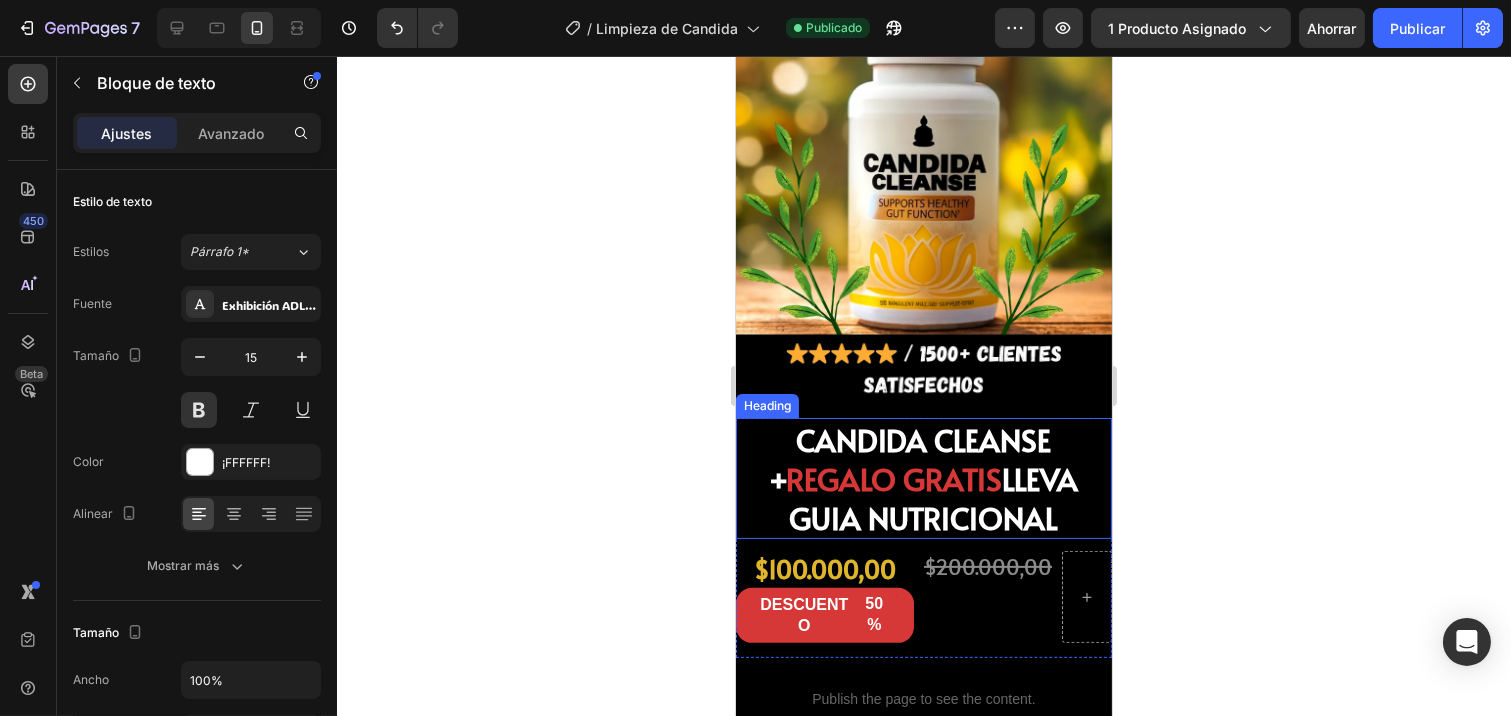 scroll, scrollTop: 1280, scrollLeft: 0, axis: vertical 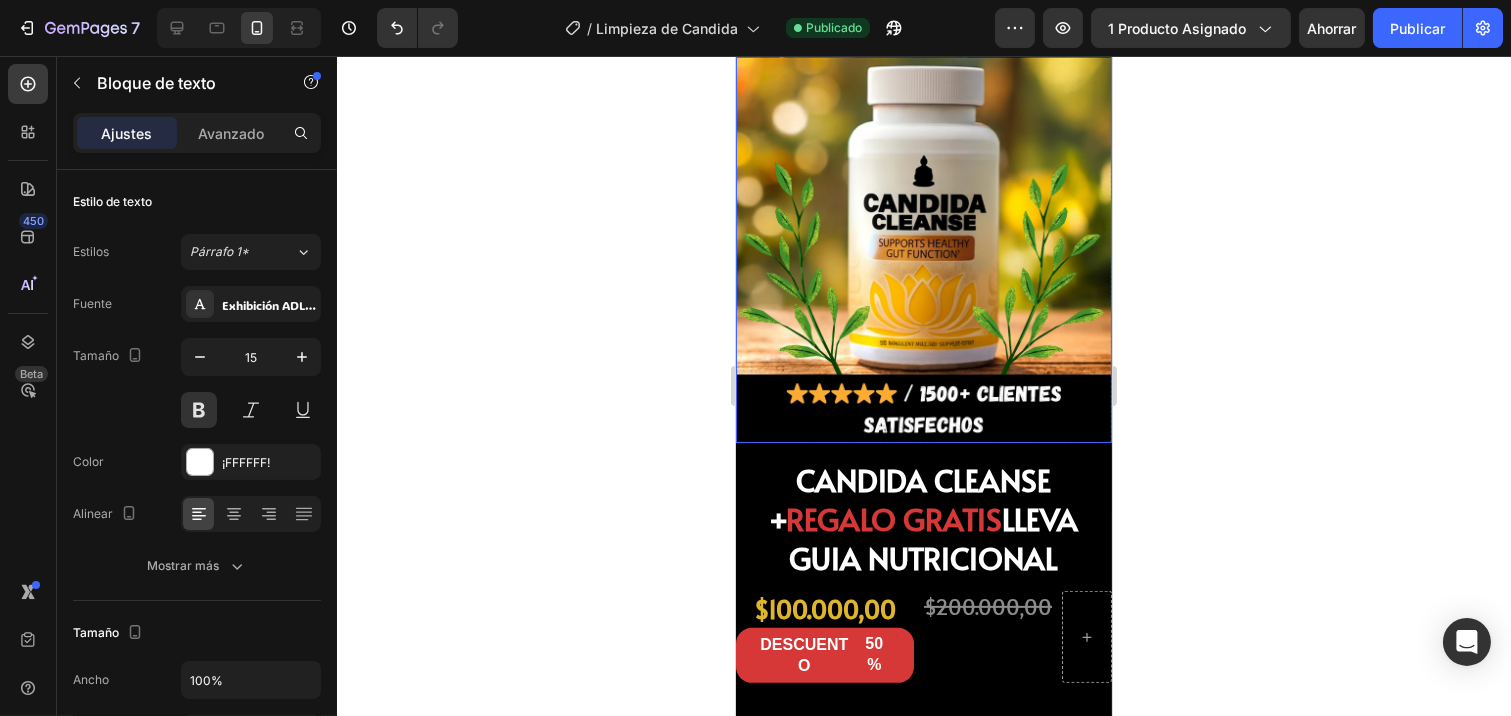 click at bounding box center [923, 36] 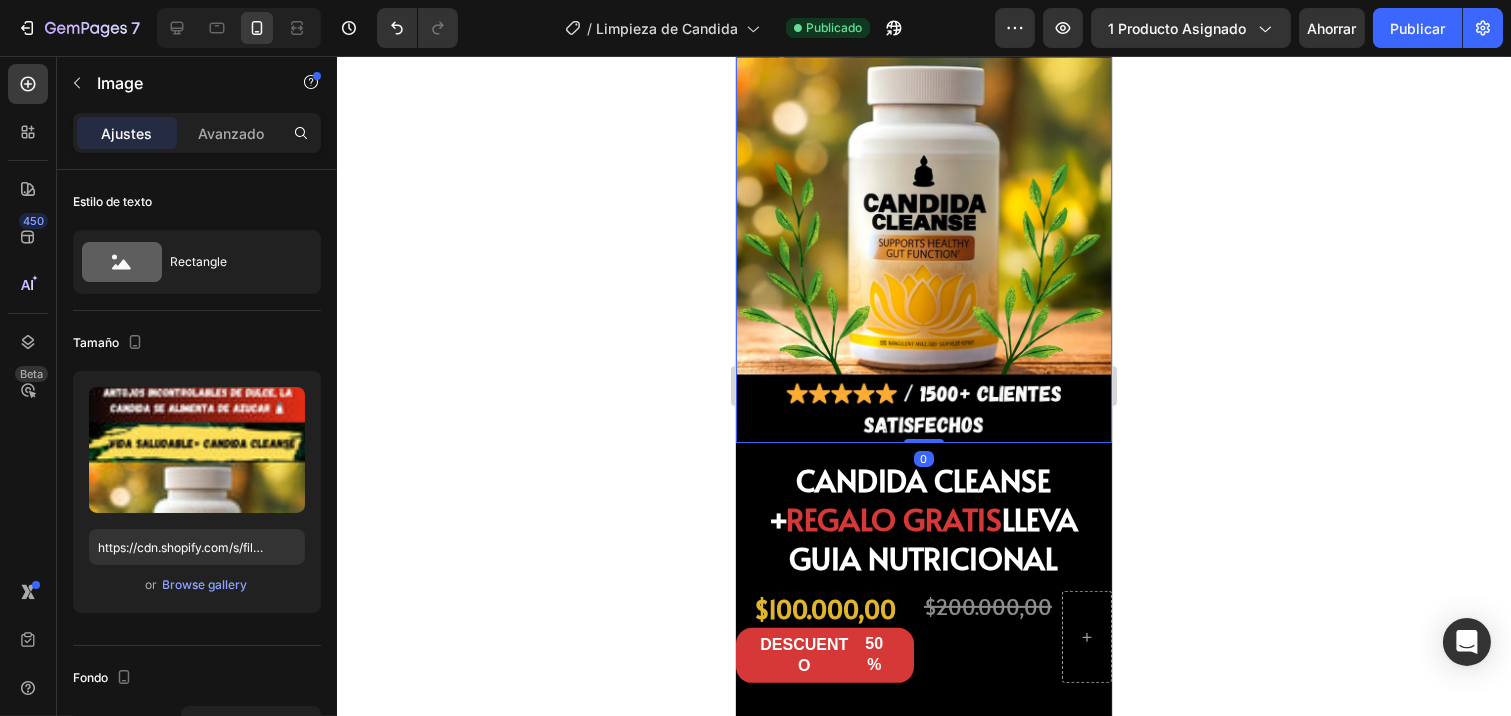 click at bounding box center [923, 36] 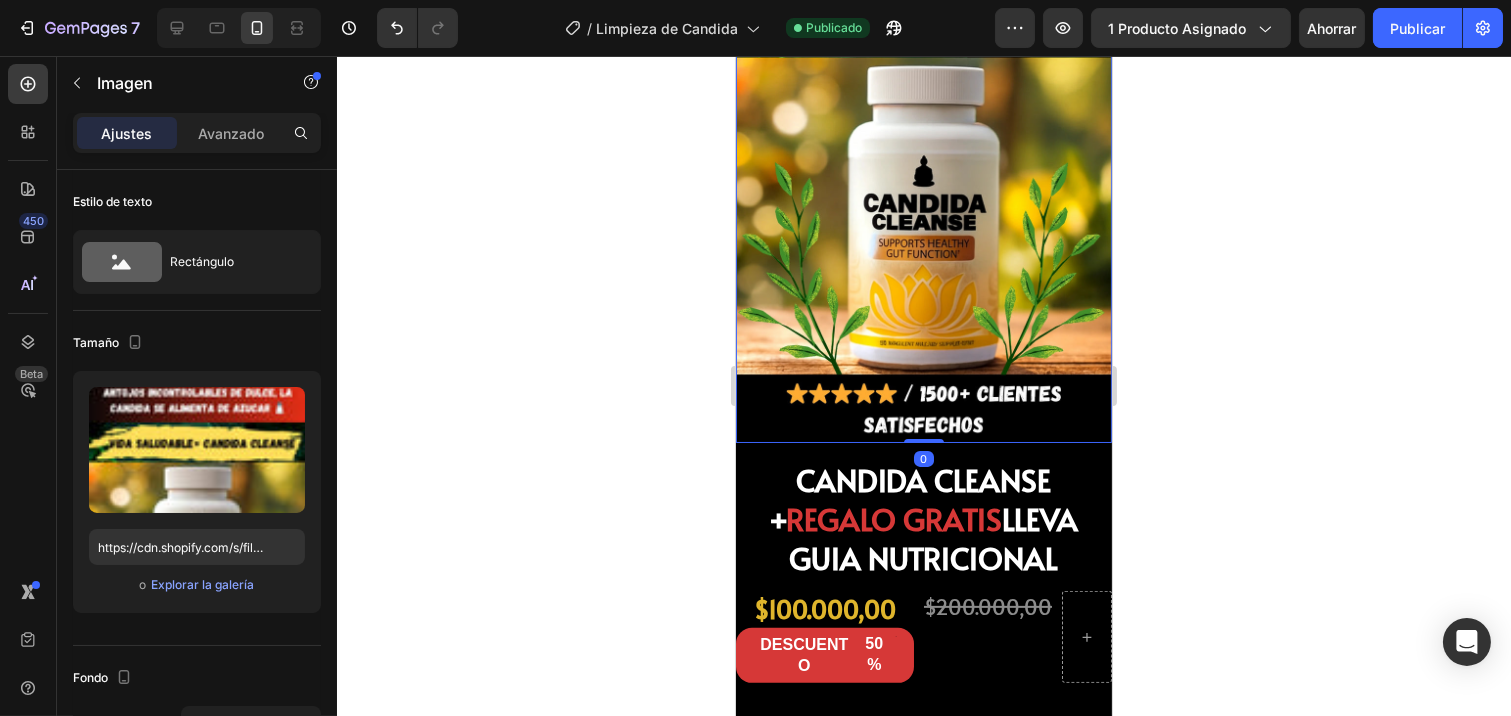 click at bounding box center [923, 36] 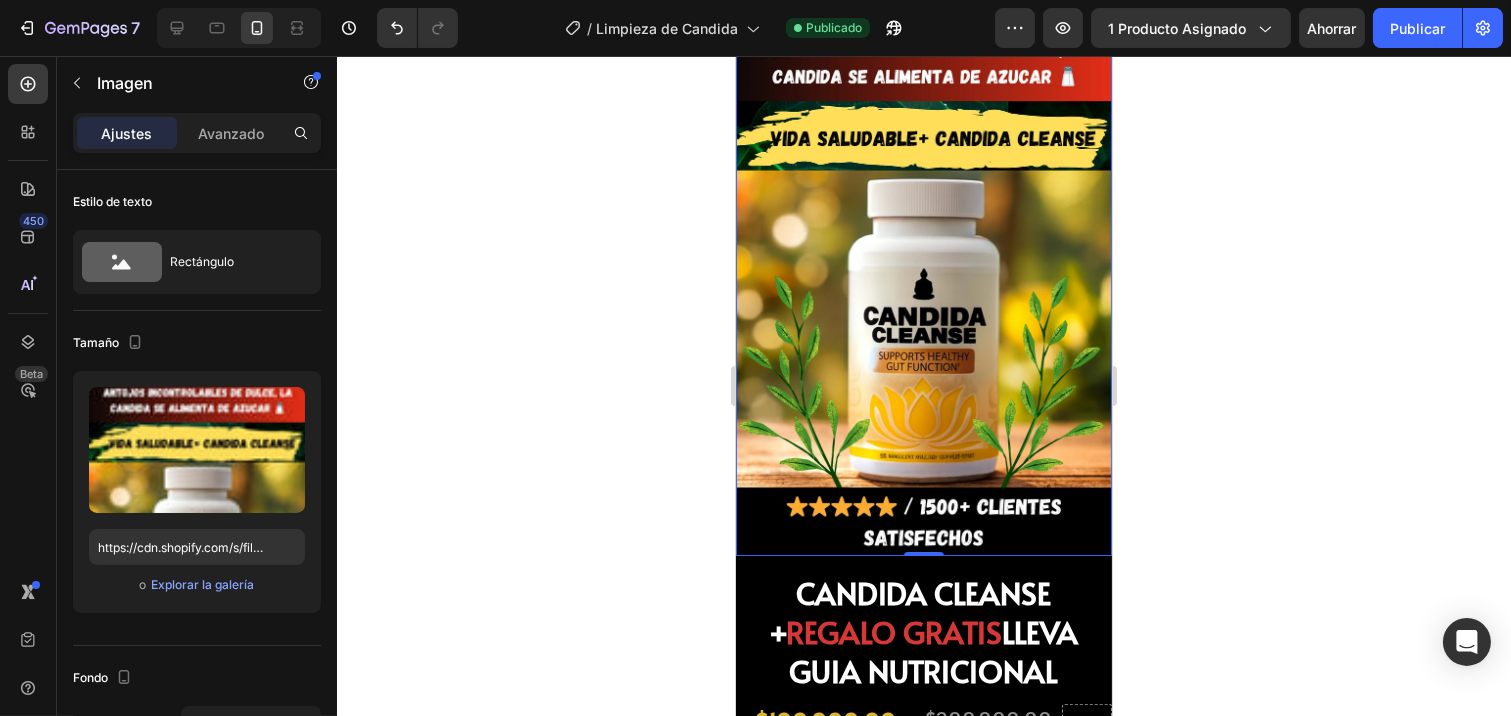 scroll, scrollTop: 1168, scrollLeft: 0, axis: vertical 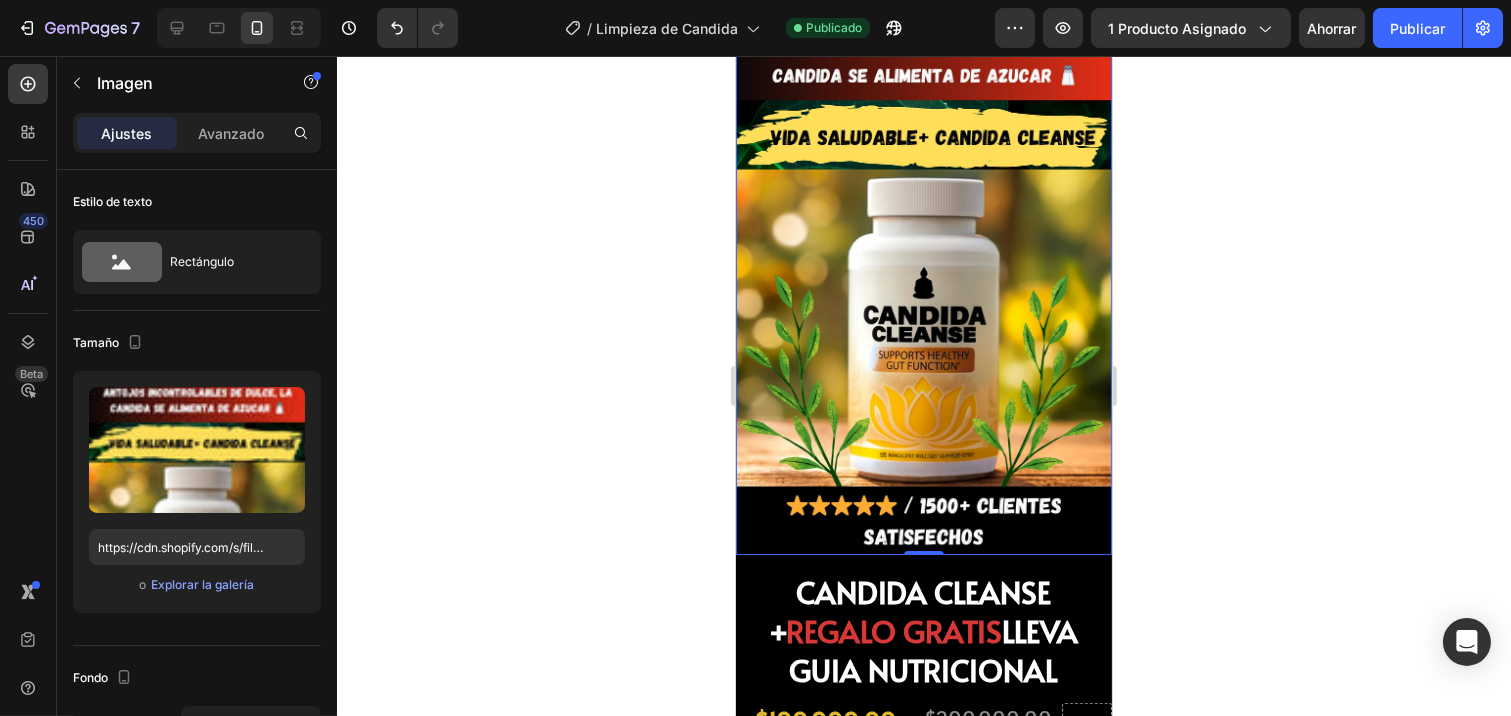 click at bounding box center [923, 148] 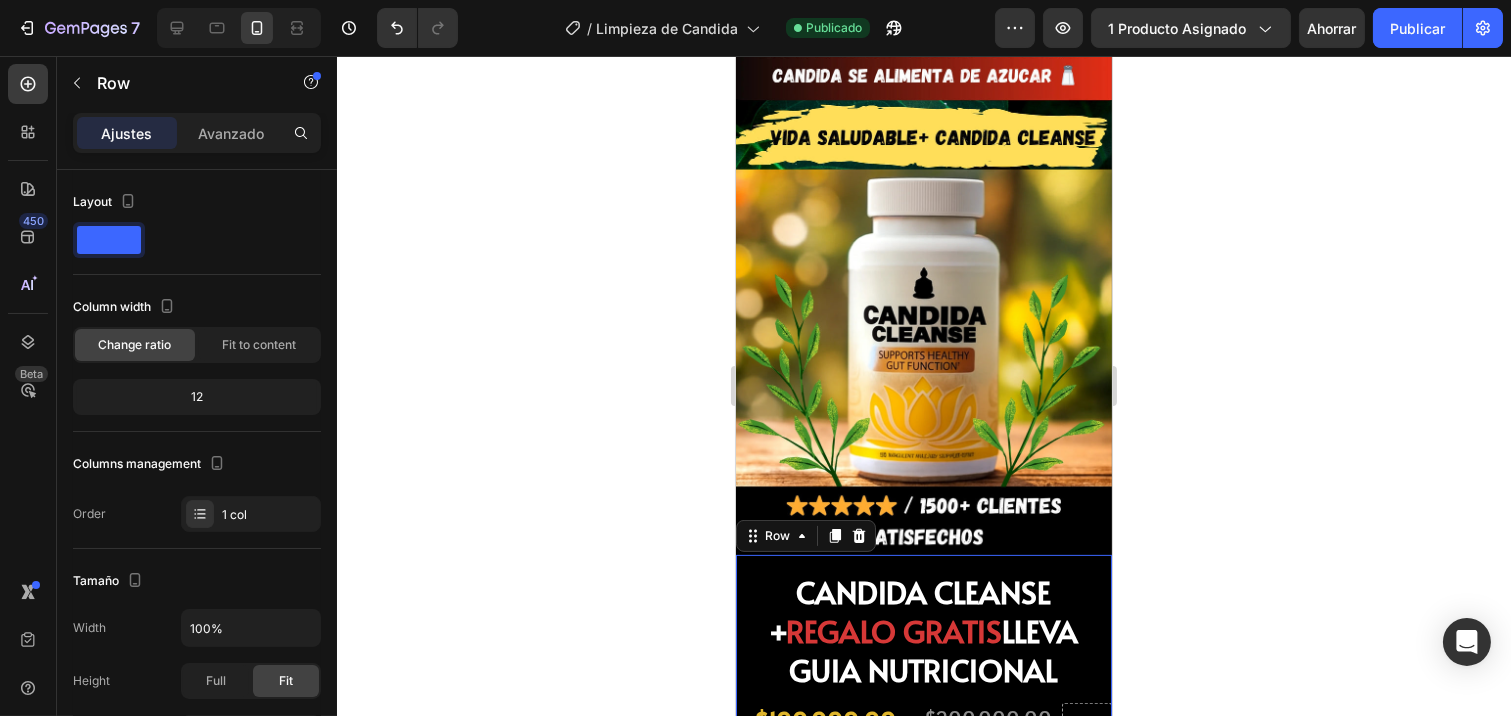 click on "CANDIDA CLEANSE +  REGALO GRATIS  LLEVA GUIA NUTRICIONAL Heading $100.000,00 Product Price Product Price DESCUENTO 50% Discount Tag $200.000,00 Product Price Product Price
Row Product" at bounding box center [923, 690] 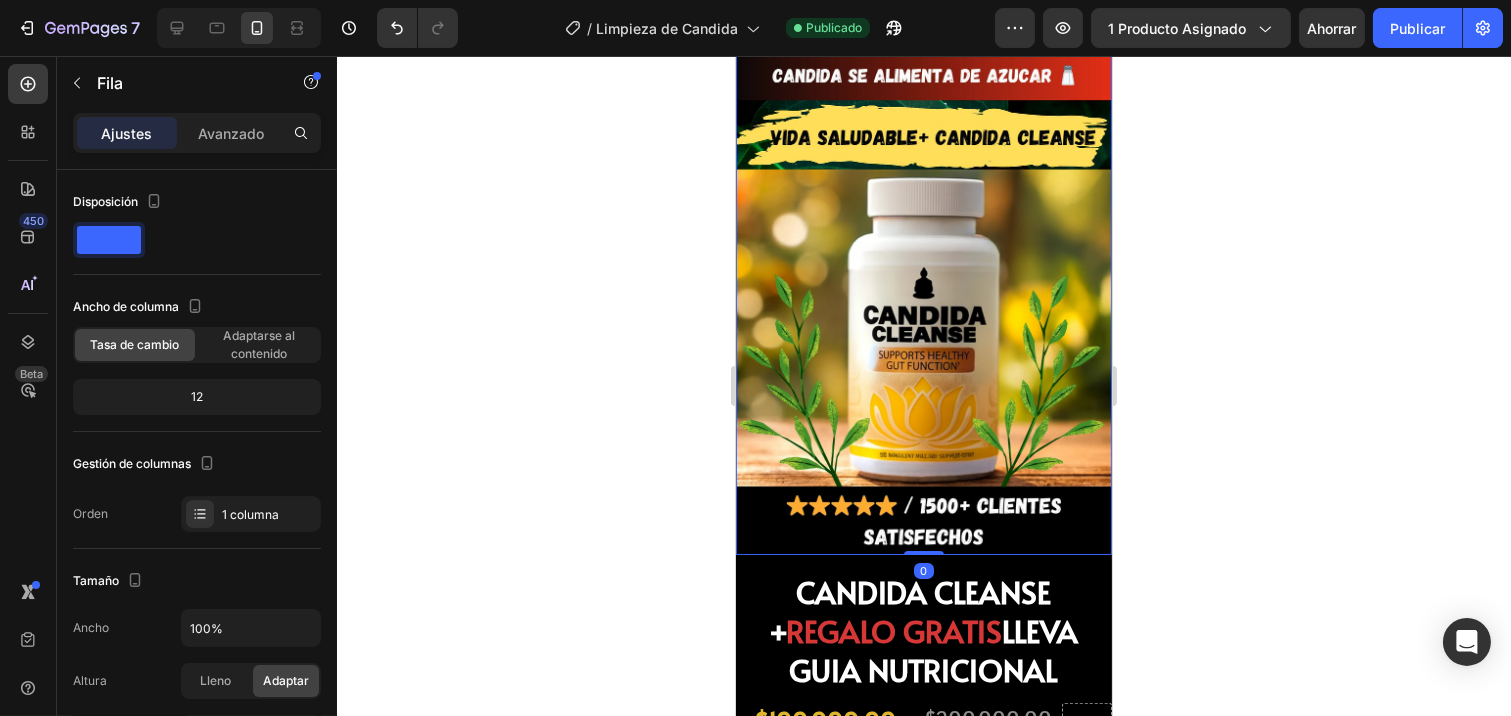 click at bounding box center [923, 148] 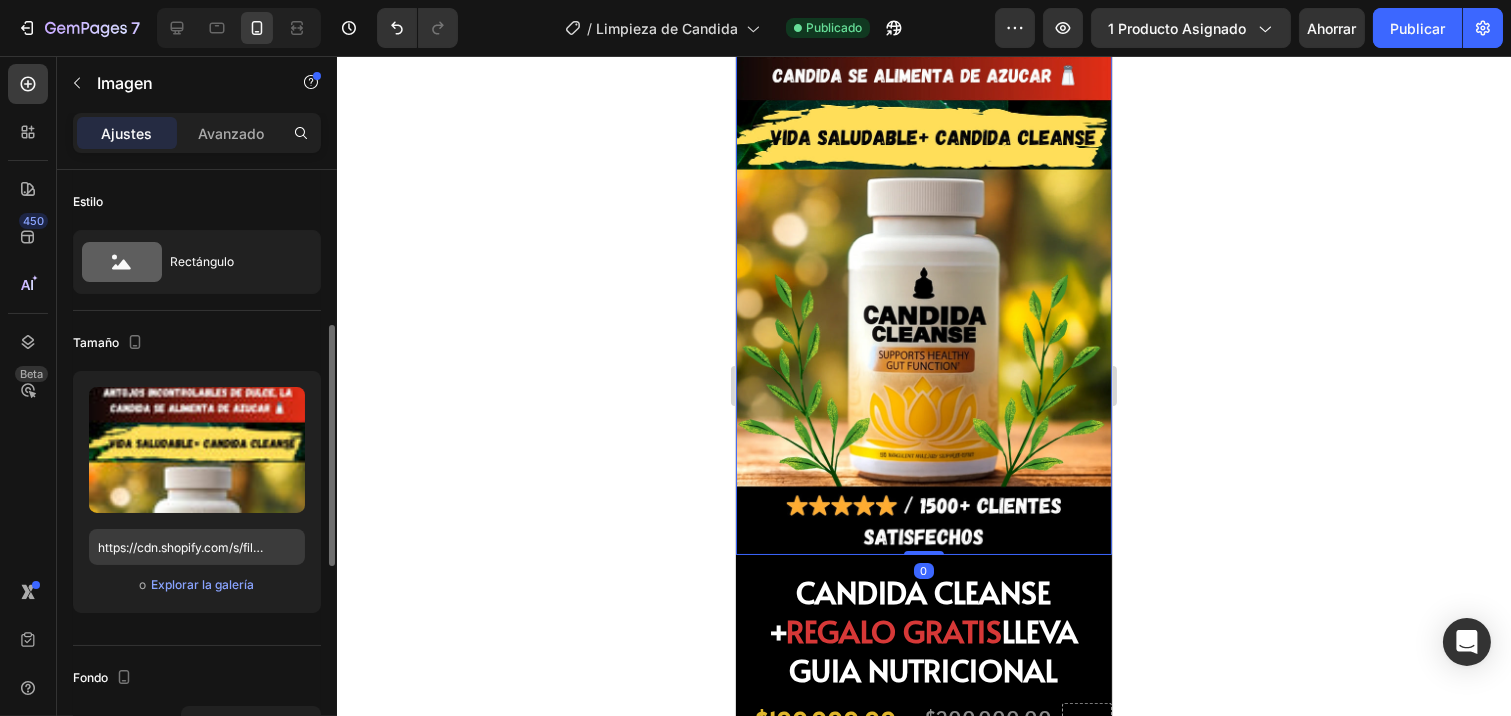 scroll, scrollTop: 111, scrollLeft: 0, axis: vertical 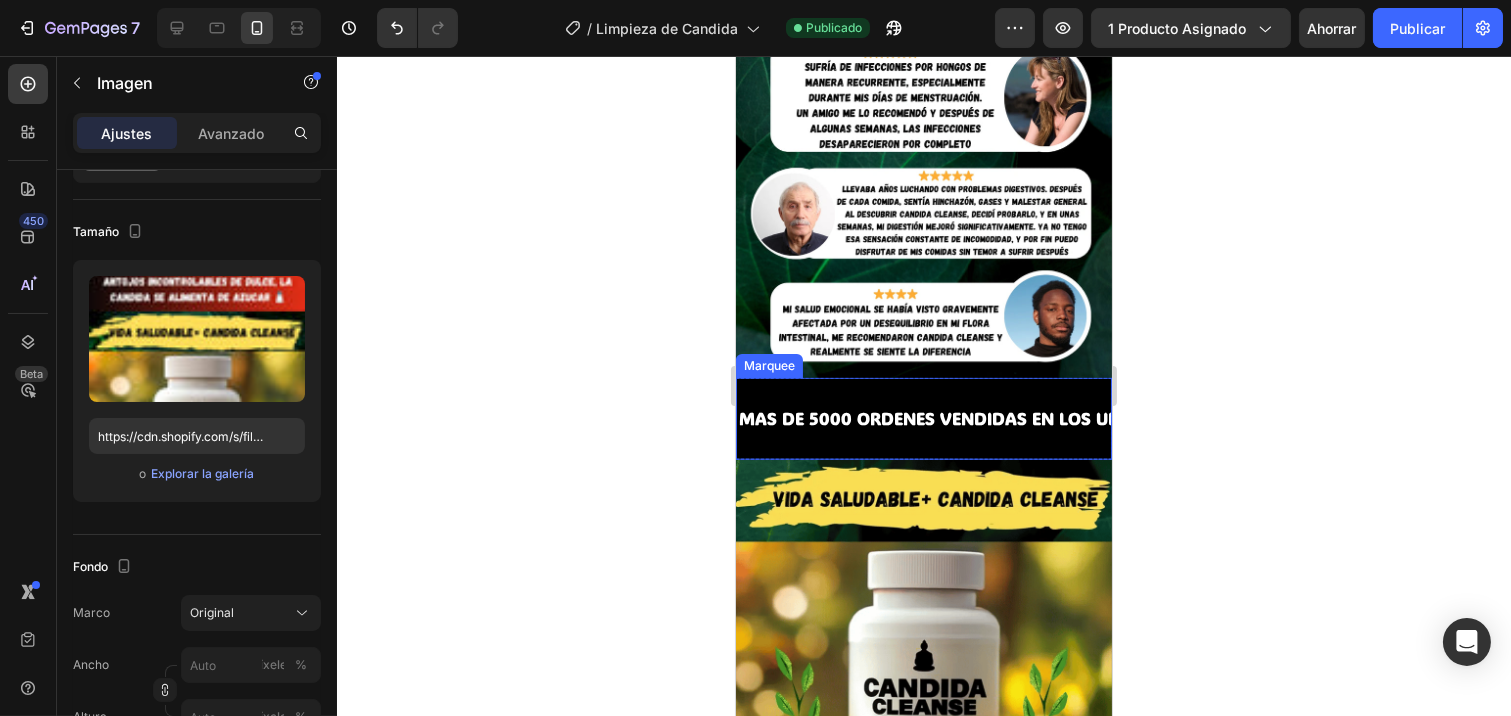 click on "MAS DE 5000 ORDENES VENDIDAS EN LOS ULTIMOS 7 DIAS 🔥" at bounding box center [995, 419] 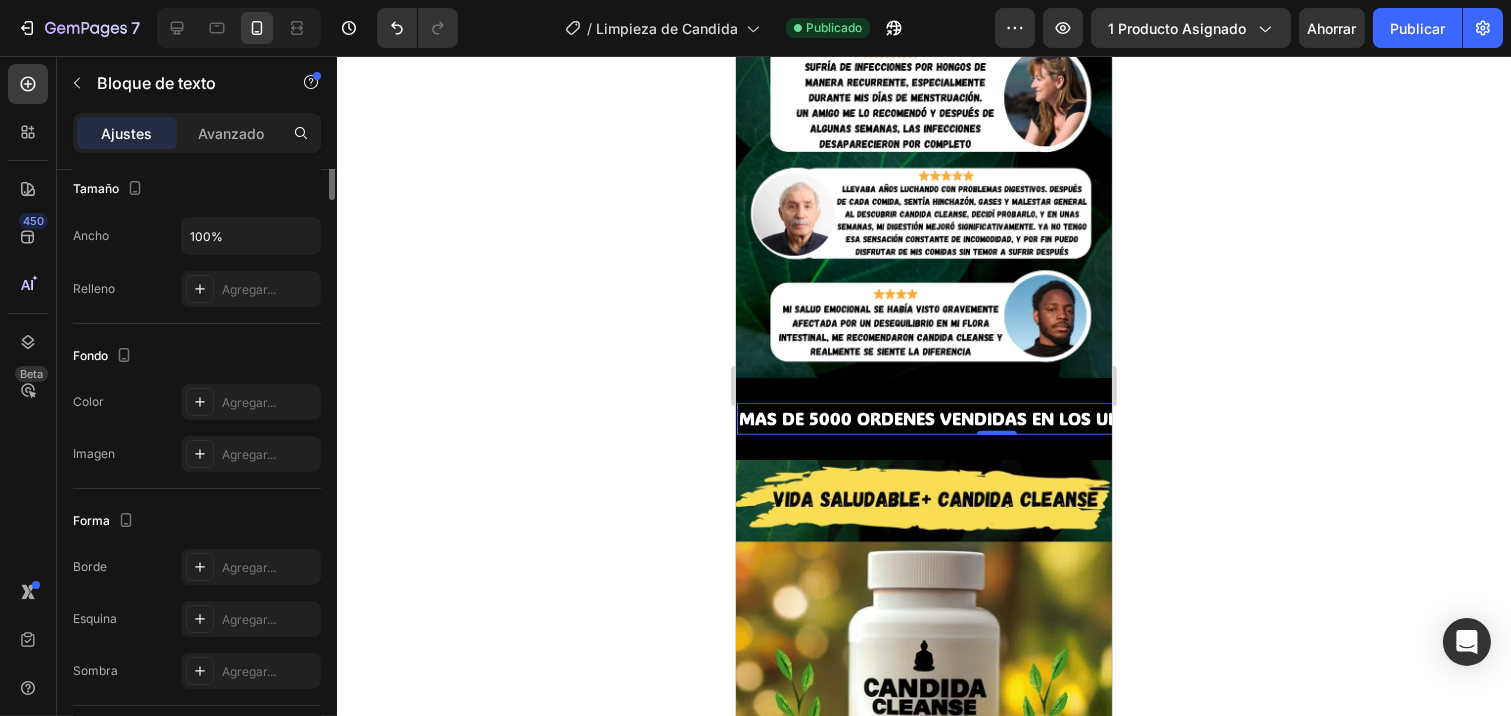 scroll, scrollTop: 0, scrollLeft: 0, axis: both 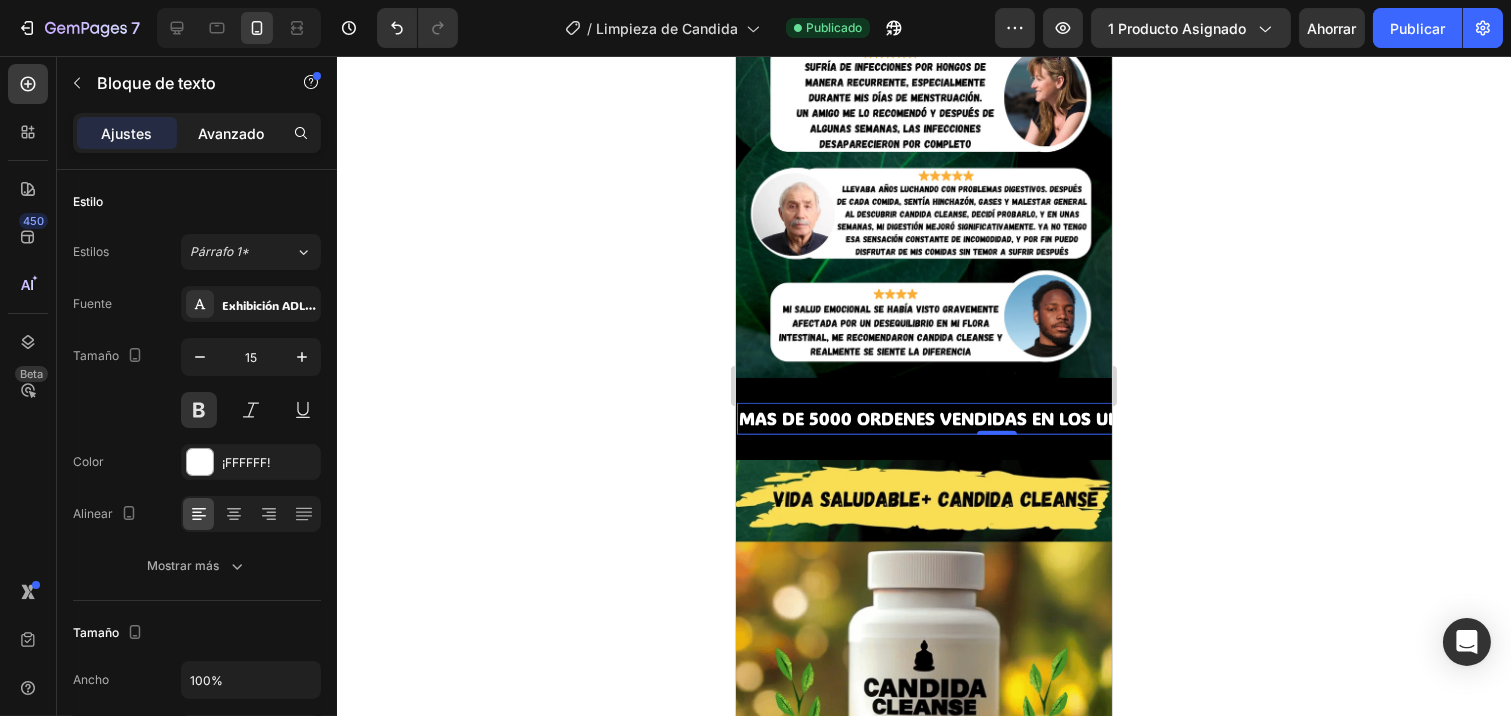 click on "Avanzado" at bounding box center [231, 133] 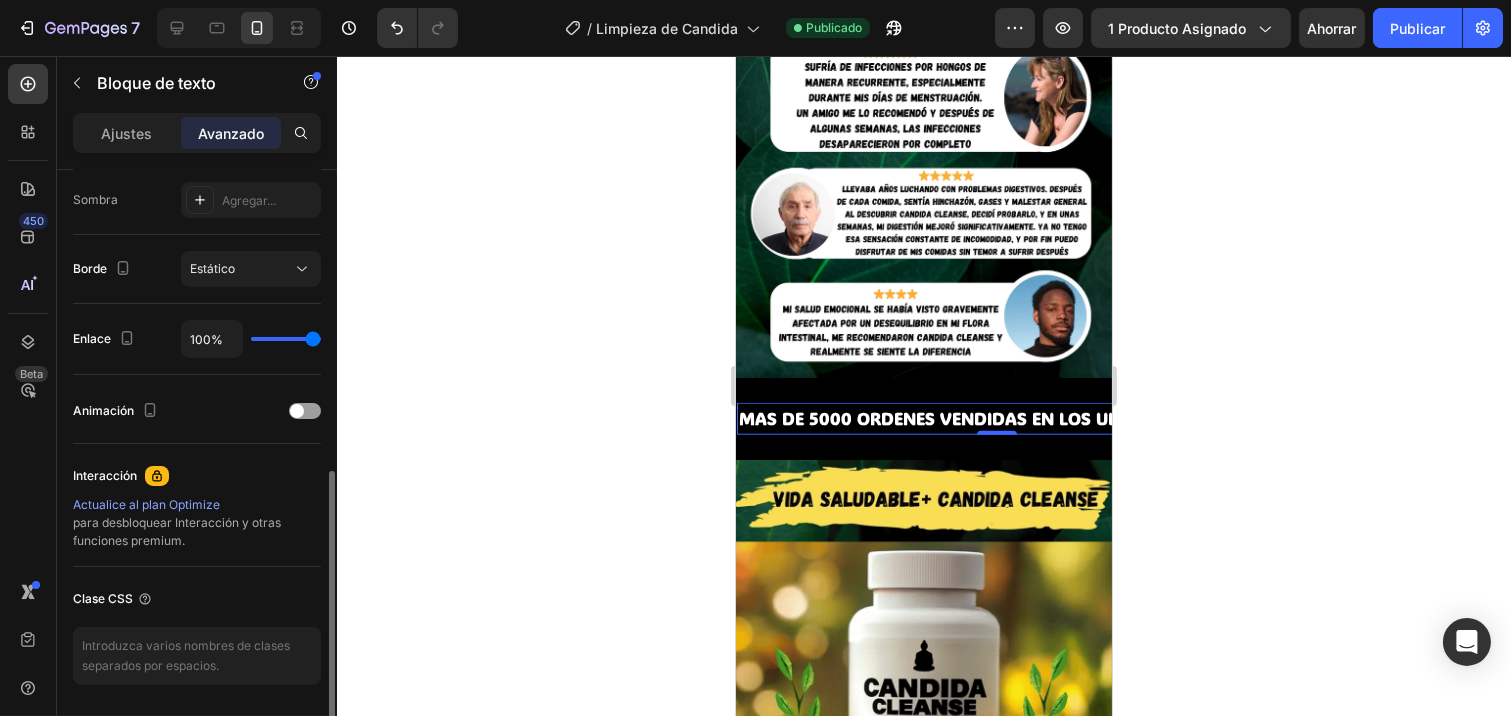 scroll, scrollTop: 731, scrollLeft: 0, axis: vertical 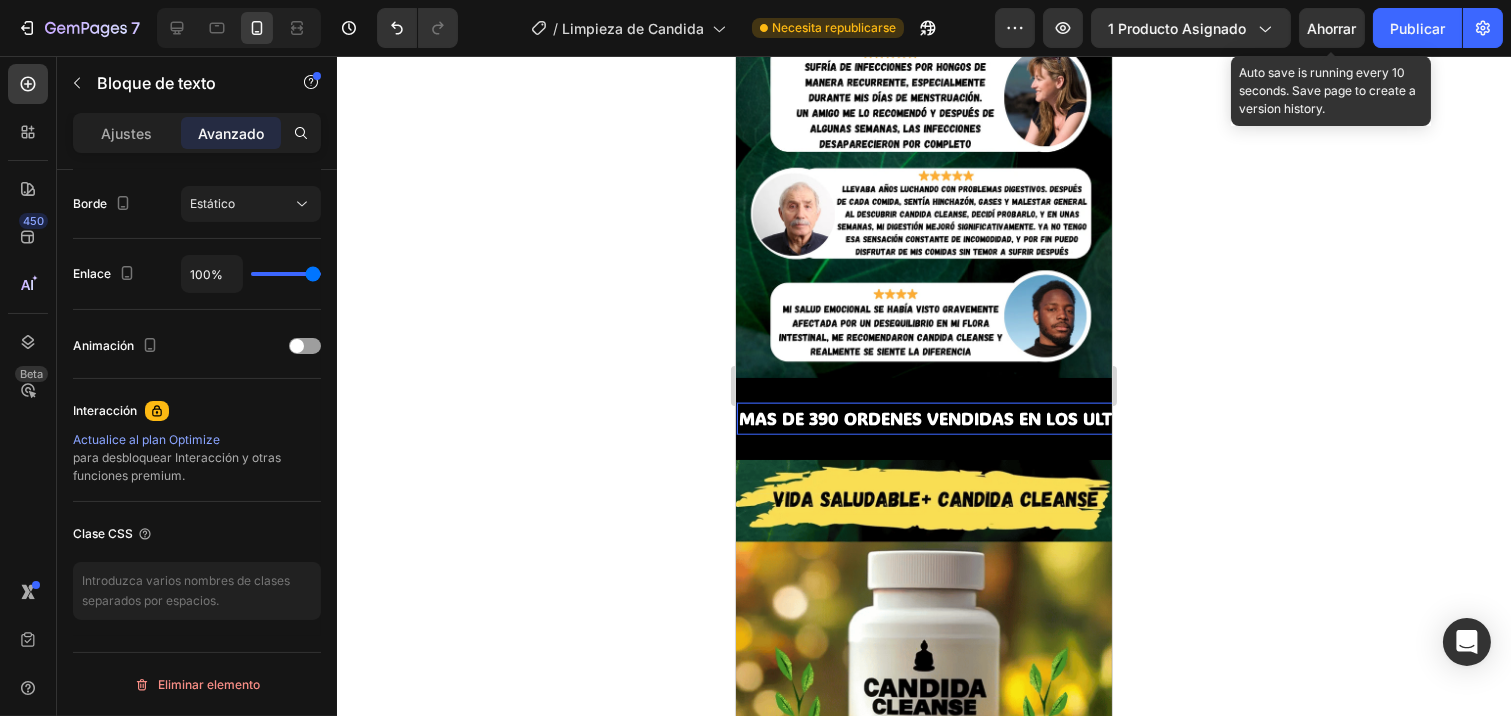 click on "Ahorrar" at bounding box center (1332, 28) 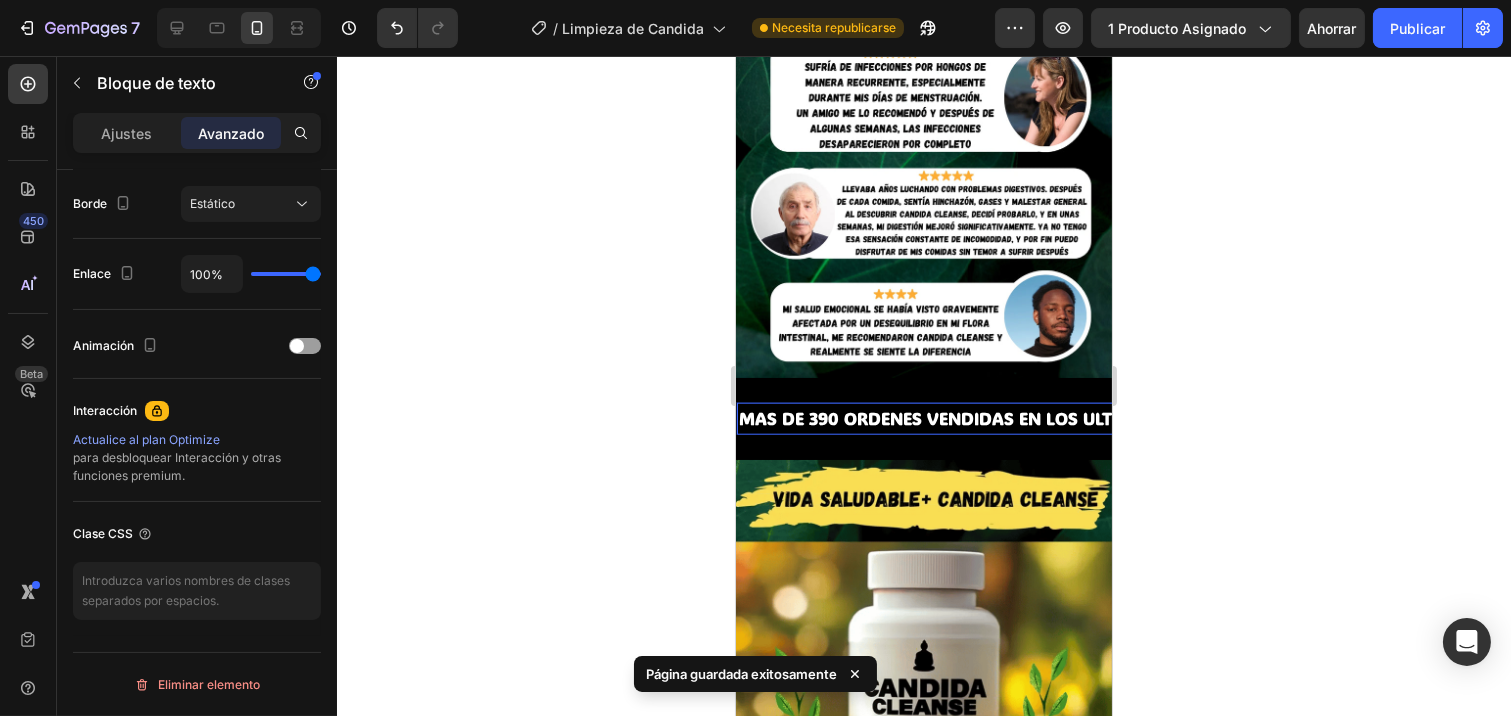 click on "MAS DE 390 ORDENES VENDIDAS EN LOS ULTIMOS 7 DIAS 🔥" at bounding box center (989, 418) 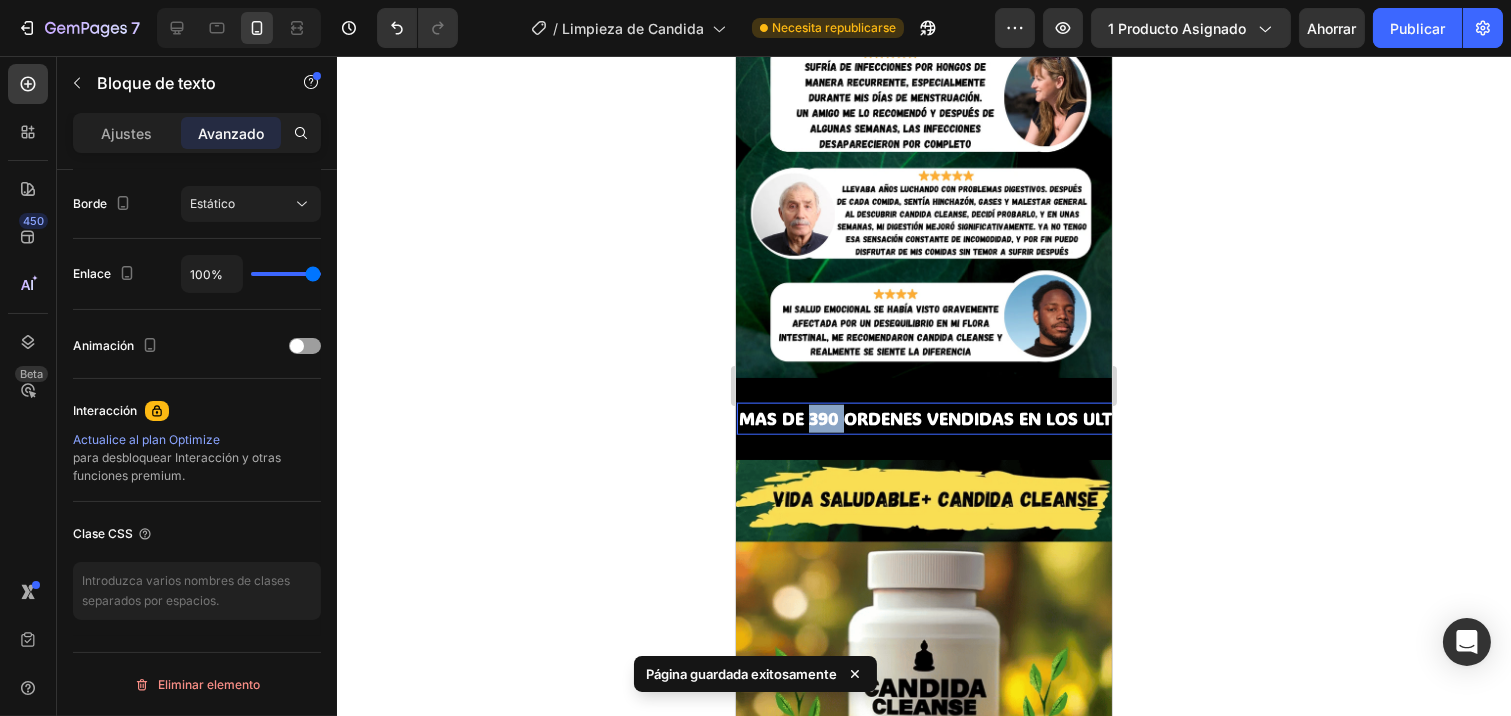 click on "MAS DE 390 ORDENES VENDIDAS EN LOS ULTIMOS 7 DIAS 🔥" at bounding box center [989, 418] 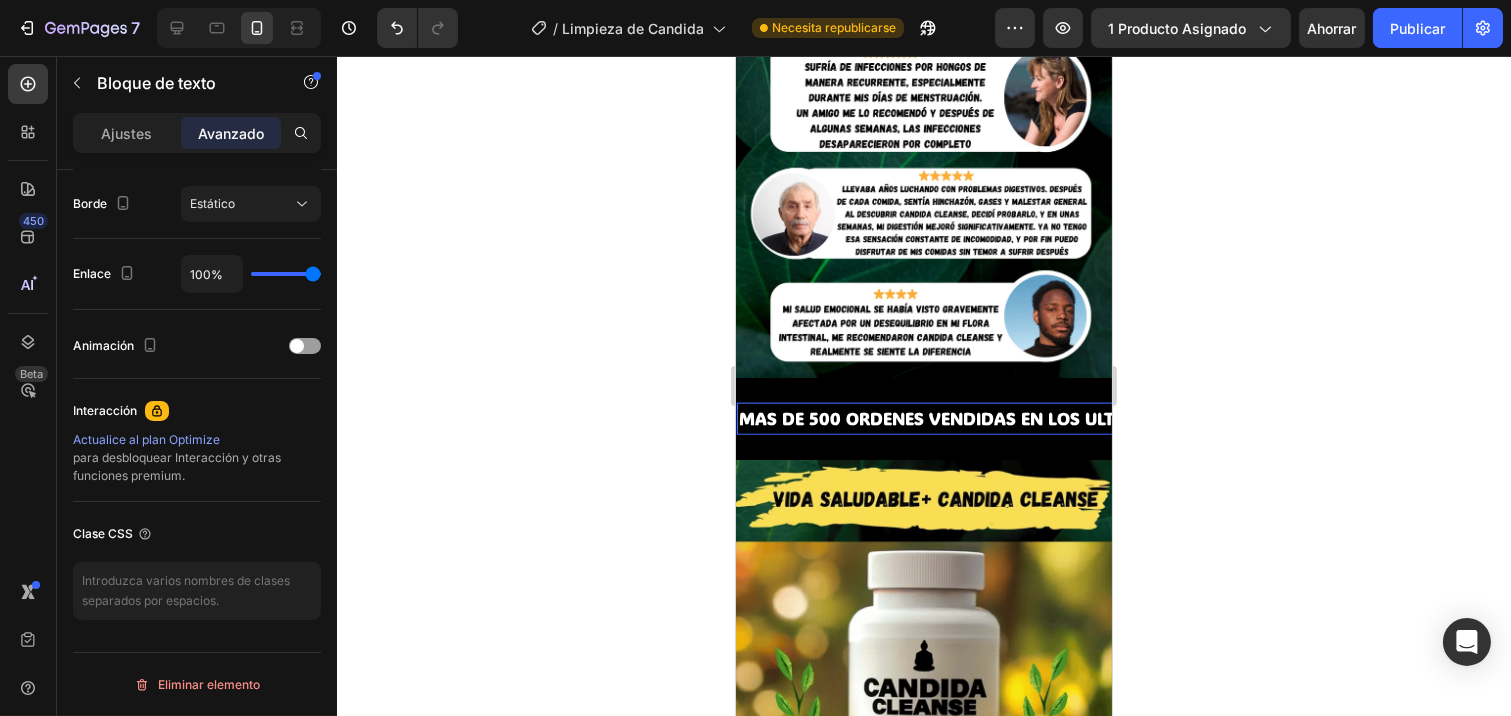 click on "MAS DE 500 ORDENES VENDIDAS EN LOS ULTIMOS 7 DIAS 🔥" at bounding box center (990, 418) 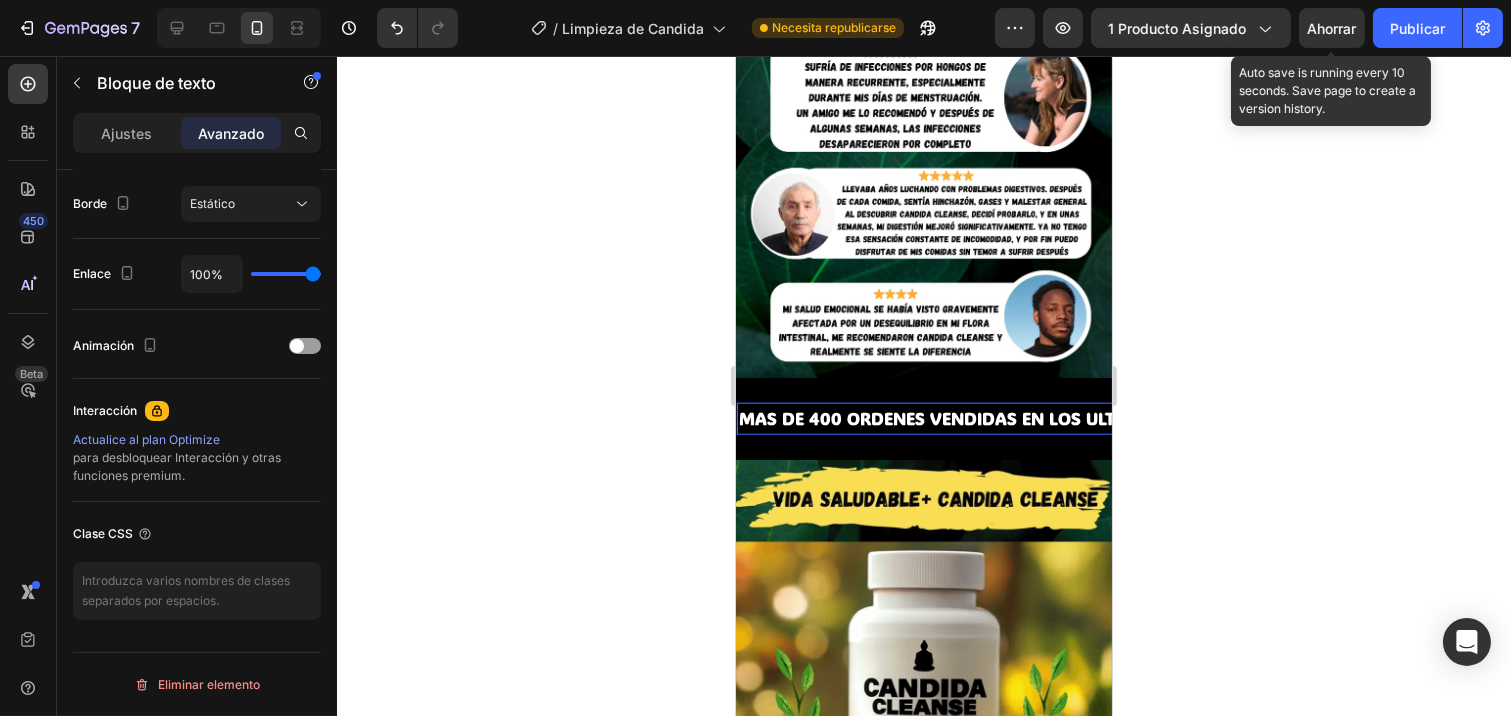 click on "Ahorrar" 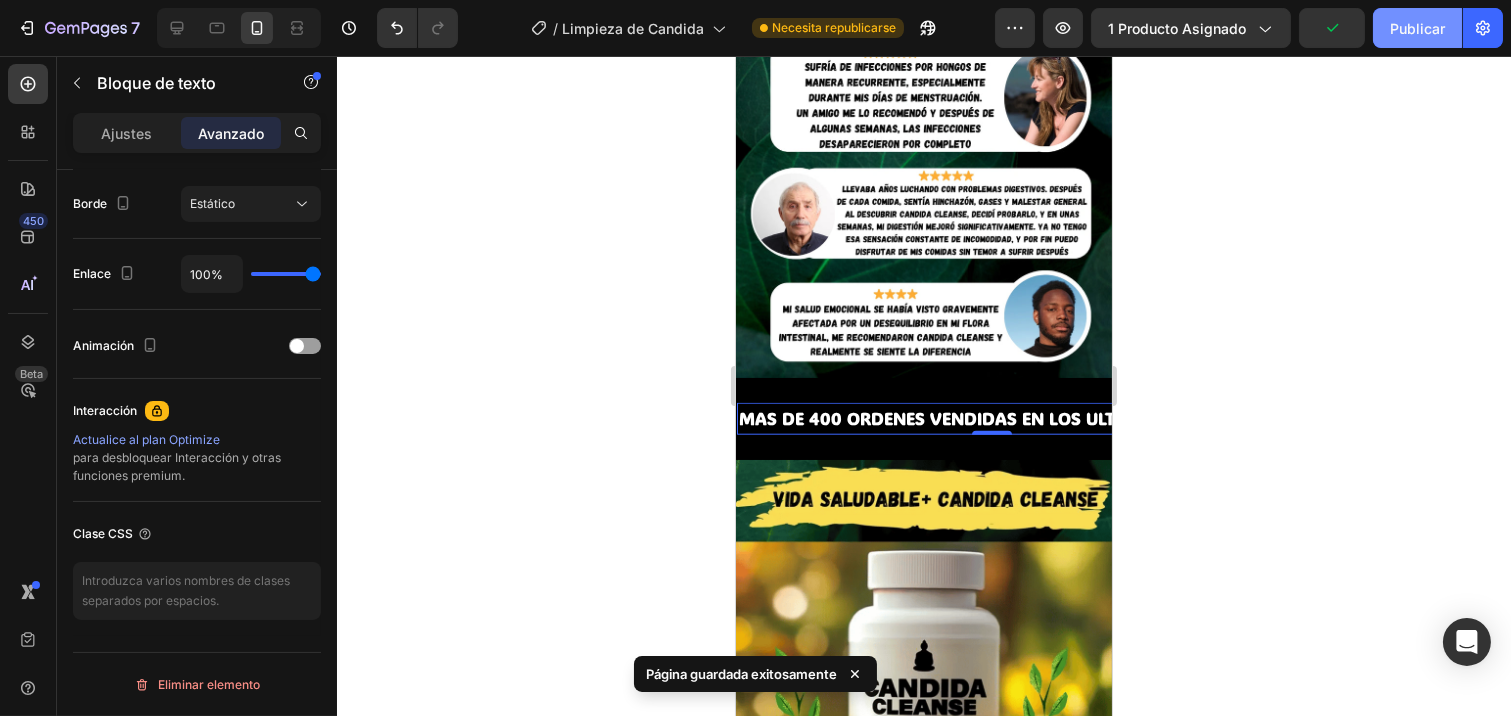 click on "Publicar" at bounding box center (1417, 28) 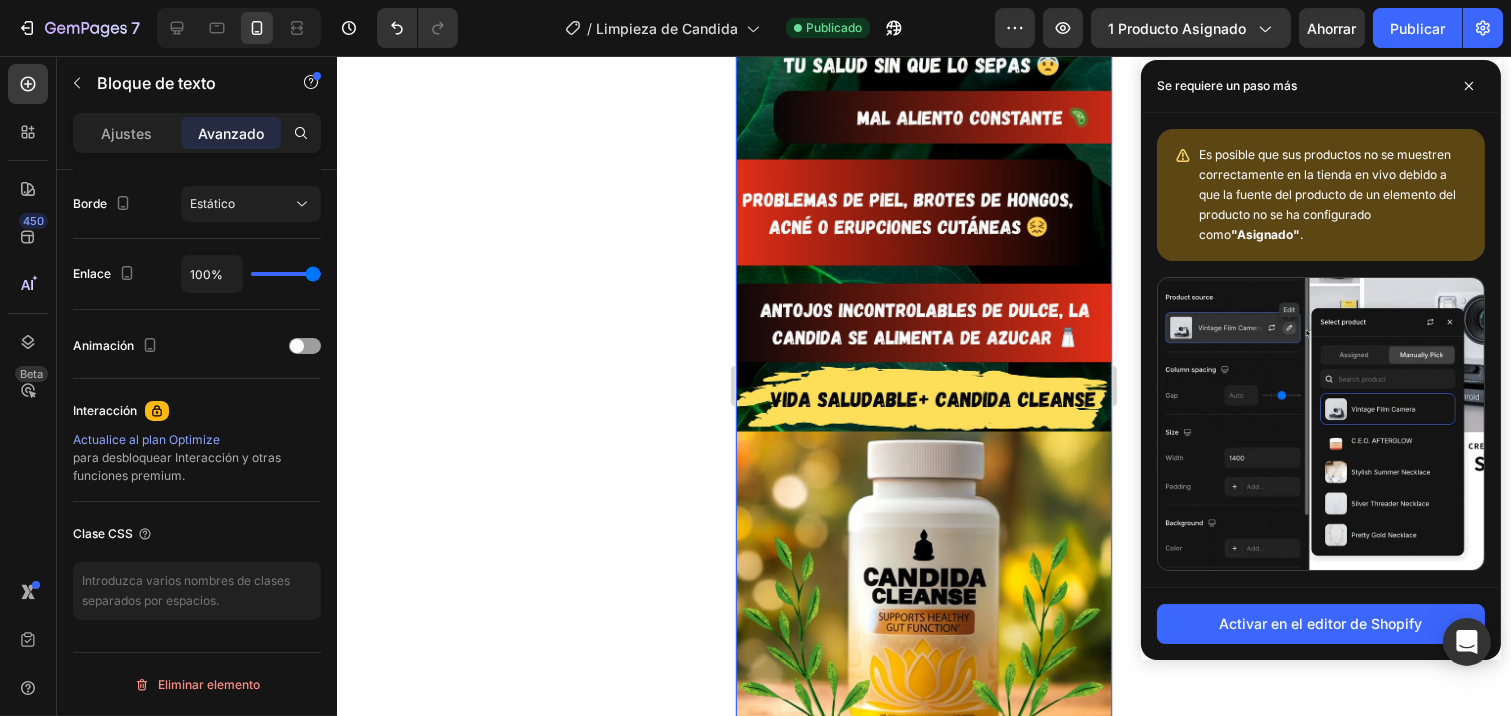 scroll, scrollTop: 946, scrollLeft: 0, axis: vertical 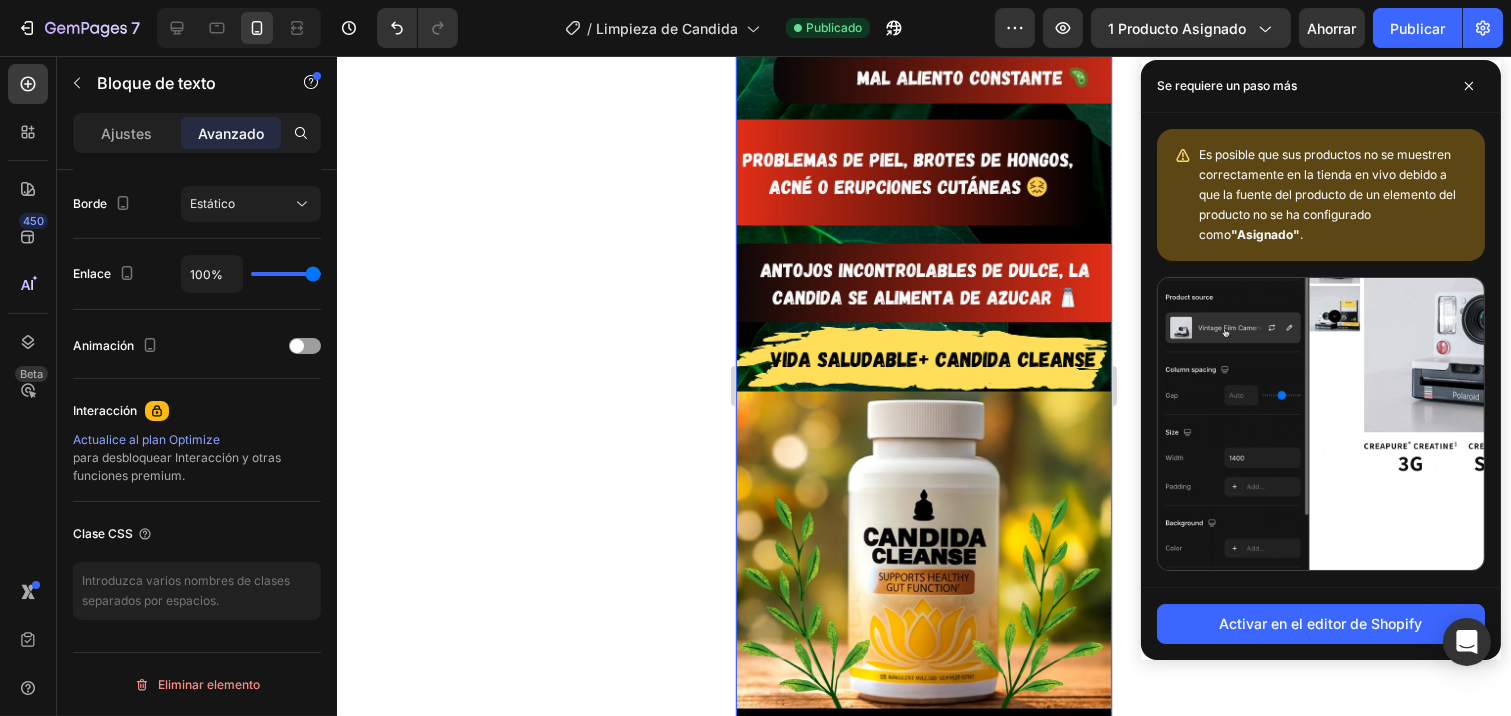 click at bounding box center [923, 370] 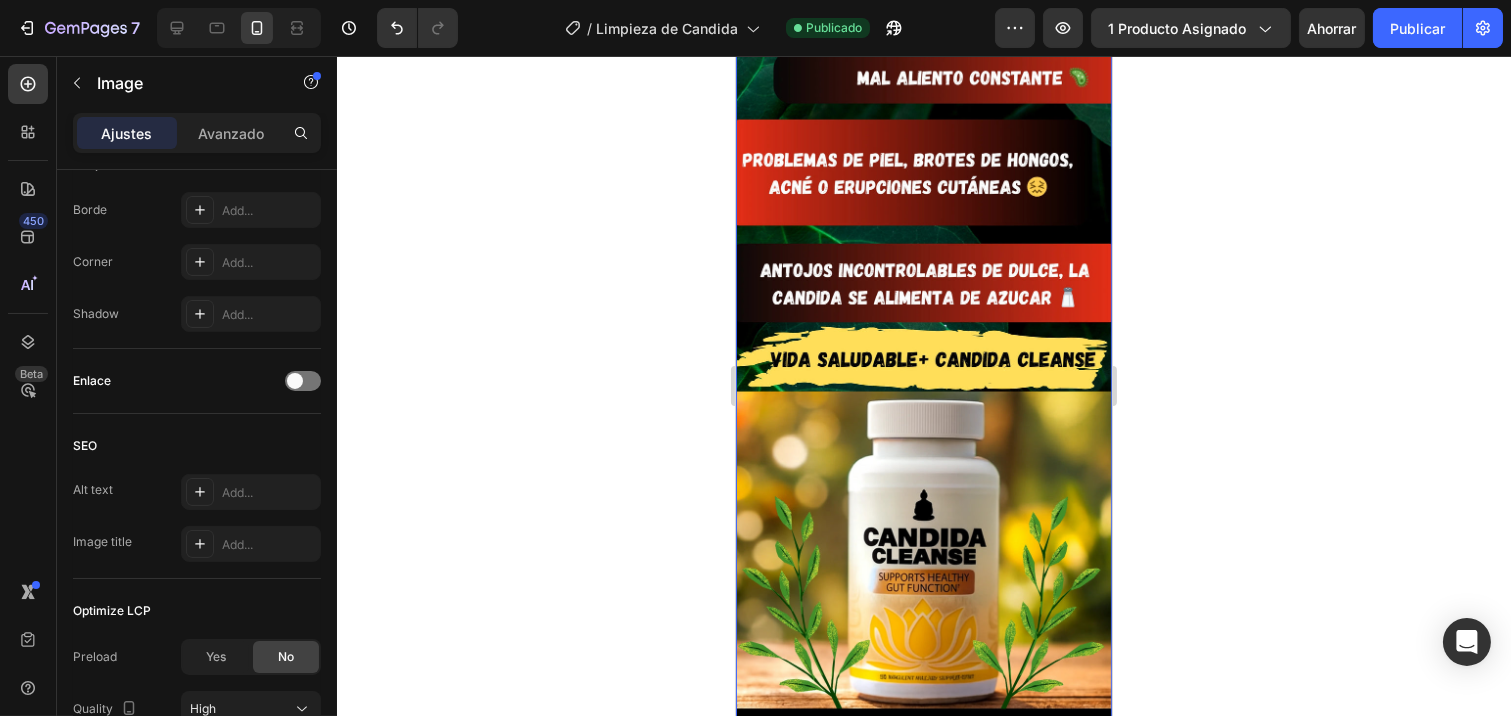 scroll, scrollTop: 0, scrollLeft: 0, axis: both 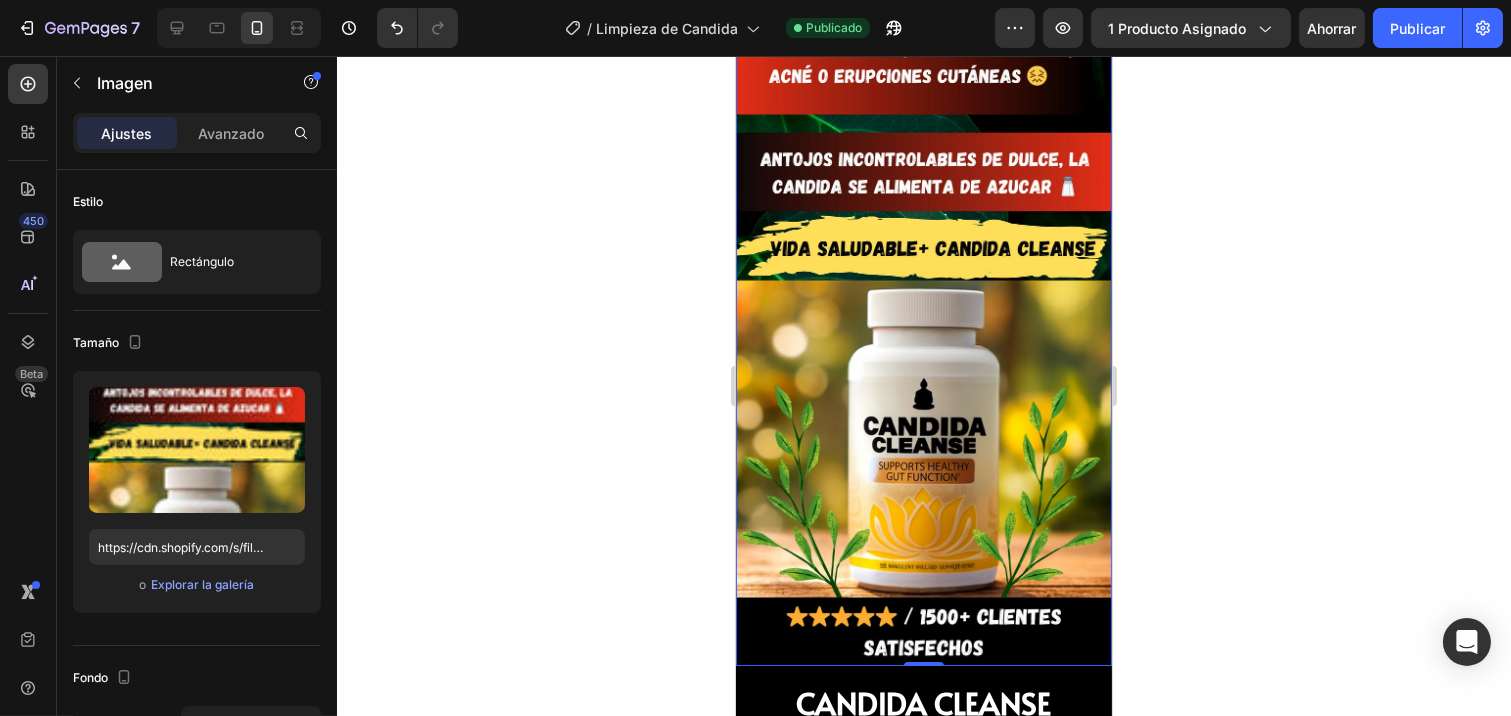 click at bounding box center [923, 259] 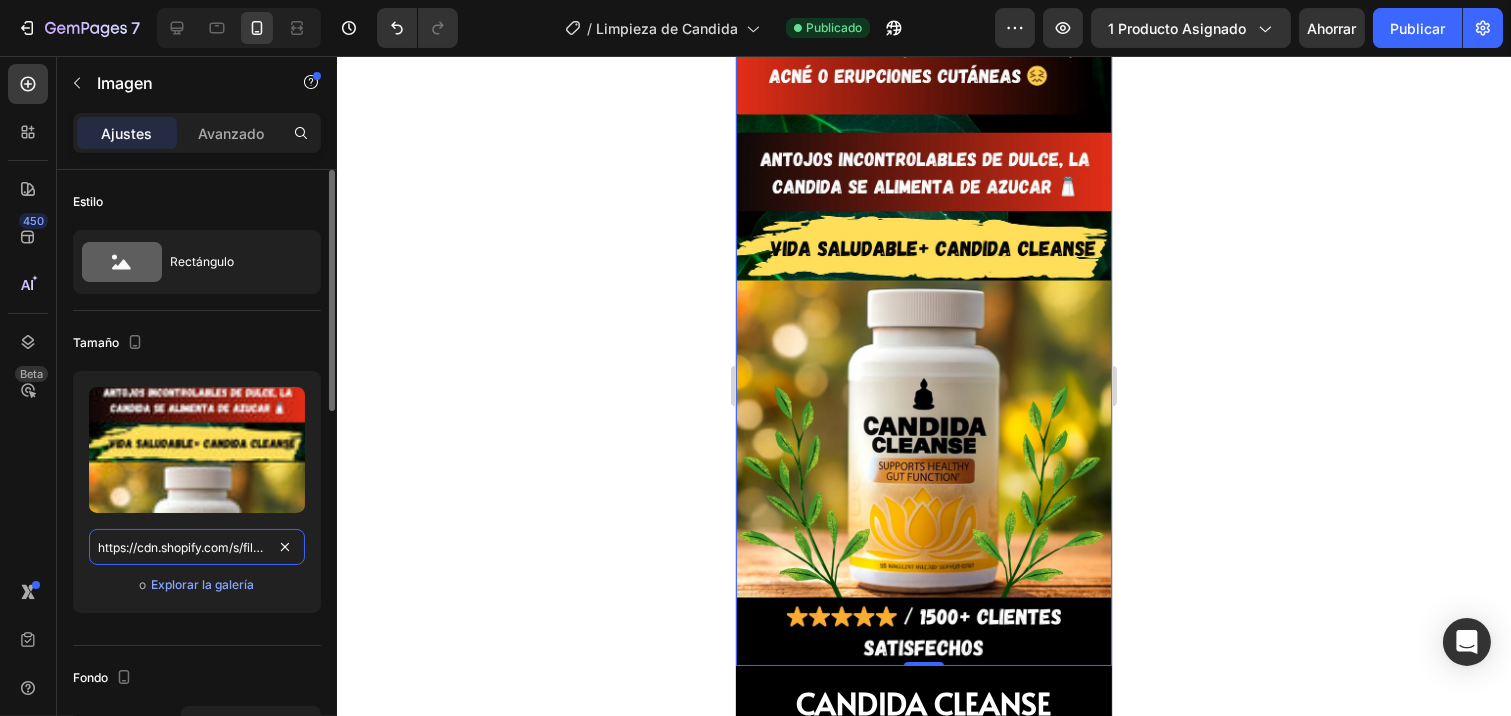 click on "https://cdn.shopify.com/s/files/1/0934/5977/5810/files/Landingadisear1-ezgif.com-png-to-webp-converter_1_91375fc9-8a7b-4756-abf2-506cd1bc9d58.webp?v=1754279042" at bounding box center (197, 547) 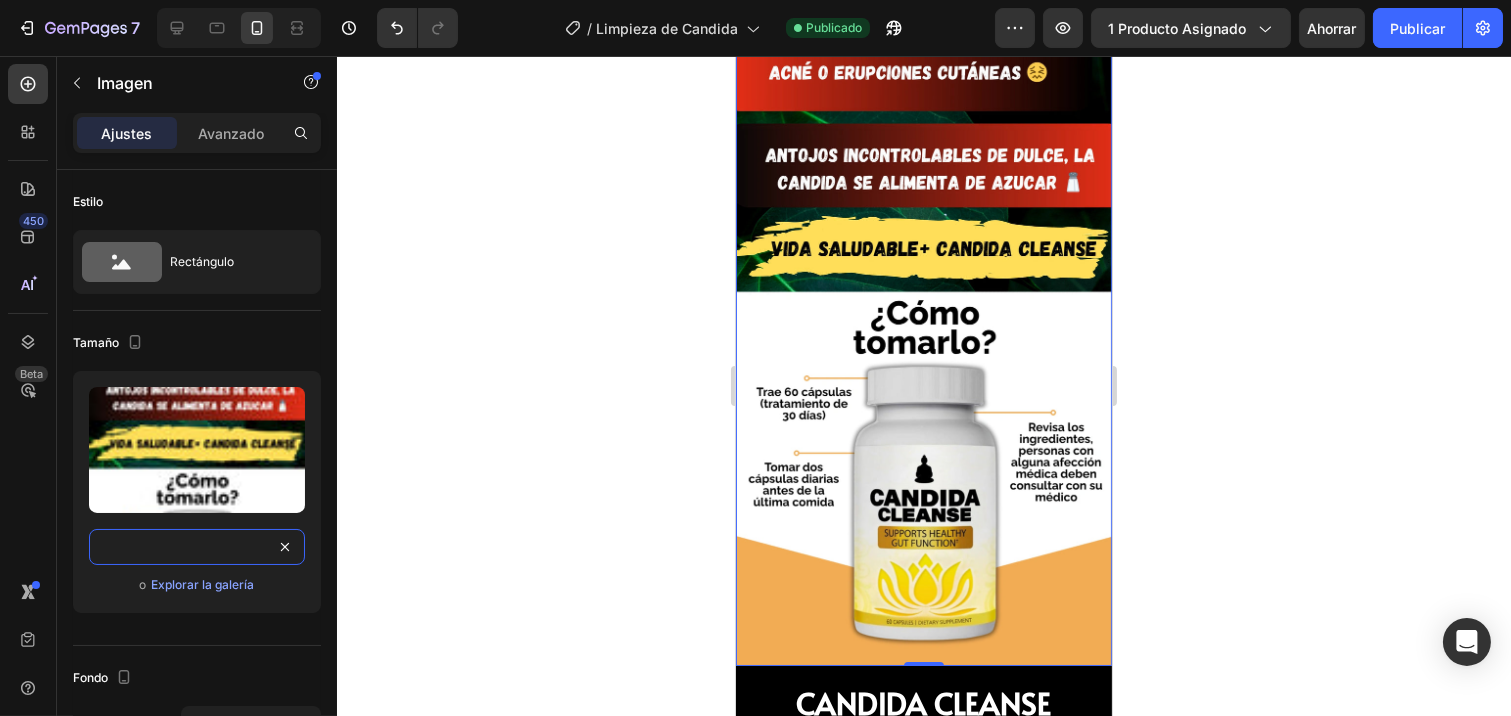 type on "https://cdn.shopify.com/s/files/1/0934/5977/5810/files/Landingadisear2-ezgif.com-png-to-webp-converter_1.webp?v=1754288586" 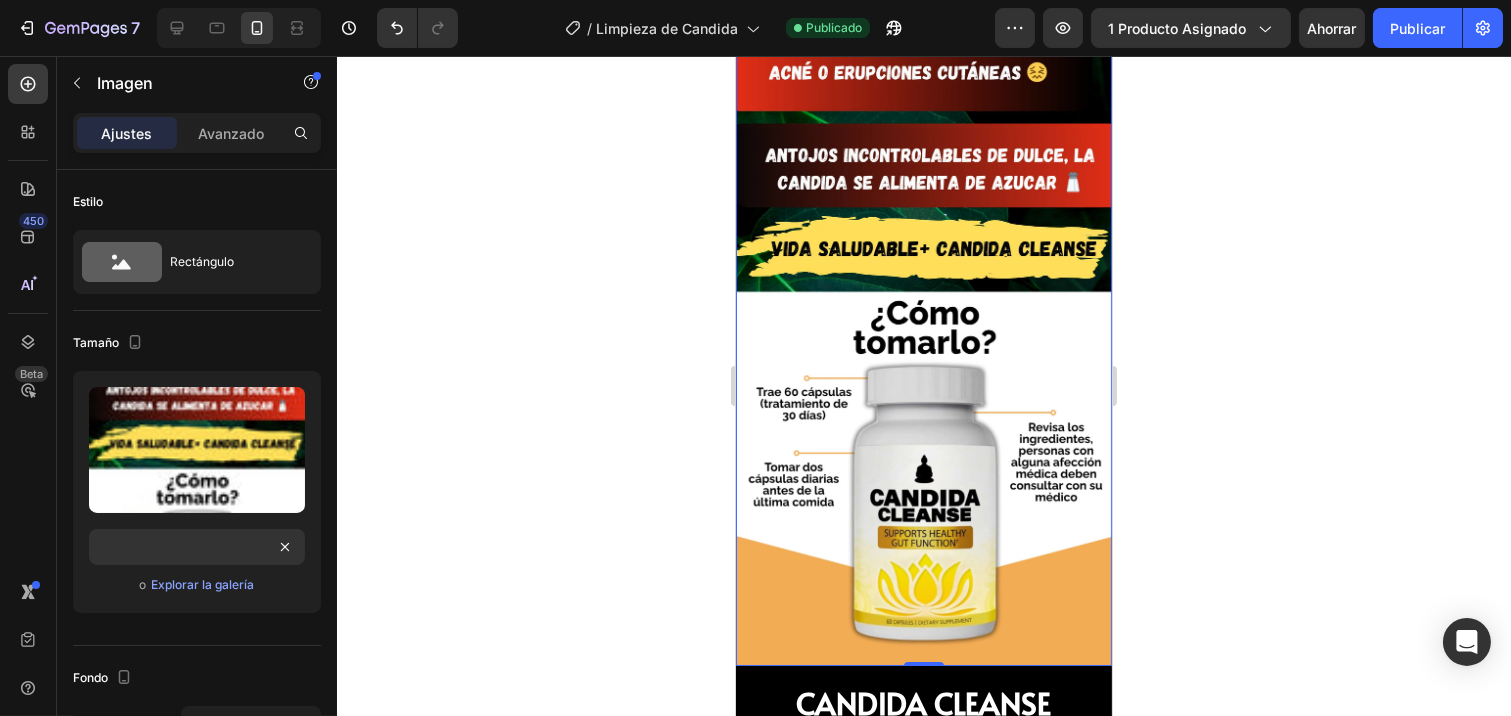click 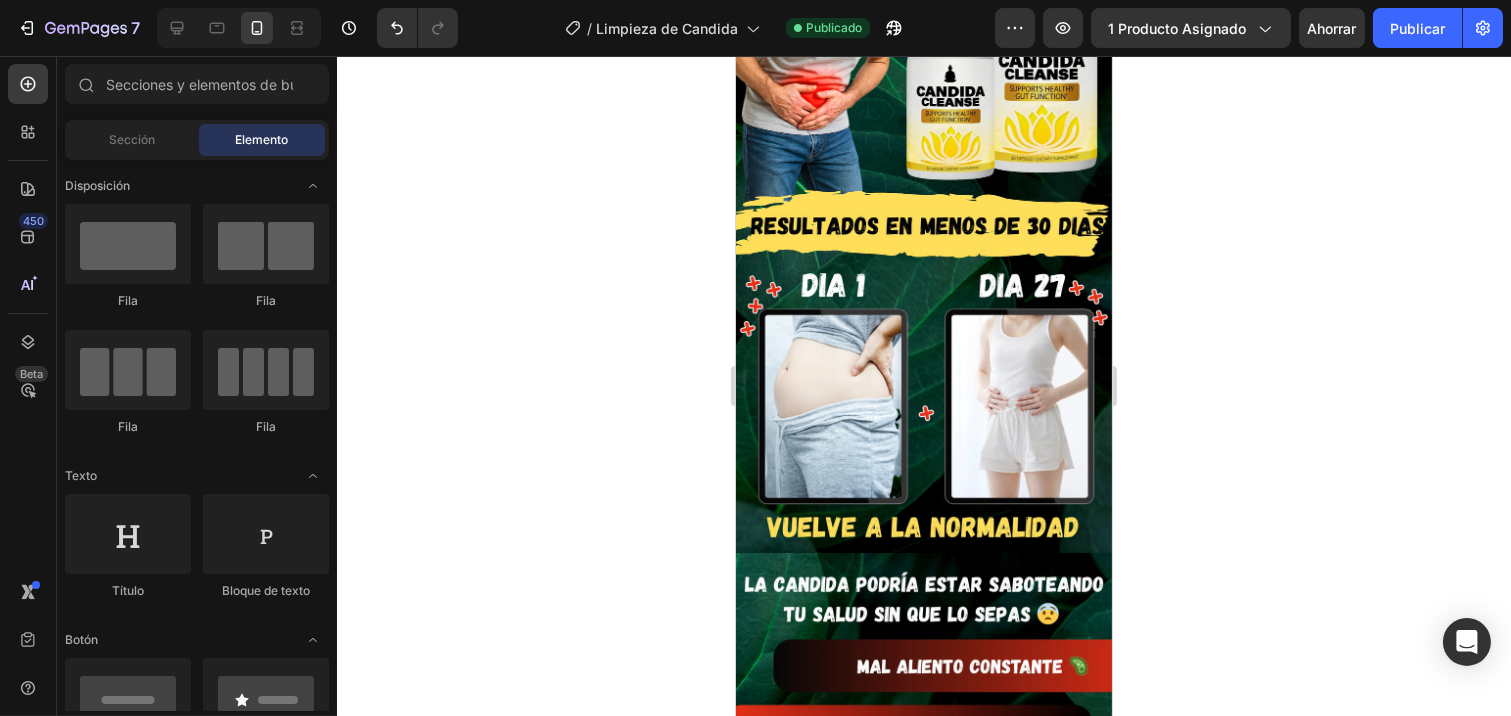 scroll, scrollTop: 502, scrollLeft: 0, axis: vertical 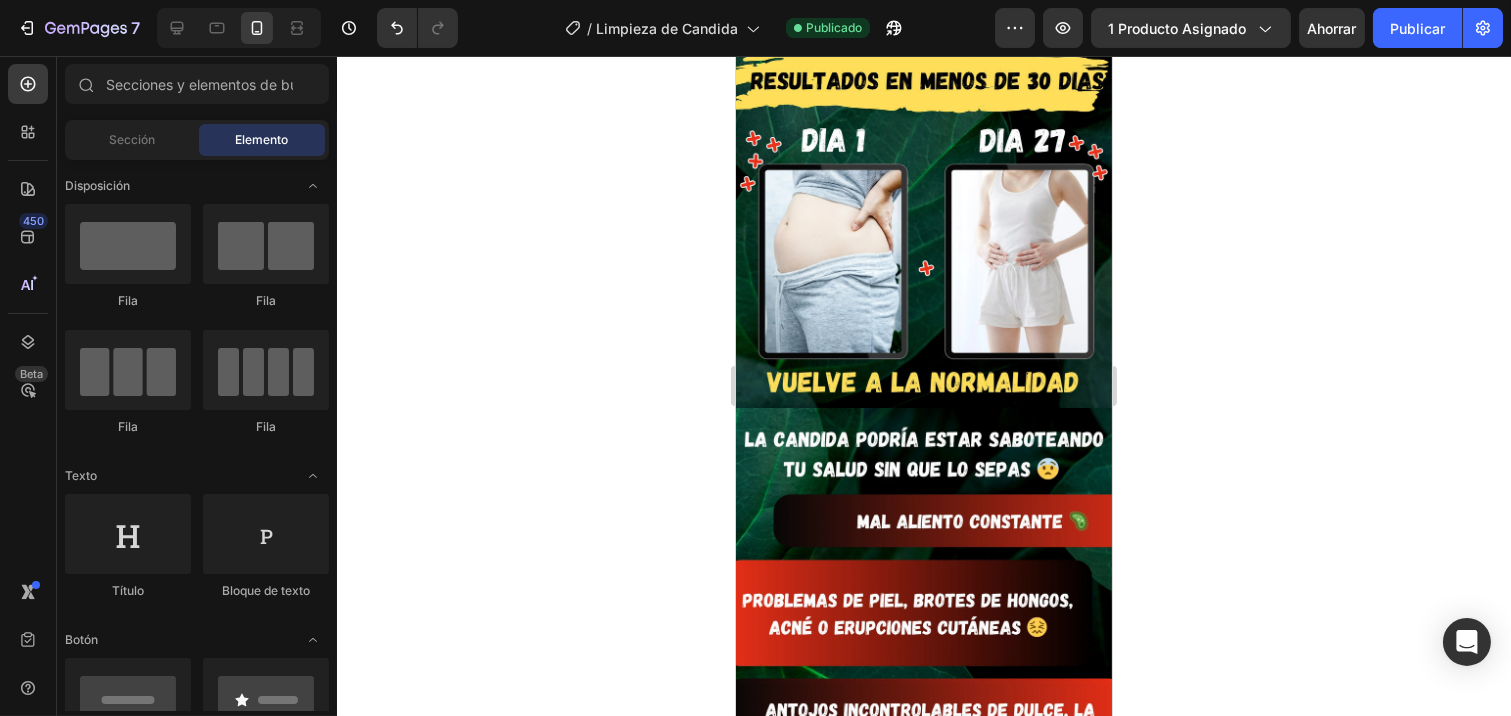click on "Ahorrar" 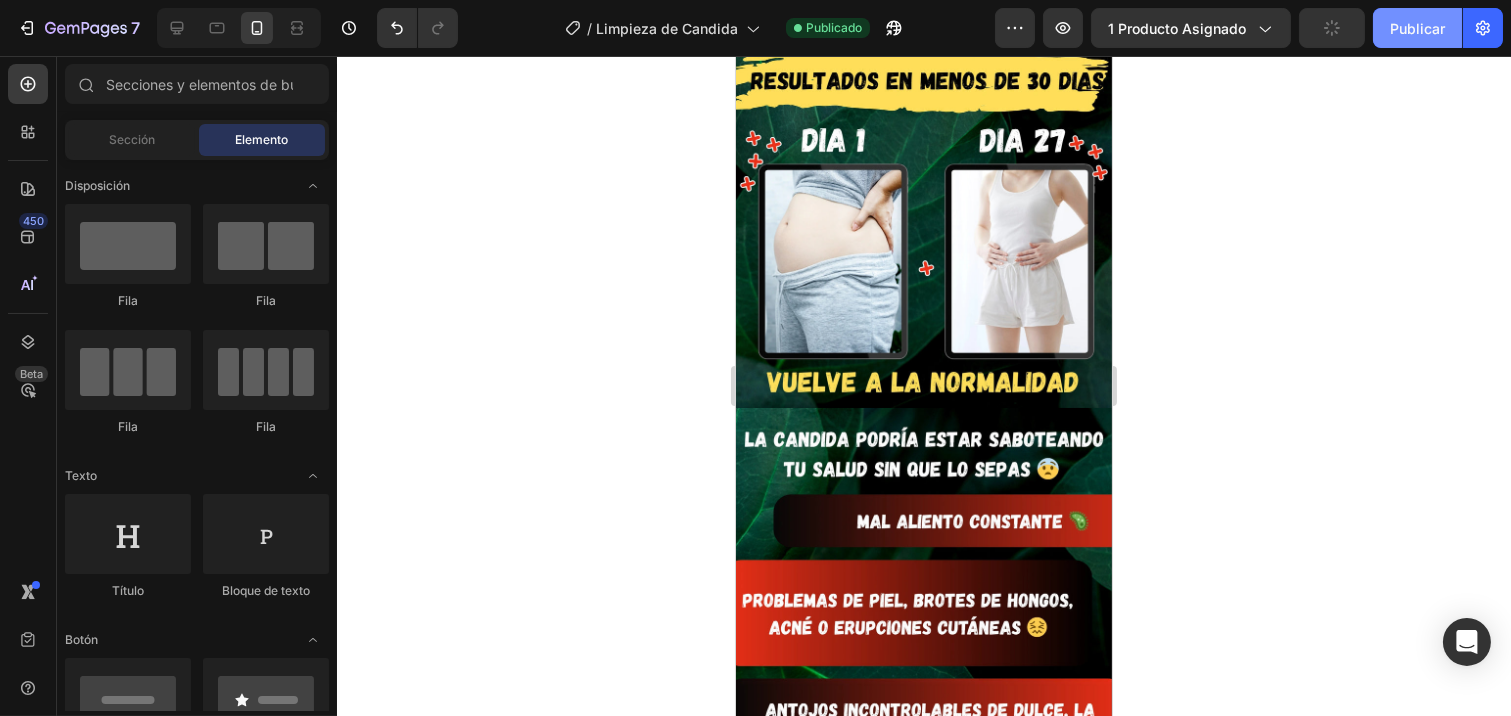click on "Publicar" at bounding box center (1417, 28) 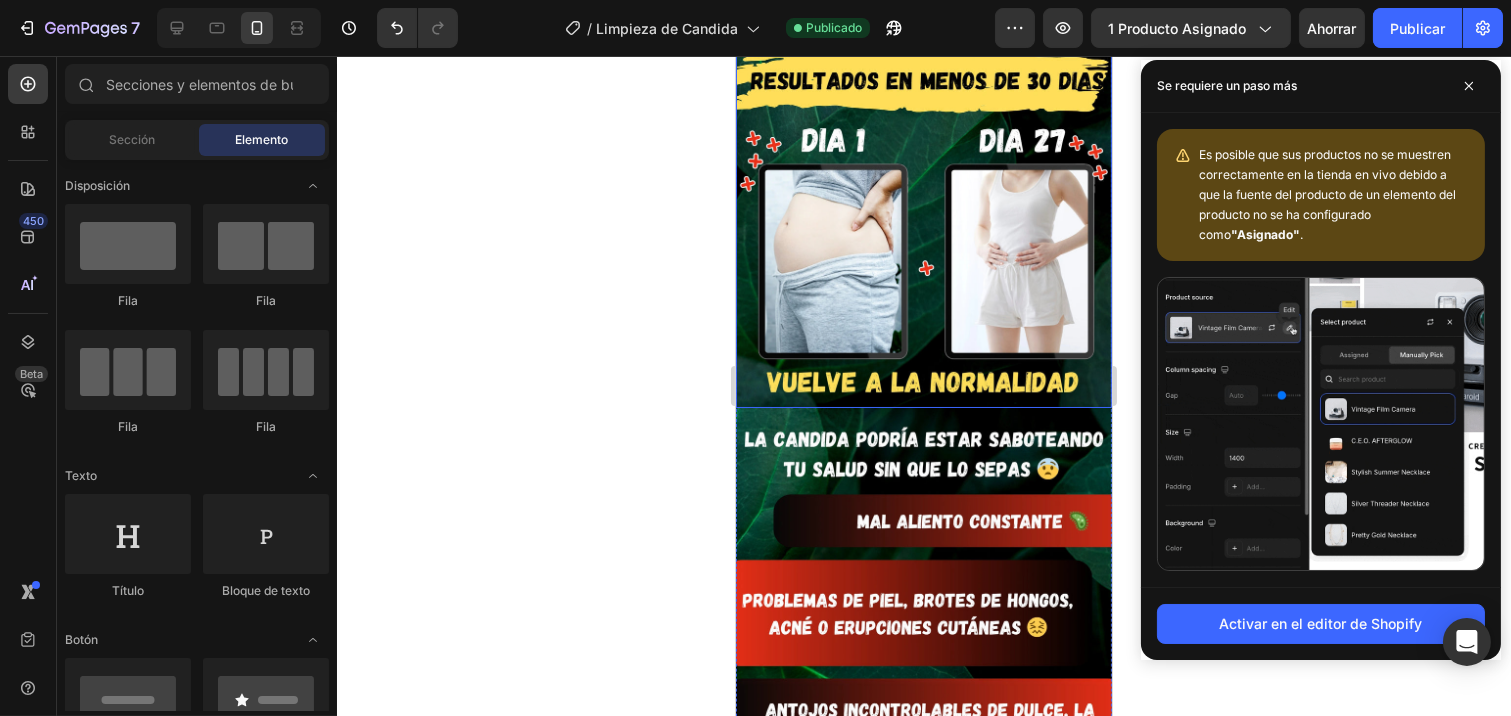 click at bounding box center [923, 1] 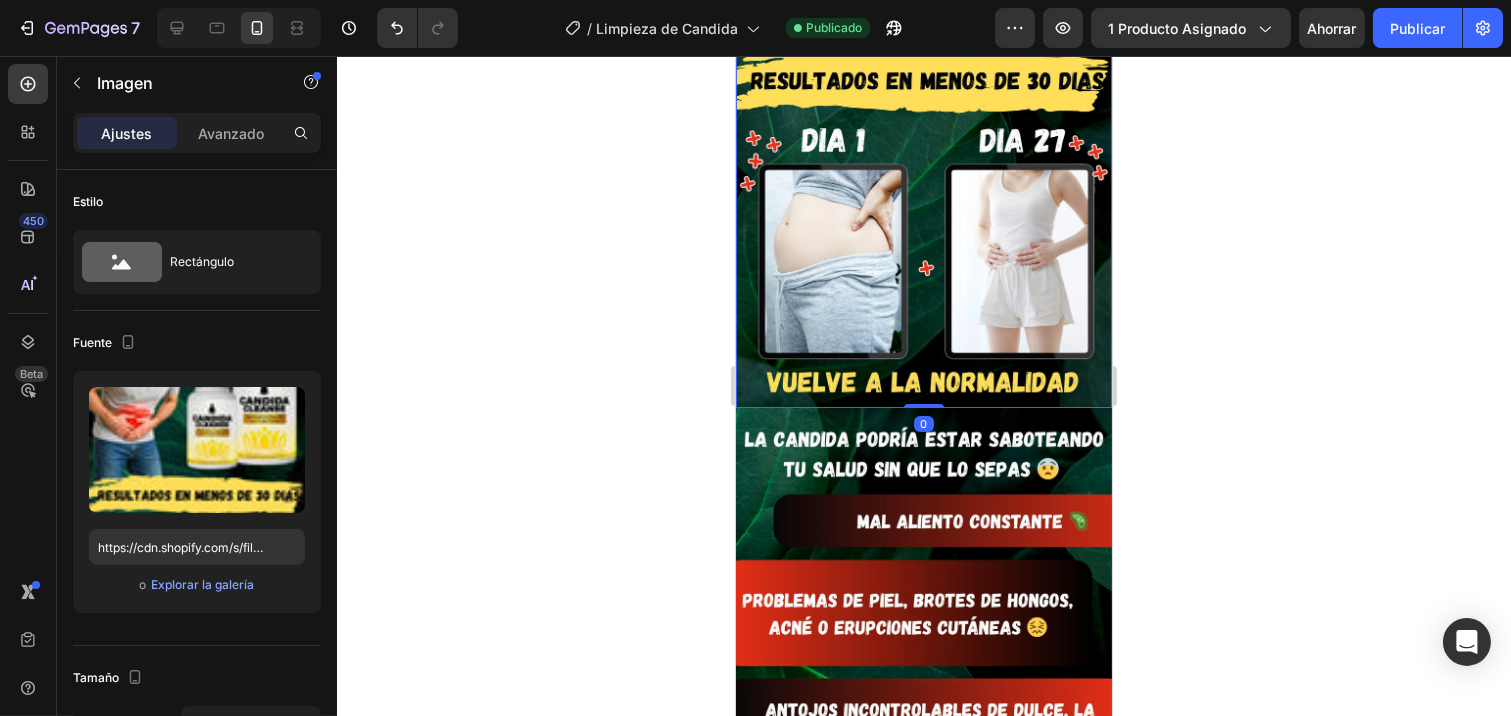 click 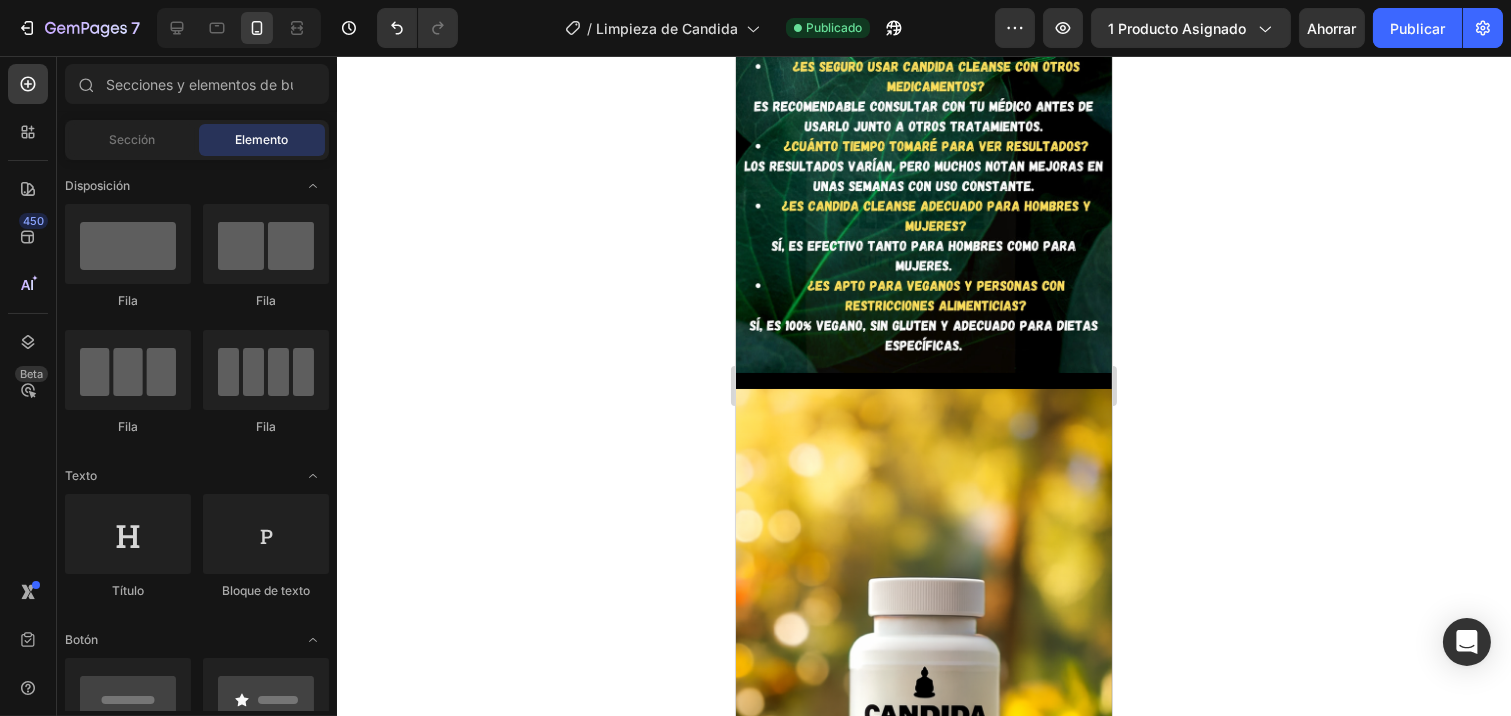 scroll, scrollTop: 6555, scrollLeft: 0, axis: vertical 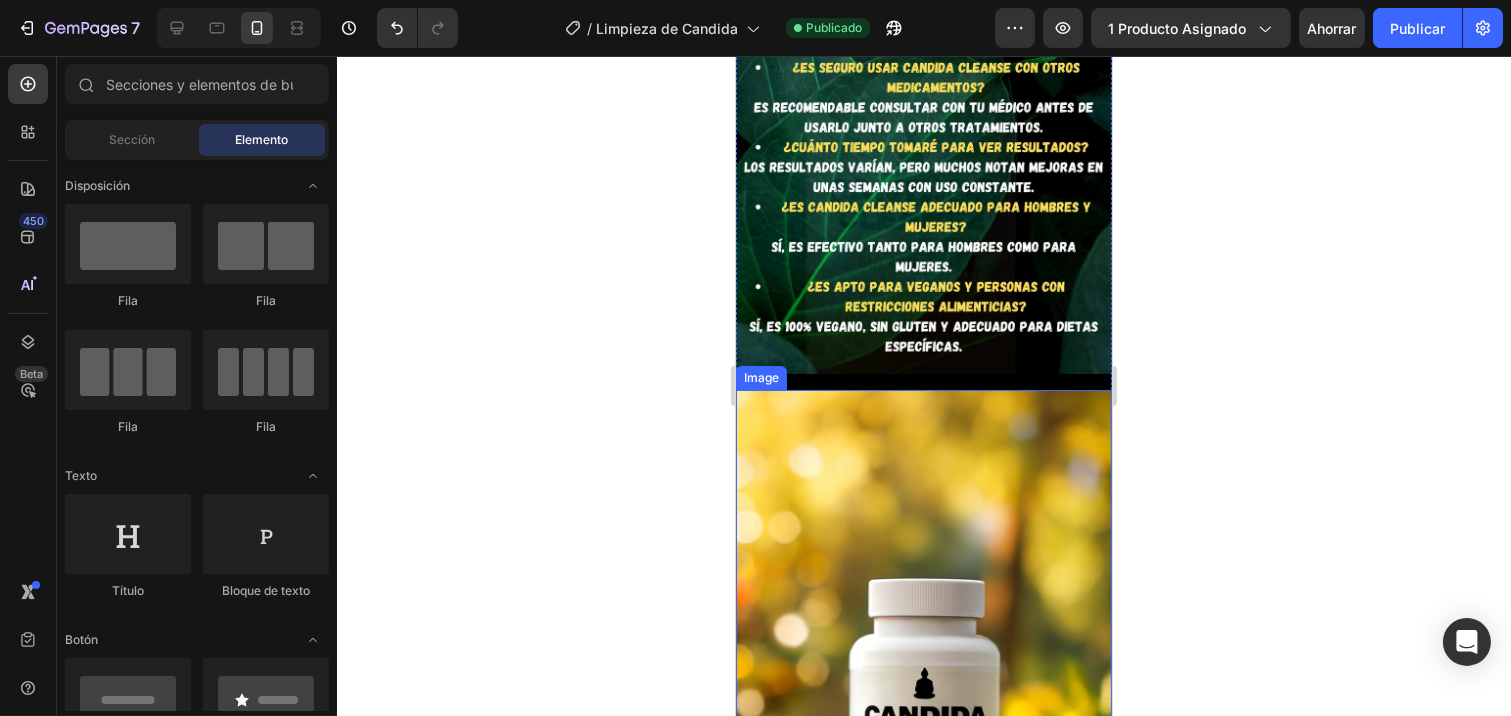 click at bounding box center [923, 672] 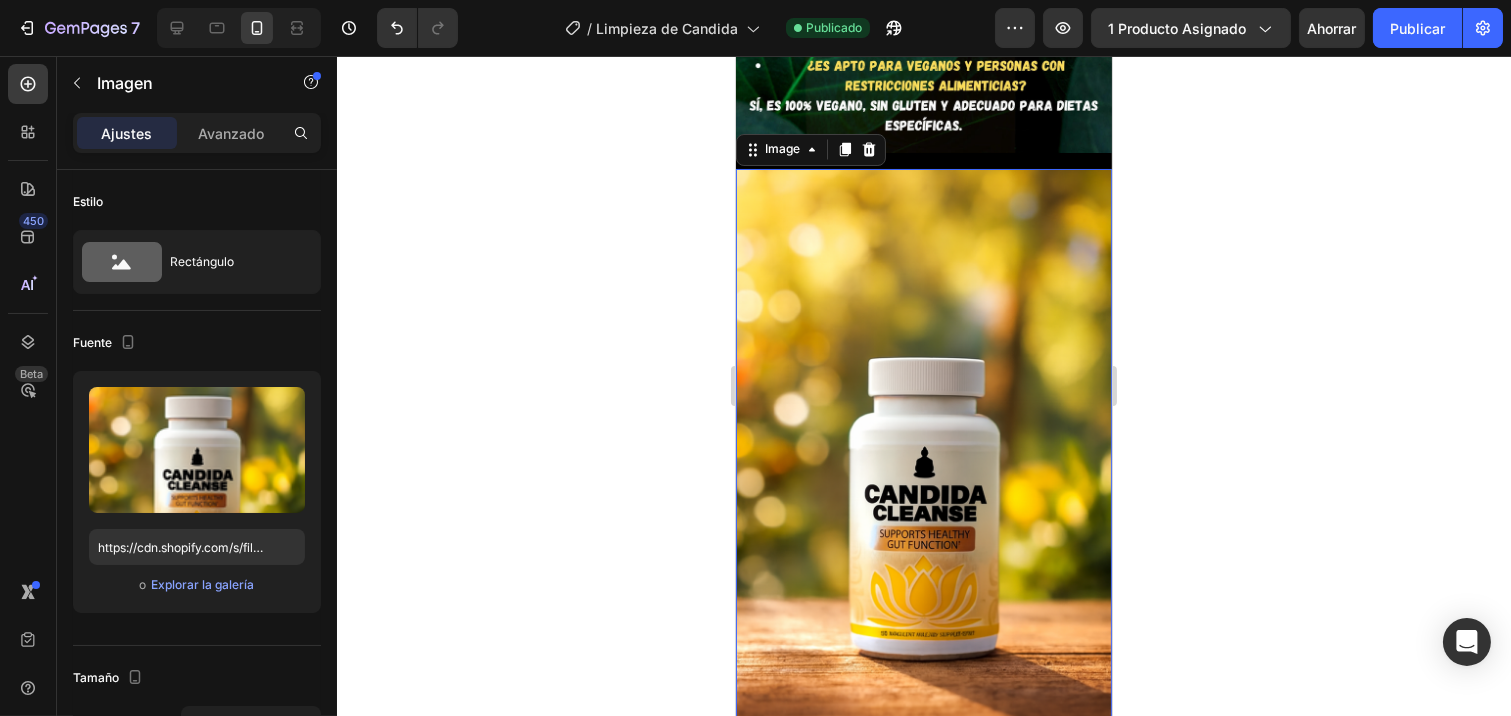 scroll, scrollTop: 6777, scrollLeft: 0, axis: vertical 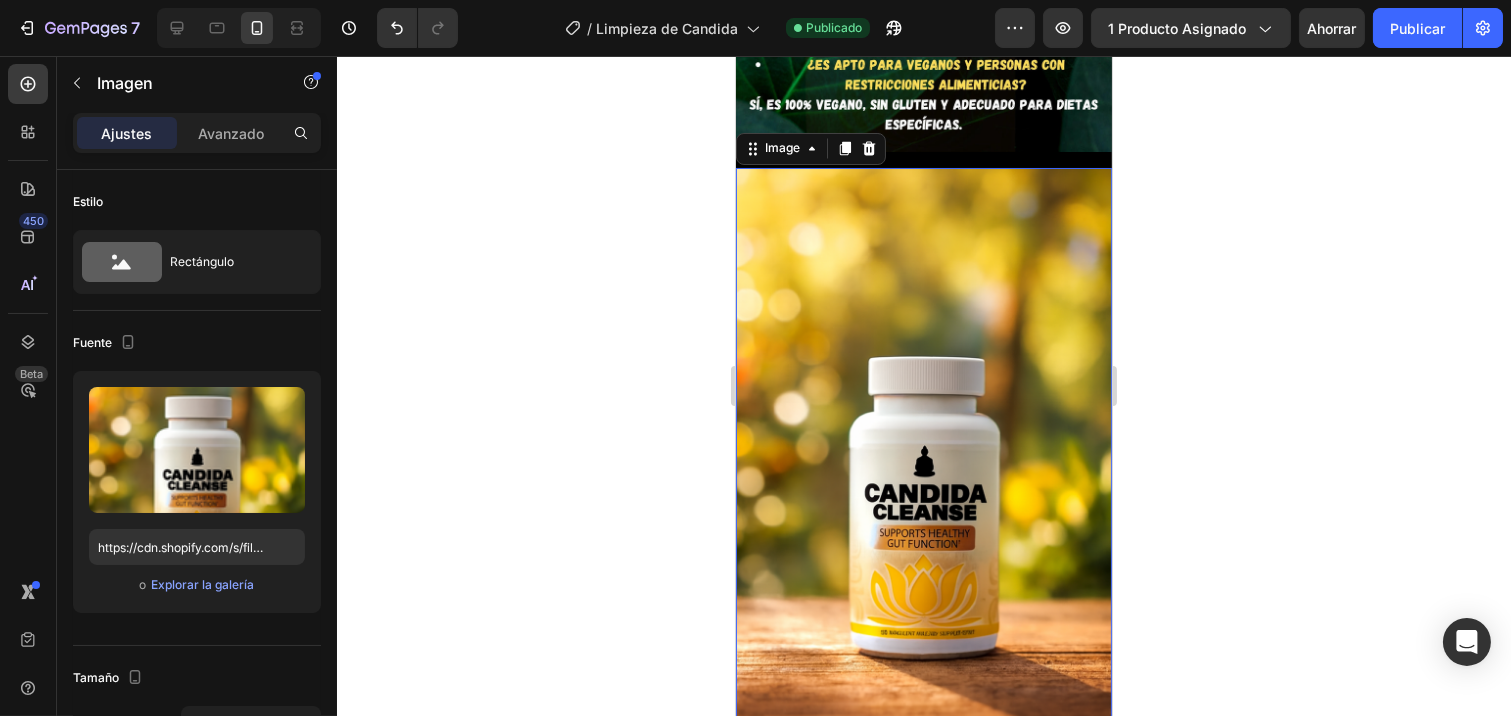 click 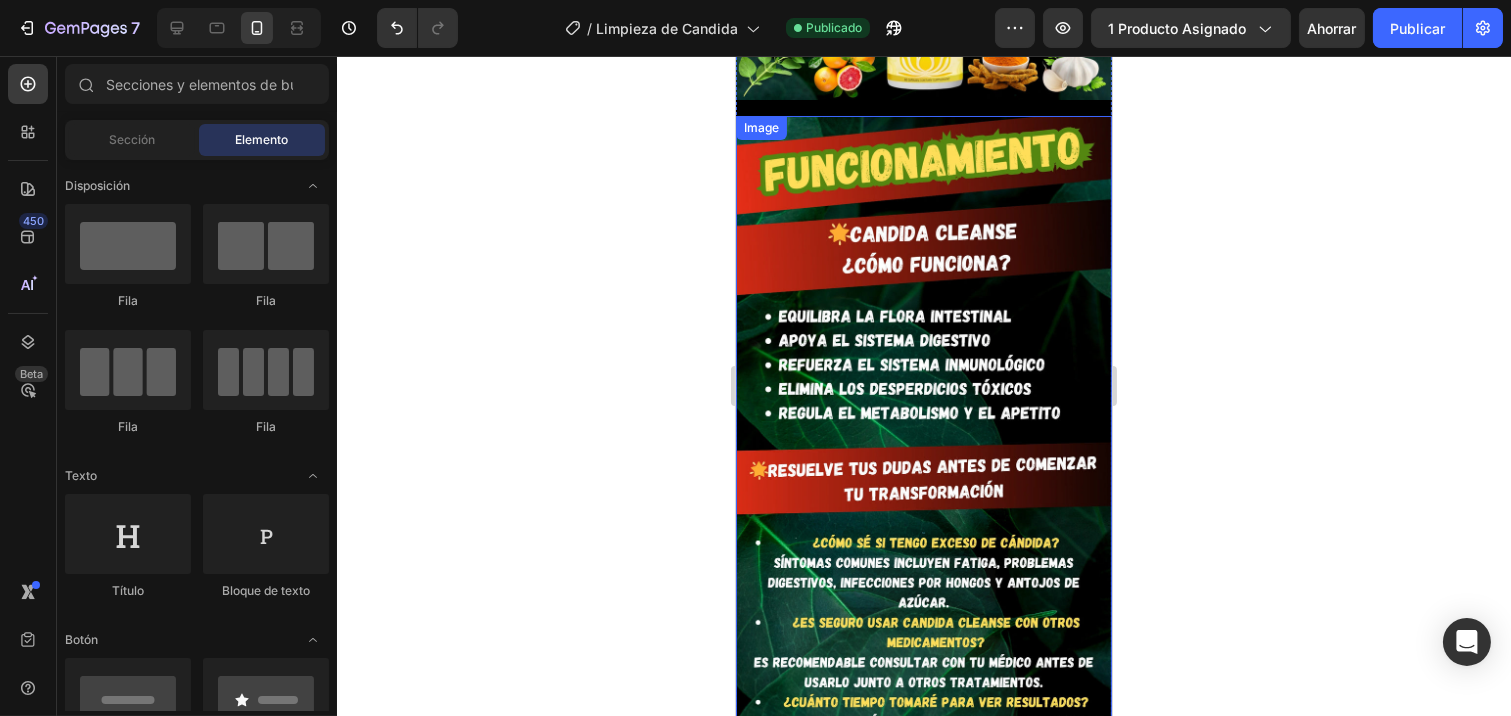 scroll, scrollTop: 6111, scrollLeft: 0, axis: vertical 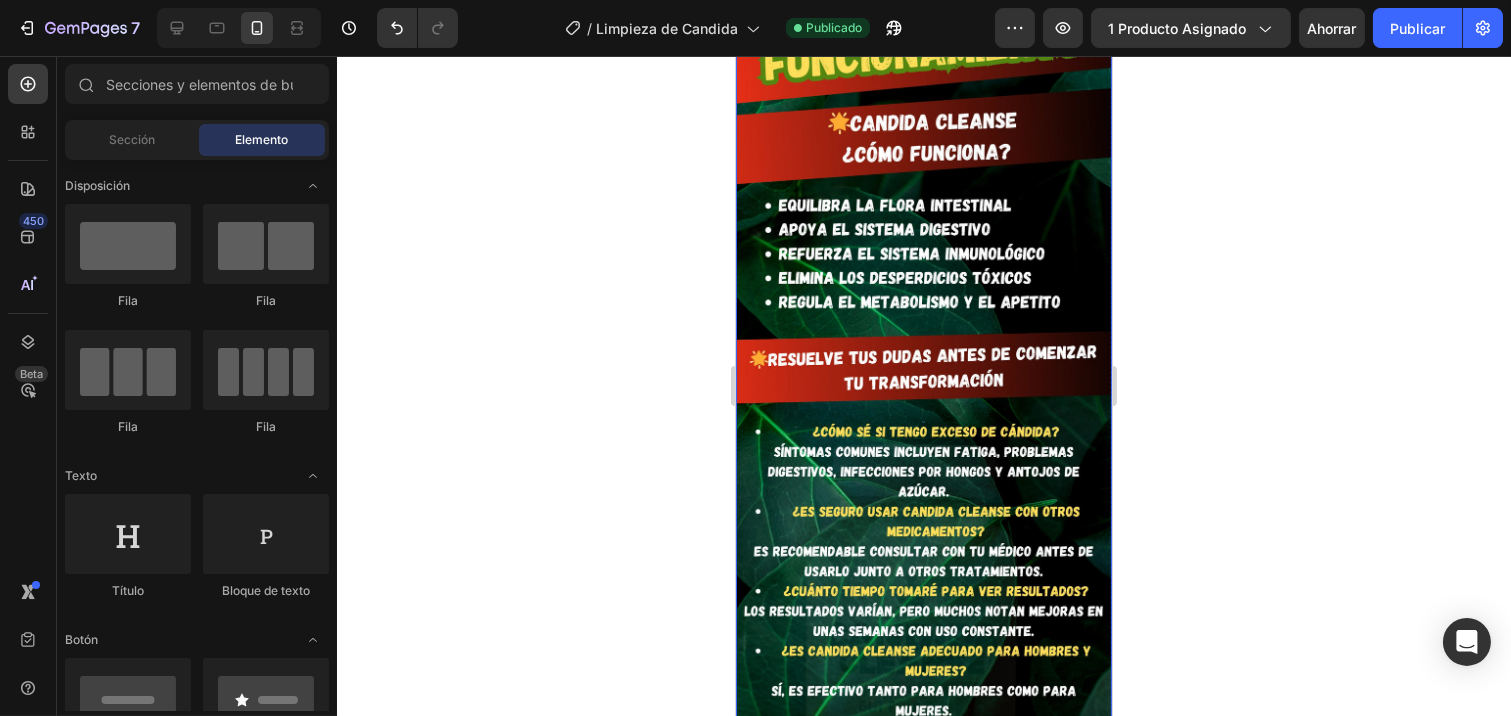 click at bounding box center (923, 411) 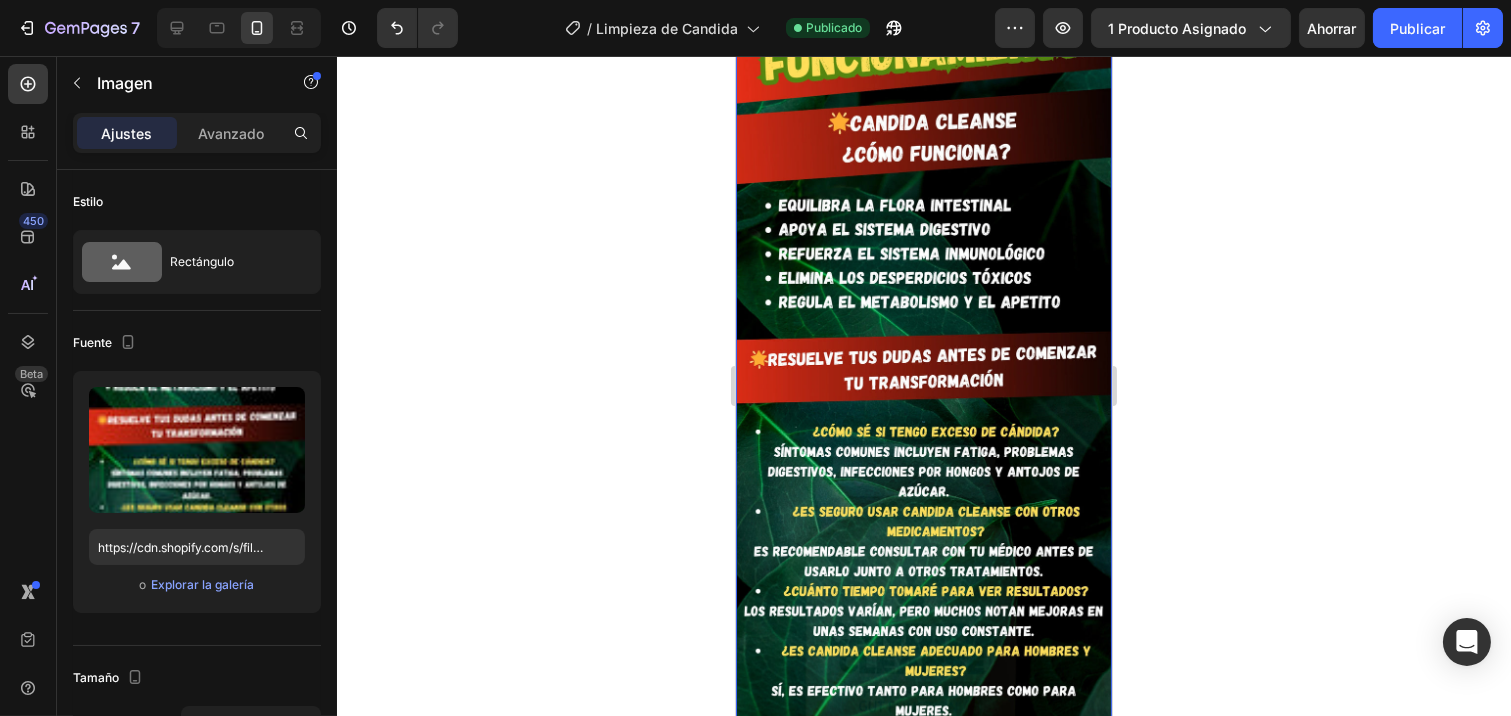 click 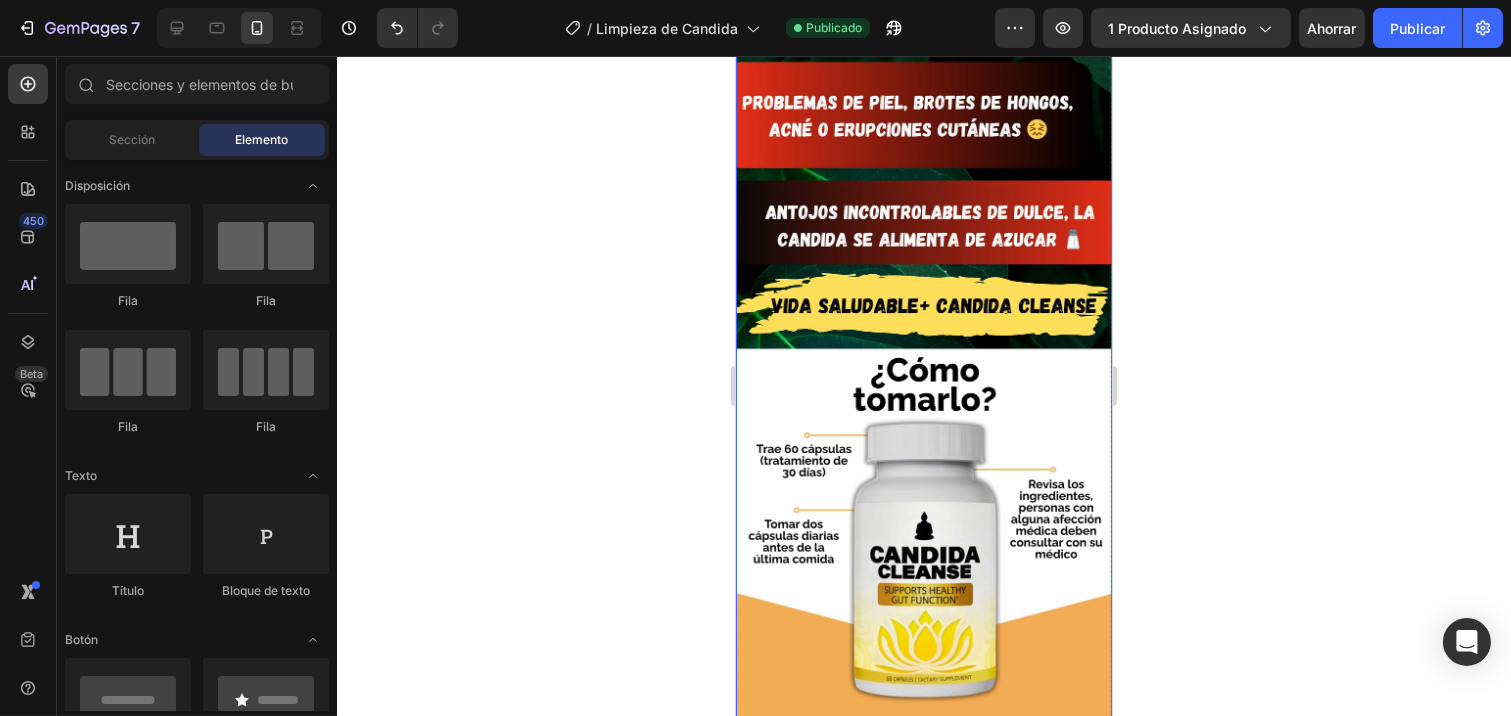 scroll, scrollTop: 1111, scrollLeft: 0, axis: vertical 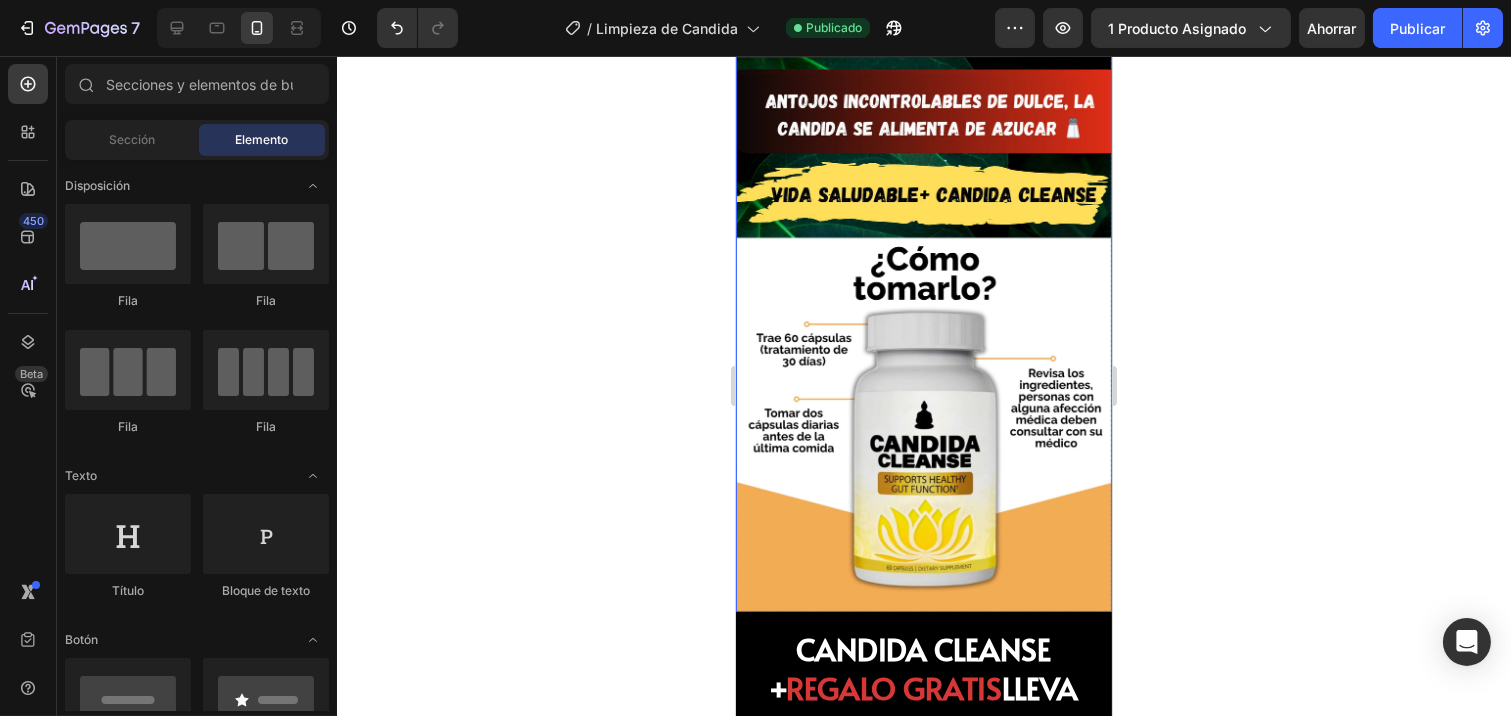 click at bounding box center [923, 205] 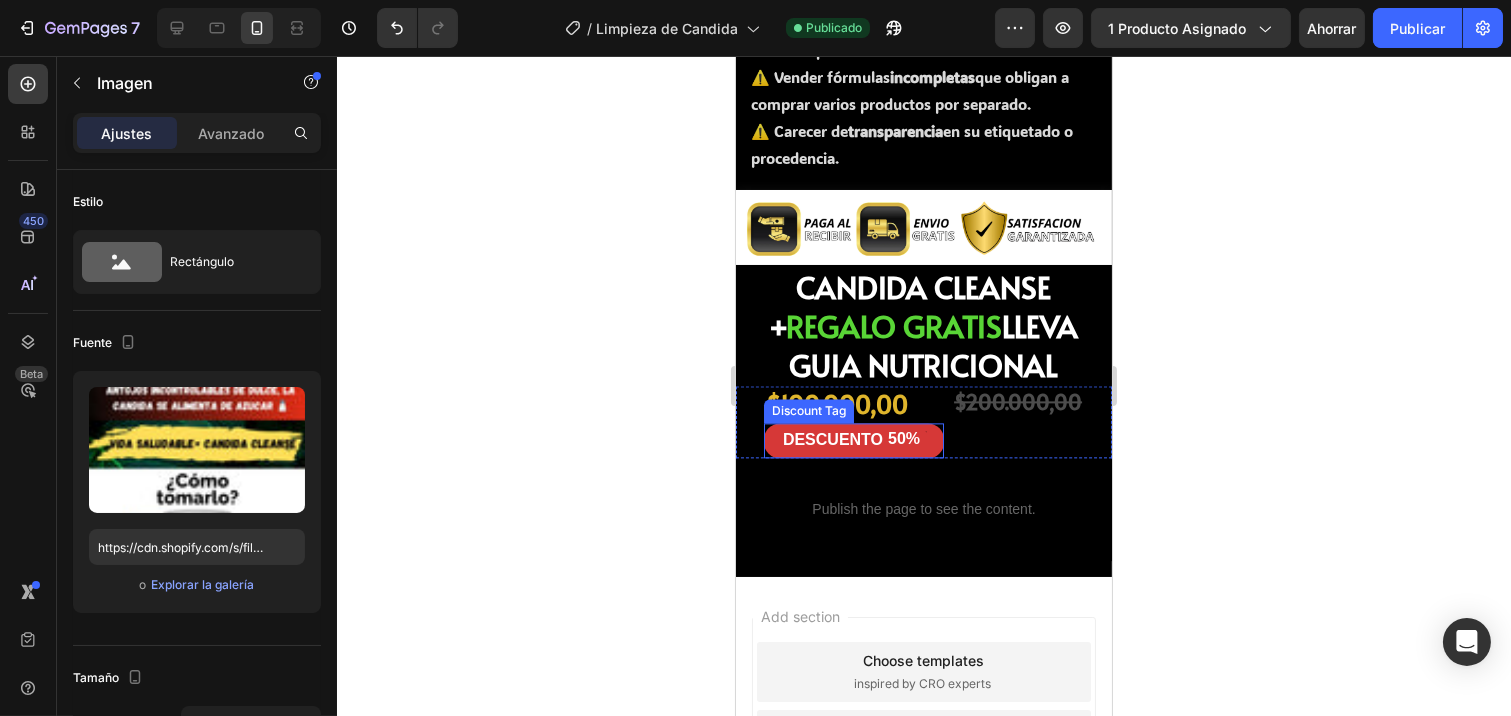 scroll, scrollTop: 7965, scrollLeft: 0, axis: vertical 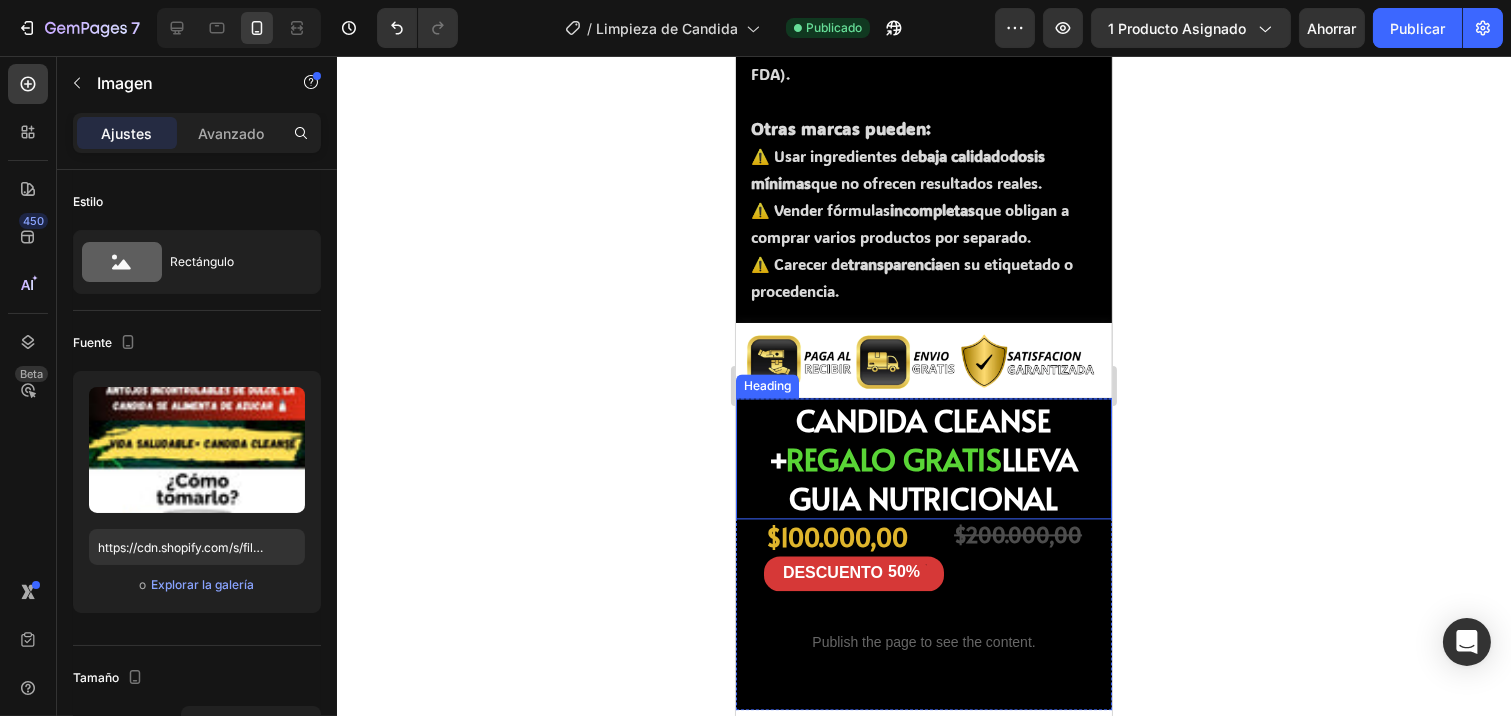 click on "REGALO GRATIS" at bounding box center [894, 458] 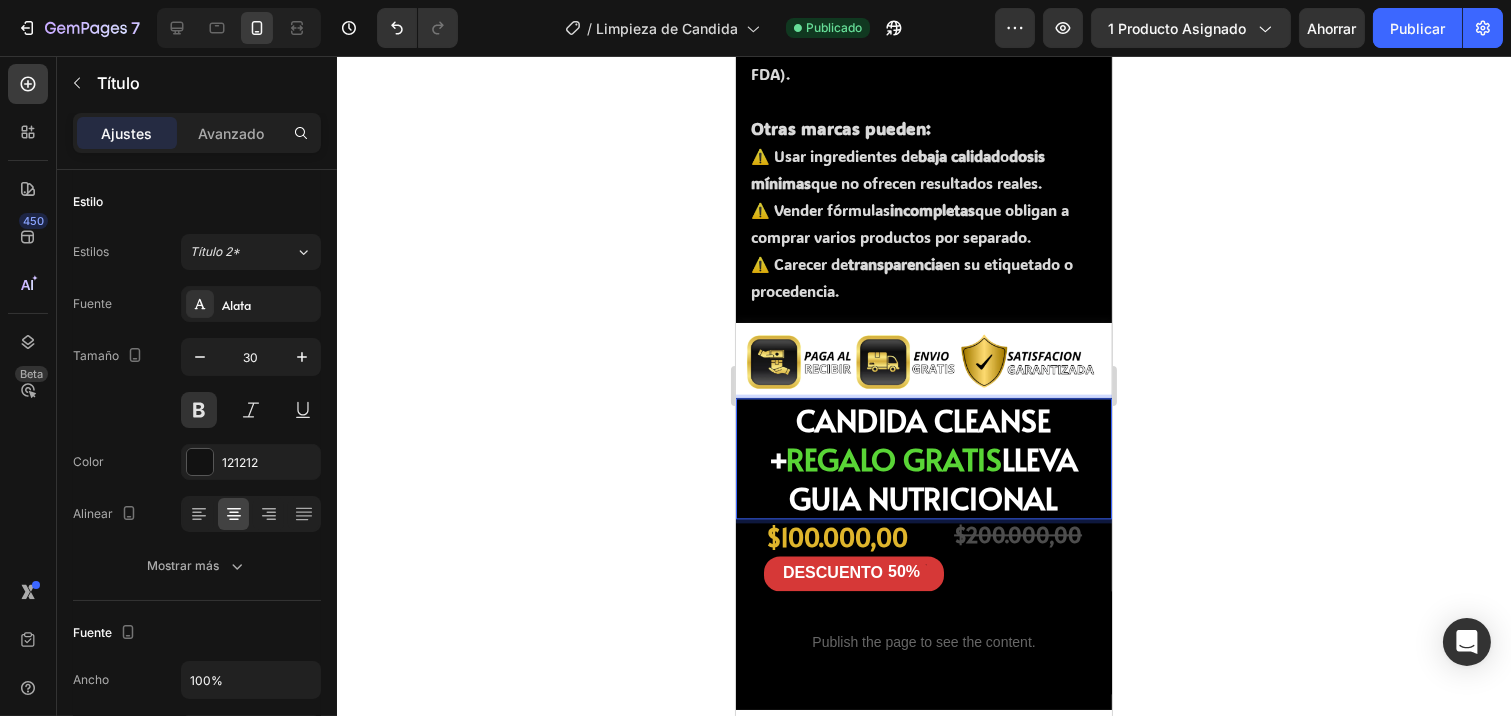 click on "REGALO GRATIS" at bounding box center [894, 458] 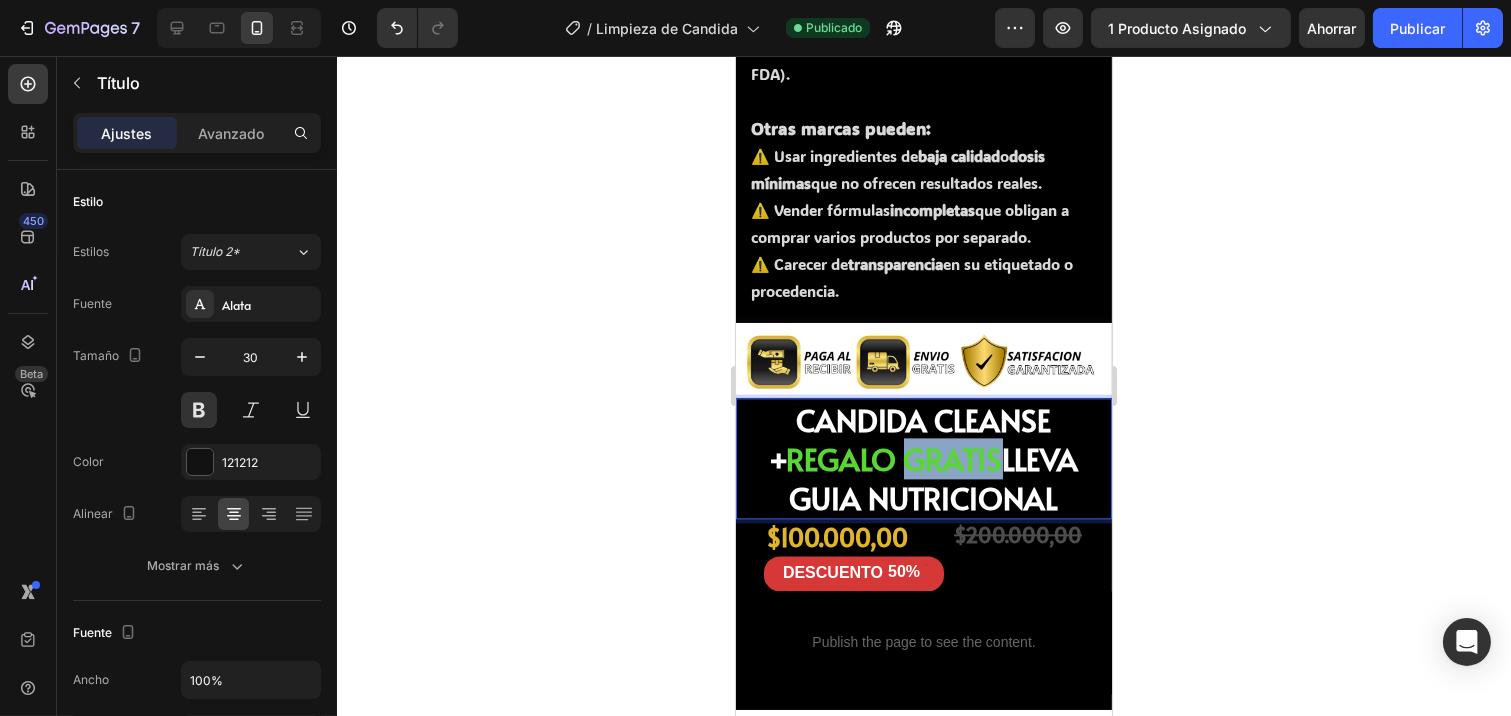 drag, startPoint x: 982, startPoint y: 414, endPoint x: 894, endPoint y: 395, distance: 90.02777 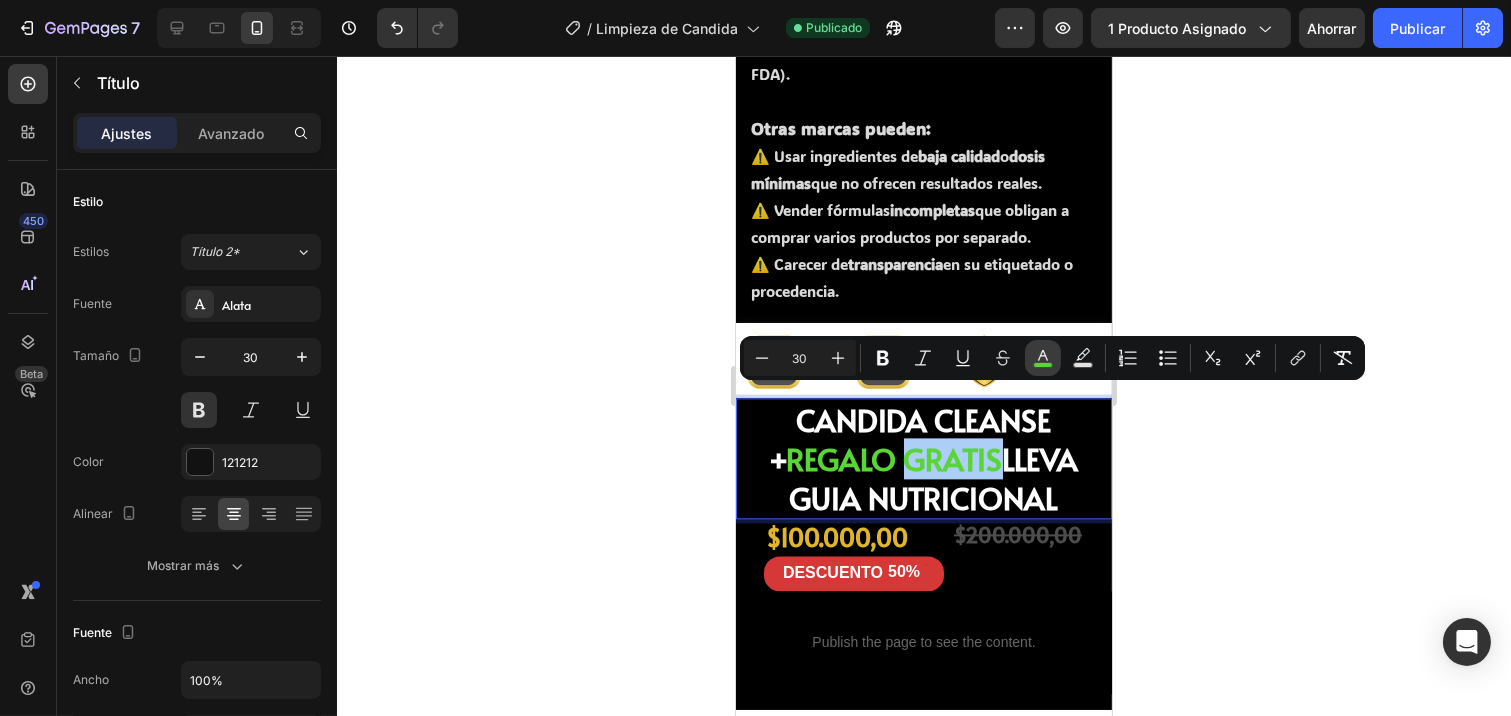 click on "color" at bounding box center (1043, 358) 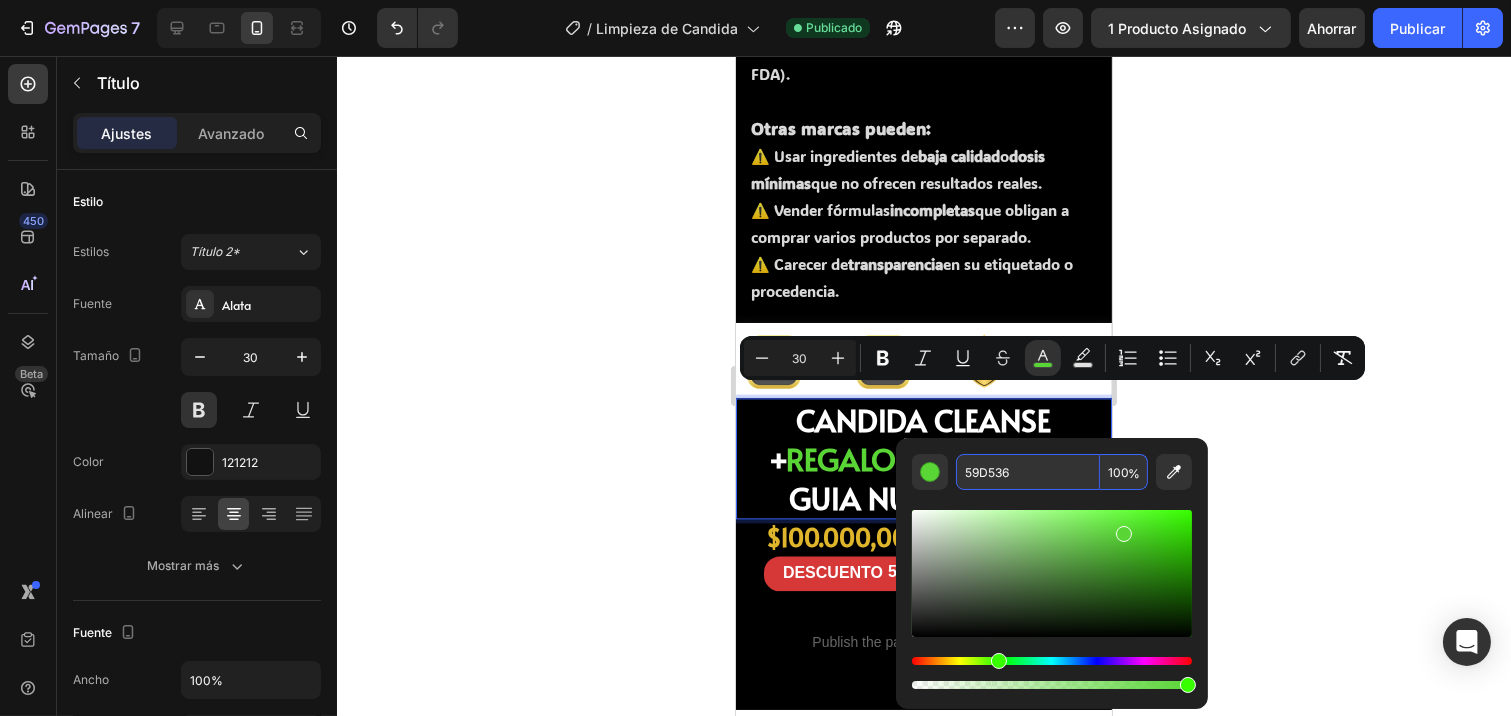 click on "59D536" at bounding box center (1028, 472) 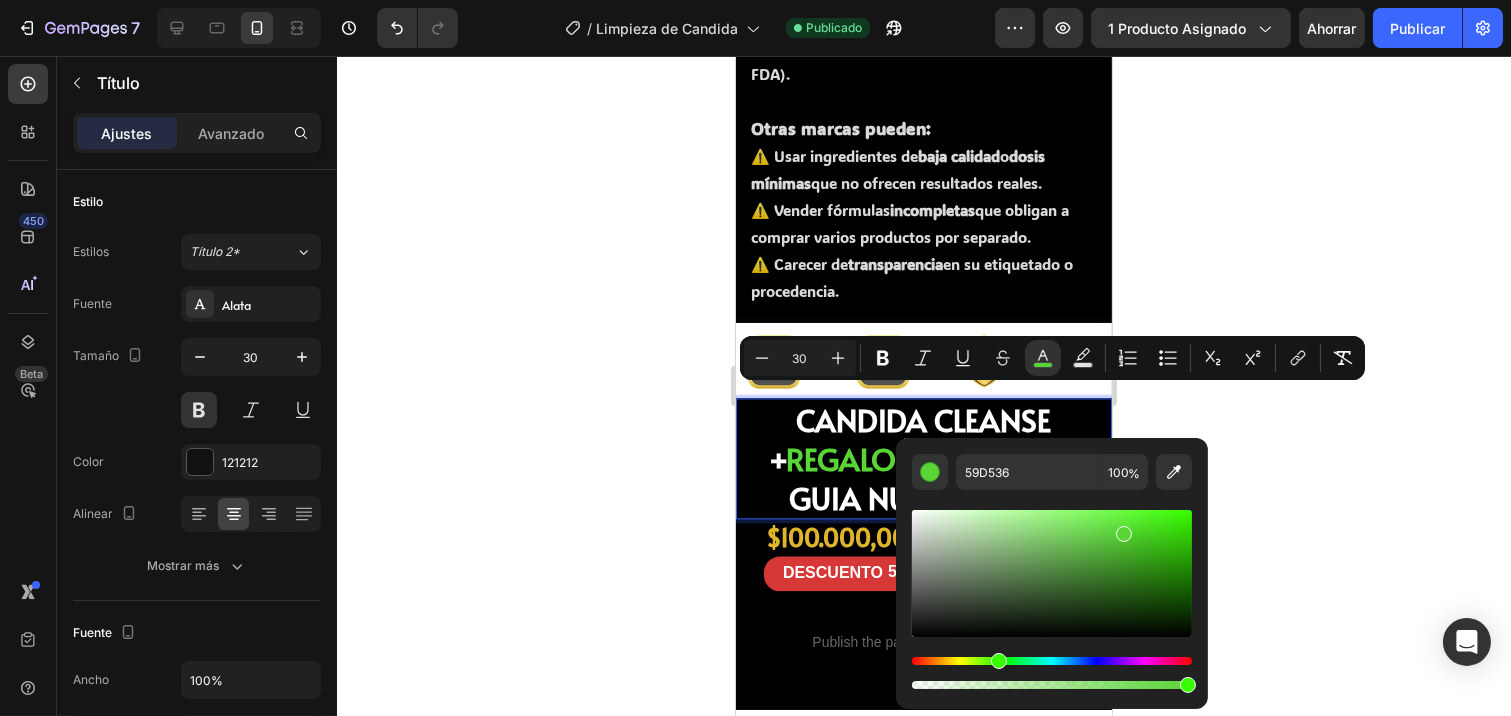 click 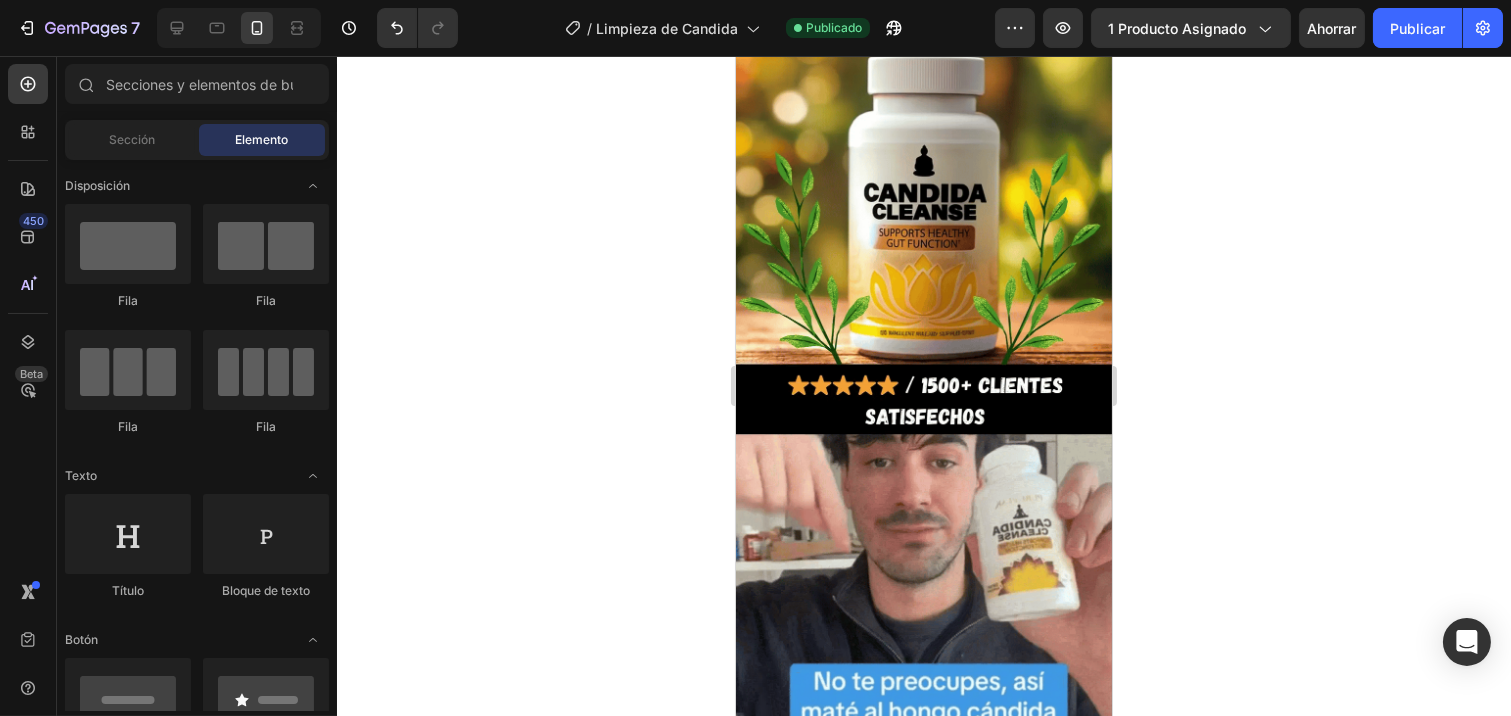scroll, scrollTop: 4467, scrollLeft: 0, axis: vertical 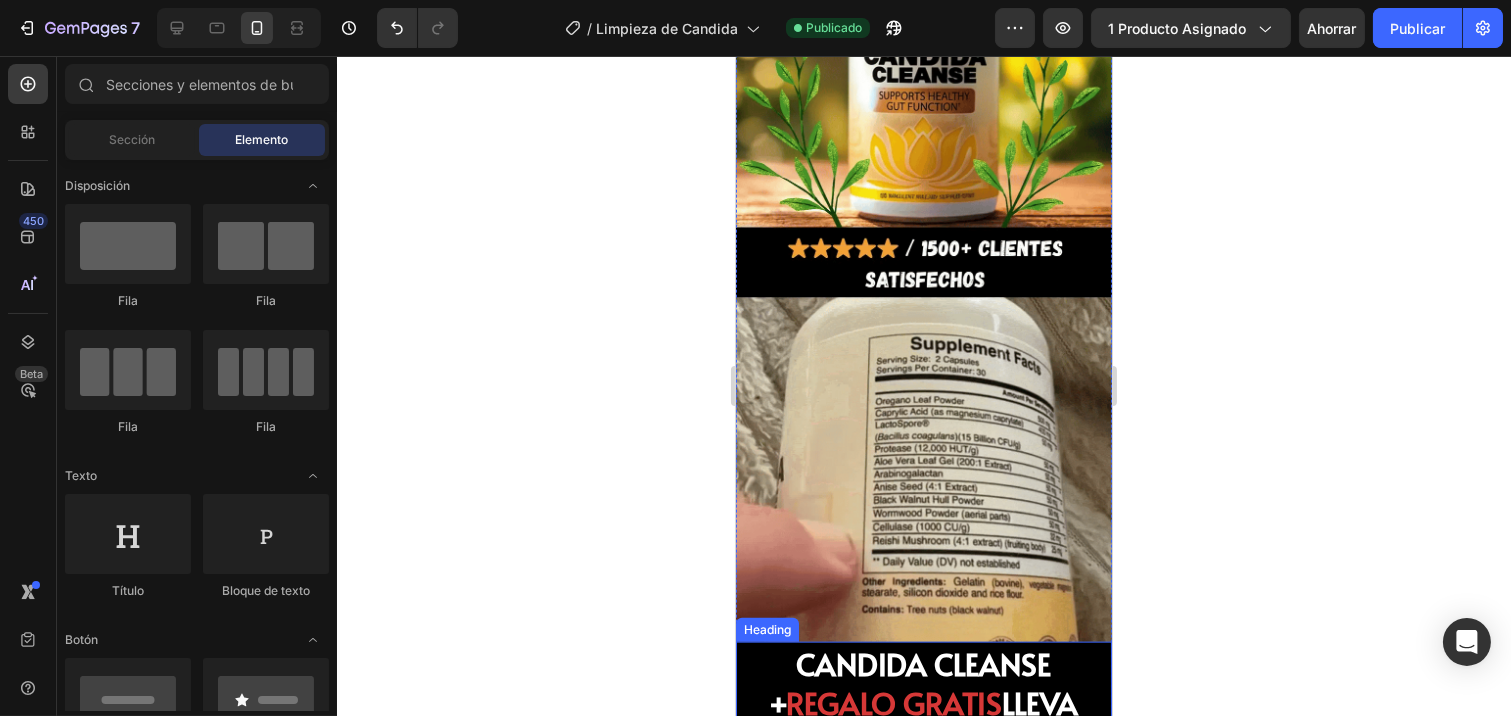 click on "REGALO GRATIS" at bounding box center [894, 702] 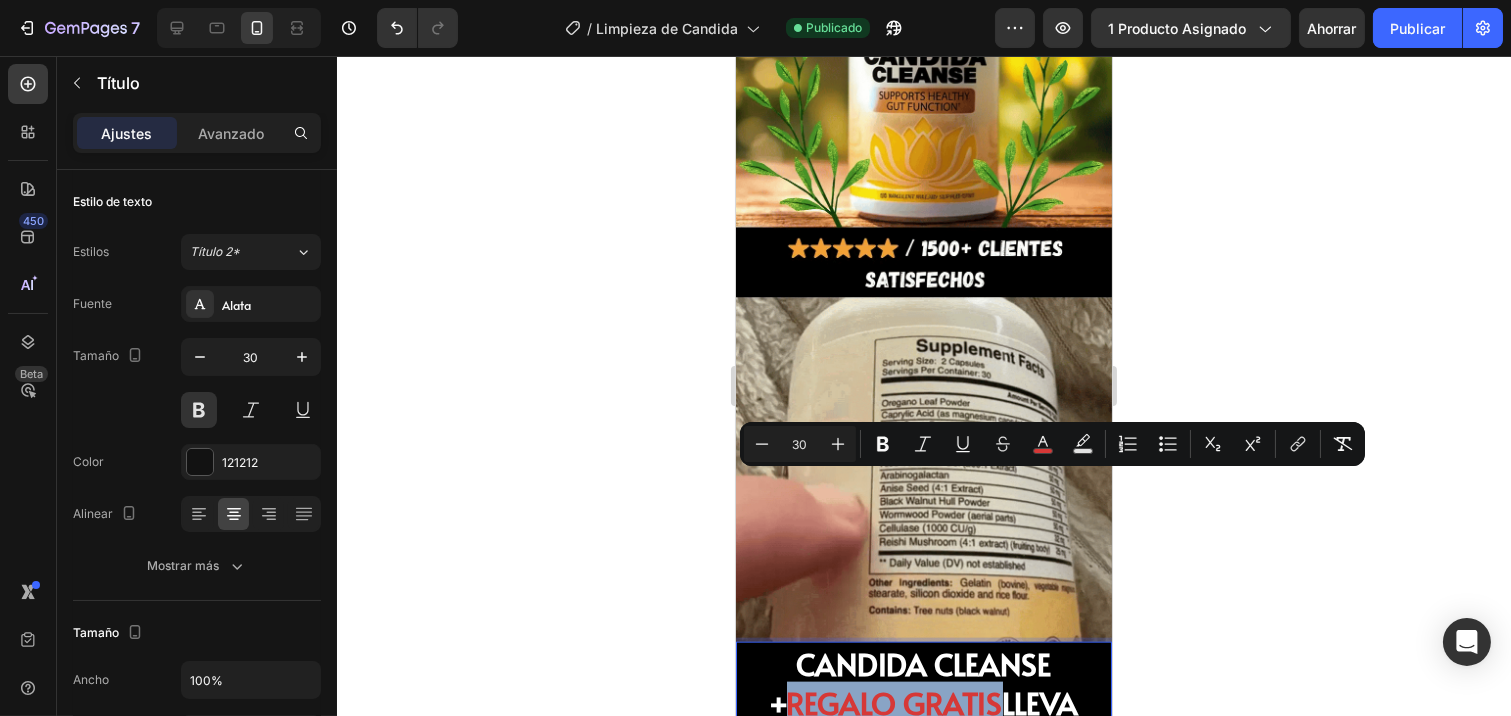 drag, startPoint x: 982, startPoint y: 493, endPoint x: 771, endPoint y: 495, distance: 211.00948 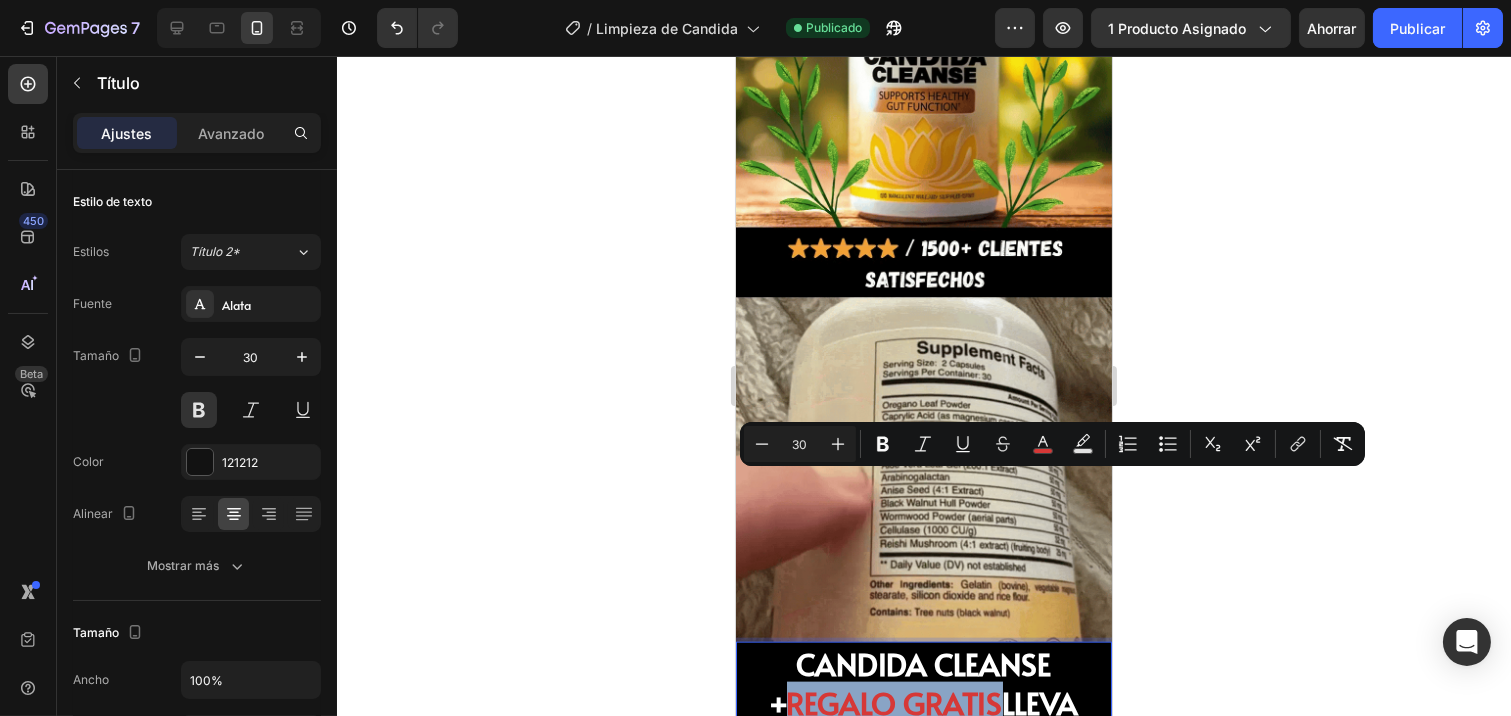 click on "CANDIDA CLEANSE +  REGALO GRATIS  LLEVA GUIA NUTRICIONAL" at bounding box center (923, 702) 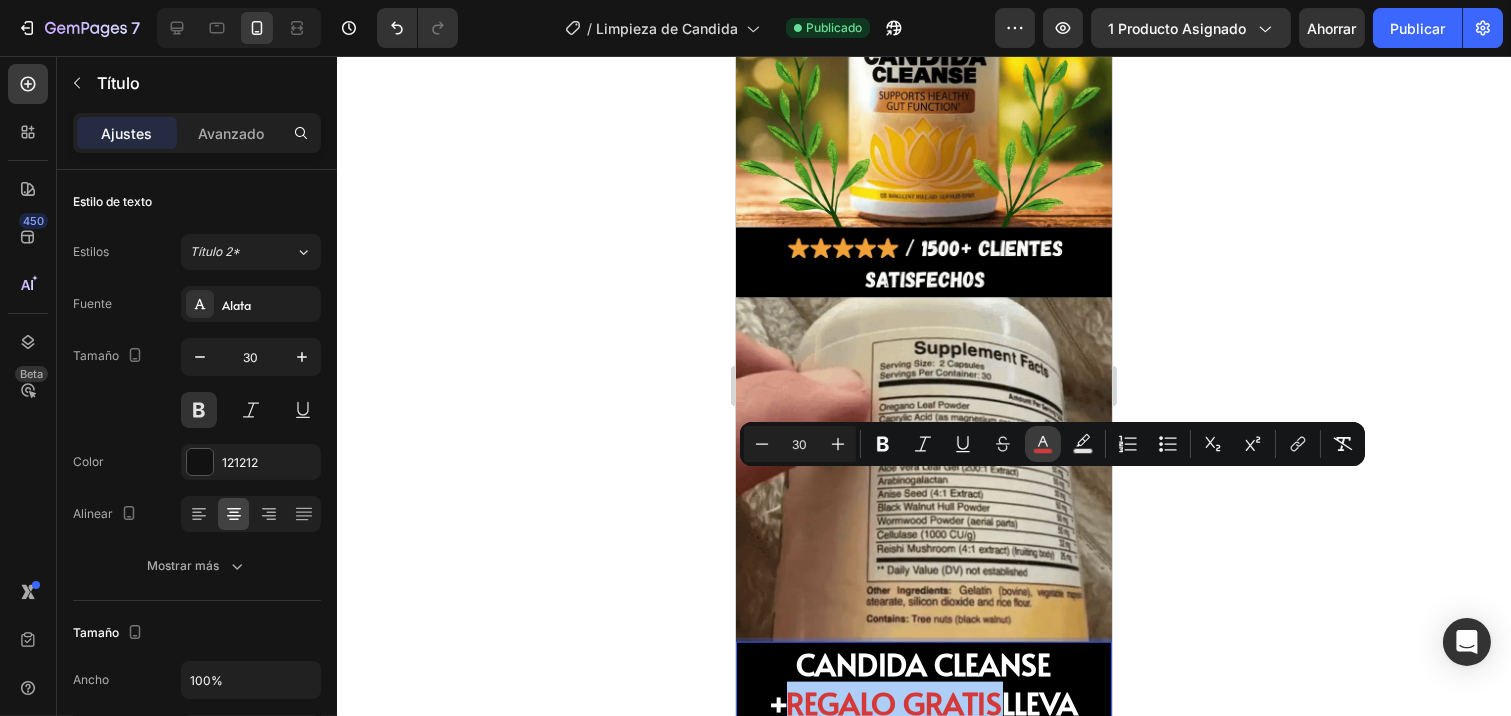 click 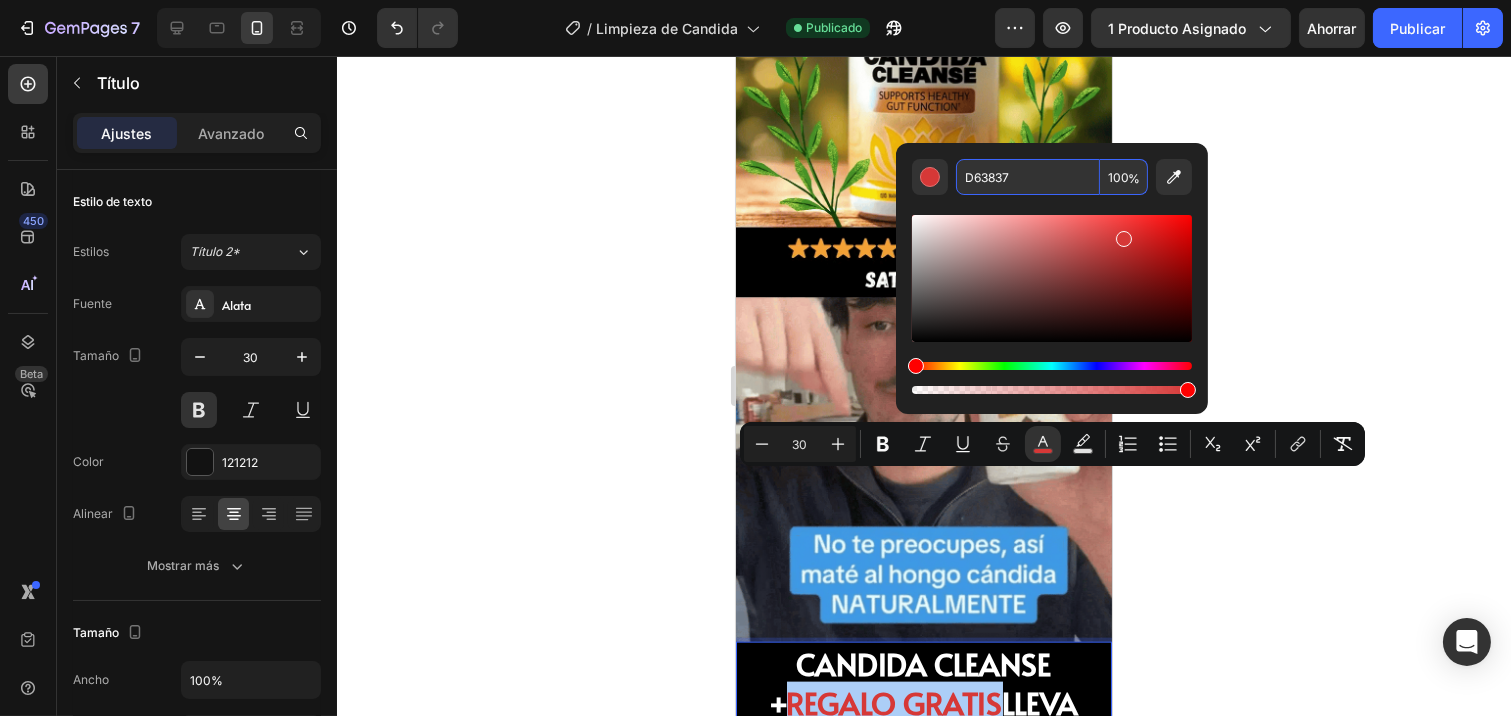 click on "D63837" at bounding box center [1028, 177] 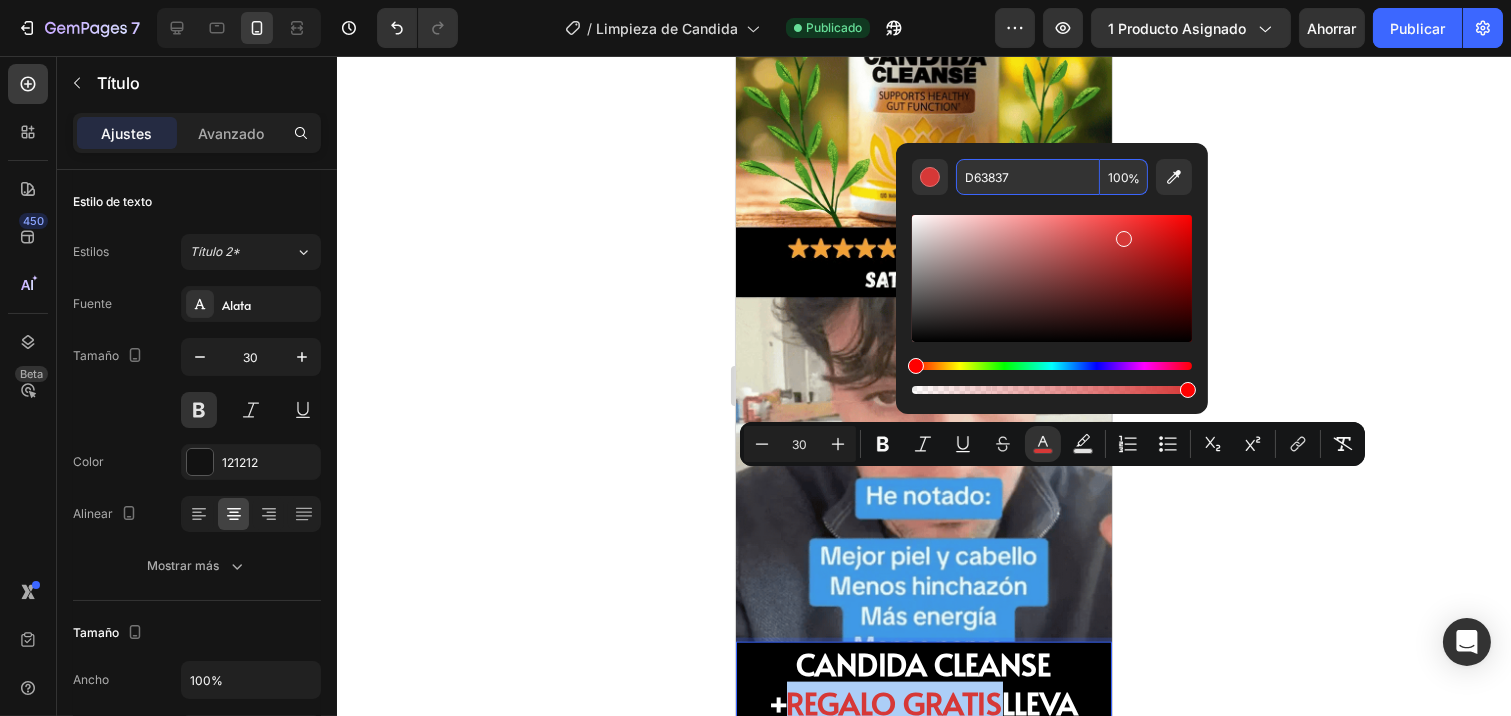 paste on "59D536" 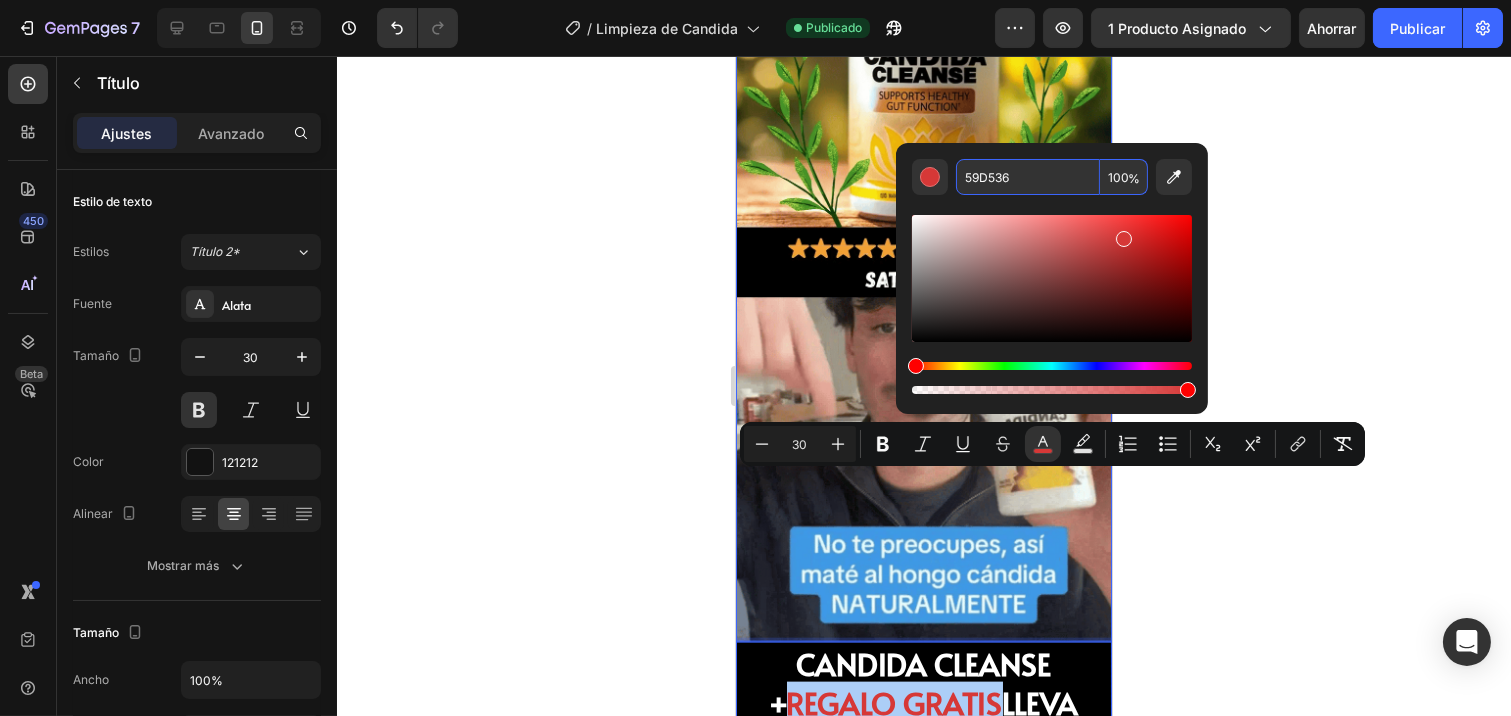 type on "59D536" 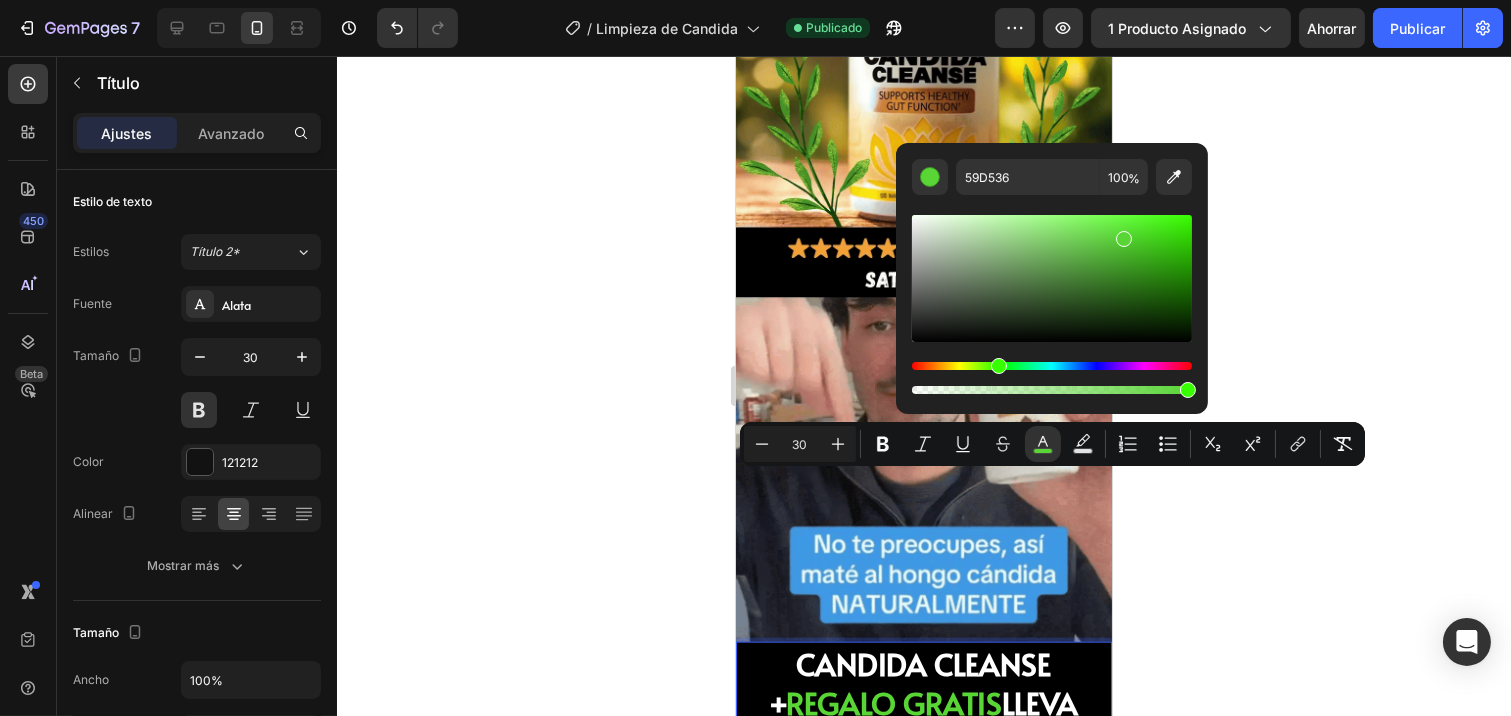 click 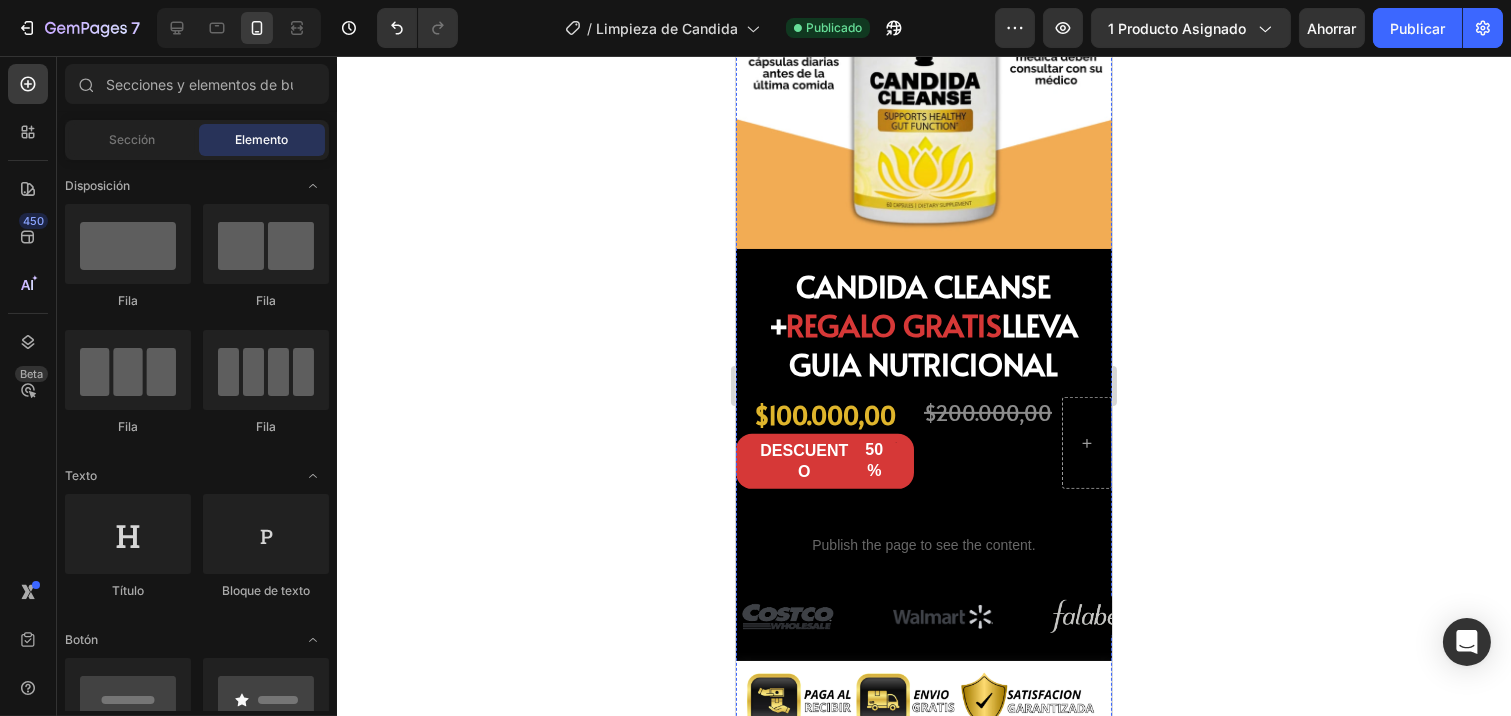 scroll, scrollTop: 1467, scrollLeft: 0, axis: vertical 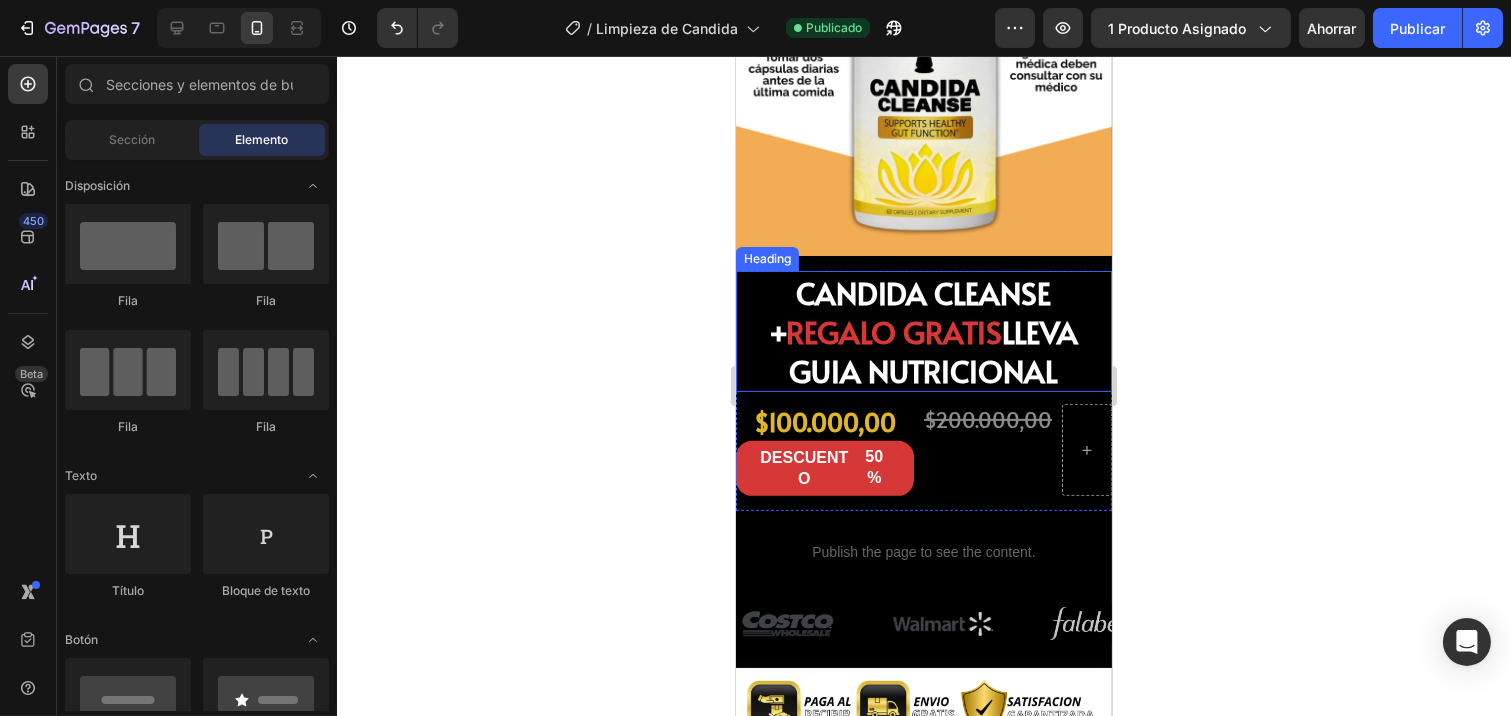 click on "REGALO GRATIS" at bounding box center (894, 331) 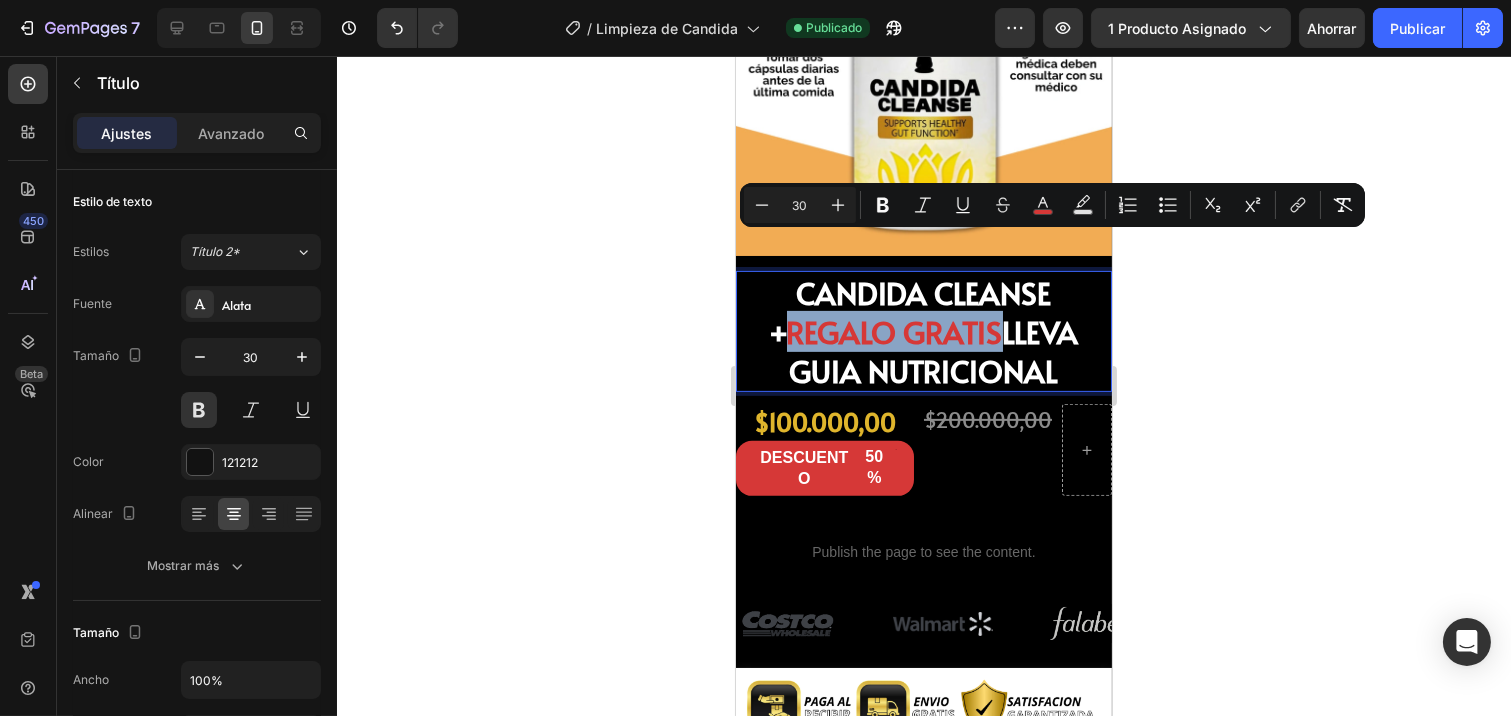 drag, startPoint x: 974, startPoint y: 250, endPoint x: 763, endPoint y: 246, distance: 211.03792 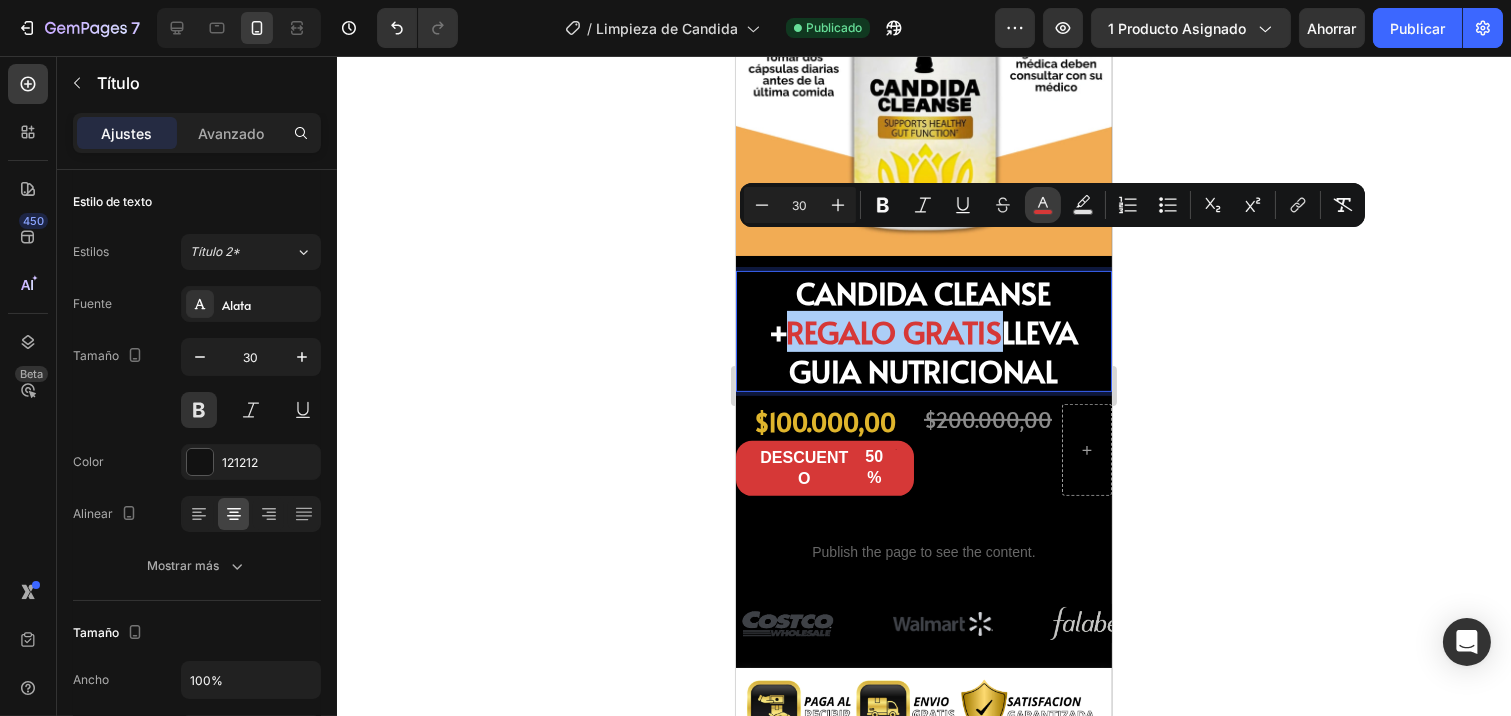 click on "color" at bounding box center (1043, 205) 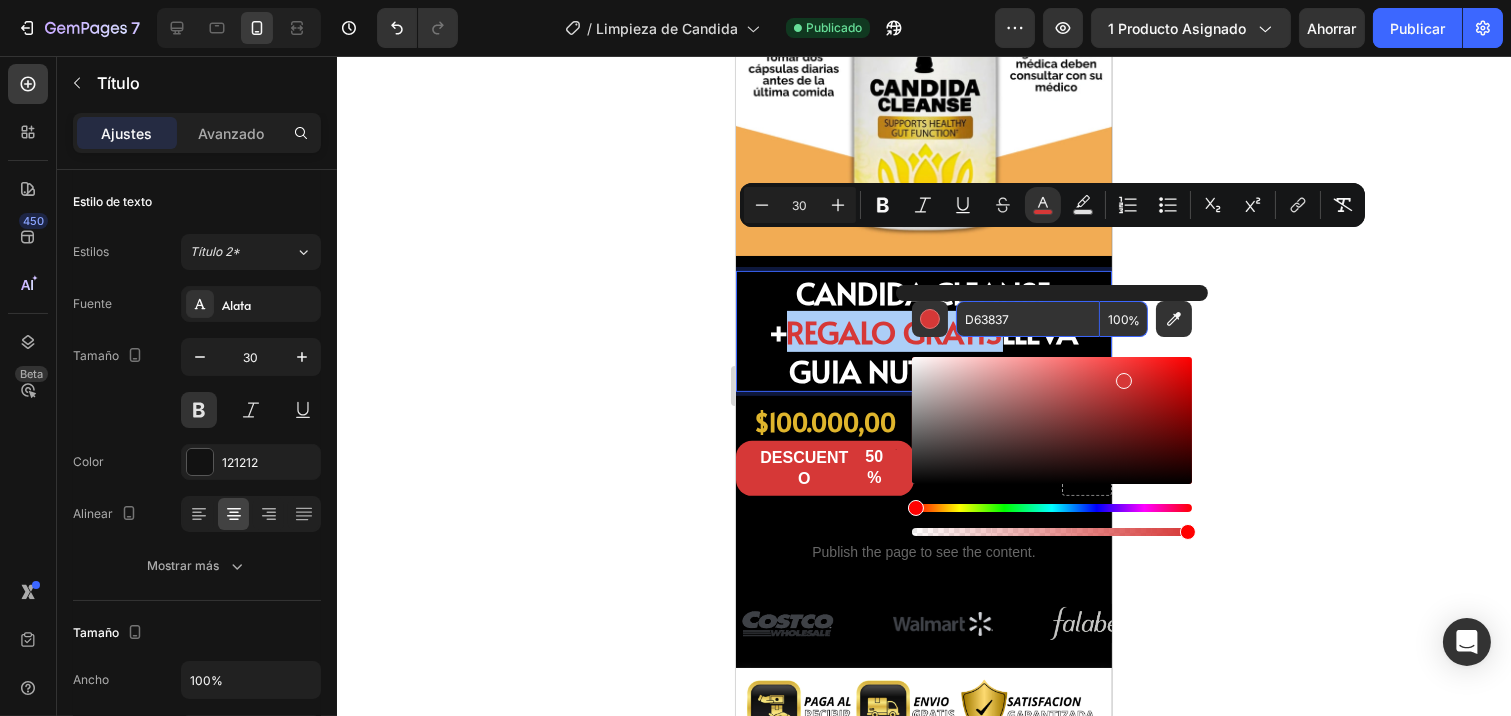 click on "D63837" at bounding box center (1028, 319) 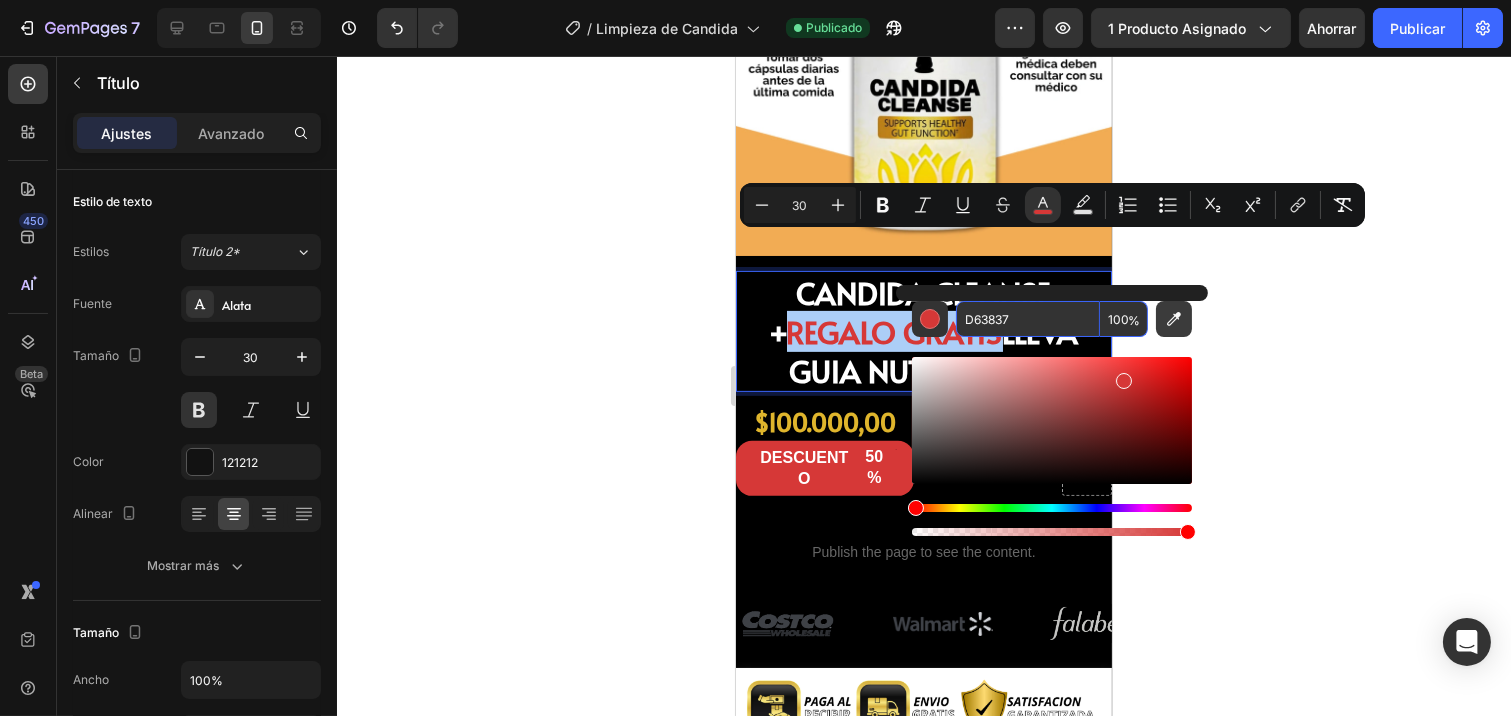 paste on "59D536" 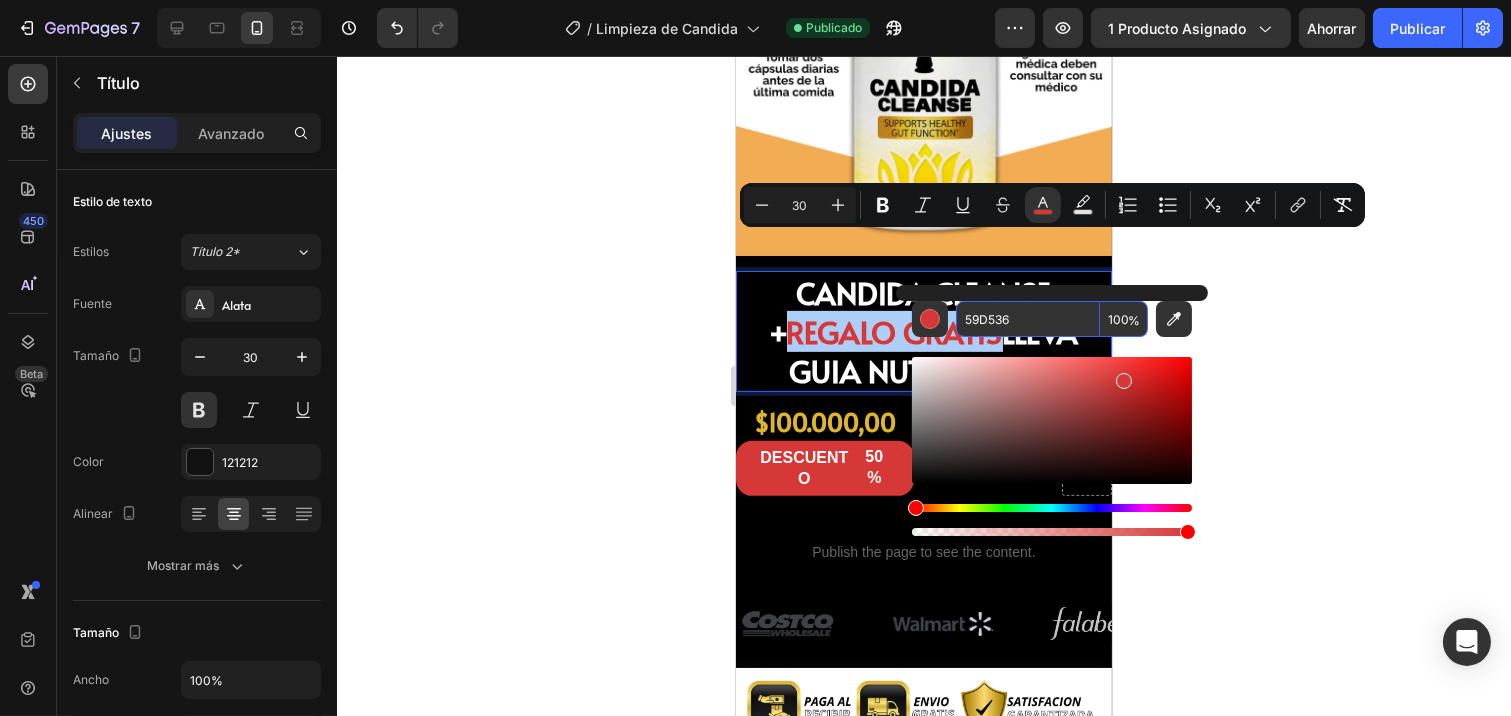type on "59D536" 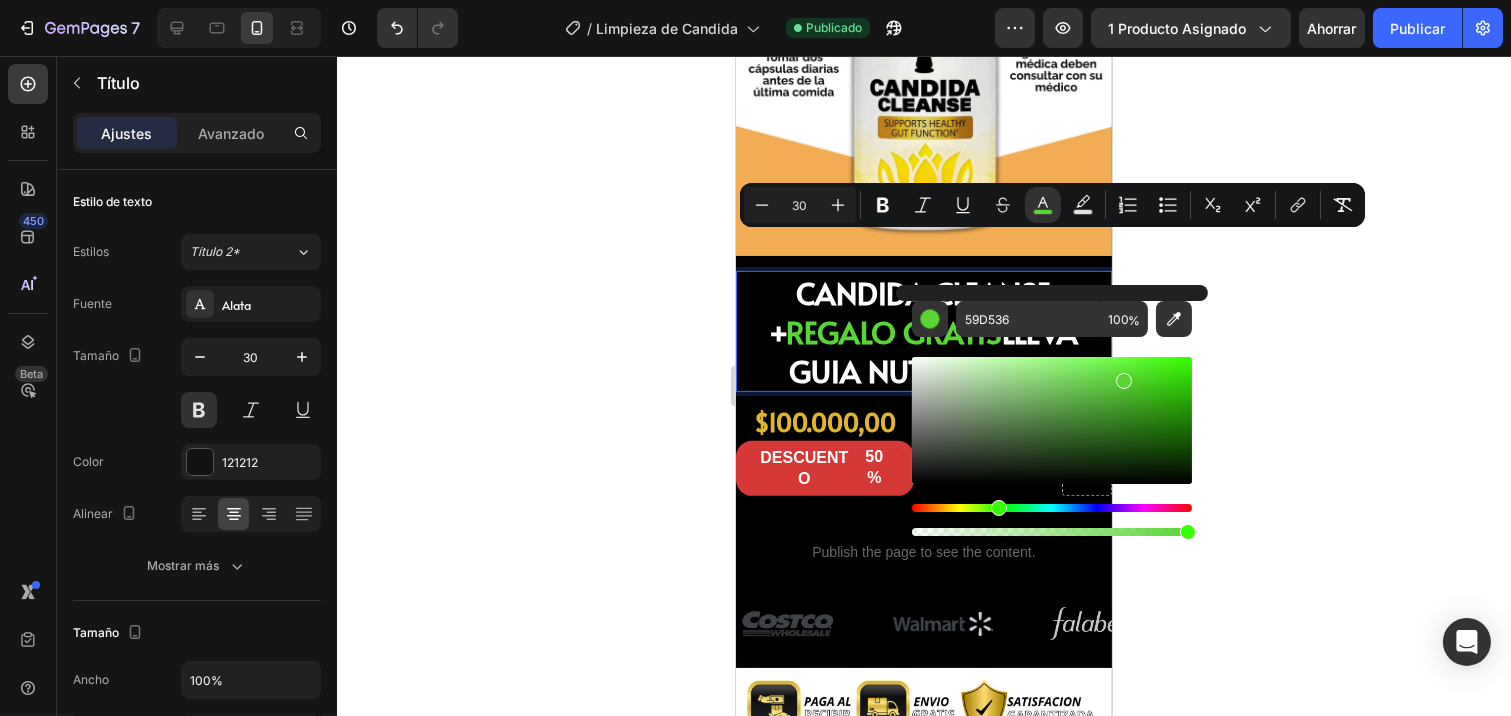 click 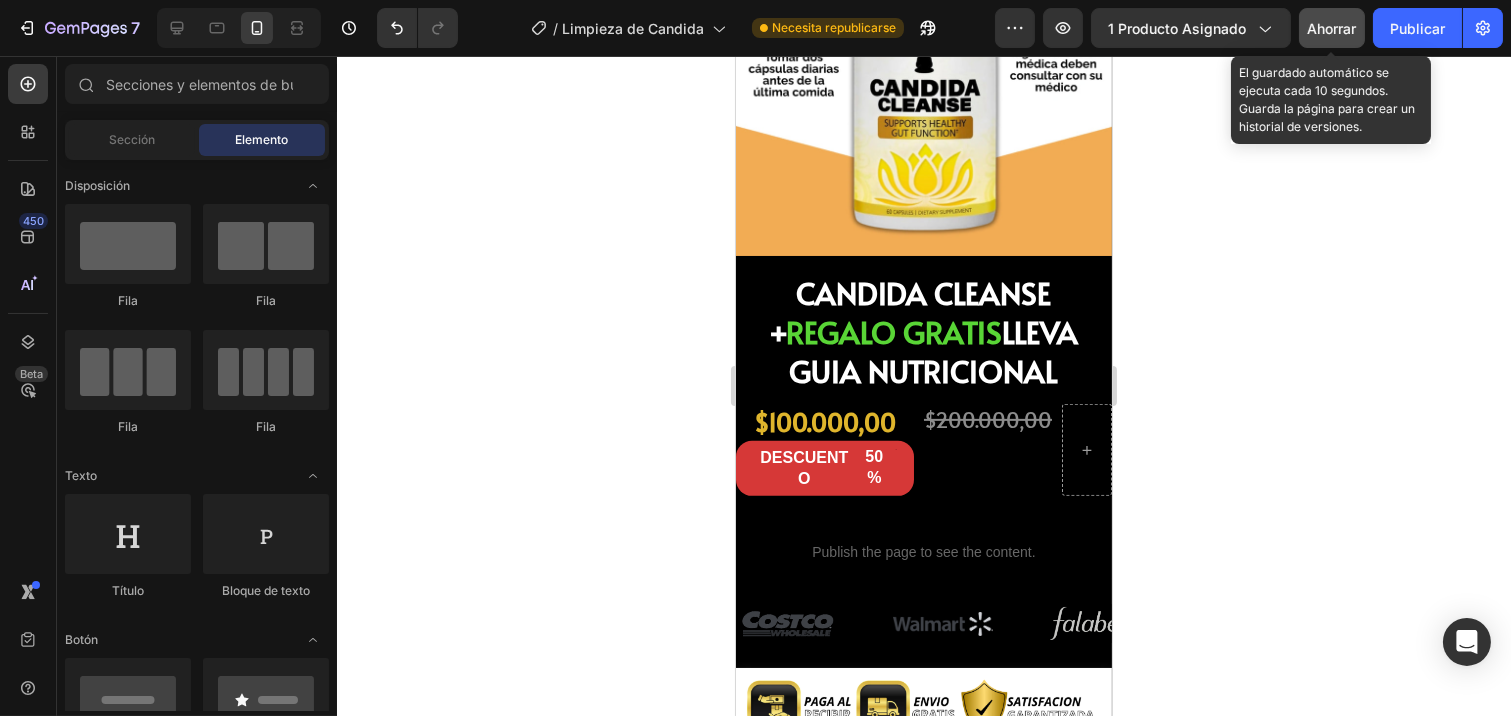 click on "Ahorrar" 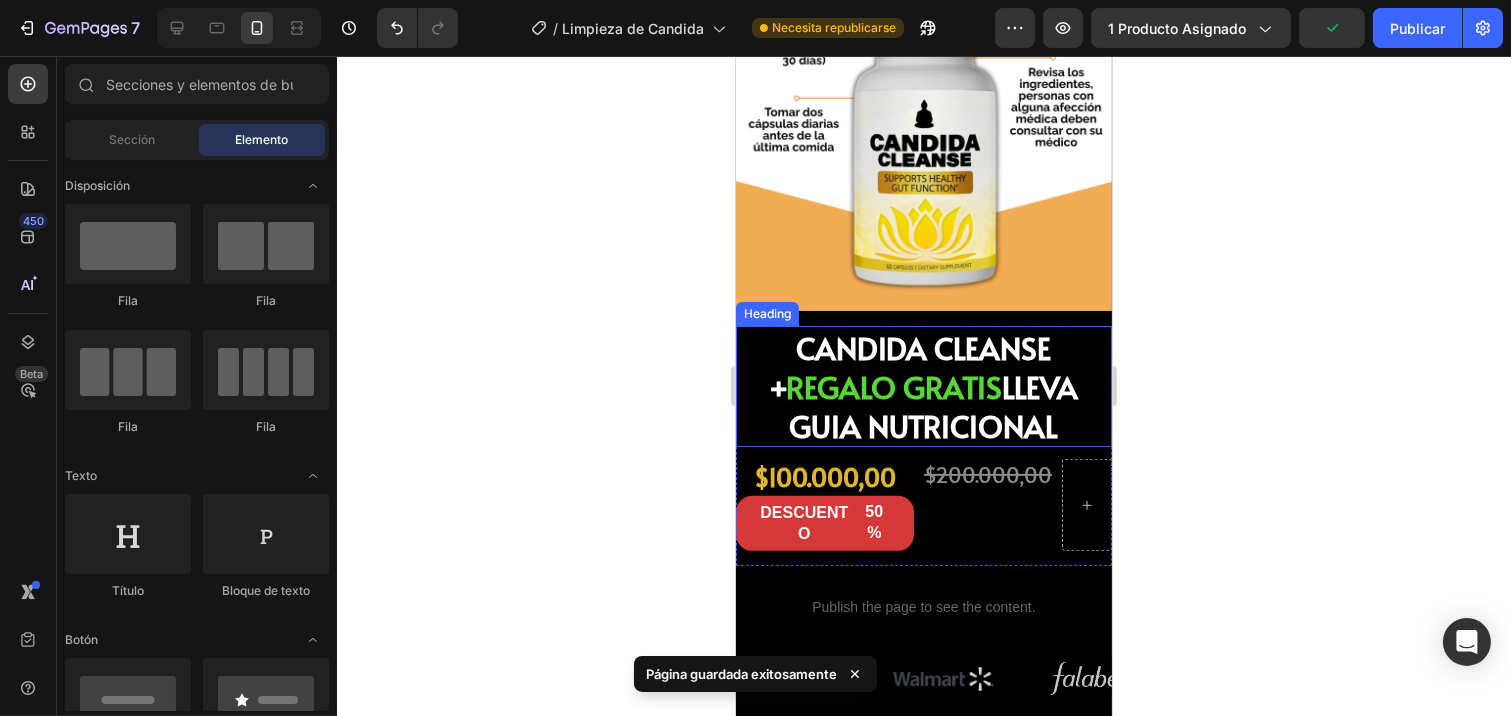 scroll, scrollTop: 1356, scrollLeft: 0, axis: vertical 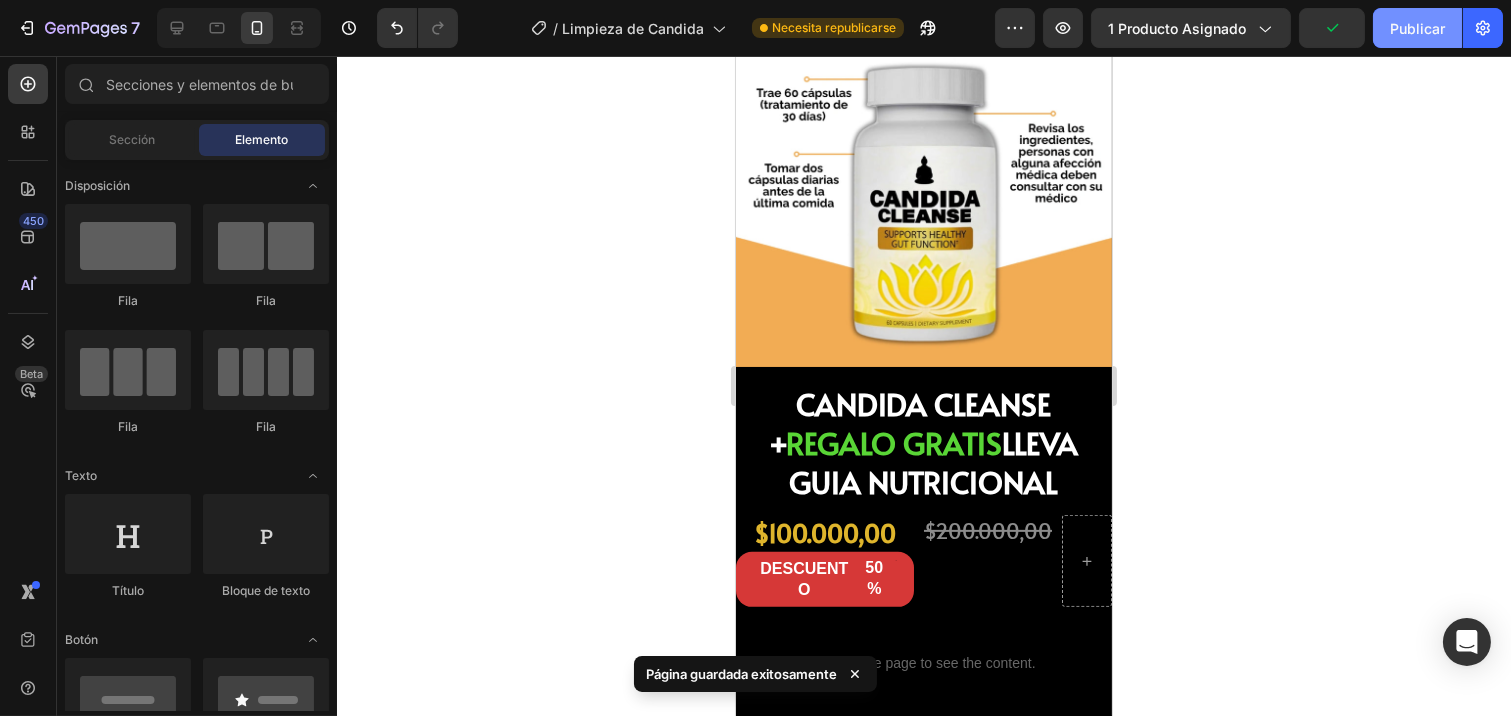 click on "Publicar" at bounding box center (1417, 28) 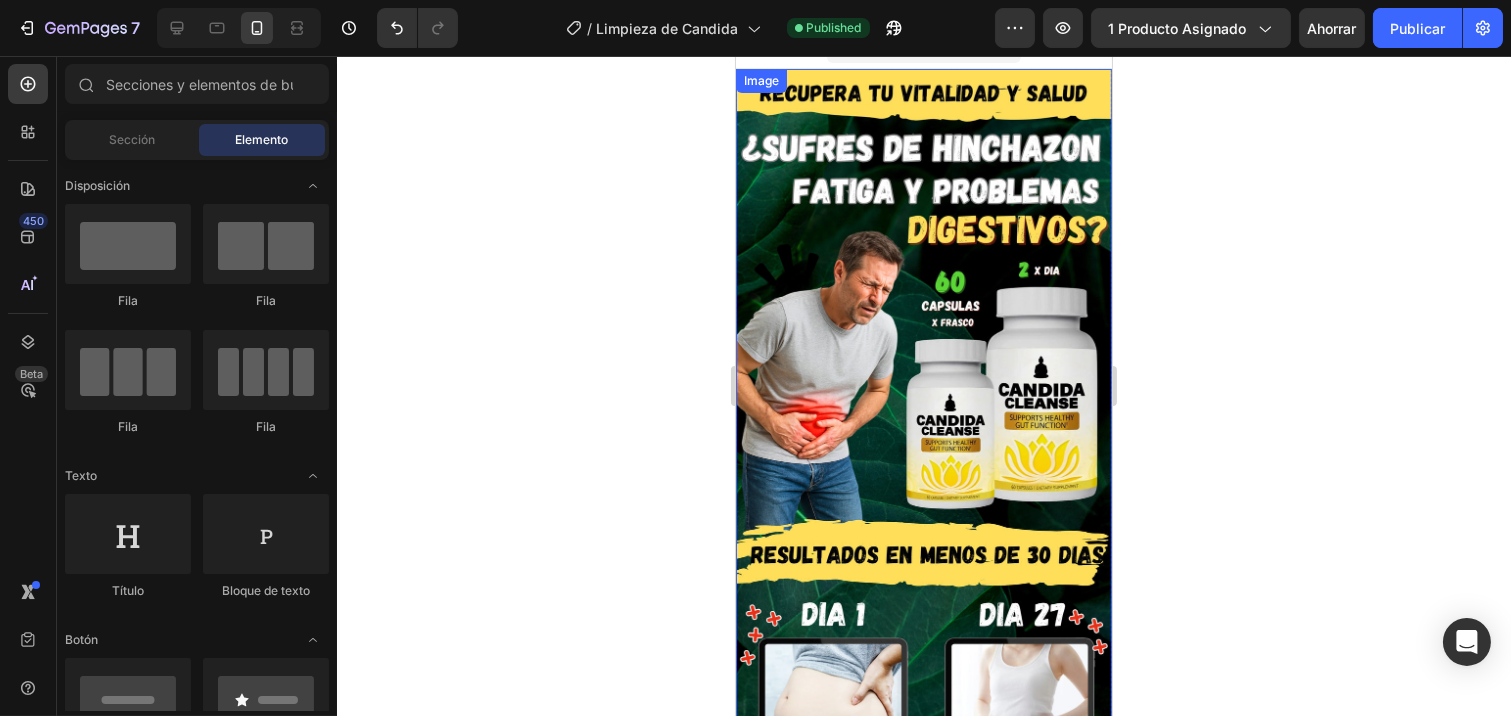 scroll, scrollTop: 0, scrollLeft: 0, axis: both 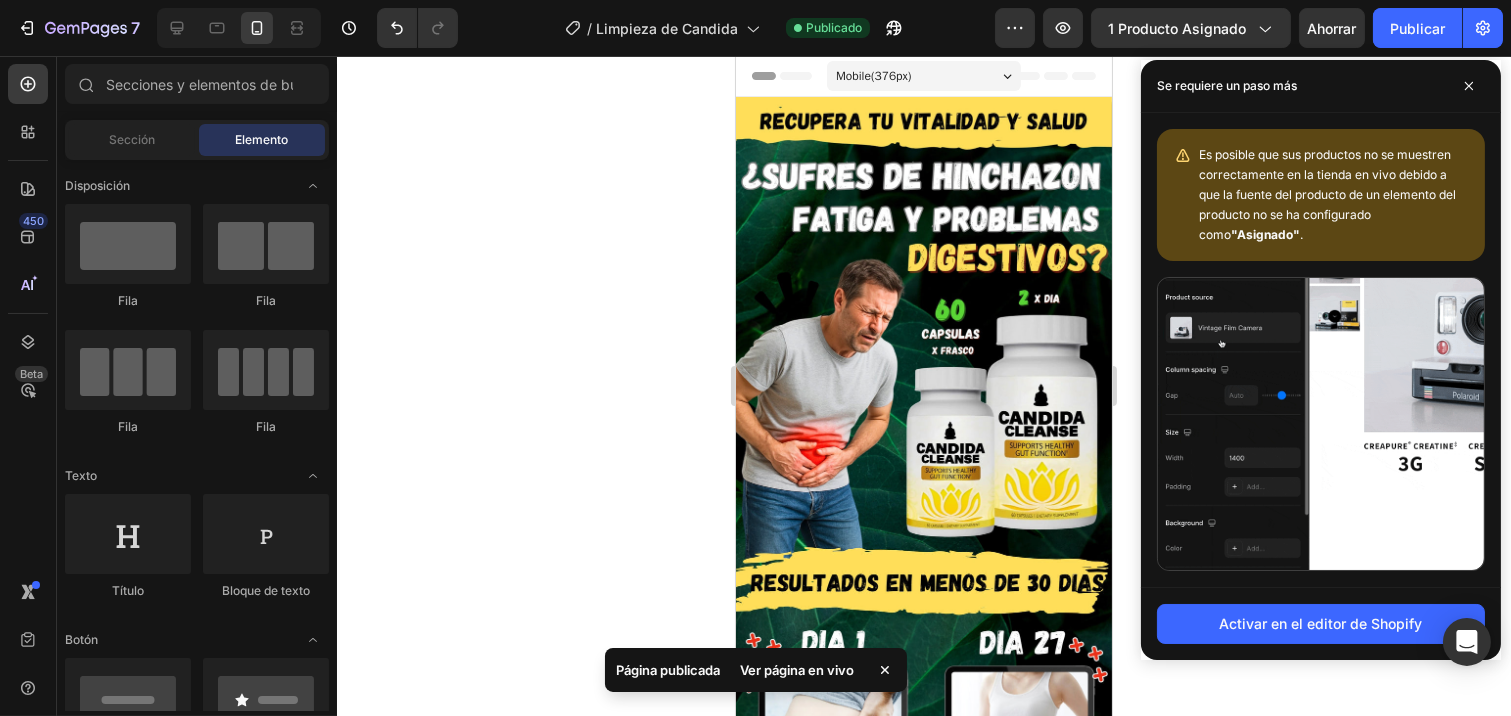 click 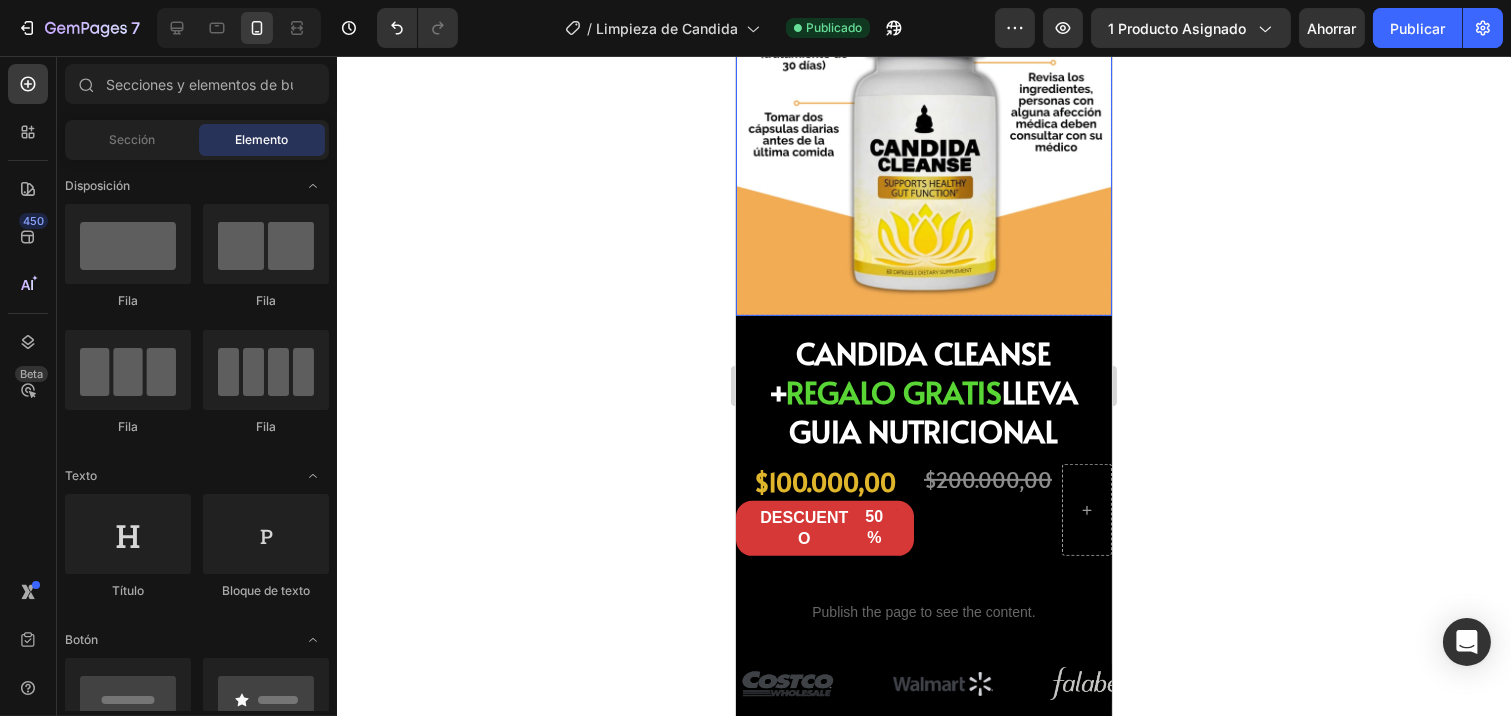 scroll, scrollTop: 1444, scrollLeft: 0, axis: vertical 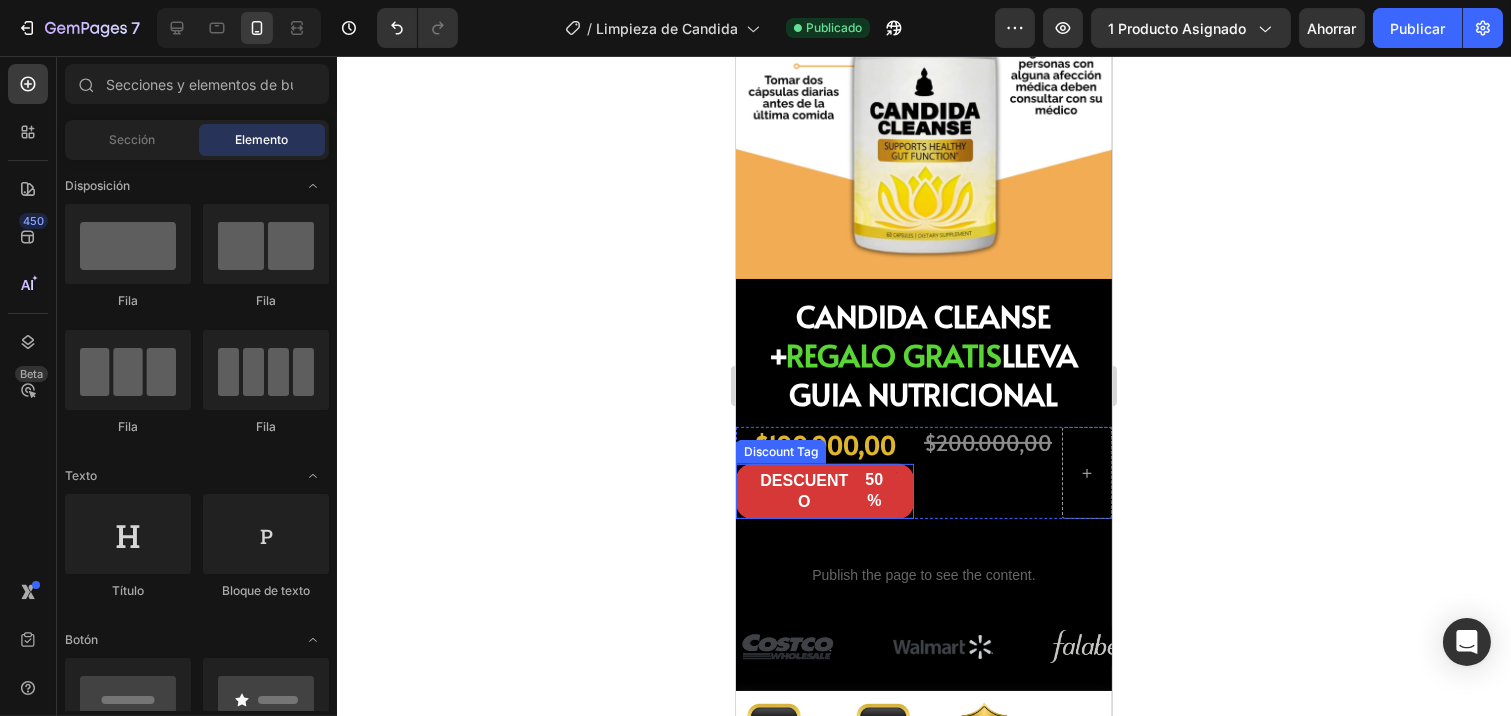 click 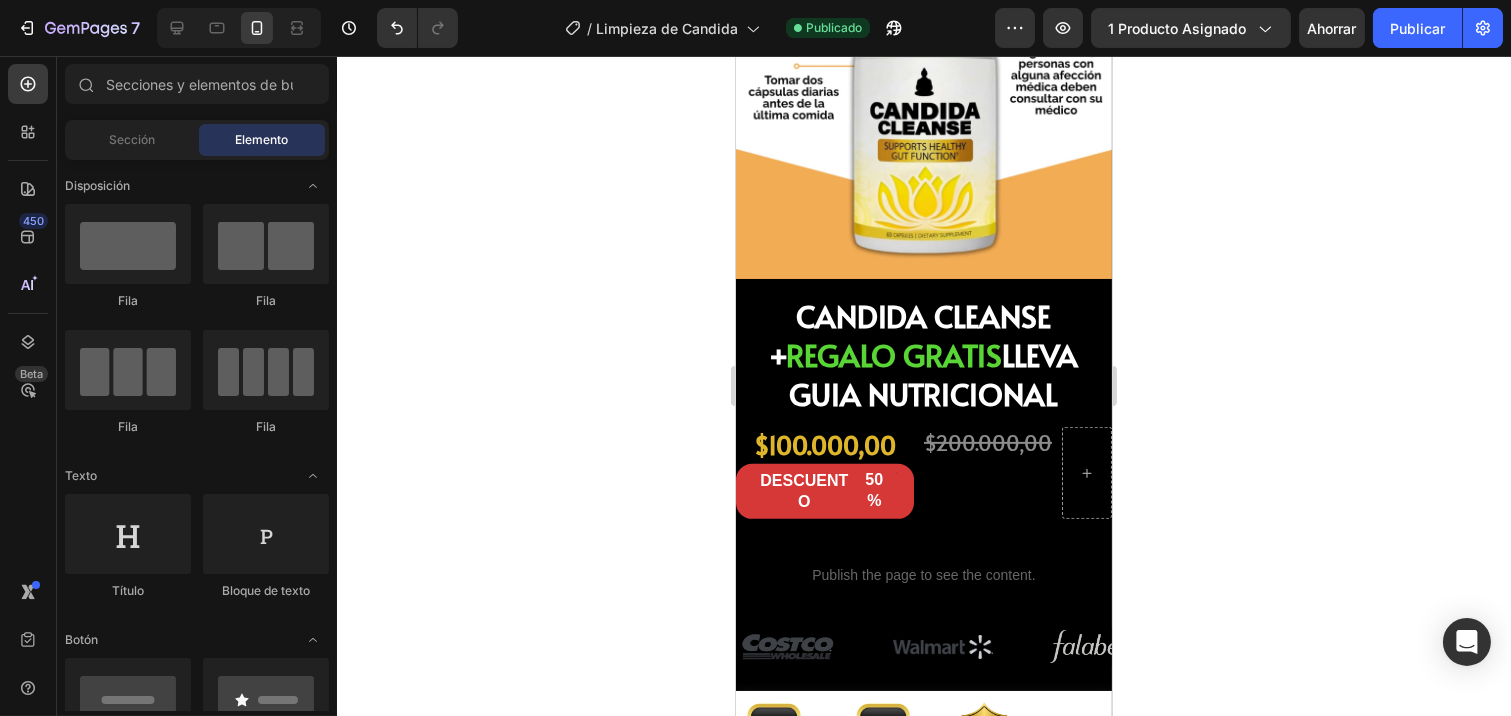 click 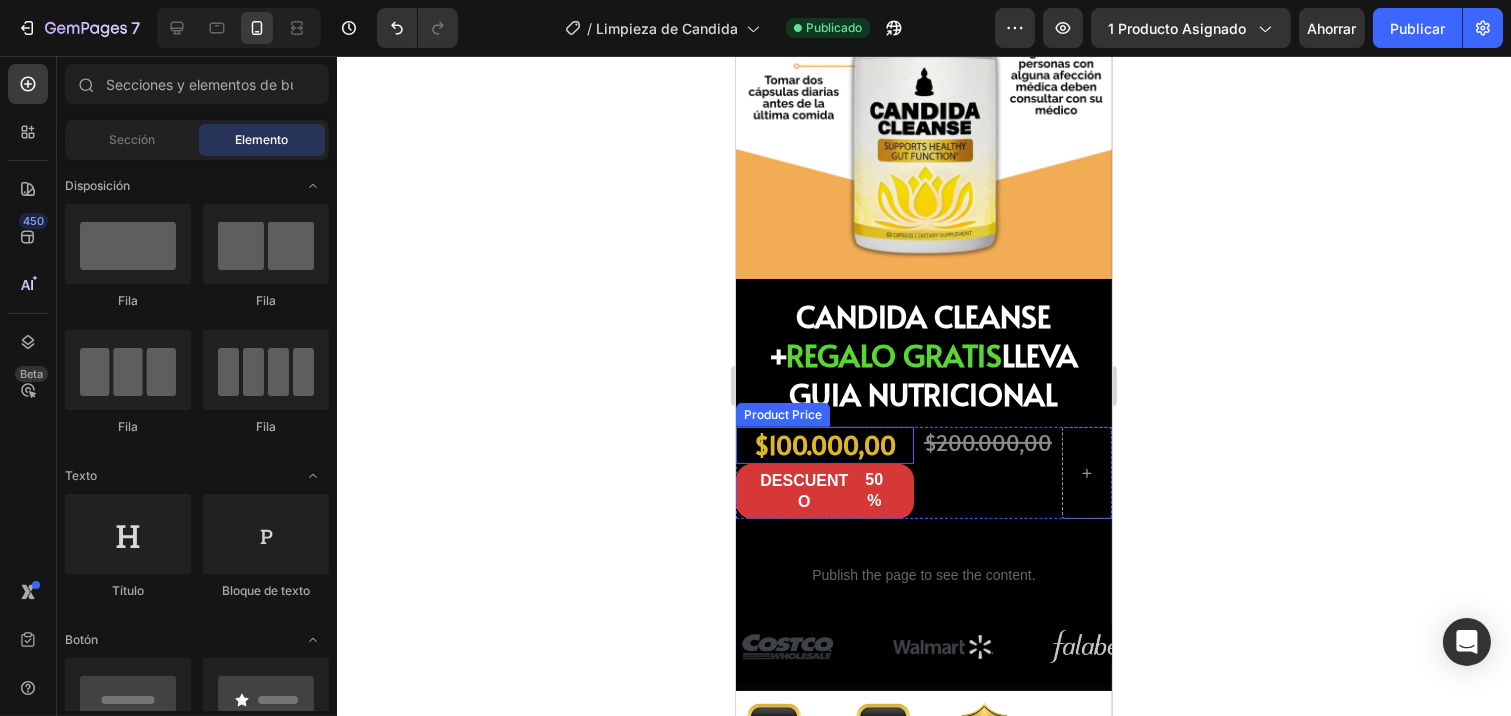 click on "$100.000,00" at bounding box center [824, 445] 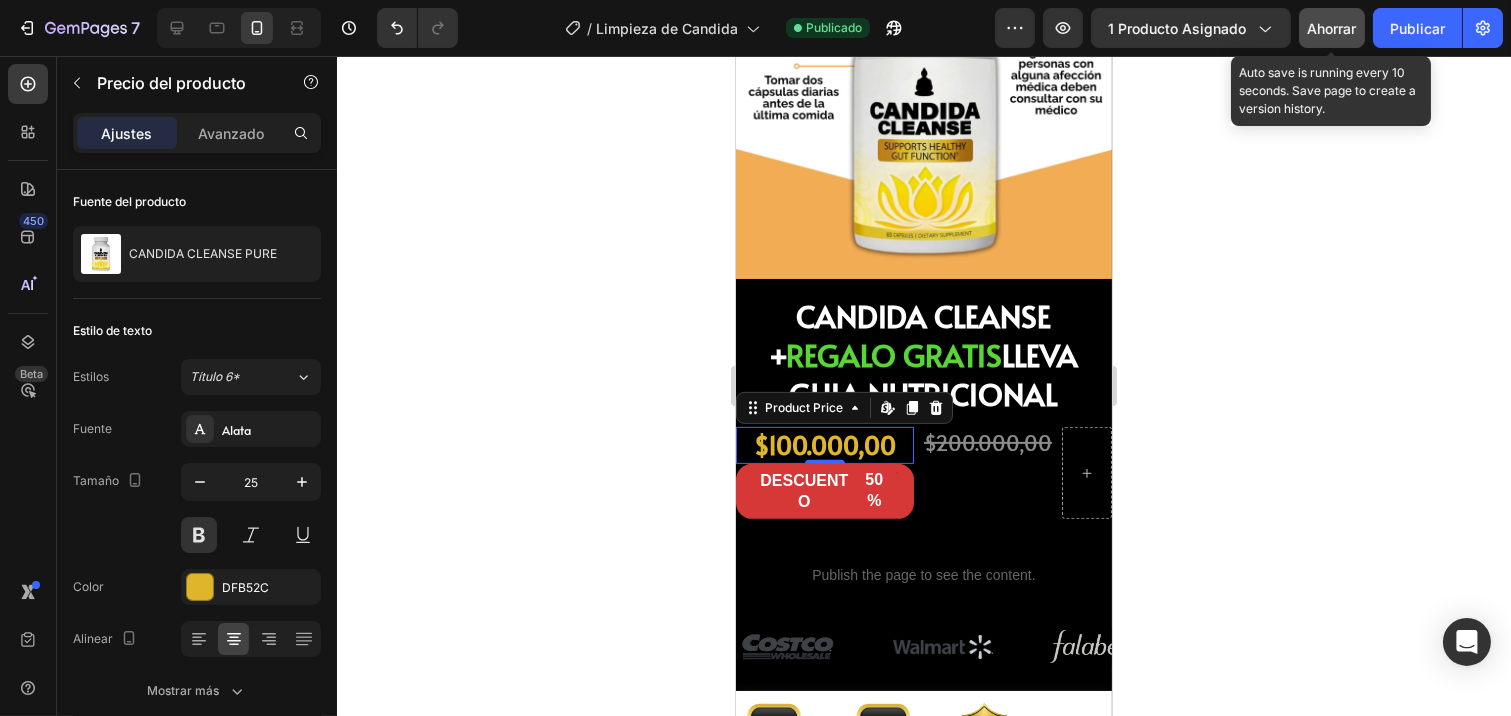 click on "Ahorrar" at bounding box center (1332, 28) 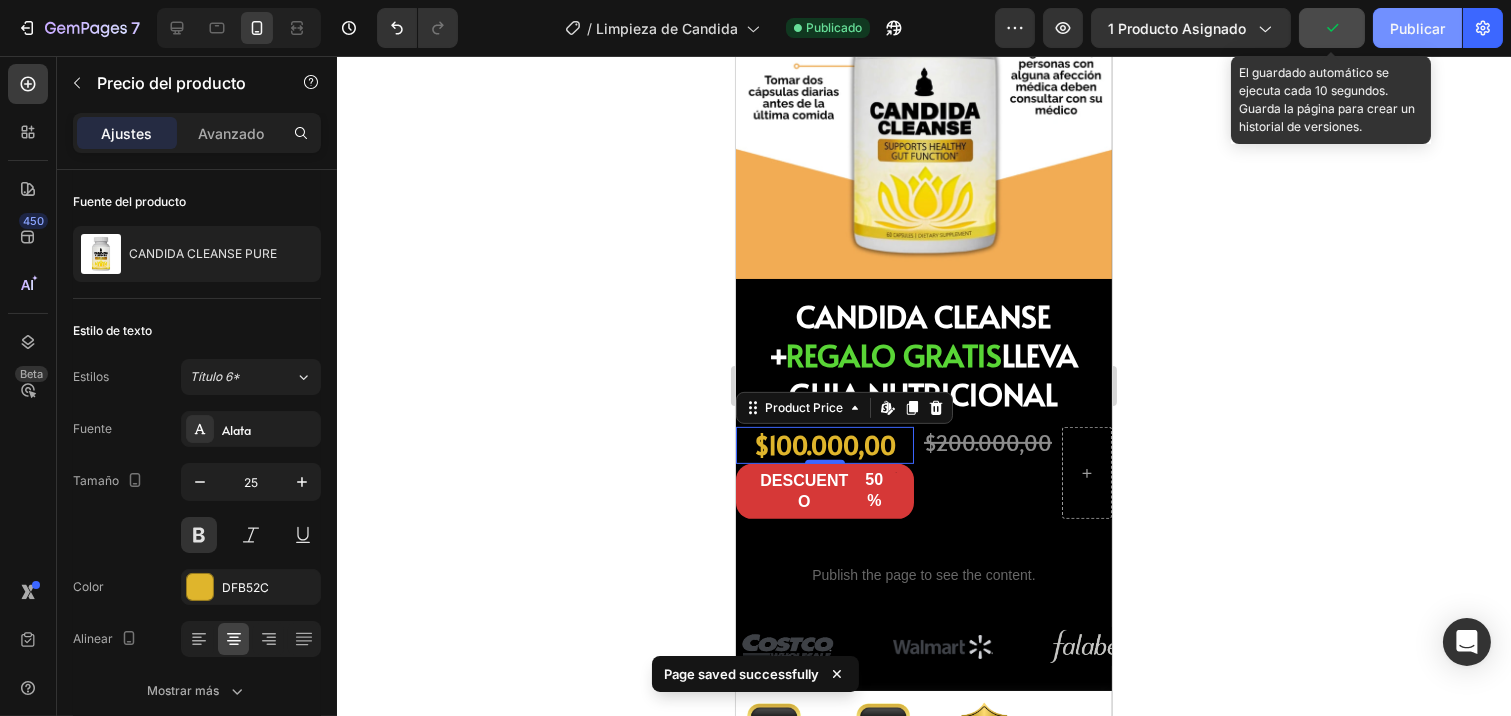 click on "Publicar" at bounding box center [1417, 28] 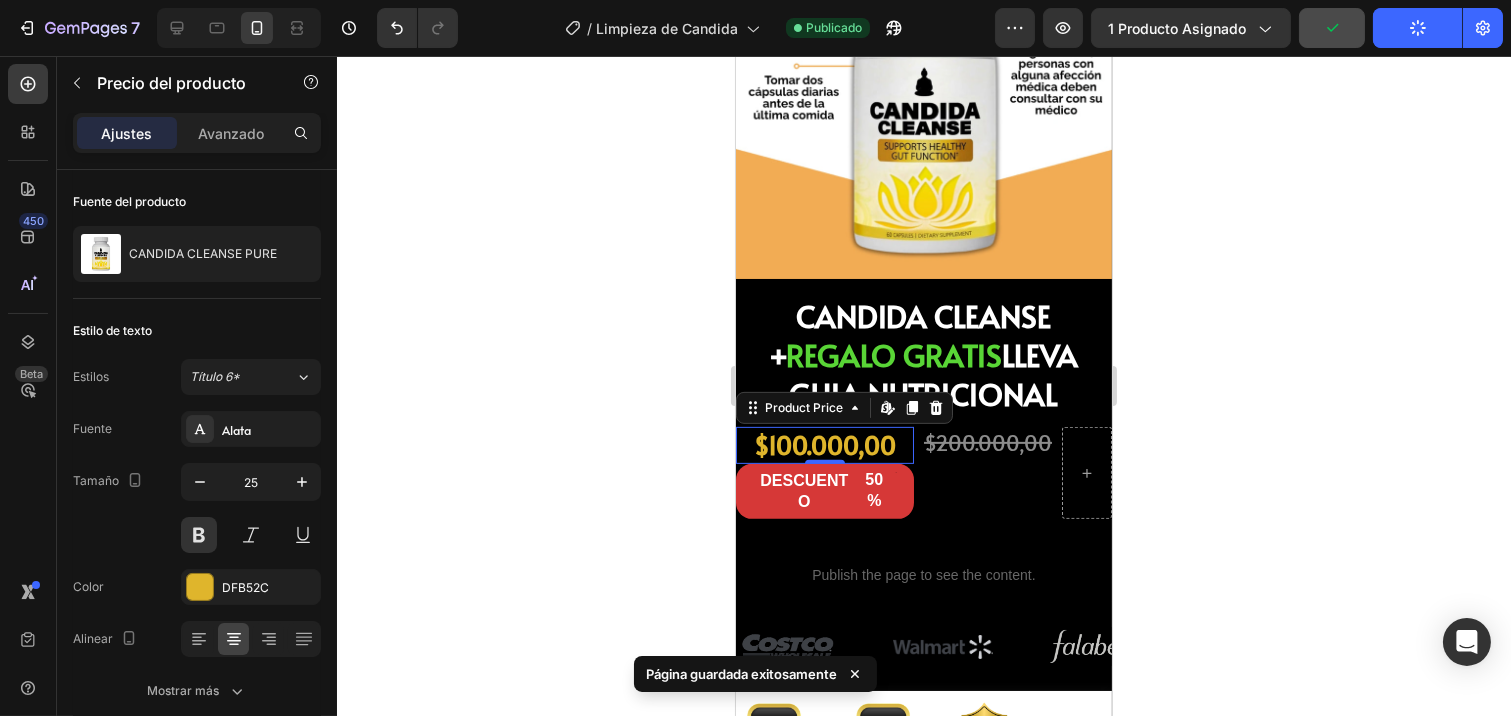 click 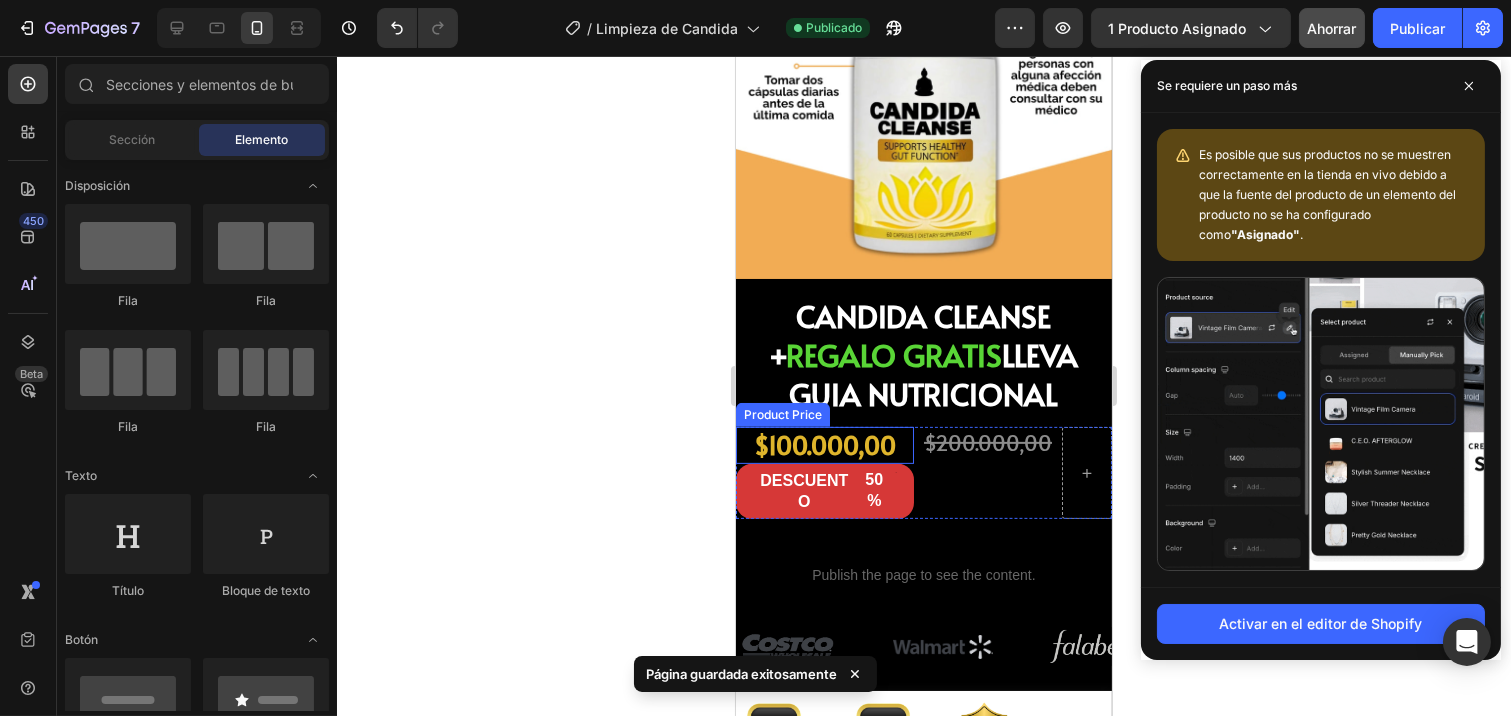 click on "$100.000,00" at bounding box center (824, 445) 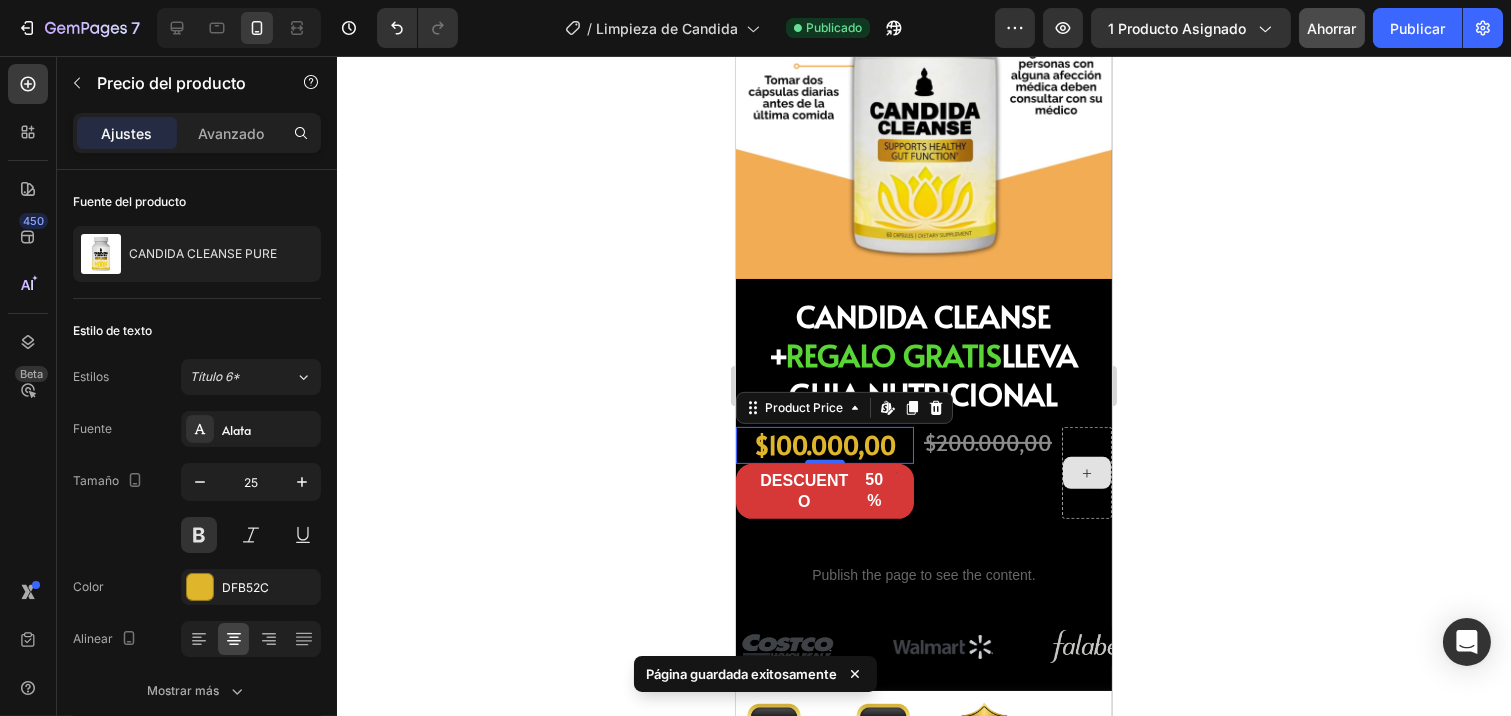 click 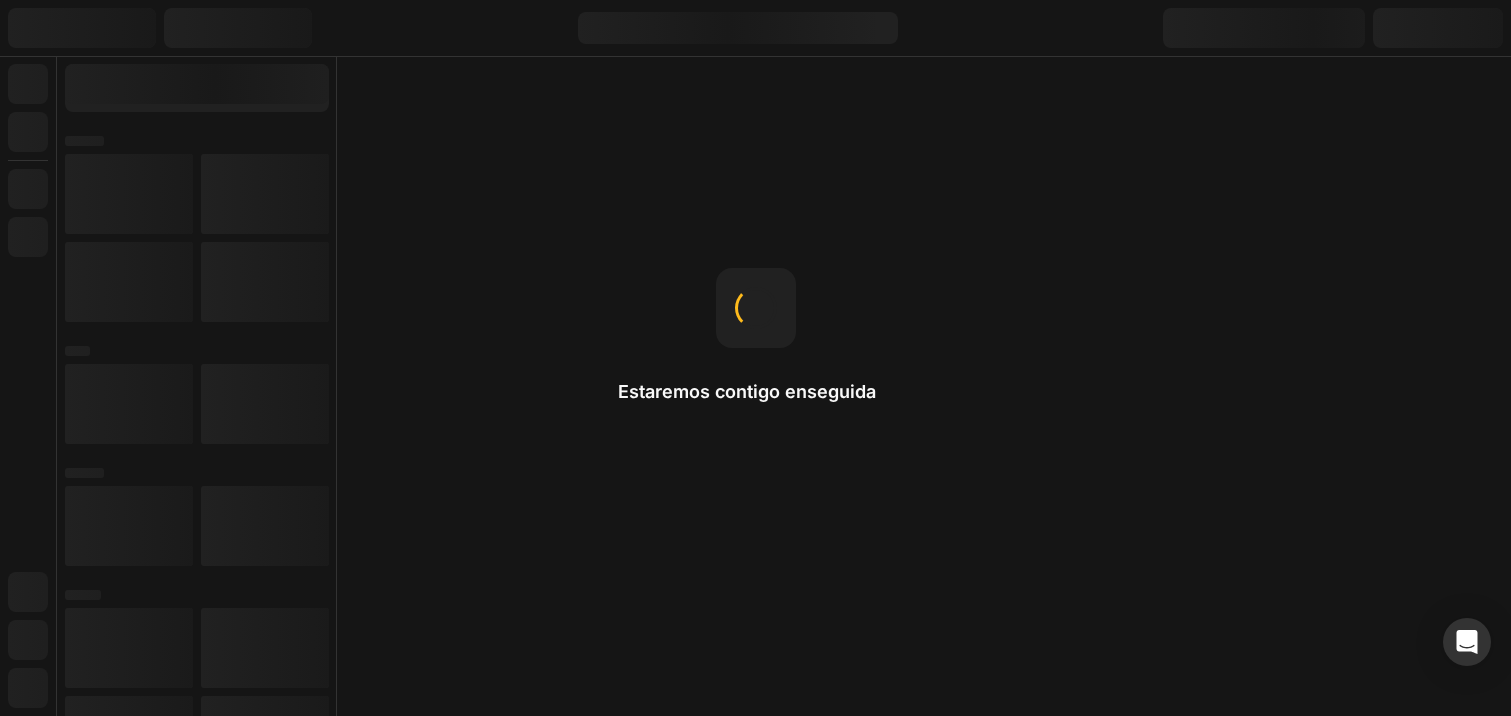 scroll, scrollTop: 0, scrollLeft: 0, axis: both 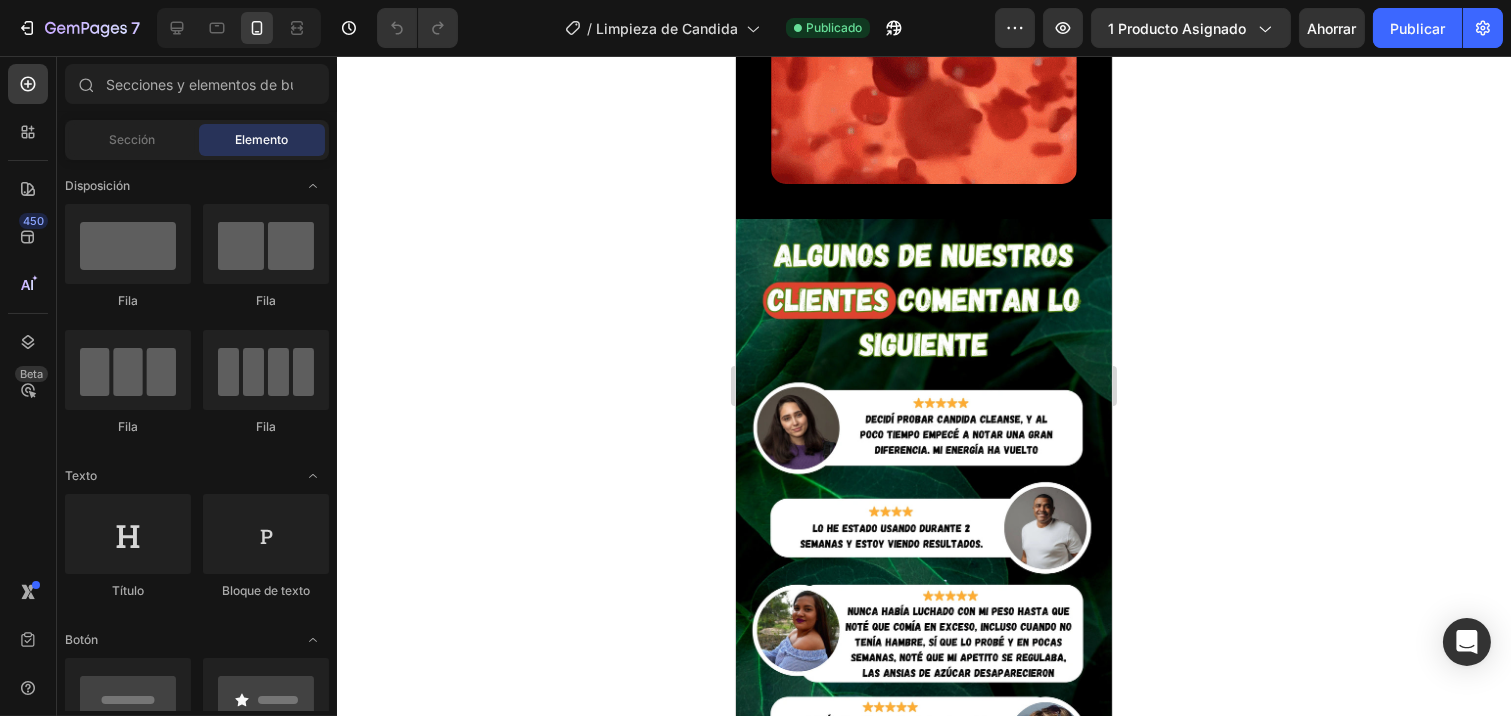 click 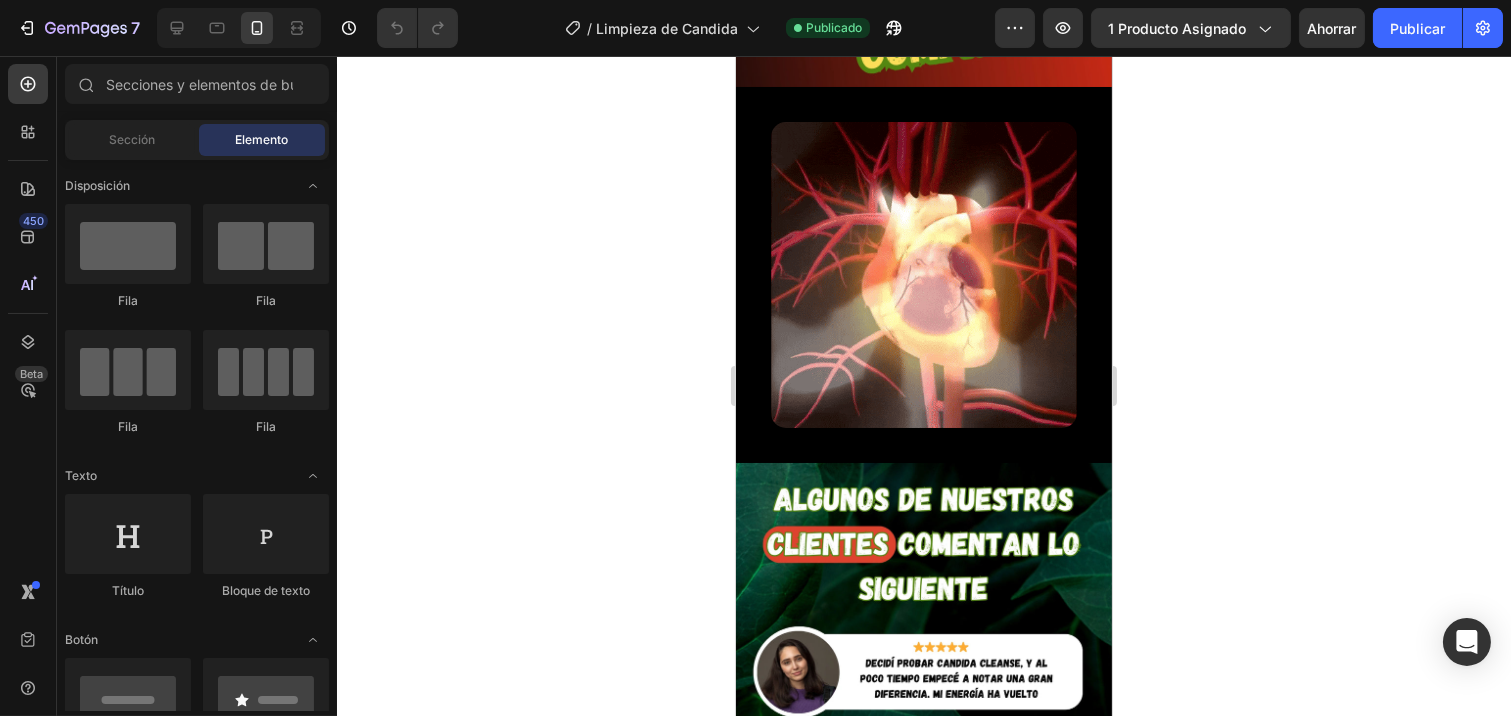 scroll, scrollTop: 1444, scrollLeft: 0, axis: vertical 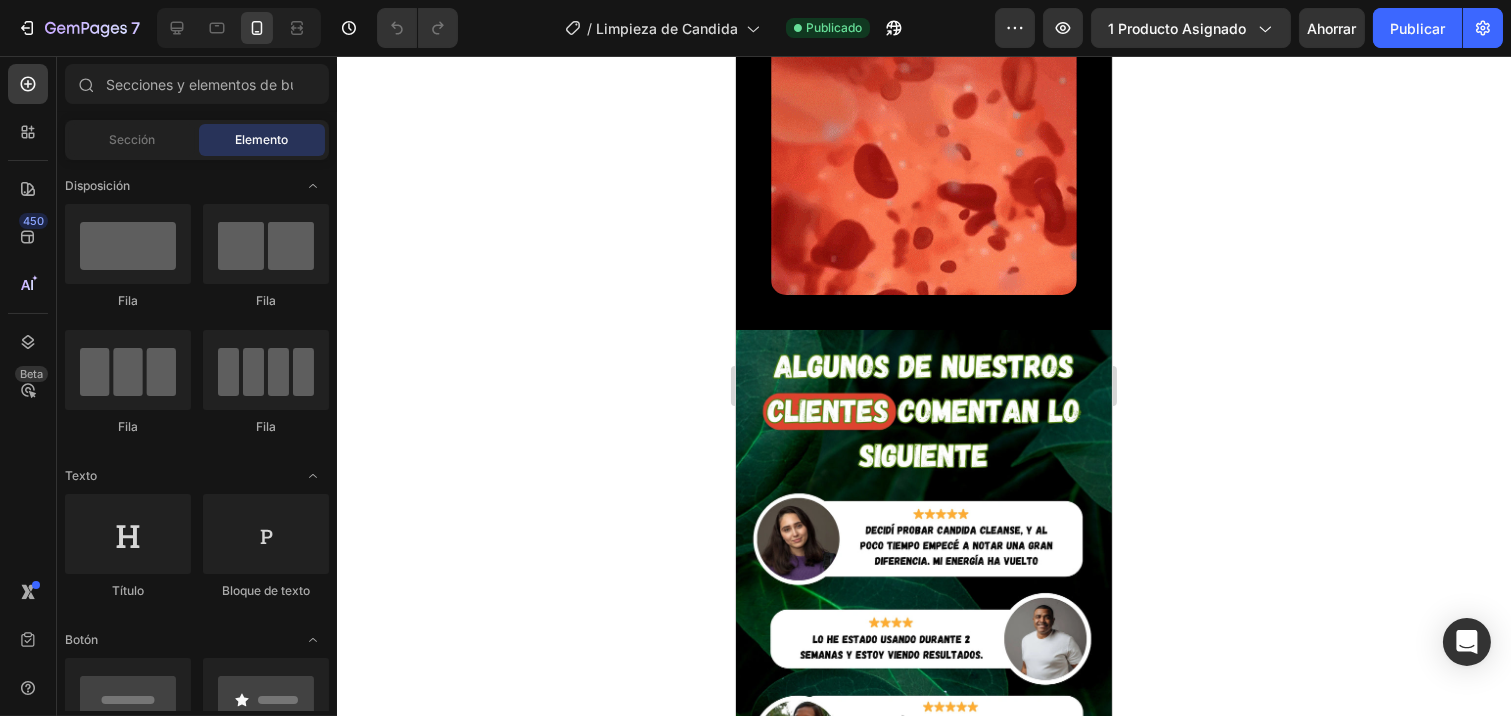 click on "LLEVA GUIA NUTRICIONAL" at bounding box center (933, -1252) 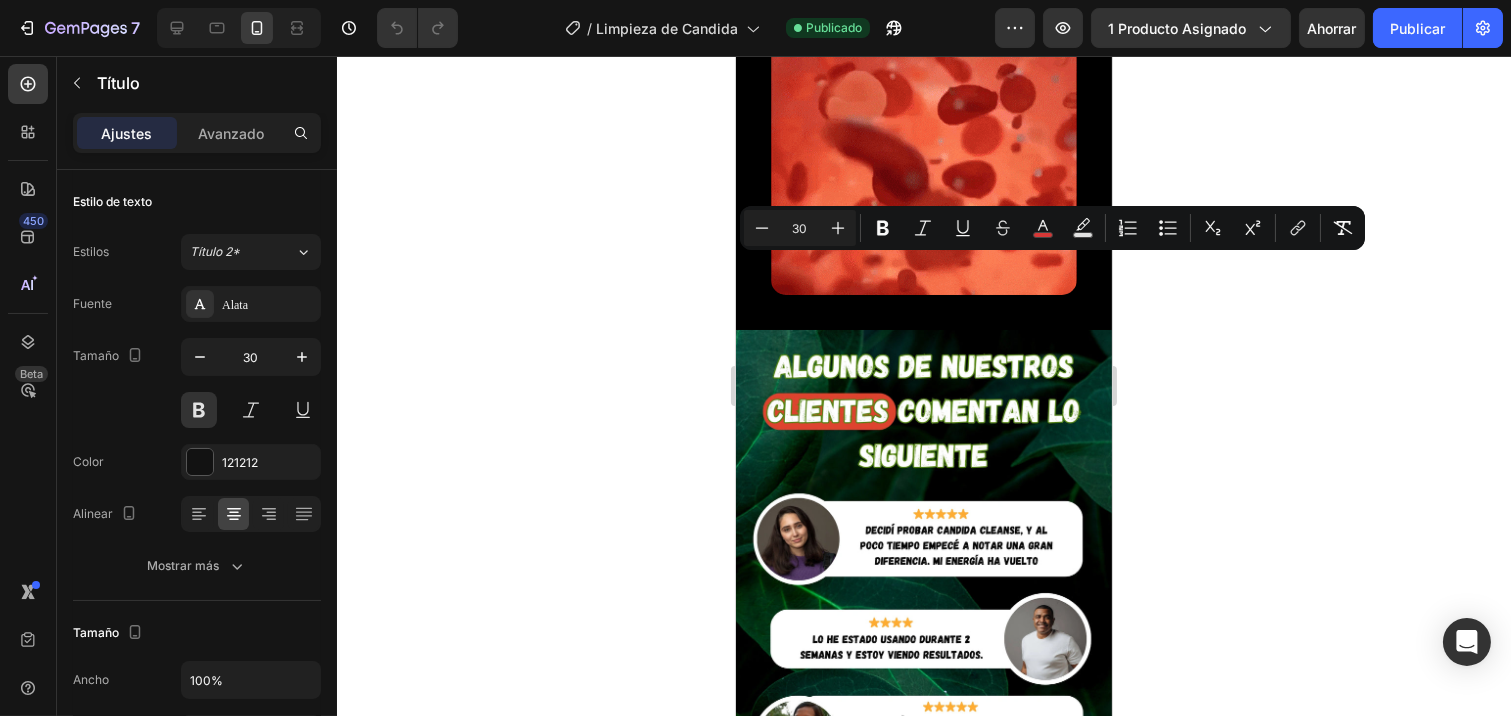 drag, startPoint x: 980, startPoint y: 283, endPoint x: 750, endPoint y: 284, distance: 230.00217 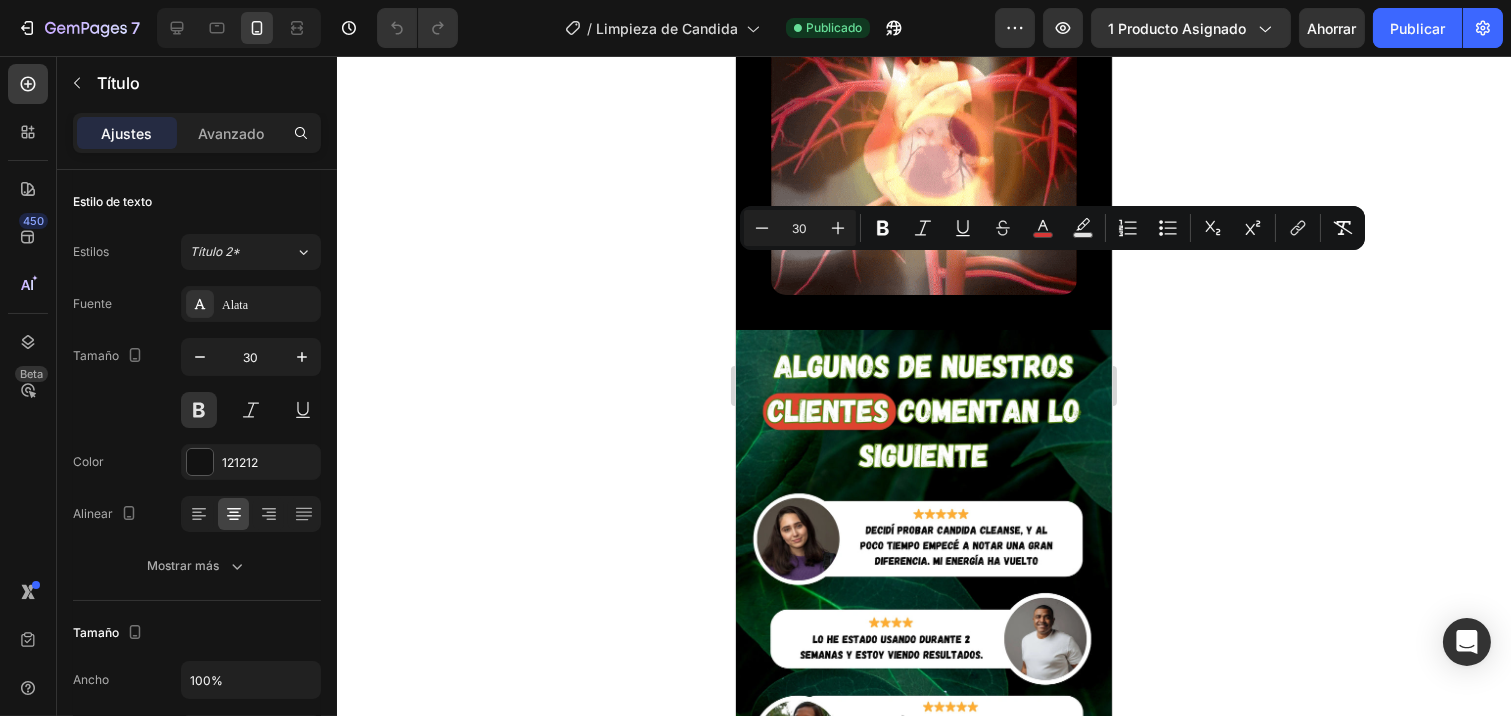 click on "CANDIDA CLEANSE +  REGALO GRATIS  LLEVA GUIA NUTRICIONAL" at bounding box center (923, -1272) 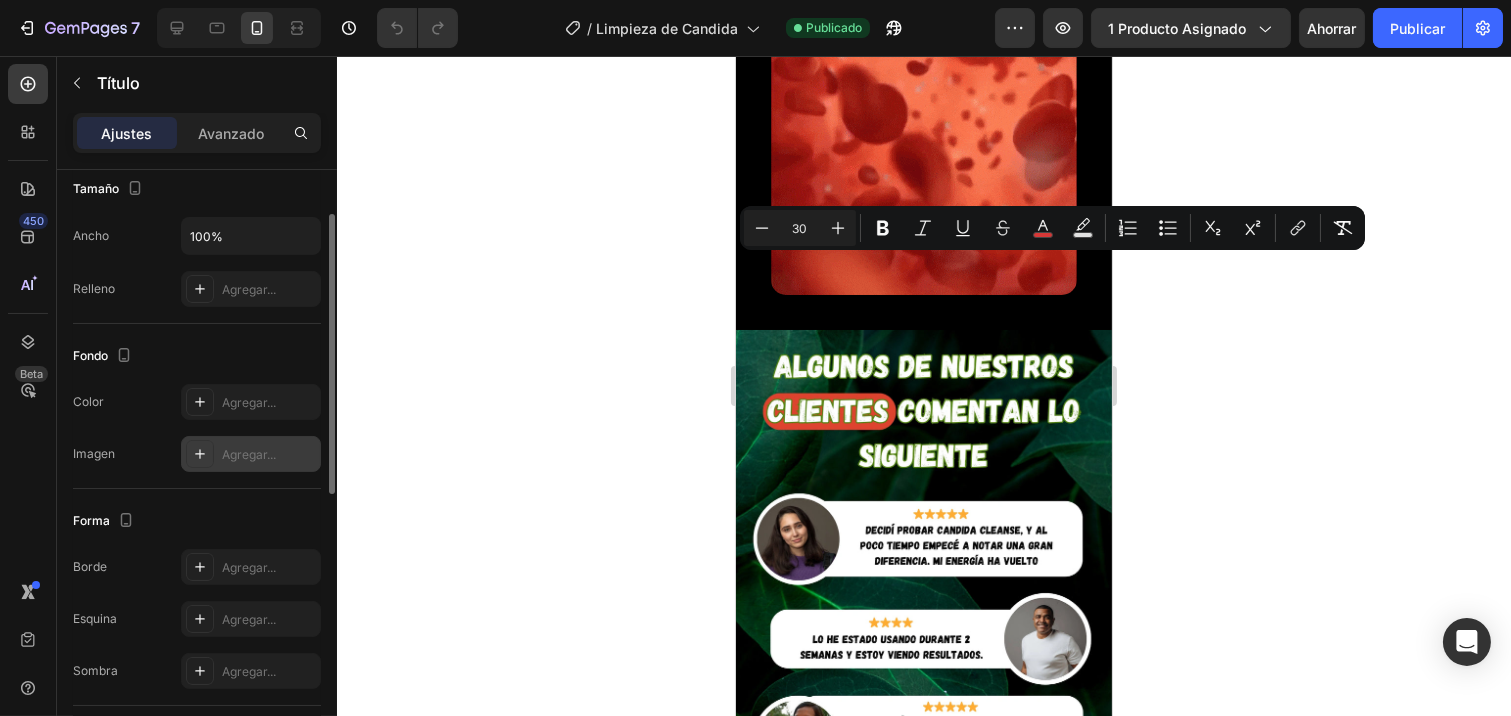 scroll, scrollTop: 111, scrollLeft: 0, axis: vertical 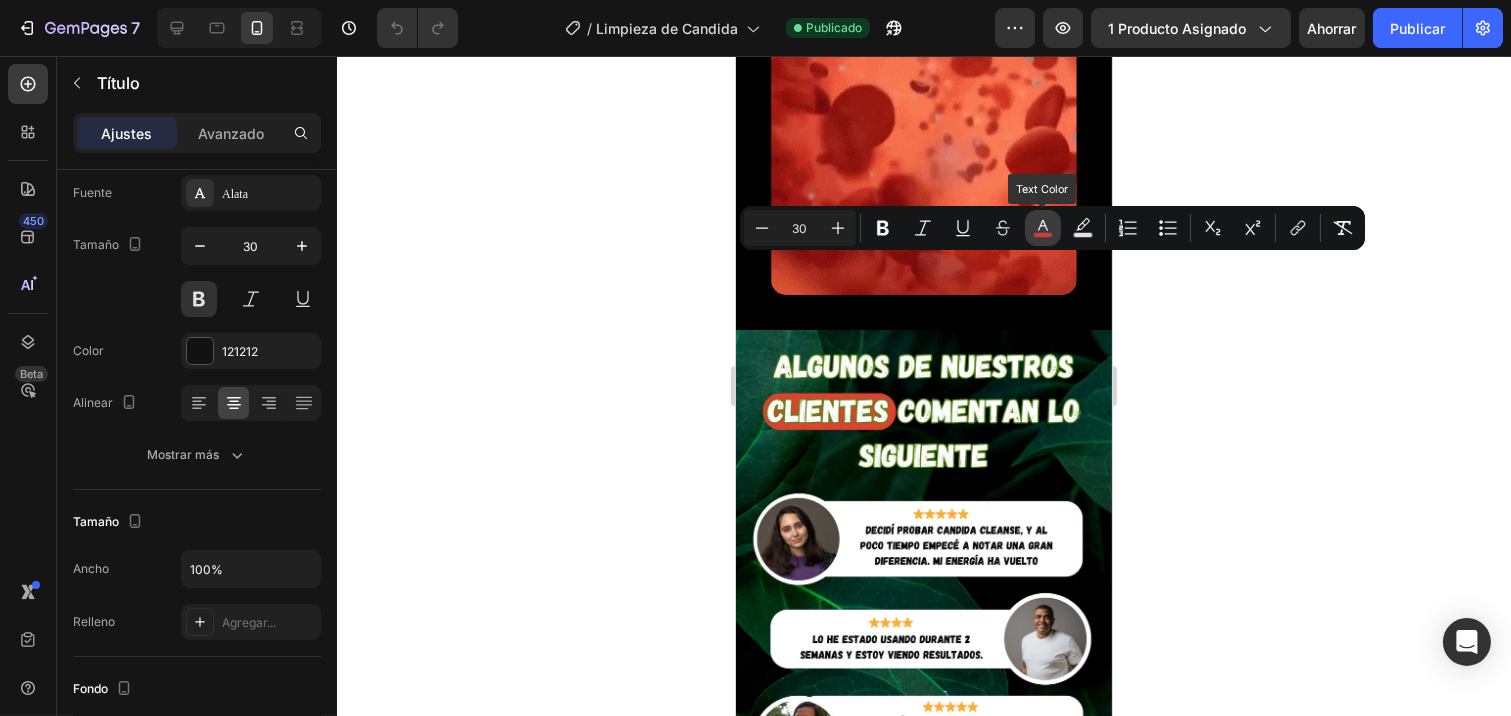 click on "color" at bounding box center [1043, 228] 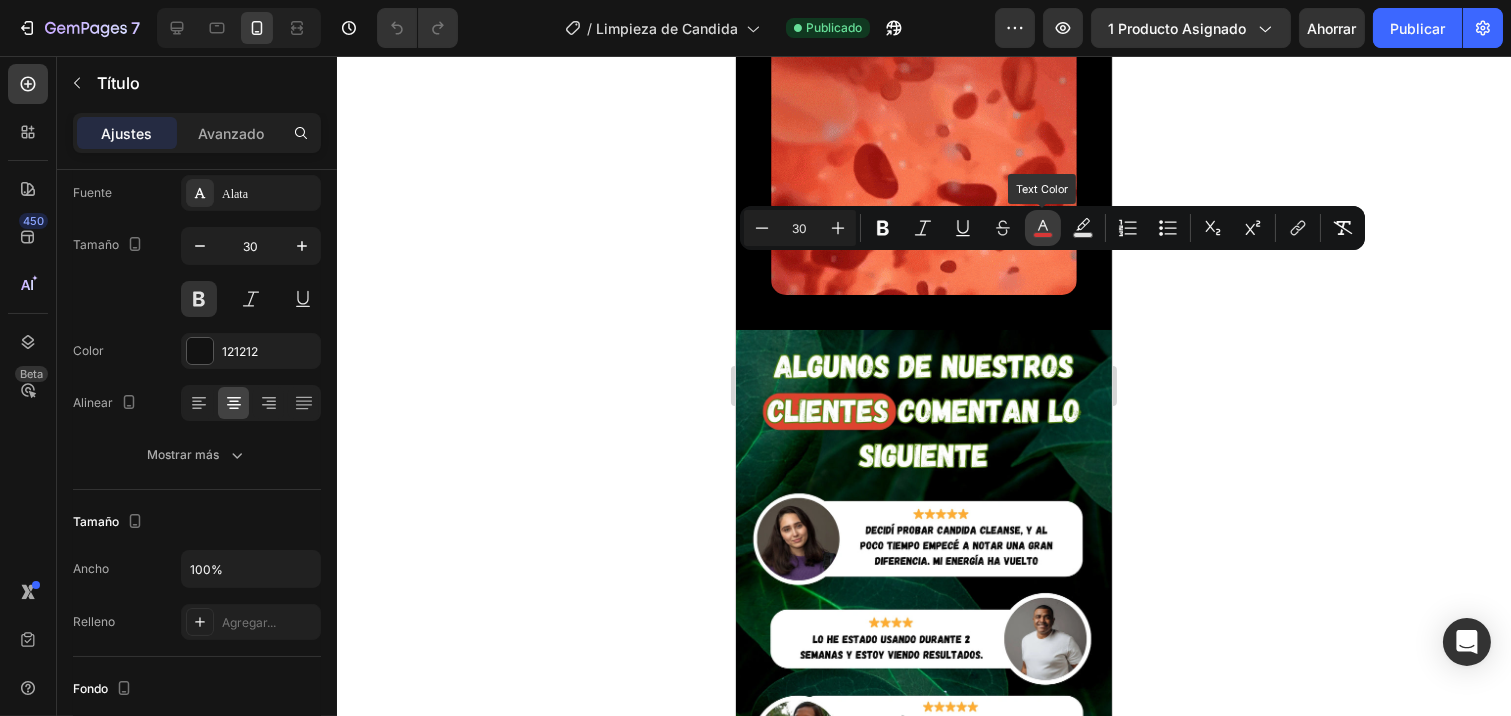 type on "D63837" 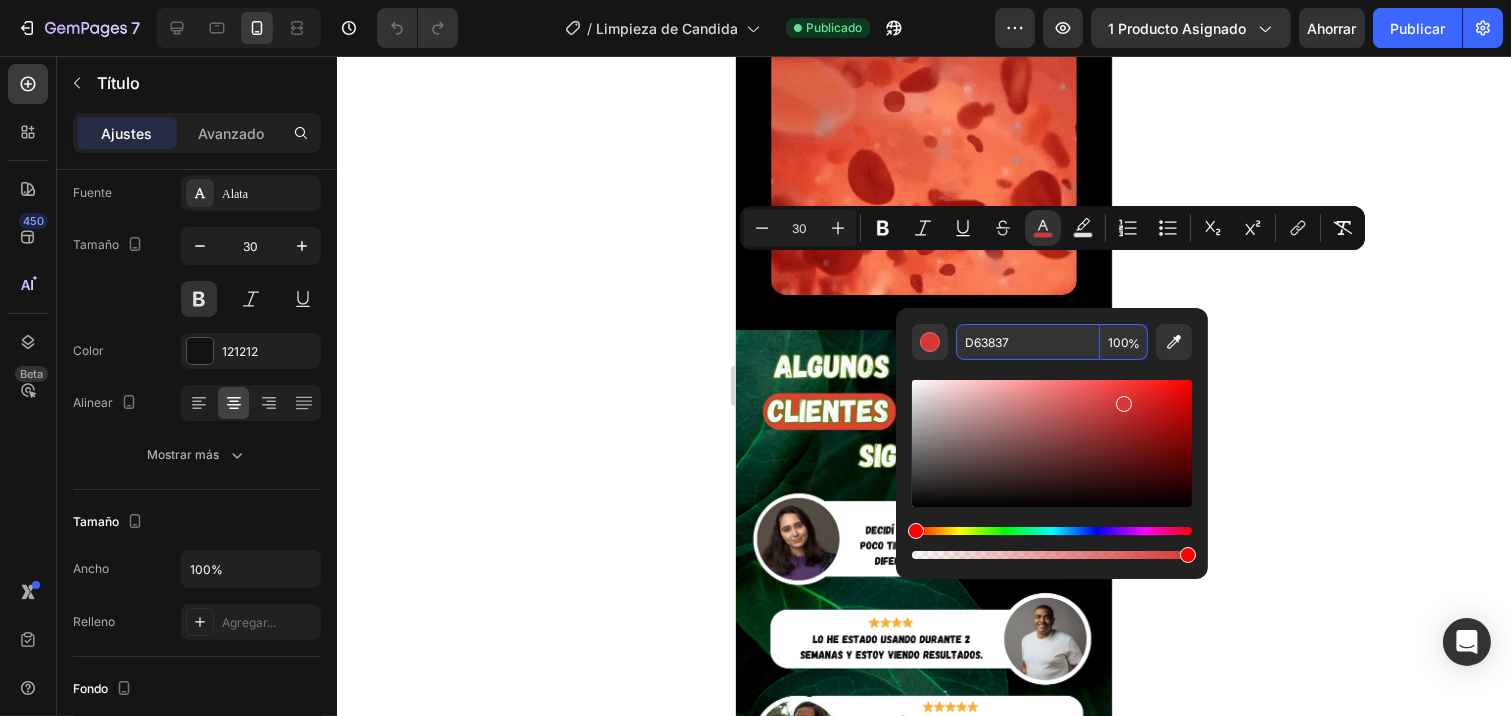 click on "D63837" at bounding box center (1028, 342) 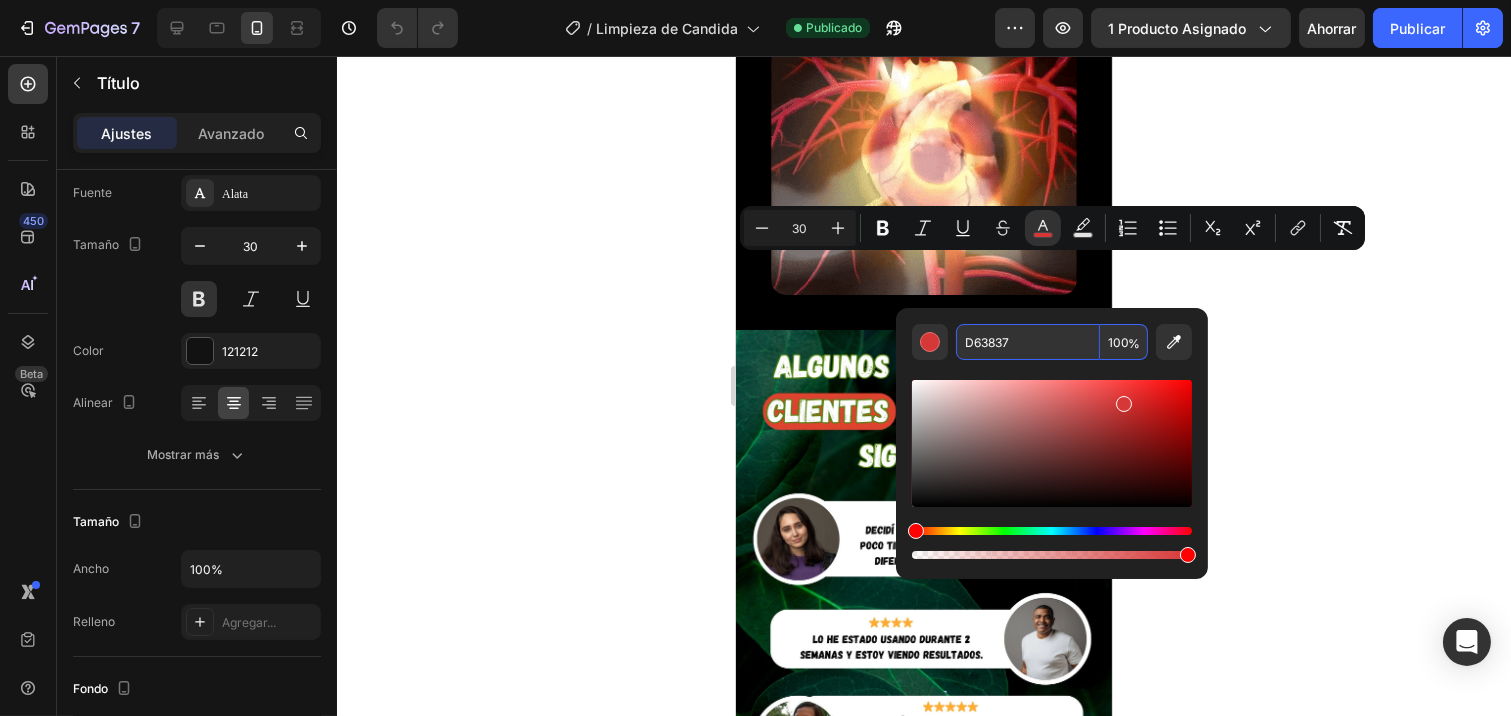 paste on "59D536" 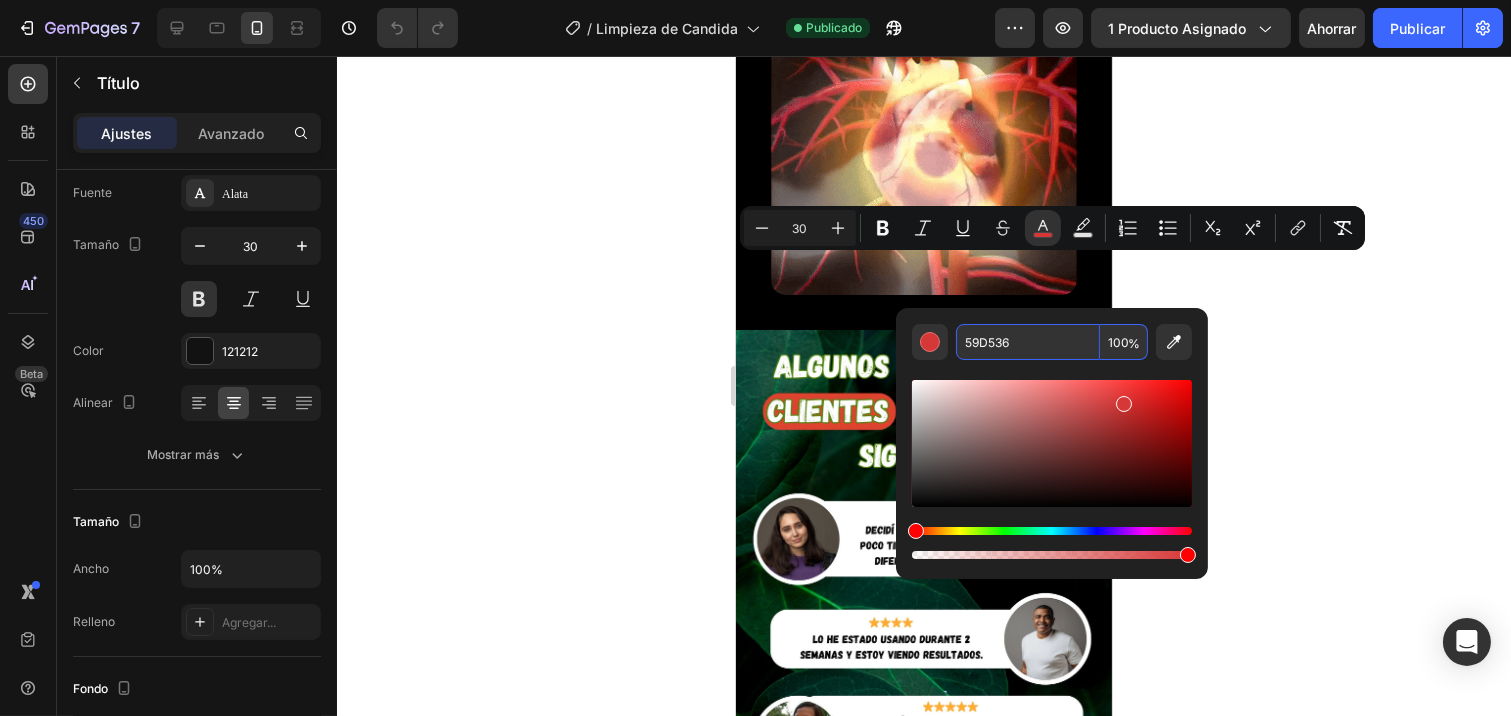 type on "59D536" 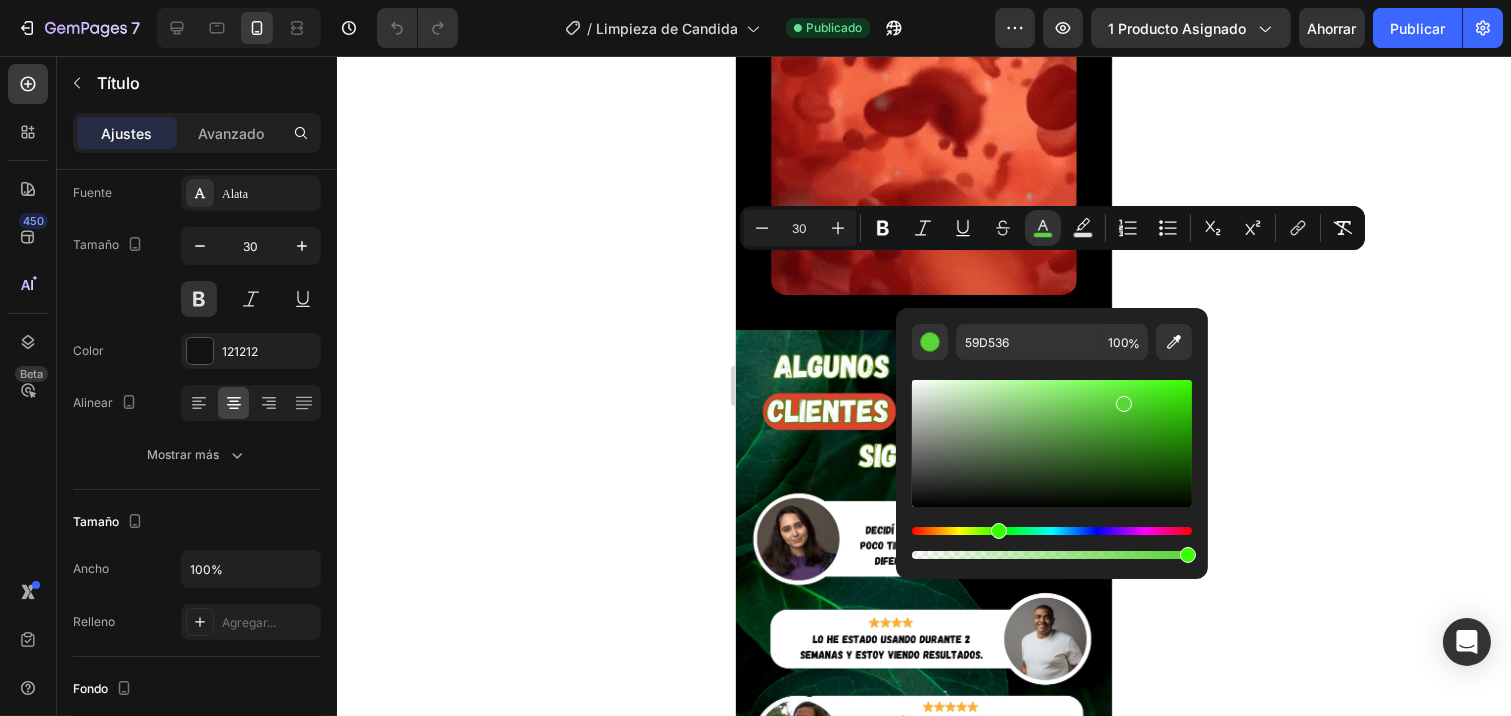 click 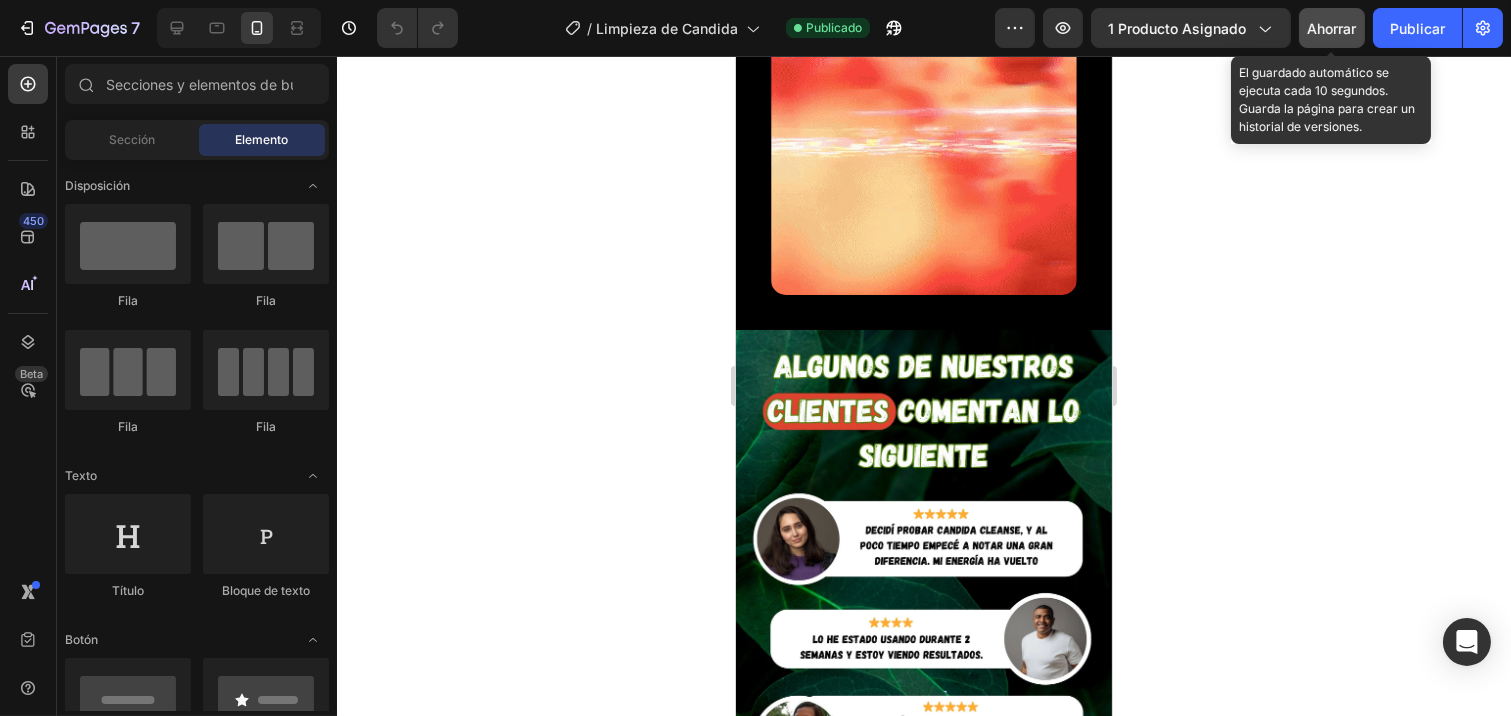click on "Ahorrar" at bounding box center [1332, 28] 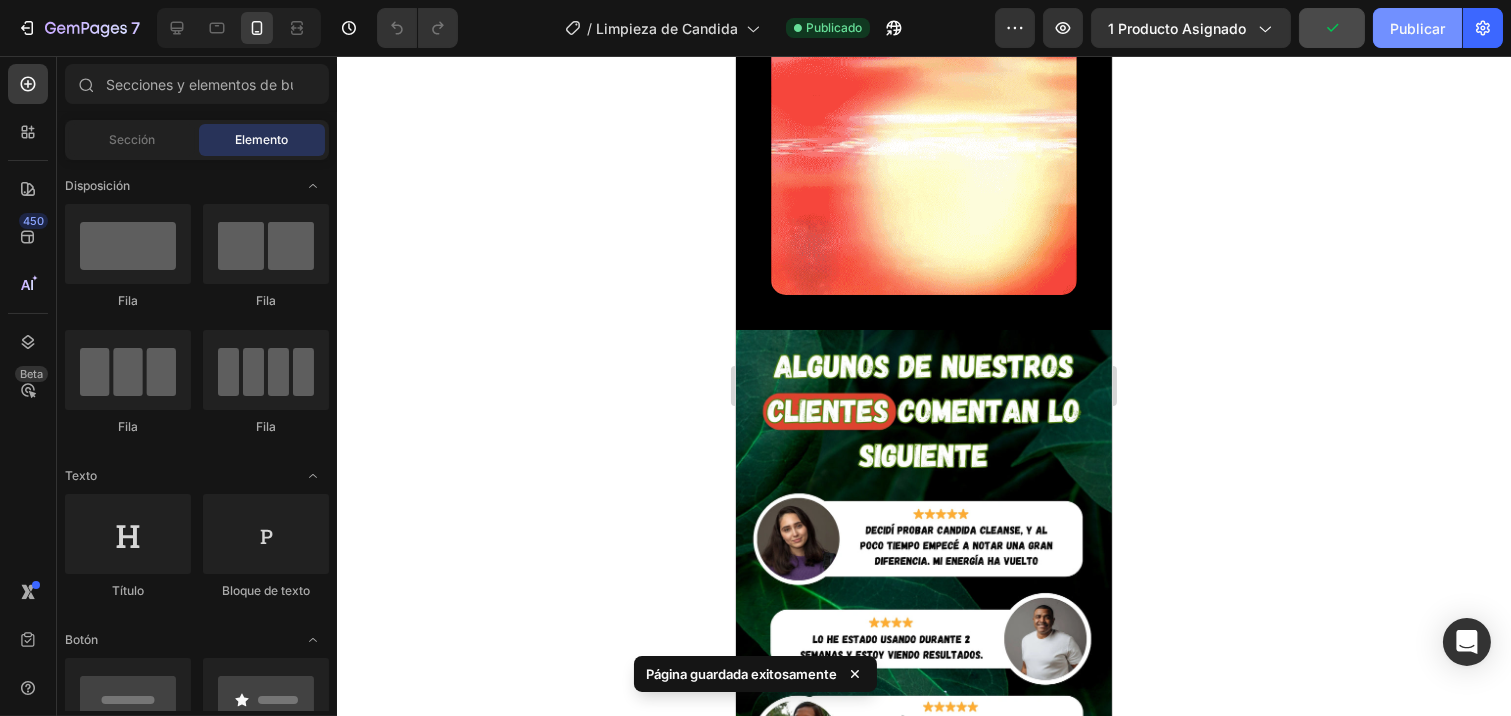 click on "Publicar" at bounding box center (1417, 28) 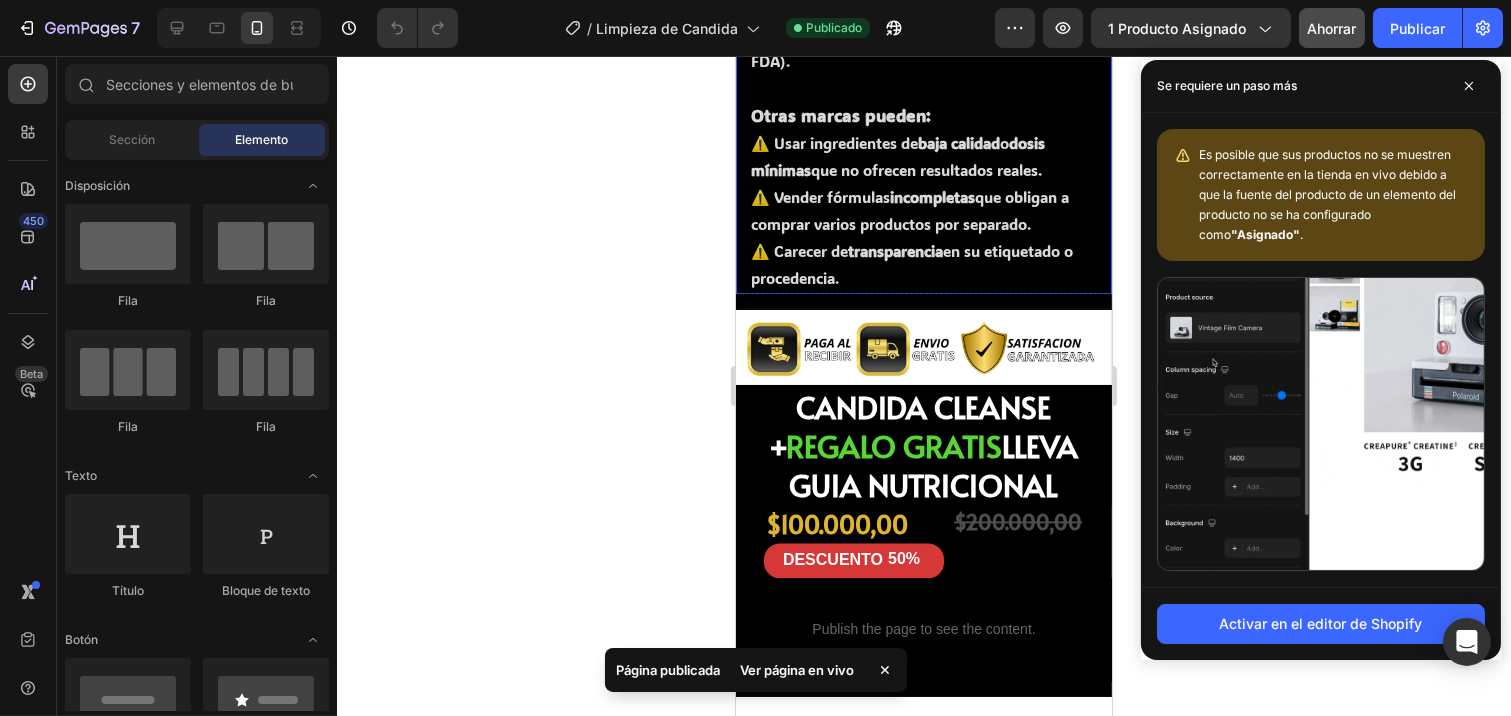 scroll, scrollTop: 8187, scrollLeft: 0, axis: vertical 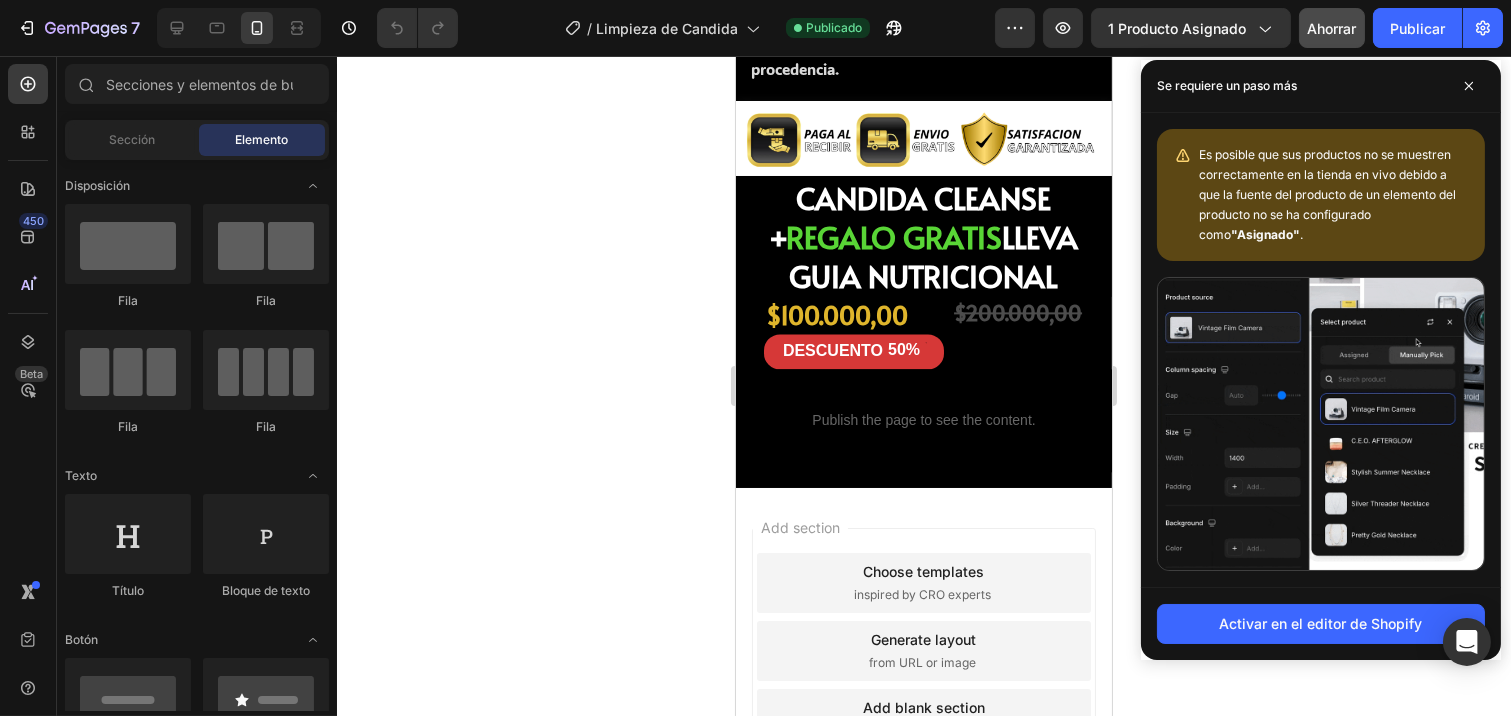 click 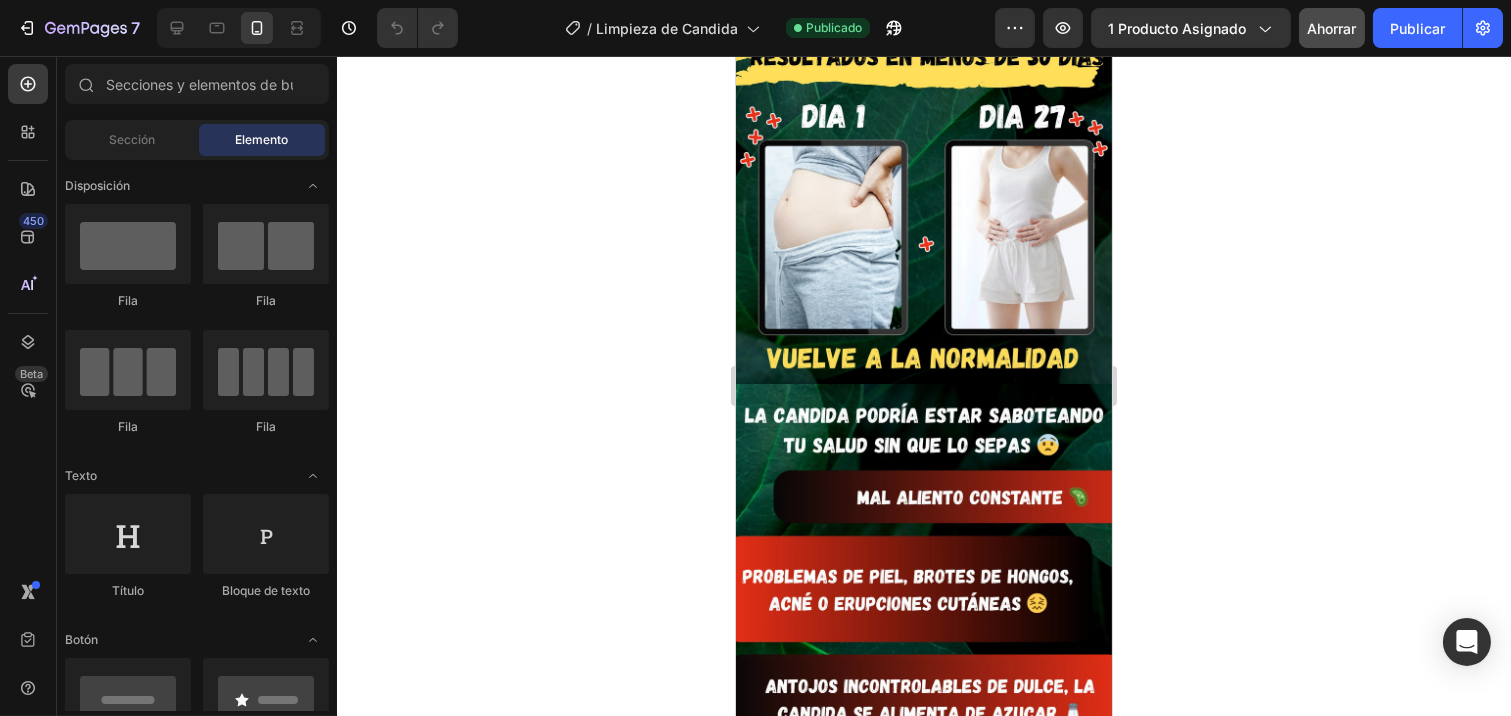 scroll, scrollTop: 0, scrollLeft: 0, axis: both 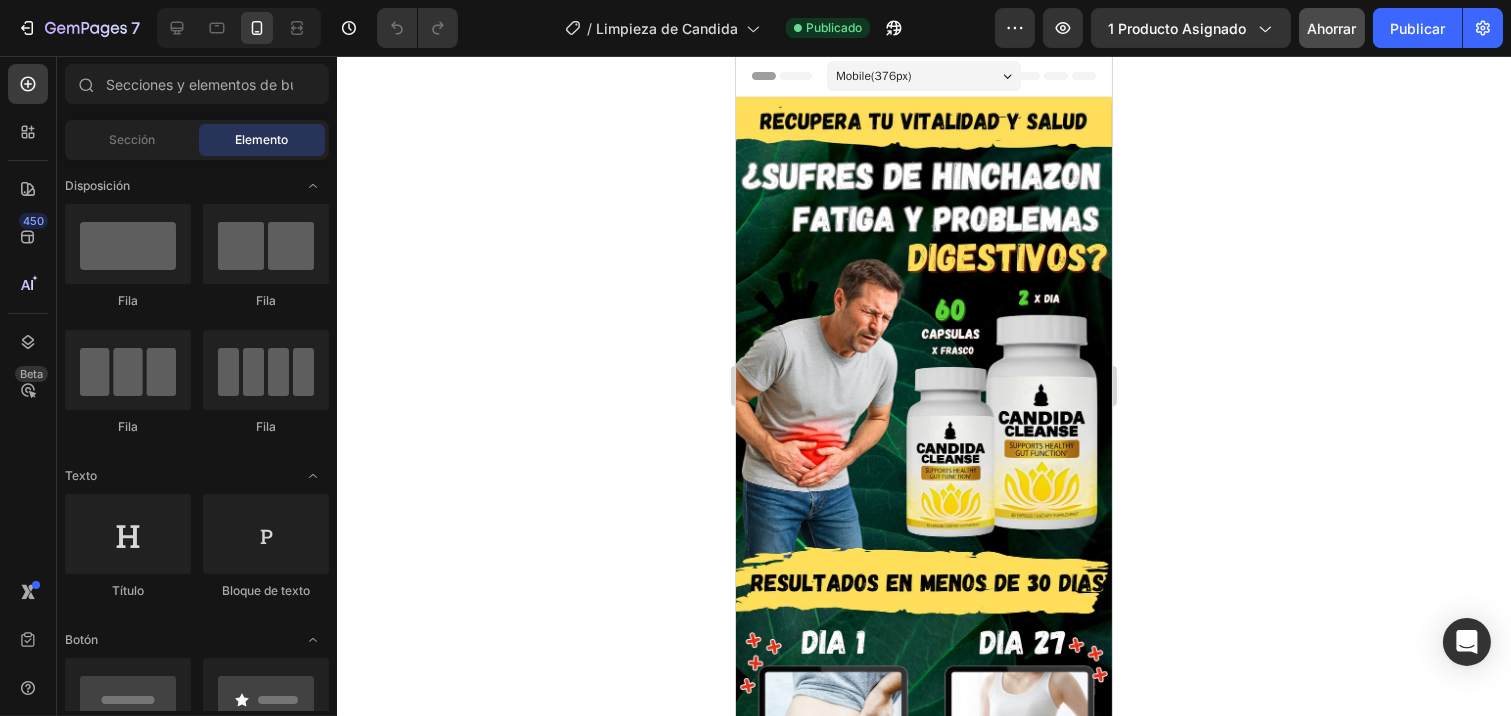 drag, startPoint x: 1100, startPoint y: 538, endPoint x: 1882, endPoint y: 383, distance: 797.21326 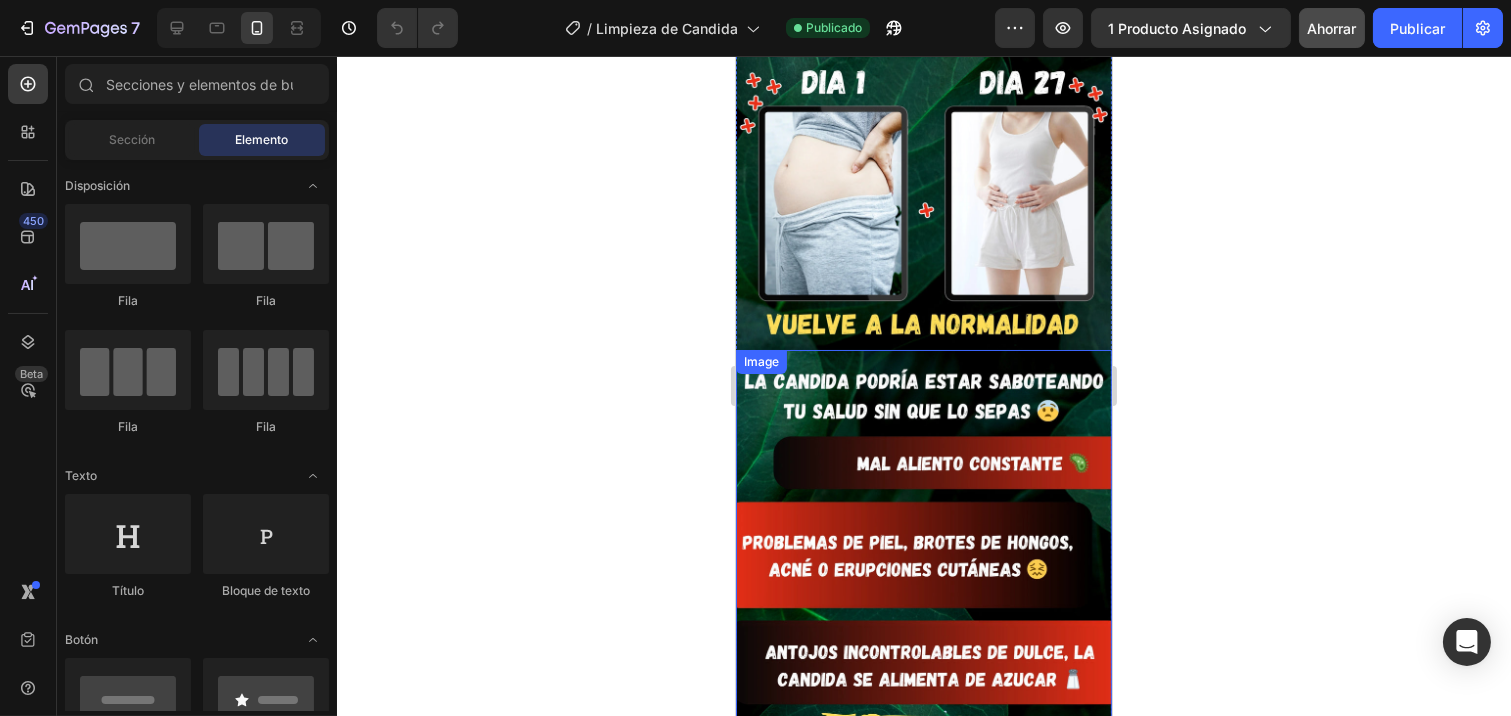 scroll, scrollTop: 555, scrollLeft: 0, axis: vertical 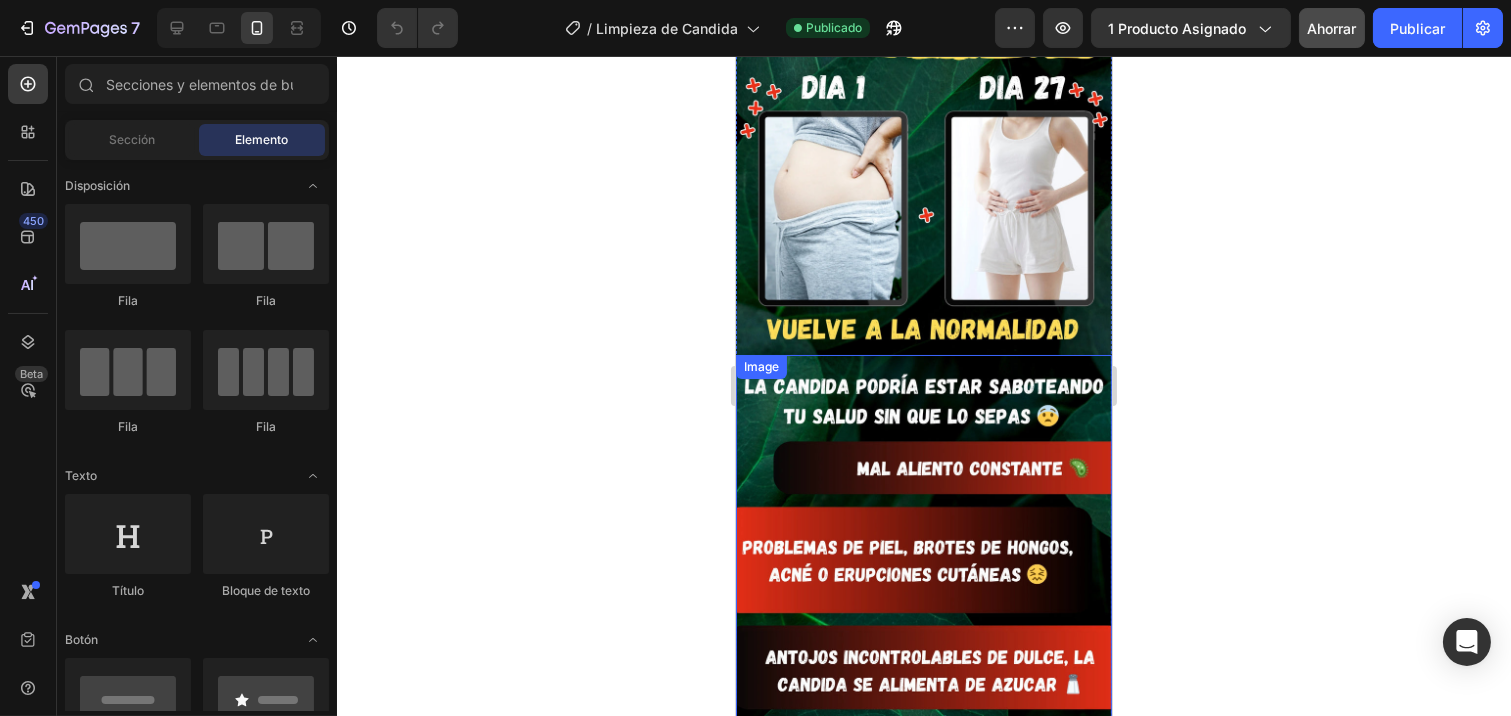 click at bounding box center [923, 761] 